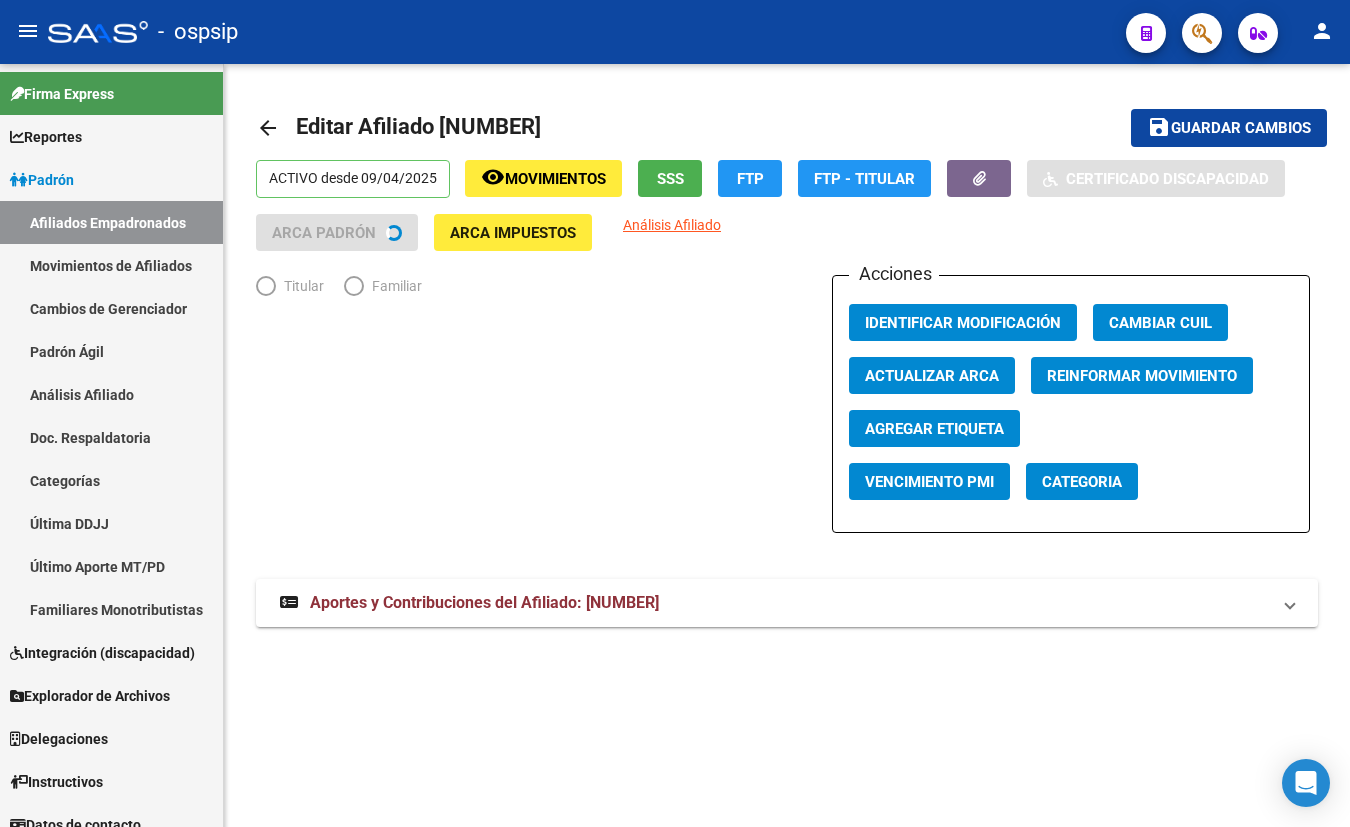 scroll, scrollTop: 0, scrollLeft: 0, axis: both 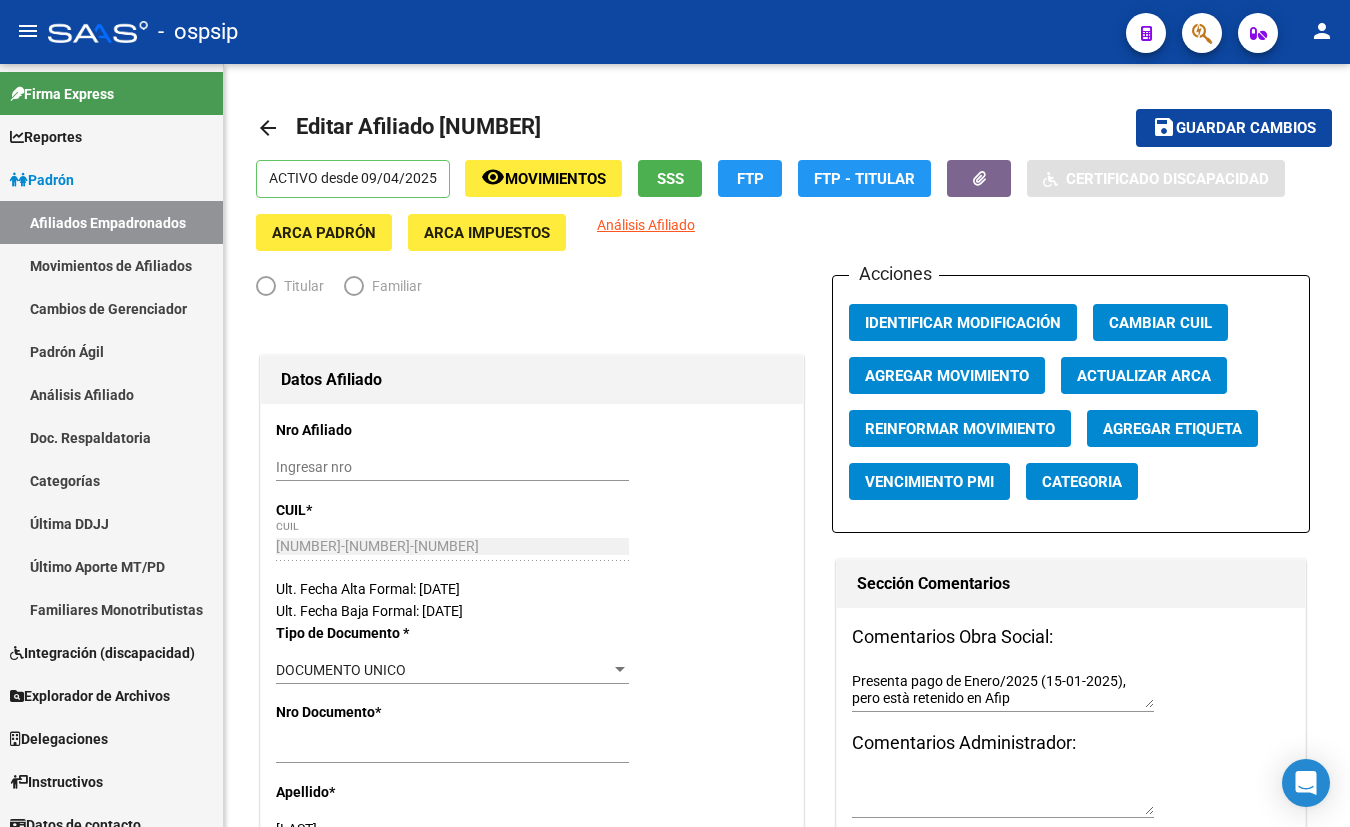 radio on "true" 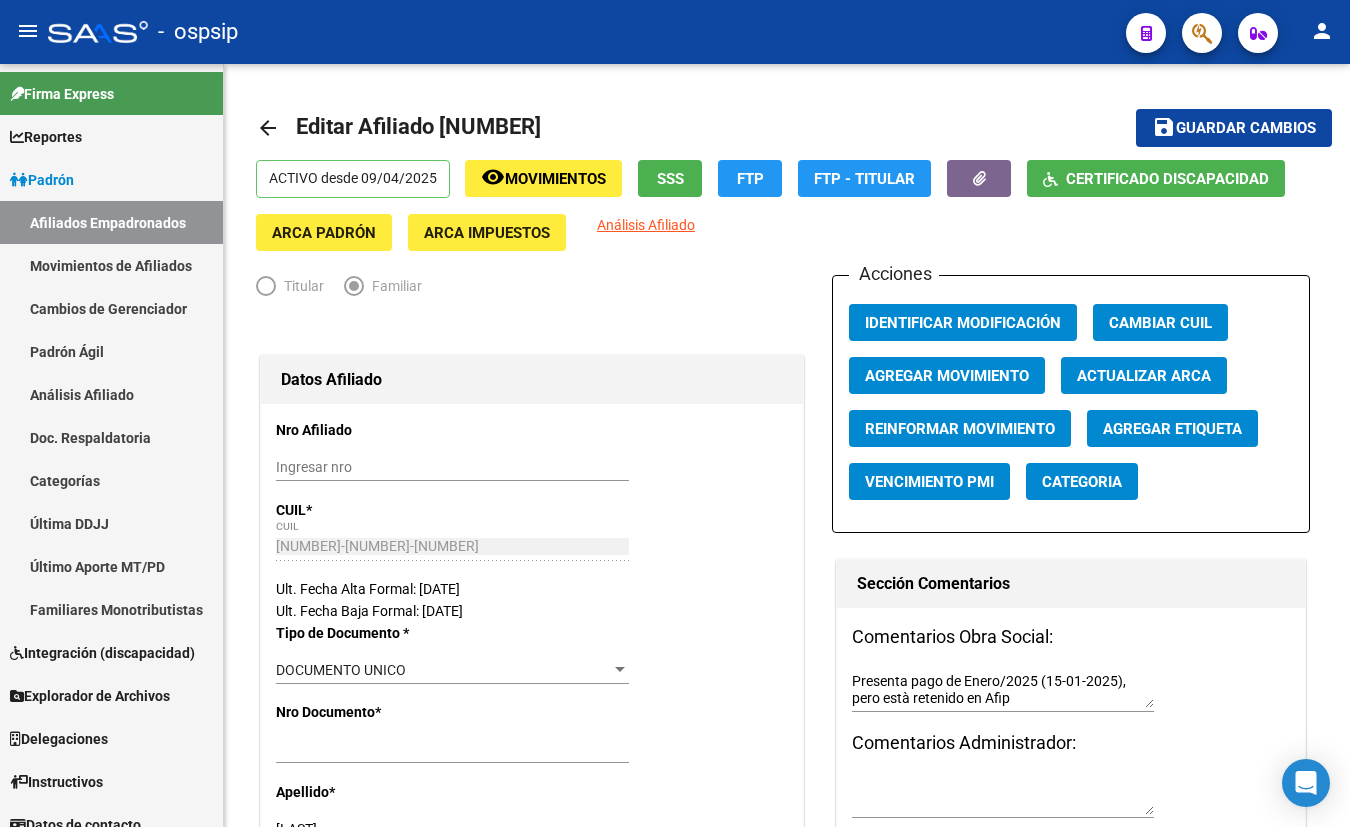 click on "-   ospsip" 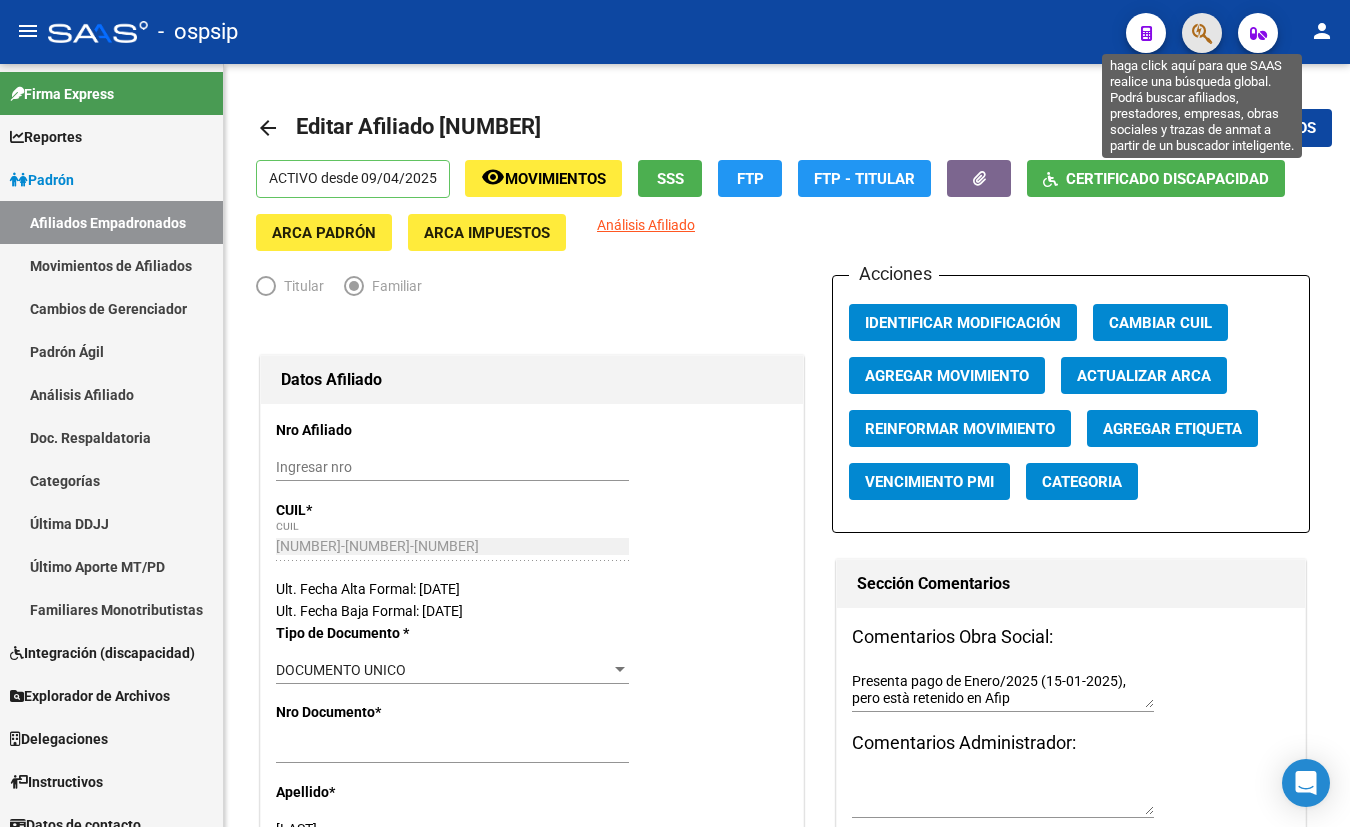 click 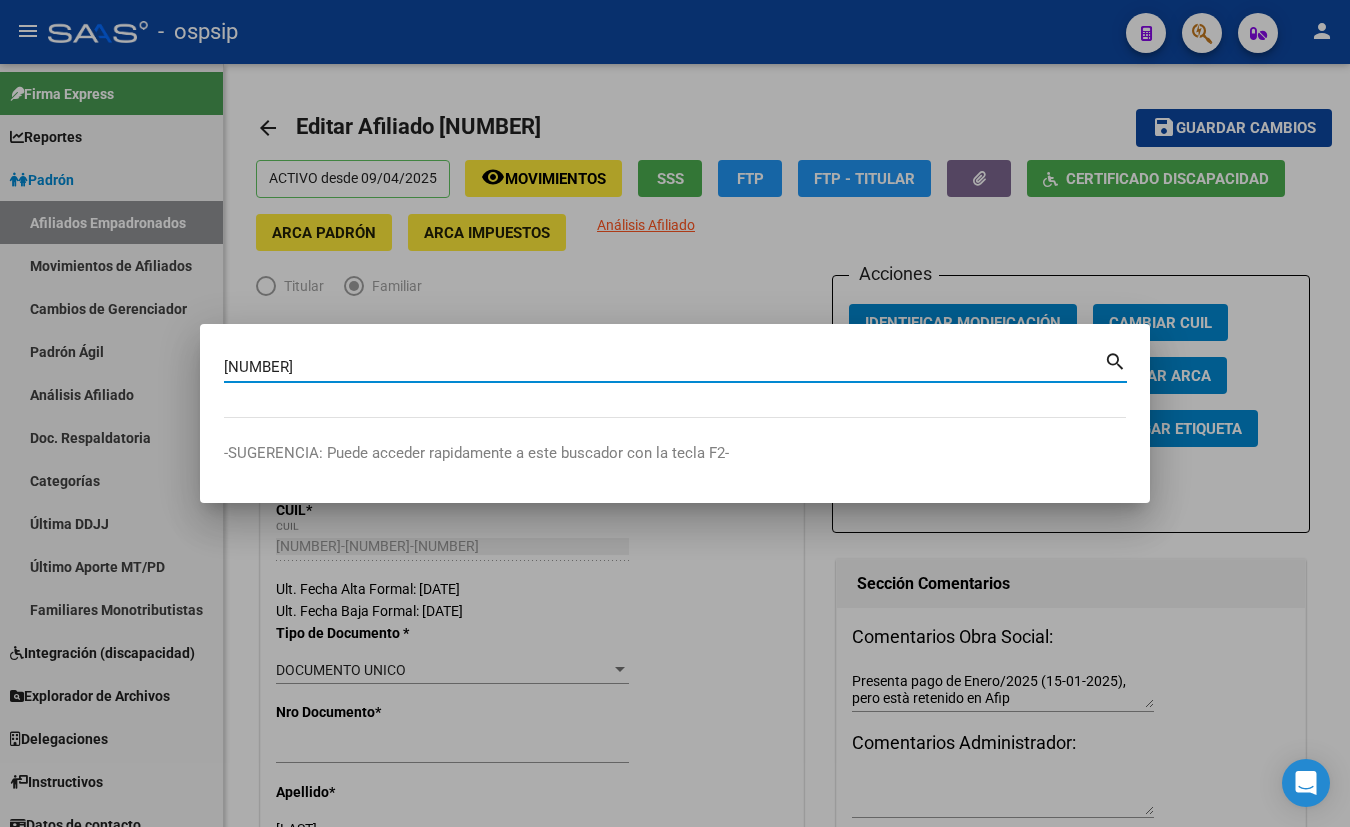 type on "[NUMBER]" 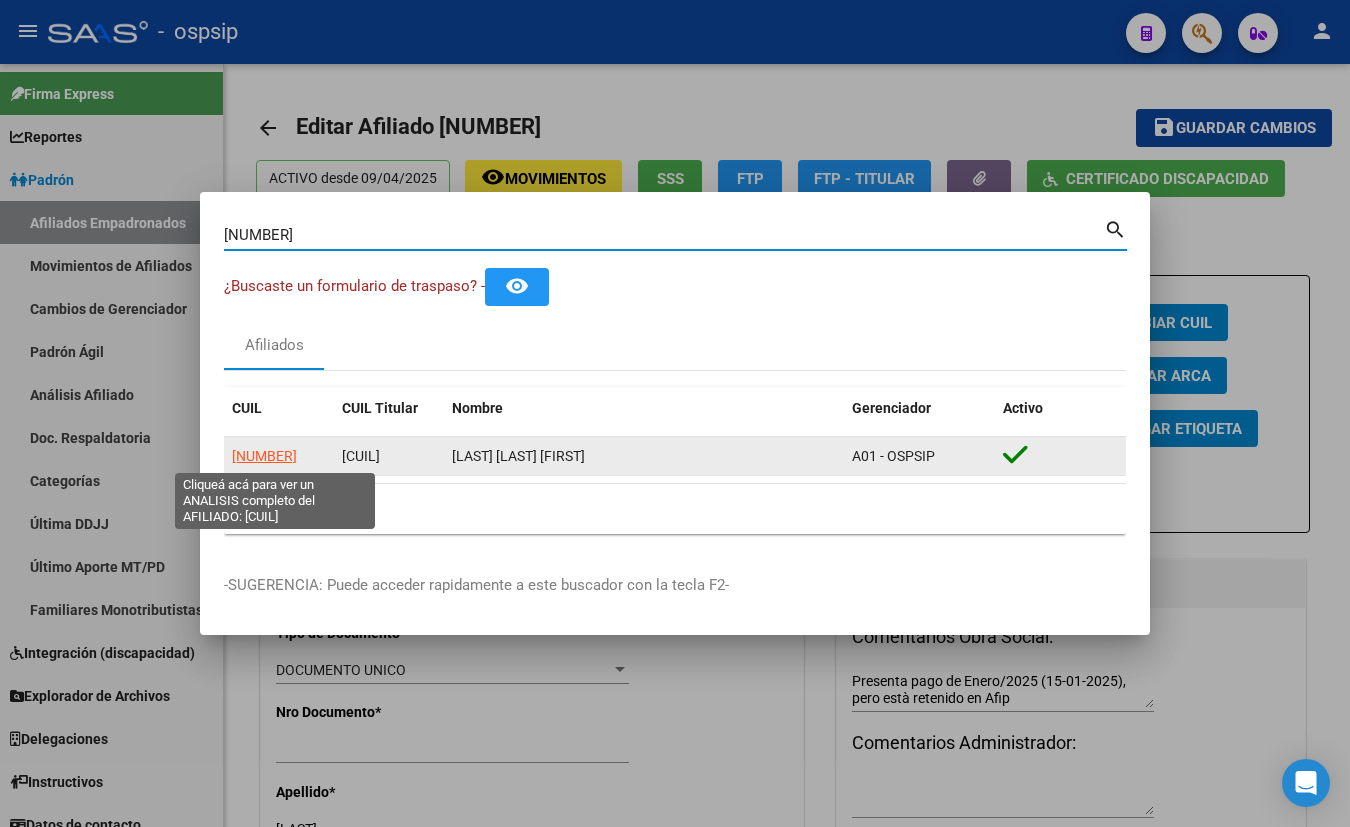 click on "[NUMBER]" 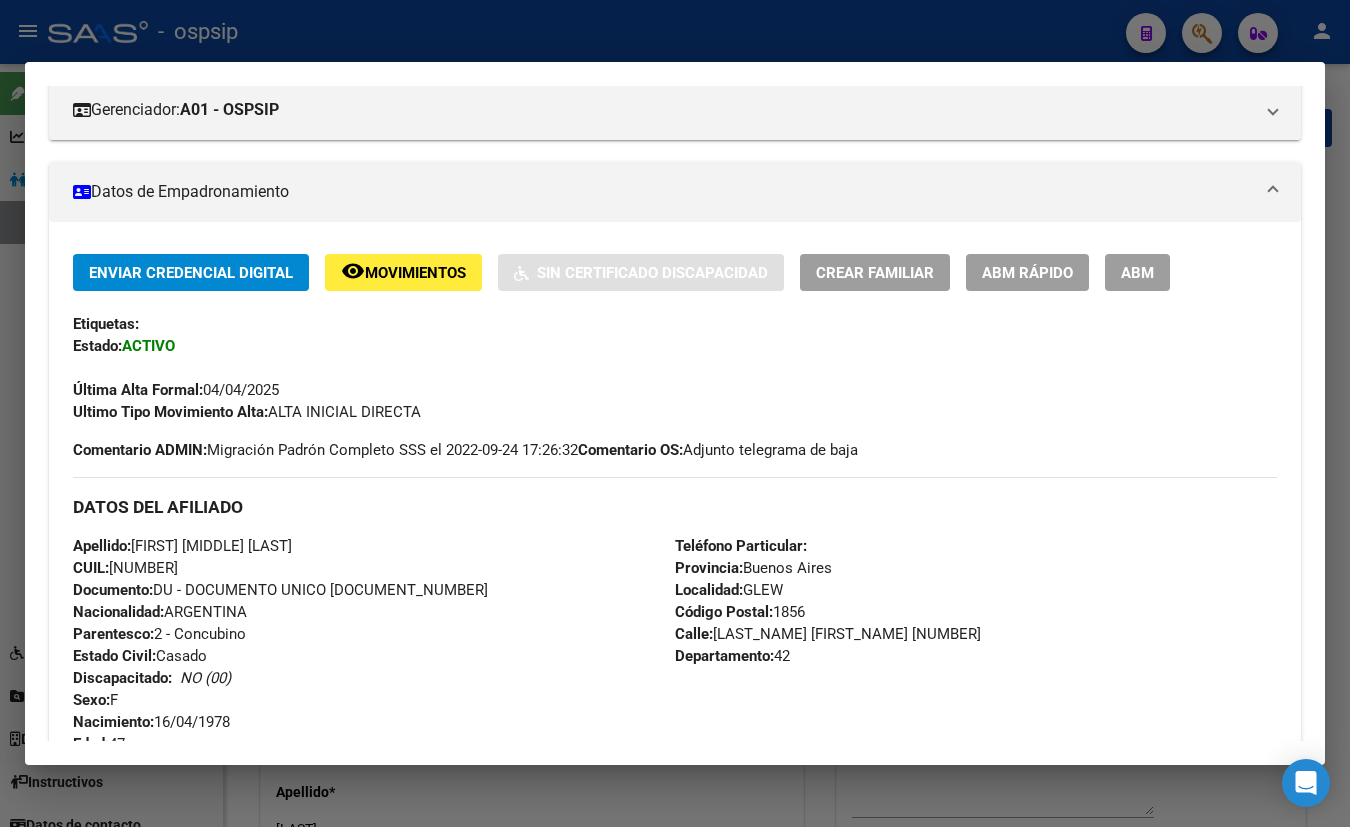 scroll, scrollTop: 0, scrollLeft: 0, axis: both 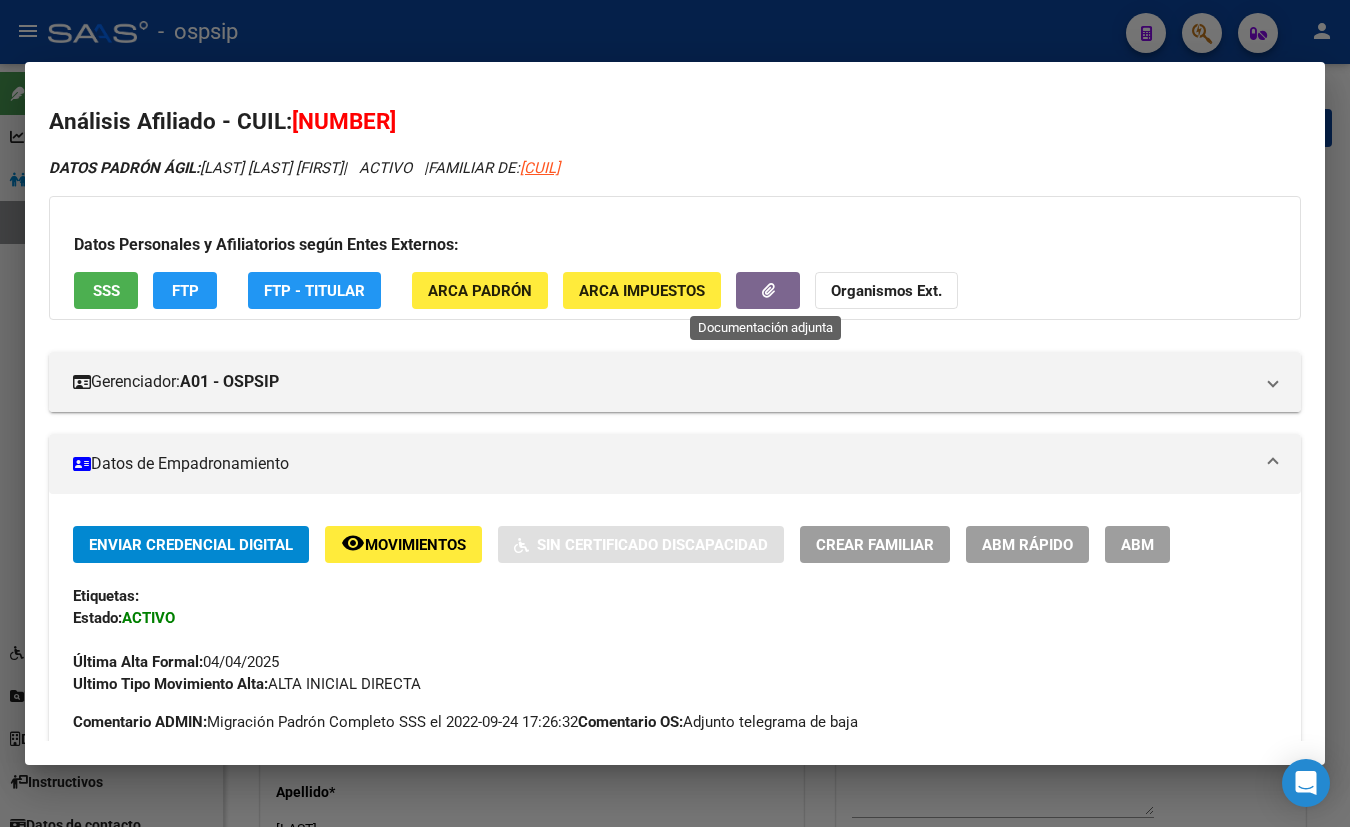 click 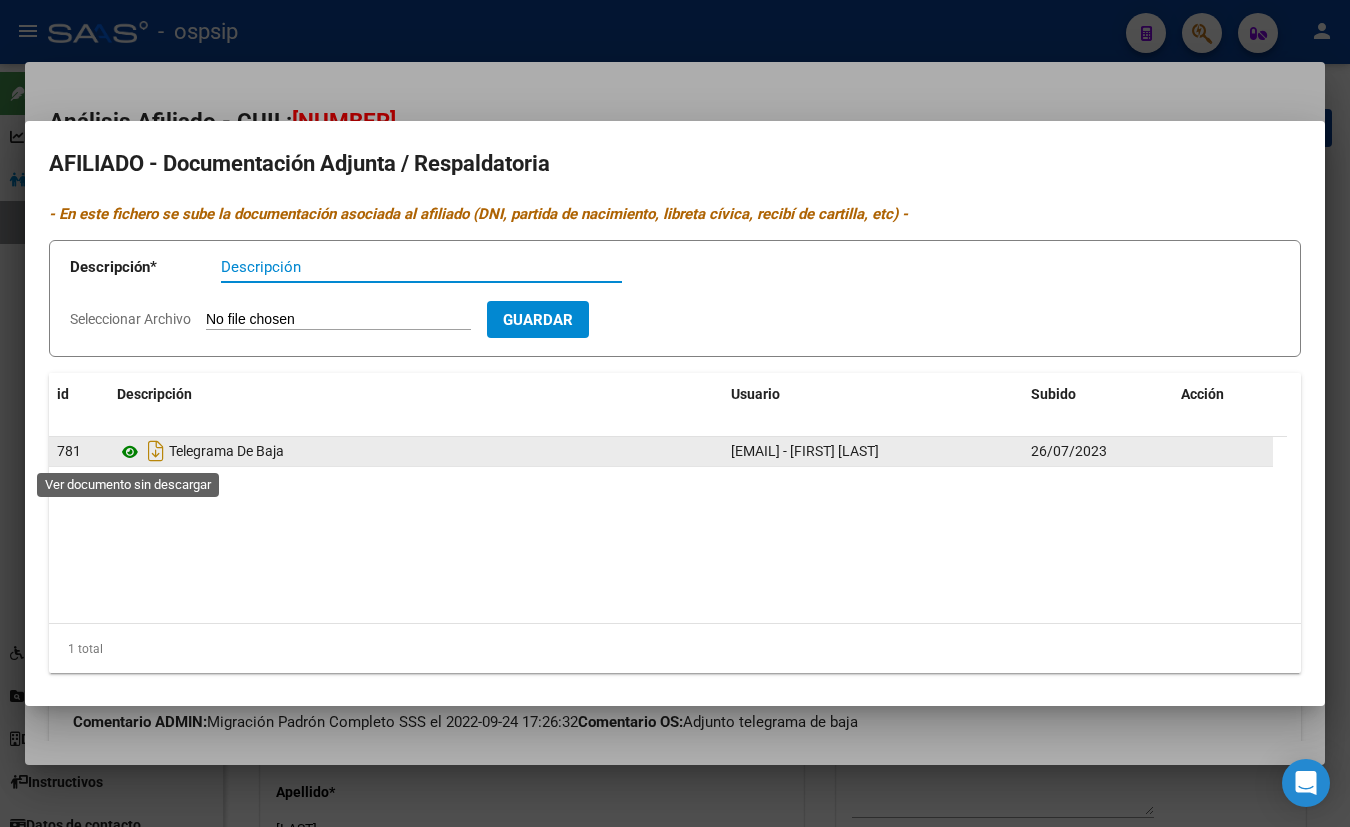 click 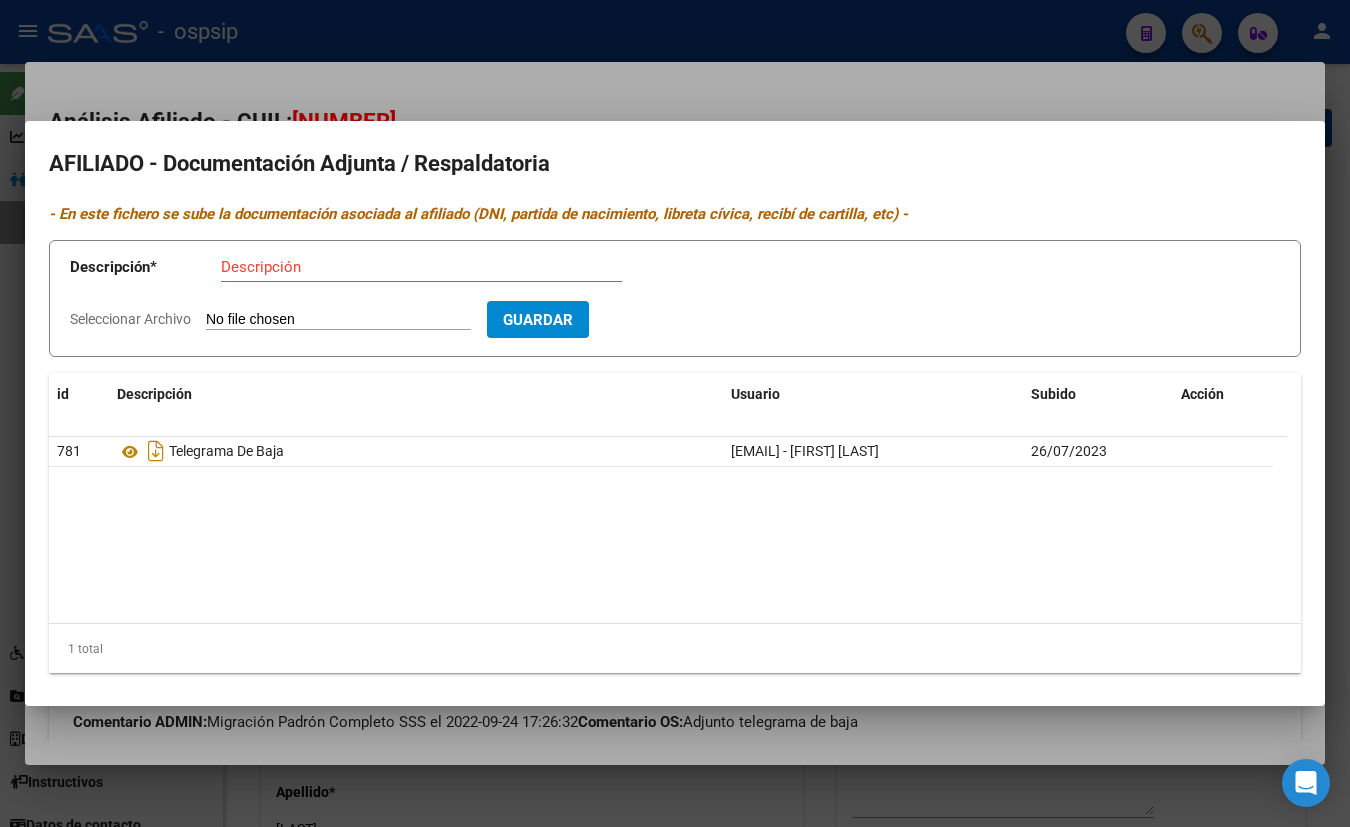 type 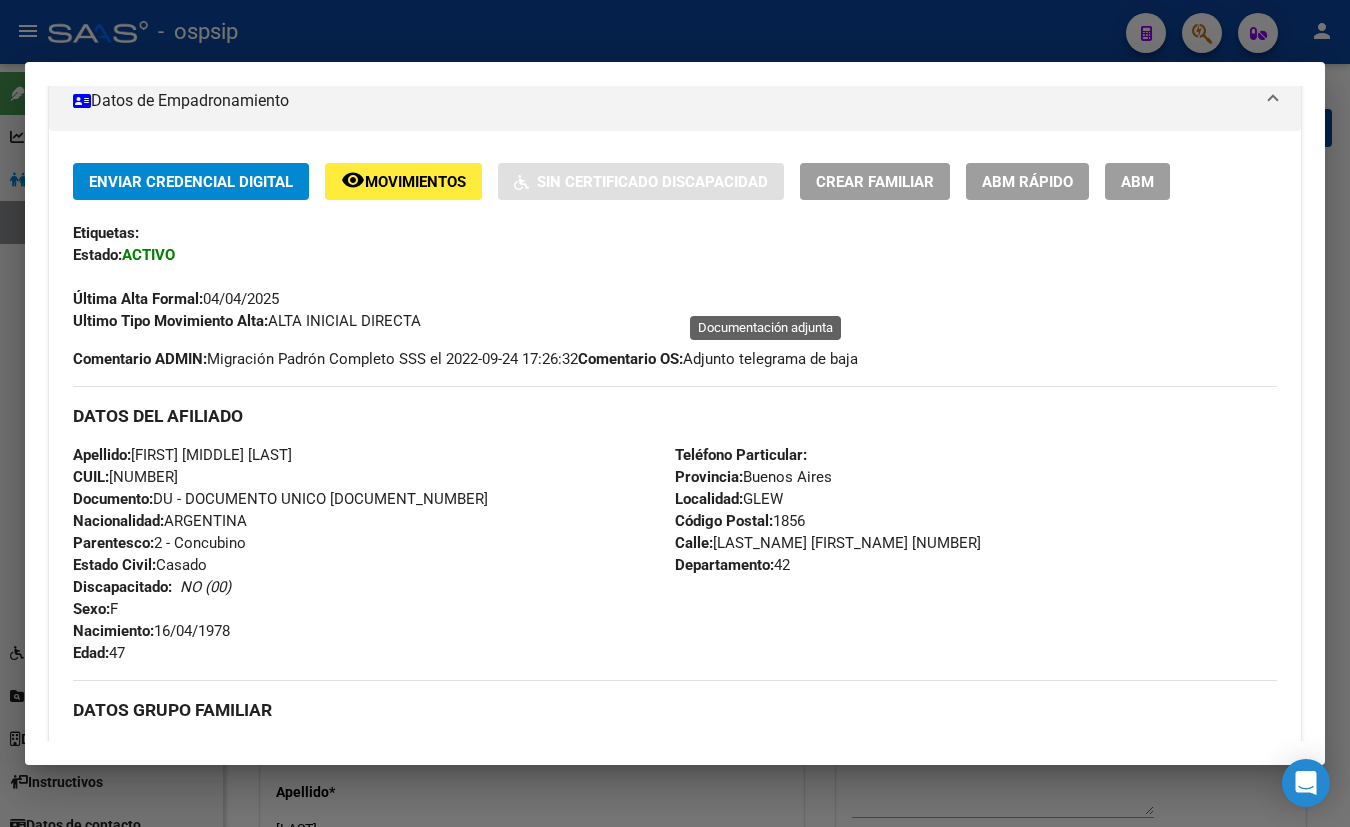 scroll, scrollTop: 0, scrollLeft: 0, axis: both 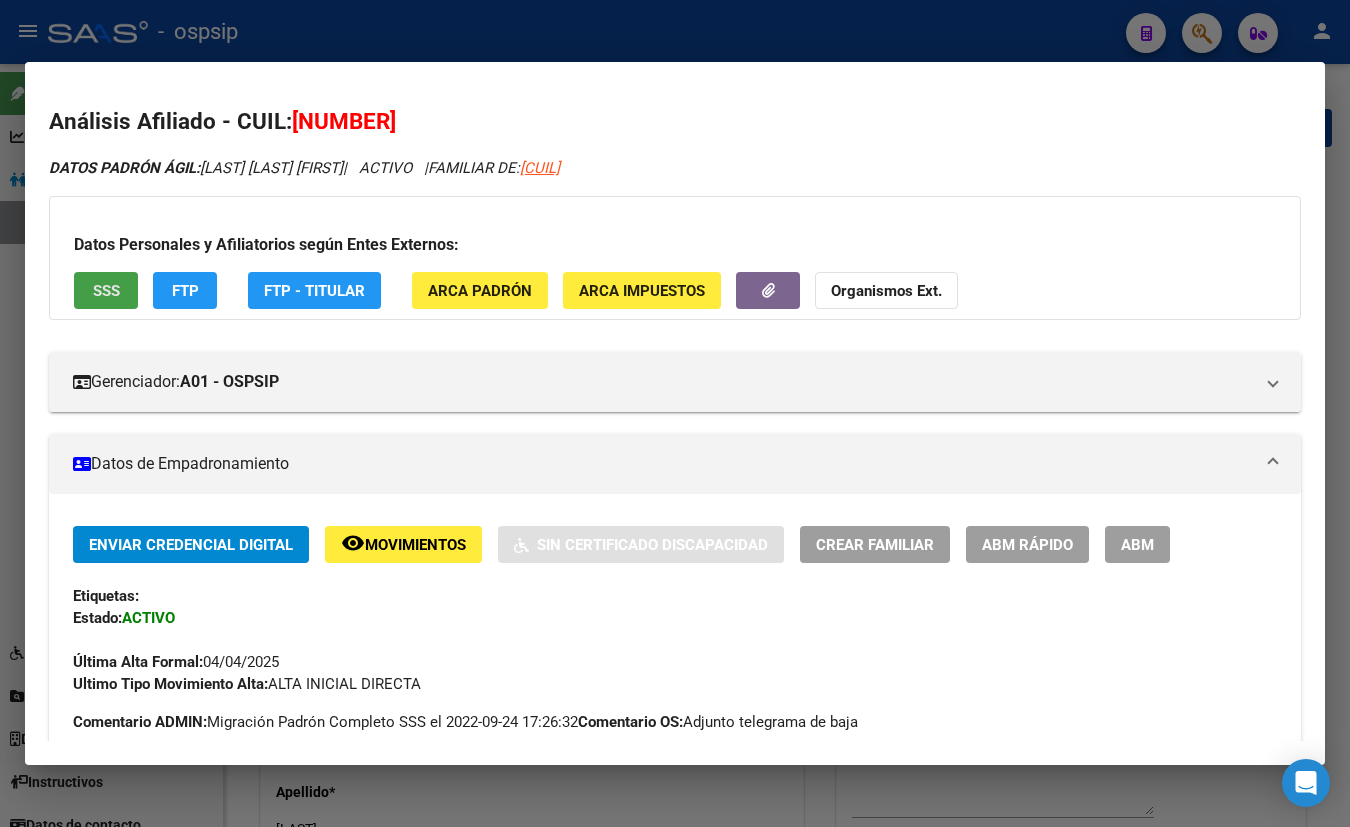 click on "SSS" at bounding box center (106, 290) 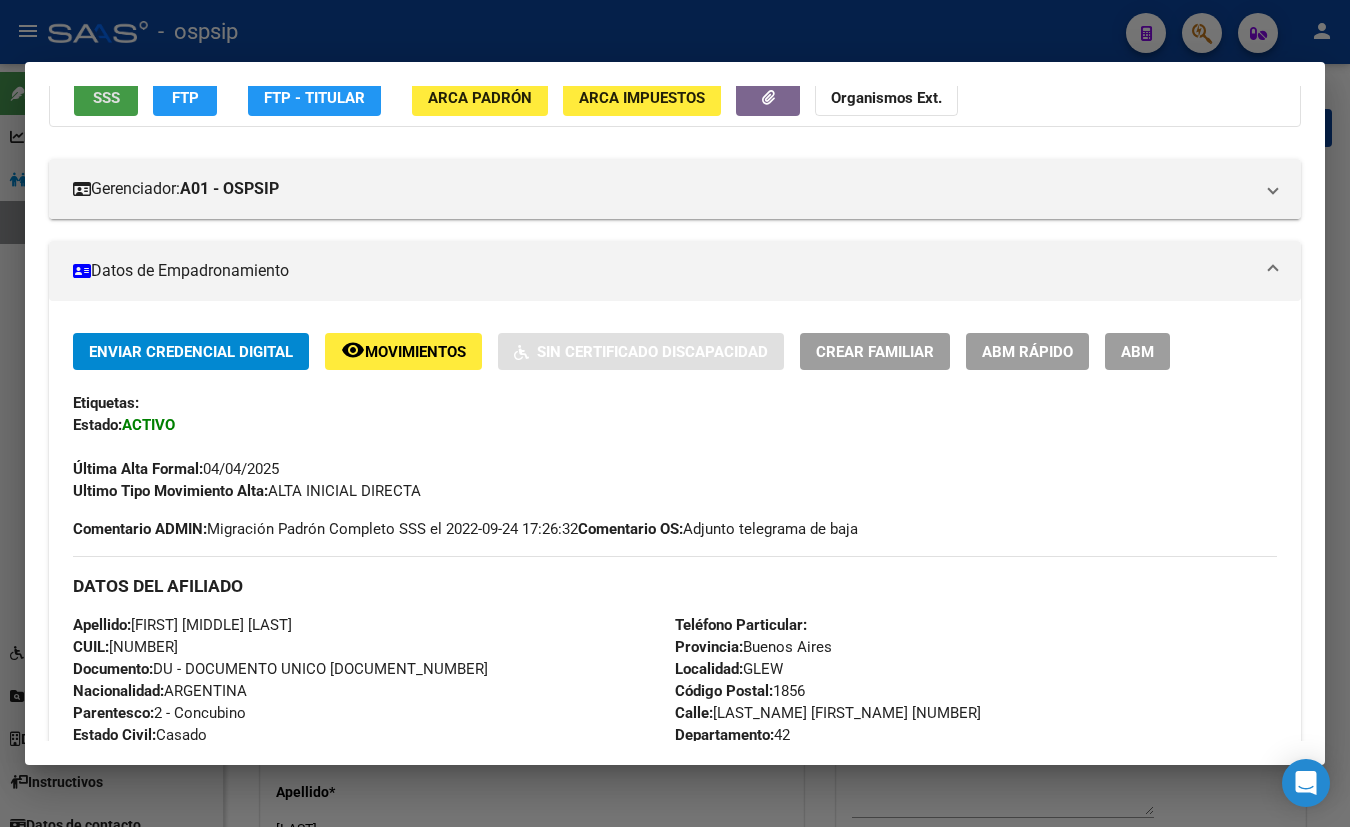 scroll, scrollTop: 90, scrollLeft: 0, axis: vertical 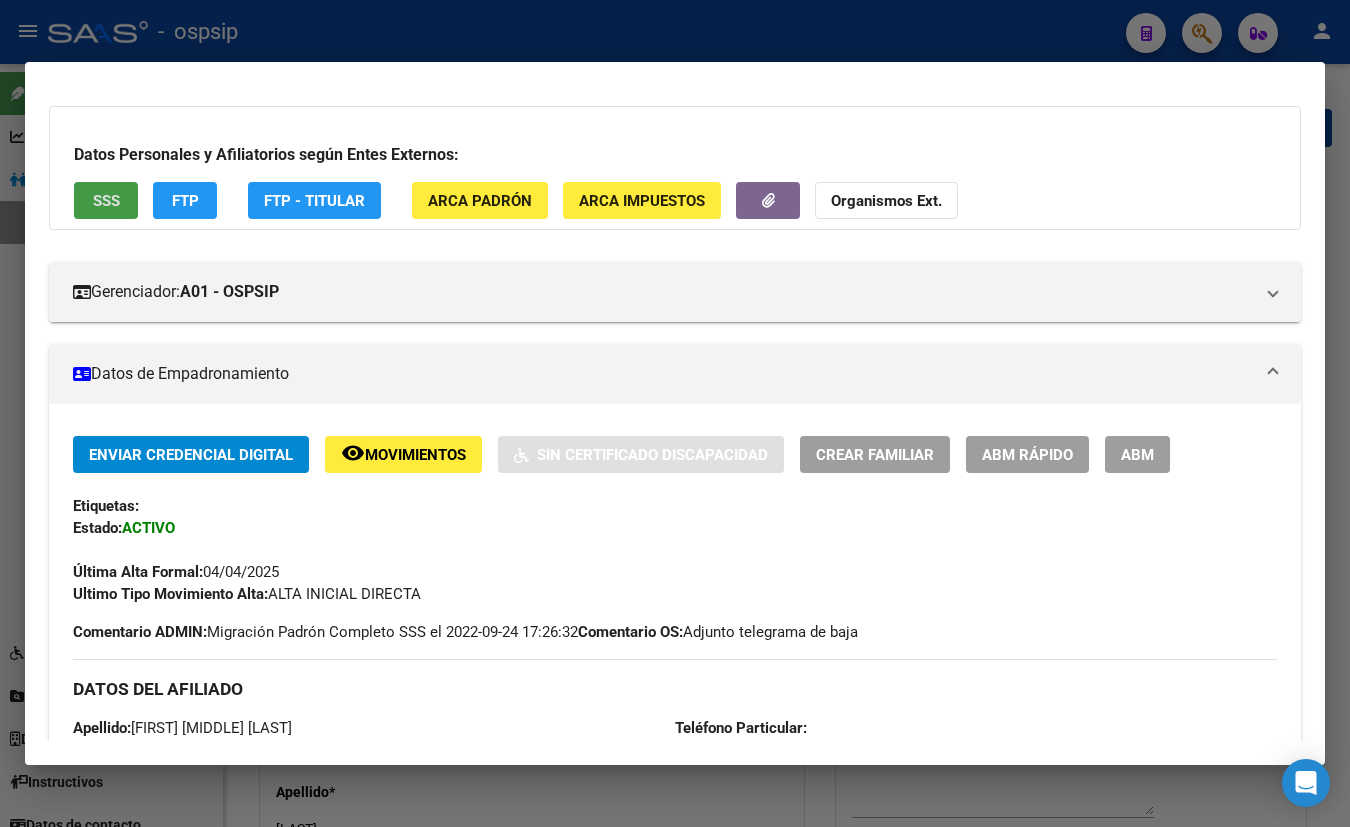click on "SSS" at bounding box center [106, 201] 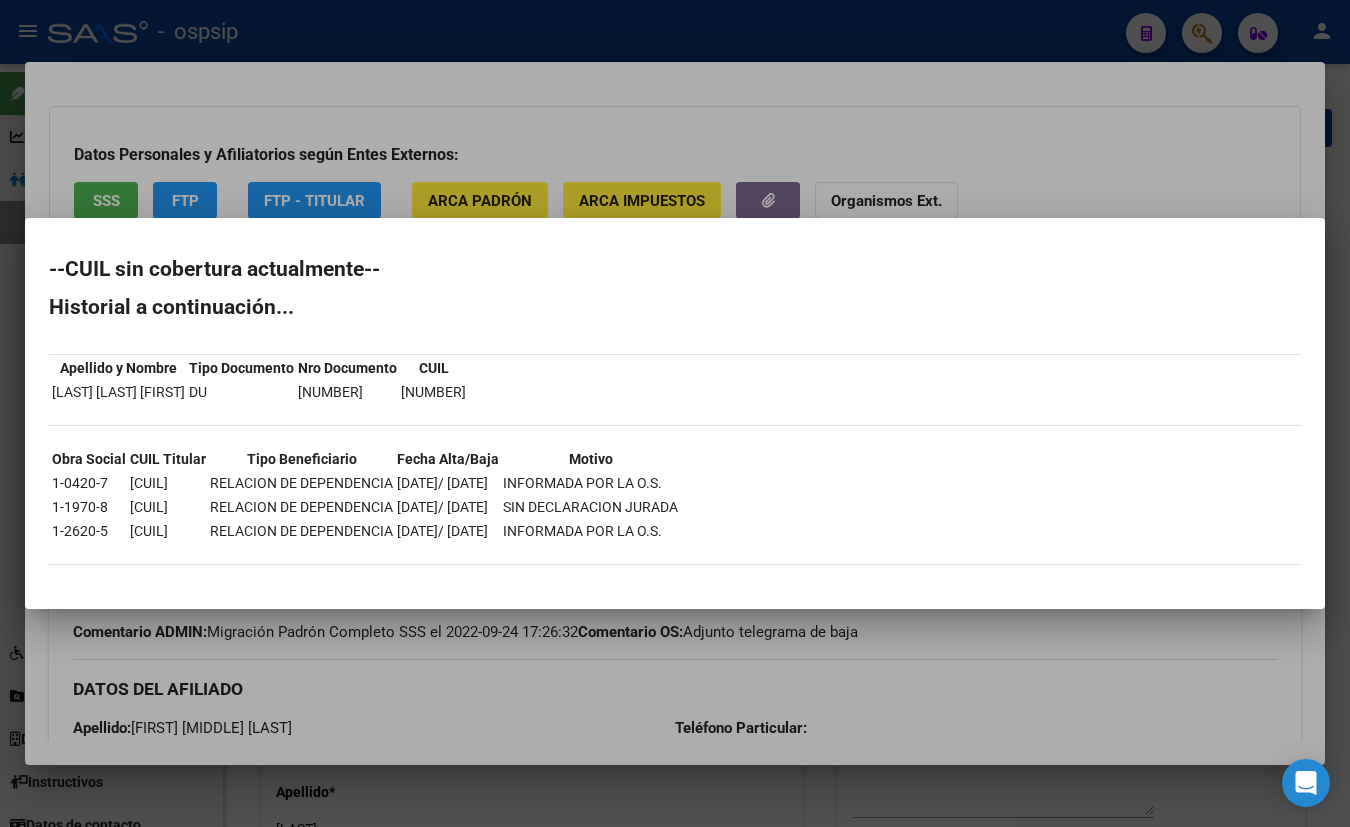 type 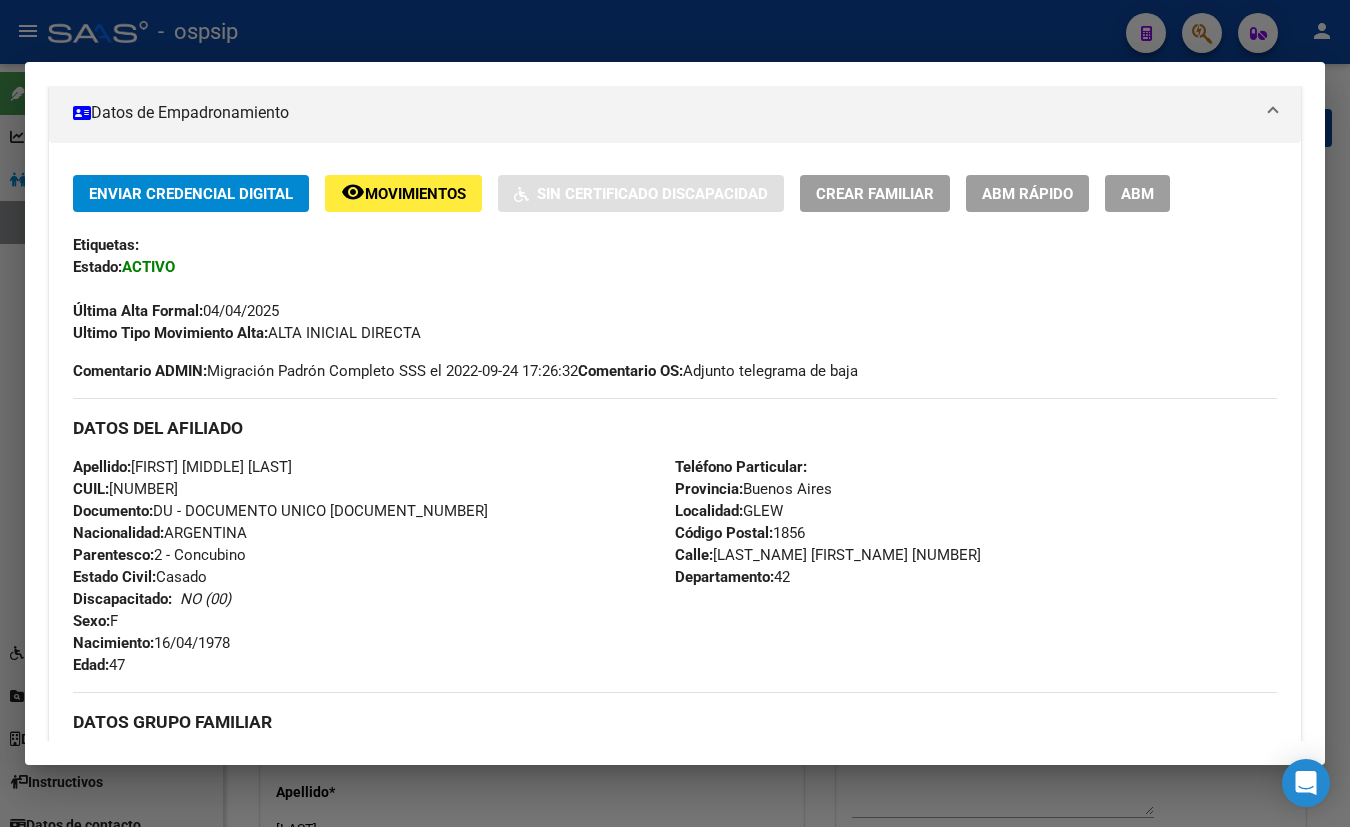 scroll, scrollTop: 363, scrollLeft: 0, axis: vertical 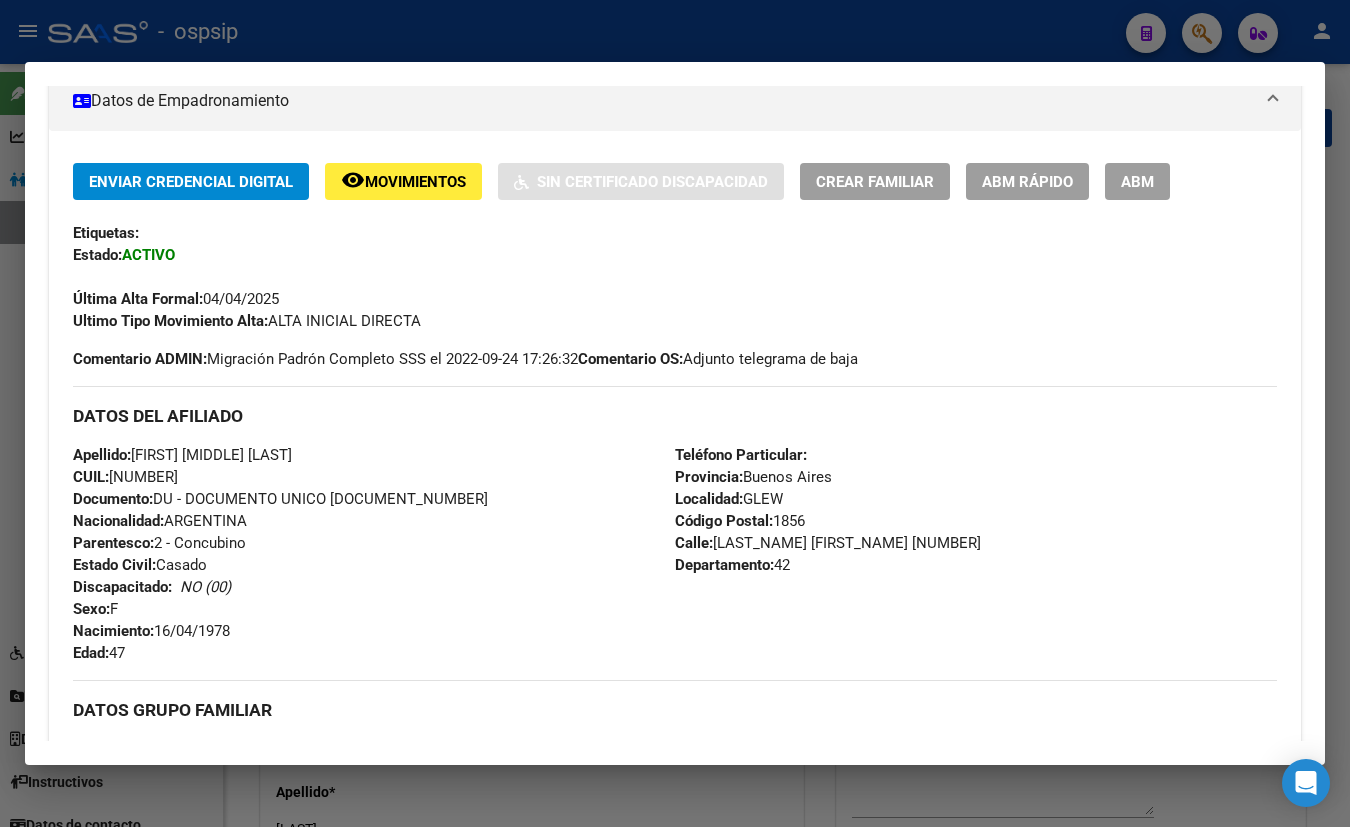click on "Apellido: [LAST] [LAST] [LAST] CUIL: [NUMBER] Documento: DU - DOCUMENTO UNICO [NUMBER] Nacionalidad: [NATIONALITY] Parentesco: 2 - Concubino Estado Civil: Casado Discapacitado: NO (00) Sexo: F Nacimiento: [DATE] Edad: 47" at bounding box center [374, 554] 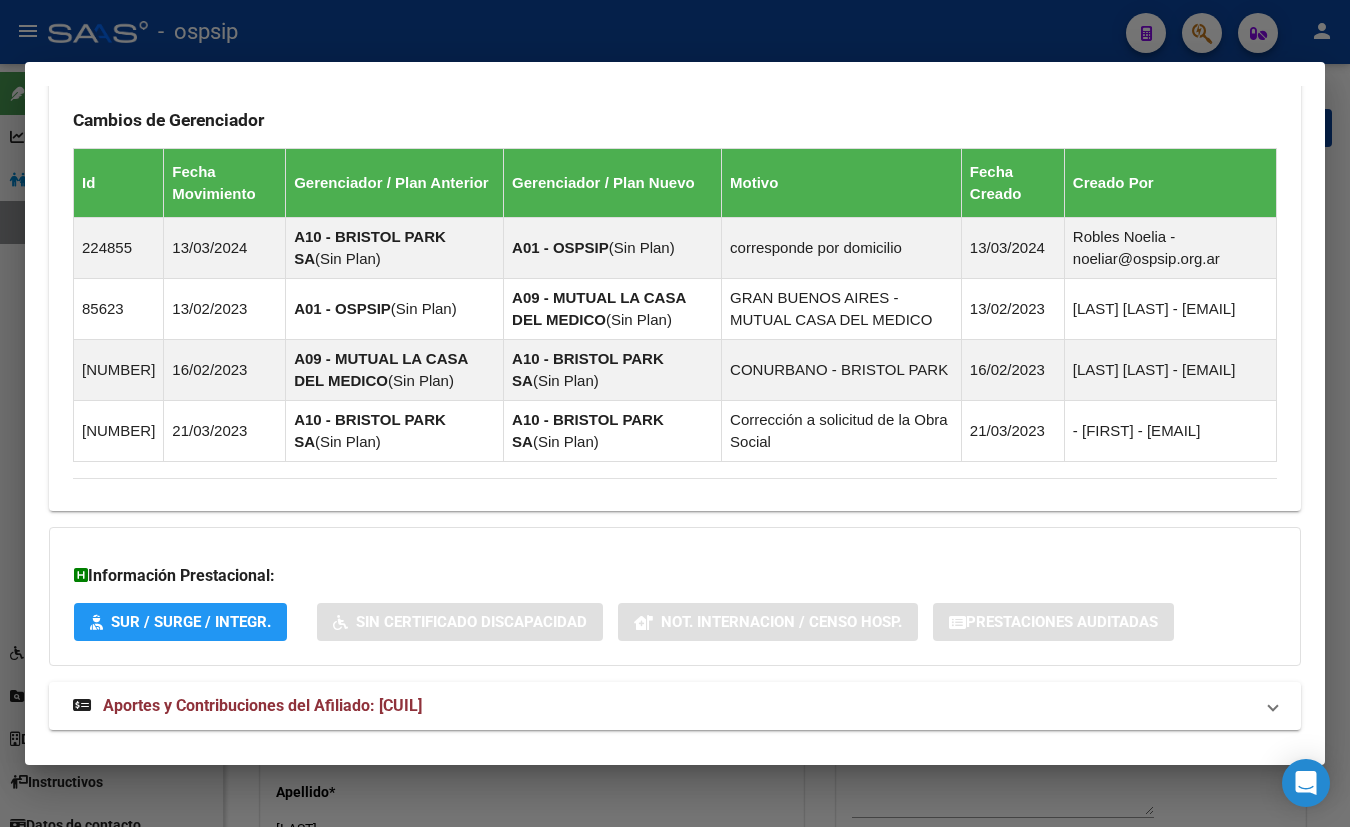 scroll, scrollTop: 1450, scrollLeft: 0, axis: vertical 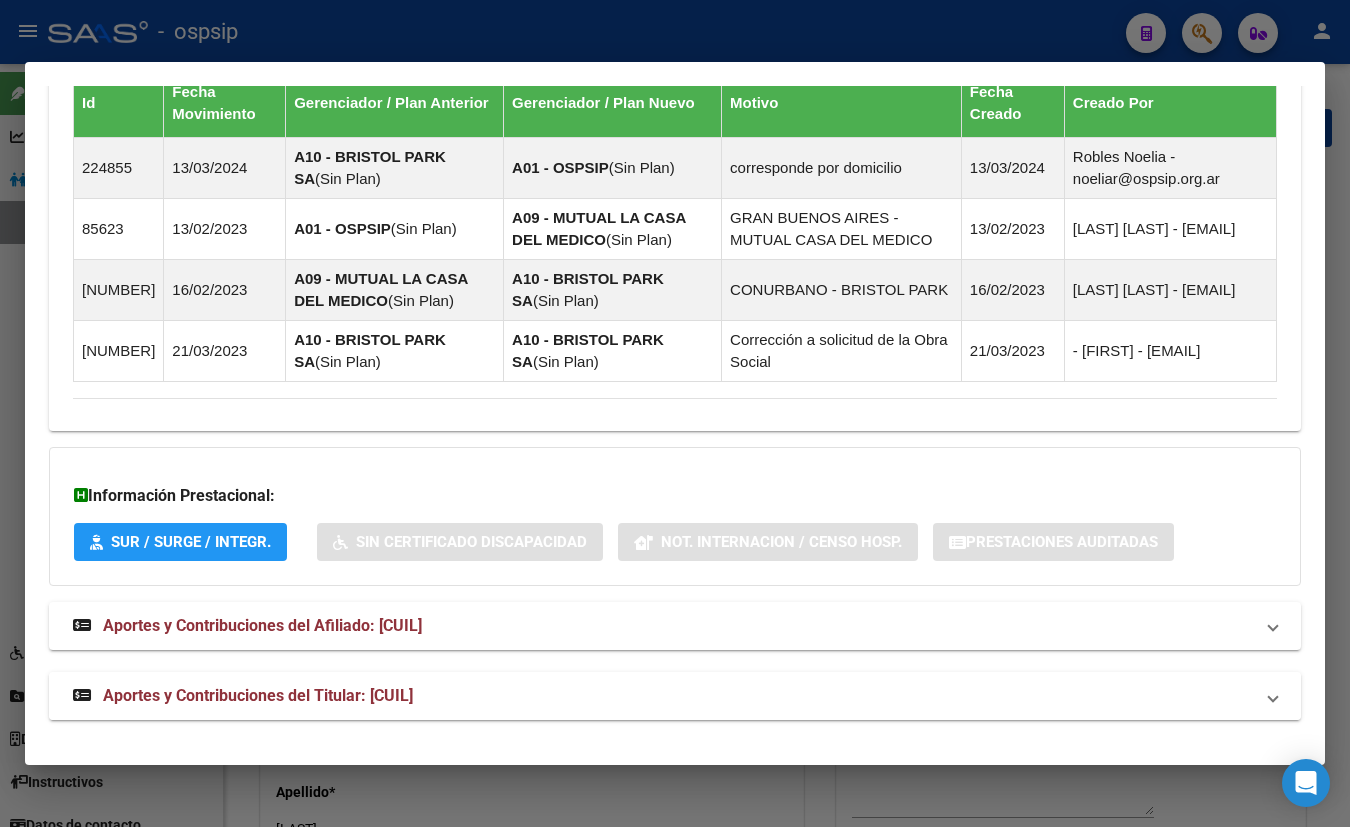 click on "Aportes y Contribuciones del Titular: [CUIL]" at bounding box center [258, 695] 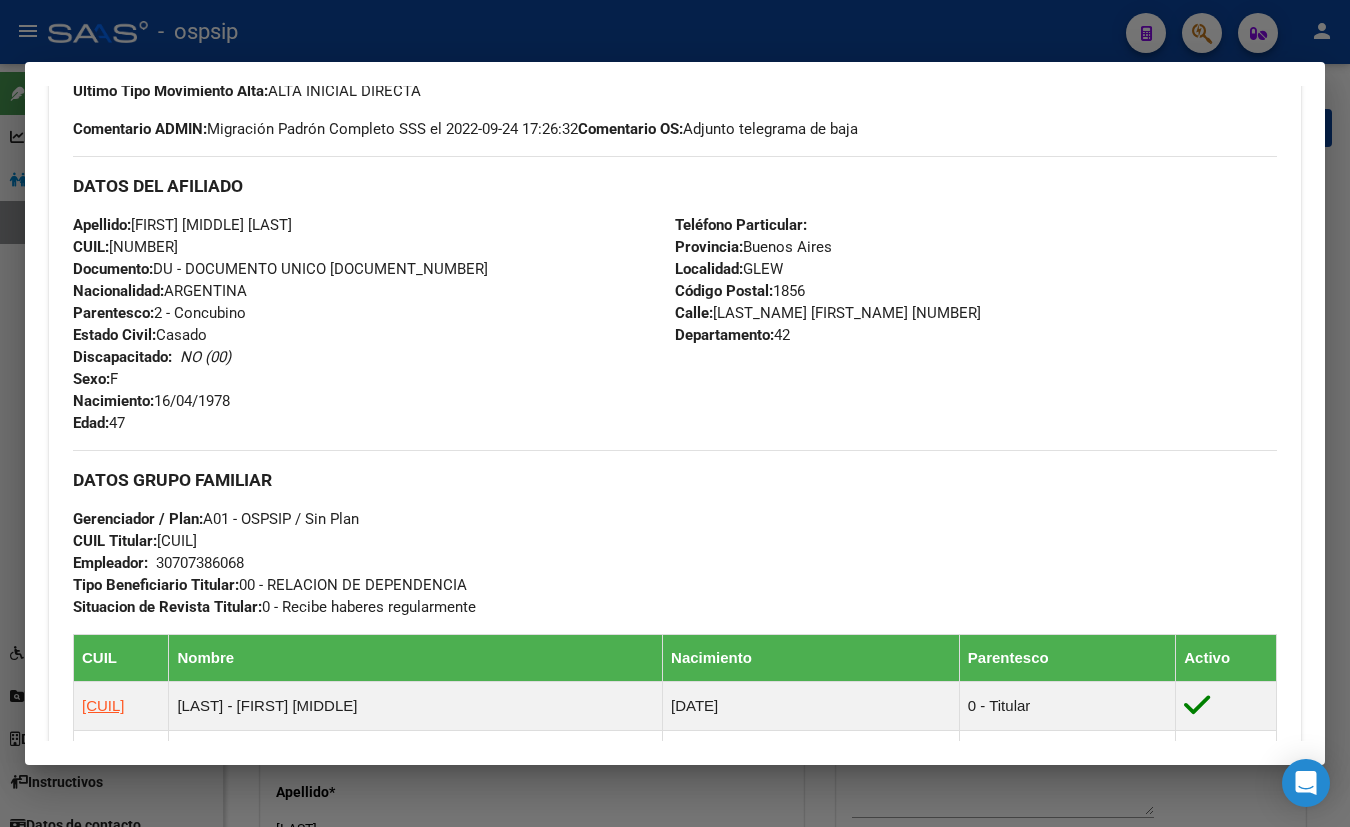 scroll, scrollTop: 568, scrollLeft: 0, axis: vertical 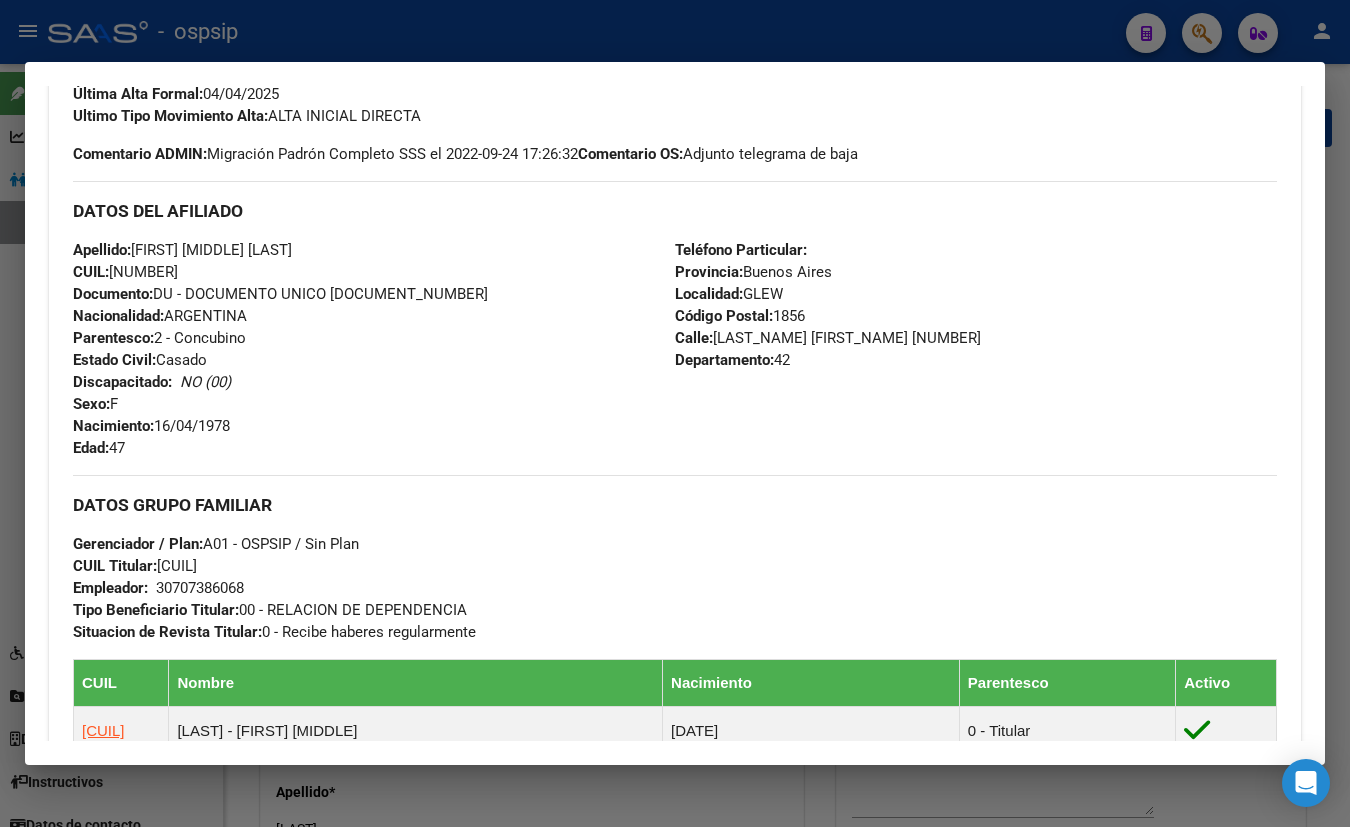 click on "Última Alta Formal:  [DATE]" at bounding box center (675, 83) 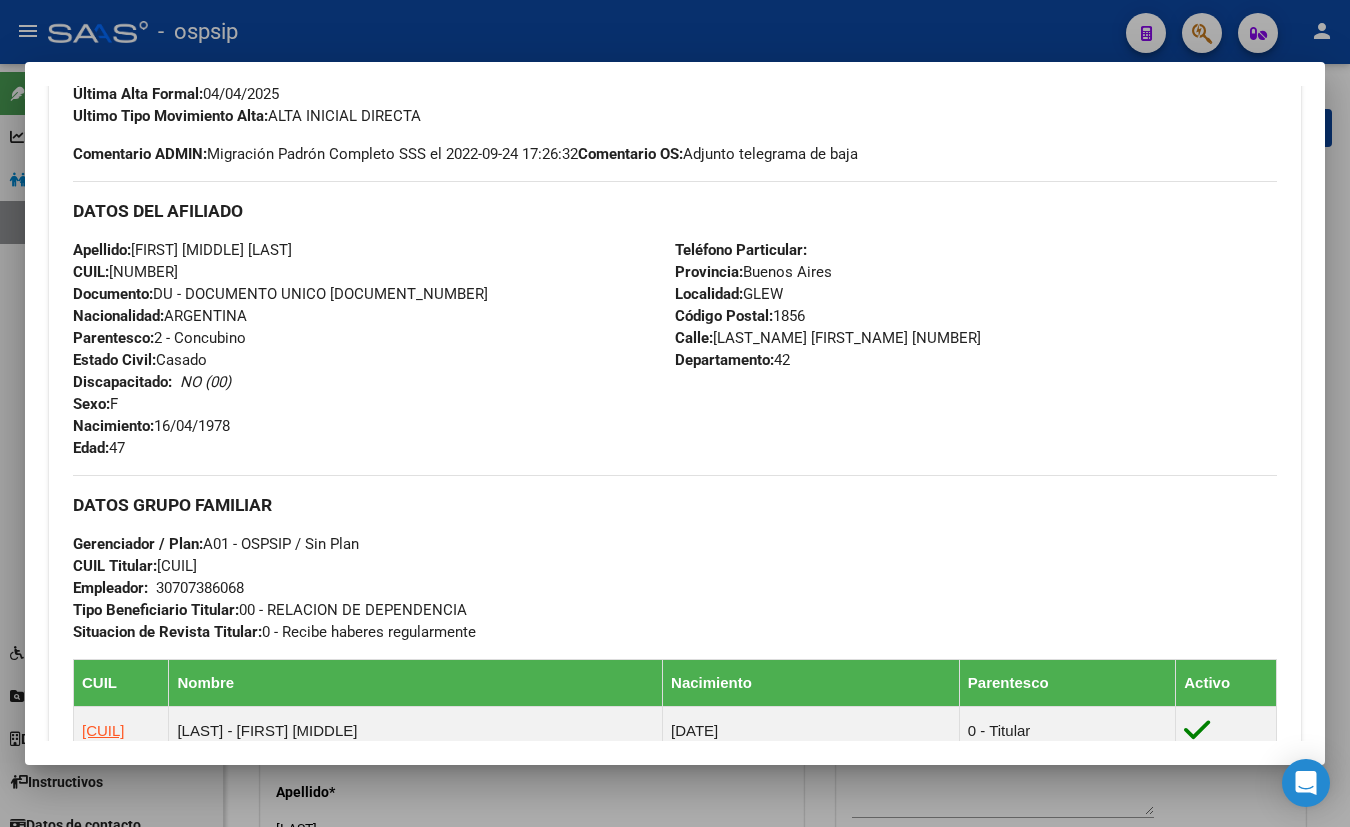 type 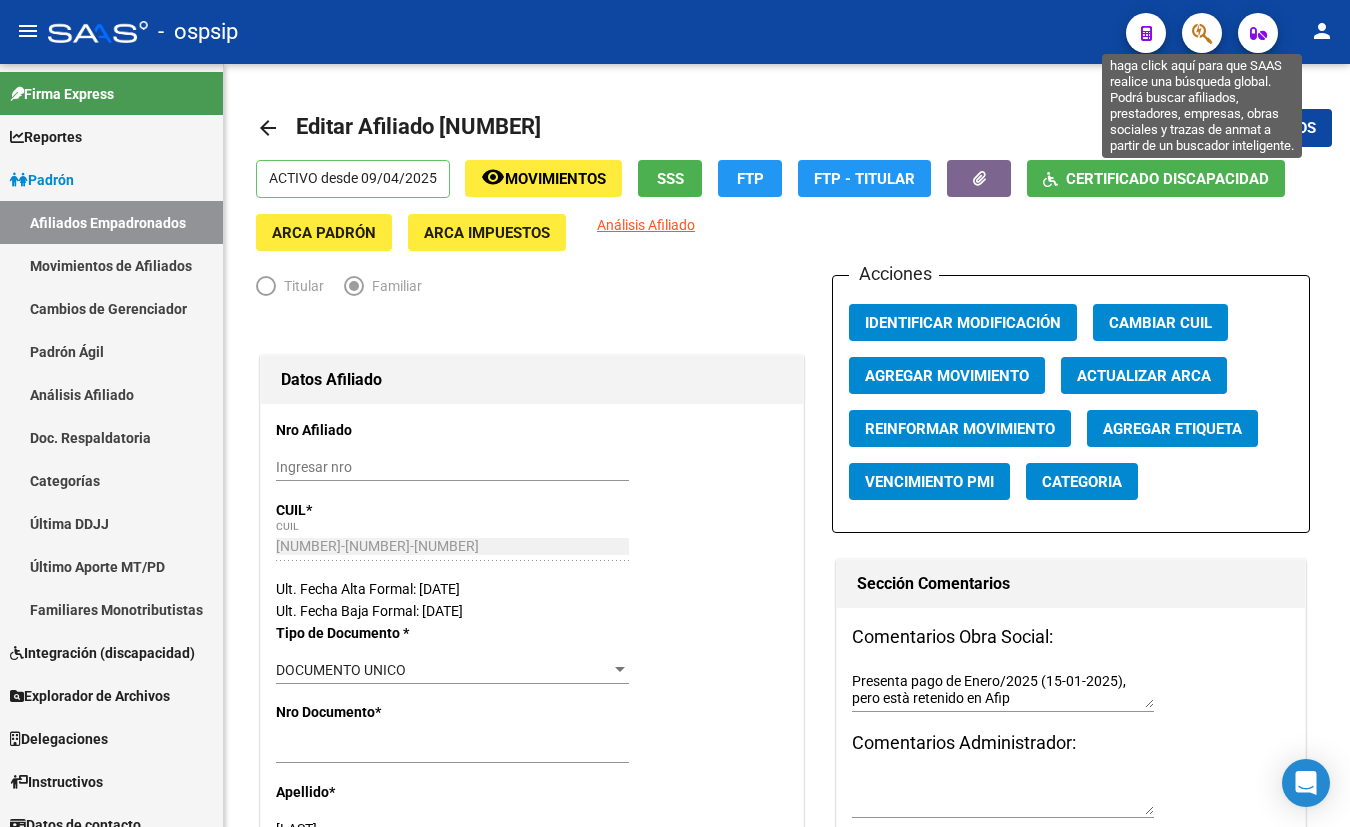 click 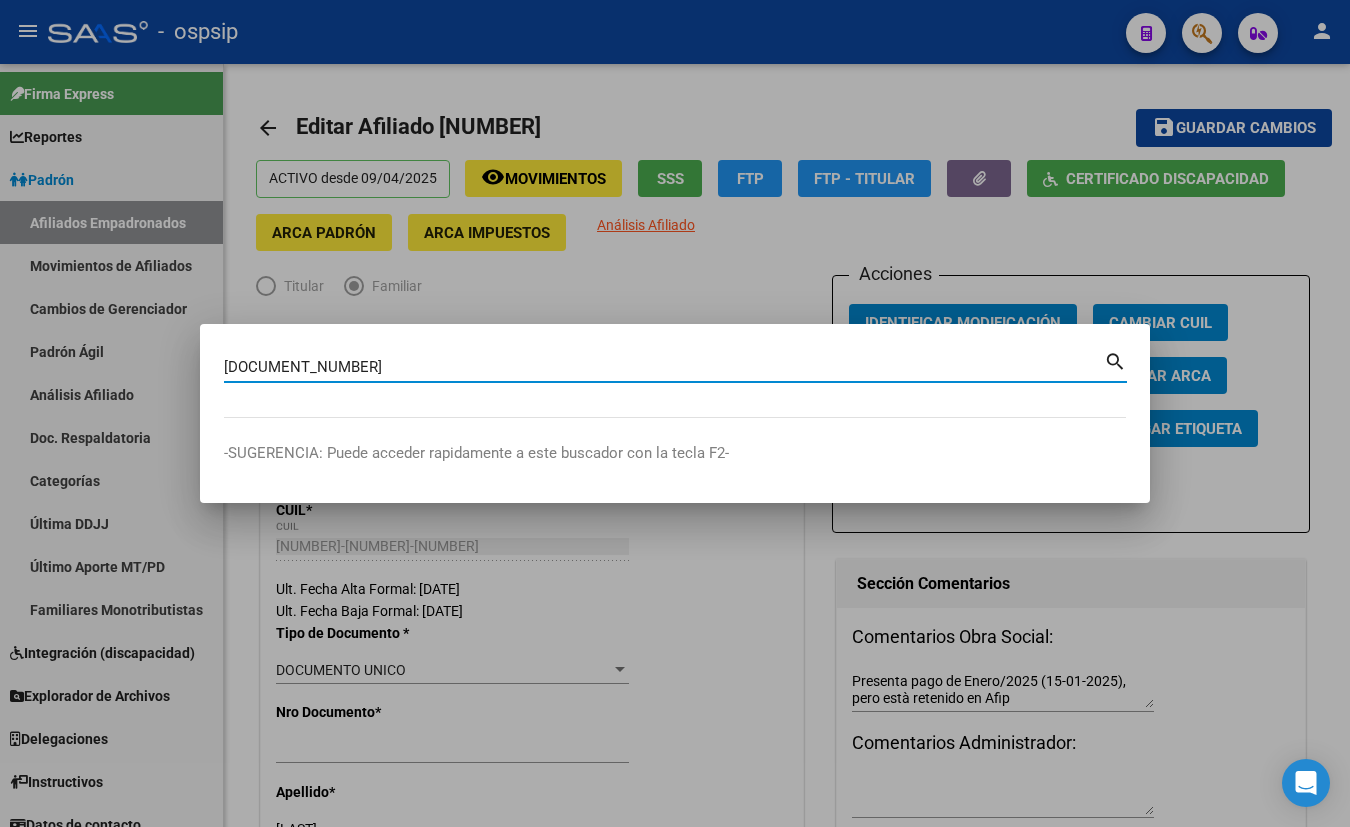 type on "[DOCUMENT_NUMBER]" 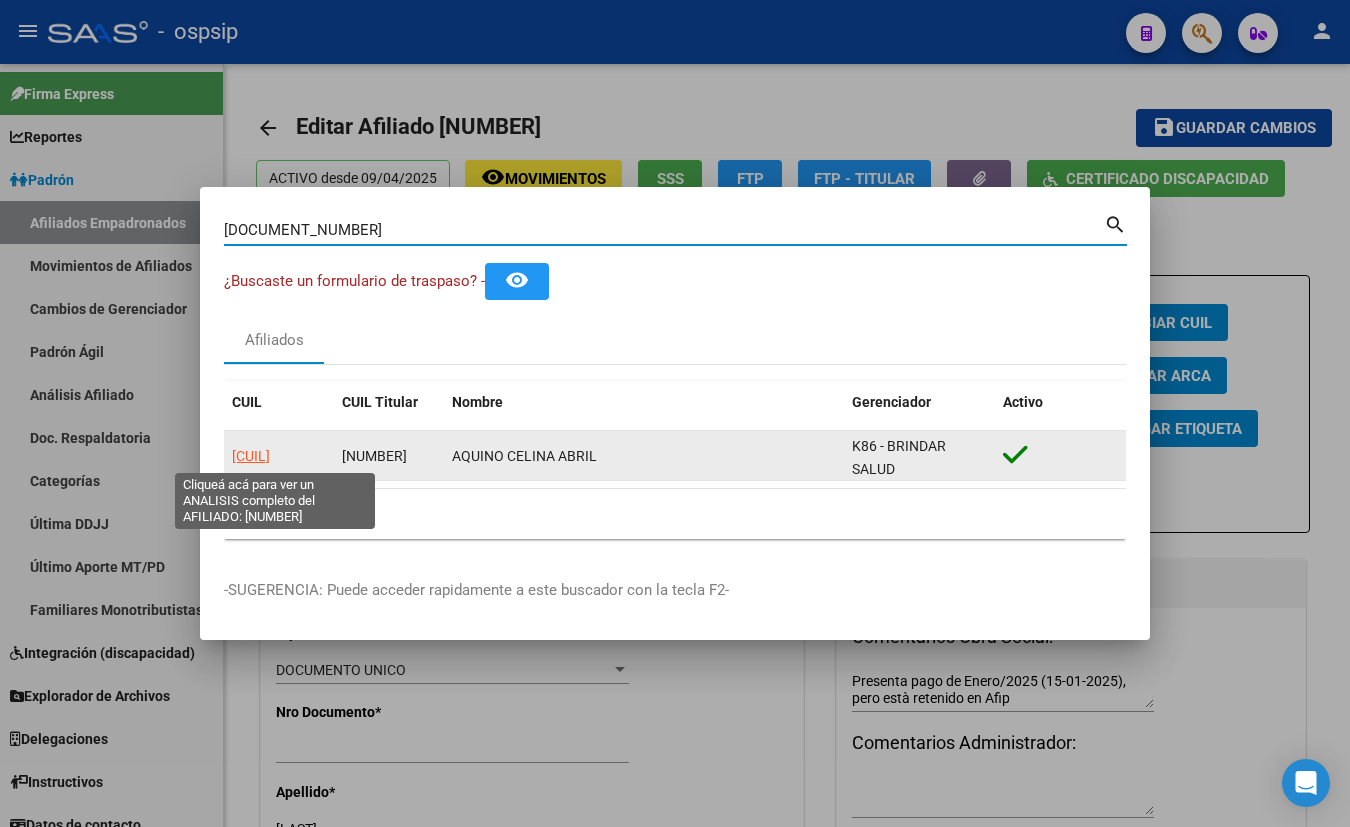 click on "[CUIL]" 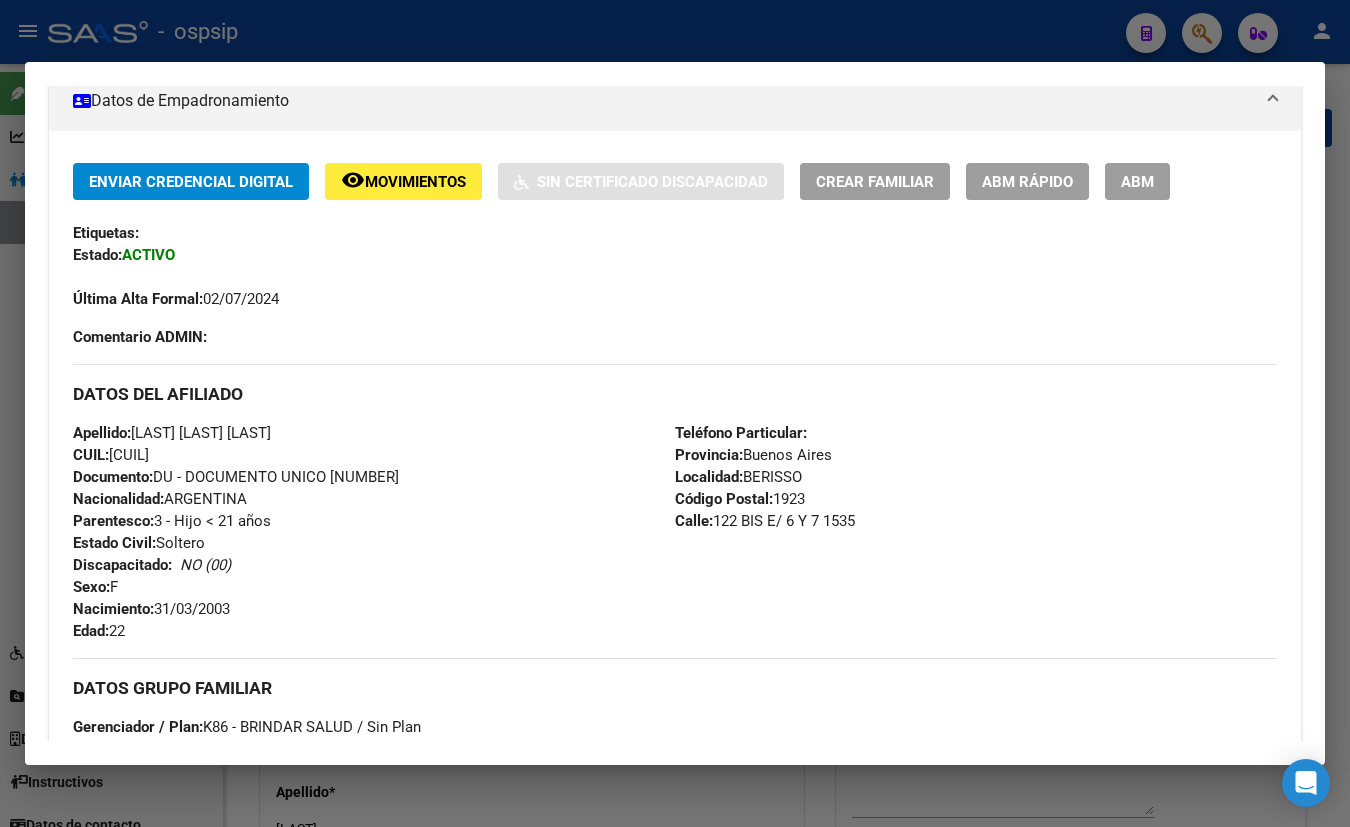 scroll, scrollTop: 0, scrollLeft: 0, axis: both 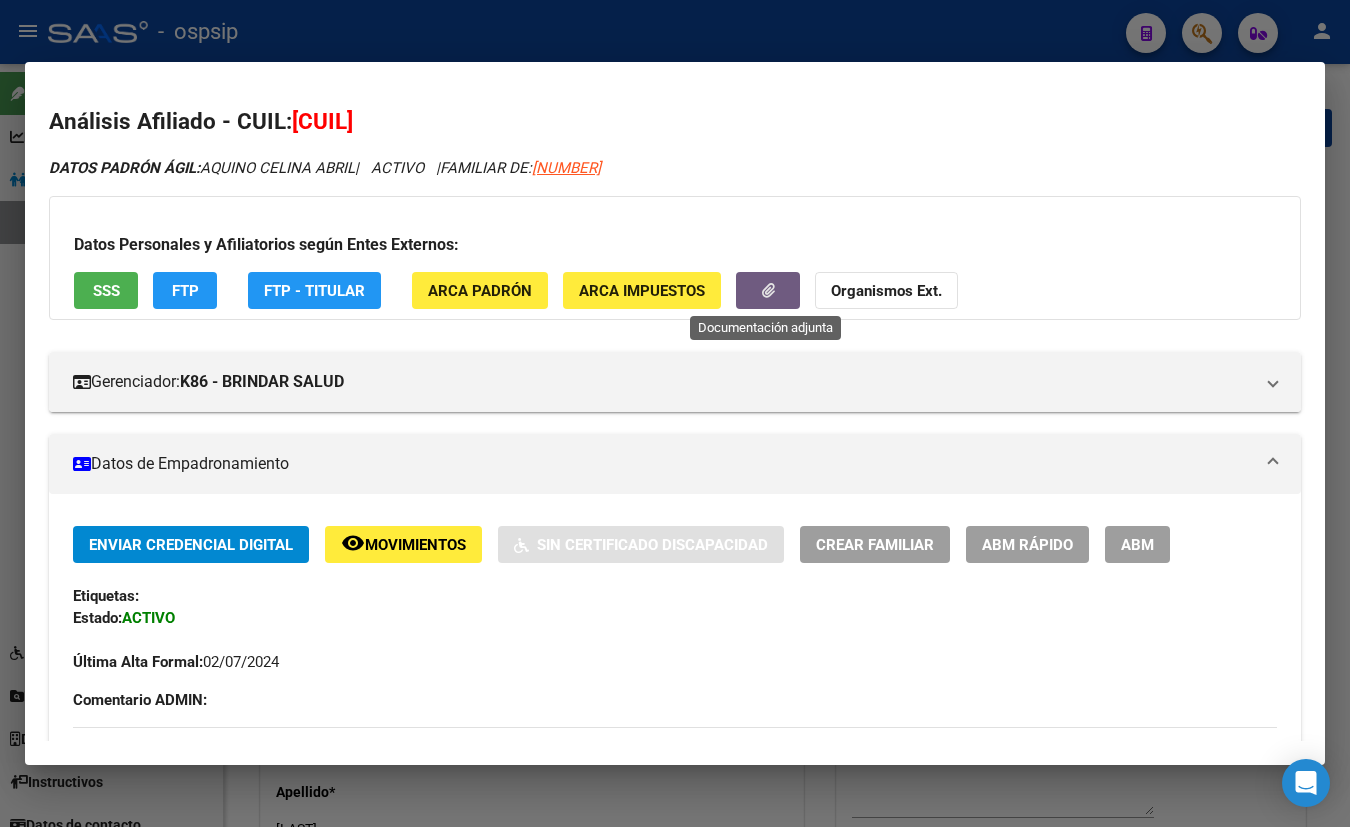 click 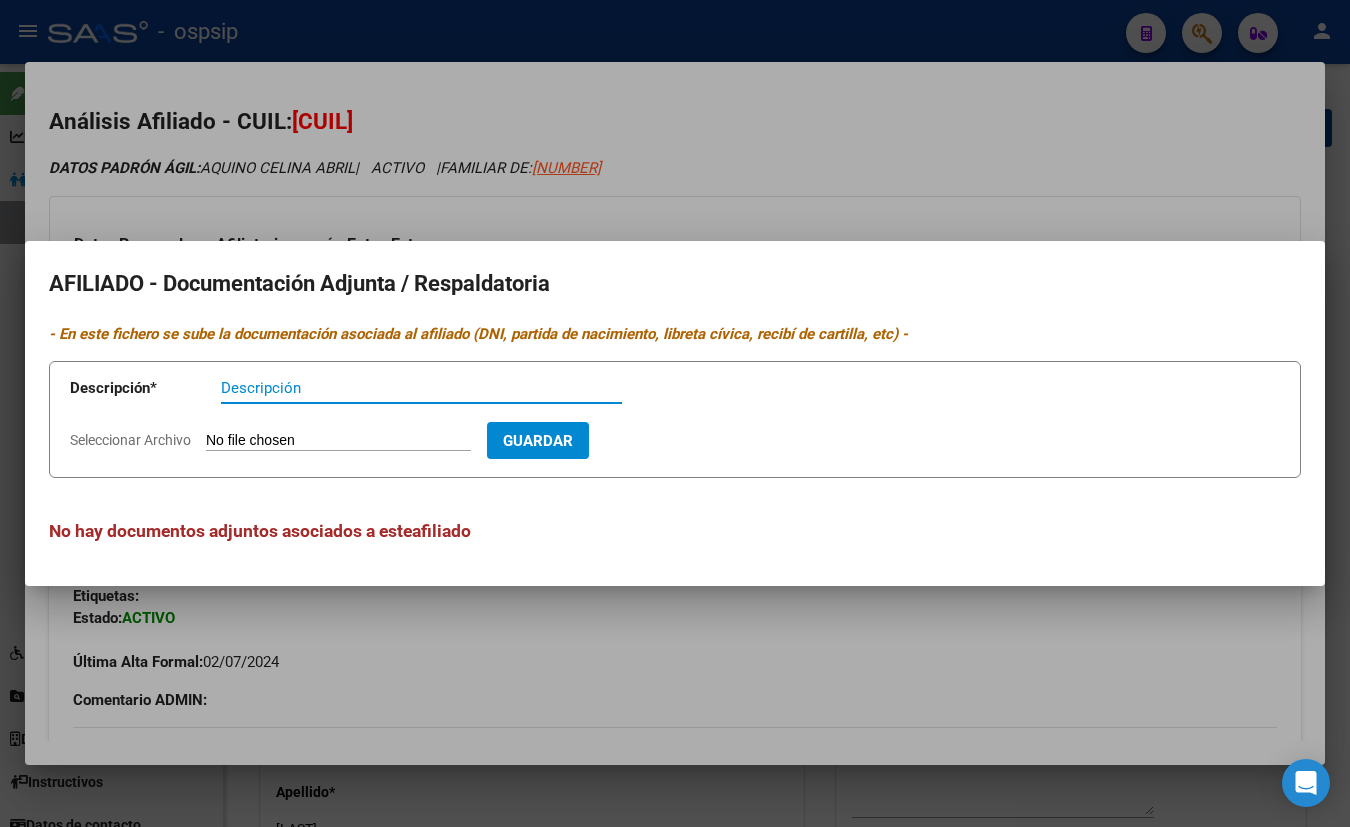 type 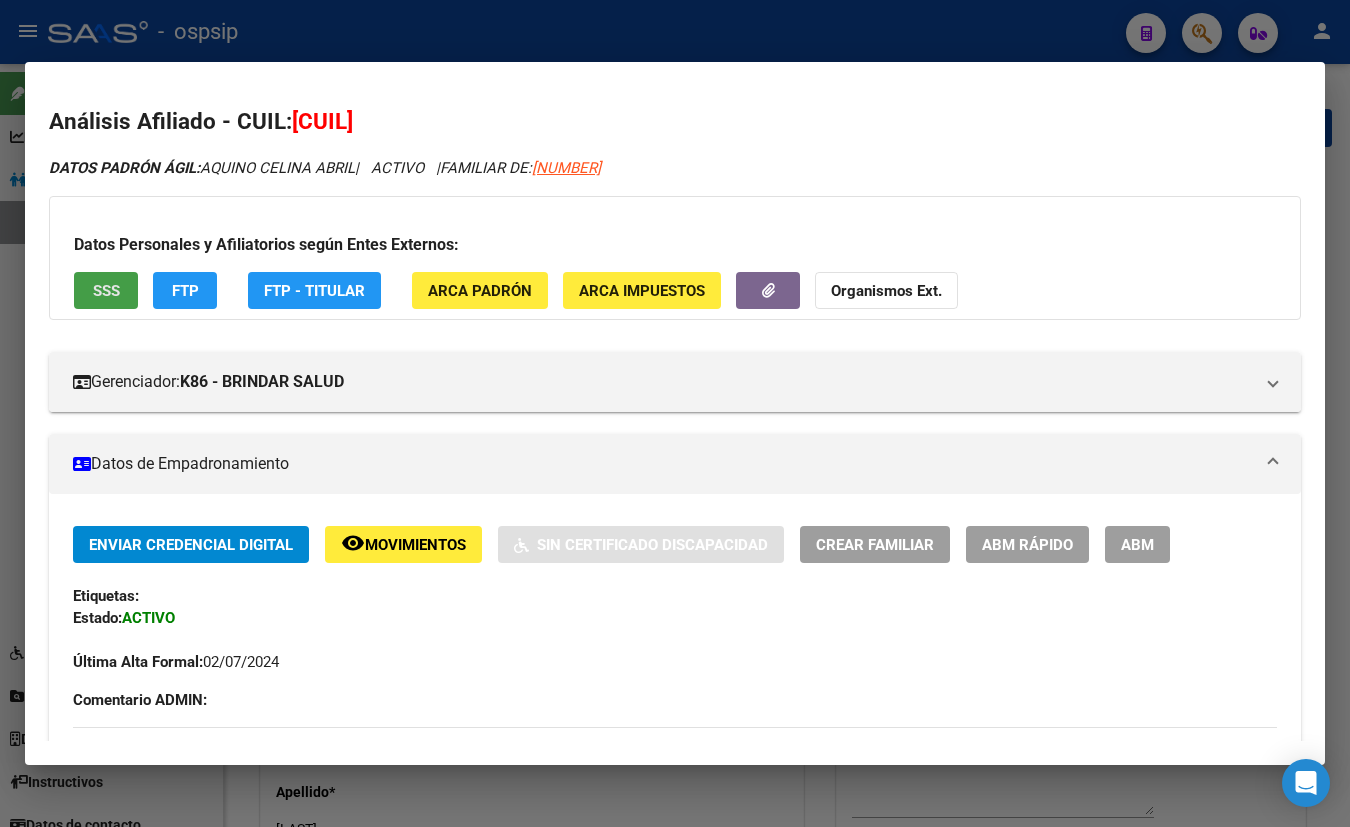 click on "SSS" at bounding box center (106, 291) 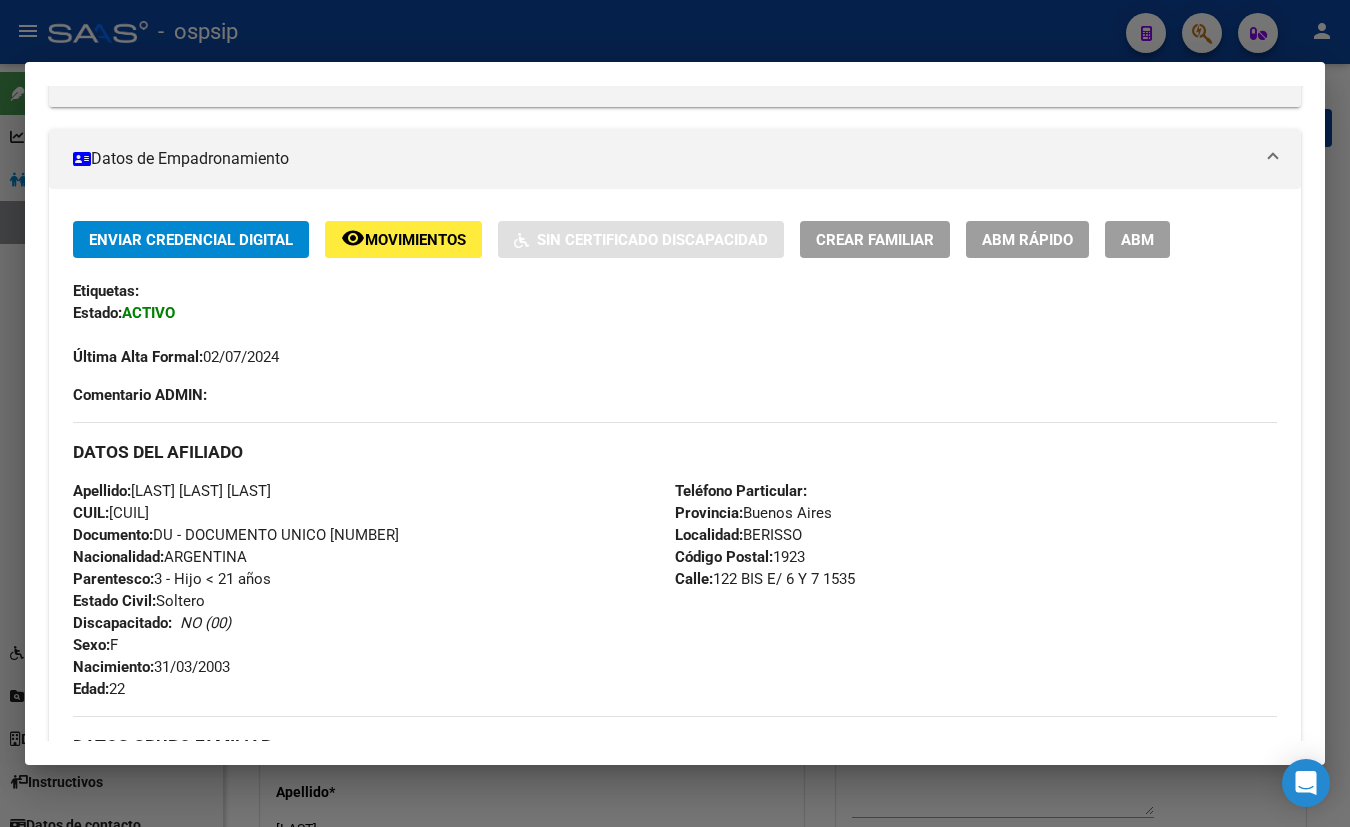 scroll, scrollTop: 363, scrollLeft: 0, axis: vertical 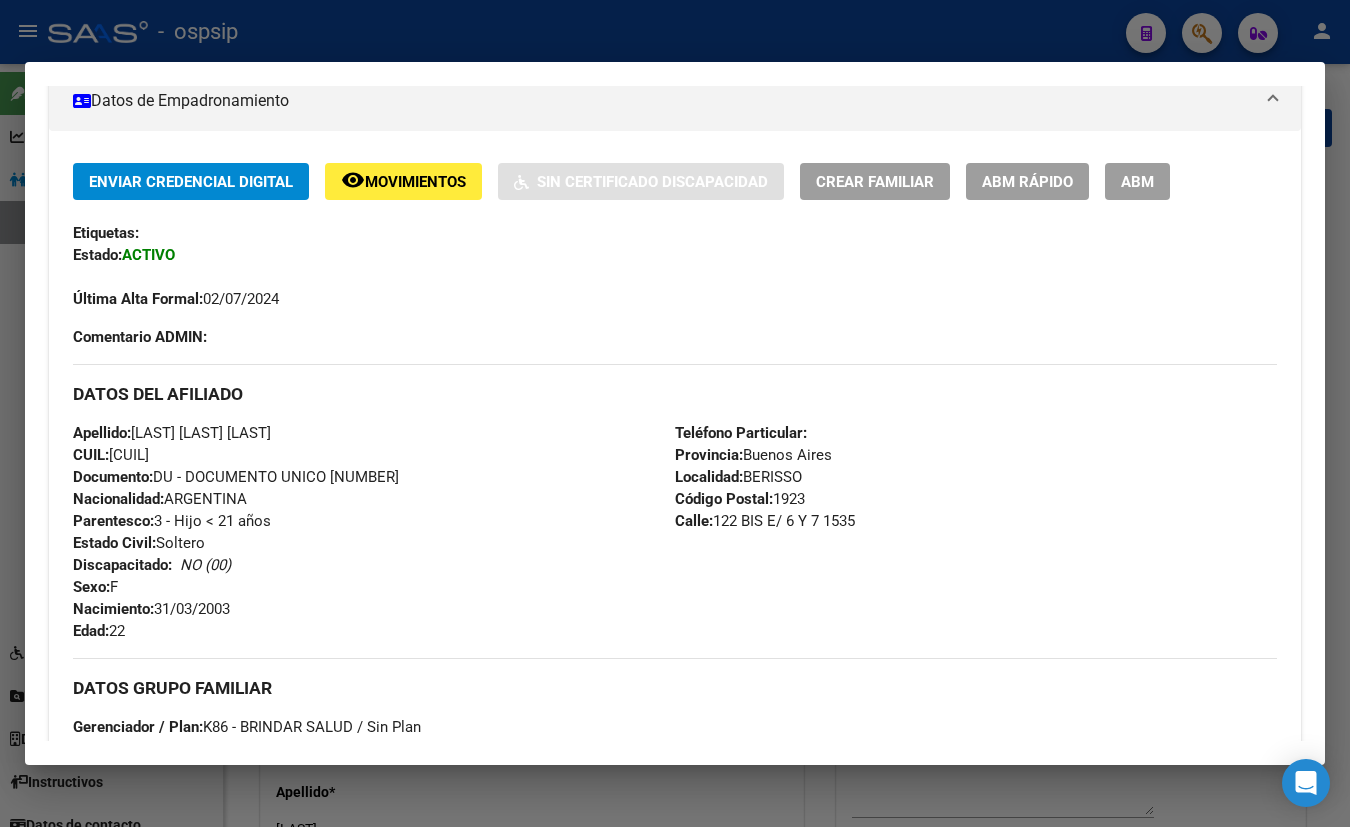 click on "ABM" at bounding box center (1137, 182) 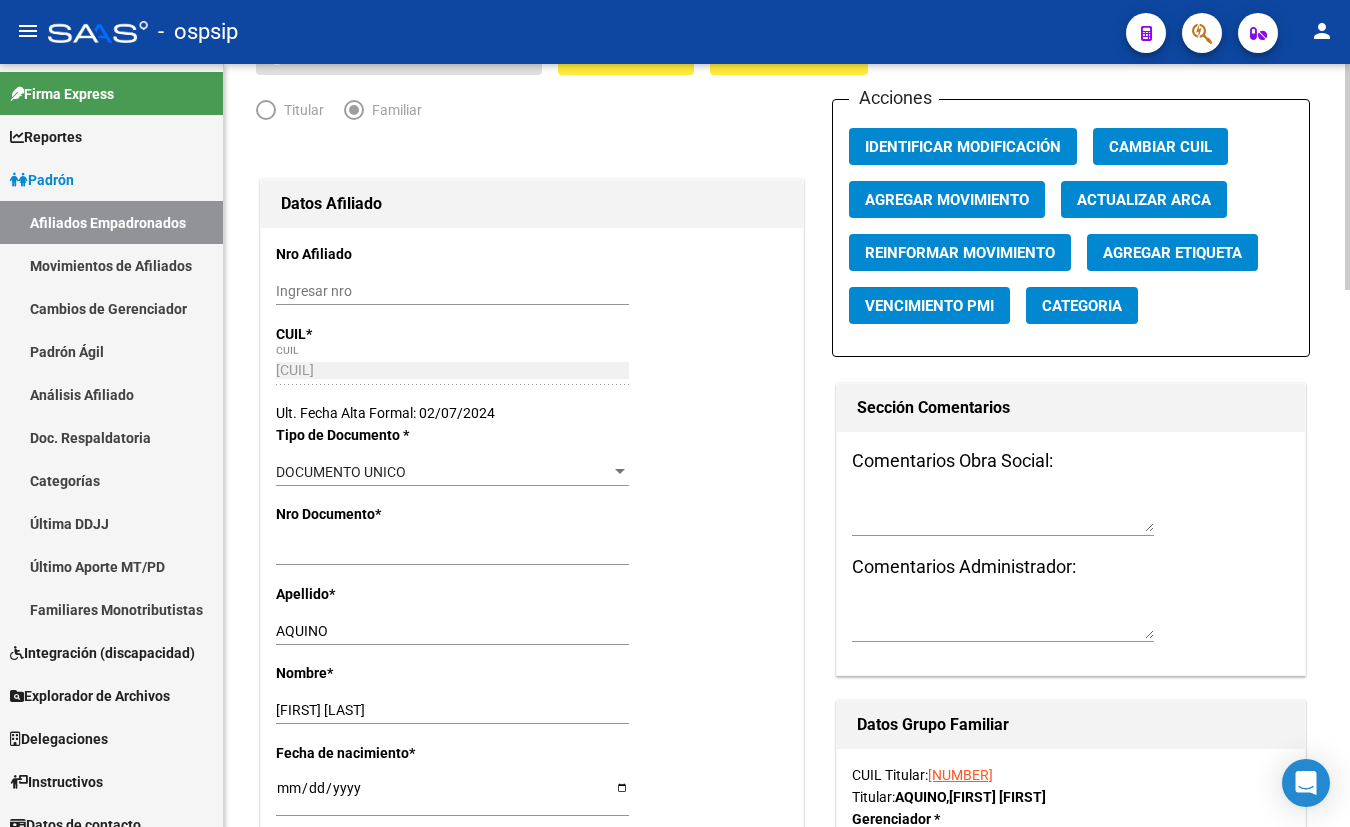 scroll, scrollTop: 181, scrollLeft: 0, axis: vertical 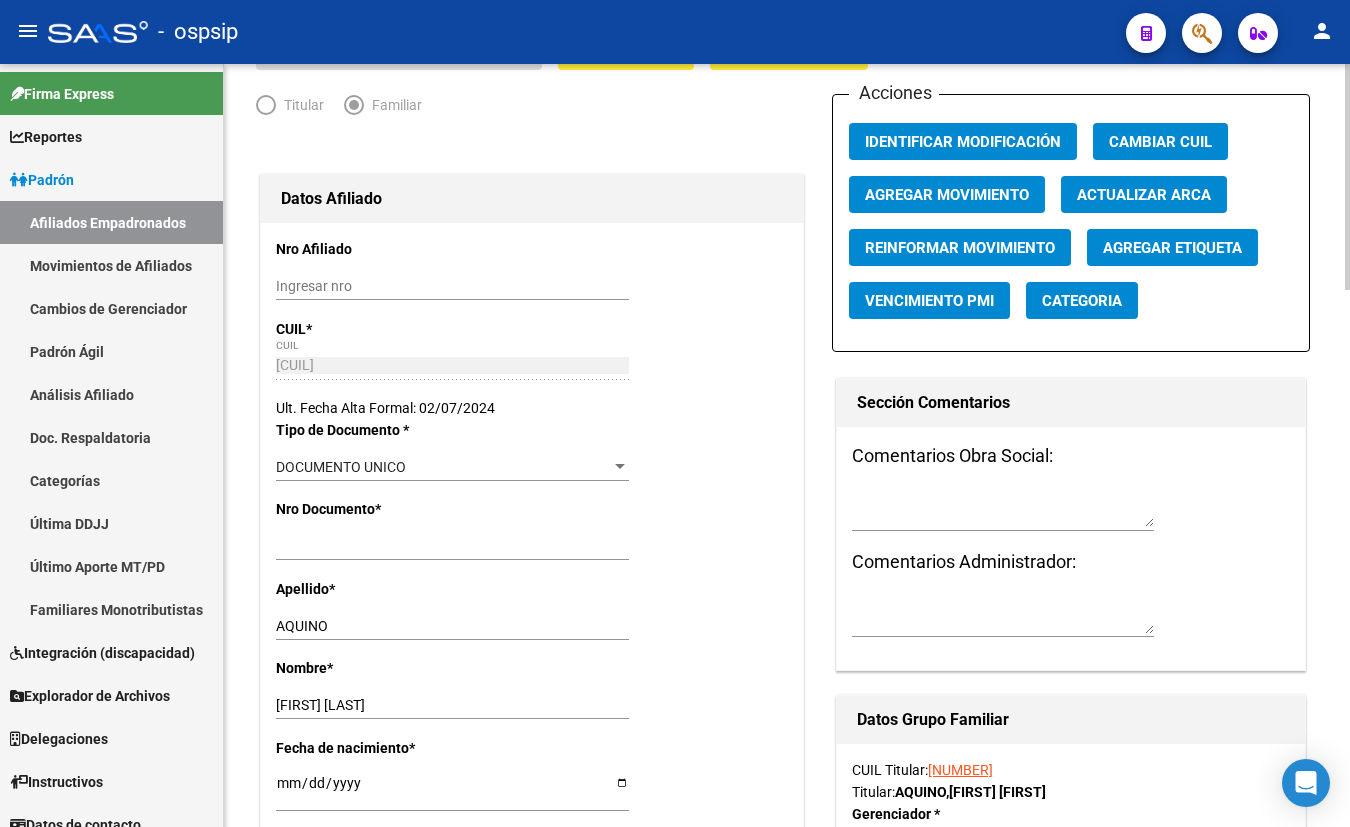 click on "Agregar Movimiento" 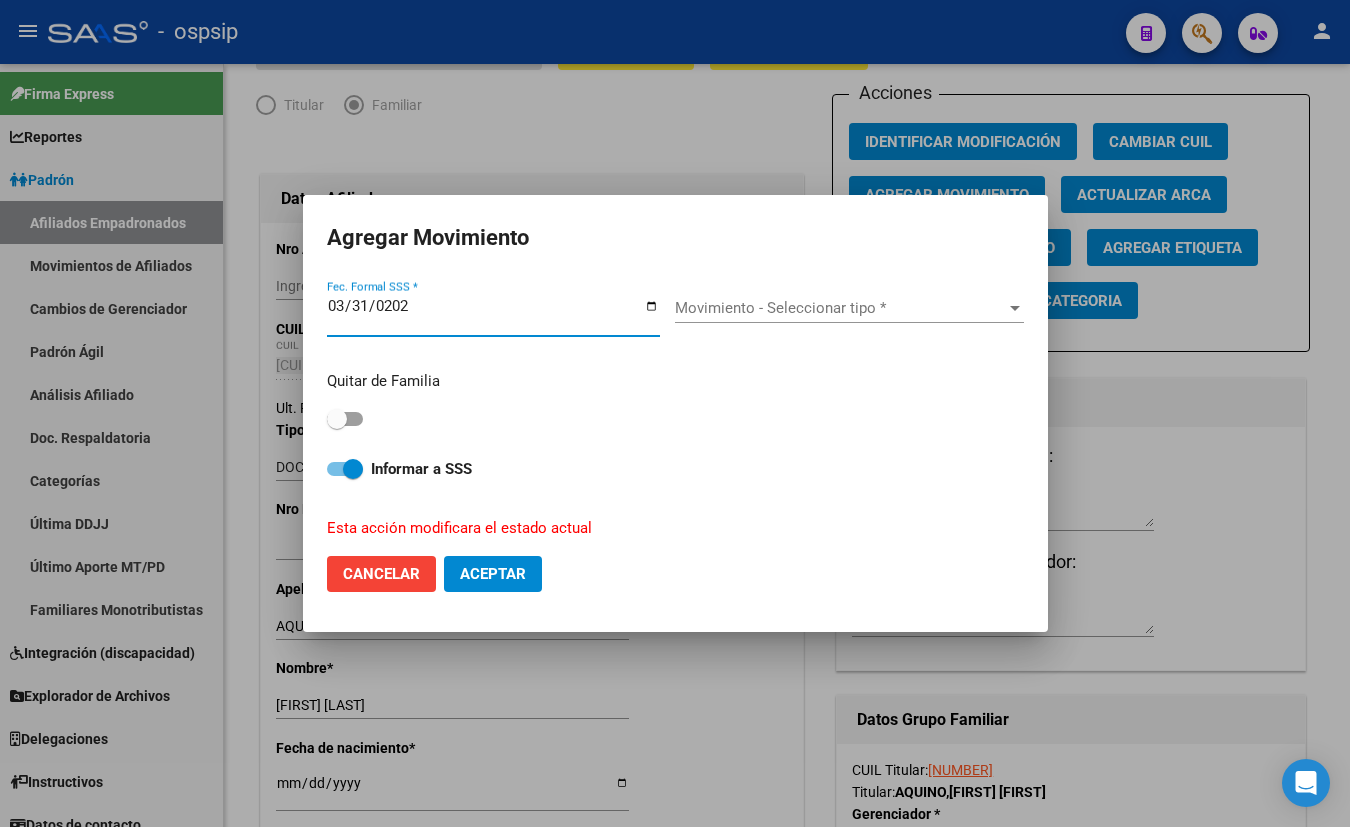 type on "[DATE]" 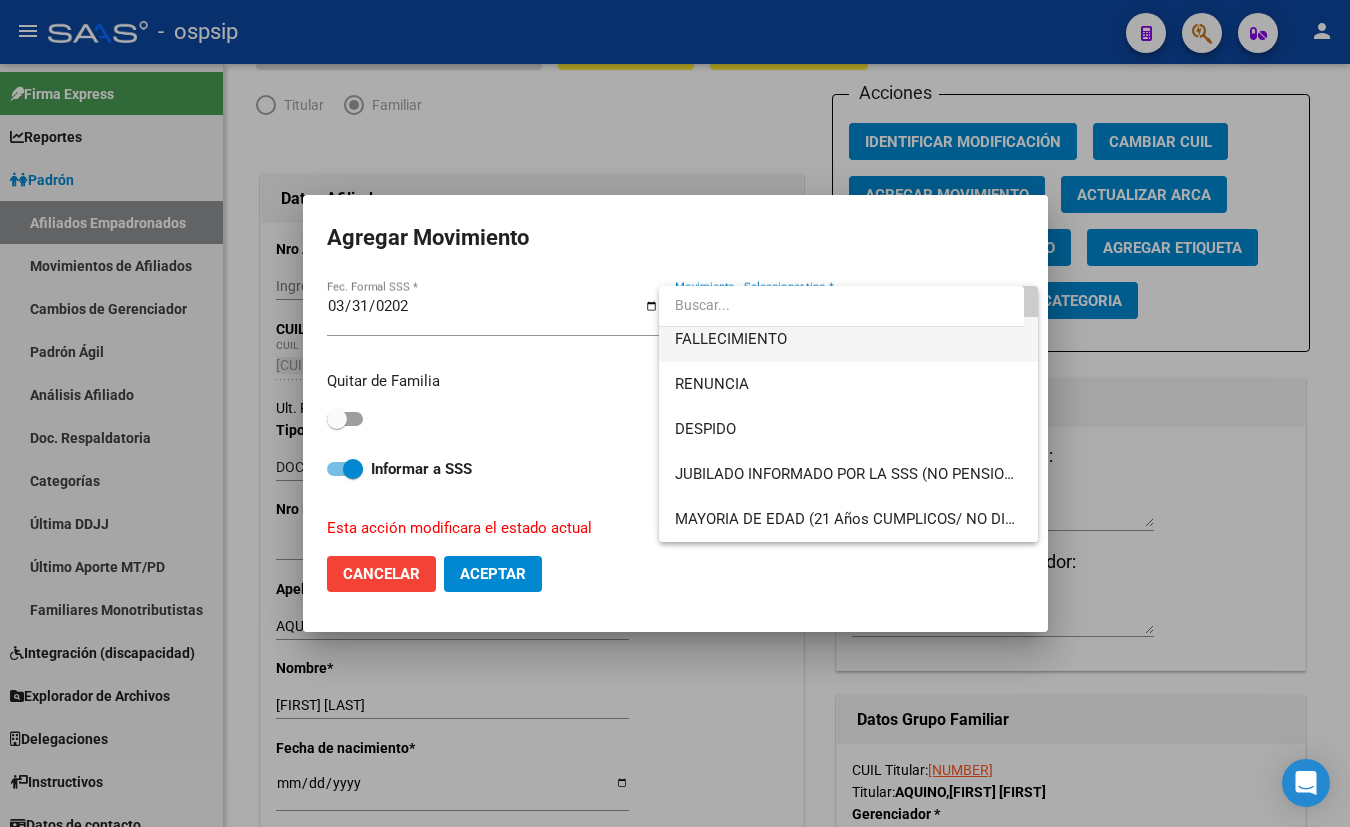 scroll, scrollTop: 90, scrollLeft: 0, axis: vertical 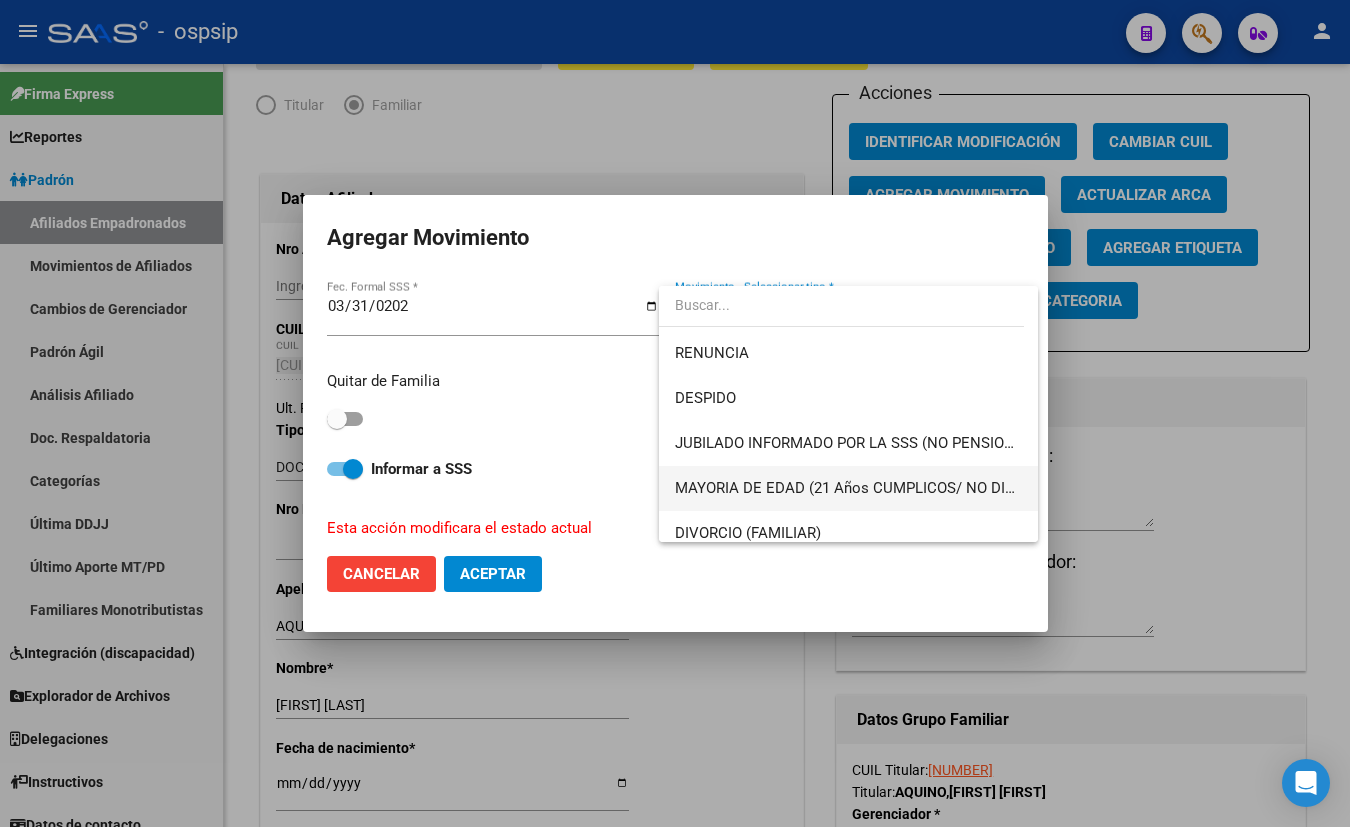 click on "MAYORIA DE EDAD (21 Años CUMPLICOS/ NO DISCA)" at bounding box center [848, 488] 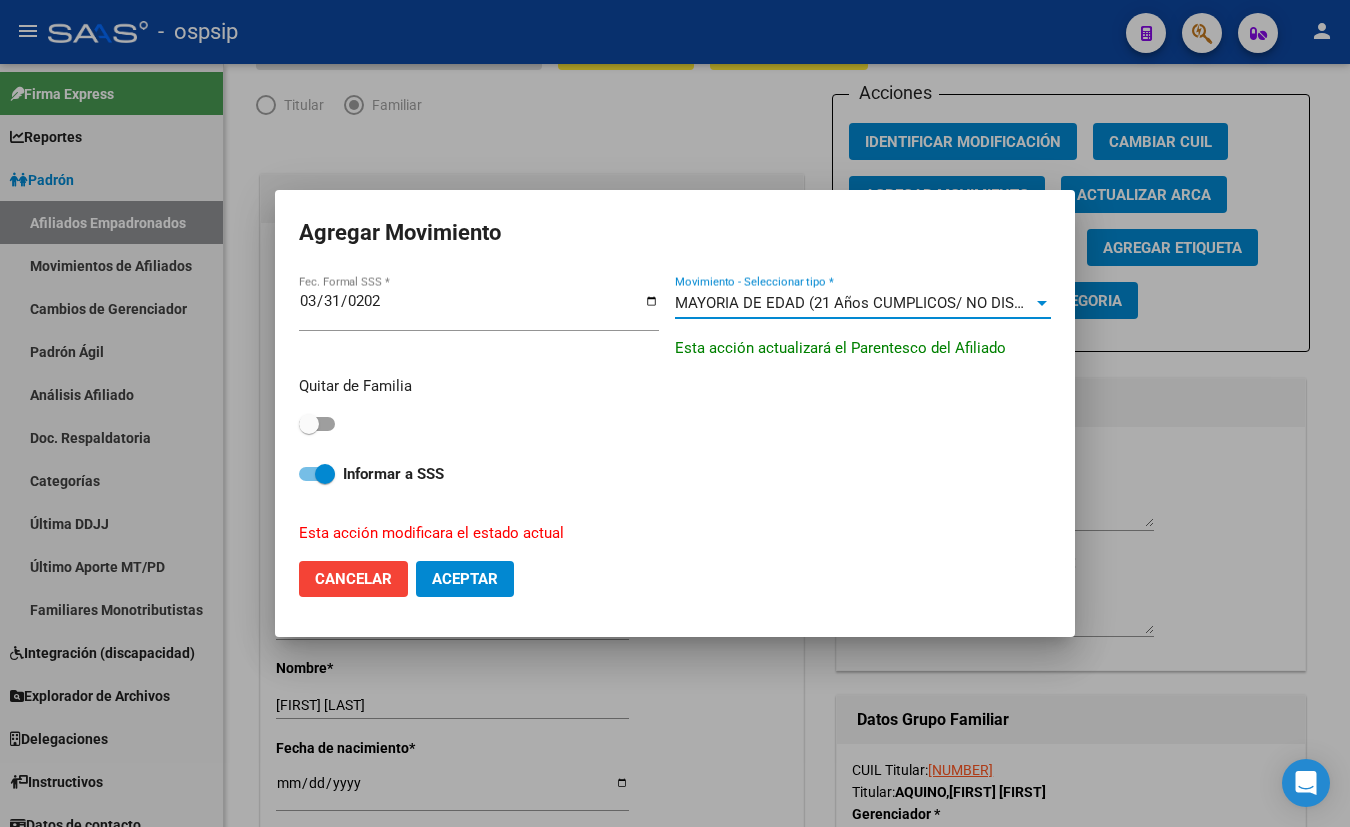 click at bounding box center [317, 424] 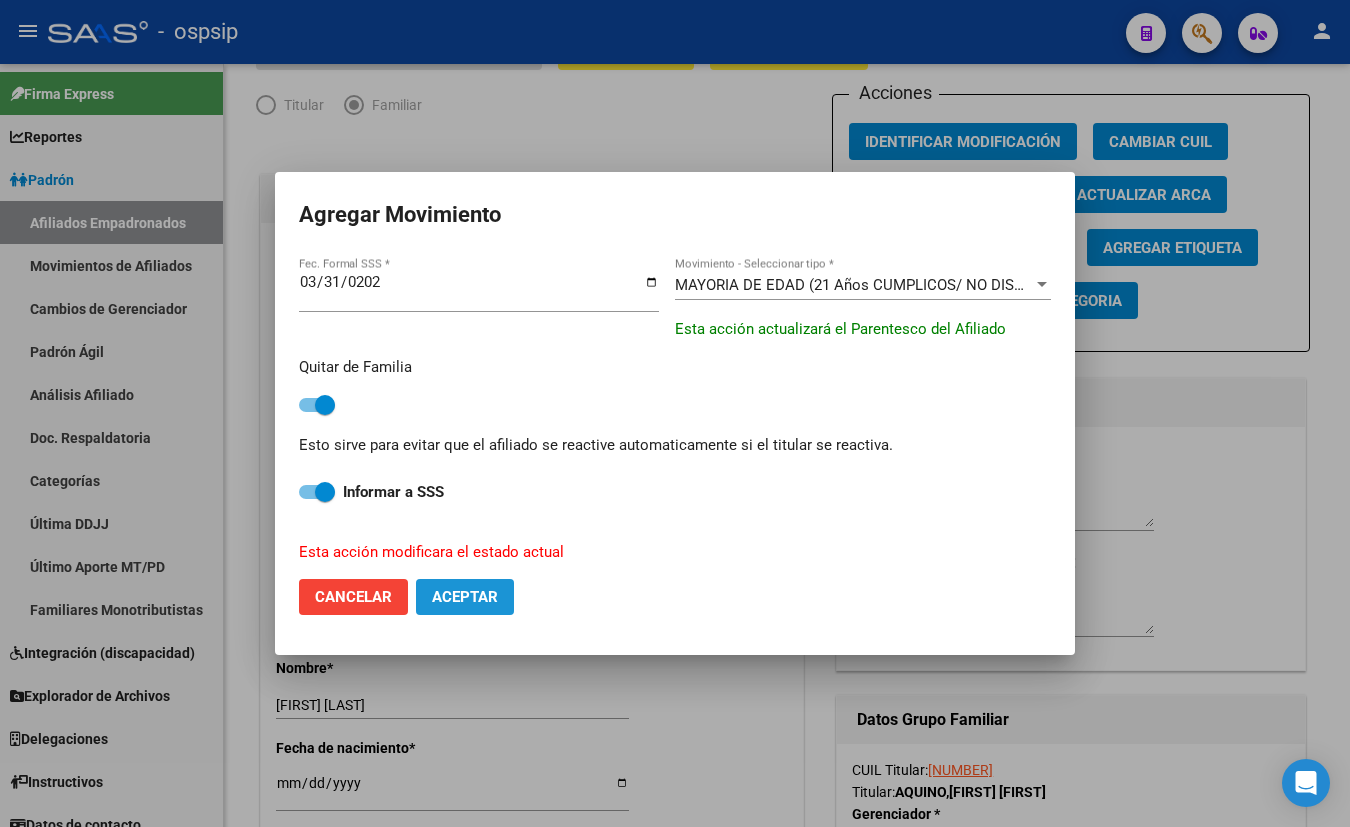 click on "Aceptar" 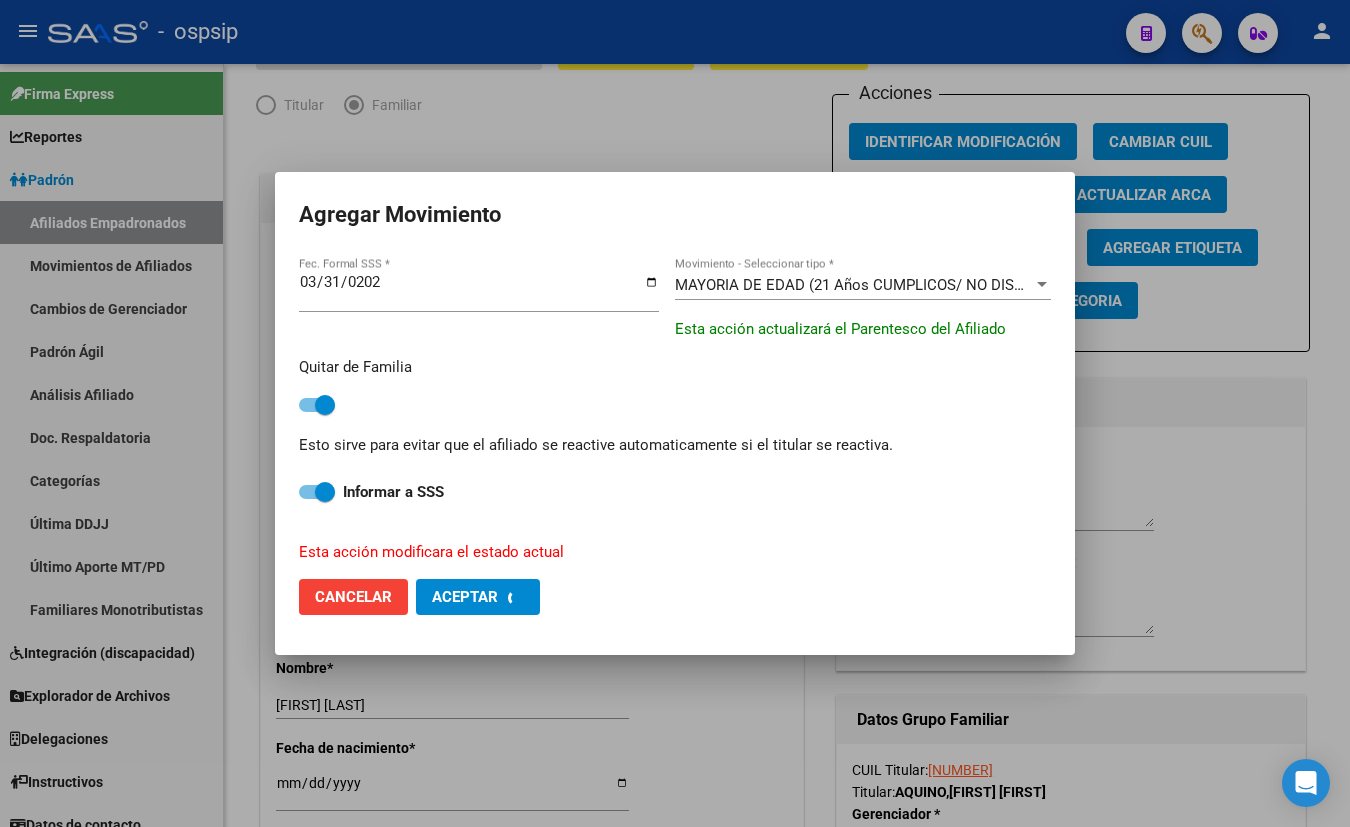 checkbox on "false" 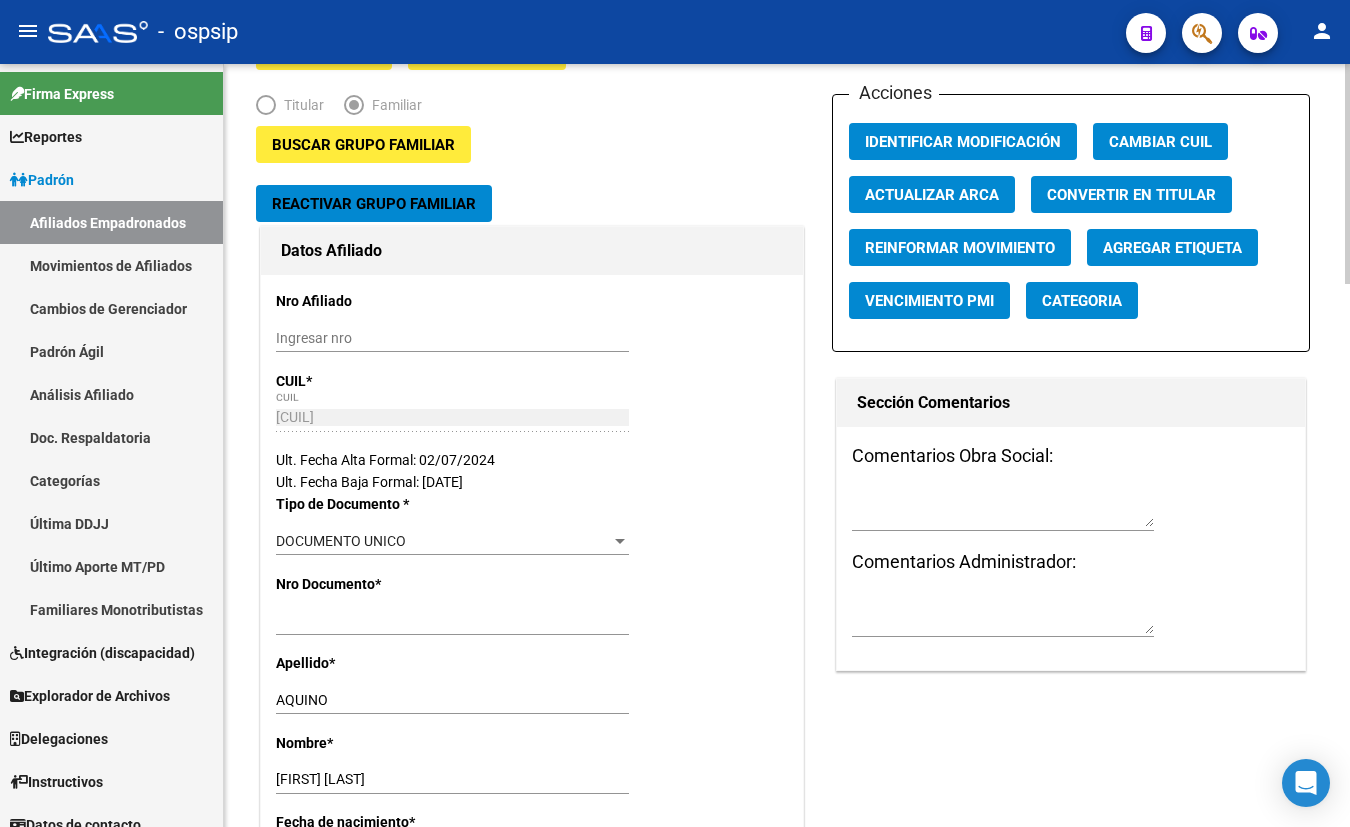 click on "Buscar Grupo Familiar Reactivar Grupo Familiar Datos Afiliado Nro Afiliado    Ingresar nro  CUIL  *   [CUIL] CUIL  ARCA Padrón  Ult. Fecha Alta Formal: [DD]/[MM]/[YYYY]  Ult. Fecha Baja Formal: [DD]/[MM]/[YYYY]  Tipo de Documento * DOCUMENTO UNICO Seleccionar tipo Nro Documento  *   [NUMBER] Ingresar nro  Apellido  *   [LAST NAME] Ingresar apellido  Nombre  *   [FIRST NAME] [MIDDLE NAME] Ingresar nombre  Fecha de nacimiento  *   [YYYY]-[MM]-[DD] Ingresar fecha   Parentesco * Hijo e' 21-25 estudiando Seleccionar parentesco  Estado Civil * Soltero Seleccionar tipo  Sexo * Femenino Seleccionar sexo  Nacionalidad * ARGENTINA Seleccionar tipo  Discapacitado * No discapacitado Seleccionar tipo Vencimiento Certificado Estudio    Ingresar fecha   Tipo domicilio * Domicilio Completo Seleccionar tipo domicilio  Provincia * Buenos Aires Seleccionar provincia Localidad  *   BERISSO Ingresar el nombre  Codigo Postal  *   [POSTAL_CODE] Ingresar el codigo  Calle  *   [NUMBER] BIS E/ 6 Y 7 Ingresar calle  Numero  *   [NUMBER] Ingresar nro  Piso    Ingresar piso" 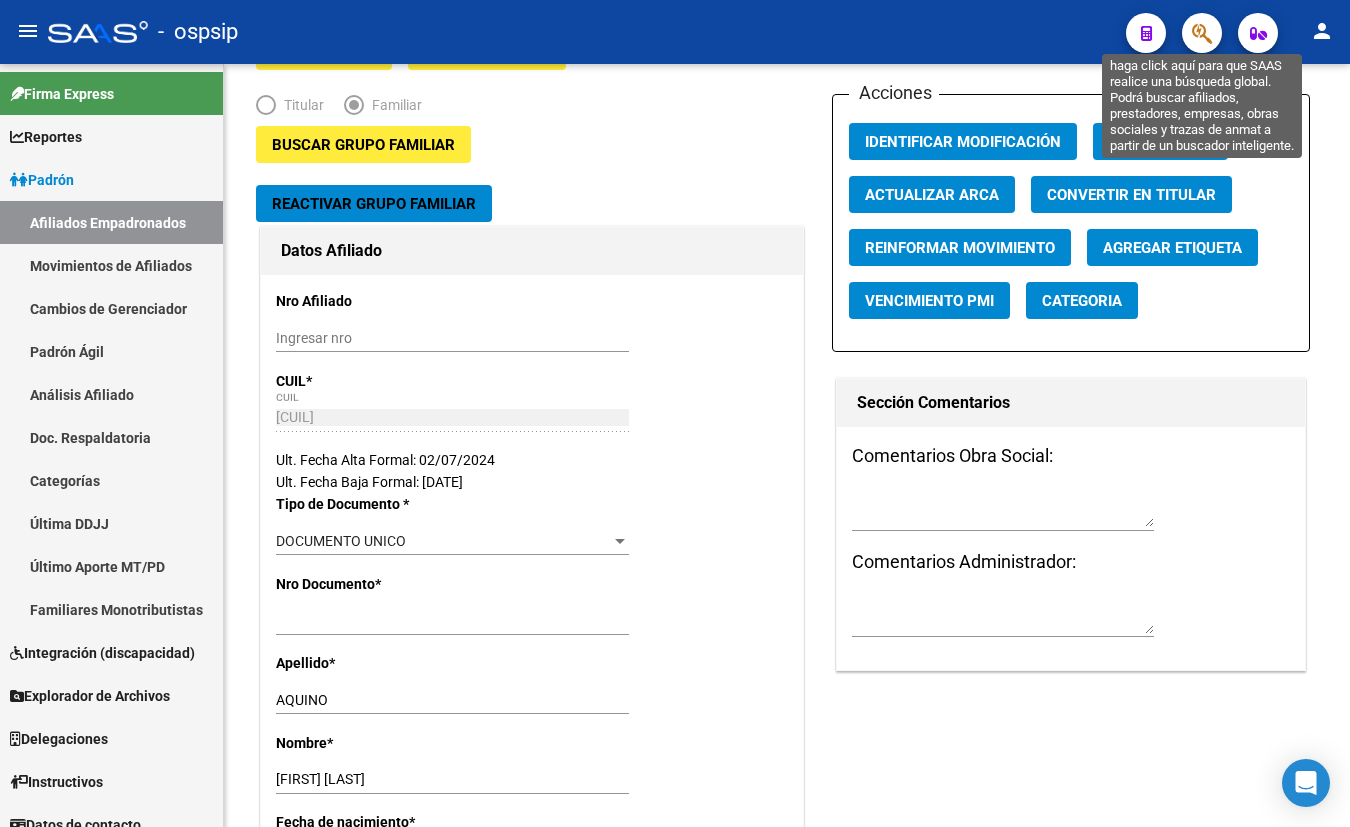 click 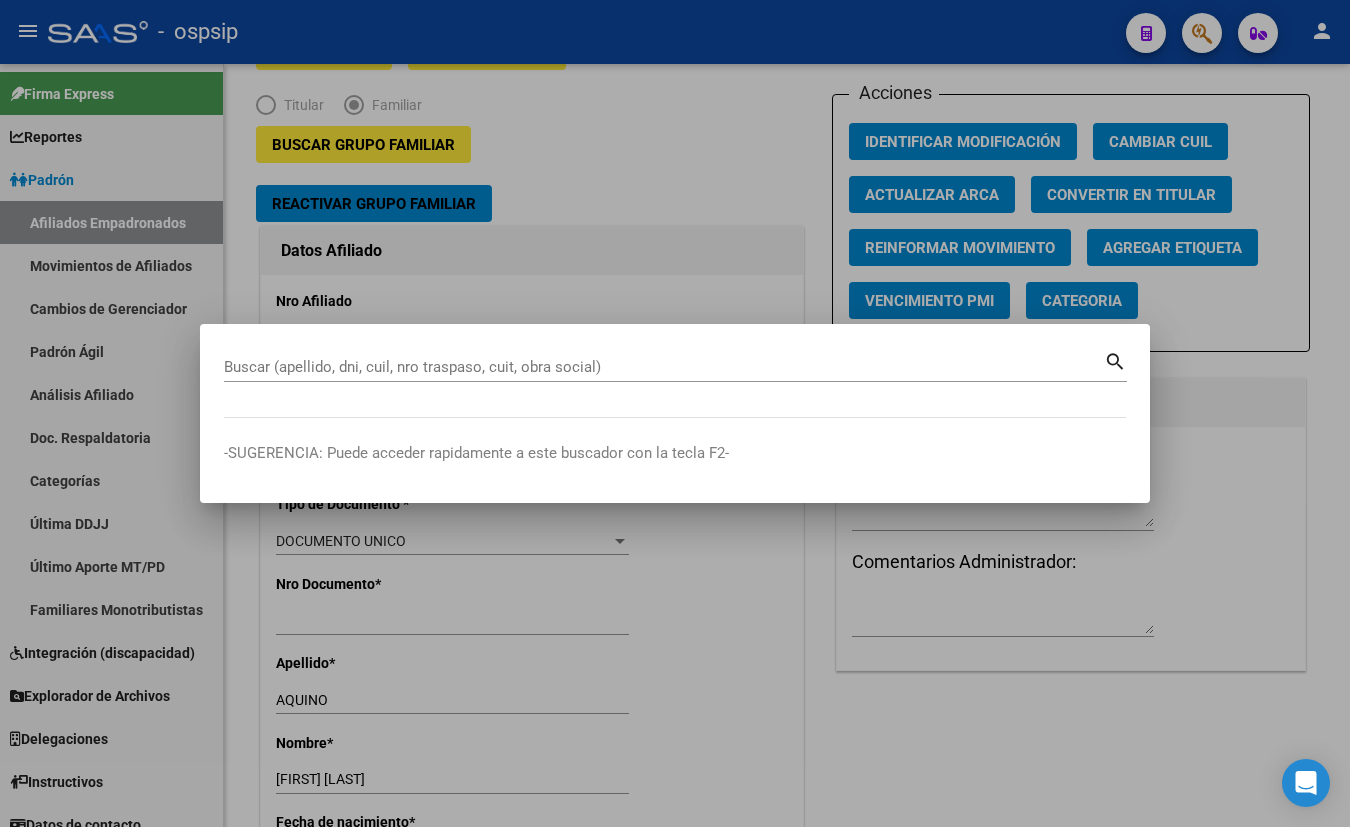 click on "Buscar (apellido, dni, cuil, nro traspaso, cuit, obra social)" at bounding box center (664, 367) 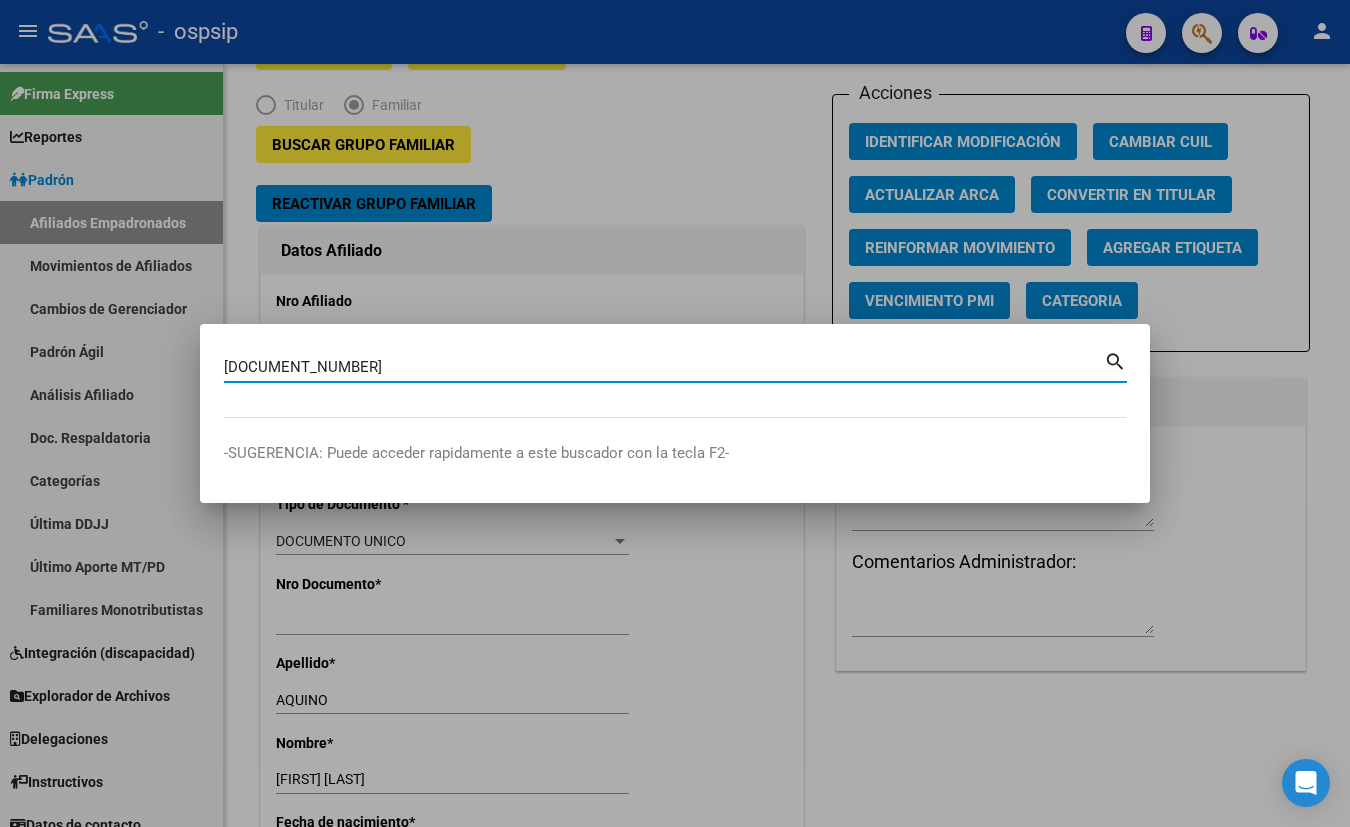 type on "[DOCUMENT_NUMBER]" 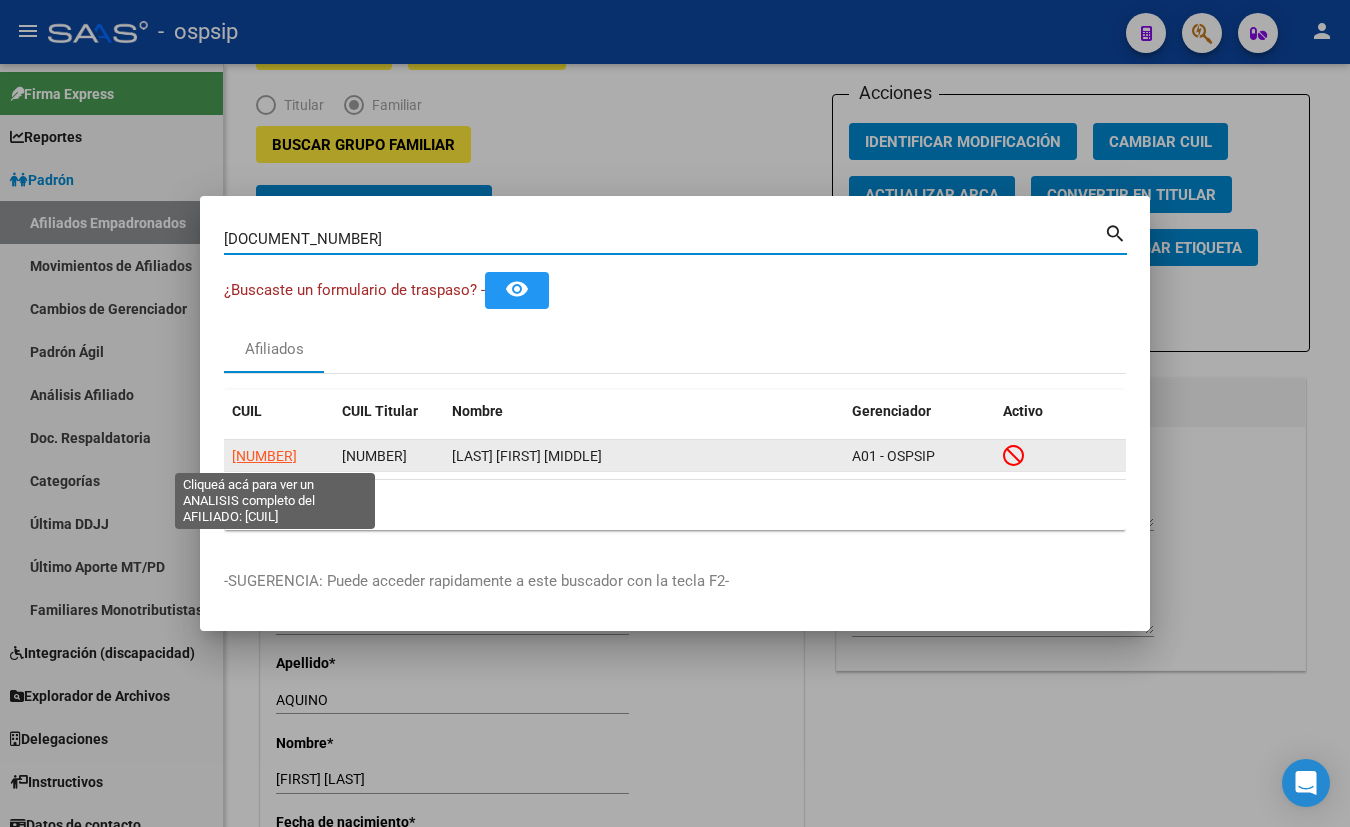 click on "[NUMBER]" 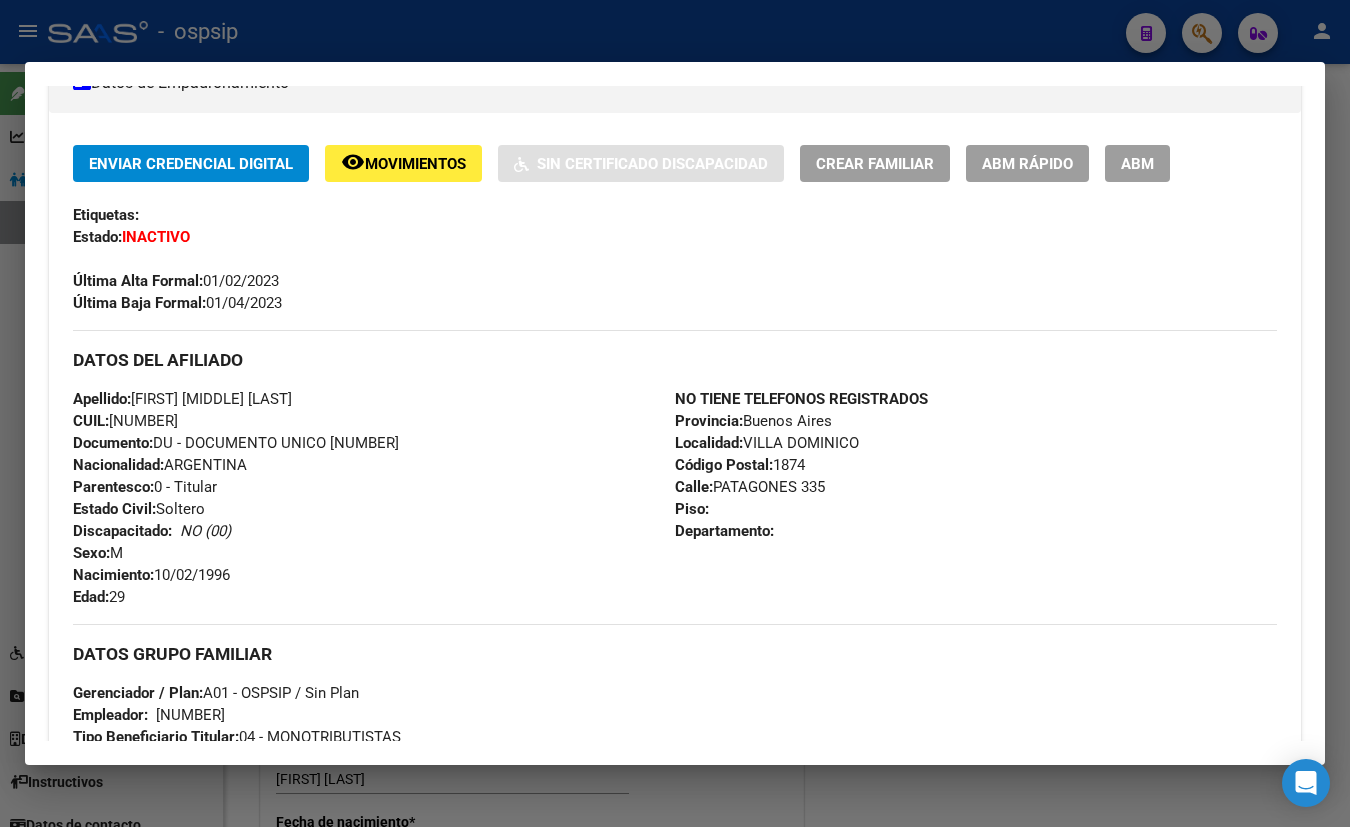 scroll, scrollTop: 454, scrollLeft: 0, axis: vertical 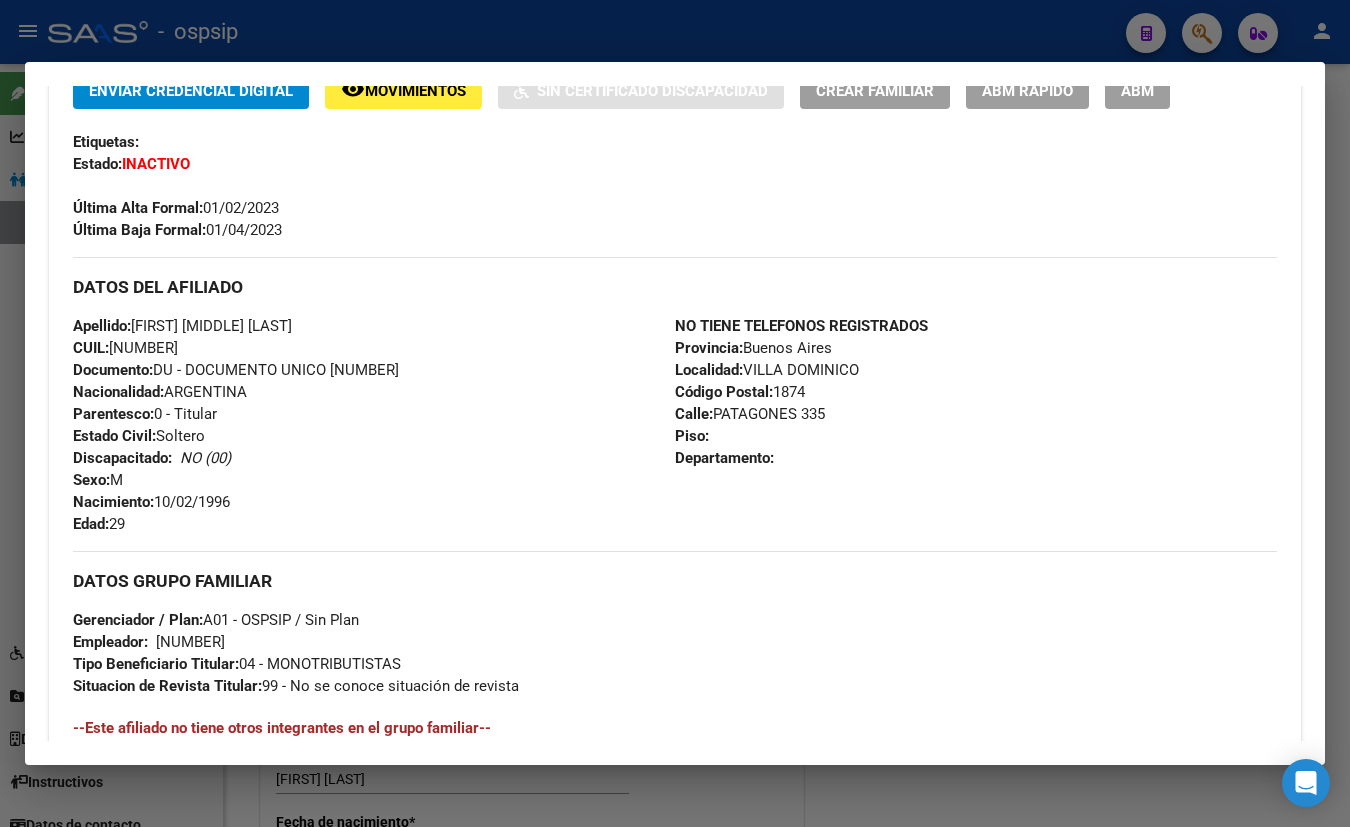click on "Apellido:  [FIRST] [FIRST] [LAST] CUIL:  [CUIL] Documento:  DU - DOCUMENTO UNICO [NUMBER]  Nacionalidad:  ARGENTINA Parentesco:  0 - Titular Estado Civil:  Soltero Discapacitado:    NO (00) Sexo:  M Nacimiento:  [DATE] Edad:  29" at bounding box center (374, 425) 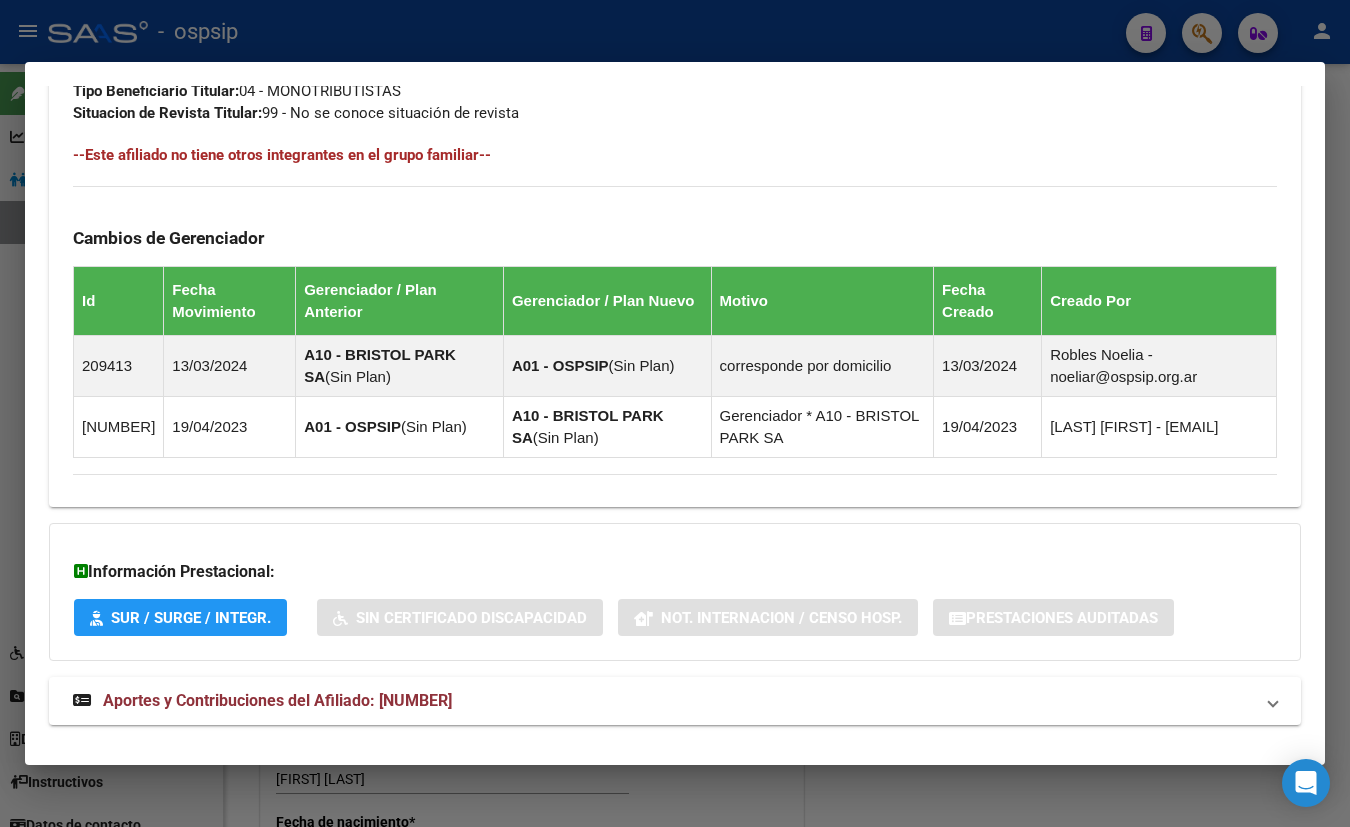 scroll, scrollTop: 1053, scrollLeft: 0, axis: vertical 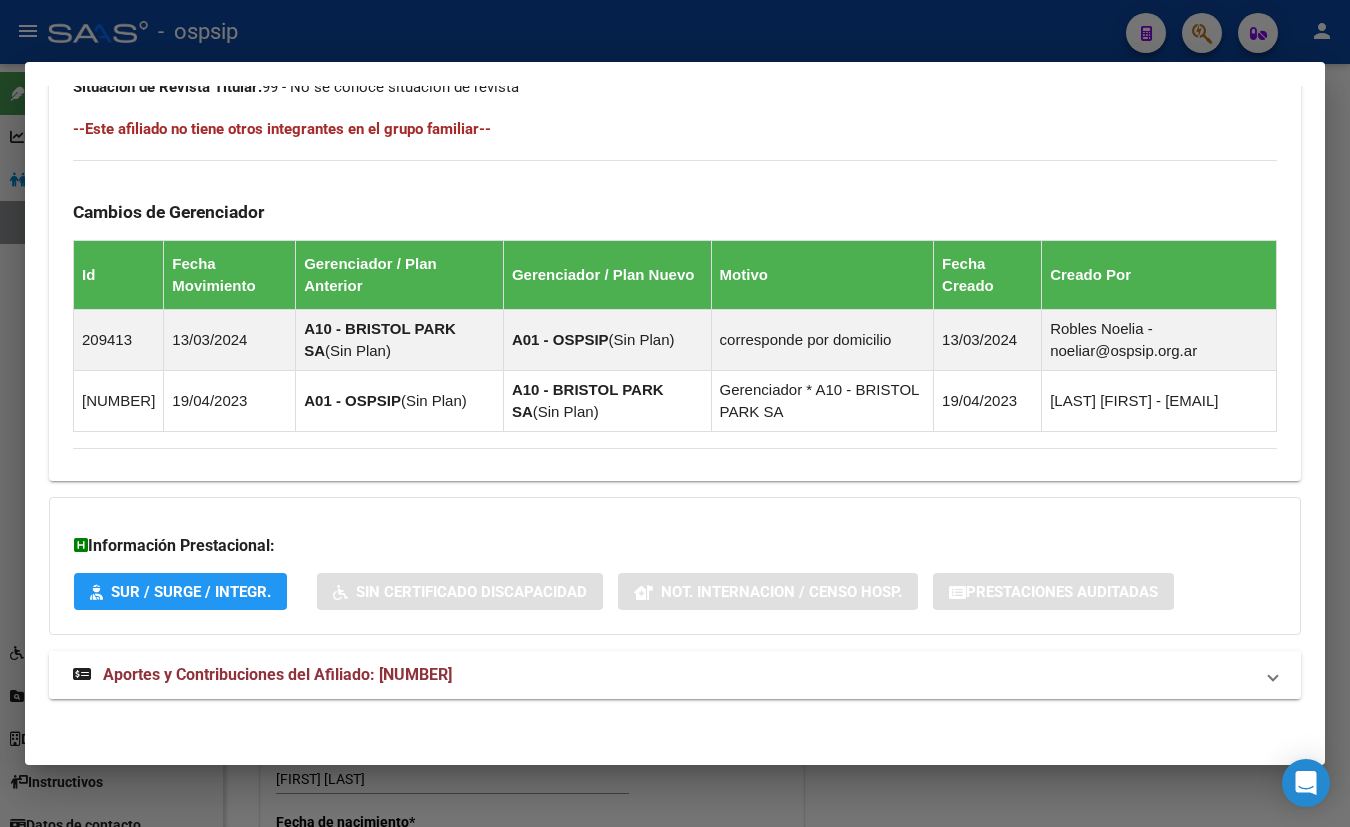 click on "Aportes y Contribuciones del Afiliado: [NUMBER]" at bounding box center (277, 674) 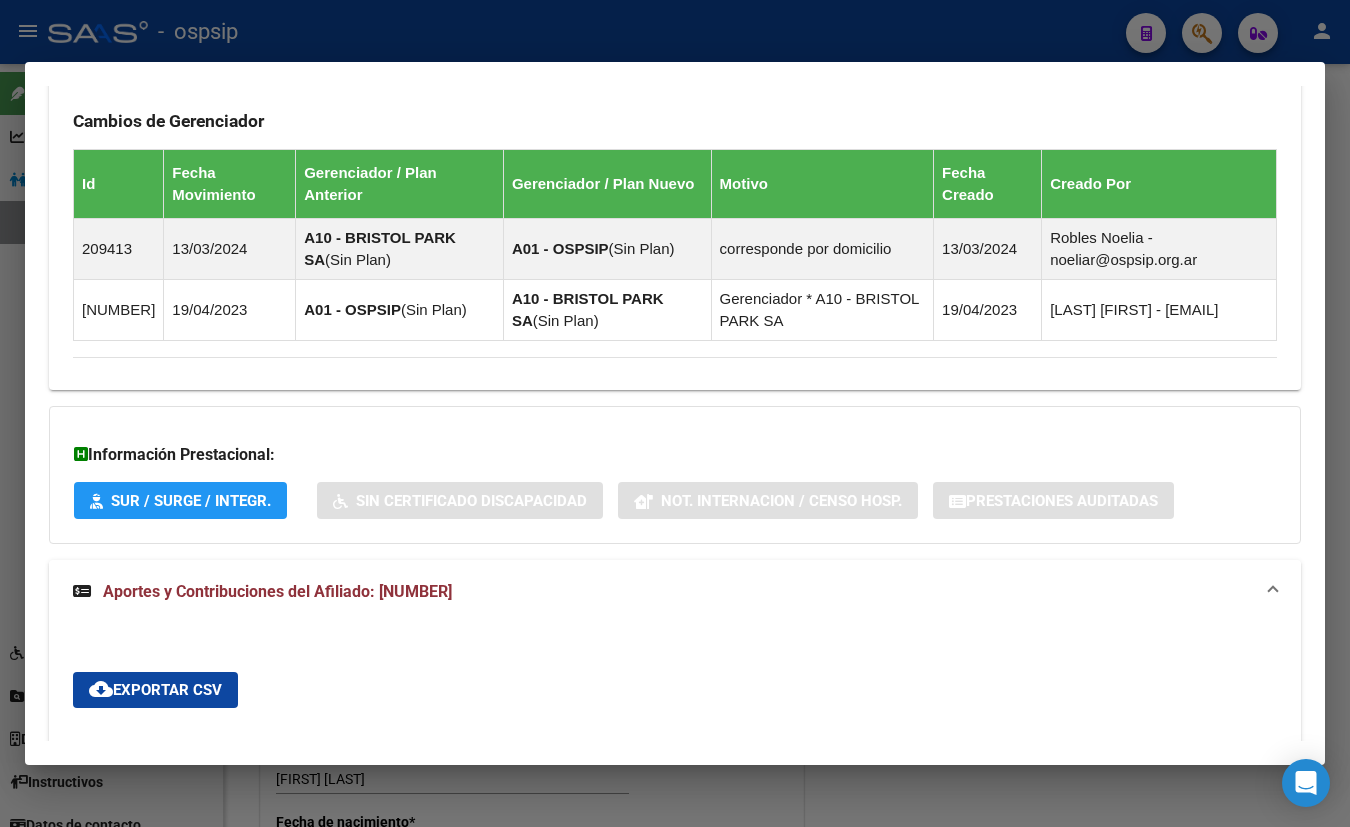 scroll, scrollTop: 599, scrollLeft: 0, axis: vertical 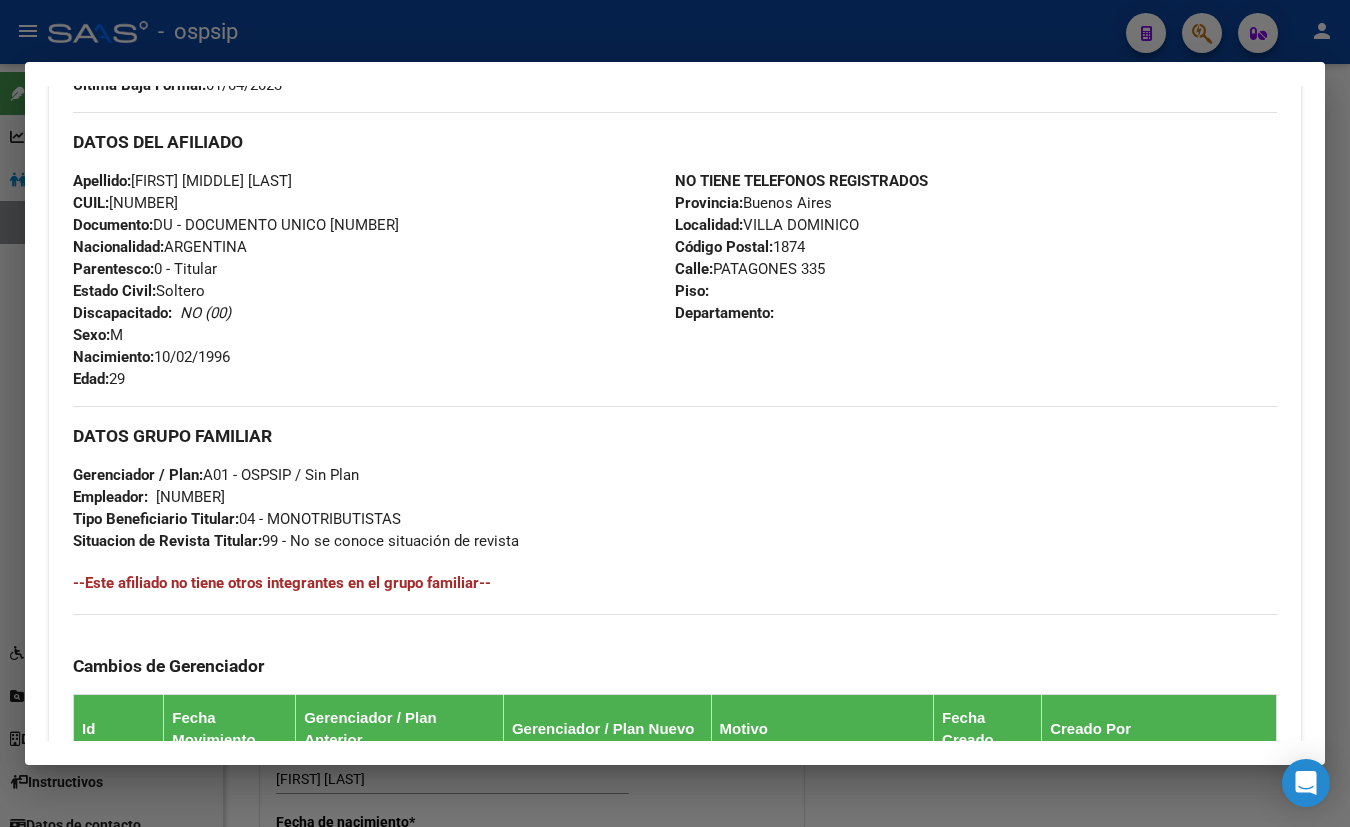 click on "Apellido:  [FIRST] [FIRST] [LAST] CUIL:  [CUIL] Documento:  DU - DOCUMENTO UNICO [NUMBER]  Nacionalidad:  ARGENTINA Parentesco:  0 - Titular Estado Civil:  Soltero Discapacitado:    NO (00) Sexo:  M Nacimiento:  [DATE] Edad:  29" at bounding box center (374, 280) 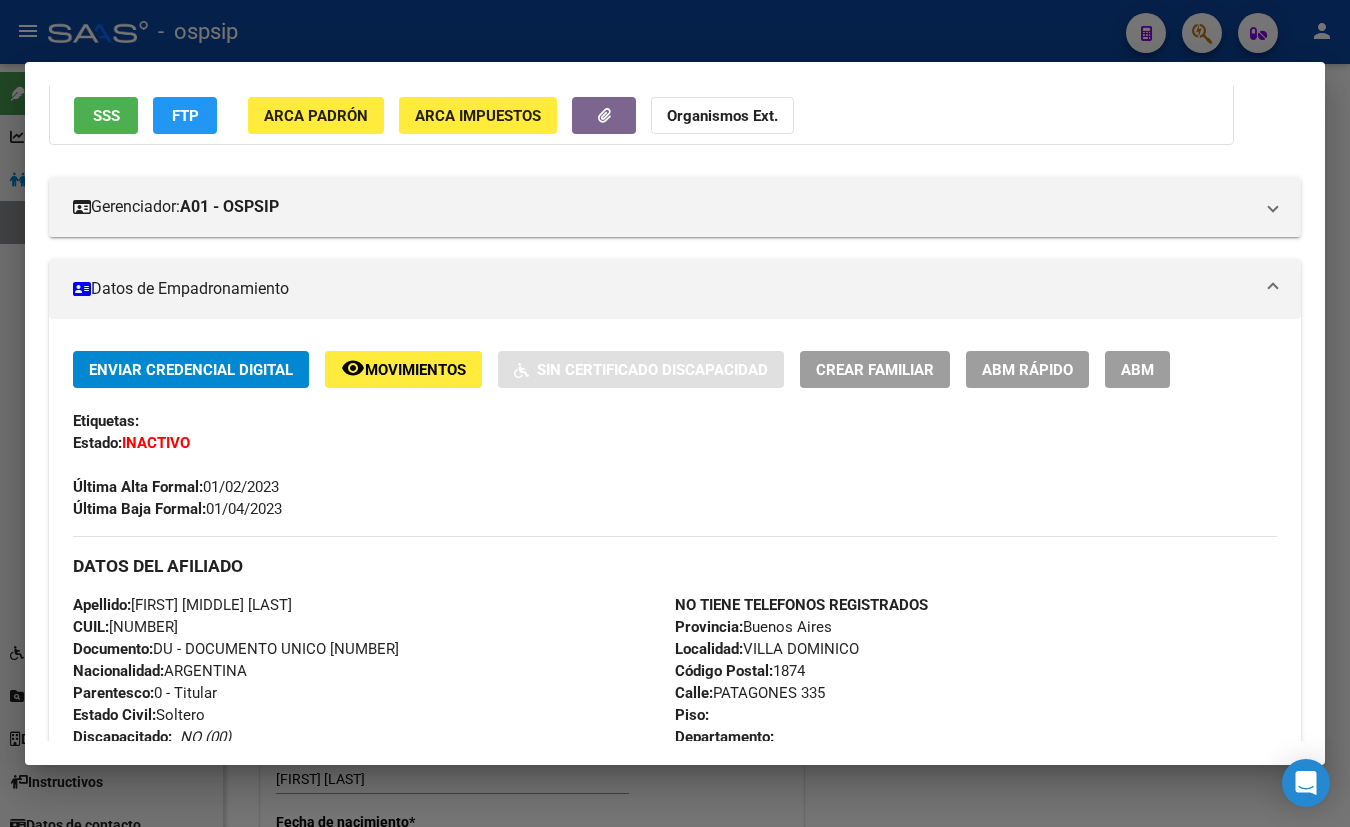 scroll, scrollTop: 0, scrollLeft: 0, axis: both 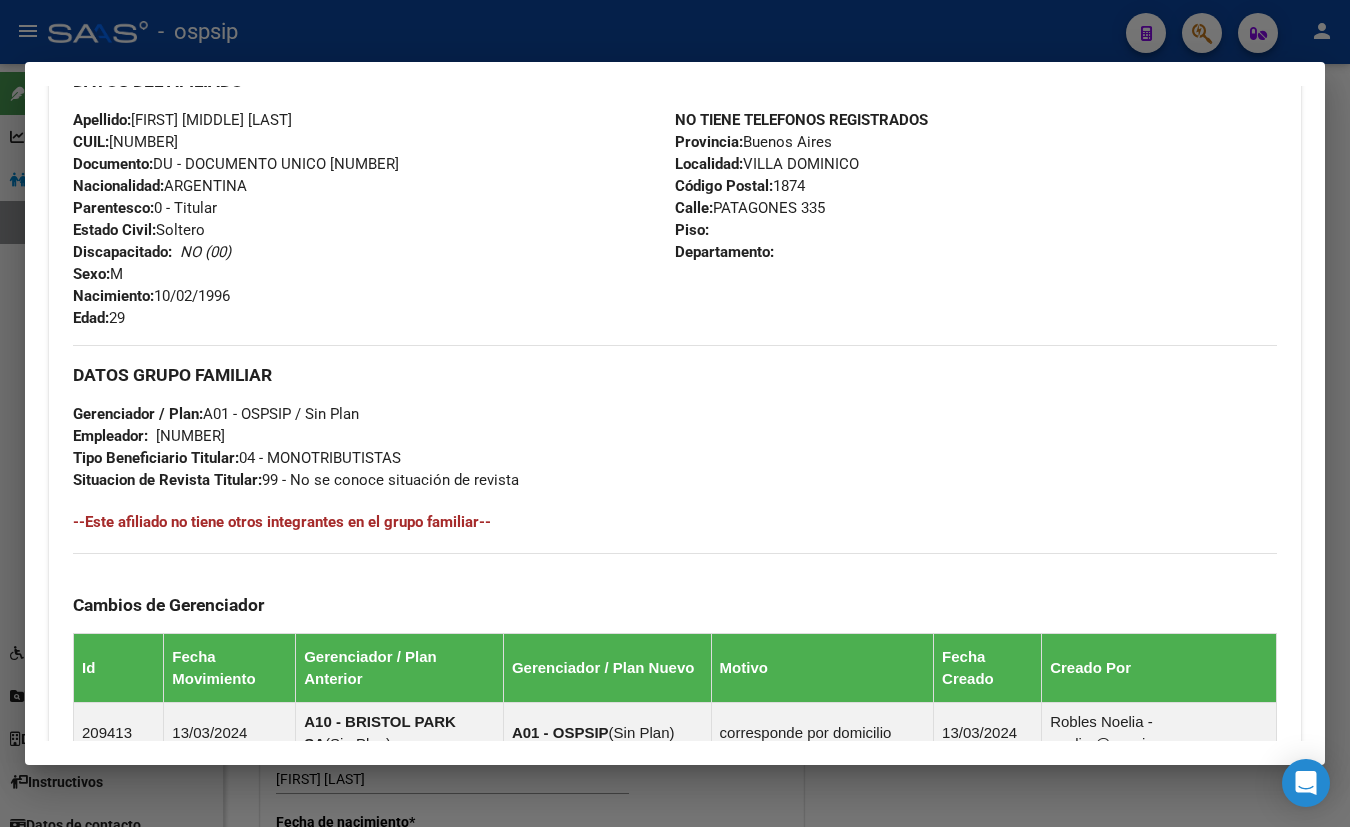 click on "DATOS GRUPO FAMILIAR Gerenciador / Plan:  A01 - OSPSIP / Sin Plan Empleador:    [CUIL] Tipo Beneficiario Titular:  04 - MONOTRIBUTISTAS  Situacion de Revista Titular:  99 - No se conoce situación de revista" at bounding box center [675, 418] 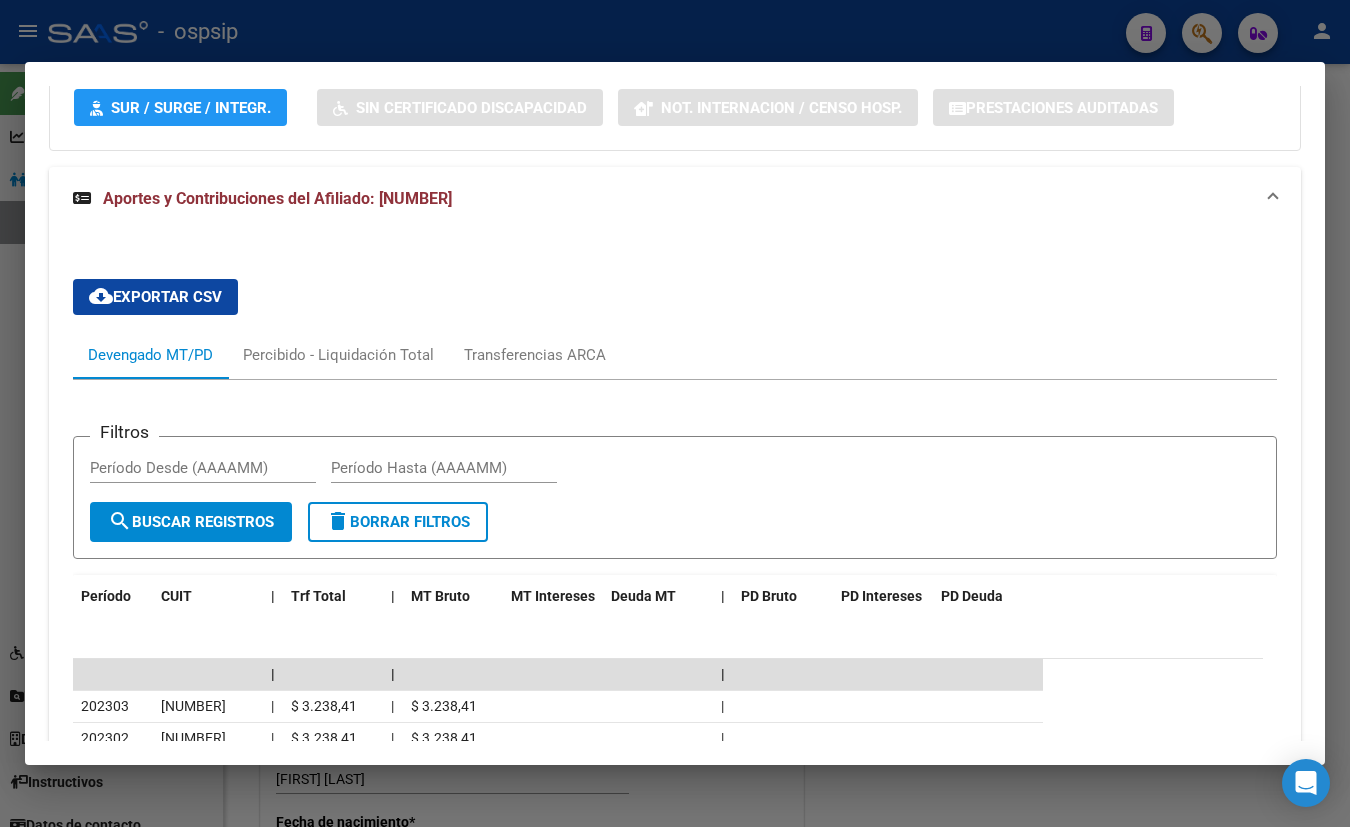 scroll, scrollTop: 1570, scrollLeft: 0, axis: vertical 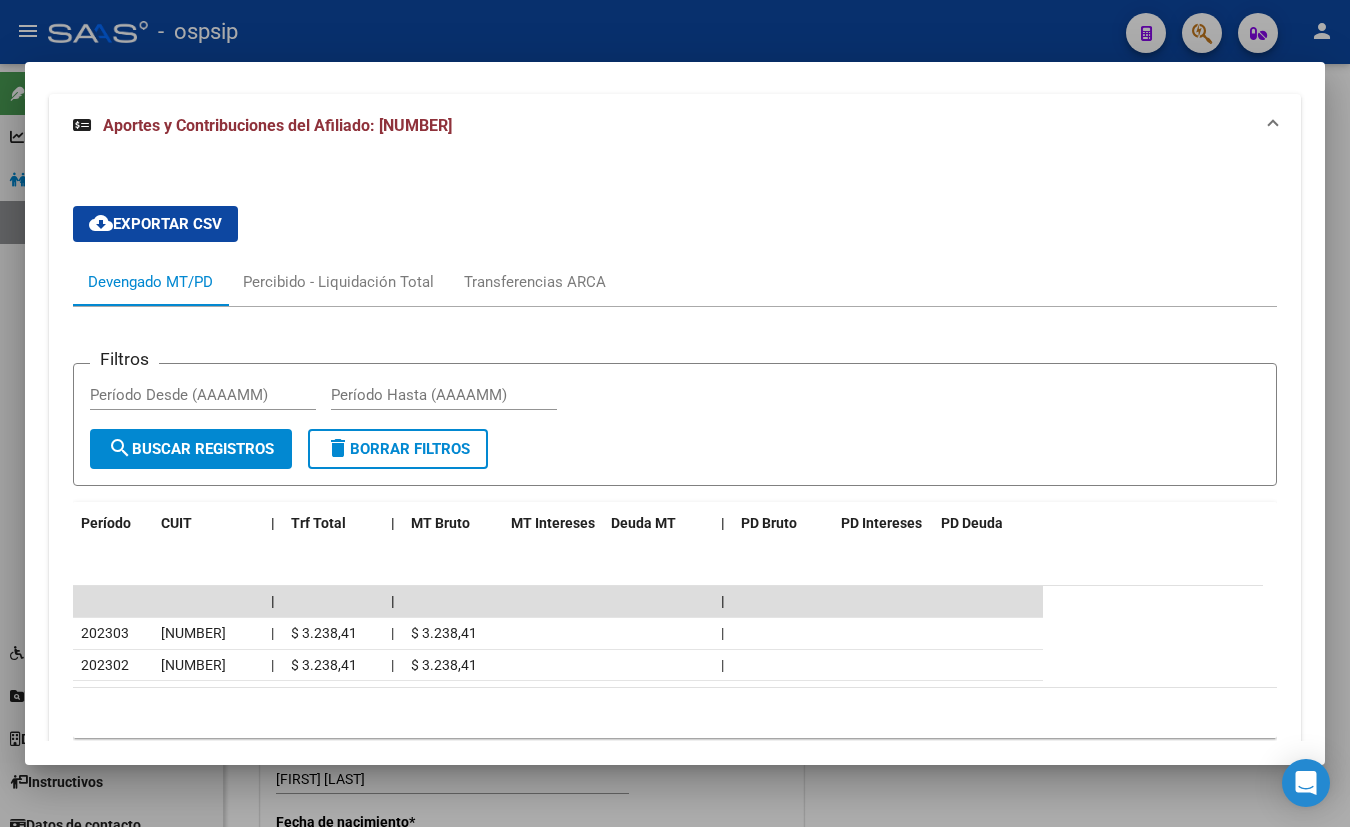 type 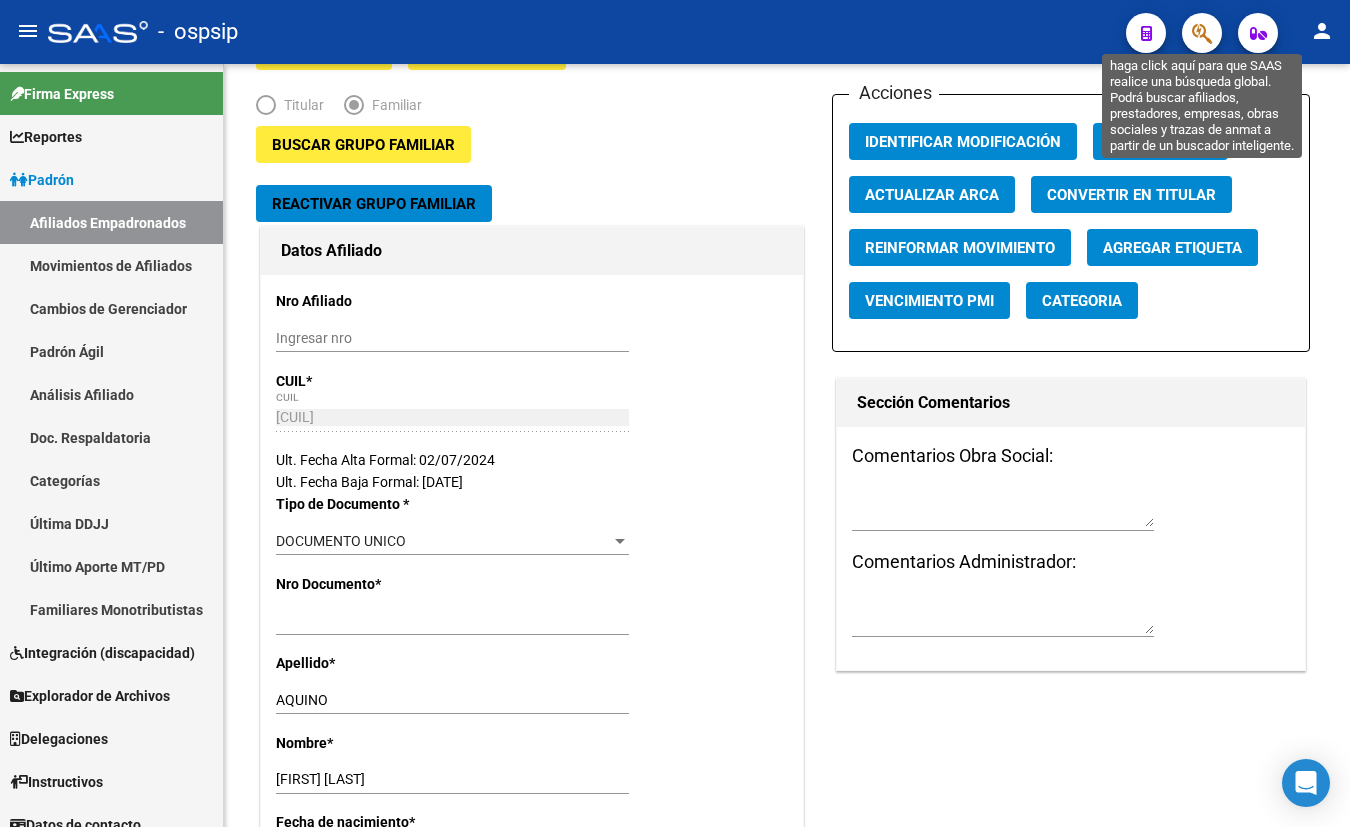 click 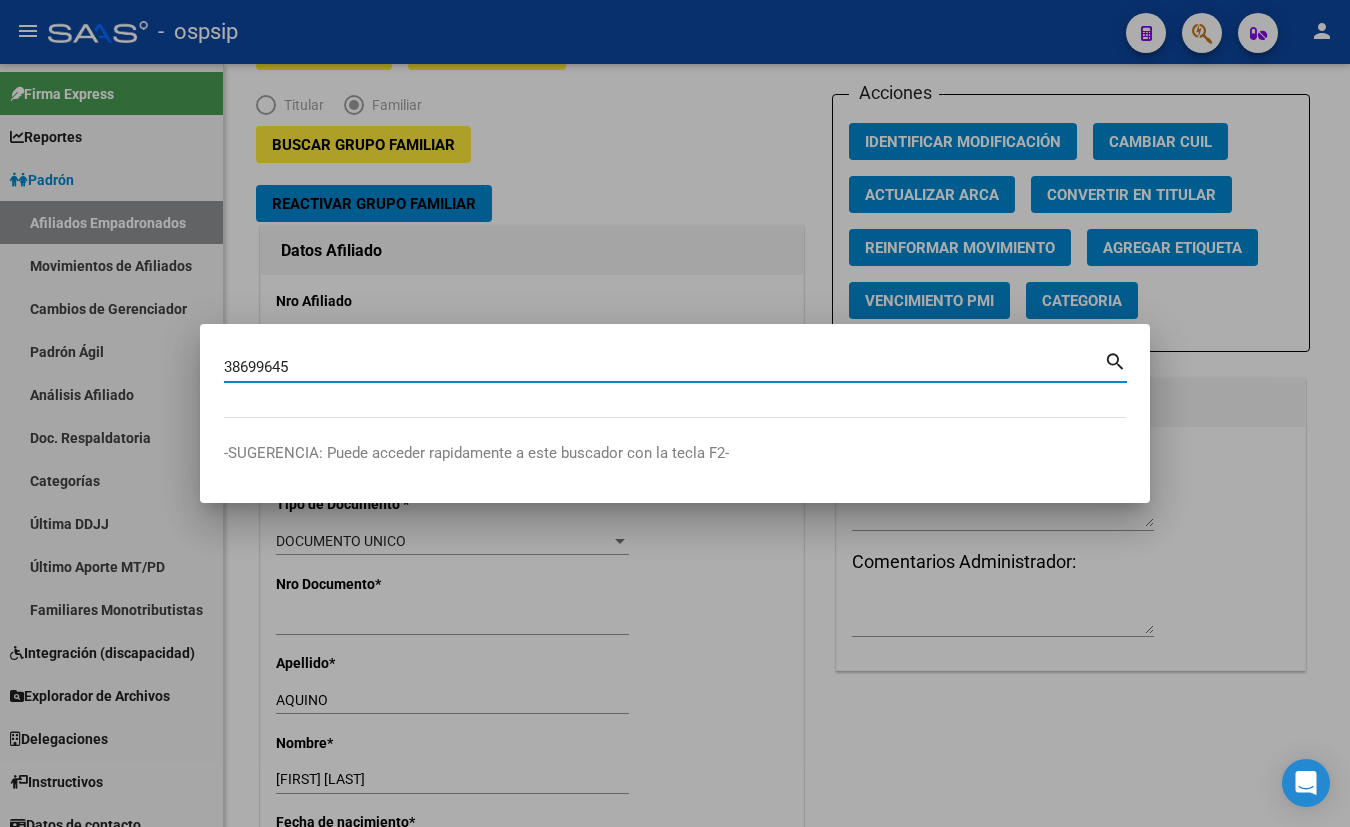 type on "38699645" 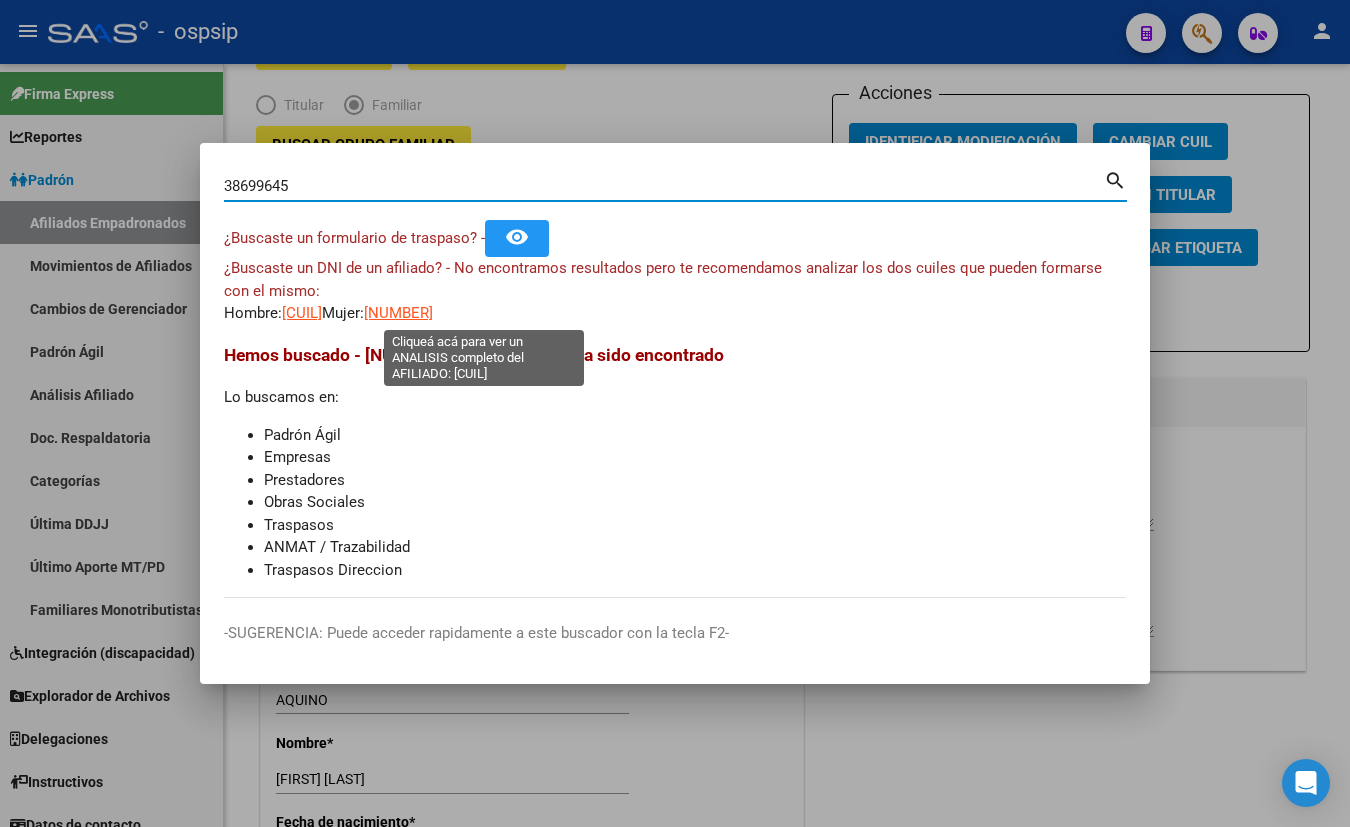 click on "[NUMBER]" at bounding box center [398, 313] 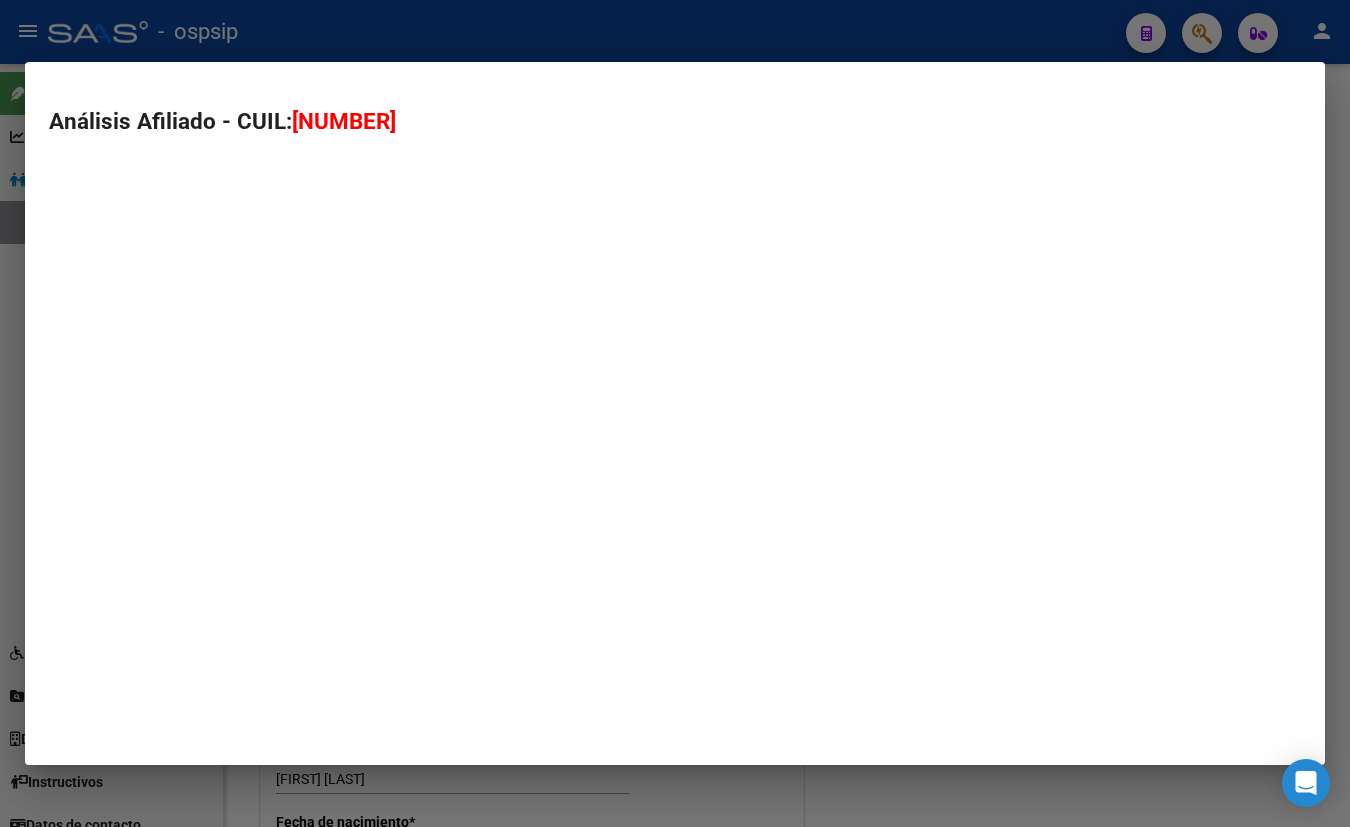 type on "[NUMBER]" 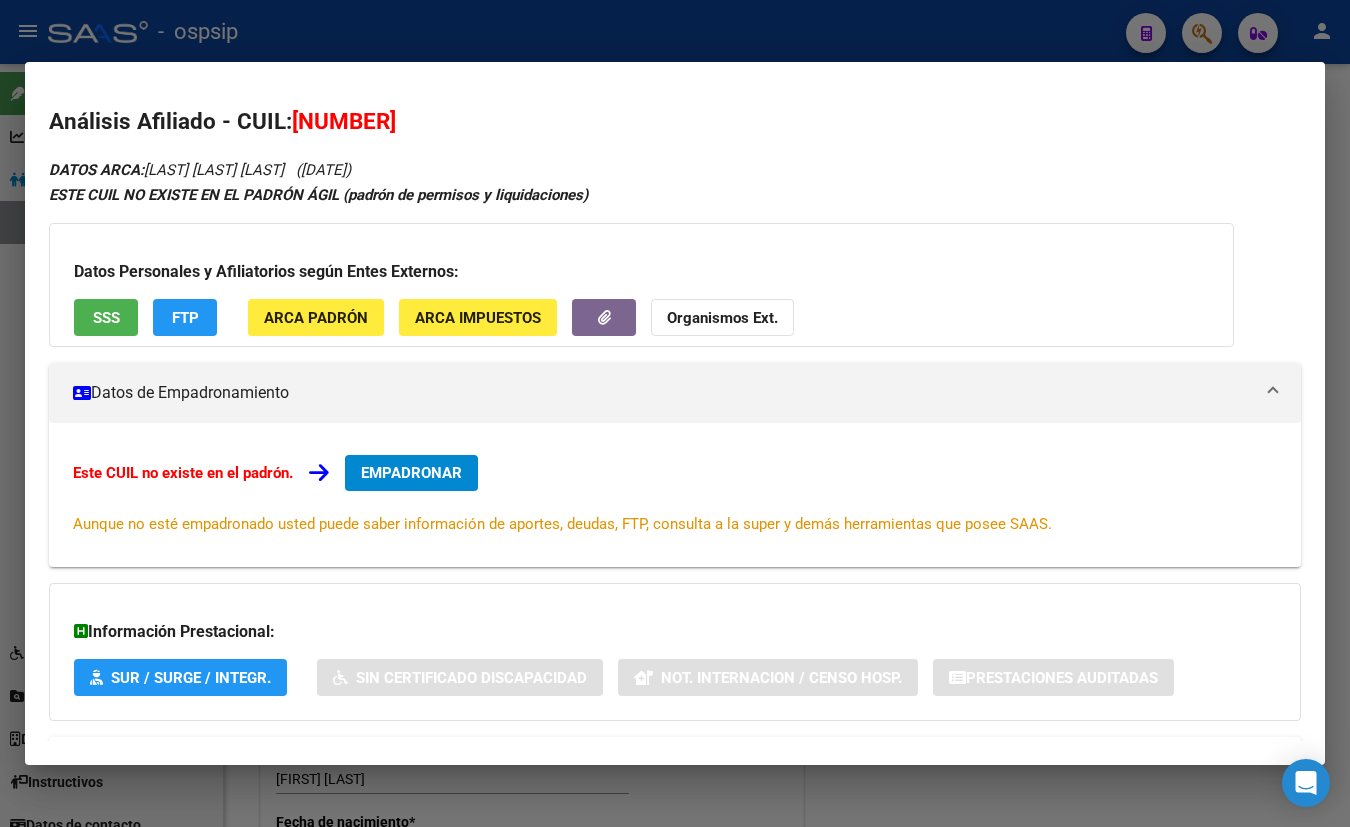 scroll, scrollTop: 87, scrollLeft: 0, axis: vertical 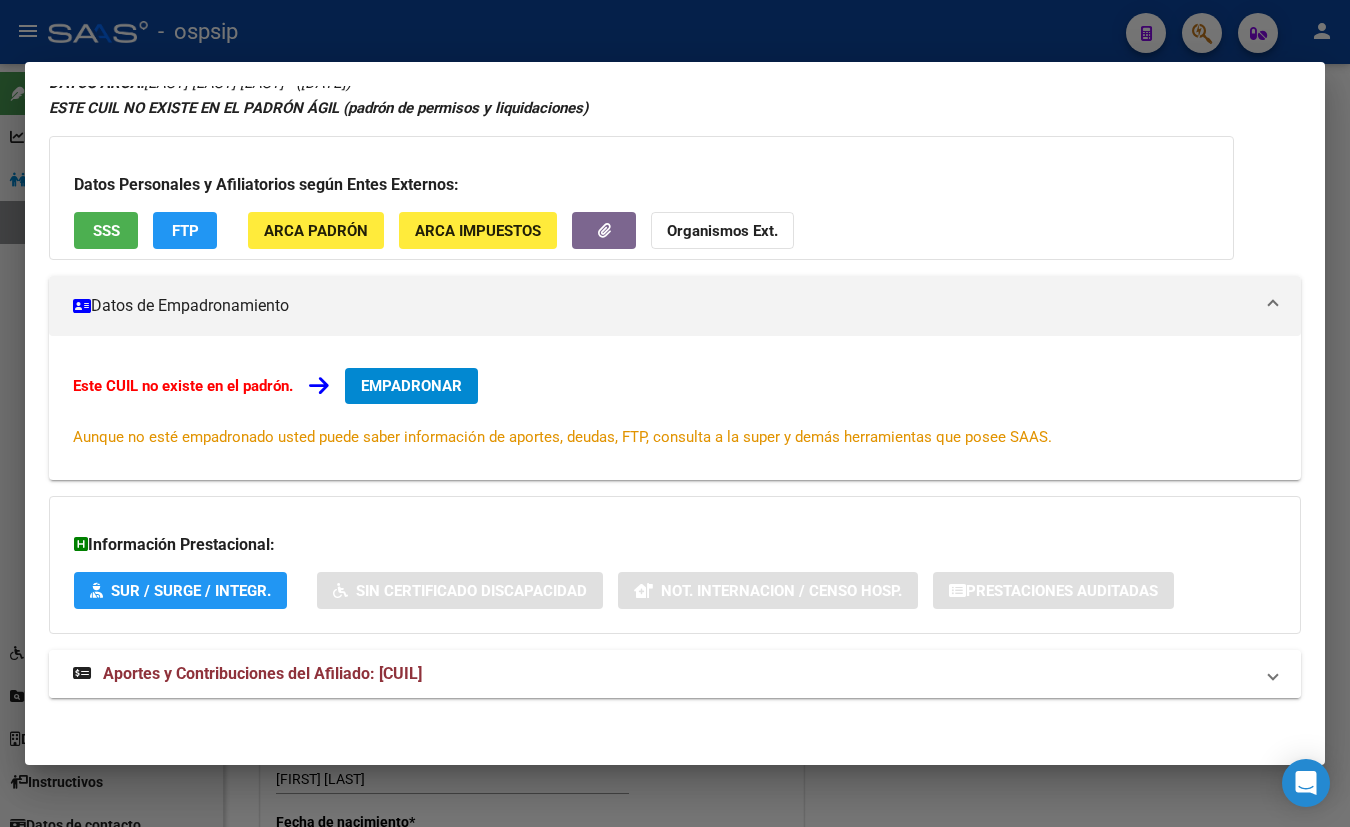click on "Aportes y Contribuciones del Afiliado: [CUIL]" at bounding box center (262, 673) 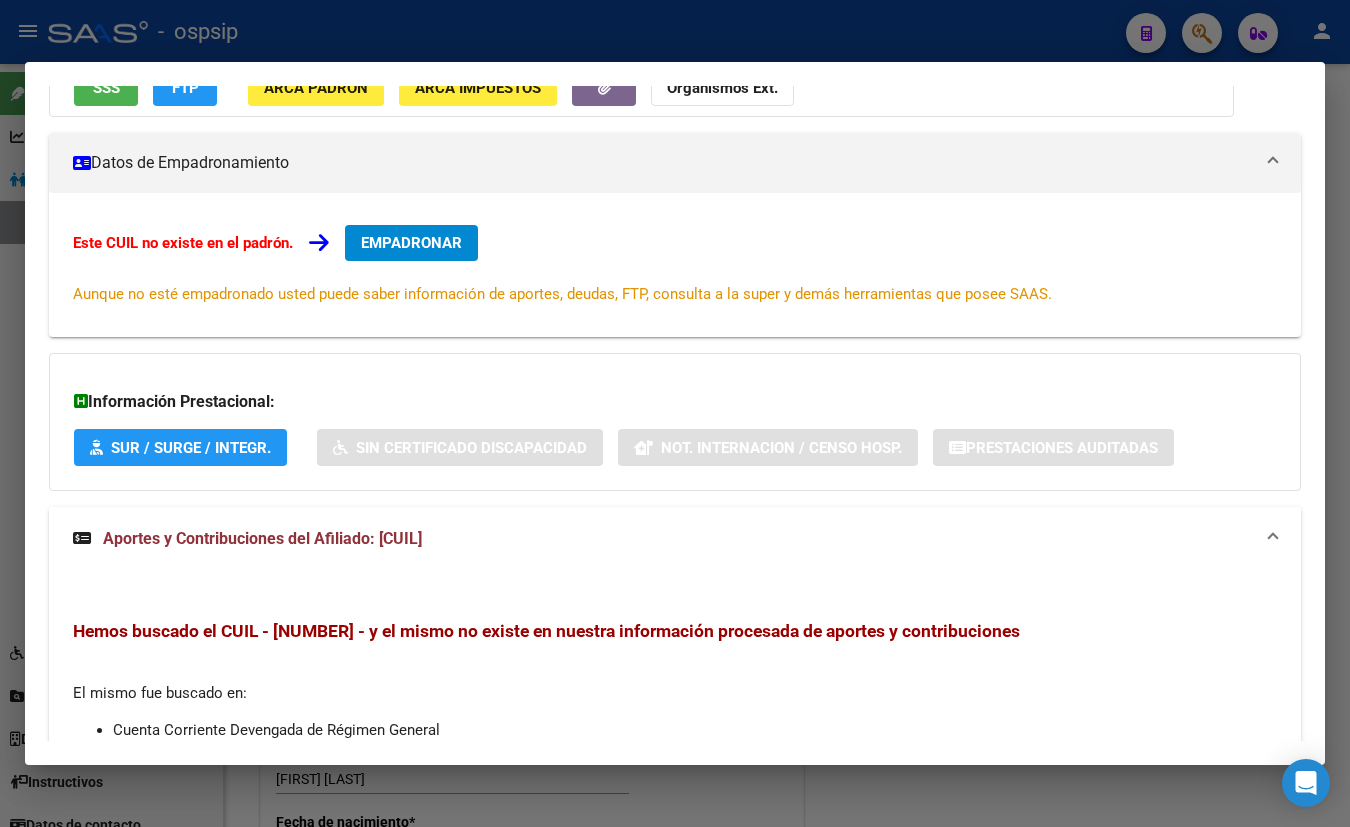 scroll, scrollTop: 0, scrollLeft: 0, axis: both 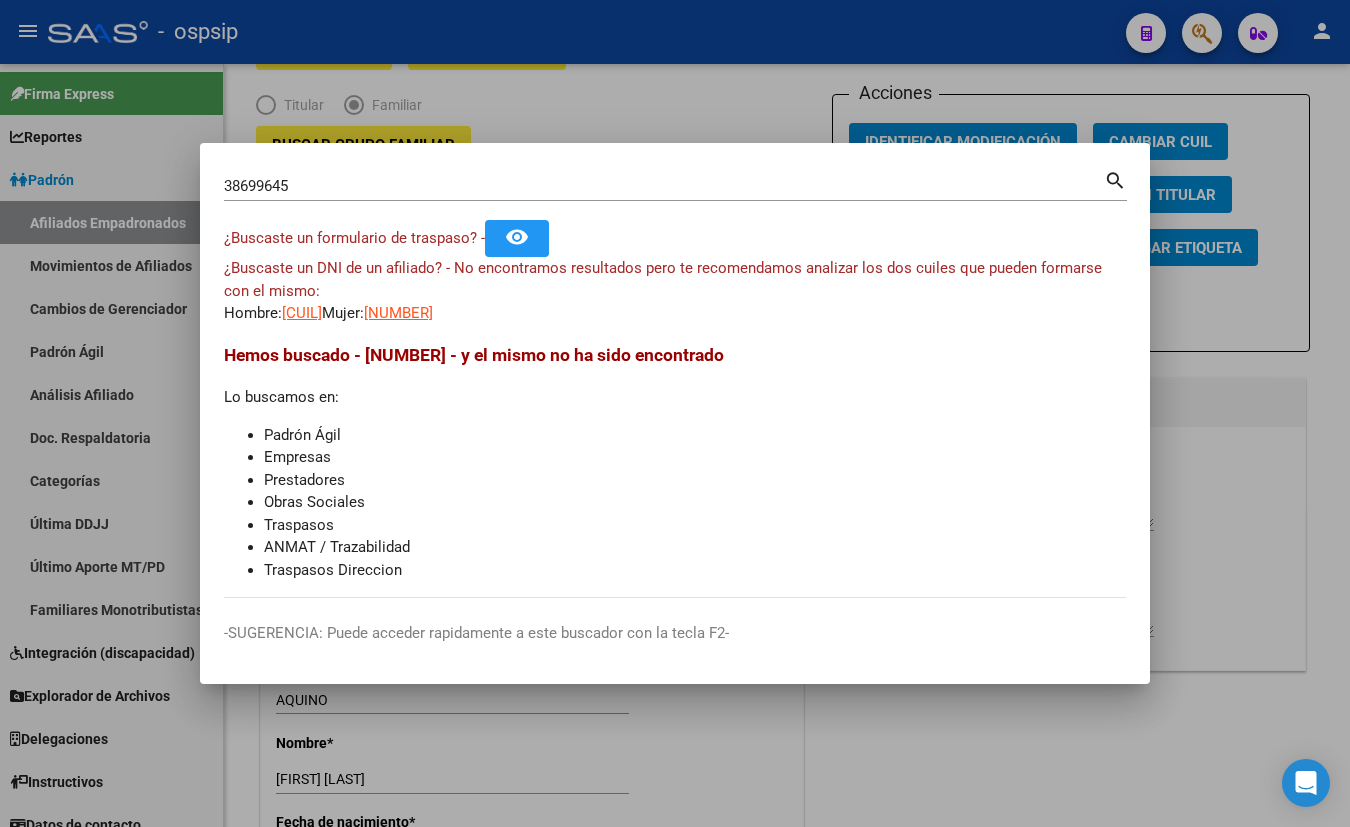 click on "¿Buscaste un DNI de un afiliado? - No encontramos resultados pero te recomendamos analizar los dos cuiles que pueden formarse con el mismo:  Hombre:  [CUIL]     Mujer:  [CUIL]" at bounding box center [675, 291] 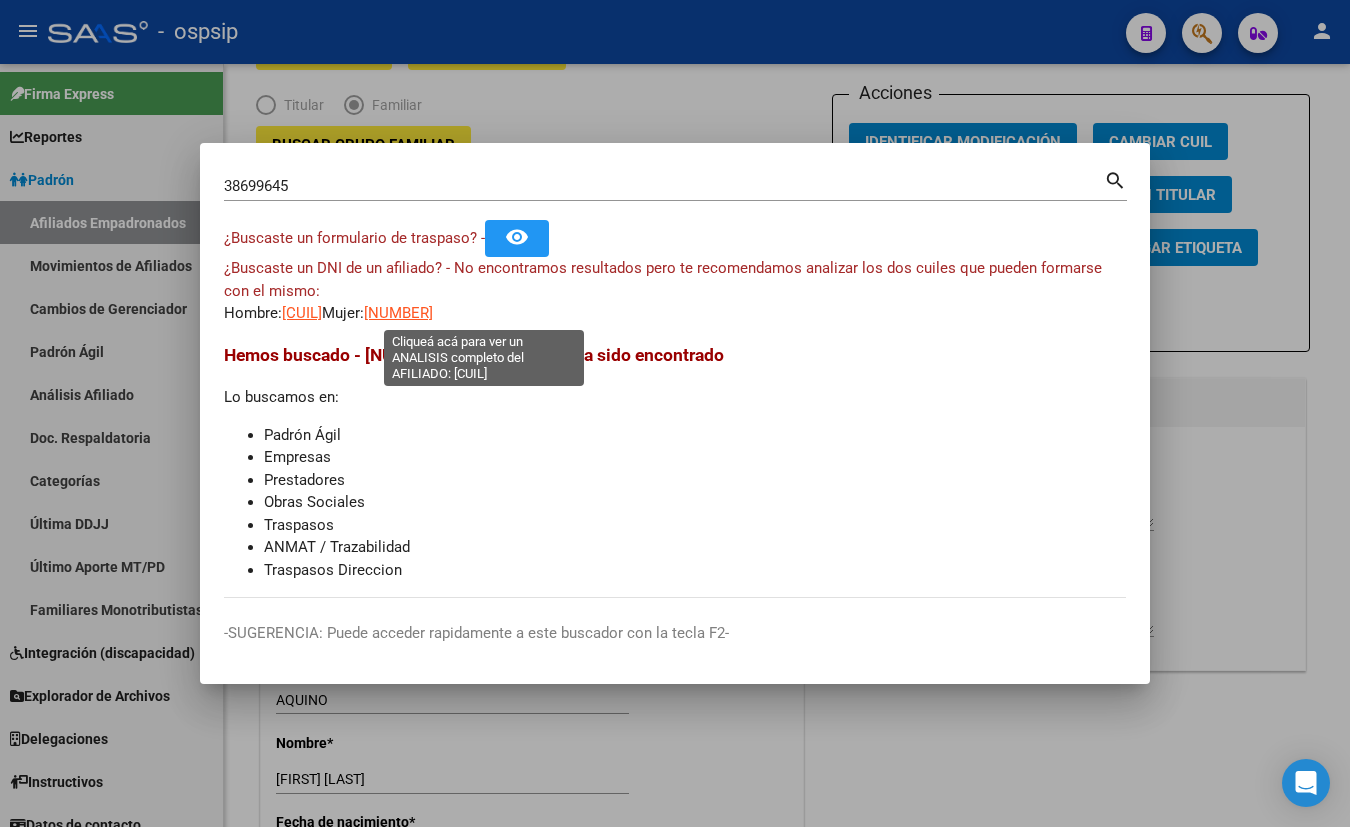 click on "[NUMBER]" at bounding box center (398, 313) 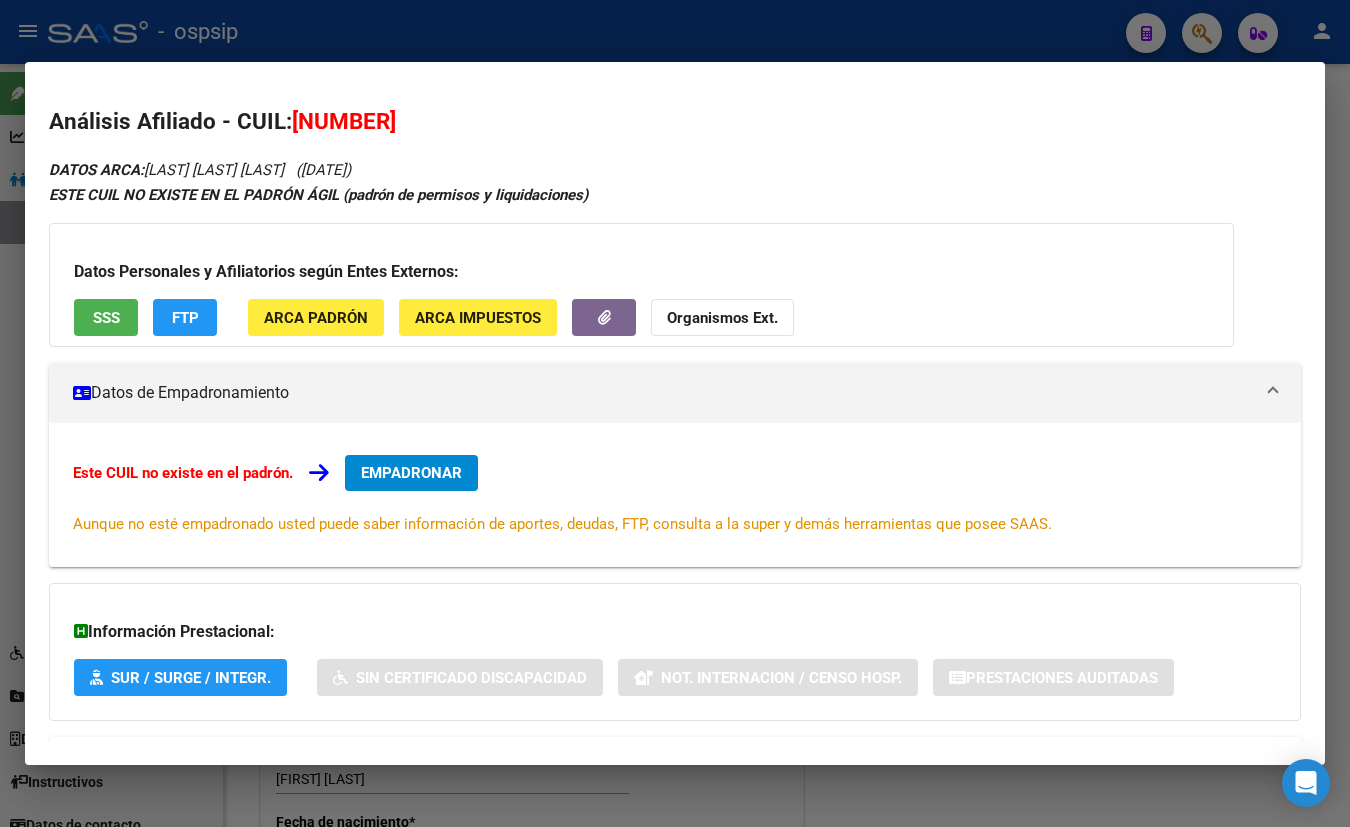 drag, startPoint x: 296, startPoint y: 119, endPoint x: 466, endPoint y: 114, distance: 170.07352 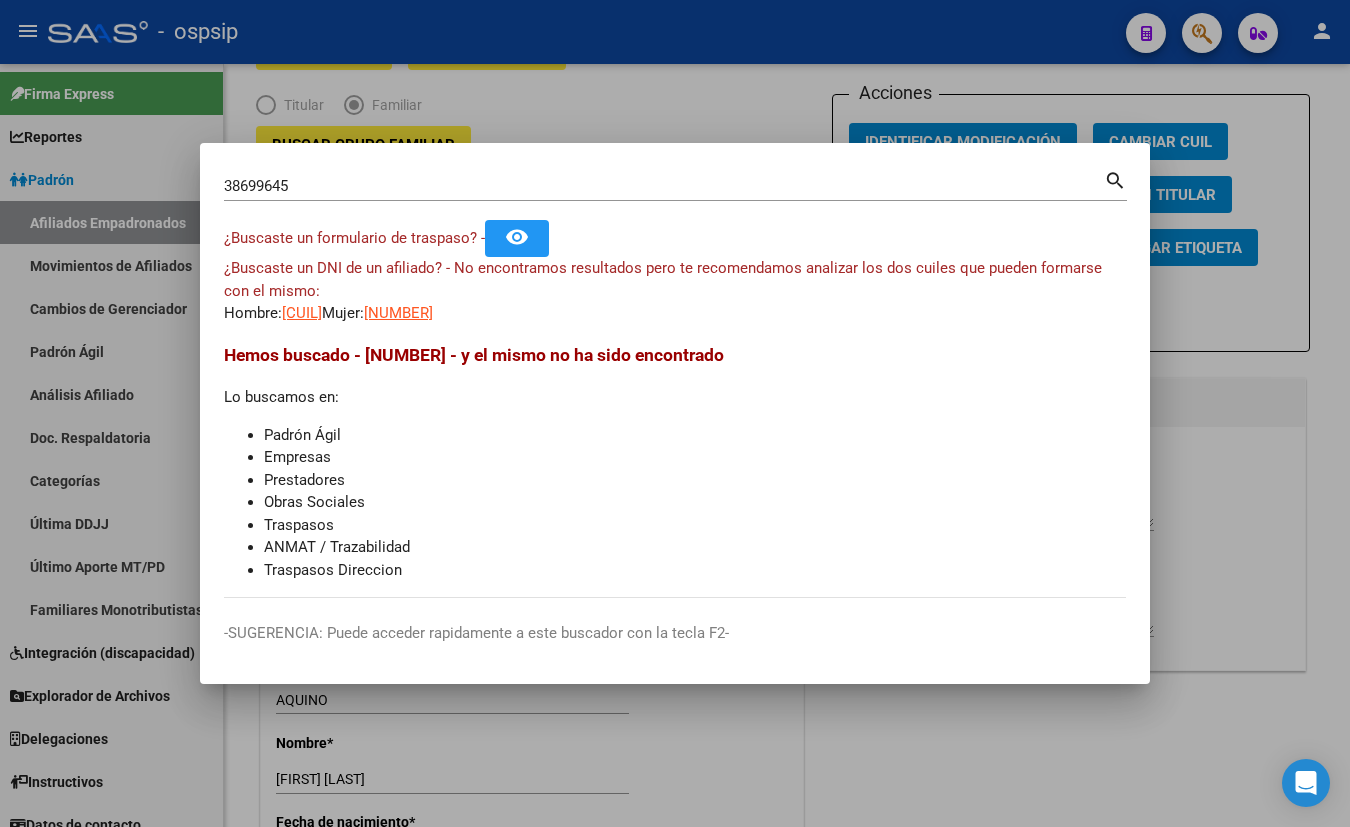 type 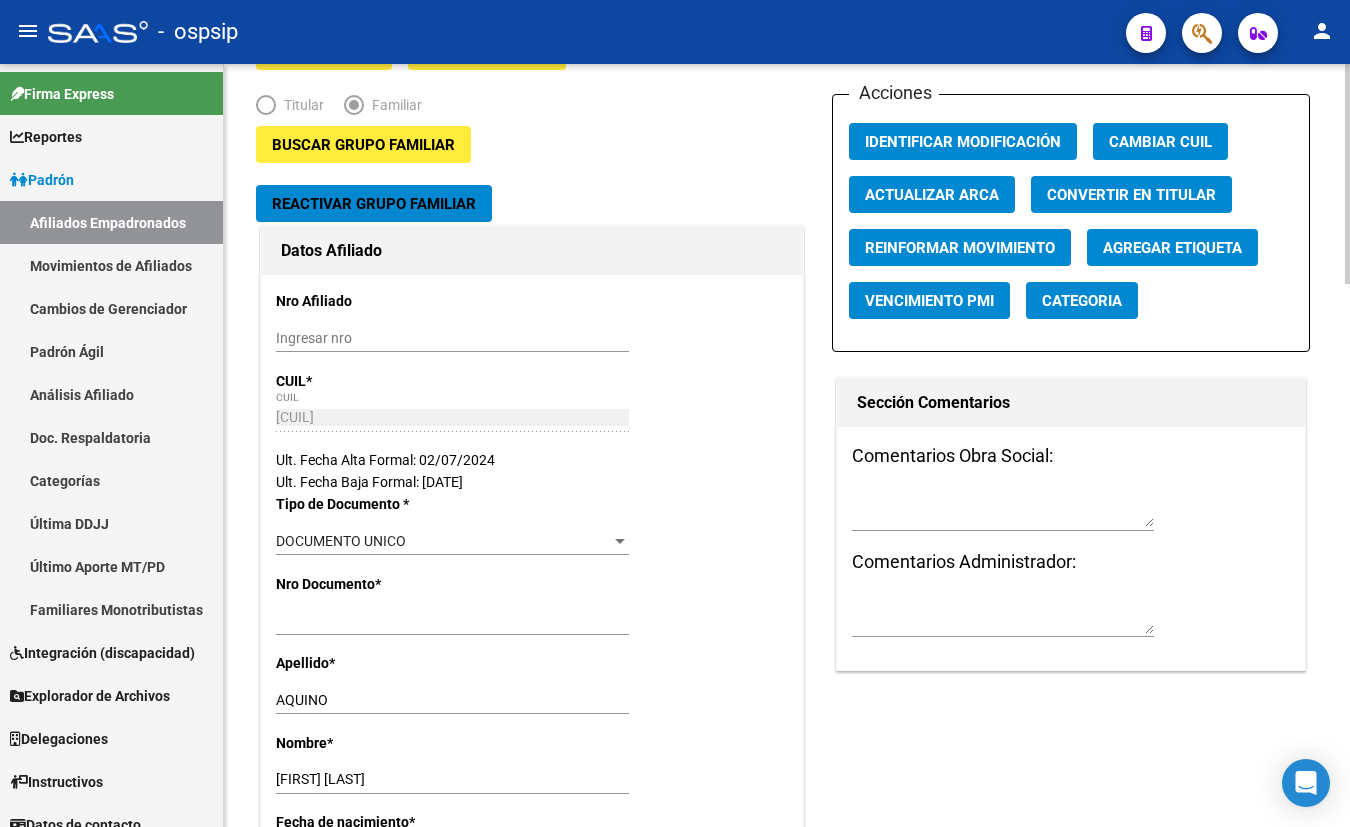 click on "Buscar Grupo Familiar Reactivar Grupo Familiar Datos Afiliado Nro Afiliado    Ingresar nro  CUIL  *   [CUIL] CUIL  ARCA Padrón  Ult. Fecha Alta Formal: [DD]/[MM]/[YYYY]  Ult. Fecha Baja Formal: [DD]/[MM]/[YYYY]  Tipo de Documento * DOCUMENTO UNICO Seleccionar tipo Nro Documento  *   [NUMBER] Ingresar nro  Apellido  *   [LAST NAME] Ingresar apellido  Nombre  *   [FIRST NAME] [MIDDLE NAME] Ingresar nombre  Fecha de nacimiento  *   [YYYY]-[MM]-[DD] Ingresar fecha   Parentesco * Hijo e' 21-25 estudiando Seleccionar parentesco  Estado Civil * Soltero Seleccionar tipo  Sexo * Femenino Seleccionar sexo  Nacionalidad * ARGENTINA Seleccionar tipo  Discapacitado * No discapacitado Seleccionar tipo Vencimiento Certificado Estudio    Ingresar fecha   Tipo domicilio * Domicilio Completo Seleccionar tipo domicilio  Provincia * Buenos Aires Seleccionar provincia Localidad  *   BERISSO Ingresar el nombre  Codigo Postal  *   [POSTAL_CODE] Ingresar el codigo  Calle  *   [NUMBER] BIS E/ 6 Y 7 Ingresar calle  Numero  *   [NUMBER] Ingresar nro  Piso    Ingresar piso" 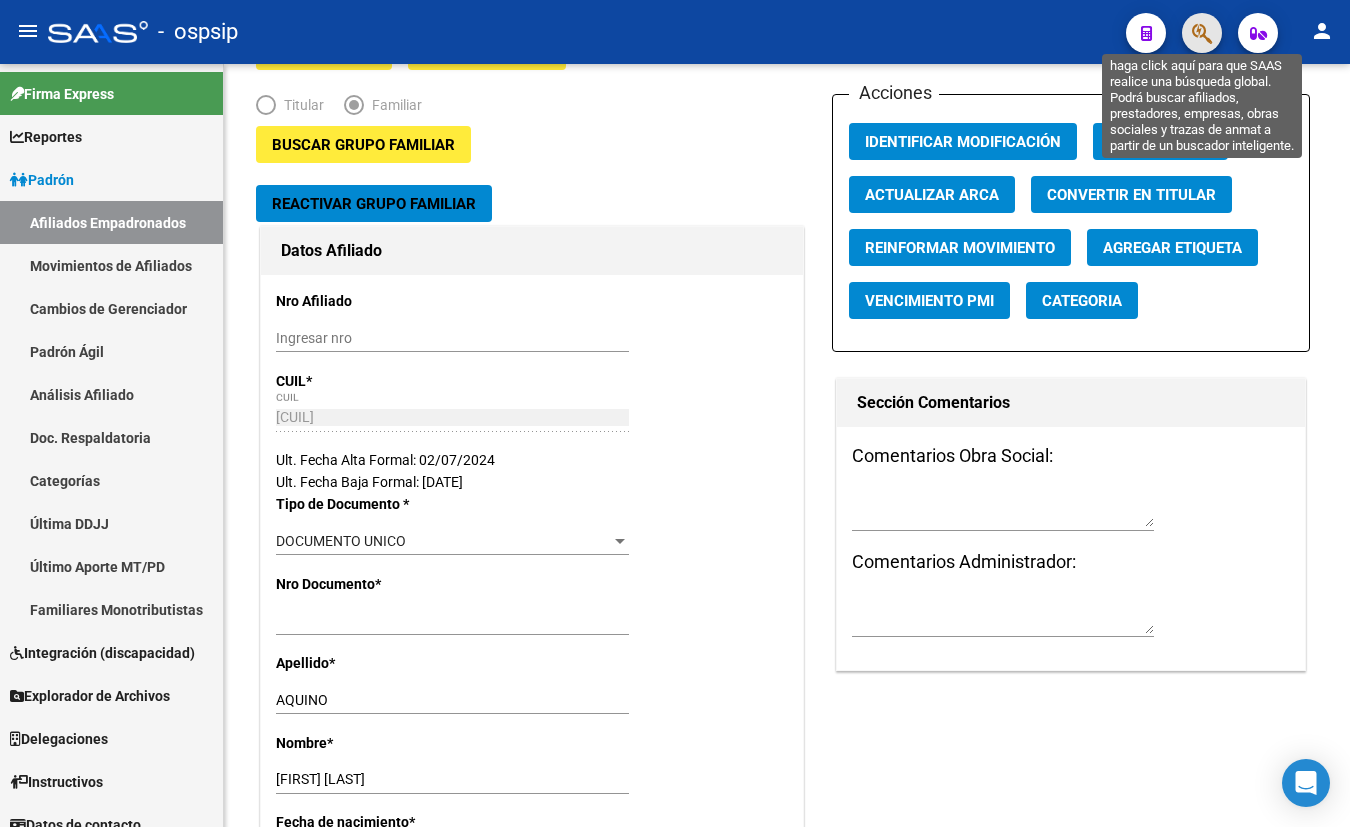 click 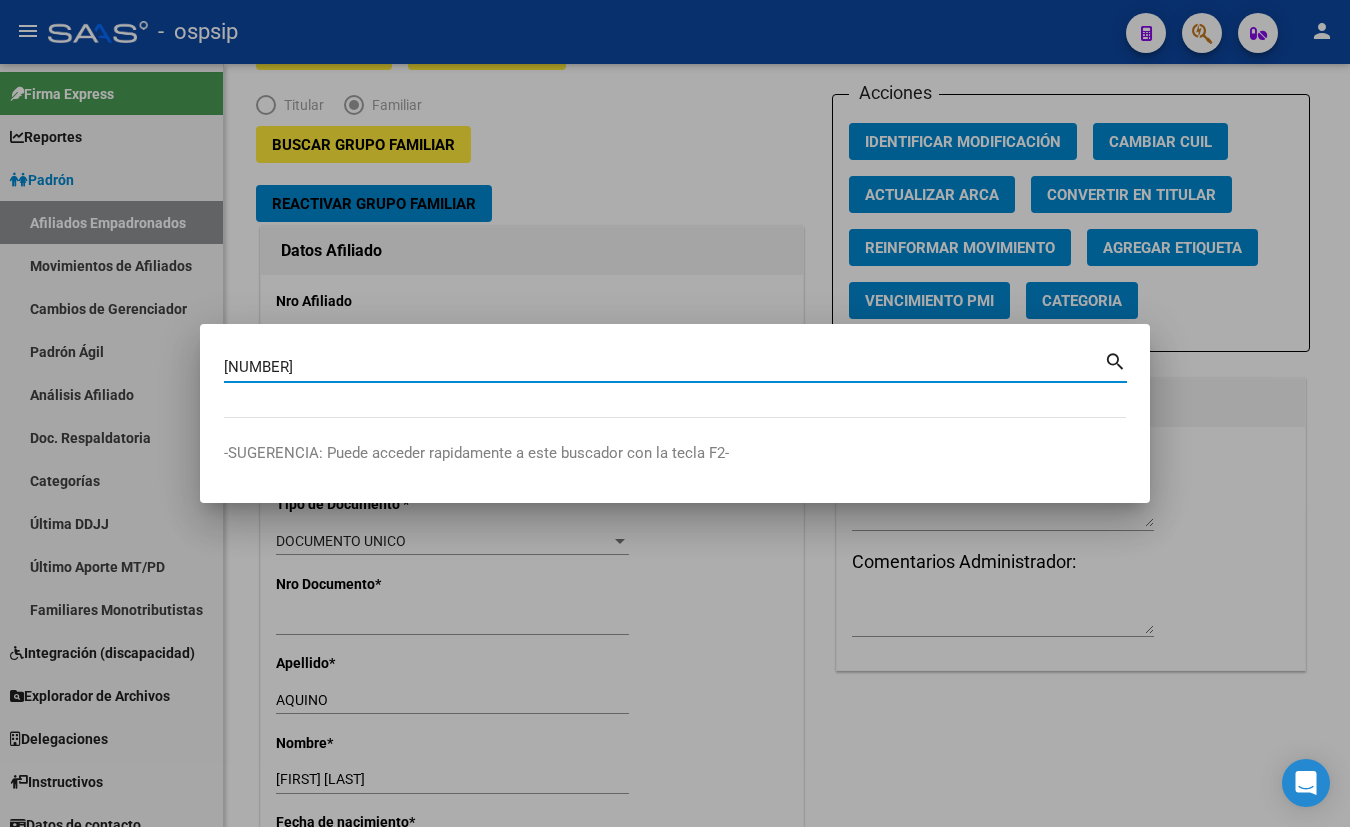 type on "[NUMBER]" 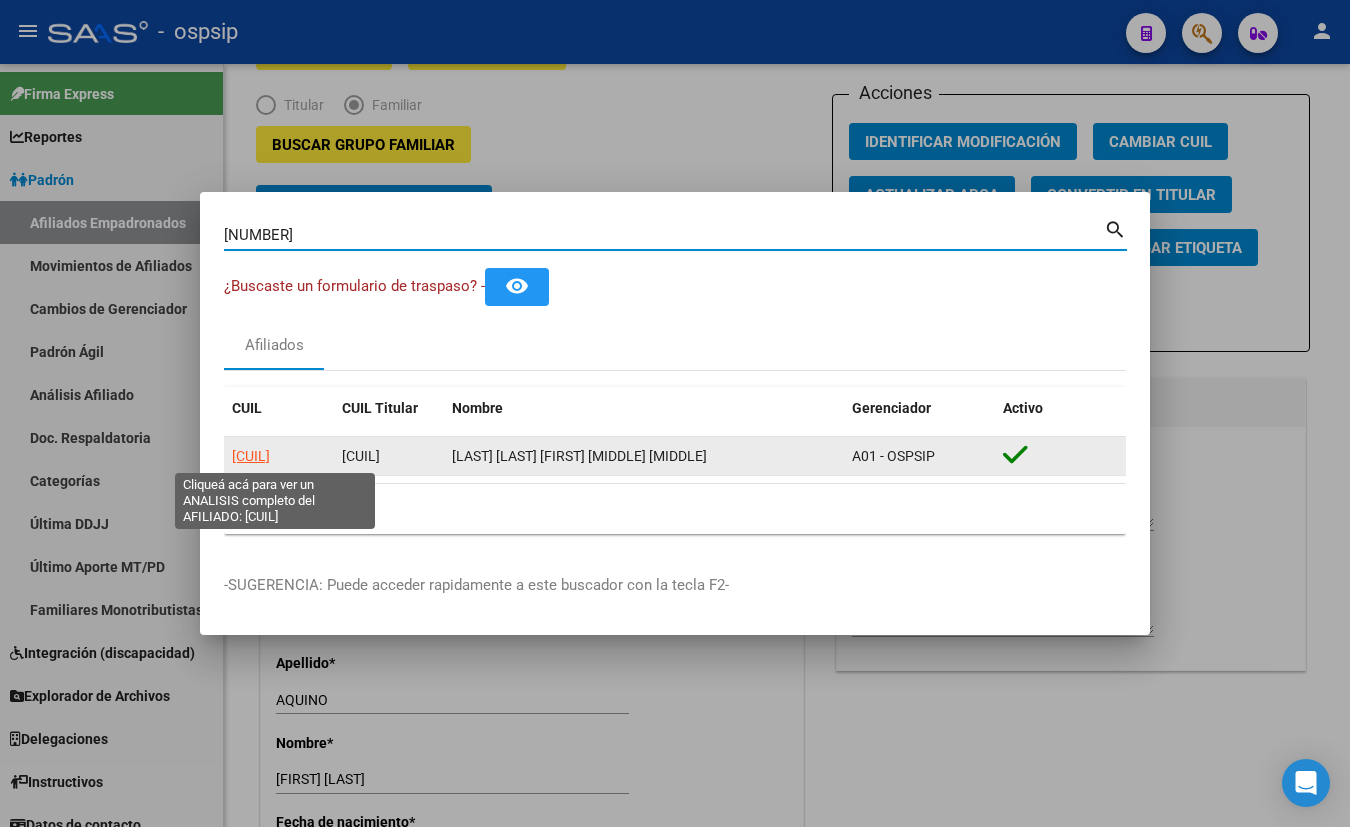 click on "[CUIL]" 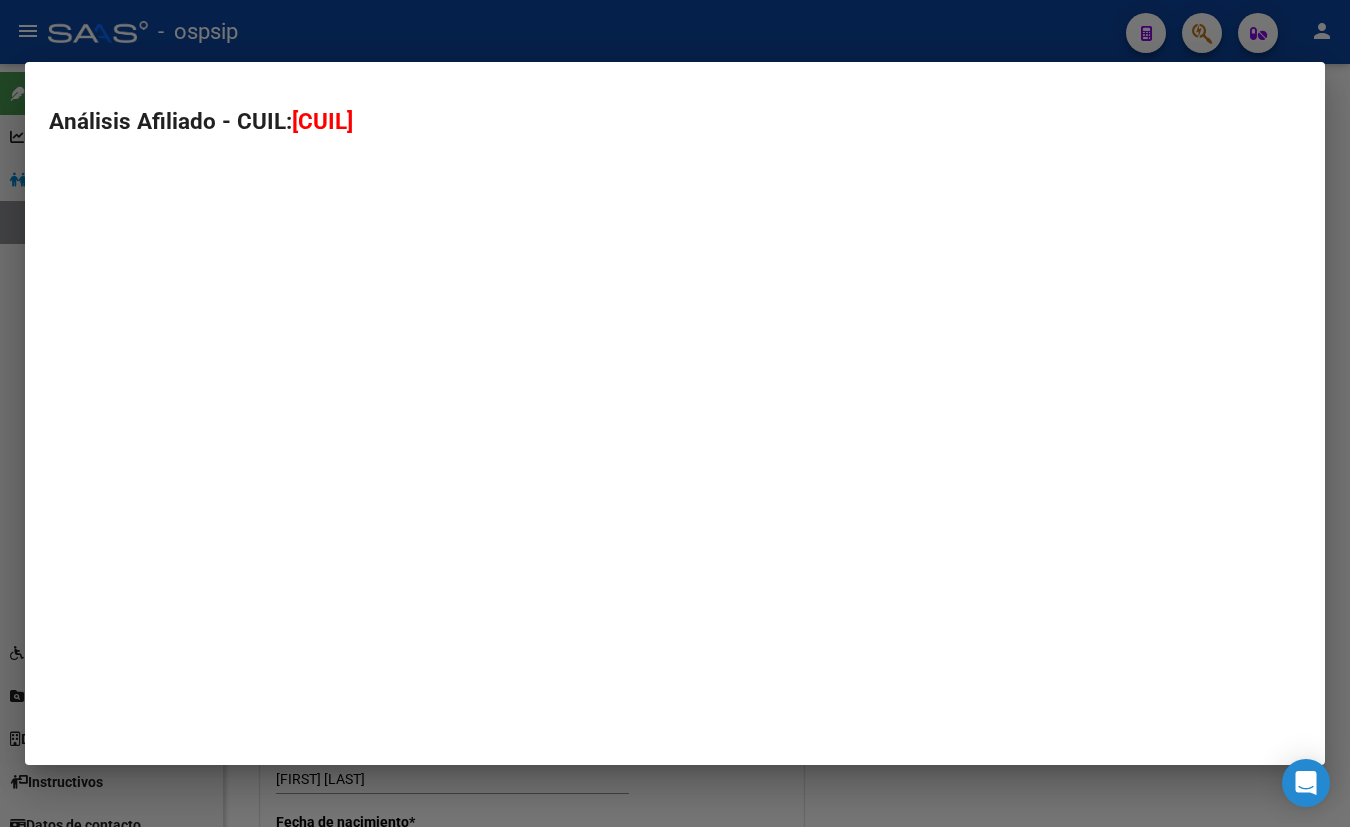 type on "[CUIL]" 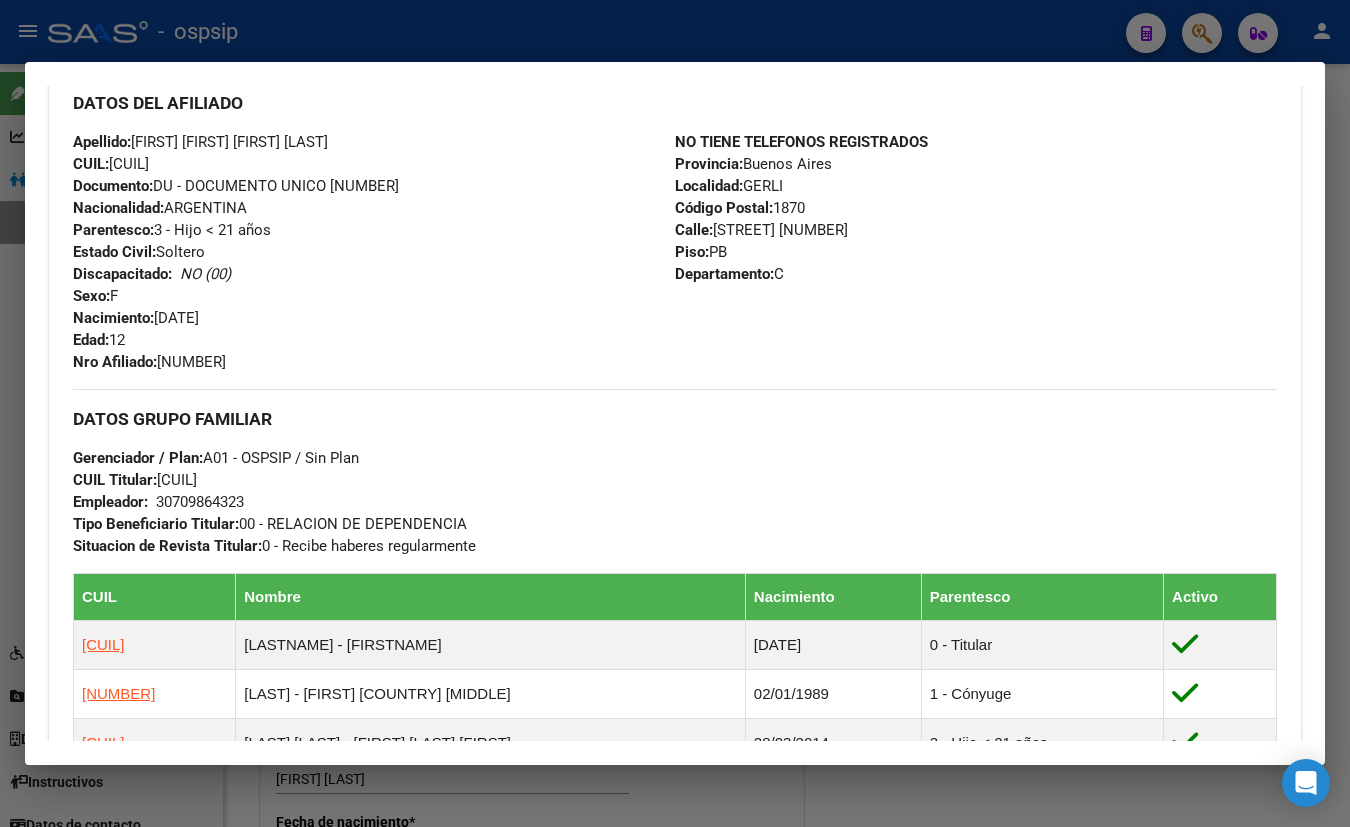 scroll, scrollTop: 636, scrollLeft: 0, axis: vertical 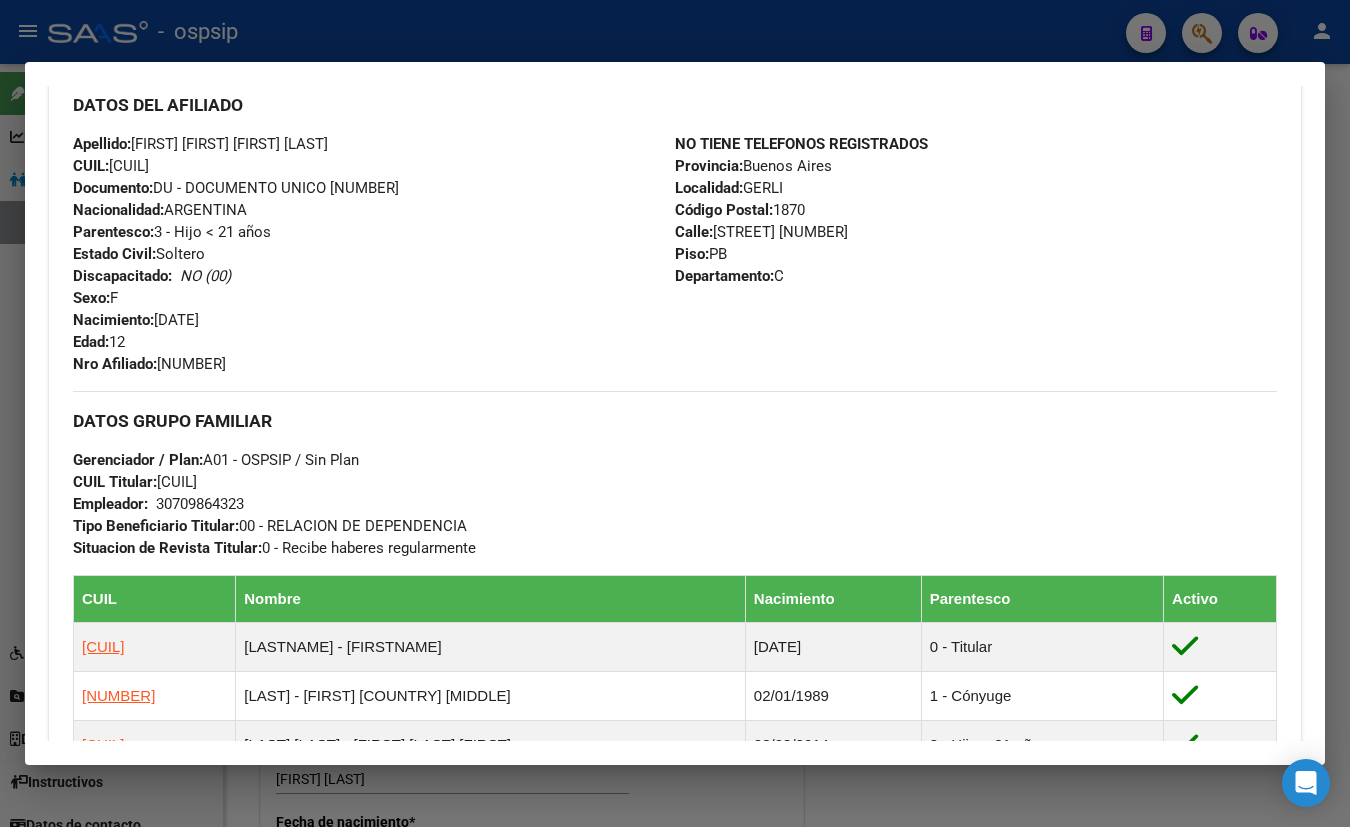 click on "Apellido: [LAST] [MIDDLE] [MIDDLE] [LAST] CUIL: [NUMBER] Documento: DU - DOCUMENTO UNICO [NUMBER] Nacionalidad: ARGENTINA Parentesco: 3 - Hijo < 21 años Estado Civil: Soltero Discapacitado: NO (00) Sexo: F Nacimiento: [DATE]/[MONTH]/[YEAR] Edad: 12 Nro Afiliado: [NUMBER]" at bounding box center (374, 254) 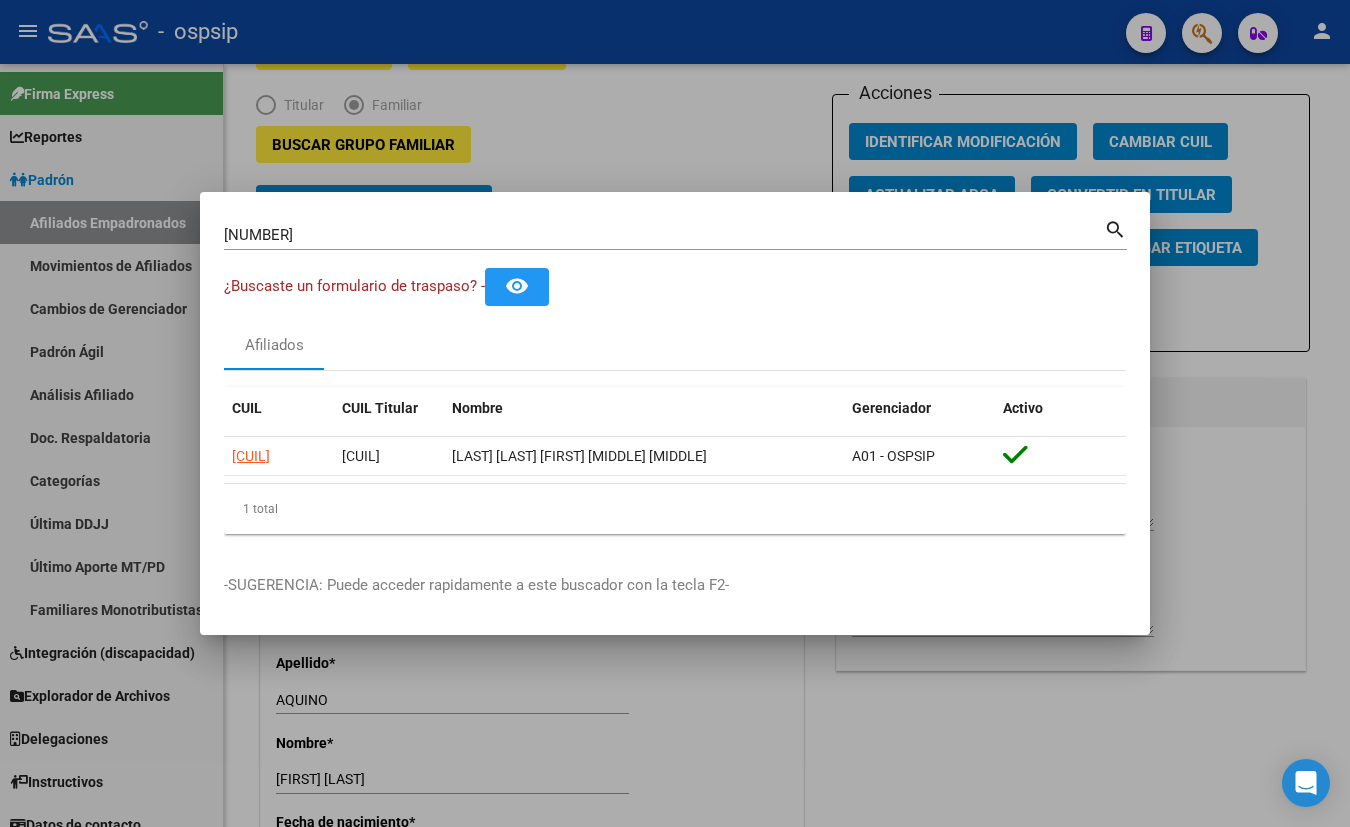 type 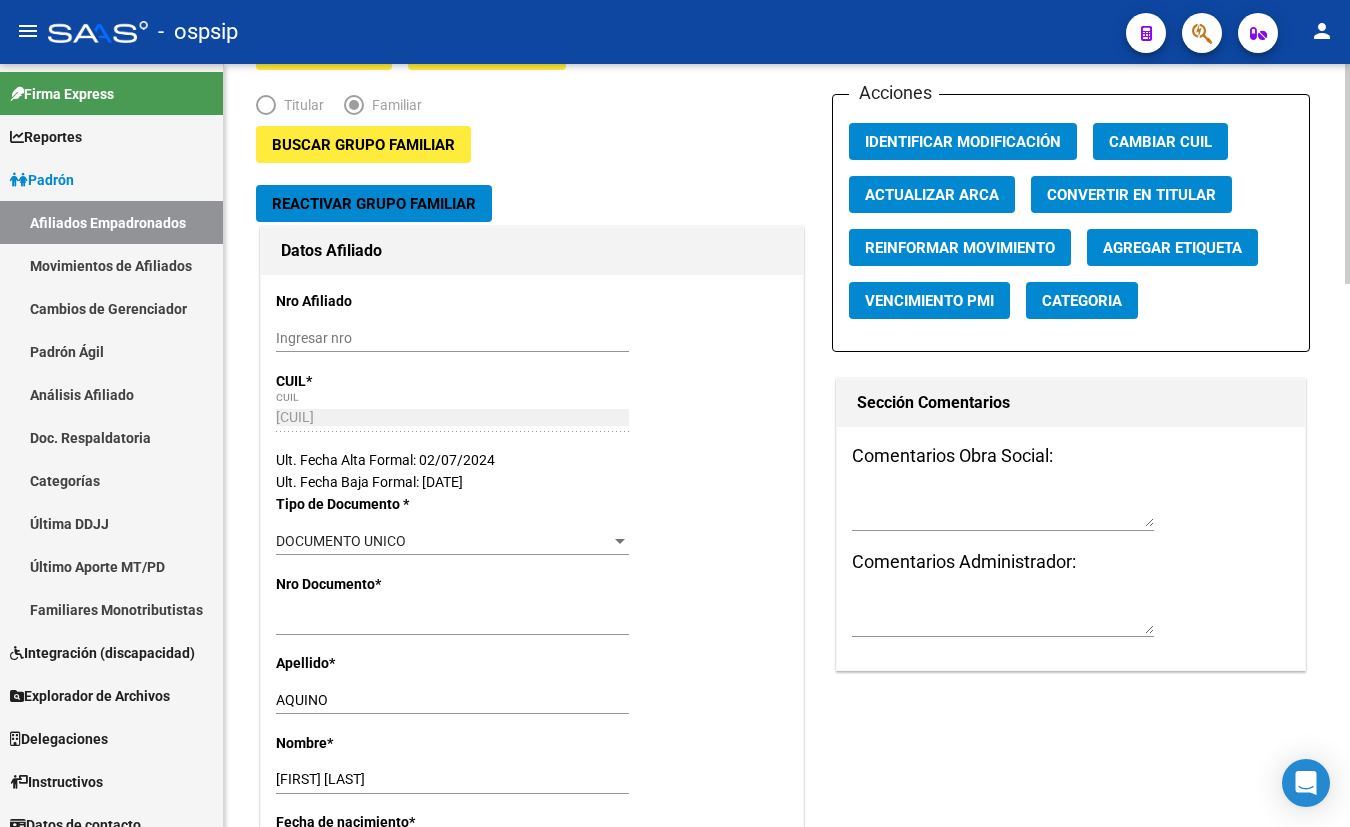drag, startPoint x: 529, startPoint y: 130, endPoint x: 555, endPoint y: 142, distance: 28.635643 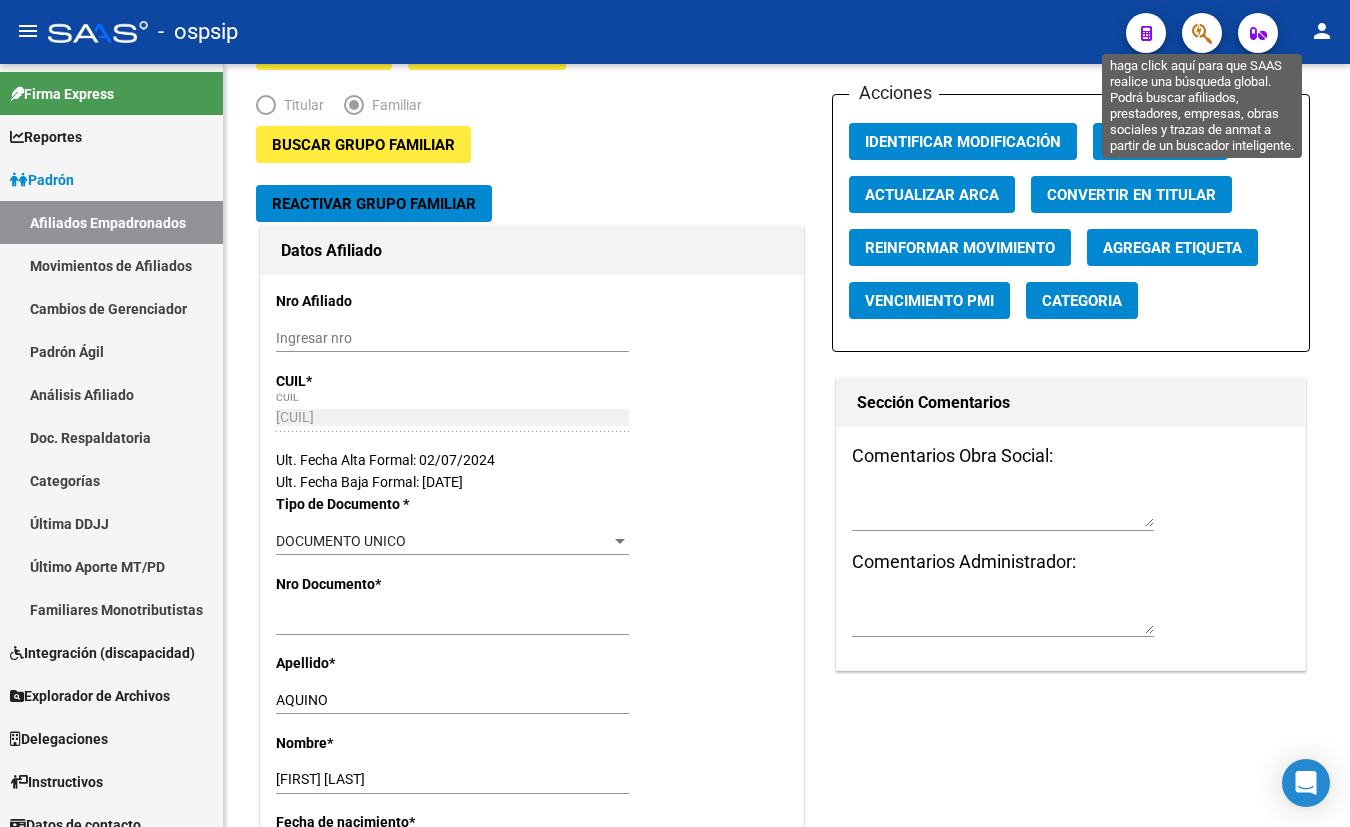 click 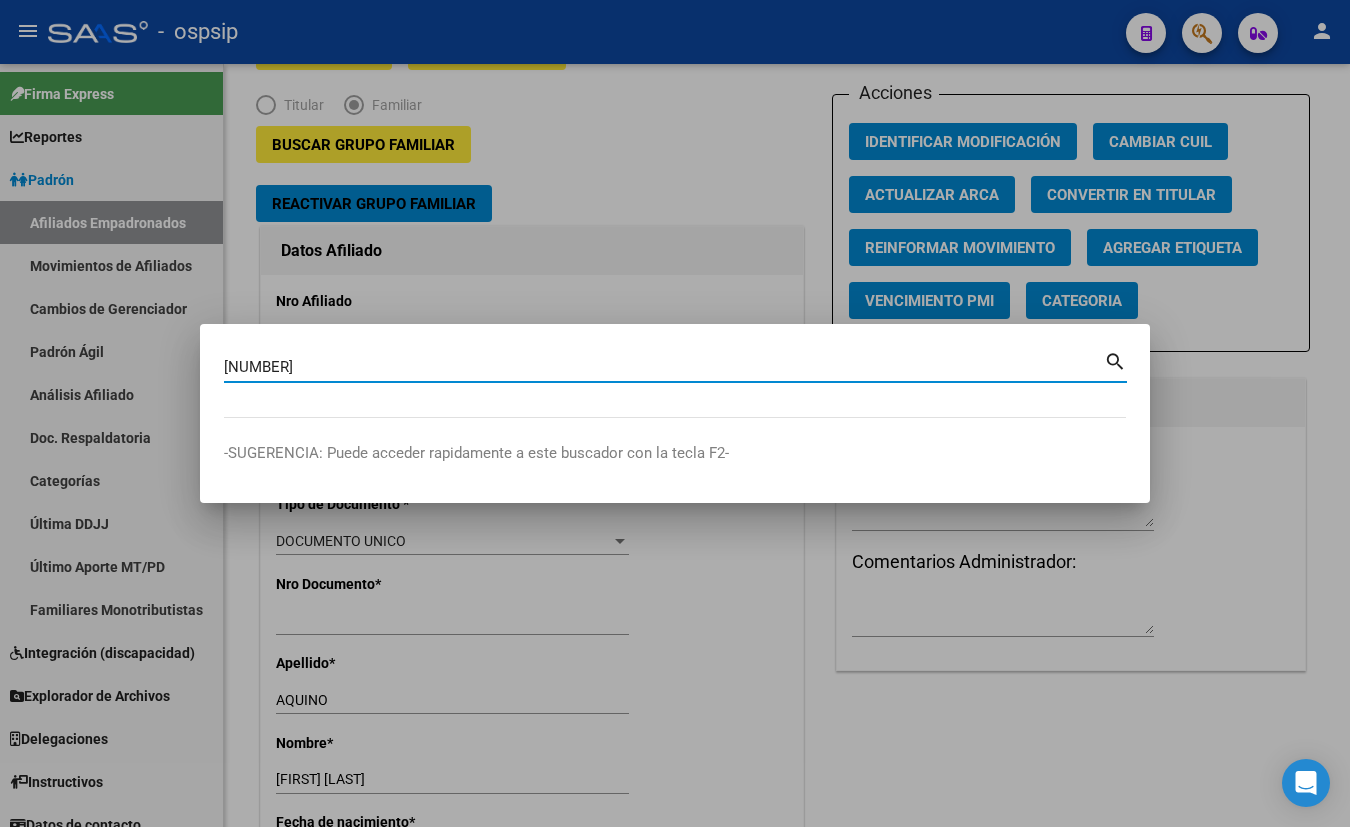 type on "[NUMBER]" 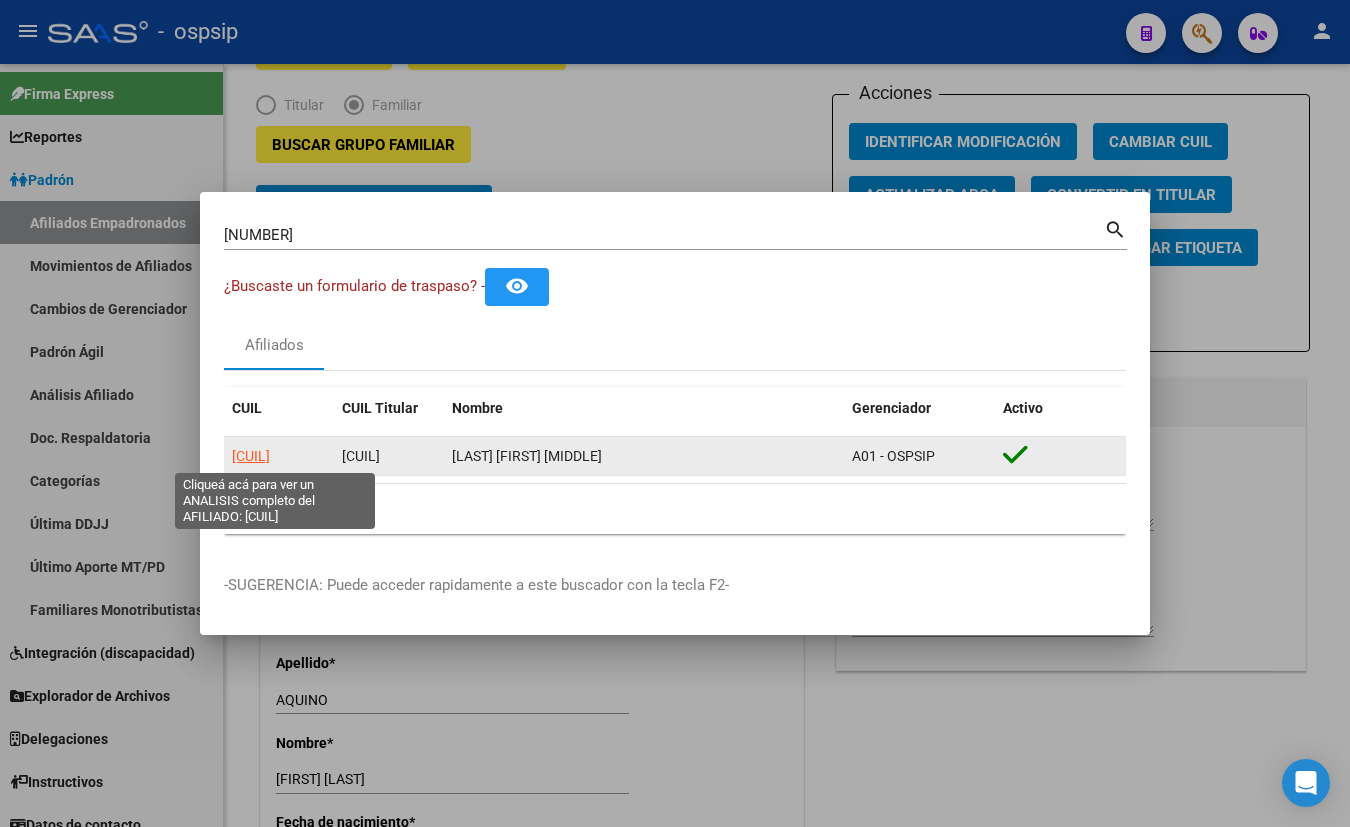 click on "[CUIL]" 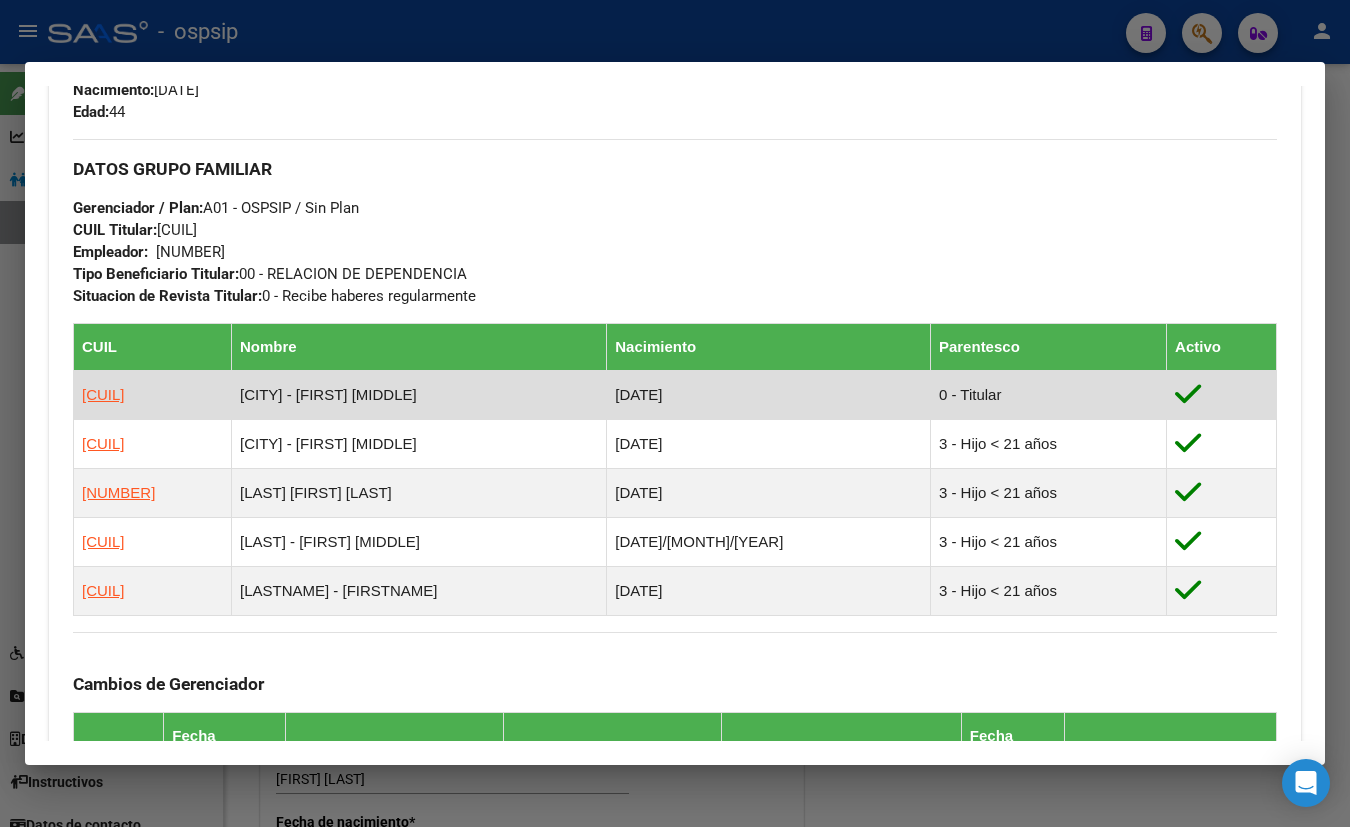 scroll, scrollTop: 636, scrollLeft: 0, axis: vertical 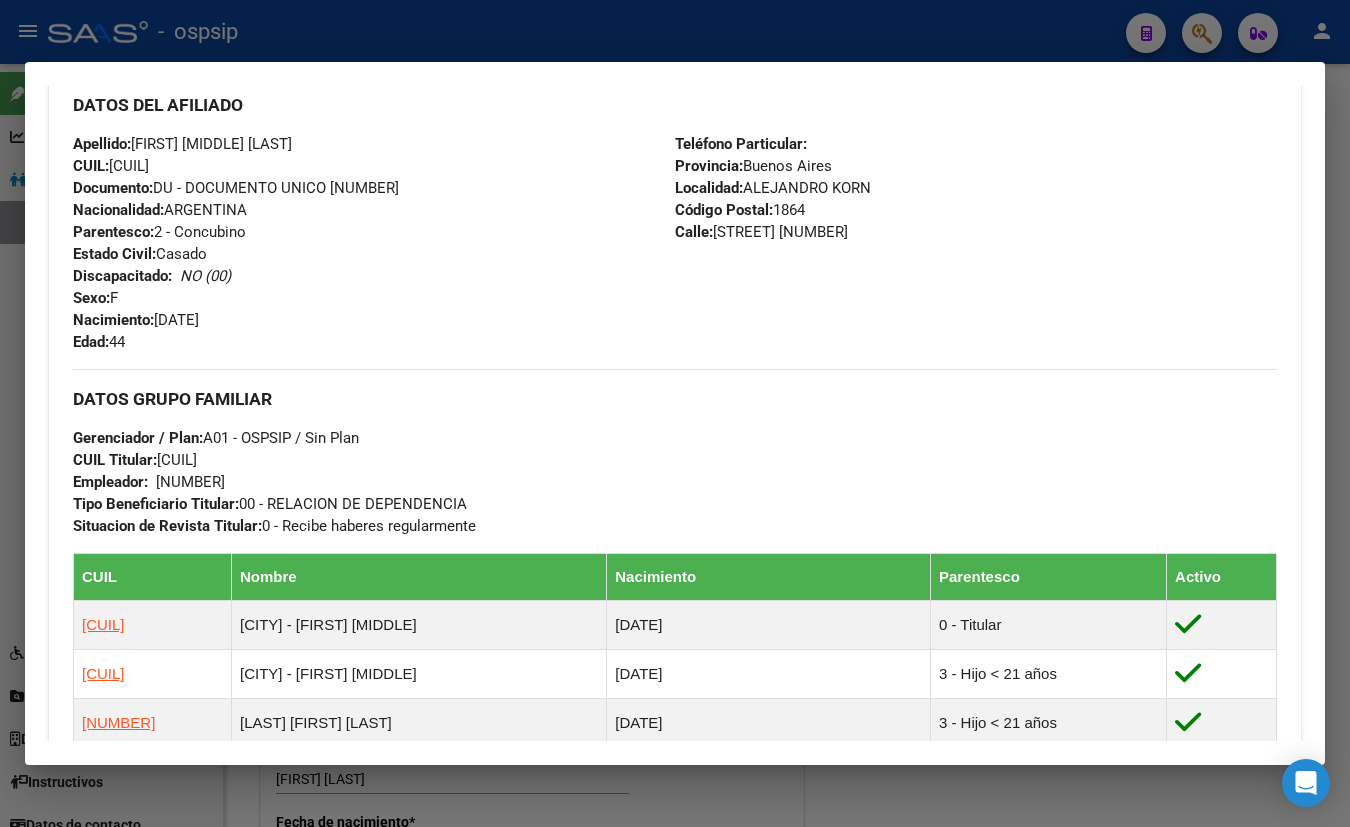 drag, startPoint x: 403, startPoint y: 160, endPoint x: 440, endPoint y: 190, distance: 47.63402 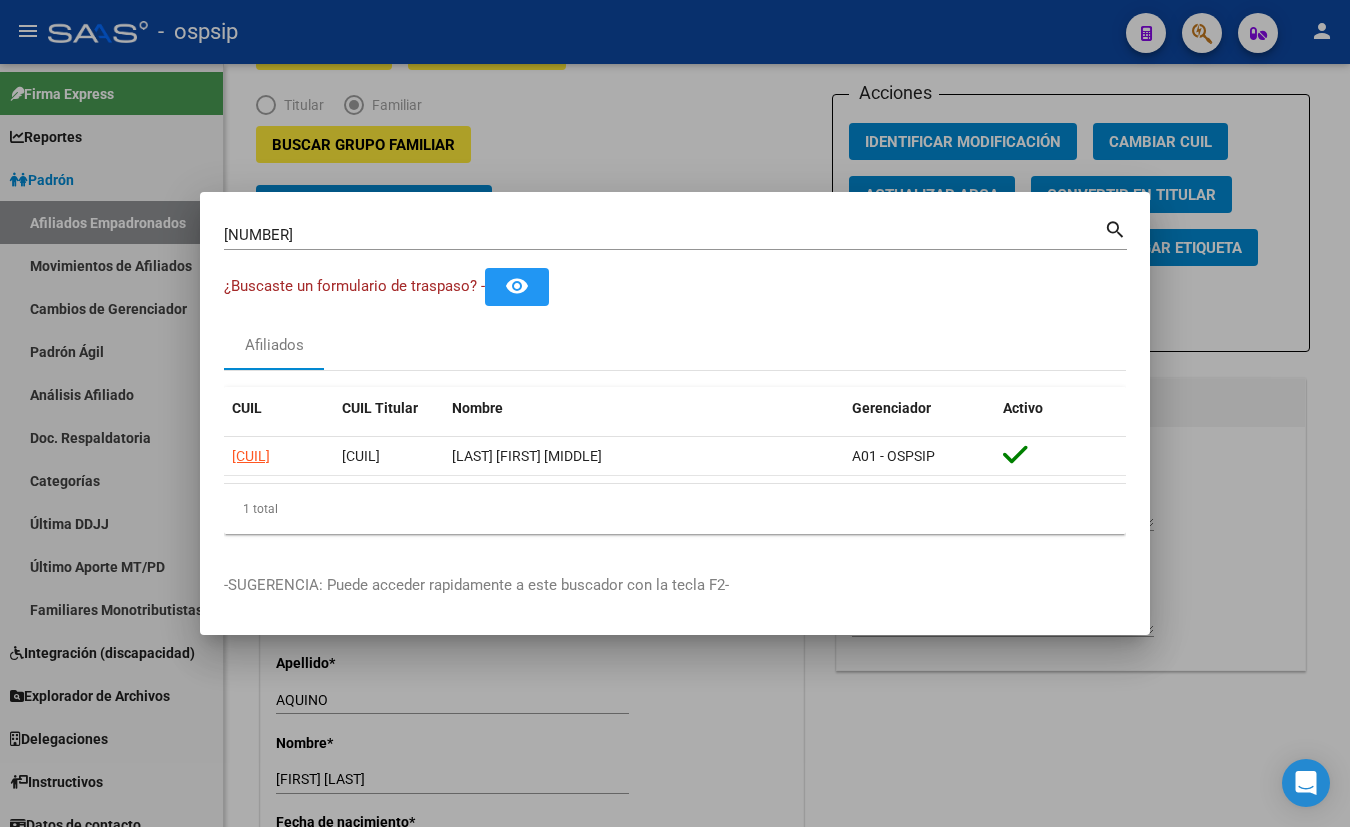 type 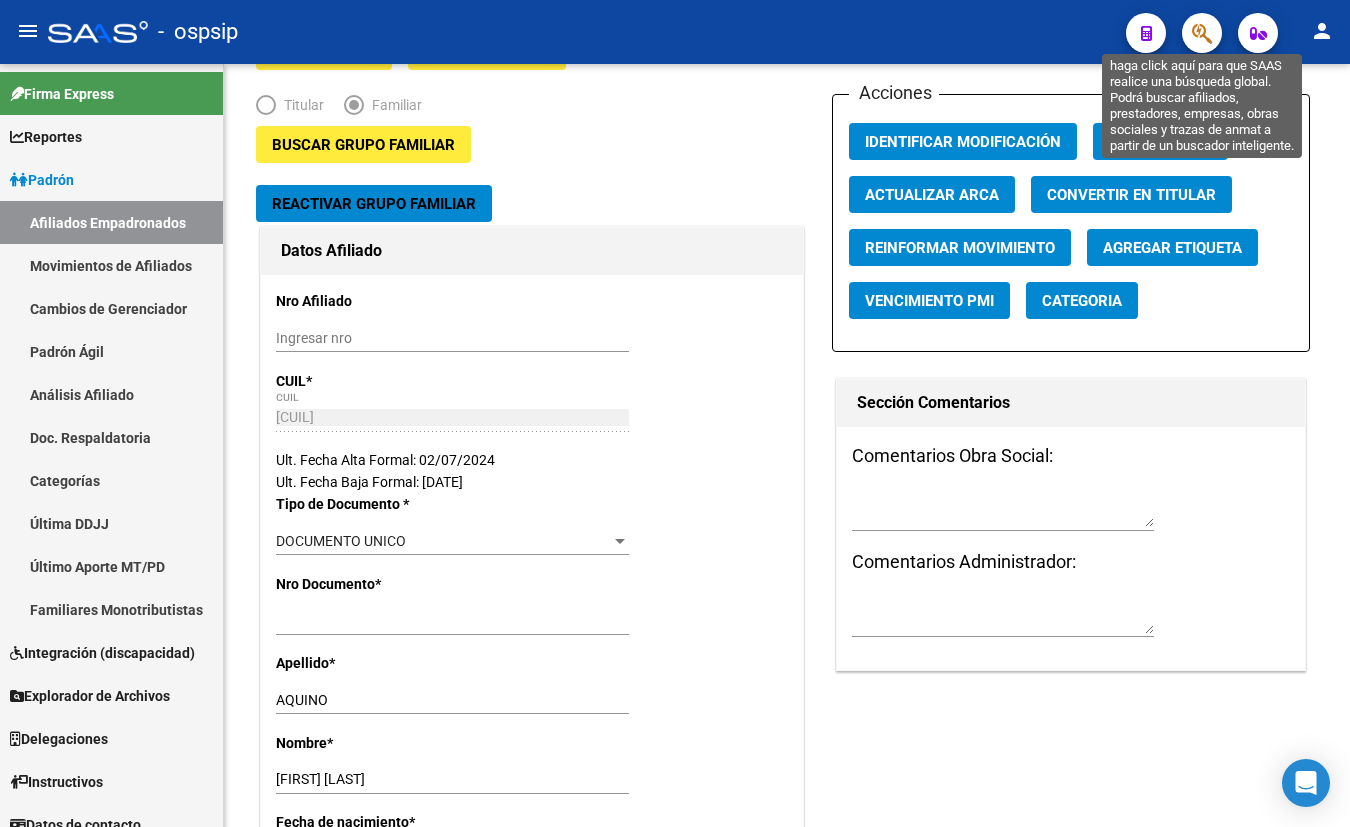 click 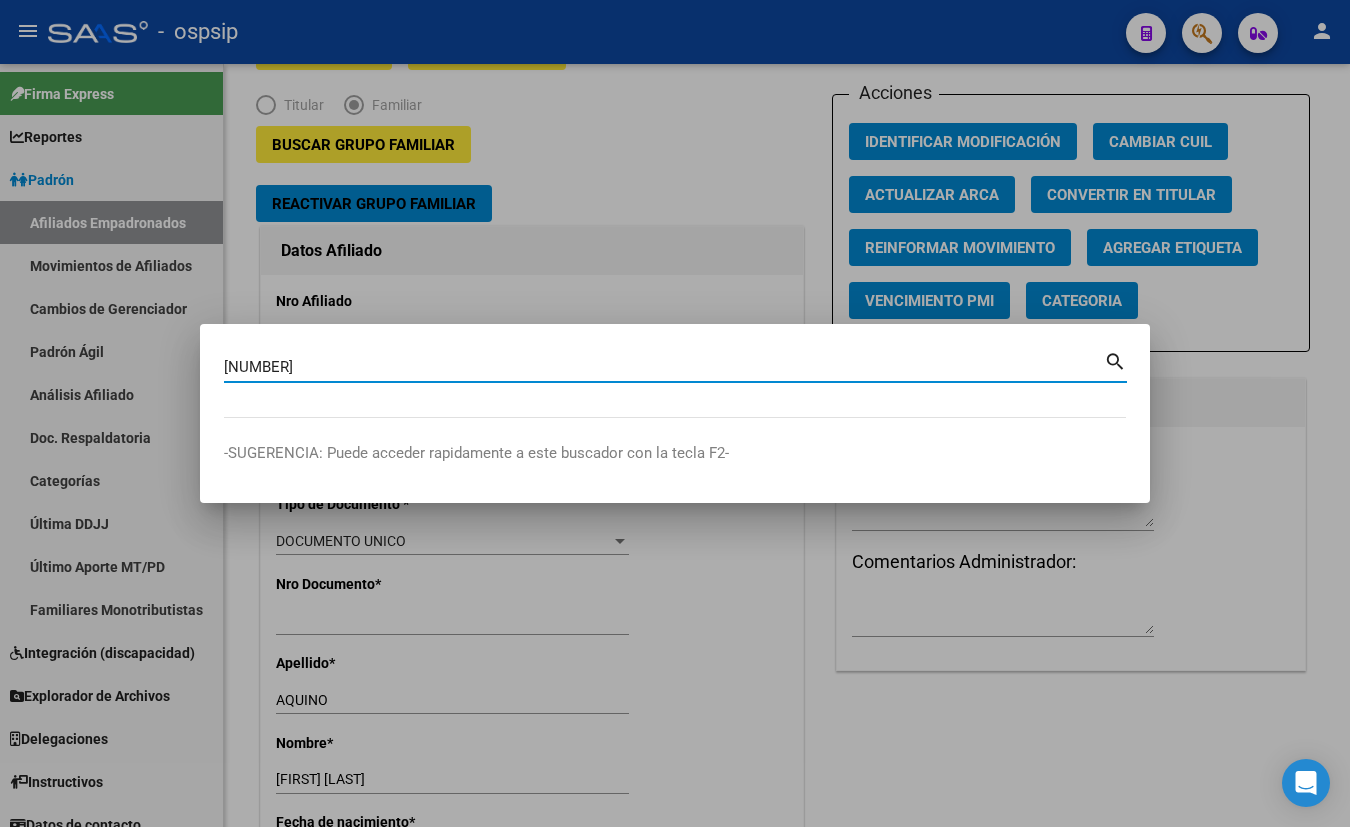 type on "[NUMBER]" 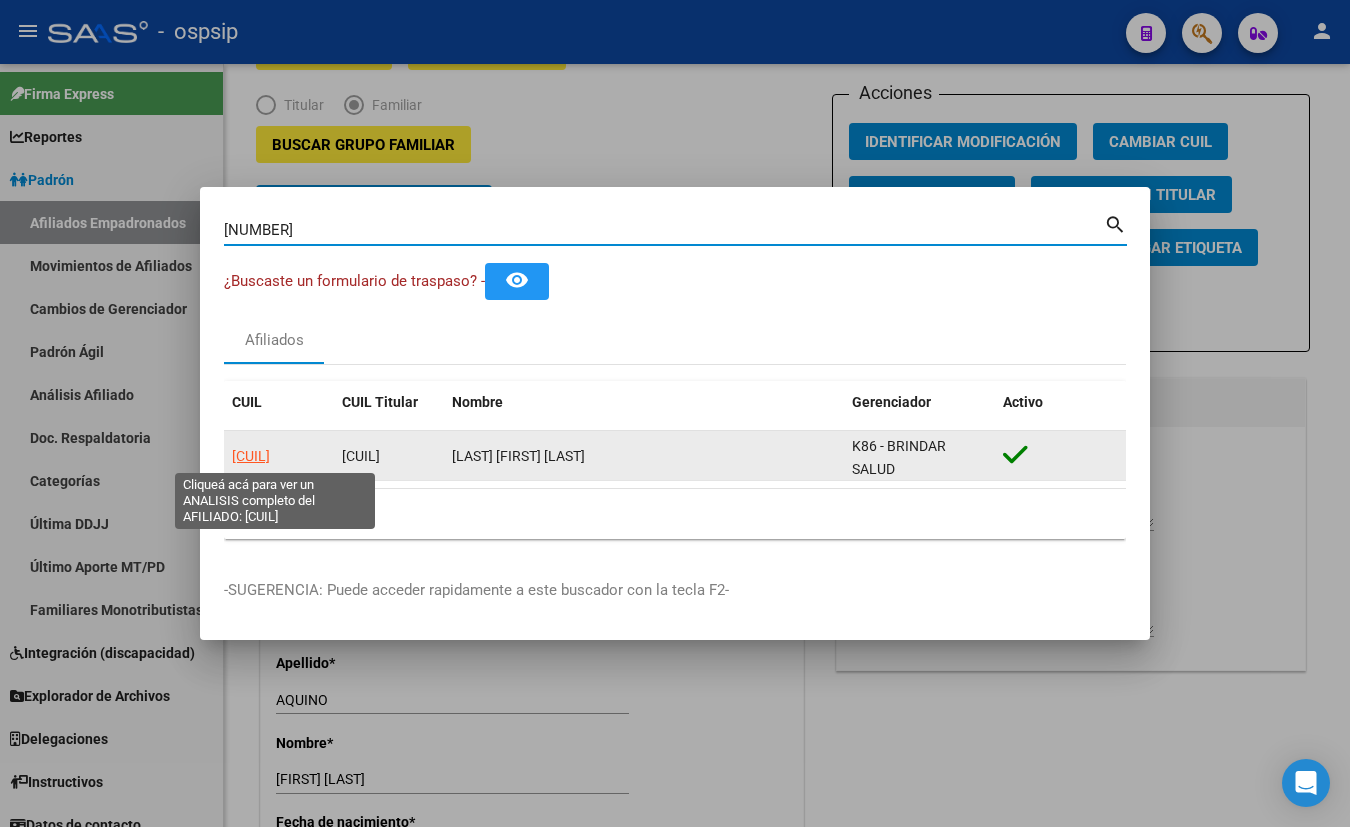 click on "[CUIL]" 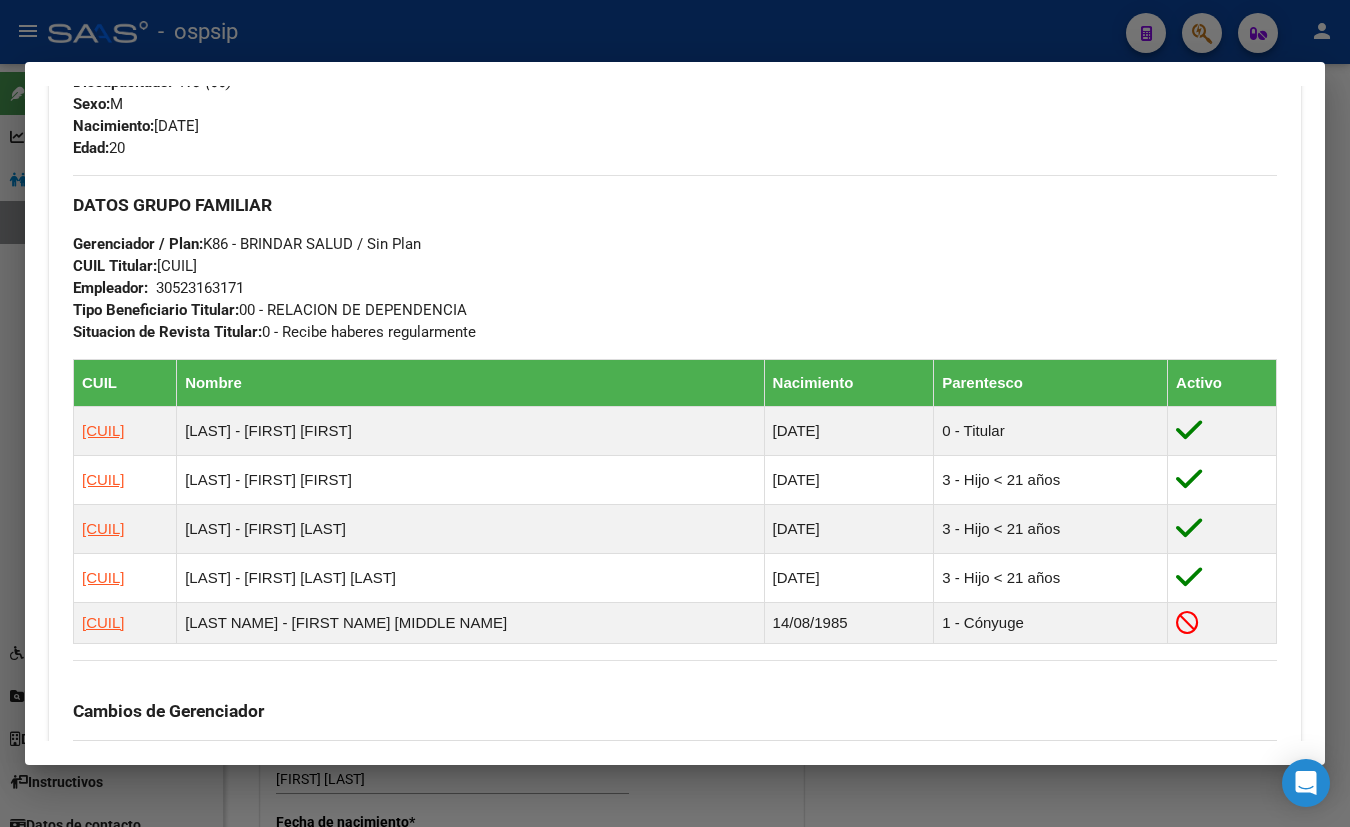scroll, scrollTop: 909, scrollLeft: 0, axis: vertical 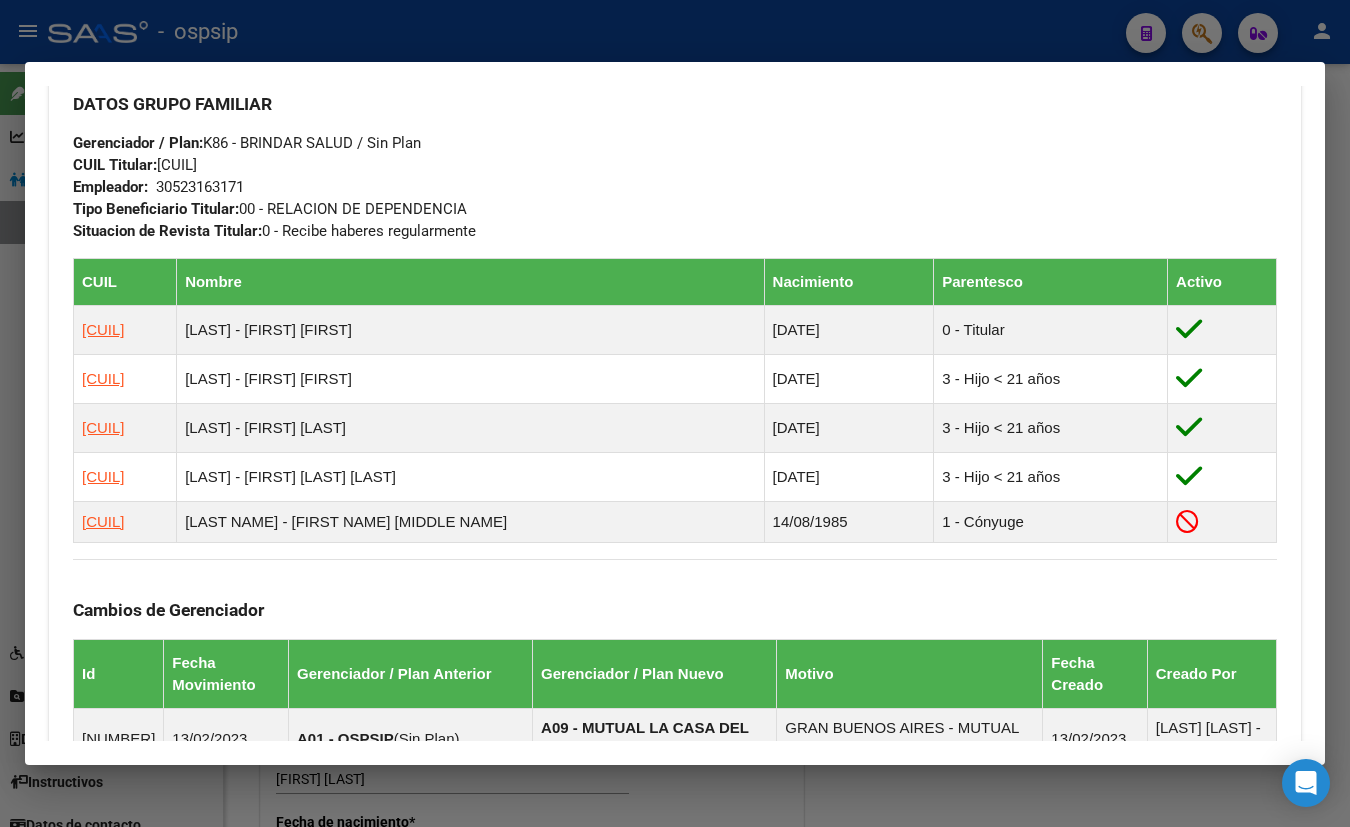 click on "DATOS GRUPO FAMILIAR Gerenciador / Plan:  K86 - BRINDAR SALUD / Sin Plan CUIL Titular:  [NUMBER]  Empleador:    [NUMBER] Tipo Beneficiario Titular:   00 - RELACION DE DEPENDENCIA  Situacion de Revista Titular:  0 - Recibe haberes regularmente" at bounding box center [675, 158] 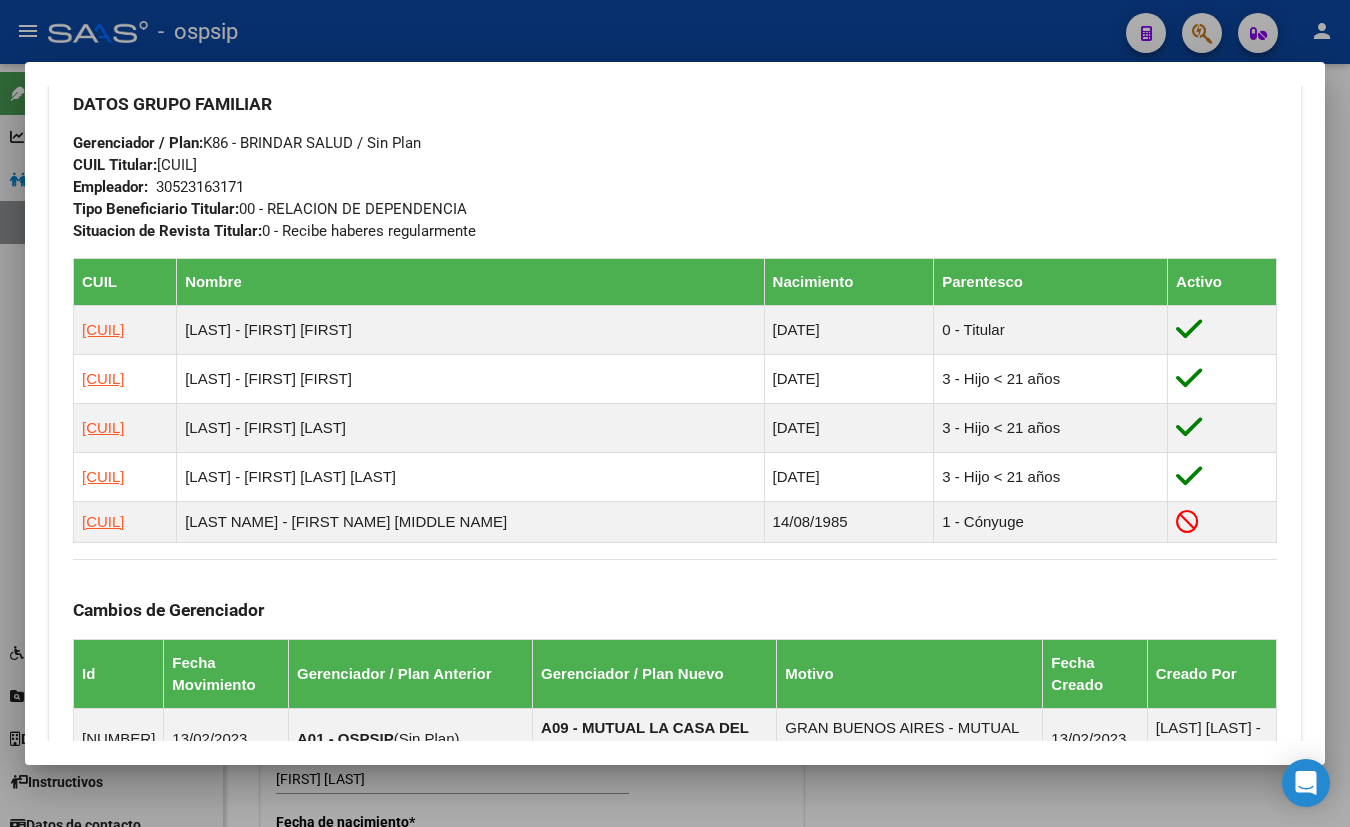 type 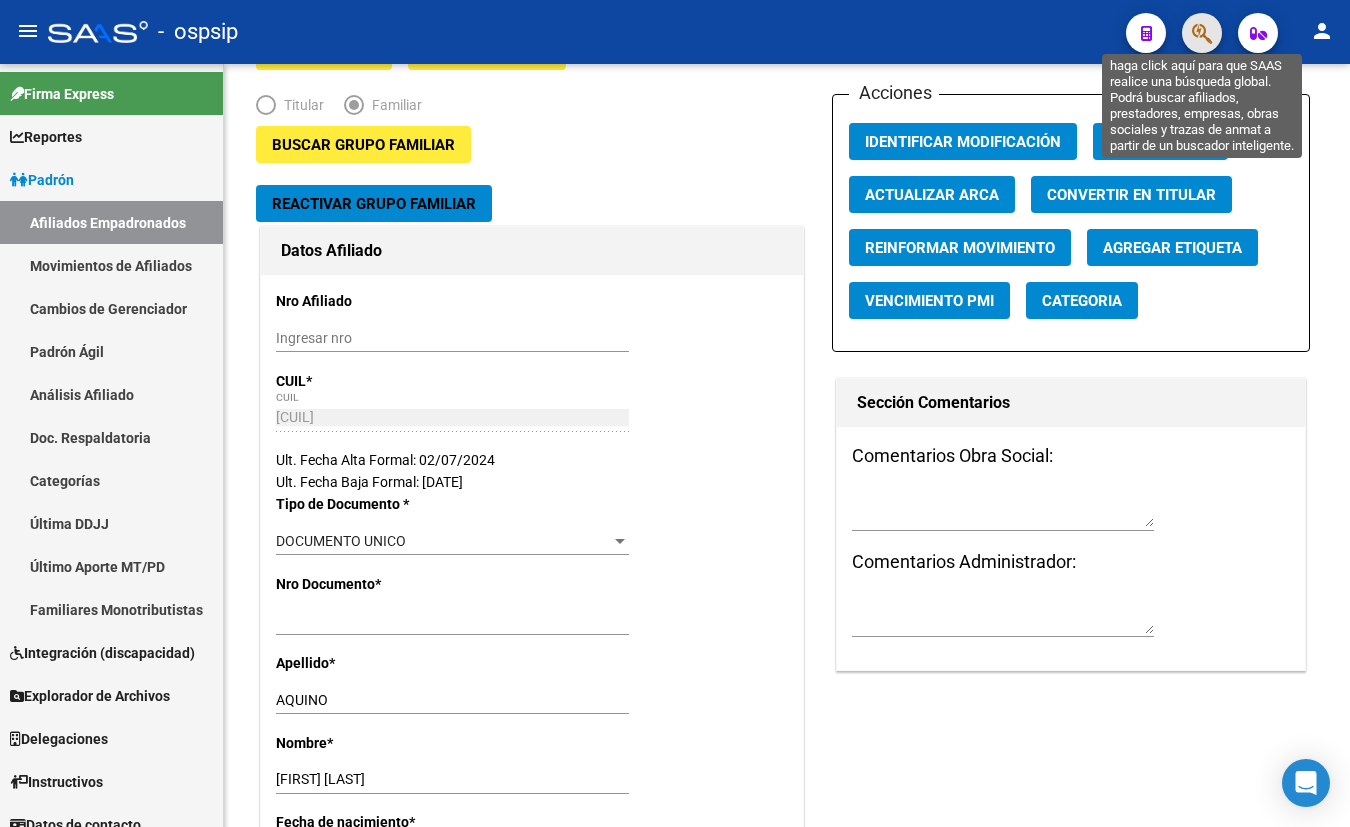 click 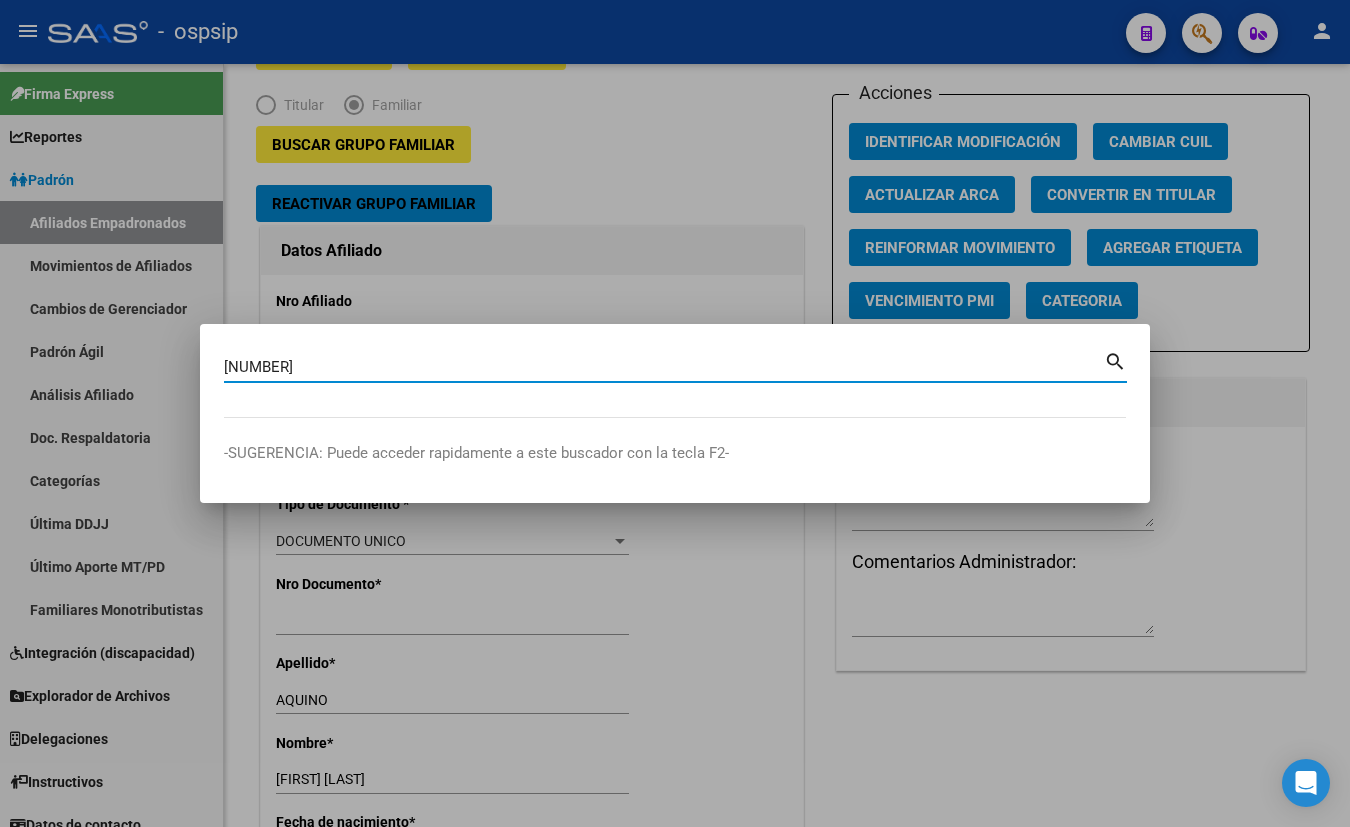 type on "[NUMBER]" 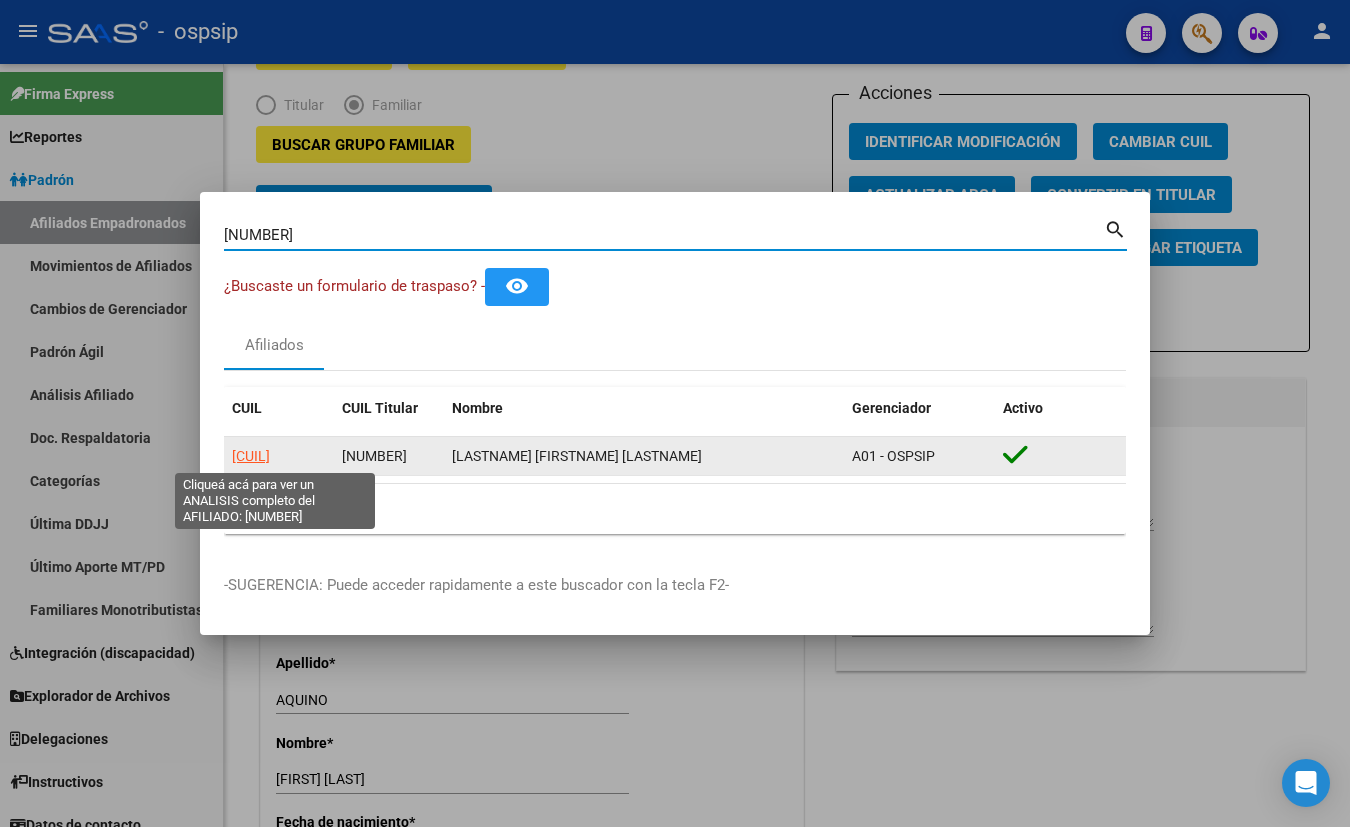click on "[CUIL]" 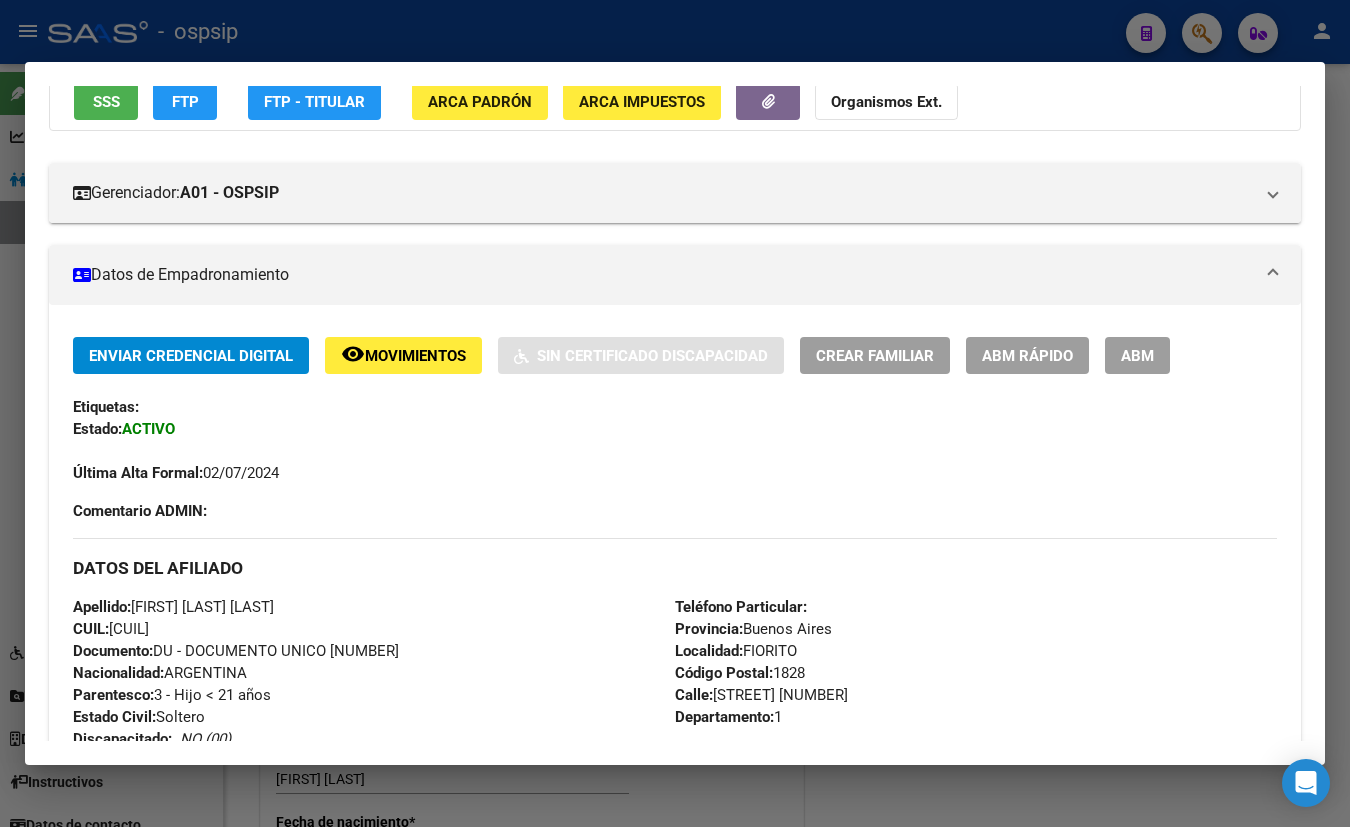 scroll, scrollTop: 181, scrollLeft: 0, axis: vertical 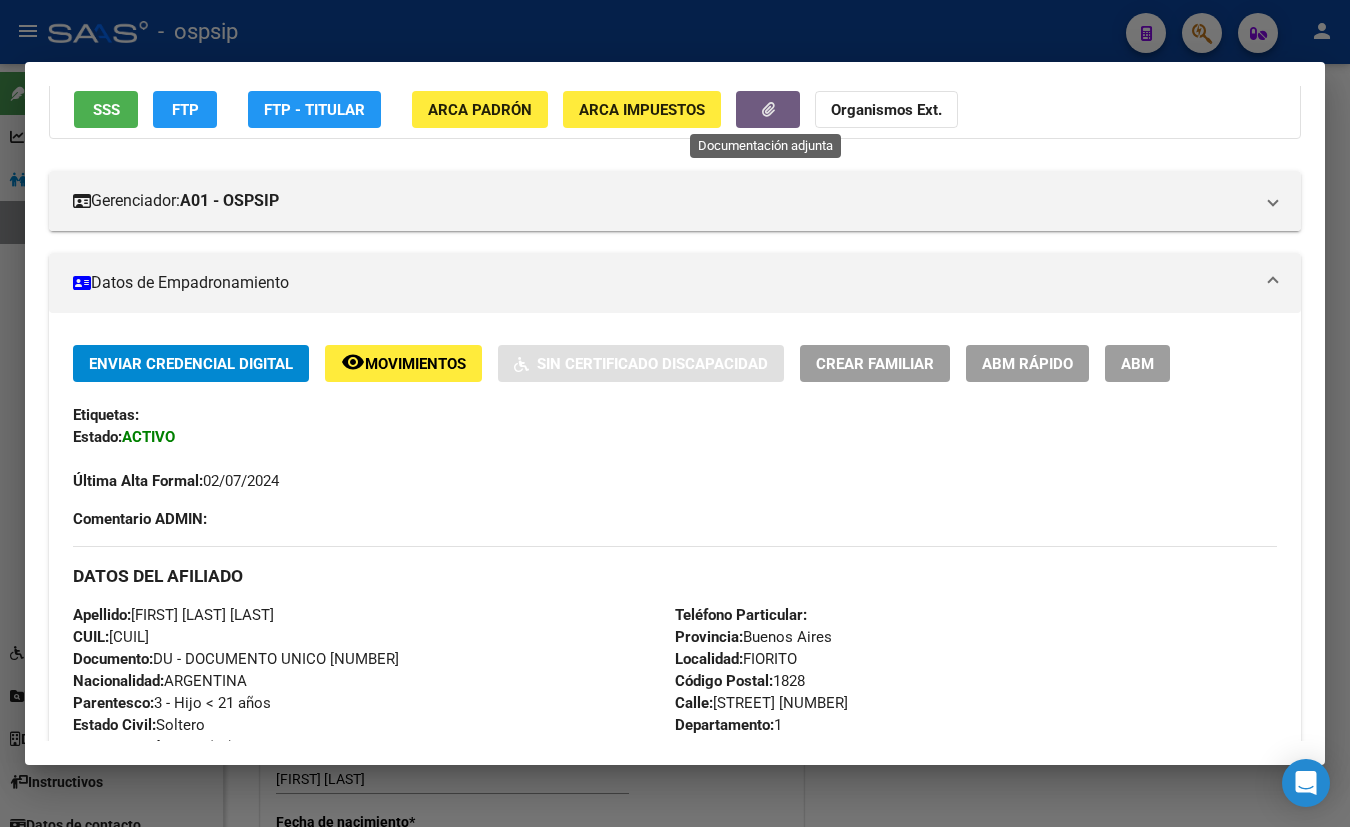 click 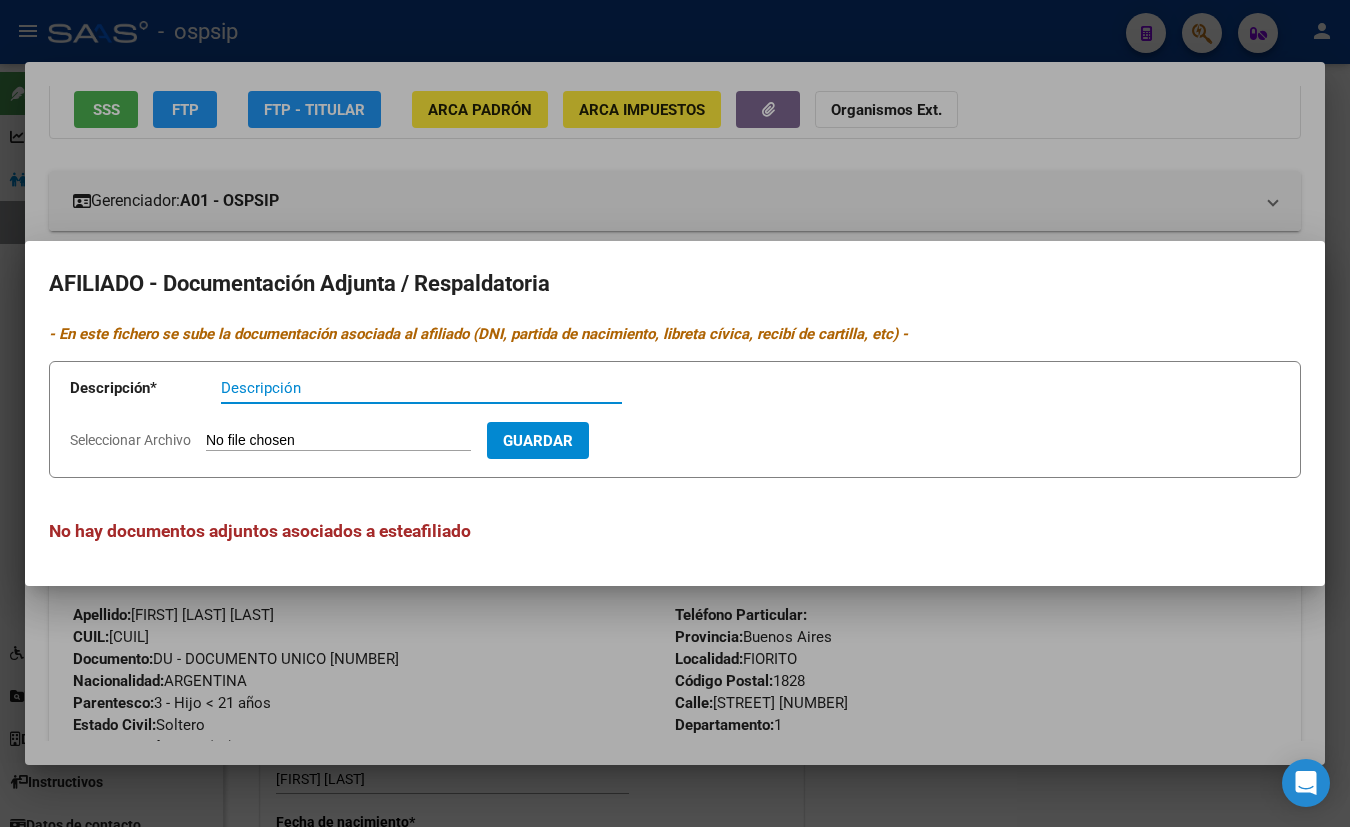 type 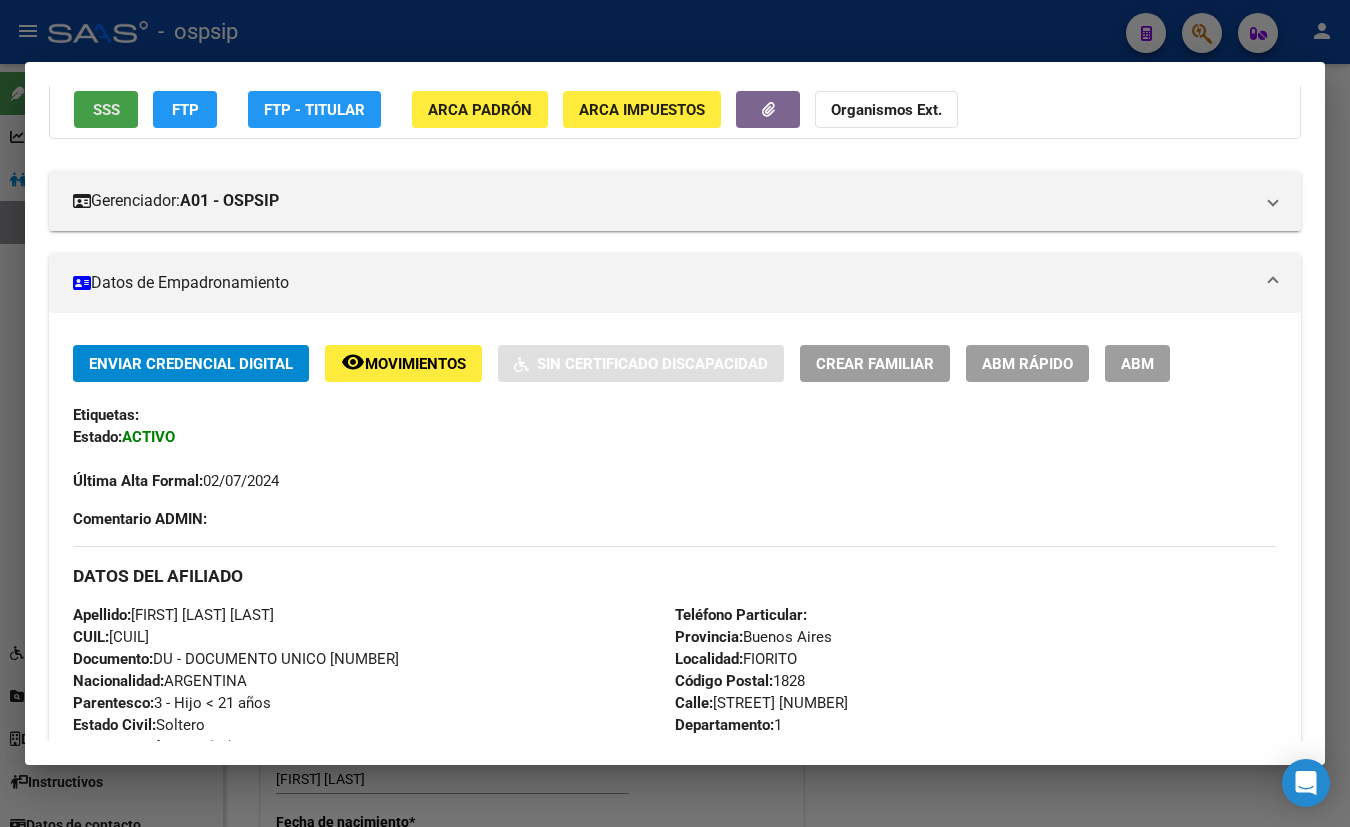 click on "SSS" at bounding box center [106, 110] 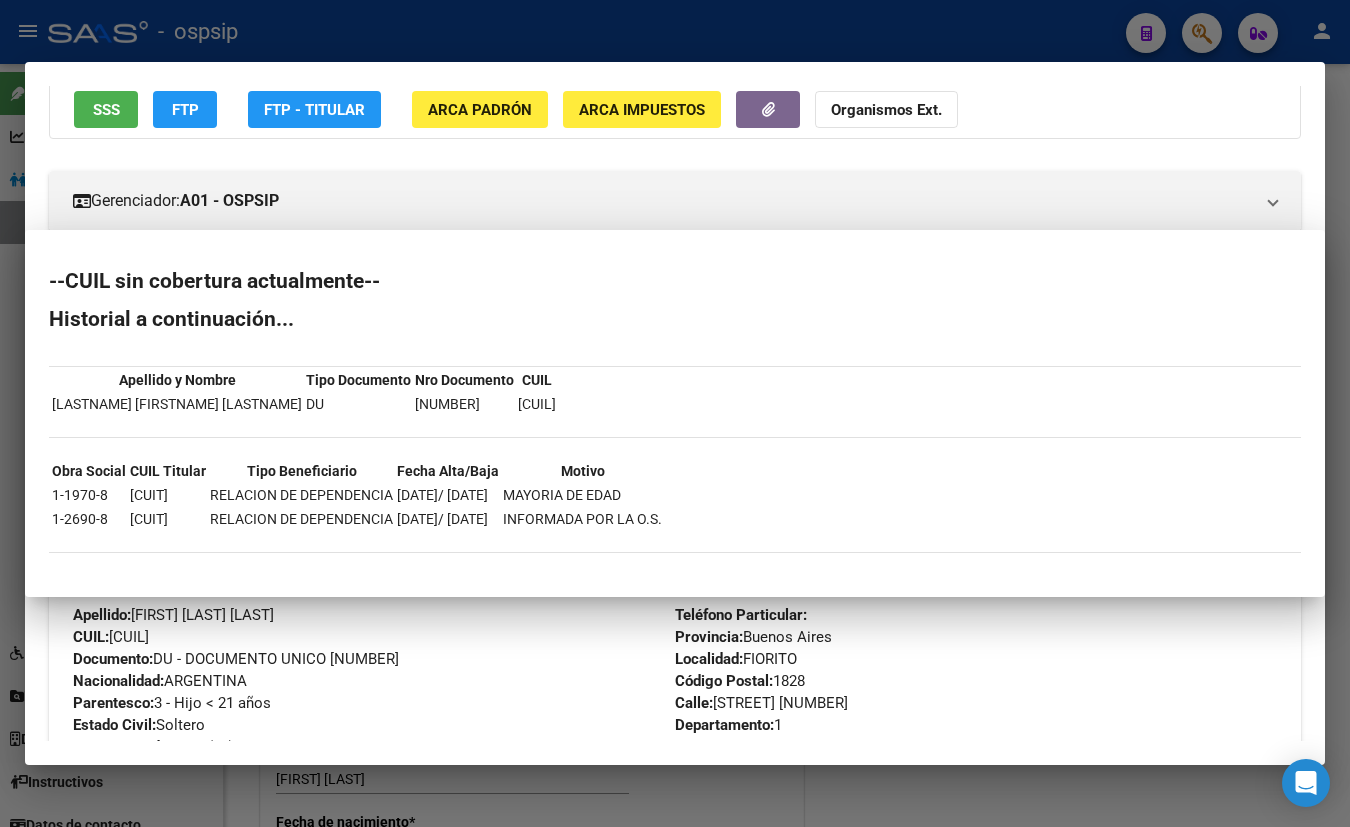 type 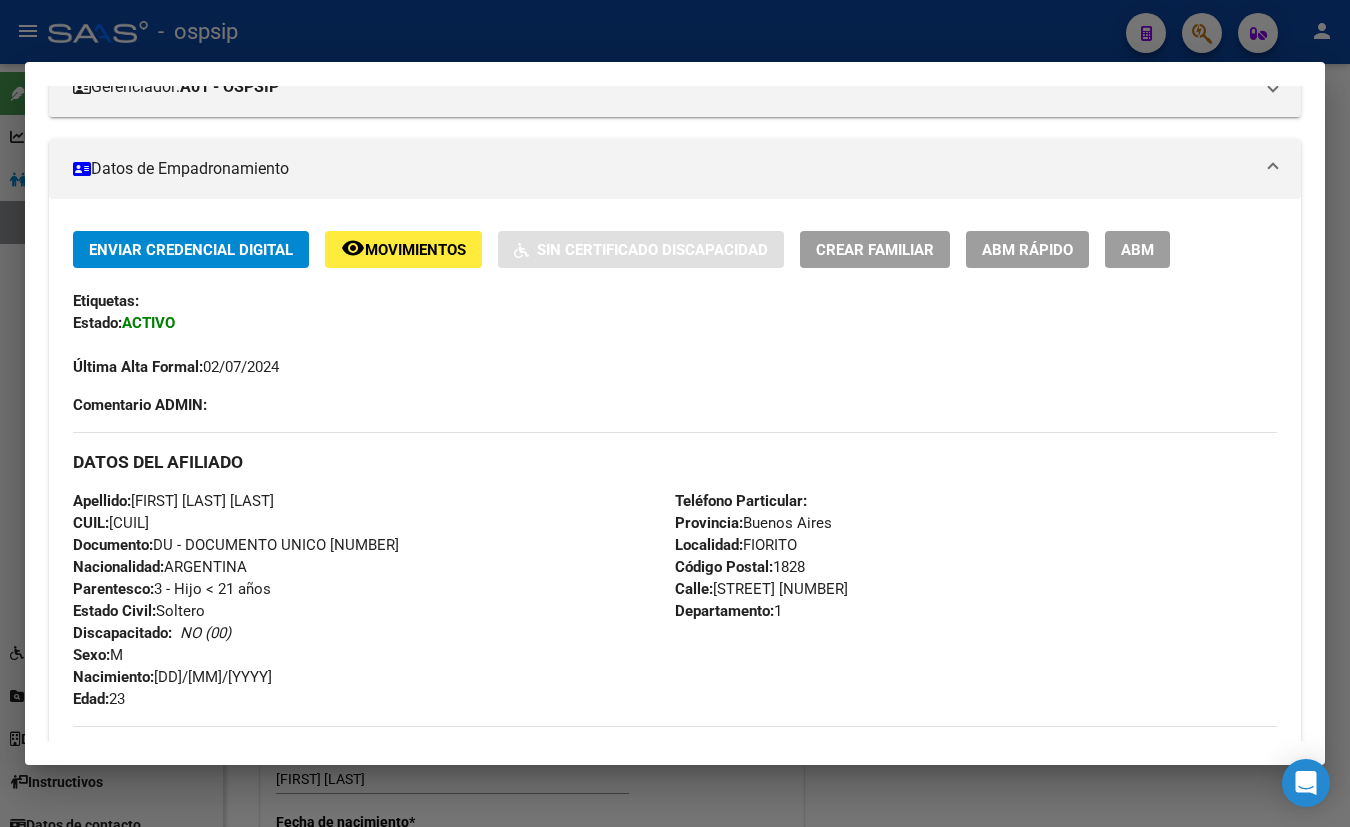 scroll, scrollTop: 363, scrollLeft: 0, axis: vertical 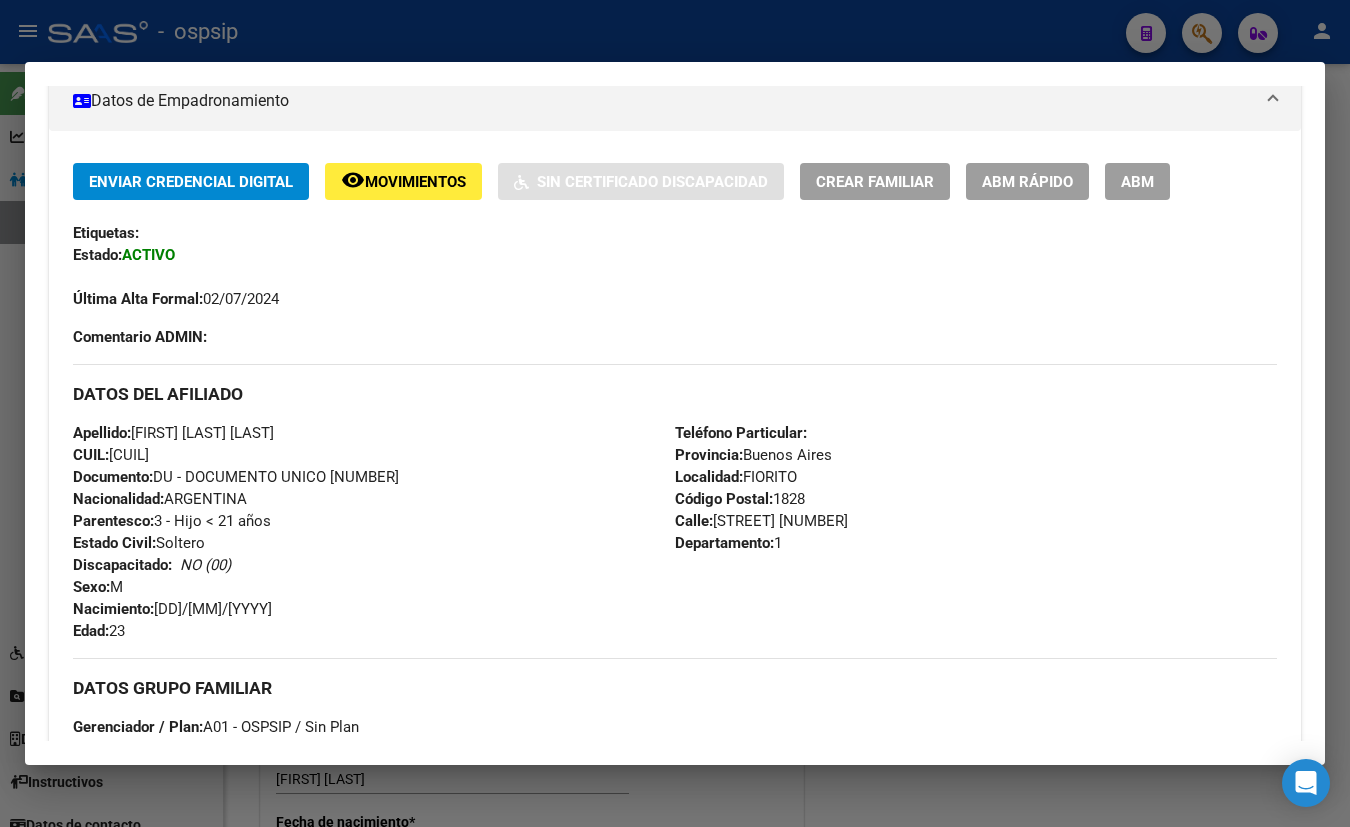 drag, startPoint x: 441, startPoint y: 475, endPoint x: 570, endPoint y: 462, distance: 129.65338 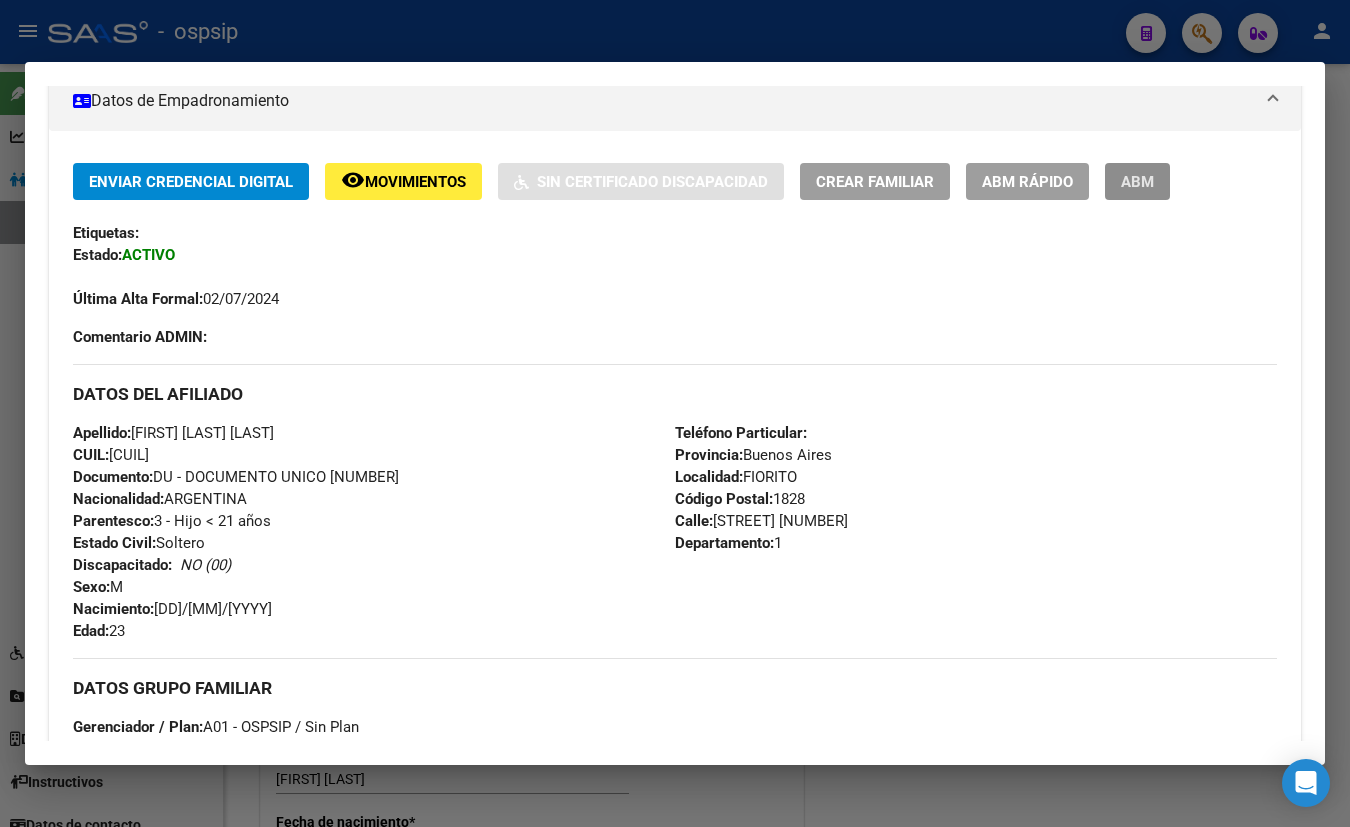 click on "ABM" at bounding box center (1137, 182) 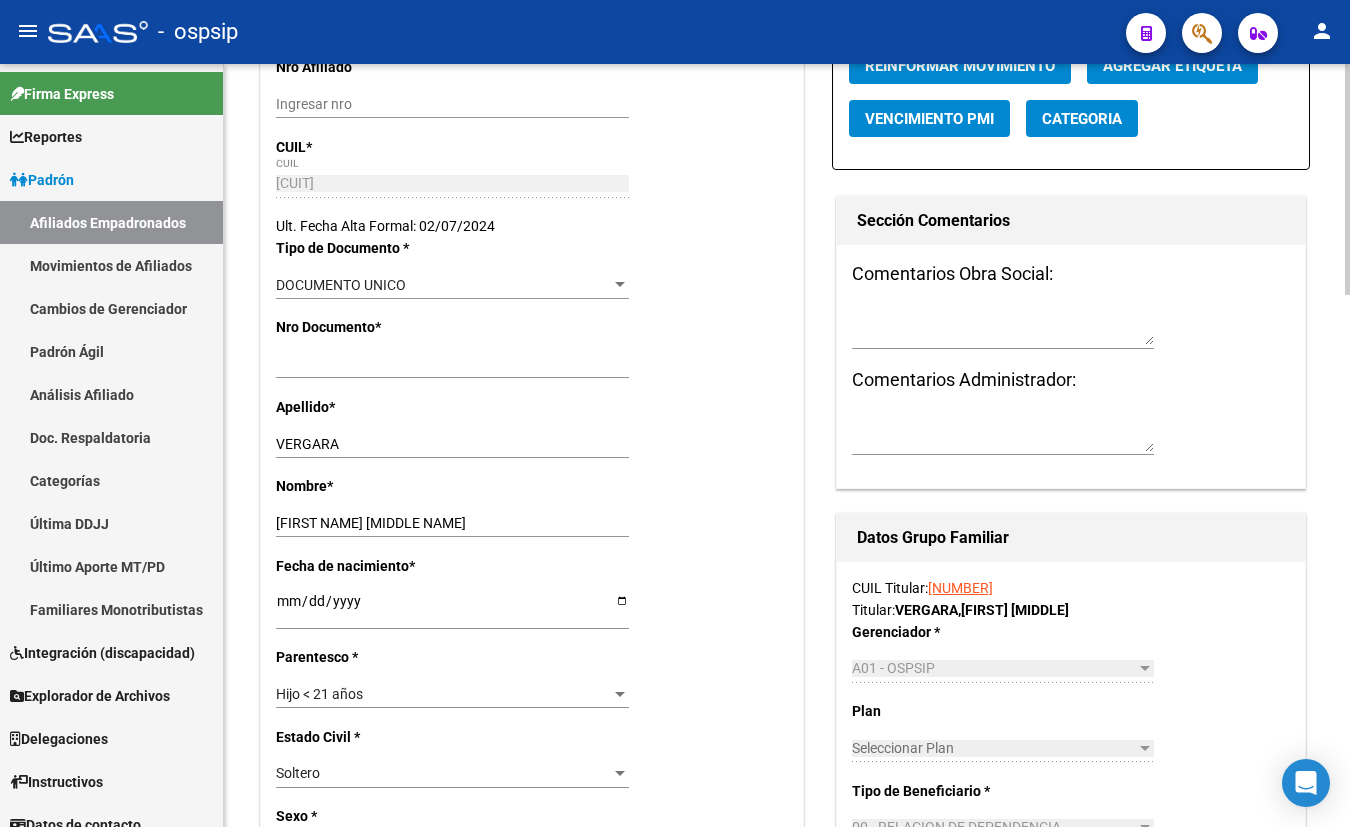 scroll, scrollTop: 272, scrollLeft: 0, axis: vertical 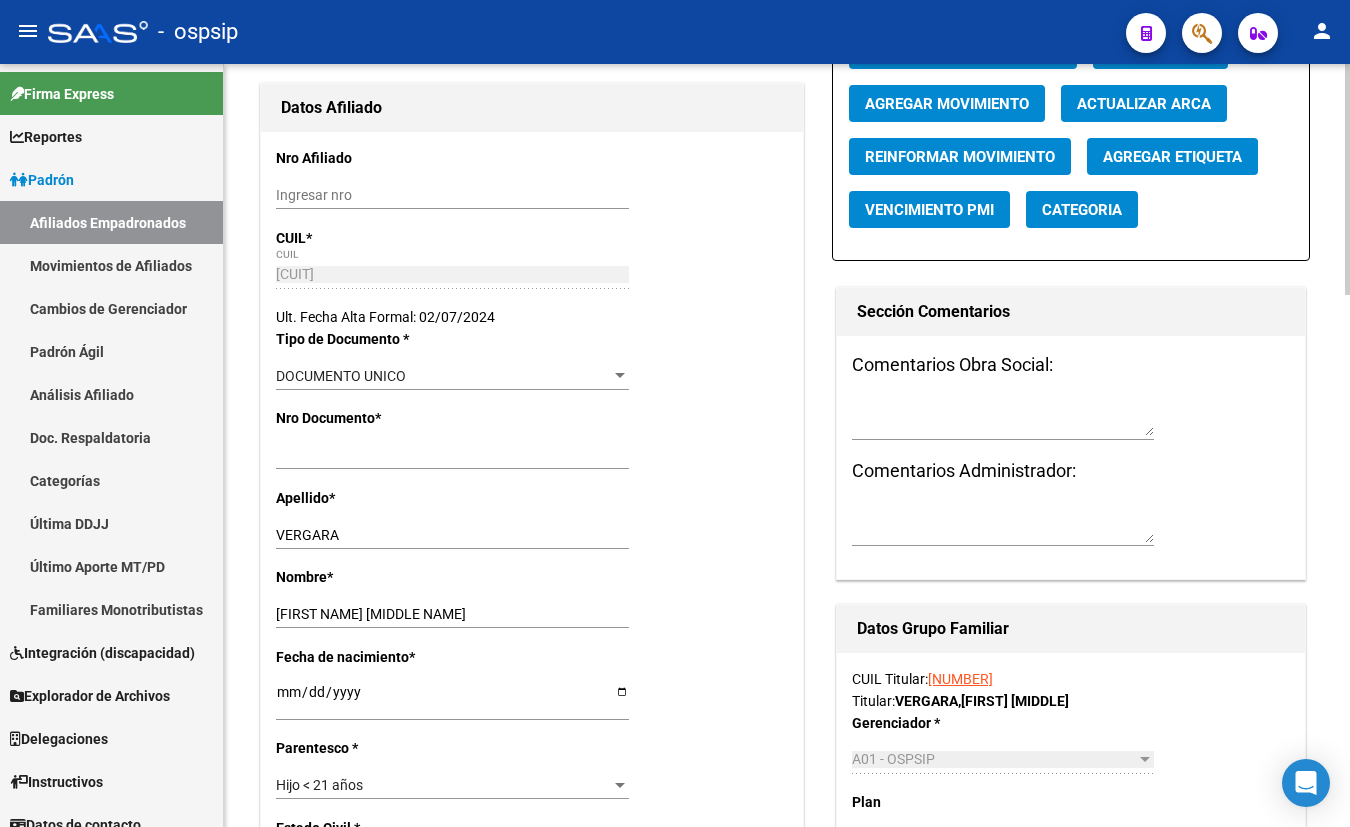 click on "Agregar Movimiento" 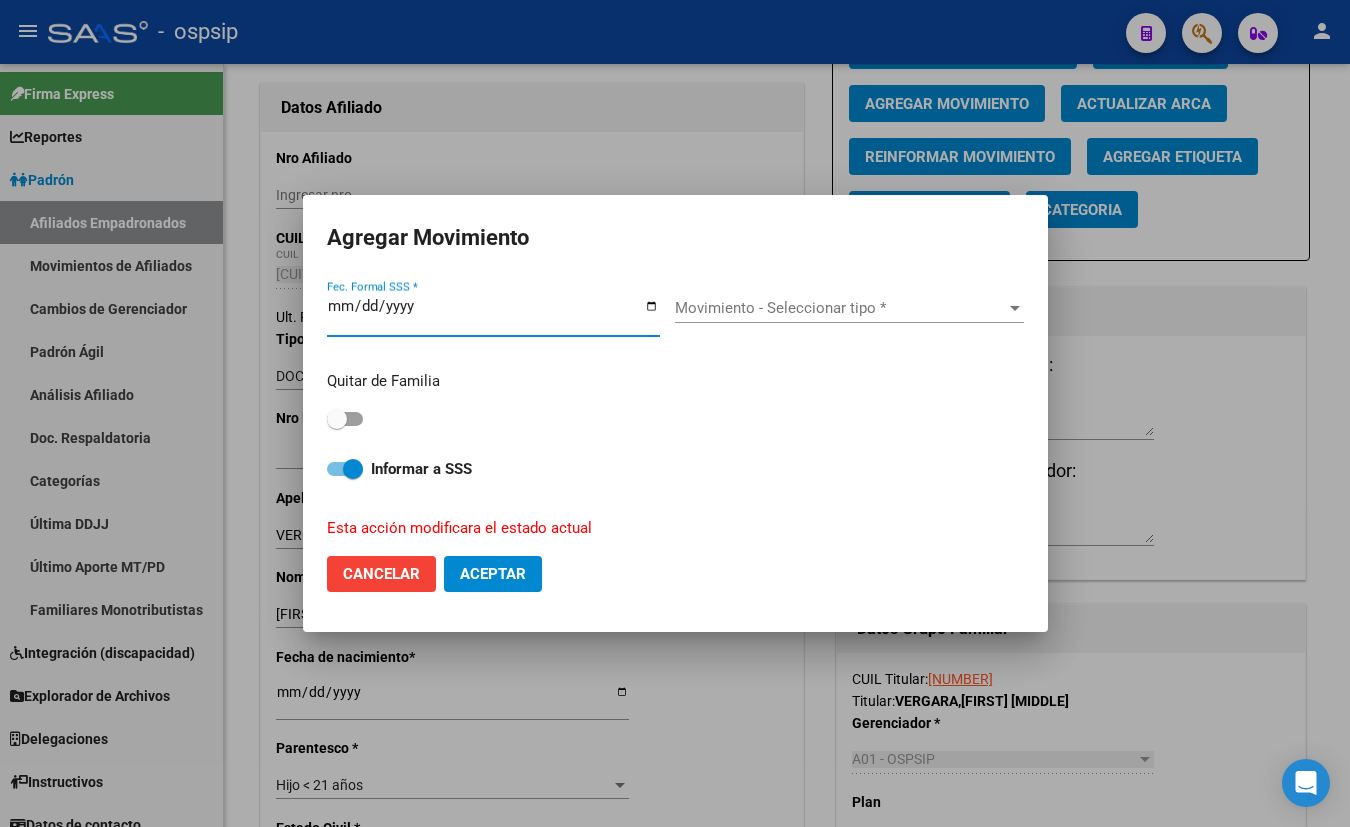 type on "[DATE]" 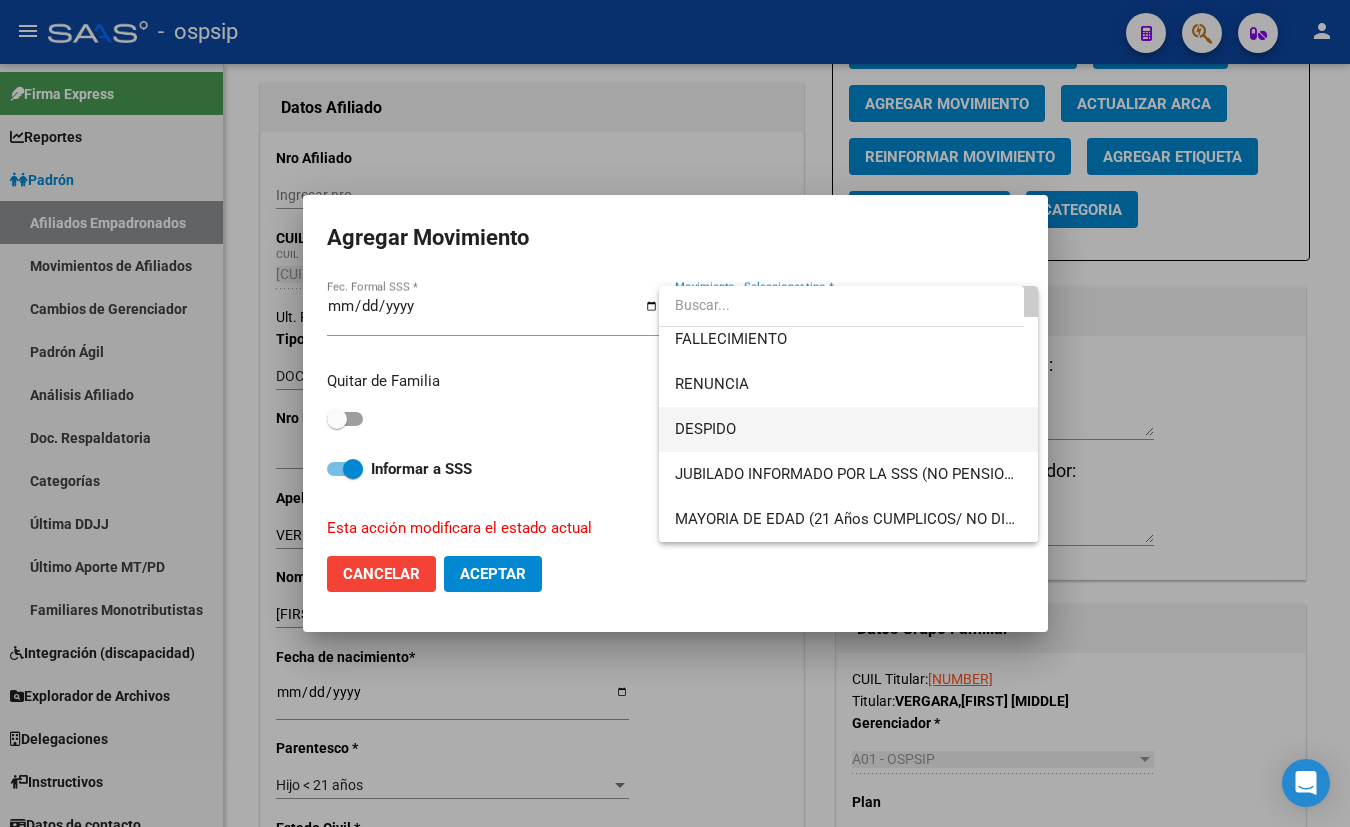 scroll, scrollTop: 90, scrollLeft: 0, axis: vertical 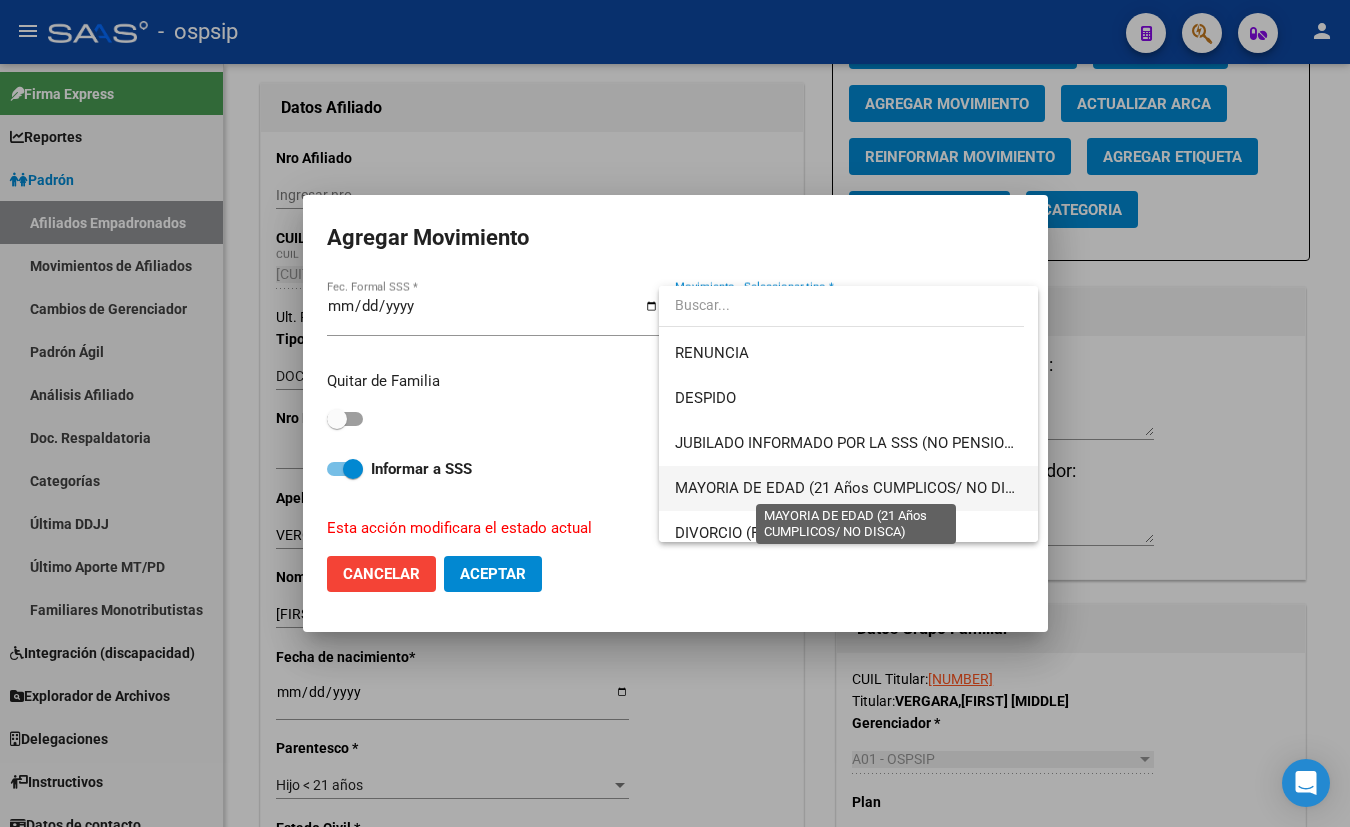 click on "MAYORIA DE EDAD (21 Años CUMPLICOS/ NO DISCA)" at bounding box center (857, 488) 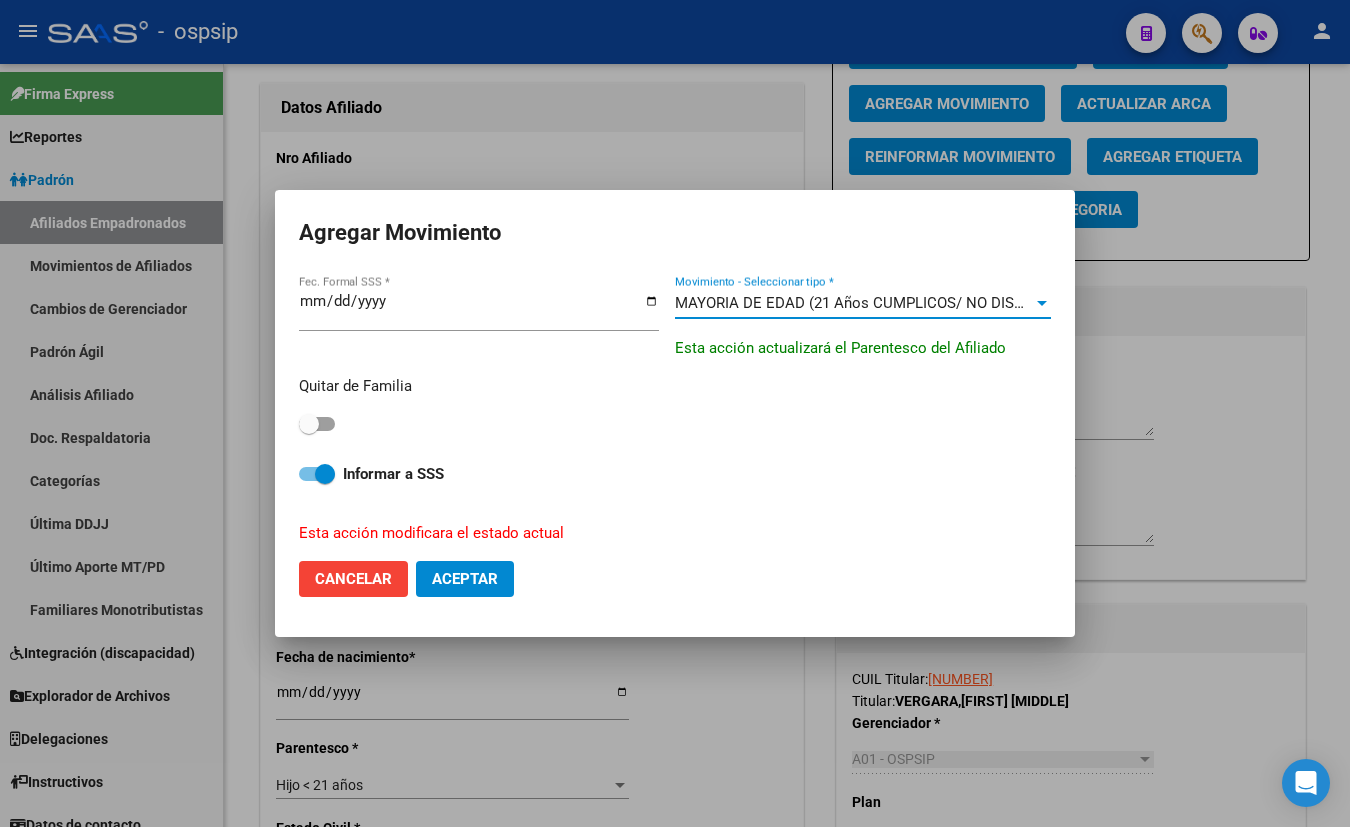 click at bounding box center (317, 424) 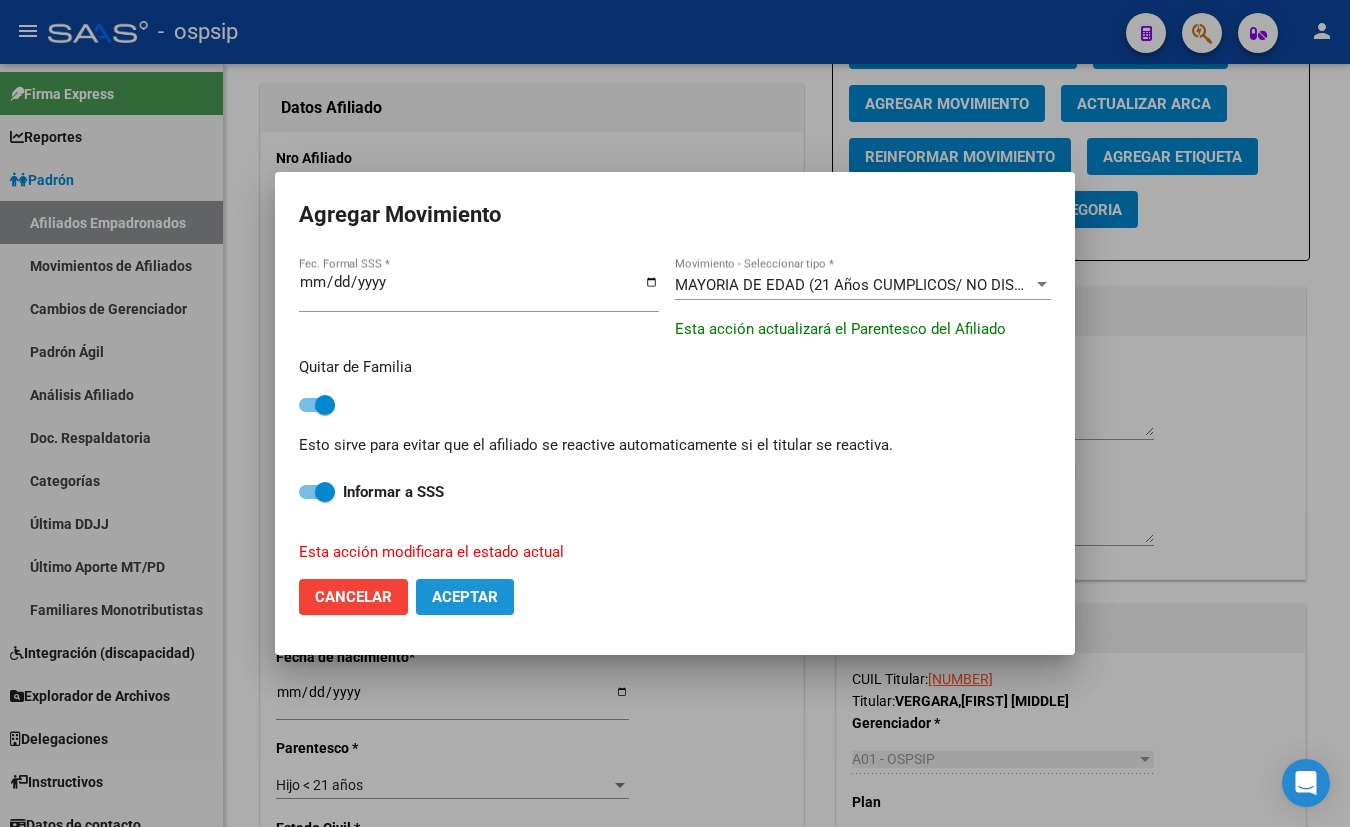 drag, startPoint x: 458, startPoint y: 590, endPoint x: 643, endPoint y: 640, distance: 191.63768 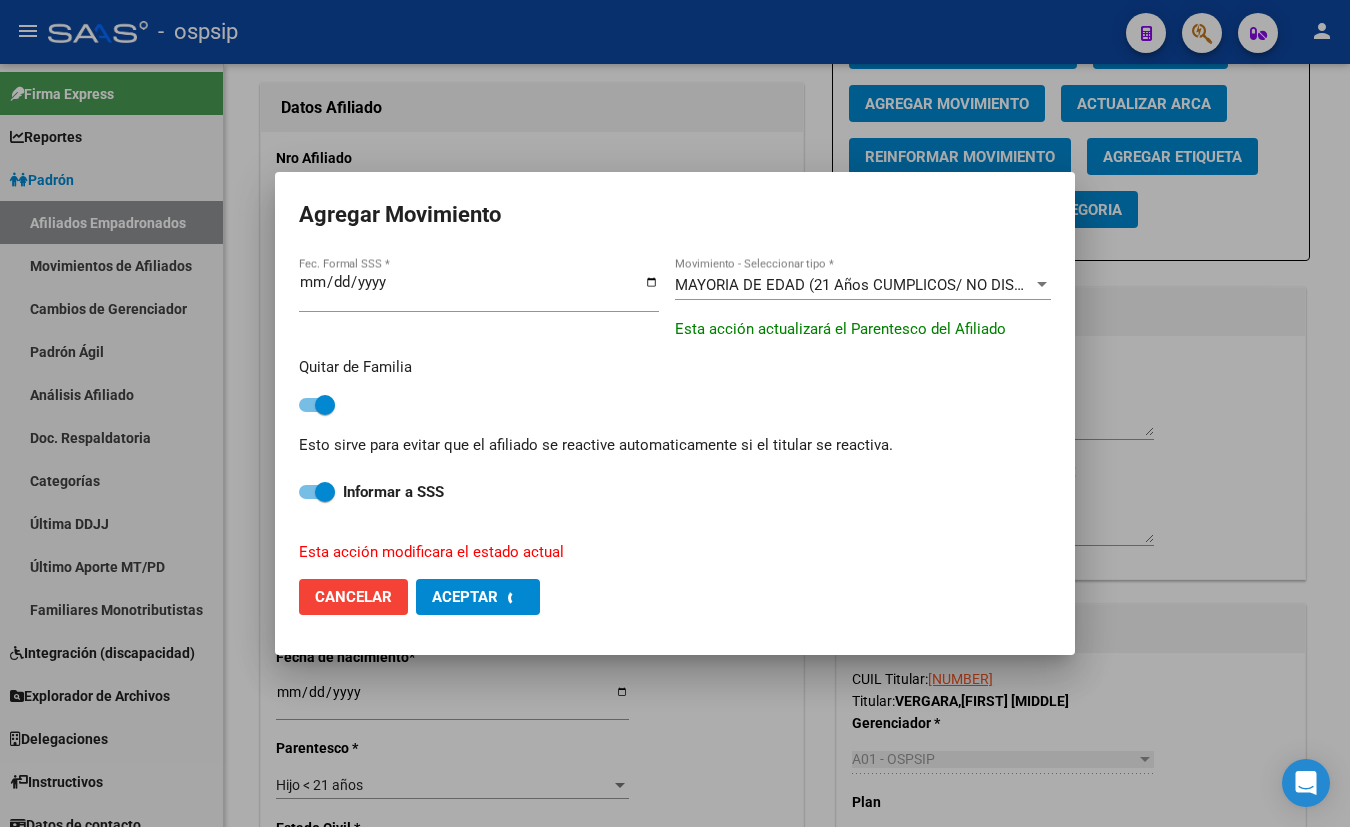 checkbox on "false" 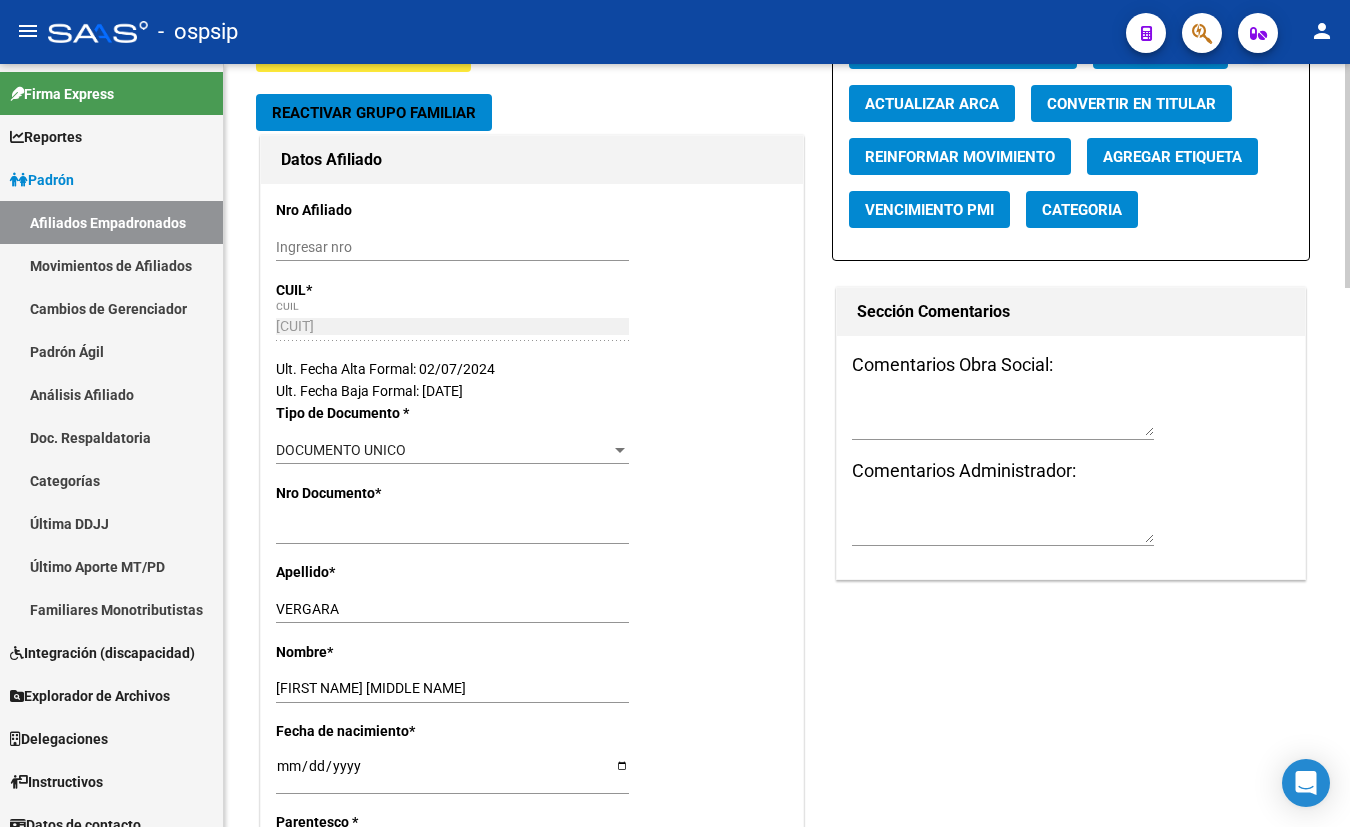 click on "Buscar Grupo Familiar Reactivar Grupo Familiar Datos Afiliado Nro Afiliado    Ingresar nro  CUIL  *   [CUIL] CUIL  ARCA Padrón  Ult. Fecha Alta Formal: 02/07/2024  Ult. Fecha Baja Formal: 29/04/2023  Tipo de Documento * DOCUMENTO UNICO Seleccionar tipo Nro Documento  *   [DOCUMENT_NUMBER] Ingresar nro  Apellido  *   [LAST] Ingresar apellido  Nombre  *   [FIRST] [LAST] Ingresar nombre  Fecha de nacimiento  *   [DATE] Ingresar fecha   Parentesco * Hijo e/ 21-25 estudiando Seleccionar parentesco  Estado Civil * Soltero Seleccionar tipo  Sexo * Masculino Seleccionar sexo  Nacionalidad * ARGENTINA Seleccionar tipo  Discapacitado * No discapacitado Seleccionar tipo Vencimiento Certificado Estudio    Ingresar fecha   Tipo domicilio * Domicilio Completo Seleccionar tipo domicilio  Provincia * Buenos Aires Seleccionar provincia Localidad  *   FIORITO Ingresar el nombre  Codigo Postal  *   1828 Ingresar el codigo  Calle  *   VIRGEN DE ITATI Ingresar calle  Numero  *   428 Ingresar nro  Piso    Ingresar piso    1" 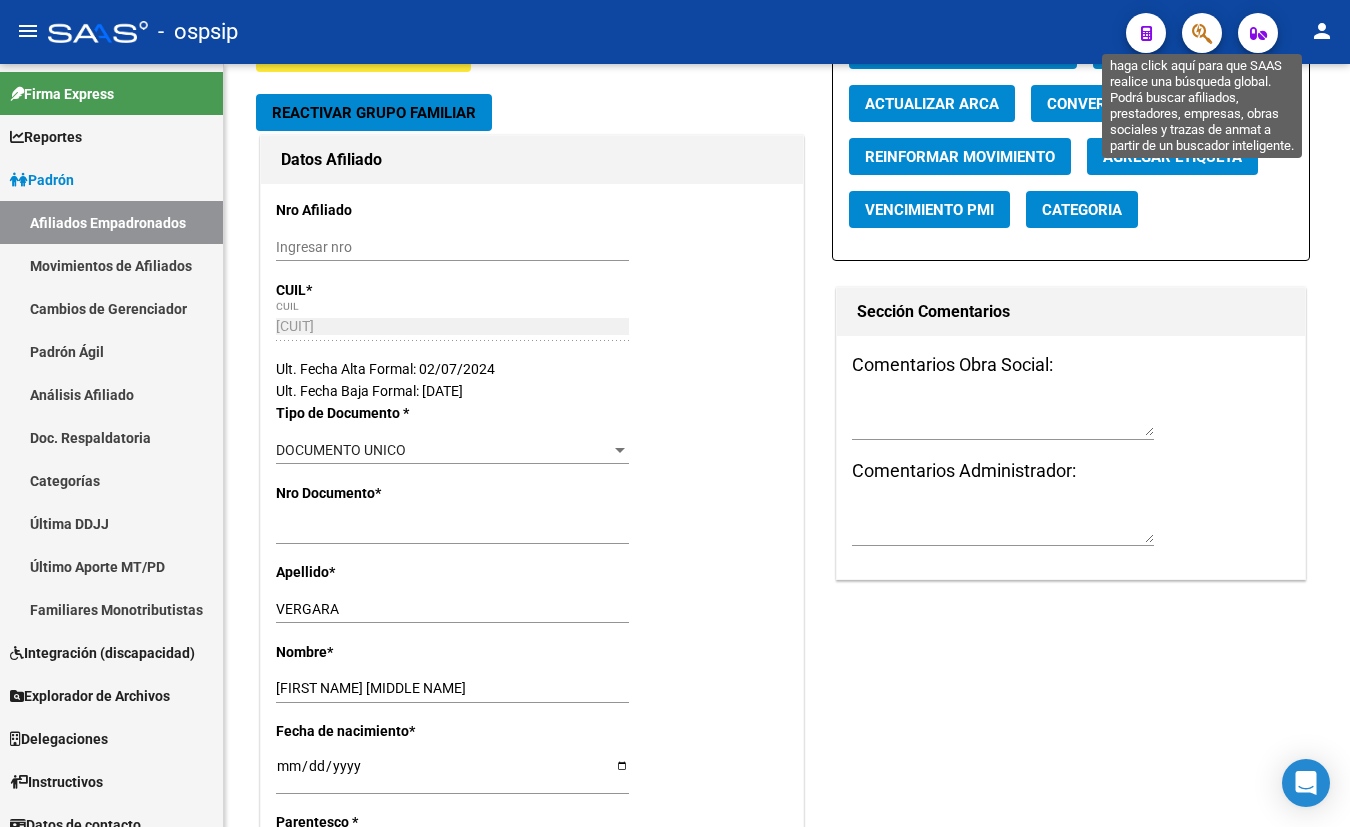 click 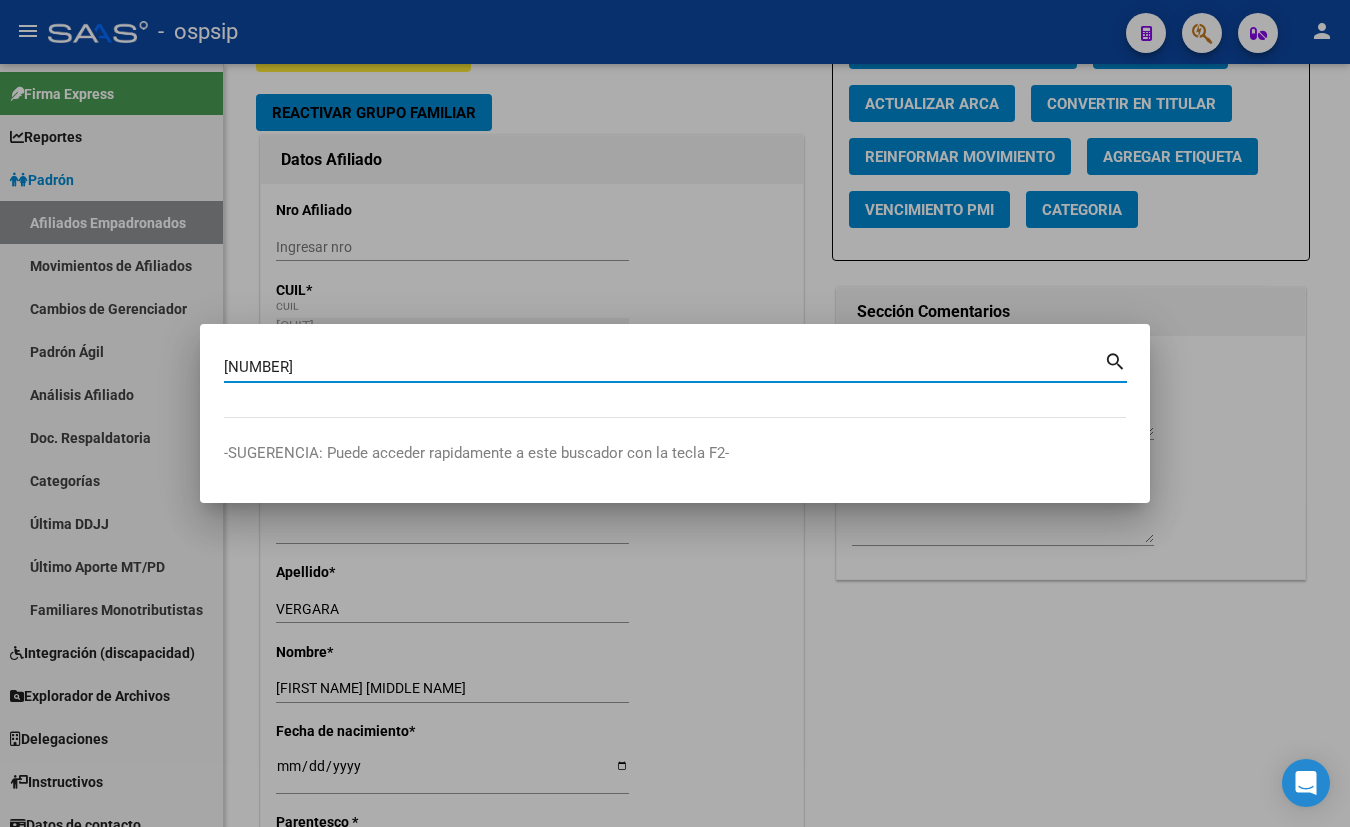type on "[NUMBER]" 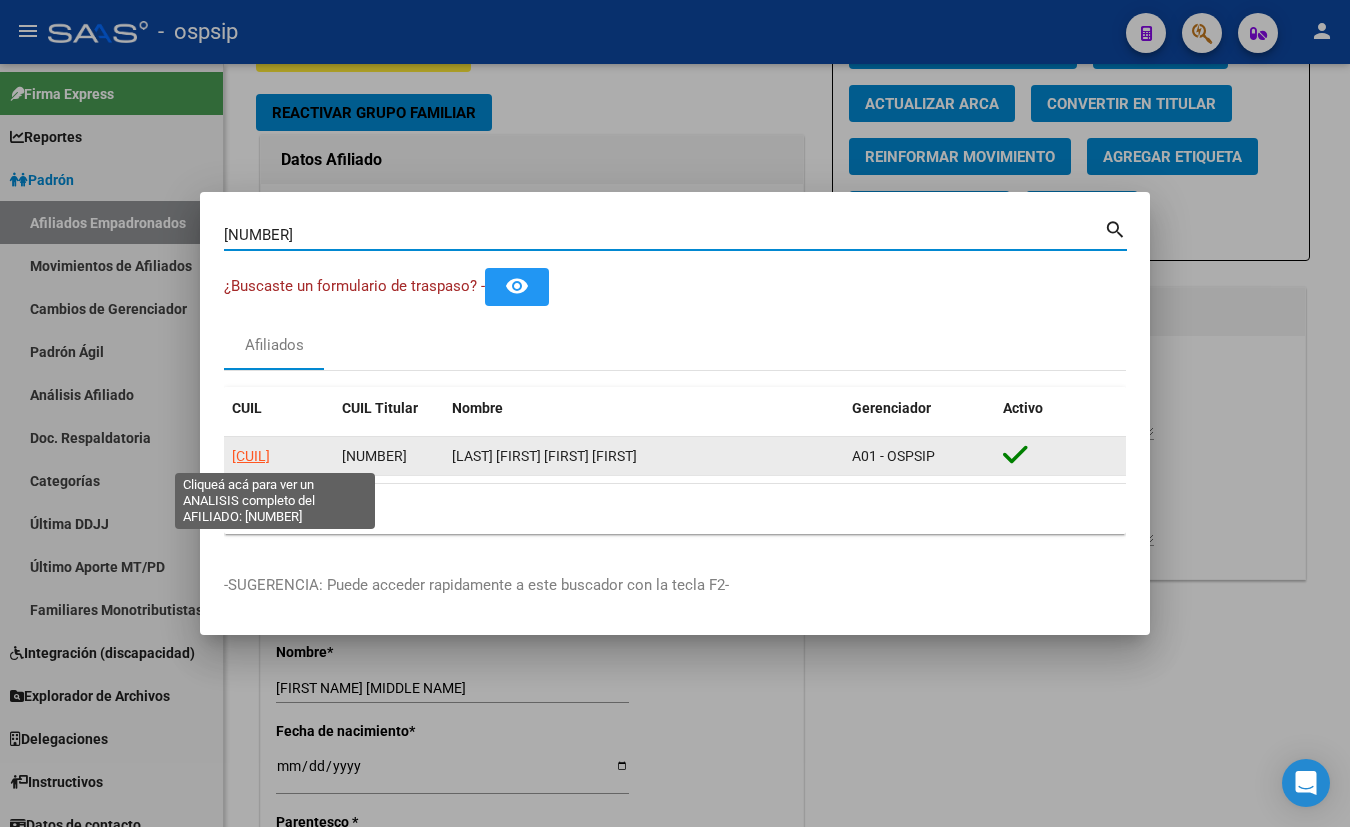 click on "[CUIL]" 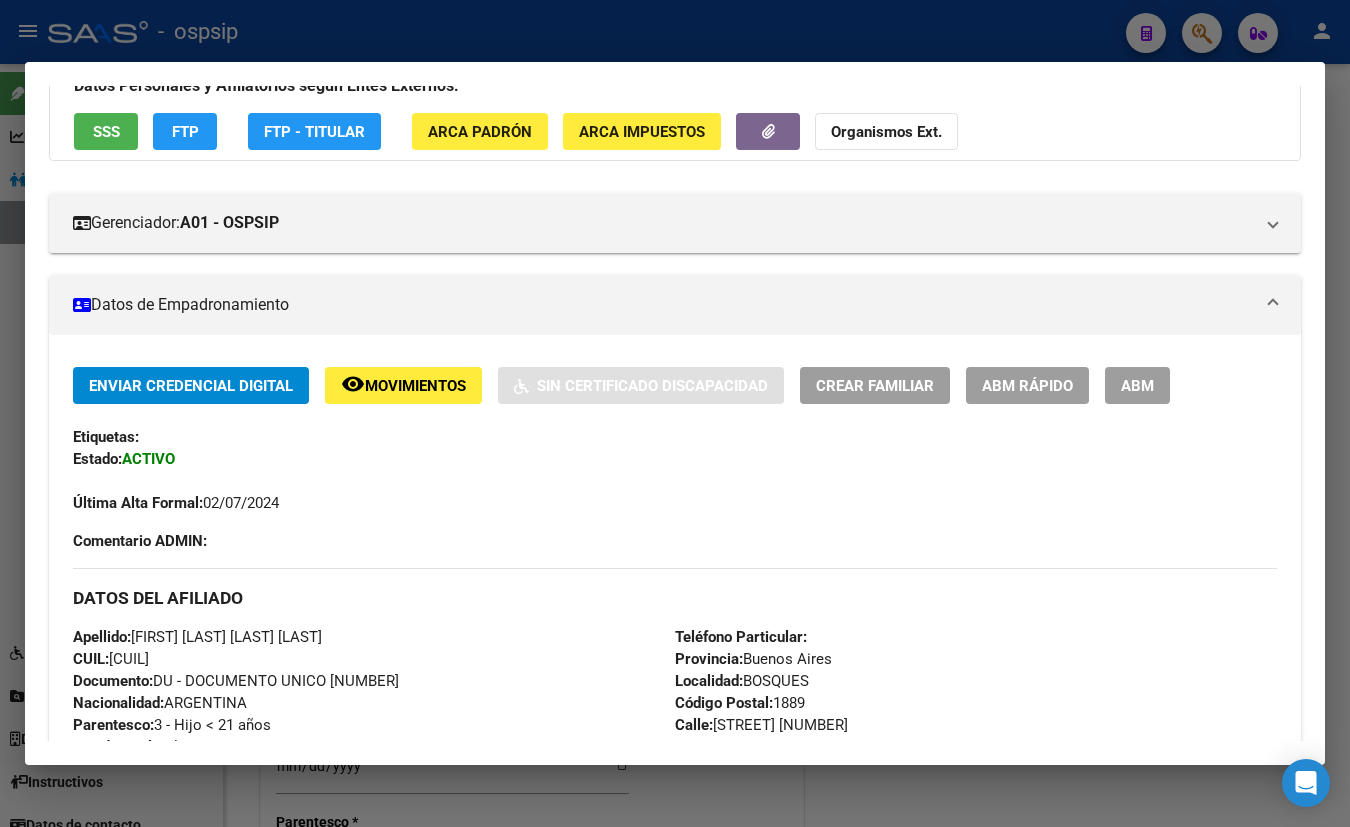 scroll, scrollTop: 0, scrollLeft: 0, axis: both 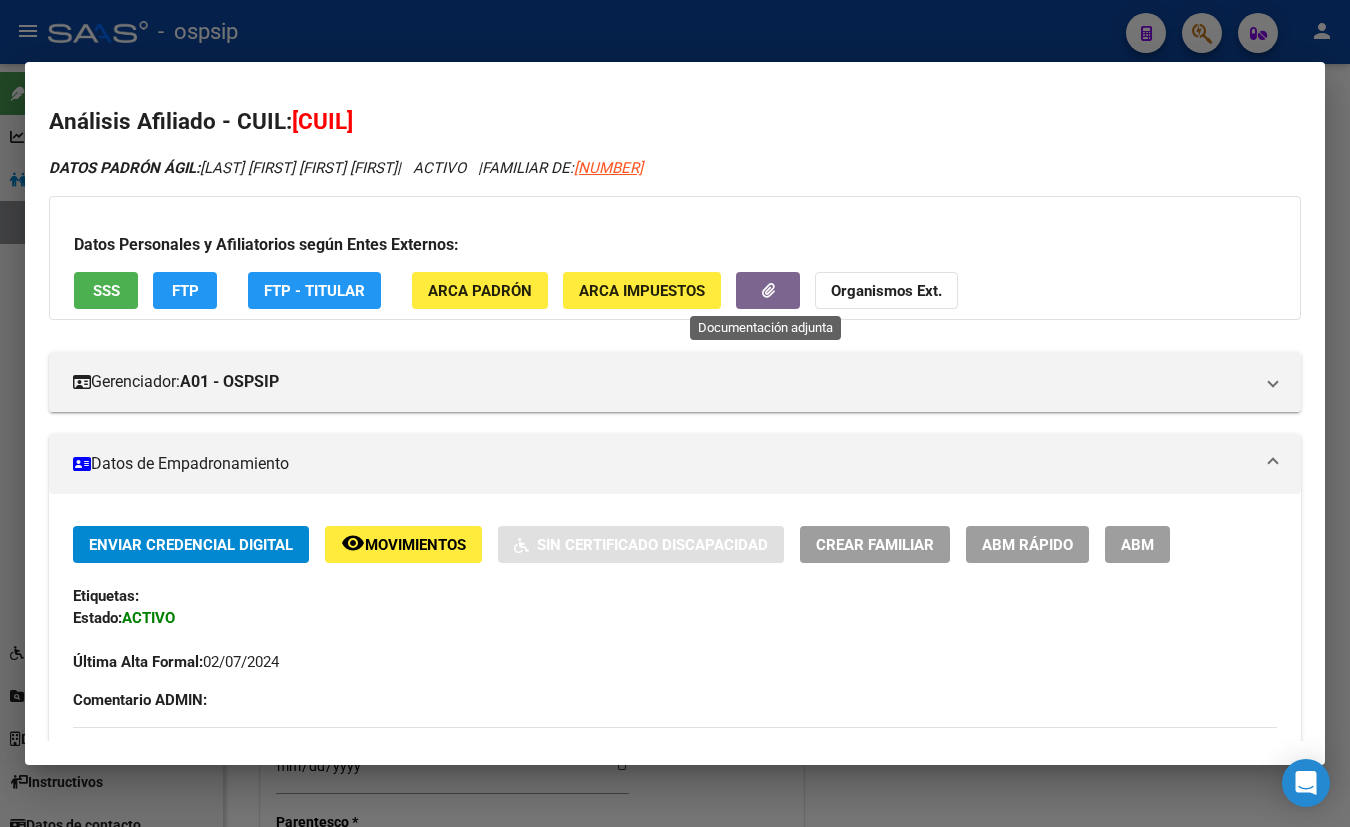 click 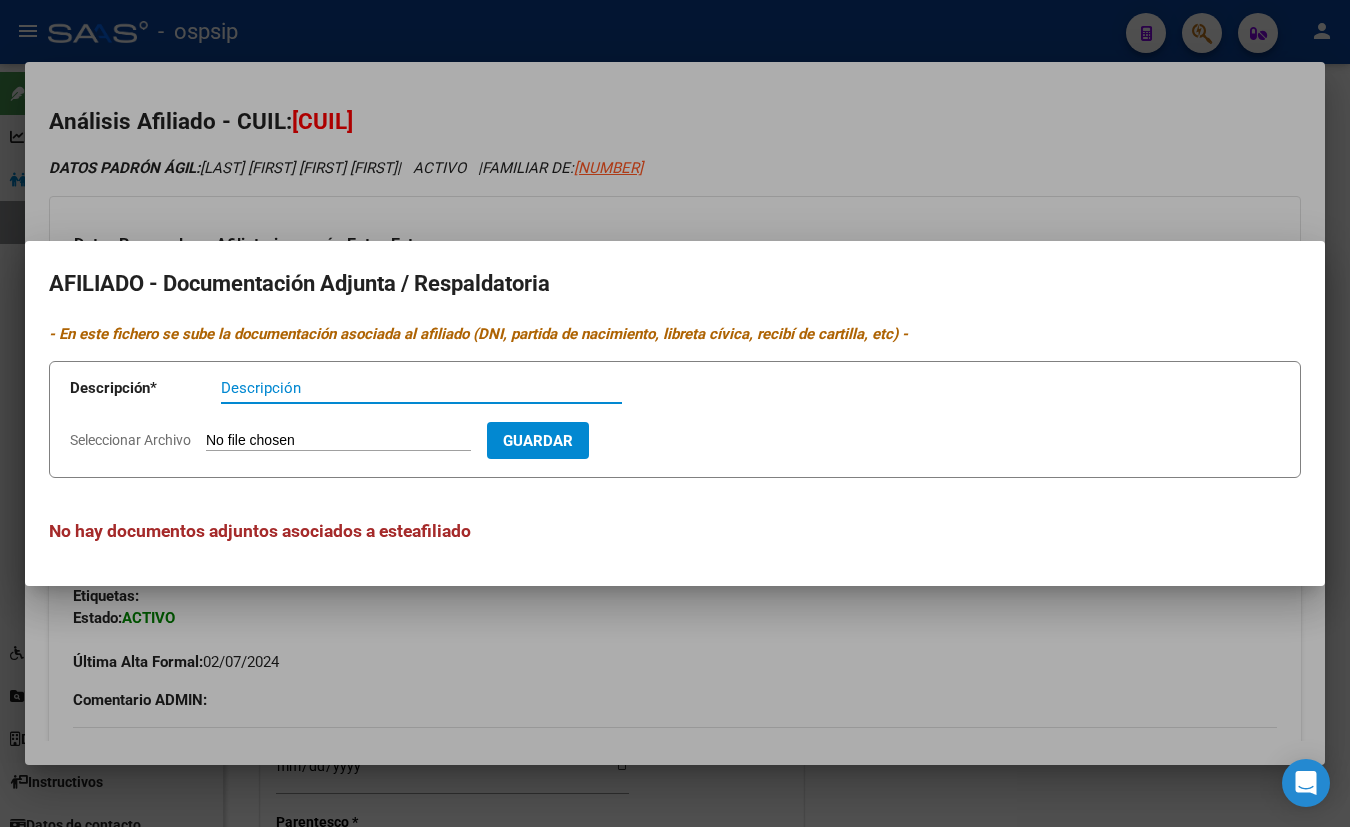 type 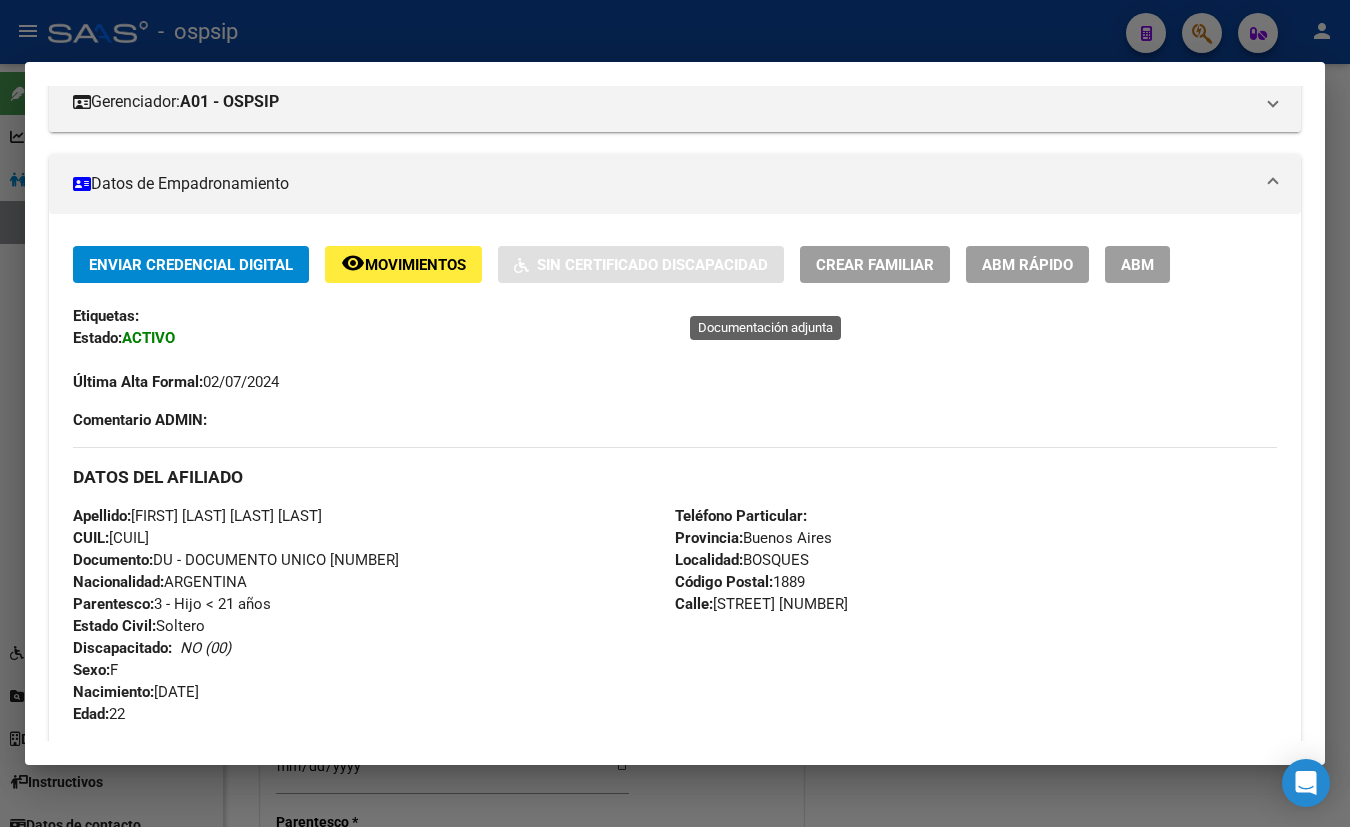 scroll, scrollTop: 272, scrollLeft: 0, axis: vertical 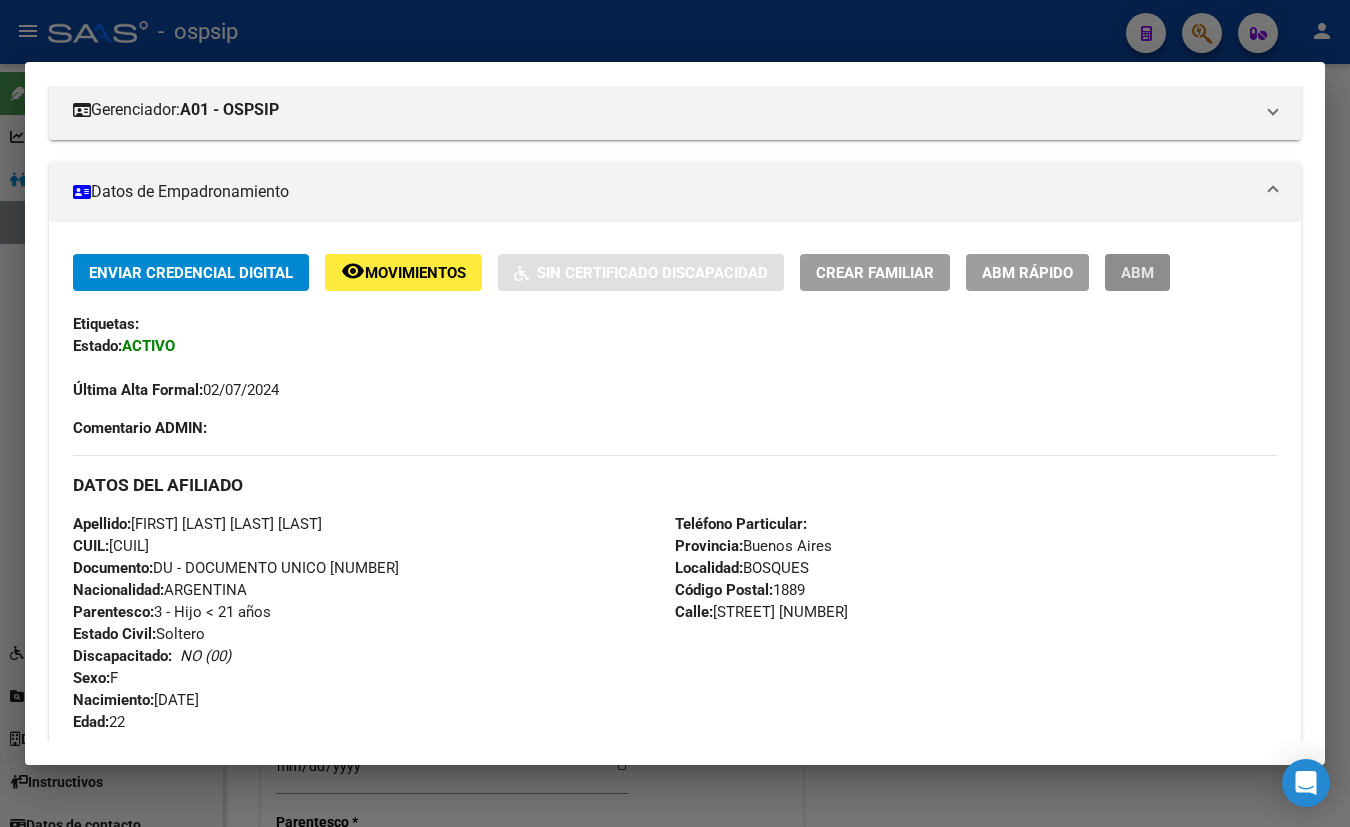 drag, startPoint x: 1132, startPoint y: 268, endPoint x: 1129, endPoint y: 303, distance: 35.128338 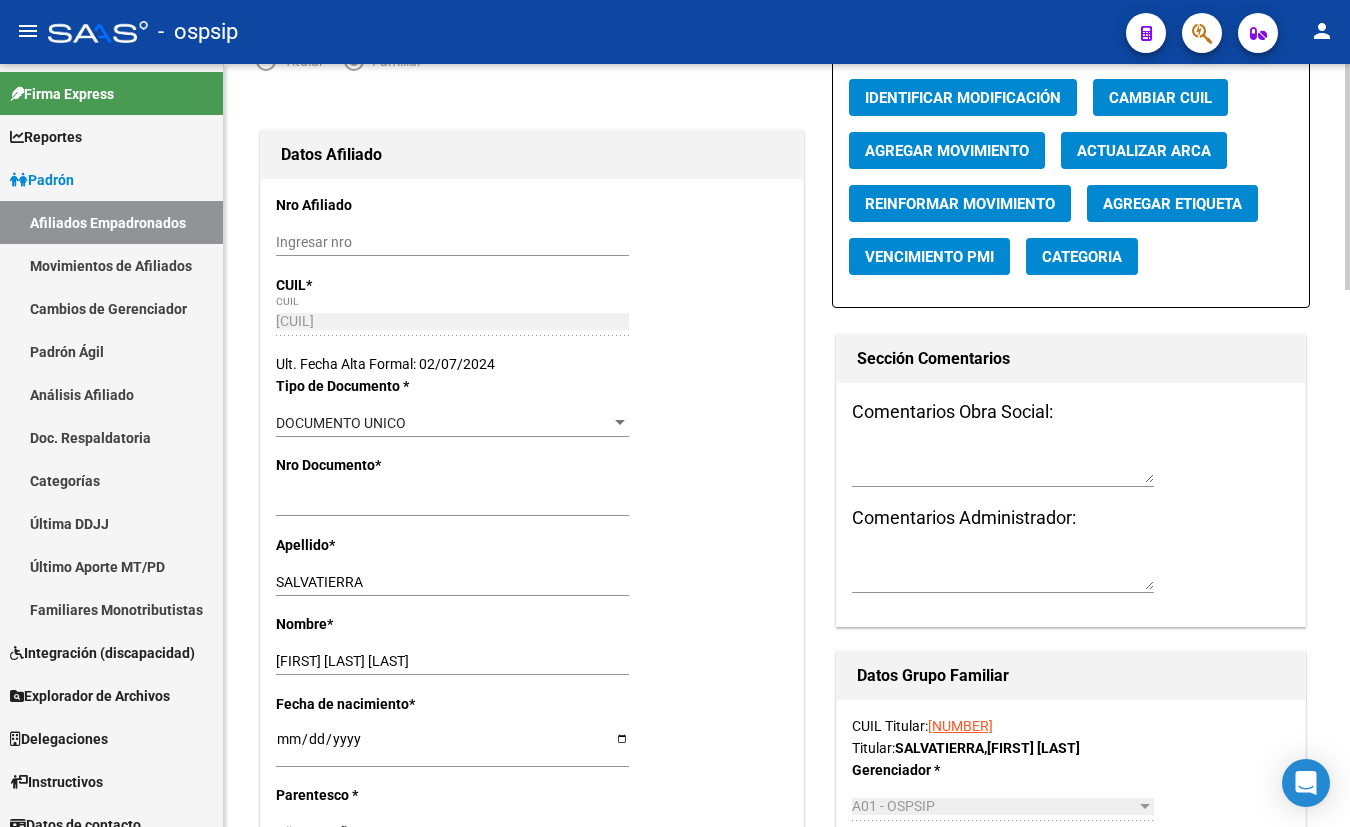 scroll, scrollTop: 181, scrollLeft: 0, axis: vertical 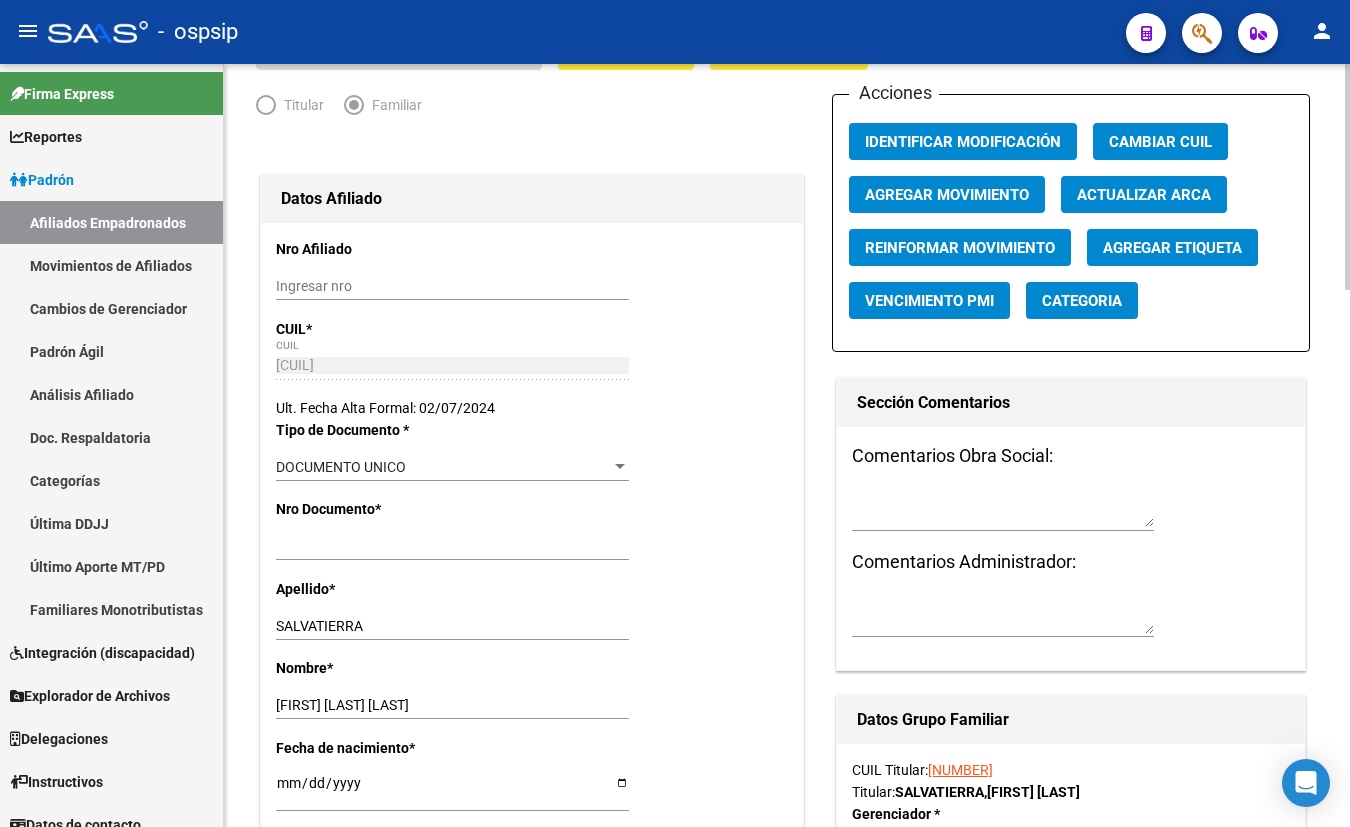click on "Agregar Movimiento" 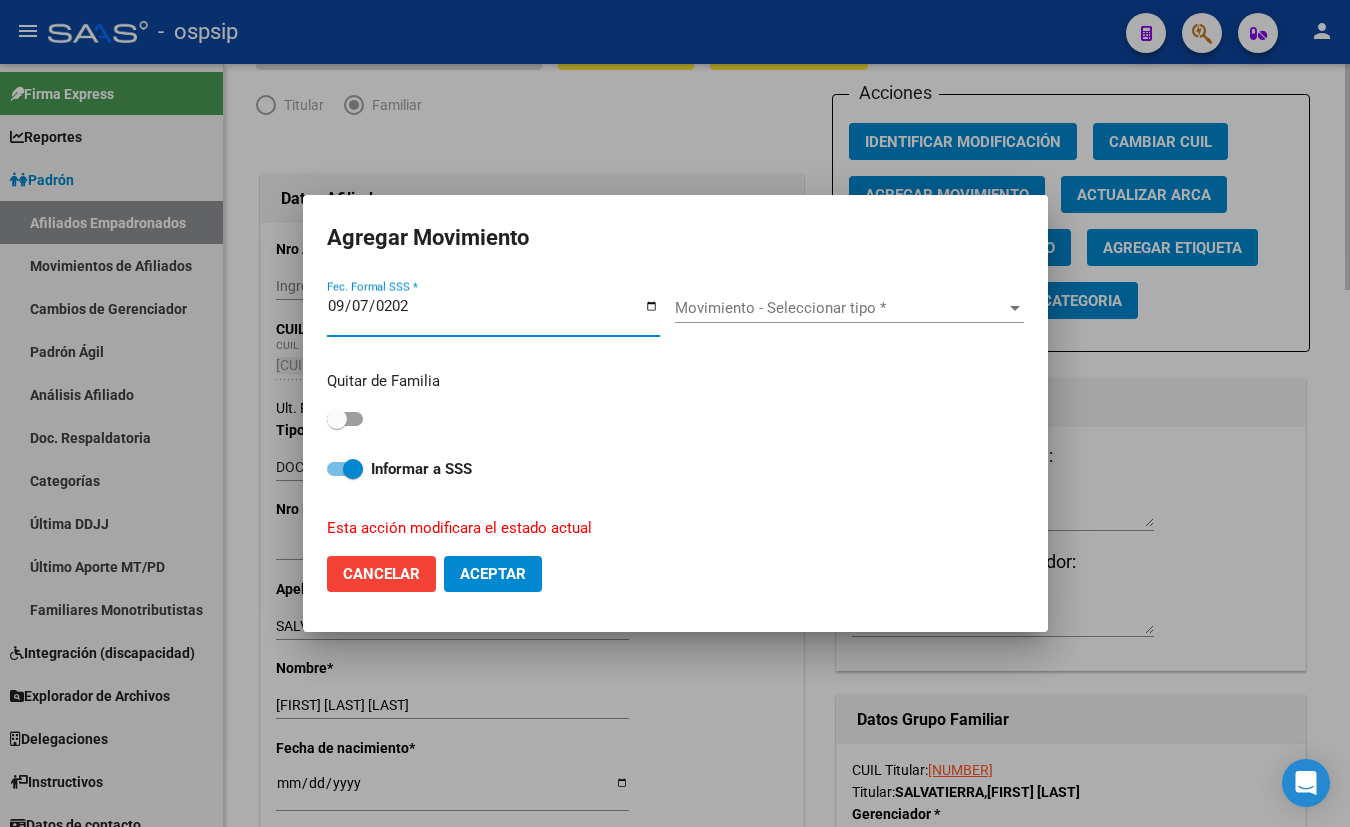 type on "2023-09-07" 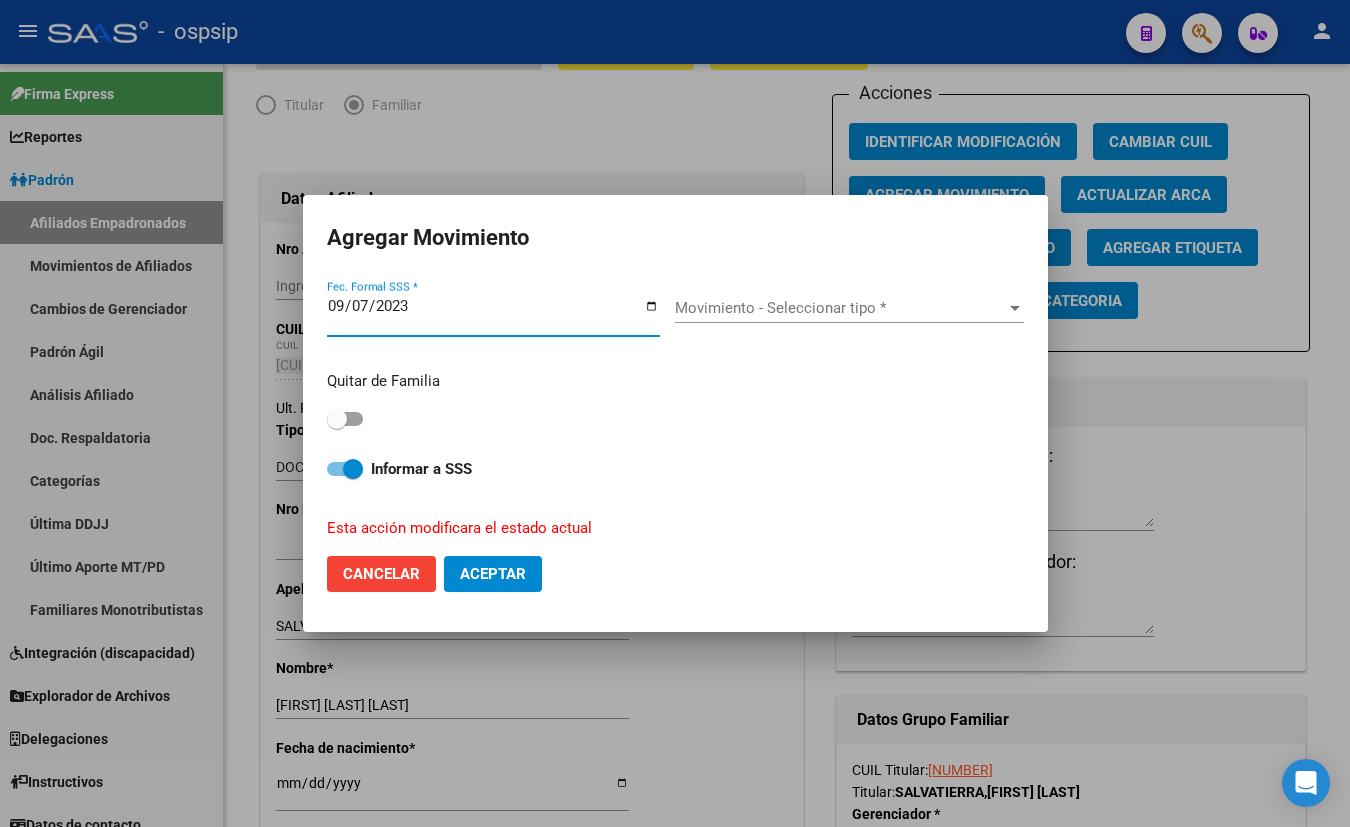 click on "Movimiento - Seleccionar tipo *" at bounding box center [840, 308] 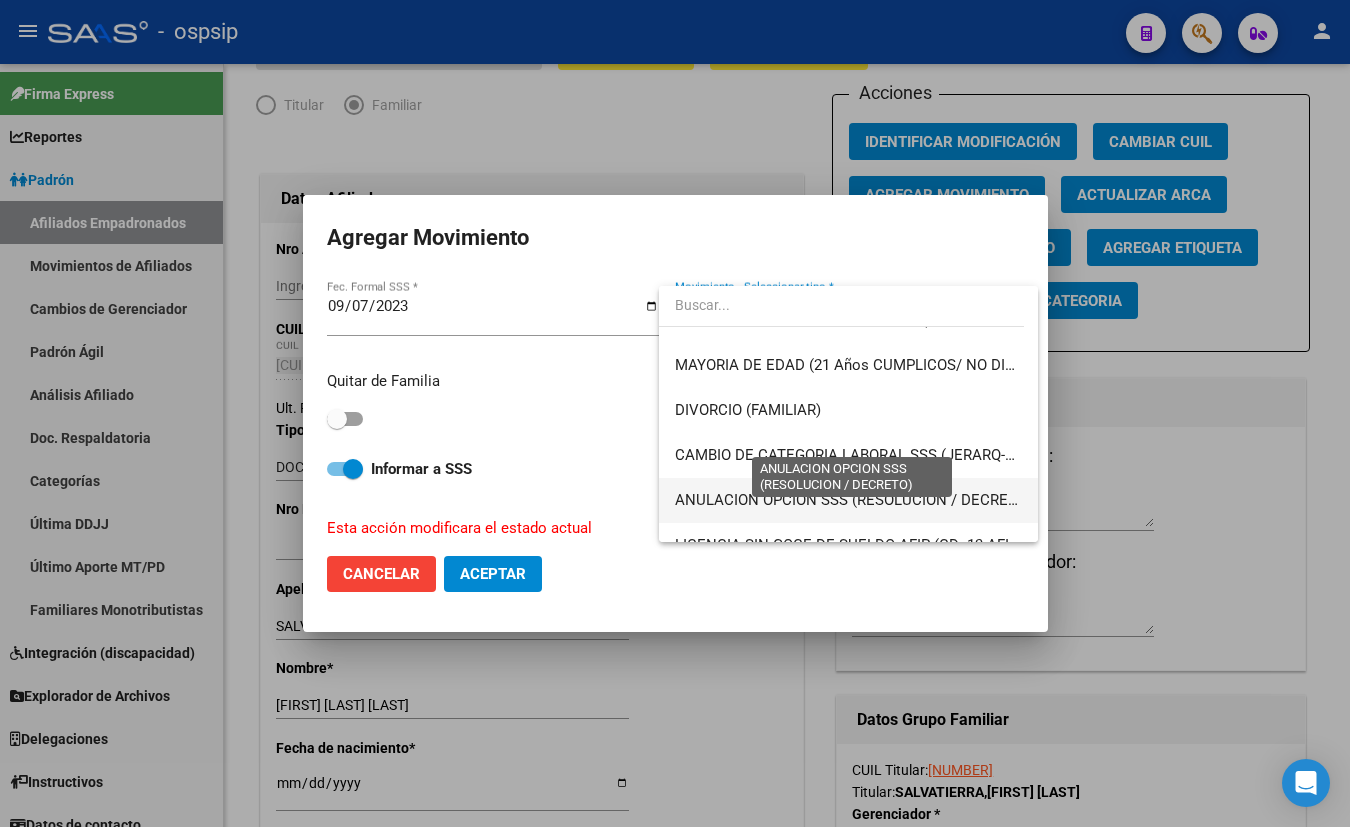 scroll, scrollTop: 181, scrollLeft: 0, axis: vertical 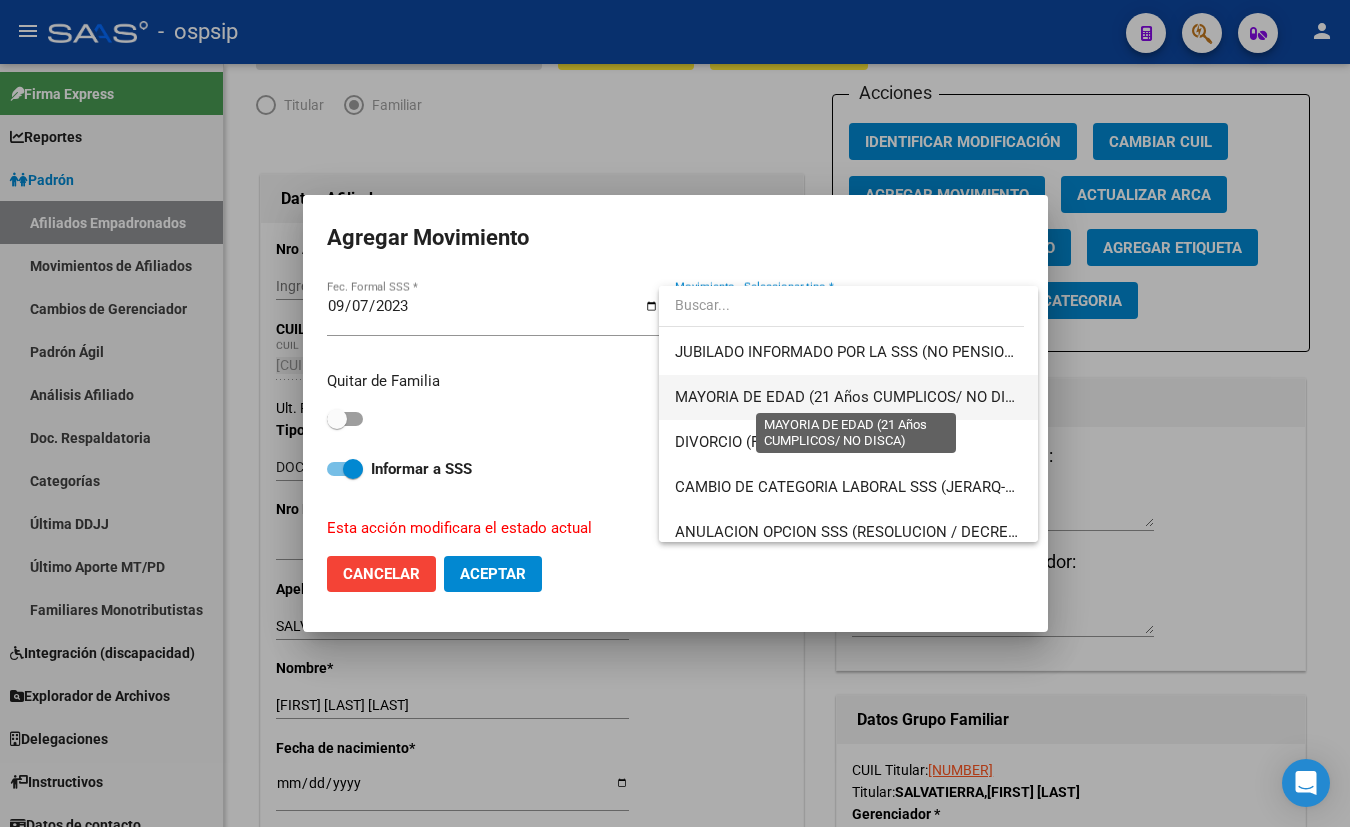 click on "MAYORIA DE EDAD (21 Años CUMPLICOS/ NO DISCA)" at bounding box center (857, 397) 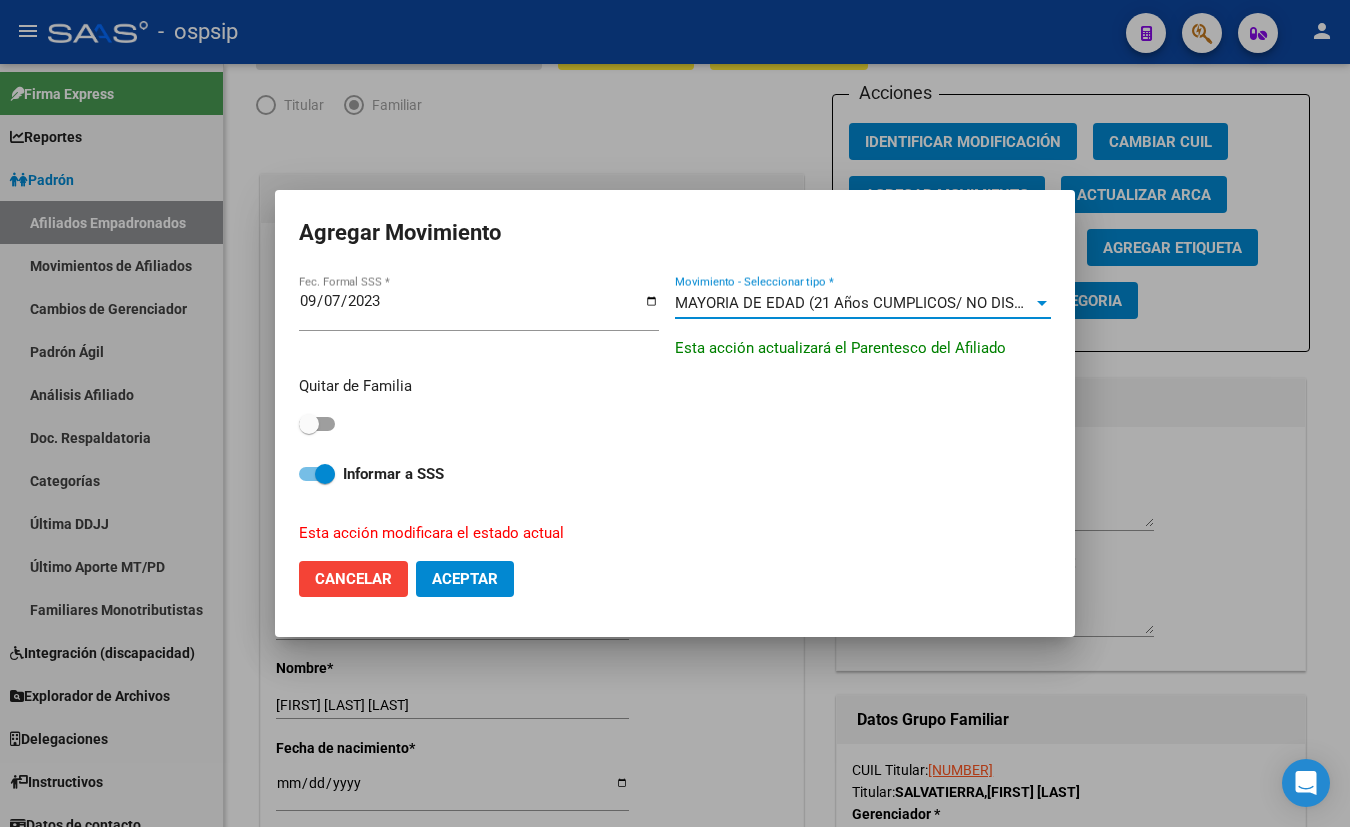 click at bounding box center [317, 424] 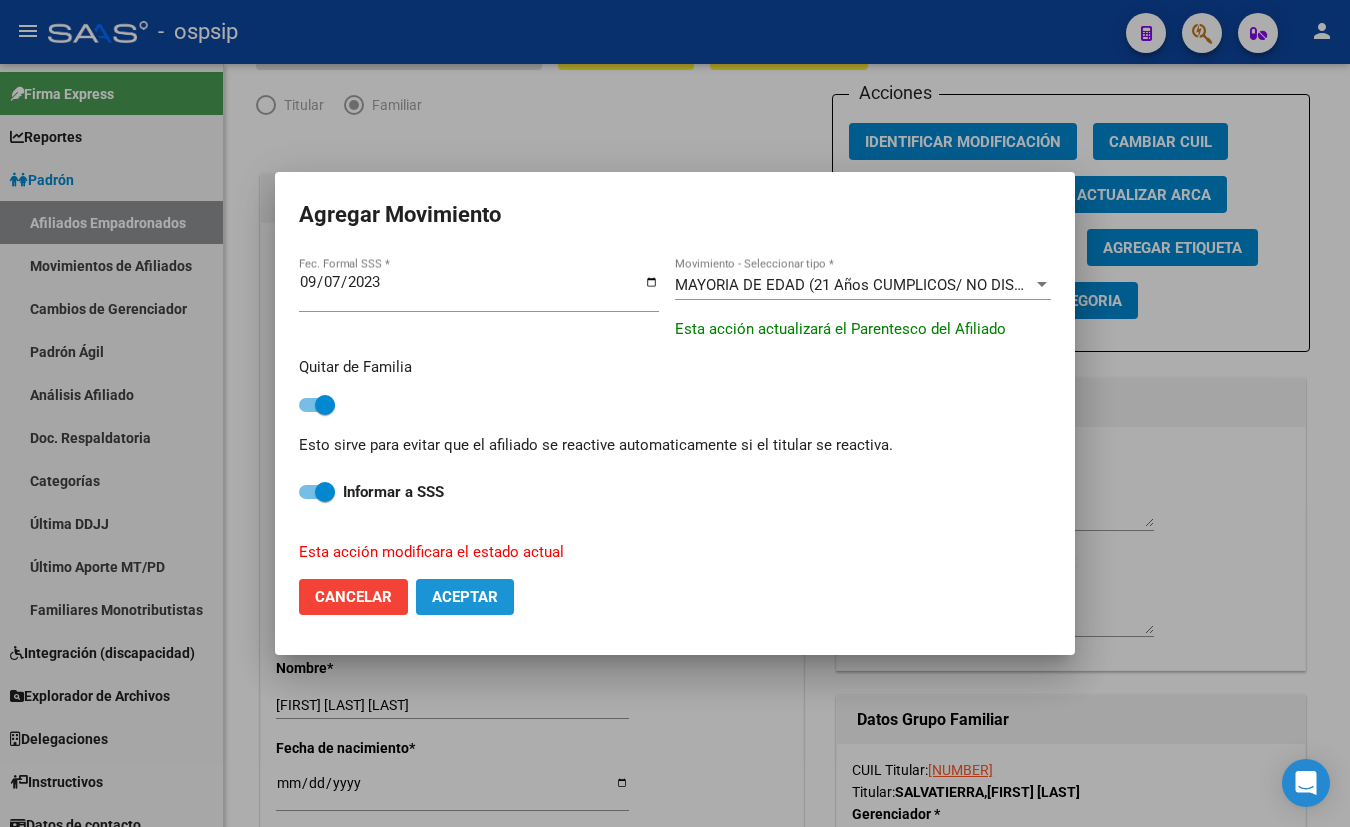 drag, startPoint x: 468, startPoint y: 591, endPoint x: 523, endPoint y: 695, distance: 117.64778 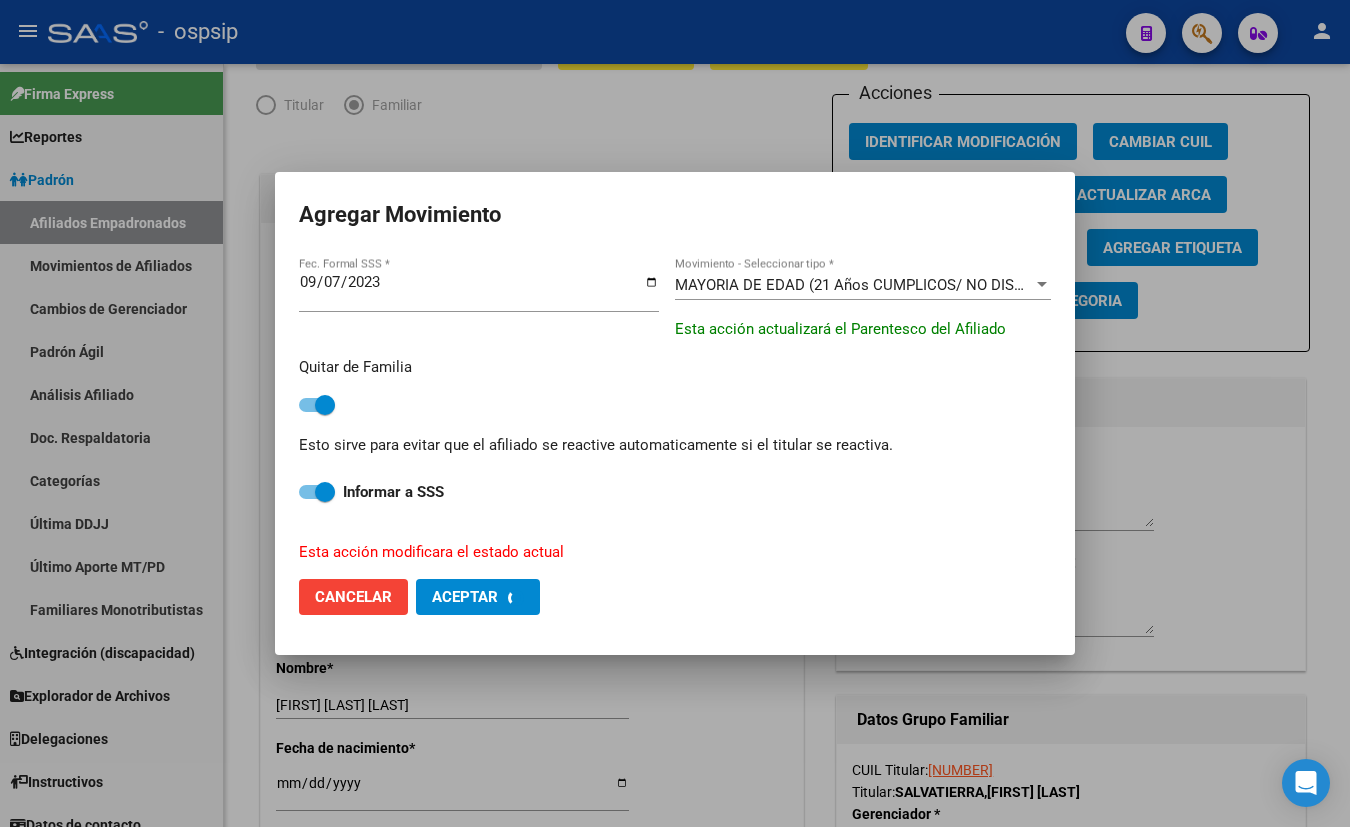 checkbox on "false" 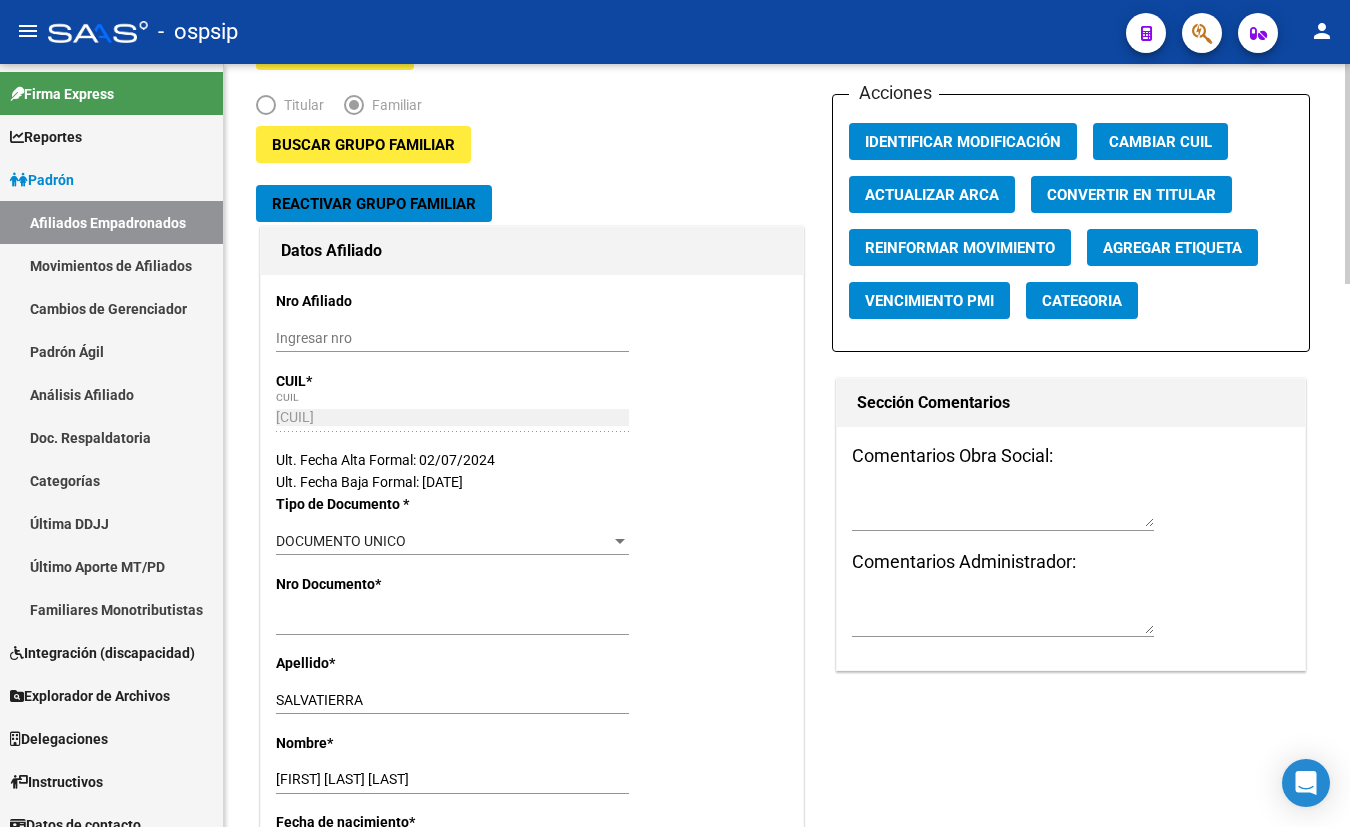 drag, startPoint x: 489, startPoint y: 123, endPoint x: 516, endPoint y: 123, distance: 27 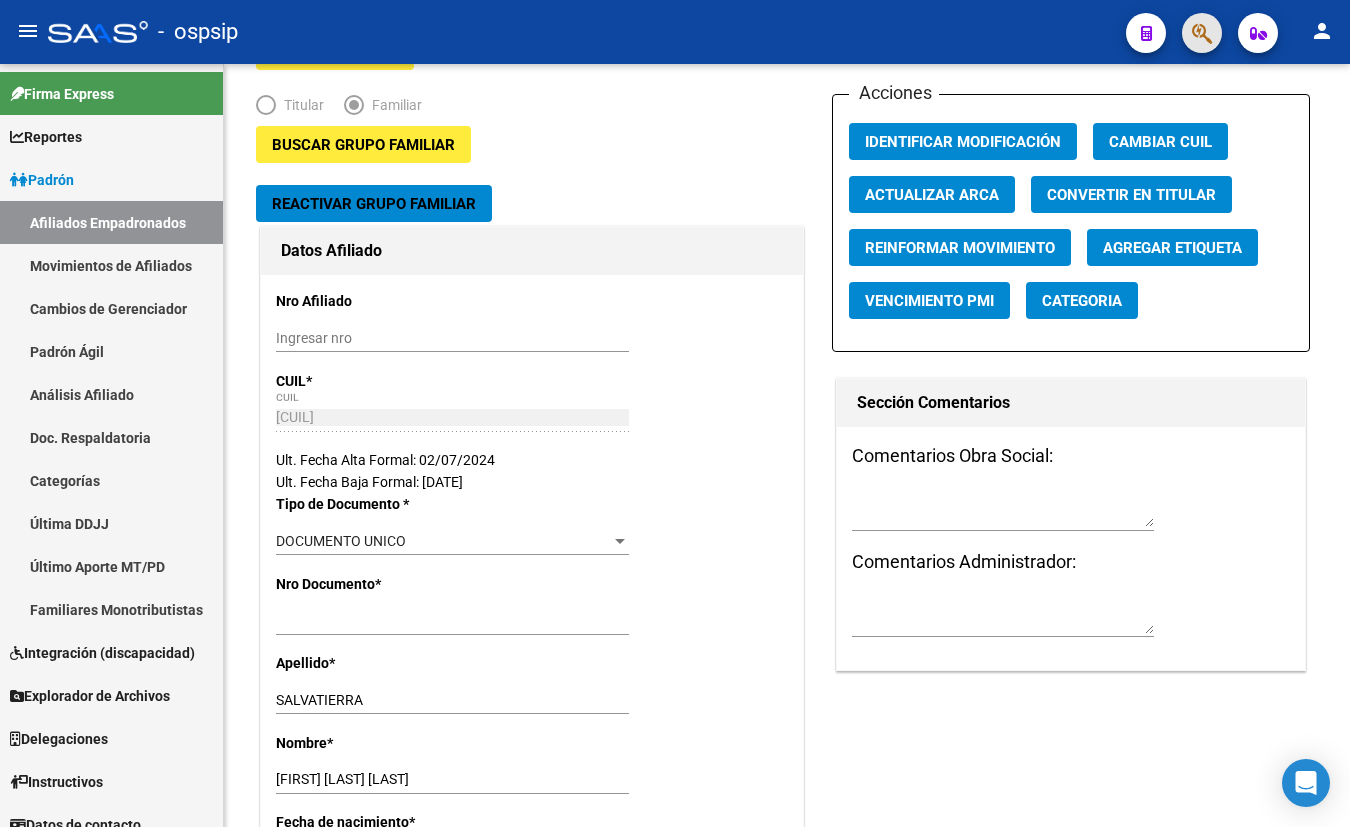 click 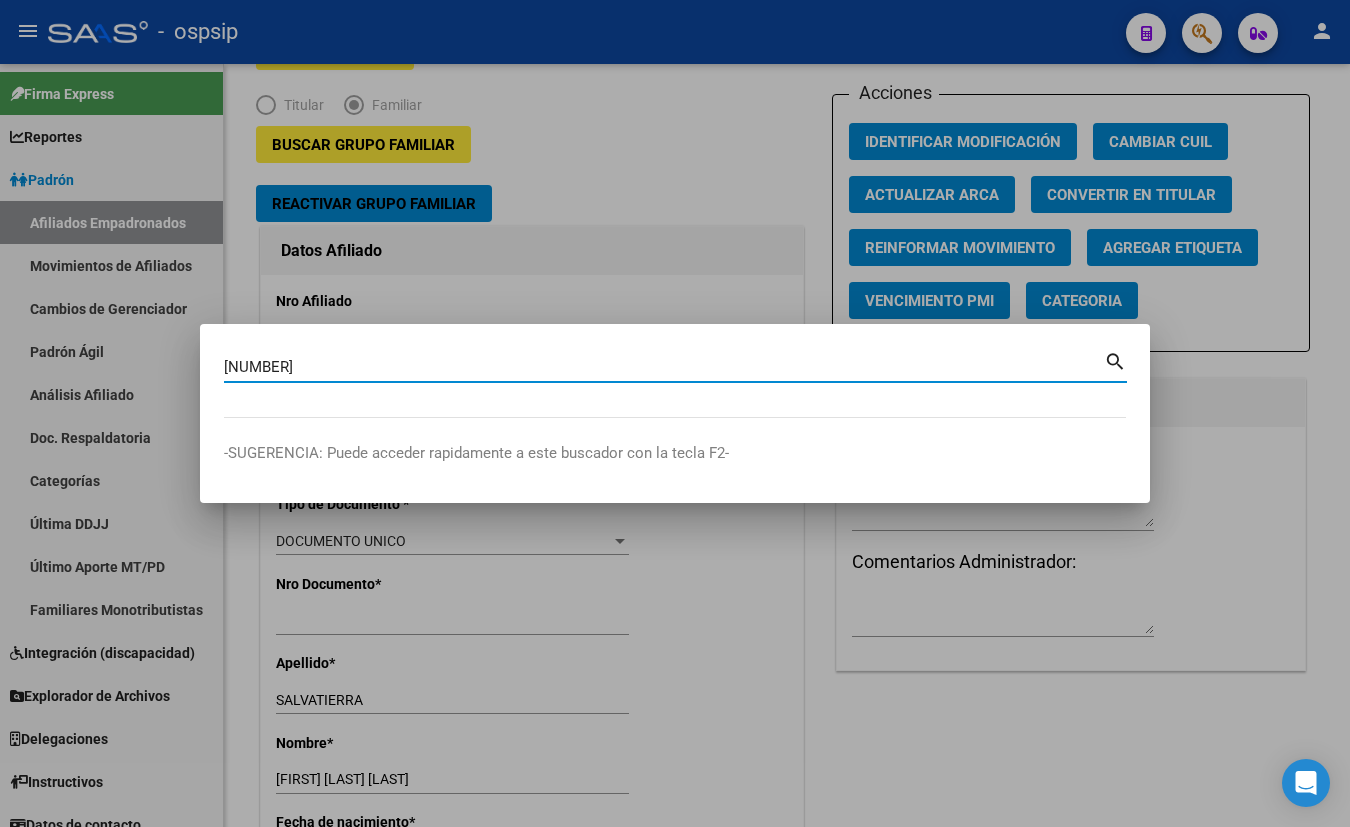 type on "[NUMBER]" 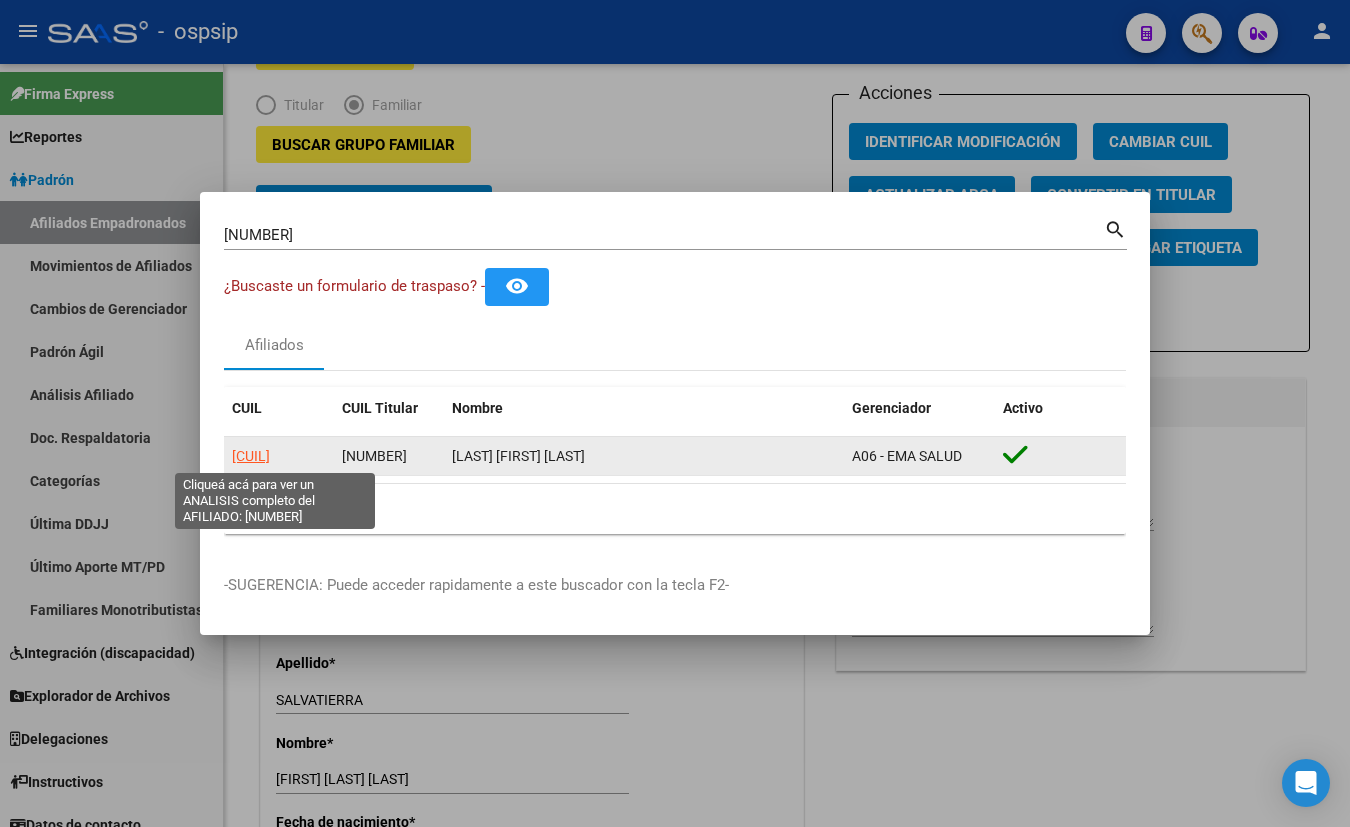 click on "[CUIL]" 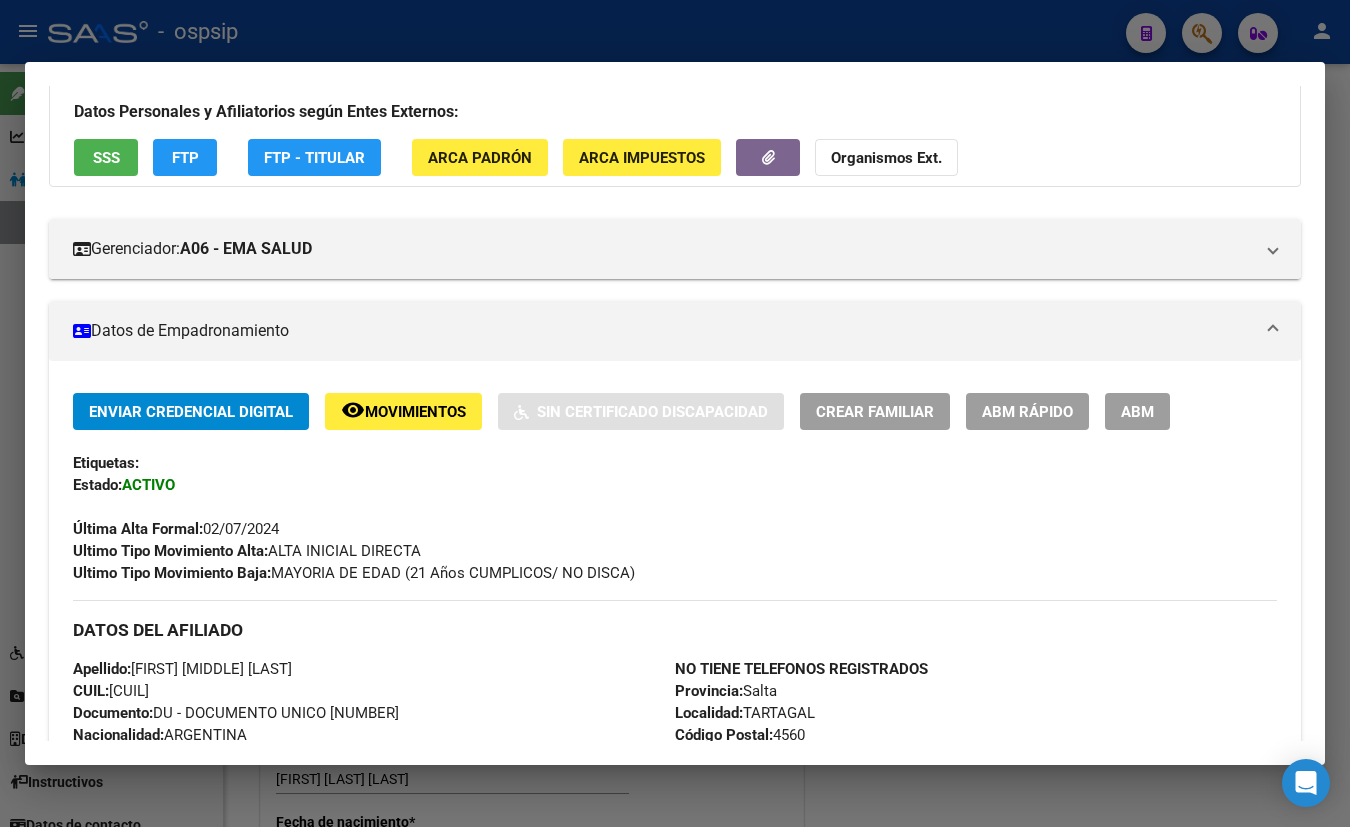 scroll, scrollTop: 0, scrollLeft: 0, axis: both 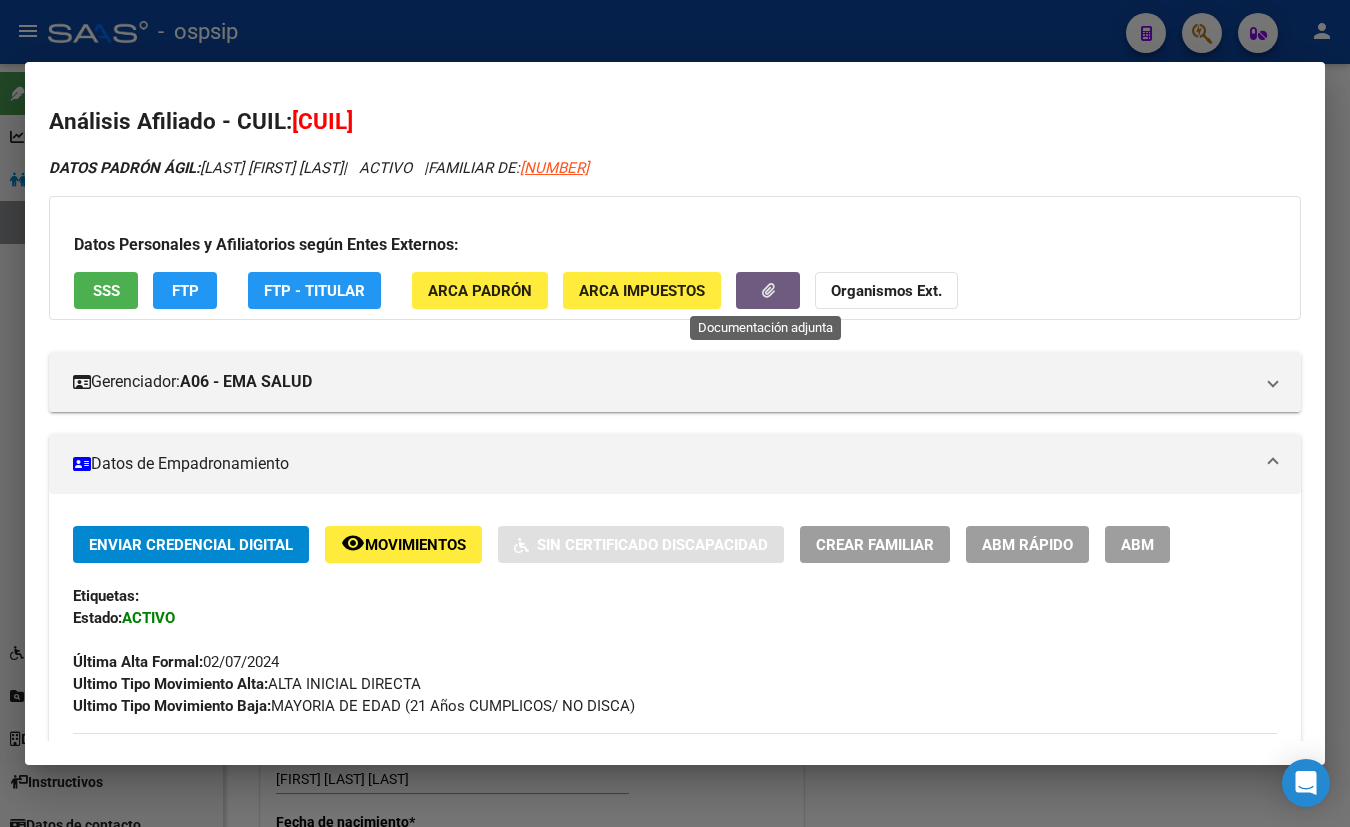 click 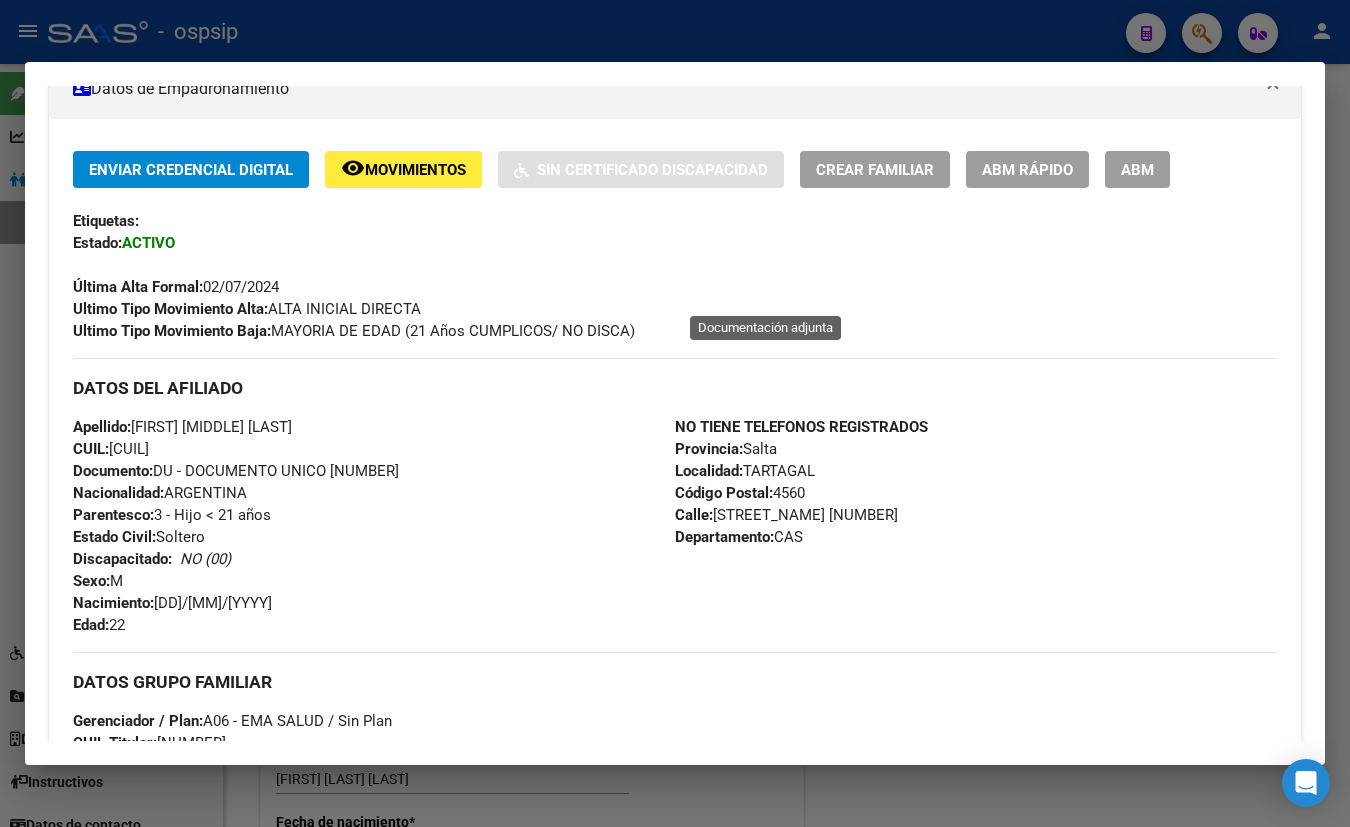 scroll, scrollTop: 272, scrollLeft: 0, axis: vertical 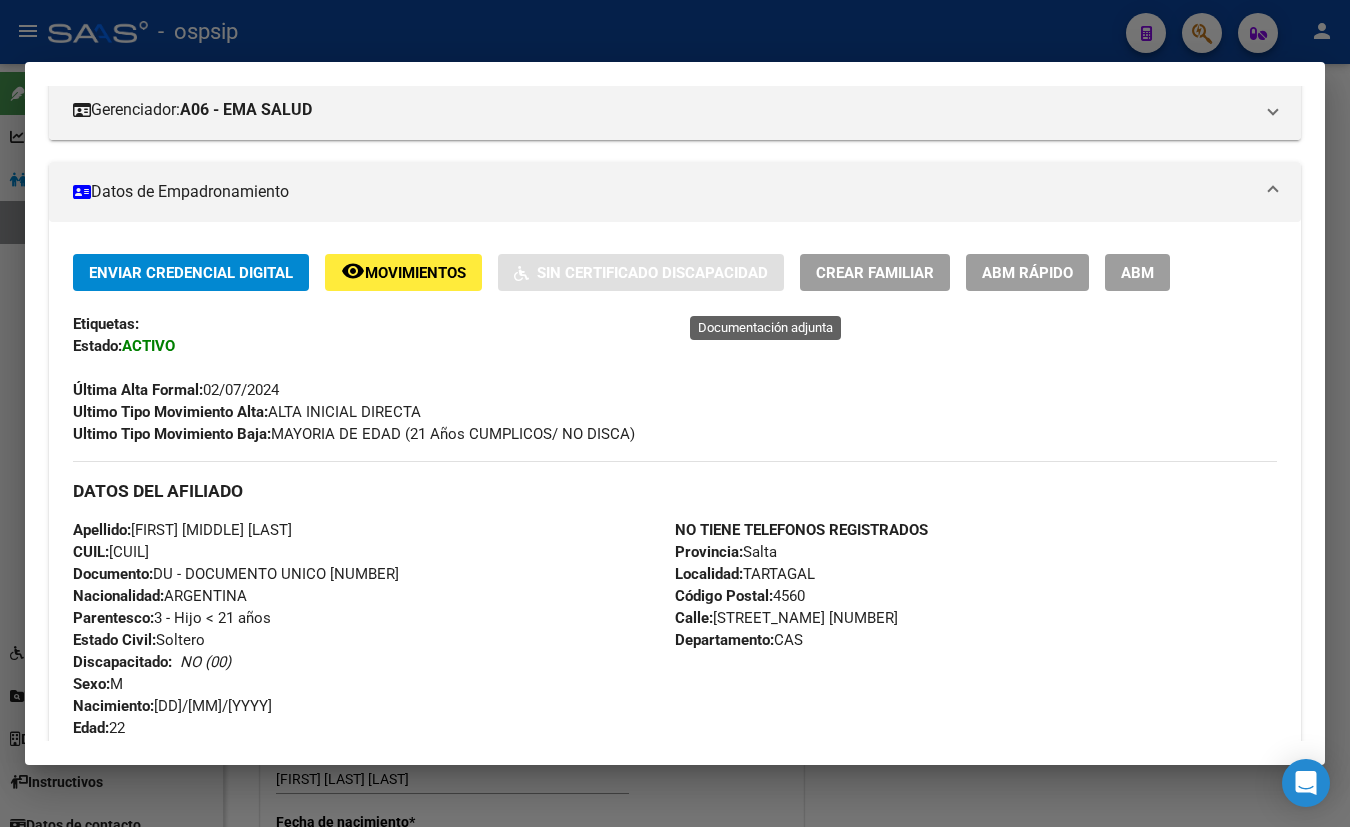 click on "Movimientos" 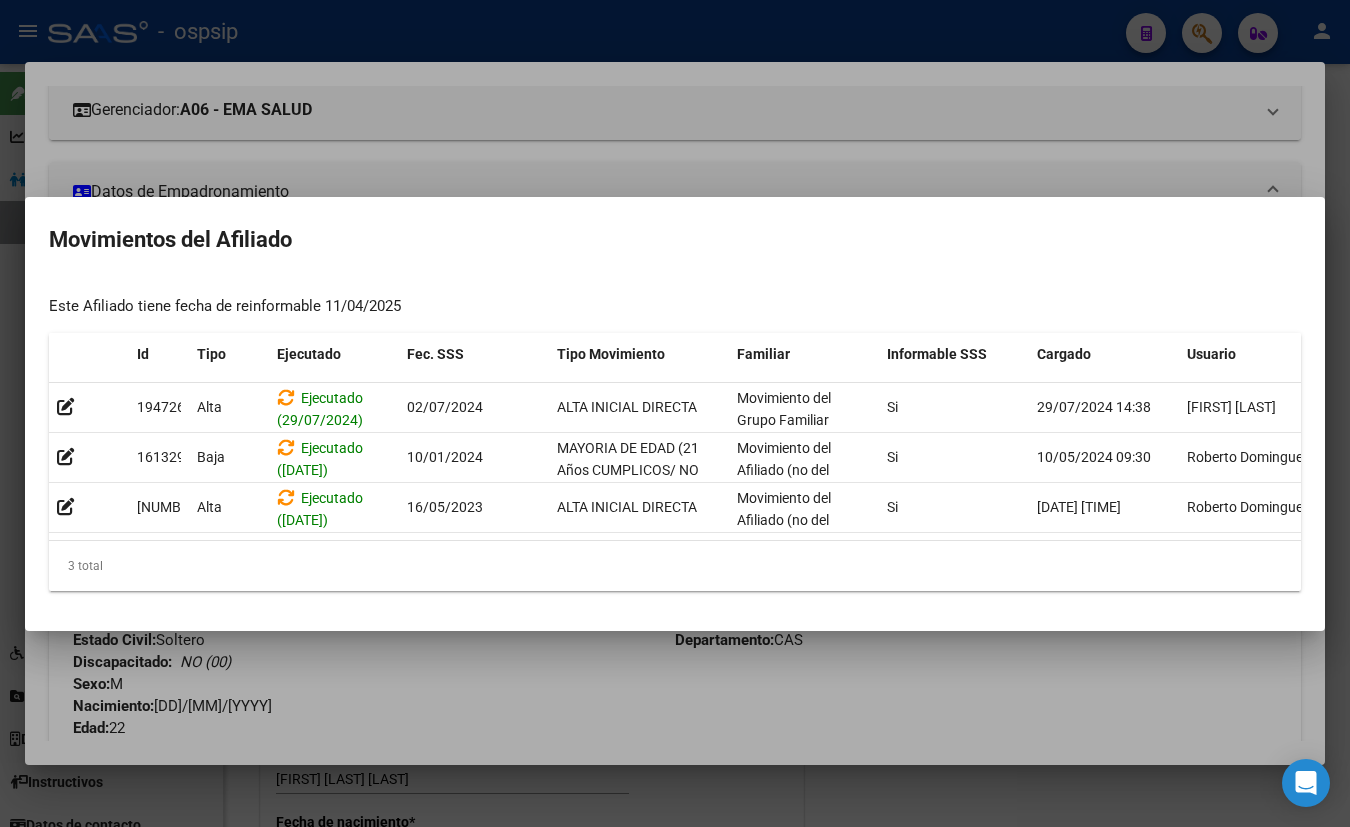 type 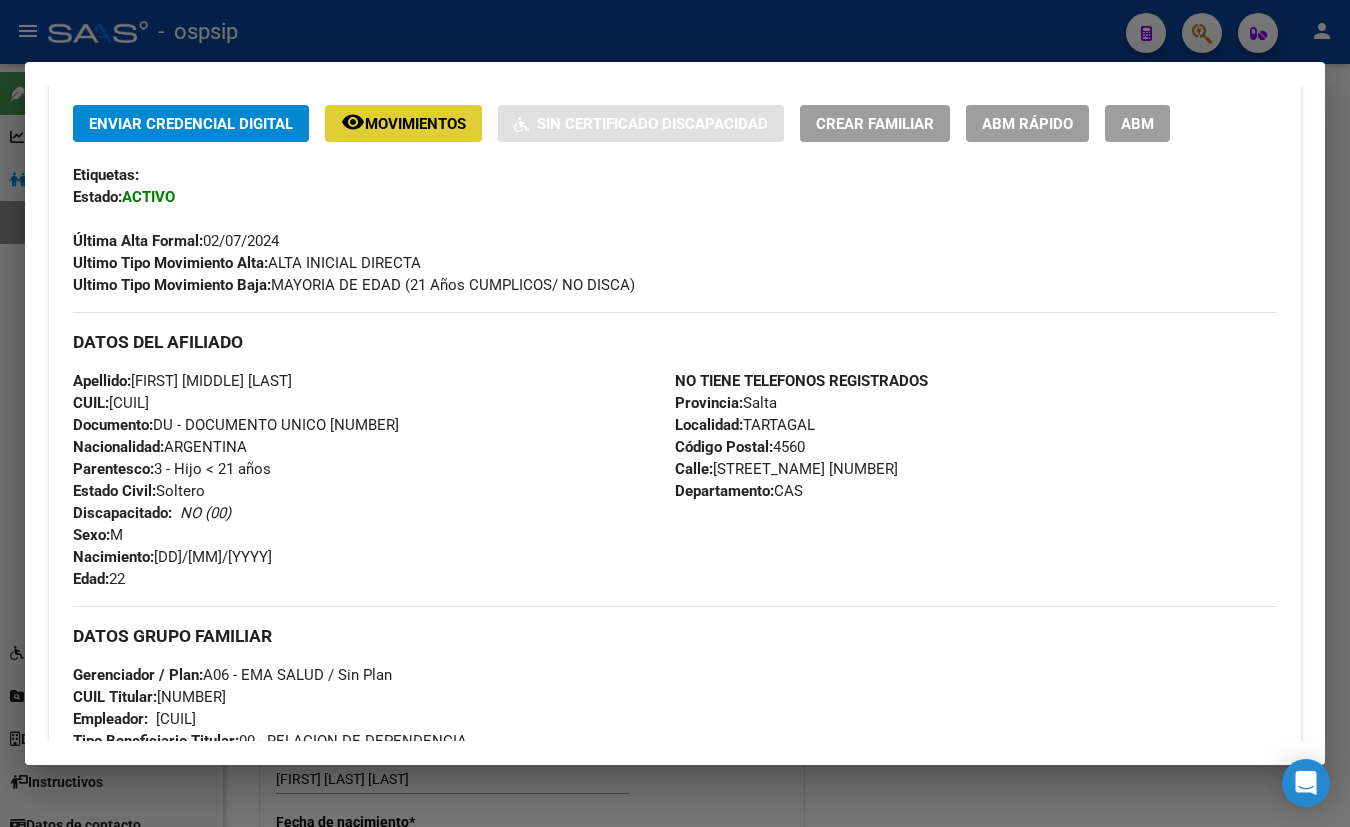 scroll, scrollTop: 363, scrollLeft: 0, axis: vertical 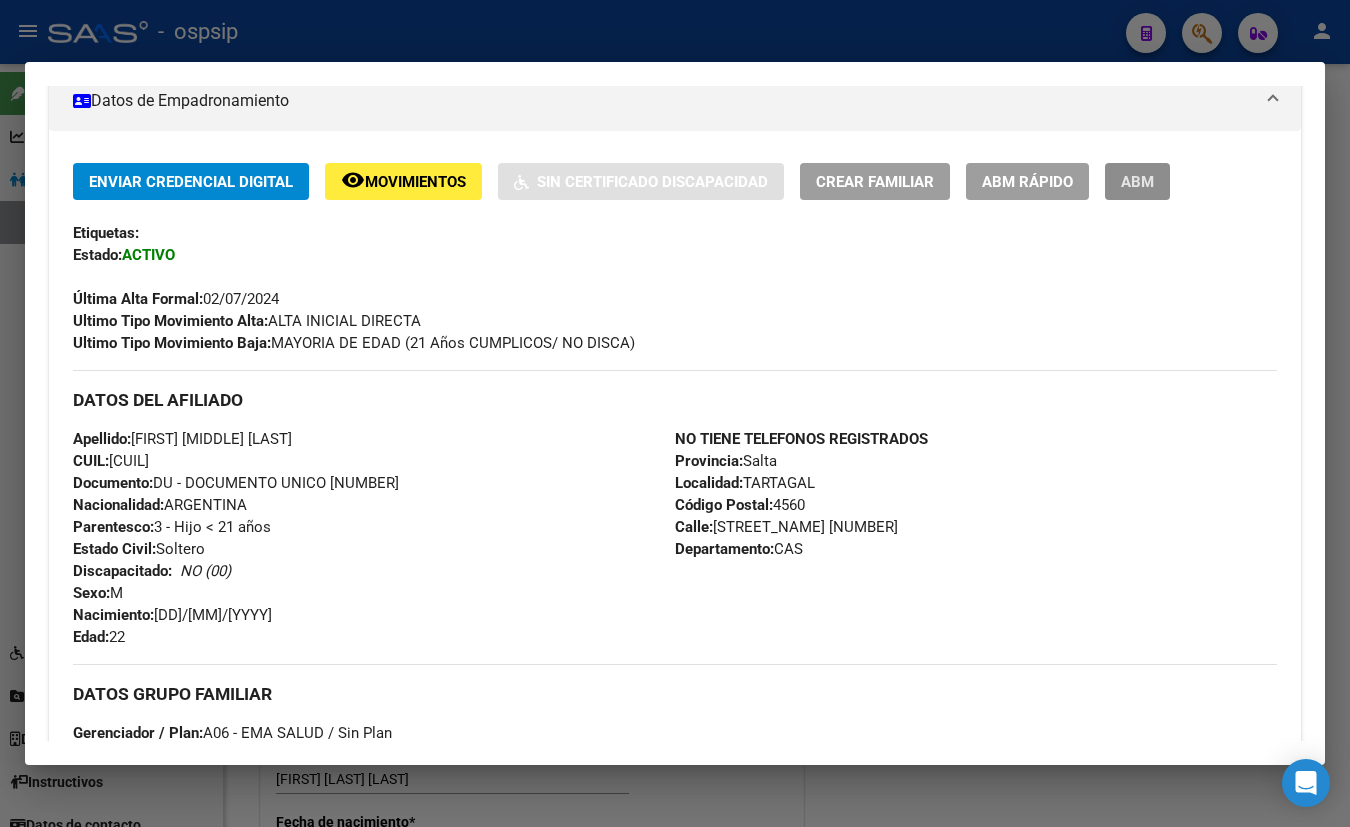 click on "ABM" at bounding box center [1137, 182] 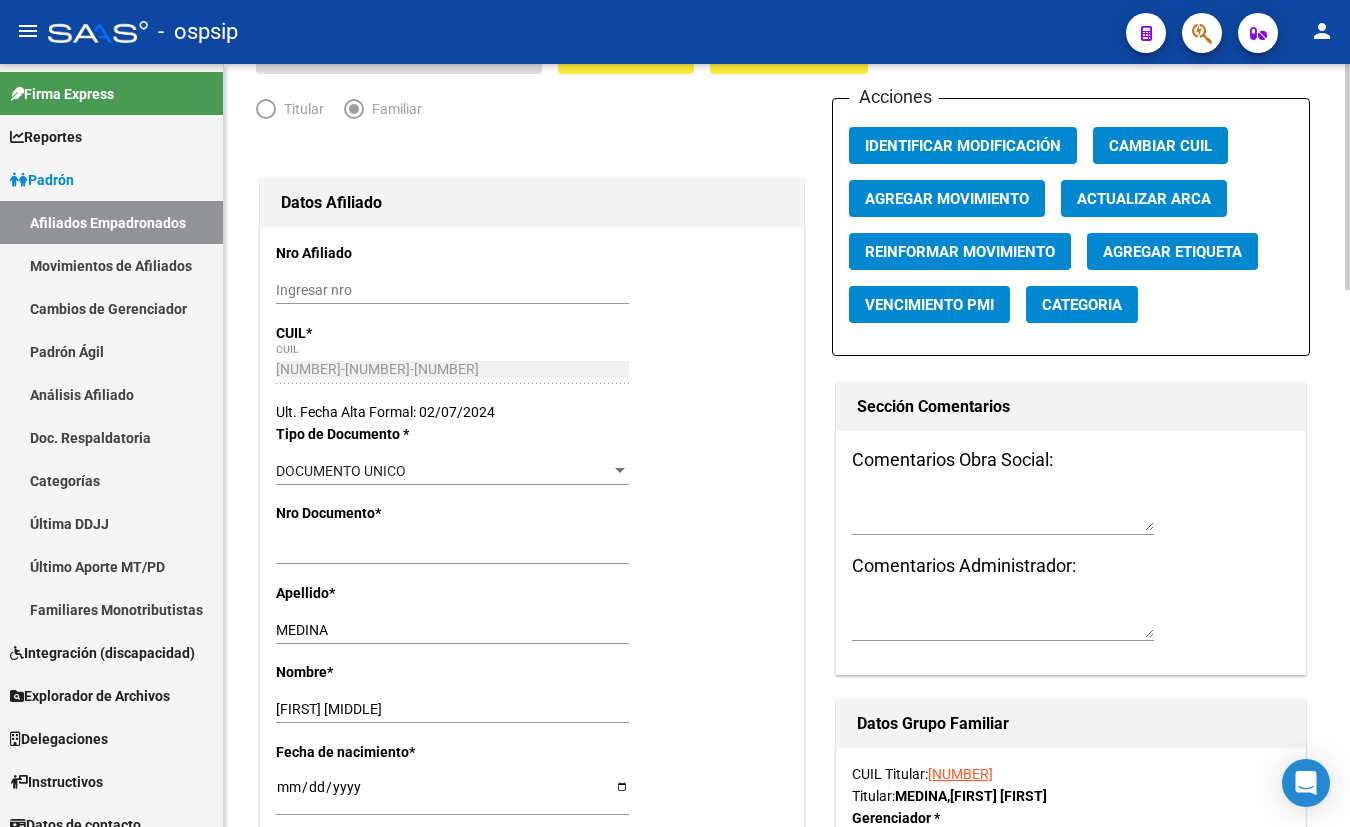 scroll, scrollTop: 181, scrollLeft: 0, axis: vertical 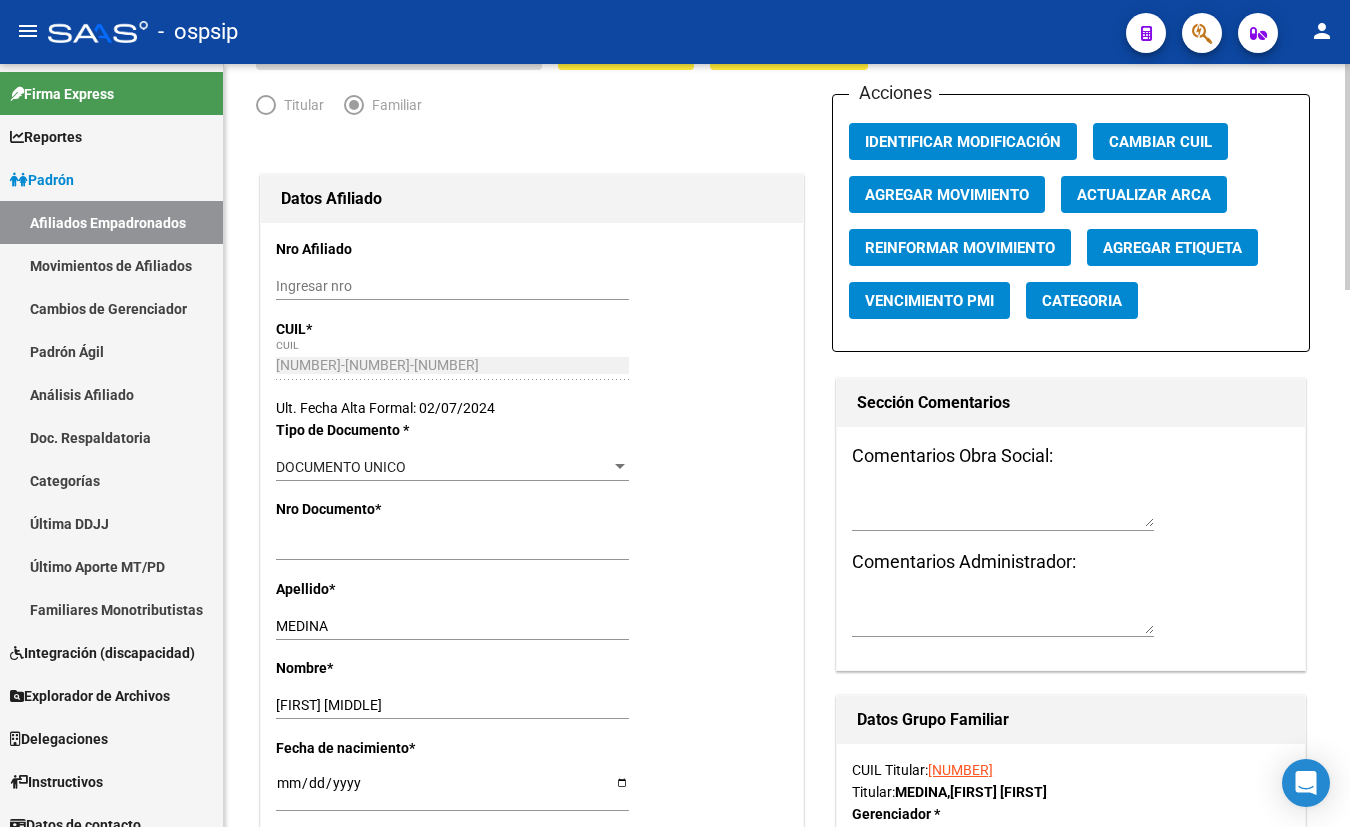 click on "Agregar Movimiento" 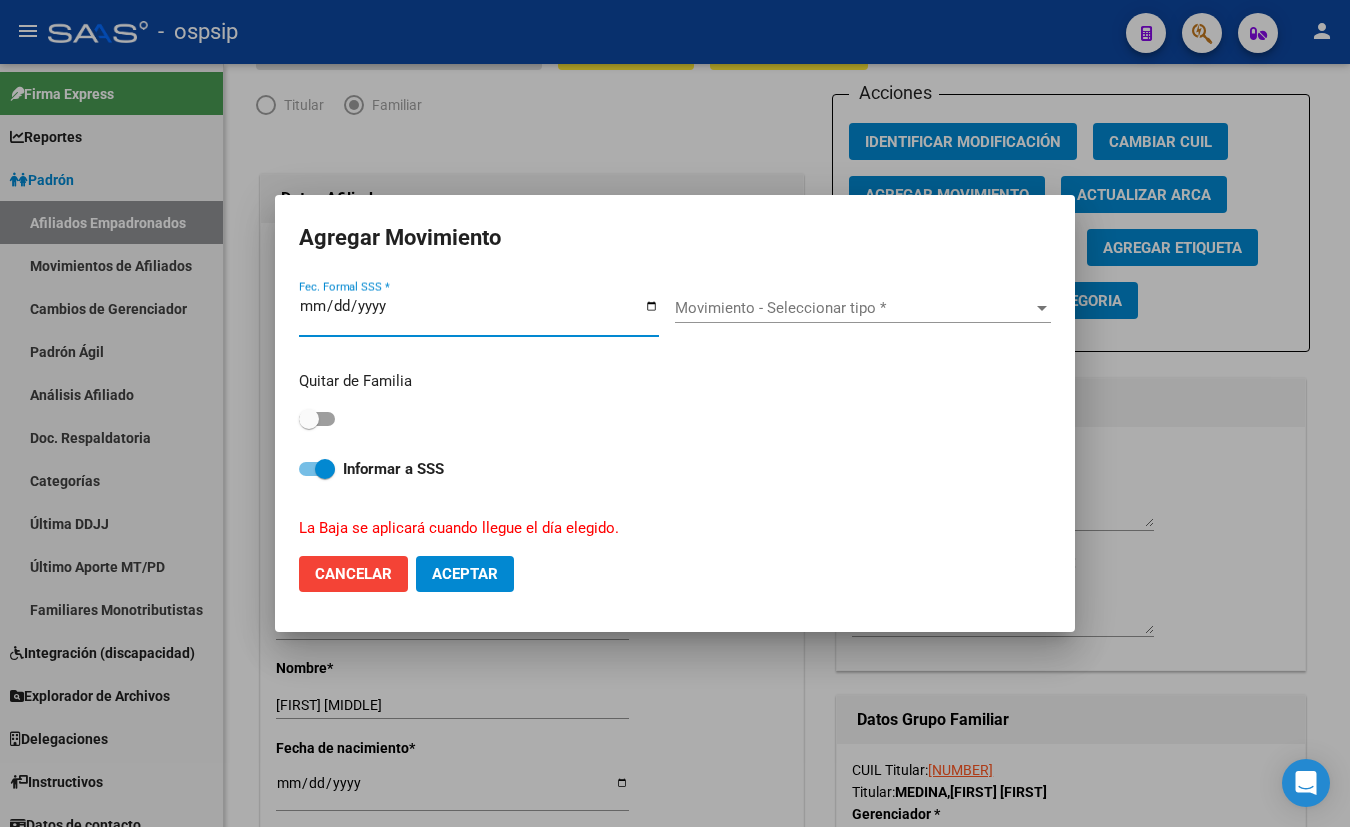 type on "[DATE]" 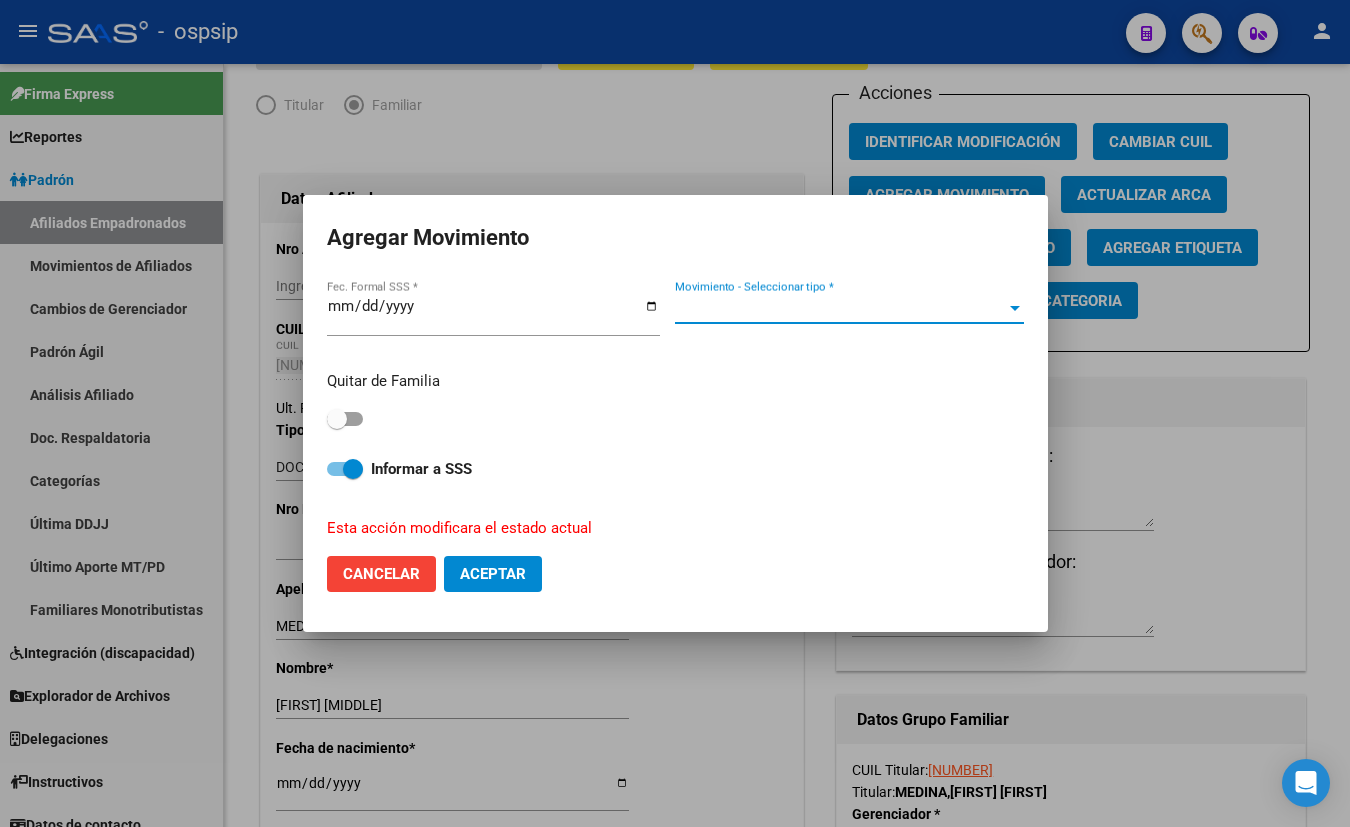 click on "Movimiento - Seleccionar tipo *" at bounding box center (840, 308) 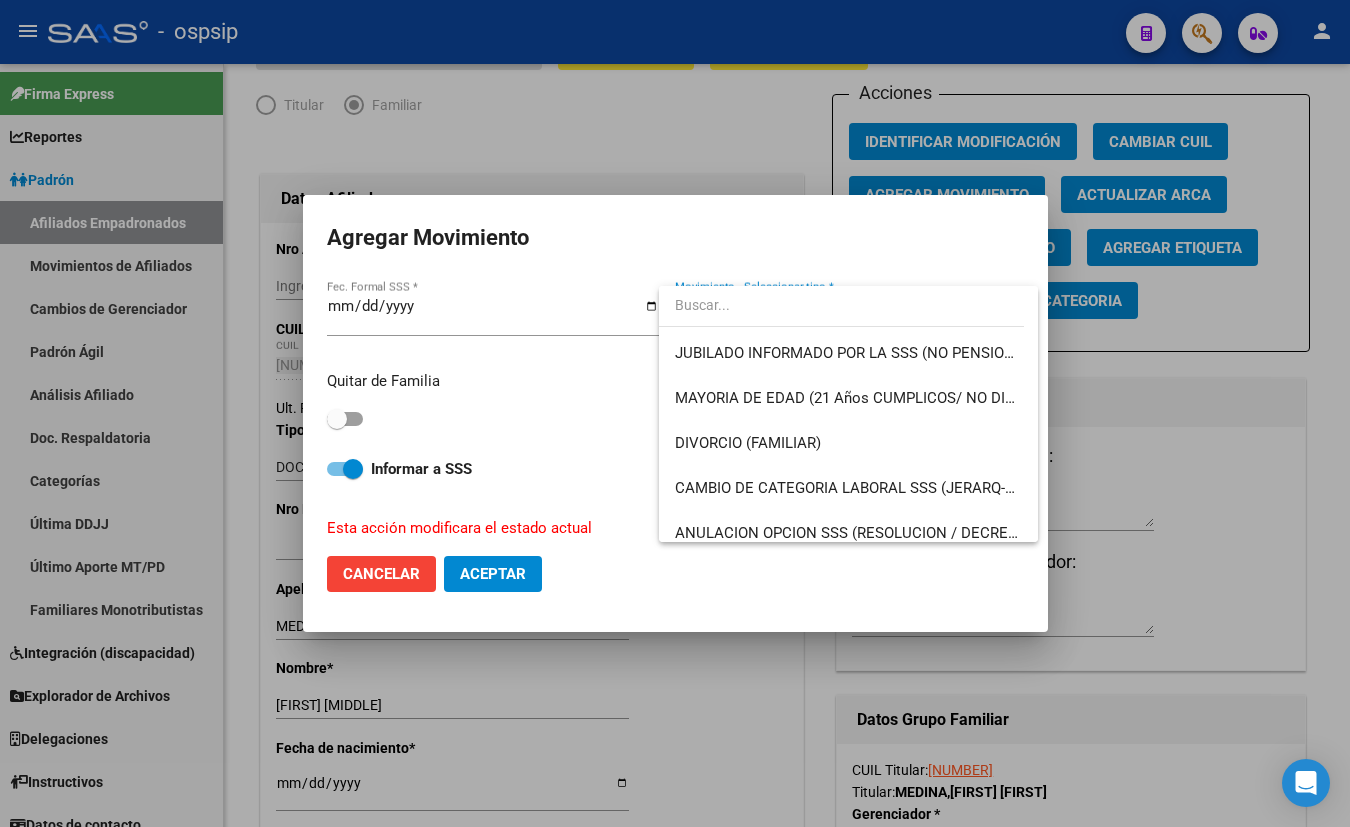 scroll, scrollTop: 181, scrollLeft: 0, axis: vertical 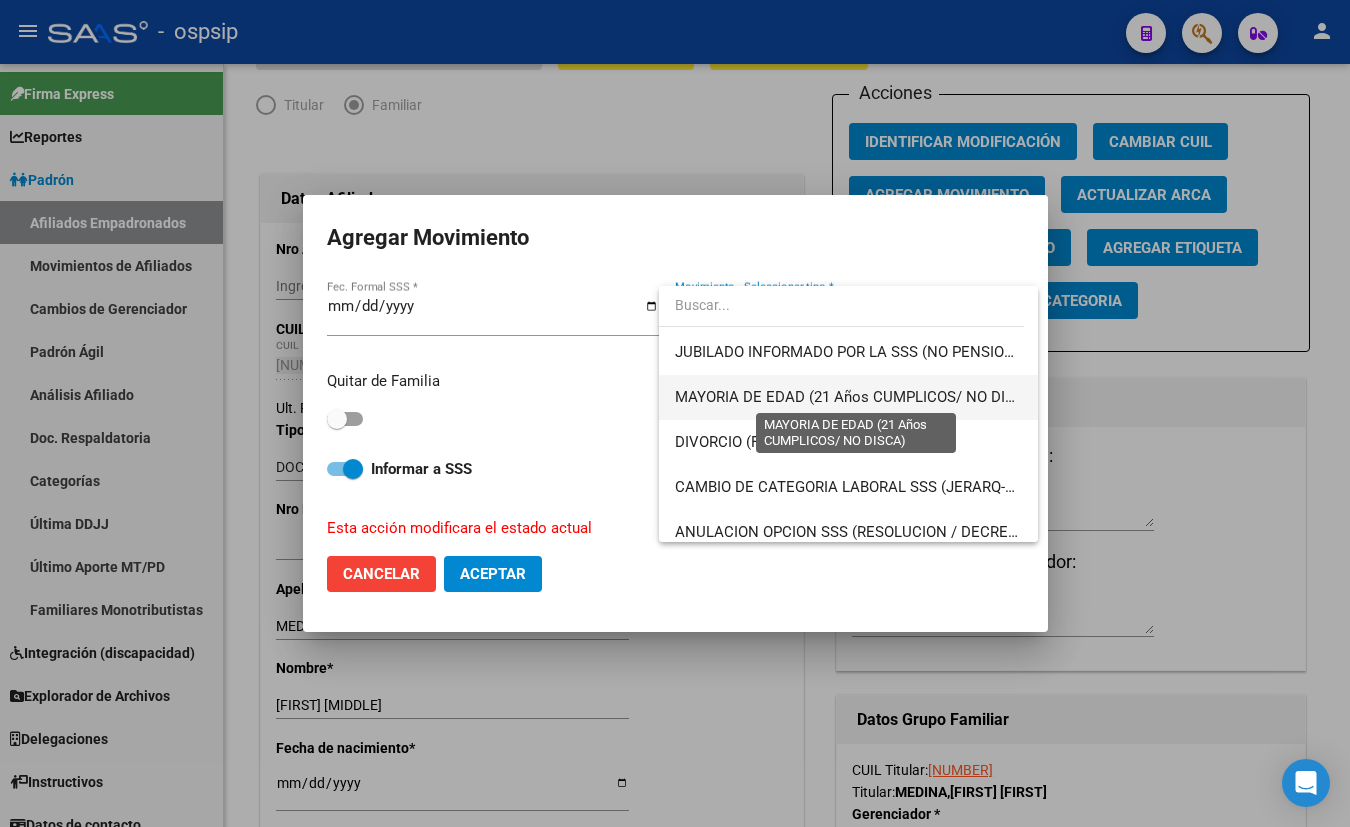click on "MAYORIA DE EDAD (21 Años CUMPLICOS/ NO DISCA)" at bounding box center (857, 397) 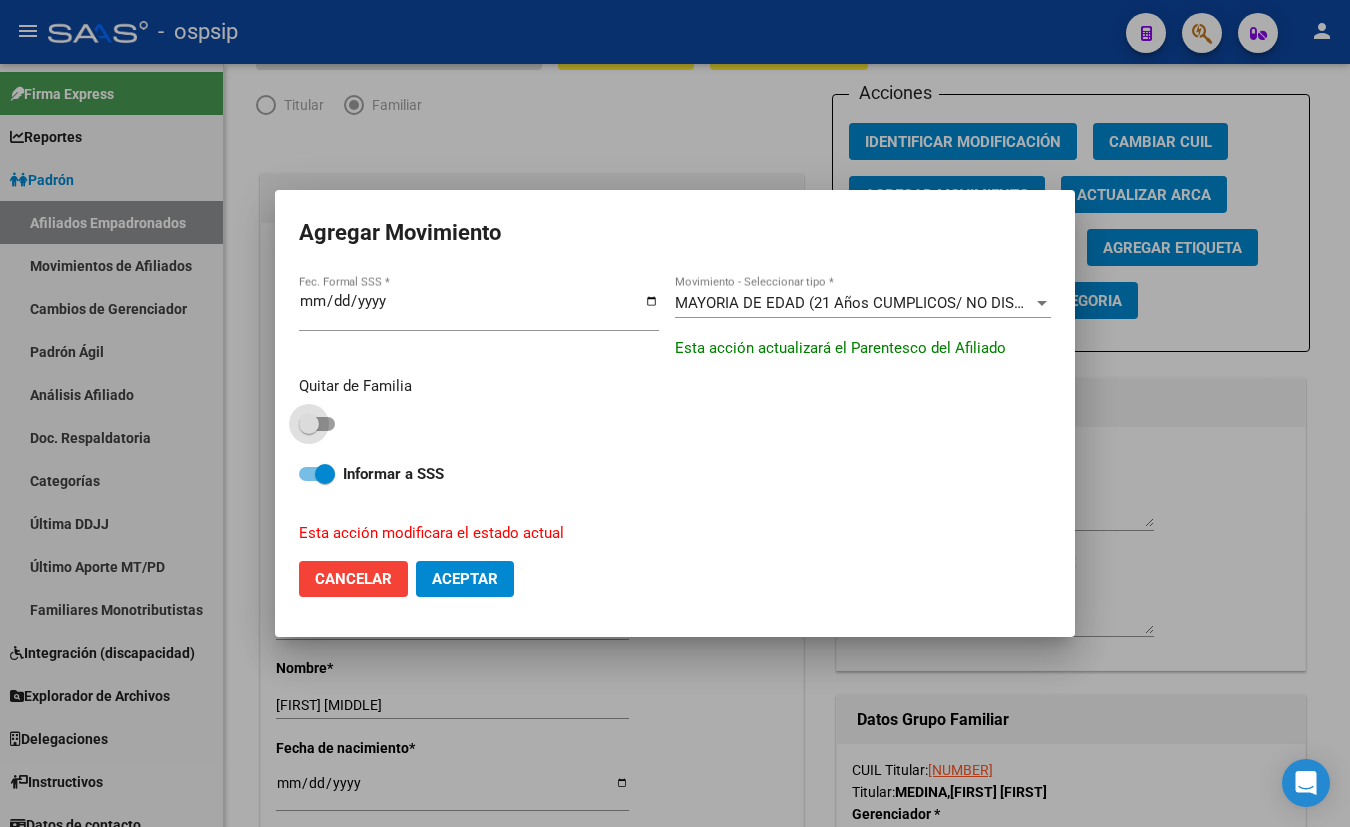 click at bounding box center [317, 424] 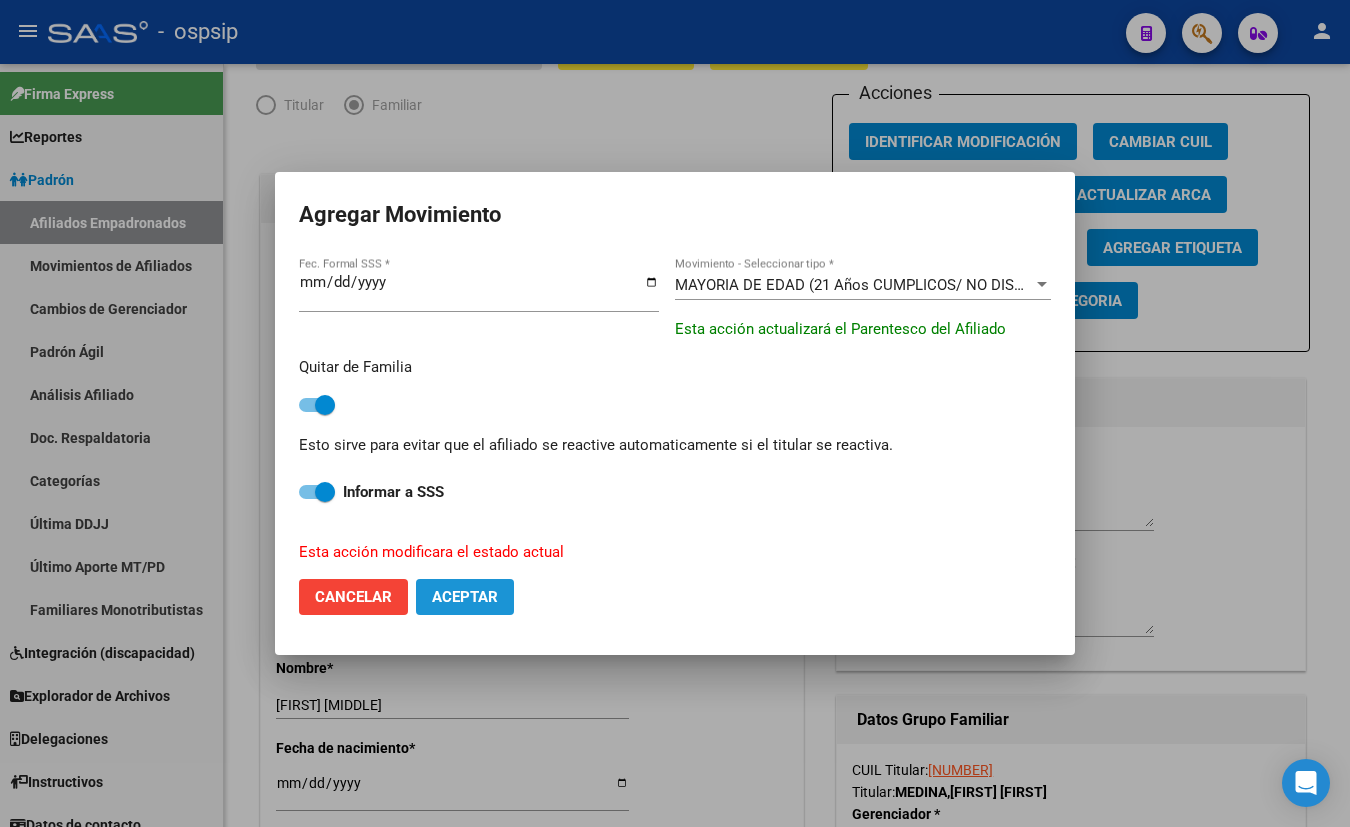 drag, startPoint x: 451, startPoint y: 591, endPoint x: 529, endPoint y: 700, distance: 134.03358 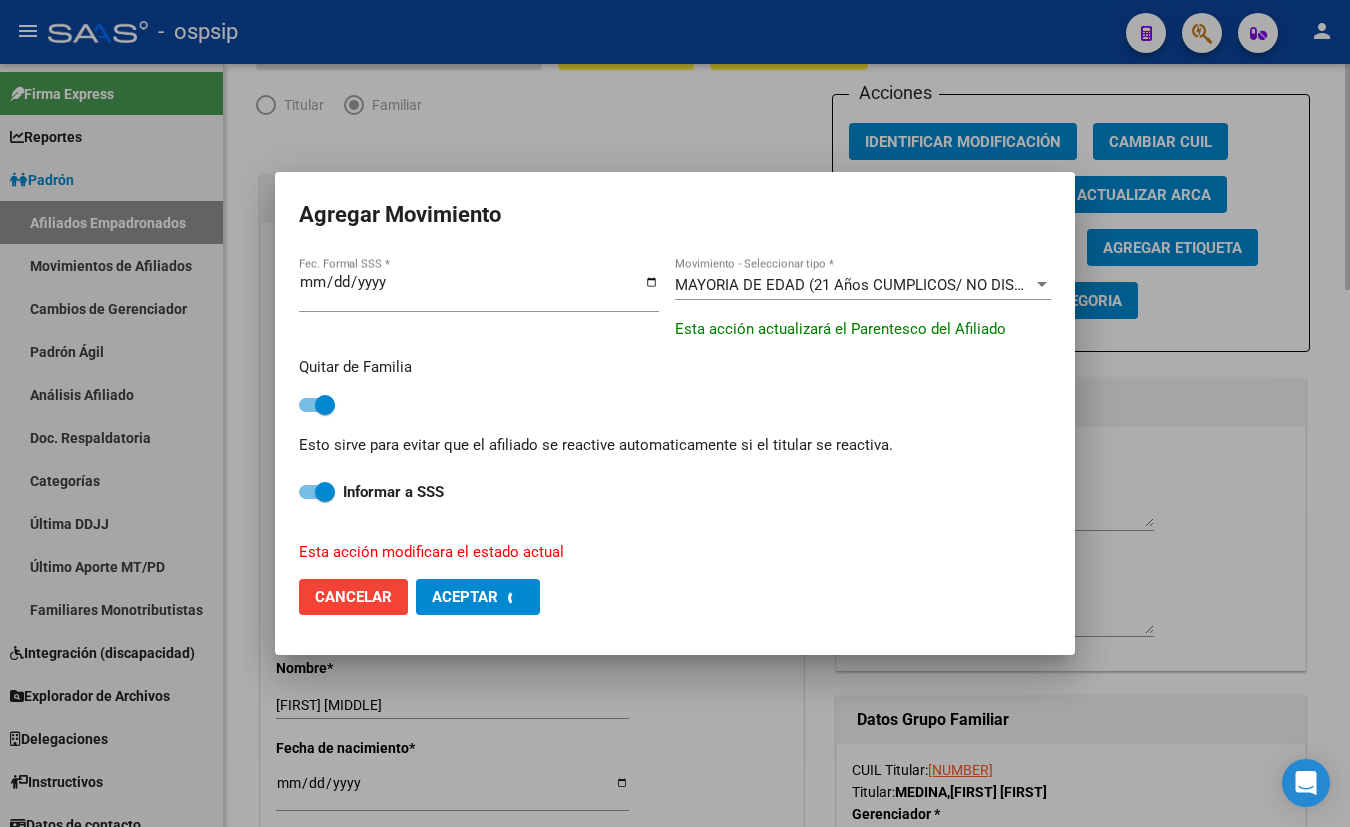 checkbox on "false" 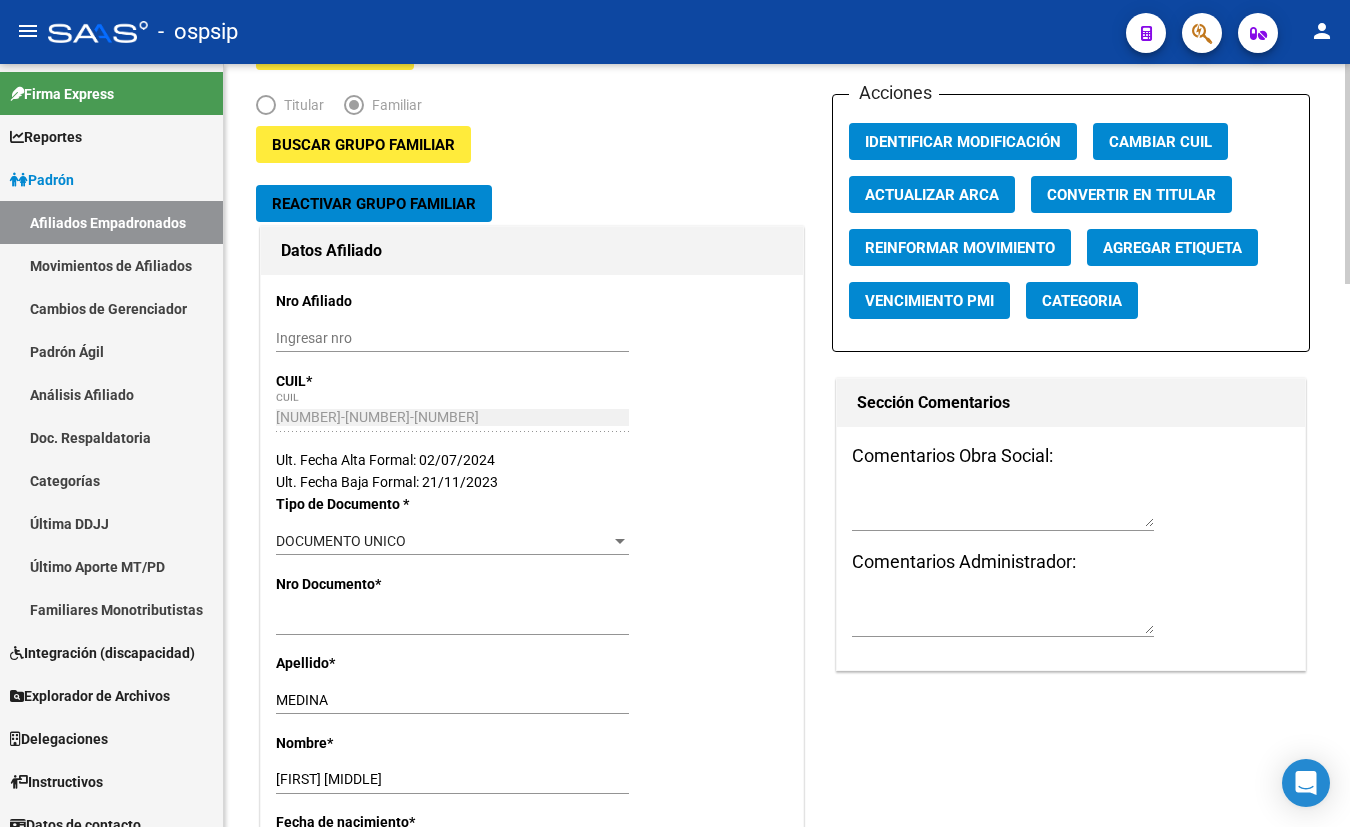 drag, startPoint x: 518, startPoint y: 163, endPoint x: 560, endPoint y: 382, distance: 222.99103 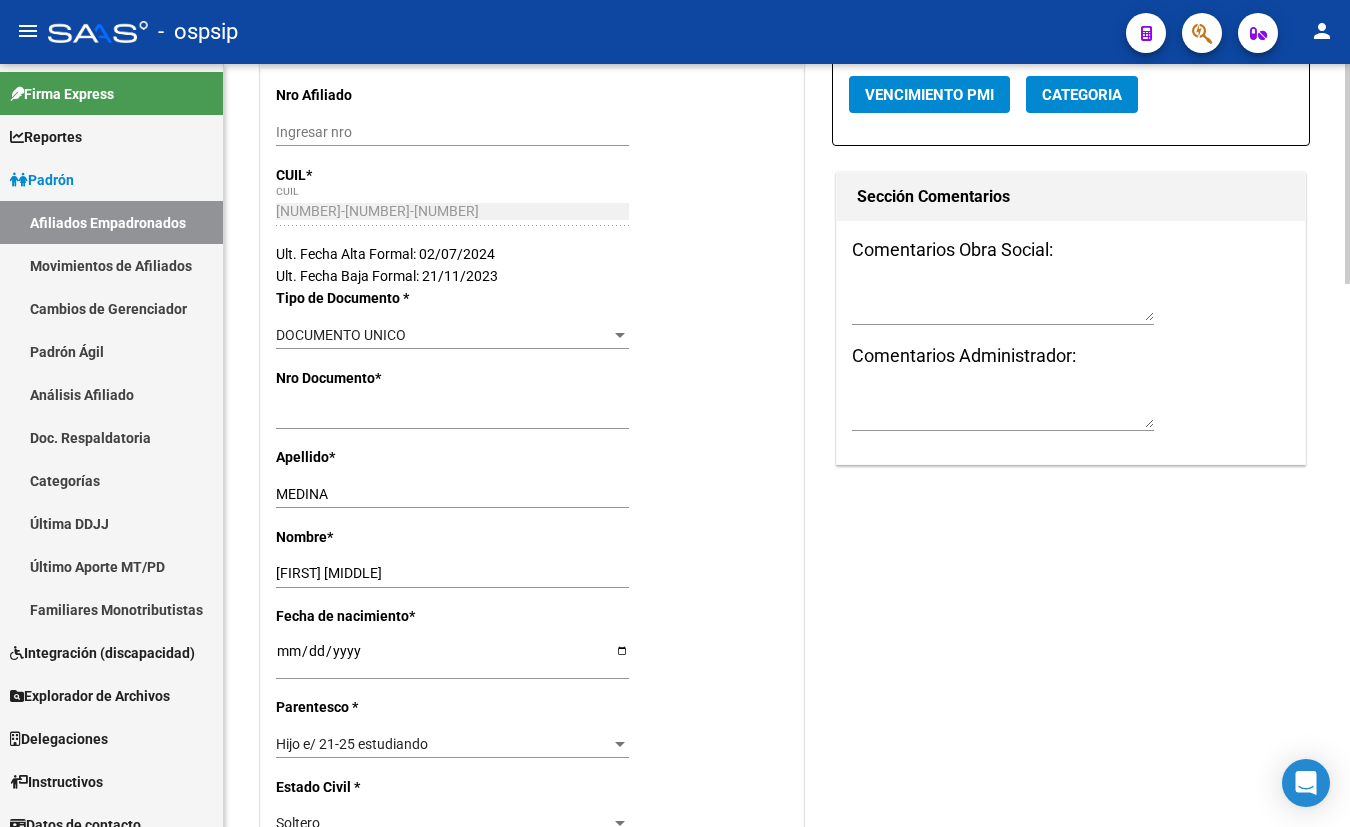 scroll, scrollTop: 181, scrollLeft: 0, axis: vertical 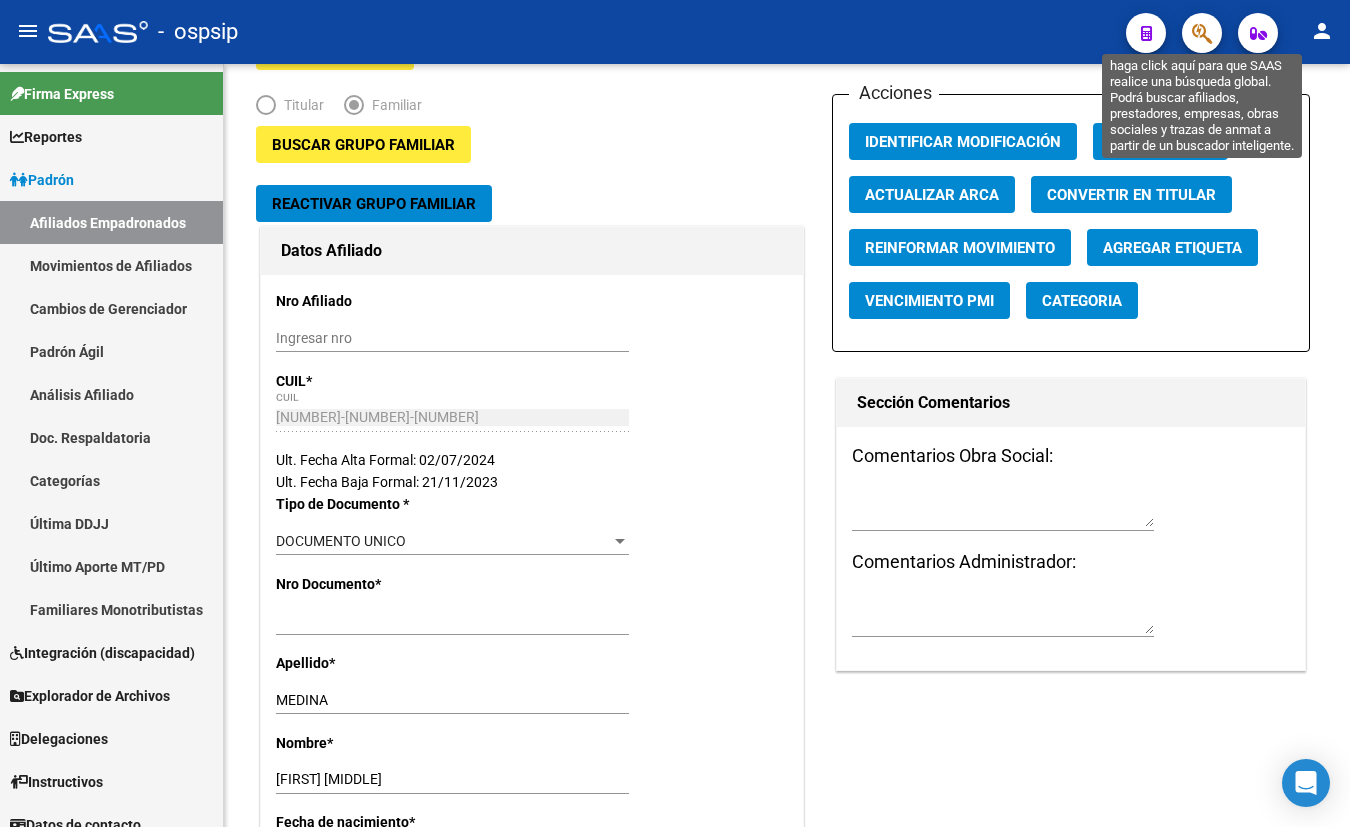 click 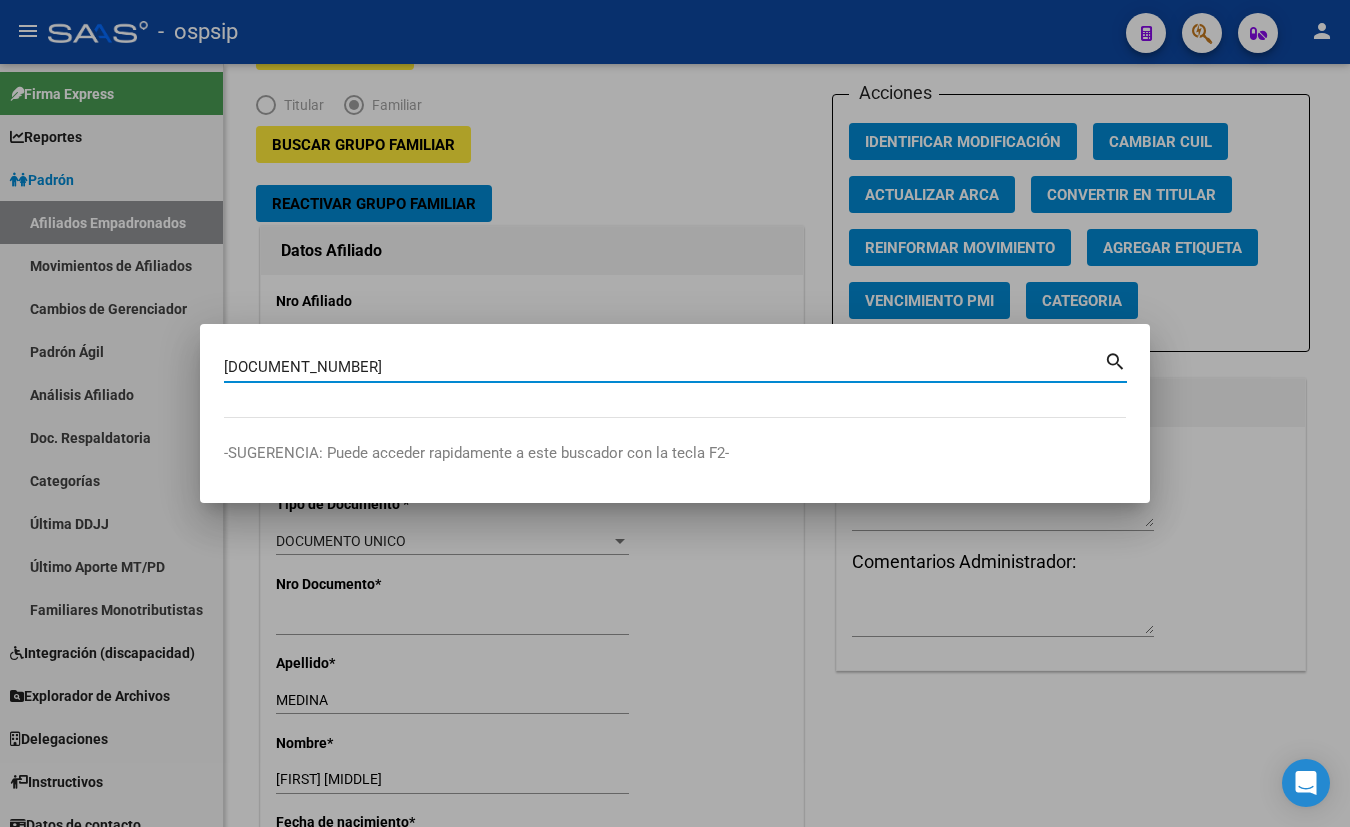 type on "[DOCUMENT_NUMBER]" 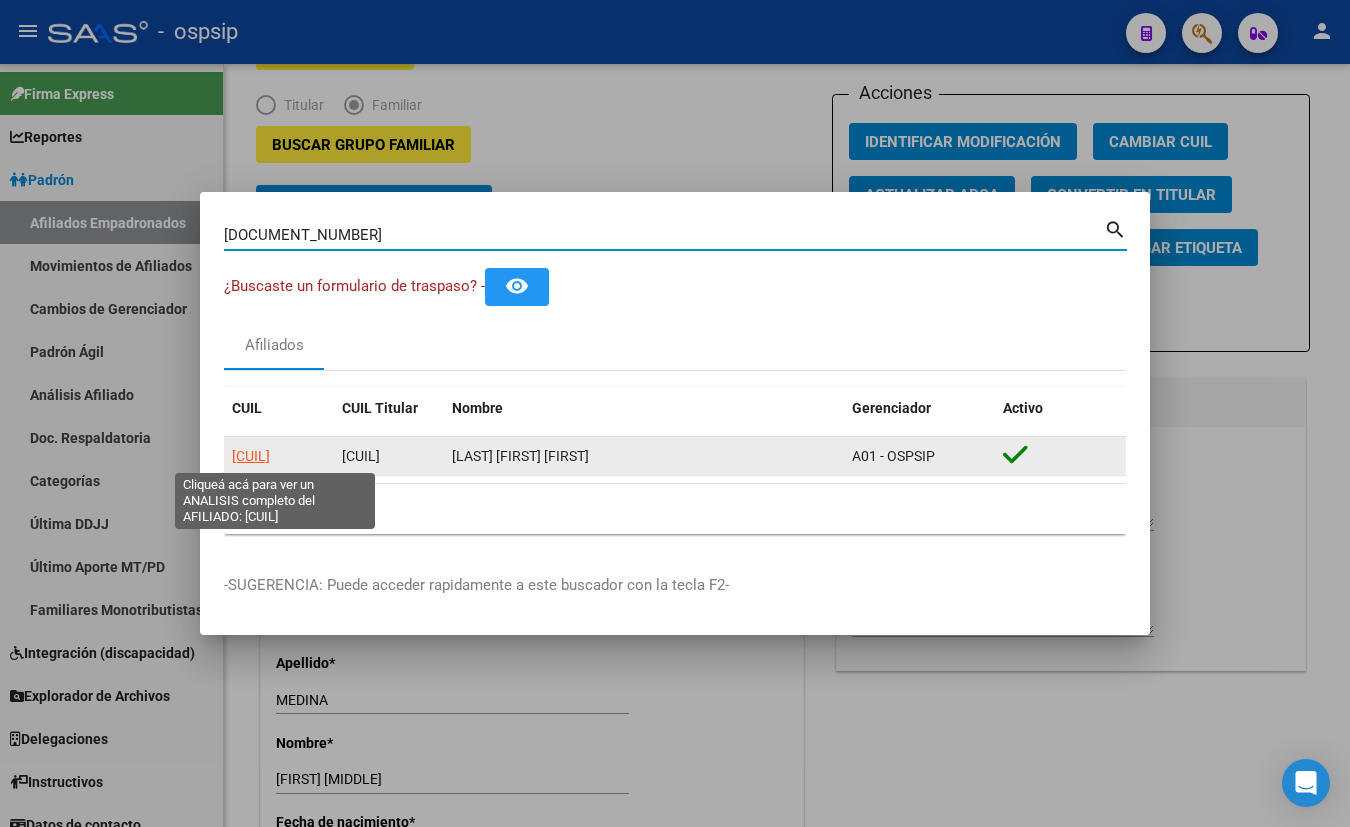 click on "[CUIL]" 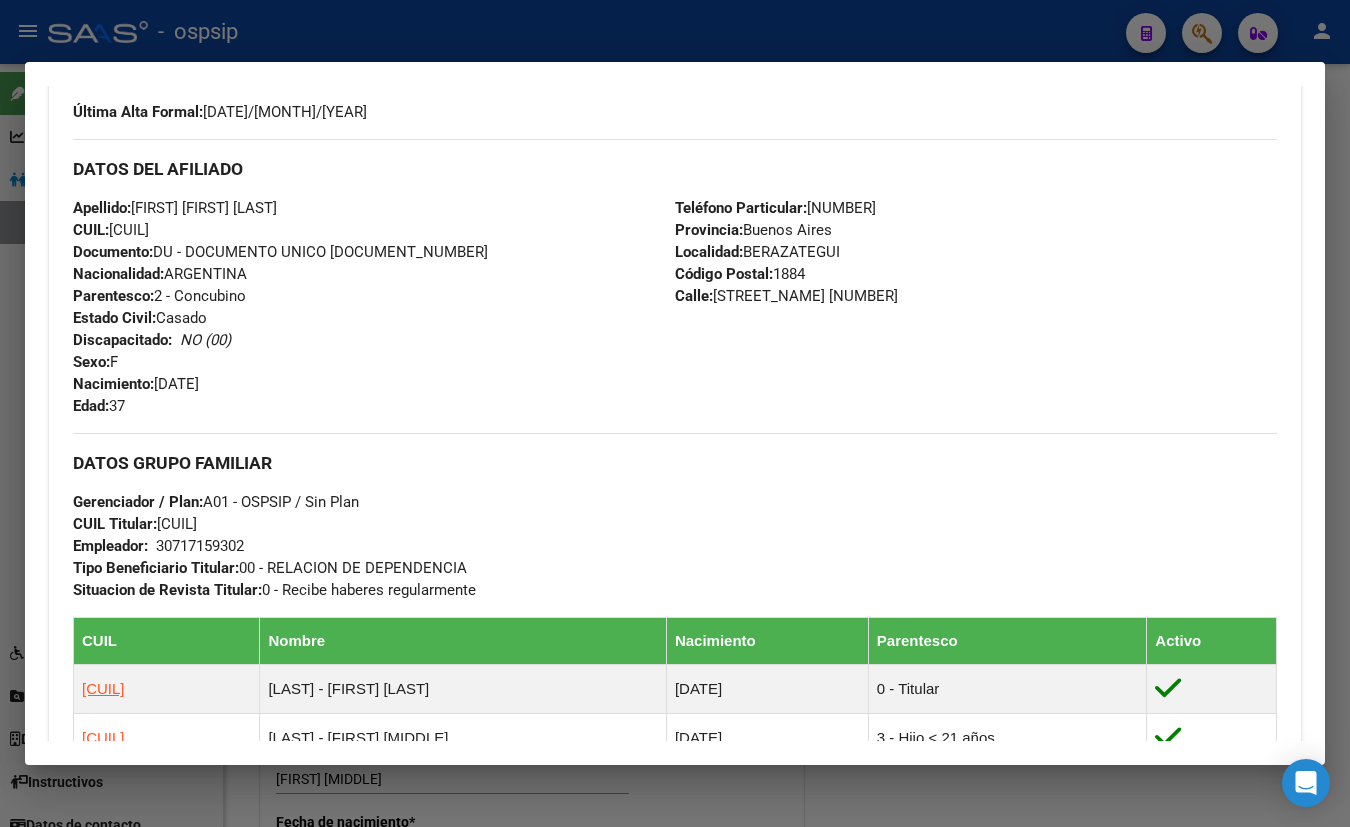 scroll, scrollTop: 545, scrollLeft: 0, axis: vertical 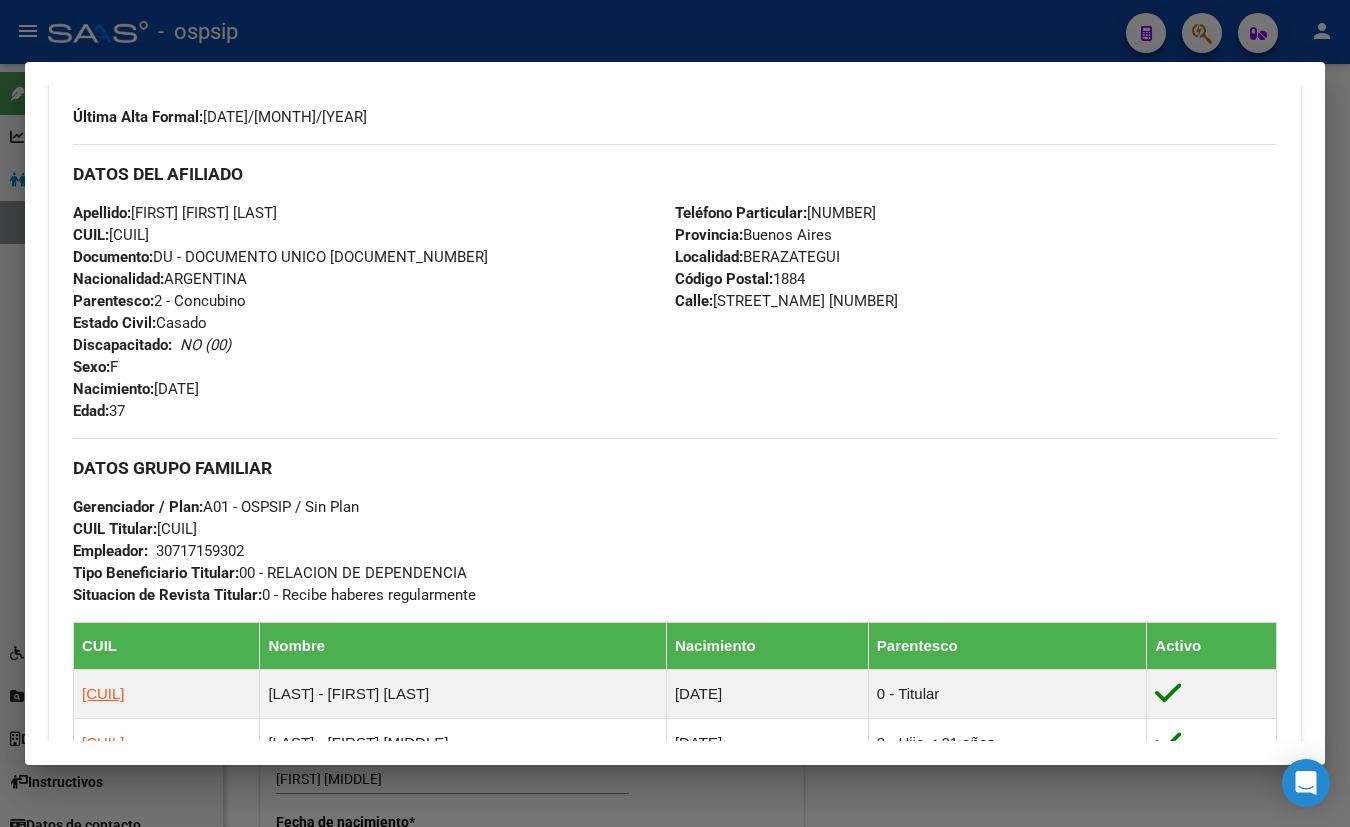 drag, startPoint x: 272, startPoint y: 153, endPoint x: 354, endPoint y: 338, distance: 202.3586 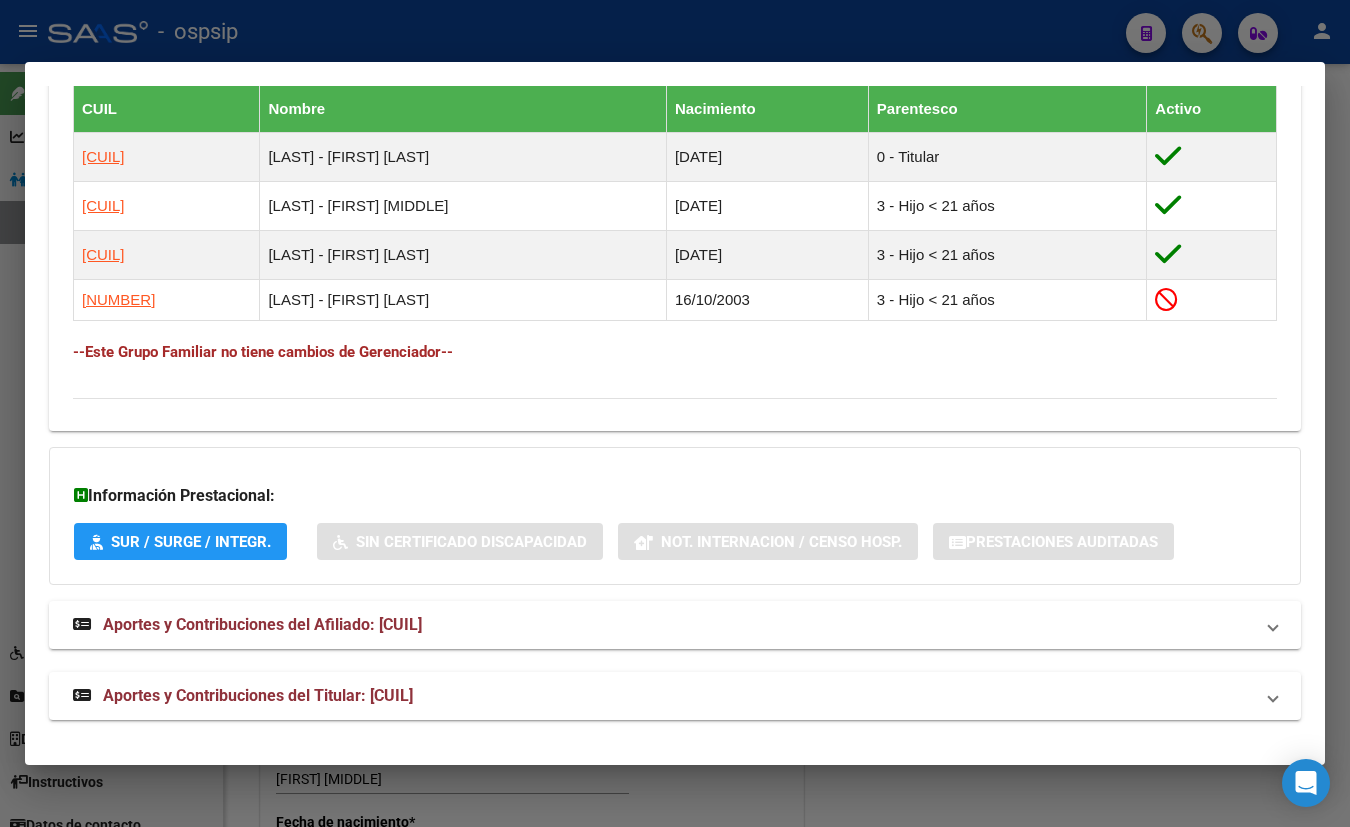 scroll, scrollTop: 1084, scrollLeft: 0, axis: vertical 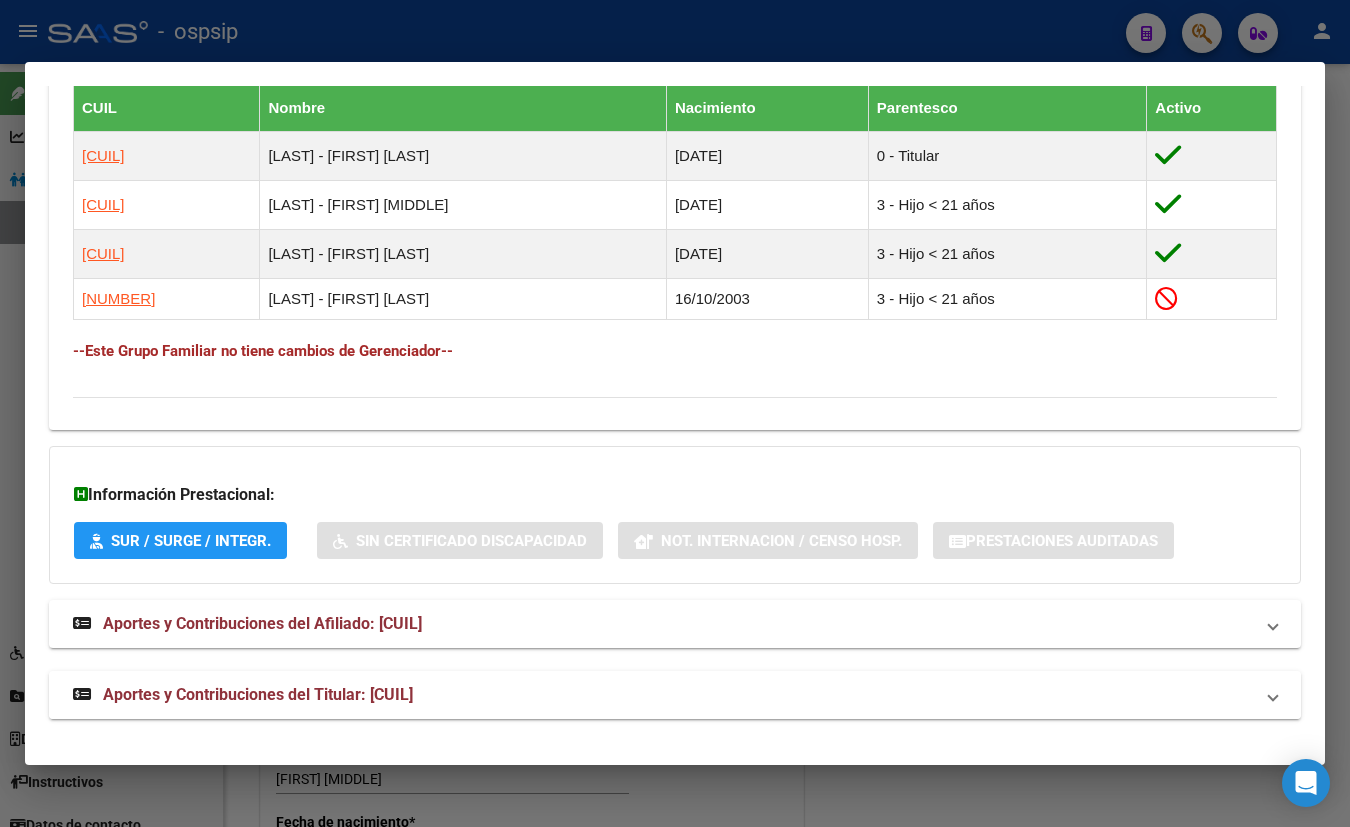 click on "Aportes y Contribuciones del Titular: [CUIL]" at bounding box center [258, 694] 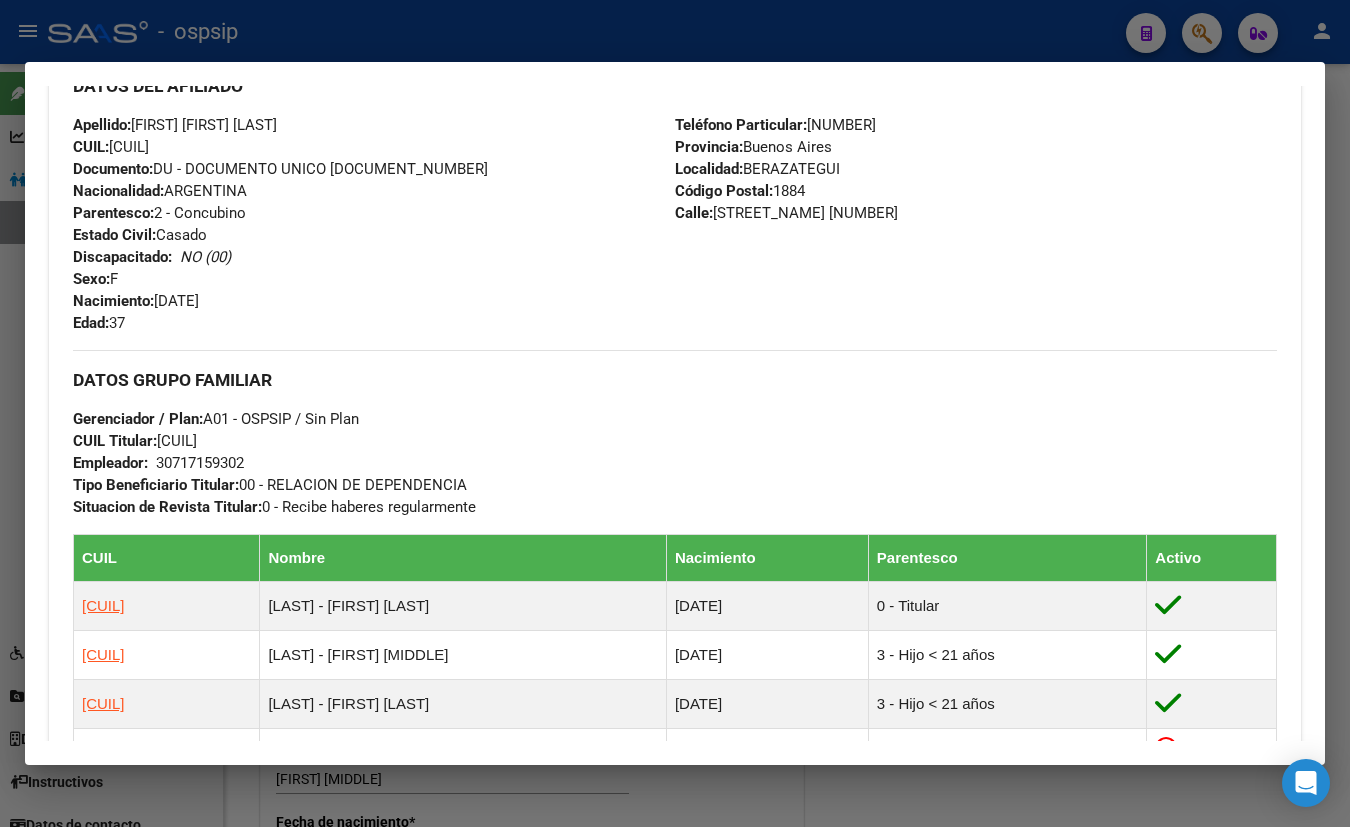 scroll, scrollTop: 403, scrollLeft: 0, axis: vertical 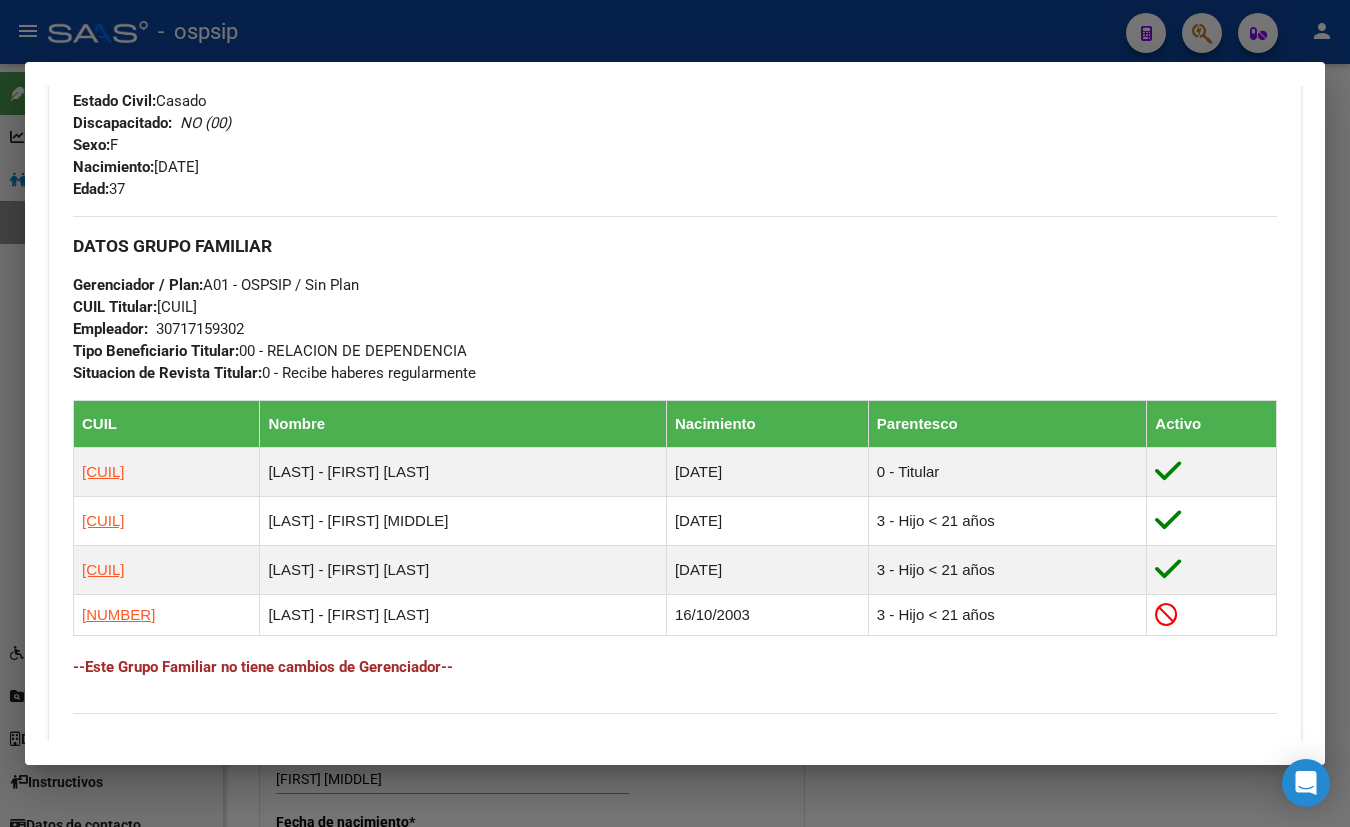 click on "Apellido:  [FIRST] [MIDDLE] [LAST] CUIL:  [NUMBER] Documento:  DU - DOCUMENTO UNICO [NUMBER]  Nacionalidad:  ARGENTINA Parentesco:  2 - Concubino Estado Civil:  Casado Discapacitado:    NO (00) Sexo:  F Nacimiento:  [DATE] Edad:  37" at bounding box center (374, 90) 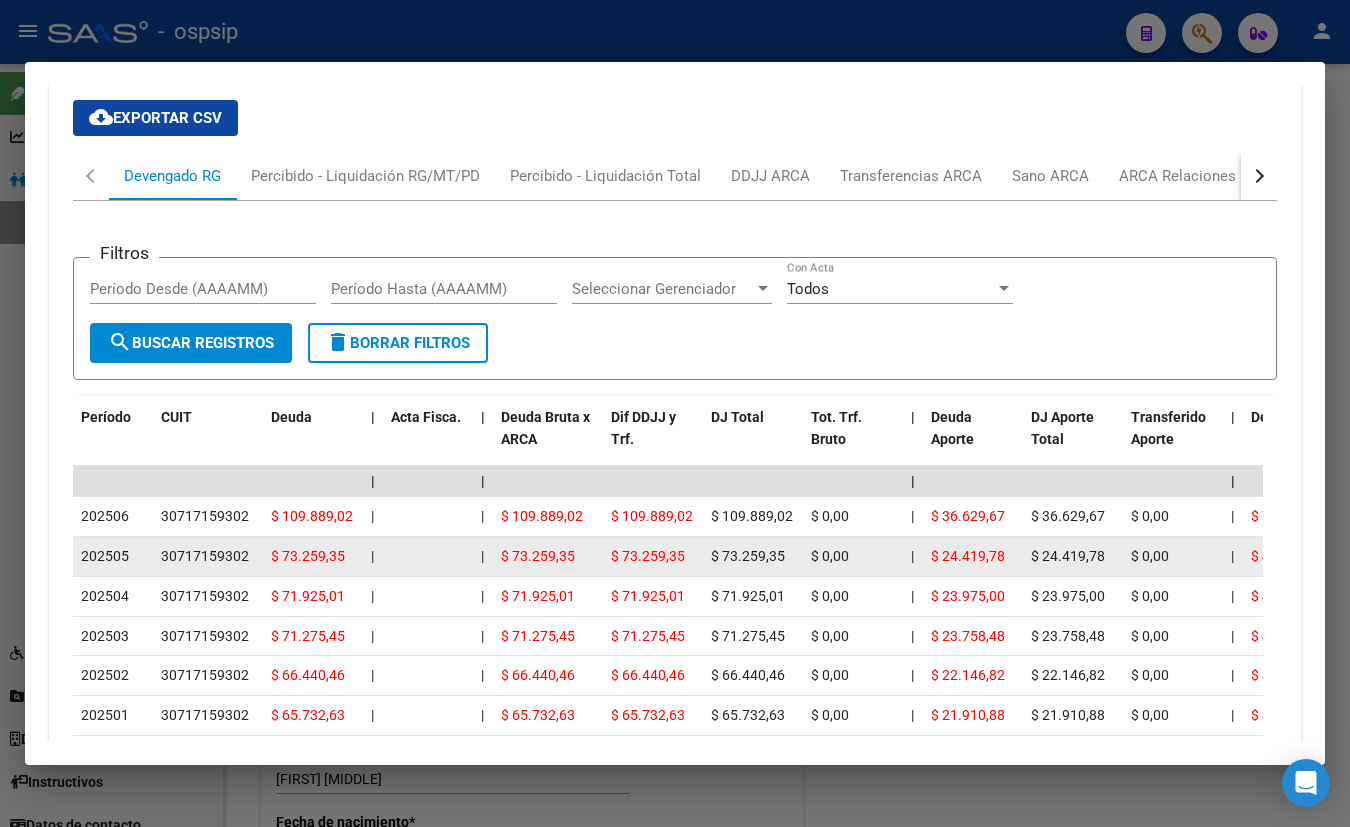 scroll, scrollTop: 1767, scrollLeft: 0, axis: vertical 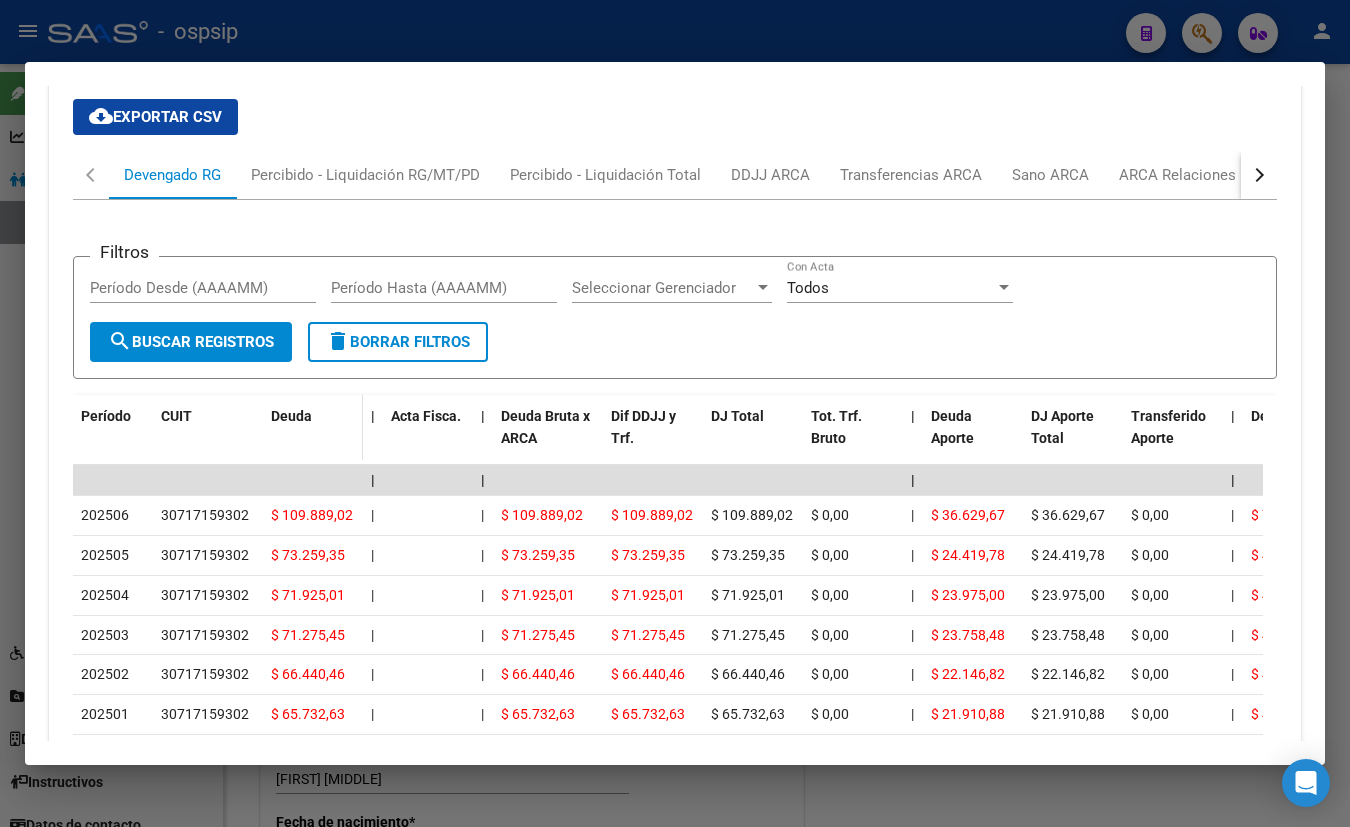 drag, startPoint x: 311, startPoint y: 451, endPoint x: 370, endPoint y: 449, distance: 59.03389 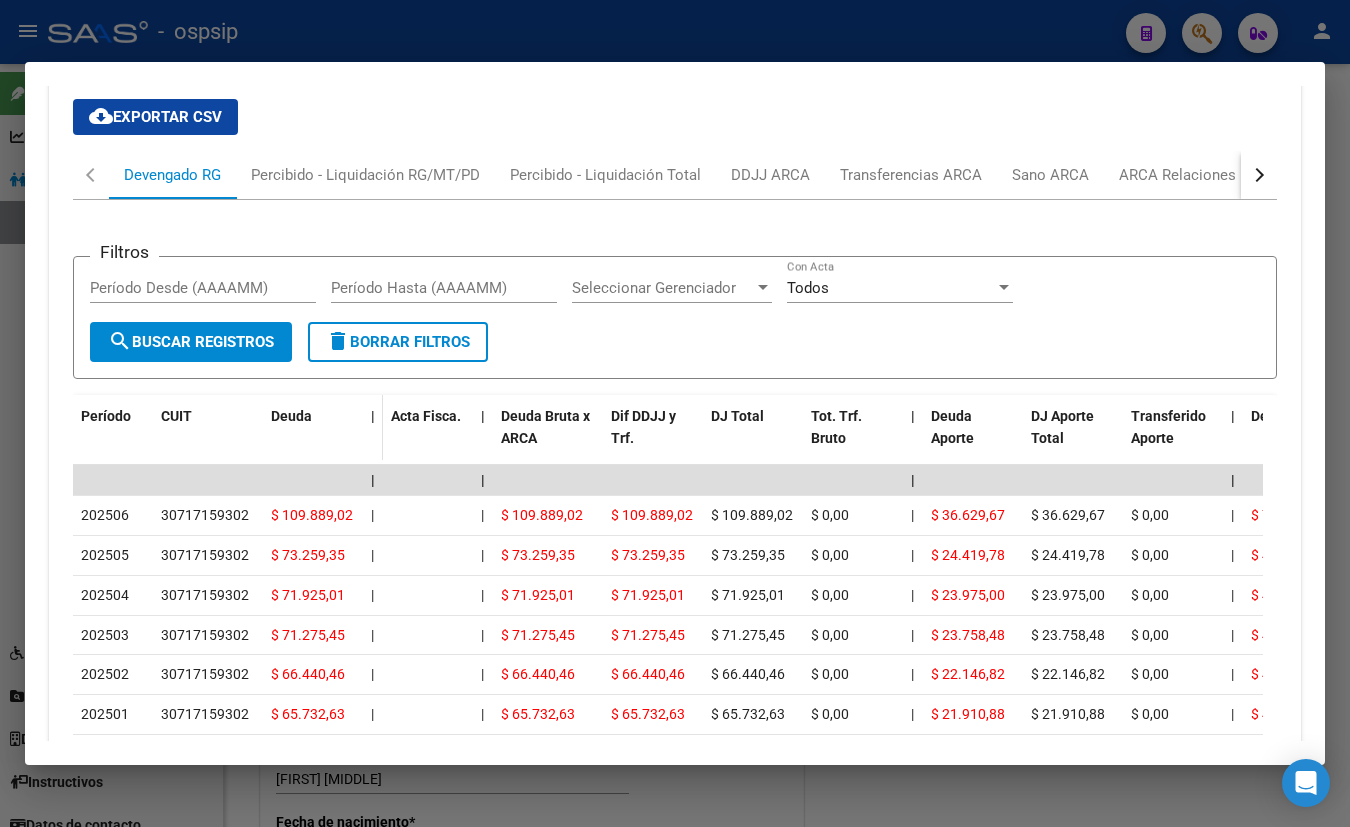 click on "Deuda" 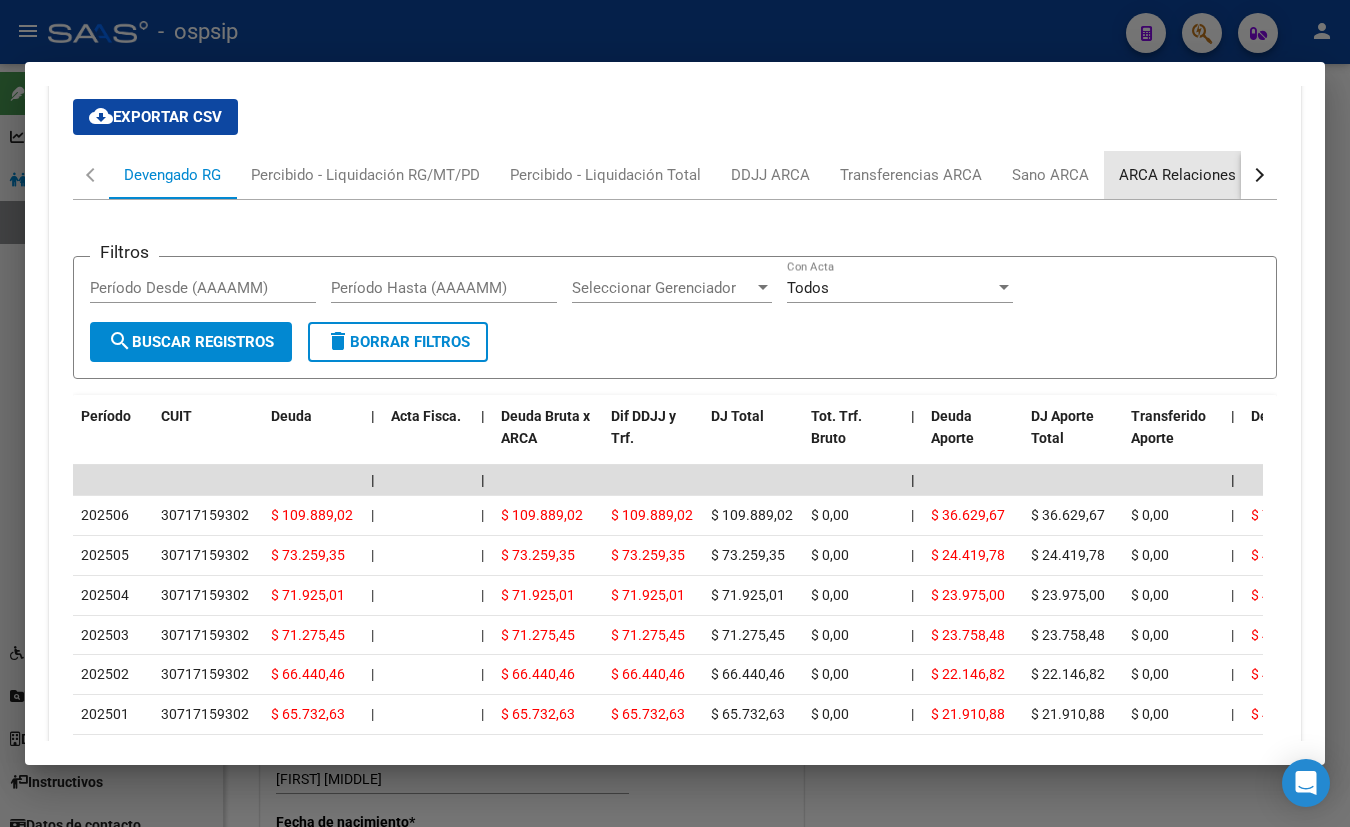 click on "ARCA Relaciones Laborales" at bounding box center [1212, 175] 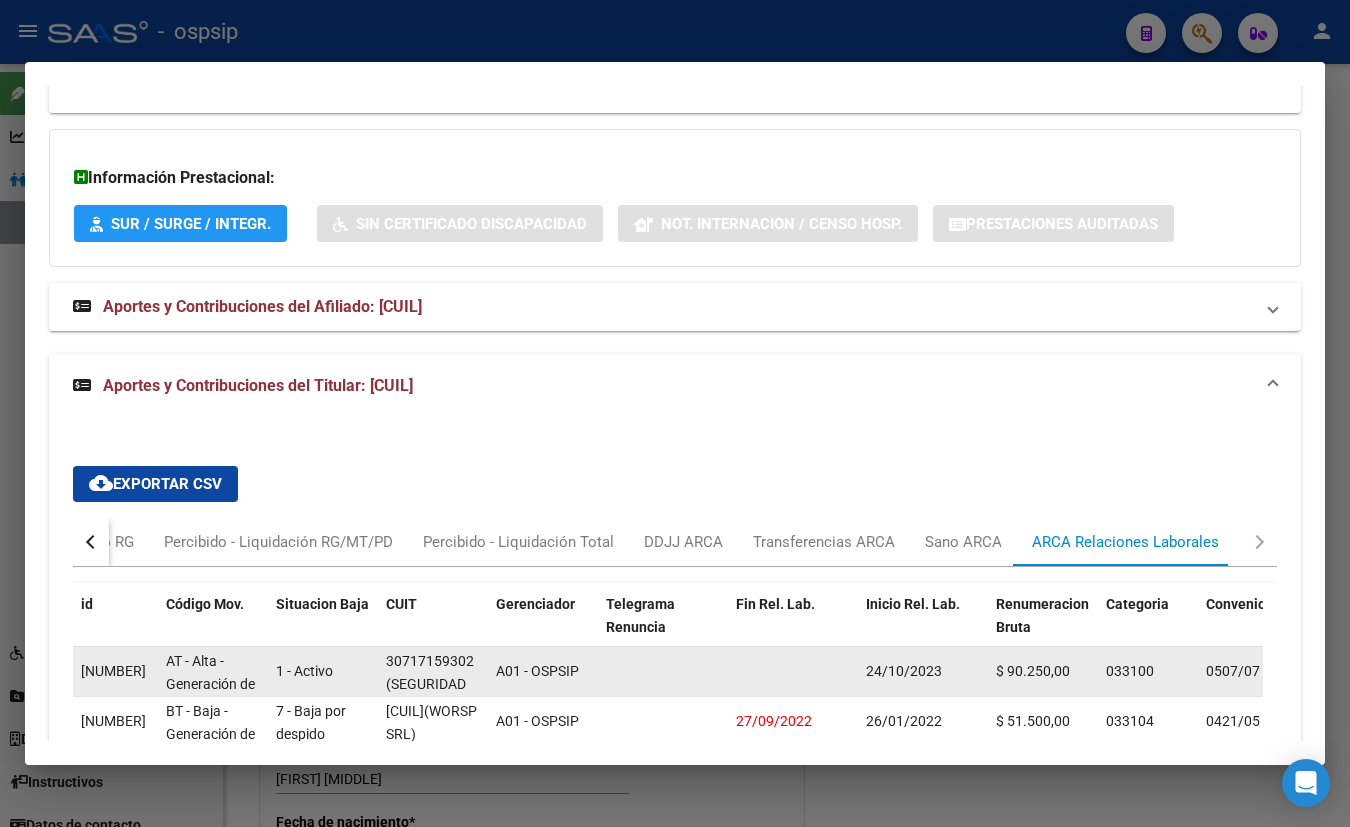 scroll, scrollTop: 1491, scrollLeft: 0, axis: vertical 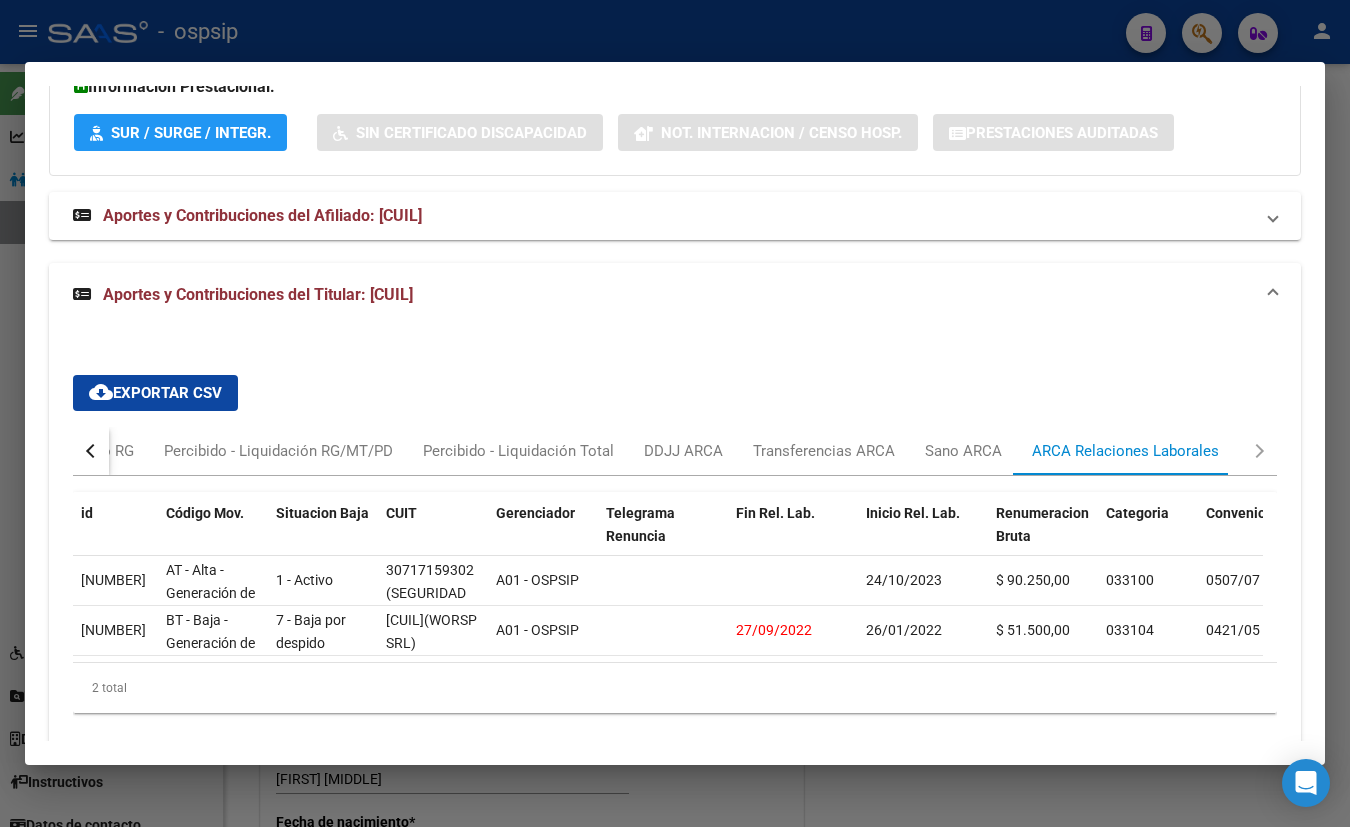 click on "cloud_download  Exportar CSV  Devengado RG Percibido - Liquidación RG/MT/PD Percibido - Liquidación Total DDJJ ARCA Transferencias ARCA Sano ARCA ARCA Relaciones Laborales id Código Mov. Situacion Baja CUIT Gerenciador Telegrama Renuncia Fin Rel. Lab. Inicio Rel. Lab. Renumeracion Bruta Categoria Convenio Actividad Puesto Modalidad Régimen Aportes Rectificación Clave Alta Clave Baja Fecha Clave Alta Fecha Clave Baja Formulario Agropecuario [NUMBER] AT - Alta - Generación de clave 1 - Activo [CUIL] (SEGURIDAD NETO SRL) A01 - OSPSIP [DATE] $ 90.250,00 033100 0507/07 801090 5169 14 RE 0 [NUMBER]                      [DATE] 0000000000 47751 BT - Baja - Generación de Clave 7 - Baja por despido [CUIL] (WORSP SRL) A01 - OSPSIP [DATE] [DATE] $ 51.500,00 033104 0421/05 749290 5169 14 RE 0 [NUMBER] [NUMBER] [DATE] [DATE] 0000000000  2 total   1" at bounding box center [675, 544] 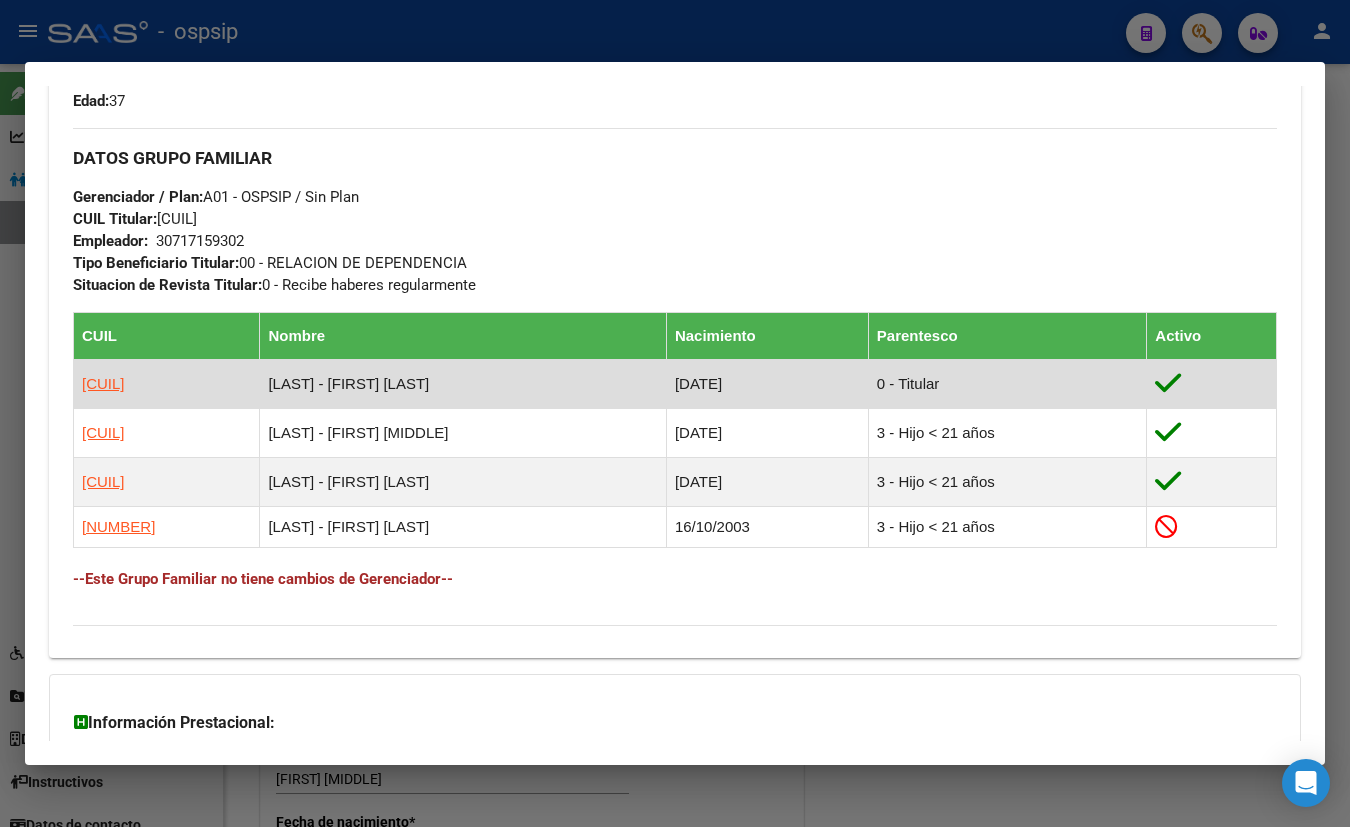 scroll, scrollTop: 400, scrollLeft: 0, axis: vertical 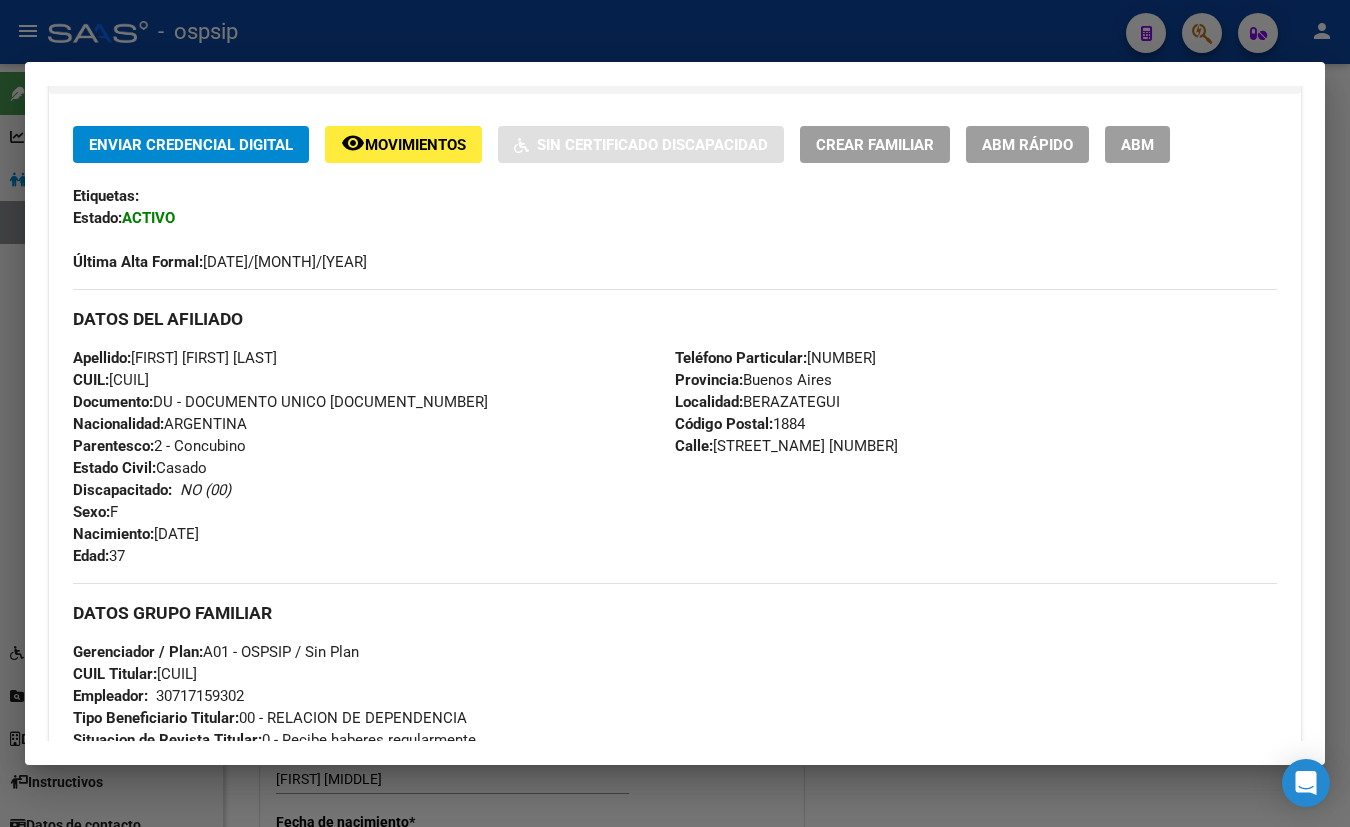 drag, startPoint x: 311, startPoint y: 439, endPoint x: 359, endPoint y: 452, distance: 49.729267 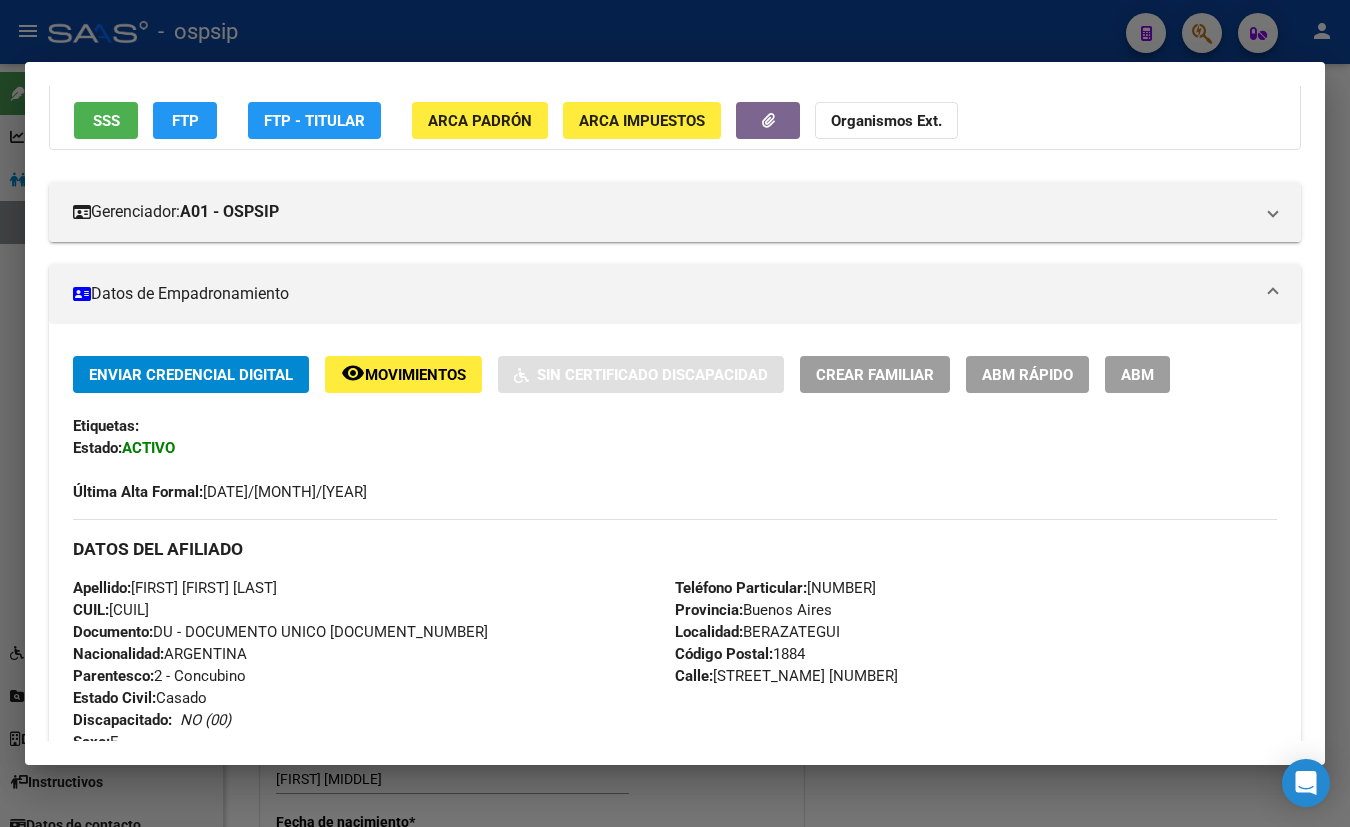 scroll, scrollTop: 0, scrollLeft: 0, axis: both 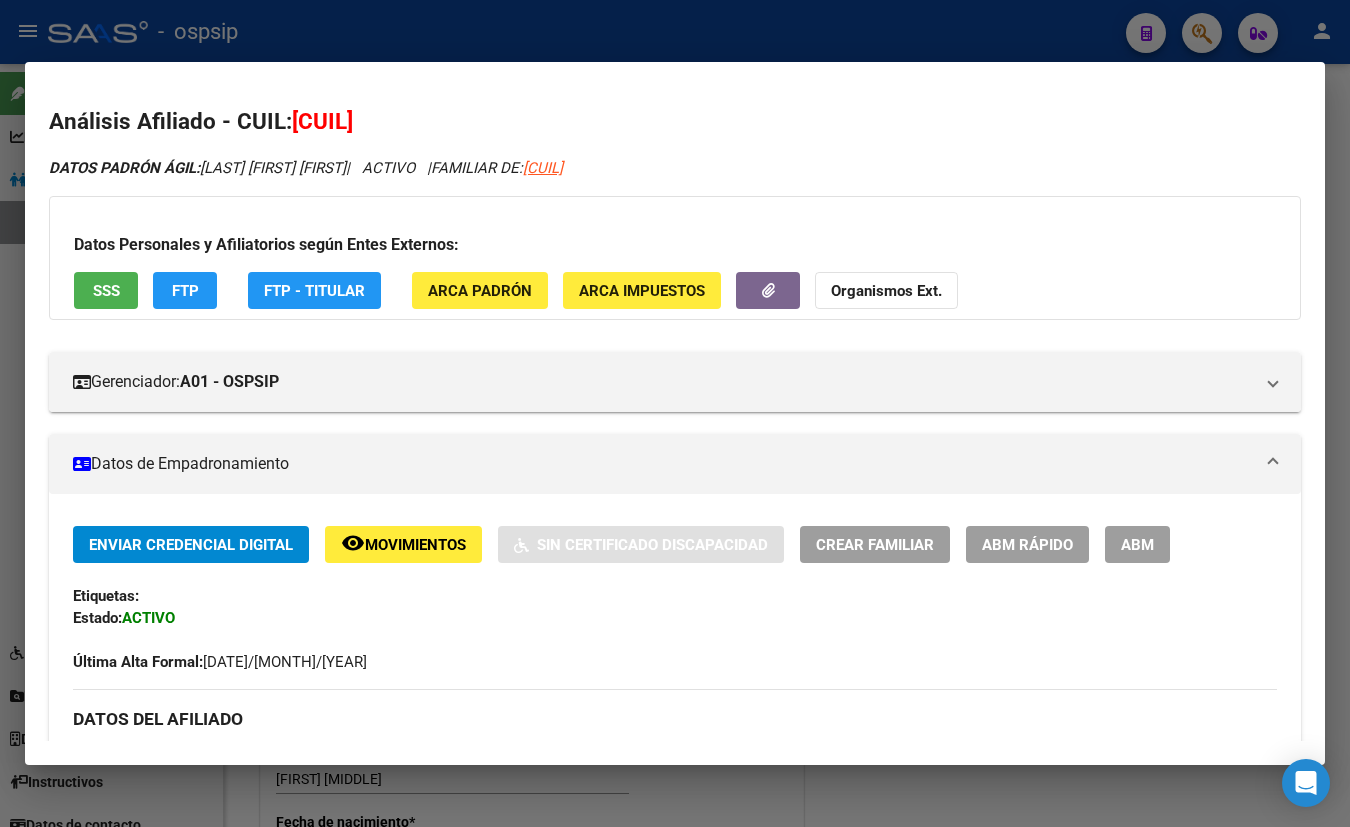 click on "SSS" at bounding box center (106, 290) 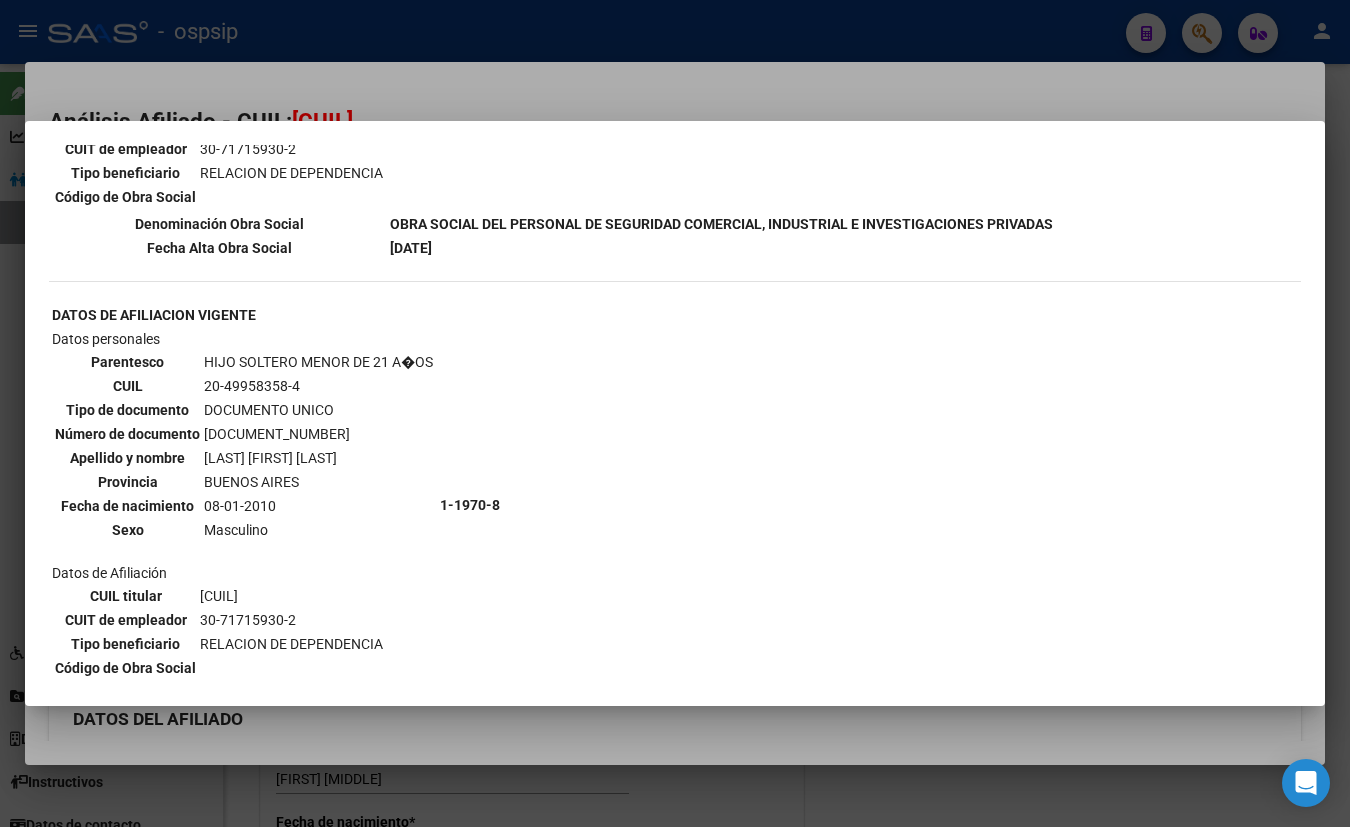 scroll, scrollTop: 545, scrollLeft: 0, axis: vertical 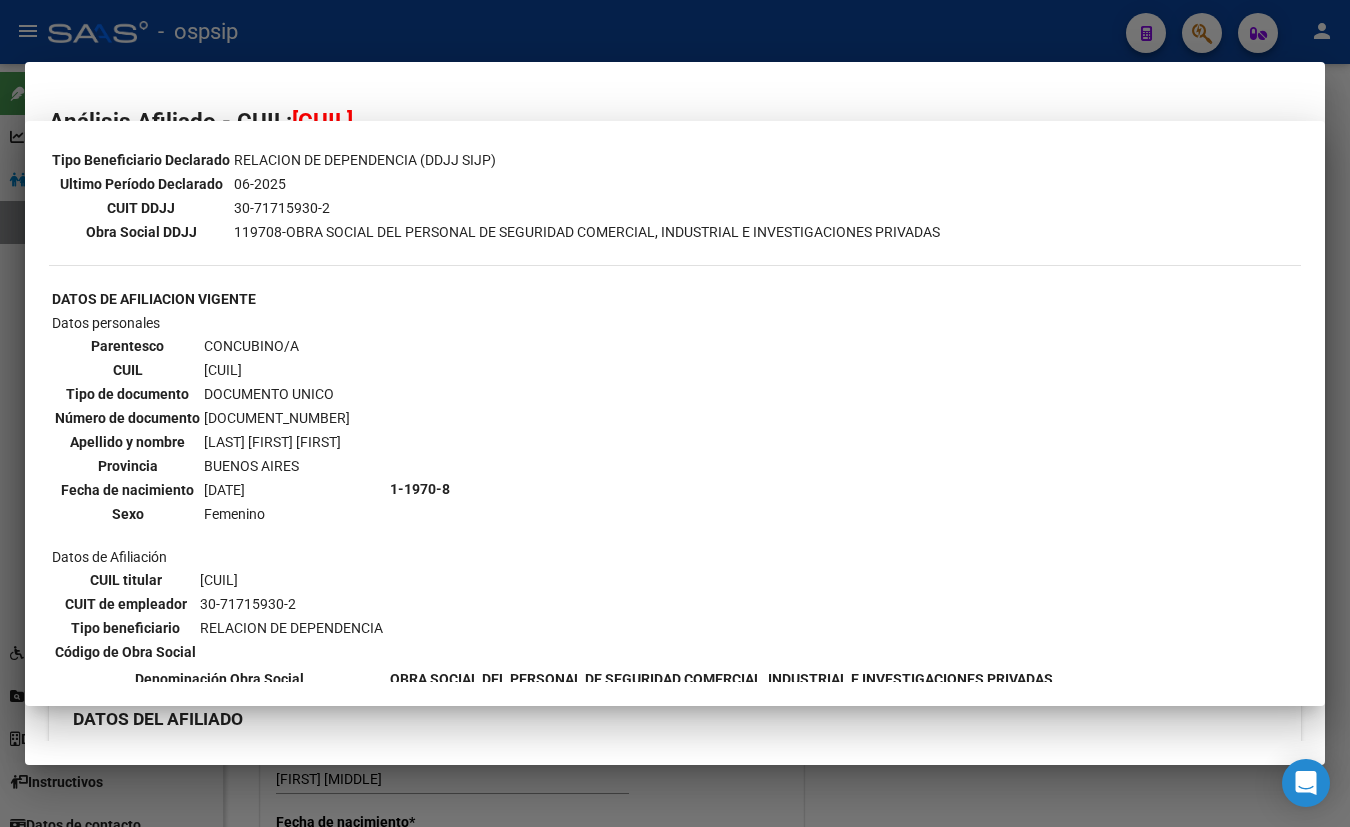 type 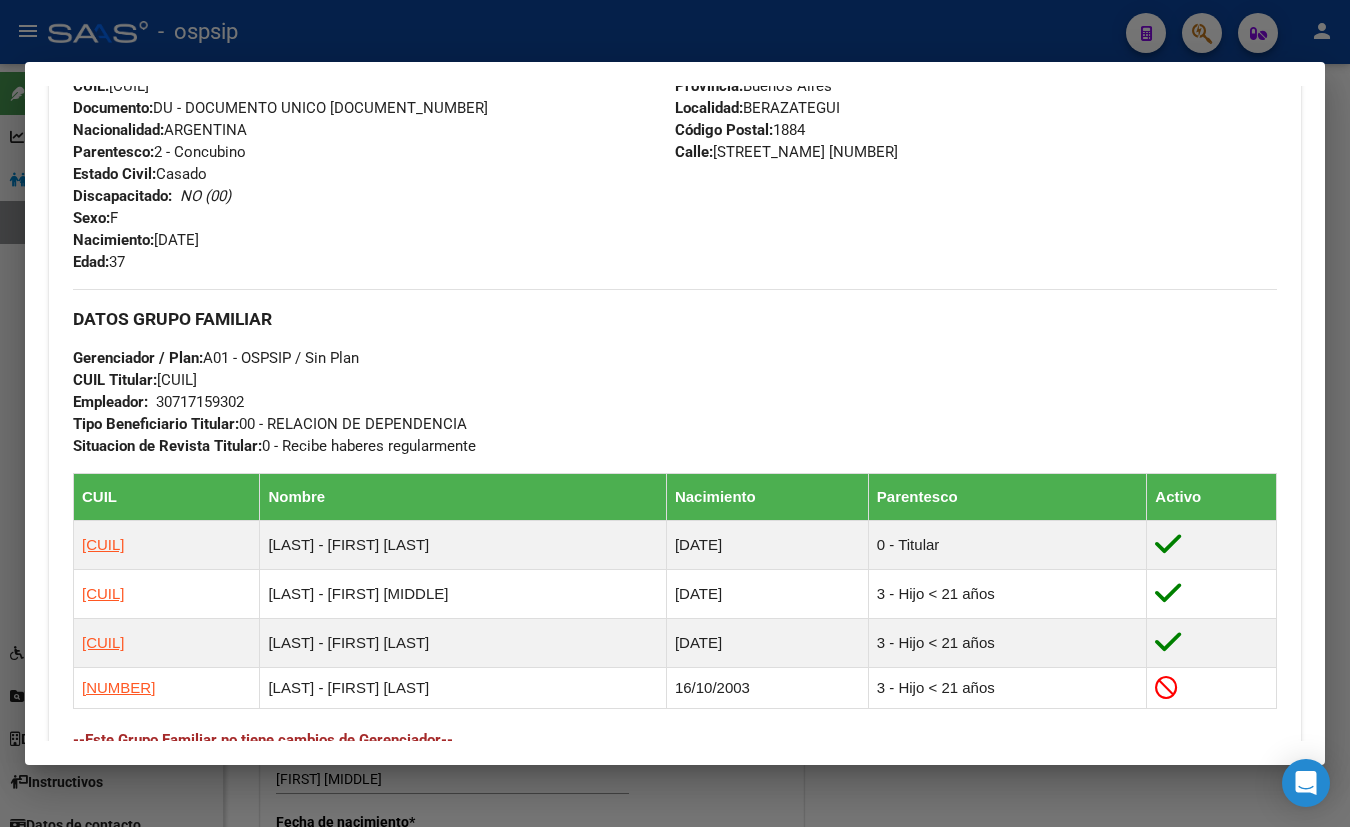 scroll, scrollTop: 727, scrollLeft: 0, axis: vertical 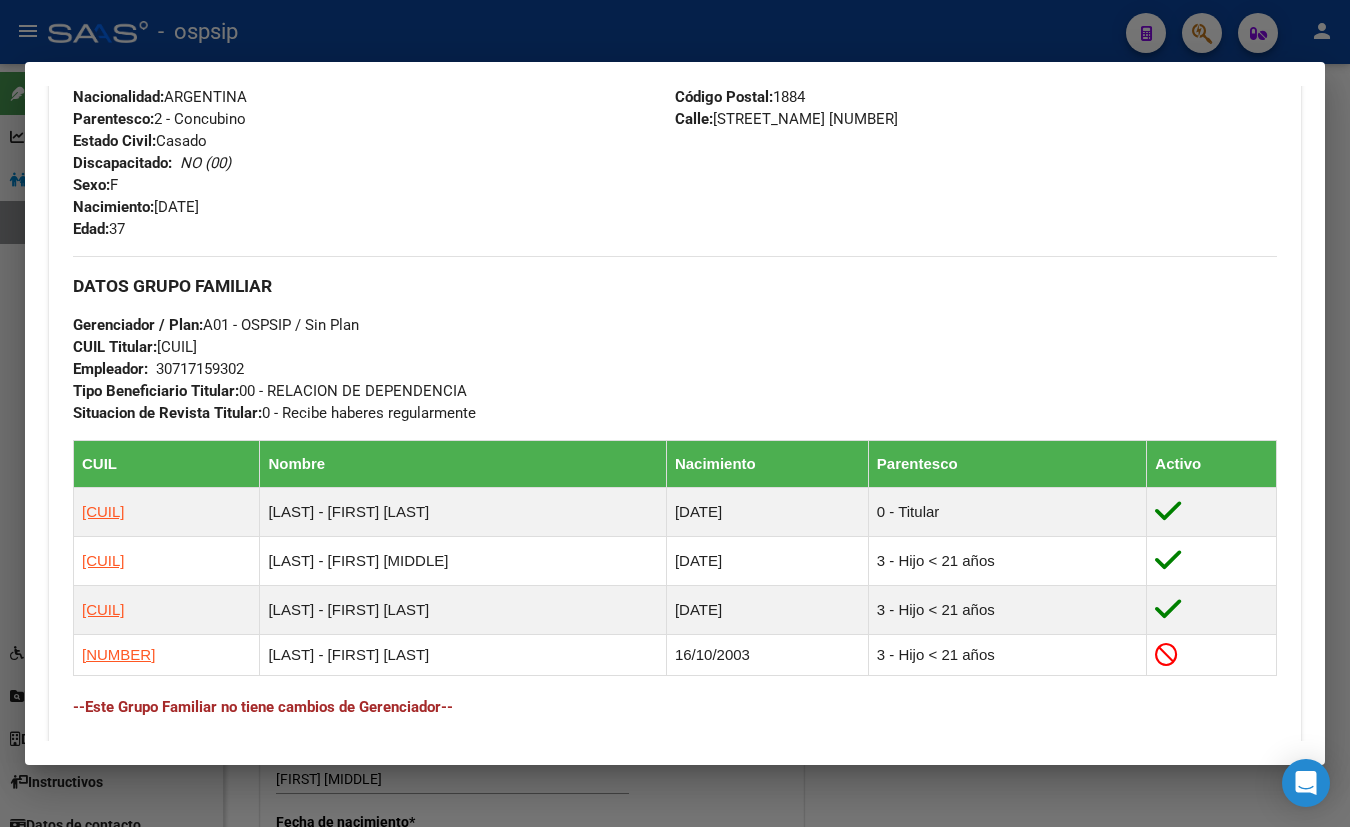 click on "DATOS GRUPO FAMILIAR Gerenciador / Plan:  A01 - OSPSIP / Sin Plan CUIL Titular:  [CUIL]  Empleador:    [CUIL] Tipo Beneficiario Titular:   00 - RELACION DE DEPENDENCIA  Situacion de Revista Titular:  0 - Recibe haberes regularmente" at bounding box center [675, 340] 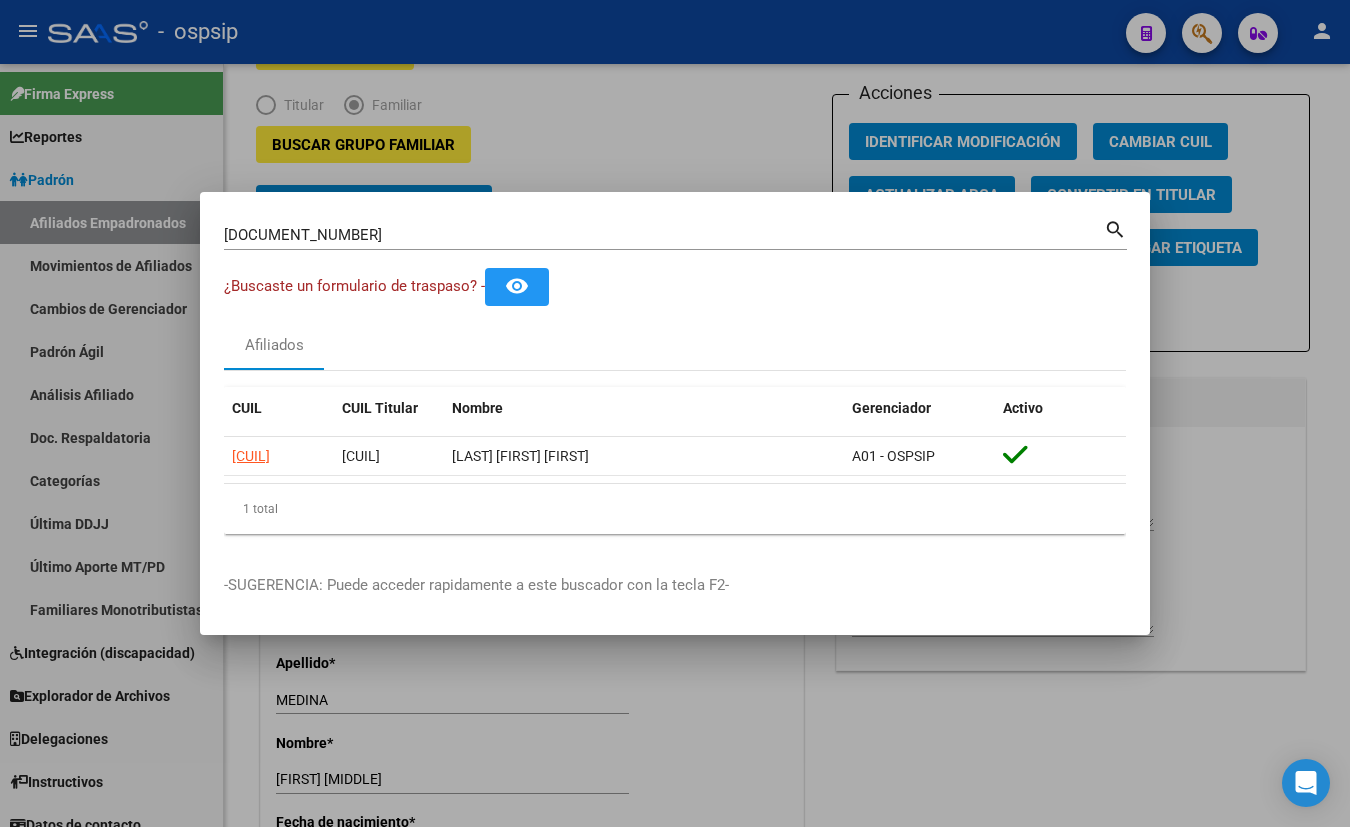 type 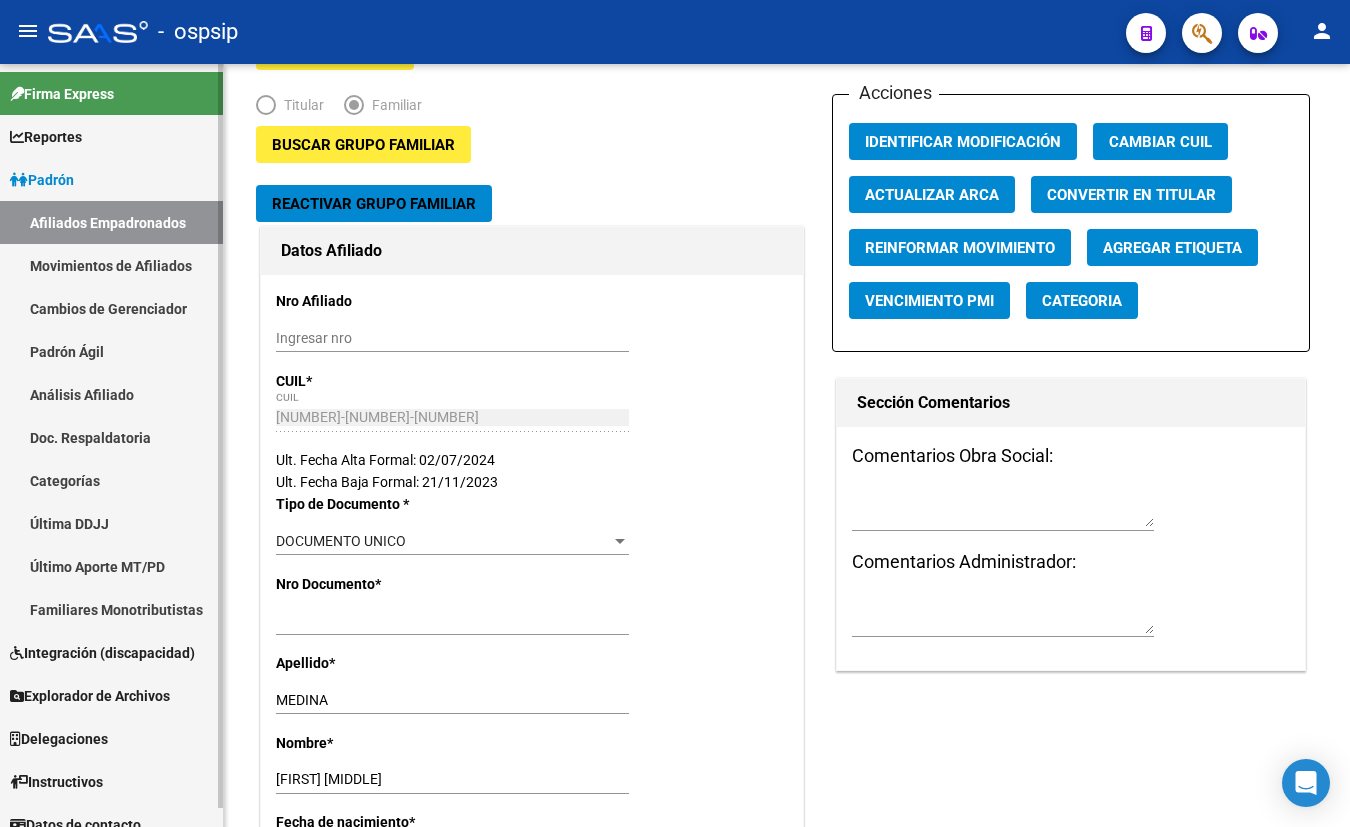 click on "Movimientos de Afiliados" at bounding box center (111, 265) 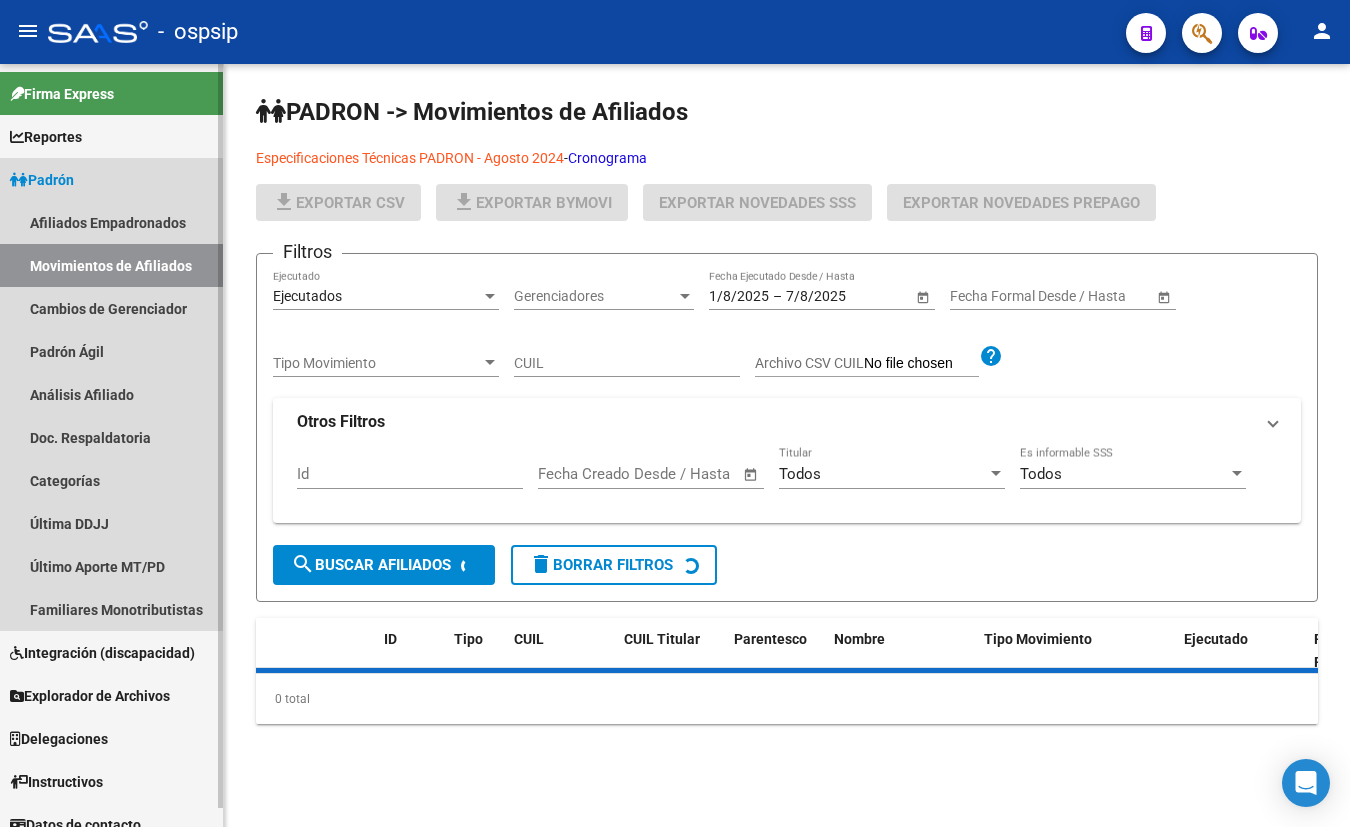 scroll, scrollTop: 0, scrollLeft: 0, axis: both 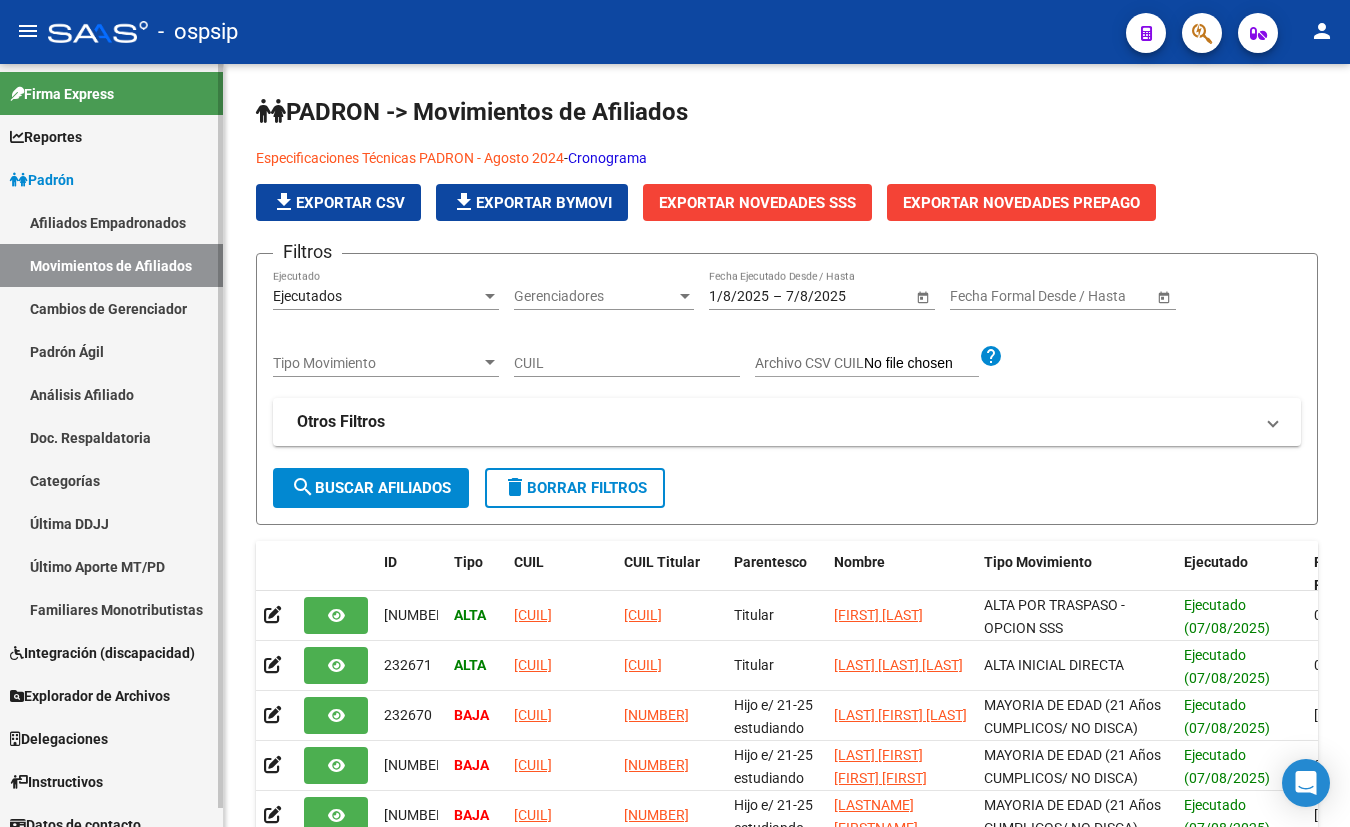 click on "Afiliados Empadronados" at bounding box center [111, 222] 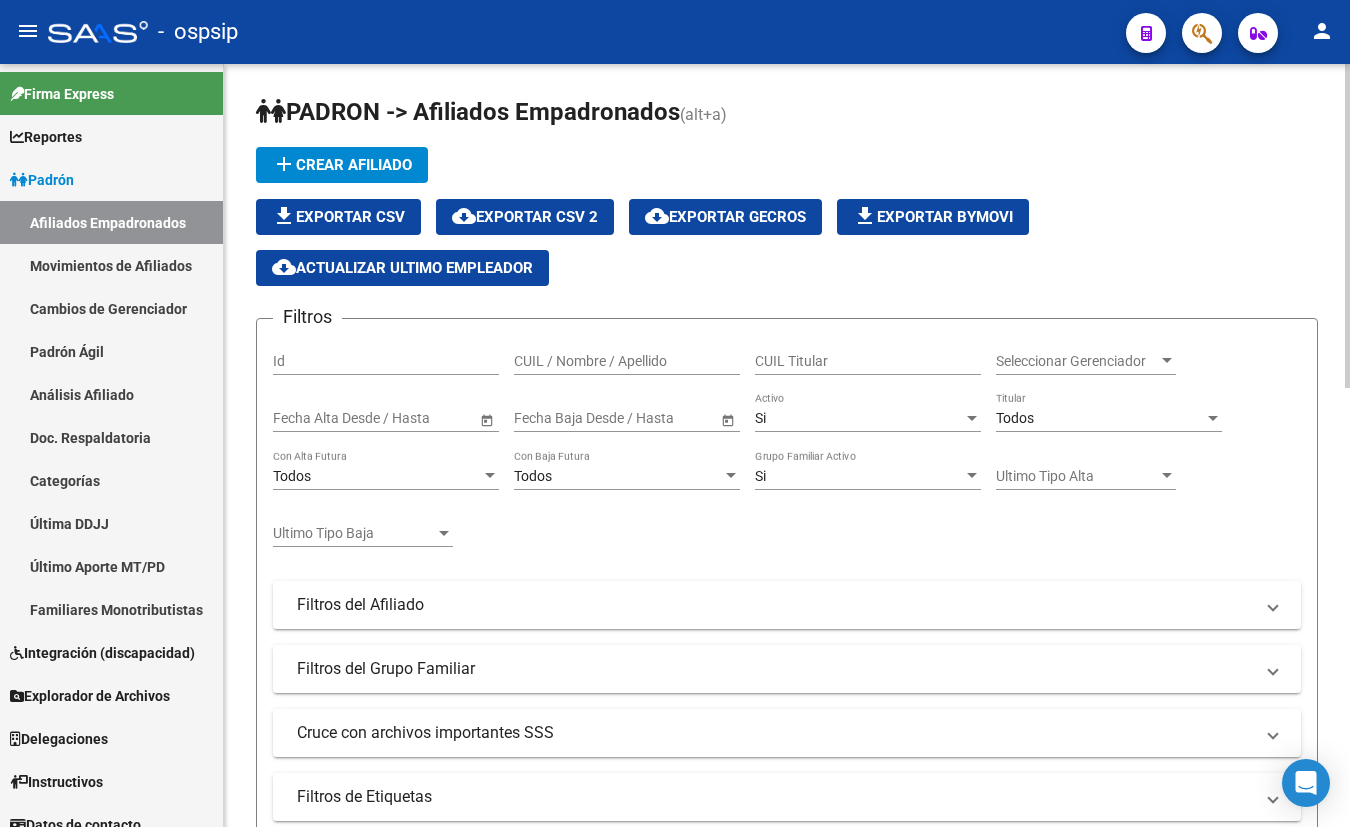 click on "add  Crear Afiliado
file_download  Exportar CSV  cloud_download  Exportar CSV 2  cloud_download  Exportar GECROS  file_download  Exportar Bymovi  cloud_download  Actualizar ultimo Empleador" 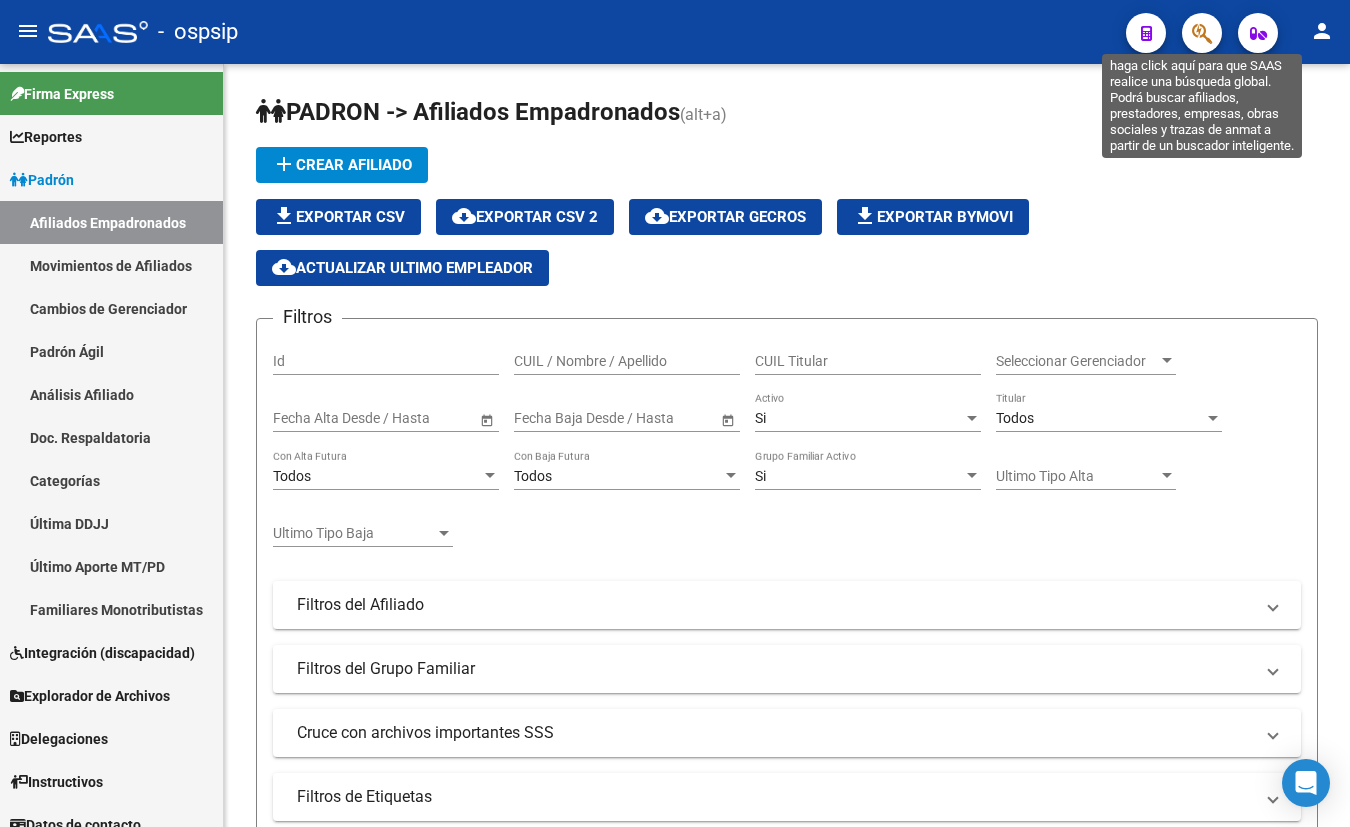 click 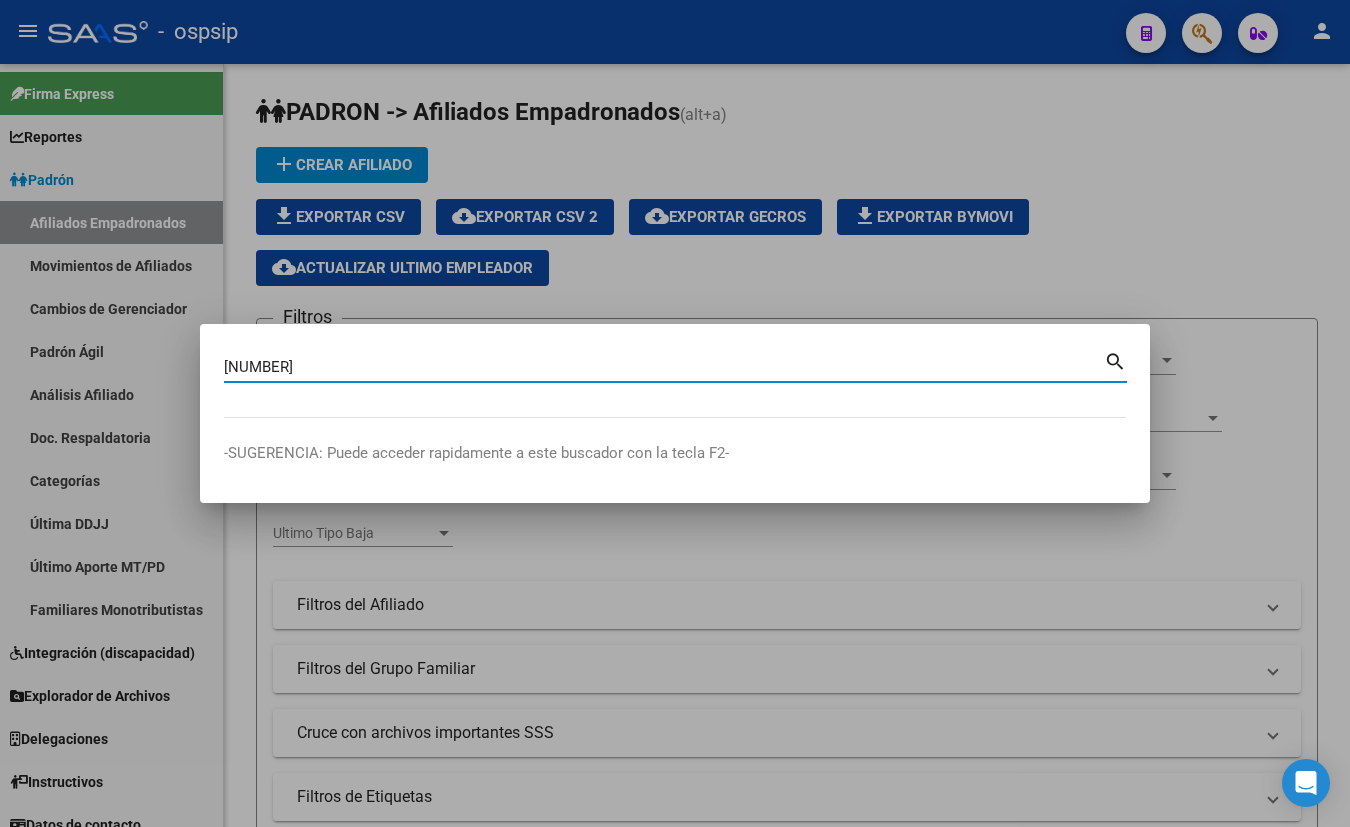 type on "[NUMBER]" 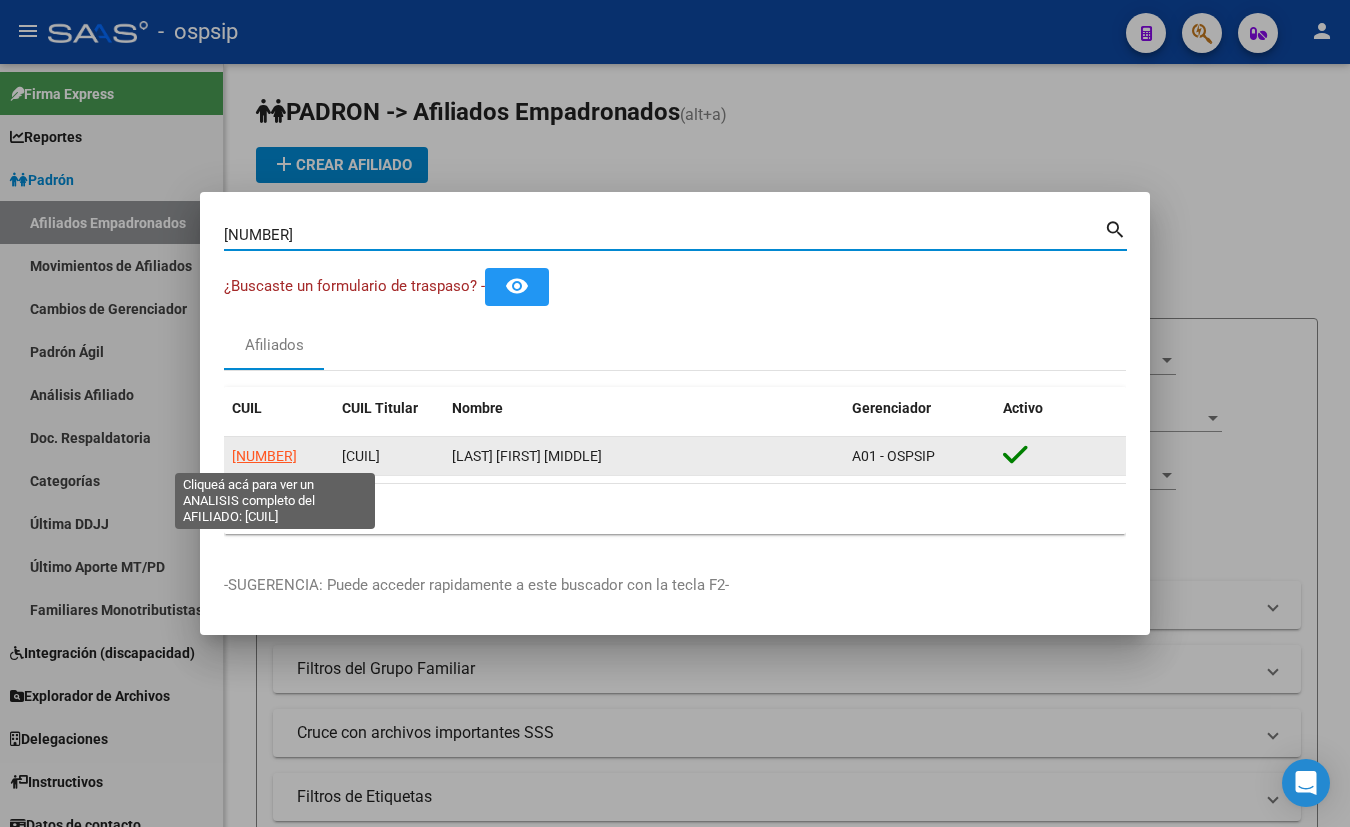 click on "[NUMBER]" 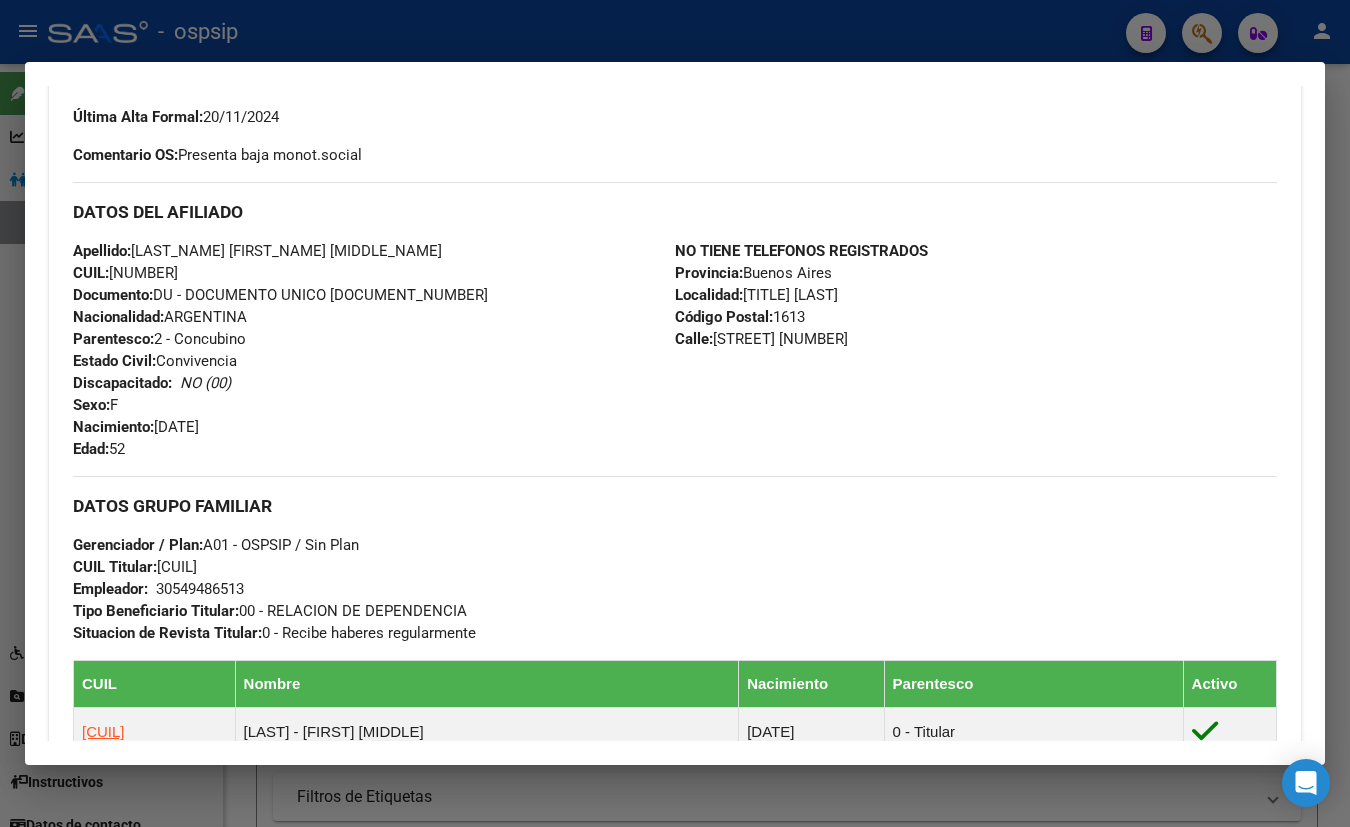 scroll, scrollTop: 181, scrollLeft: 0, axis: vertical 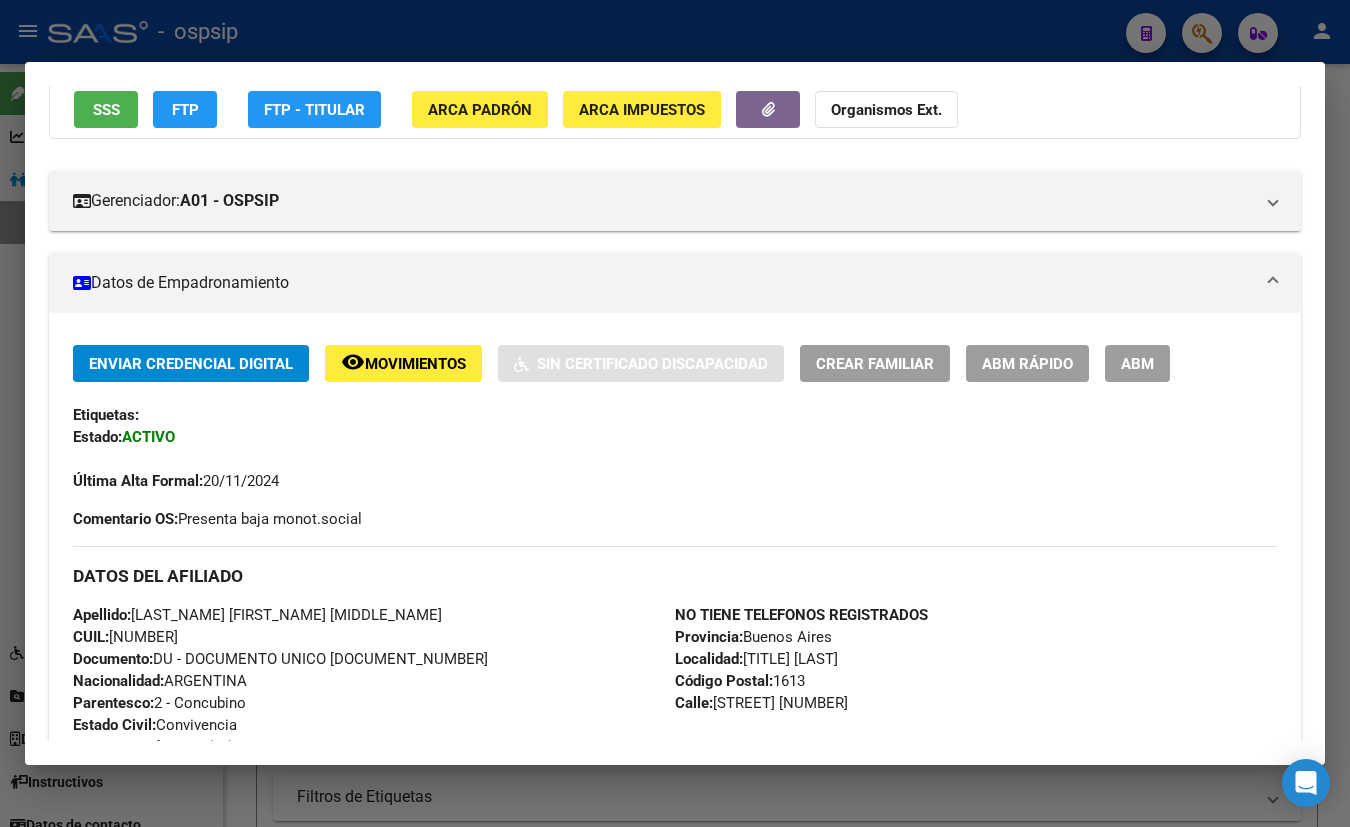 click on "SSS" at bounding box center (106, 110) 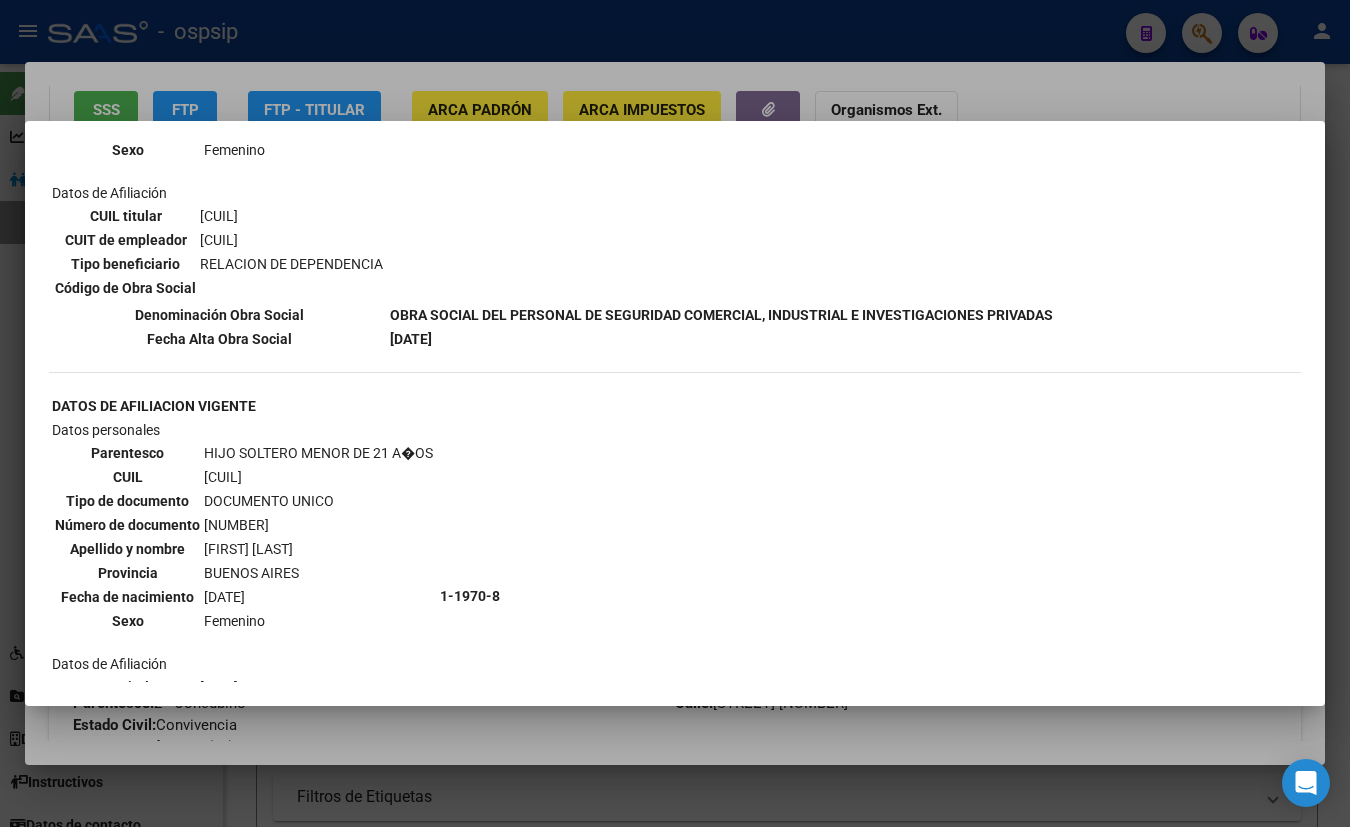 scroll, scrollTop: 1363, scrollLeft: 0, axis: vertical 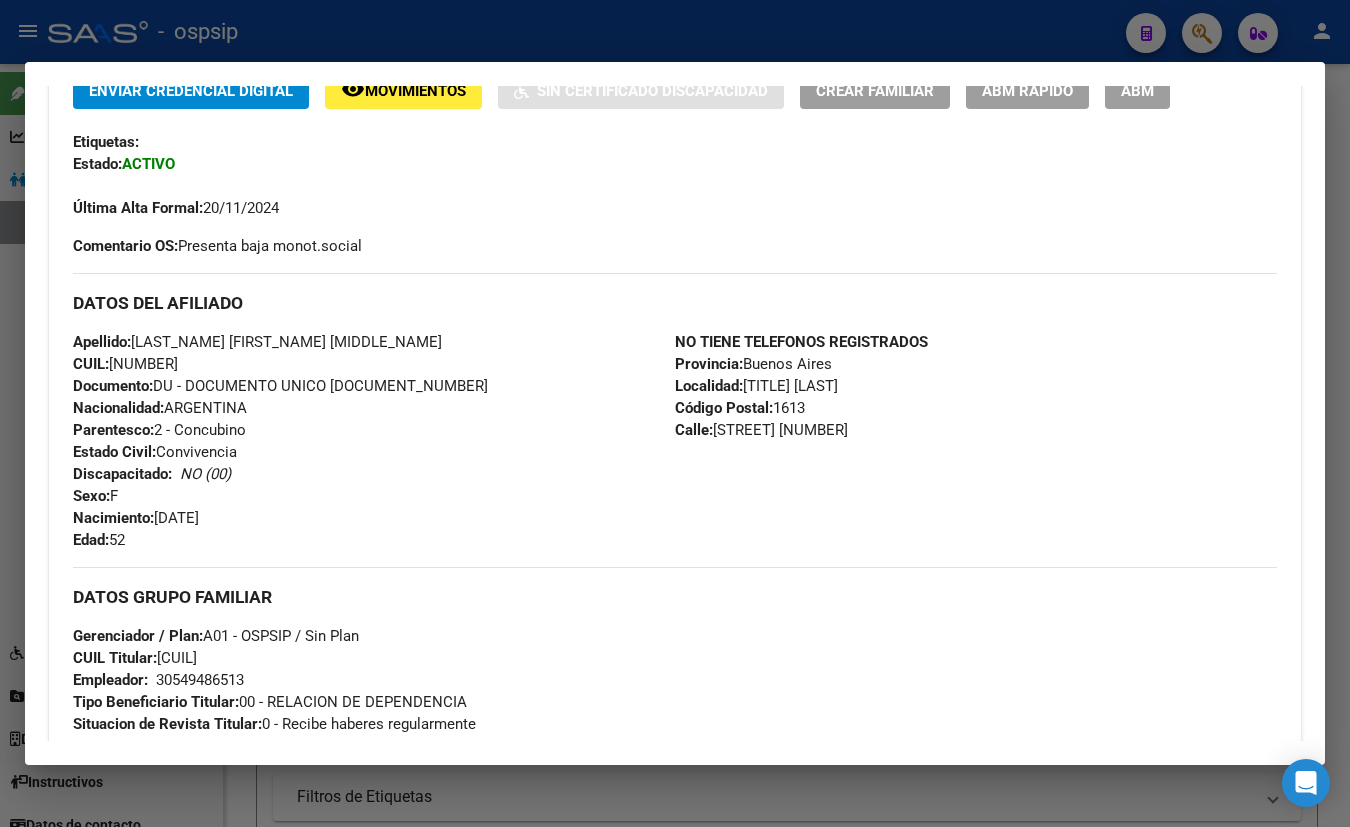 click on "Apellido: [FIRST] [LAST] [LAST] CUIL: [CUIL] Documento: DU - DOCUMENTO UNICO [DOCUMENT_NUMBER] Nacionalidad: ARGENTINA Parentesco: 2 - Concubino Estado Civil: Convivencia Discapacitado: NO (00) Sexo: F Nacimiento: [DATE] Edad: 52" at bounding box center [374, 441] 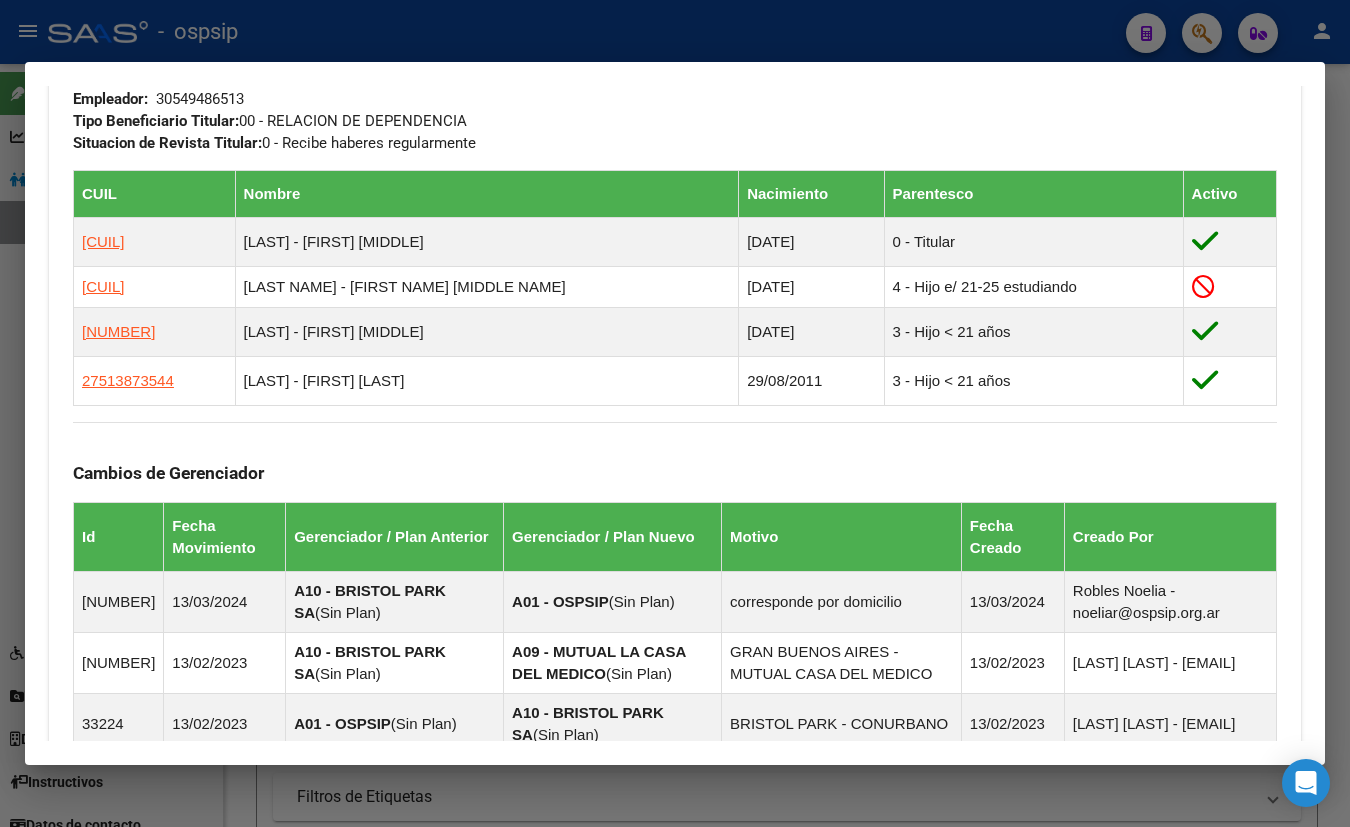 scroll, scrollTop: 1046, scrollLeft: 0, axis: vertical 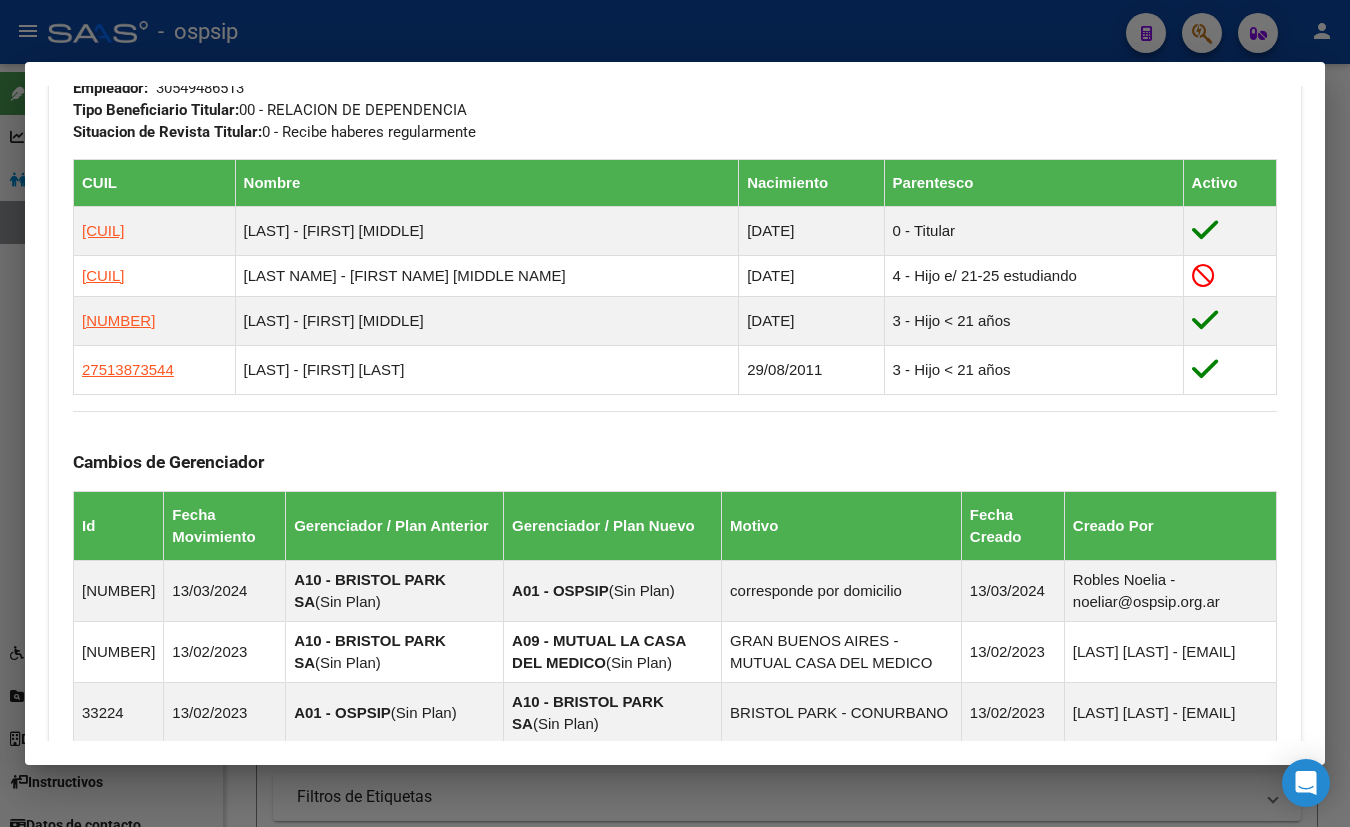 click on "DATOS GRUPO FAMILIAR Gerenciador / Plan:  A01 - OSPSIP / Sin Plan CUIL Titular:  [CUIL]  Empleador:    [CUIL] Tipo Beneficiario Titular:   00 - RELACION DE DEPENDENCIA  Situacion de Revista Titular:  0 - Recibe haberes regularmente" at bounding box center (675, 59) 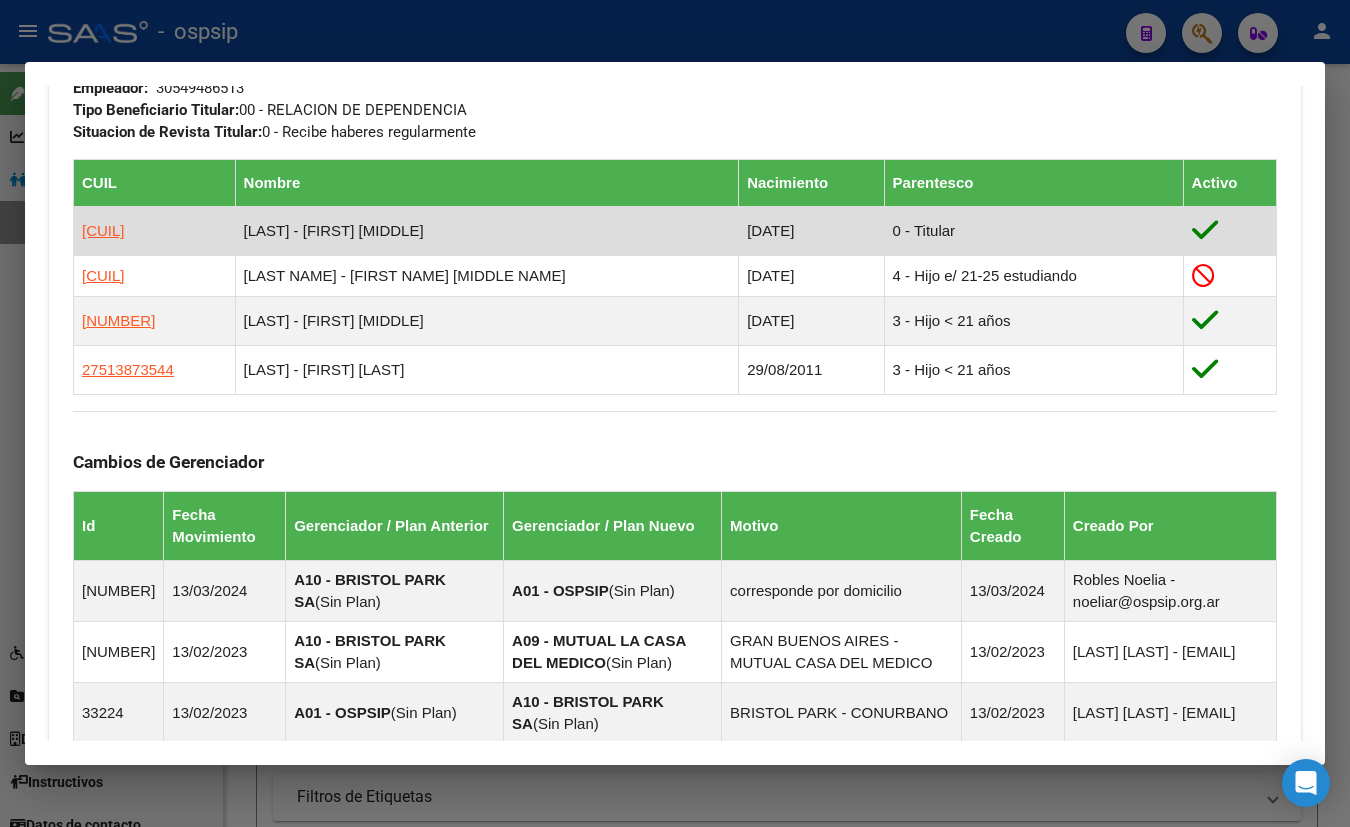 drag, startPoint x: 510, startPoint y: 113, endPoint x: 615, endPoint y: 219, distance: 149.2012 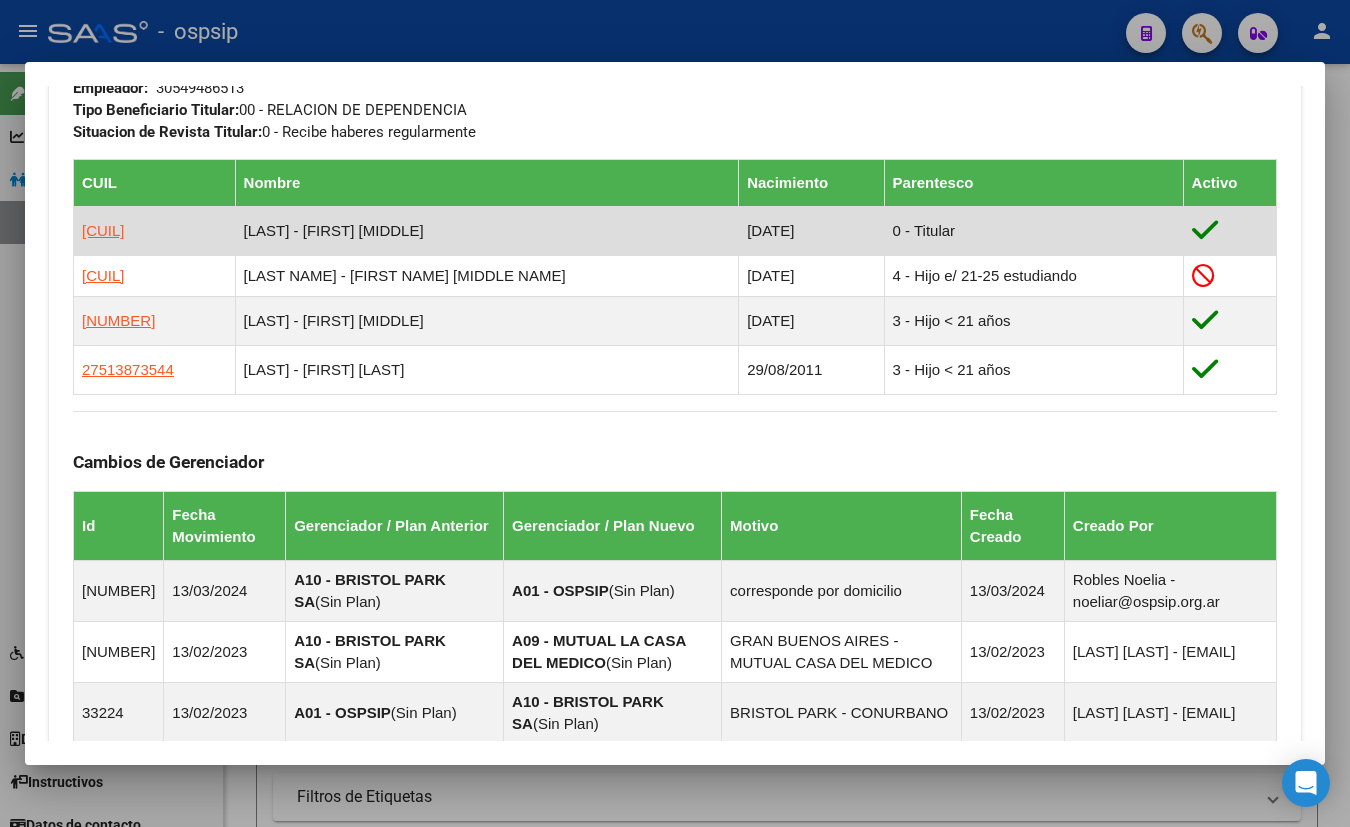 type 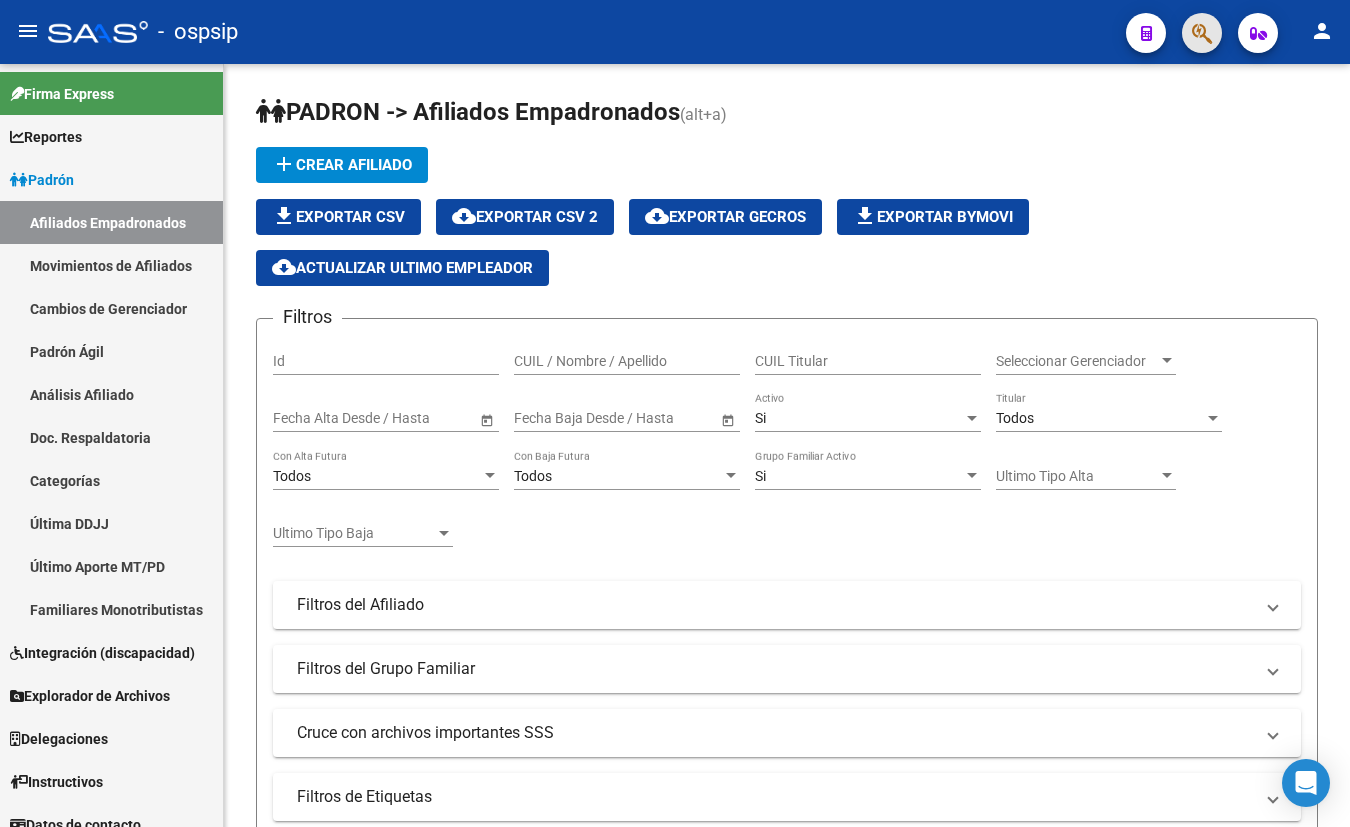 click 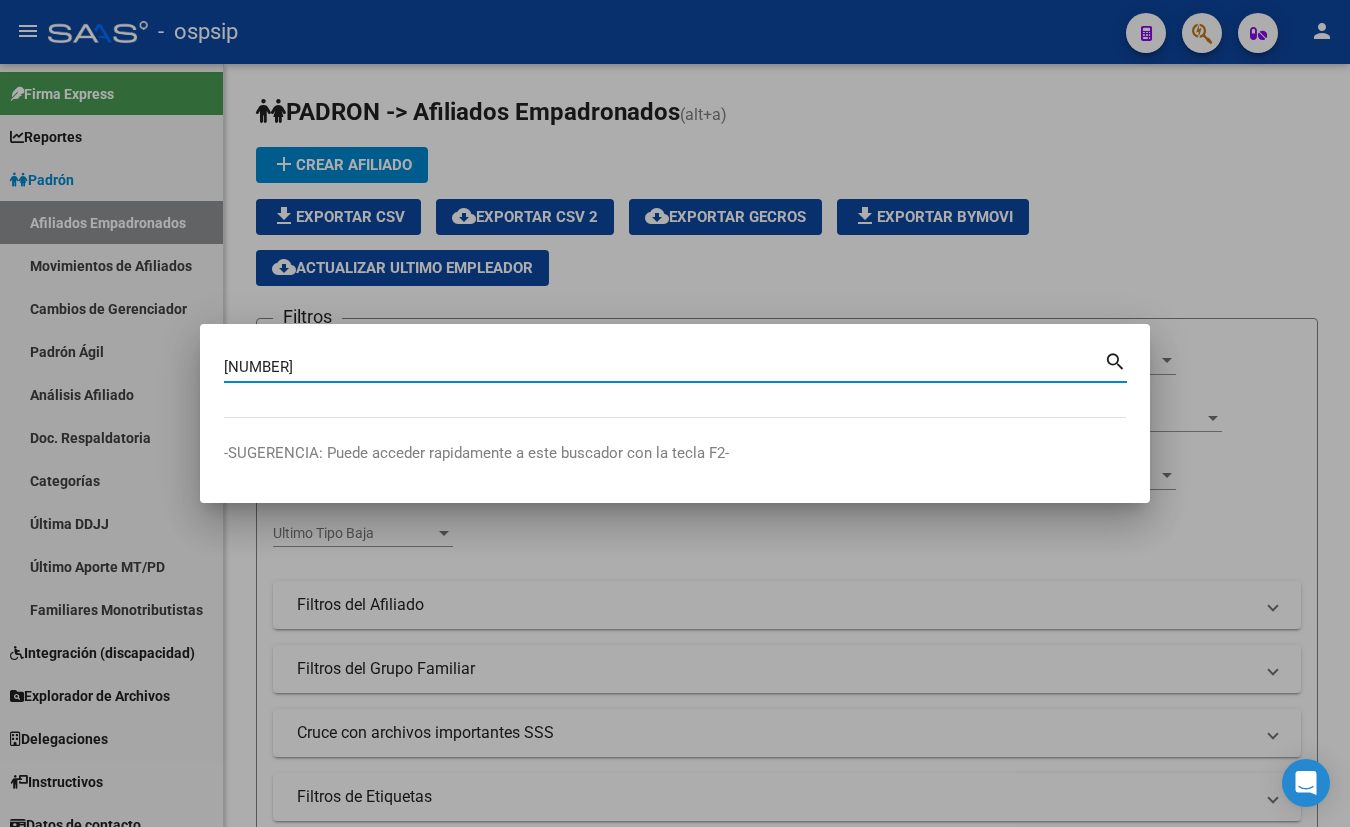 type on "[NUMBER]" 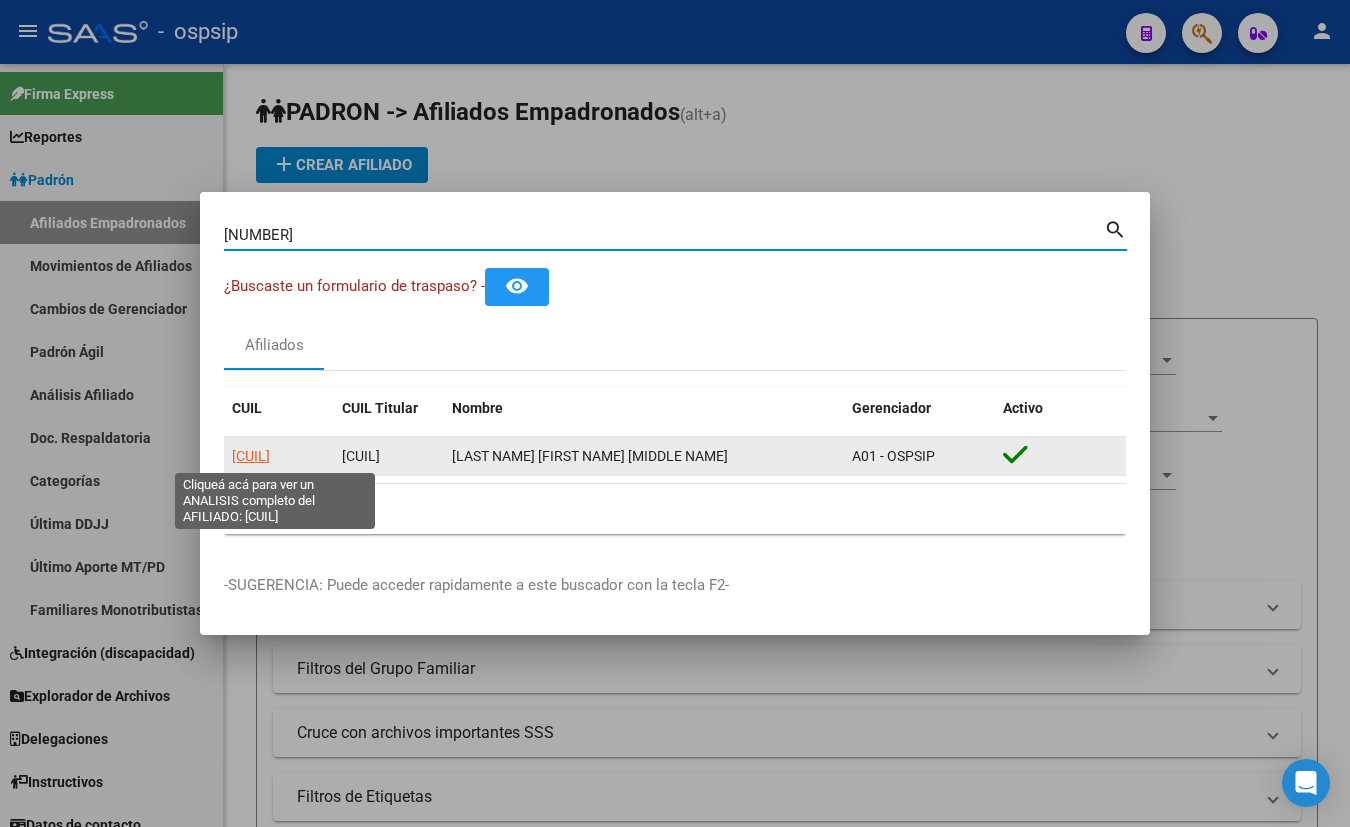 click on "[CUIL]" 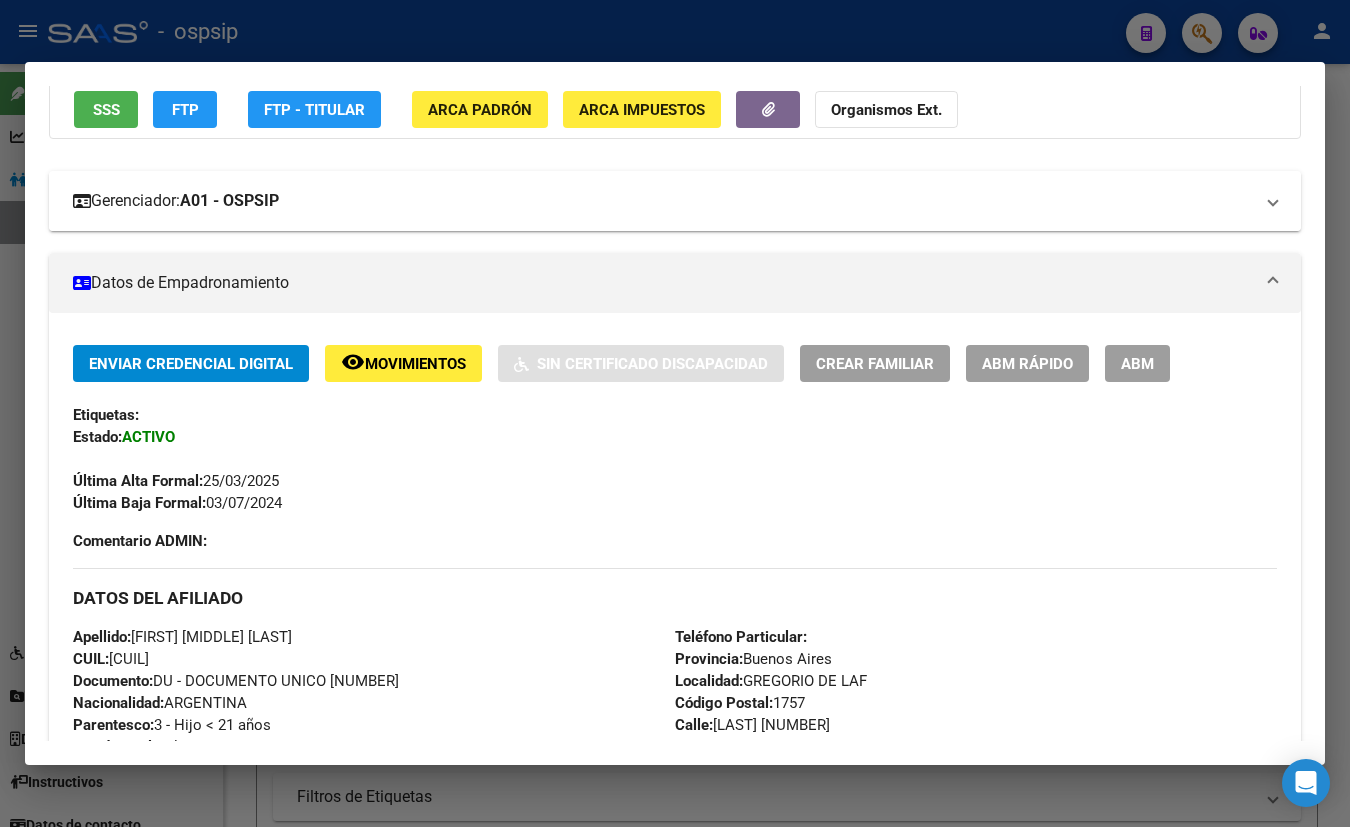 scroll, scrollTop: 0, scrollLeft: 0, axis: both 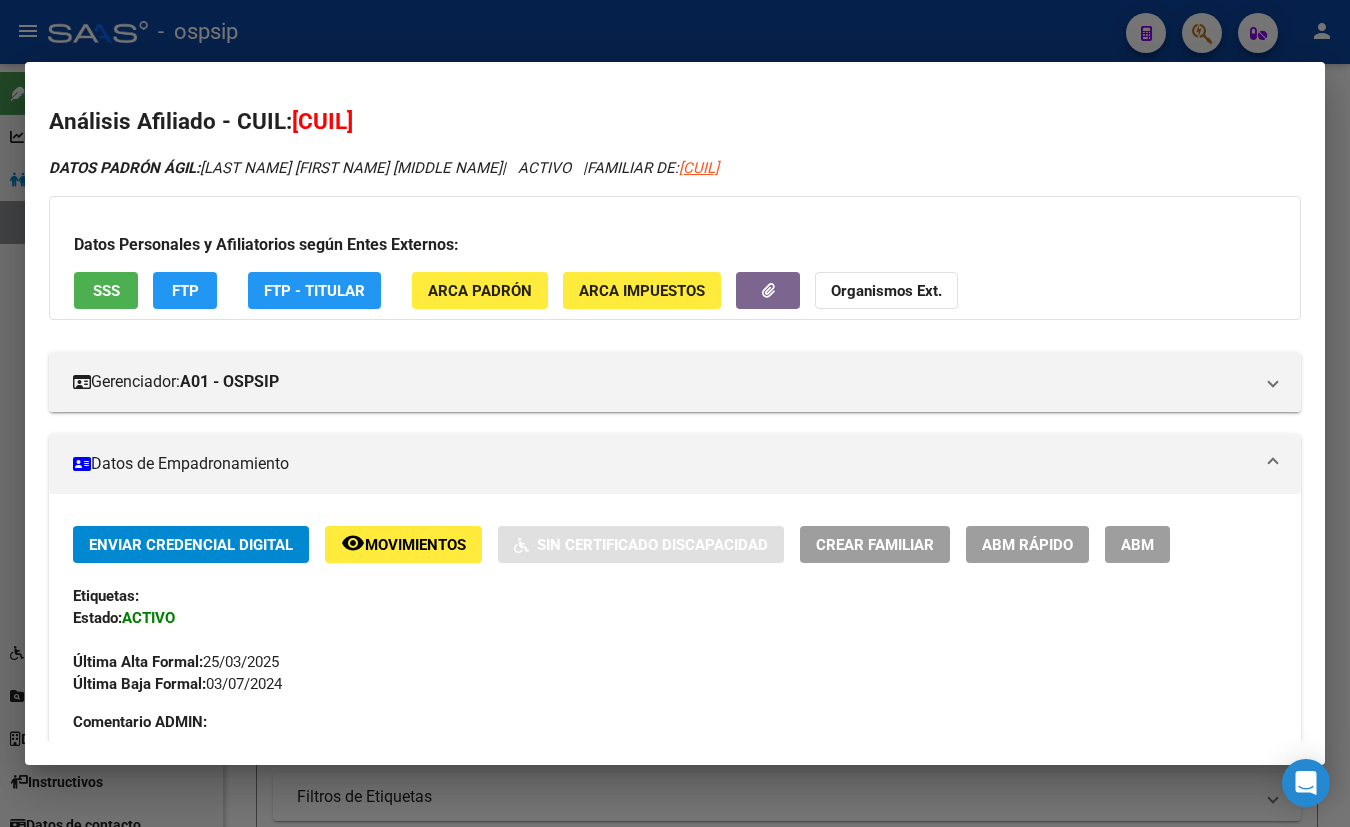 click on "SSS" at bounding box center (106, 291) 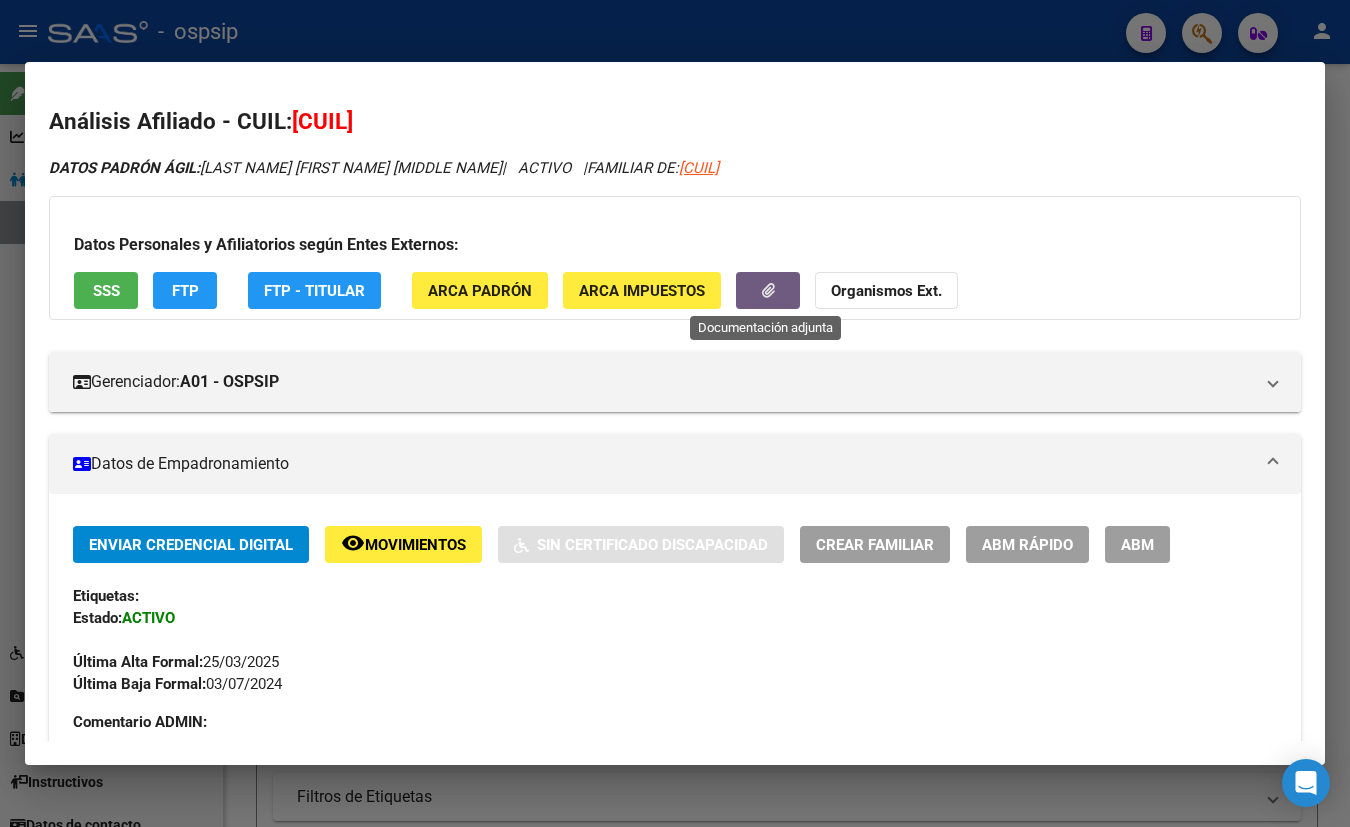 click 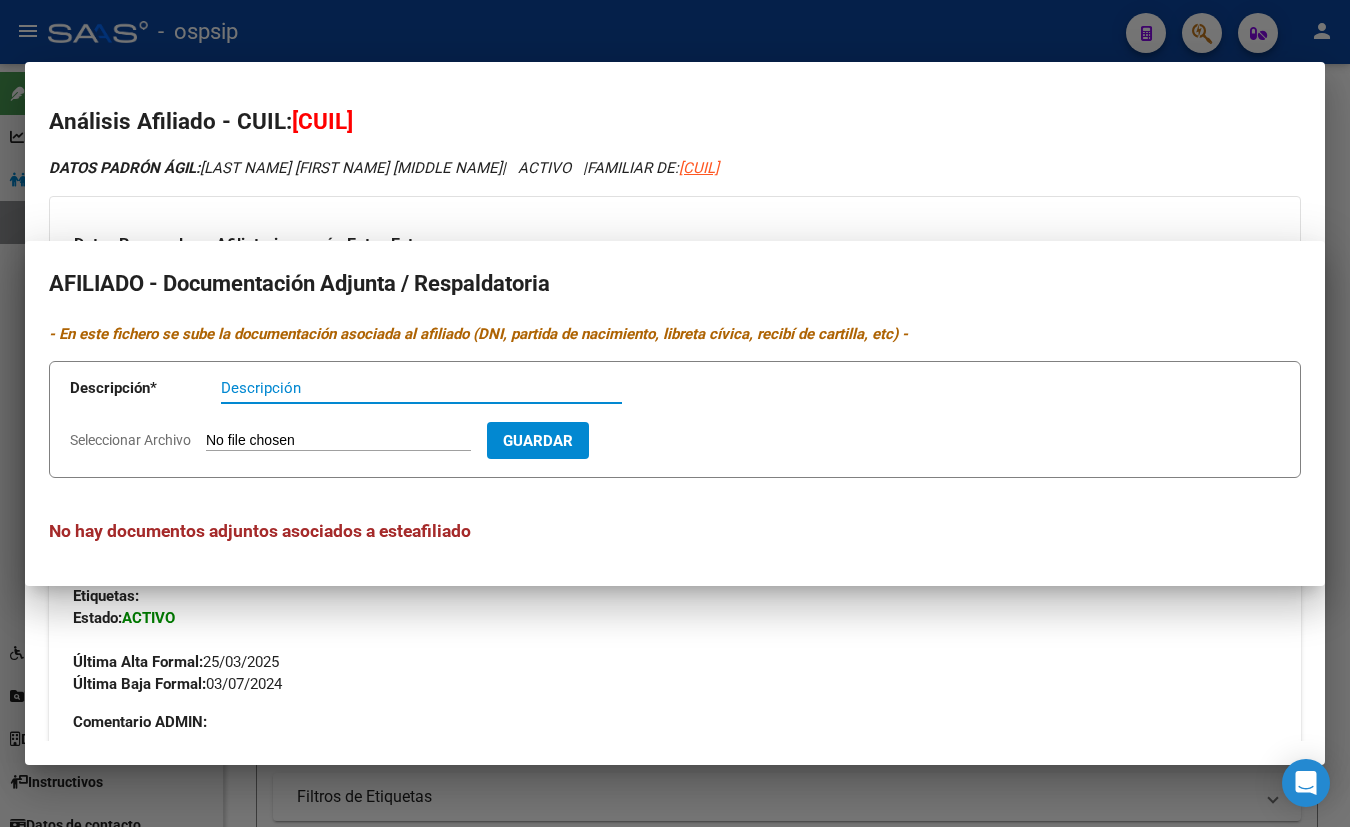 type 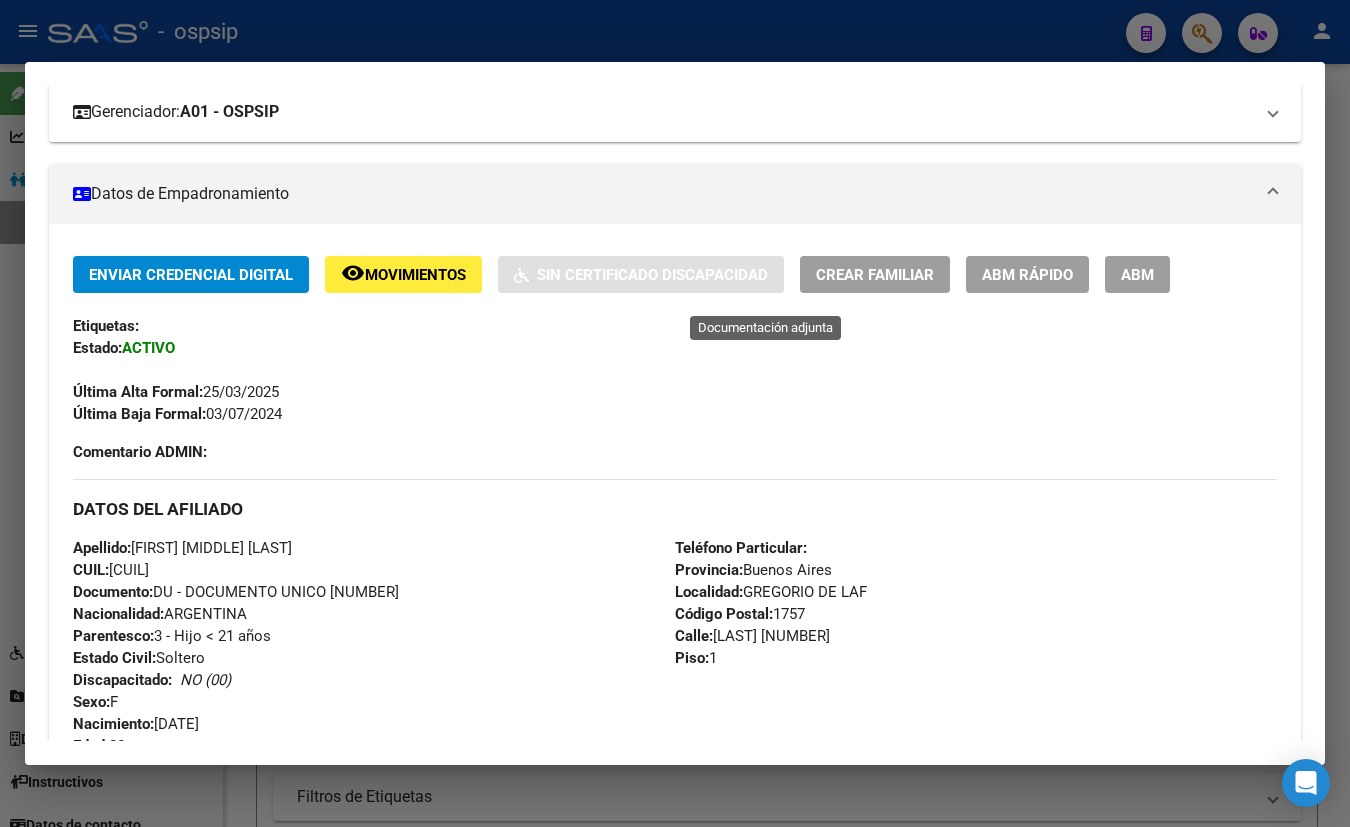 scroll, scrollTop: 363, scrollLeft: 0, axis: vertical 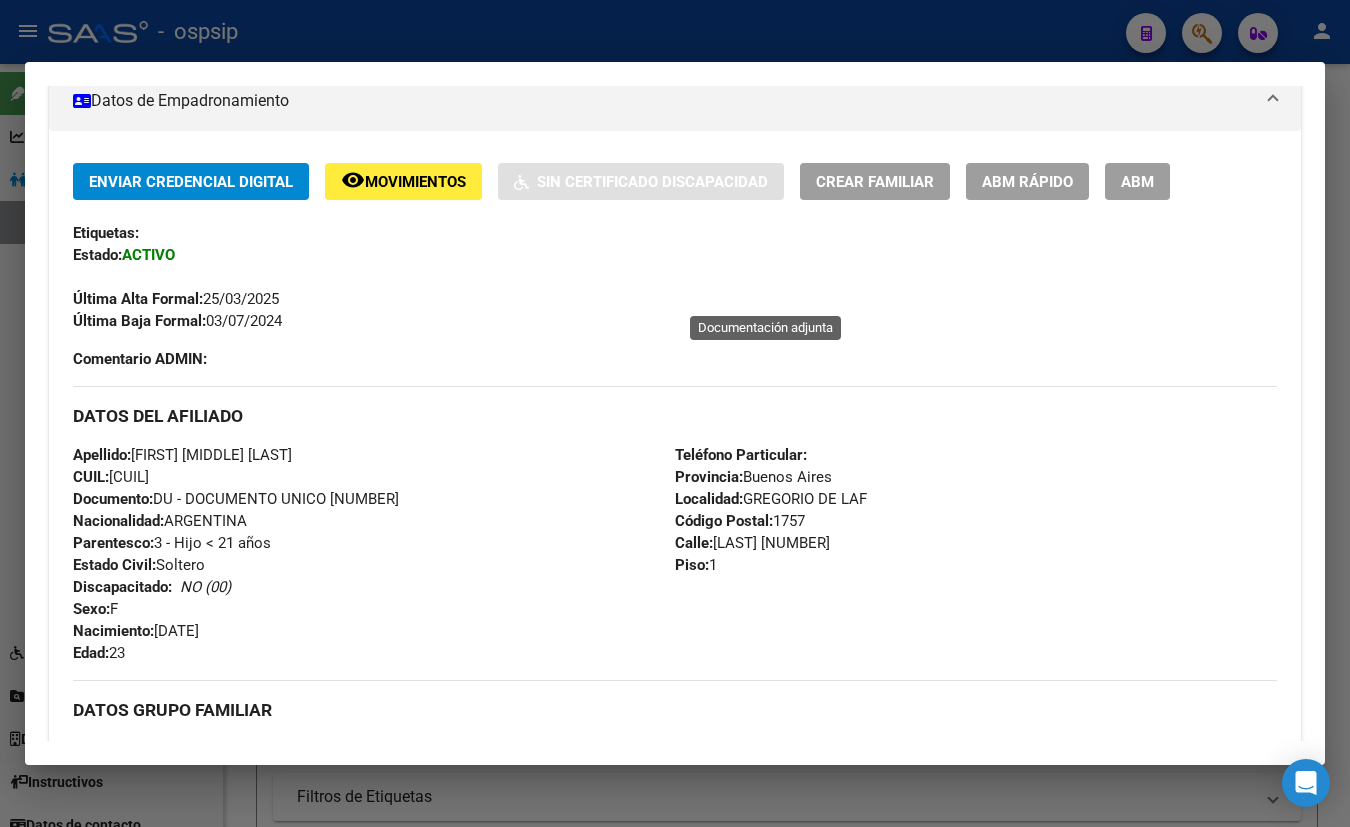 drag, startPoint x: 1142, startPoint y: 183, endPoint x: 1102, endPoint y: 224, distance: 57.280014 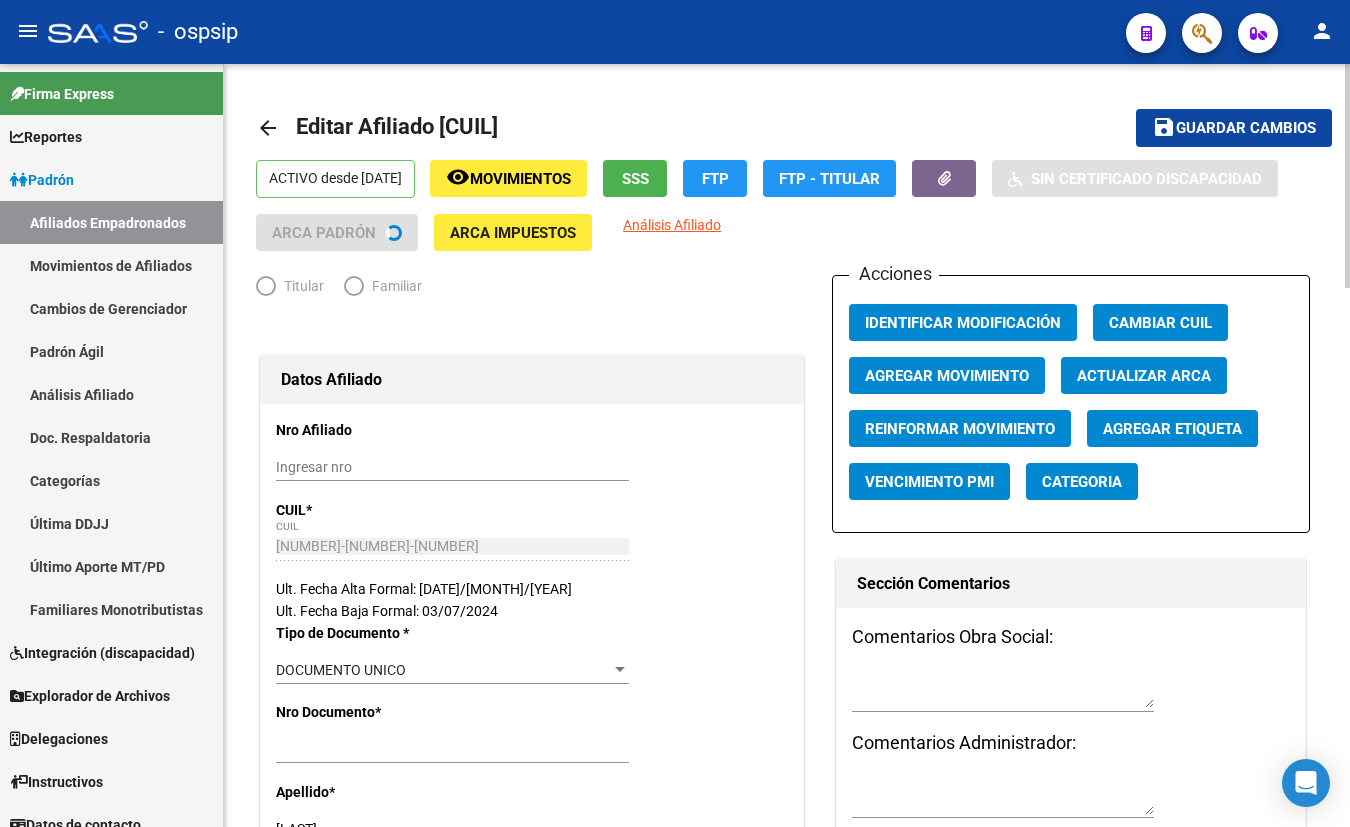 radio on "true" 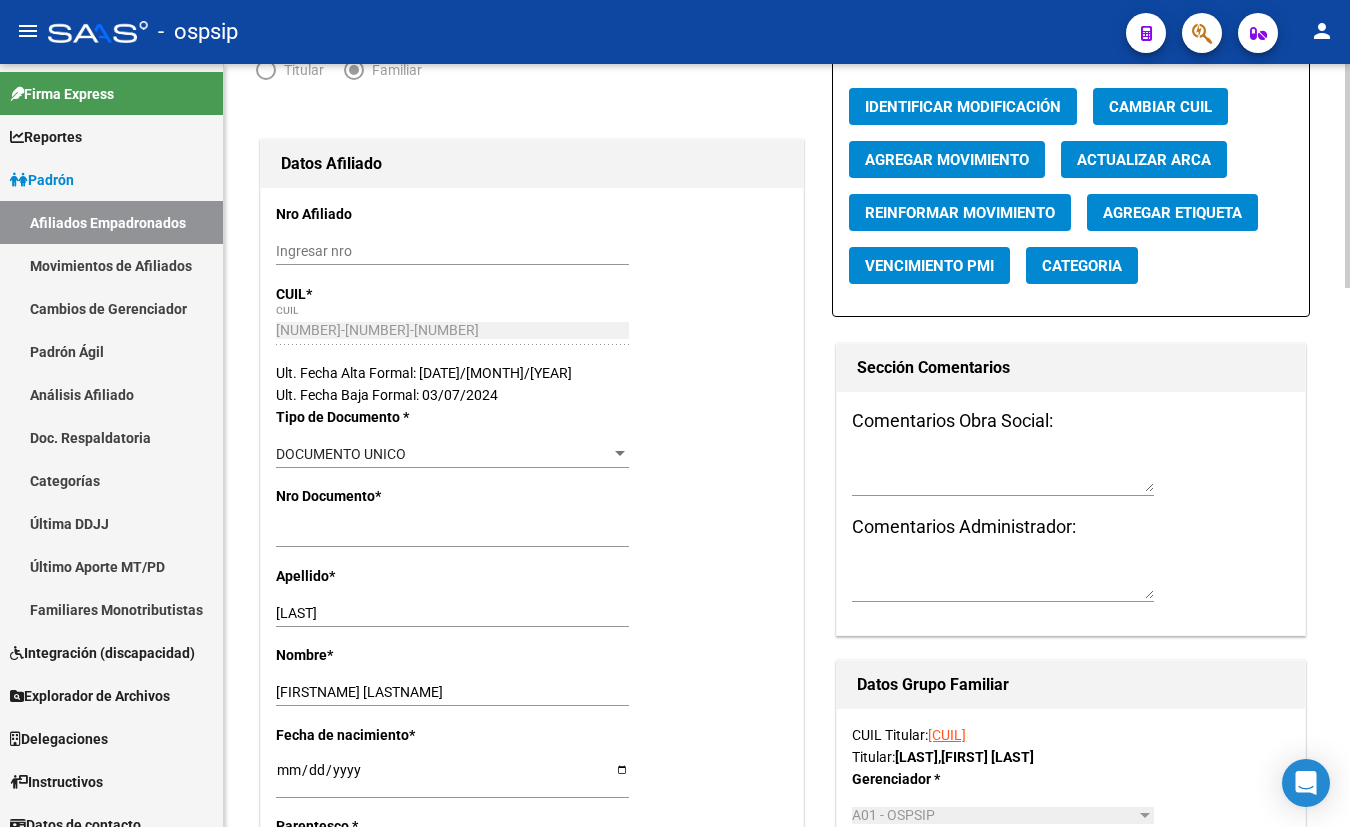 scroll, scrollTop: 272, scrollLeft: 0, axis: vertical 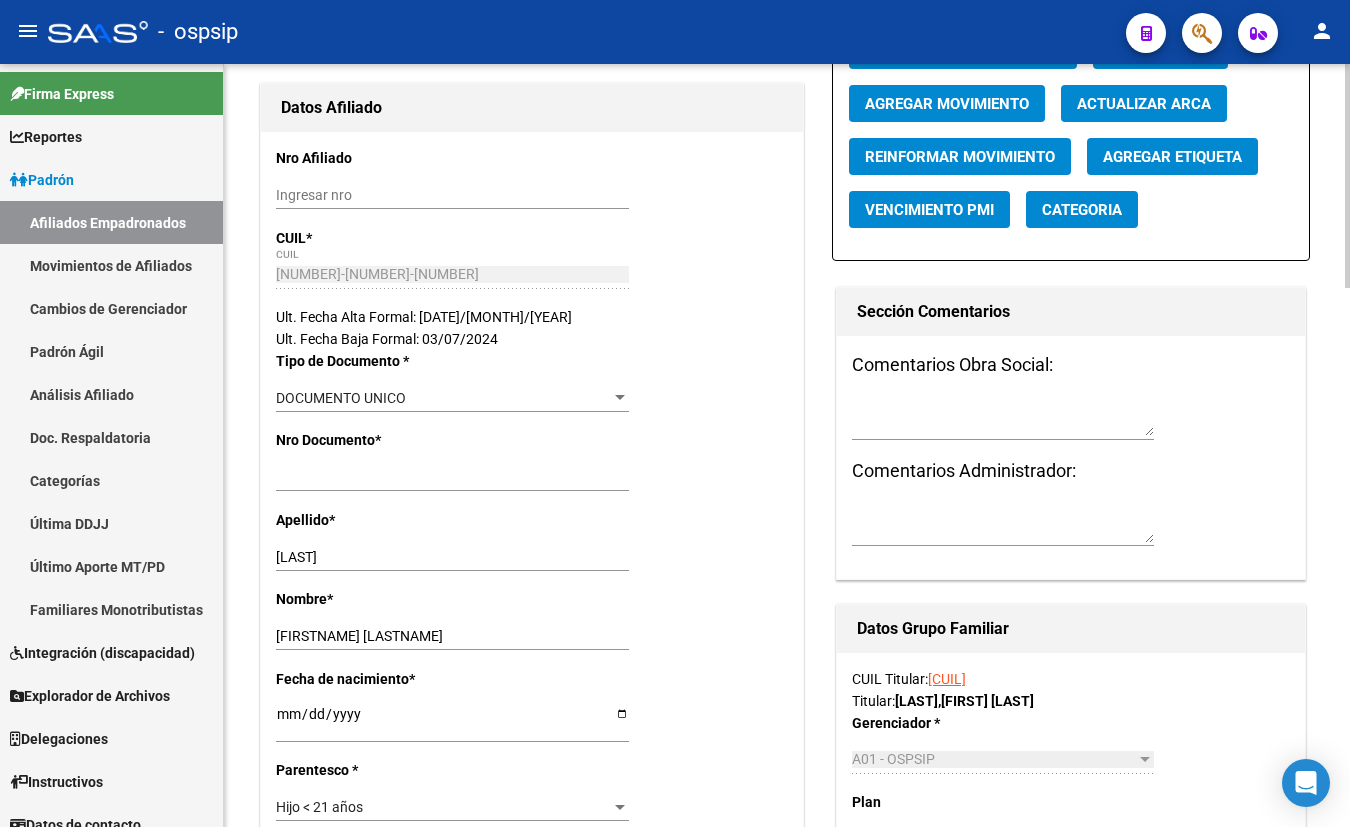 click on "Agregar Movimiento" 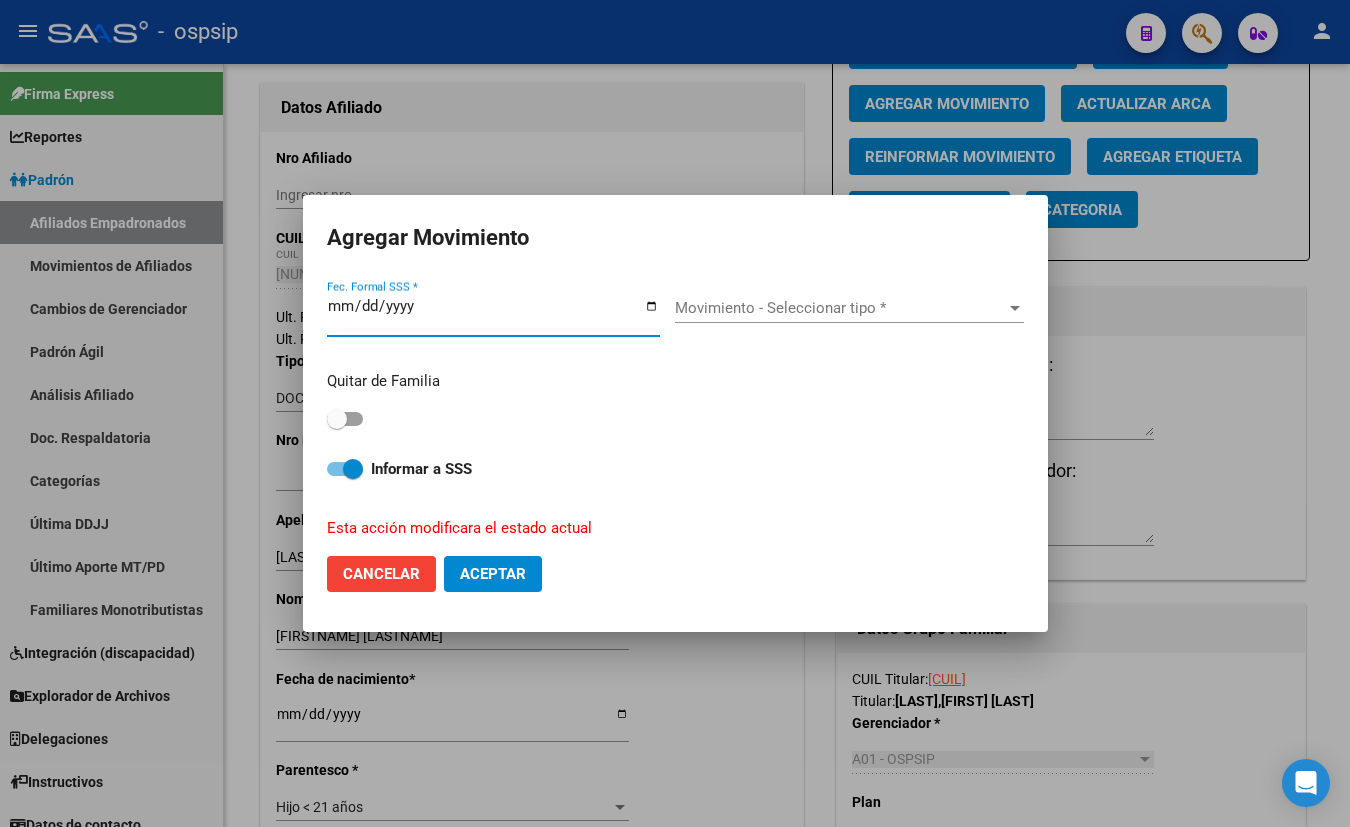 type on "[YEAR]-[MONTH]-[DATE]" 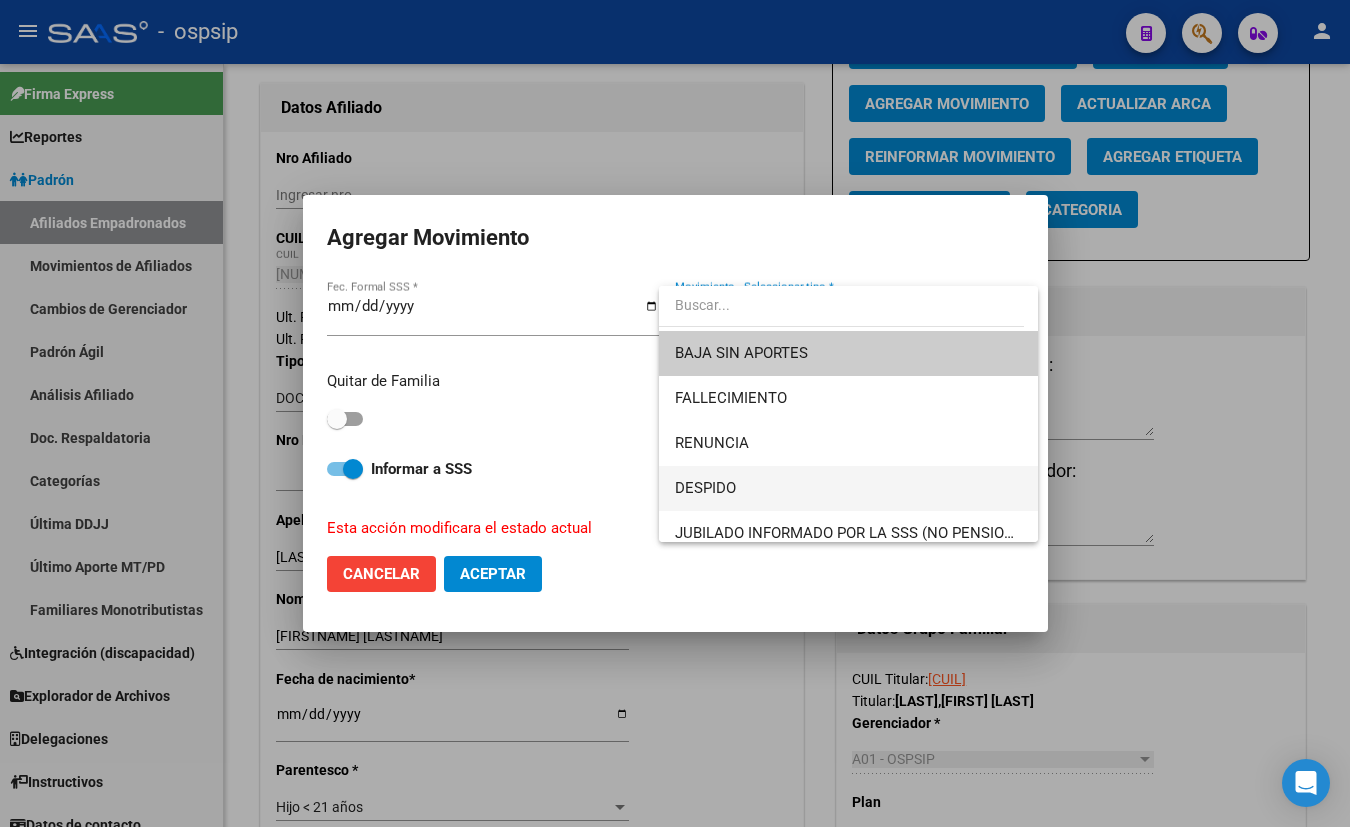 scroll, scrollTop: 90, scrollLeft: 0, axis: vertical 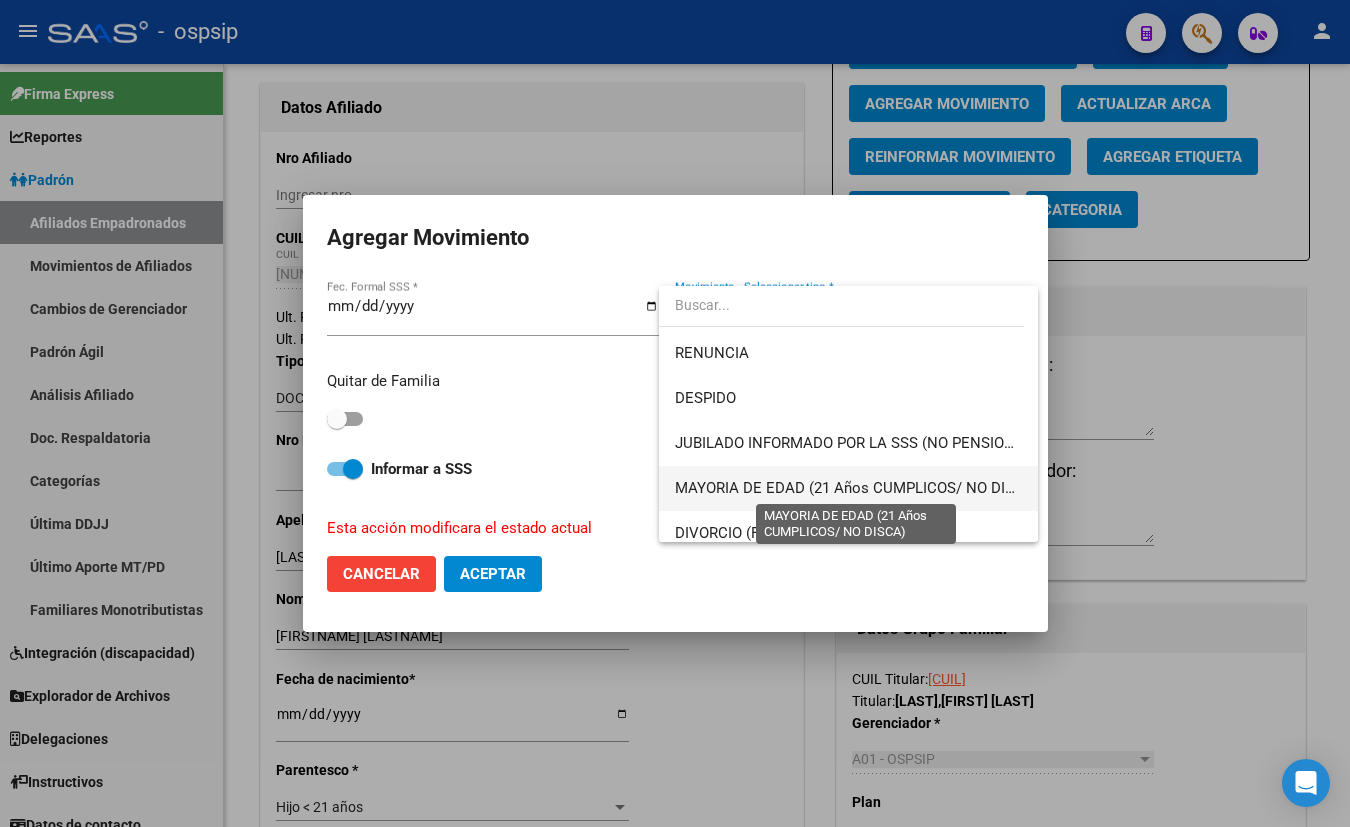 click on "MAYORIA DE EDAD (21 Años CUMPLICOS/ NO DISCA)" at bounding box center (857, 488) 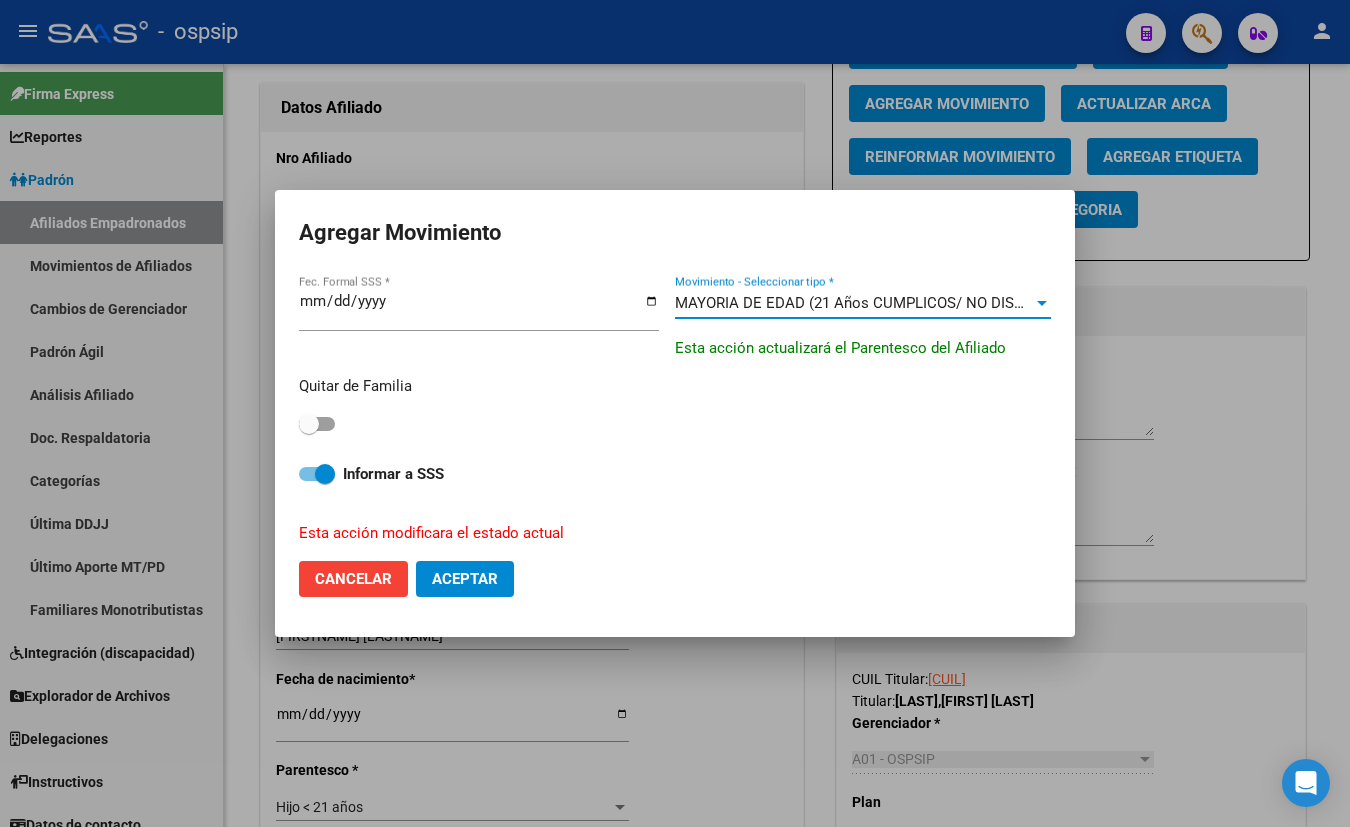 click at bounding box center (317, 424) 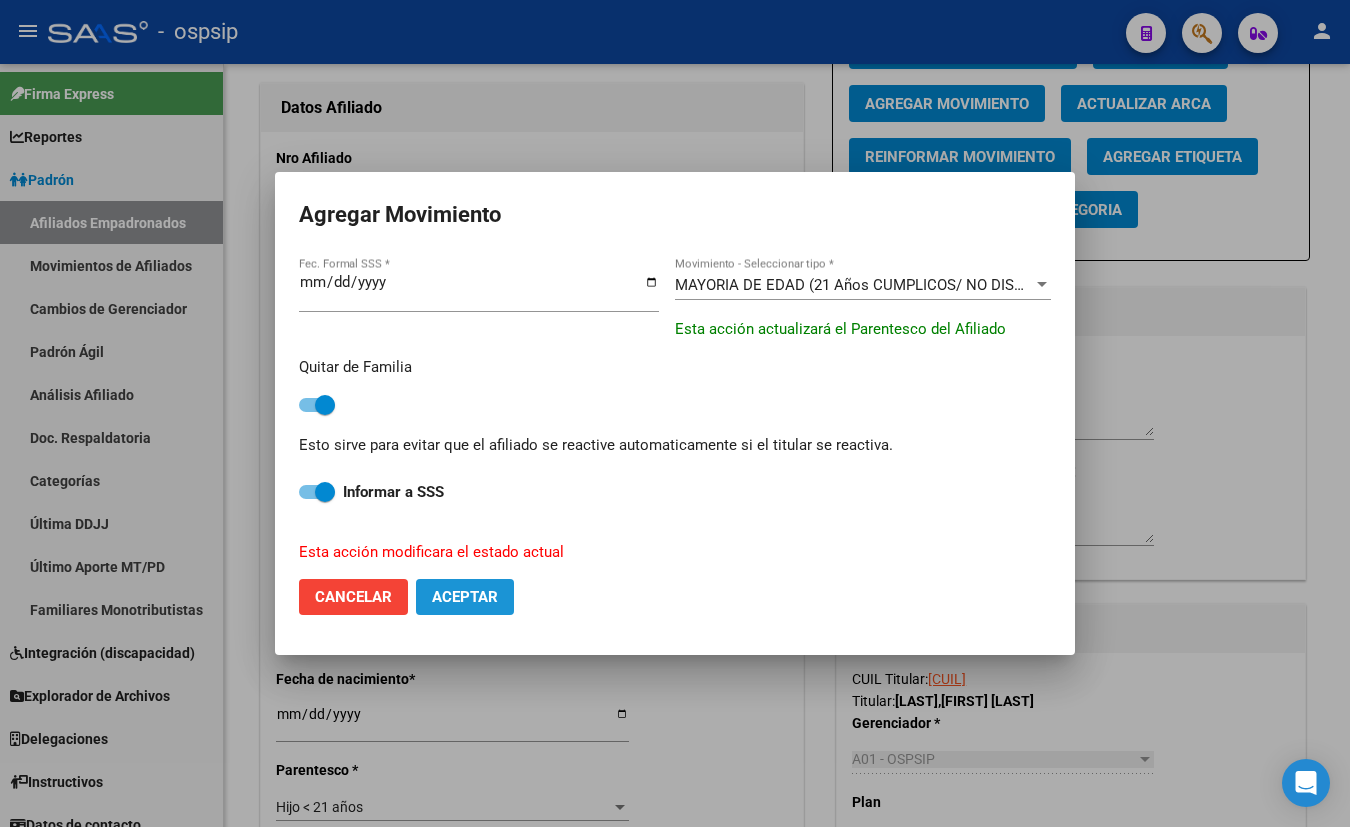 click on "Aceptar" 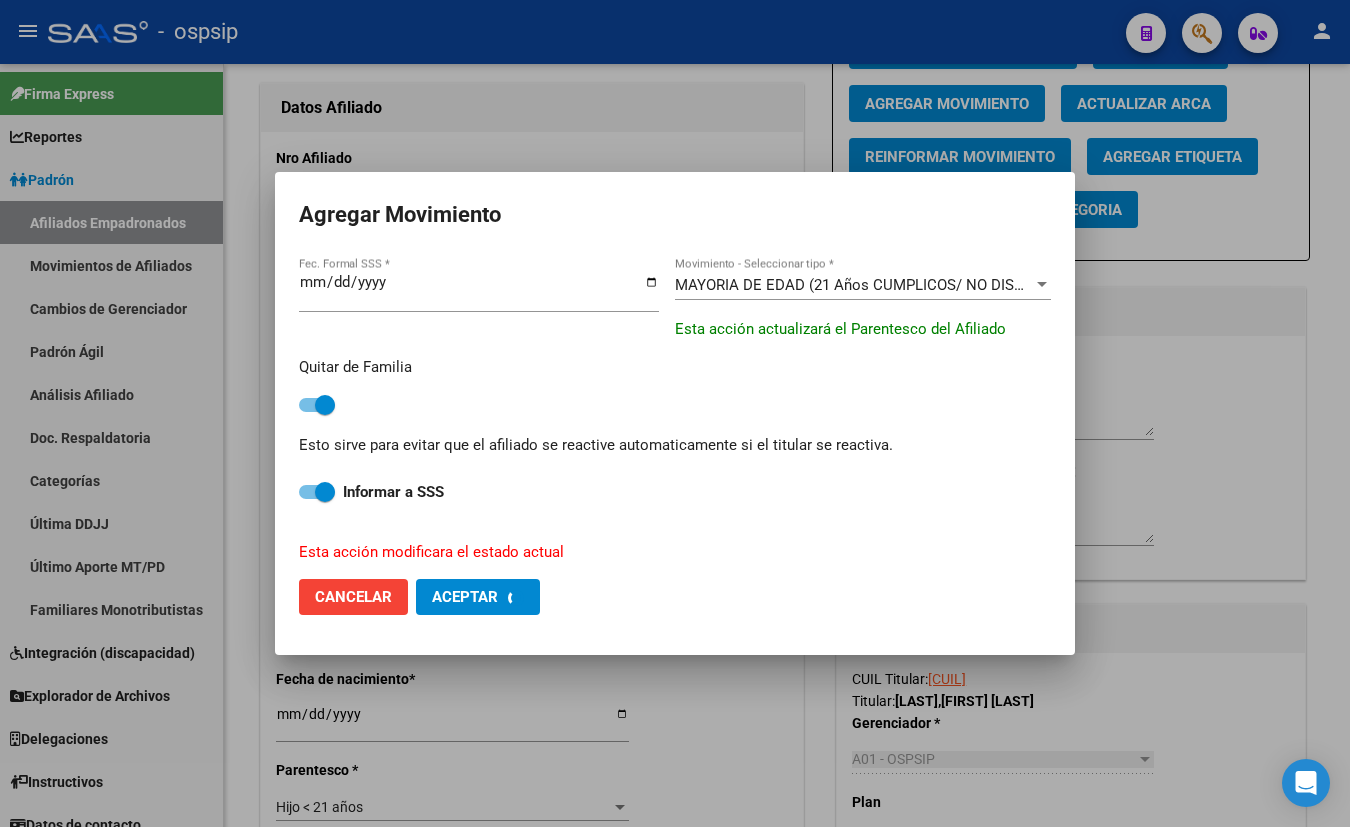 checkbox on "false" 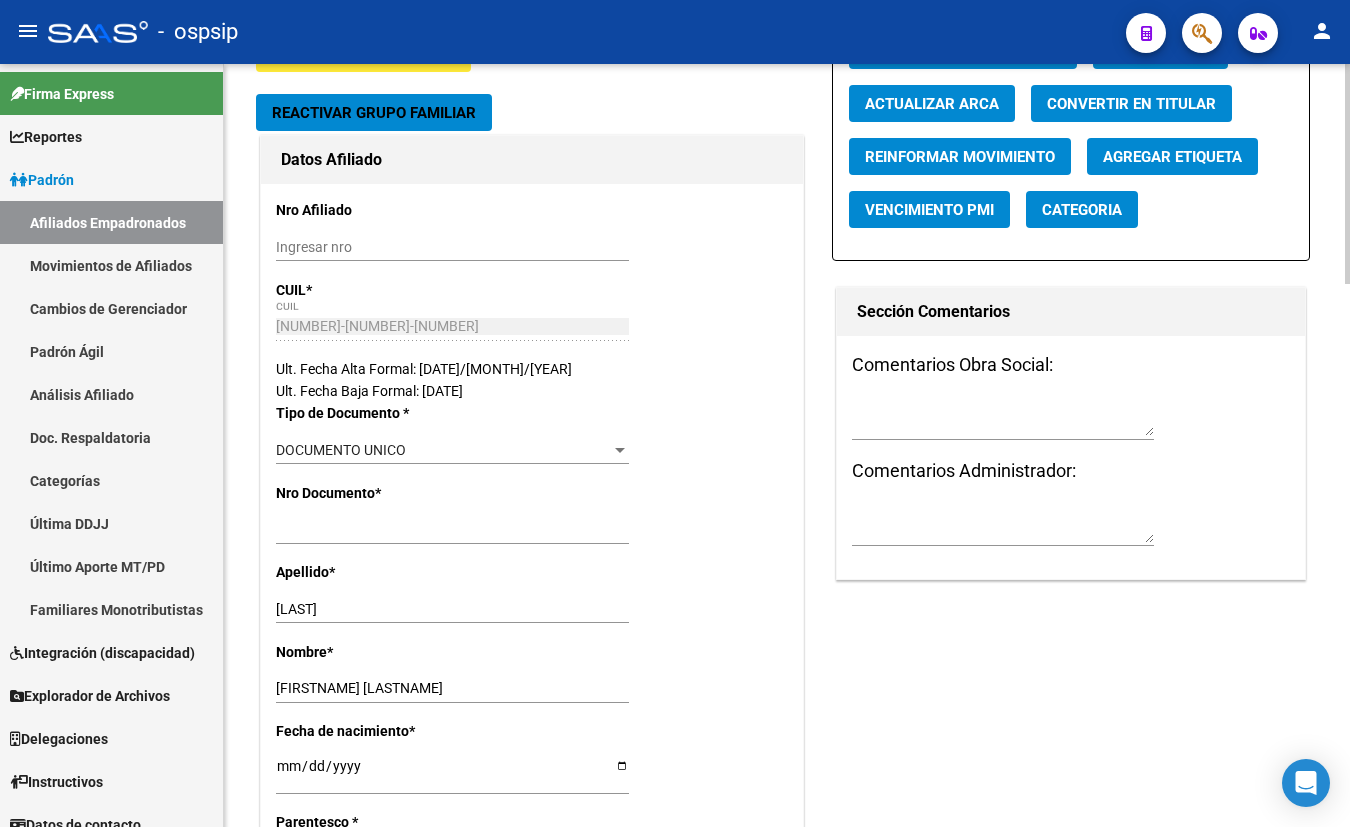 drag, startPoint x: 399, startPoint y: 193, endPoint x: 489, endPoint y: 303, distance: 142.12671 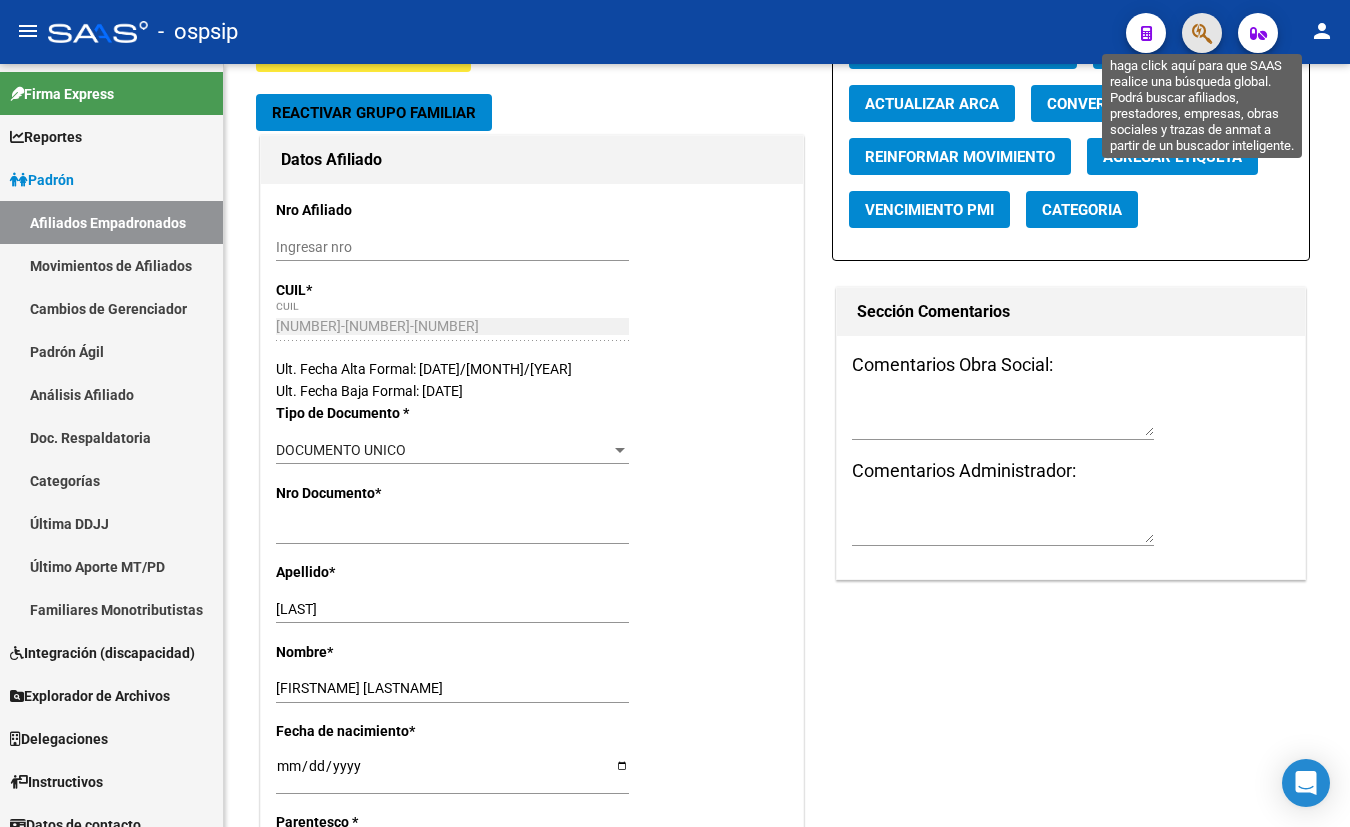 click 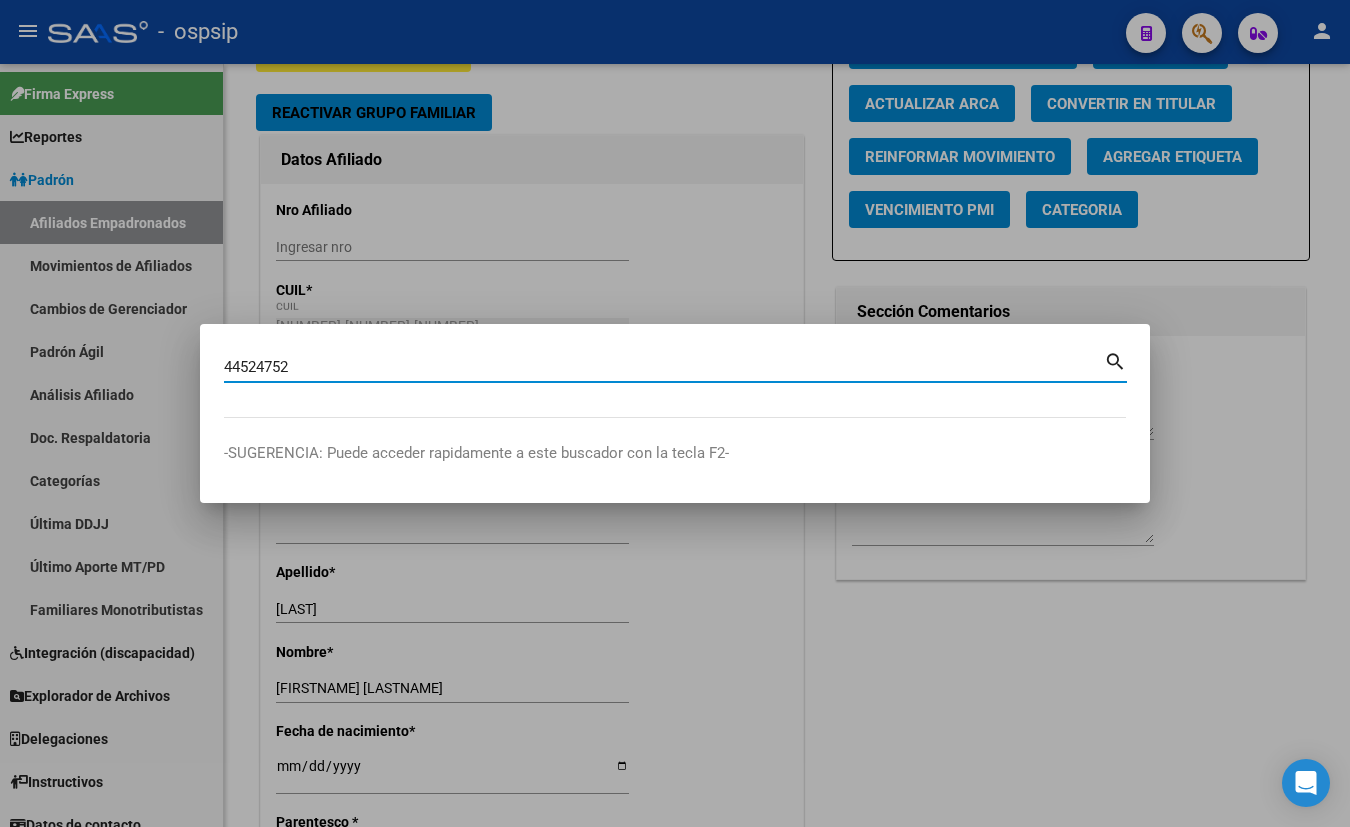 type on "44524752" 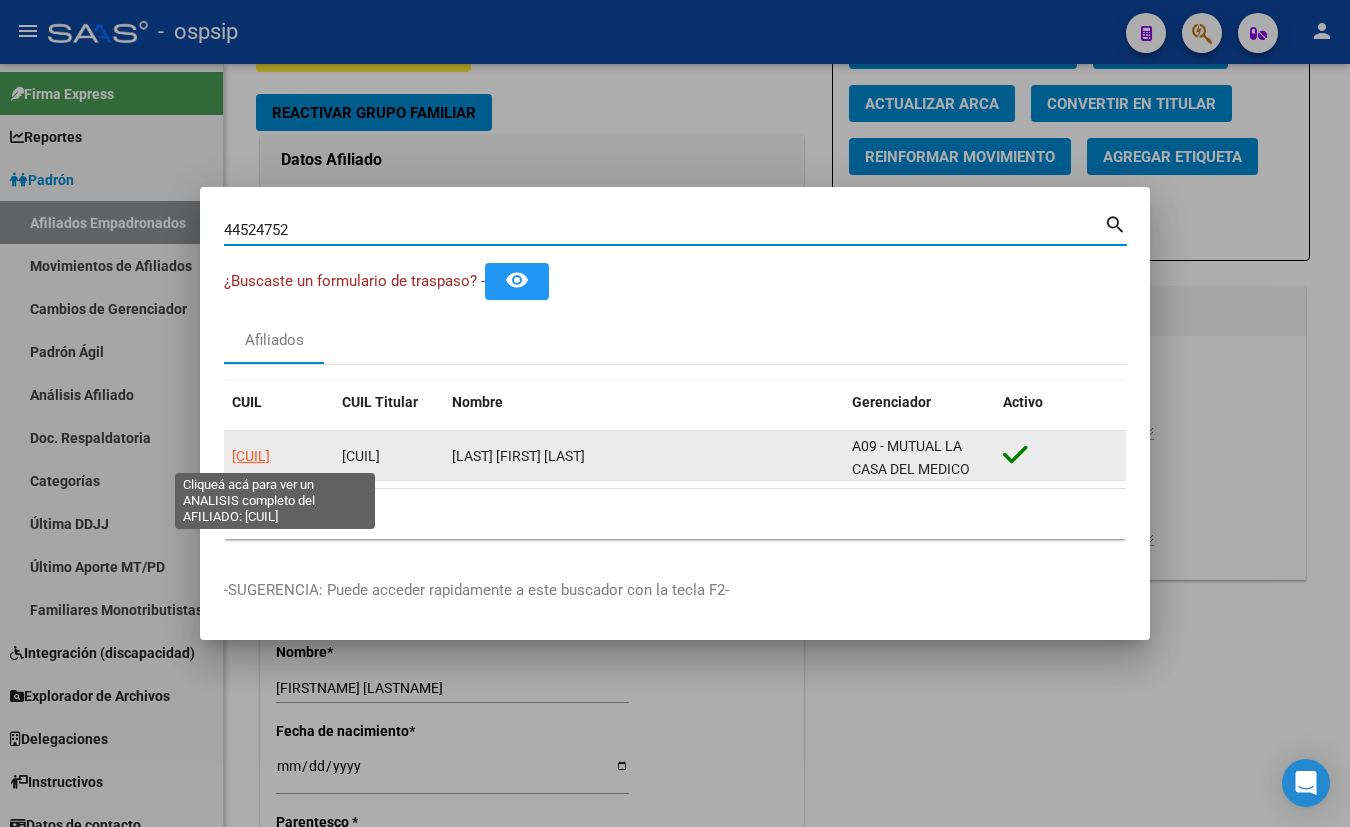 click on "[CUIL]" 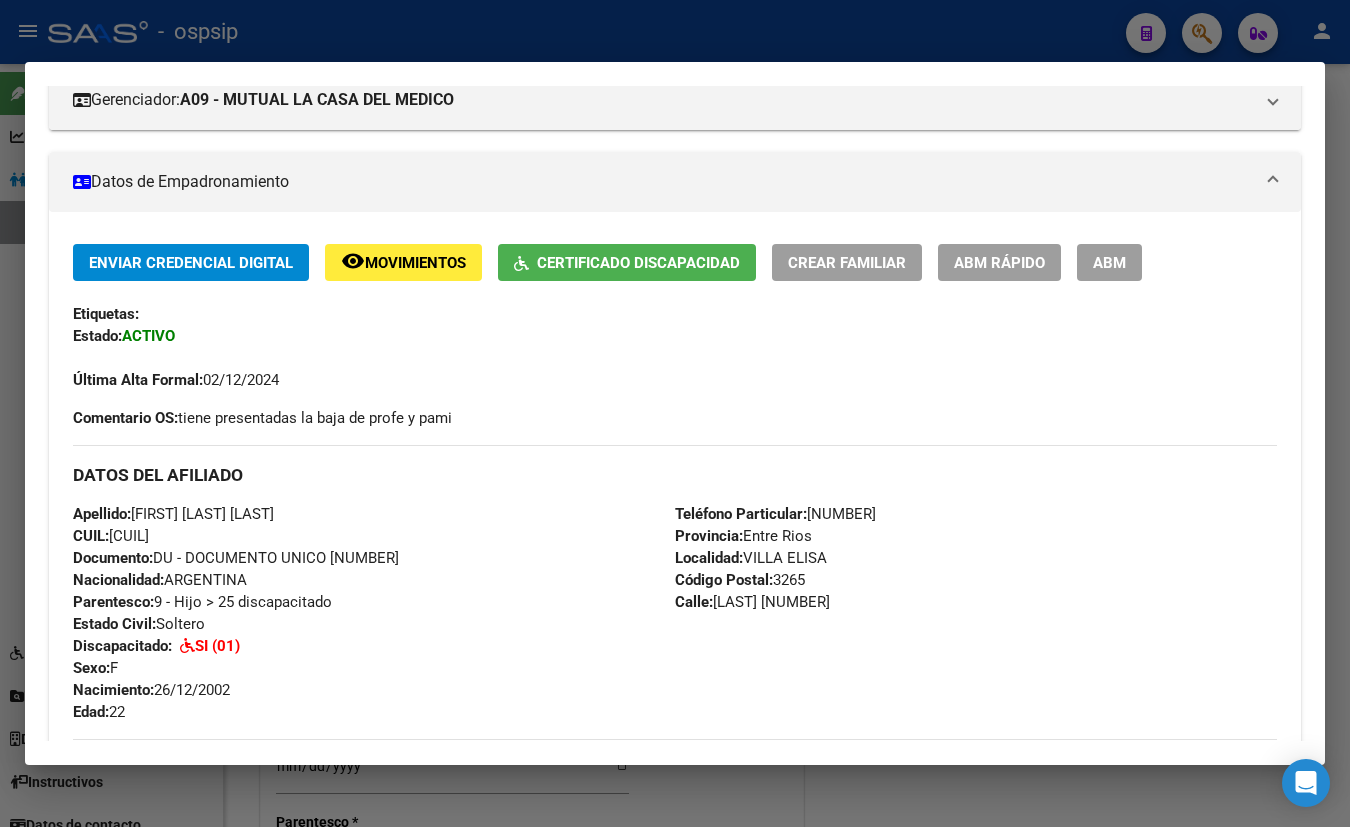 scroll, scrollTop: 0, scrollLeft: 0, axis: both 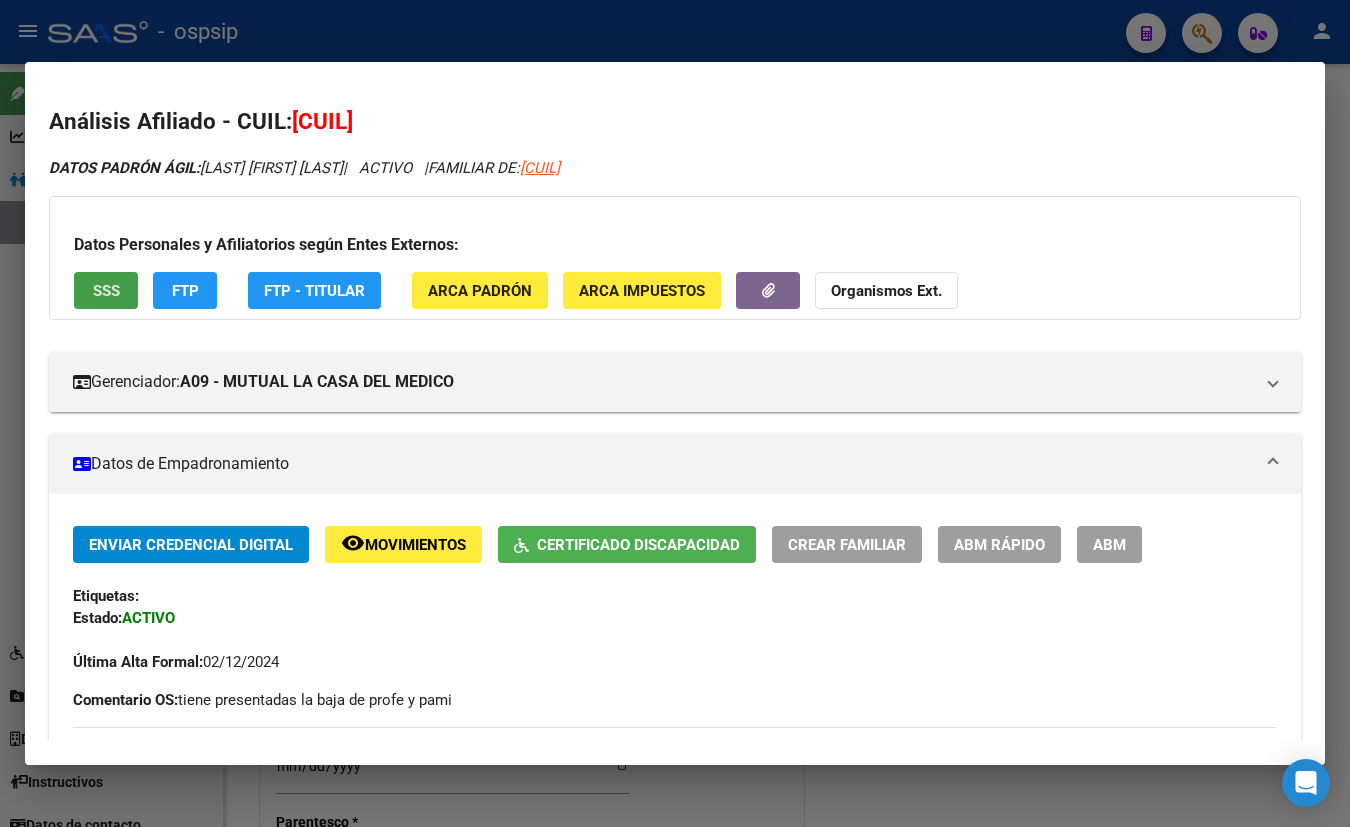 click on "SSS" at bounding box center (106, 290) 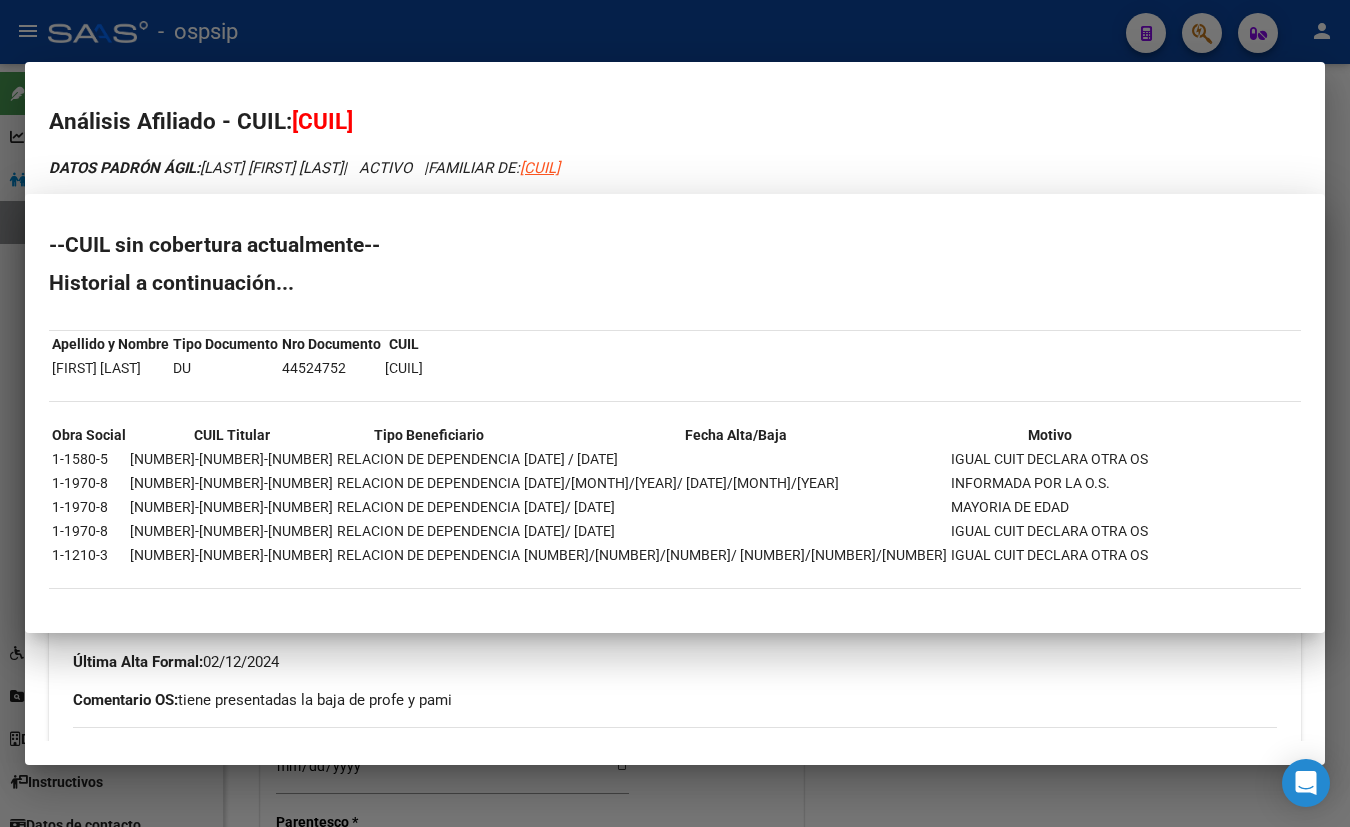 type 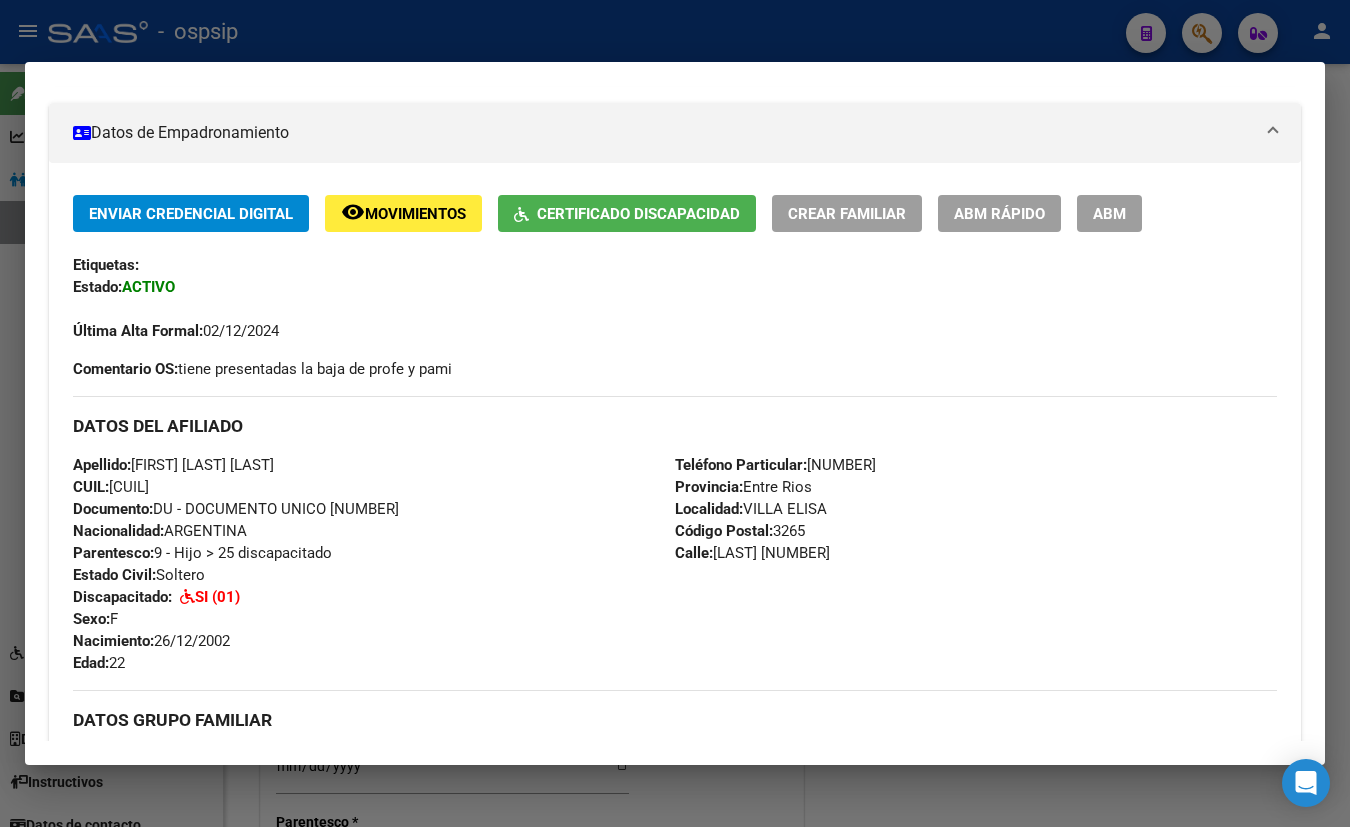 scroll, scrollTop: 363, scrollLeft: 0, axis: vertical 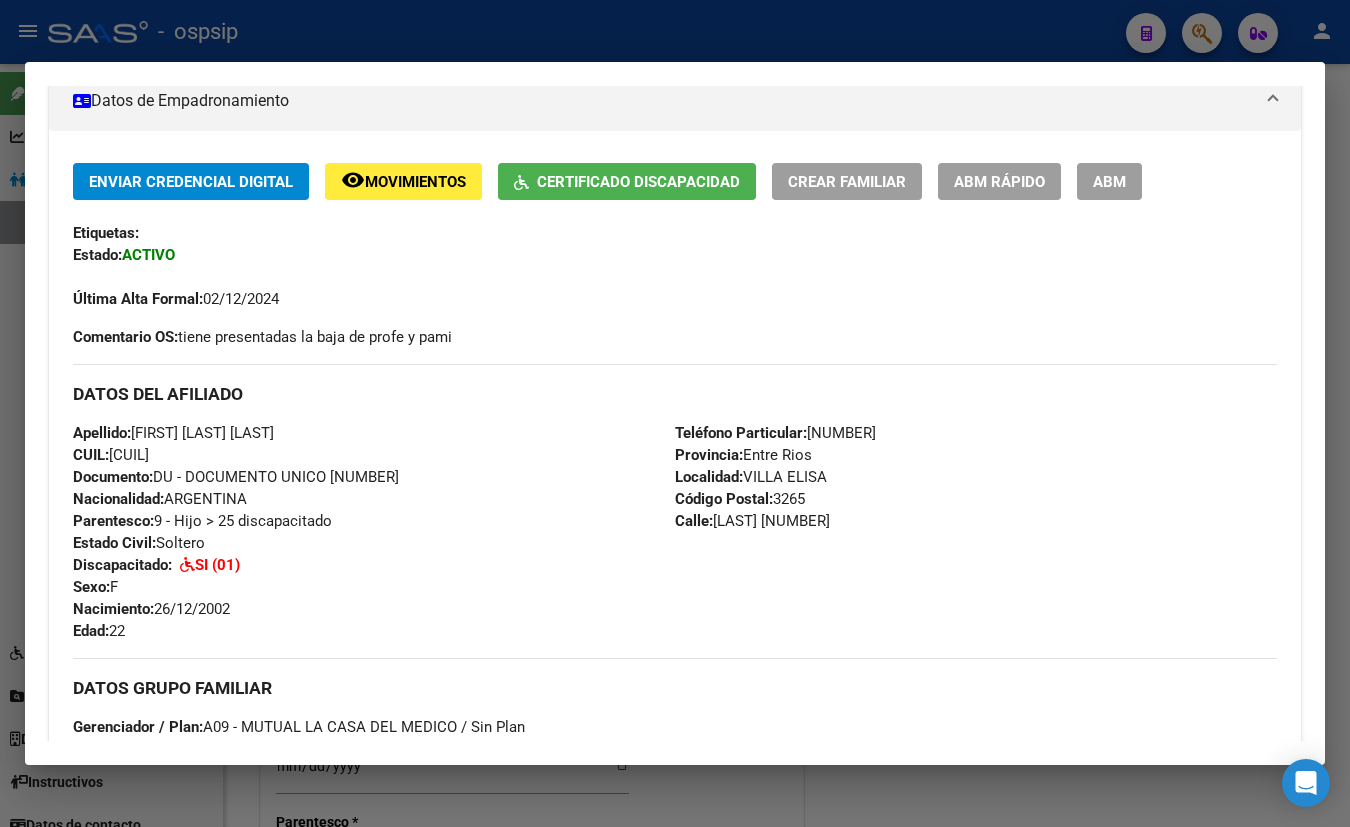 click on "Apellido: [LAST] [MIDDLE] [LAST] CUIL: [NUMBER] Documento: DU - DOCUMENTO UNICO [NUMBER] Nacionalidad: ARGENTINA Parentesco: 9 - Hijo > 25 discapacitado Estado Civil: Soltero Discapacitado: SI (01) Sexo: F Nacimiento: [DATE]/[MONTH]/[YEAR] Edad: 22" at bounding box center (374, 532) 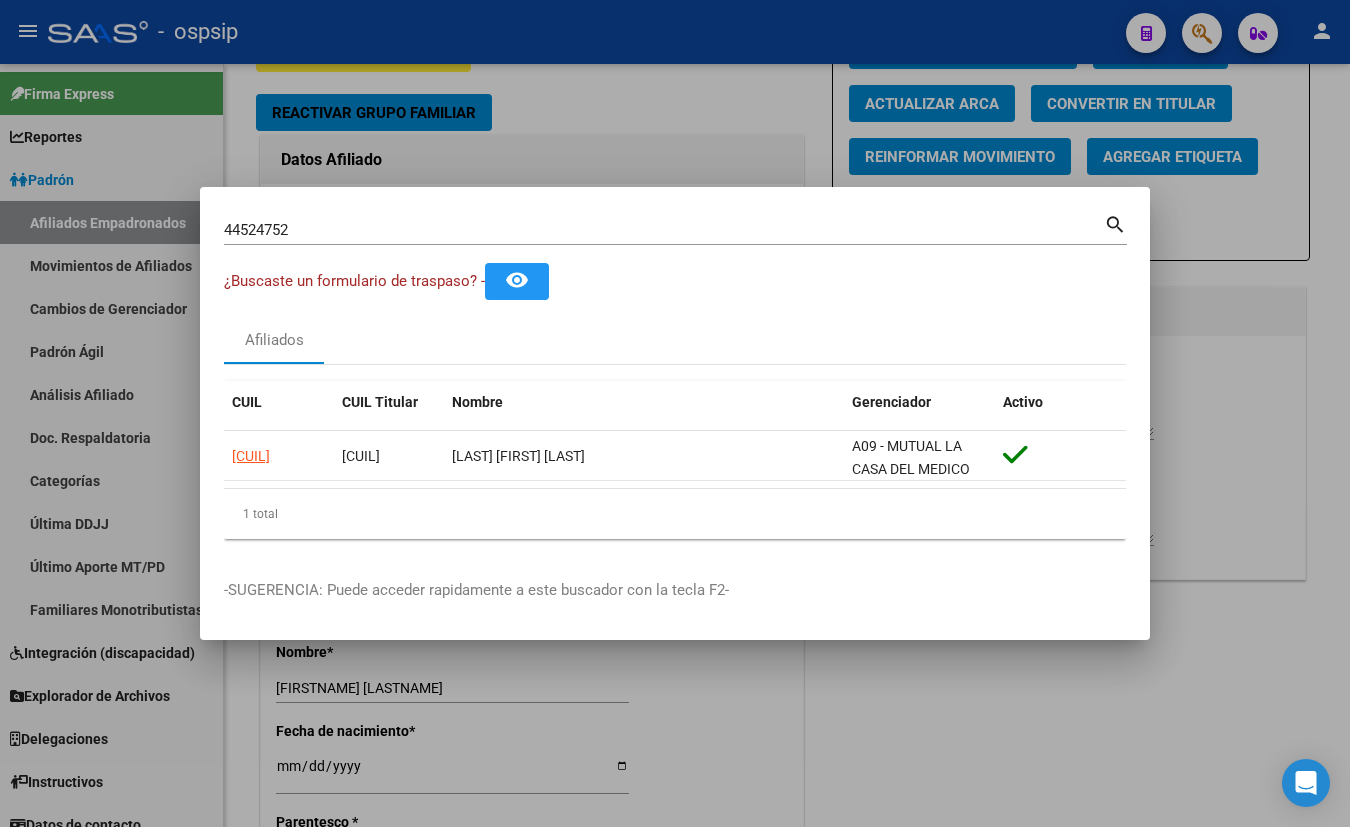 type 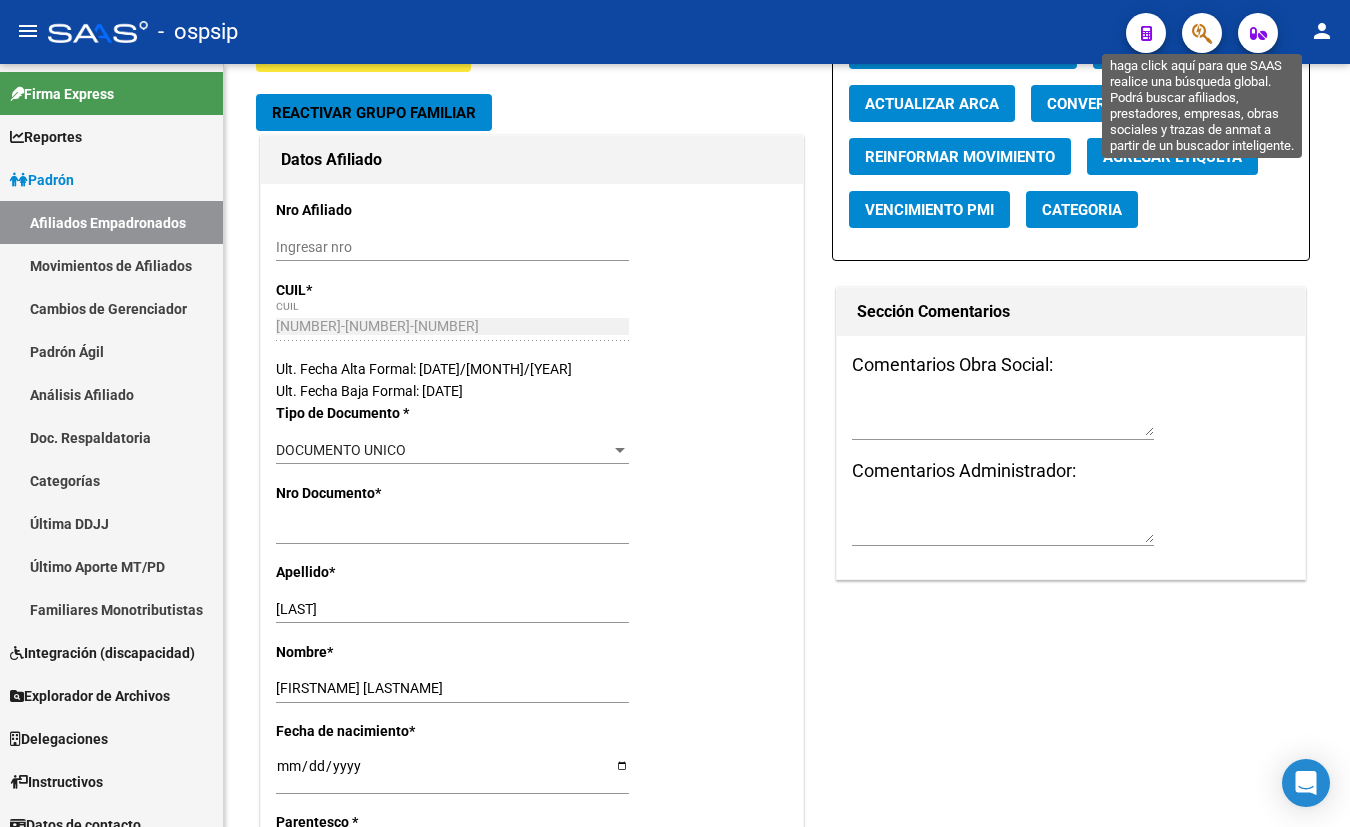 click 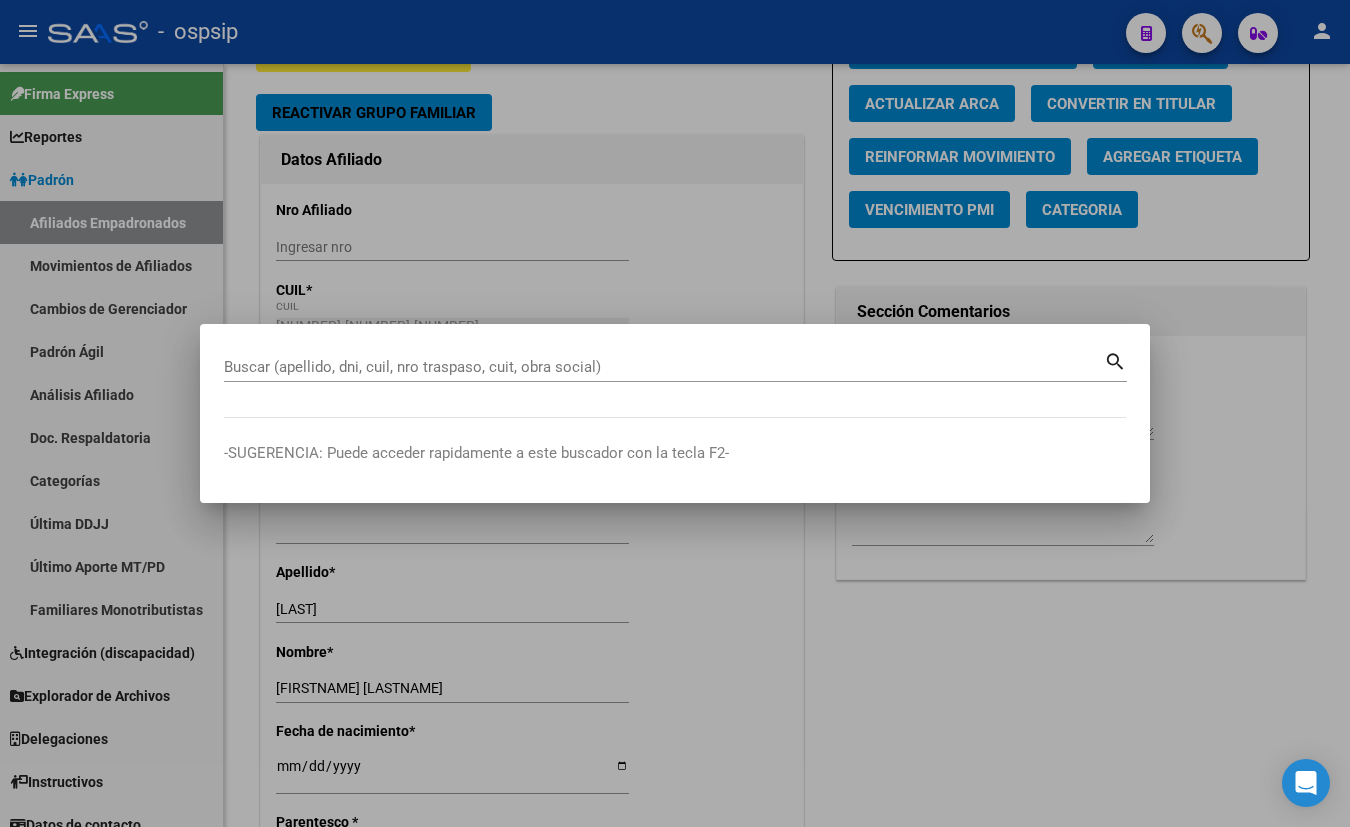click on "Buscar (apellido, dni, cuil, nro traspaso, cuit, obra social)" at bounding box center (664, 367) 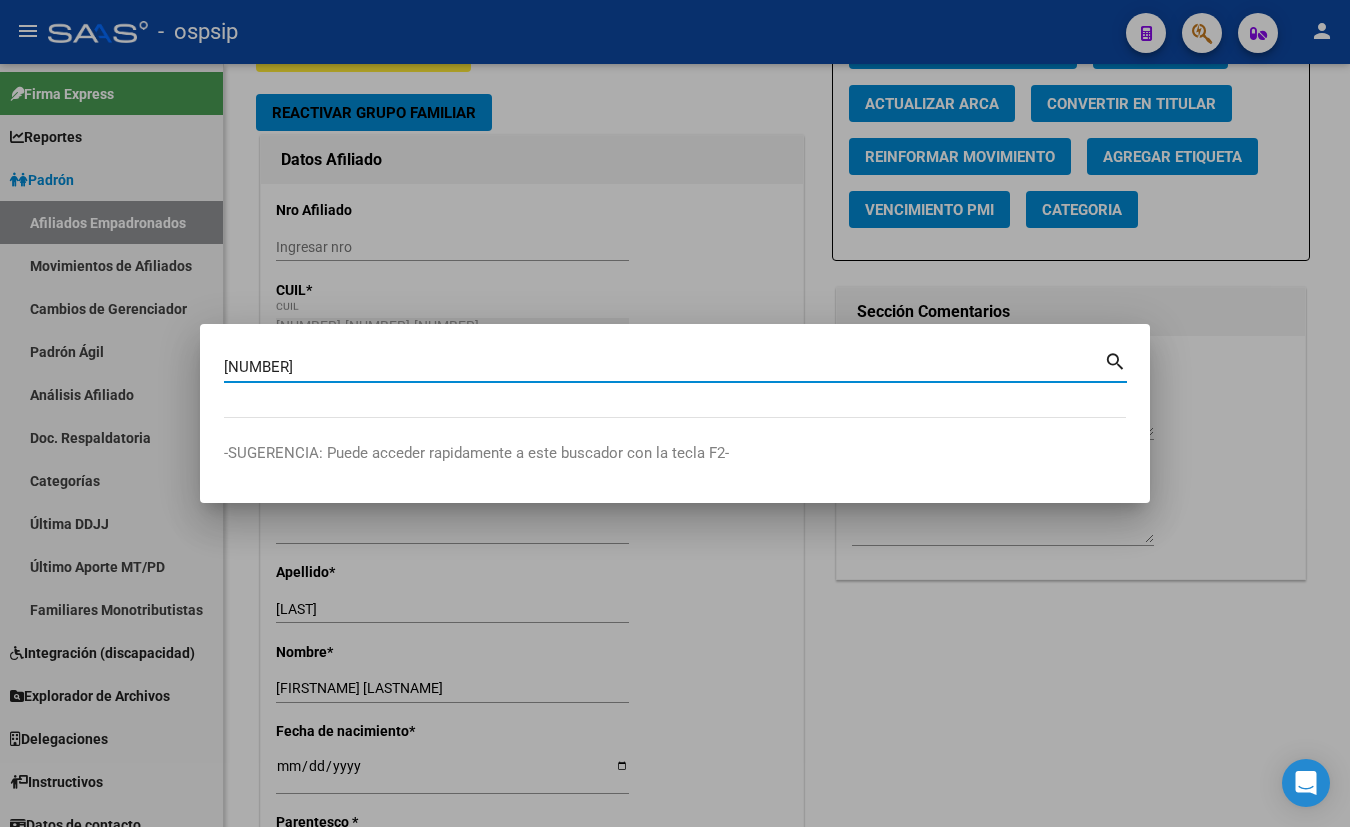 type on "[NUMBER]" 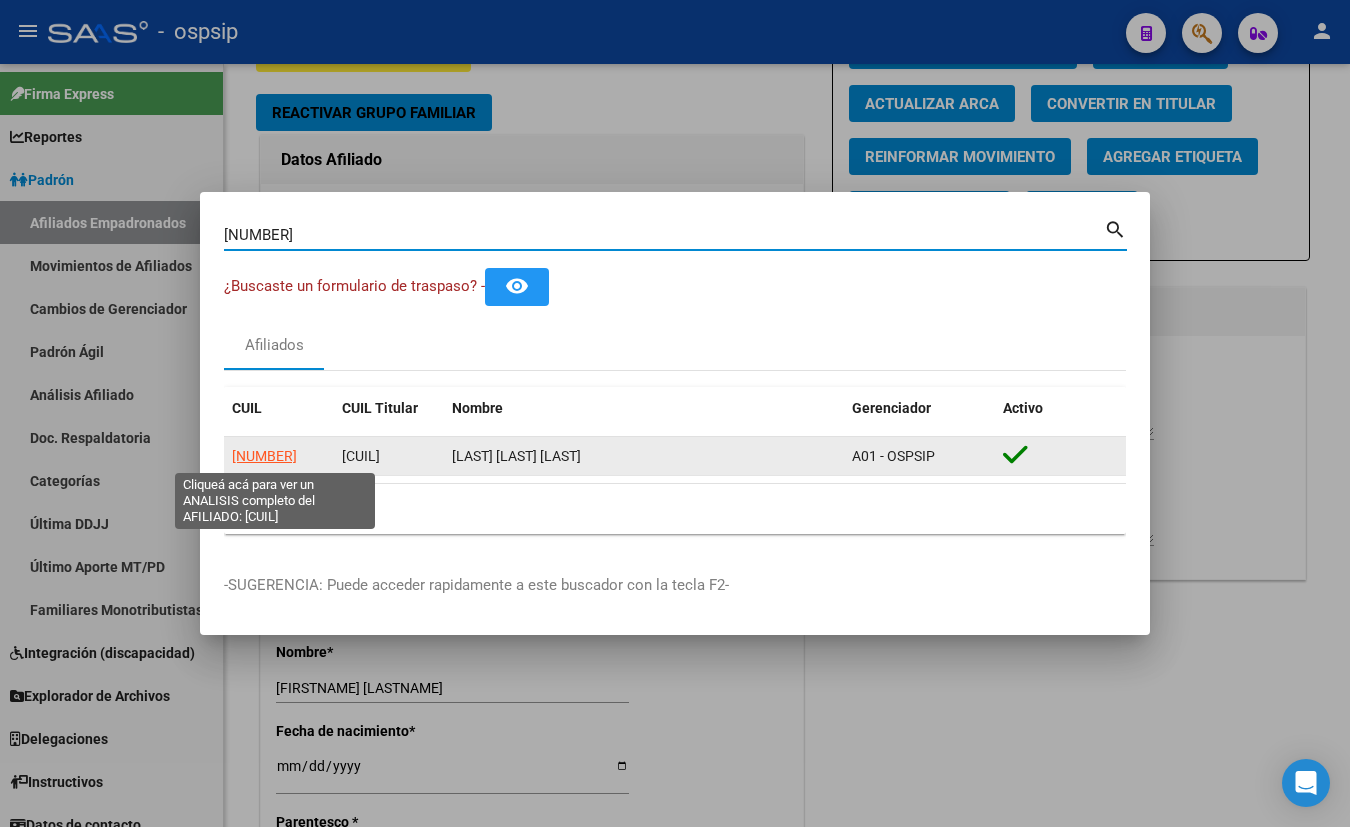 click on "[NUMBER]" 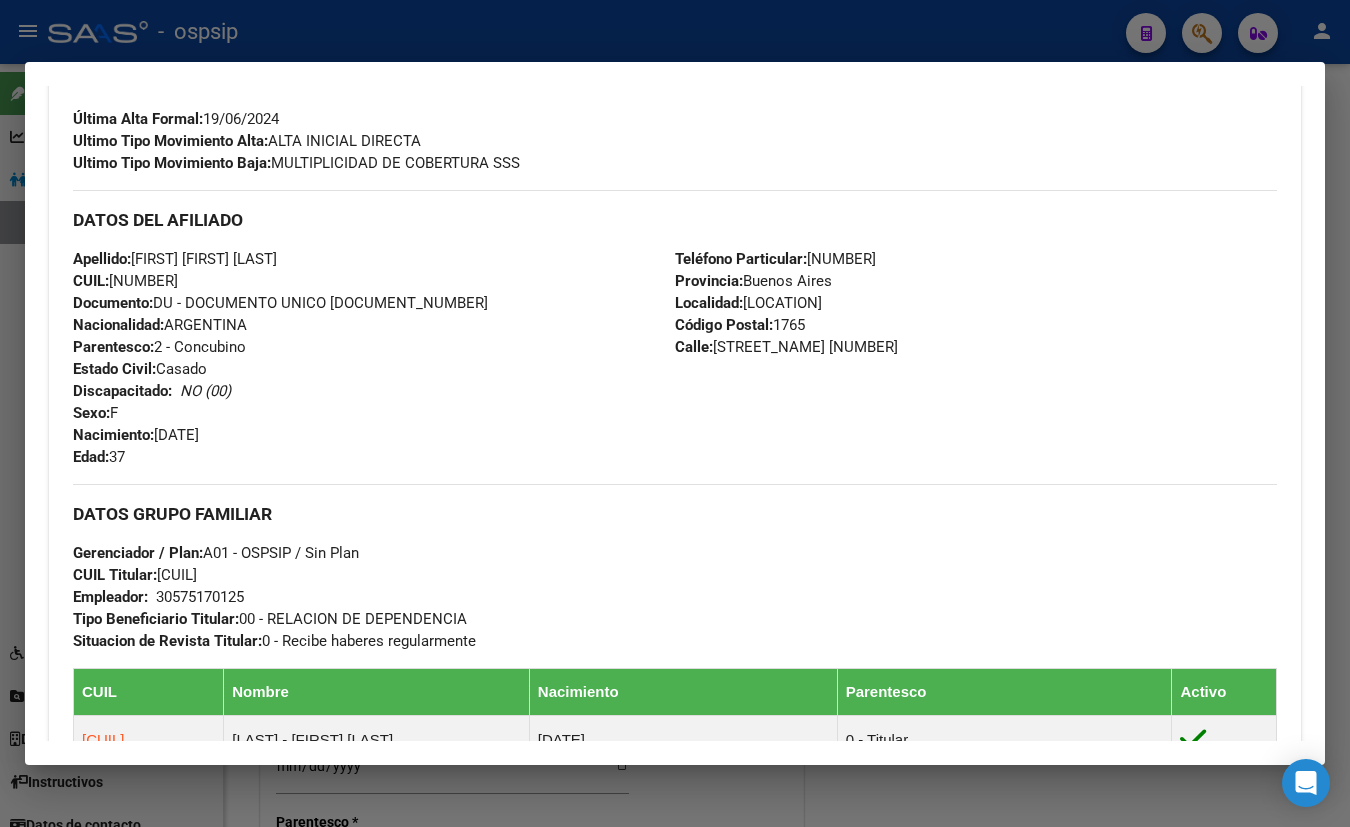 scroll, scrollTop: 545, scrollLeft: 0, axis: vertical 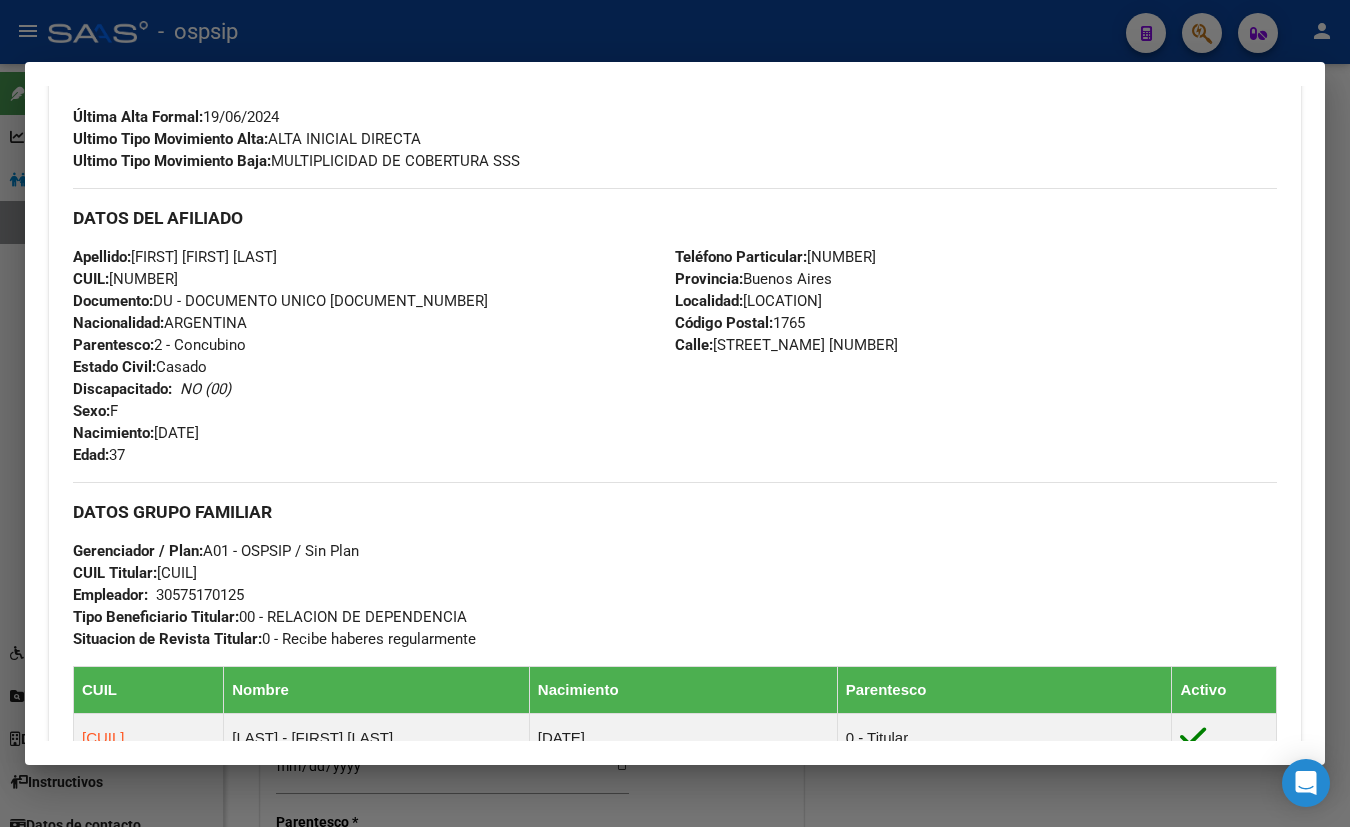 click on "Apellido:  [FIRST] [LAST]  CUIL:  [CUIL] Documento:  DU - DOCUMENTO UNICO [NUMBER]  Nacionalidad:  ARGENTINA Parentesco:  2 - Concubino Estado Civil:  Casado Discapacitado:    NO (00) Sexo:  F Nacimiento:  [DATE] Edad:  37" at bounding box center [374, 356] 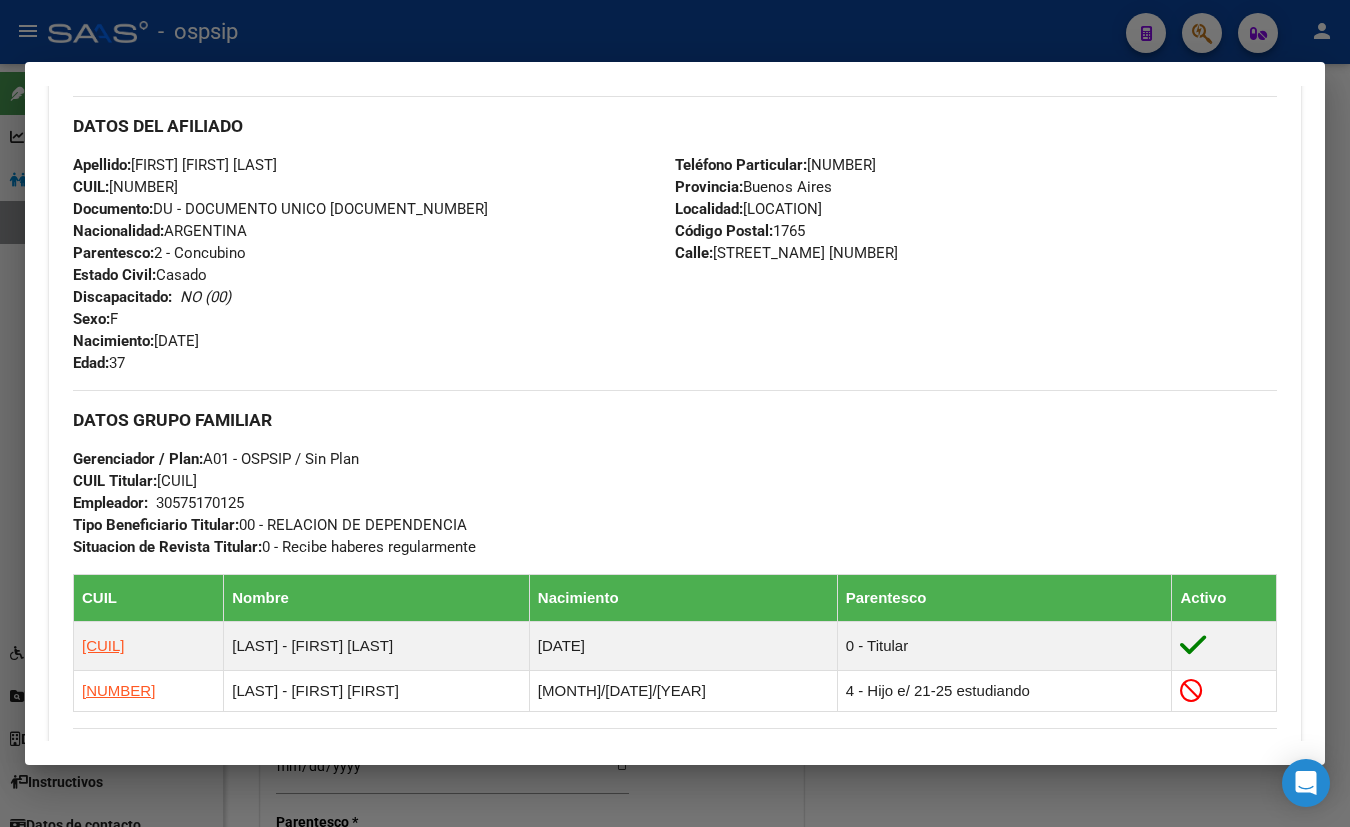 scroll, scrollTop: 636, scrollLeft: 0, axis: vertical 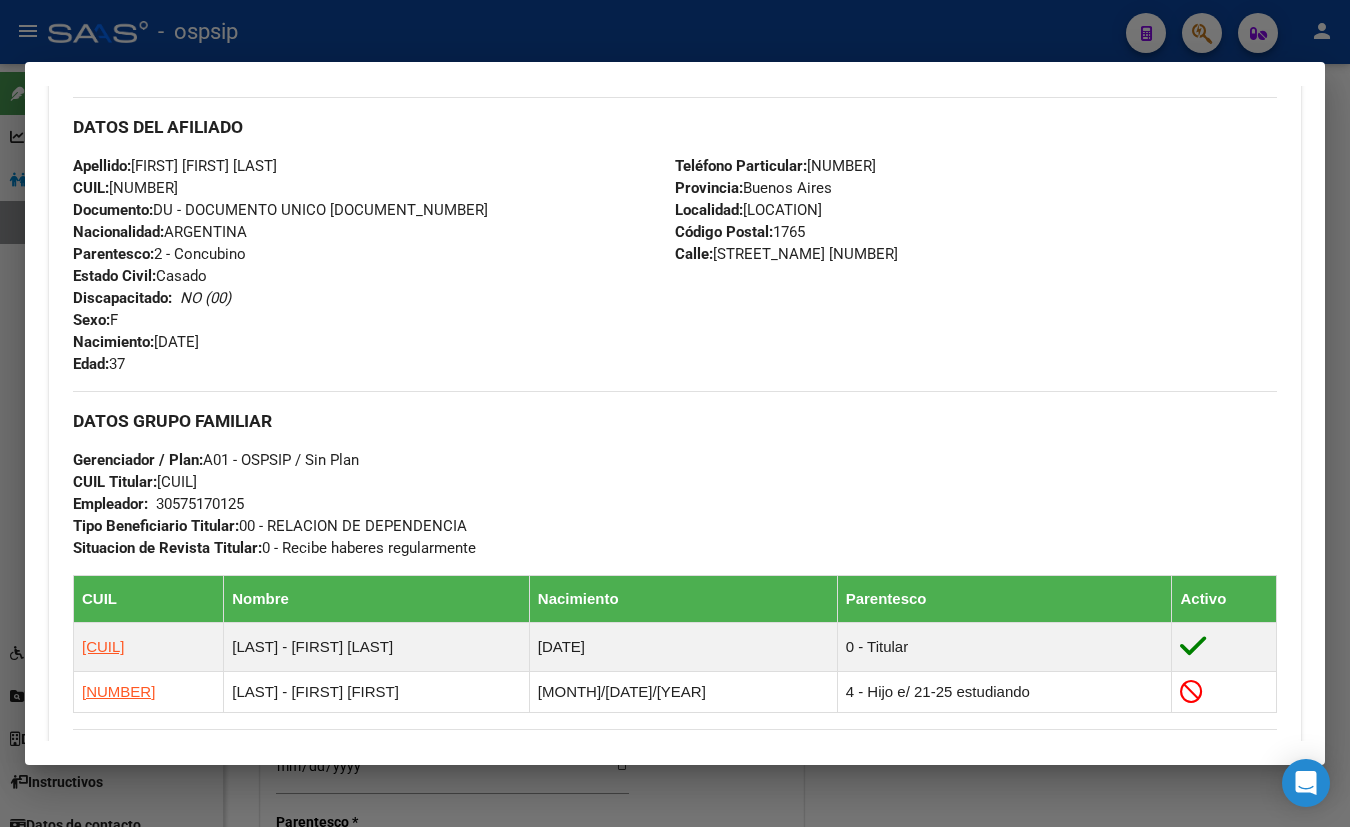 click on "Apellido:  [FIRST] [LAST]  CUIL:  [CUIL] Documento:  DU - DOCUMENTO UNICO [NUMBER]  Nacionalidad:  ARGENTINA Parentesco:  2 - Concubino Estado Civil:  Casado Discapacitado:    NO (00) Sexo:  F Nacimiento:  [DATE] Edad:  37" at bounding box center (374, 265) 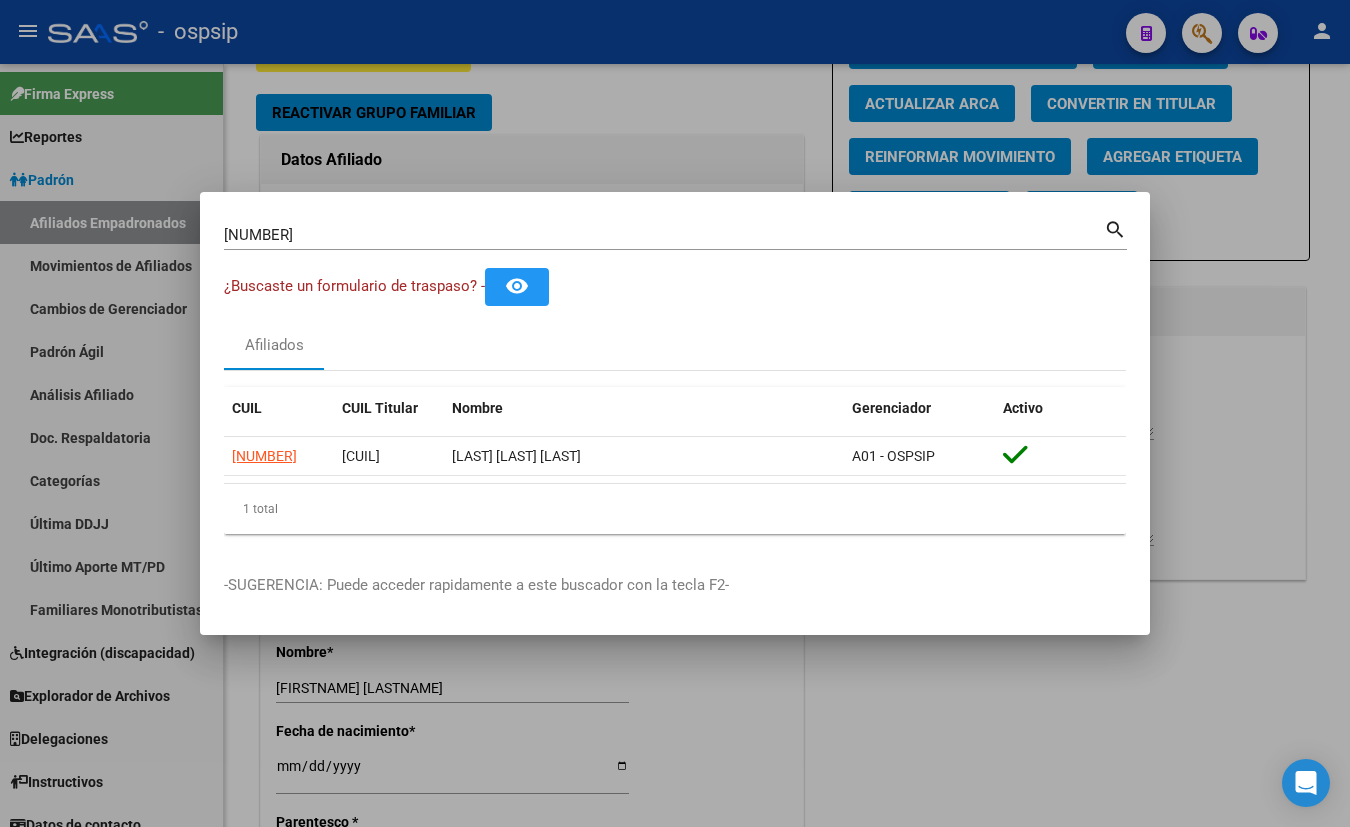 type 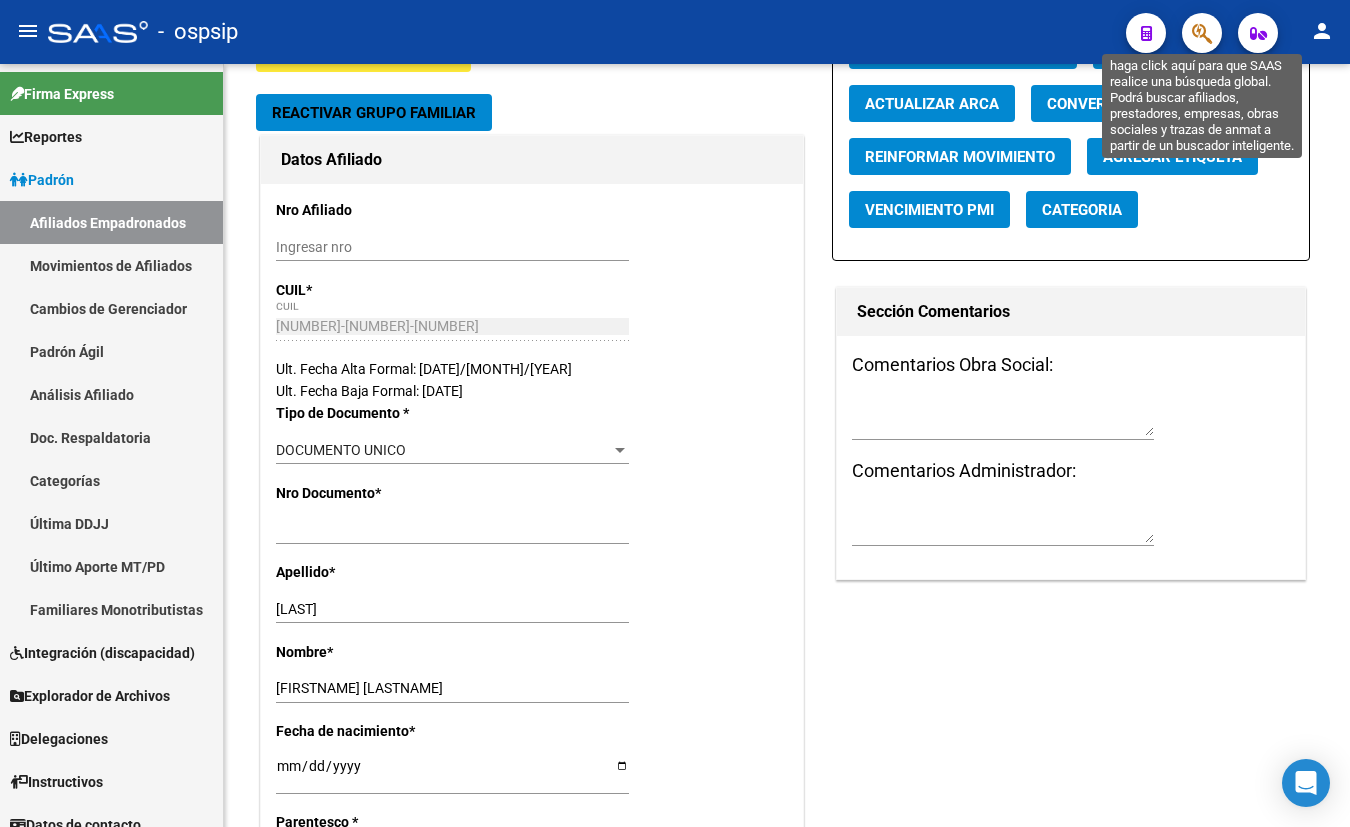 click 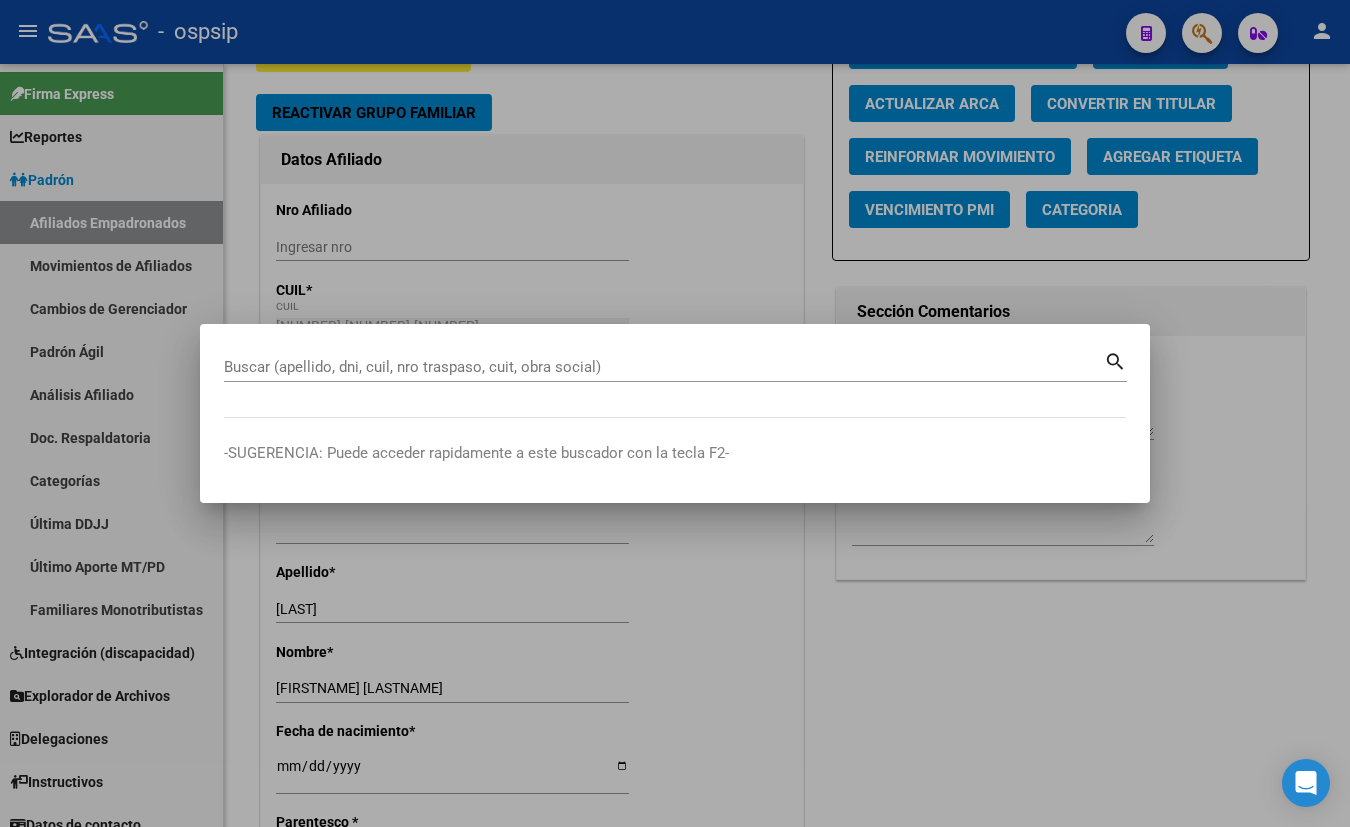 click at bounding box center (675, 413) 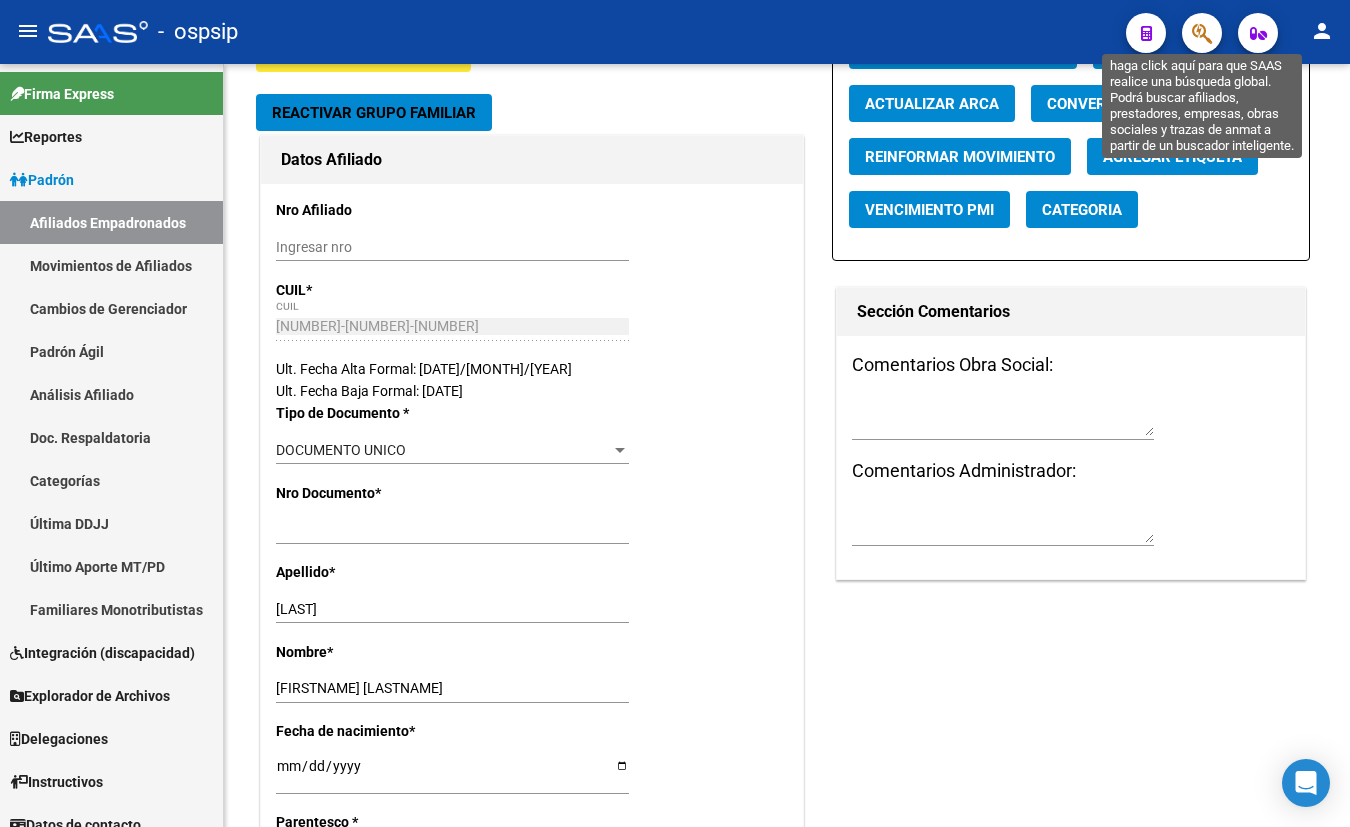 click 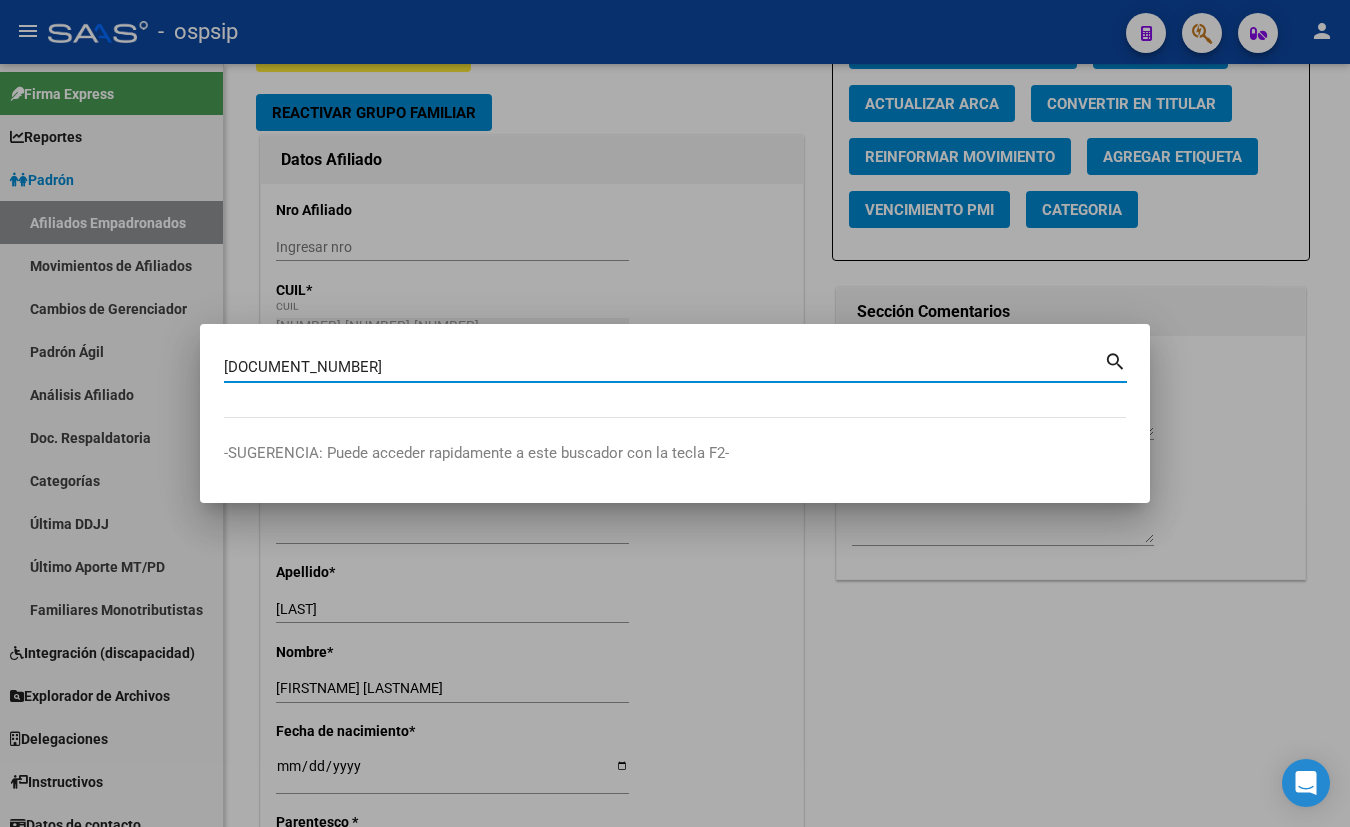 type on "[DOCUMENT_NUMBER]" 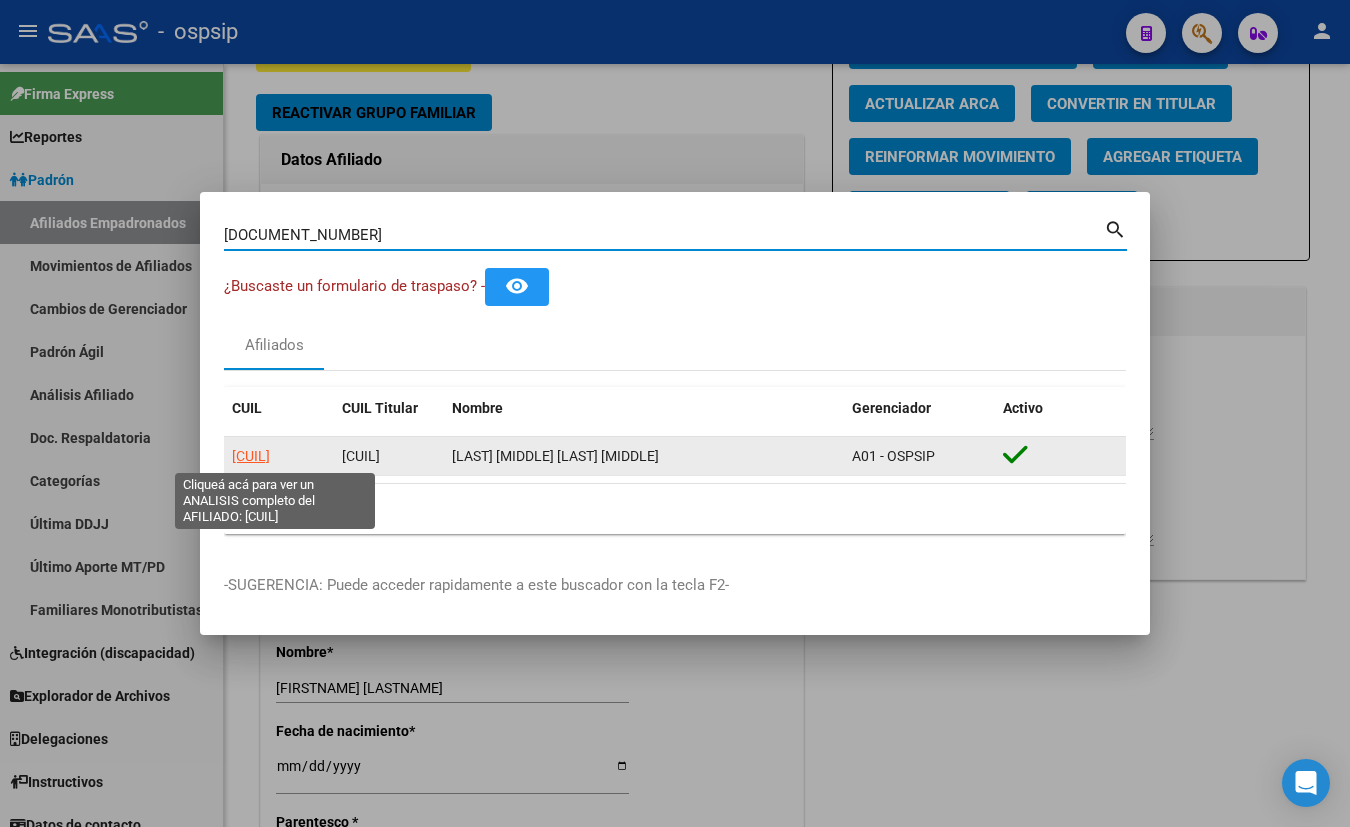 click on "[CUIL]" 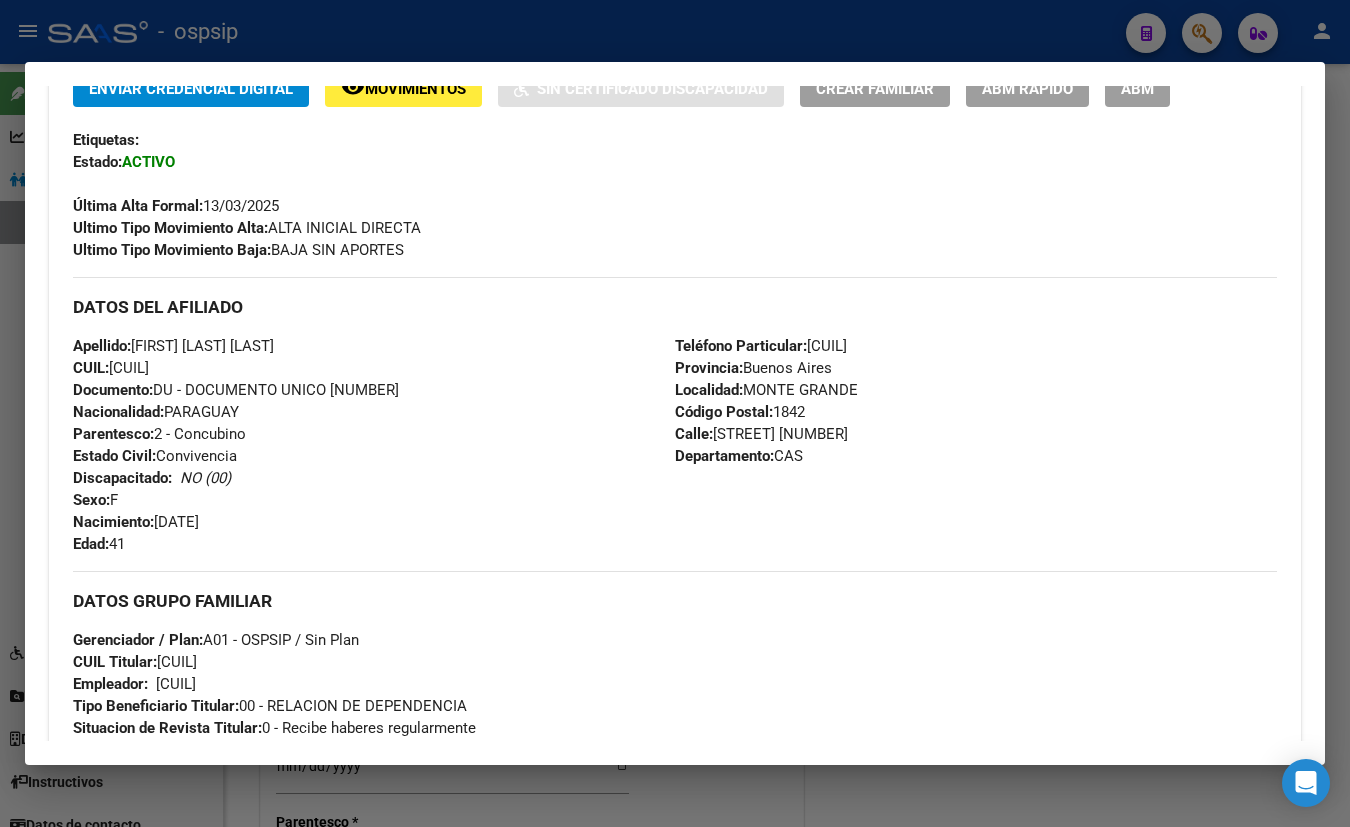 scroll, scrollTop: 454, scrollLeft: 0, axis: vertical 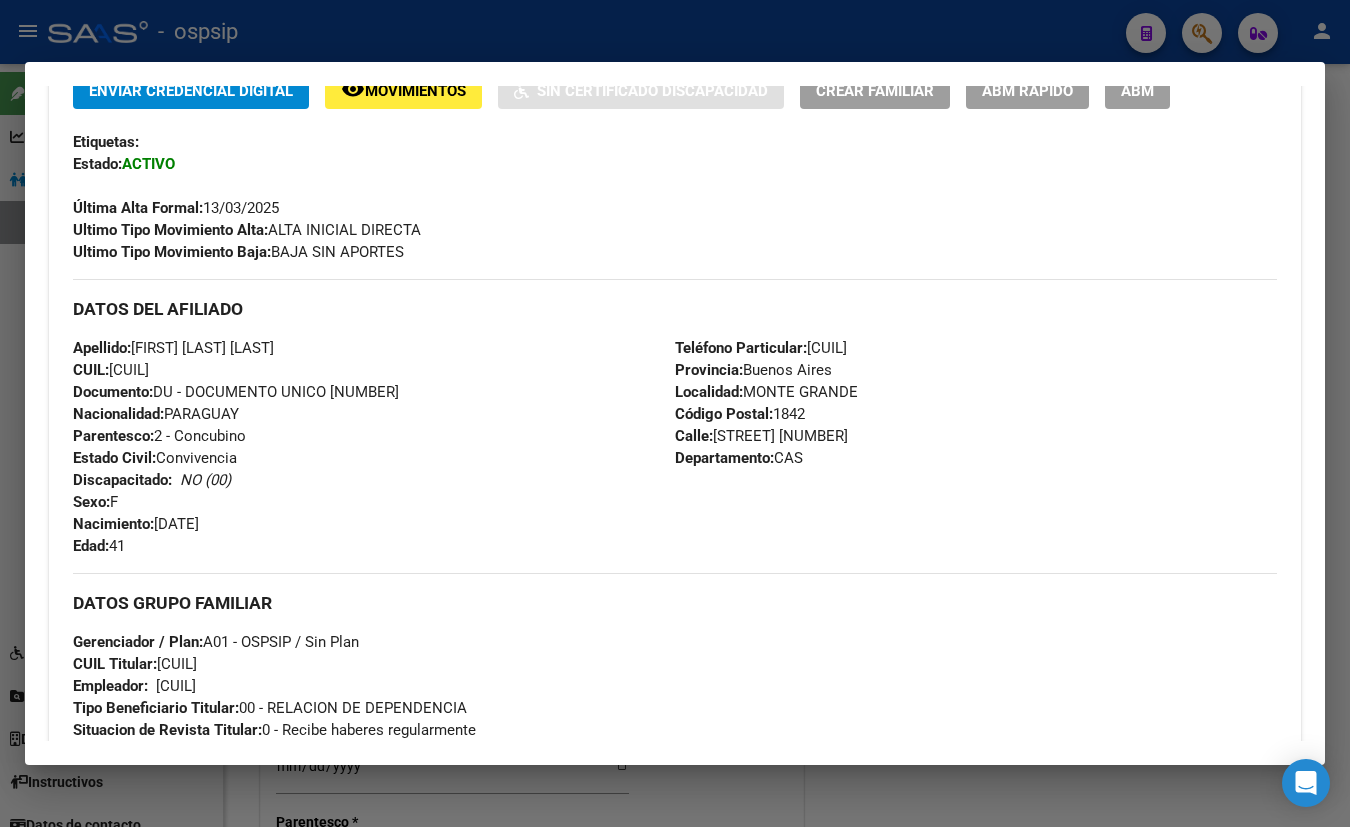 click on "Apellido:  [FIRST] [FIRST] [LAST] [LAST] CUIL:  [CUIL] Documento:  DU - DOCUMENTO UNICO [NUMBER]  Nacionalidad:  PARAGUAY Parentesco:  2 - Concubino Estado Civil:  Convivencia Discapacitado:    NO (00) Sexo:  F Nacimiento:  [DATE] Edad:  41" at bounding box center [374, 447] 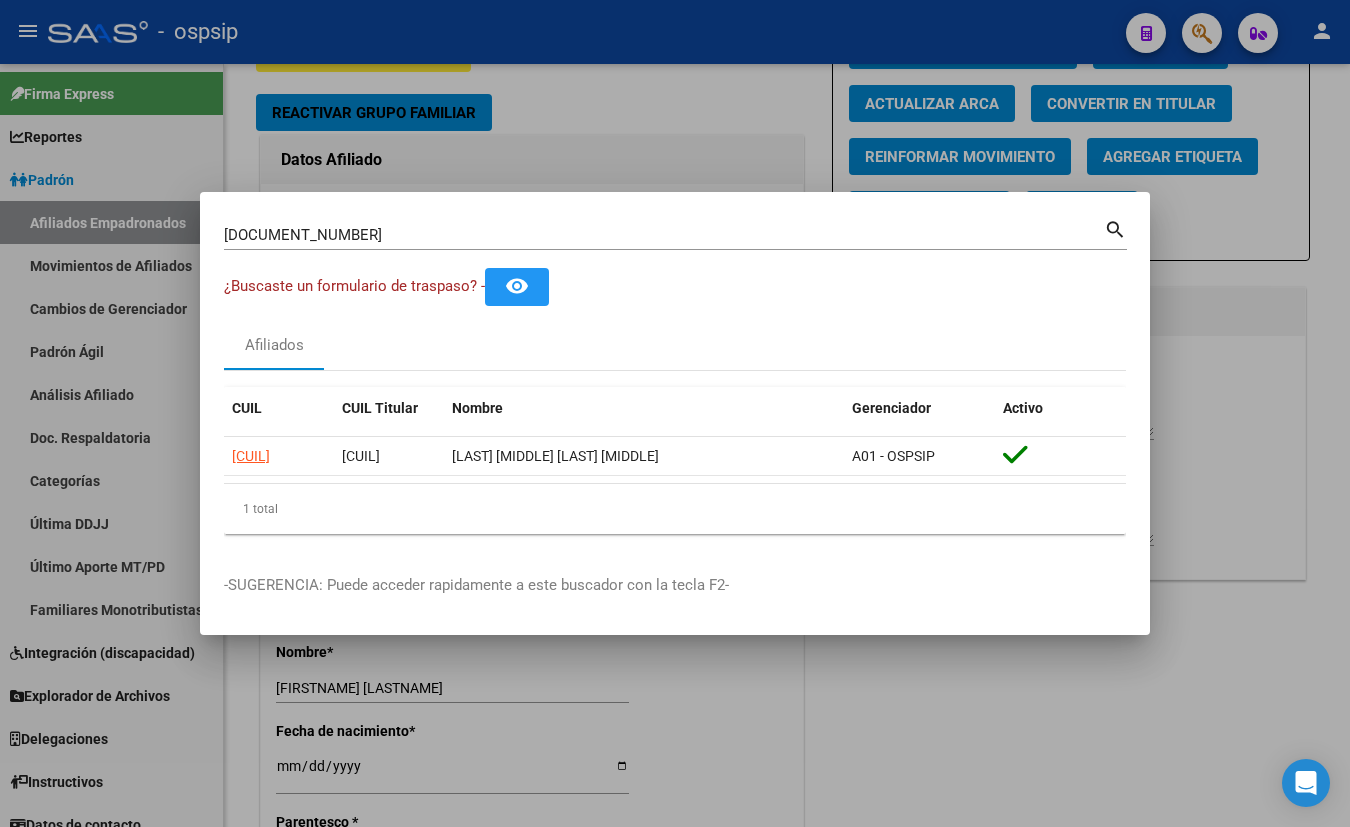 type 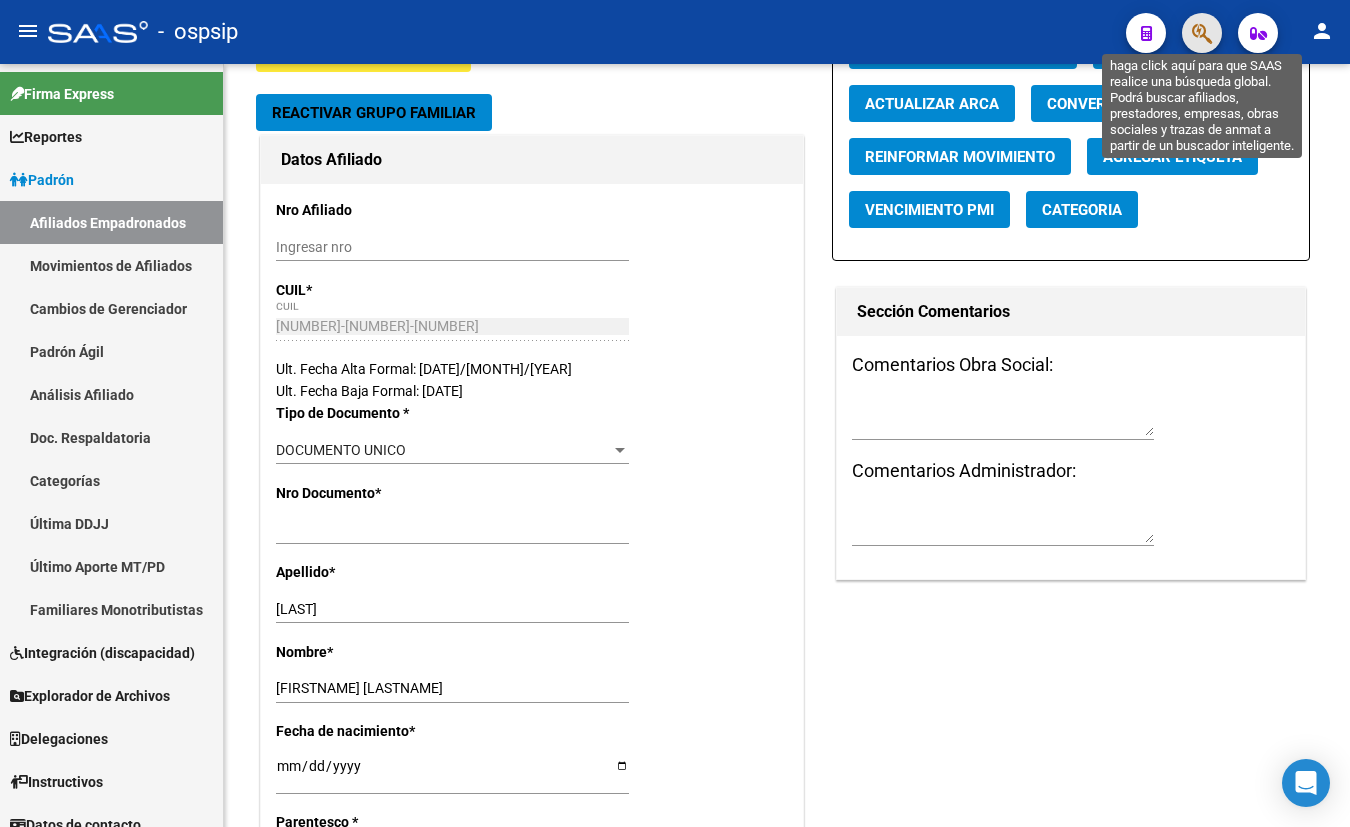 click 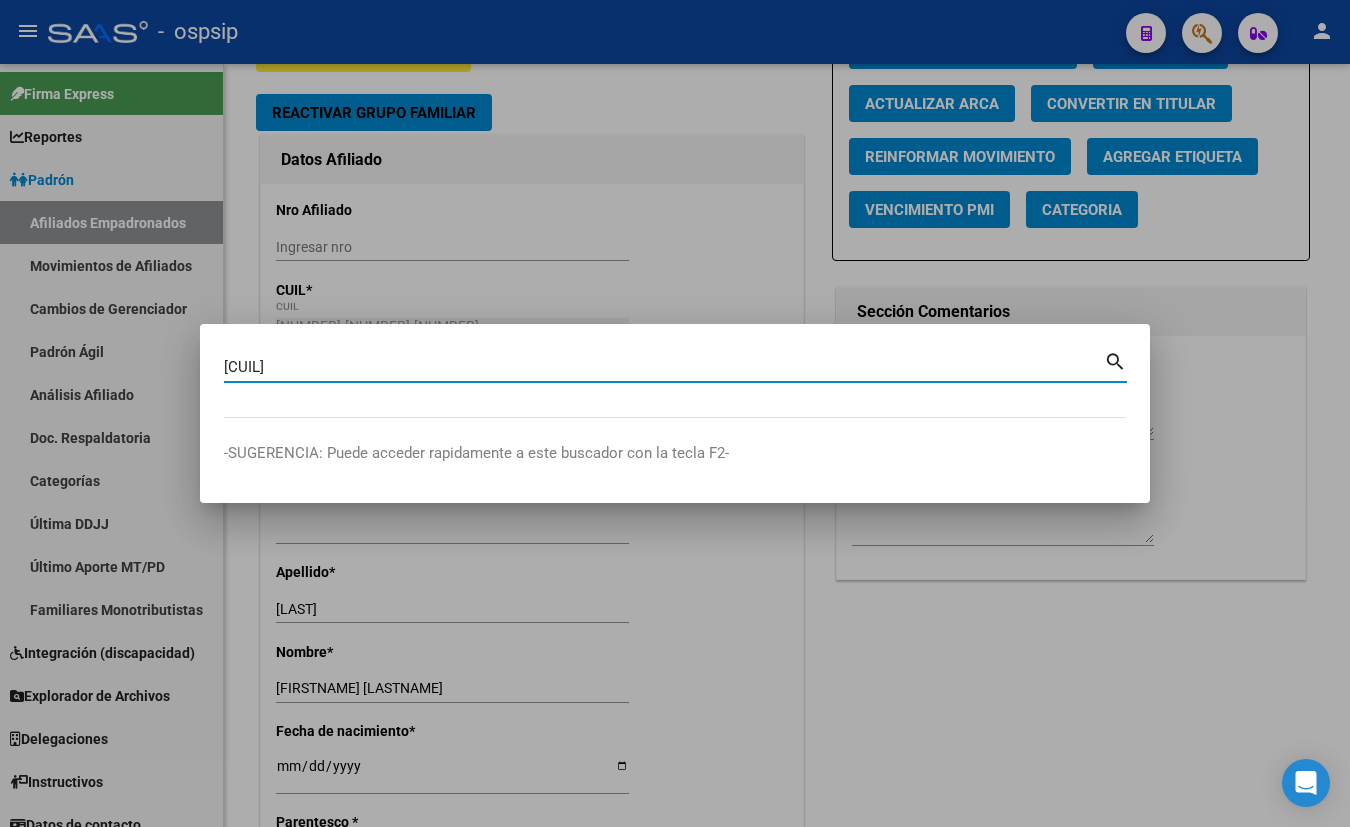 type on "[CUIL]" 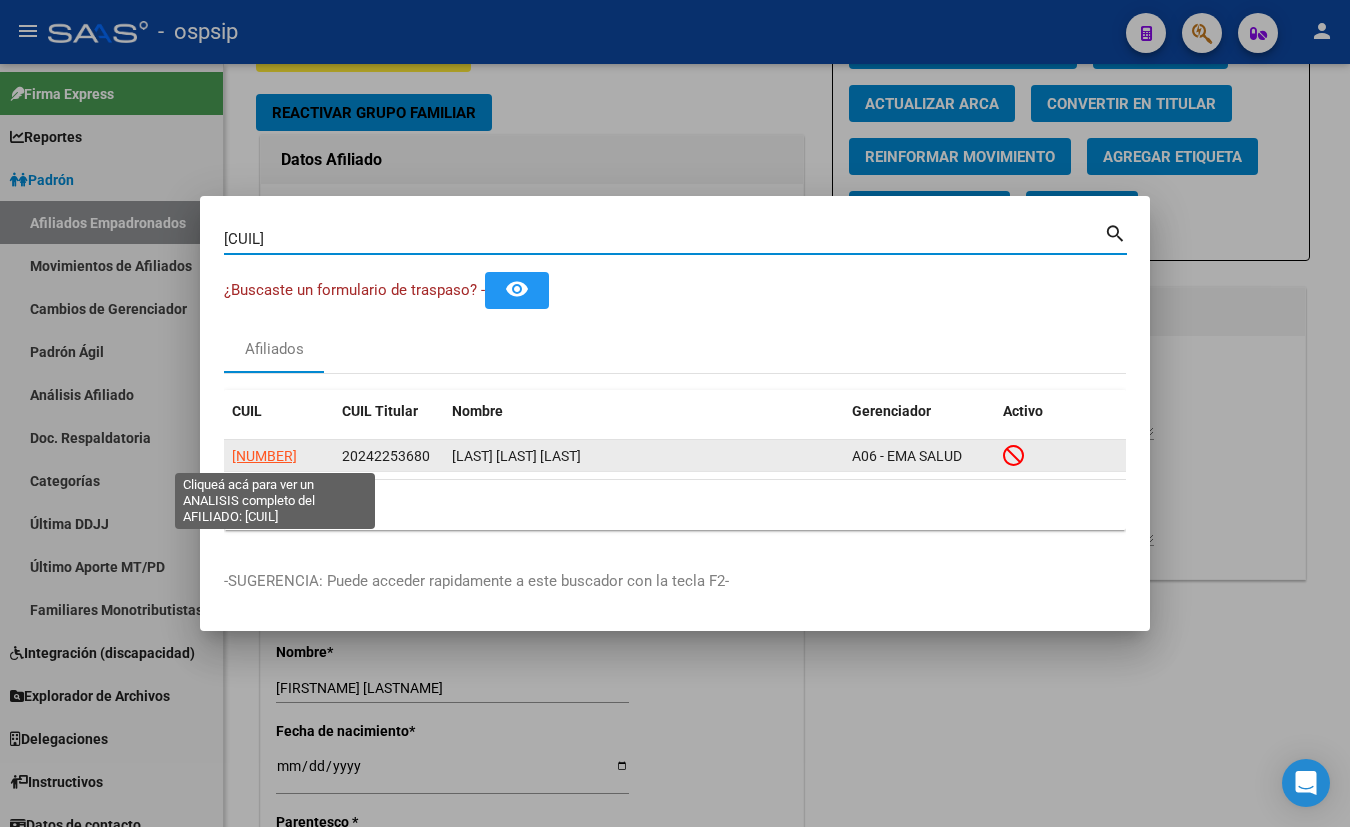 click on "[NUMBER]" 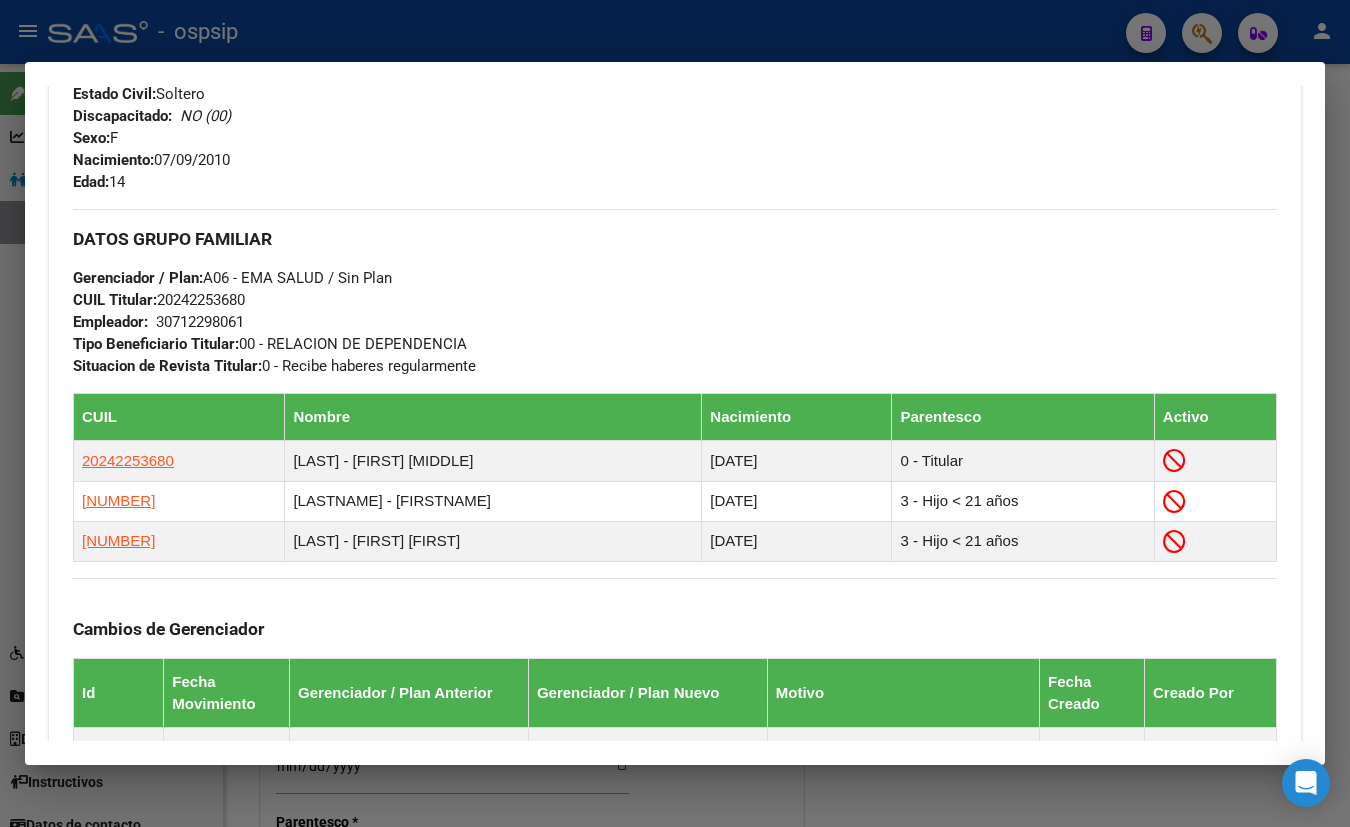 scroll, scrollTop: 363, scrollLeft: 0, axis: vertical 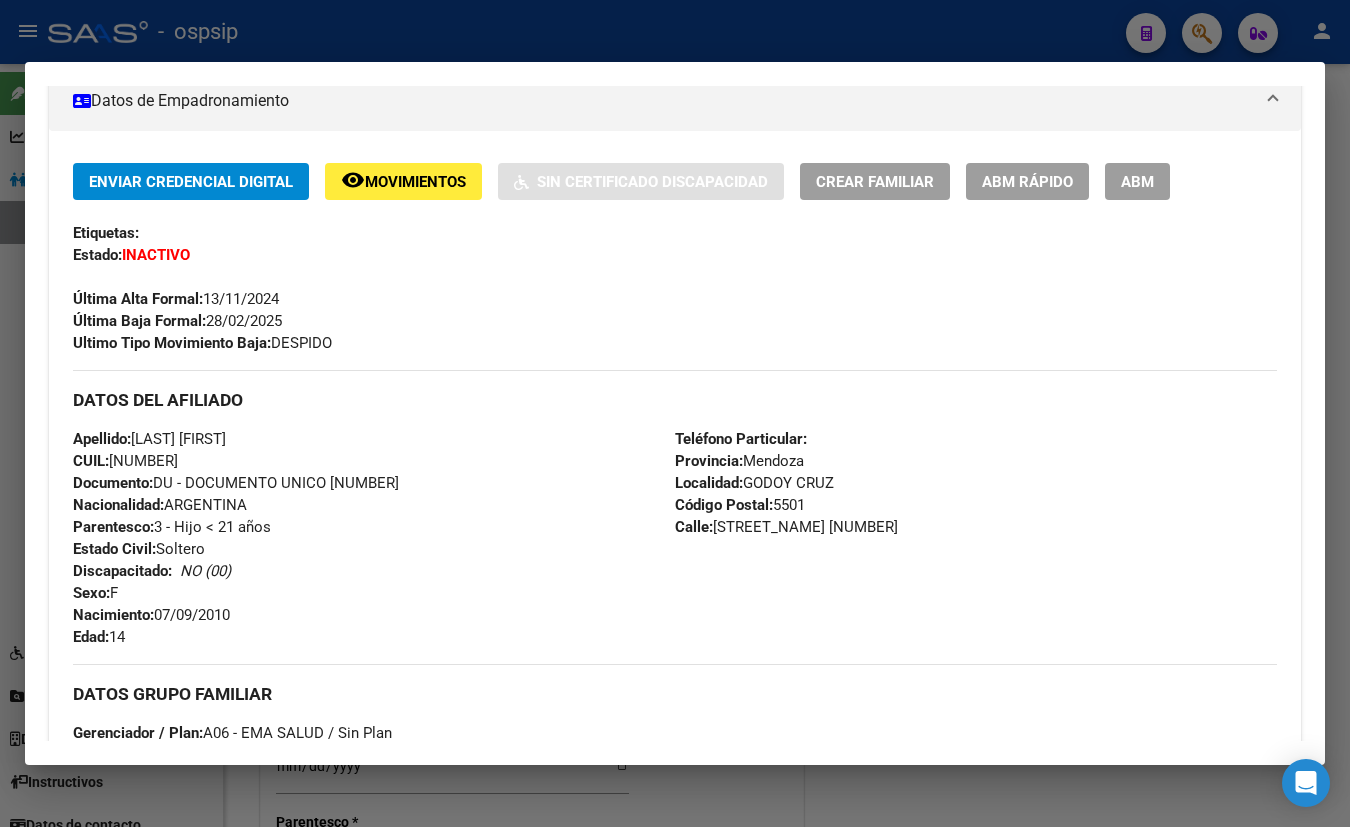 click on "Enviar Credencial Digital remove_red_eye Movimientos    Sin Certificado Discapacidad Crear Familiar ABM Rápido ABM Etiquetas: Estado: INACTIVO Última Alta Formal:  13/11/2024 Última Baja Formal:  28/02/2025 Ultimo Tipo Movimiento Baja:  DESPIDO DATOS DEL AFILIADO Apellido:  [LAST] [LAST] [LAST] CUIL:  [CUIL] Documento:  DU - DOCUMENTO UNICO [NUMBER]  Nacionalidad:  ARGENTINA Parentesco:  3 - Hijo < 21 años Estado Civil:  Soltero Discapacitado:    NO (00) Sexo:  F Nacimiento:  07/09/2010 Edad:  14  Teléfono Particular:                       Provincia:  [STATE] Localidad:  [CITY] Código Postal:  [ZIP] Calle:  CASA 14 DATOS GRUPO FAMILIAR Gerenciador / Plan:  A06 - EMA SALUD / Sin Plan CUIL Titular:  [CUIL]  Empleador:    [CUIL] Tipo Beneficiario Titular:   00 - RELACION DE DEPENDENCIA  Situacion de Revista Titular:  0 - Recibe haberes regularmente  CUIL Nombre Nacimiento Parentesco Activo [CUIL] [LAST] - [FIRST] [LAST] 01/01/1975  0 - Titular [CUIL] 13/01/2002 [CUIL]" at bounding box center (675, 803) 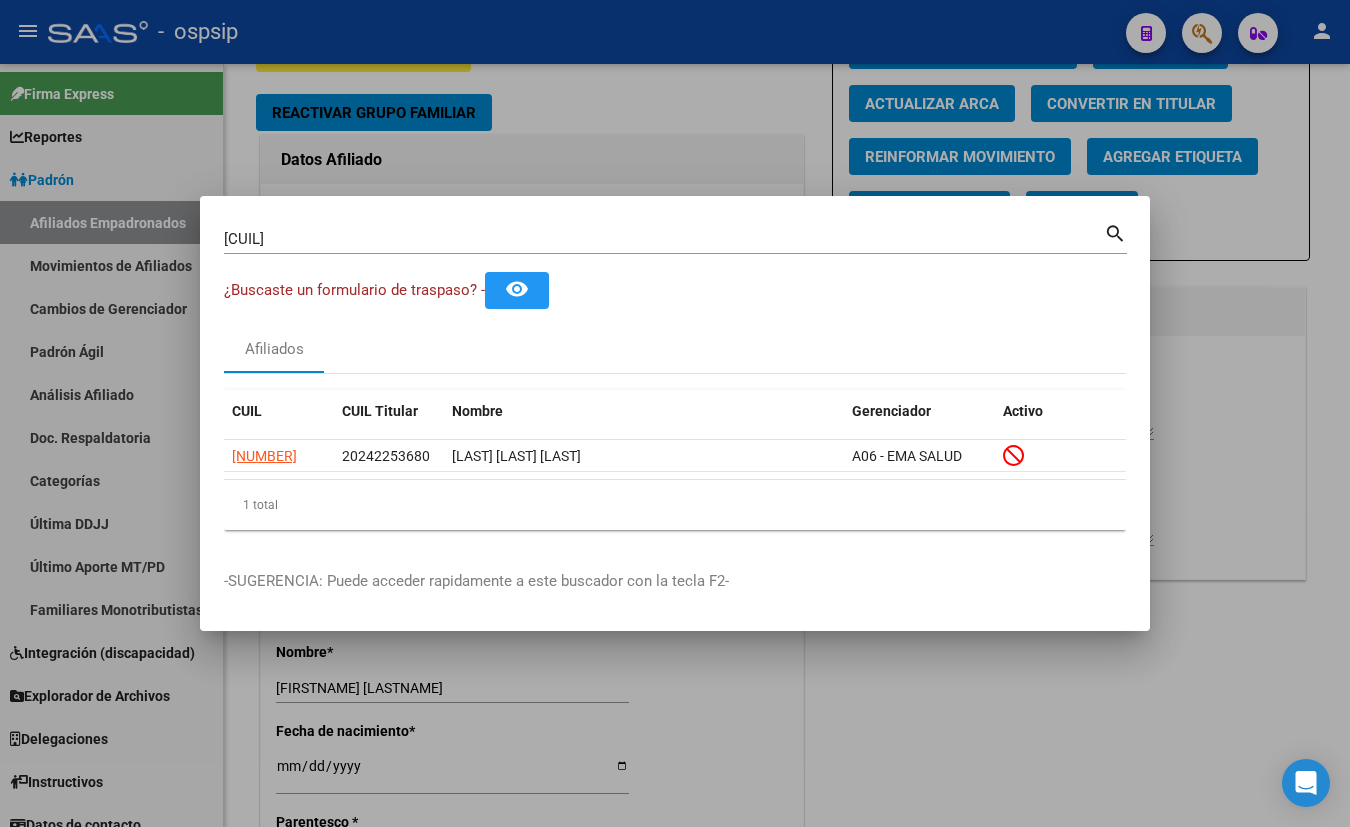 type 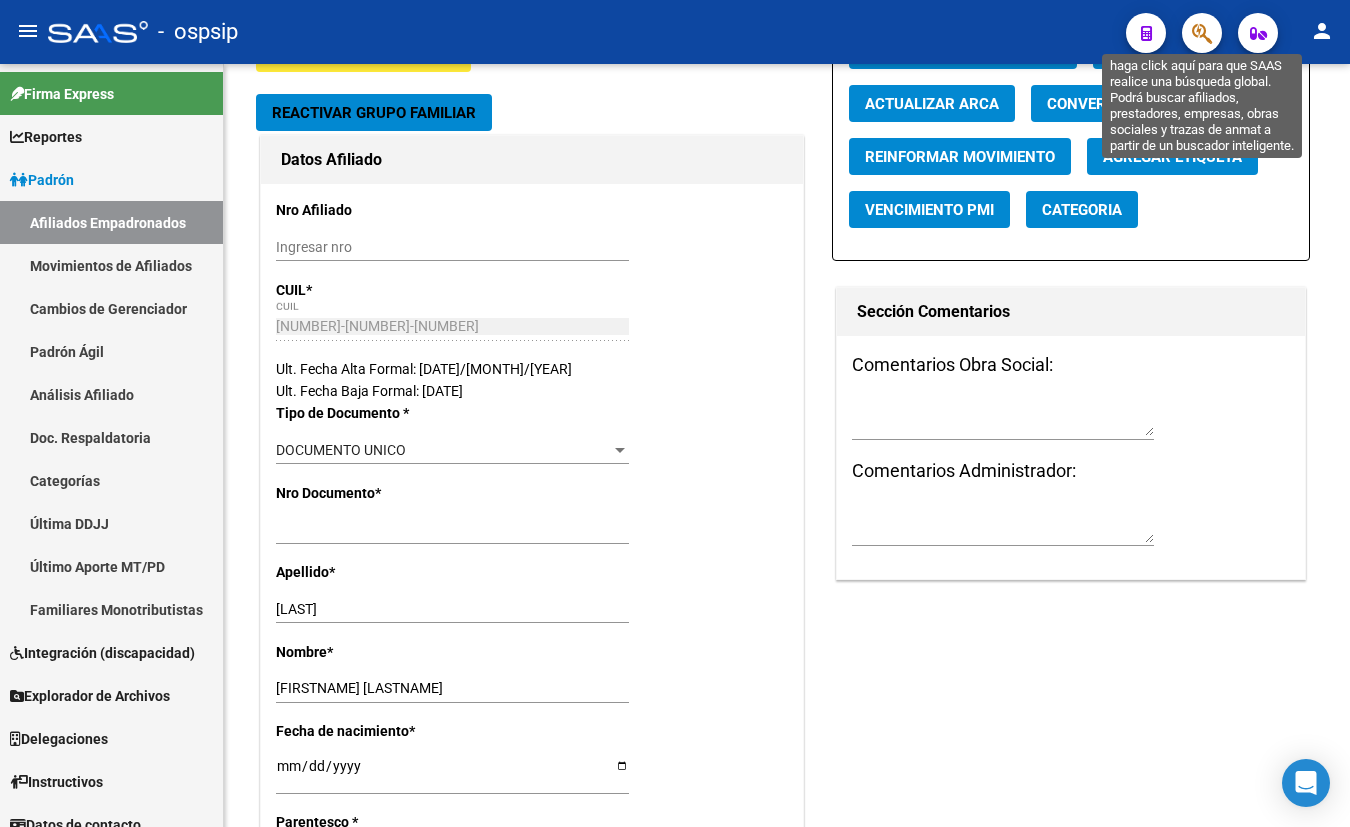 click 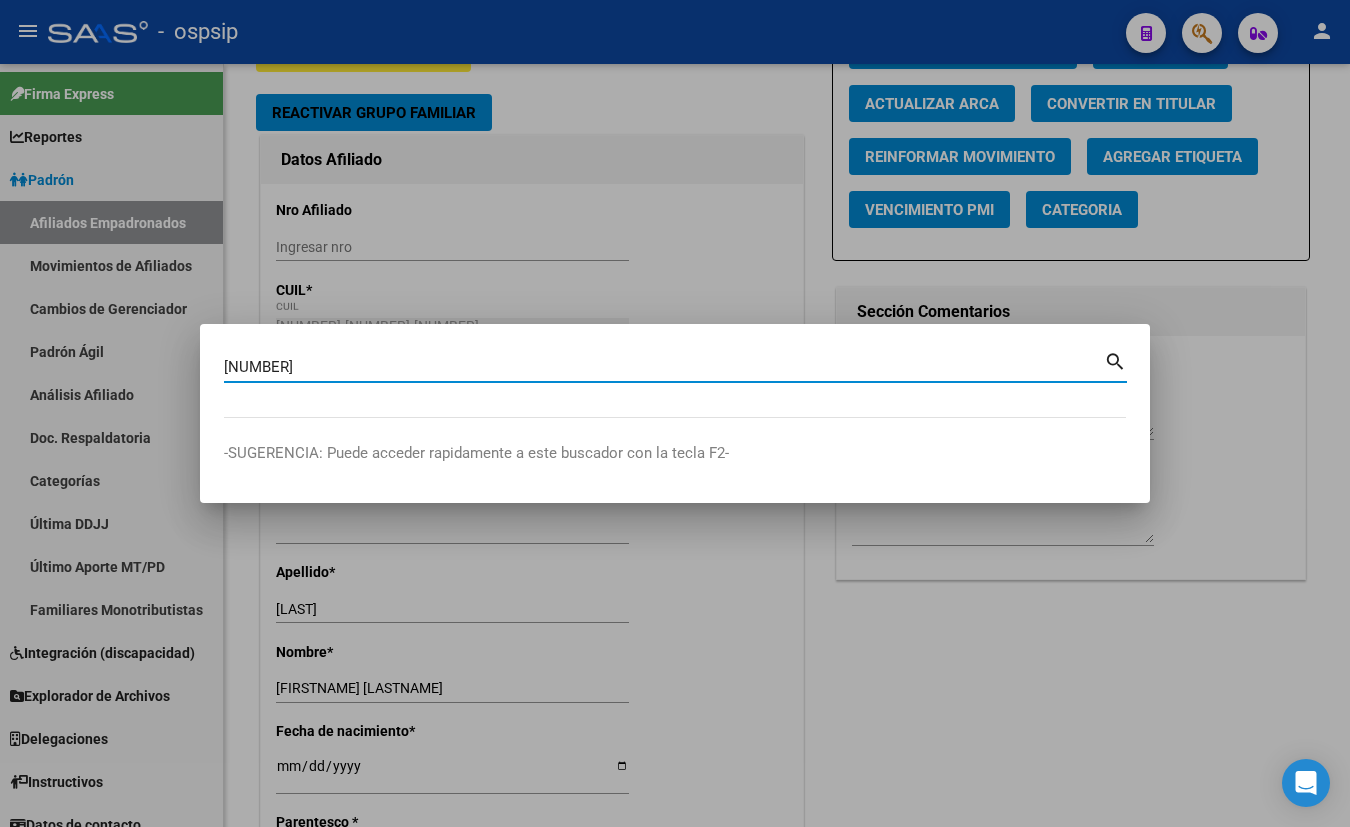 type on "[NUMBER]" 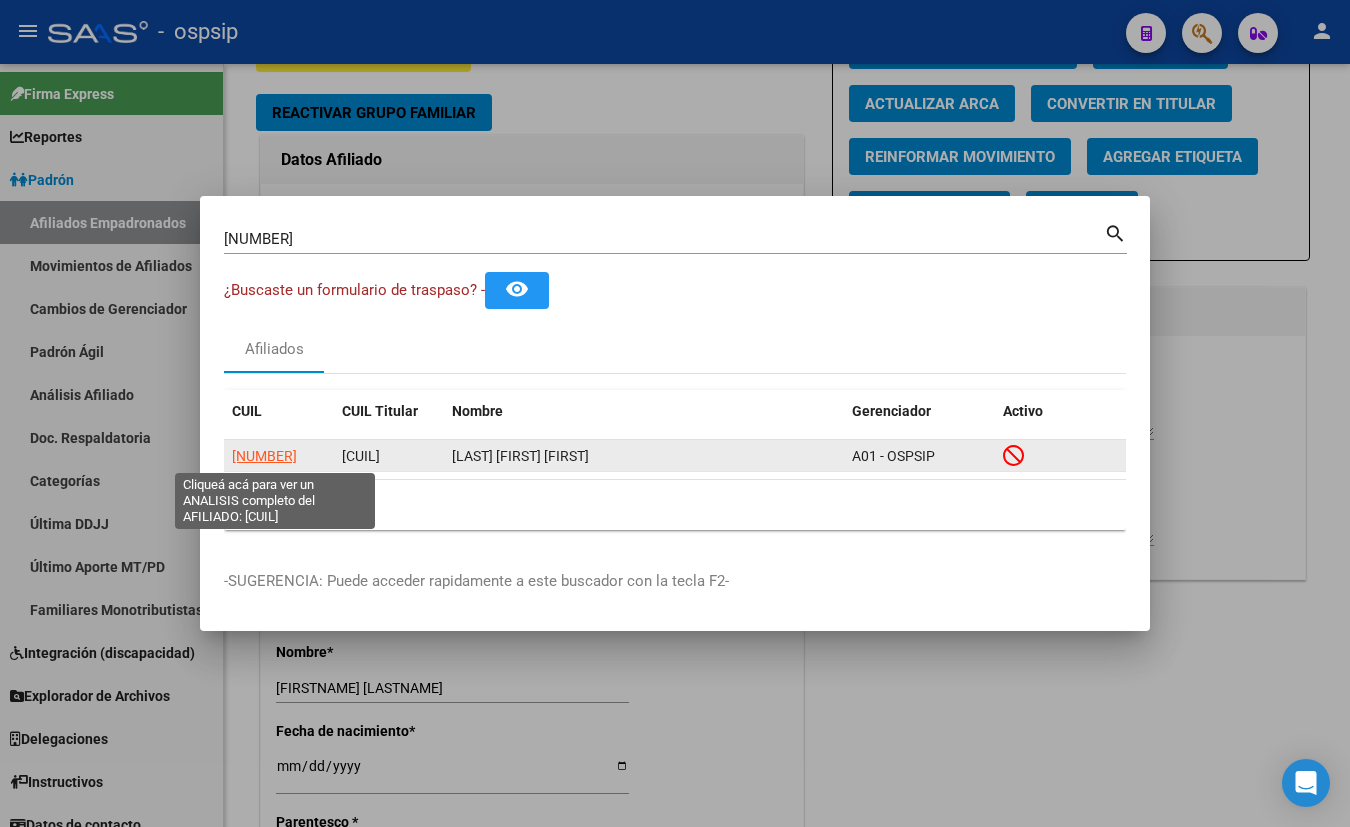 click on "[NUMBER]" 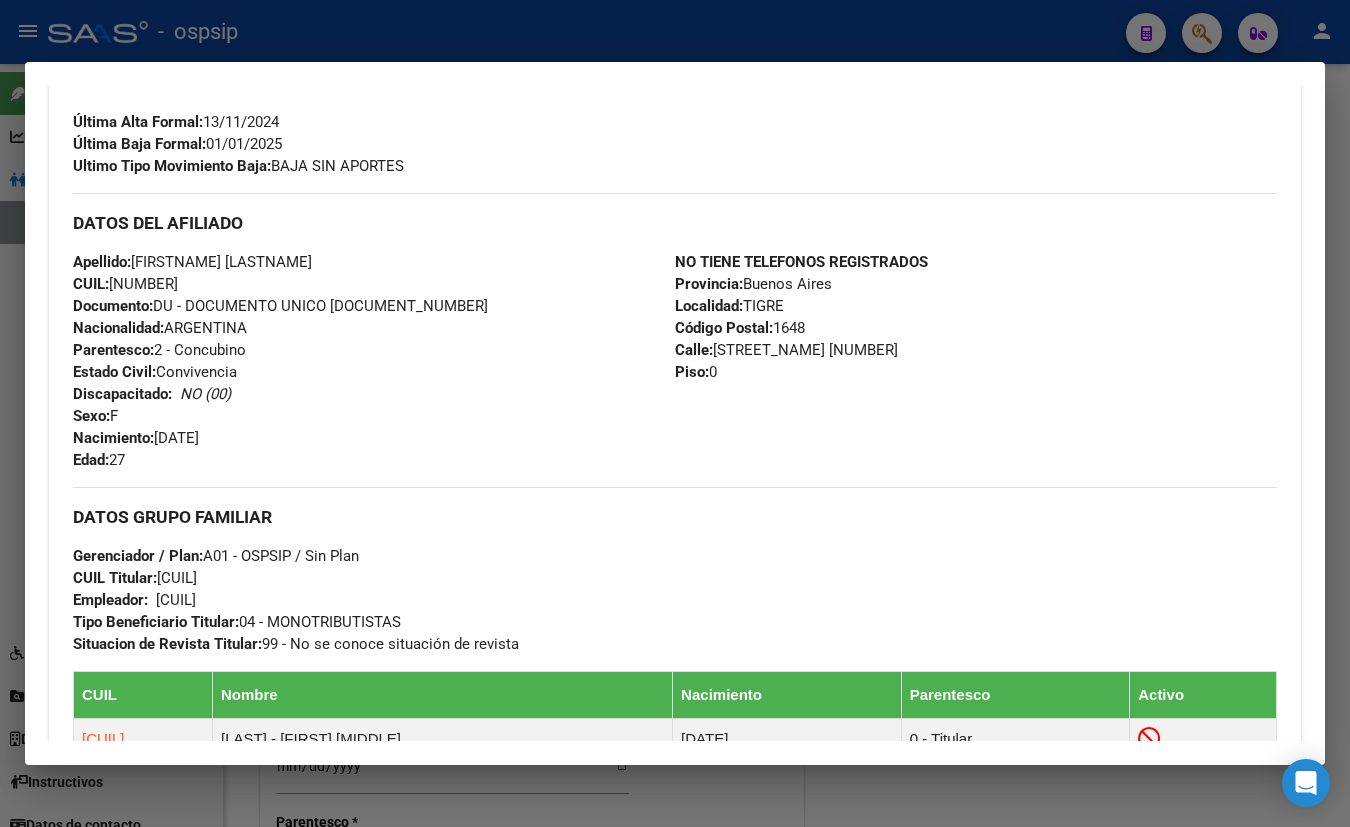 scroll, scrollTop: 363, scrollLeft: 0, axis: vertical 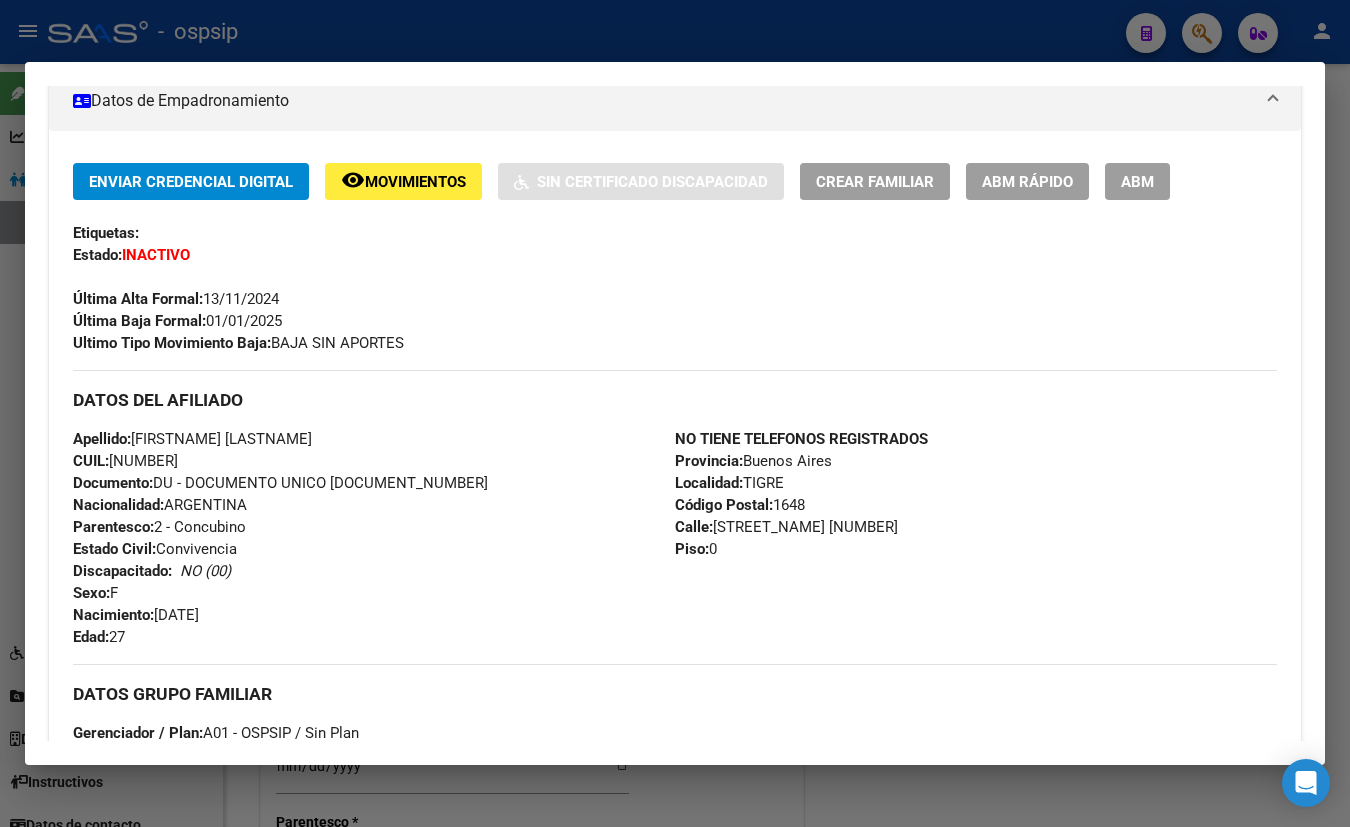 click on "Apellido:  [LAST] [LAST] [LAST] CUIL:  [CUIL] Documento:  DU - DOCUMENTO UNICO [NUMBER]  Nacionalidad:  ARGENTINA Parentesco:  2 - Concubino Estado Civil:  Convivencia Discapacitado:    NO (00) Sexo:  F Nacimiento:  [DATE] Edad:  27" at bounding box center (374, 538) 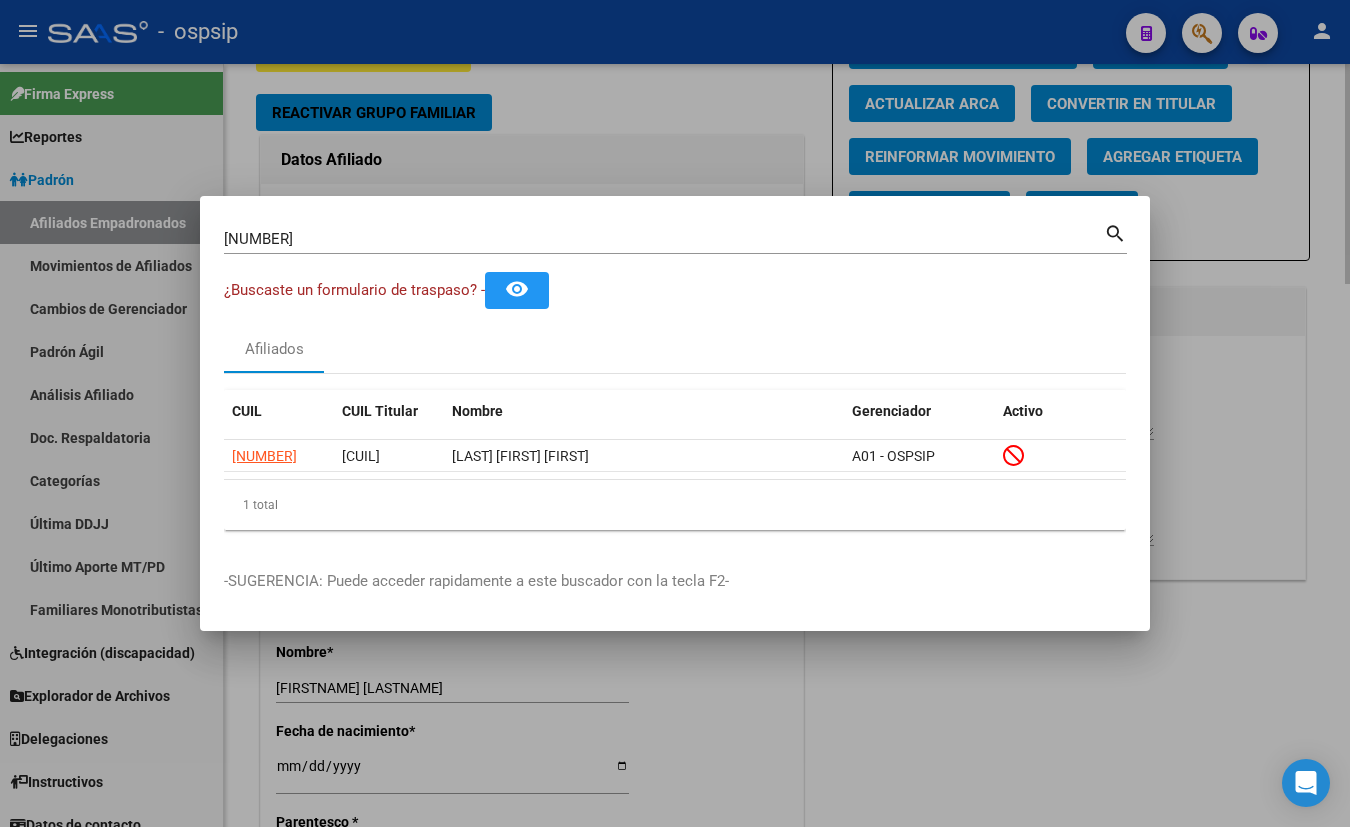 type 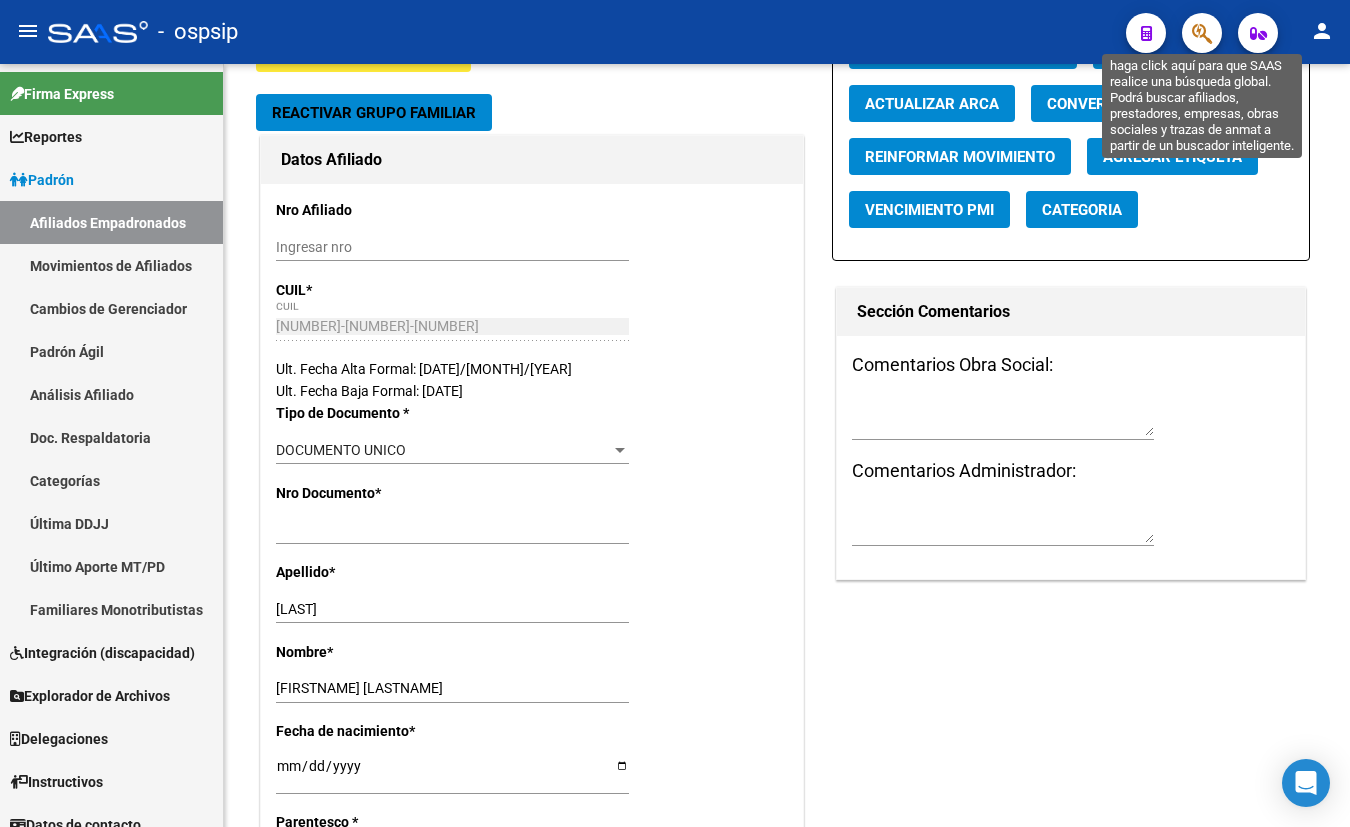 click 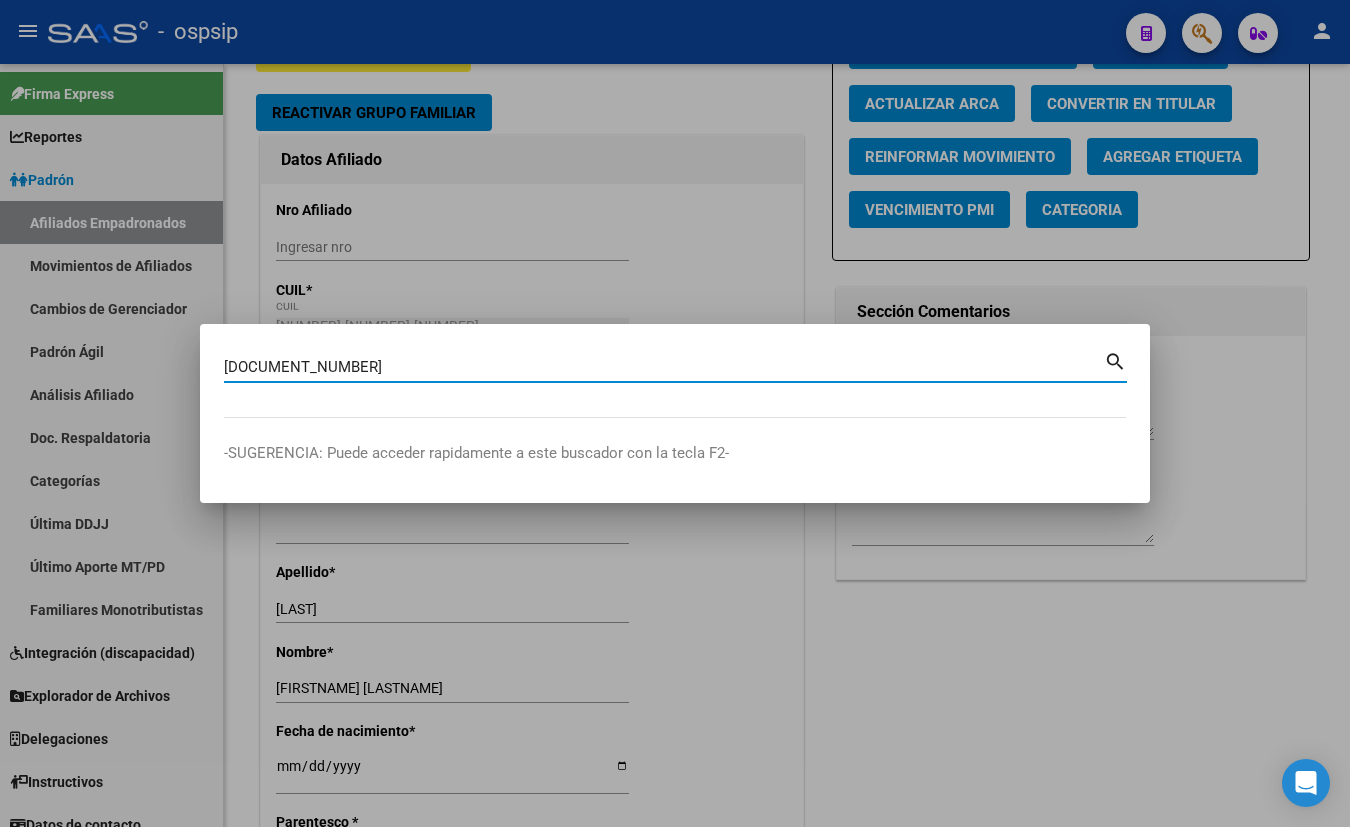 type on "[DOCUMENT_NUMBER]" 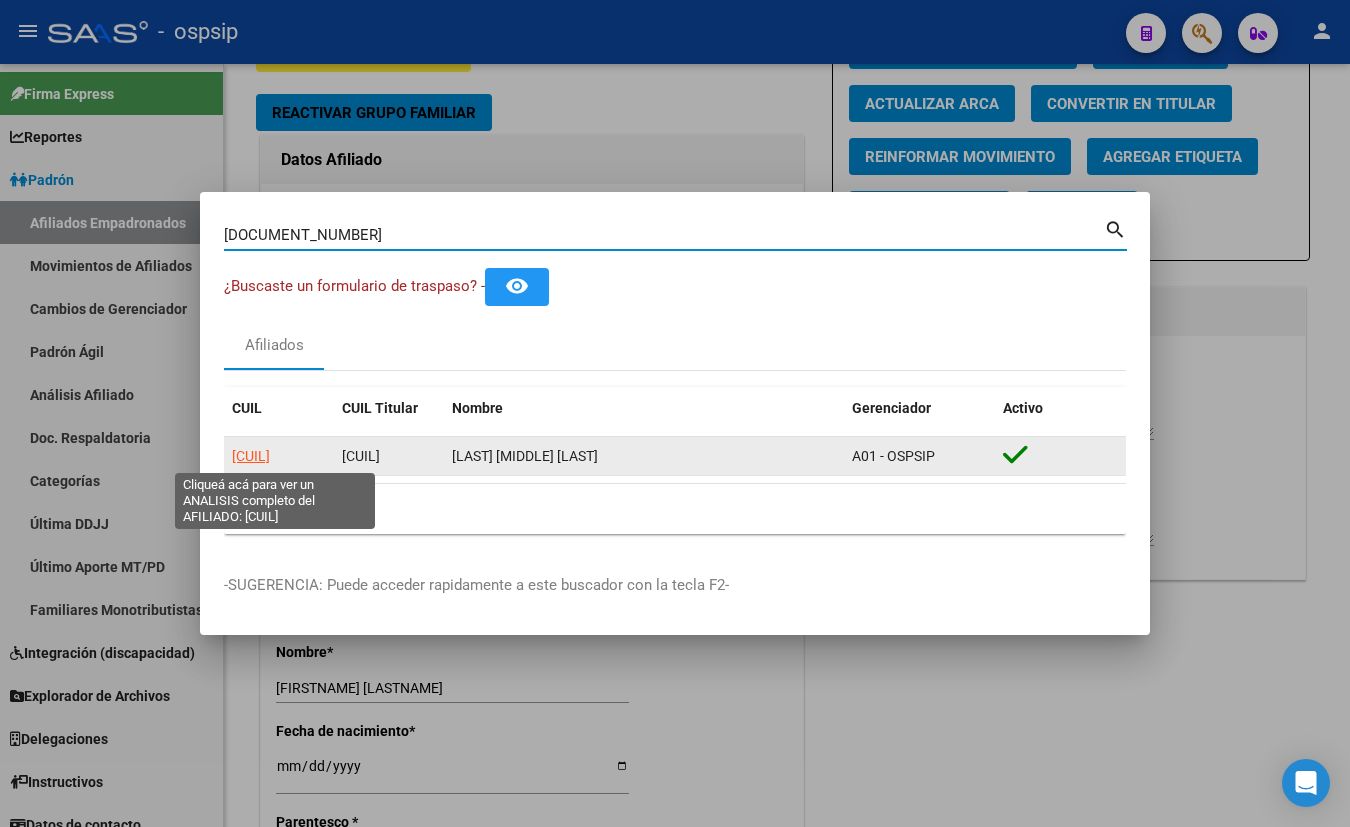 click on "[CUIL]" 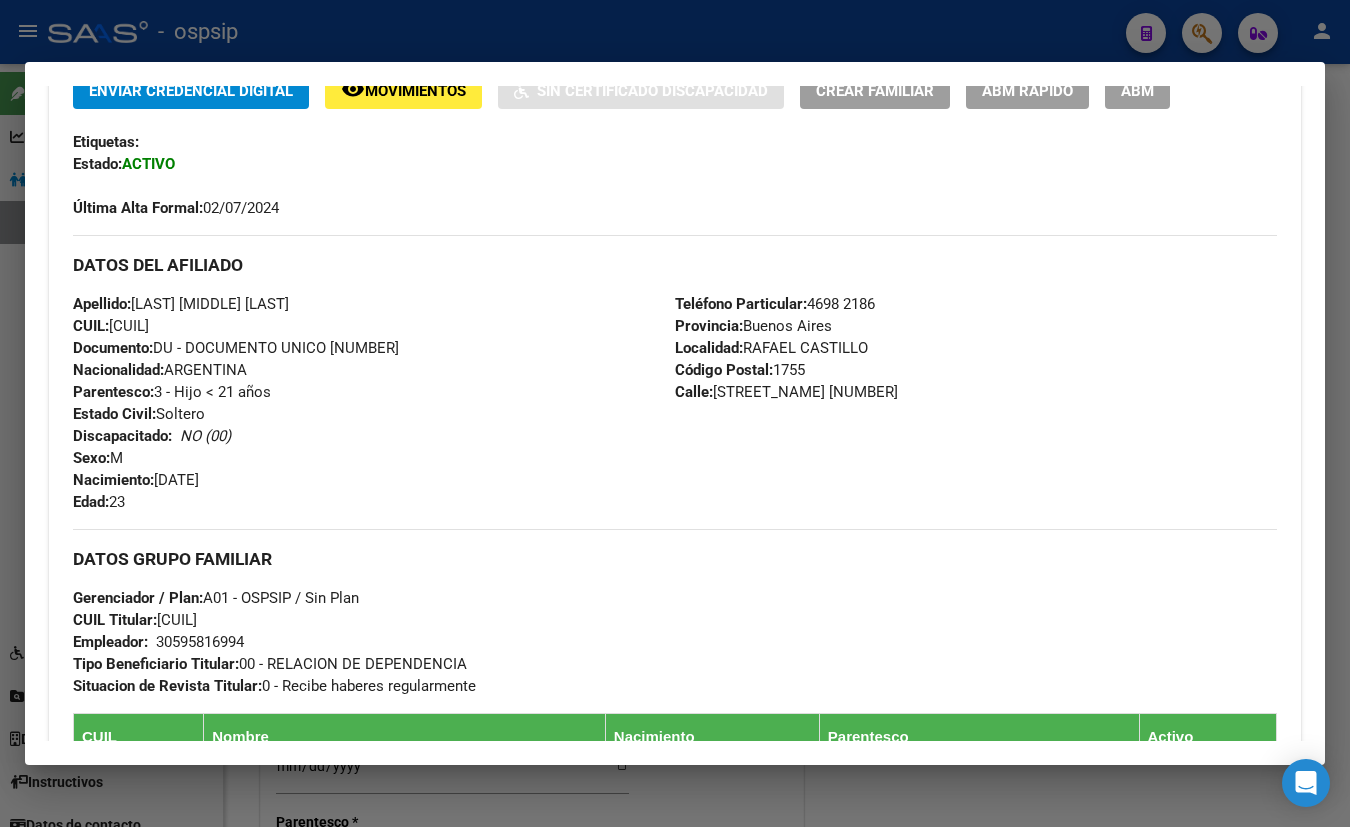scroll, scrollTop: 90, scrollLeft: 0, axis: vertical 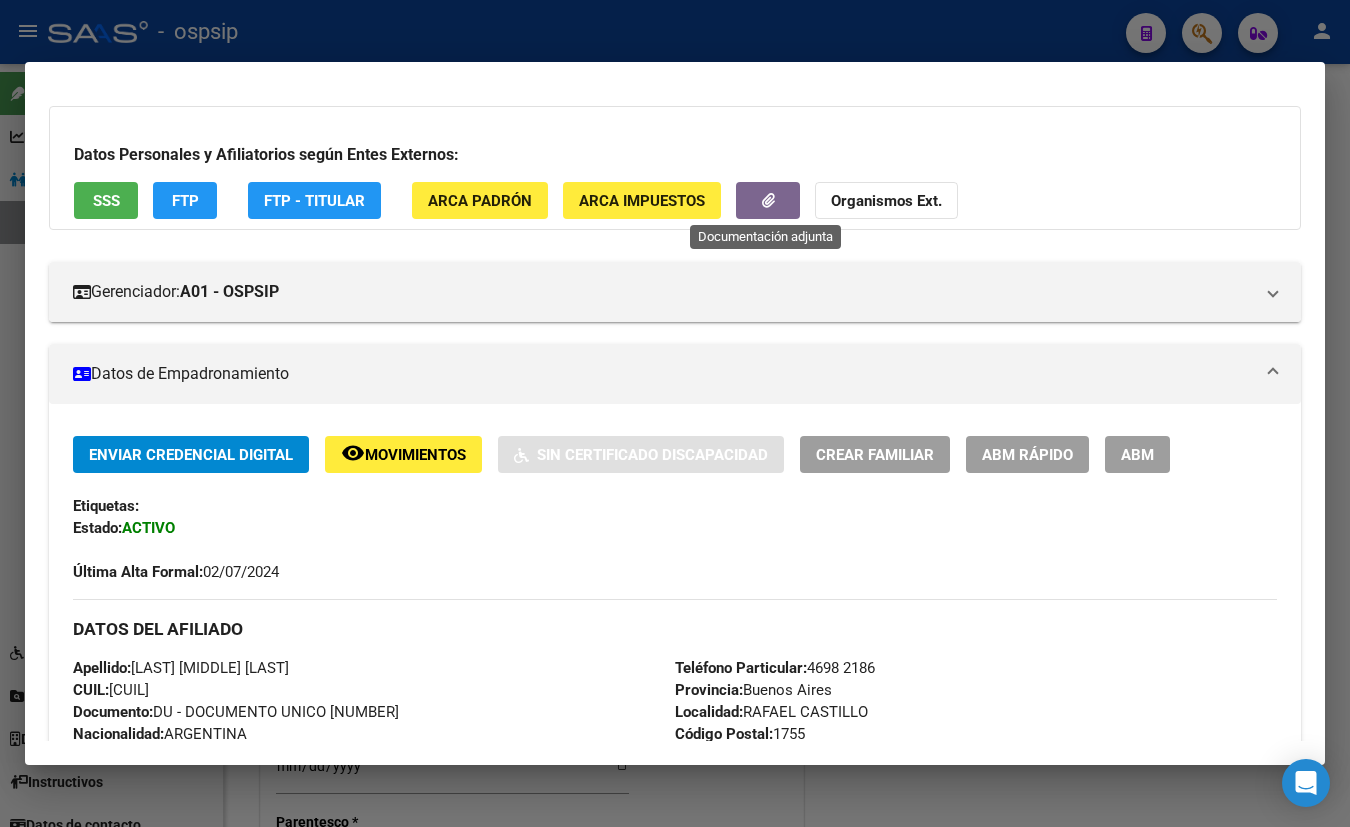 click 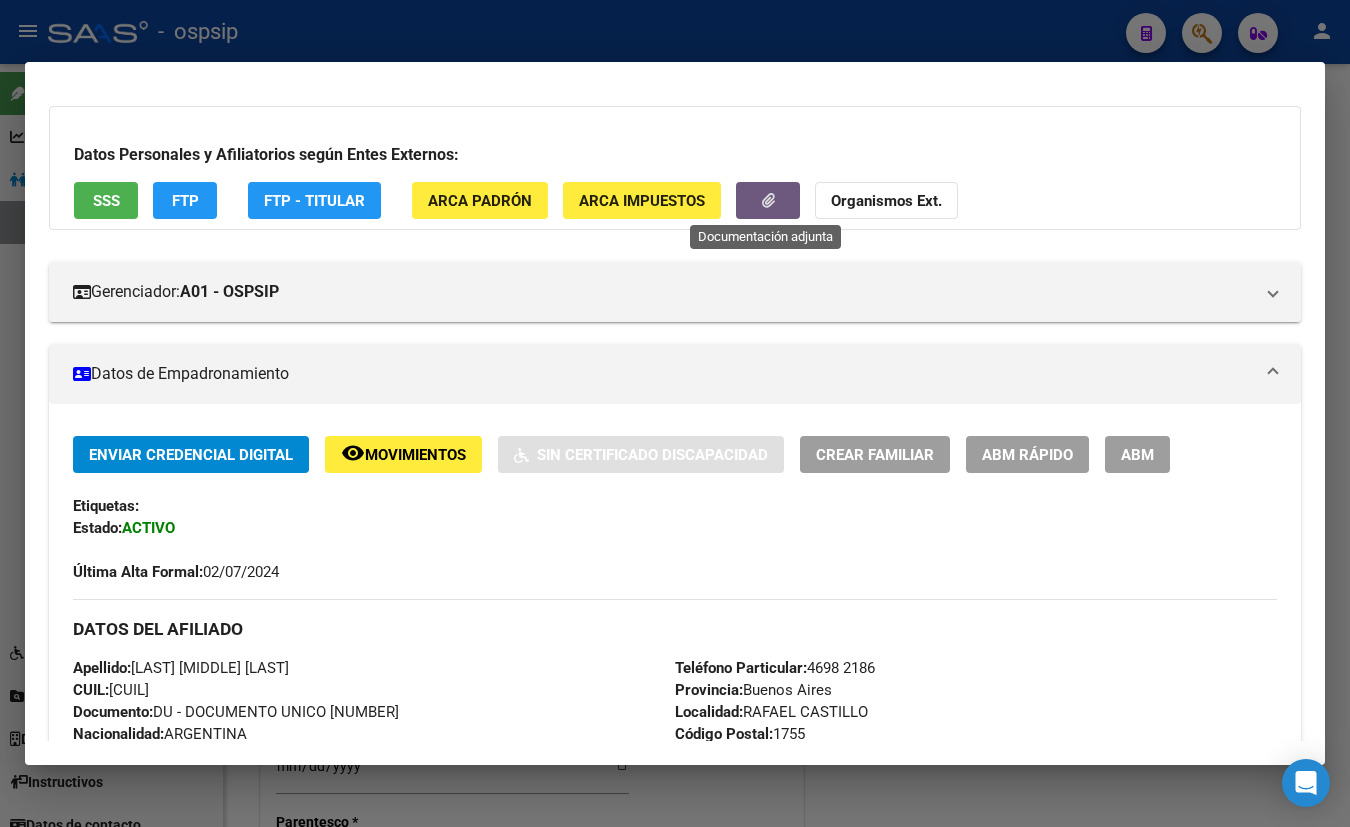 type 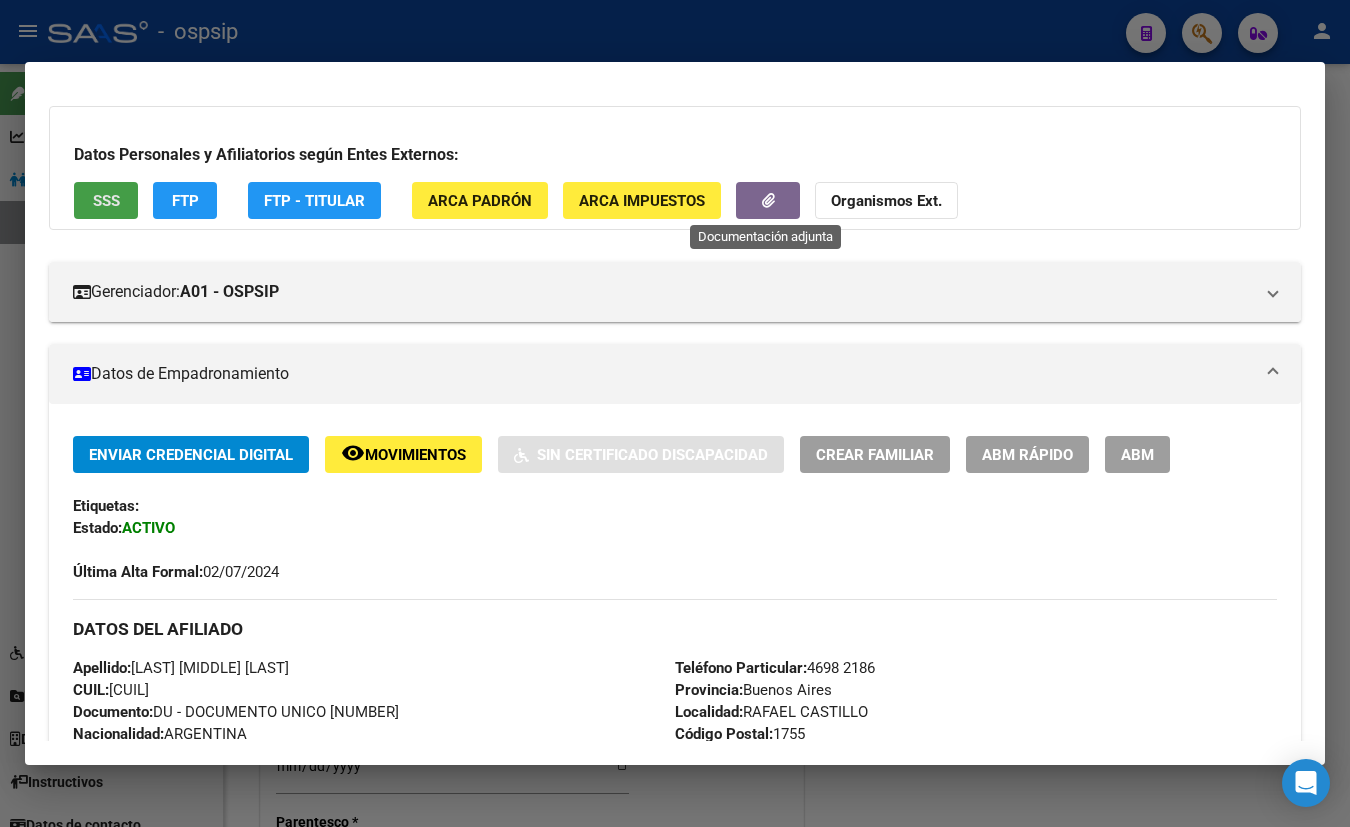 click on "SSS" at bounding box center (106, 201) 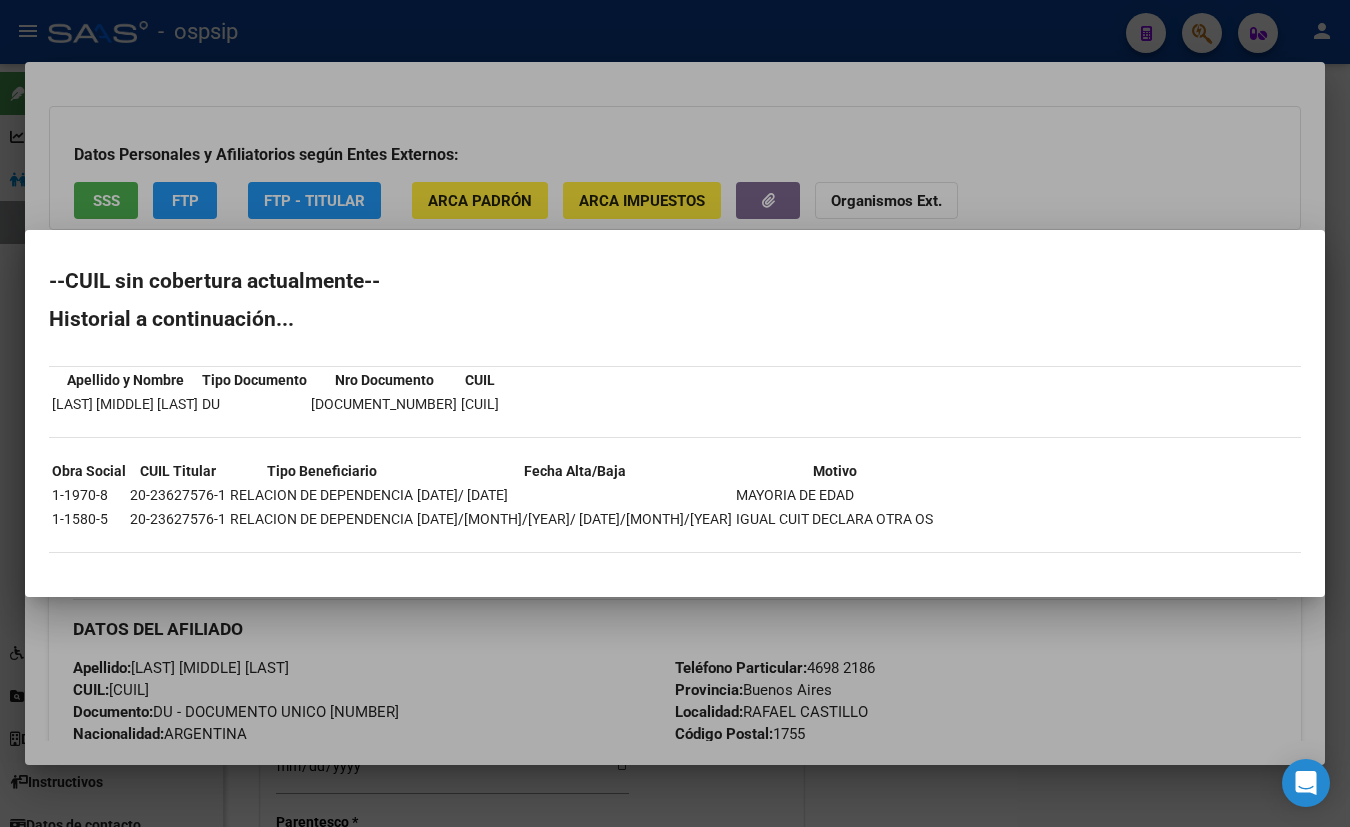 type 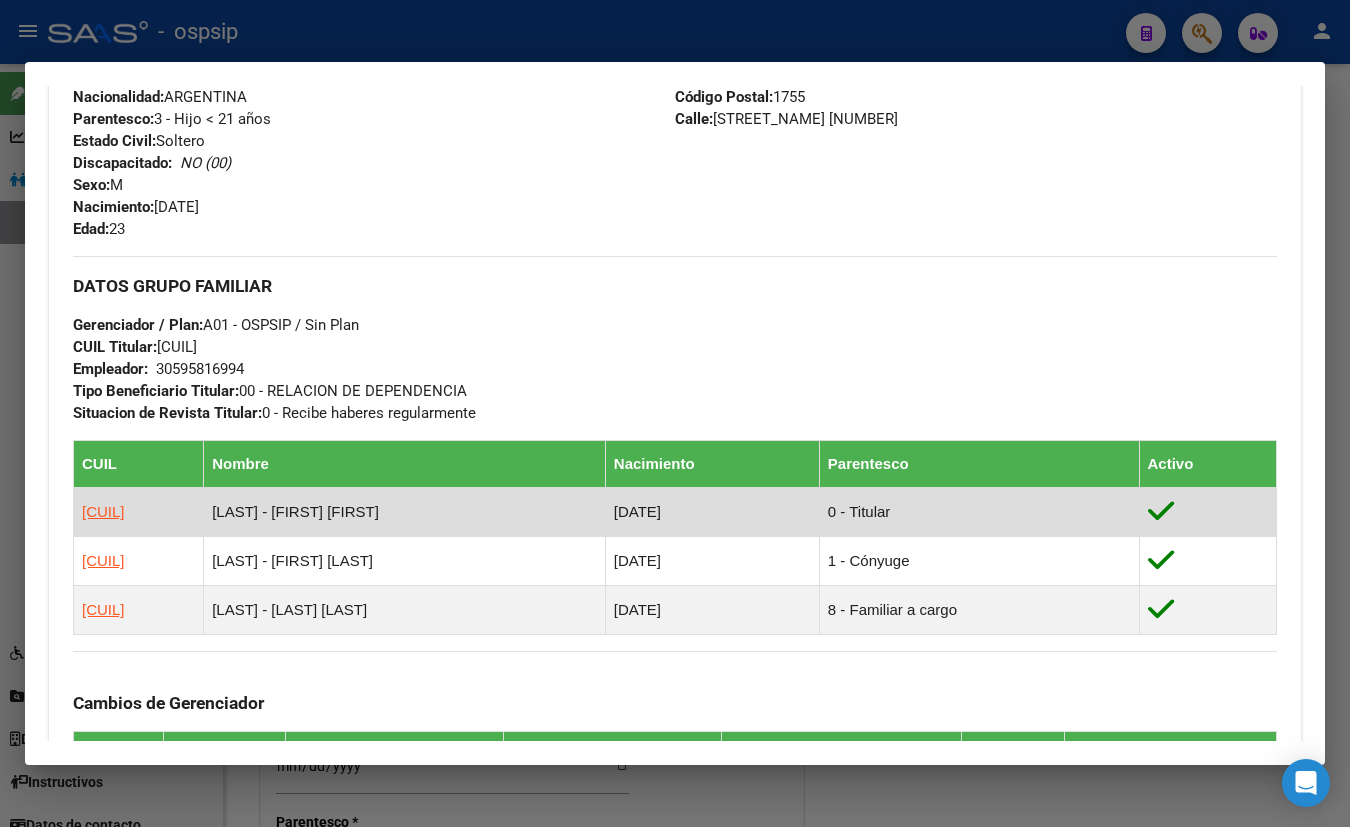 scroll, scrollTop: 363, scrollLeft: 0, axis: vertical 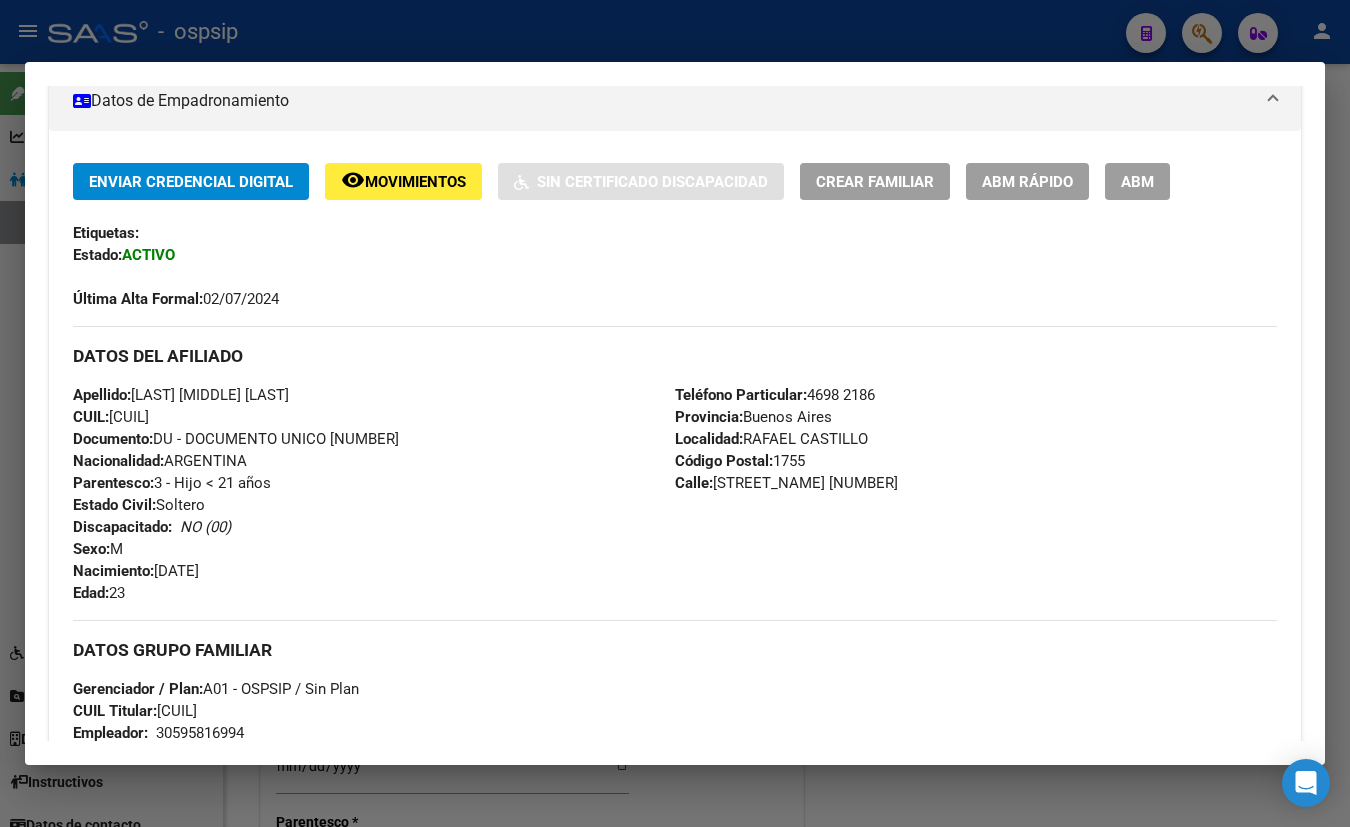 click on "ABM" at bounding box center [1137, 182] 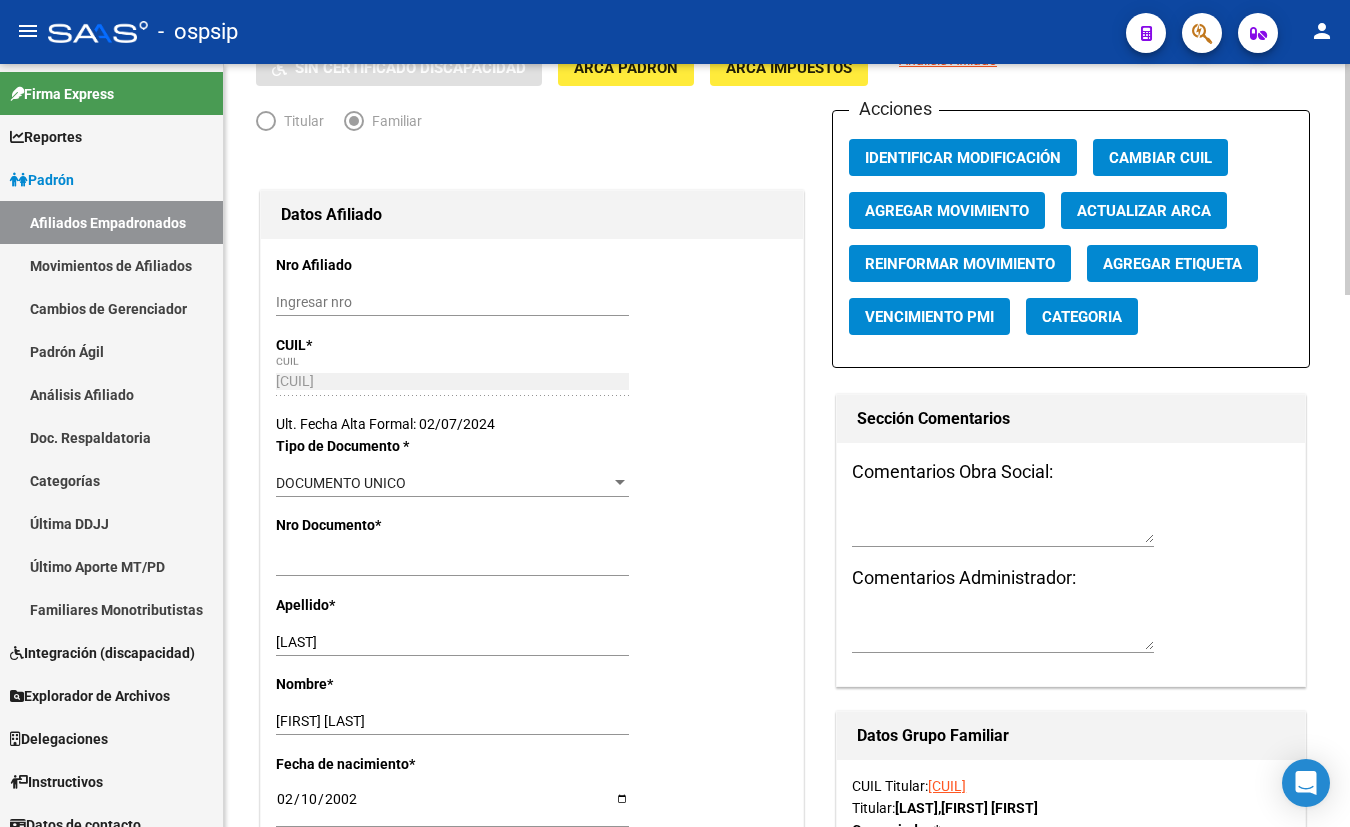 scroll, scrollTop: 181, scrollLeft: 0, axis: vertical 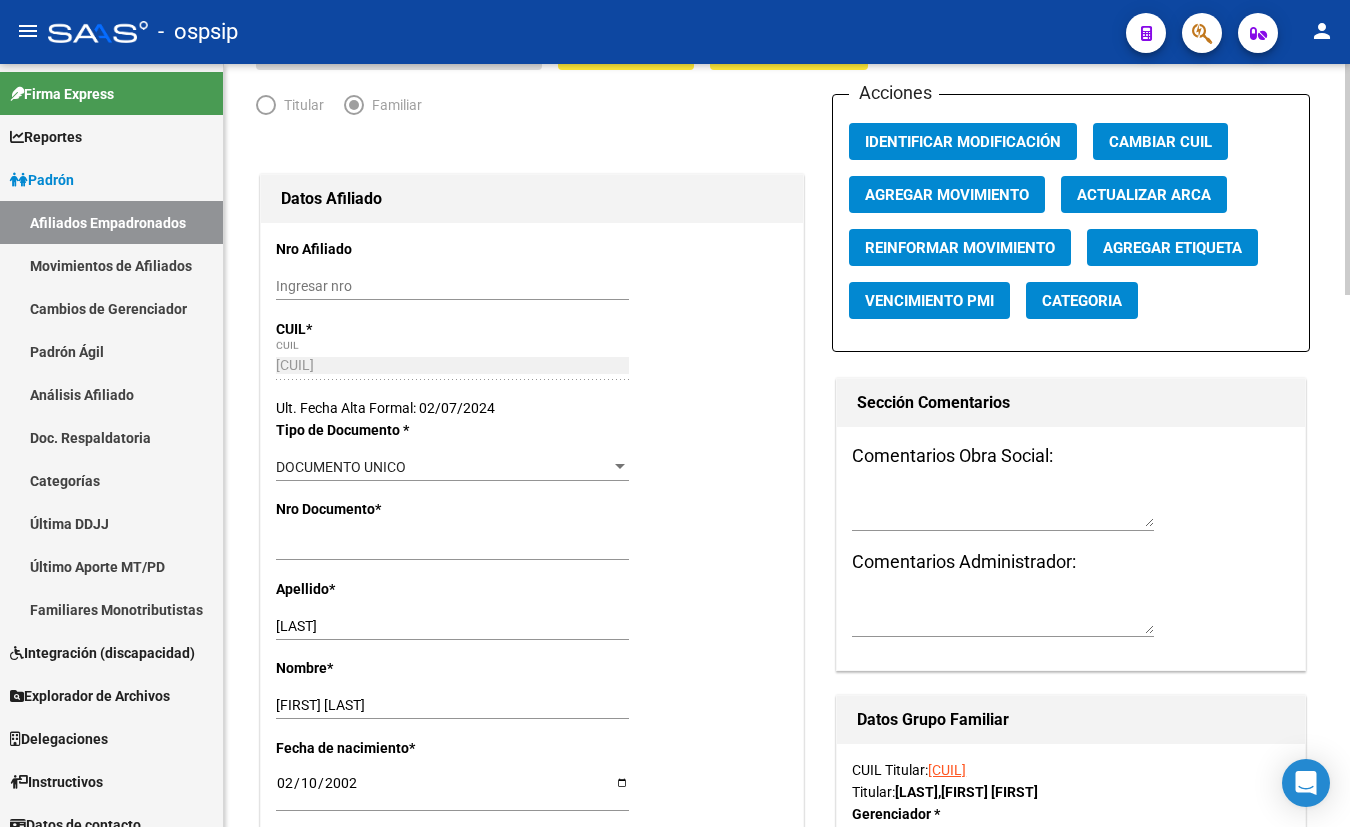click on "Agregar Movimiento" 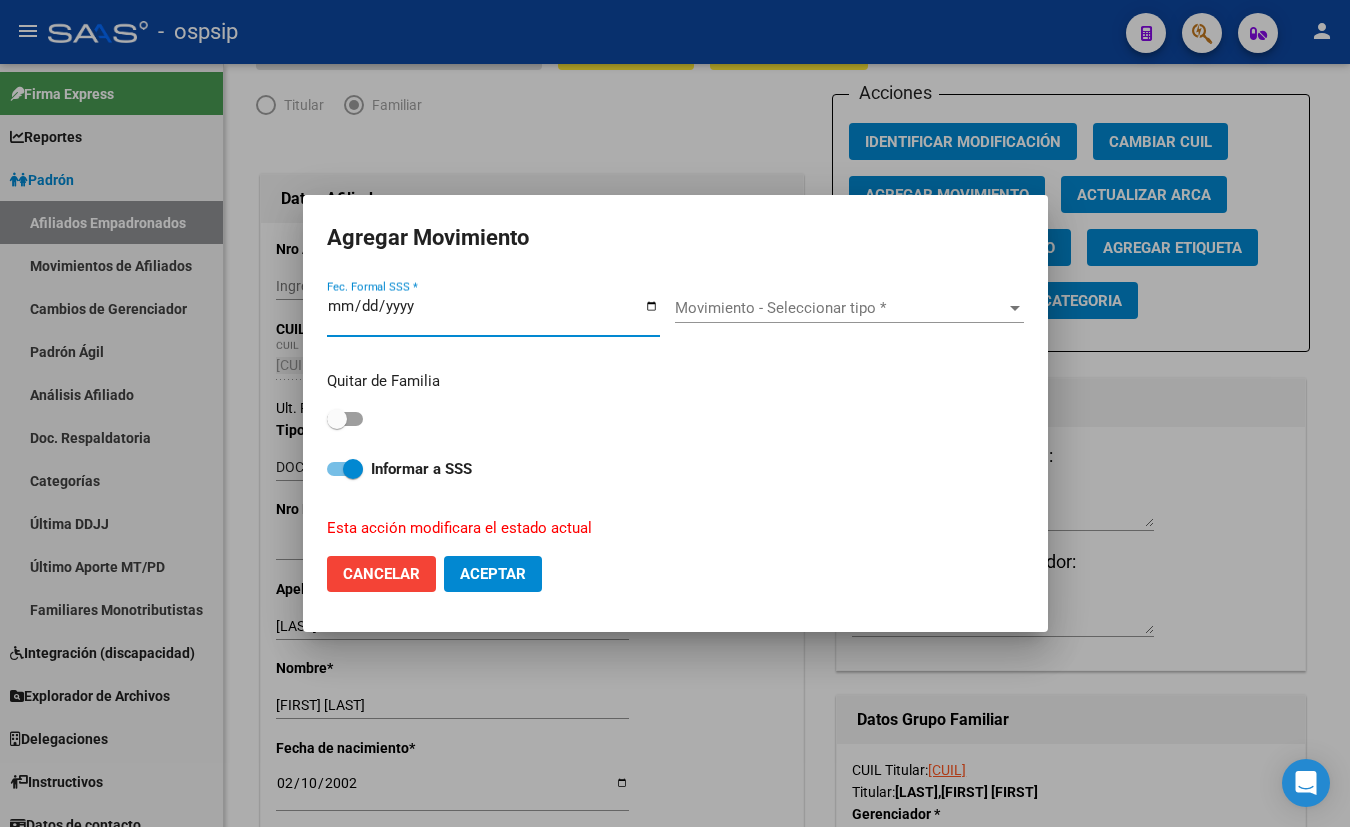 type on "2023-02-10" 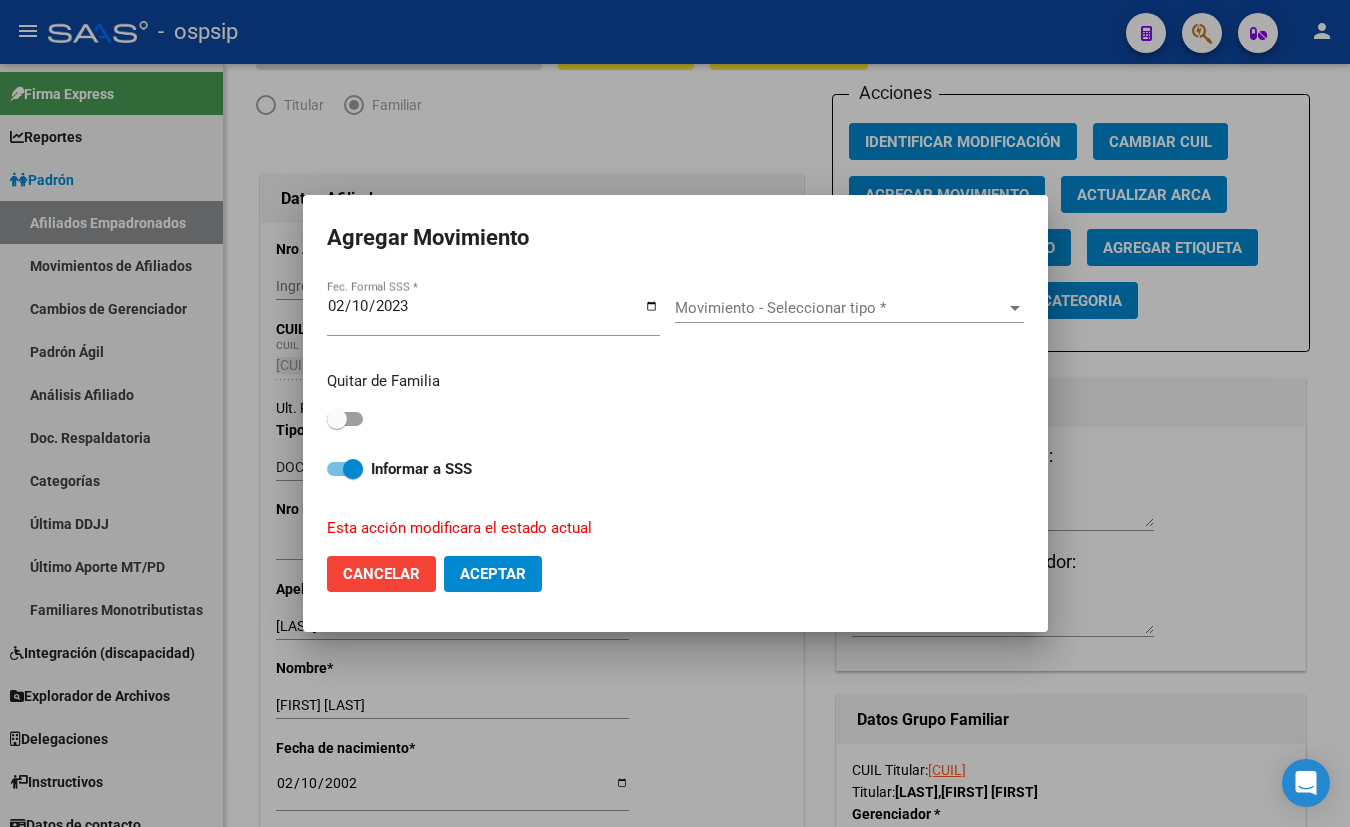click on "Movimiento - Seleccionar tipo * Movimiento - Seleccionar tipo *" at bounding box center [849, 308] 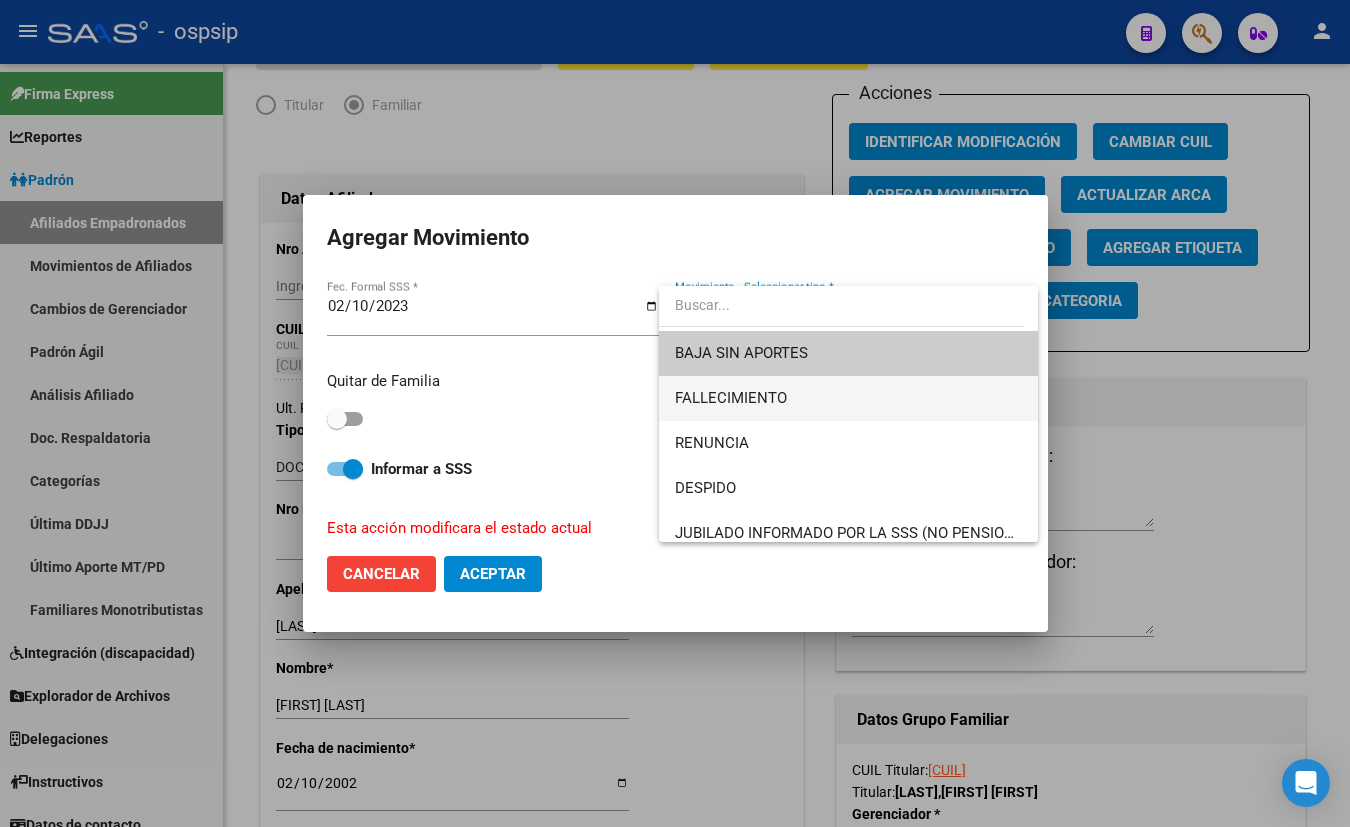 scroll, scrollTop: 90, scrollLeft: 0, axis: vertical 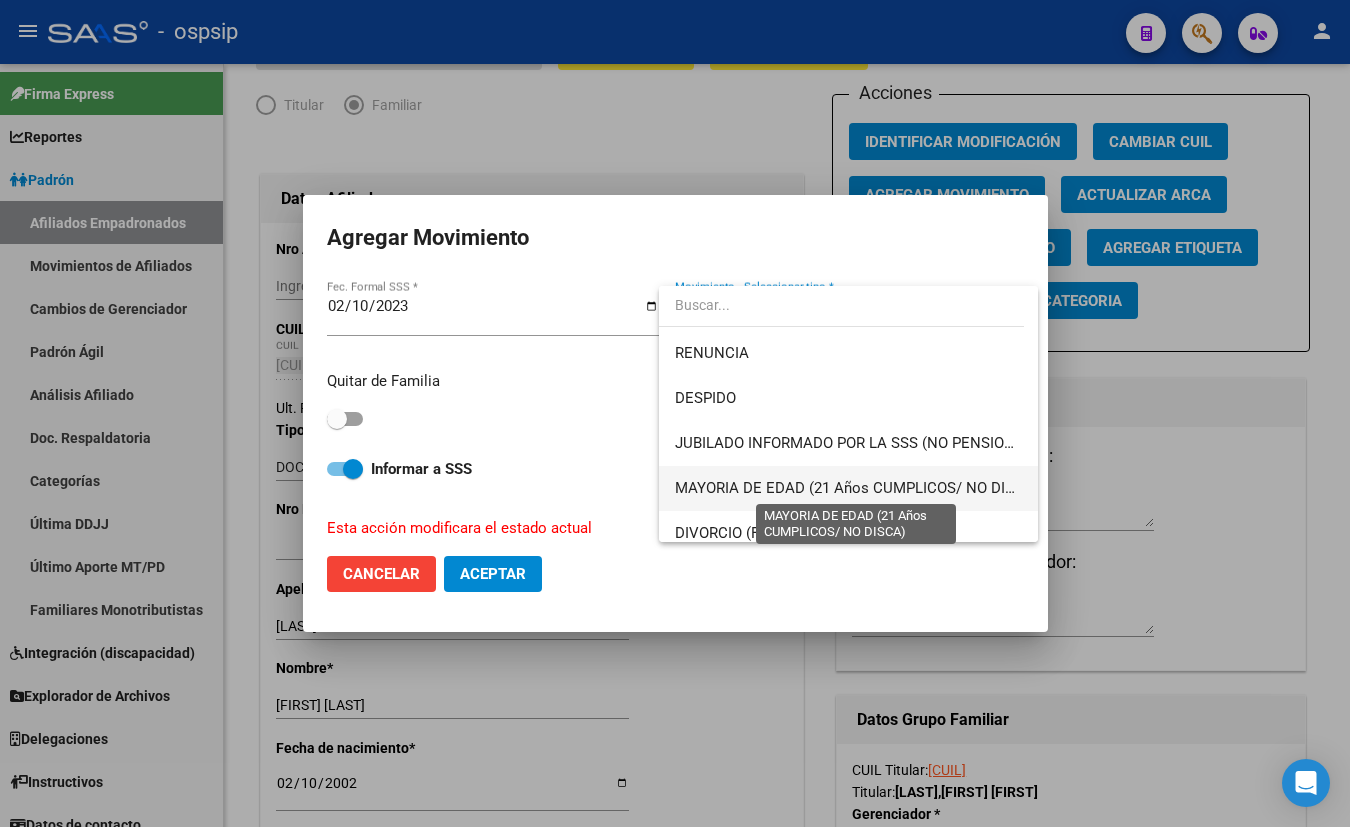 click on "MAYORIA DE EDAD (21 Años CUMPLICOS/ NO DISCA)" at bounding box center [857, 488] 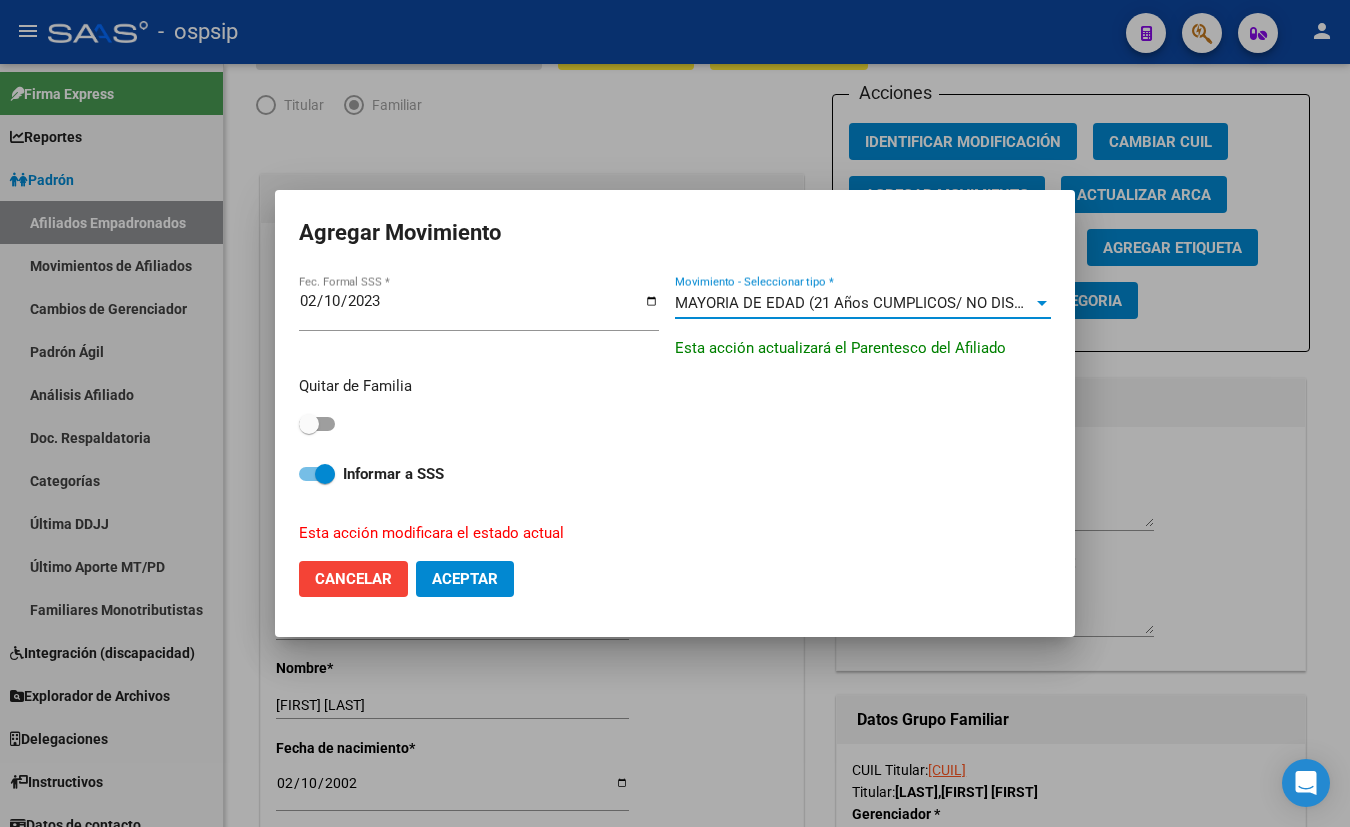 click at bounding box center [317, 424] 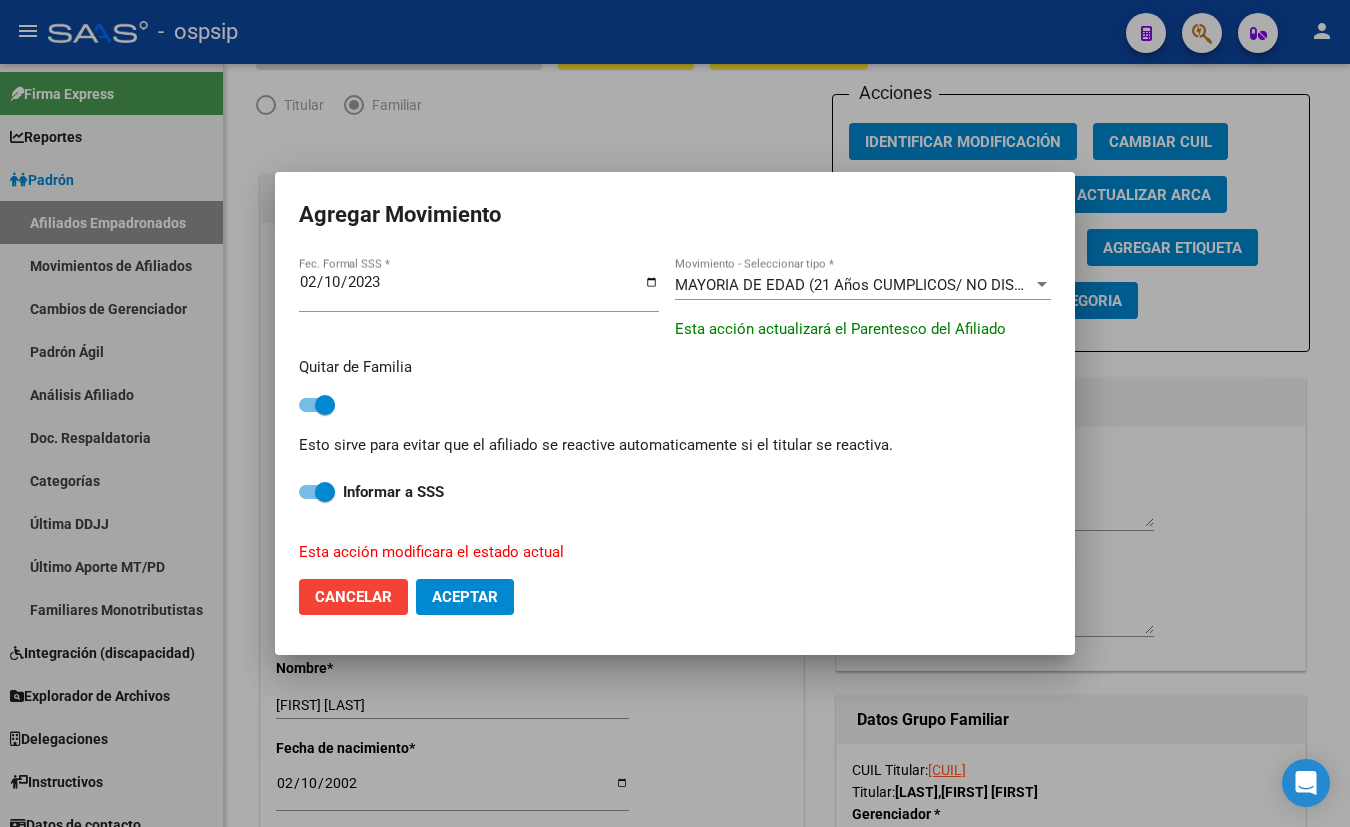 click on "Aceptar" 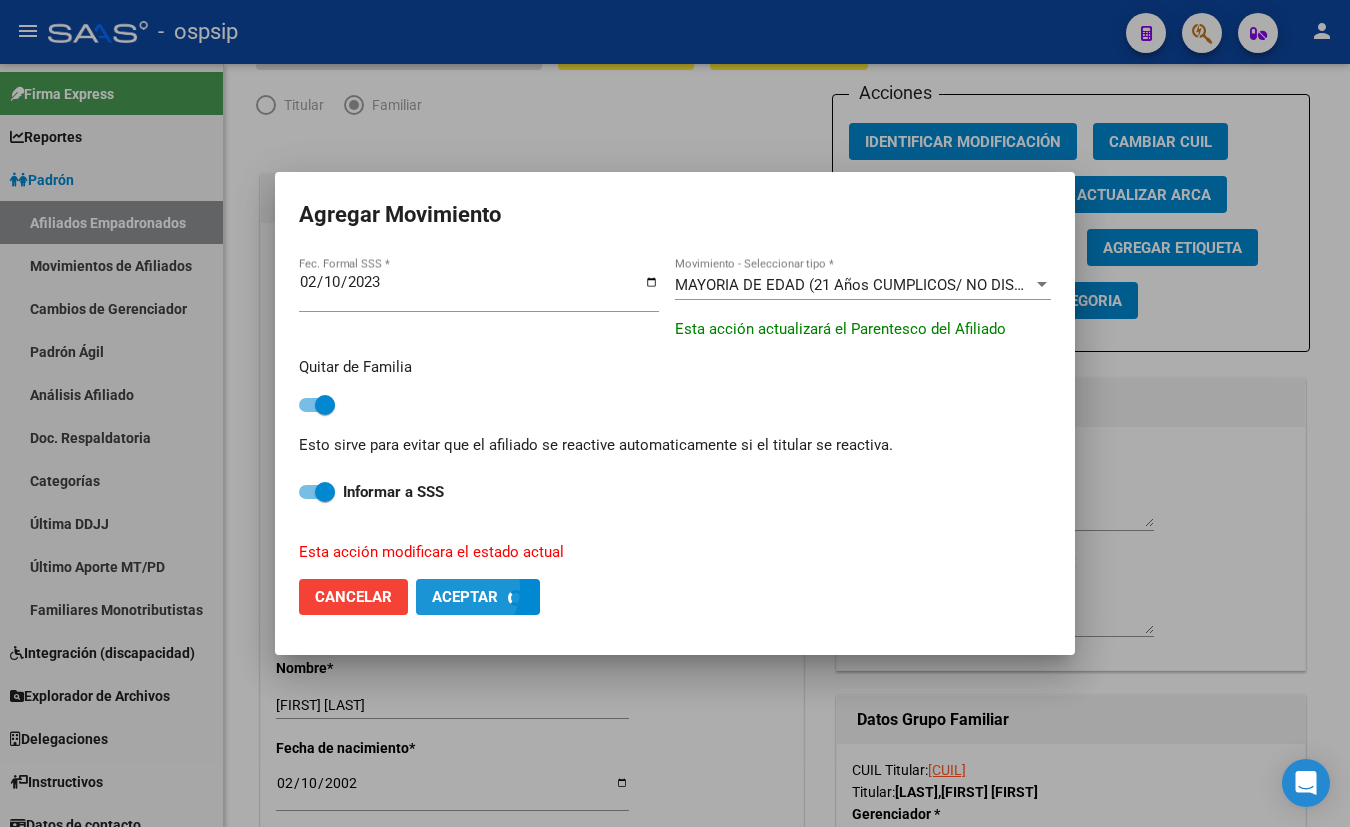 checkbox on "false" 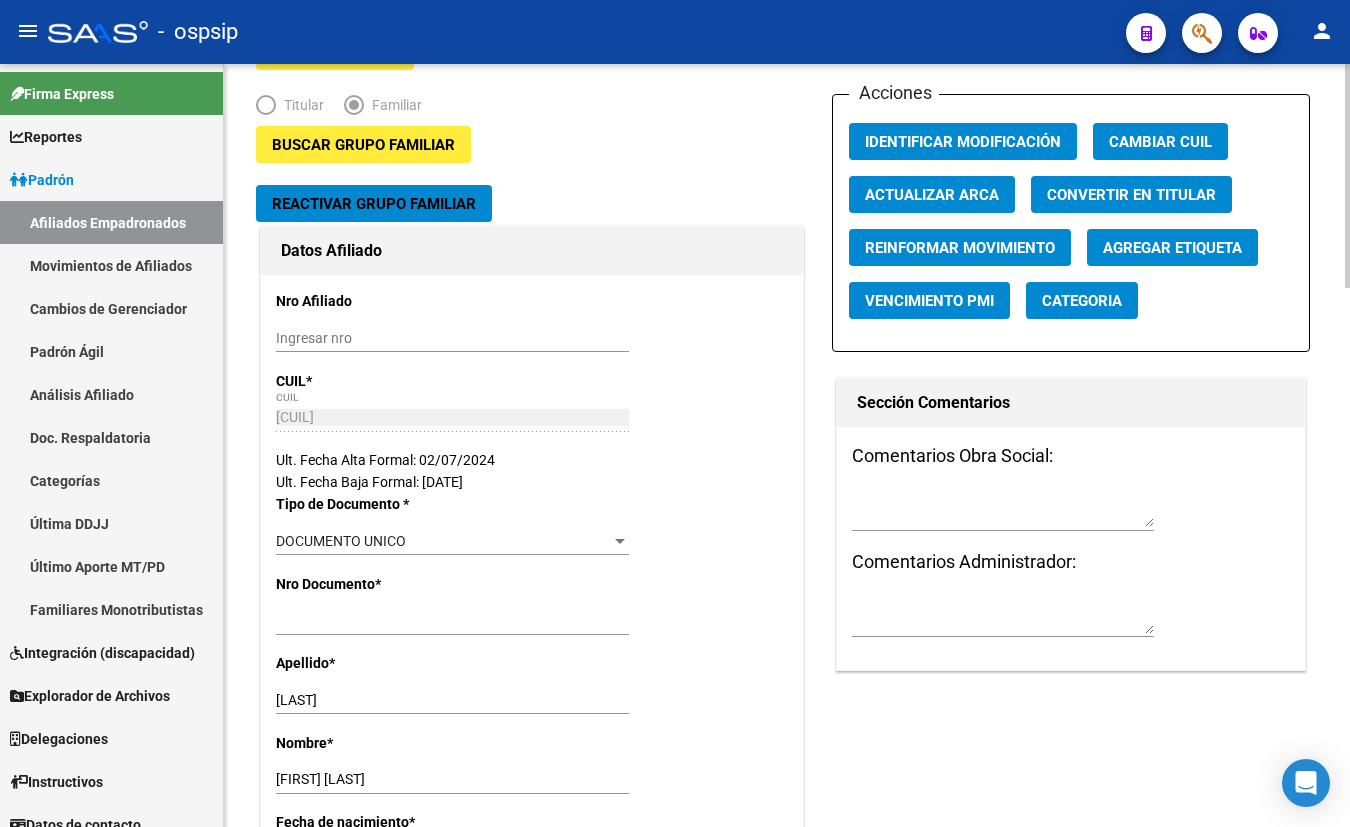click on "Buscar Grupo Familiar Reactivar Grupo Familiar Datos Afiliado Nro Afiliado    Ingresar nro  CUIL  *   [CUIL] CUIL  ARCA Padrón  Ult. Fecha Alta Formal: [DATE]  Ult. Fecha Baja Formal: [DATE]  Tipo de Documento * DOCUMENTO UNICO Seleccionar tipo Nro Documento  *   [DOCUMENT_NUMBER] Ingresar nro  Apellido  *   [LAST_NAME] Ingresar apellido  Nombre  *   [FIRST_NAME] [MIDDLE_NAME] Ingresar nombre  Fecha de nacimiento  *   [DATE] Ingresar fecha   Parentesco * Hijo e/ 21-25 estudiando Seleccionar parentesco  Estado Civil * Soltero Seleccionar tipo  Sexo * Masculino Seleccionar sexo  Nacionalidad * ARGENTINA Seleccionar tipo  Discapacitado * No discapacitado Seleccionar tipo Vencimiento Certificado Estudio    Ingresar fecha   Tipo domicilio * Domicilio Completo Seleccionar tipo domicilio  Provincia * [STATE] Seleccionar provincia Localidad  *   RAFAEL CASTILLO Ingresar el nombre  Codigo Postal  *   [POSTAL_CODE] Ingresar el codigo  Calle  *   LEONARDO DA VINCI Ingresar calle  Numero  *   [NUMBER] Ingresar nro  Piso    Ingresar piso" 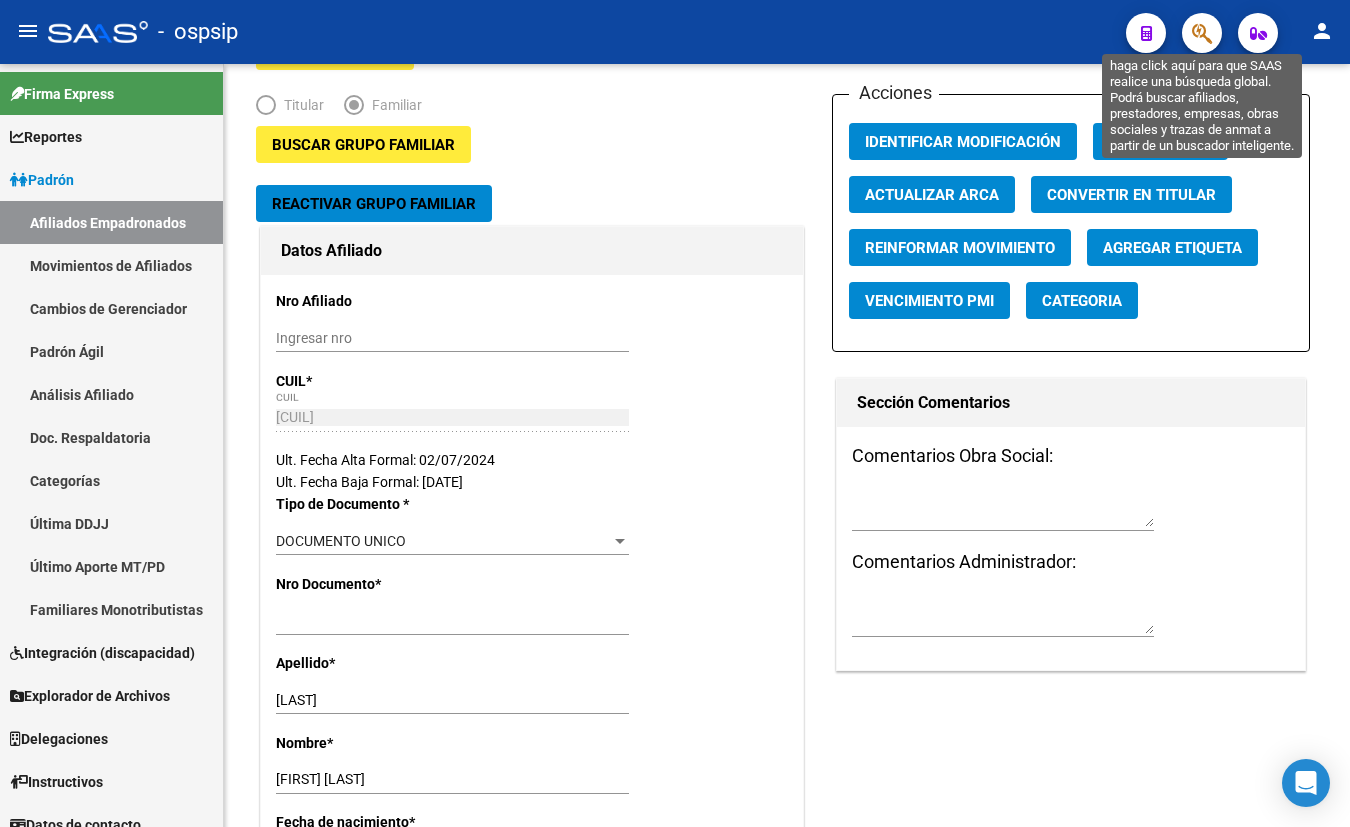 click 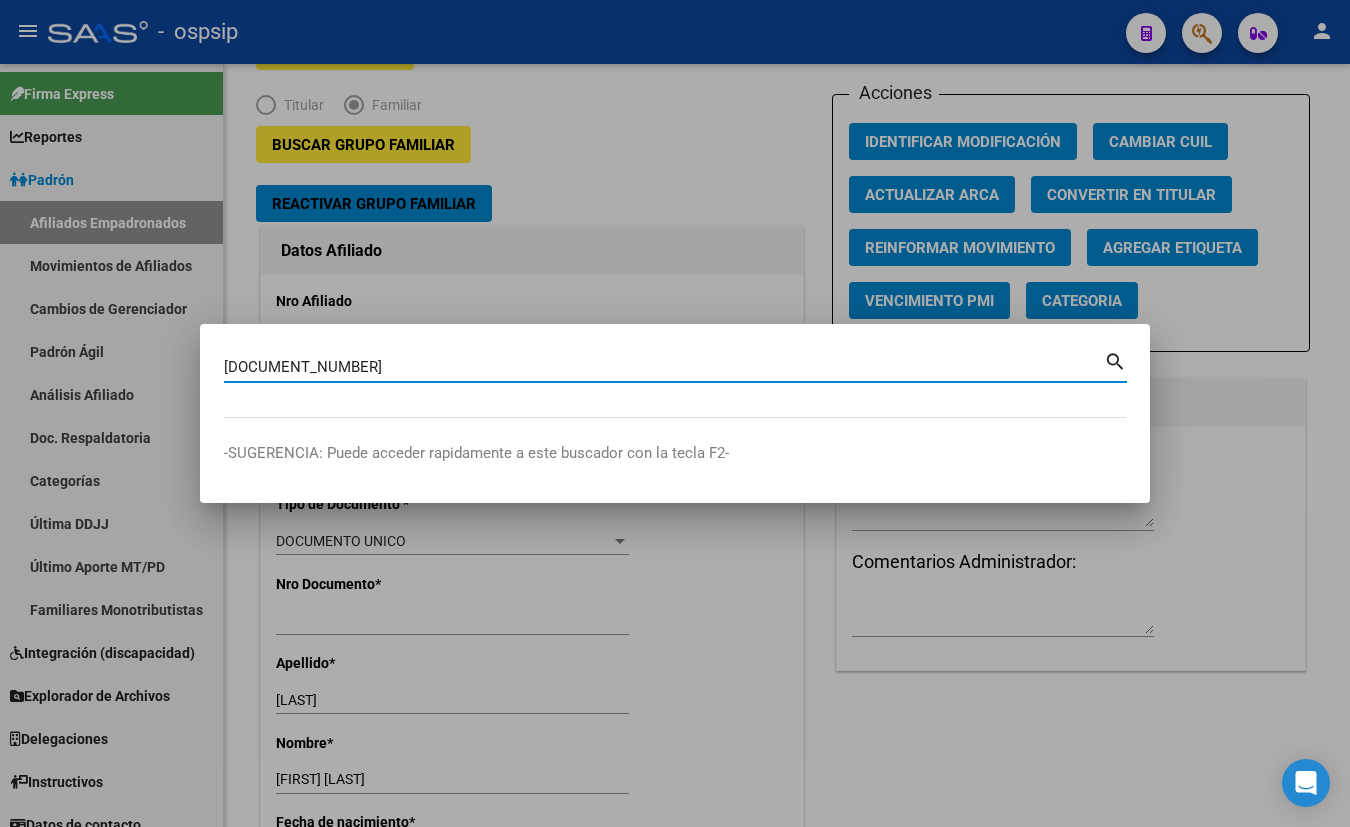 type on "[DOCUMENT_NUMBER]" 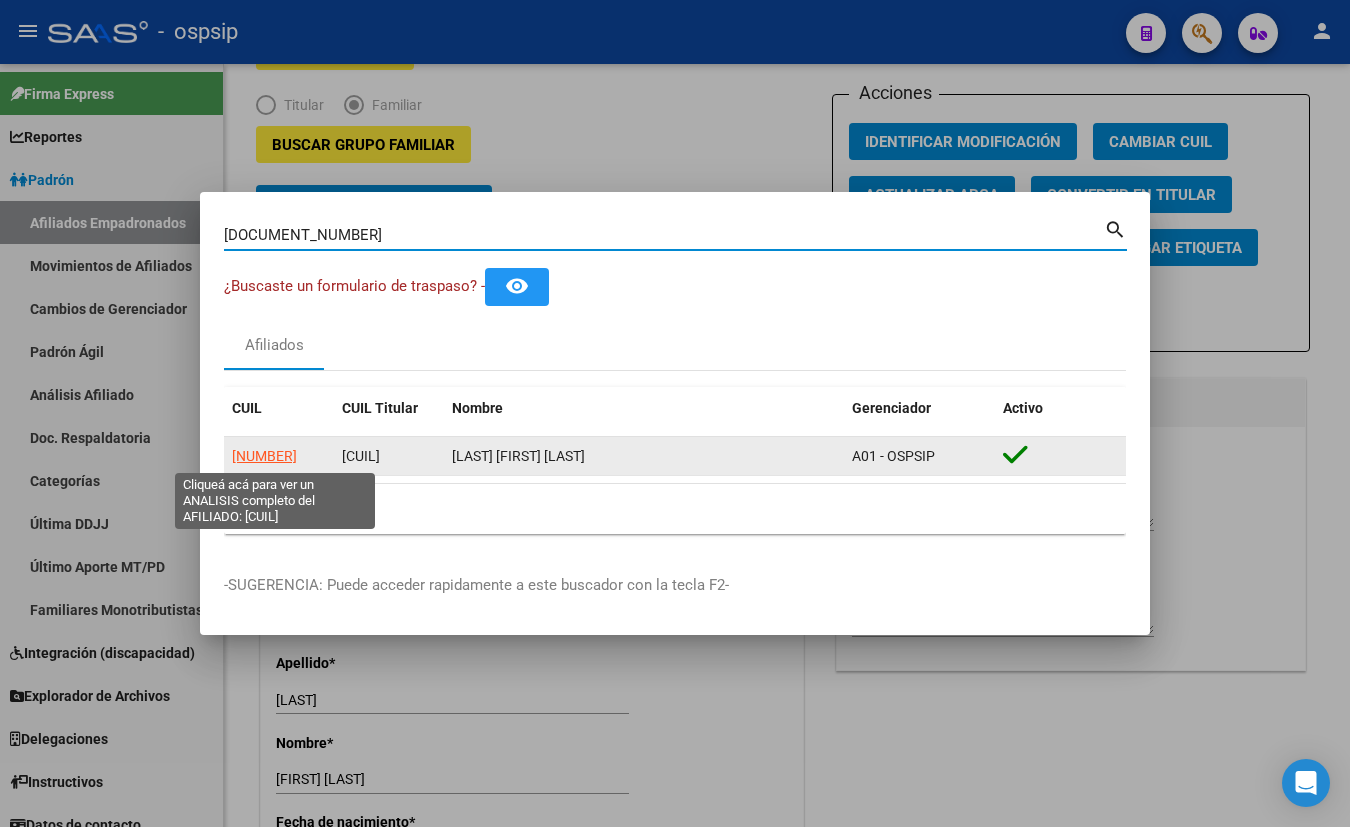 click on "[NUMBER]" 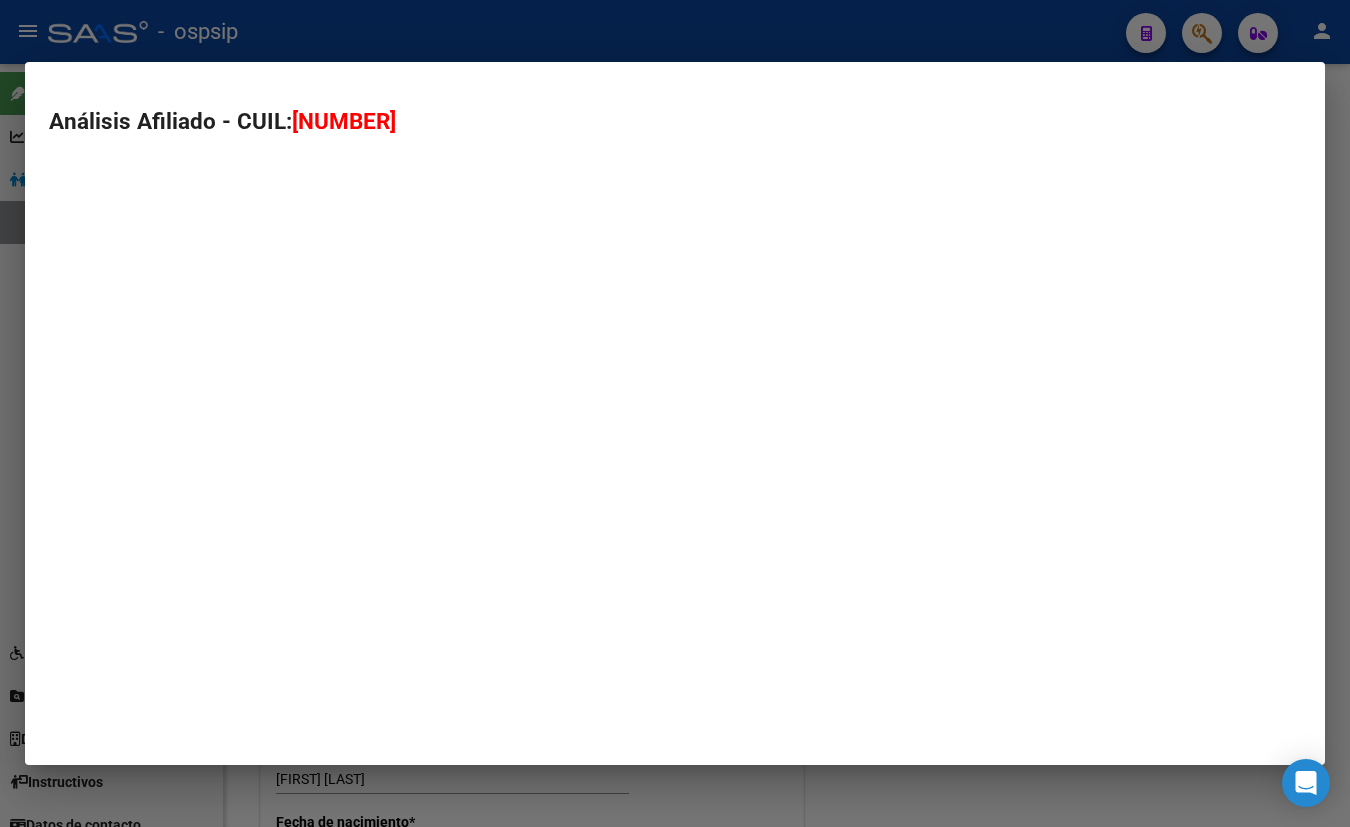 type on "[NUMBER]" 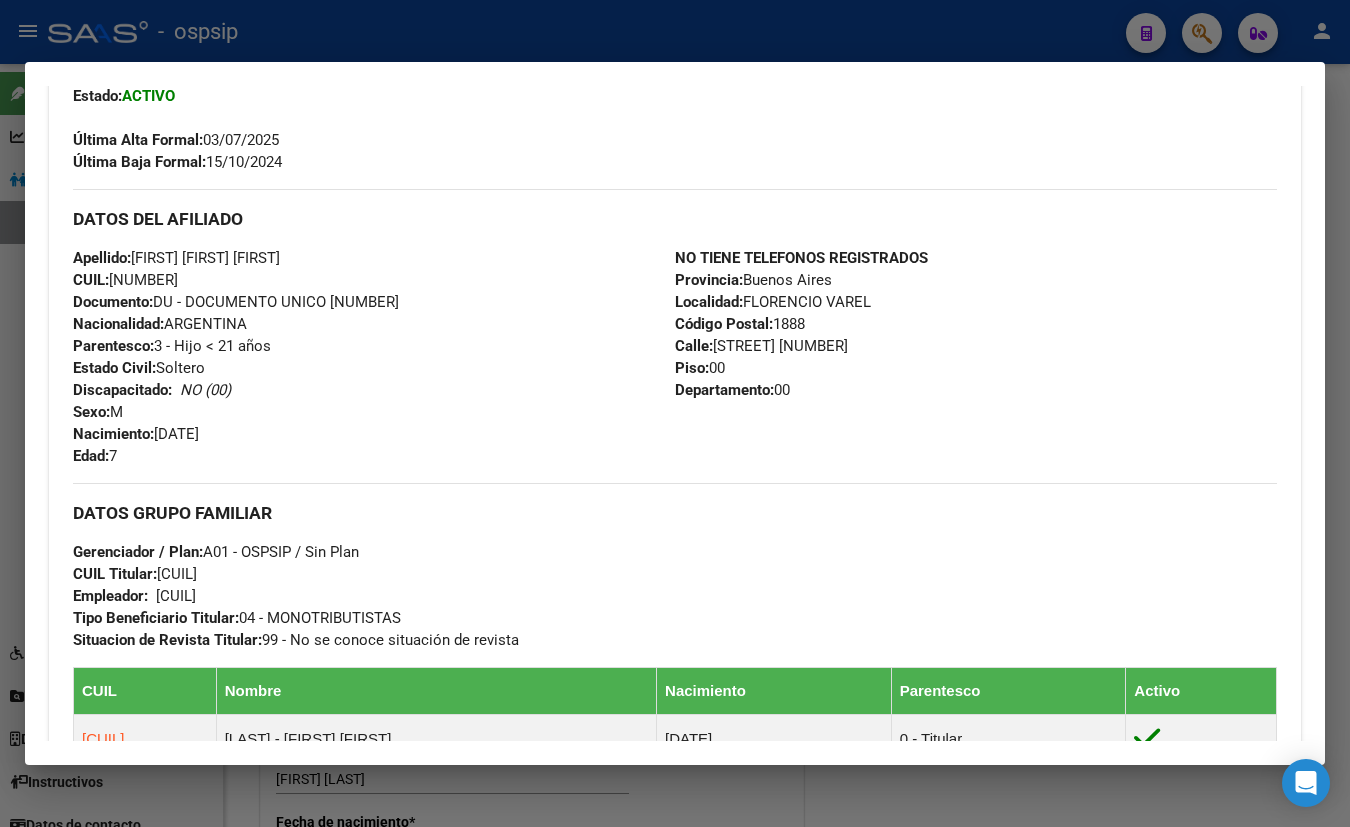 scroll, scrollTop: 545, scrollLeft: 0, axis: vertical 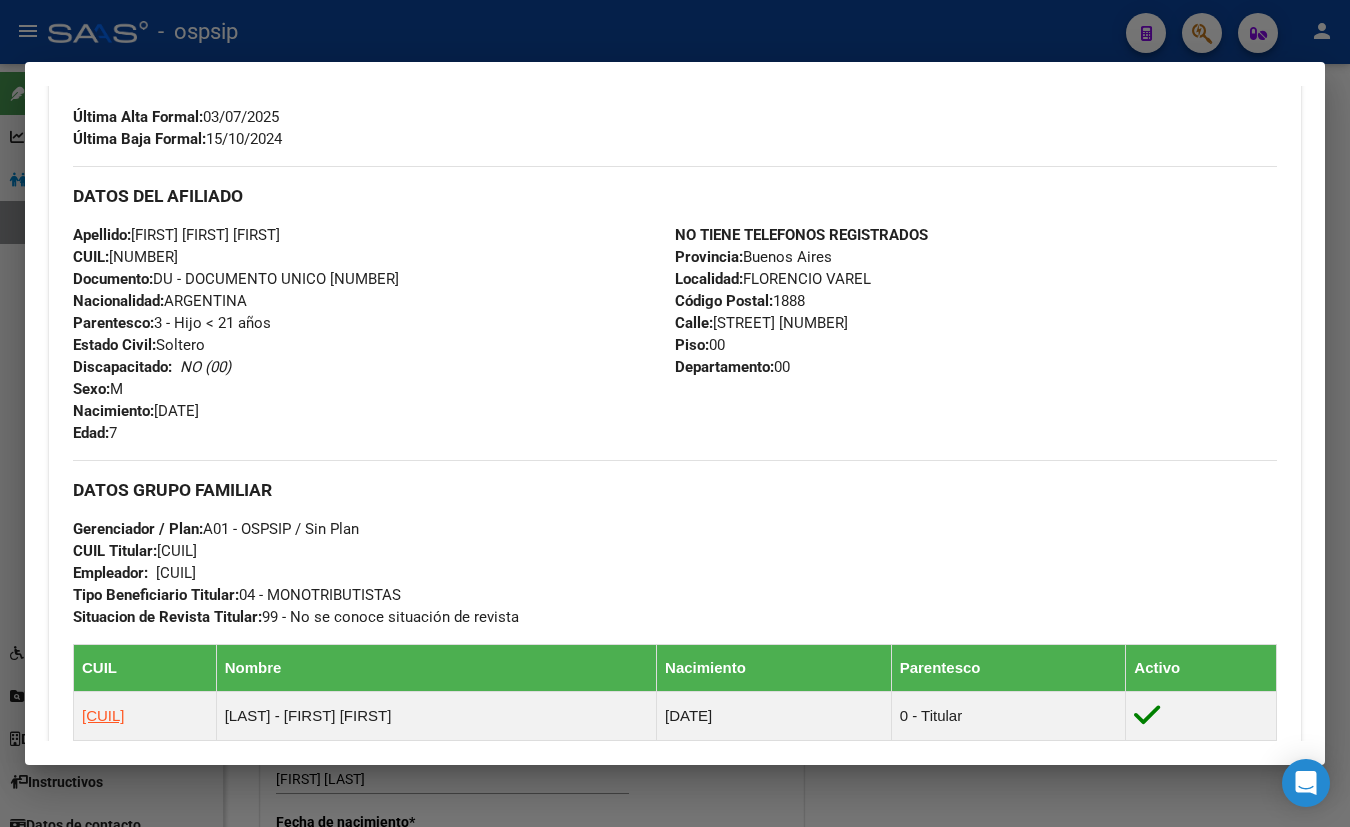 click on "DATOS GRUPO FAMILIAR Gerenciador / Plan: A01 - OSPSIP / Sin Plan CUIL Titular: [NUMBER] Empleador: 20389500837 Tipo Beneficiario Titular: 04 - MONOTRIBUTISTAS Situacion de Revista Titular: 99 - No se conoce situación de revista" at bounding box center (675, 544) 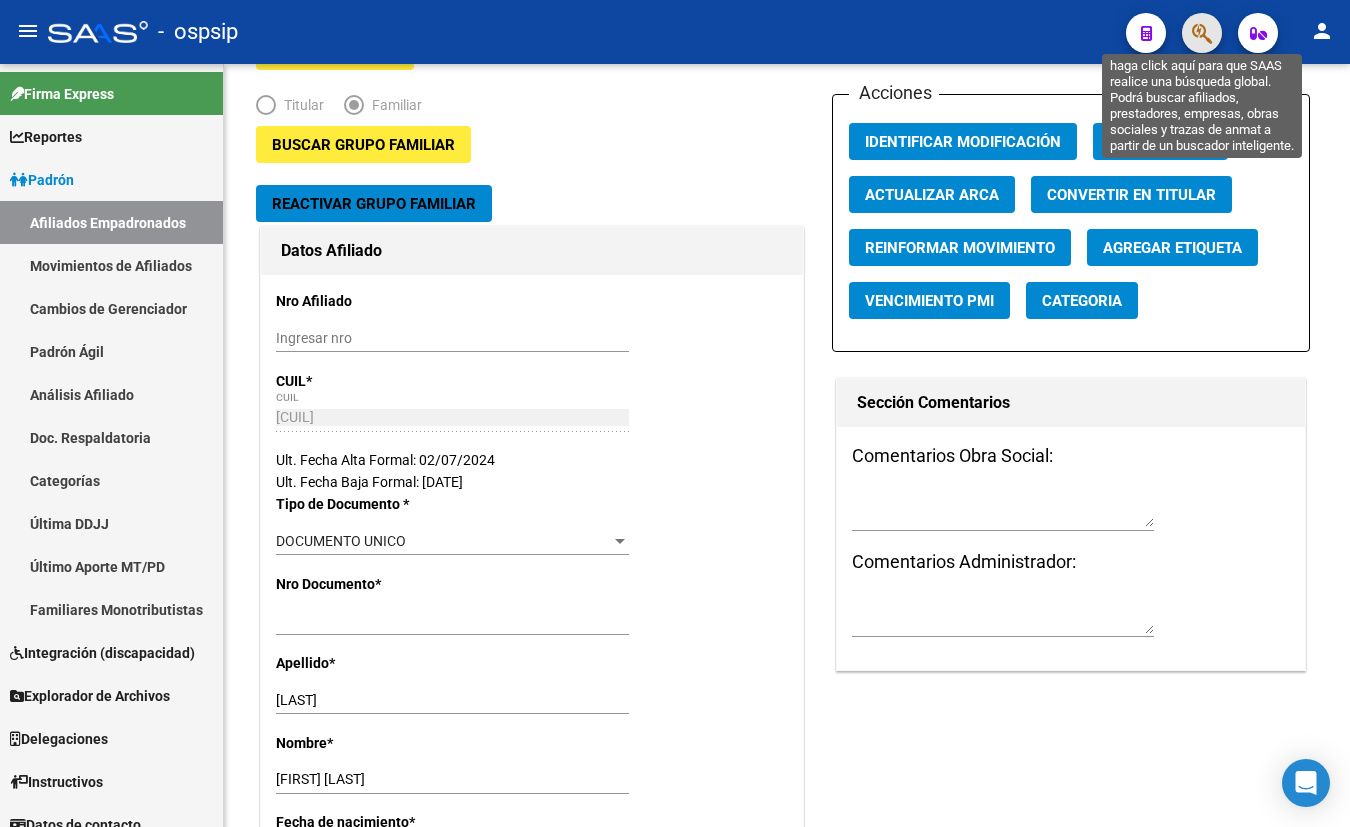 click 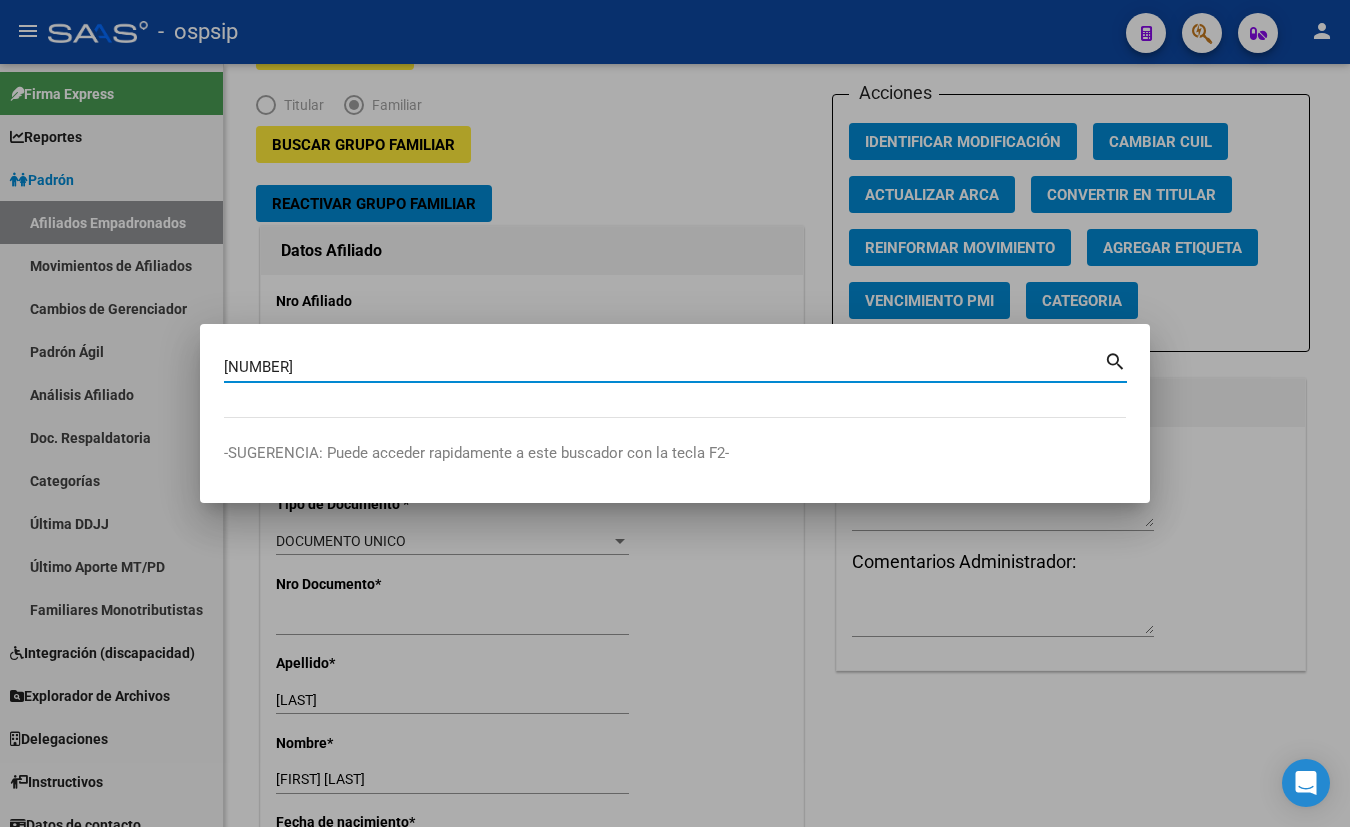 type on "[NUMBER]" 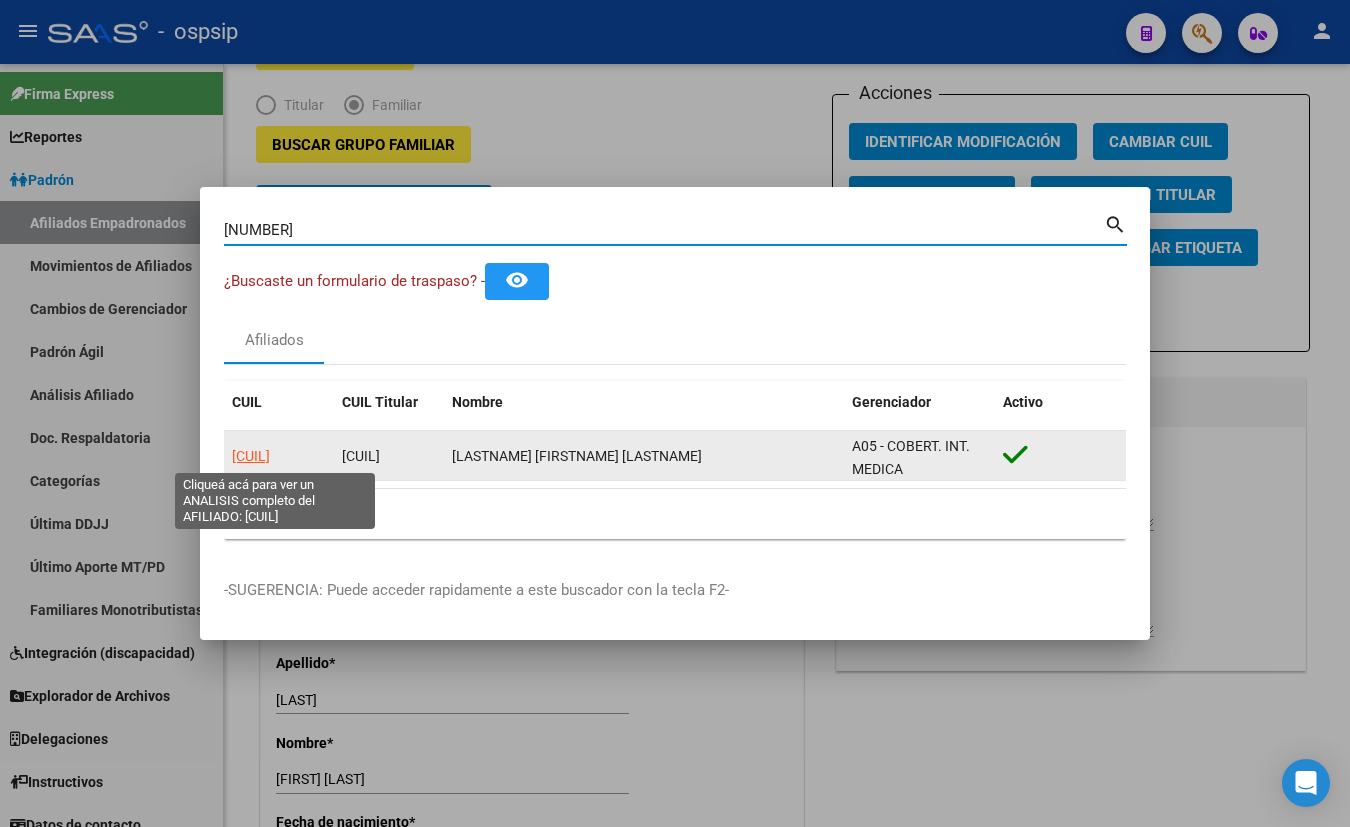 click on "[CUIL]" 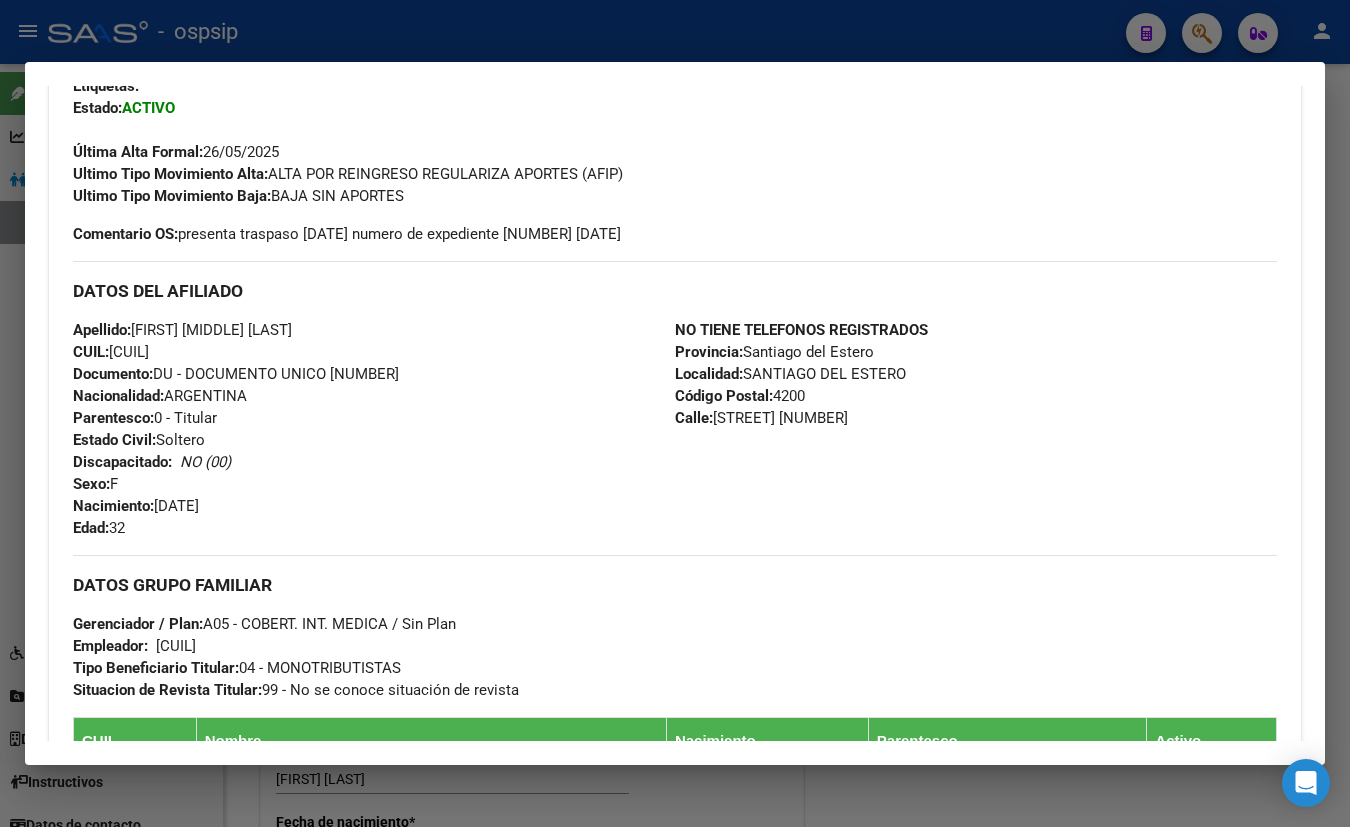 scroll, scrollTop: 545, scrollLeft: 0, axis: vertical 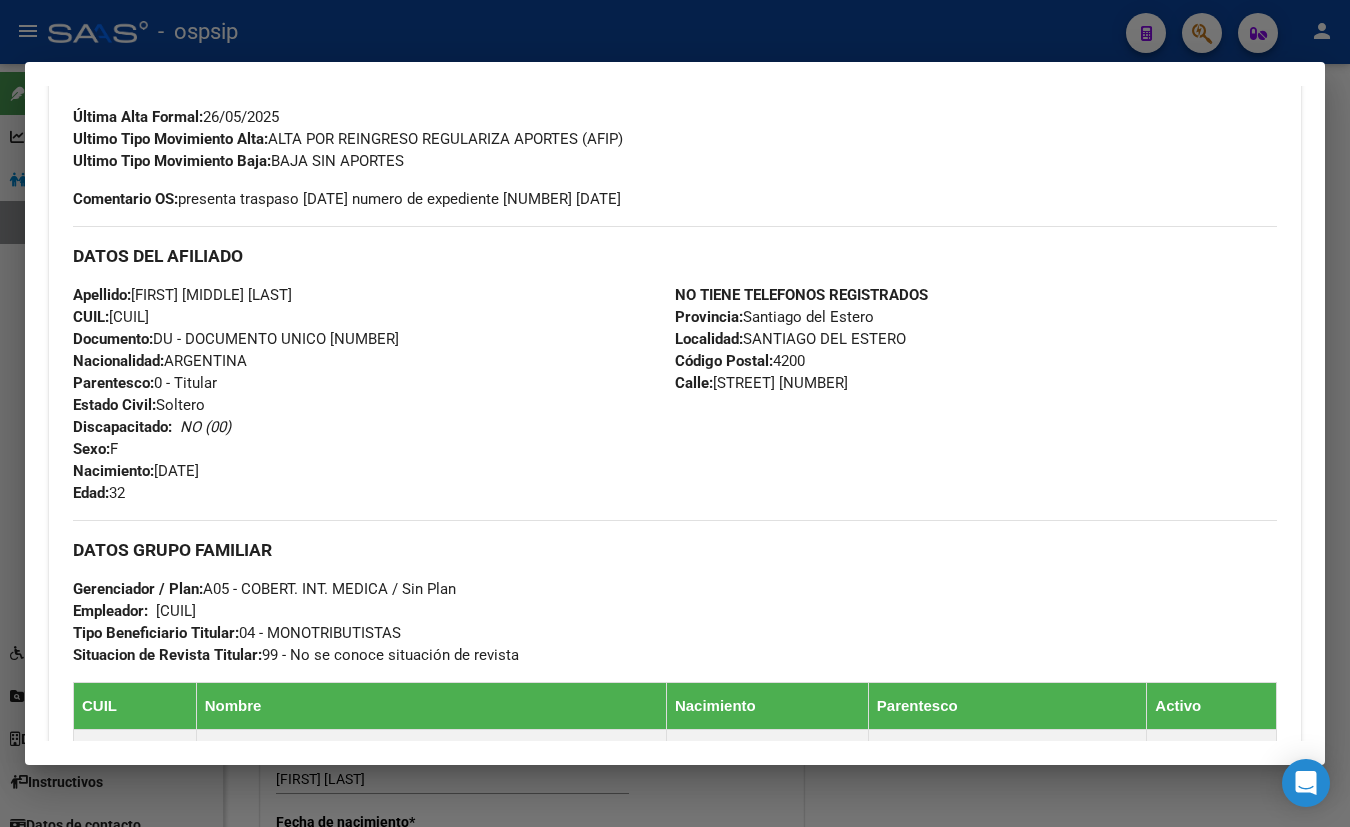 click on "Apellido:  [FIRST] [LAST] [LAST] CUIL:  [CUIL] Documento:  DU - DOCUMENTO UNICO [NUMBER]  Nacionalidad:  ARGENTINA Parentesco:  0 - Titular Estado Civil:  Soltero Discapacitado:    NO (00) Sexo:  F Nacimiento:  [DATE] Edad:  32" at bounding box center (374, 394) 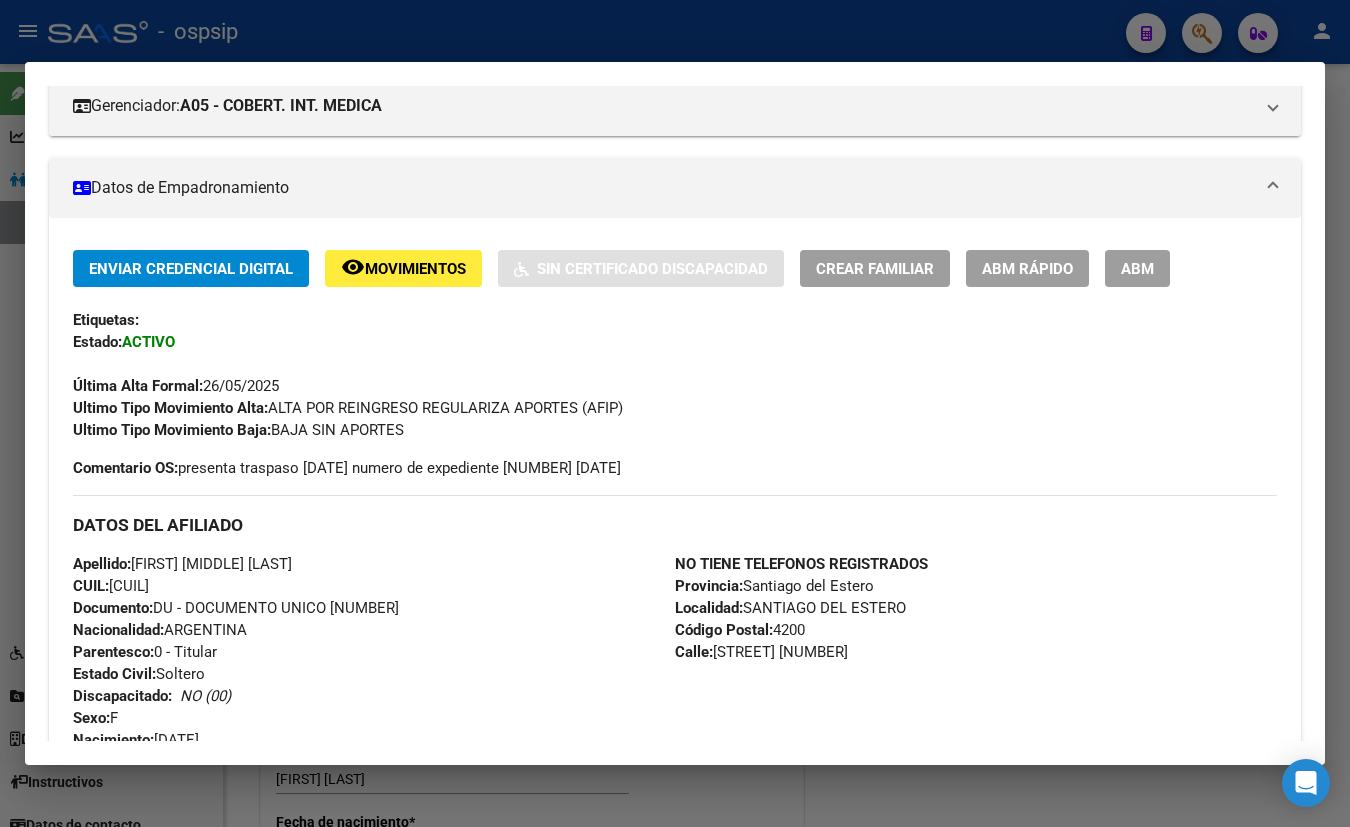 scroll, scrollTop: 90, scrollLeft: 0, axis: vertical 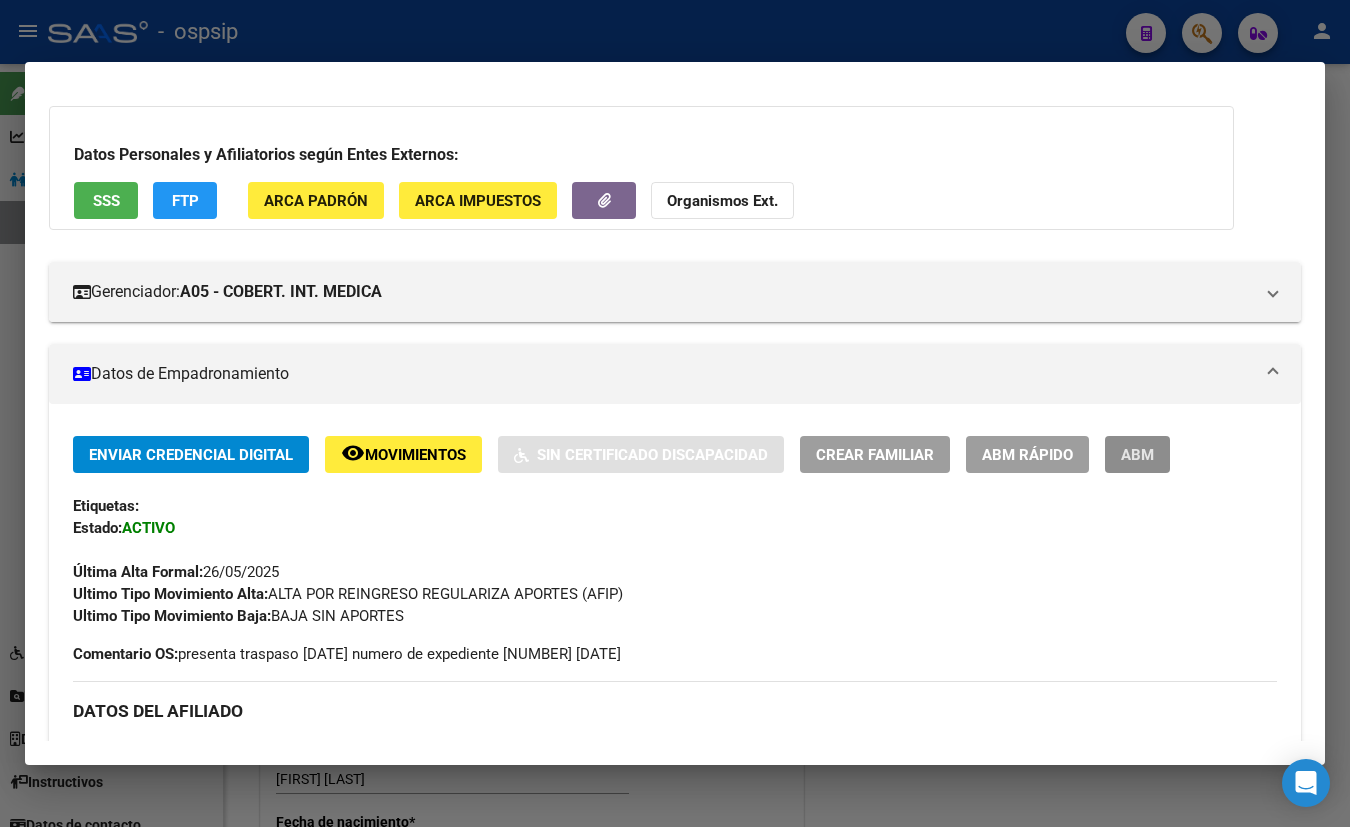 drag, startPoint x: 1130, startPoint y: 452, endPoint x: 1030, endPoint y: 464, distance: 100.71743 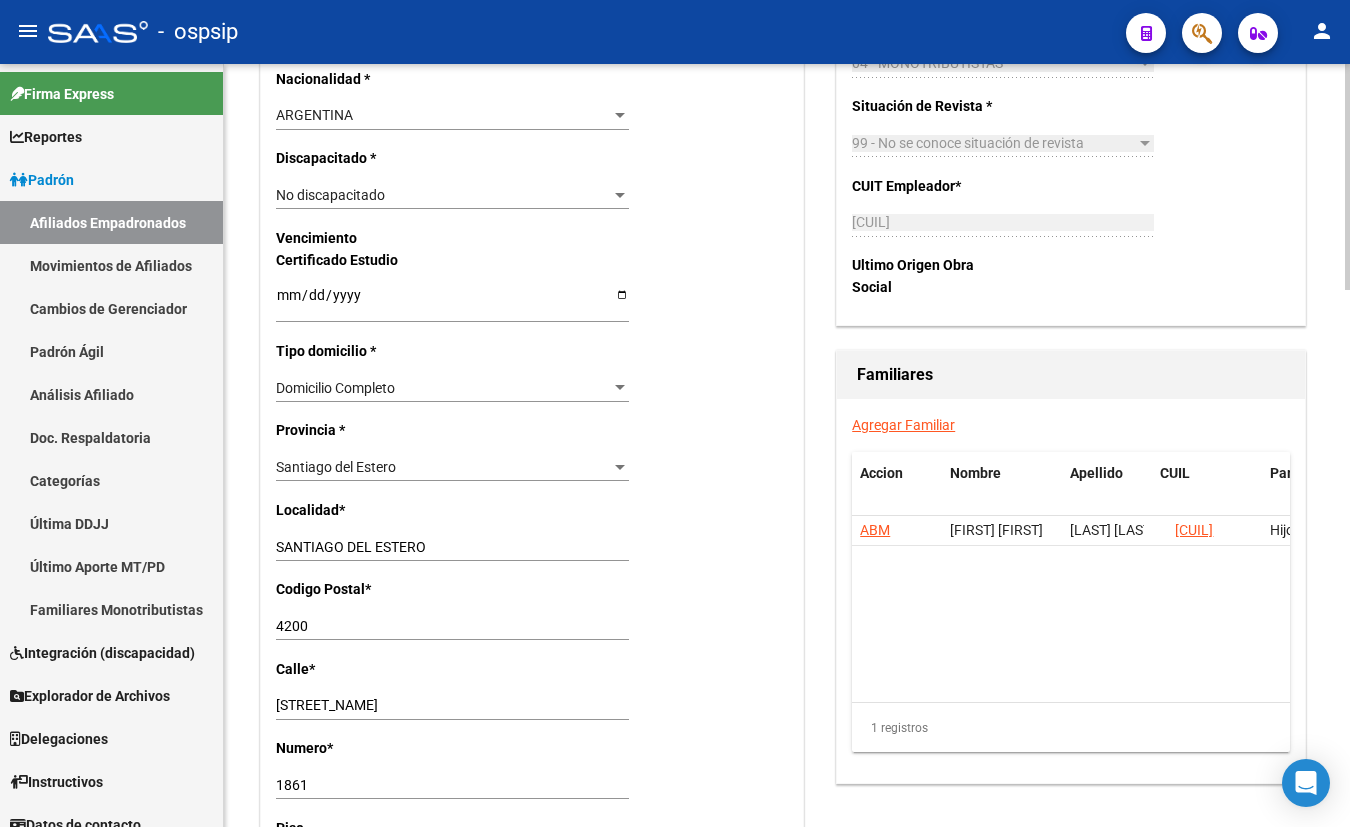 scroll, scrollTop: 1181, scrollLeft: 0, axis: vertical 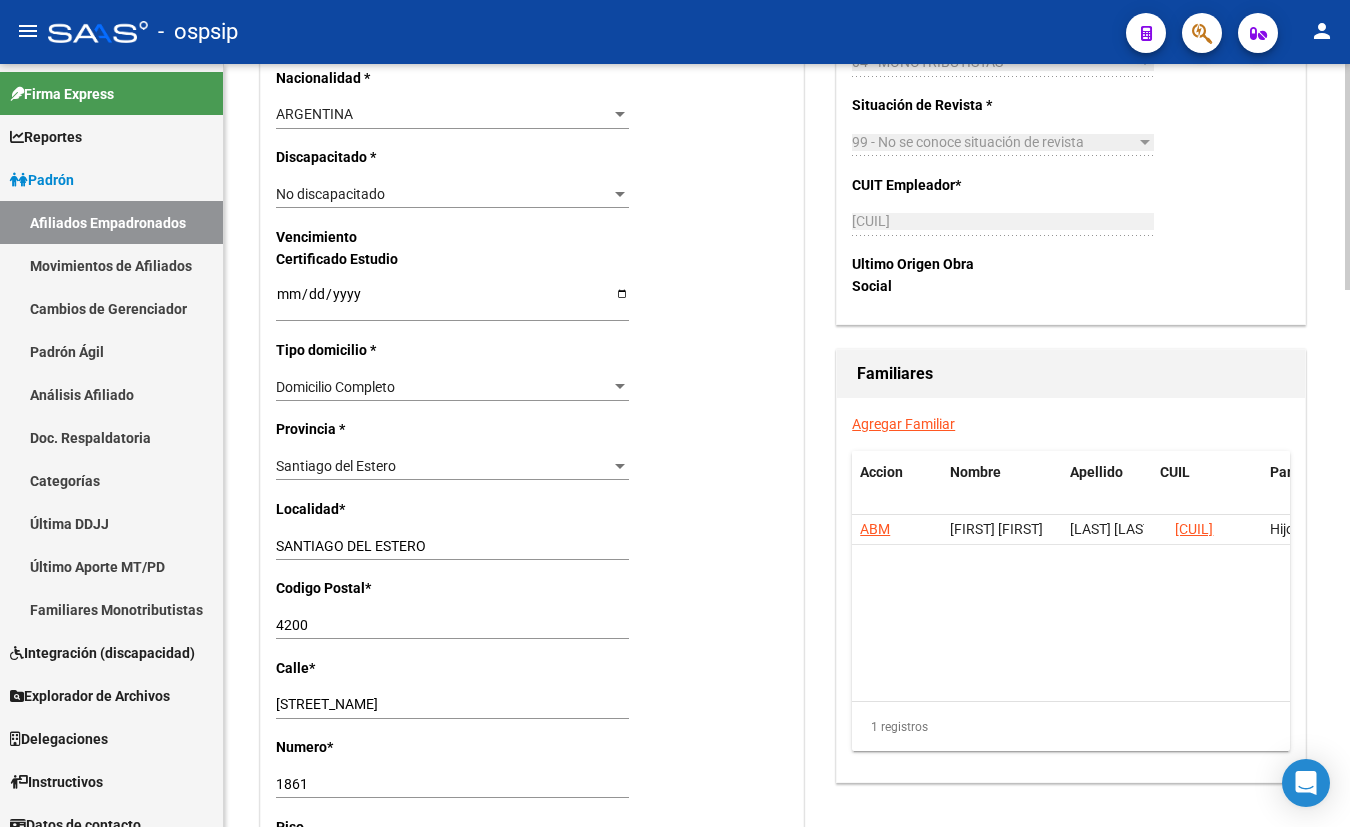 click on "ARGENTINA" at bounding box center [443, 114] 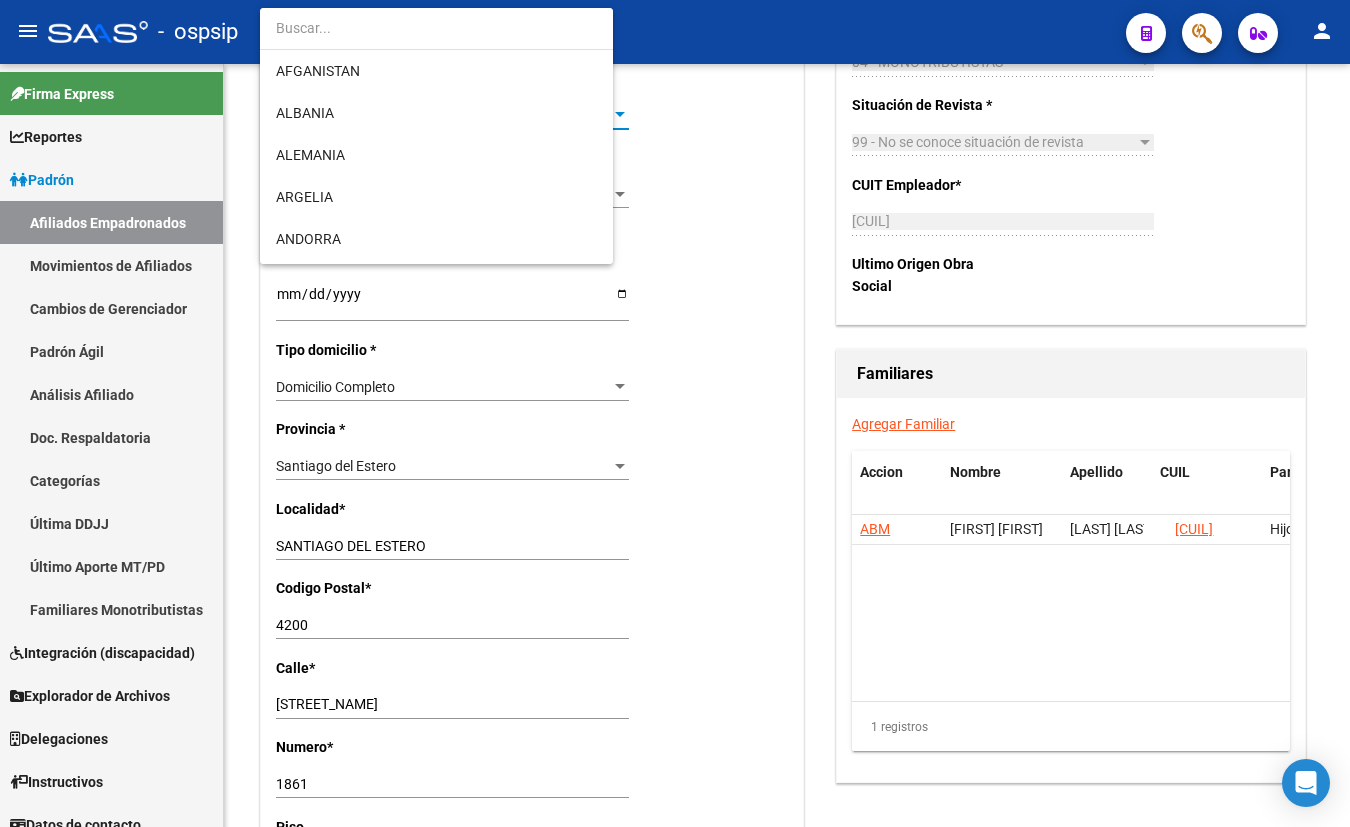 scroll, scrollTop: 293, scrollLeft: 0, axis: vertical 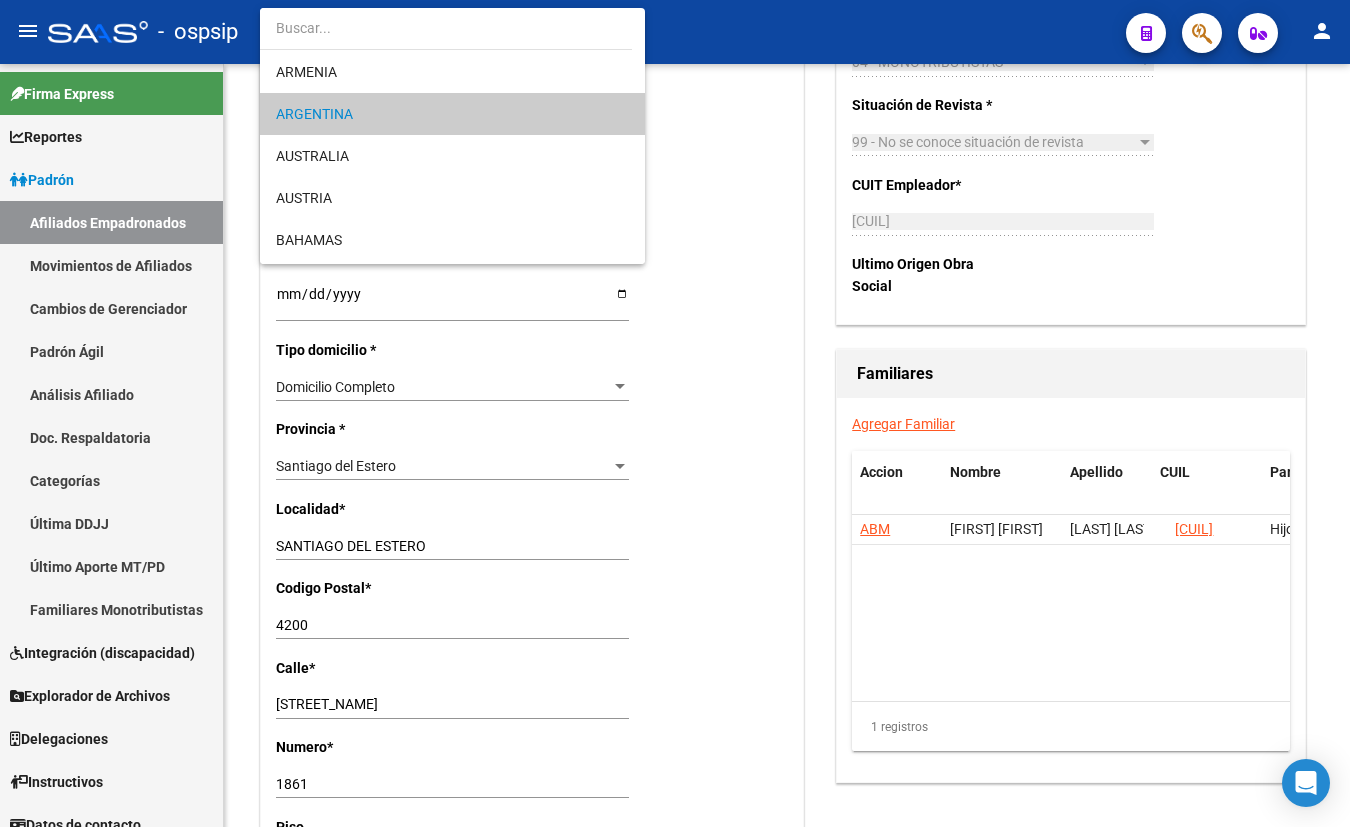 click at bounding box center (675, 413) 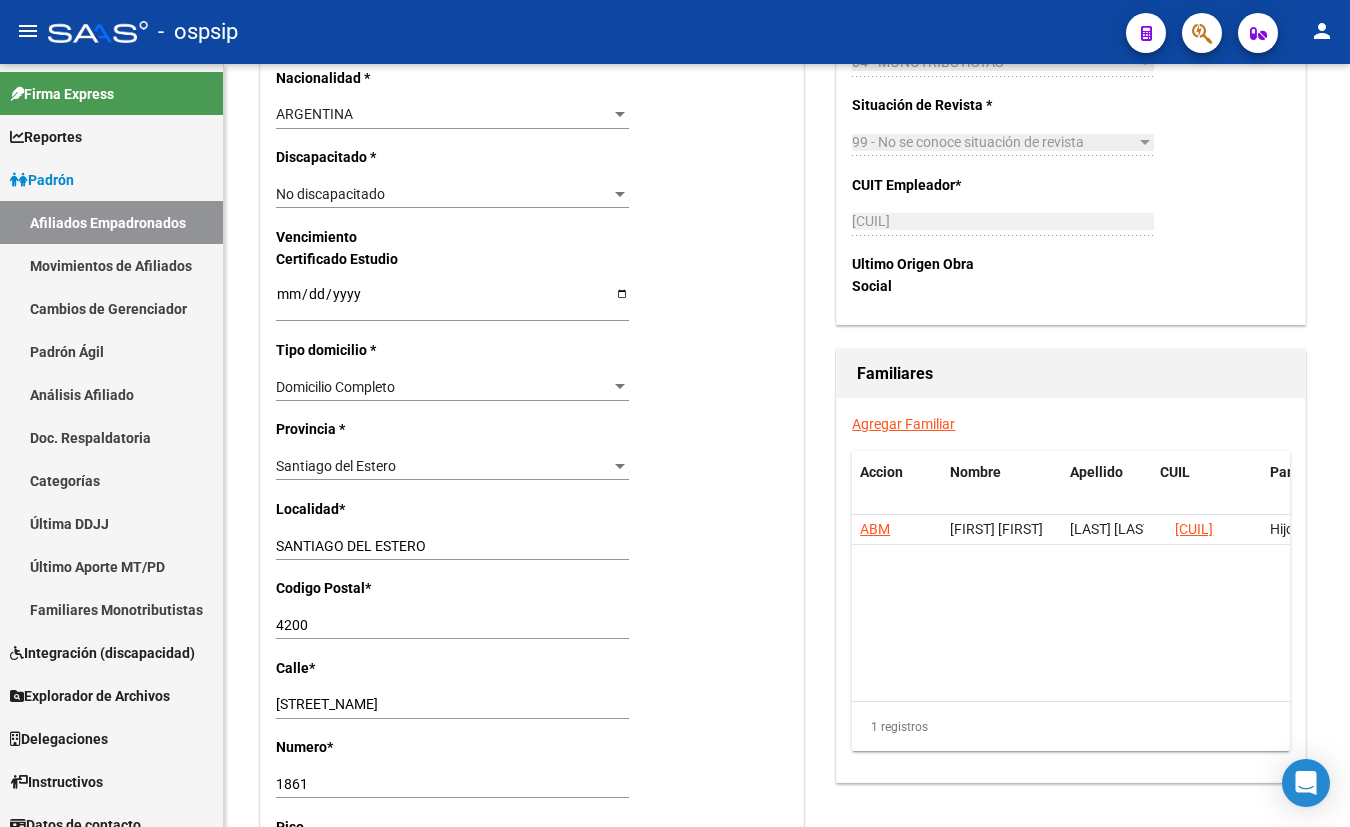 click on "-   ospsip" 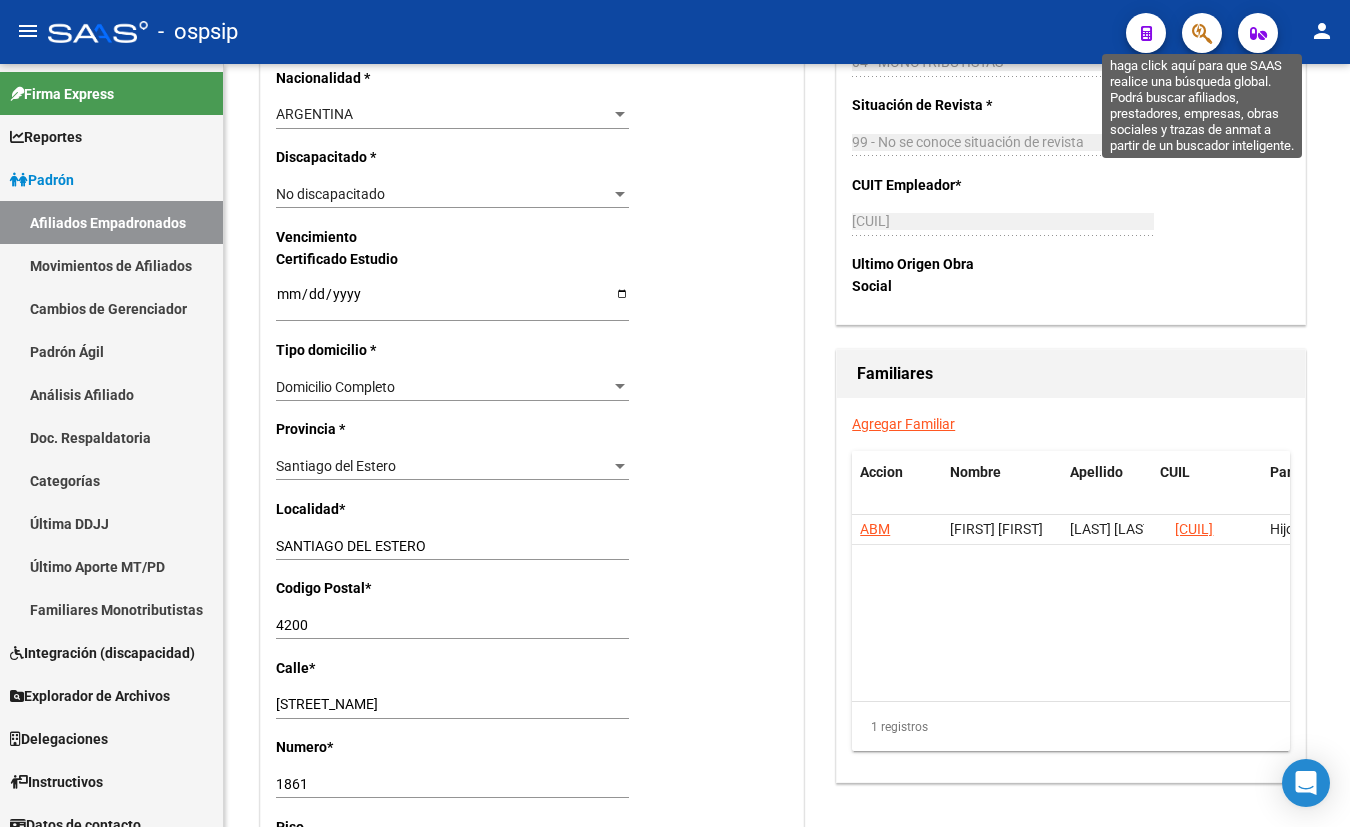 click 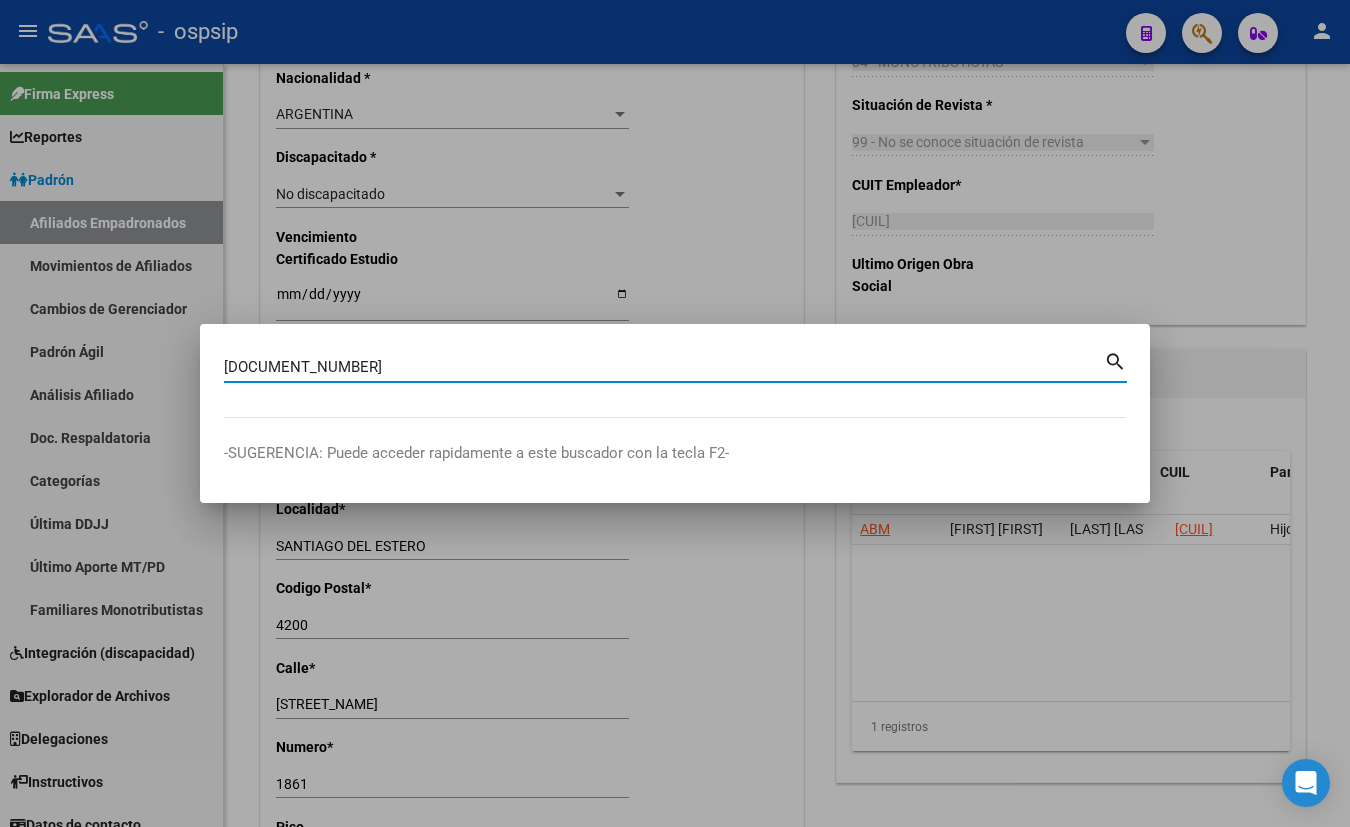 type on "[DOCUMENT_NUMBER]" 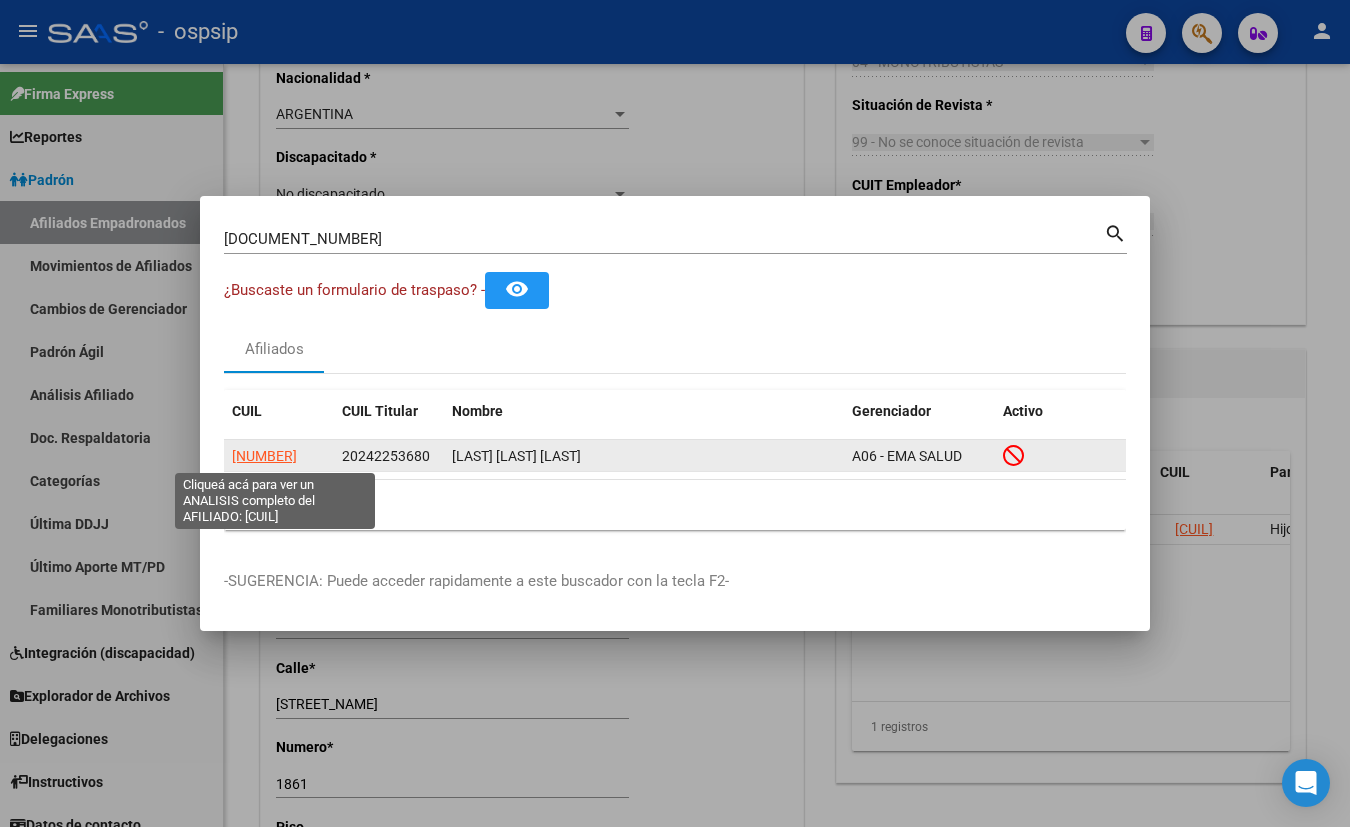 click on "[NUMBER]" 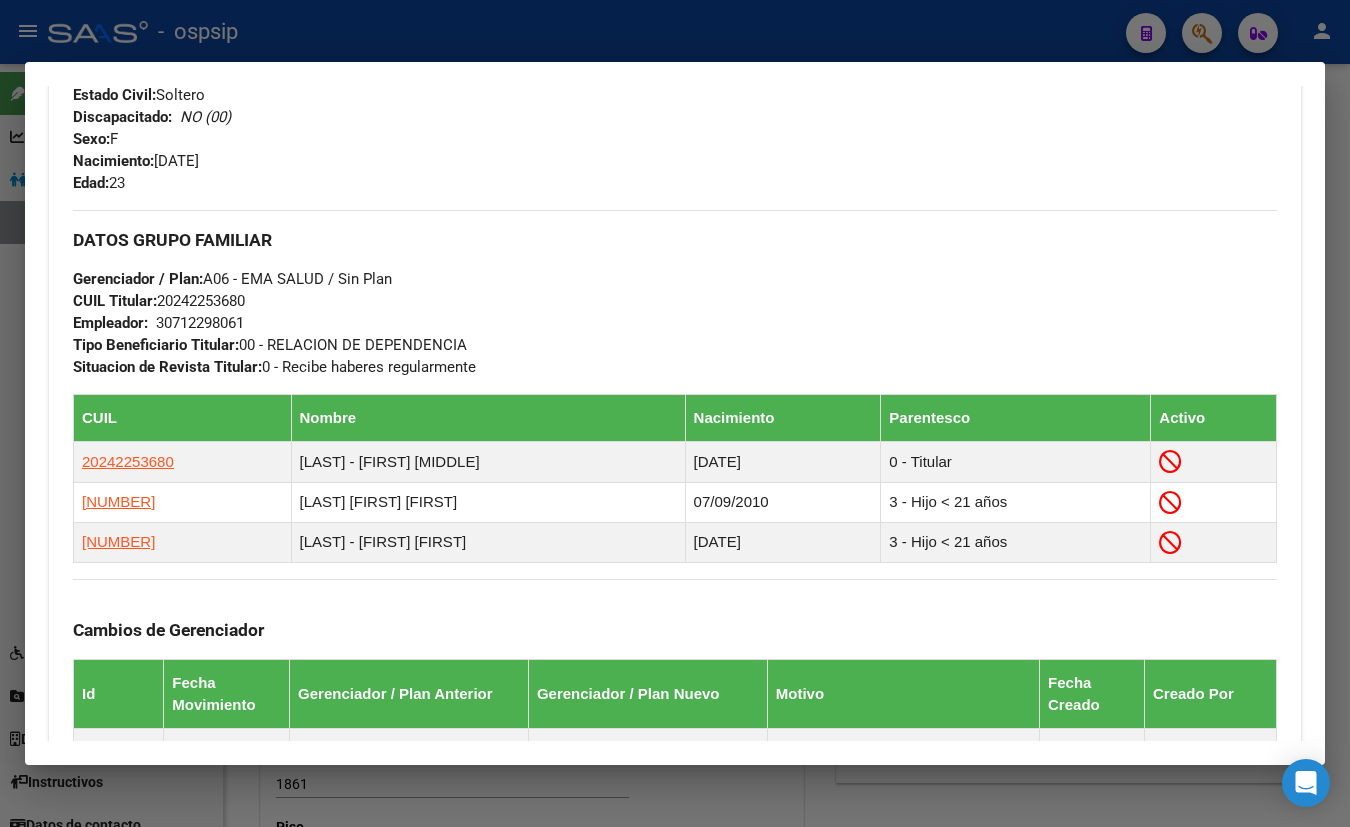 scroll, scrollTop: 818, scrollLeft: 0, axis: vertical 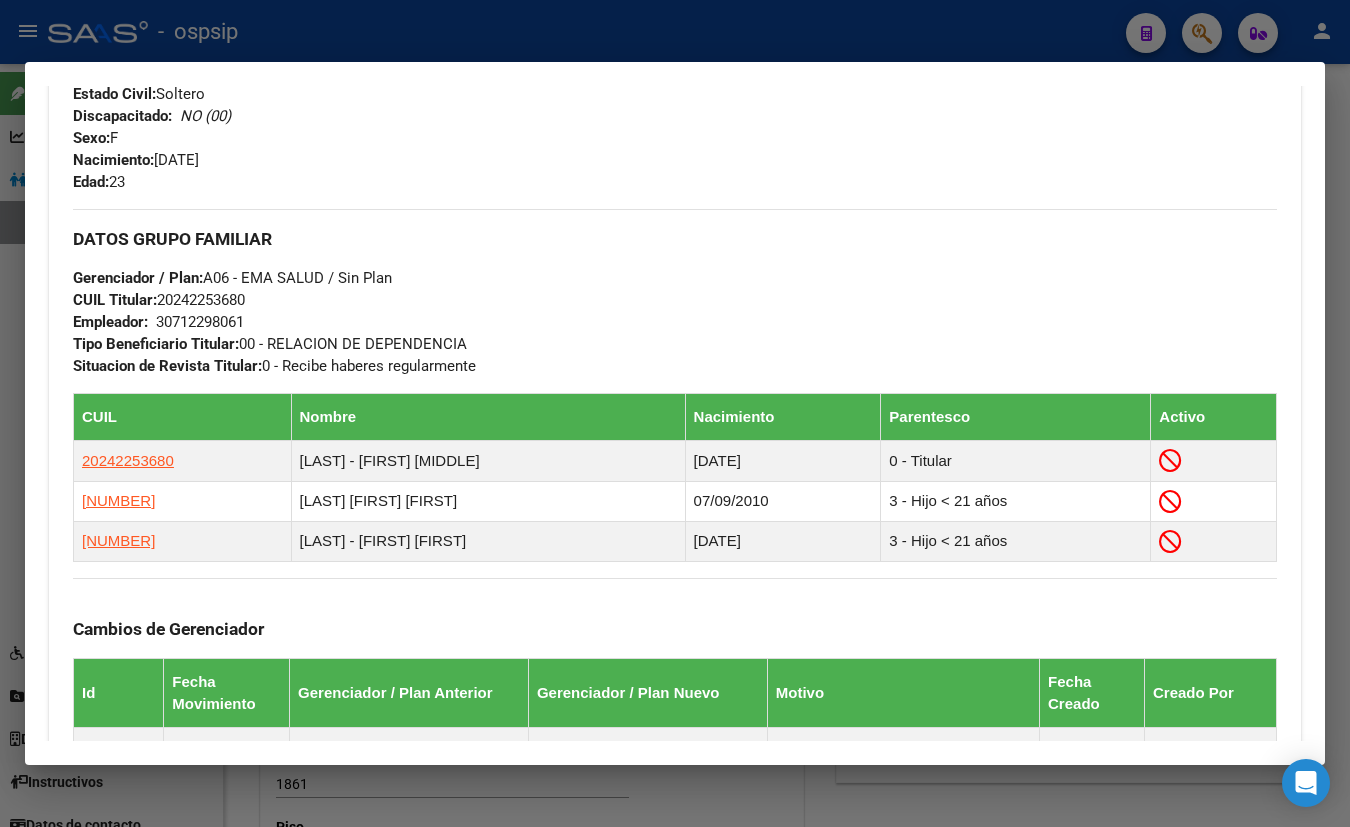 click on "Apellido: [FIRST] [LAST] [LAST] CUIL: [CUIL] Documento: DU - DOCUMENTO UNICO [DOCUMENT_NUMBER] Nacionalidad: ARGENTINA Parentesco: 3 - Hijo < 21 años Estado Civil: Soltero Discapacitado: NO (00) Sexo: F Nacimiento: [DATE] Edad: 23" at bounding box center [374, 83] 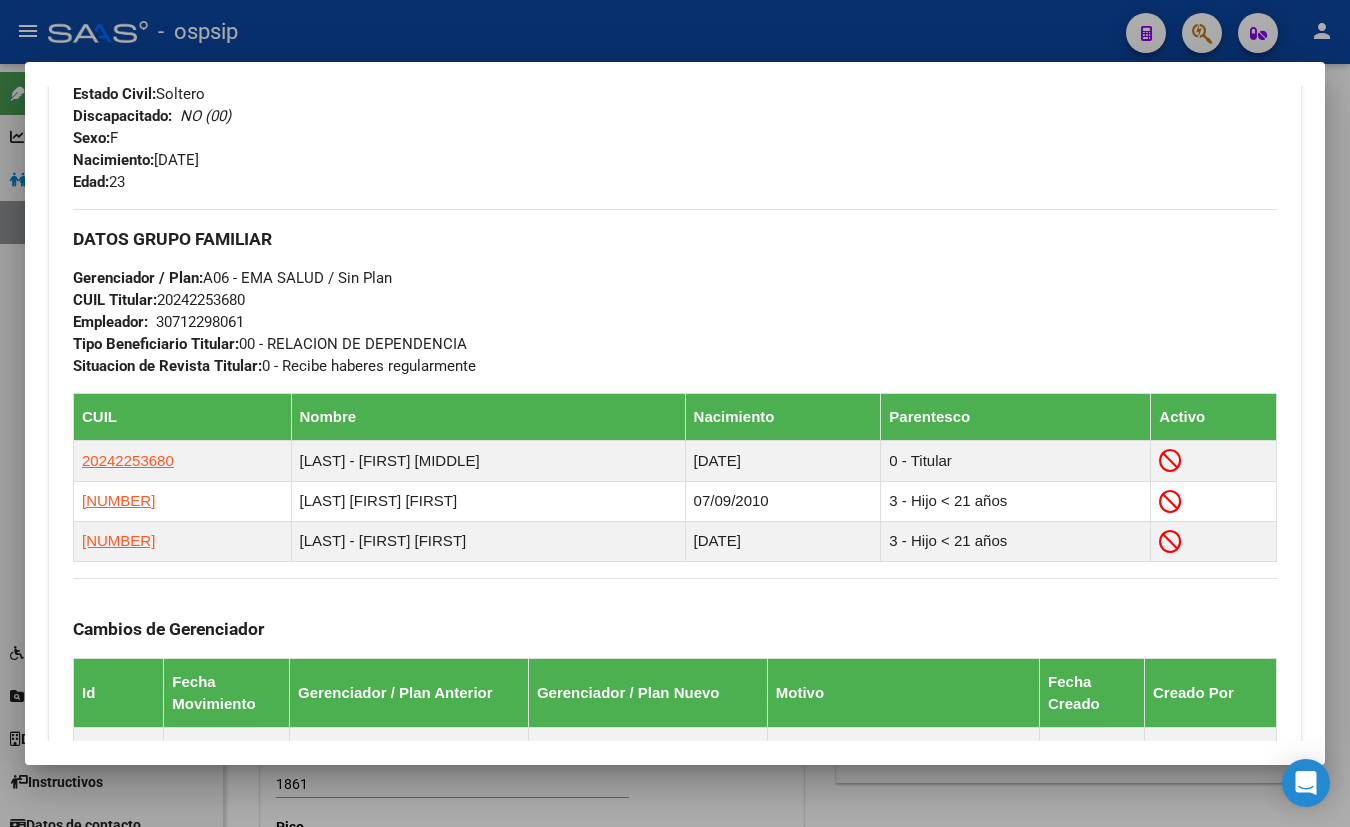 type 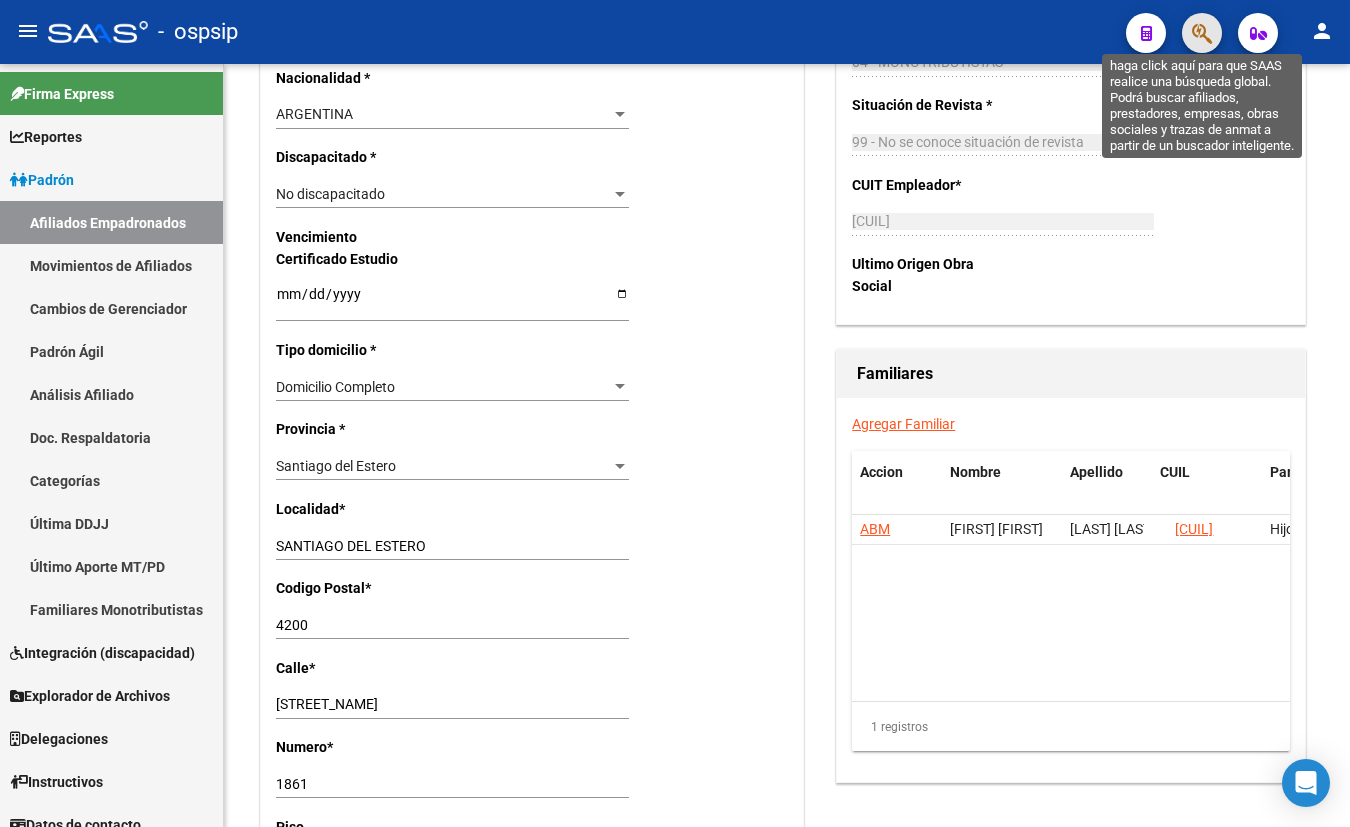 click 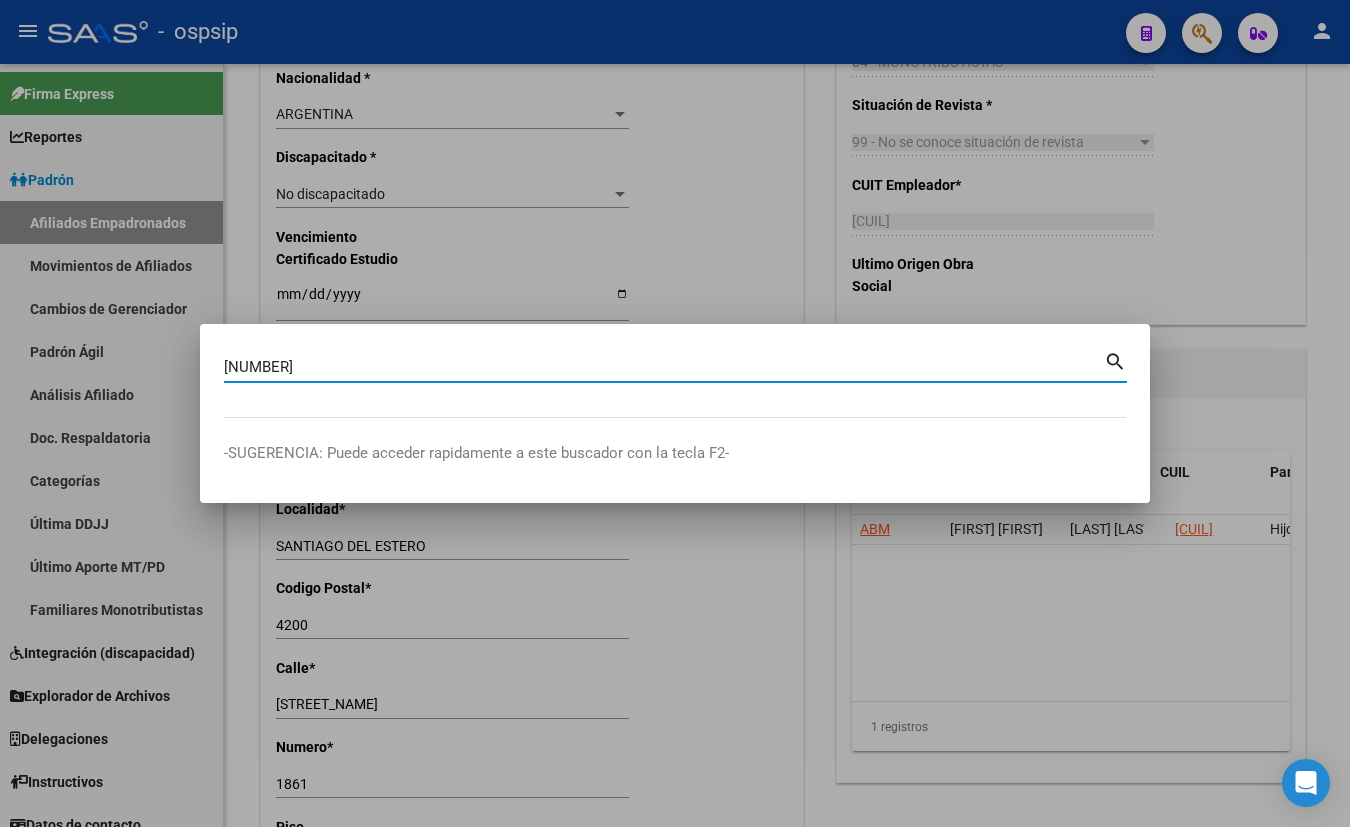 type on "[NUMBER]" 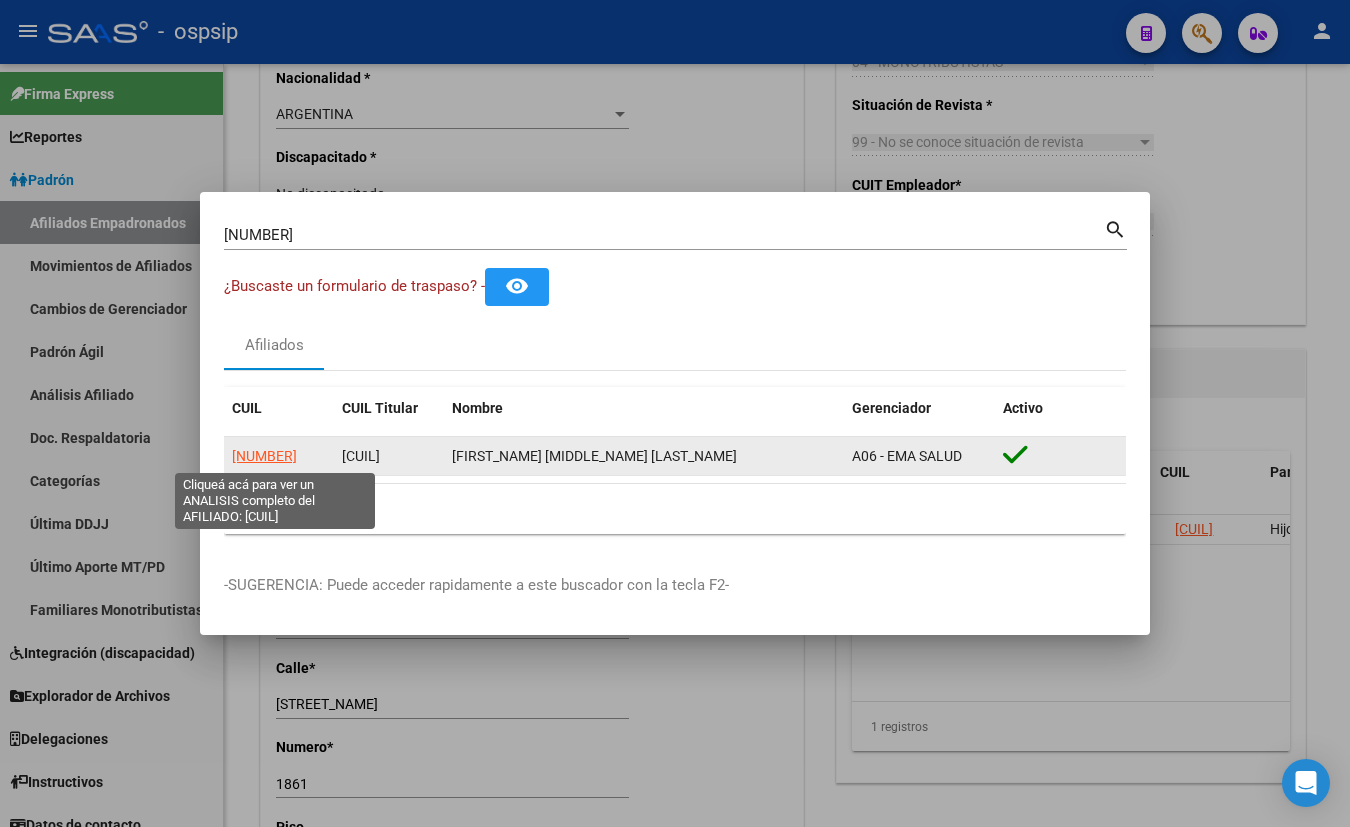 click on "[NUMBER]" 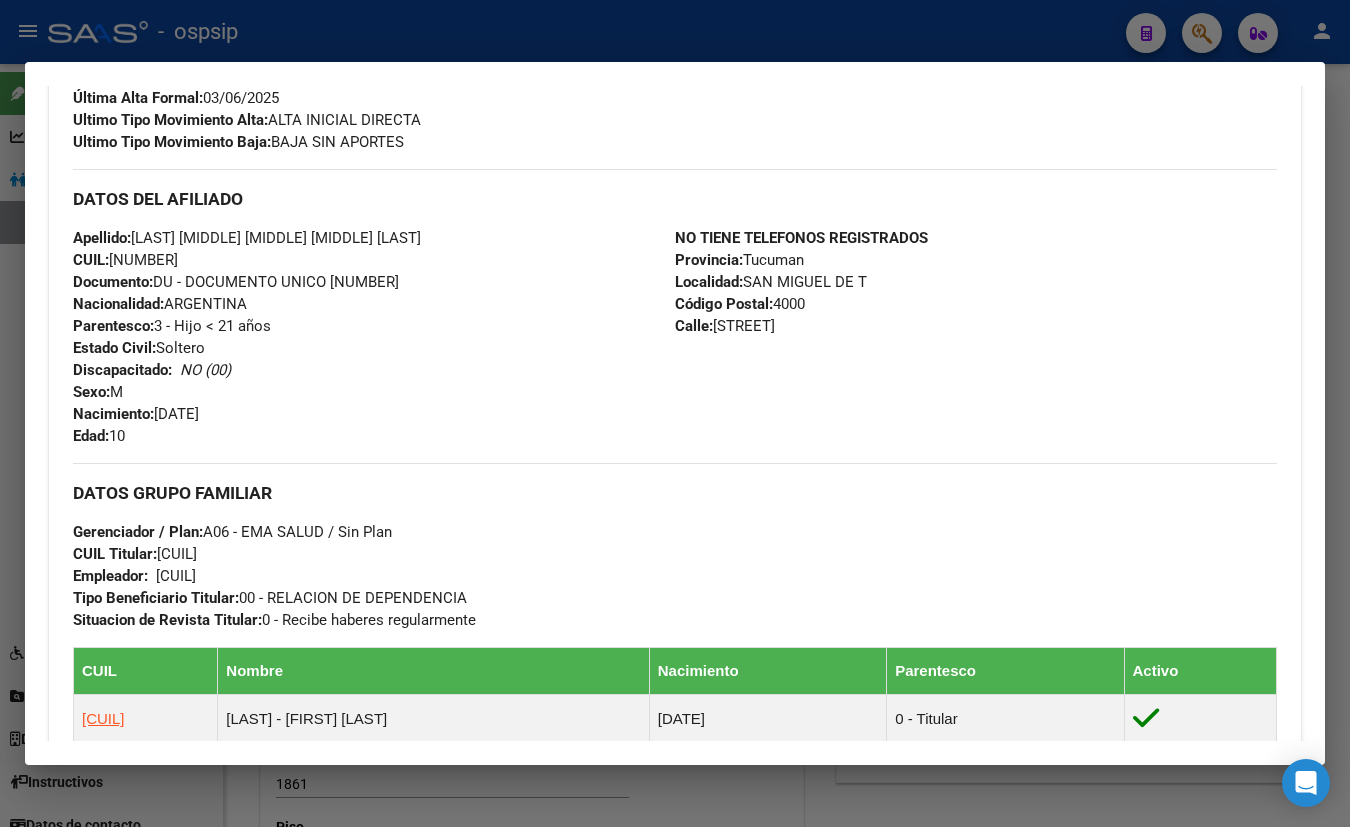 scroll, scrollTop: 563, scrollLeft: 0, axis: vertical 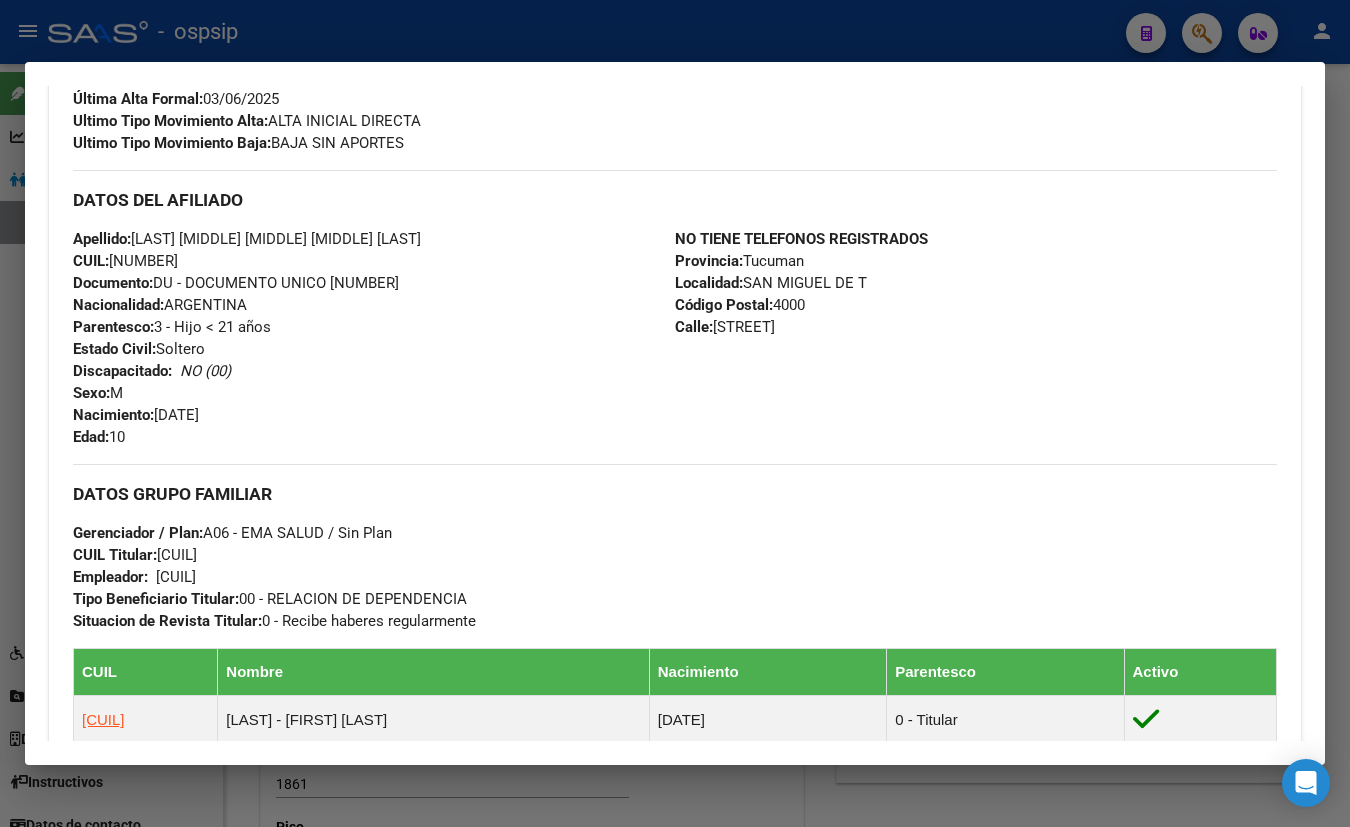 click on "Apellido:  [FIRST] [LAST] [LAST] [LAST] CUIL:  [CUIL] Documento:  DU - DOCUMENTO UNICO [NUMBER]  Nacionalidad:  ARGENTINA Parentesco:  3 - Hijo < 21 años Estado Civil:  Soltero Discapacitado:    NO (00) Sexo:  M Nacimiento:  [DATE] Edad:  10" at bounding box center (374, 338) 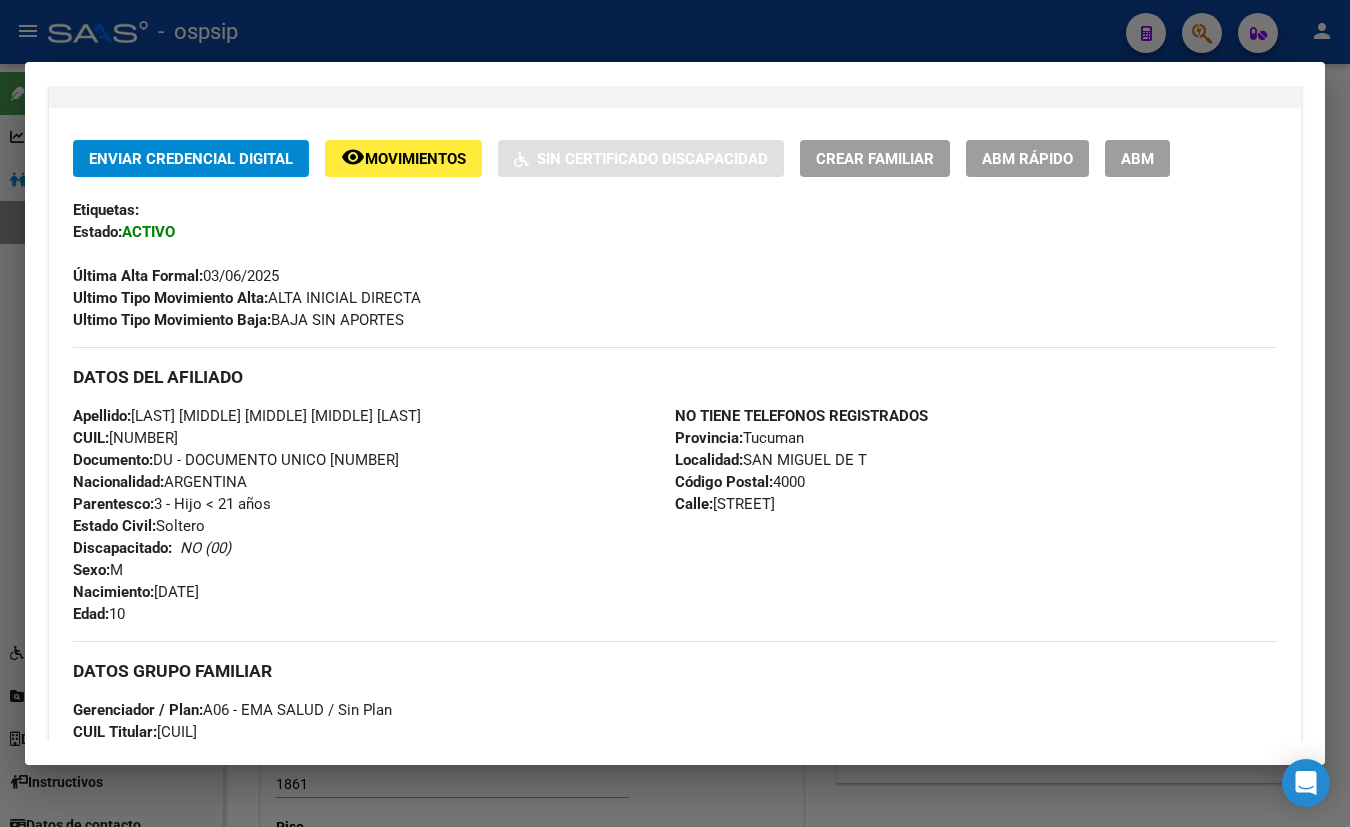scroll, scrollTop: 381, scrollLeft: 0, axis: vertical 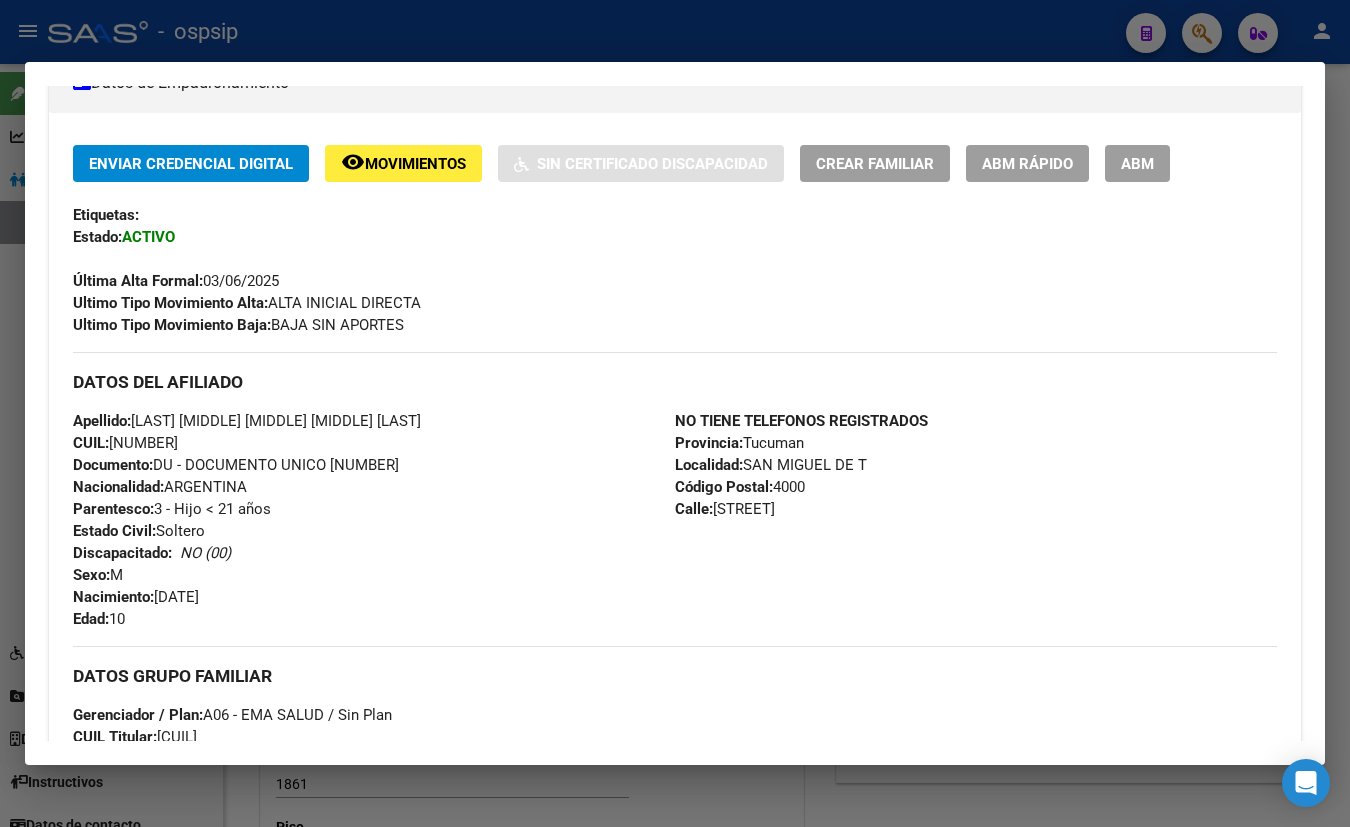 click on "ABM" at bounding box center (1137, 163) 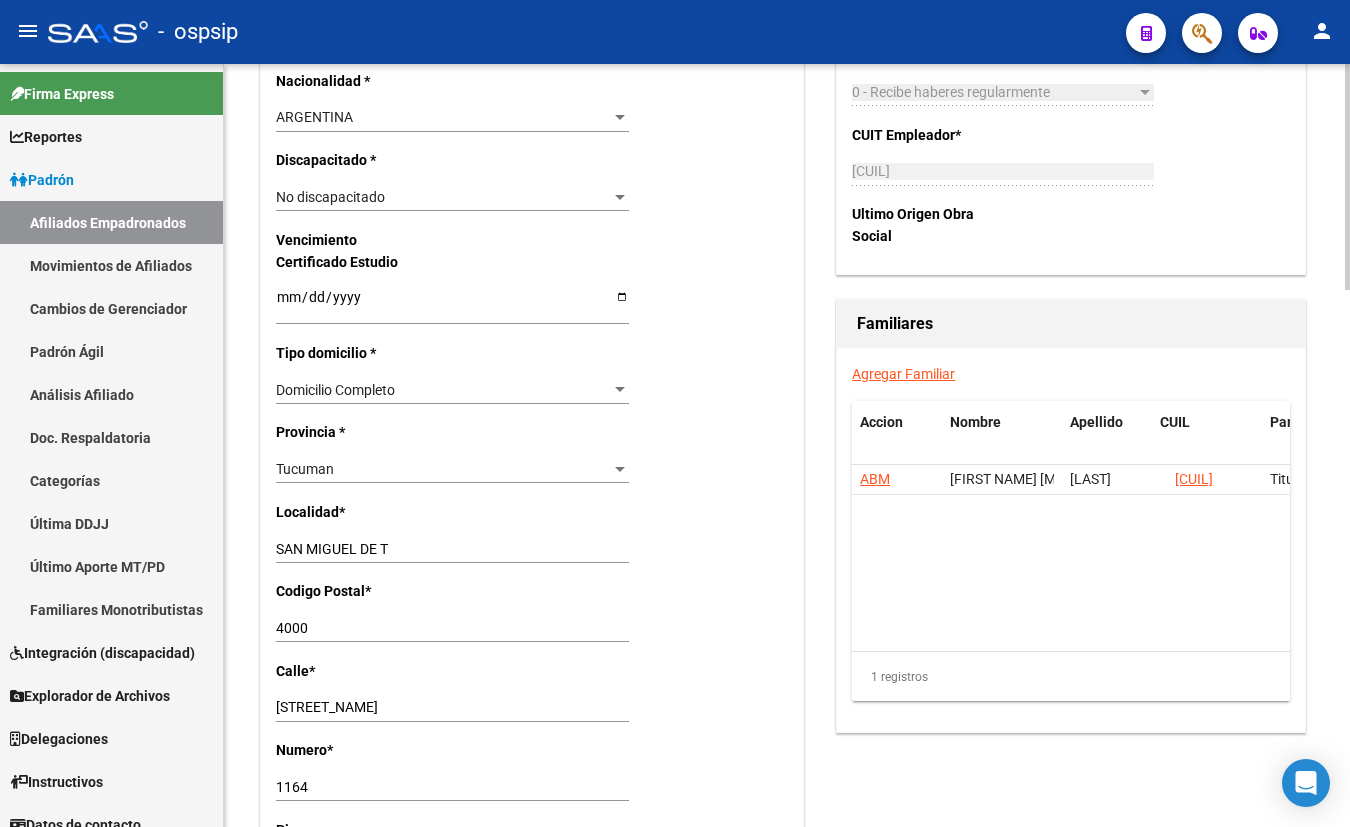 scroll, scrollTop: 1181, scrollLeft: 0, axis: vertical 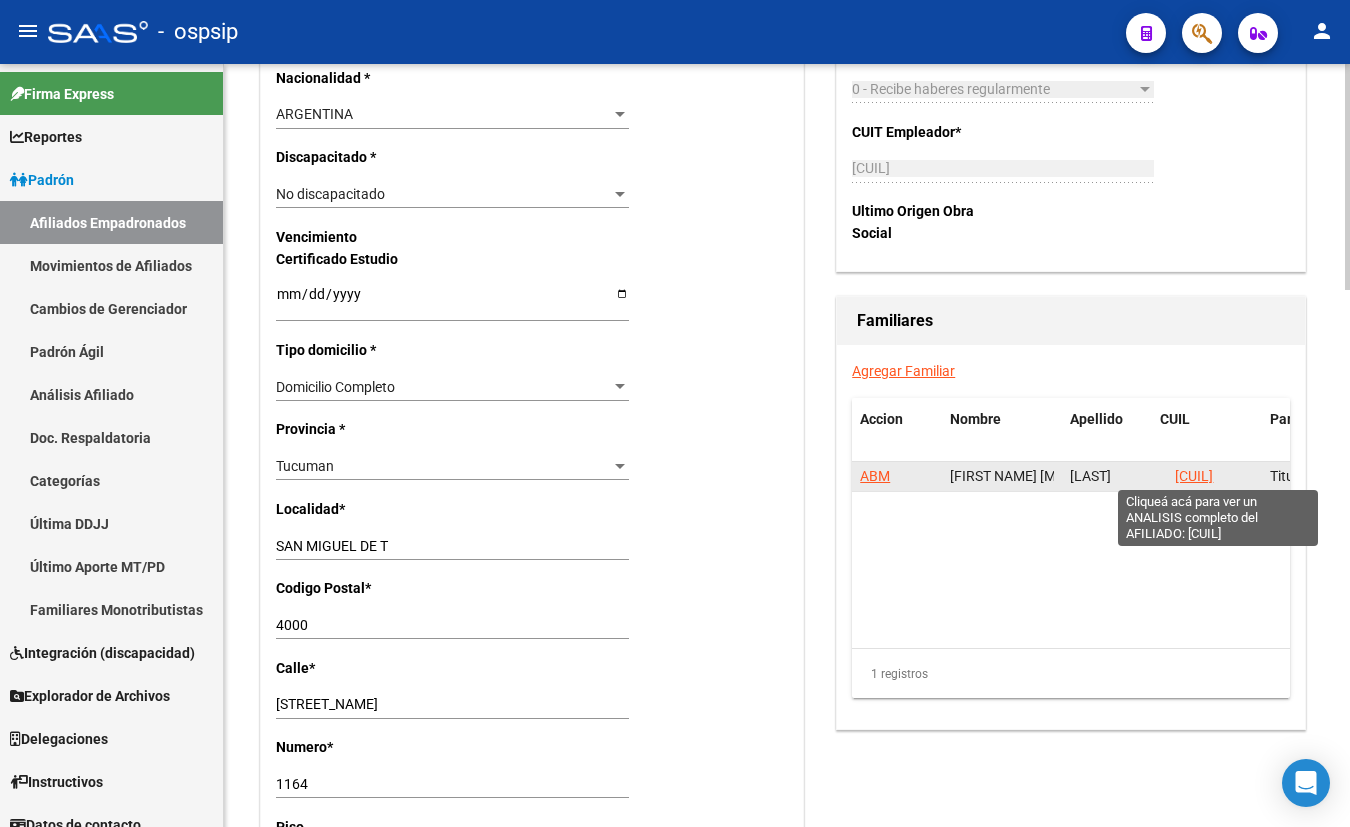 click on "[CUIL]" 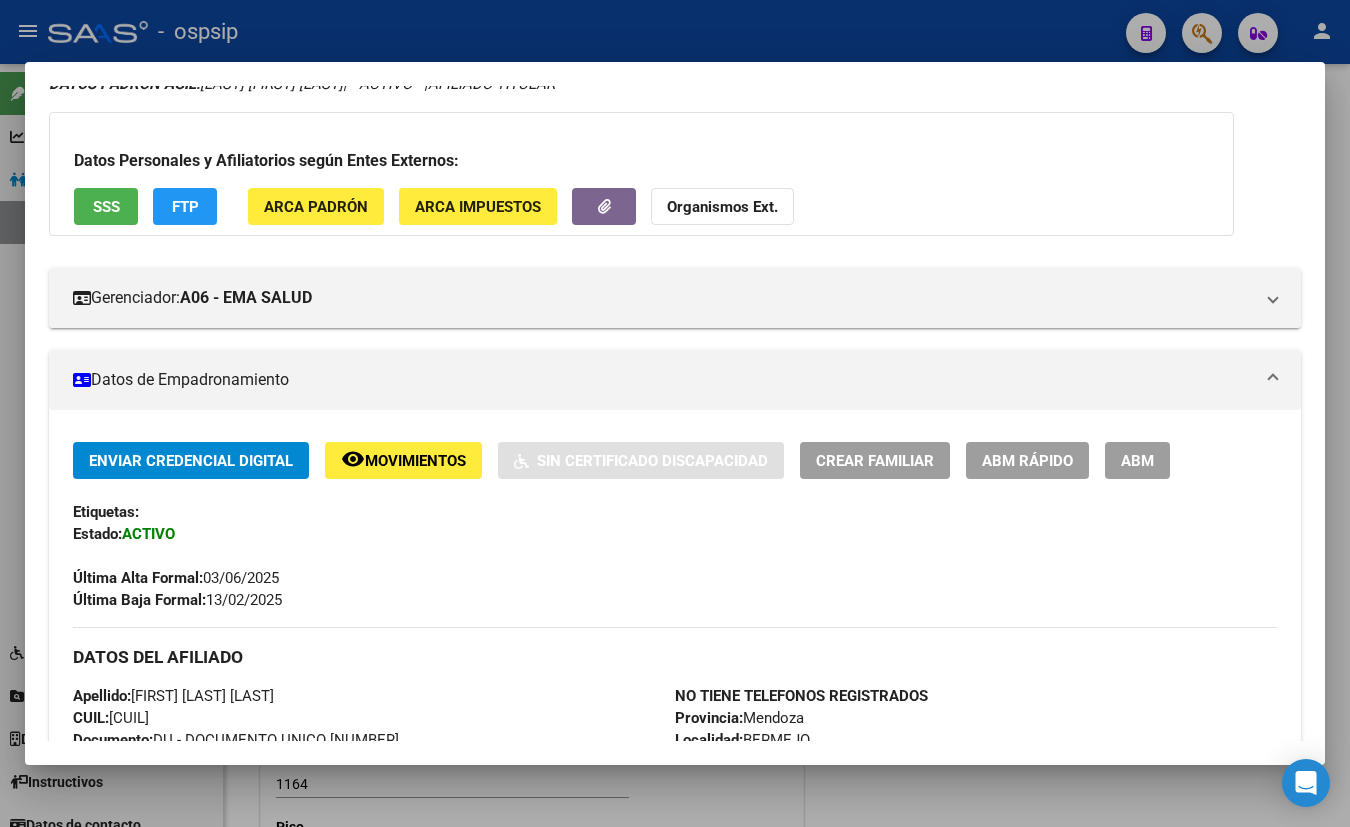 scroll, scrollTop: 363, scrollLeft: 0, axis: vertical 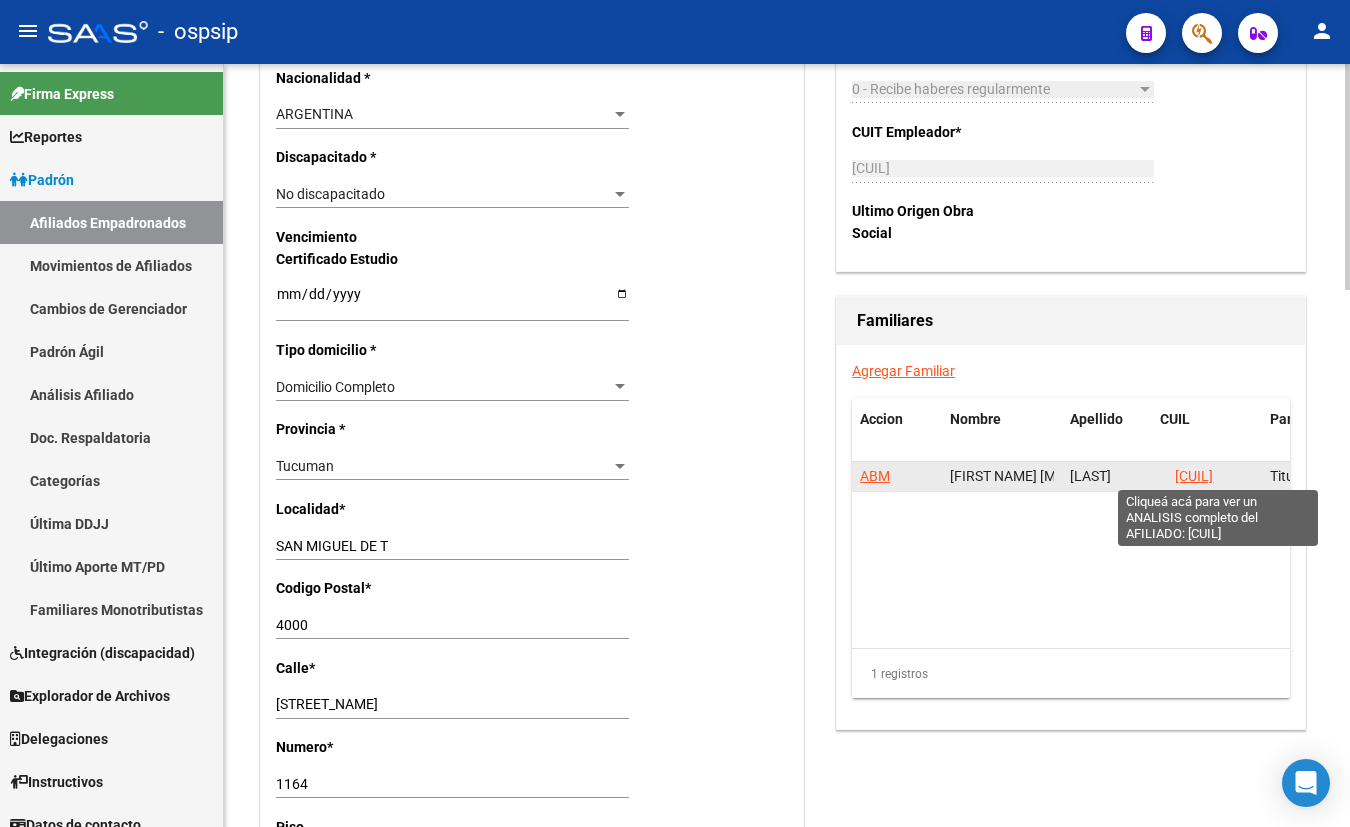 click on "[CUIL]" 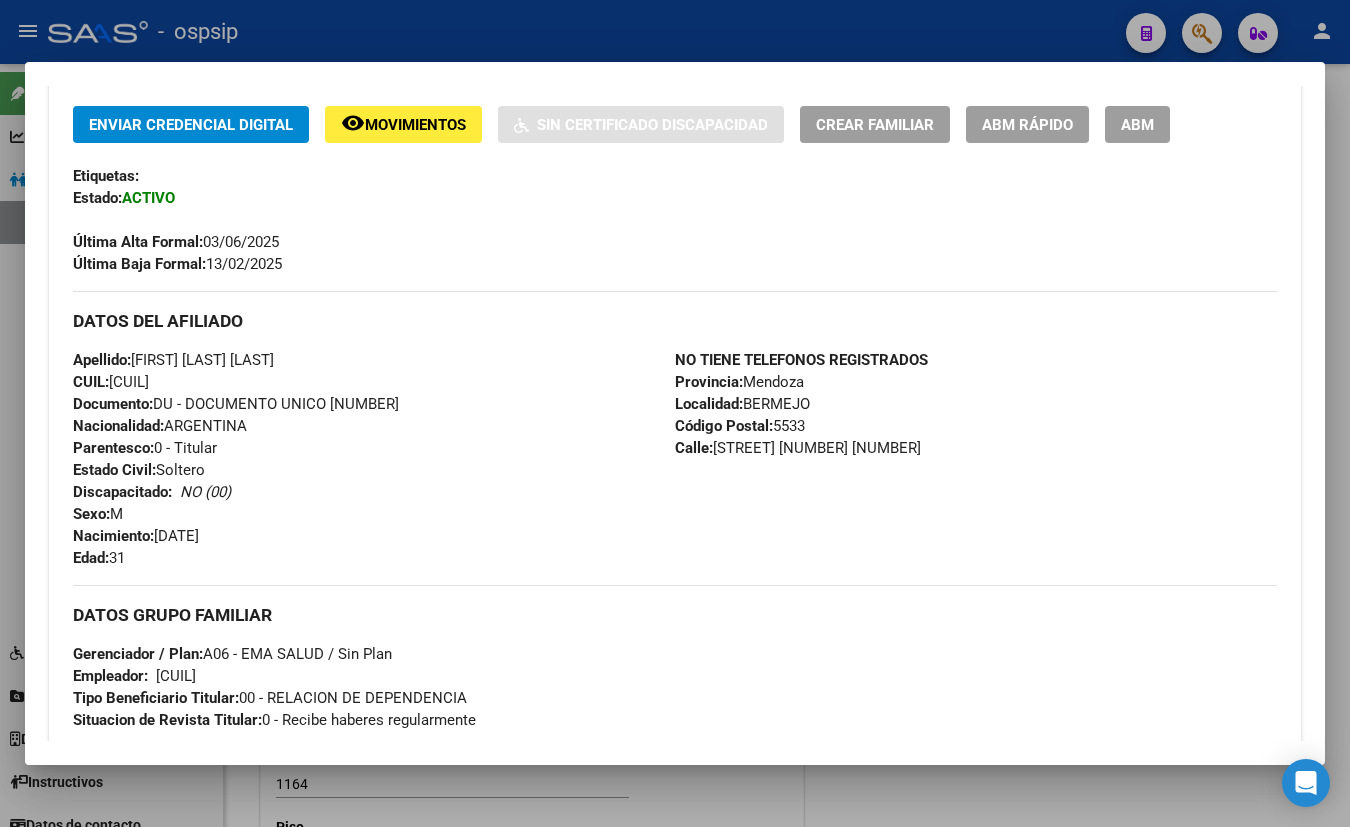 scroll, scrollTop: 454, scrollLeft: 0, axis: vertical 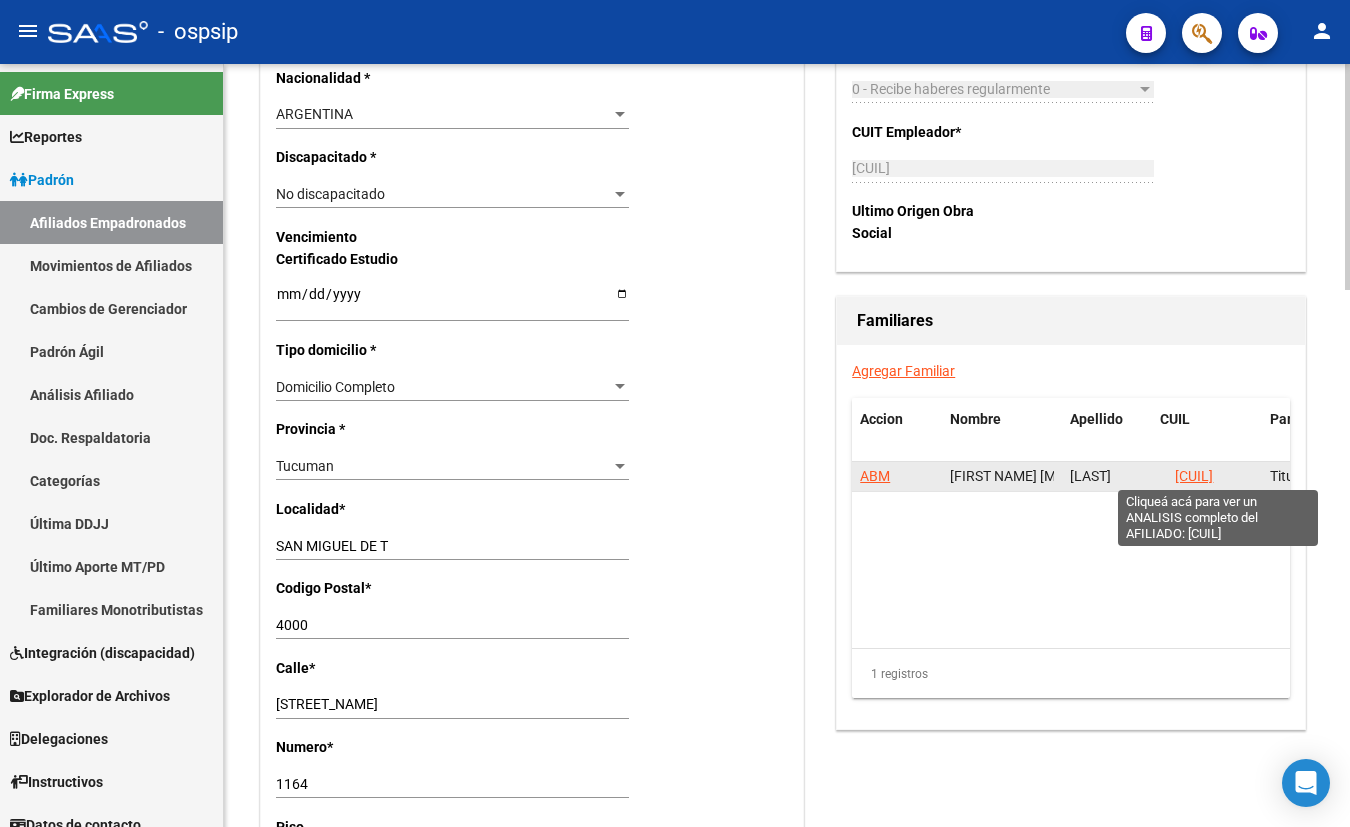 click on "[CUIL]" 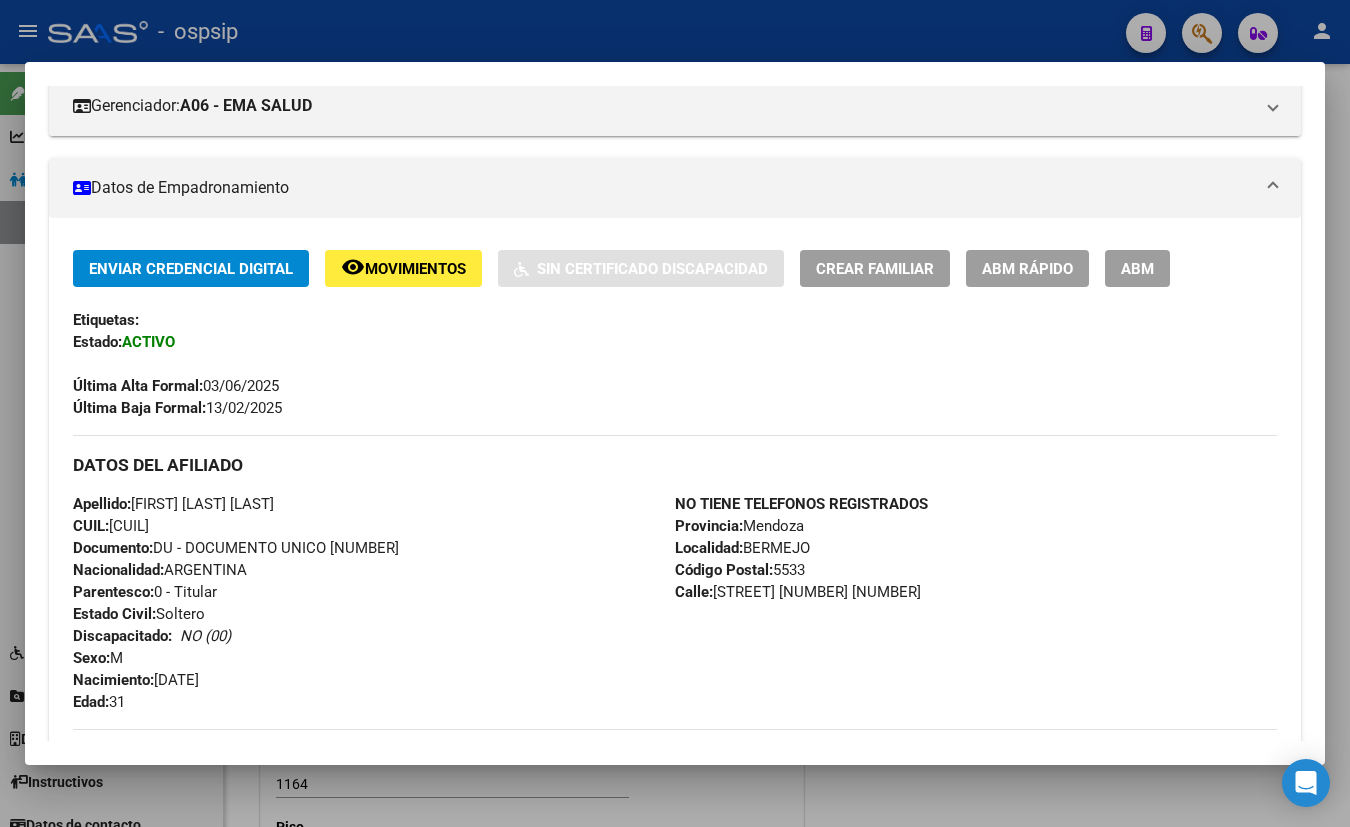 scroll, scrollTop: 272, scrollLeft: 0, axis: vertical 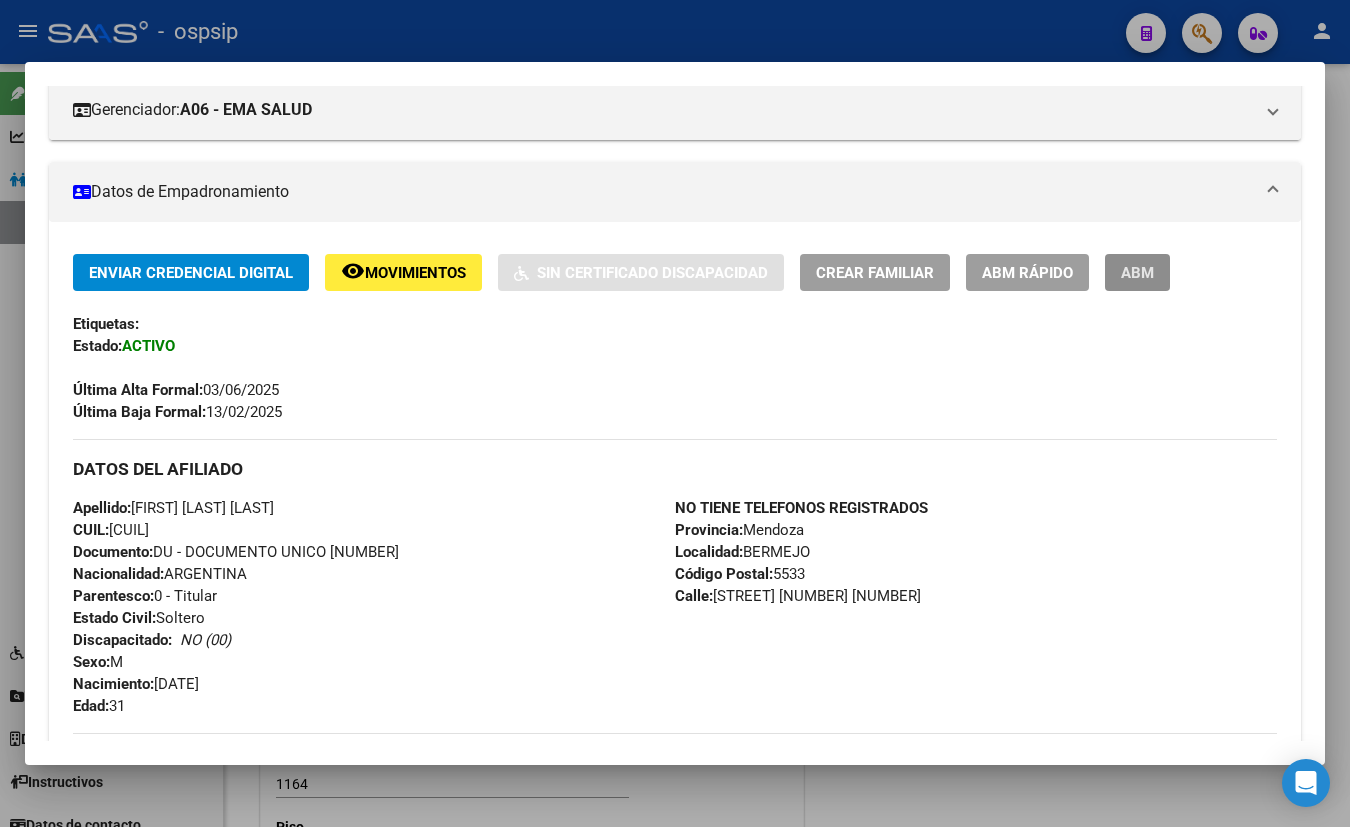click on "ABM" at bounding box center [1137, 273] 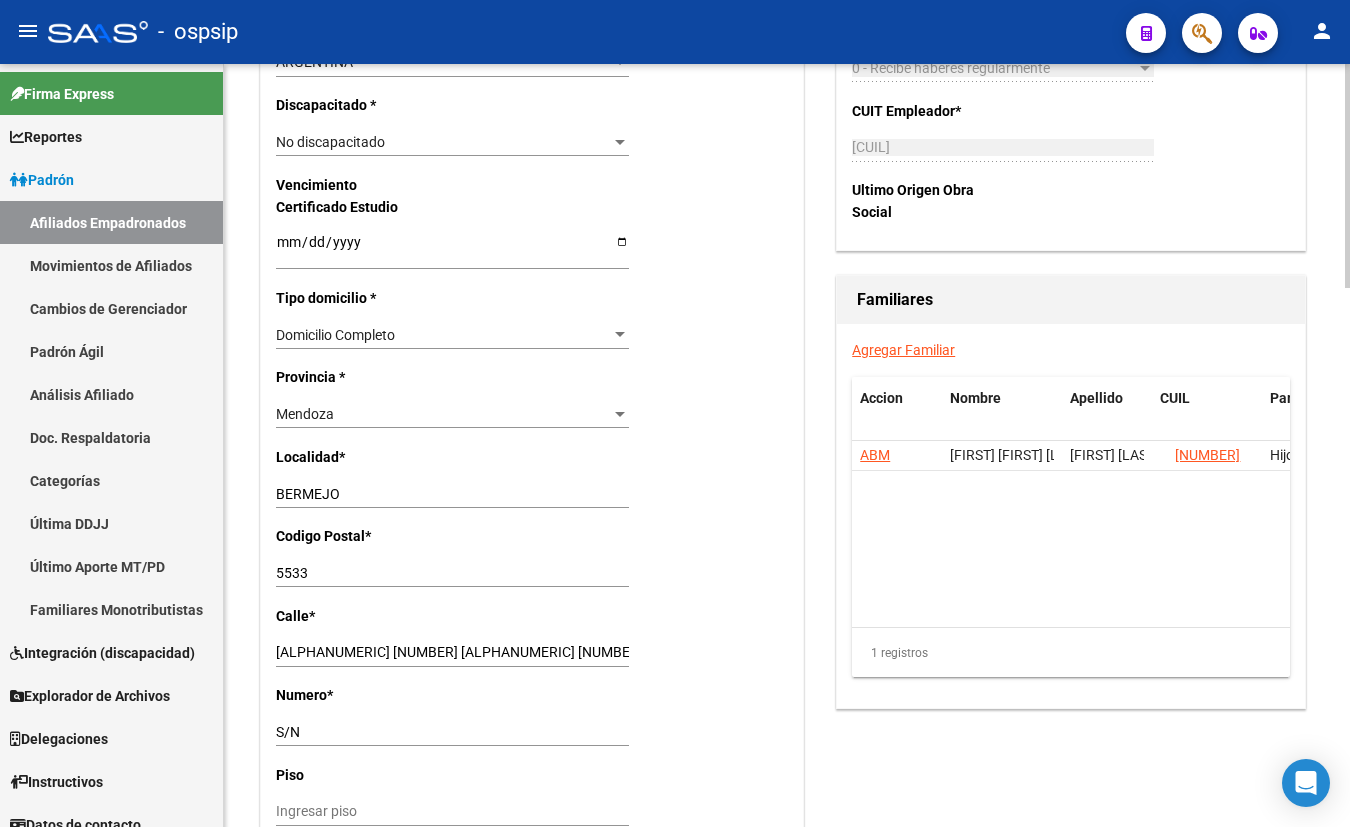 scroll, scrollTop: 1272, scrollLeft: 0, axis: vertical 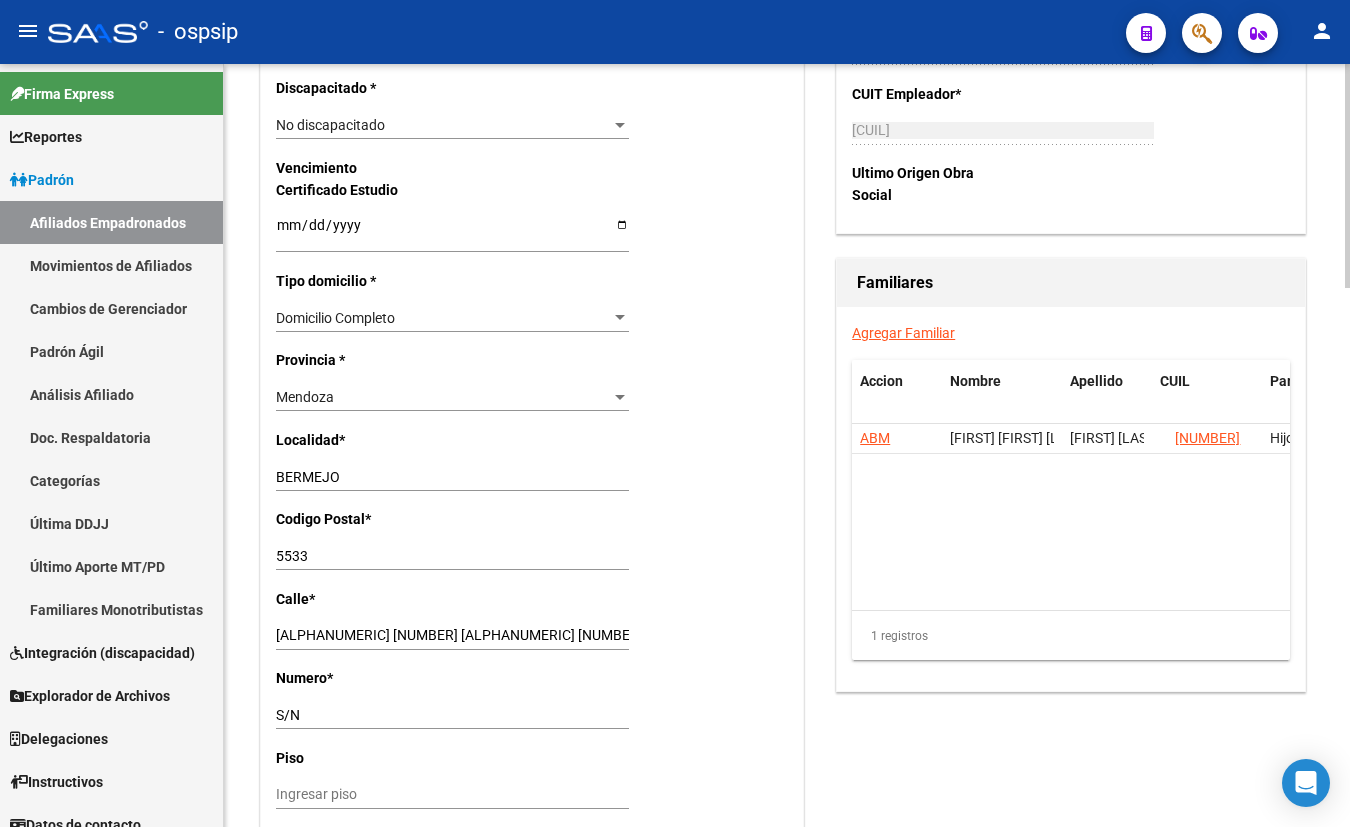 click on "Nro Afiliado    Ingresar nro  CUIL  *   [CUIL] CUIL  ARCA Padrón  Ult. Fecha Alta Formal: [DATE]  Ult. Fecha Baja Formal: [DATE]  Tipo de Documento * DOCUMENTO UNICO Seleccionar tipo Nro Documento  *   [DOCUMENT_NUMBER] Ingresar nro  Apellido  *   [LAST_NAME] Ingresar apellido  Nombre  *   [FIRST_NAME] [MIDDLE_NAME] Ingresar nombre  Fecha de nacimiento  *   [DATE] Ingresar fecha   Parentesco * Titular Seleccionar parentesco  Estado Civil * Soltero Seleccionar tipo  Sexo * Masculino Seleccionar sexo  Nacionalidad * ARGENTINA Seleccionar tipo  Discapacitado * No discapacitado Seleccionar tipo Vencimiento Certificado Estudio    Ingresar fecha   Tipo domicilio * Domicilio Completo Seleccionar tipo domicilio  Provincia * [STATE] Seleccionar provincia Localidad  *   BERMEJO Ingresar el nombre  Codigo Postal  *   [POSTAL_CODE] Ingresar el codigo  Calle  *   MANZANA [NUMBER] CASA [NUMBER] Ingresar calle  Numero  *   S/N Ingresar nro  Piso    Ingresar piso  Departamento    Ingresar depto  Teléfono celular    Ingresar tel  Teléfono laboral" 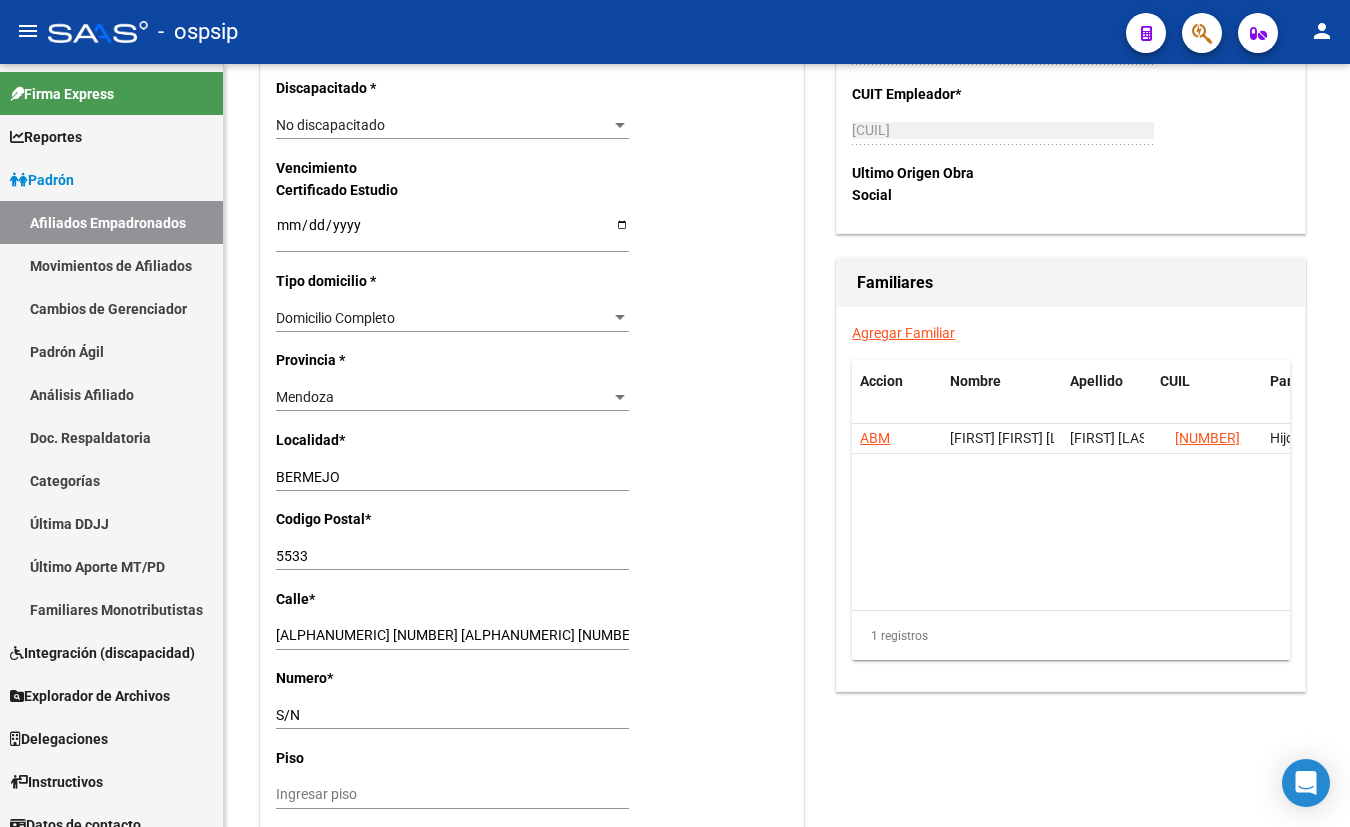 click on "-   ospsip" 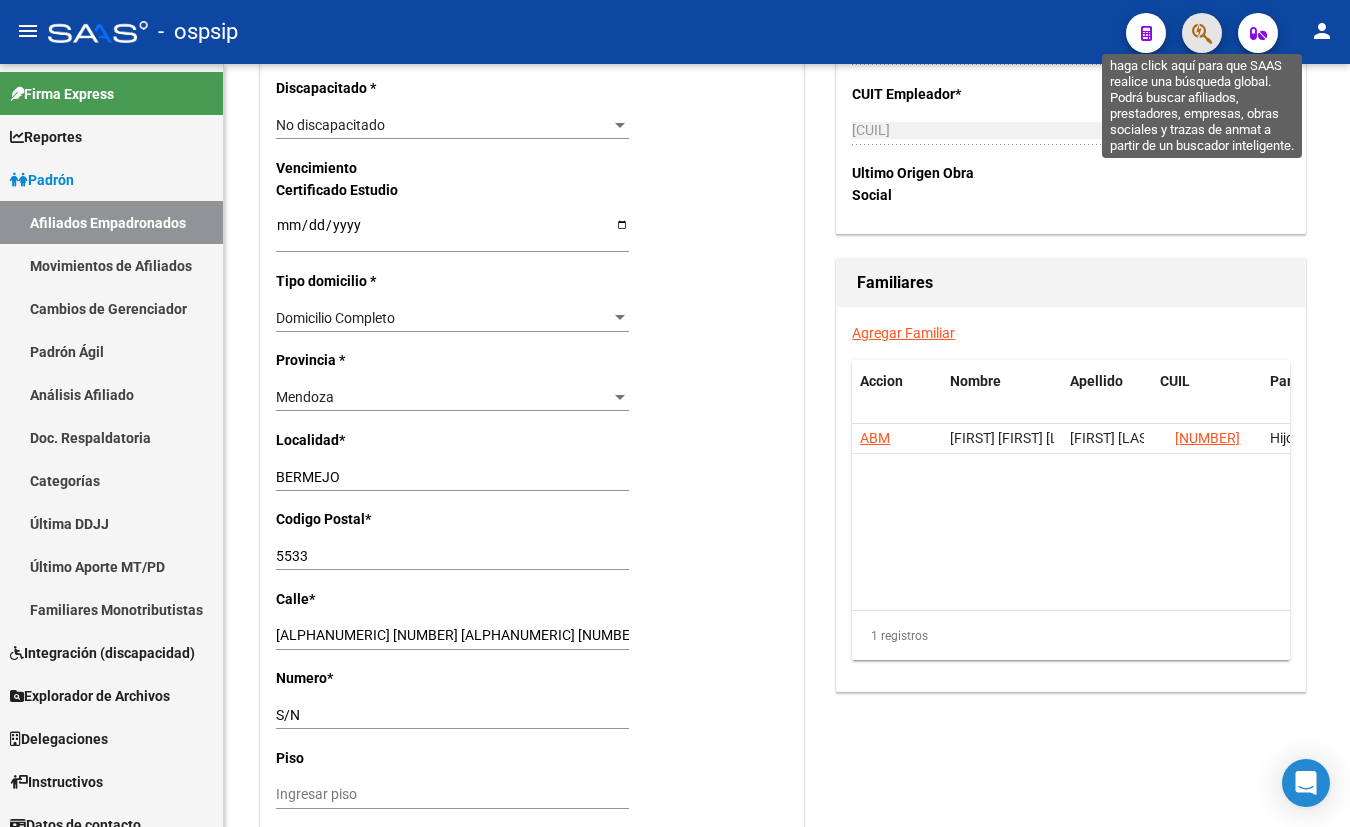 click 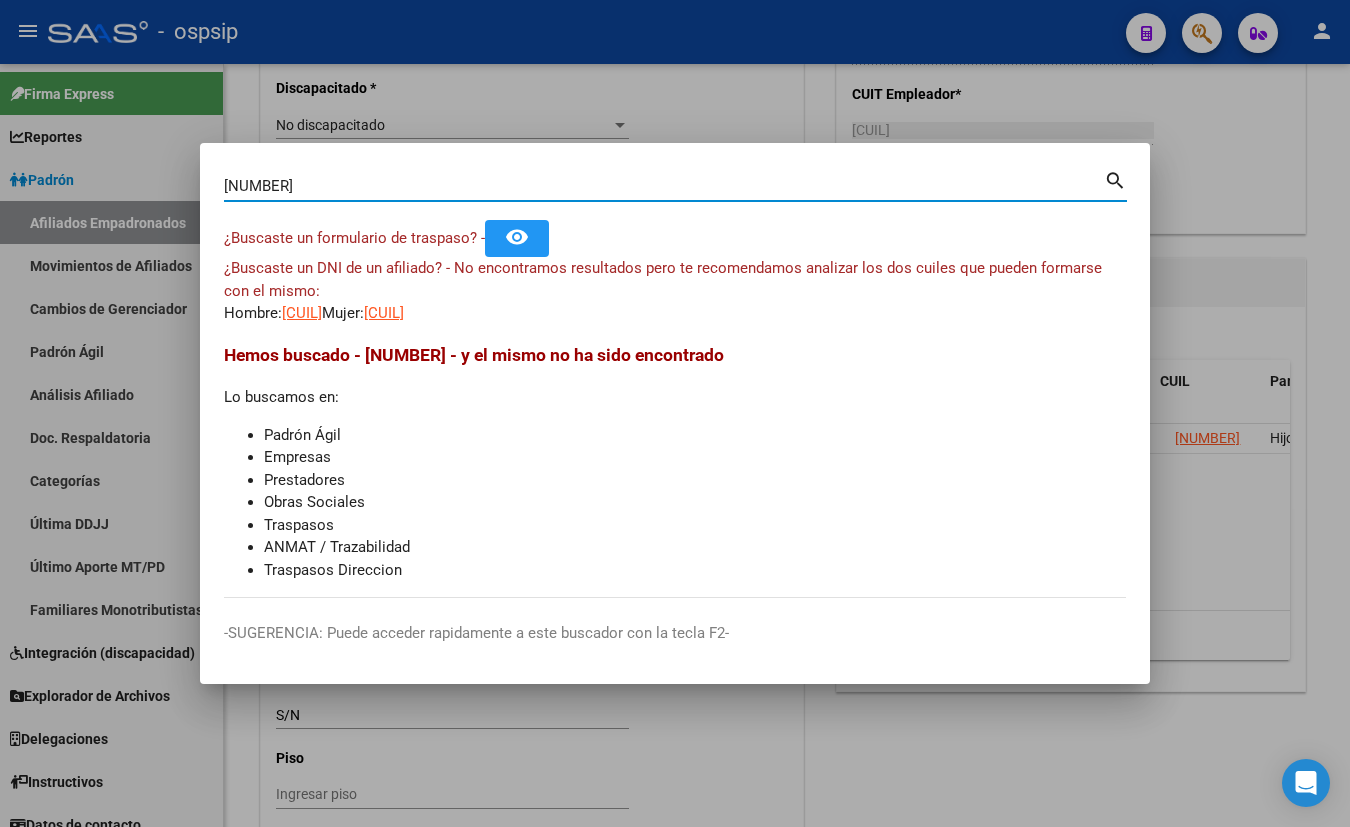drag, startPoint x: 315, startPoint y: 184, endPoint x: -64, endPoint y: 224, distance: 381.10498 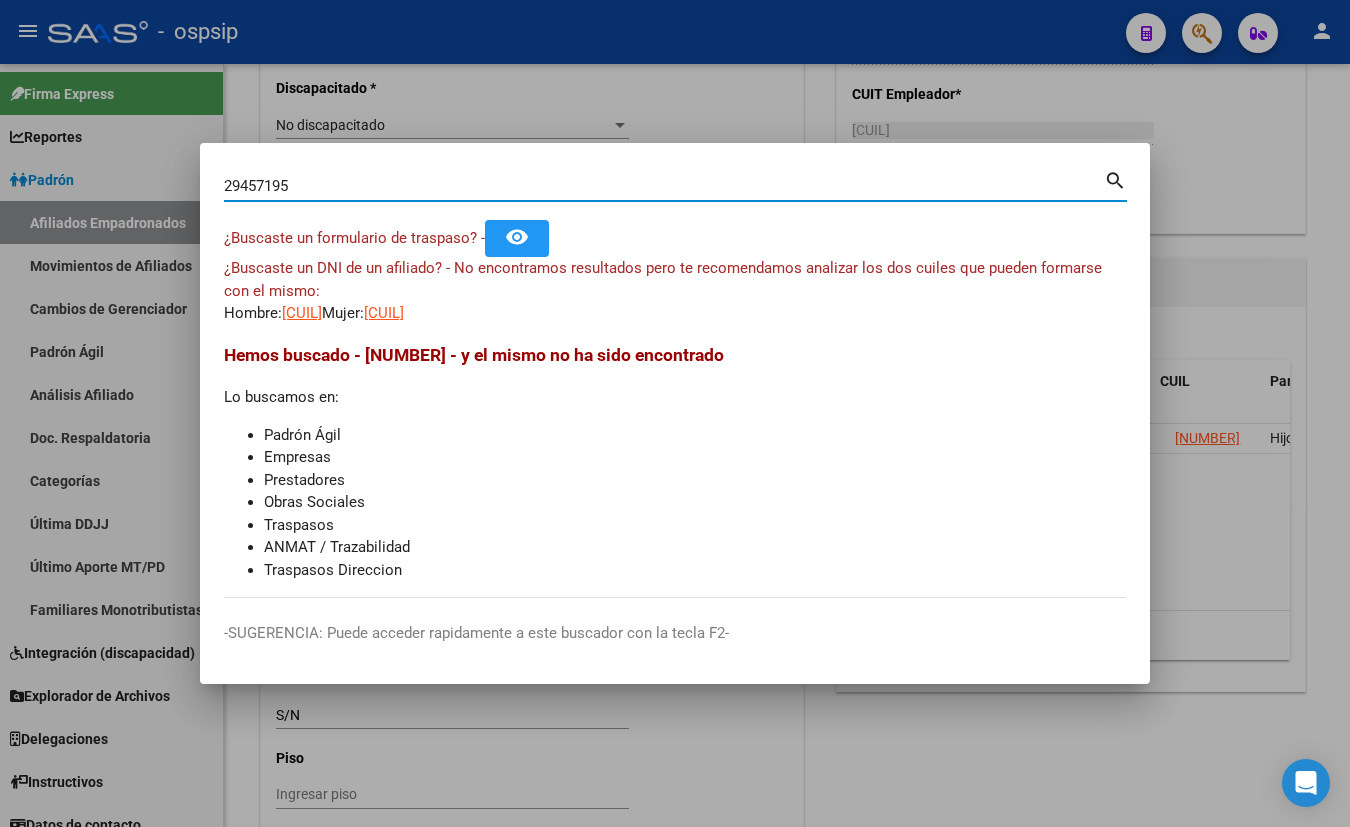 type on "29457195" 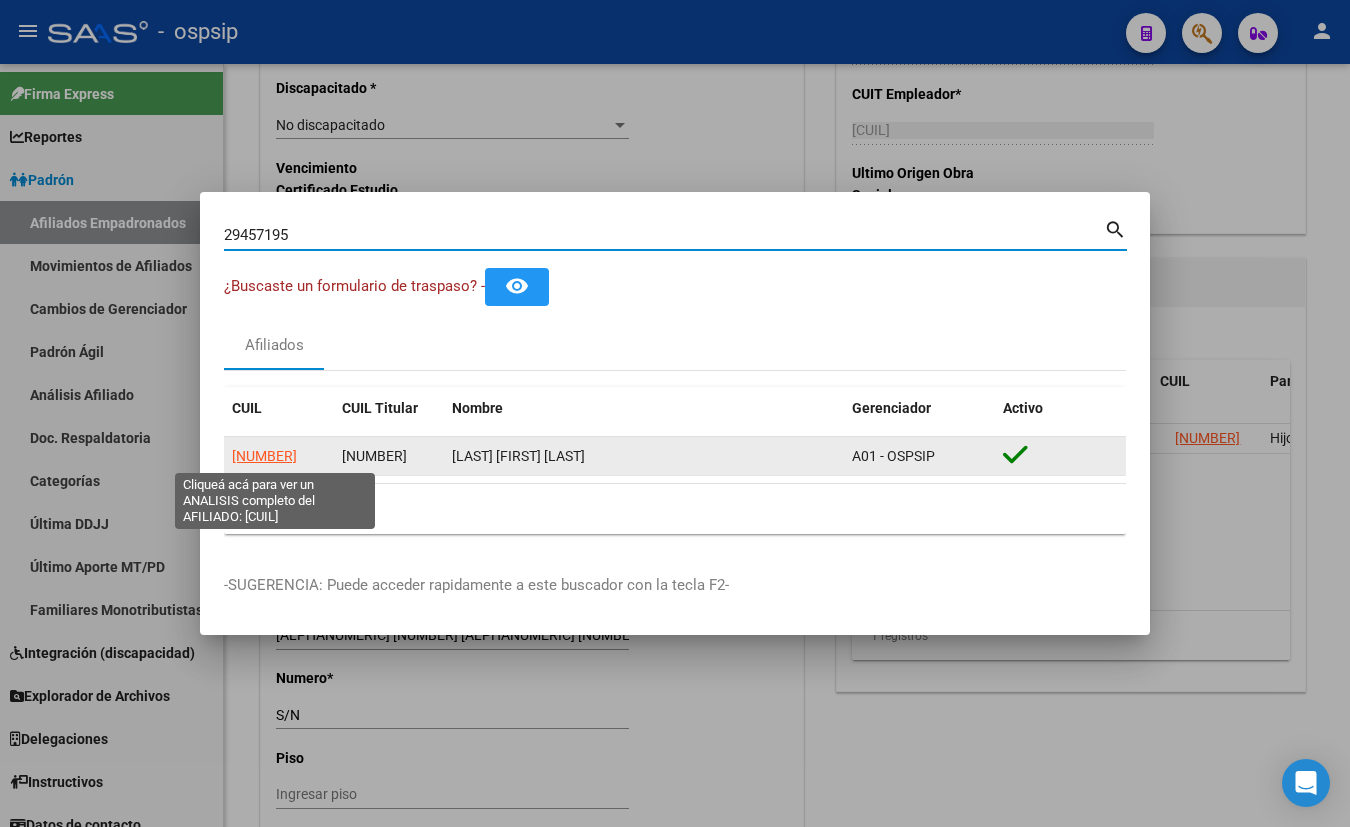 click on "[NUMBER]" 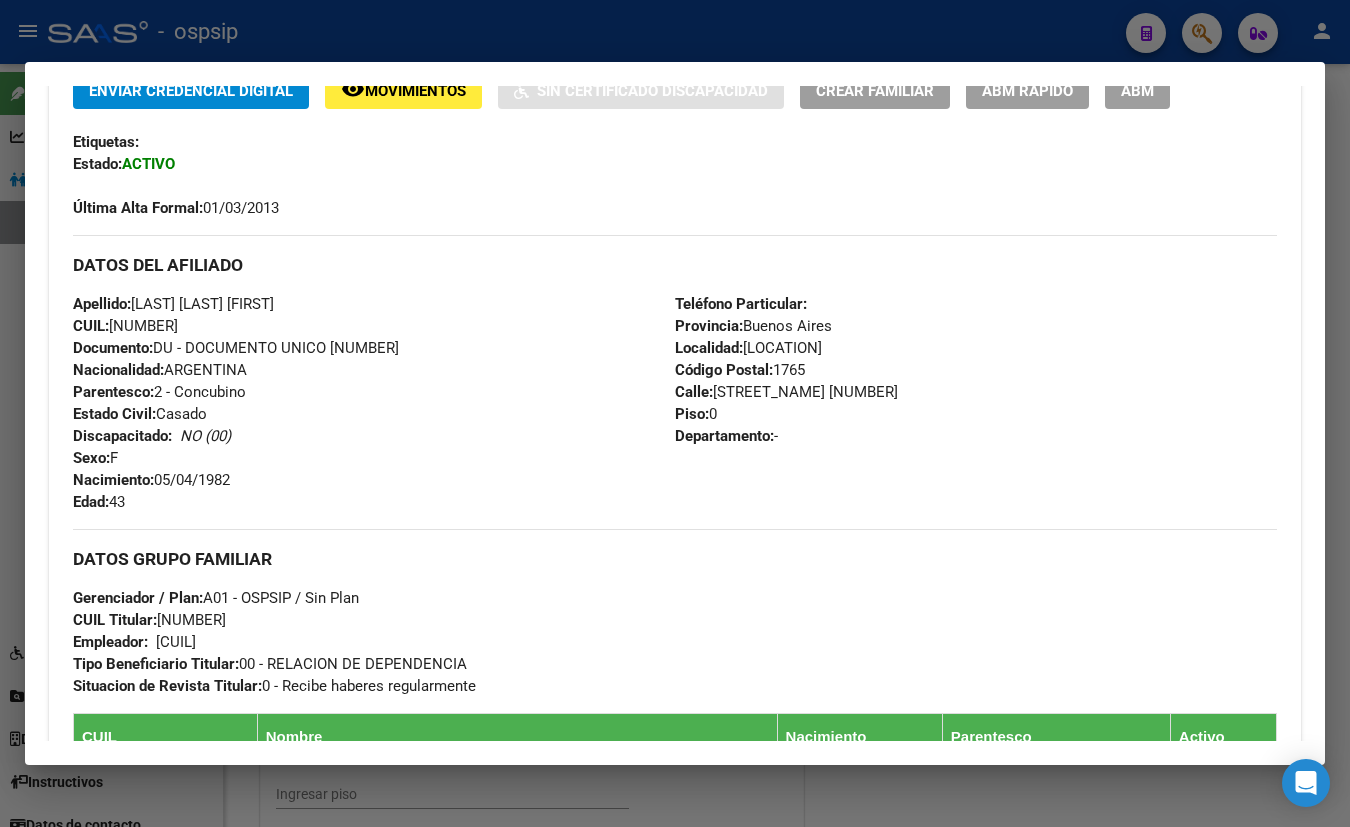 scroll, scrollTop: 0, scrollLeft: 0, axis: both 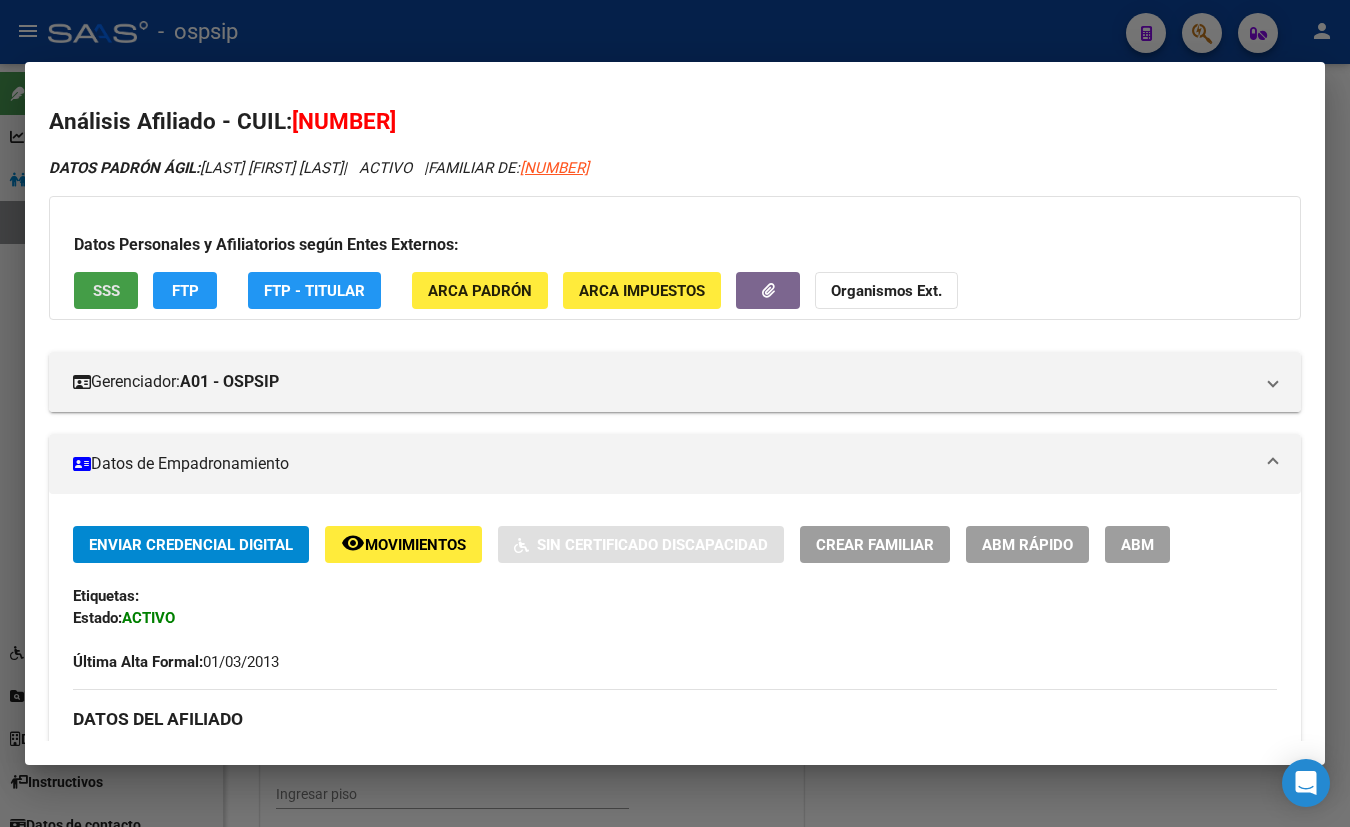 click on "SSS" at bounding box center [106, 290] 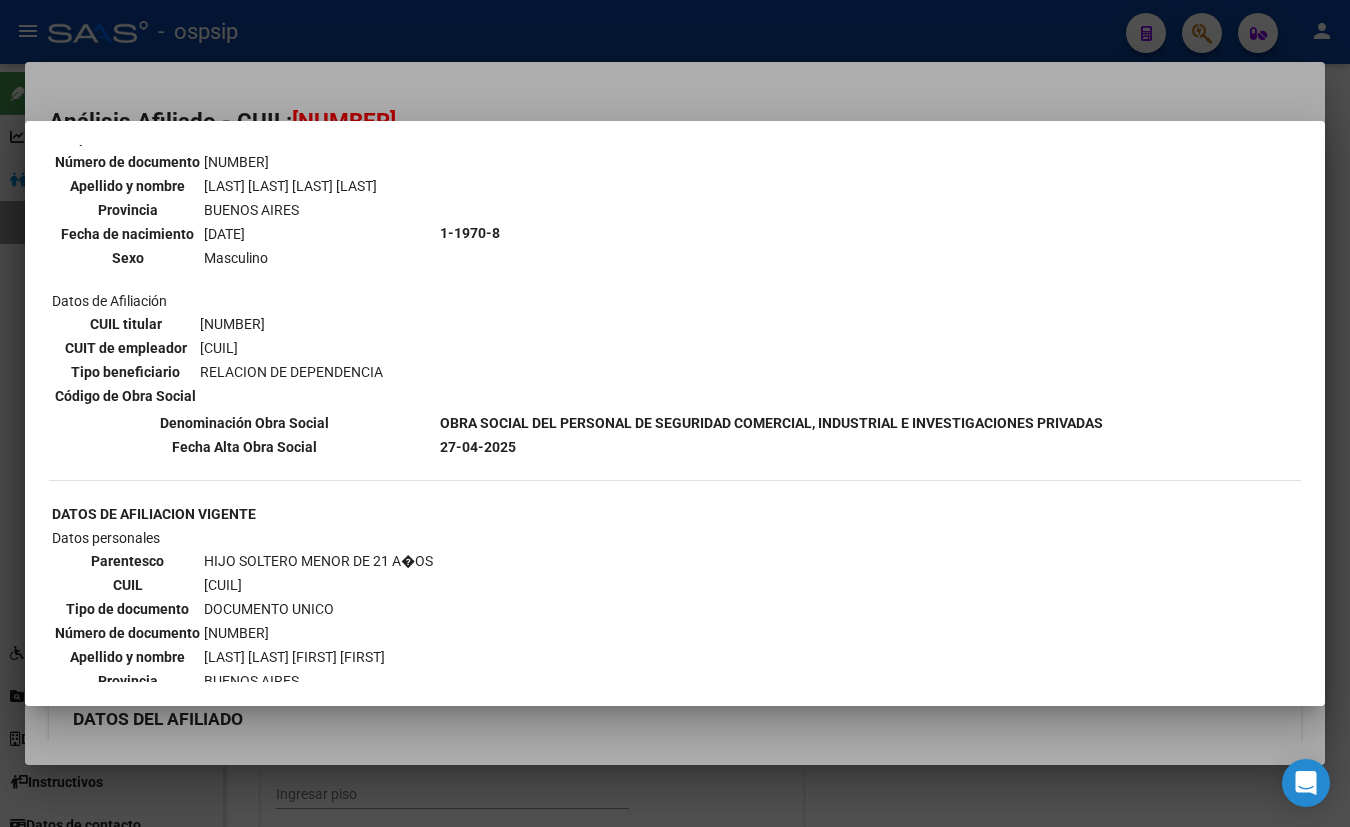 scroll, scrollTop: 1090, scrollLeft: 0, axis: vertical 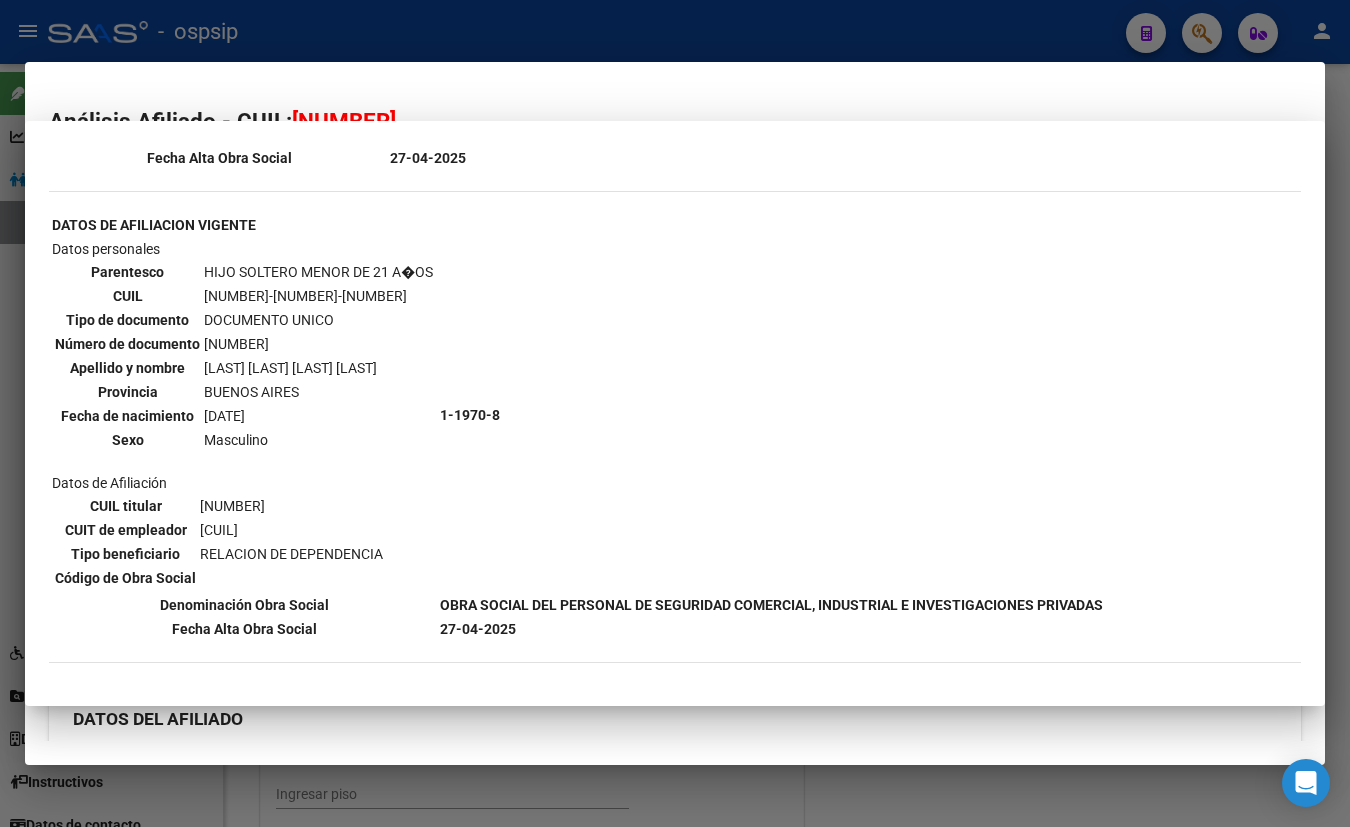 type 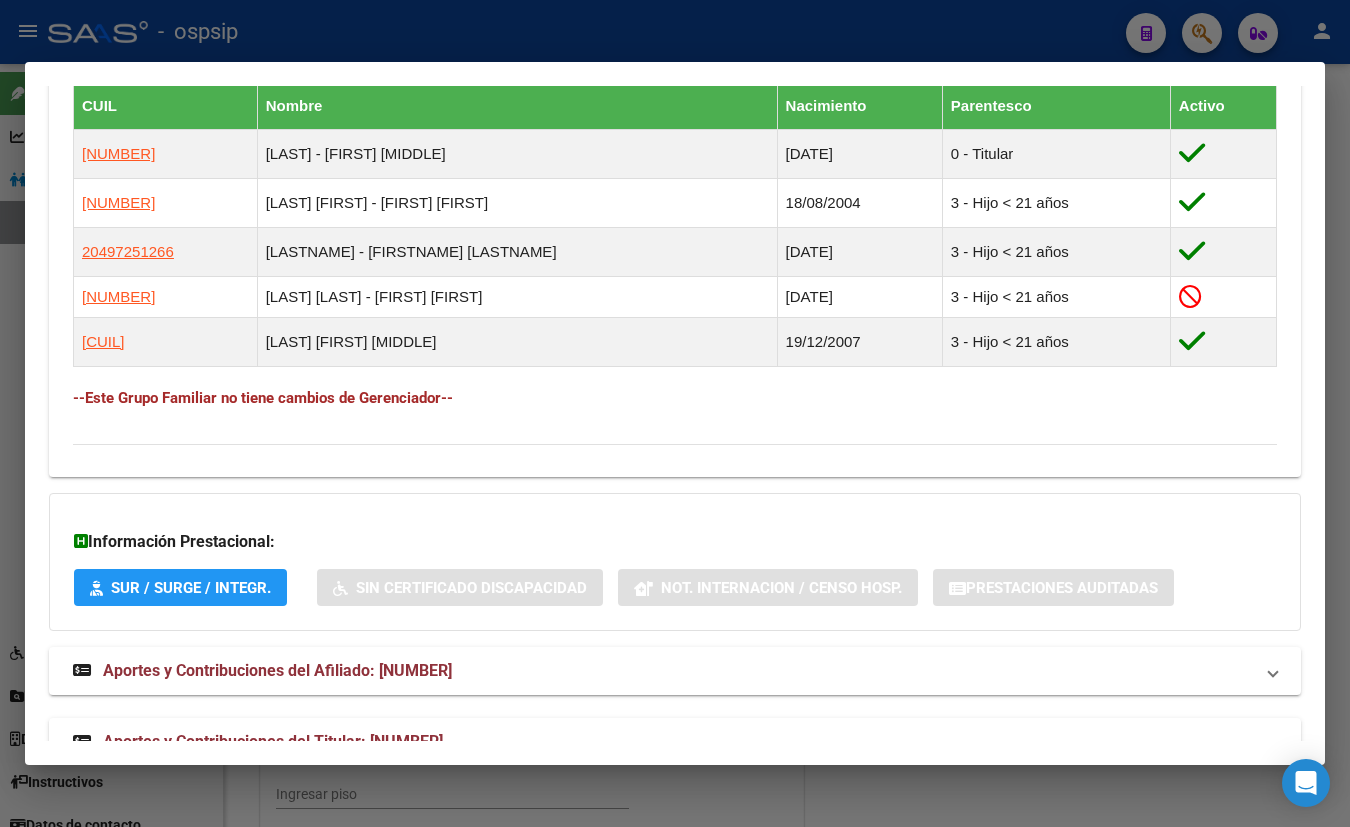 scroll, scrollTop: 1090, scrollLeft: 0, axis: vertical 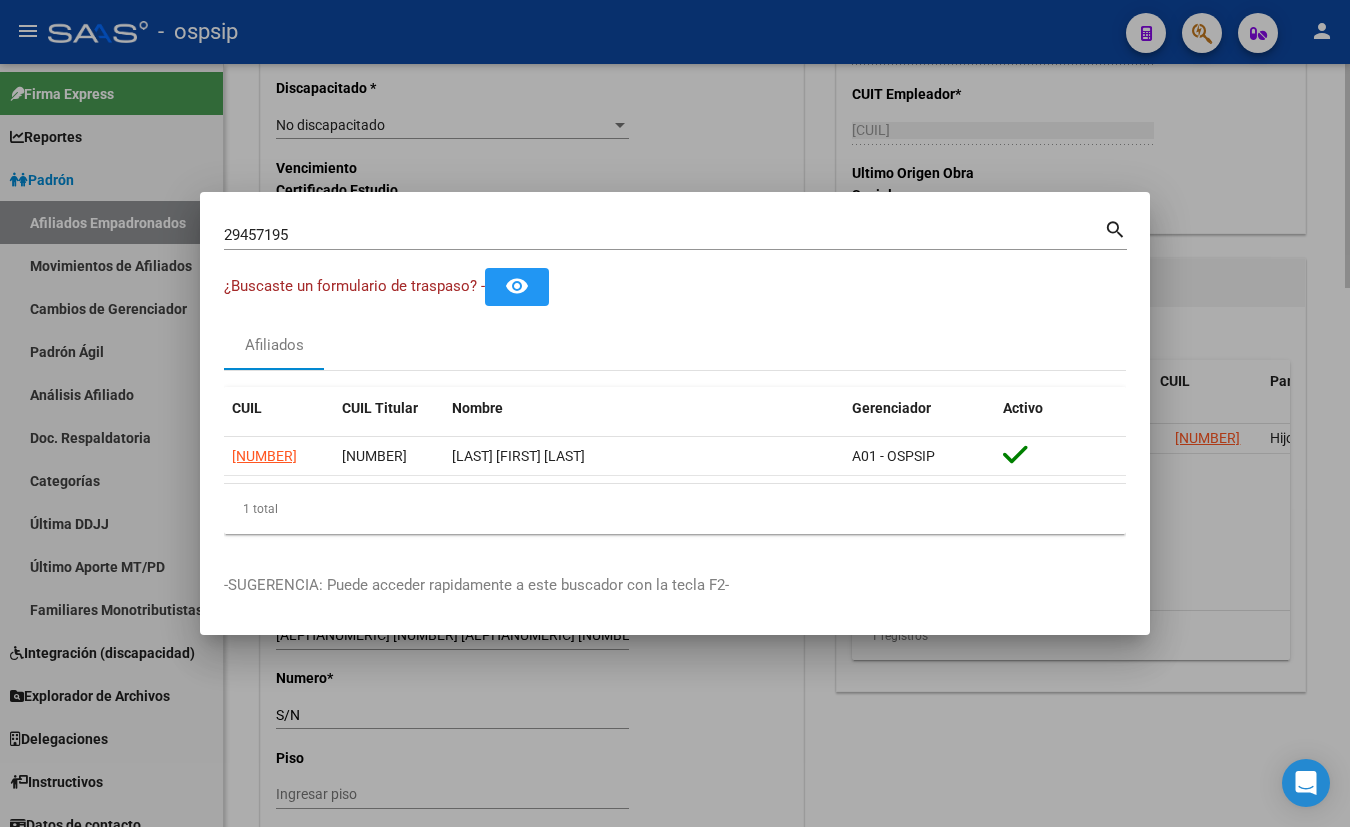 type 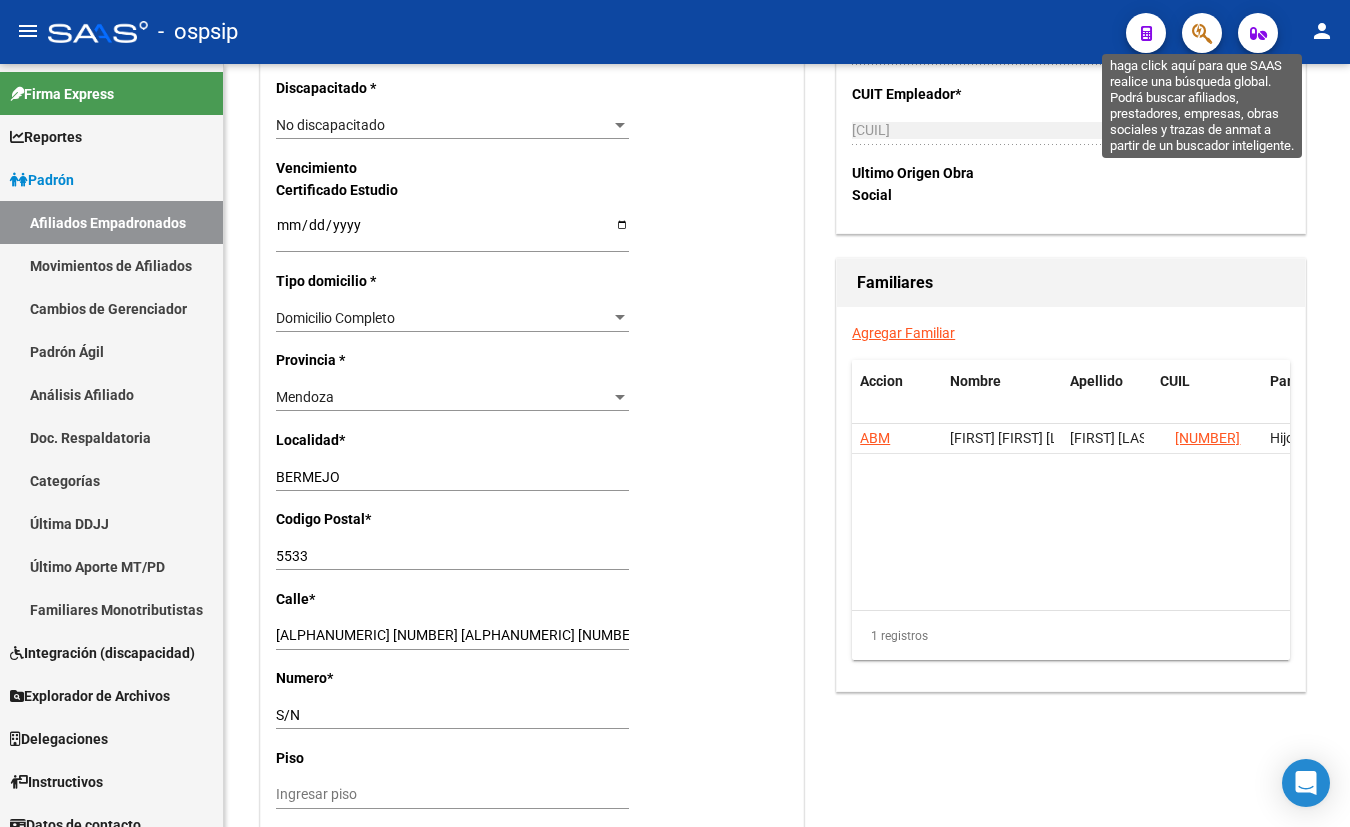 click 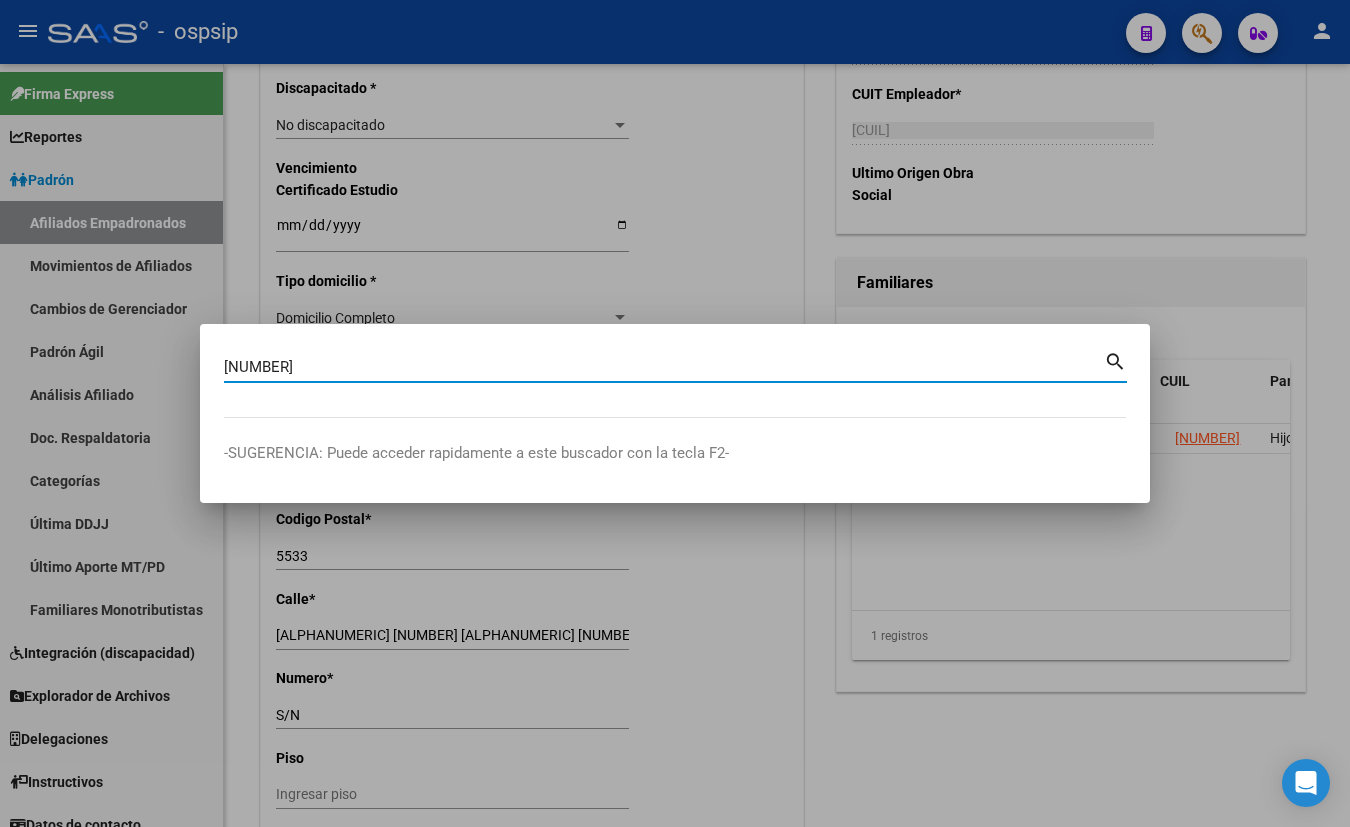type on "[NUMBER]" 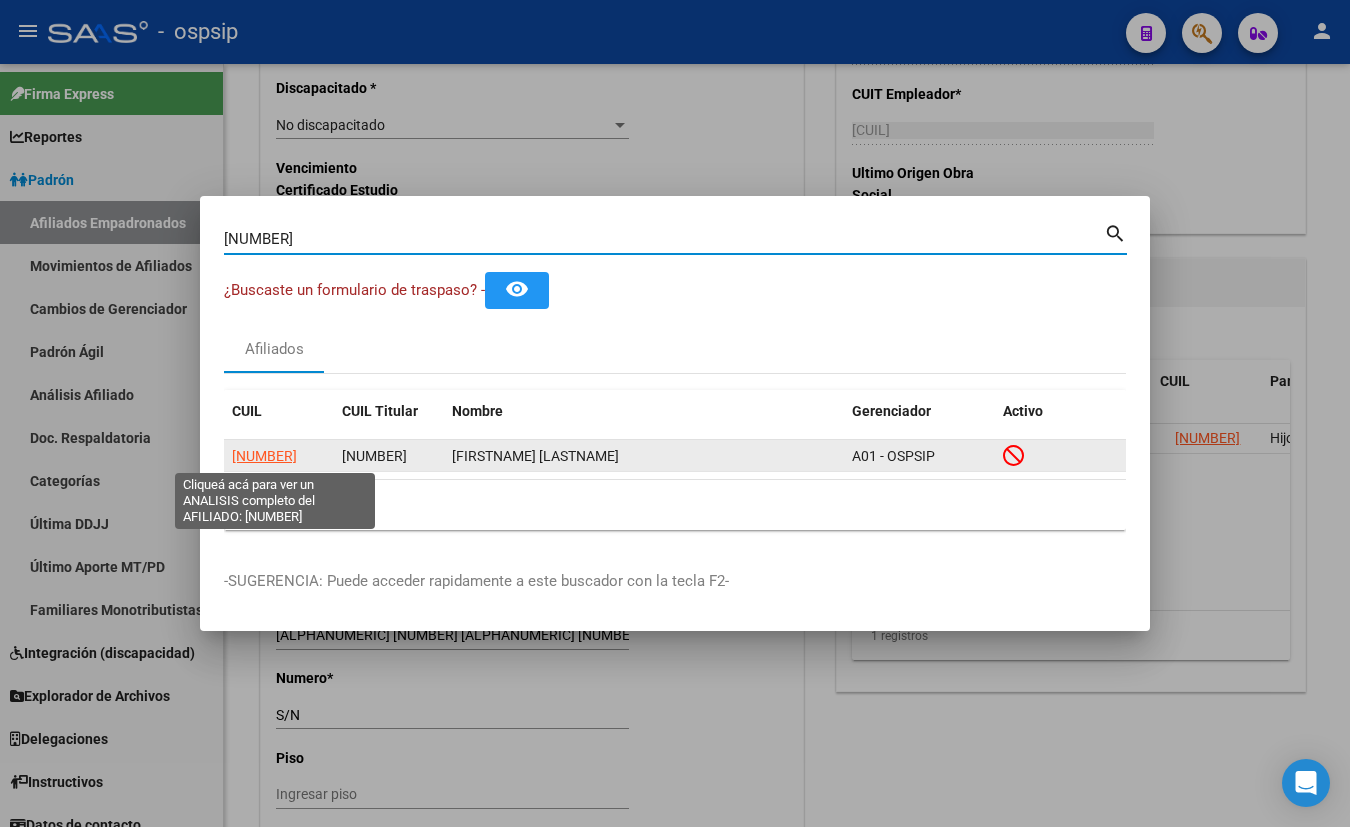 click on "[NUMBER]" 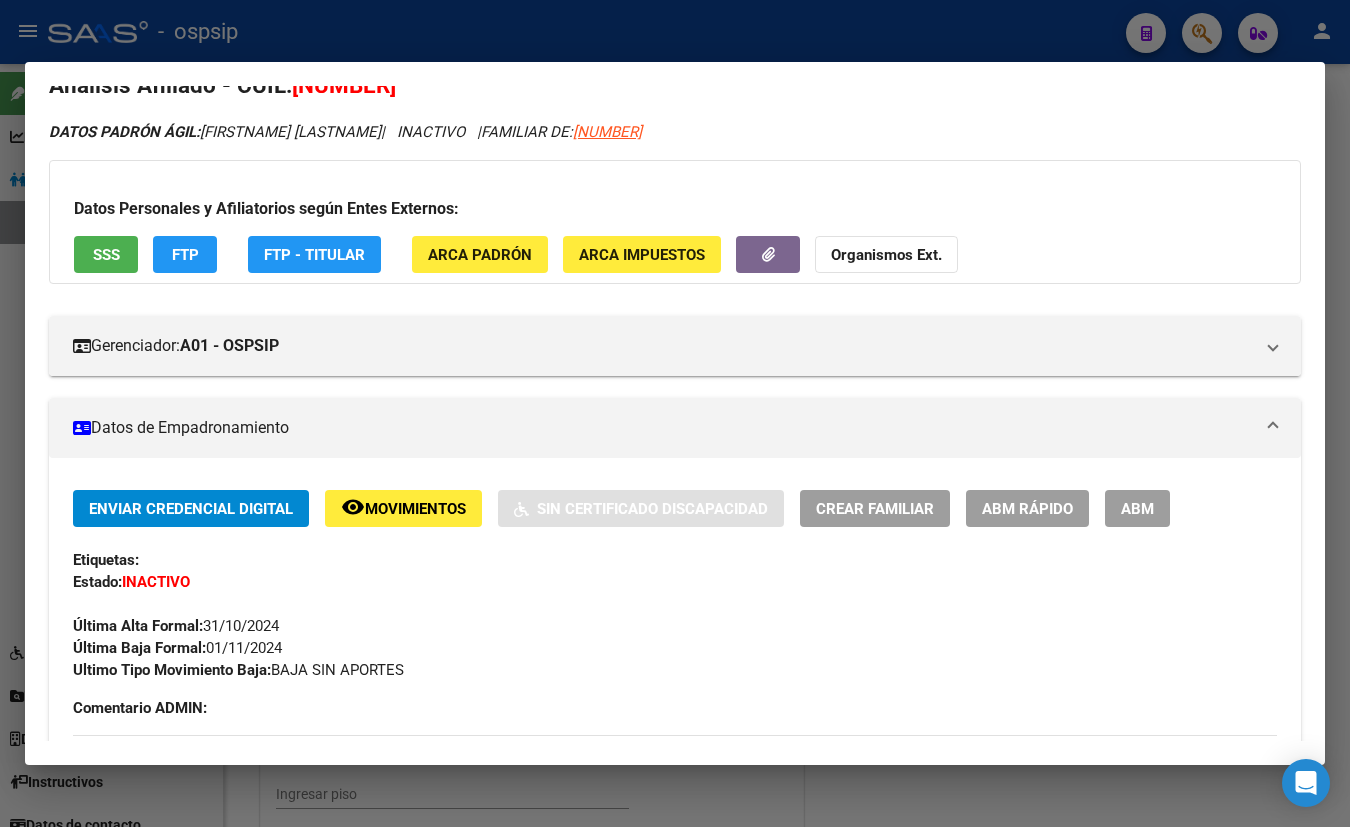 scroll, scrollTop: 0, scrollLeft: 0, axis: both 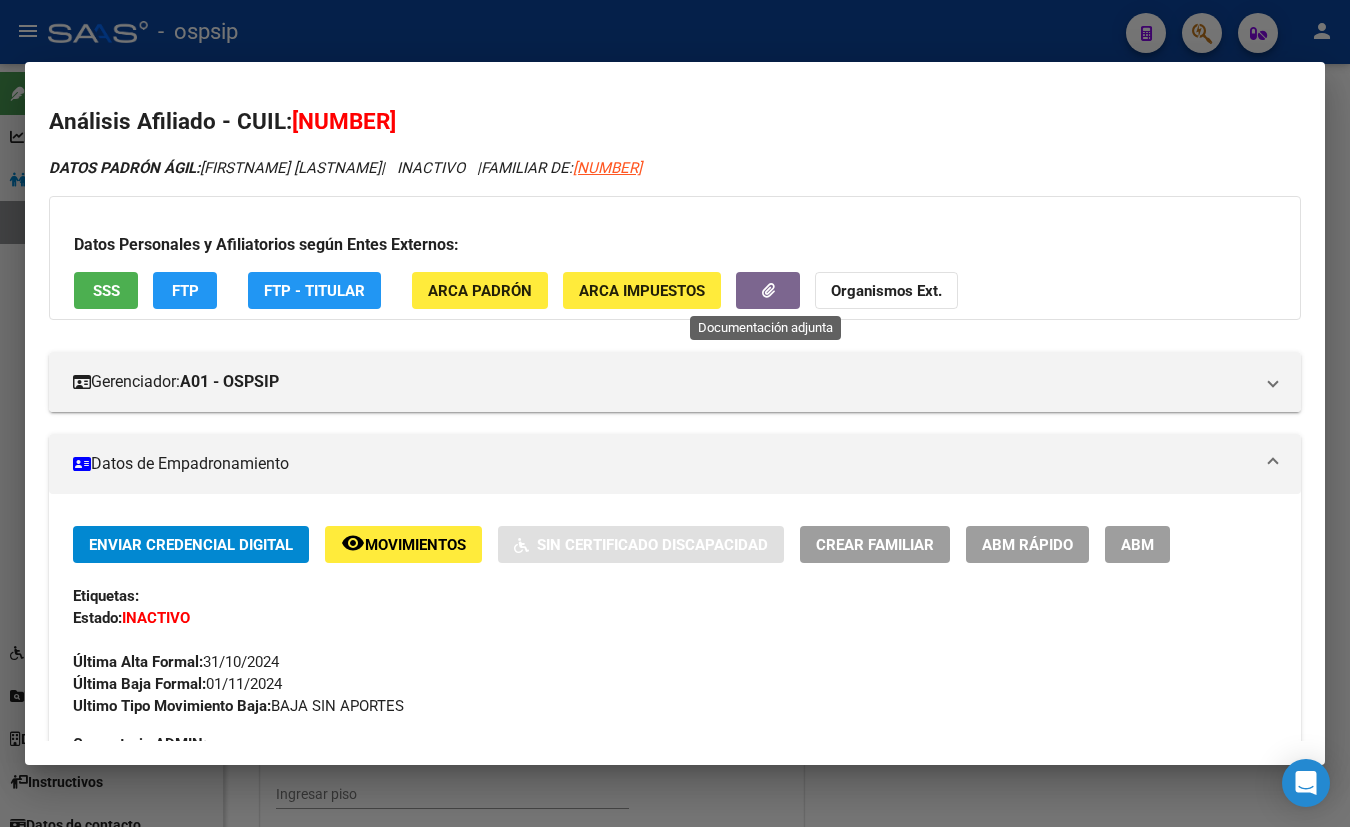 click 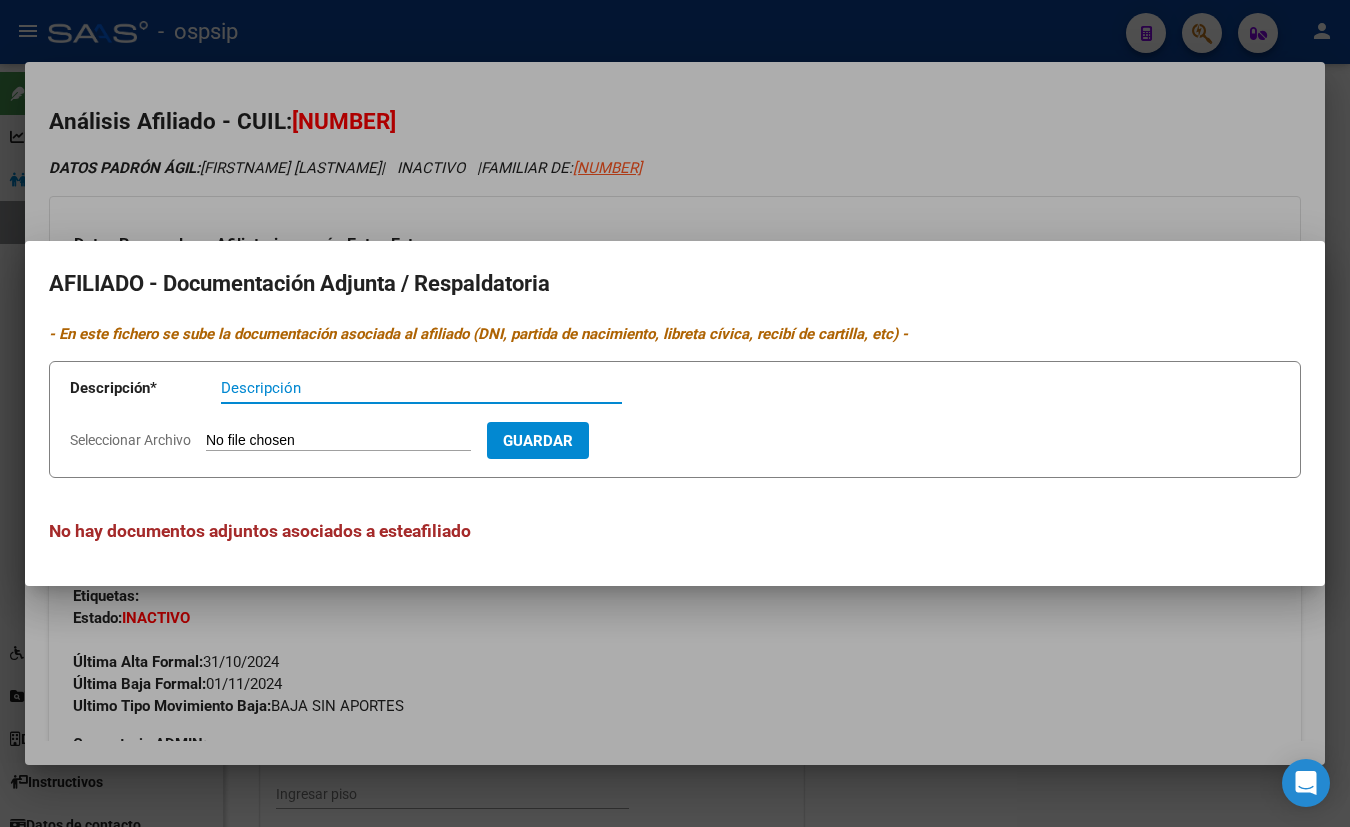 type 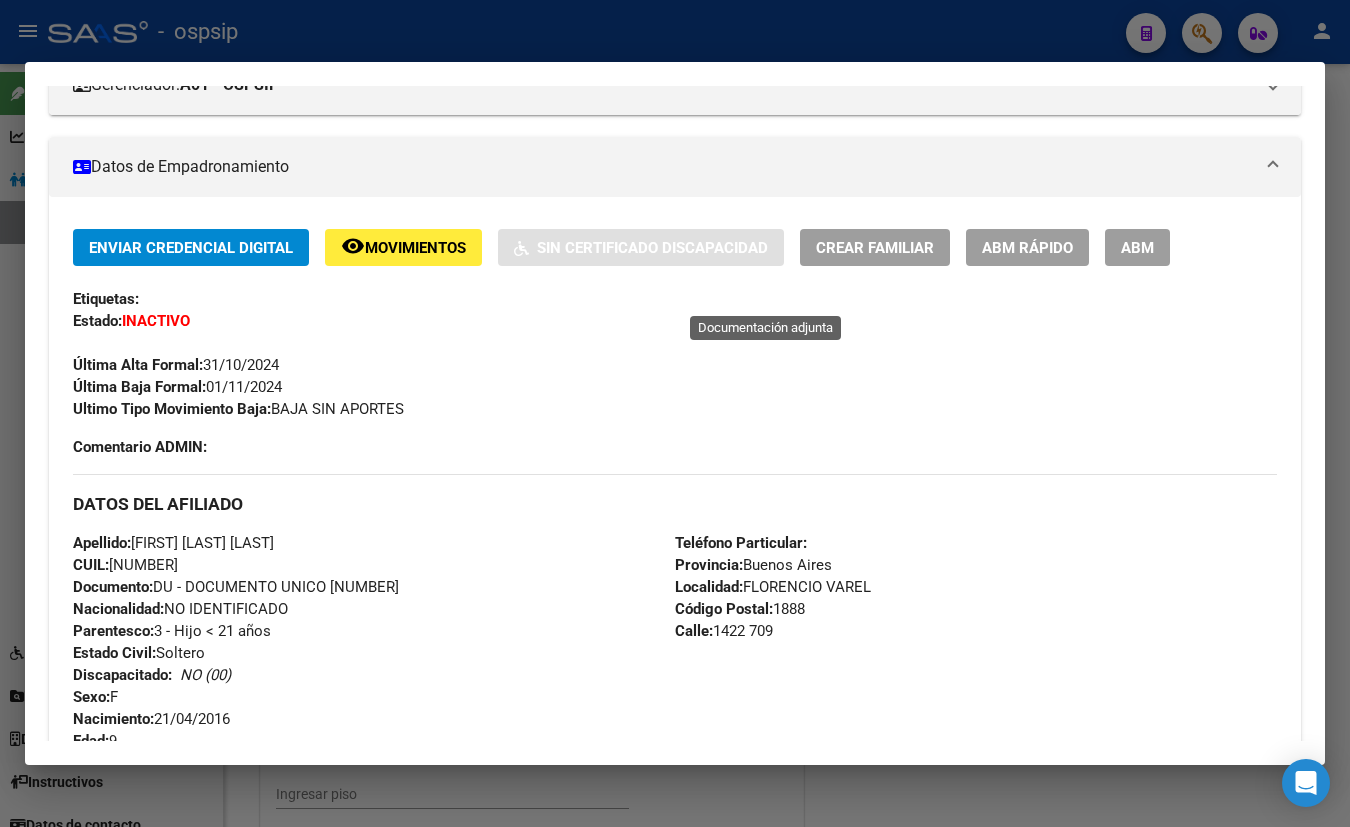 scroll, scrollTop: 90, scrollLeft: 0, axis: vertical 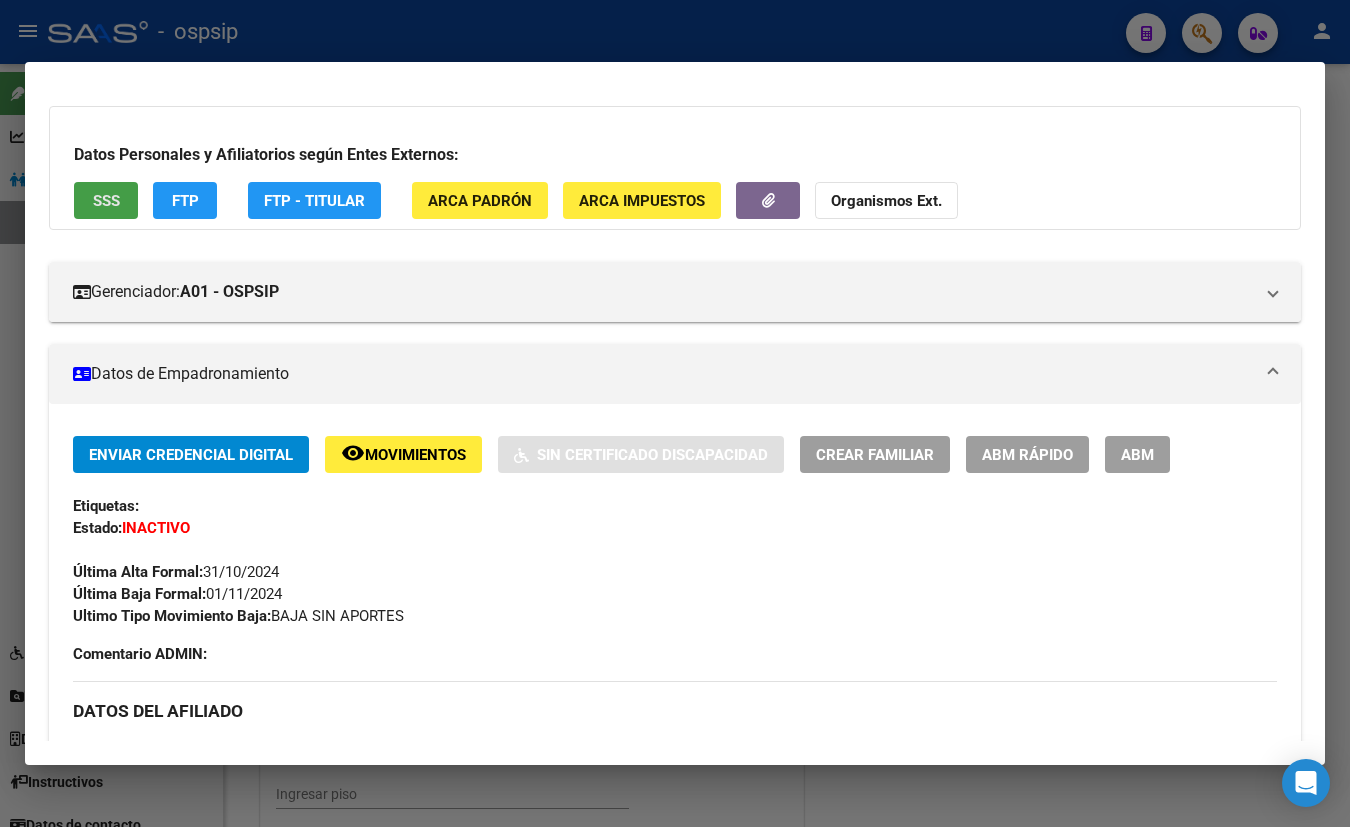 click on "SSS" at bounding box center [106, 200] 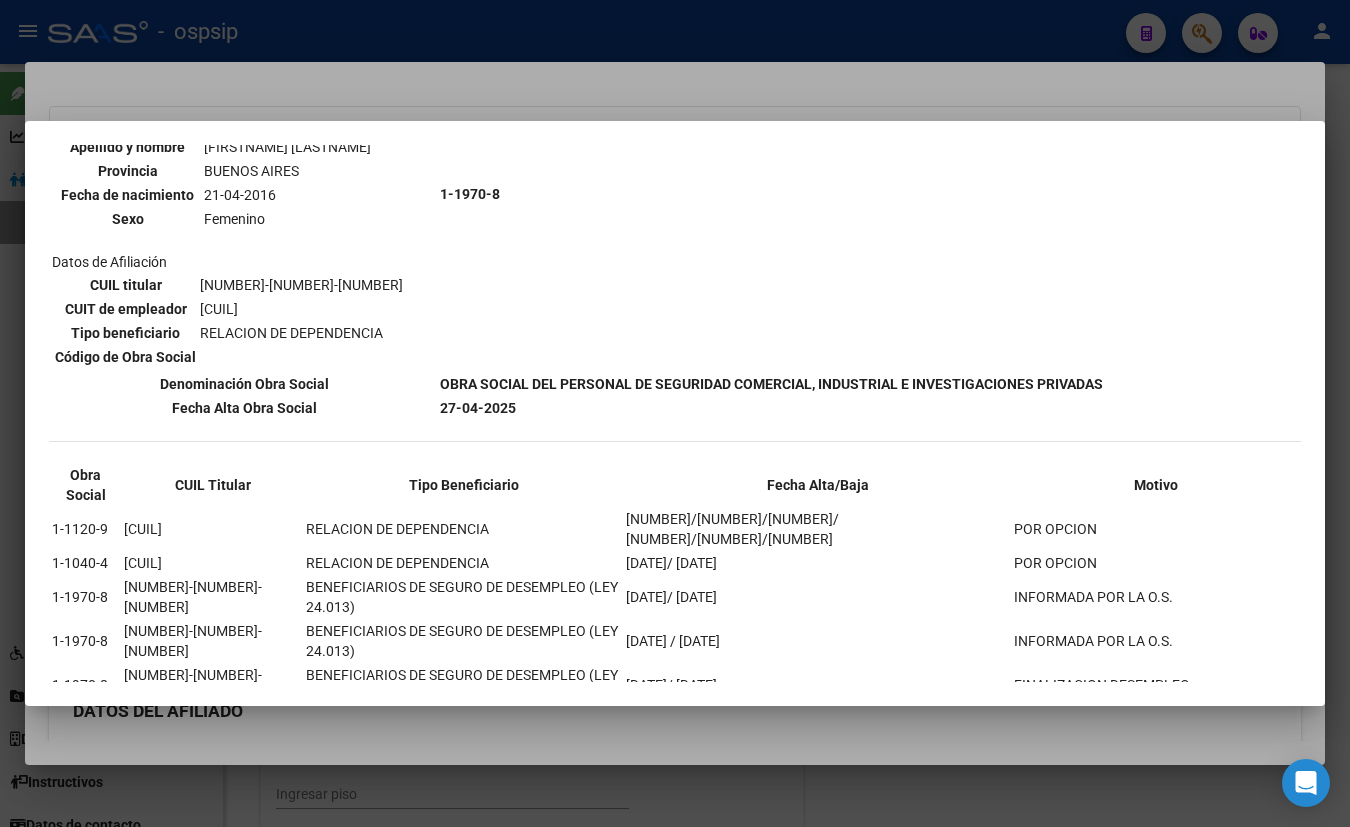 scroll, scrollTop: 843, scrollLeft: 0, axis: vertical 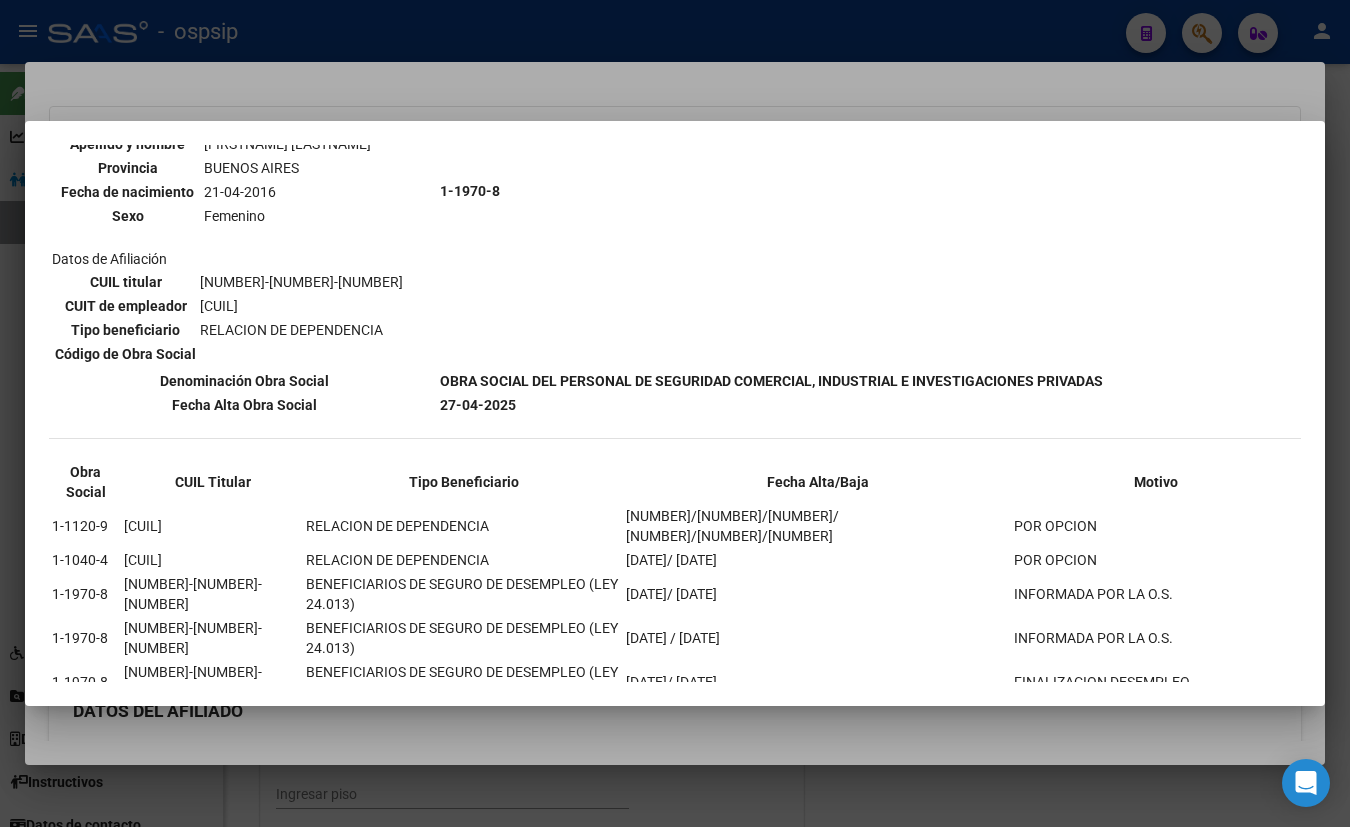 click on "Datos personales
Parentesco
HIJO SOLTERO MENOR DE 21 AOS
CUIL
[NUMBER]-[NUMBER]-[NUMBER]
Tipo de documento
DOCUMENTO UNICO
Número de documento
[NUMBER]
Apellido y nombre
[LAST] [LAST] [LAST]
Provincia
[STATE]
Fecha de nacimiento
[DATE]
Sexo
Femenino
Datos de Afiliación
CUIL titular
[NUMBER]-[NUMBER]-[NUMBER]
CUIT de empleador
[NUMBER]-[NUMBER]-[NUMBER]
Tipo beneficiario
RELACION DE DEPENDENCIA
Código de Obra Social" at bounding box center [244, 191] 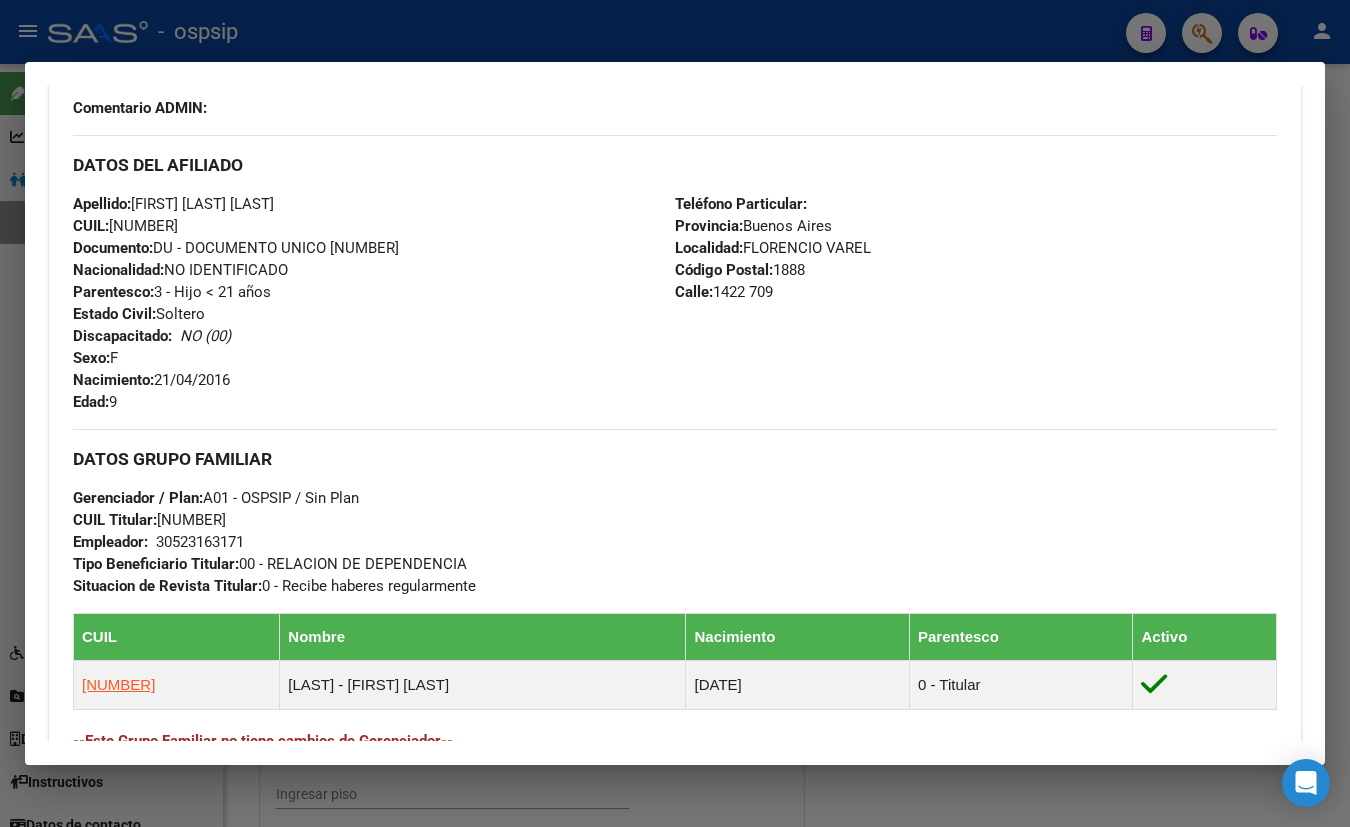 scroll, scrollTop: 1025, scrollLeft: 0, axis: vertical 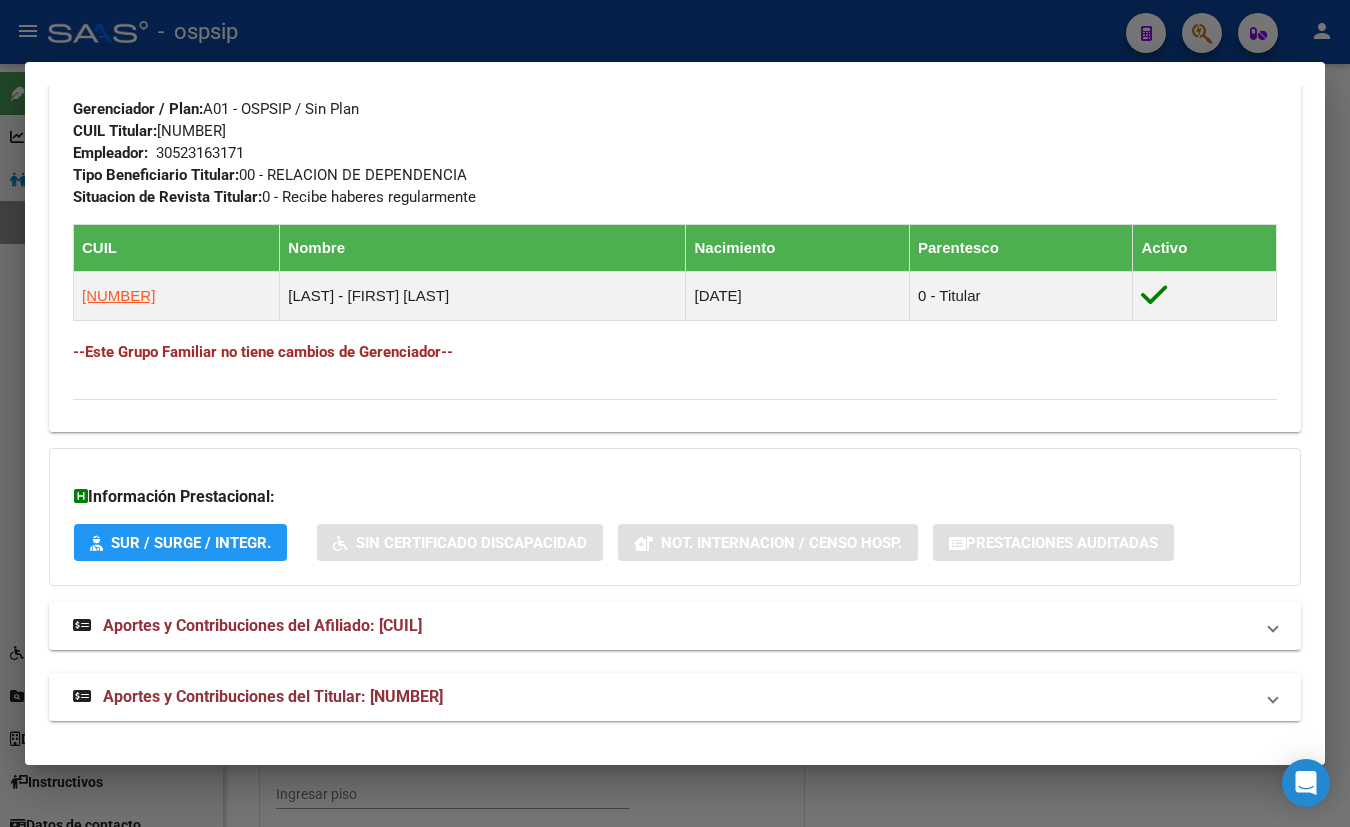 click on "Aportes y Contribuciones del Titular: [NUMBER]" at bounding box center [273, 696] 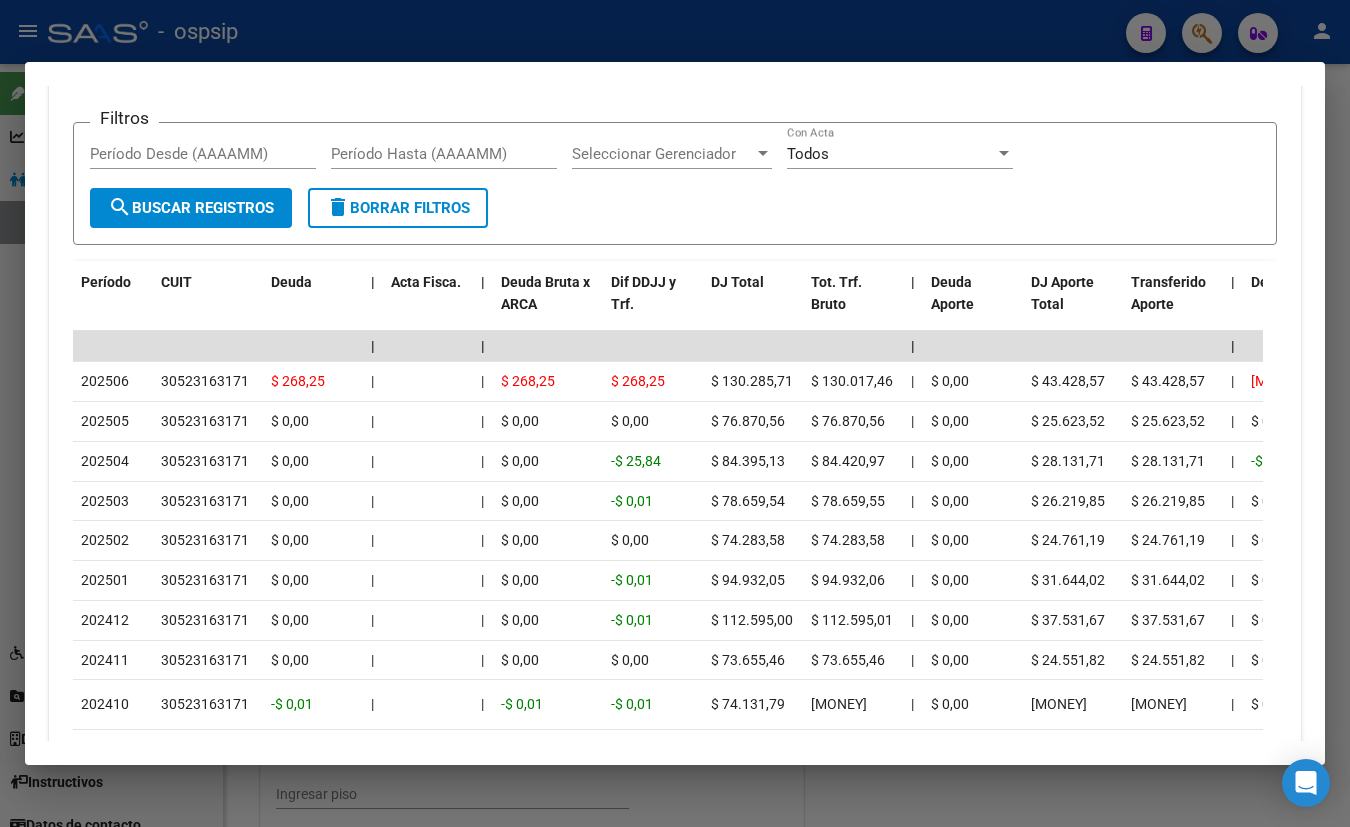 scroll, scrollTop: 1890, scrollLeft: 0, axis: vertical 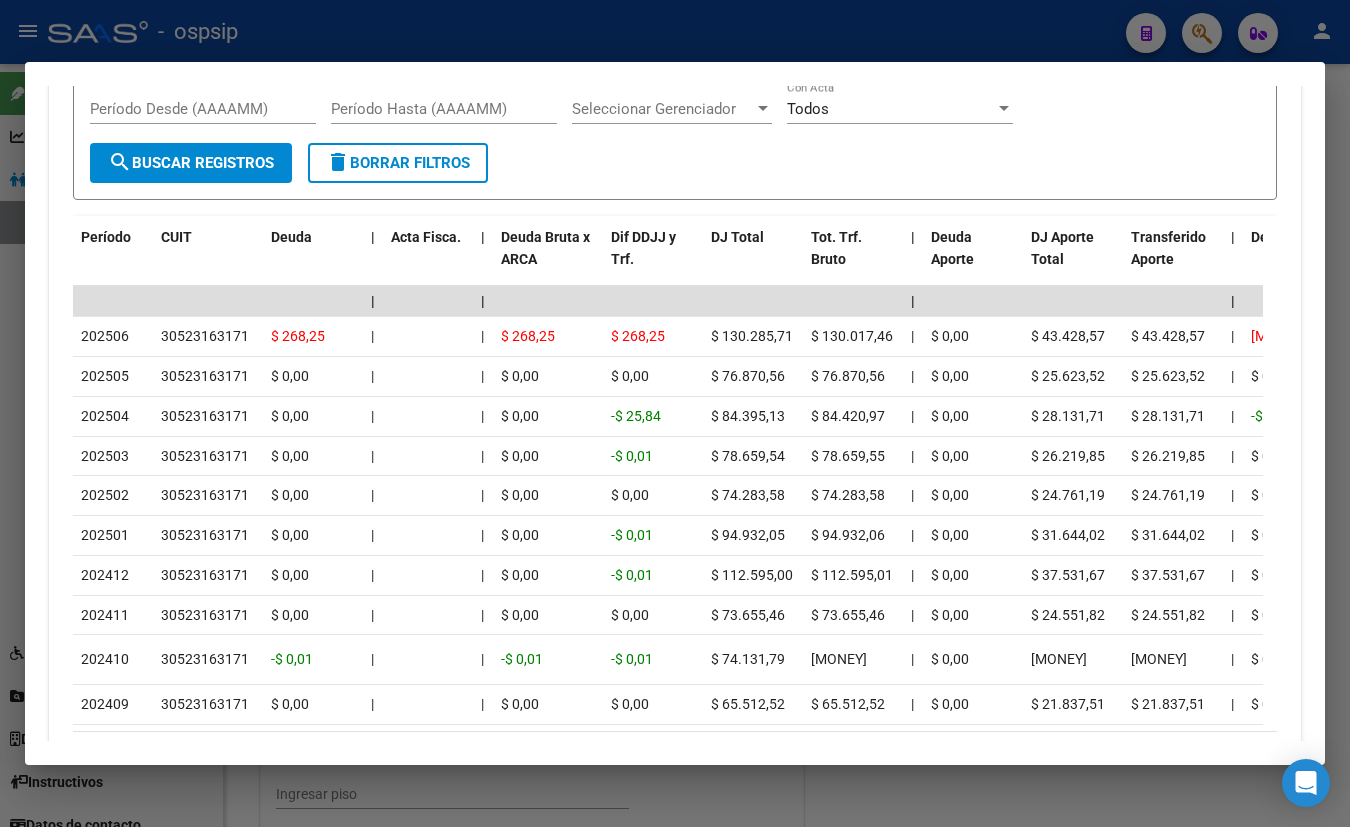 click on "Filtros Período Desde (AAAAMM) Período Hasta (AAAAMM) Seleccionar Gerenciador Seleccionar Gerenciador Todos Con Acta search  Buscar Registros  delete  Borrar Filtros" at bounding box center (675, 138) 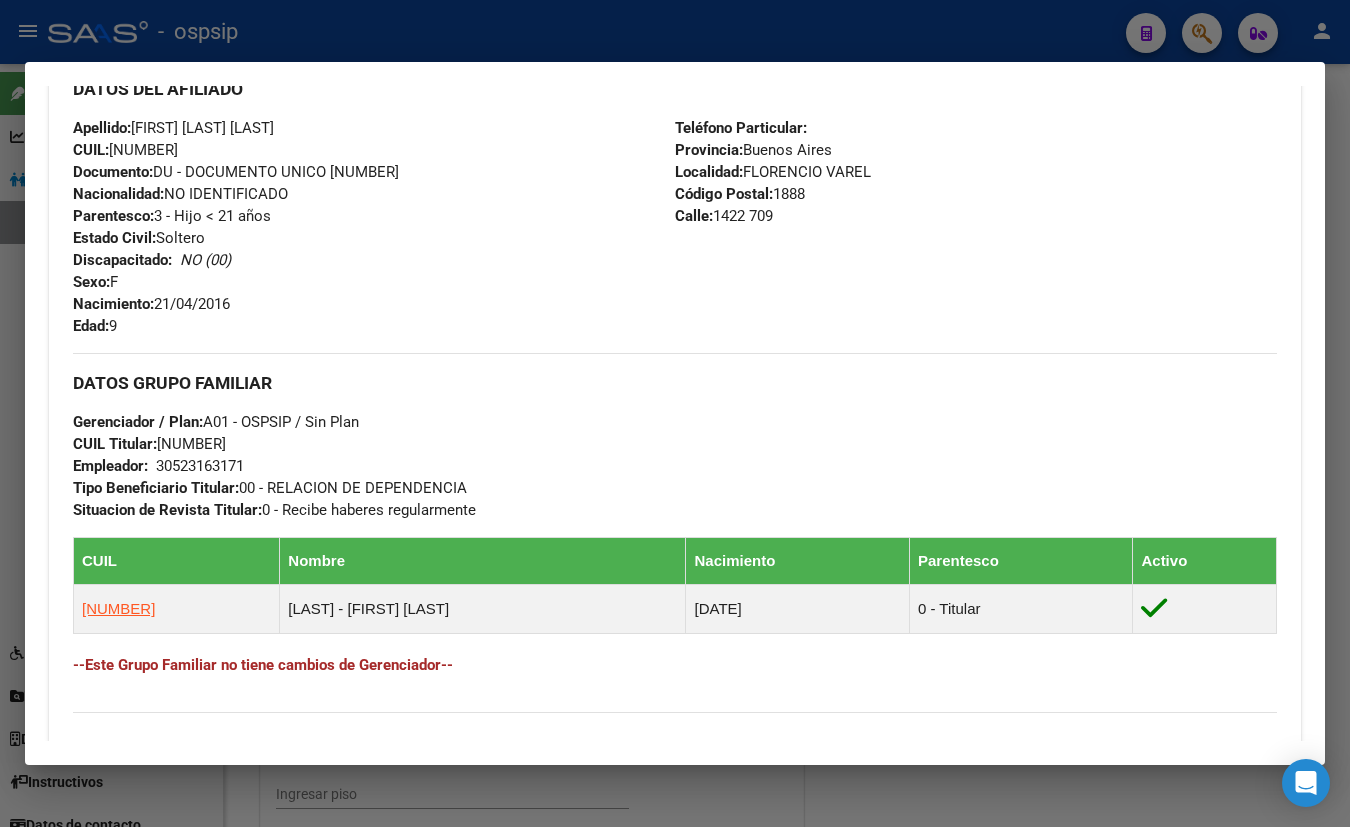 scroll, scrollTop: 436, scrollLeft: 0, axis: vertical 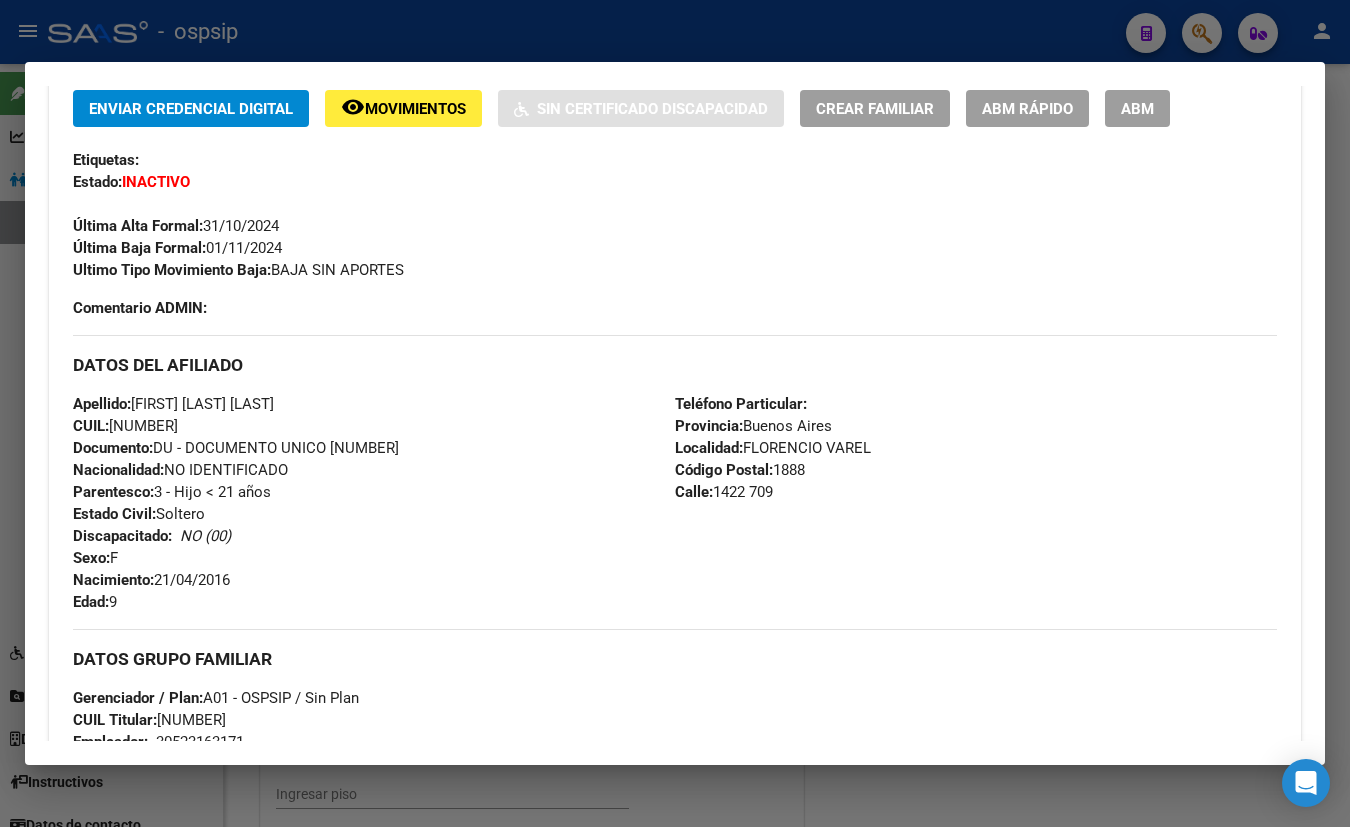 drag, startPoint x: 266, startPoint y: 565, endPoint x: 334, endPoint y: 541, distance: 72.11102 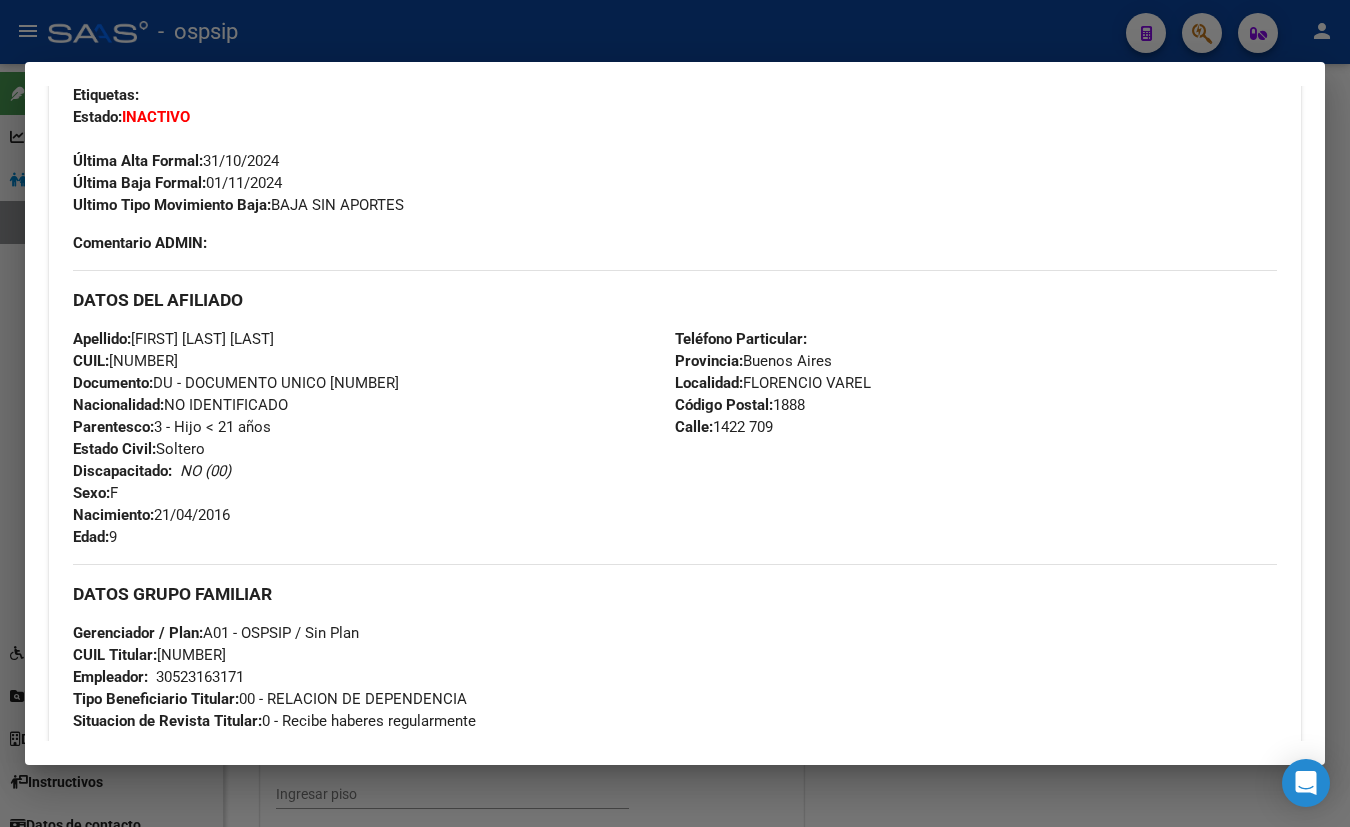 scroll, scrollTop: 890, scrollLeft: 0, axis: vertical 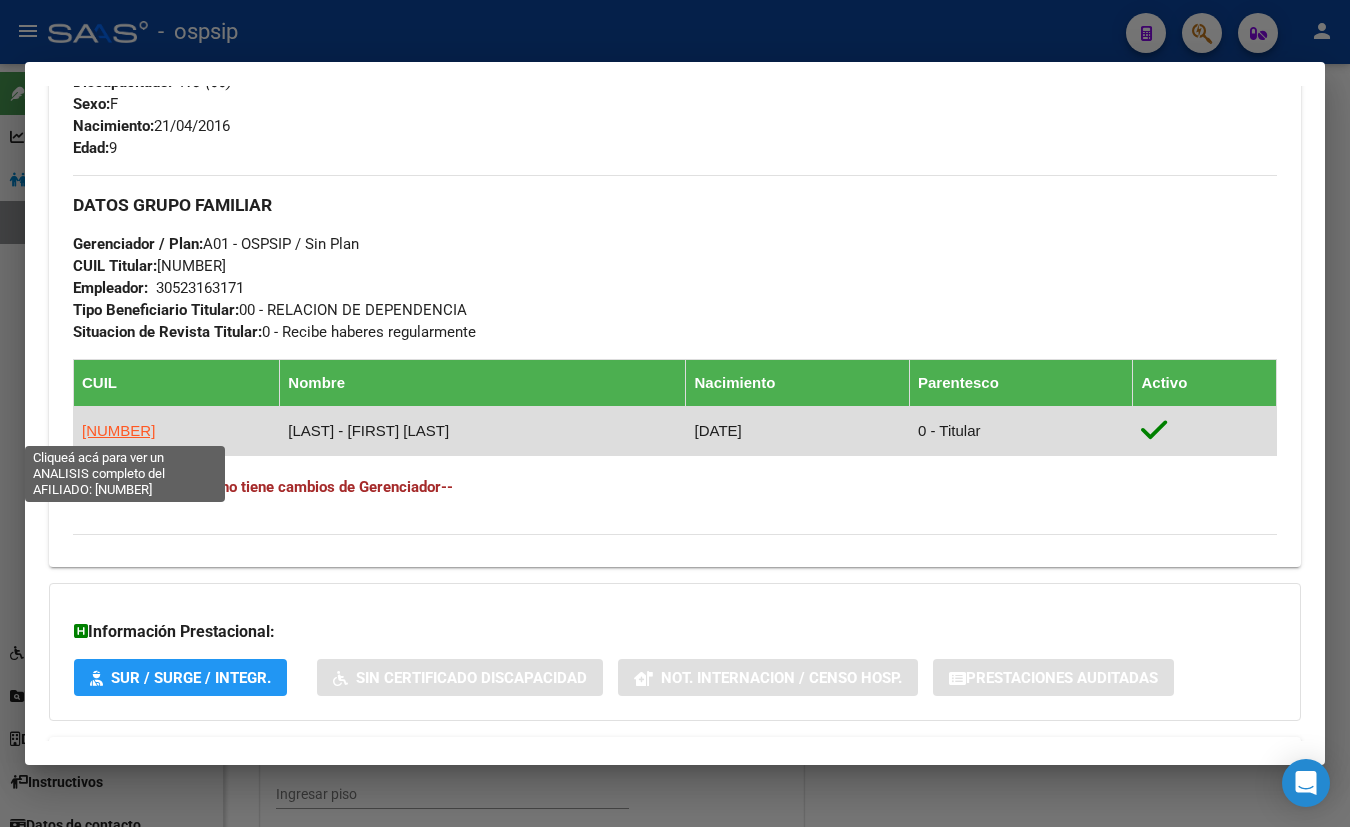 click on "[NUMBER]" at bounding box center [118, 430] 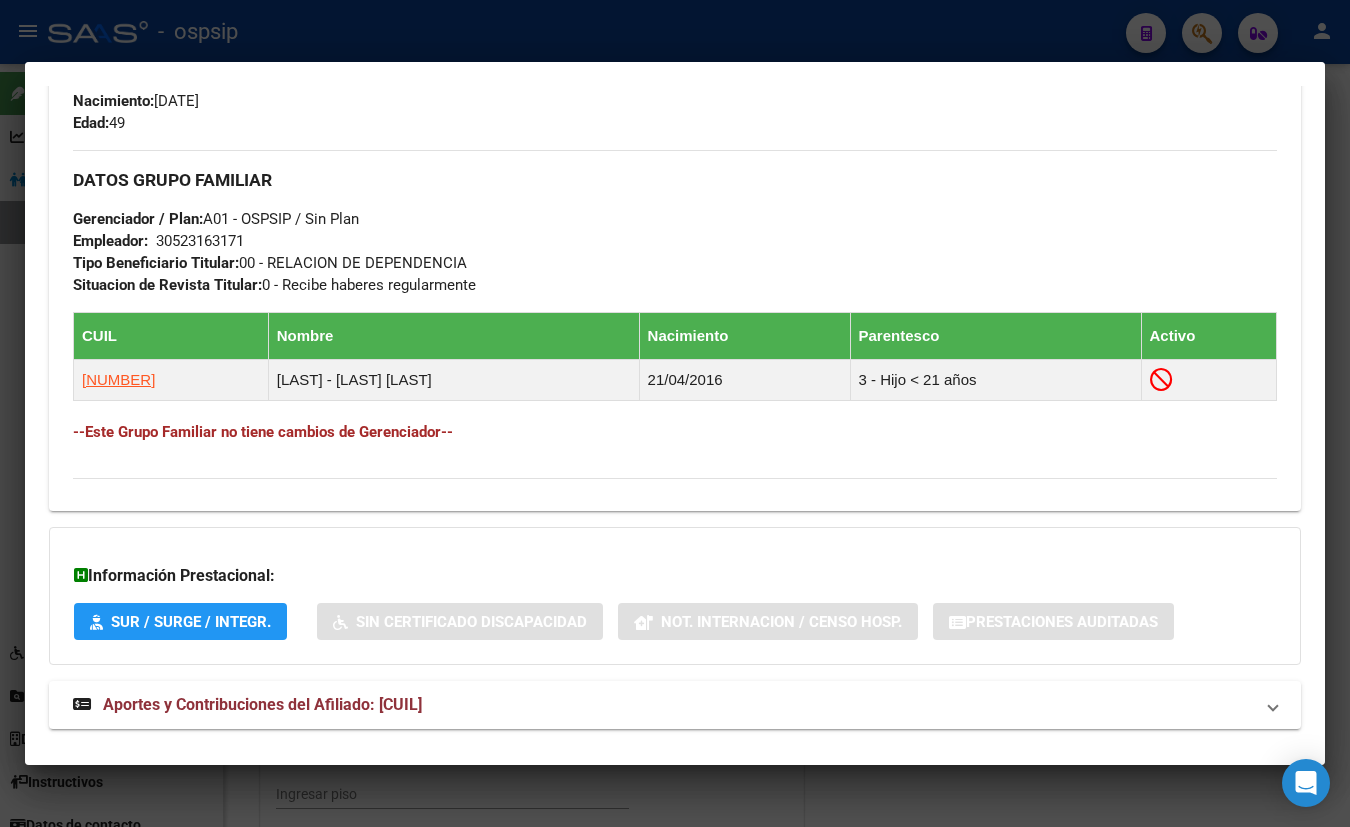 scroll, scrollTop: 886, scrollLeft: 0, axis: vertical 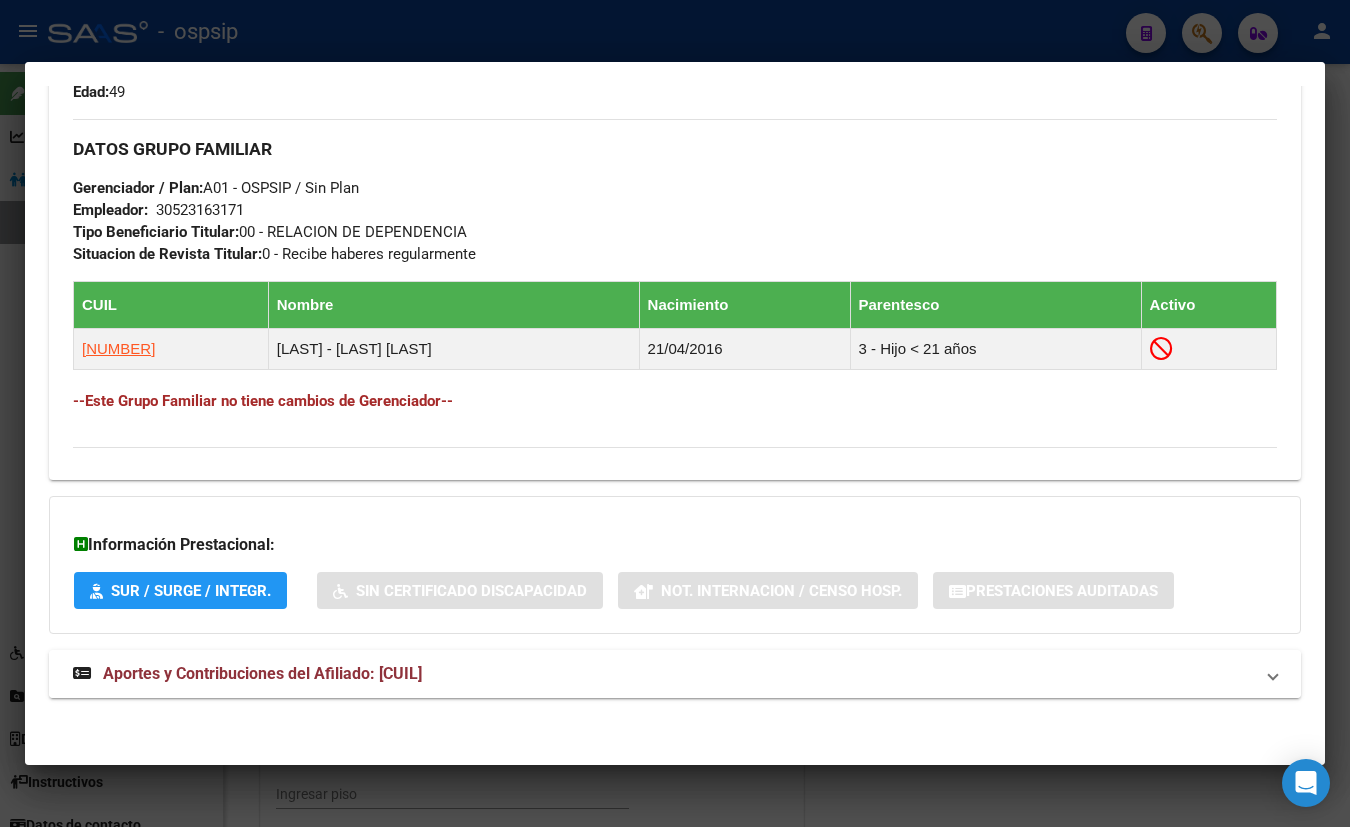 click on "Aportes y Contribuciones del Afiliado: [CUIL]" at bounding box center [262, 673] 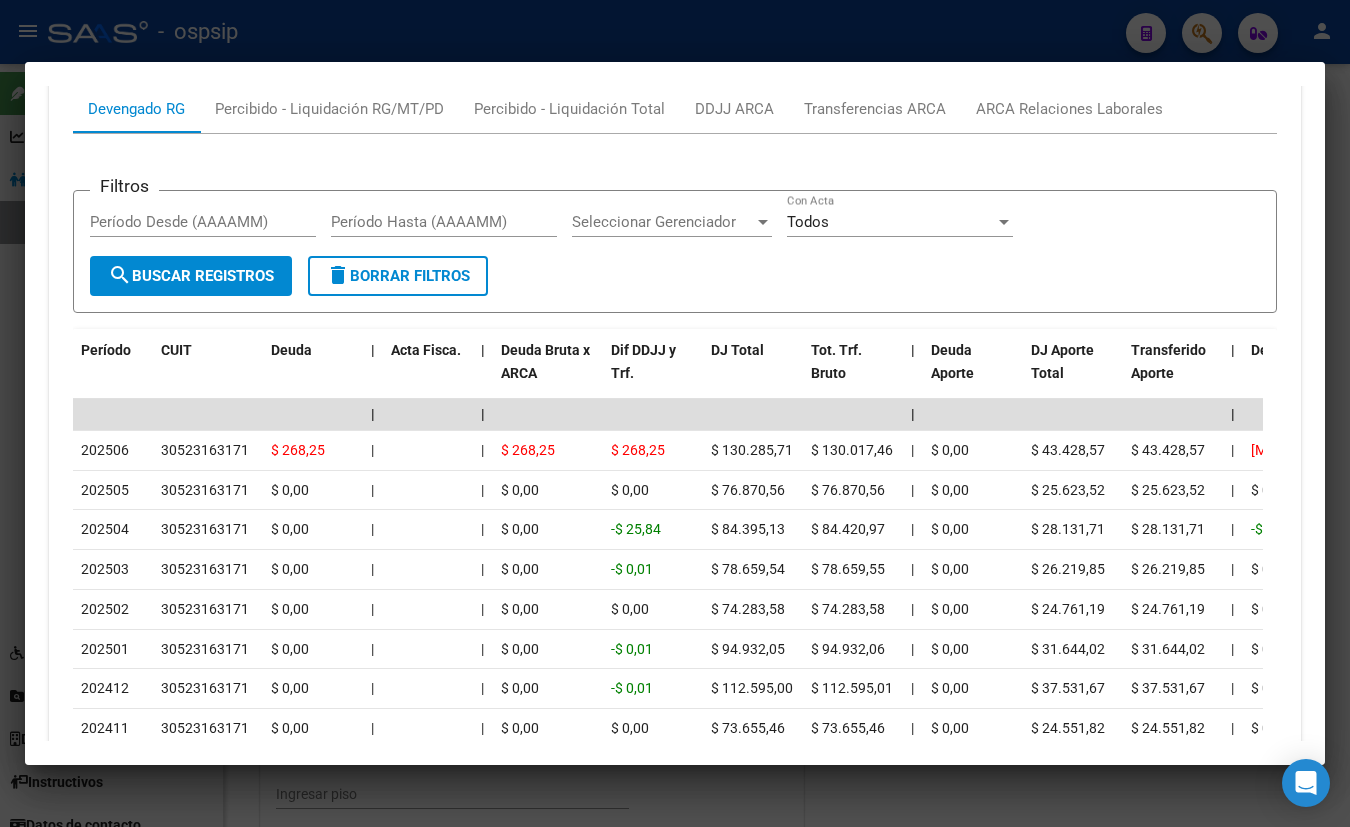 scroll, scrollTop: 1704, scrollLeft: 0, axis: vertical 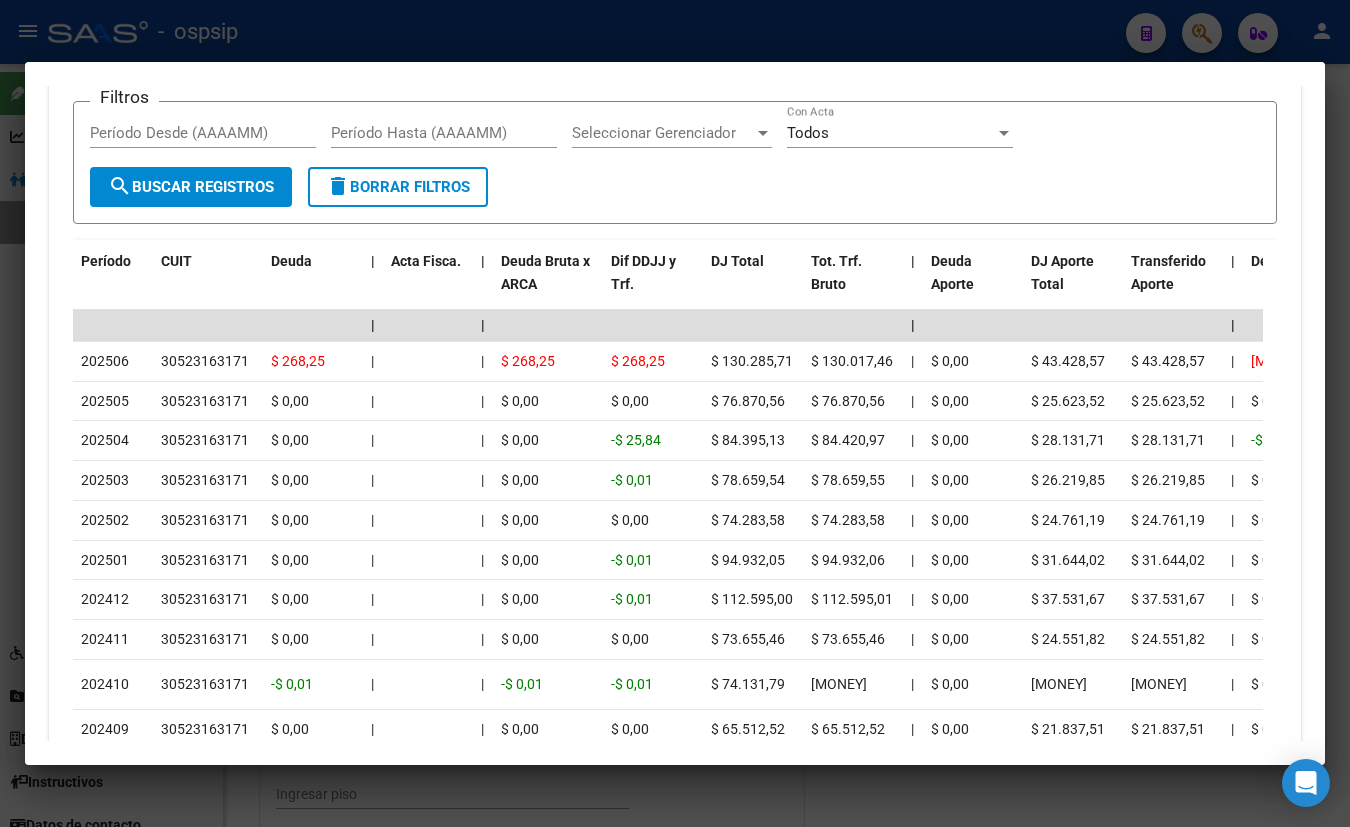 click on "Período CUIT Deuda | Acta Fisca. | Deuda Bruta x ARCA Dif DDJJ y Trf. DJ Total Tot. Trf. Bruto | Deuda Aporte DJ Aporte Total Transferido Aporte | Deuda Contr. DJ Contr. Total Trf Contr. | Intereses Contr. Intereses Aporte | Contr. Empresa Contr. Int. Empresa Aporte Int. Empresa | DJ Aporte Total DJ Aporte DJ Aporte Adicional DJ Aporte Adherentes | DJ Contr. Total DJ Contr. DJ Contr. Adicional | REMOSIMP c/Tope REMOSIMP (rem4) REMCONT (rem8) REM5 Corresponde Aportes Corresponde Contr. NOGRPFAM SECOBLIG FECPRESENT DJ Contribución CUIT Periodo DJ Aporte CUIT Periodo | Porcentaje Contr. Porcentaje Aporte | DDJJ ID" 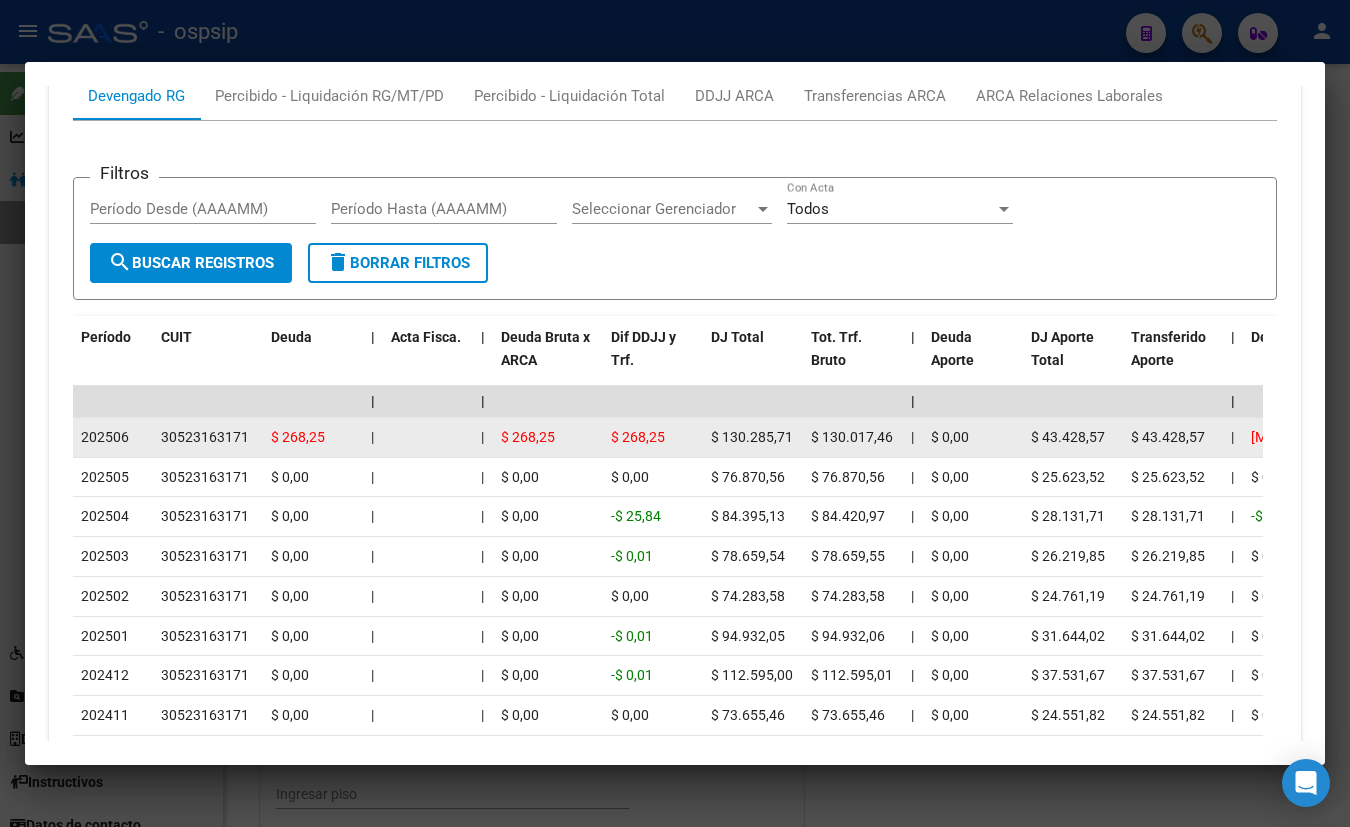 scroll, scrollTop: 1431, scrollLeft: 0, axis: vertical 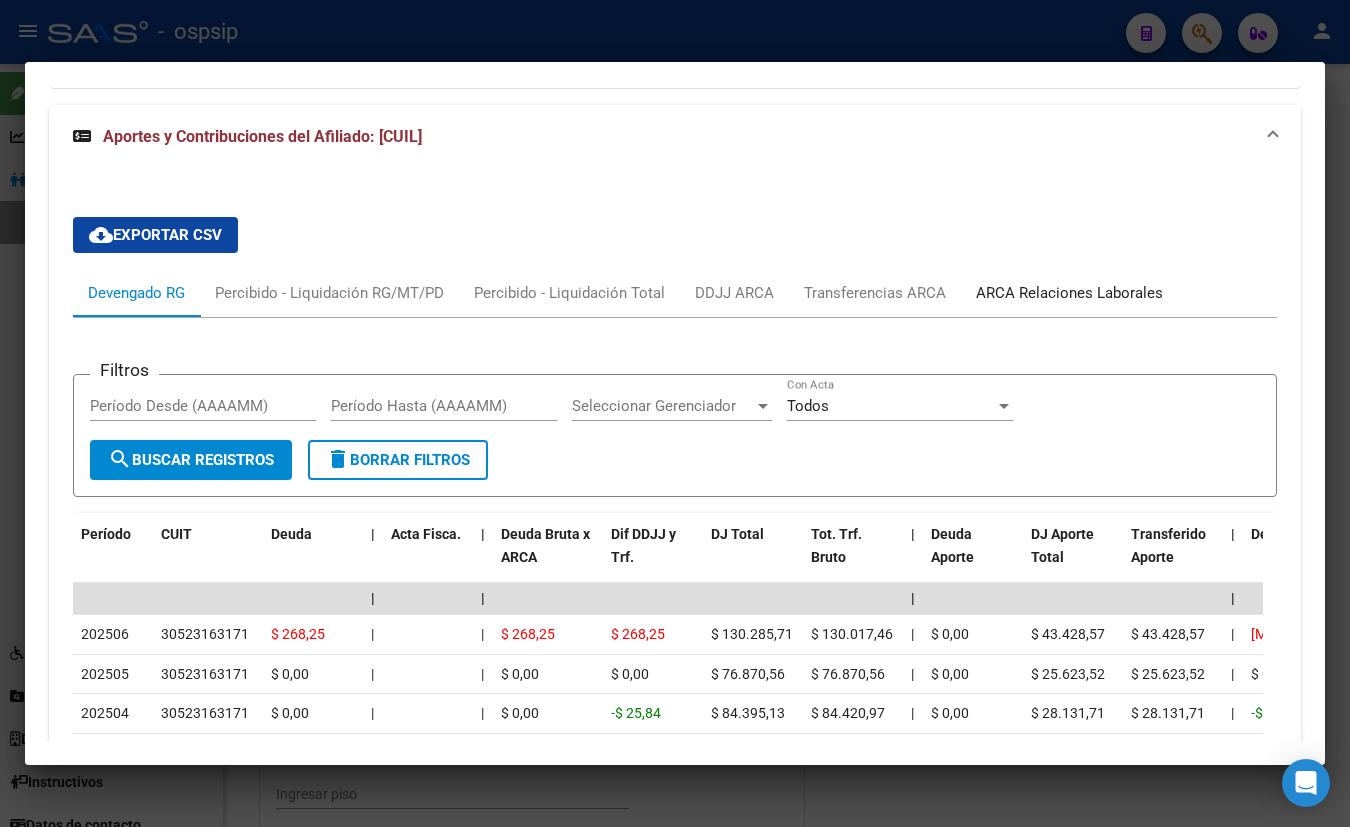 click on "ARCA Relaciones Laborales" at bounding box center (1069, 293) 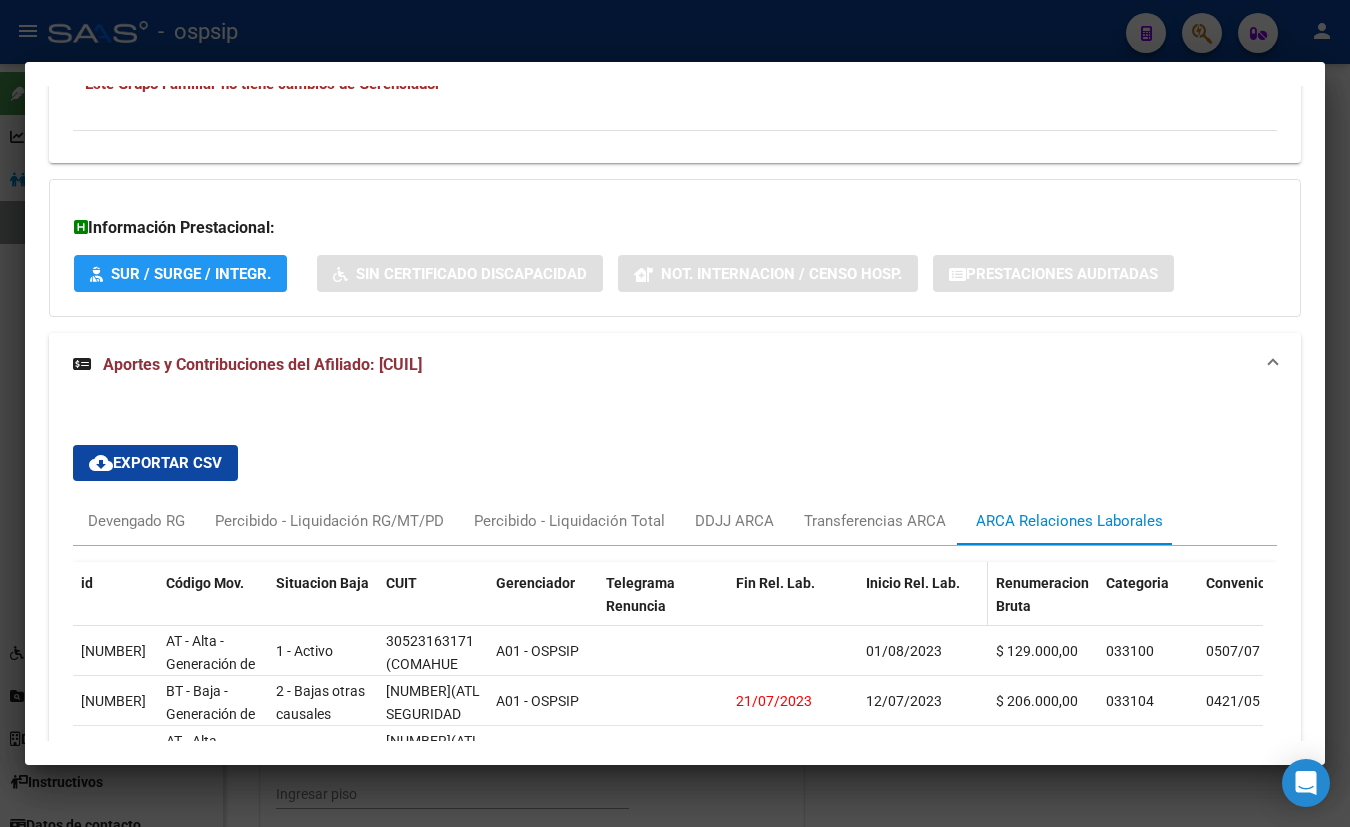 scroll, scrollTop: 1431, scrollLeft: 0, axis: vertical 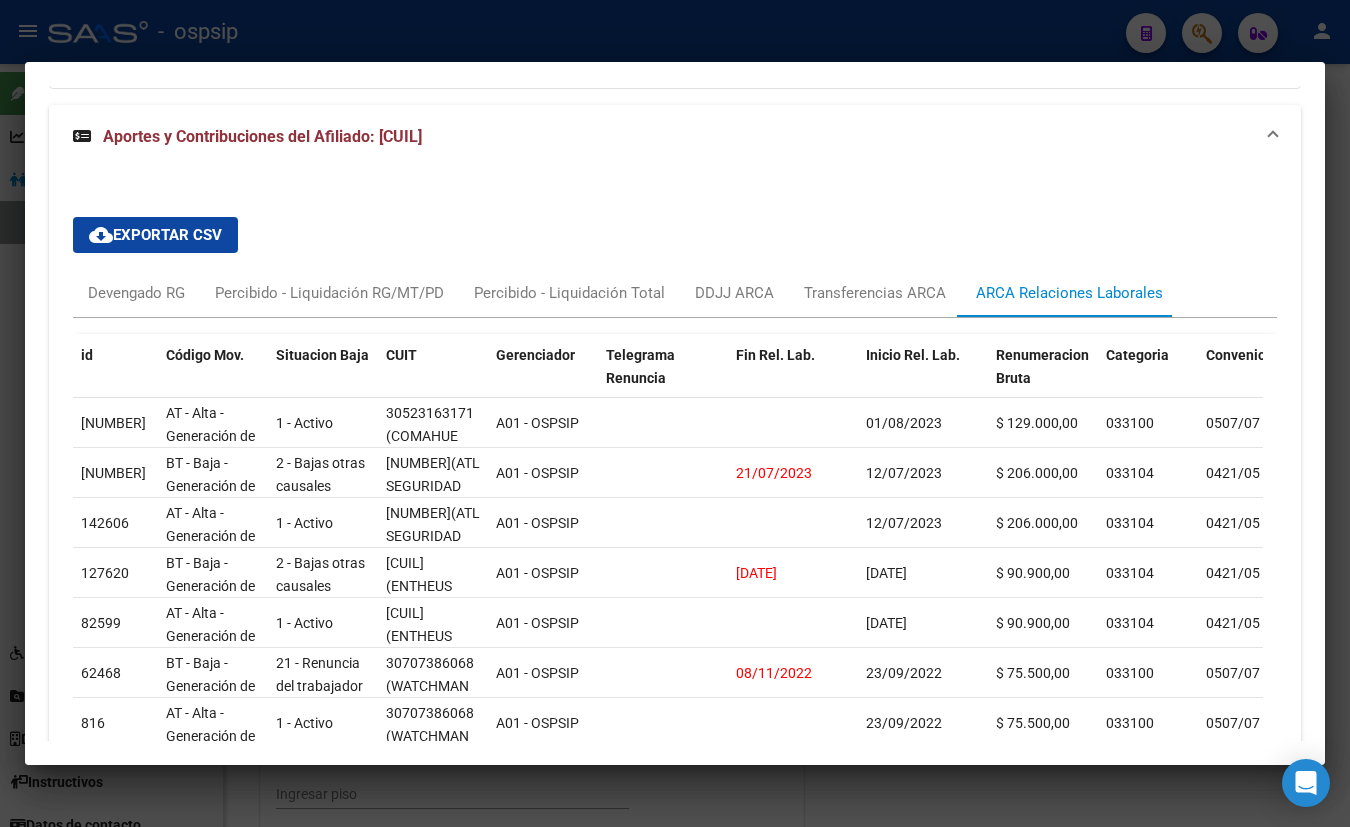 click on "cloud_download Exportar CSV Devengado RG Percibido - Liquidación RG/MT/PD Percibido - Liquidación Total DDJJ ARCA Transferencias ARCA ARCA Relaciones Laborales id Código Mov. Situacion Baja CUIT Gerenciador Telegrama Renuncia Fin Rel. Lab. Inicio Rel. Lab. Renumeracion Bruta Categoria Convenio Actividad Puesto Modalidad Régimen Aportes Rectificación Clave Alta Clave Baja Fecha Clave Alta Fecha Clave Baja Formulario Agropecuario [NUMBER] AT - Alta - Generación de clave 1 - Activo [NUMBER] (COMAHUE SEGURIDAD PRIVADA S A) A01 - OSPSIP [DATE] [CURRENCY] [NUMBER] 033100 0507/07 749290 5169 14 RE 0 [NUMBER] [DATE] 0000000000 [NUMBER] BT - Baja - Generación de Clave 2 - Bajas otras causales [NUMBER] (ATL SEGURIDAD SOCIEDAD DE RESPONSABILIDAD LIMITADA) A01 - OSPSIP [DATE] [DATE] [CURRENCY] [NUMBER] 033104 0421/05 749290 5169 14 RE 0 [NUMBER] [NUMBER] [DATE] 0000000000 [NUMBER] AT - Alta - Generación de clave 1 - Activo [NUMBER]" at bounding box center [675, 511] 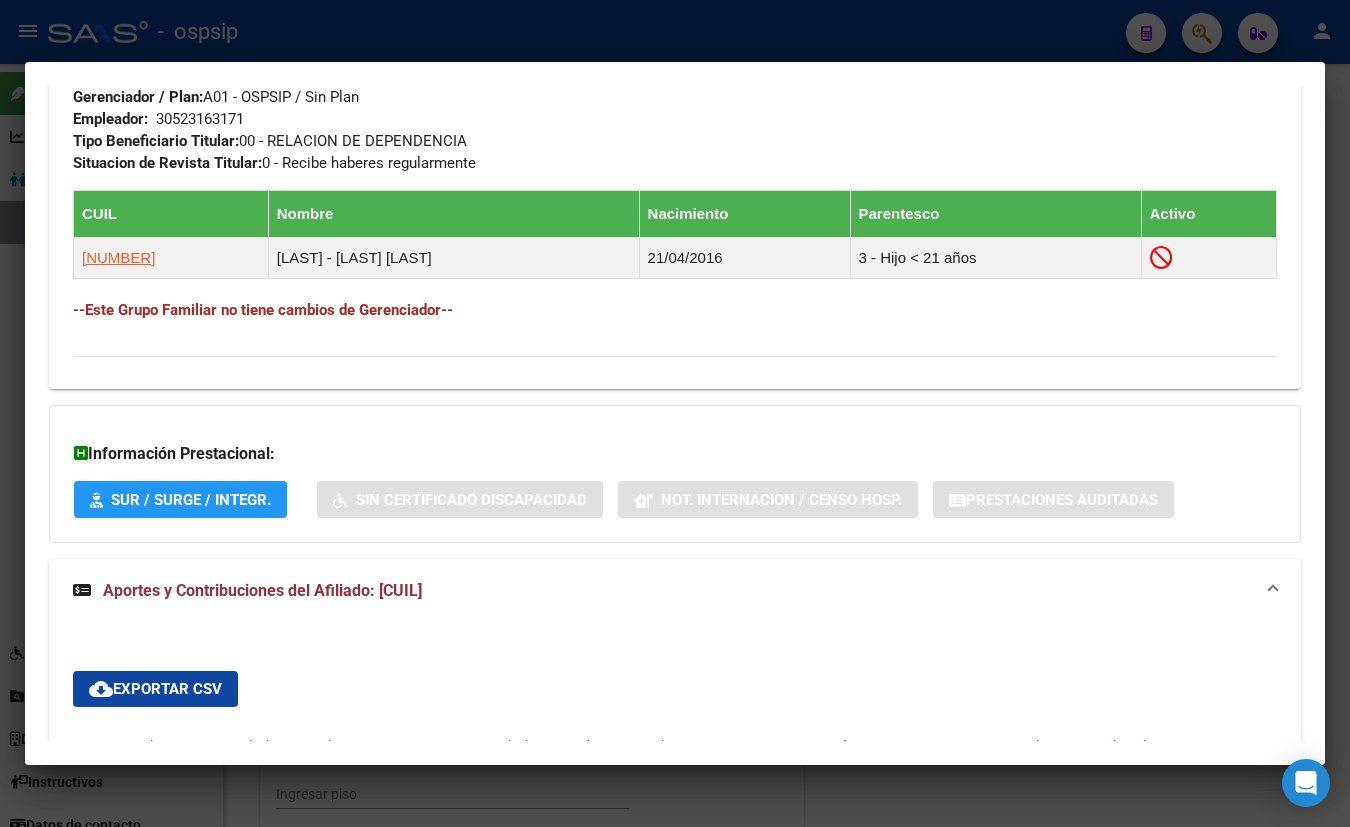 scroll, scrollTop: 522, scrollLeft: 0, axis: vertical 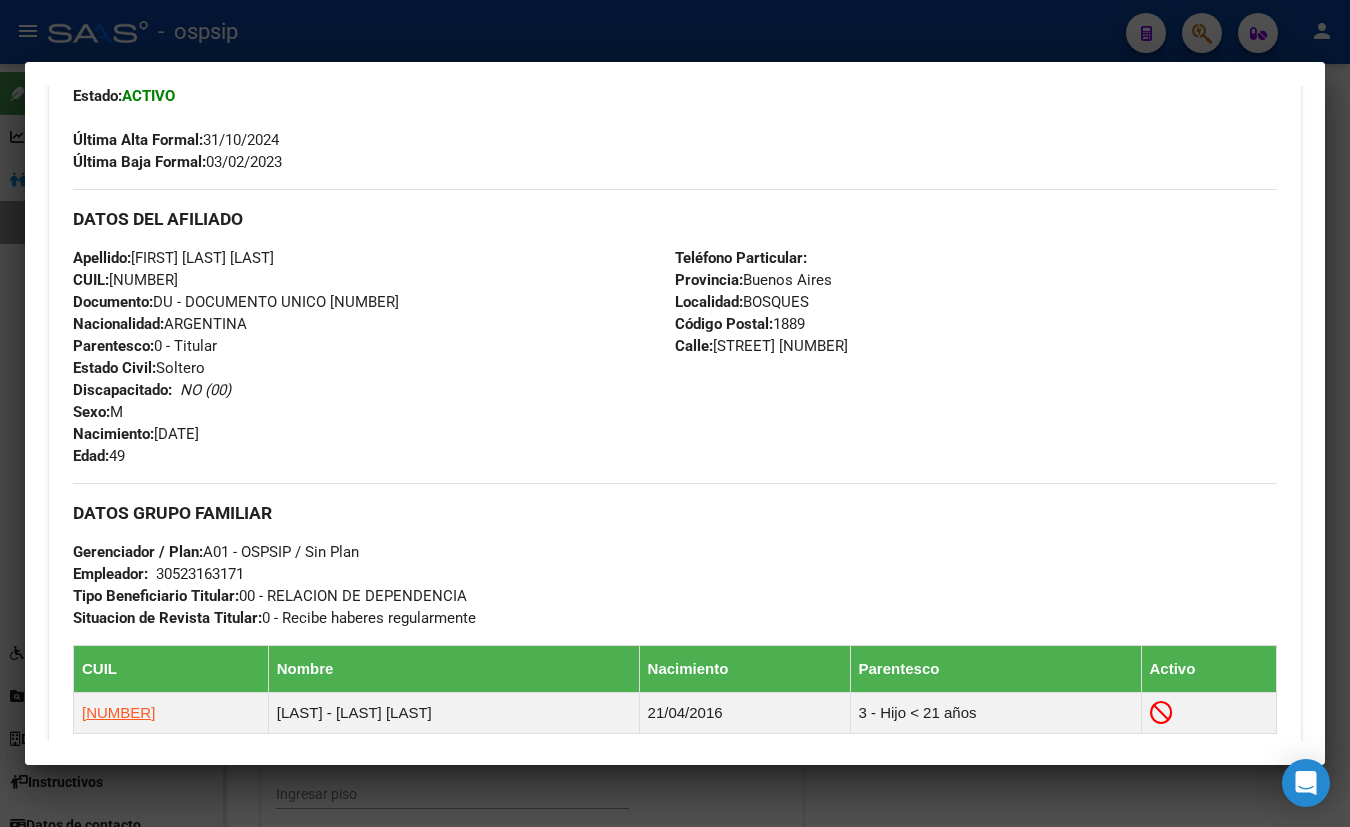 click on "Apellido:  [LAST NAME] [FIRST NAME] [LAST NAME] CUIL:  [CUIL] Documento:  DU - DOCUMENTO UNICO [NUMBER]  Nacionalidad:  ARGENTINA Parentesco:  0 - Titular Estado Civil:  Soltero Discapacitado:    NO (00) Sexo:  M Nacimiento:  [DD]/[MM]/[YYYY] Edad:  [AGE]" at bounding box center [374, 357] 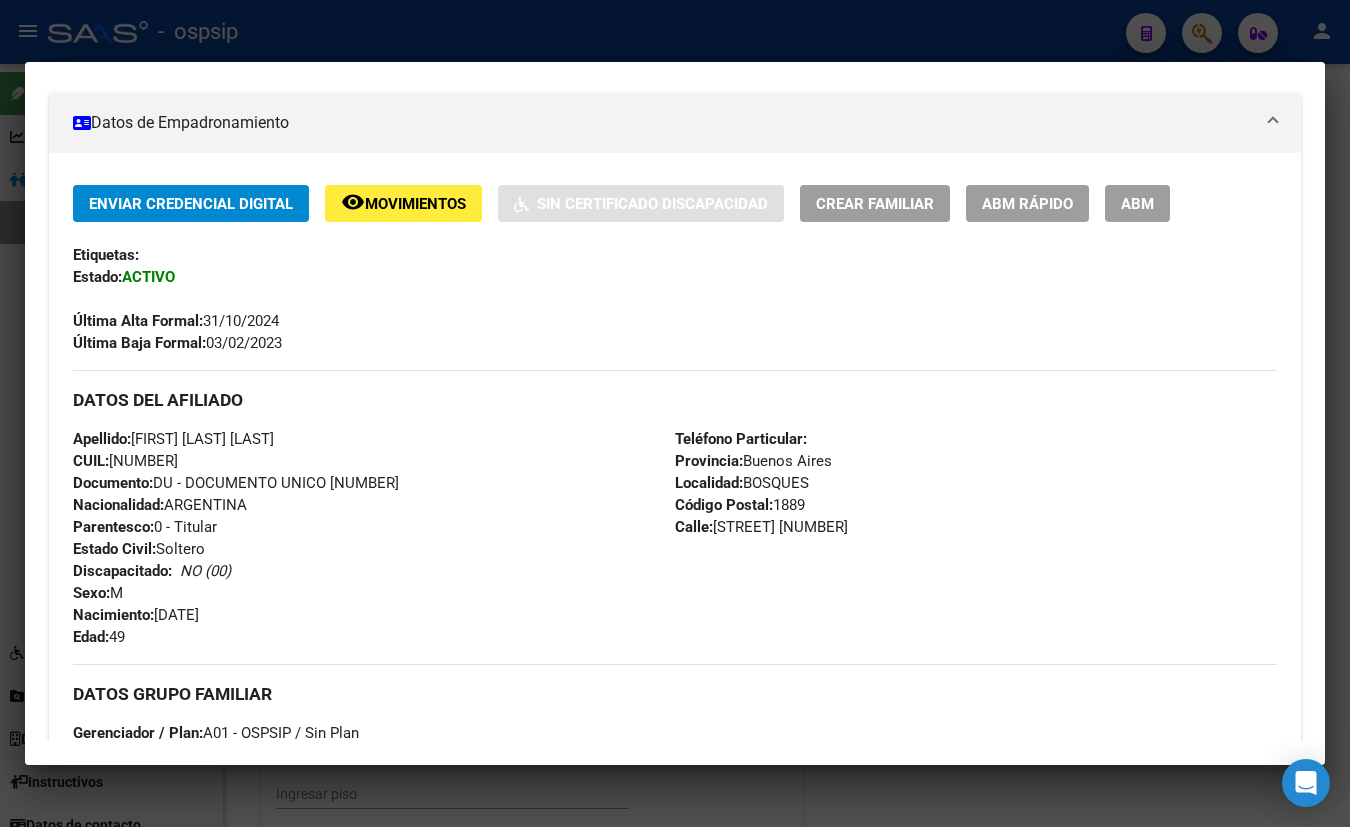 scroll, scrollTop: 340, scrollLeft: 0, axis: vertical 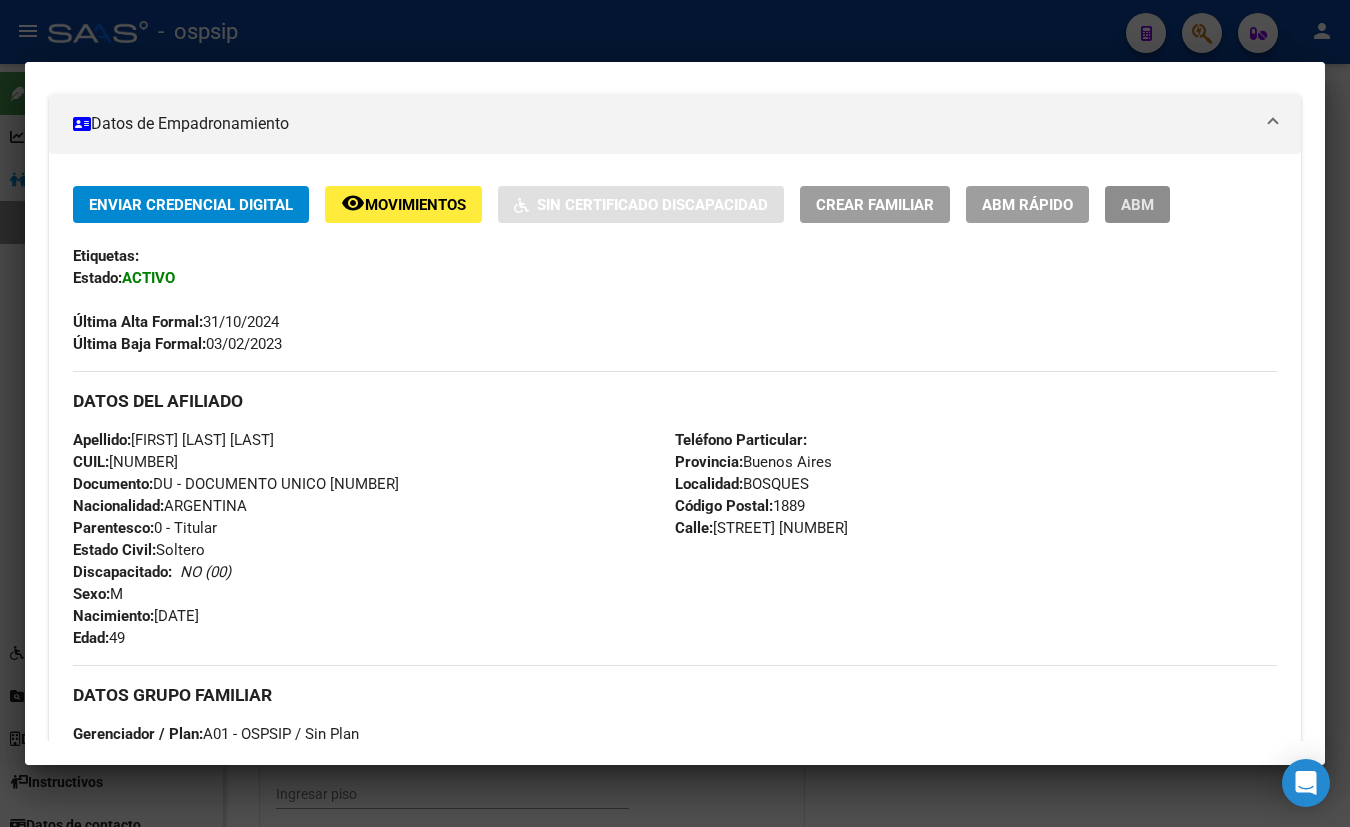 click on "ABM" at bounding box center (1137, 205) 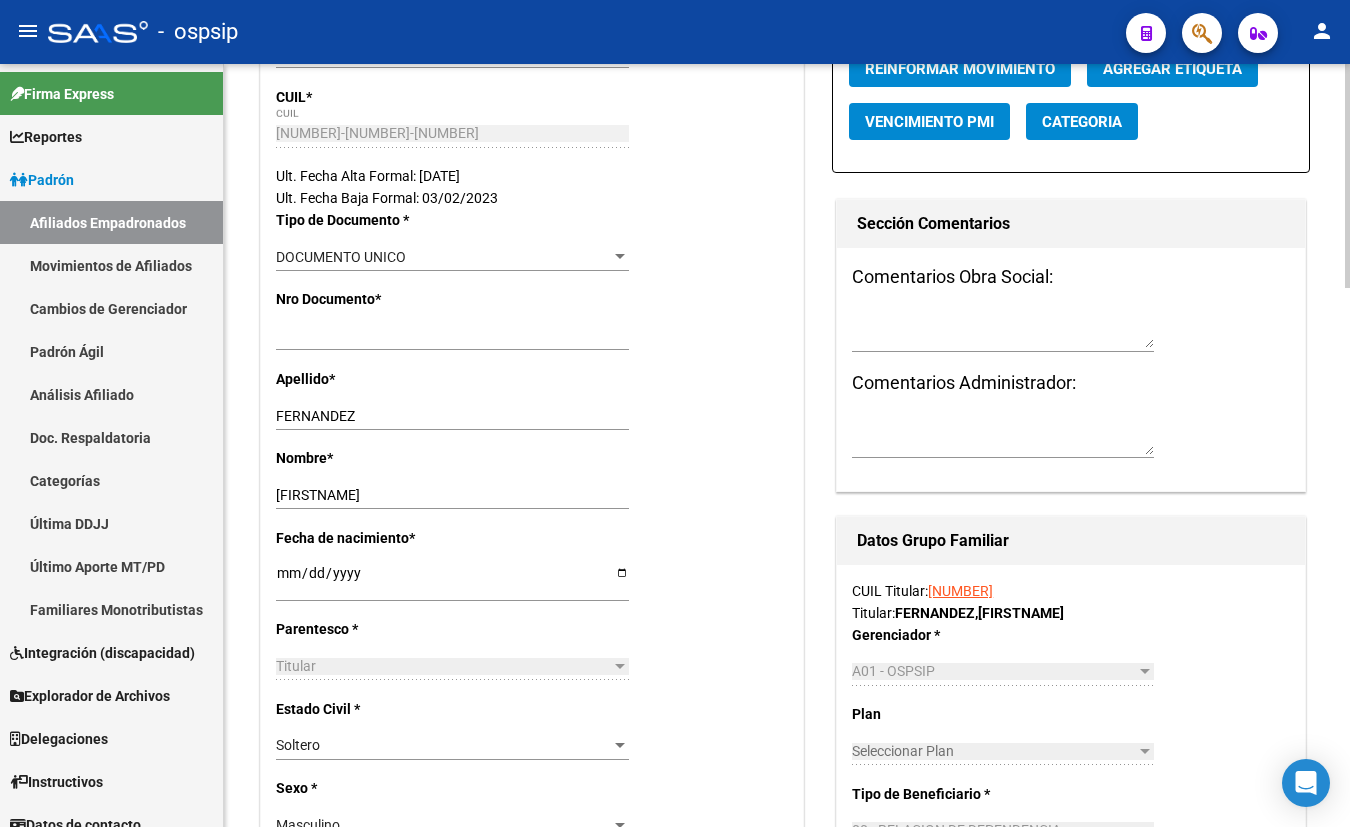scroll, scrollTop: 454, scrollLeft: 0, axis: vertical 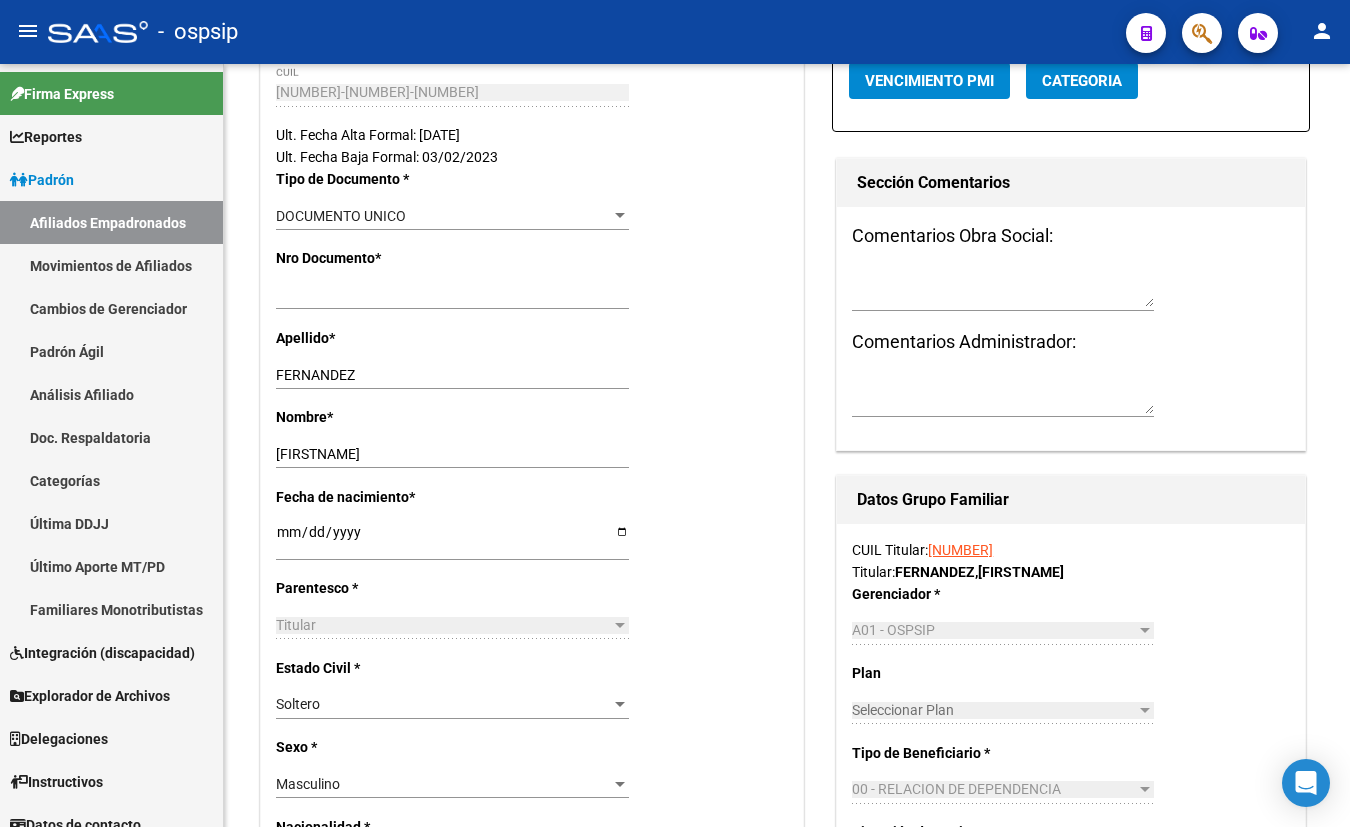 click on "-   ospsip" 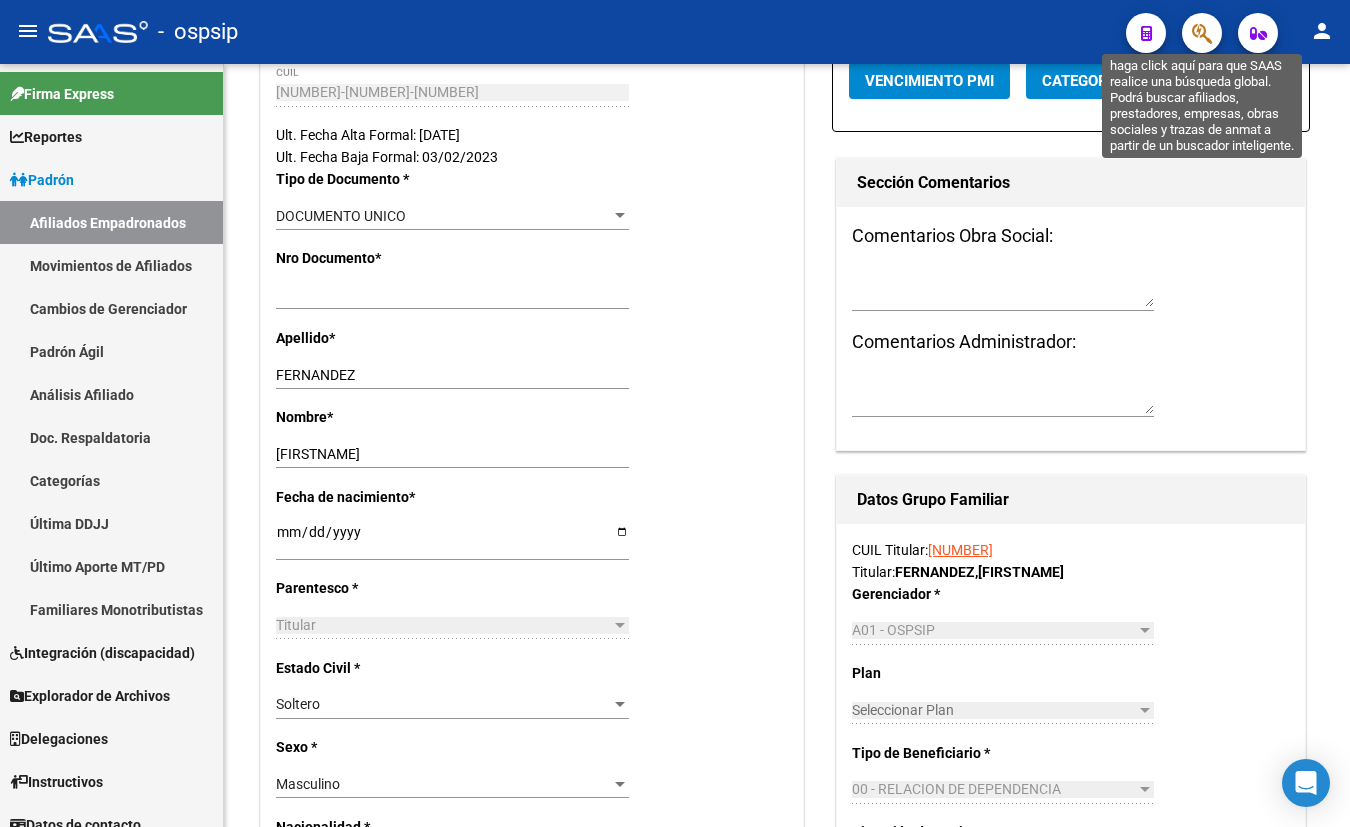 click 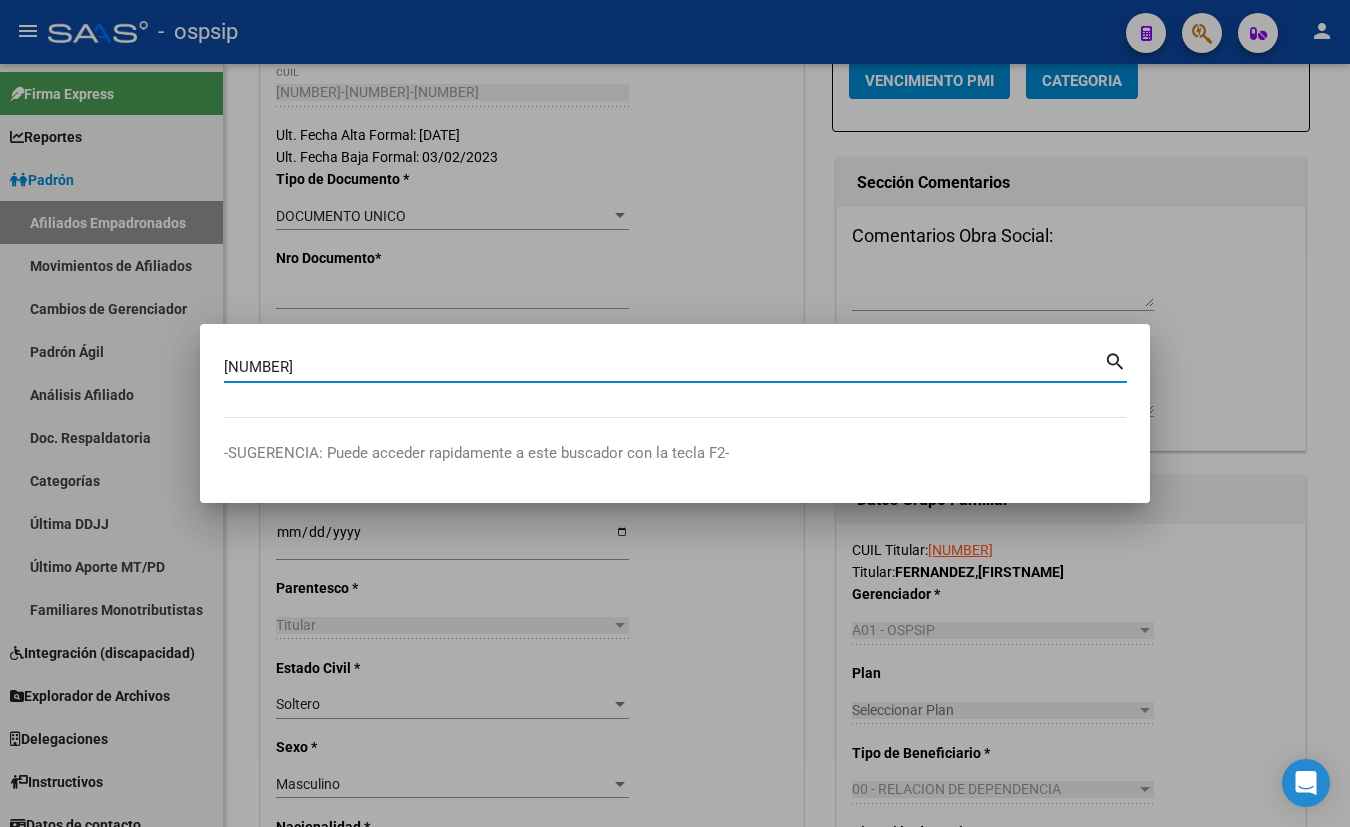 type on "[NUMBER]" 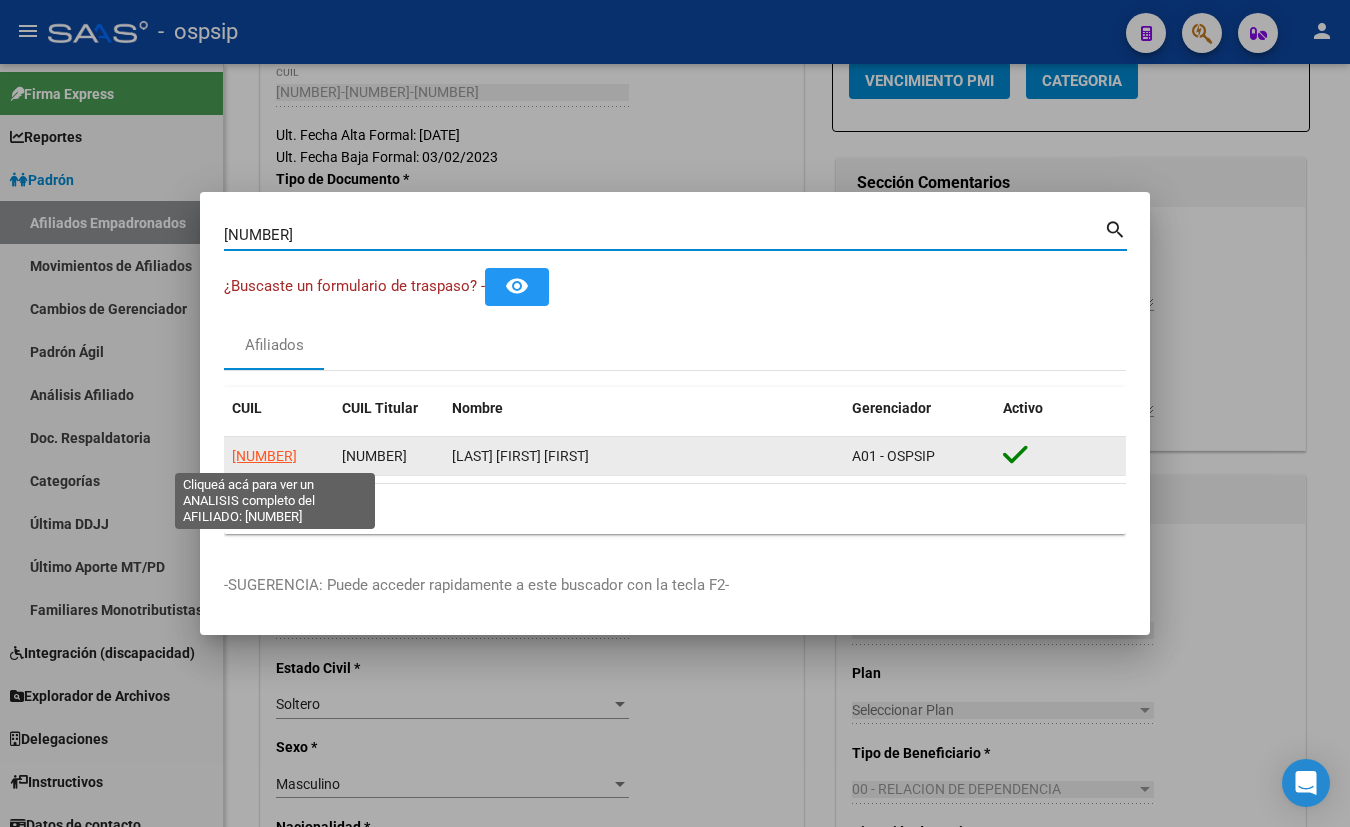 click on "[NUMBER]" 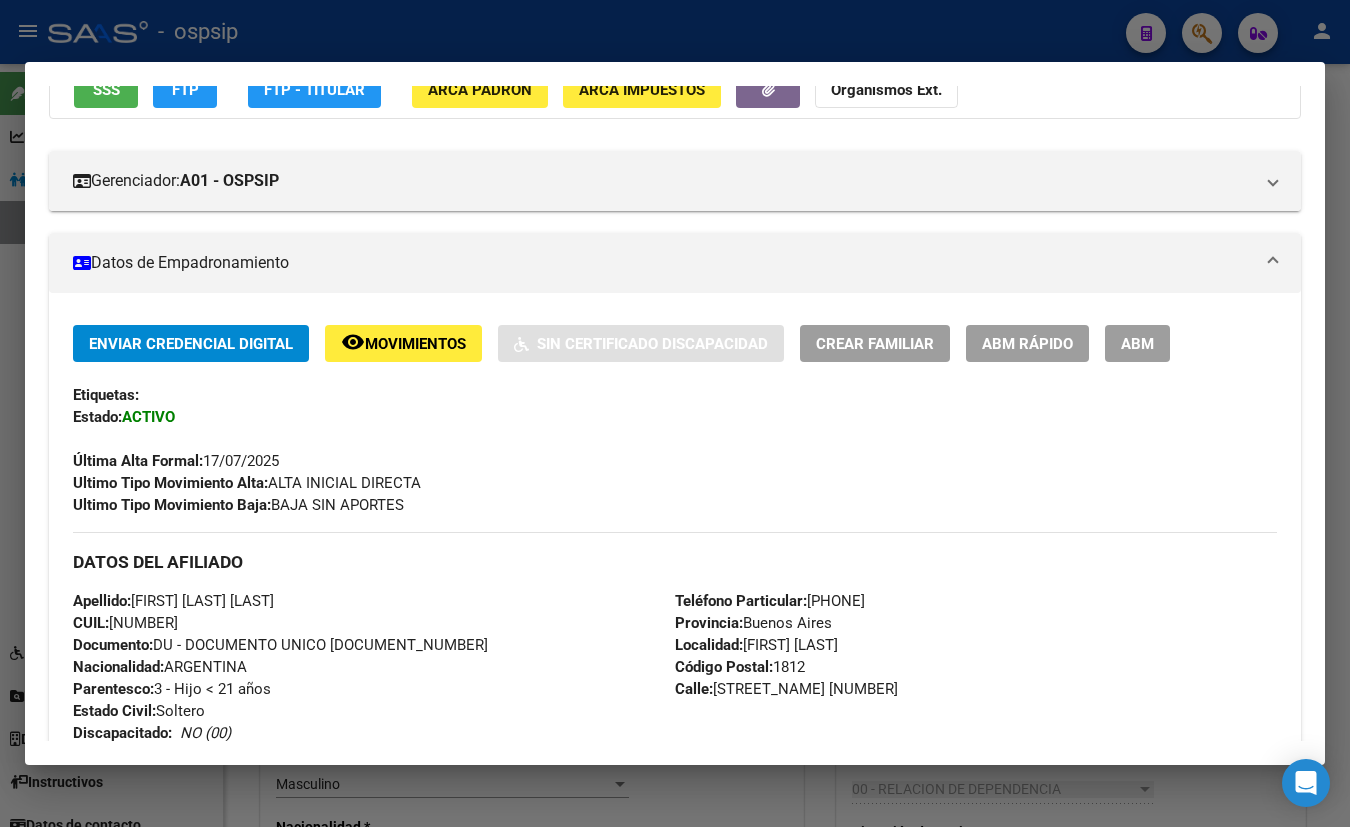 scroll, scrollTop: 181, scrollLeft: 0, axis: vertical 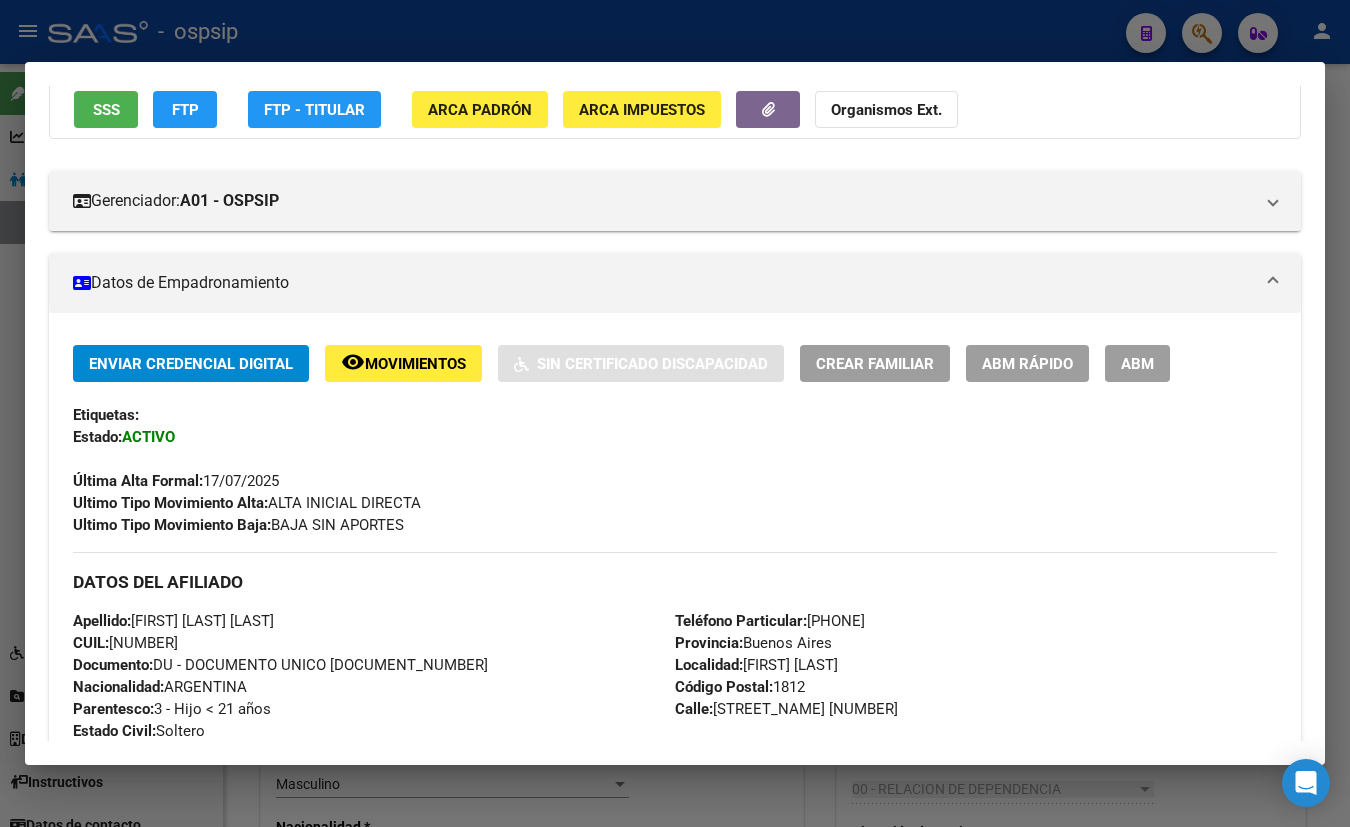 click on "Gerenciador:      A01 - OSPSIP Atención telefónica: Atención emergencias: Otros Datos Útiles:" at bounding box center (675, 193) 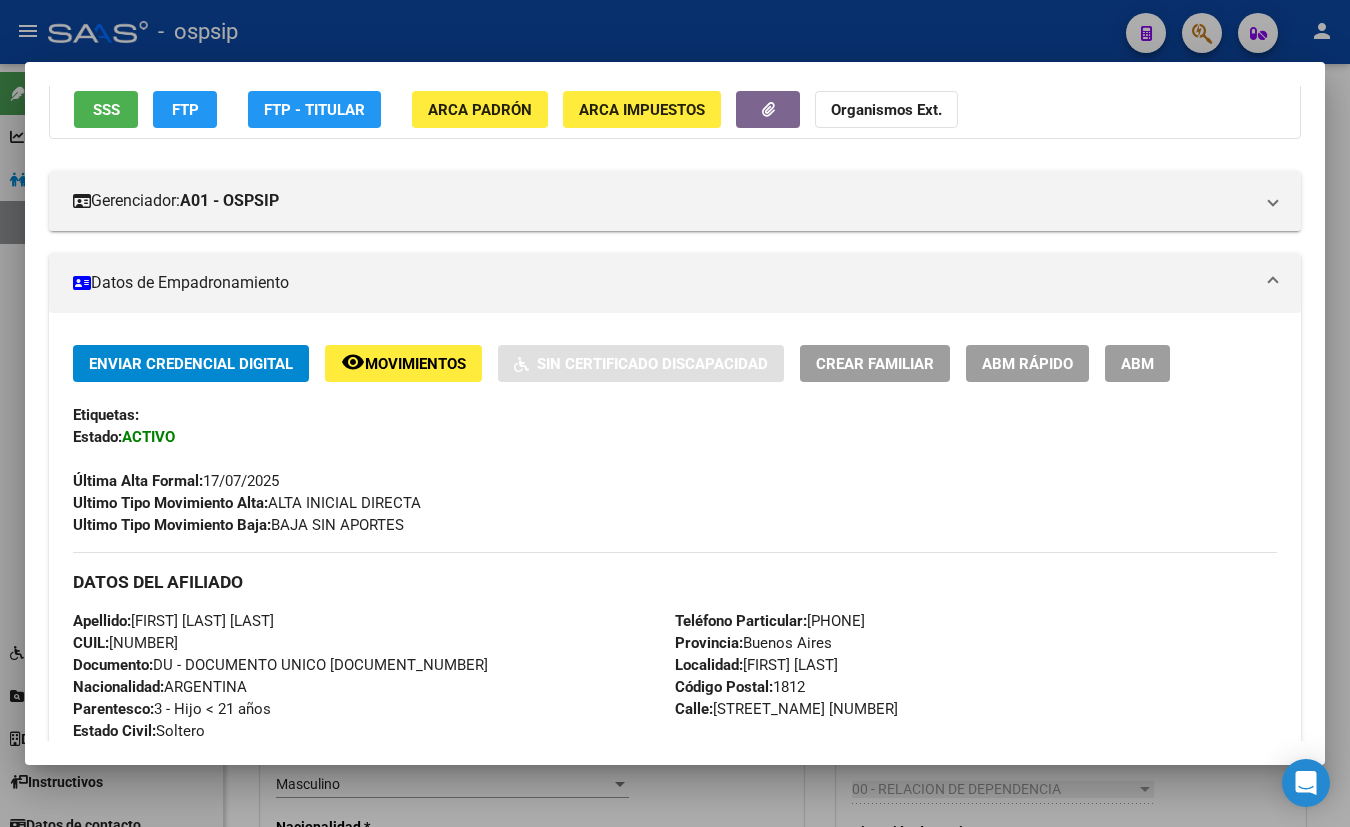 type 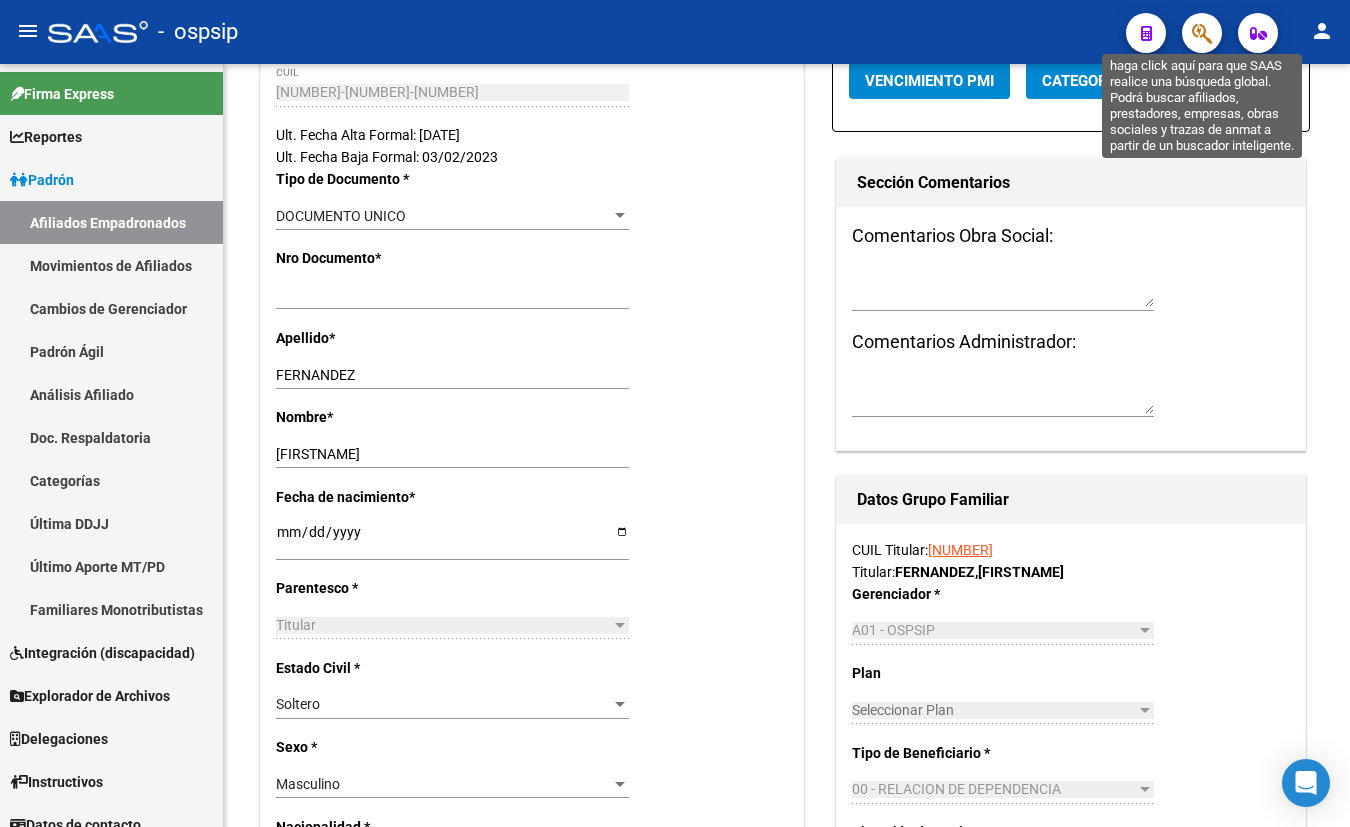 click 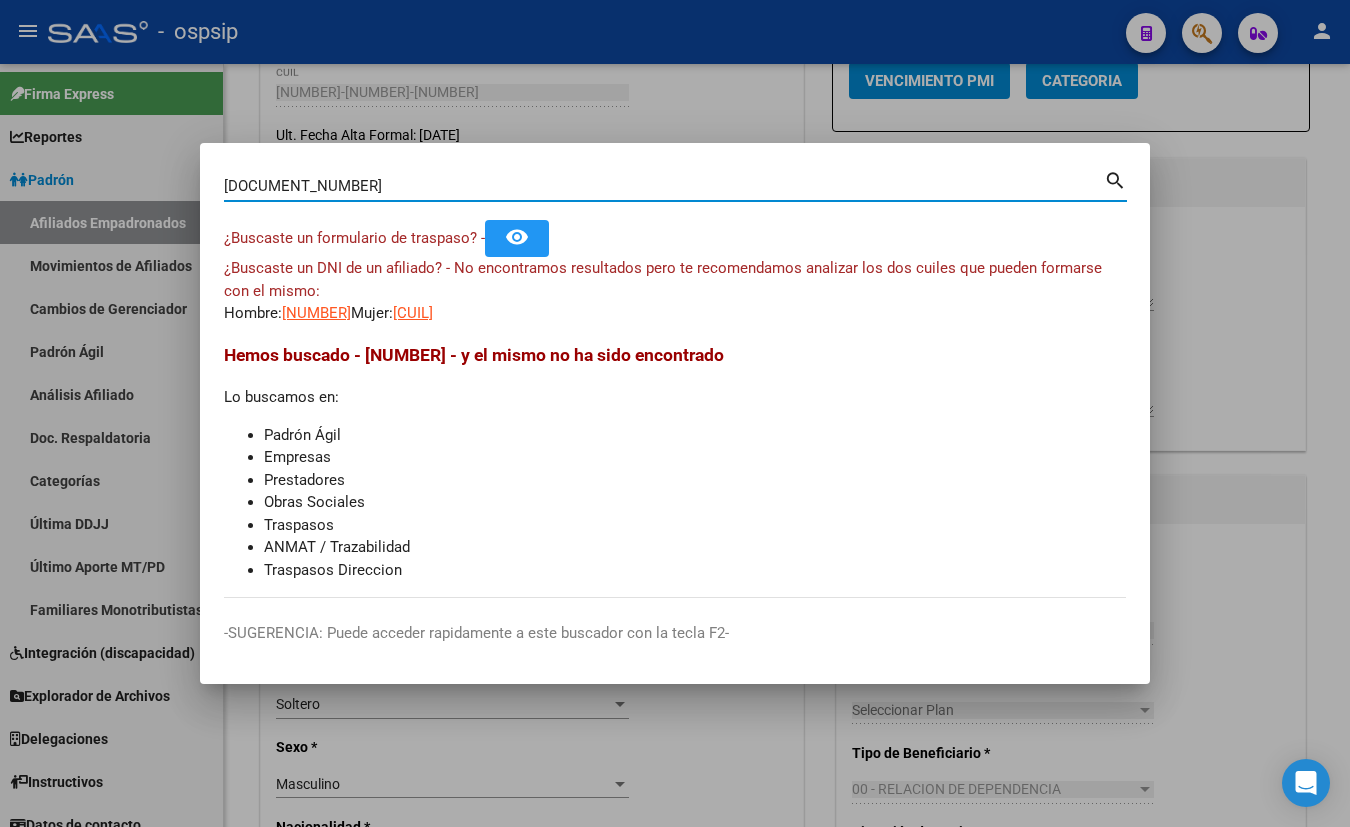 type on "[DOCUMENT_NUMBER]" 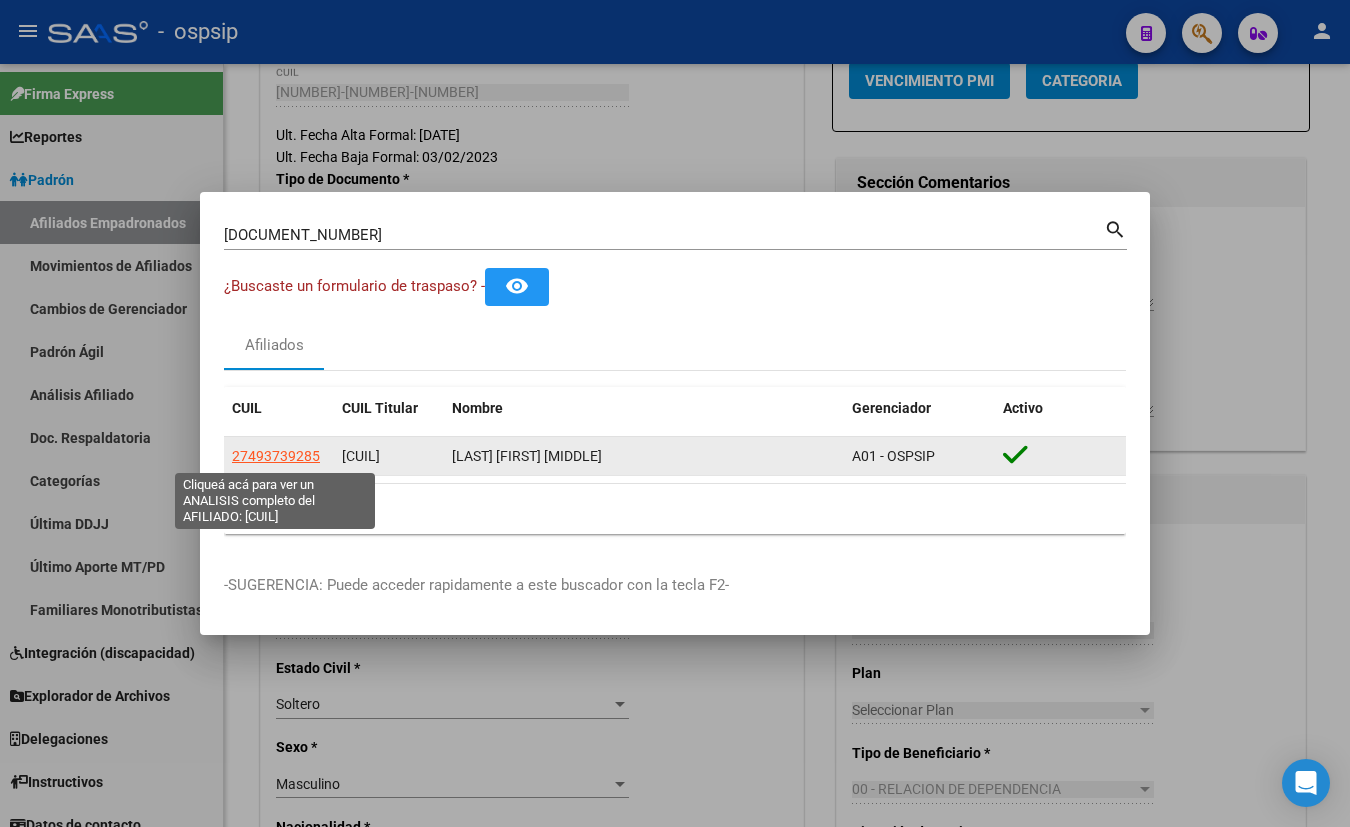 click on "27493739285" 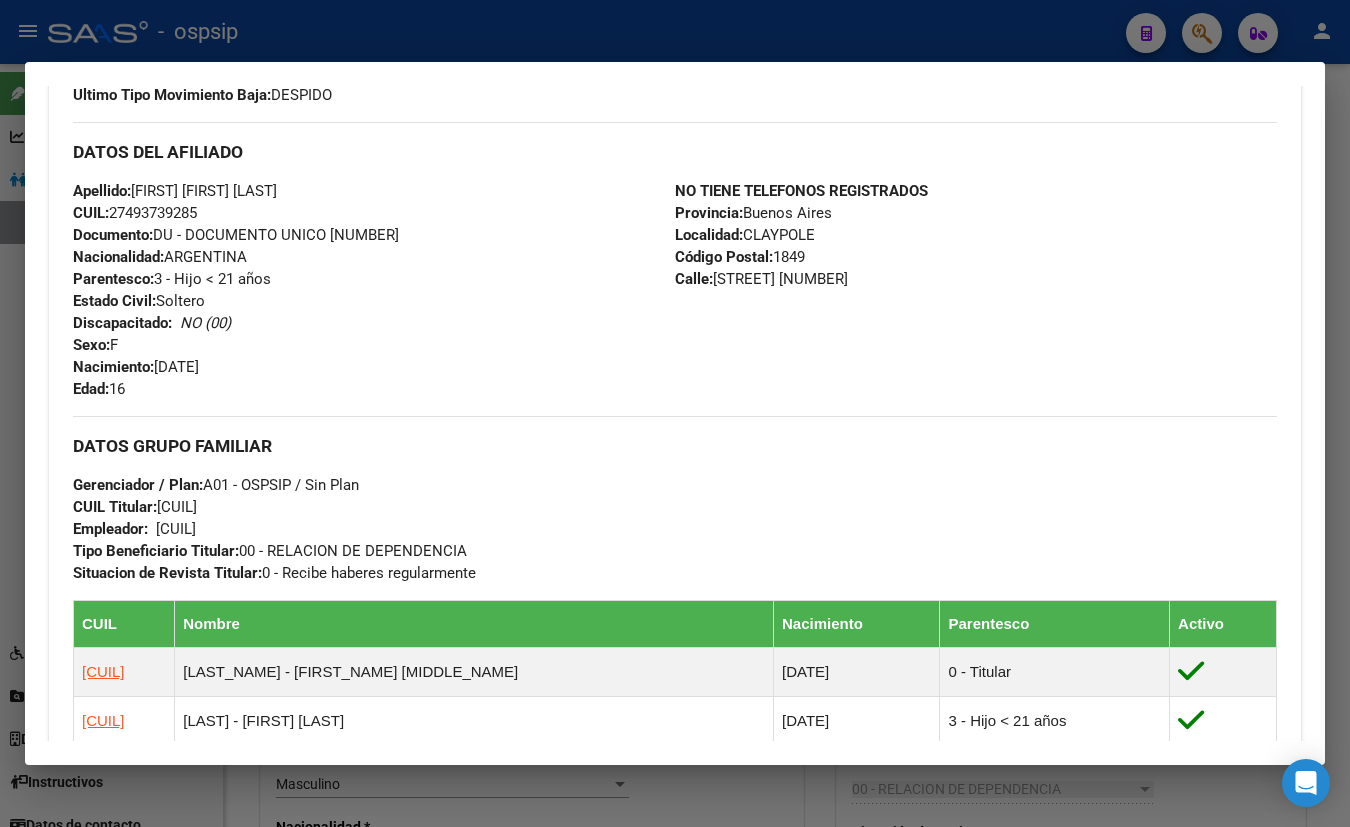 scroll, scrollTop: 363, scrollLeft: 0, axis: vertical 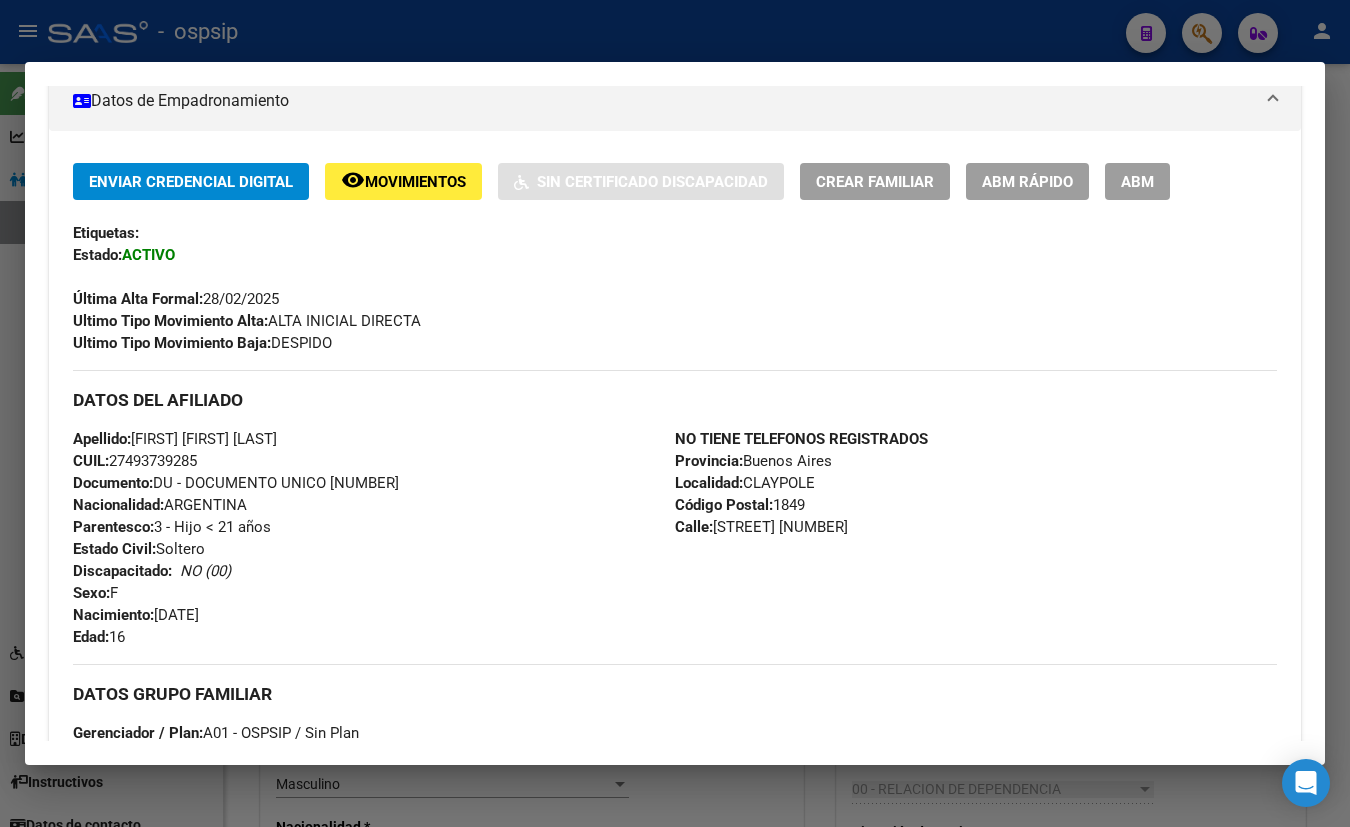 click on "Apellido:   [FIRST] [LAST]  CUIL:  [CUIL] Documento:  DU - DOCUMENTO UNICO [NUMBER]  Nacionalidad:  ARGENTINA Parentesco:  3 - Hijo < 21 años Estado Civil:  Soltero Discapacitado:    NO (00) Sexo:  F Nacimiento:  [DATE] Edad:  16" at bounding box center (374, 538) 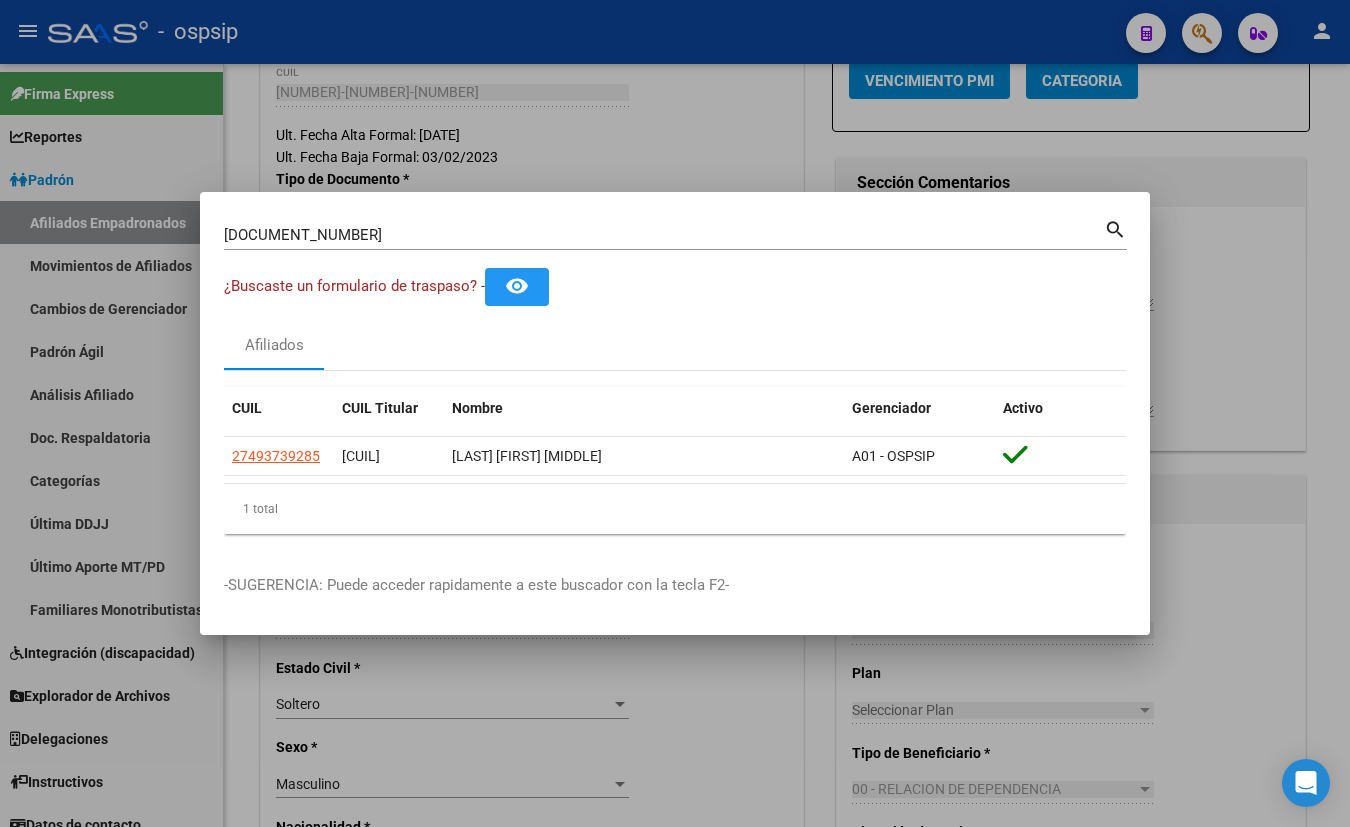 type 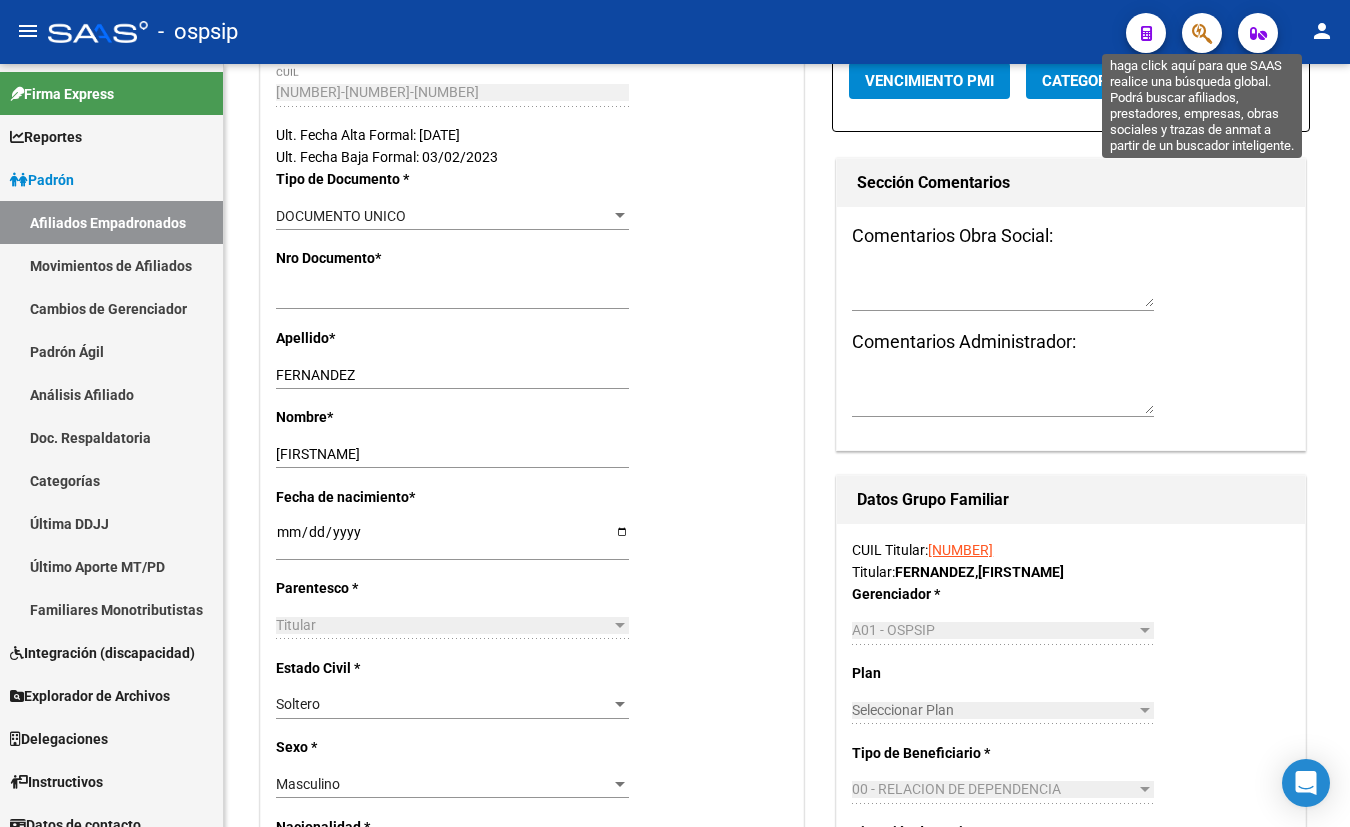 click 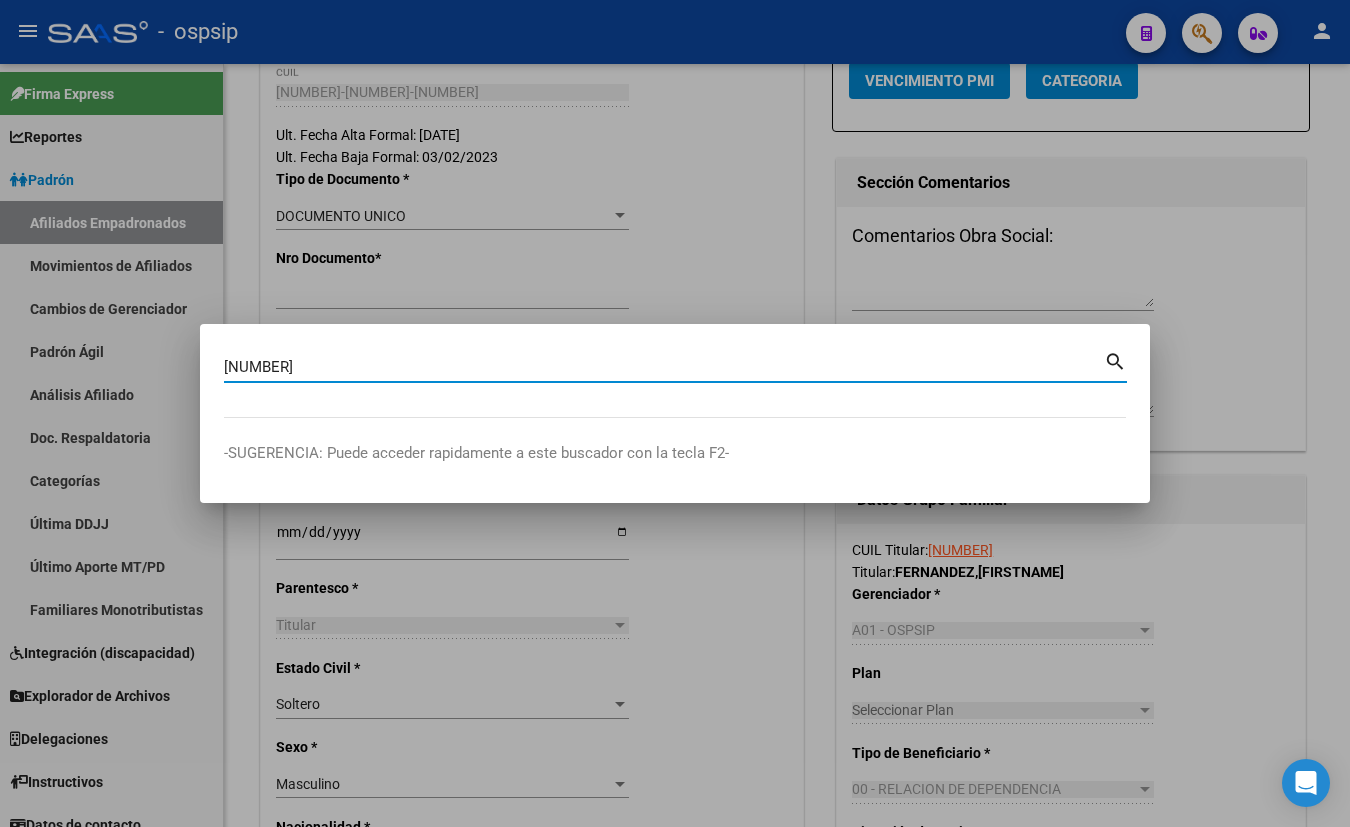 type on "[NUMBER]" 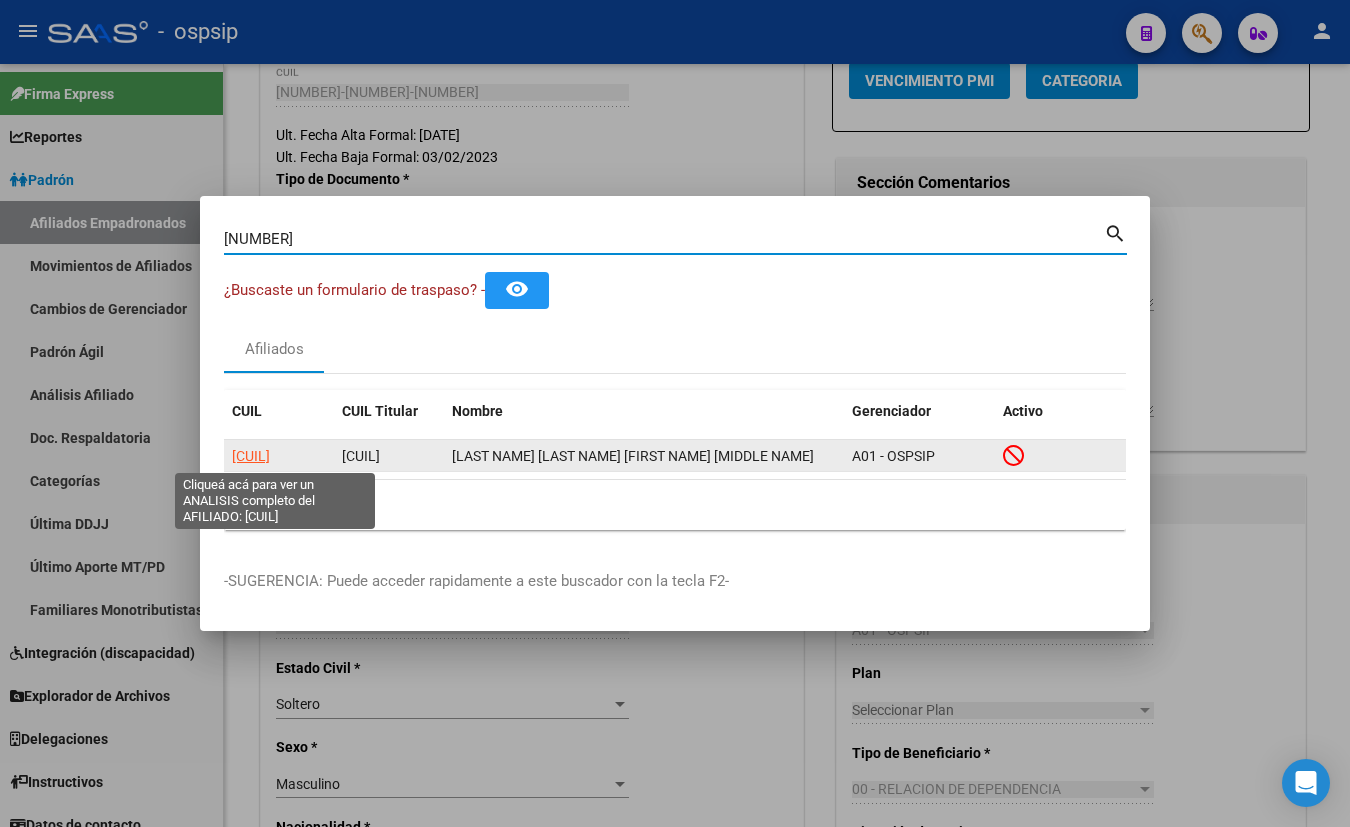 click on "[CUIL]" 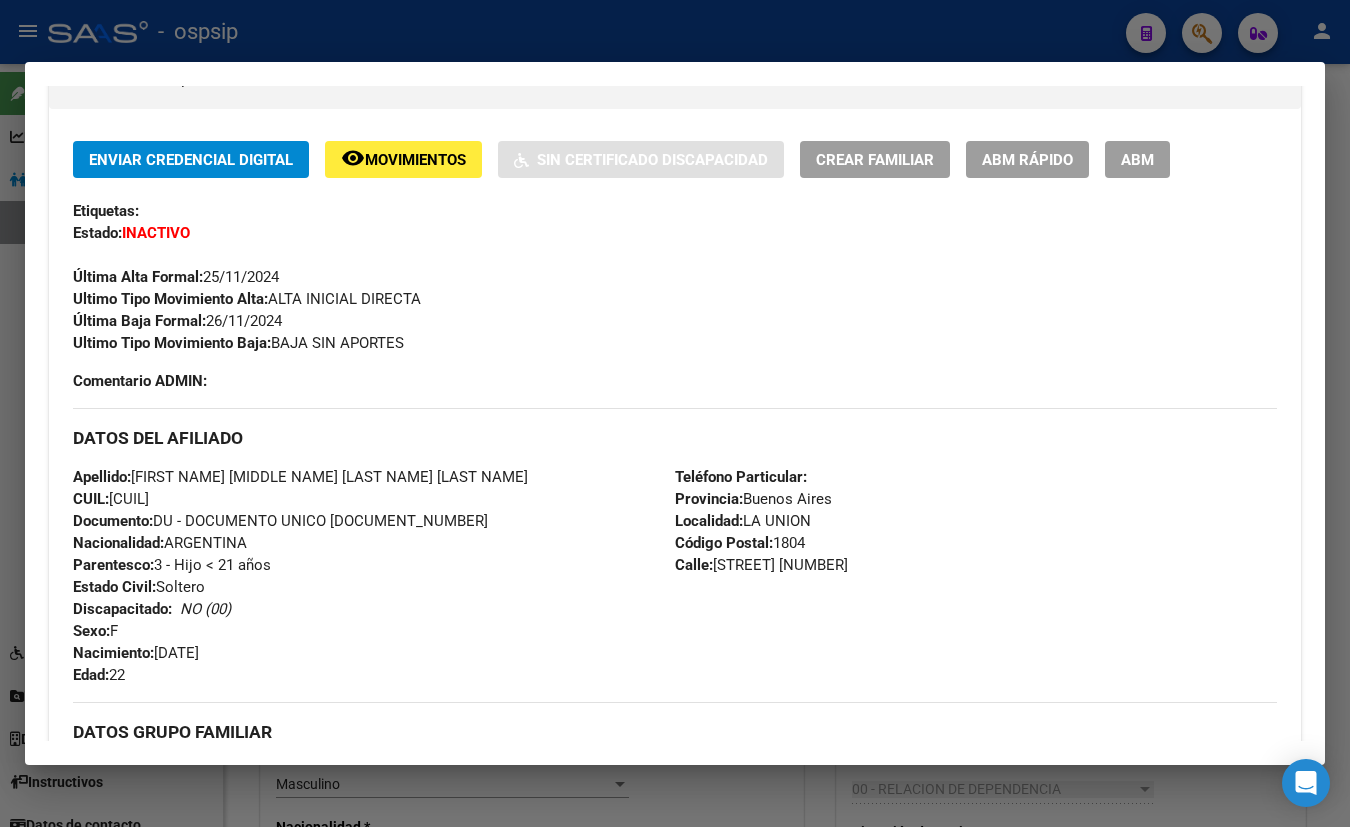 scroll, scrollTop: 363, scrollLeft: 0, axis: vertical 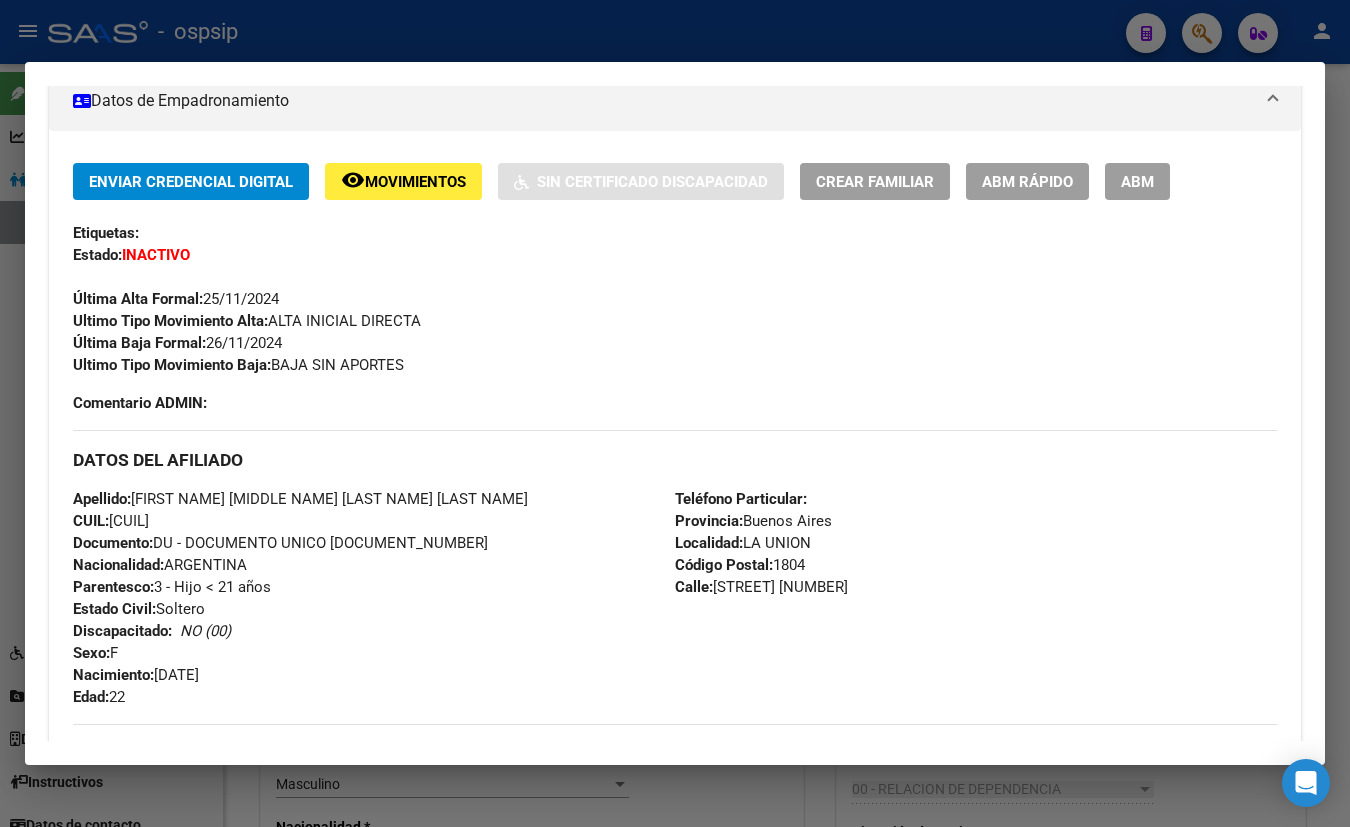click on "Enviar Credencial Digital remove_red_eye Movimientos    Sin Certificado Discapacidad Crear Familiar ABM Rápido ABM Etiquetas: Estado: INACTIVO Última Alta Formal:  [DD]/[MM]/[YYYY] Ultimo Tipo Movimiento Alta:  ALTA INICIAL DIRECTA Última Baja Formal:  [DD]/[MM]/[YYYY] Ultimo Tipo Movimiento Baja:  BAJA SIN APORTES Comentario ADMIN:
DATOS DEL AFILIADO Apellido:  [LAST NAME] [LAST NAME] [FIRST NAME] CUIL:  [CUIL] Documento:  DU - DOCUMENTO UNICO [NUMBER]  Nacionalidad:  ARGENTINA Parentesco:  3 - Hijo < 21 años Estado Civil:  Soltero Discapacitado:    NO (00) Sexo:  F Nacimiento:  [DD]/[MM]/[YYYY] Edad:  [AGE]  Teléfono Particular:                       Provincia:  Buenos Aires Localidad:  LA UNION Código Postal:  [POSTAL_CODE] Calle:  J CAMPBELL [NUMBER] DATOS GRUPO FAMILIAR Gerenciador / Plan:  A01 - OSPSIP / Sin Plan CUIL Titular:  [CUIL]  Empleador:    [CUIT] Tipo Beneficiario Titular:   00 - RELACION DE DEPENDENCIA  Situacion de Revista Titular:  0 - Recibe haberes regularmente  CUIL Nombre Nacimiento Parentesco Id" at bounding box center (675, 907) 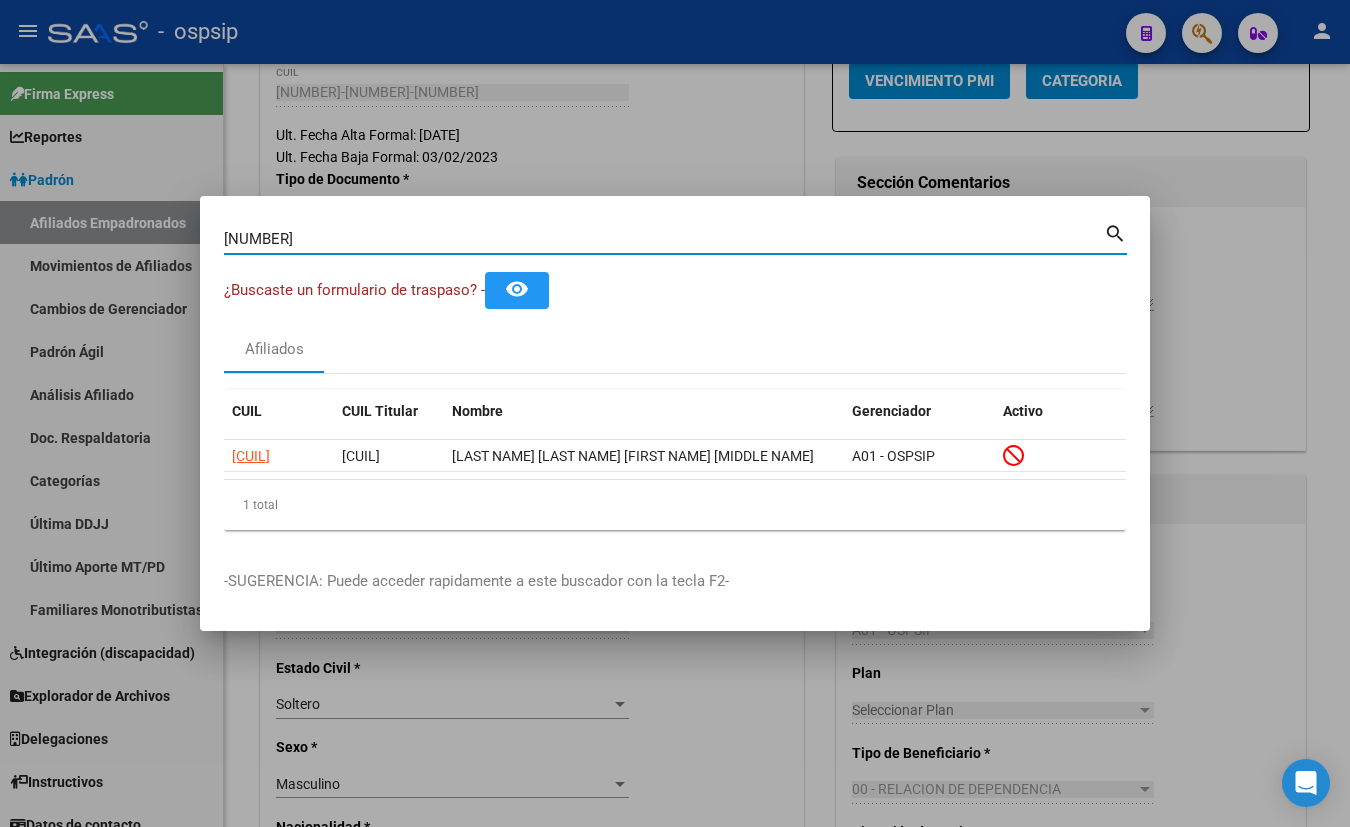 drag, startPoint x: 324, startPoint y: 237, endPoint x: 176, endPoint y: 240, distance: 148.0304 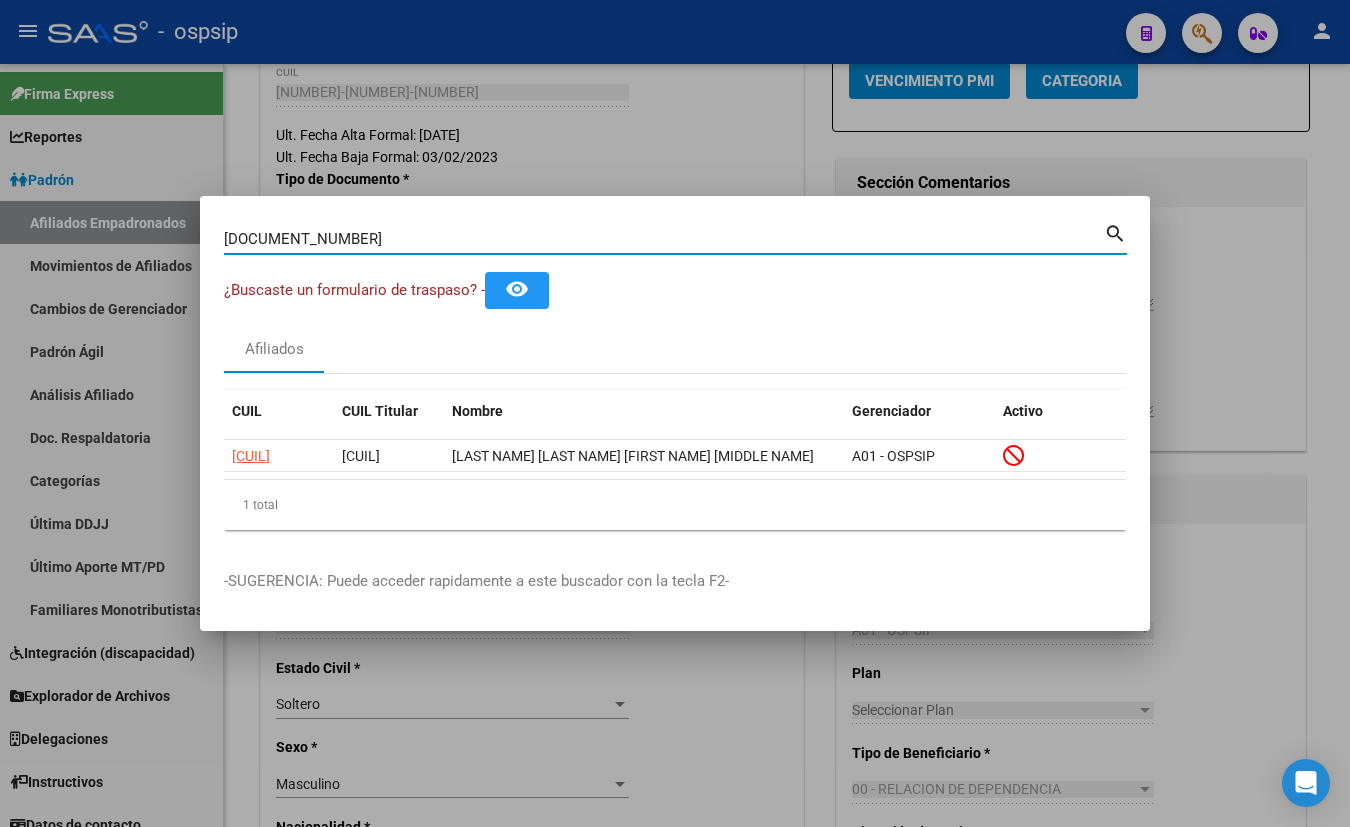type on "[DOCUMENT_NUMBER]" 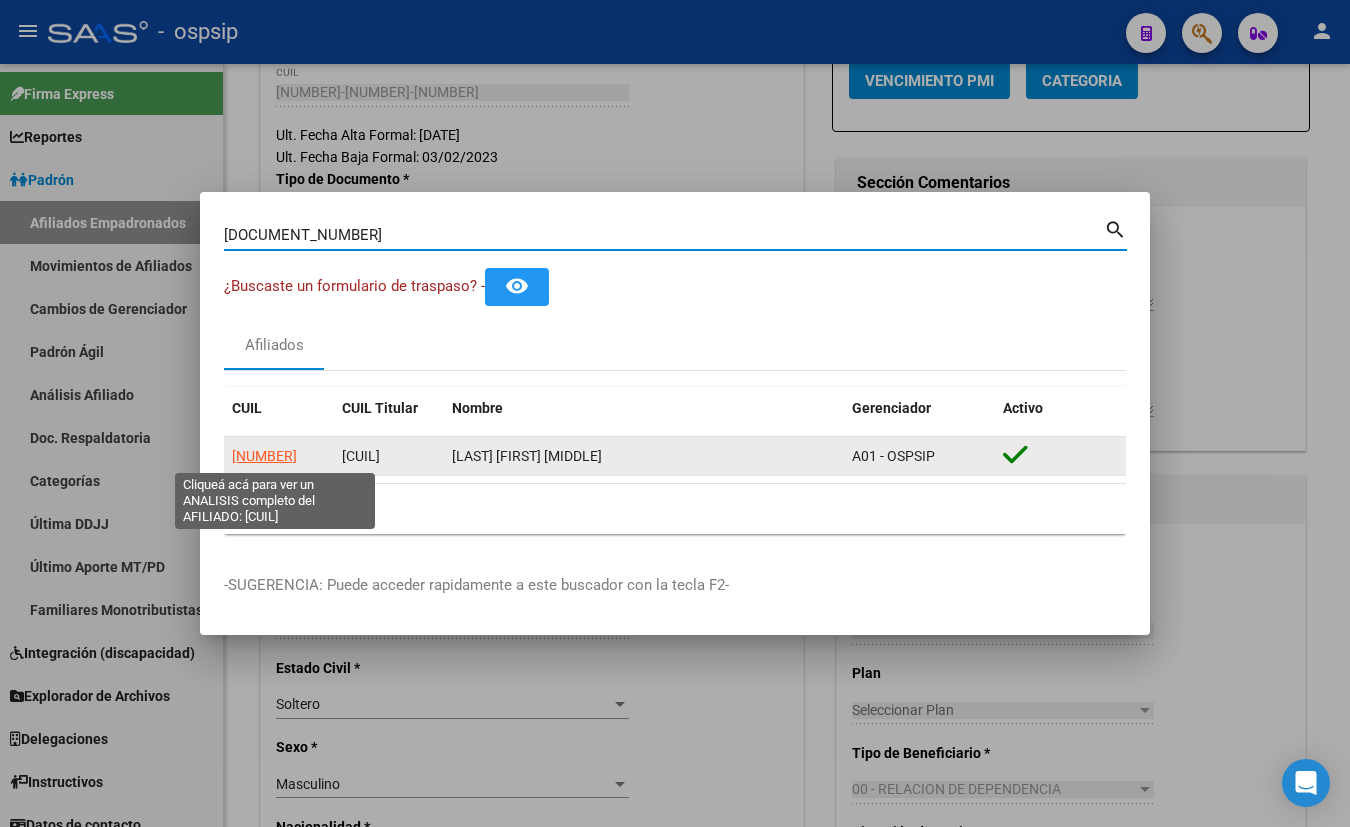 click on "[NUMBER]" 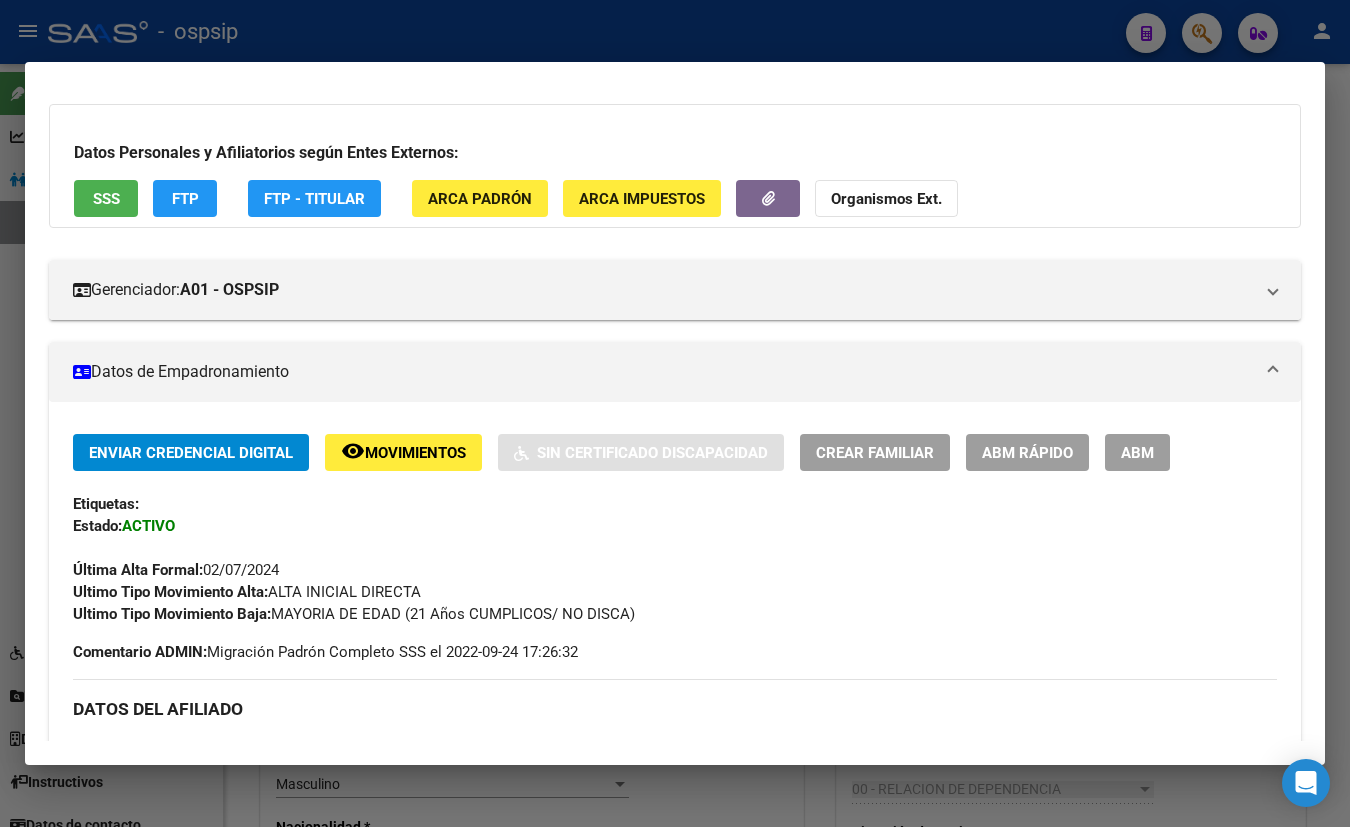 scroll, scrollTop: 90, scrollLeft: 0, axis: vertical 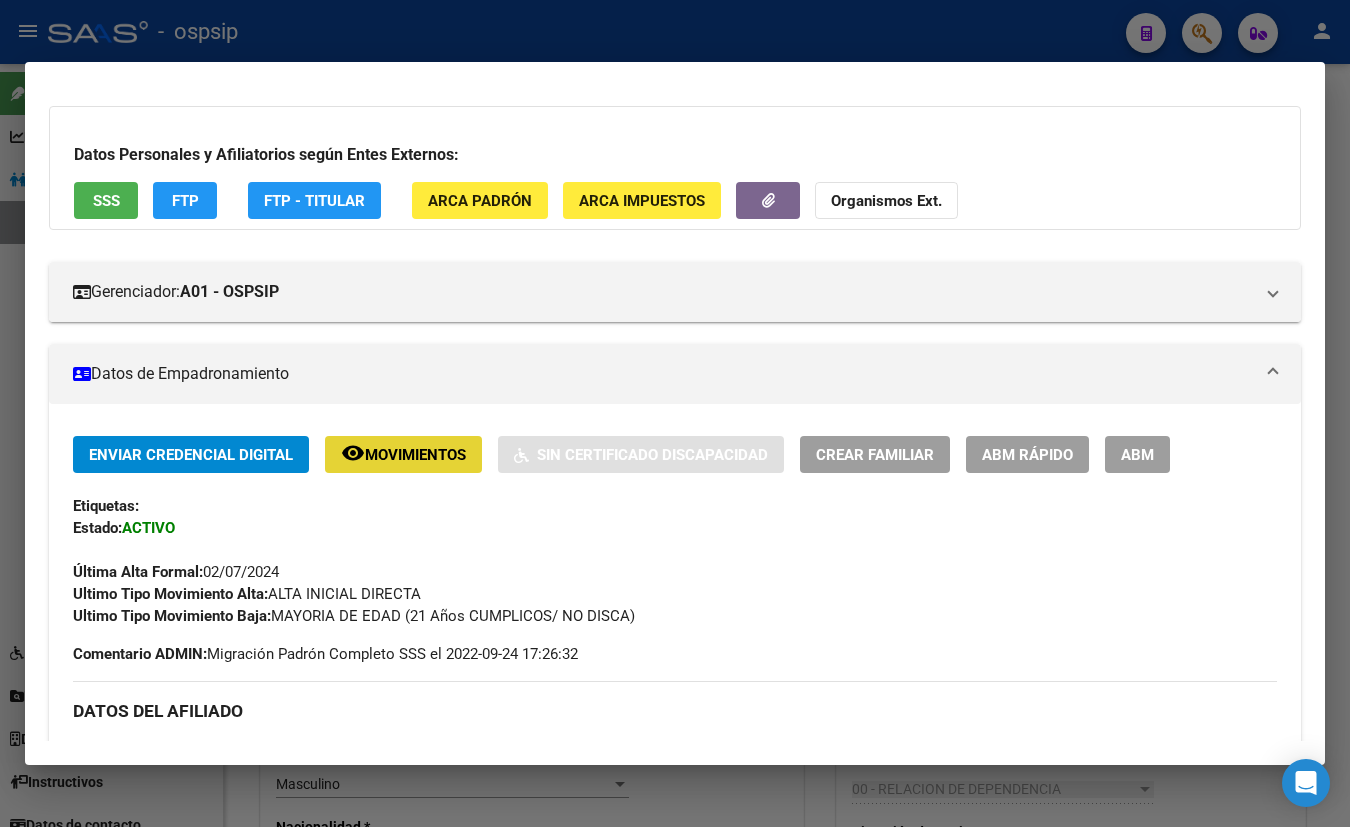 click on "Movimientos" 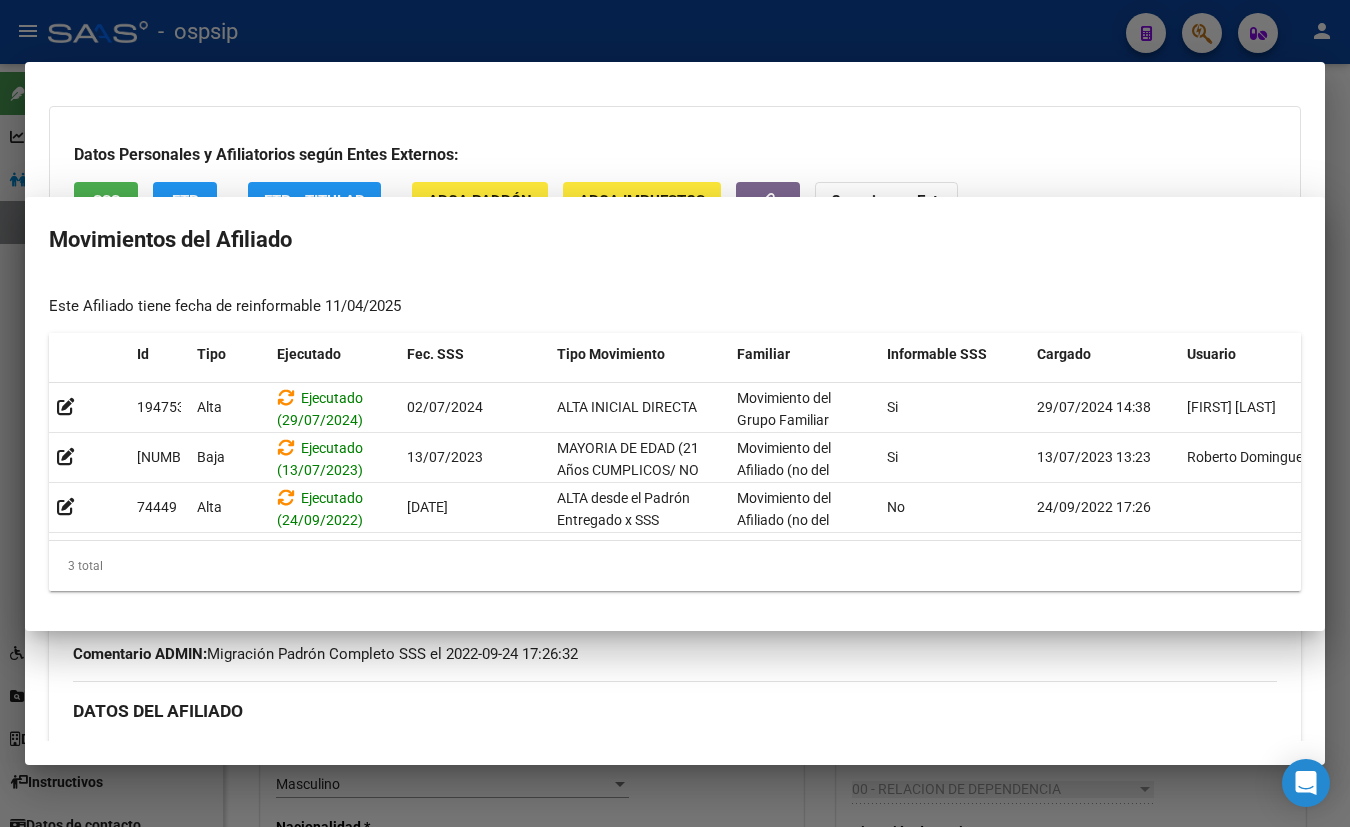 type 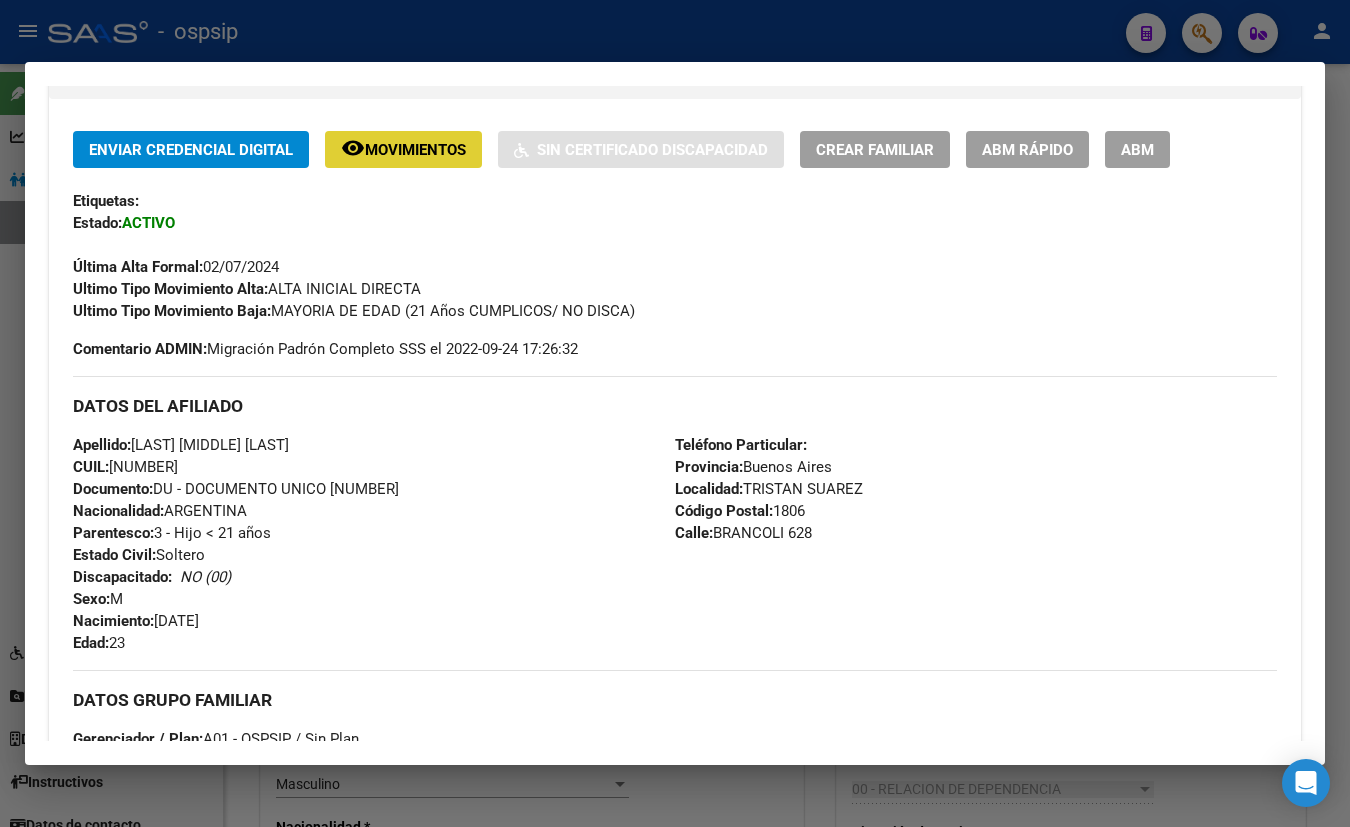 scroll, scrollTop: 363, scrollLeft: 0, axis: vertical 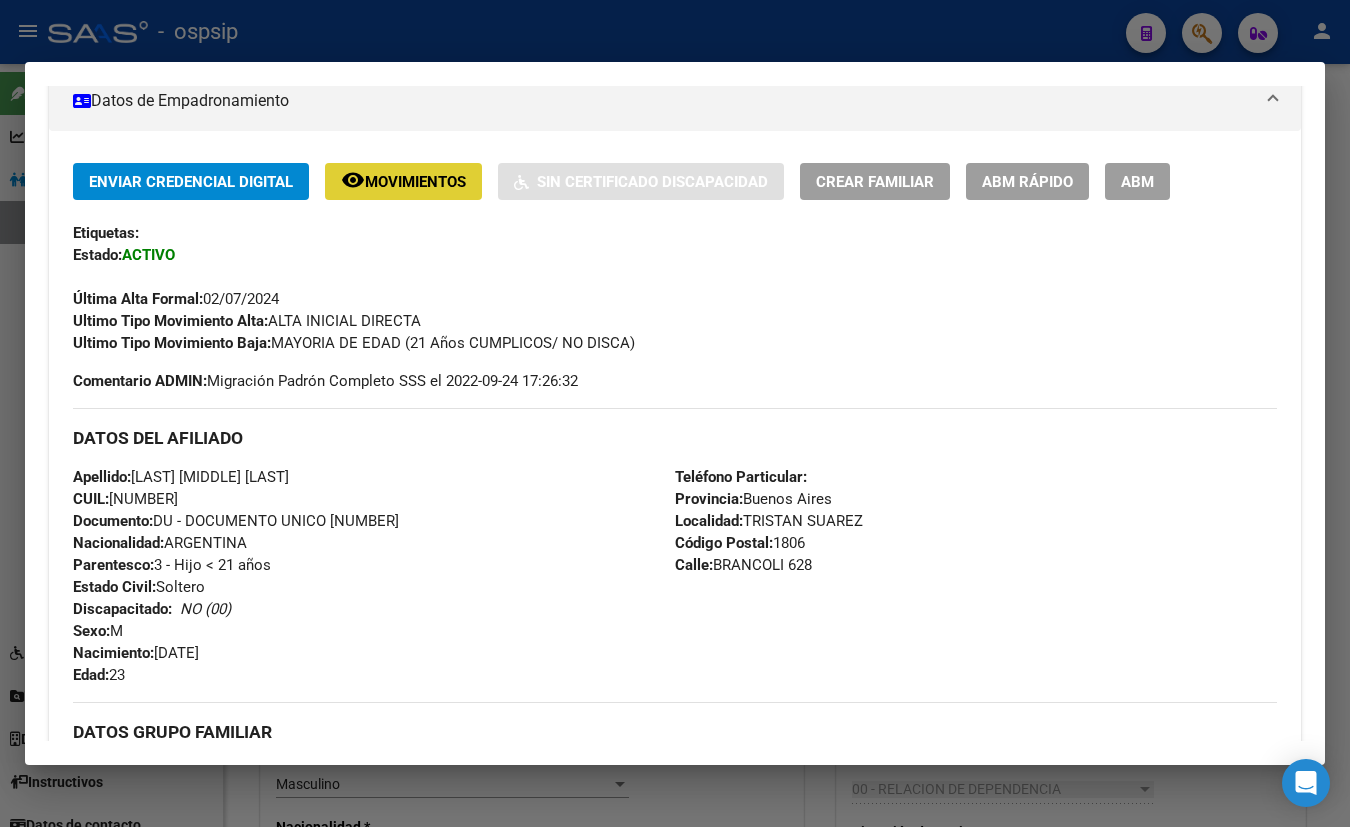 click on "ABM" at bounding box center (1137, 182) 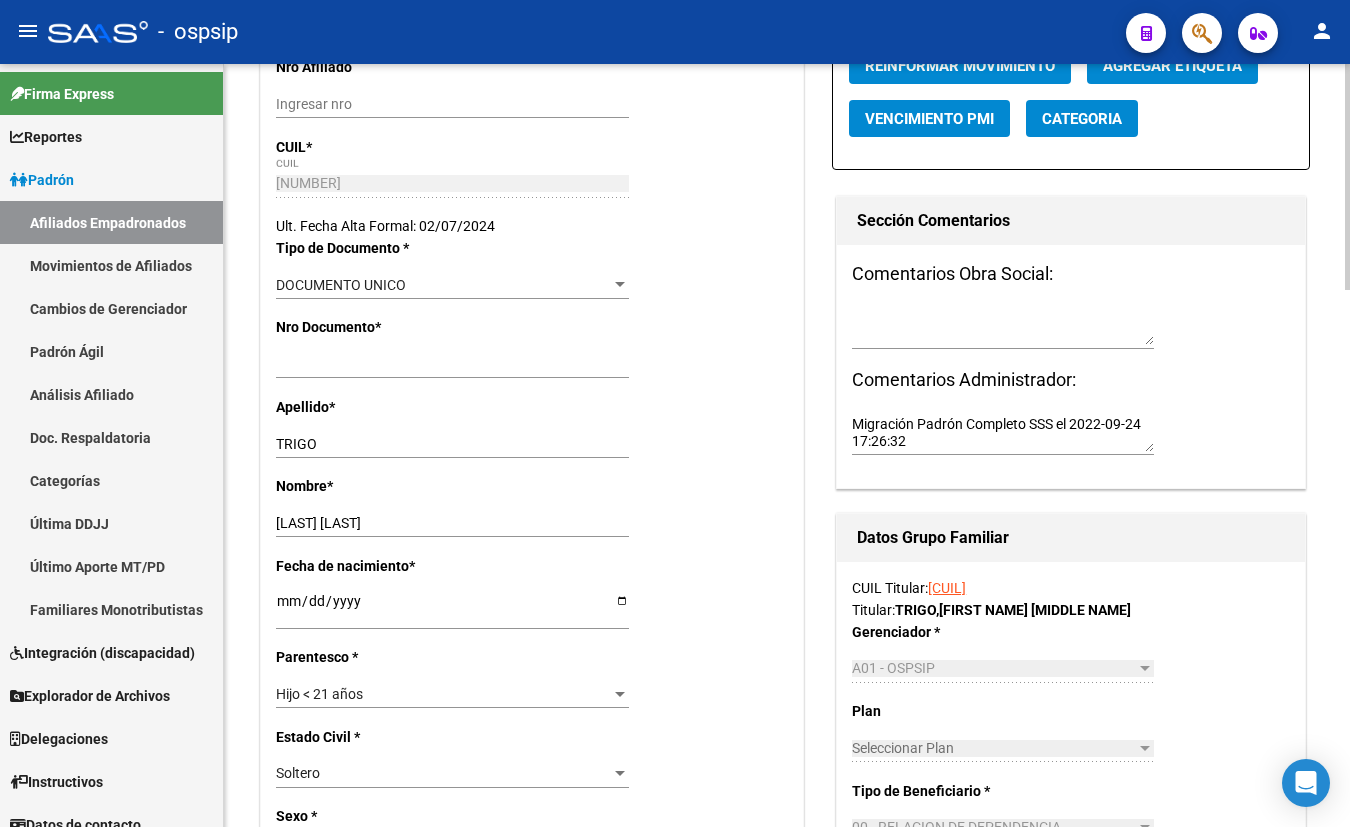 scroll, scrollTop: 272, scrollLeft: 0, axis: vertical 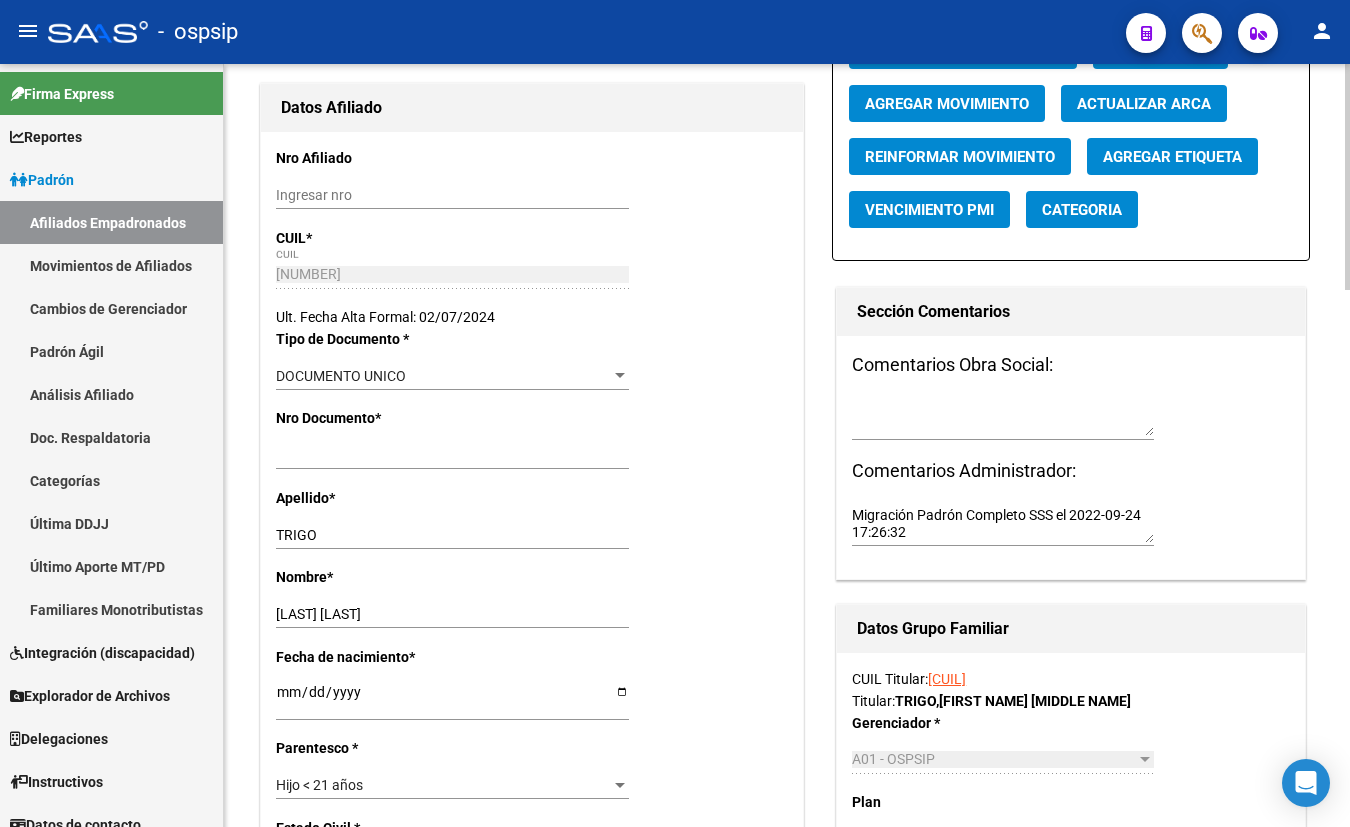 click on "Agregar Movimiento" 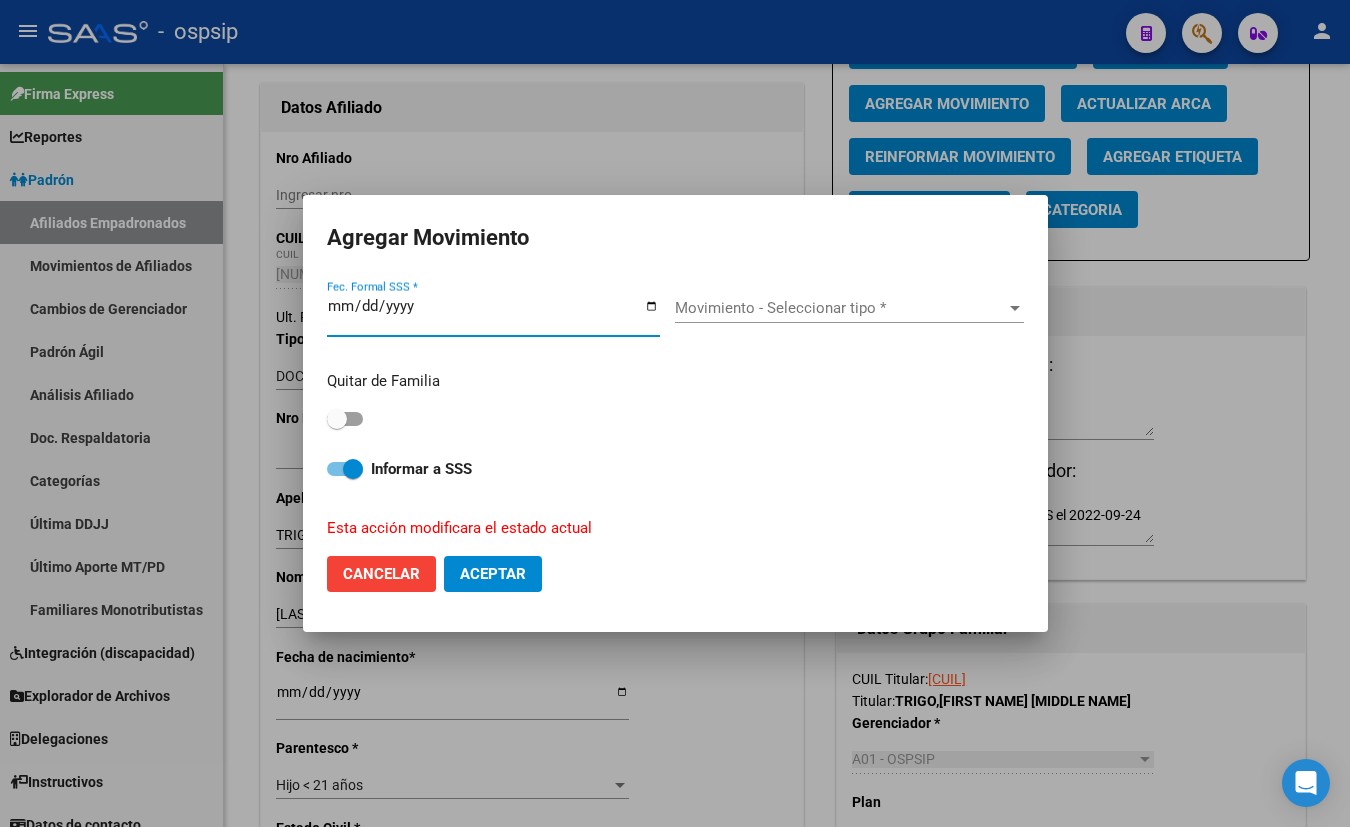 type on "[DATE]" 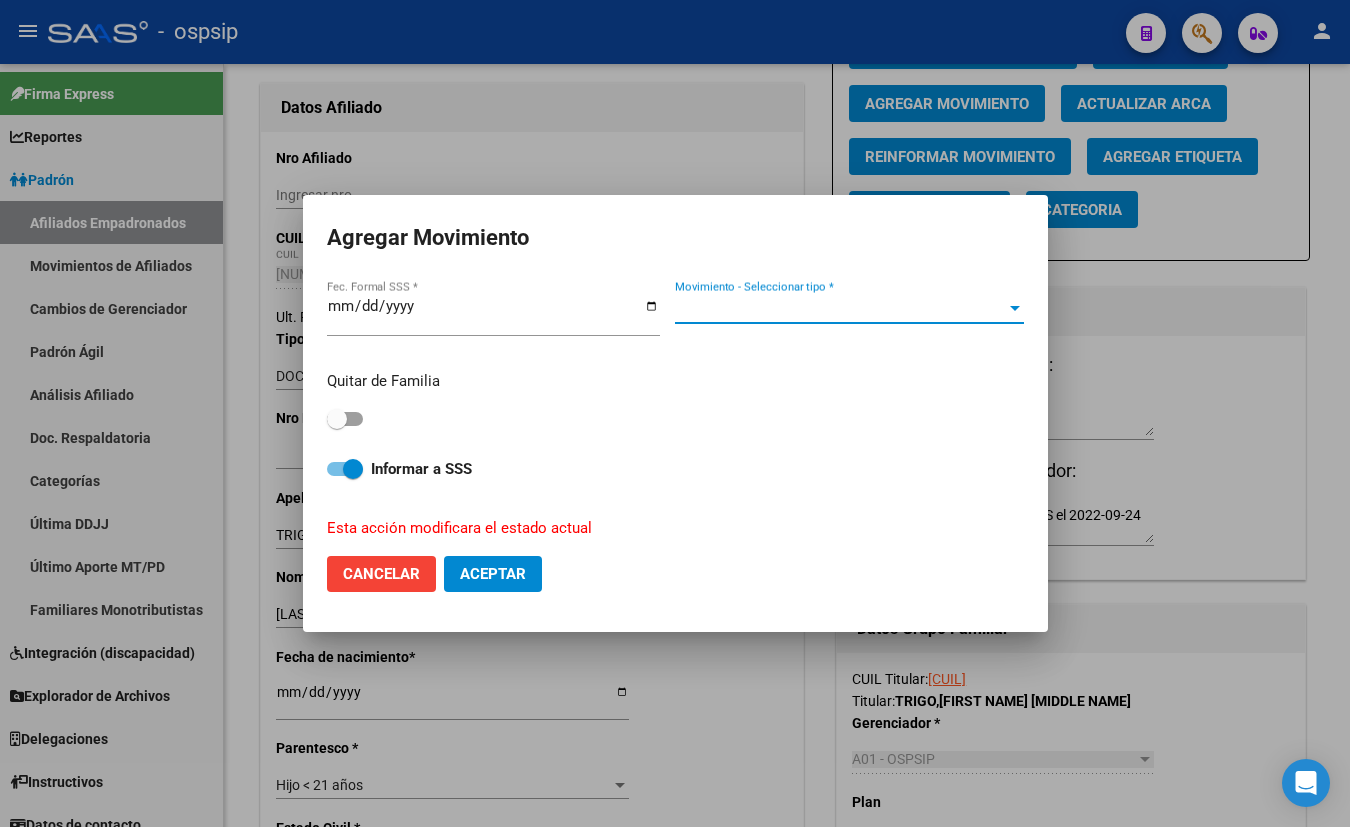 click on "Movimiento - Seleccionar tipo *" at bounding box center [840, 308] 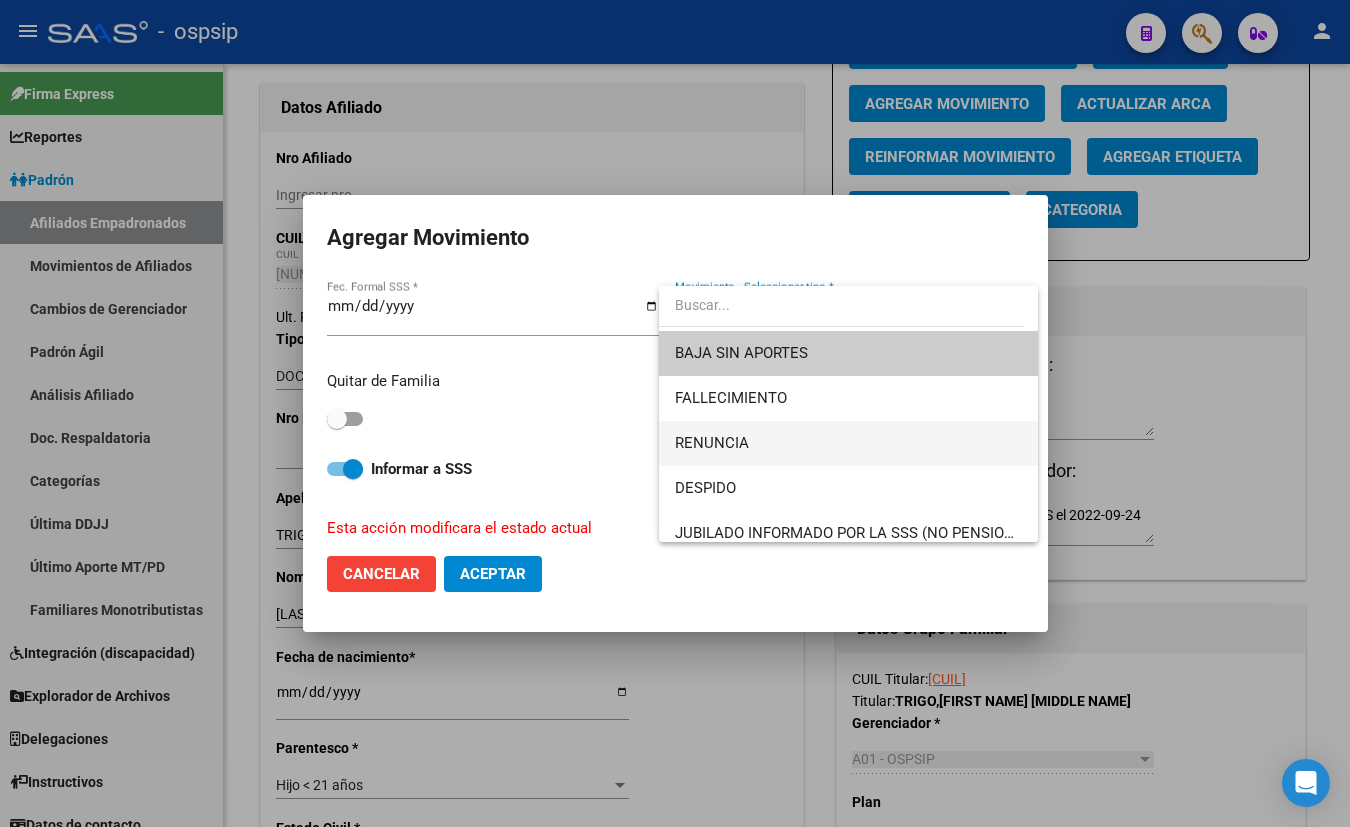 scroll, scrollTop: 90, scrollLeft: 0, axis: vertical 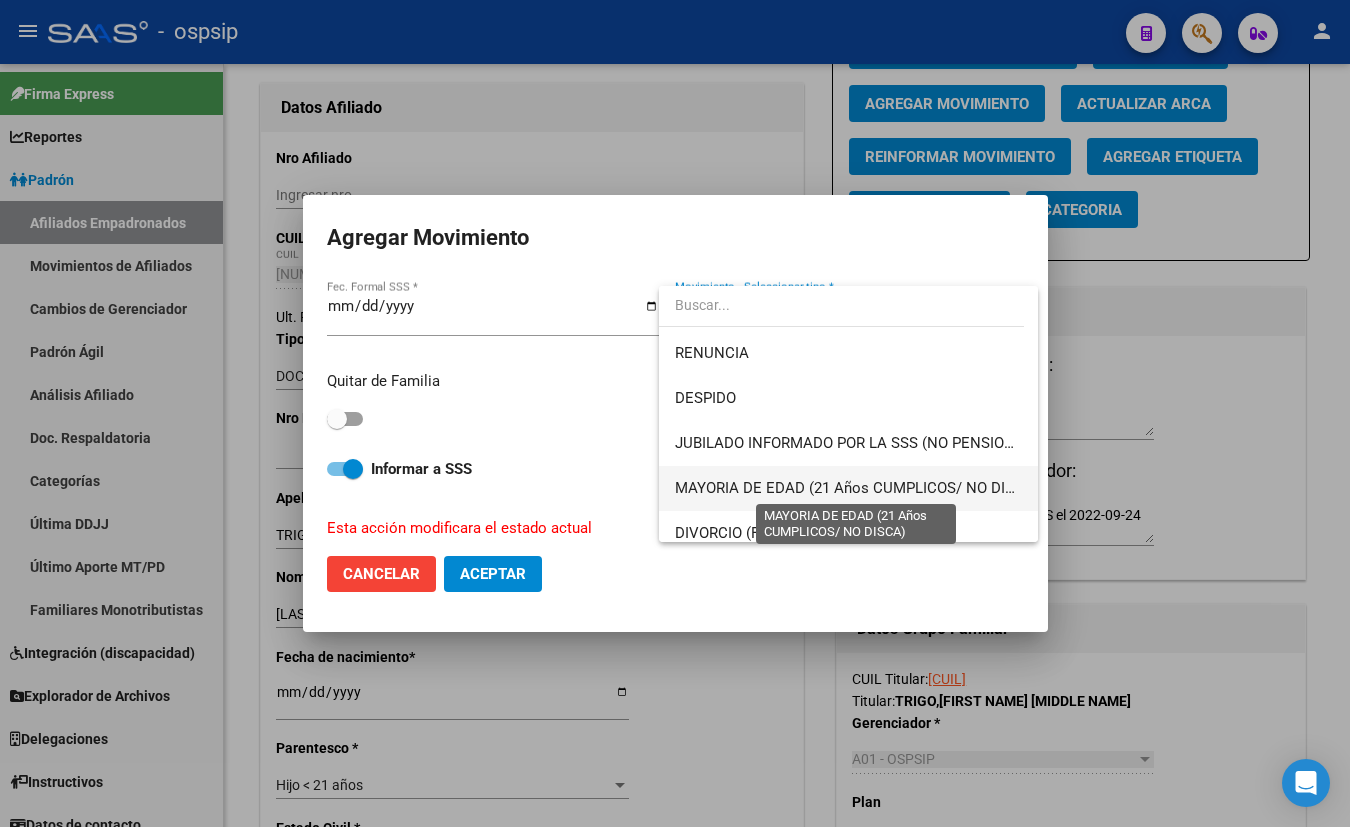 click on "MAYORIA DE EDAD (21 Años CUMPLICOS/ NO DISCA)" at bounding box center [857, 488] 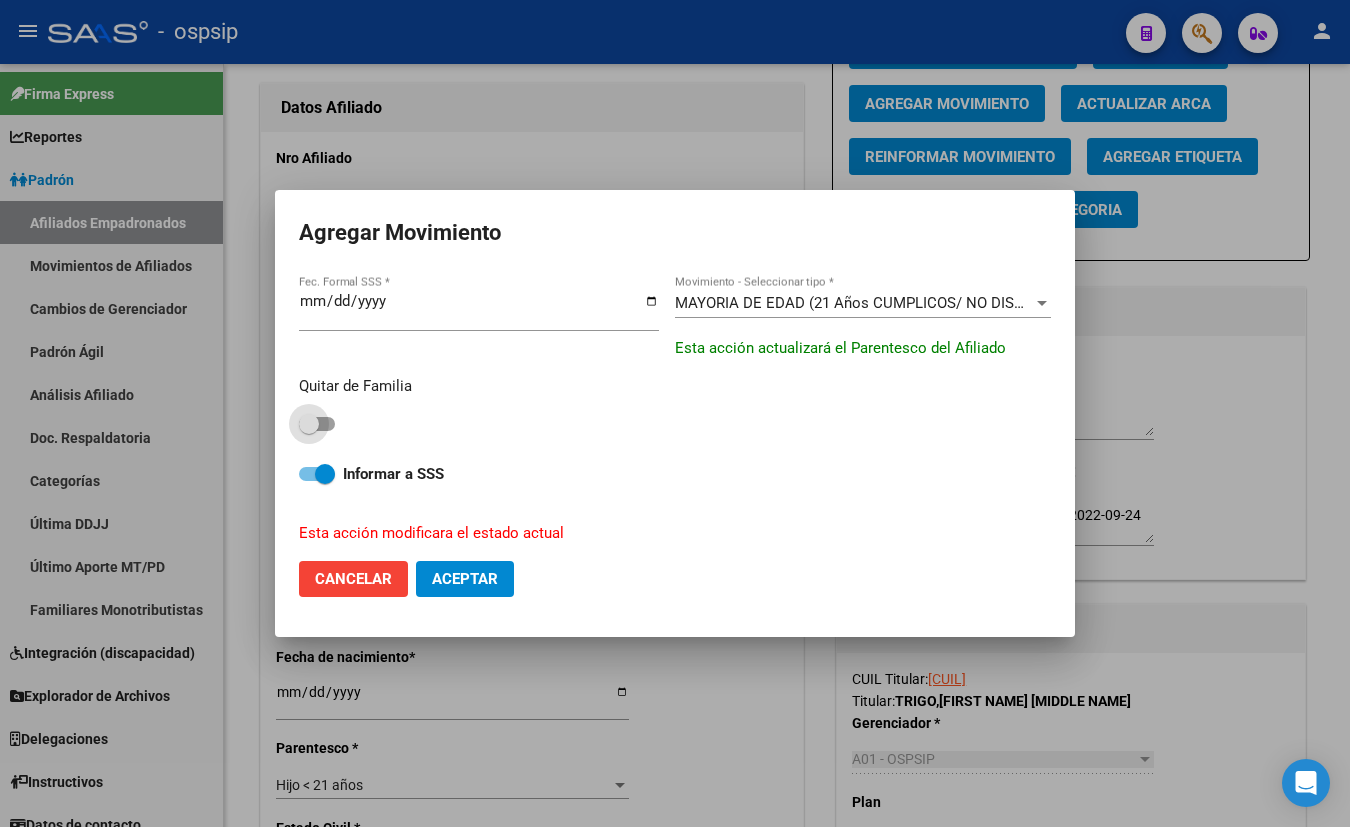 click at bounding box center (317, 424) 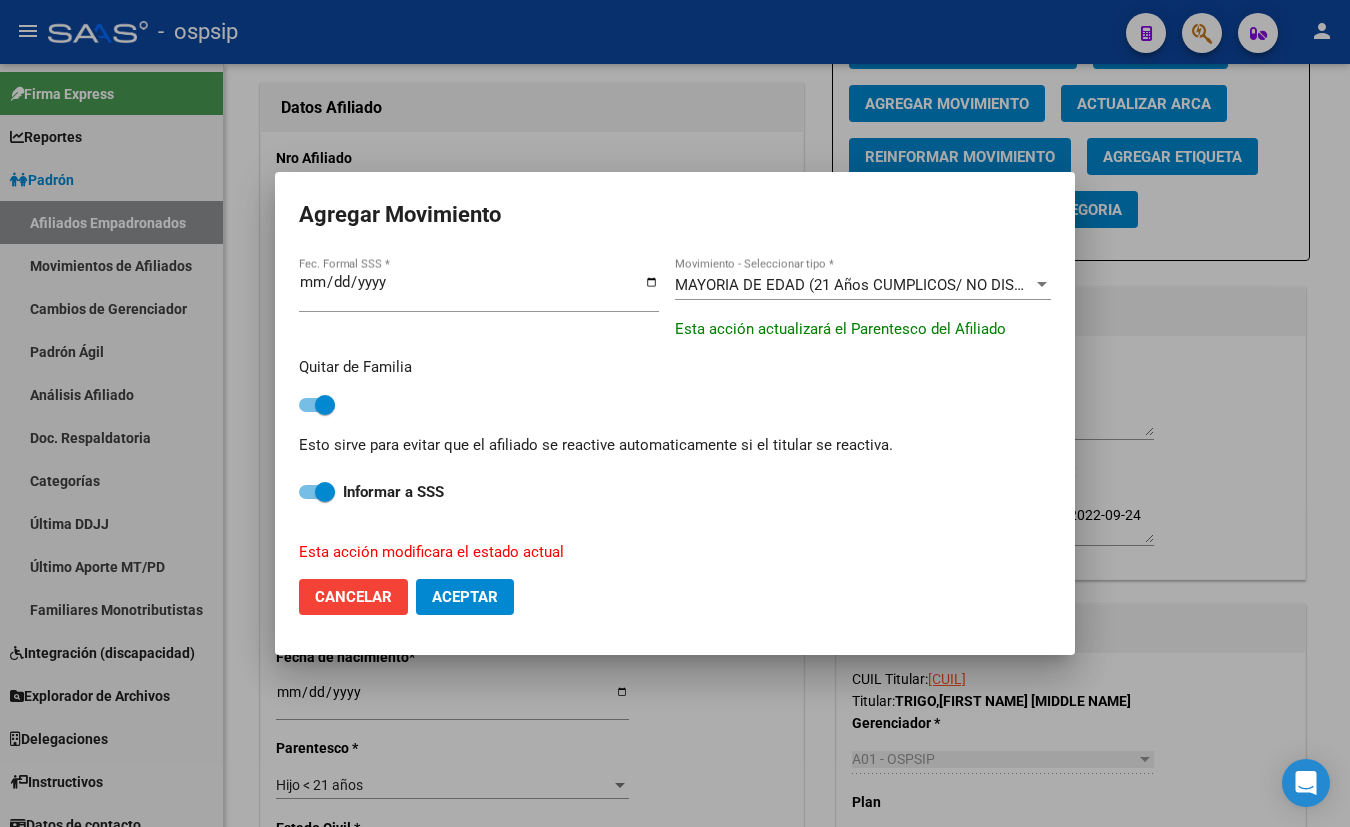click on "Aceptar" 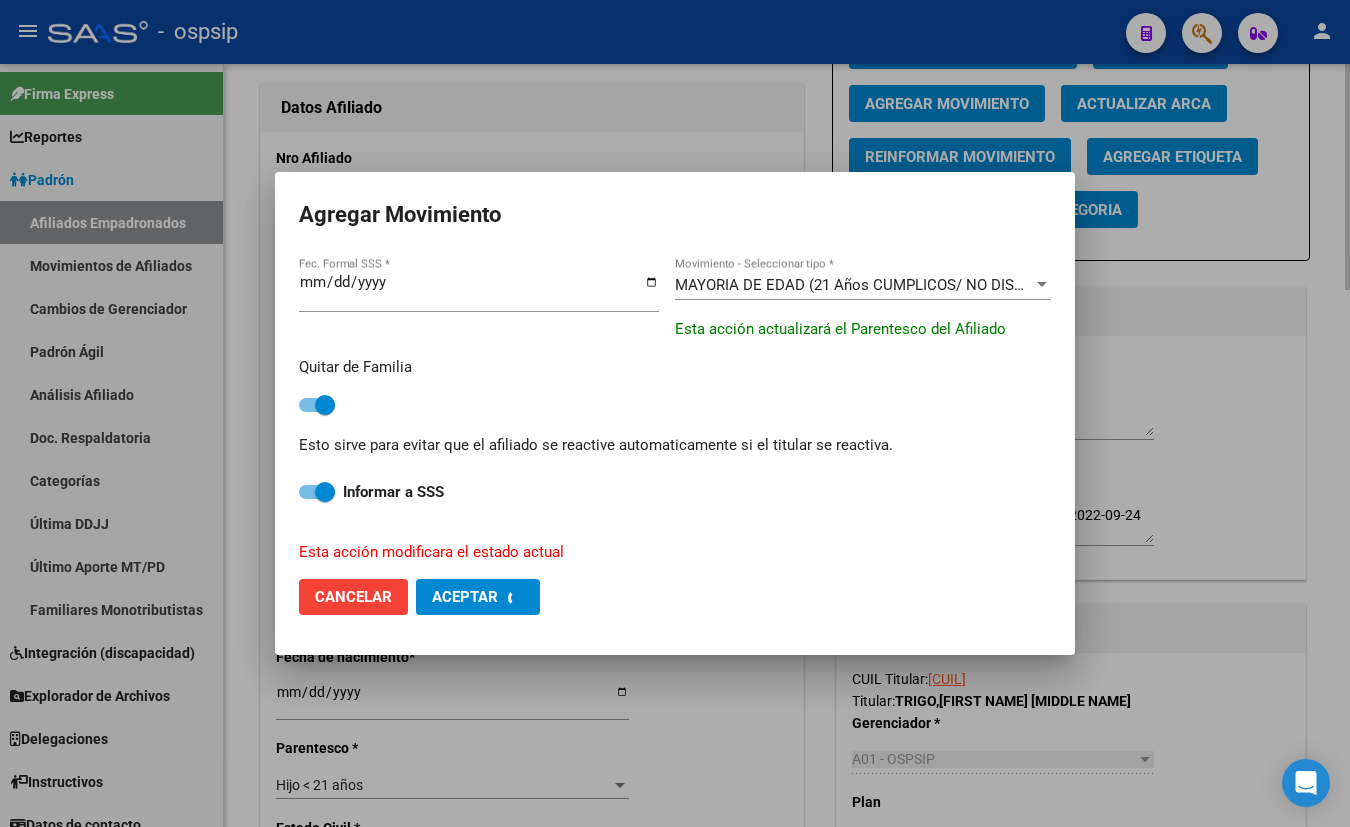 checkbox on "false" 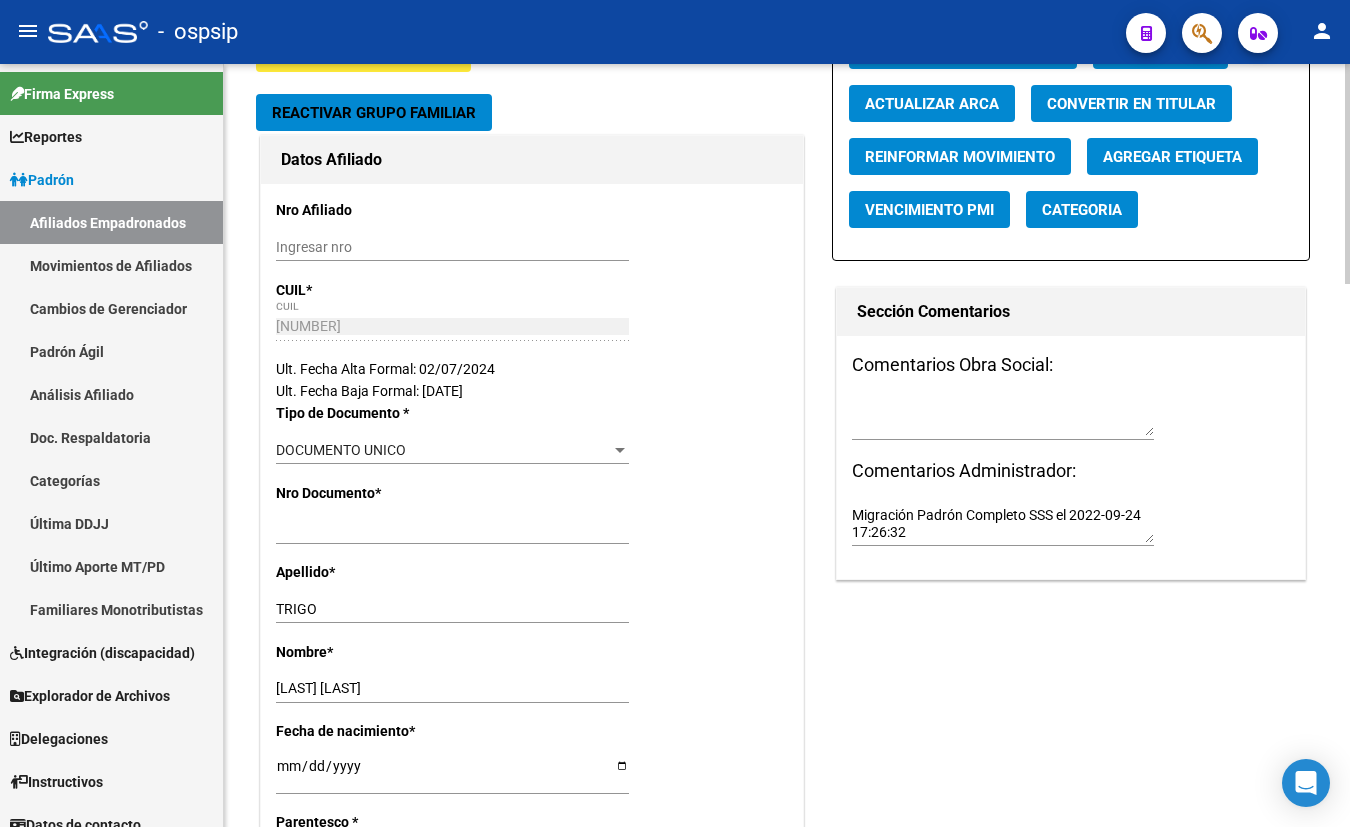 click on "CUIL  *" 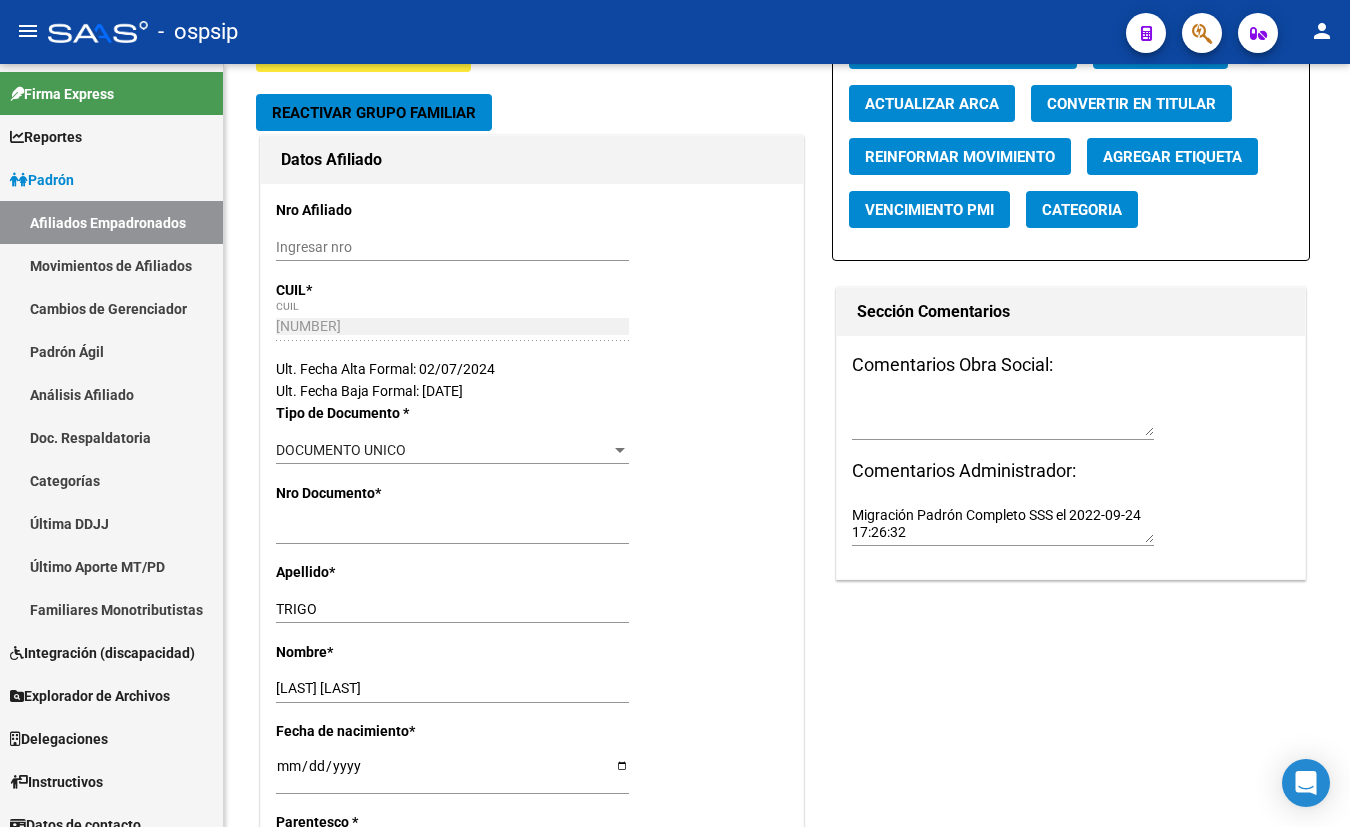 drag, startPoint x: 310, startPoint y: 25, endPoint x: 324, endPoint y: 37, distance: 18.439089 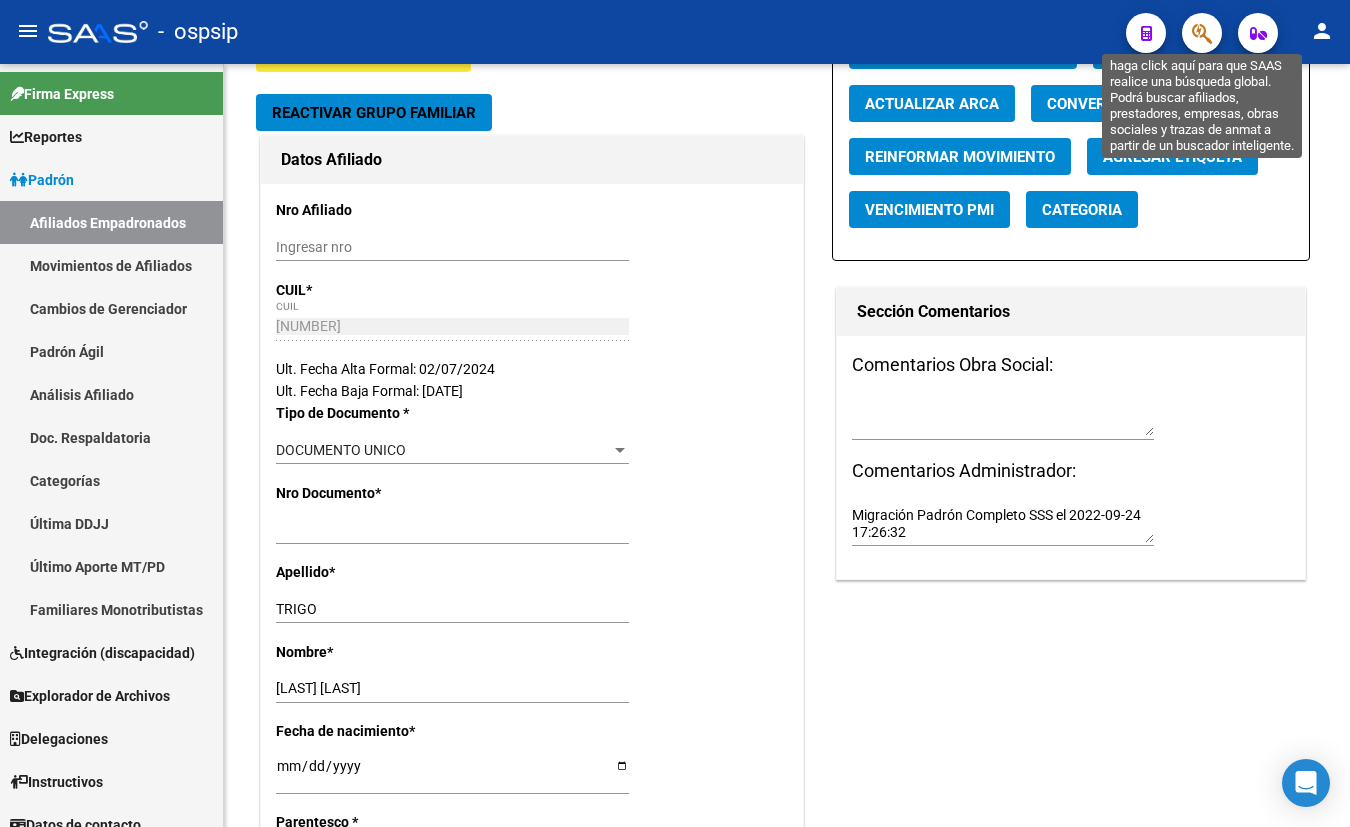 click 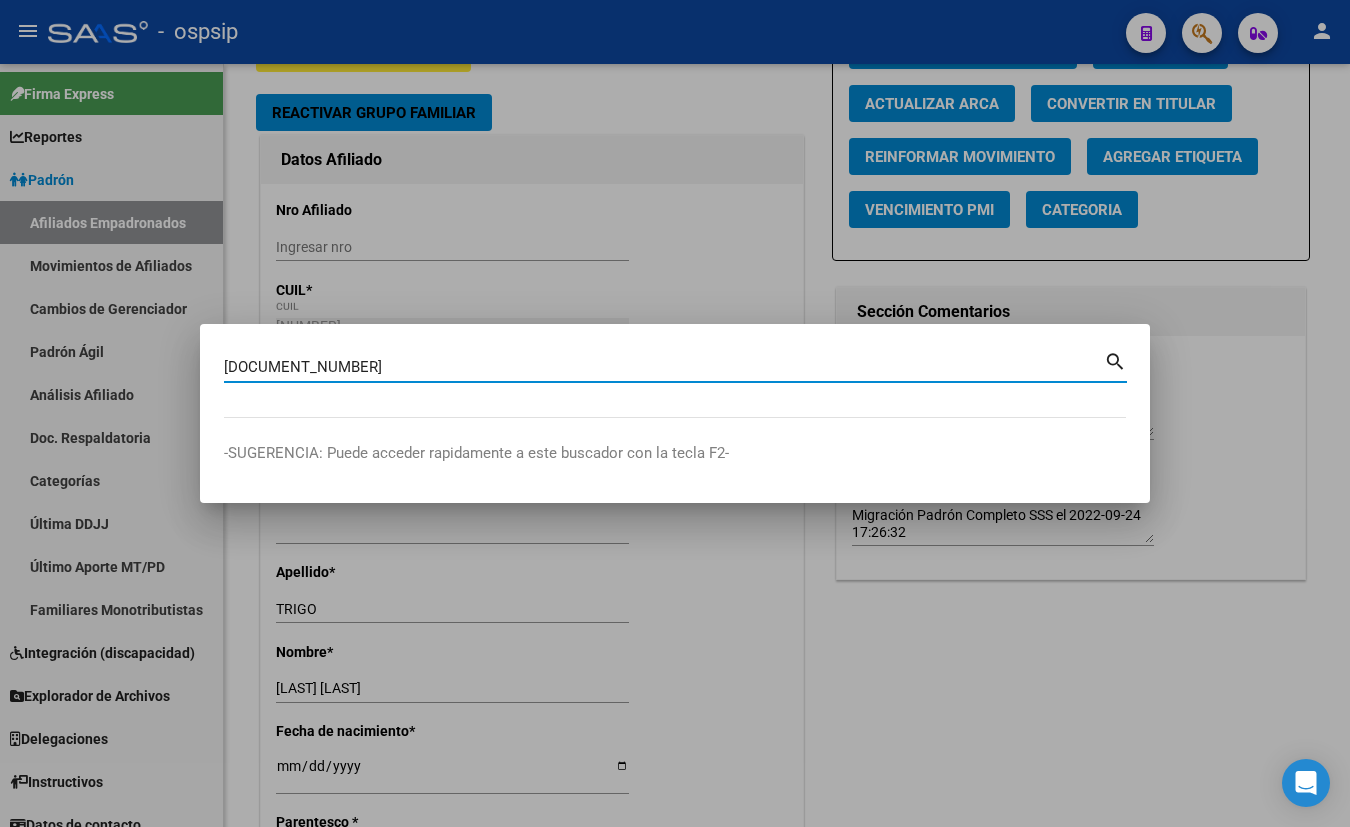 type on "[DOCUMENT_NUMBER]" 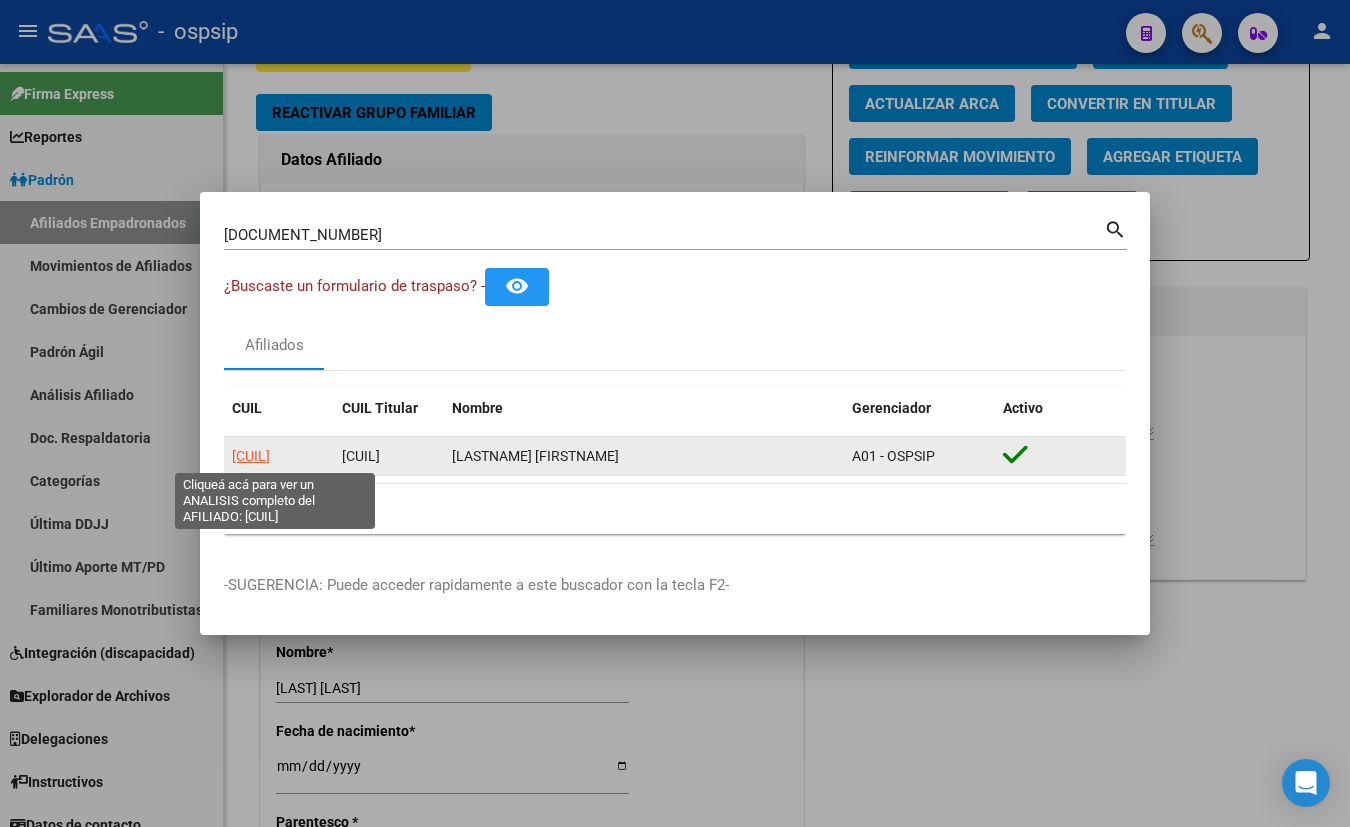click on "[CUIL]" 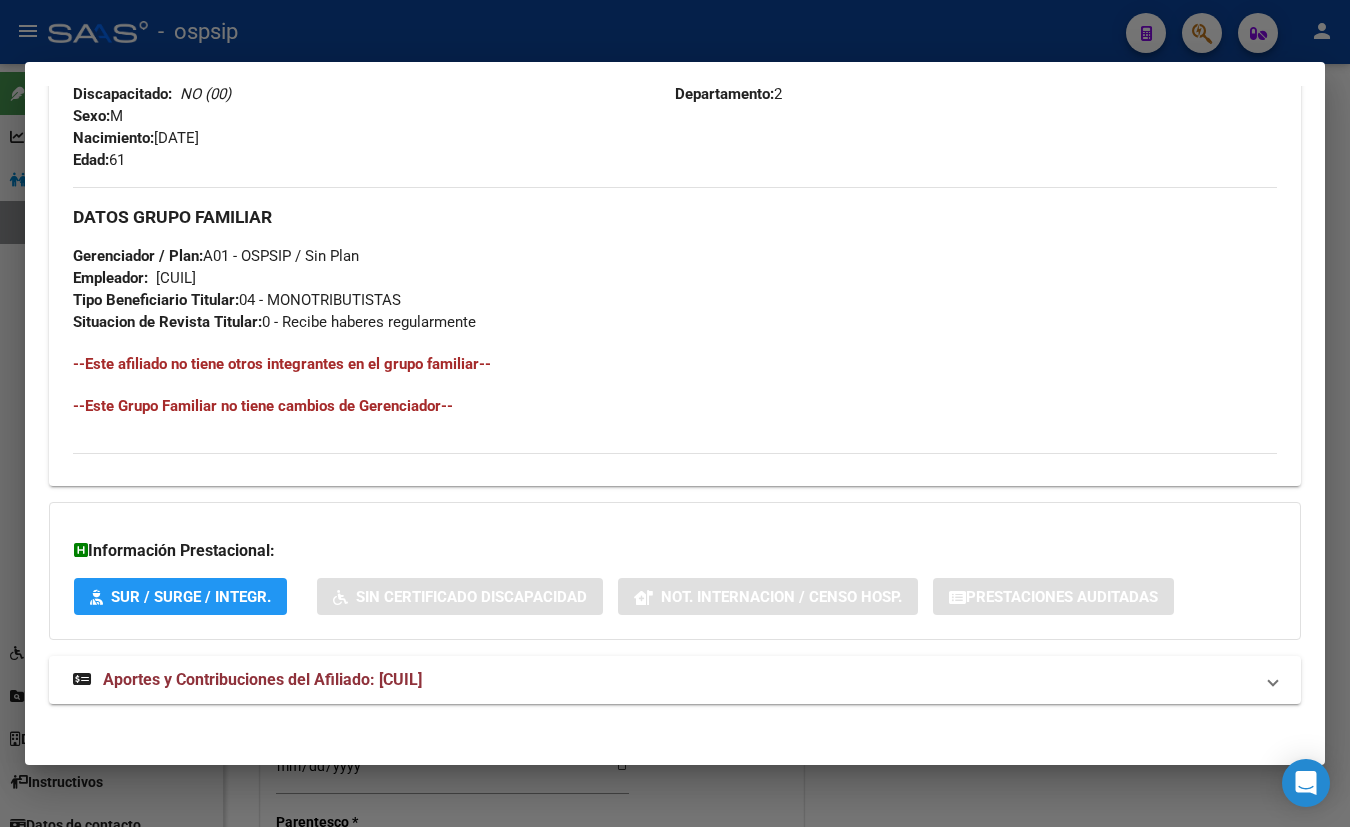 scroll, scrollTop: 884, scrollLeft: 0, axis: vertical 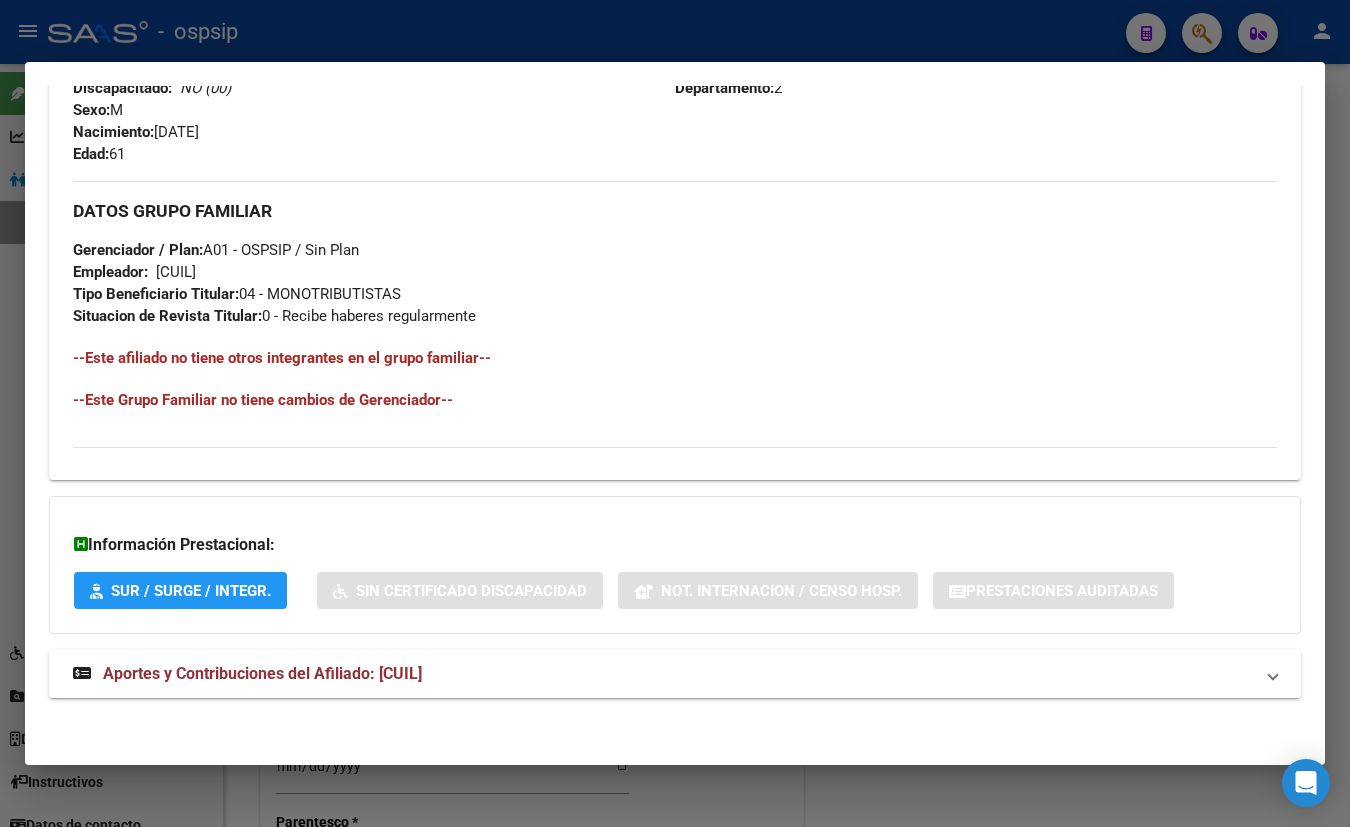click on "Aportes y Contribuciones del Afiliado: [CUIL]" at bounding box center (262, 673) 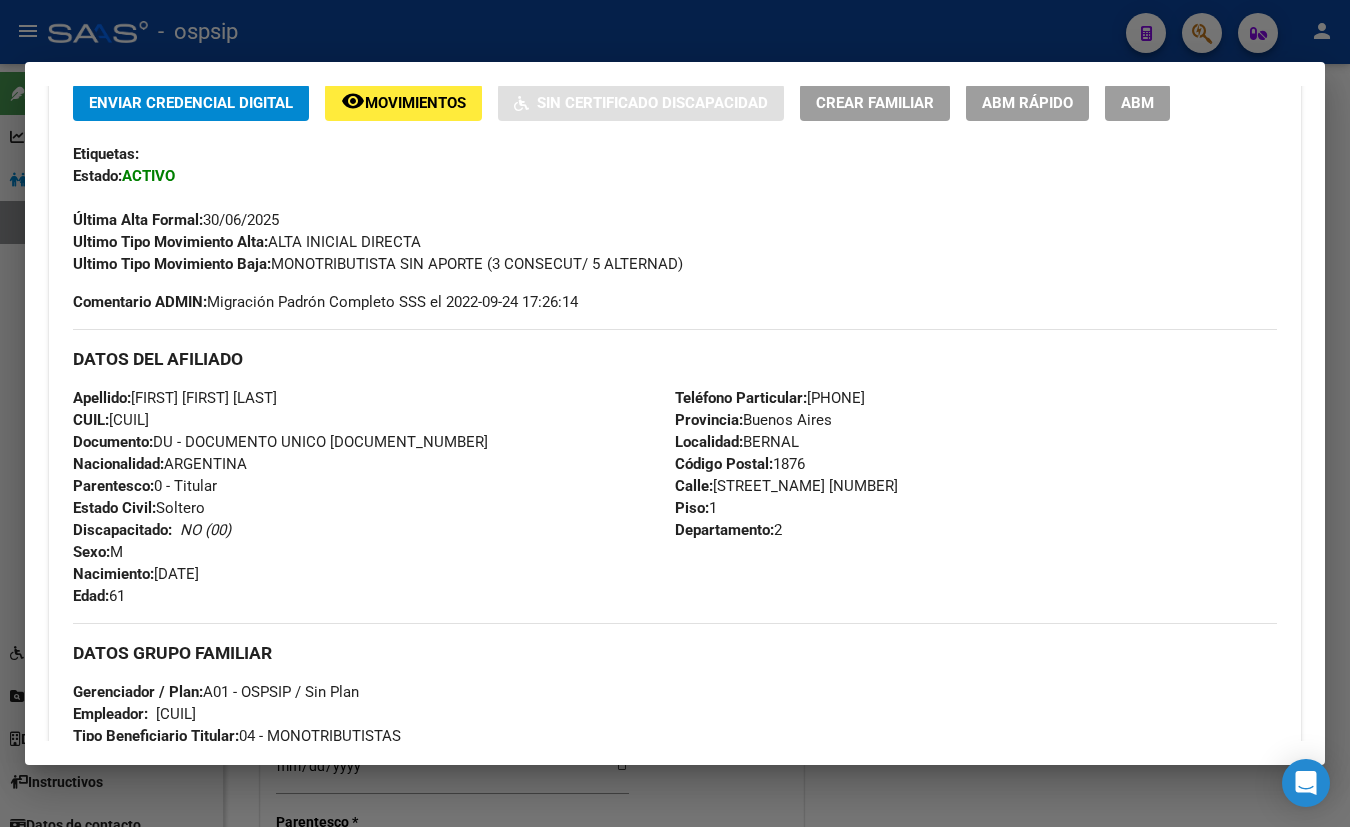 scroll, scrollTop: 399, scrollLeft: 0, axis: vertical 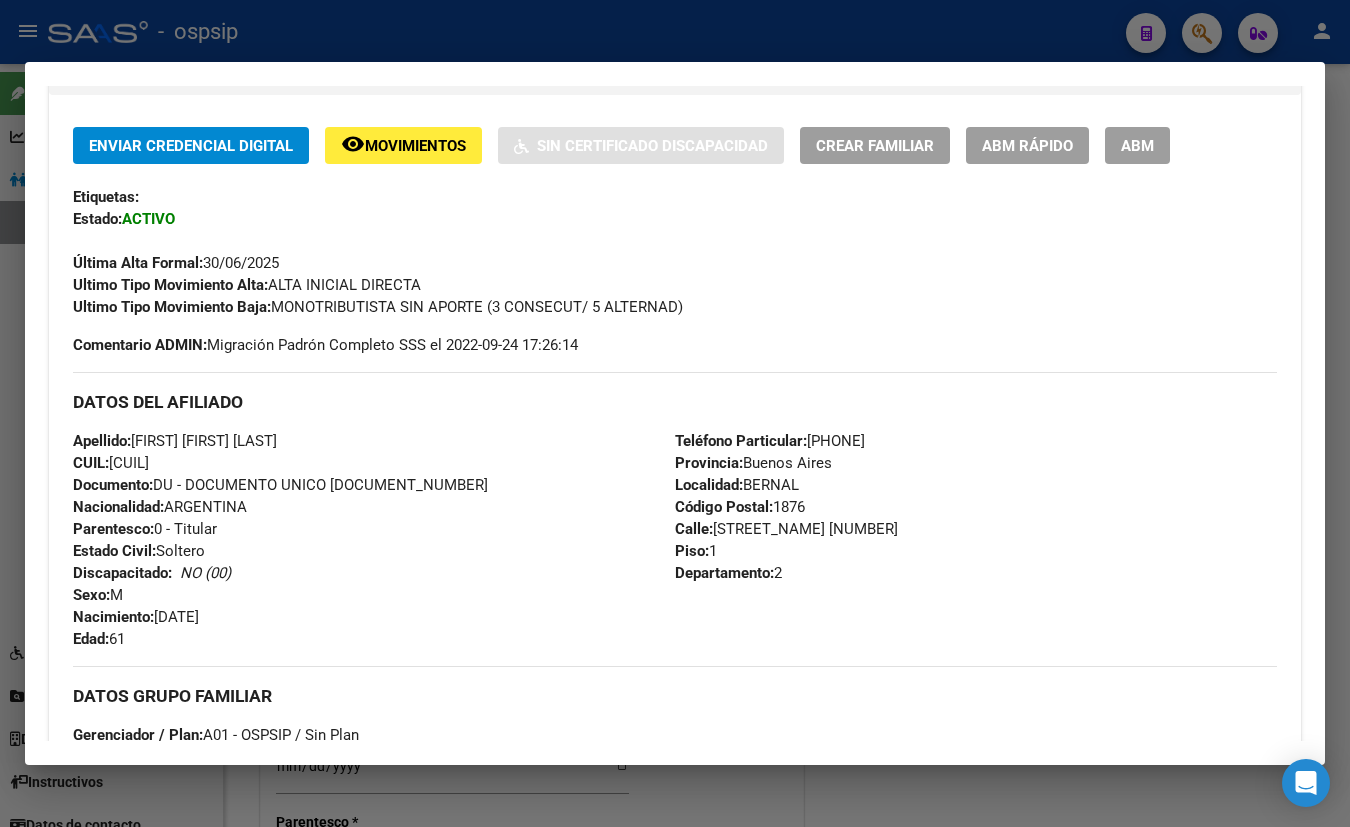 drag, startPoint x: 1134, startPoint y: 147, endPoint x: 1037, endPoint y: 214, distance: 117.88978 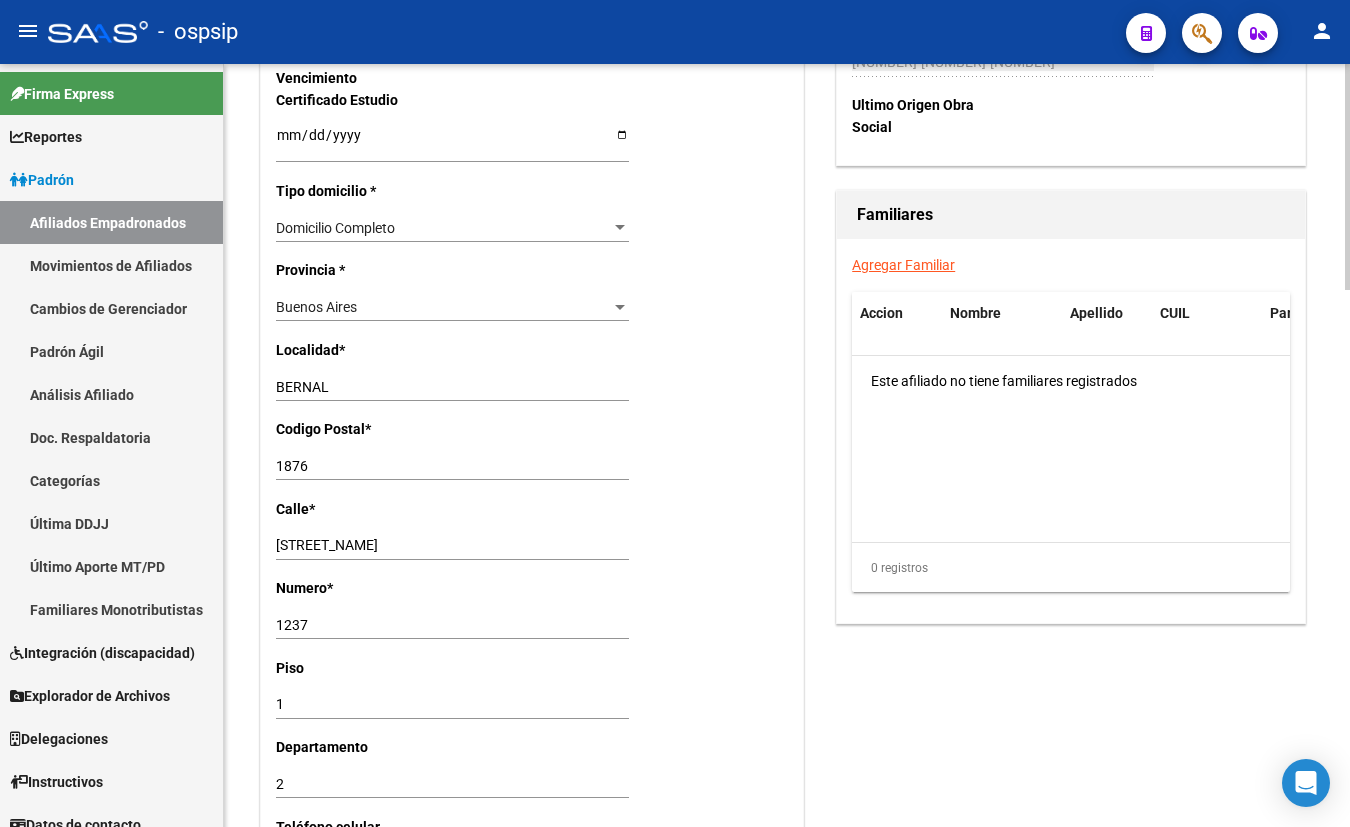 scroll, scrollTop: 1363, scrollLeft: 0, axis: vertical 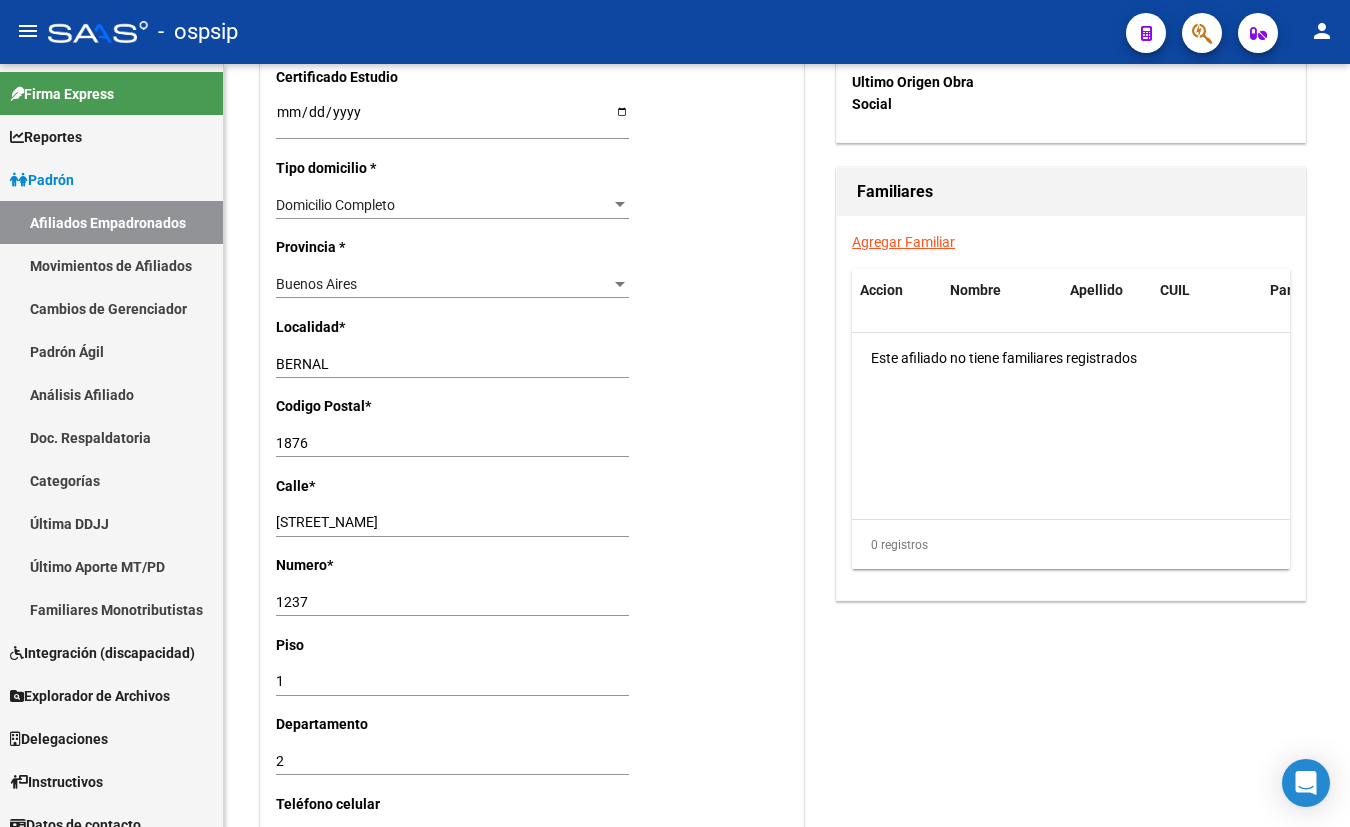 click on "-   ospsip" 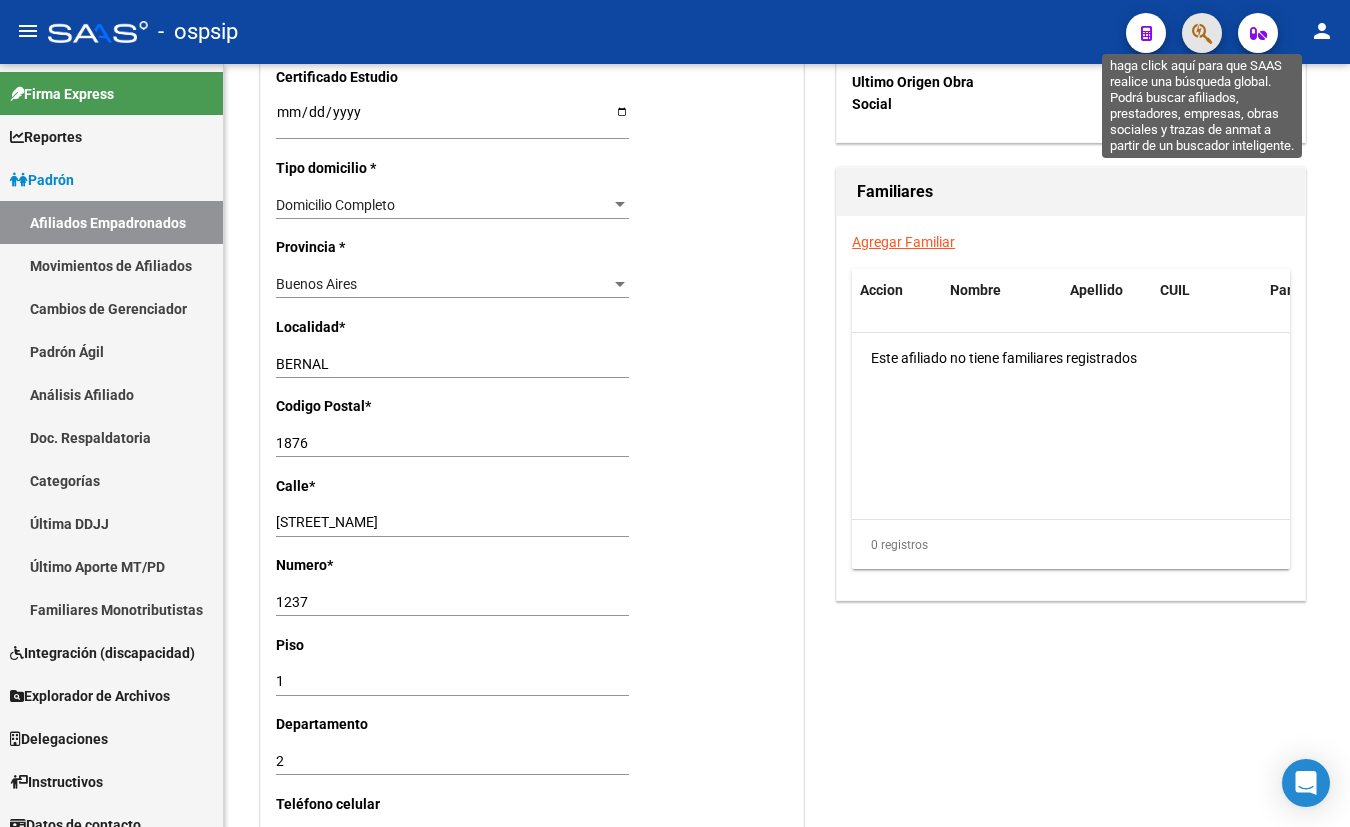 click 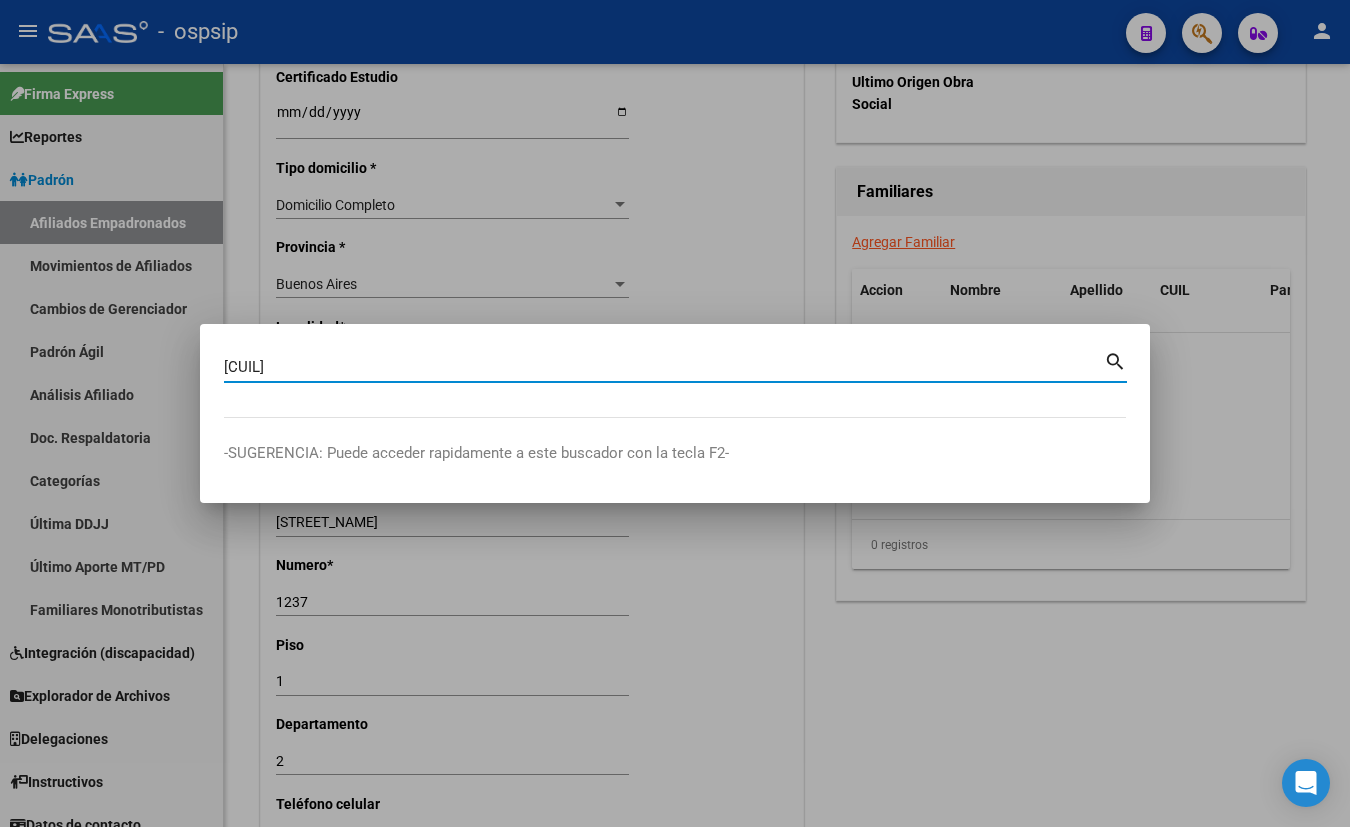 type on "[CUIL]" 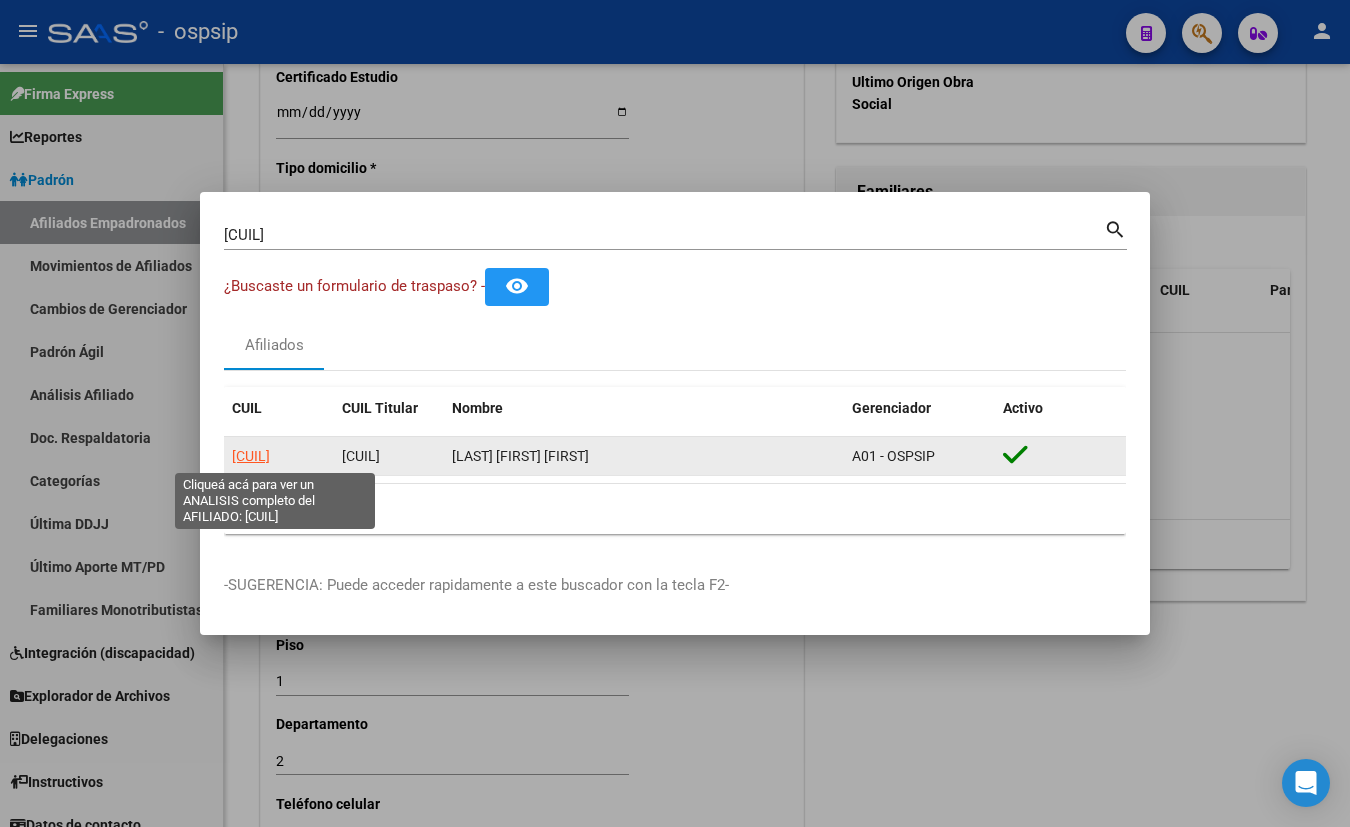 click on "[CUIL]" 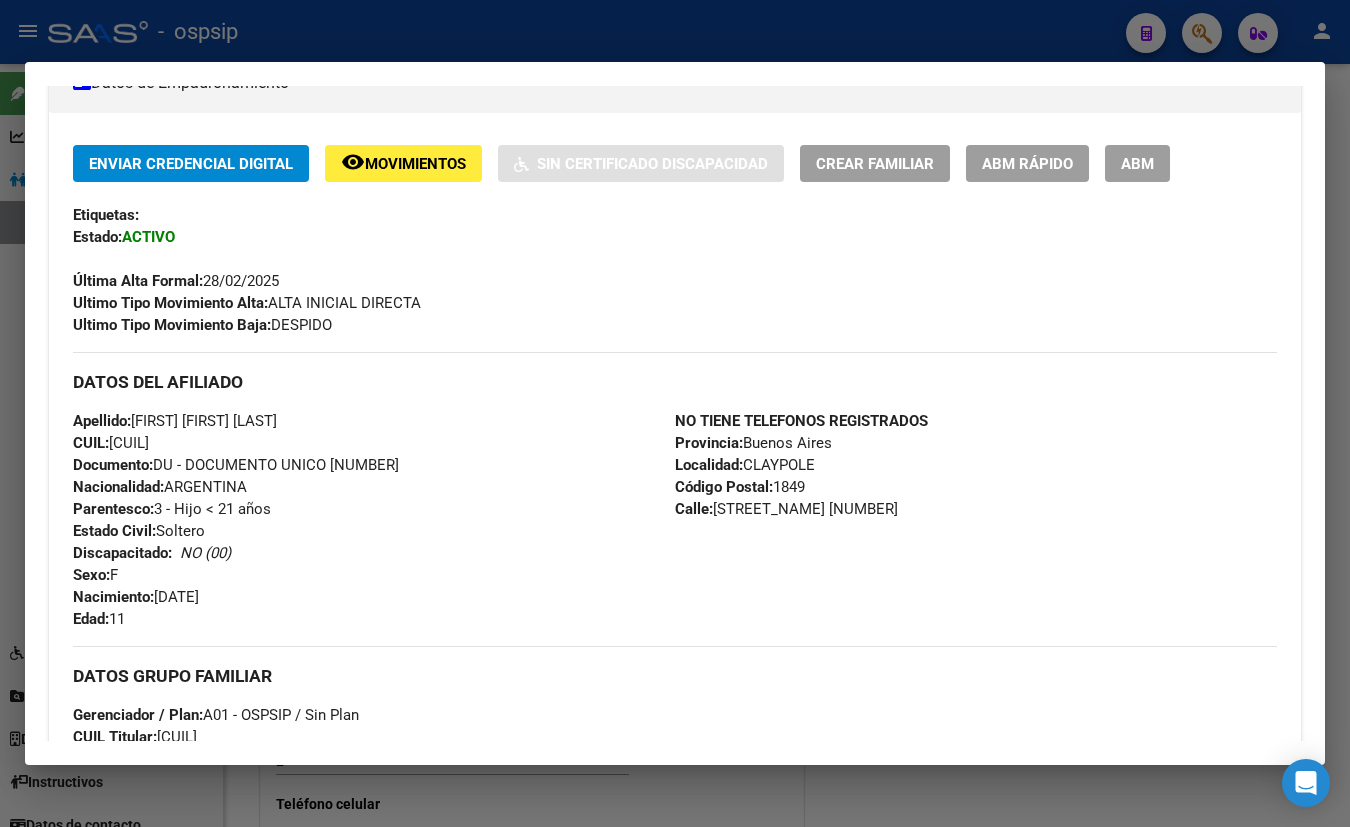 scroll, scrollTop: 363, scrollLeft: 0, axis: vertical 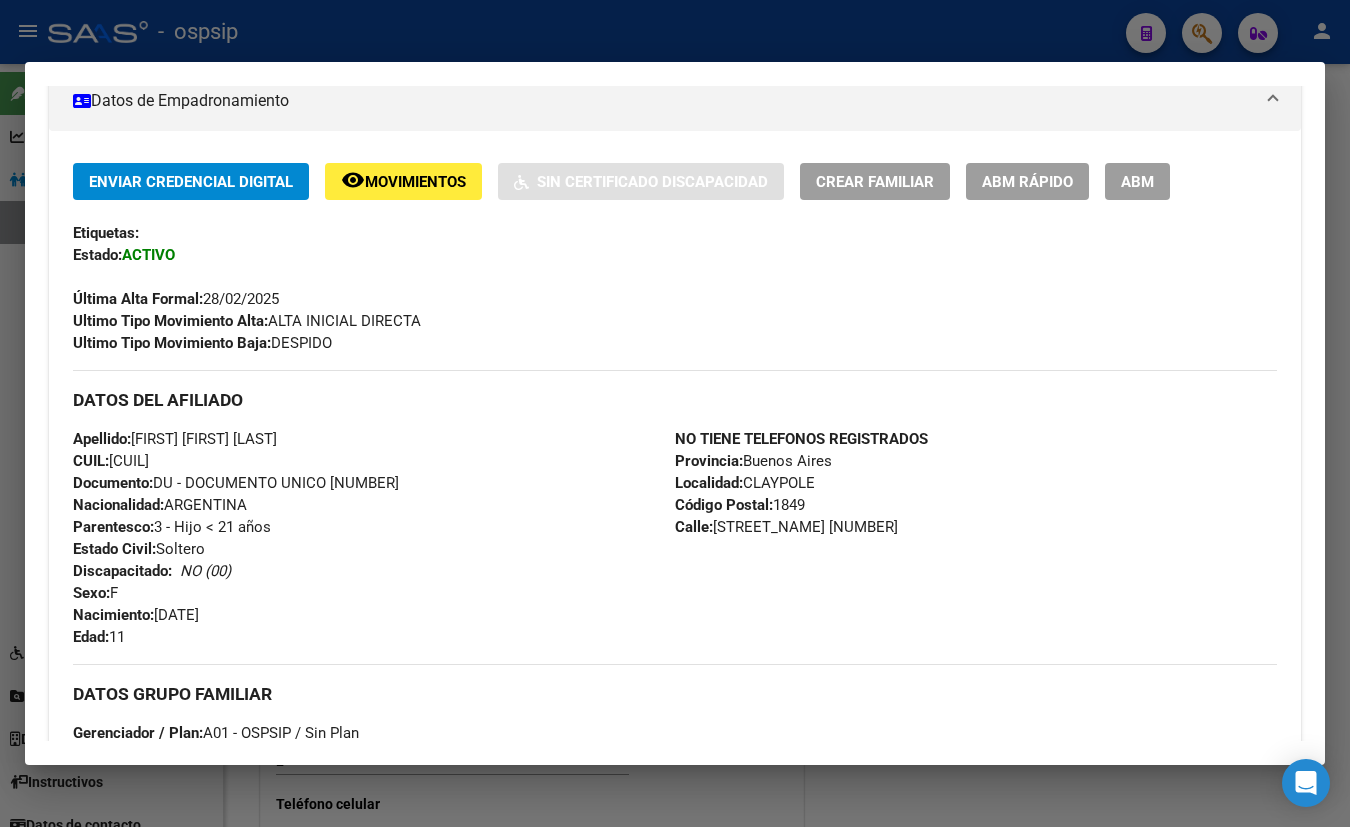 click on "Enviar Credencial Digital remove_red_eye Movimientos    Sin Certificado Discapacidad Crear Familiar ABM Rápido ABM Etiquetas: Estado: ACTIVO Última Alta Formal:  [DATE] Ultimo Tipo Movimiento Alta:  ALTA INICIAL DIRECTA Ultimo Tipo Movimiento Baja:  DESPIDO DATOS DEL AFILIADO Apellido:  [FIRST] [FIRST] [LAST]  CUIL:  [CUIL] Documento:  DU - DOCUMENTO UNICO [NUMBER]  Nacionalidad:  ARGENTINA Parentesco:  3 - Hijo < 21 años Estado Civil:  Soltero Discapacitado:    NO (00) Sexo:  F Nacimiento:  [DATE] Edad:  11  NO TIENE TELEFONOS REGISTRADOS Provincia:  Buenos Aires Localidad:  CLAYPOLE Código Postal:  1849 Calle:  GOWLAND 339 DATOS GRUPO FAMILIAR Gerenciador / Plan:  A01 - OSPSIP / Sin Plan CUIL Titular:  [CUIL]  Empleador:    [CUIL] Tipo Beneficiario Titular:   00 - RELACION DE DEPENDENCIA  Situacion de Revista Titular:  0 - Recibe haberes regularmente  CUIL Nombre Nacimiento Parentesco Activo [CUIL] [LAST] - [FIRST] [LAST] [DATE]  0 - Titular [CUIL] [DATE] Id" at bounding box center (675, 843) 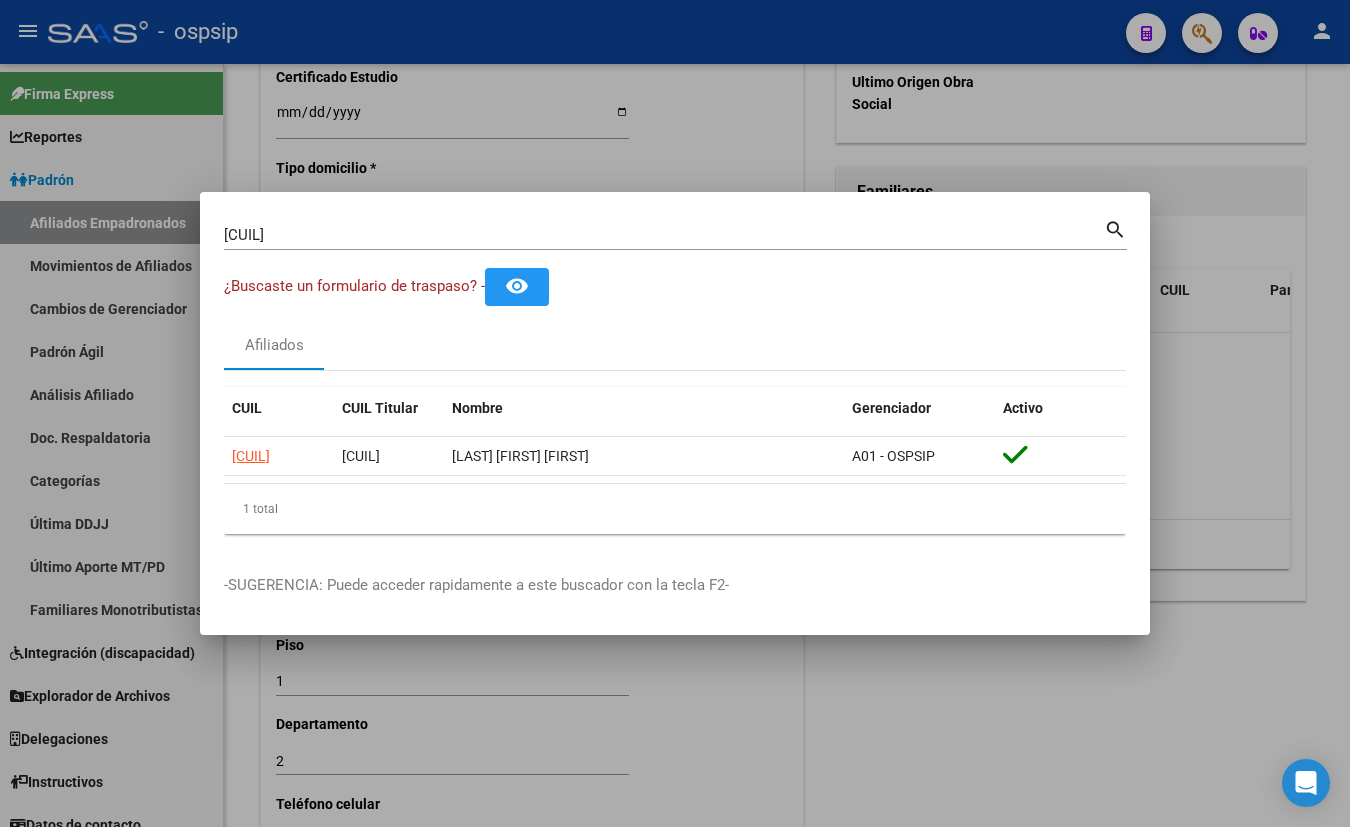 type 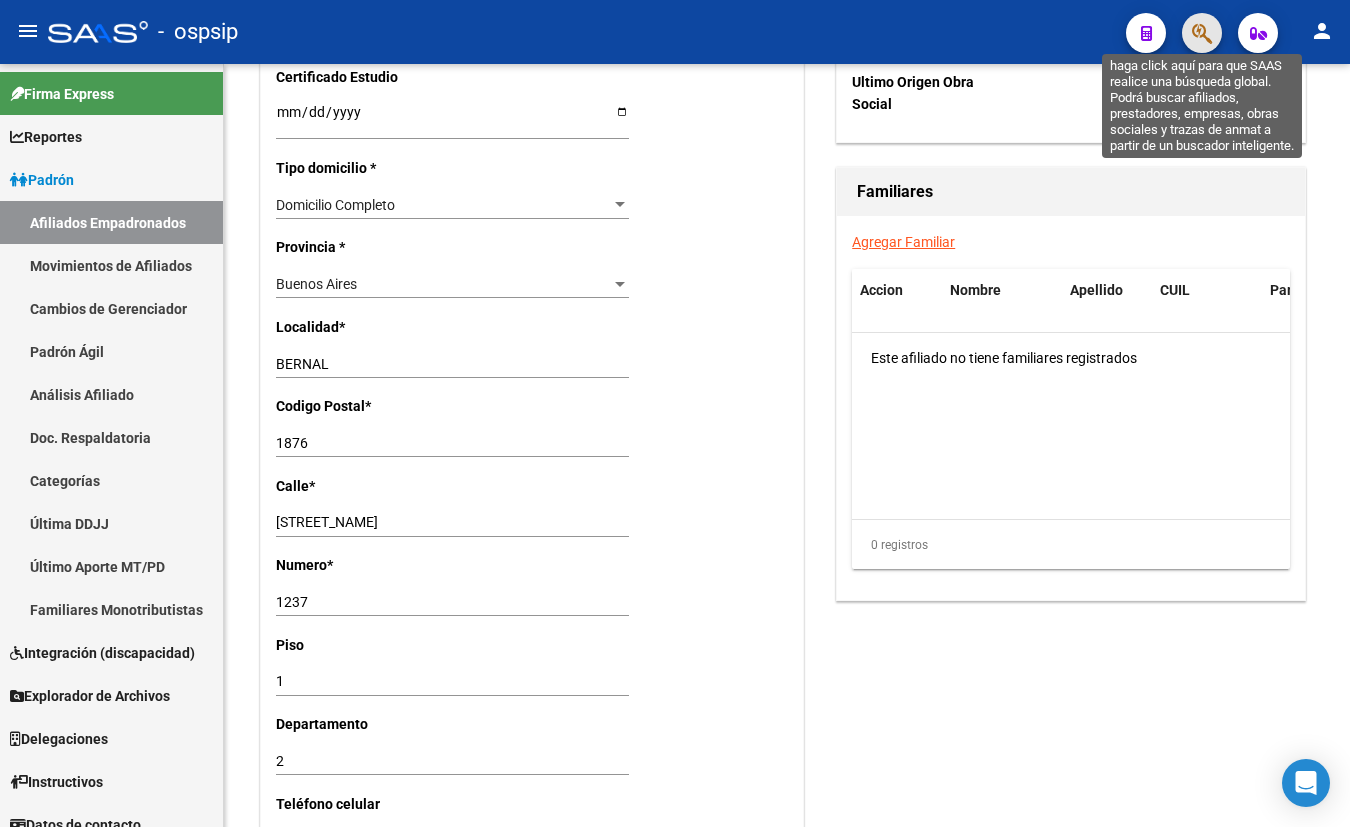 click 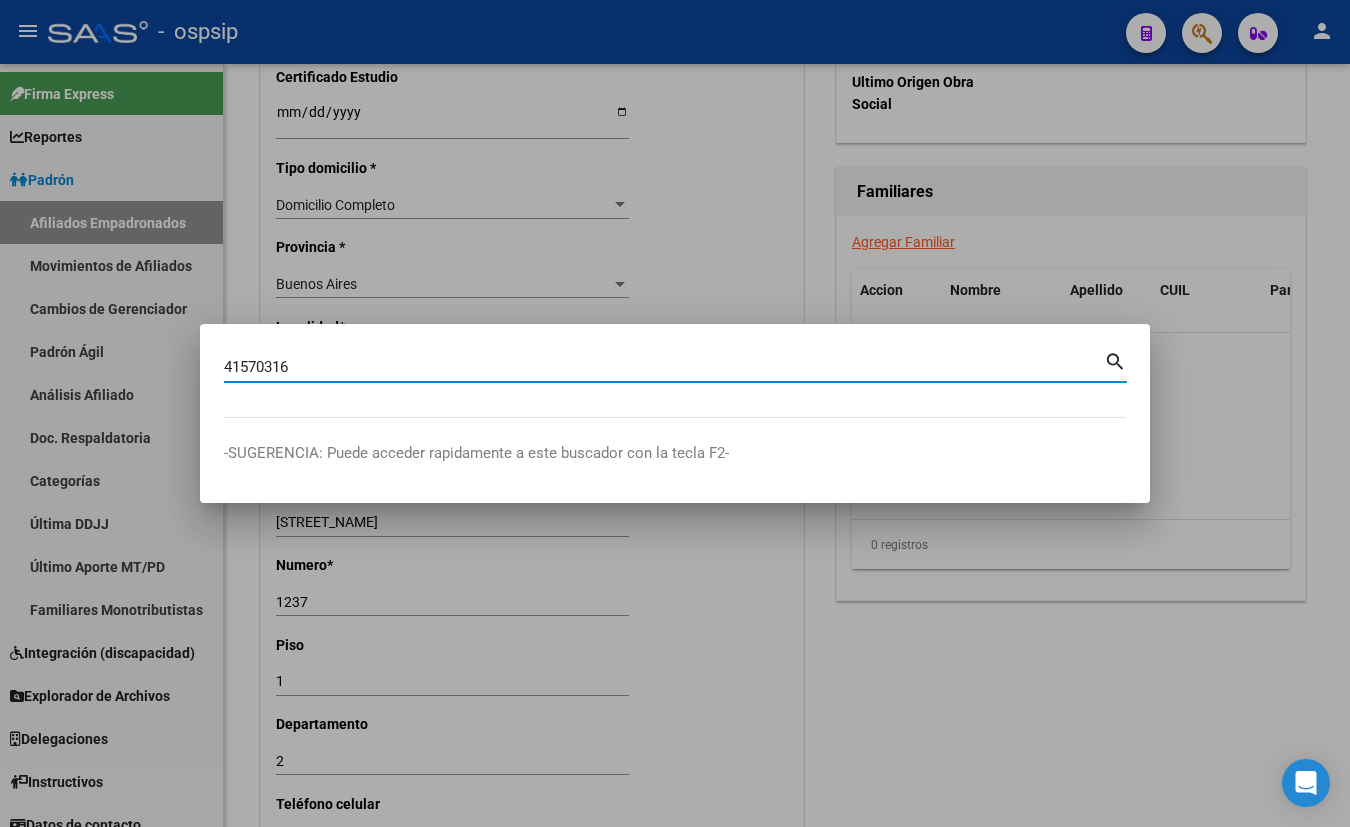 type on "41570316" 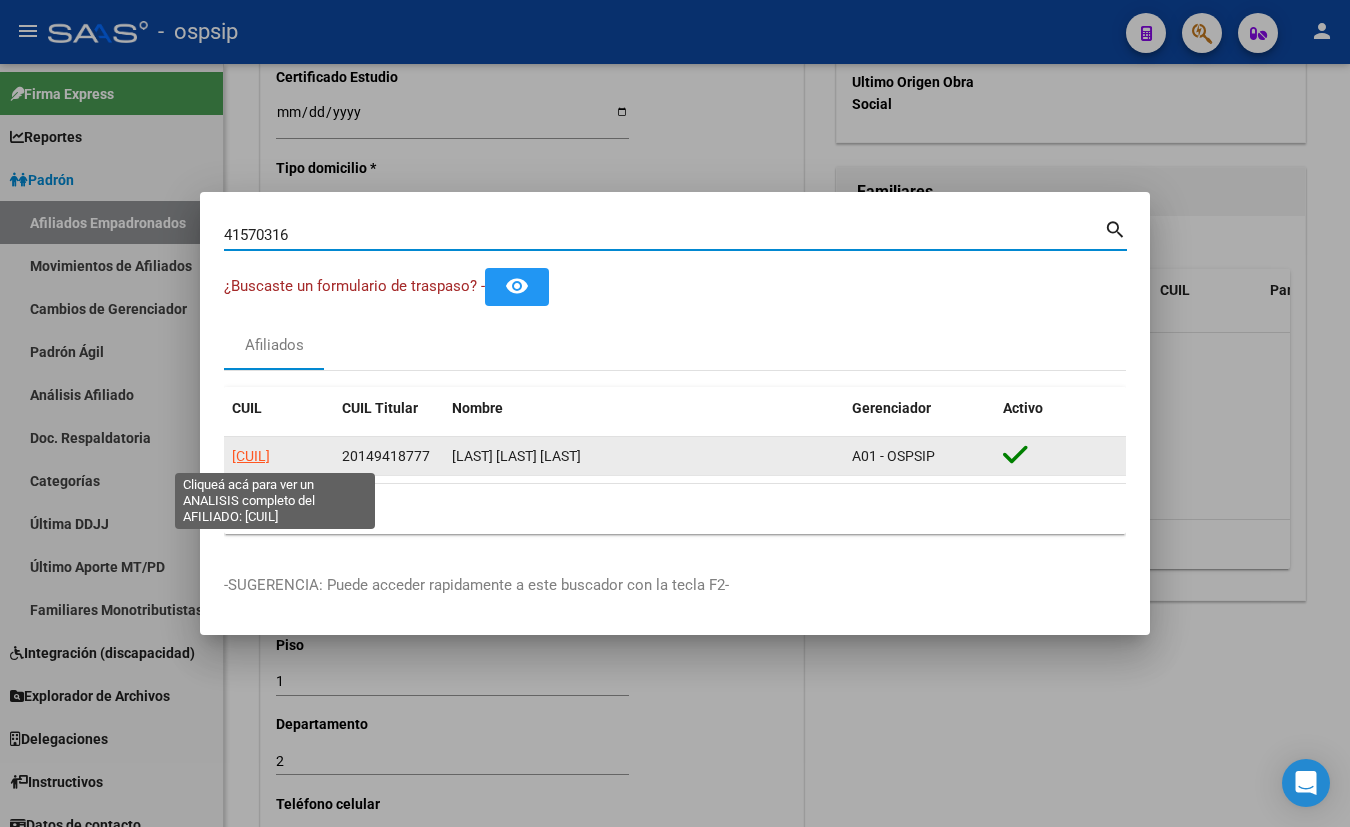 click on "[CUIL]" 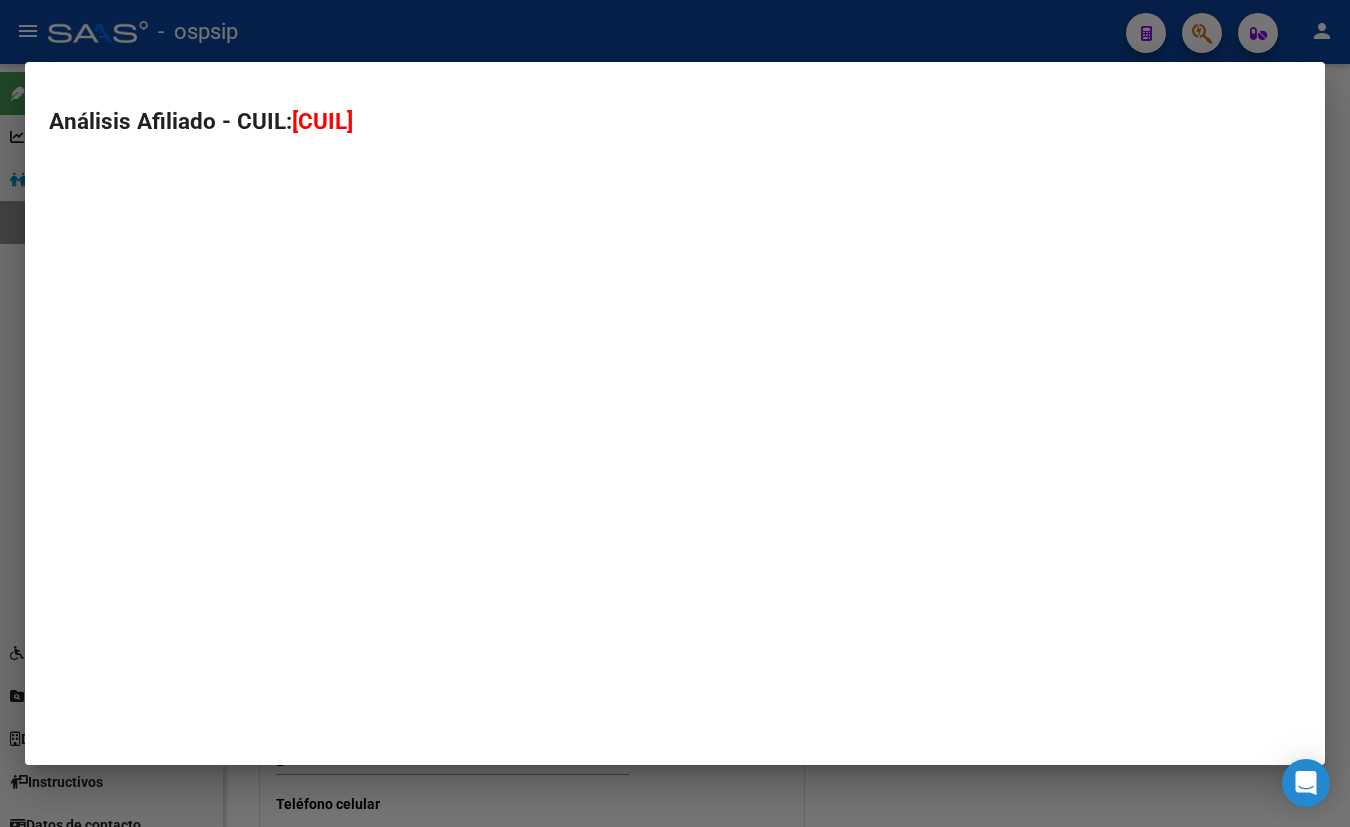 type on "[CUIL]" 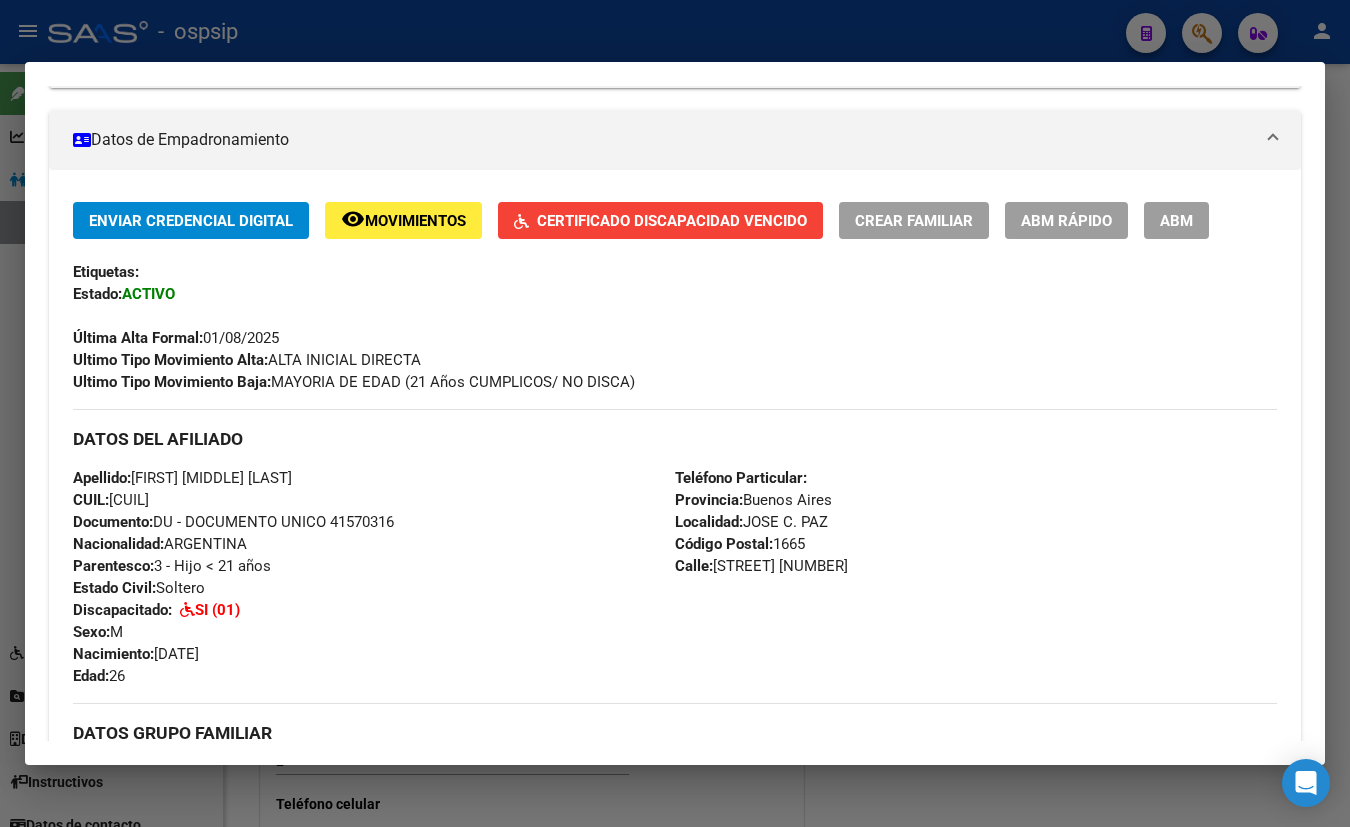 scroll, scrollTop: 90, scrollLeft: 0, axis: vertical 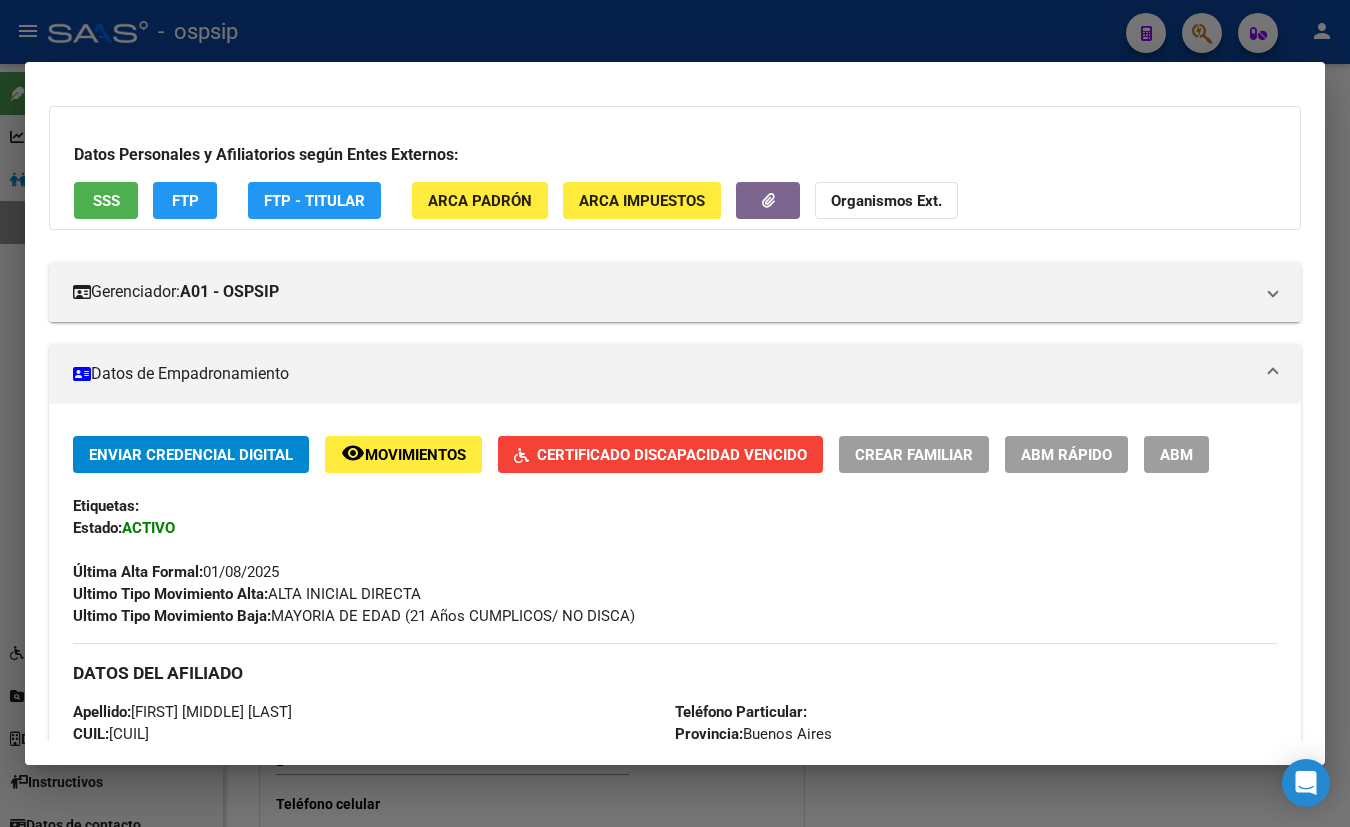 click on "Enviar Credencial Digital remove_red_eye Movimientos | |  Certificado Discapacidad Vencido Crear Familiar ABM Rápido ABM Etiquetas: Estado: ACTIVO Última Alta Formal:  [DATE] Ultimo Tipo Movimiento Alta:  ALTA INICIAL DIRECTA Ultimo Tipo Movimiento Baja:  MAYORIA DE EDAD (21 Años CUMPLICOS/ NO DISCA)" at bounding box center (675, 531) 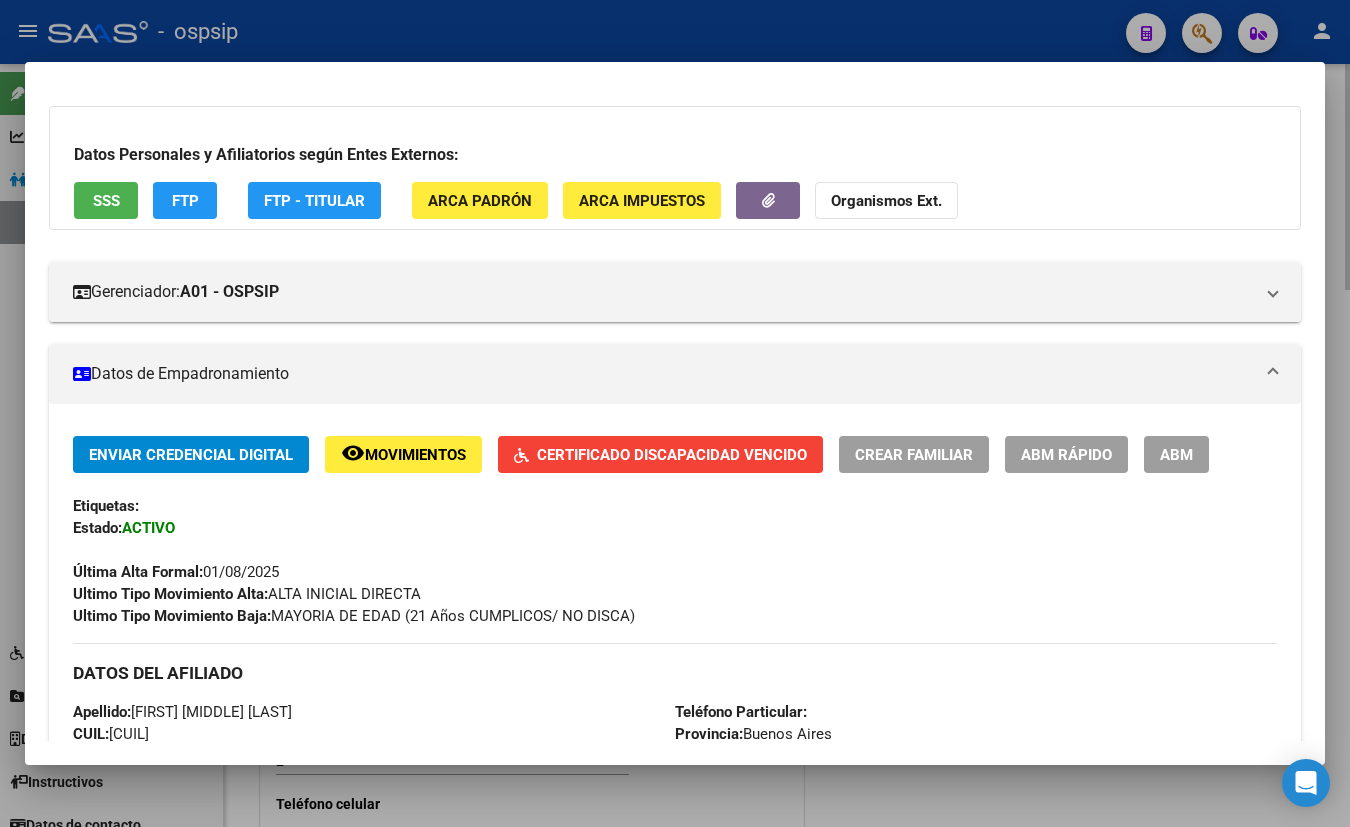 type 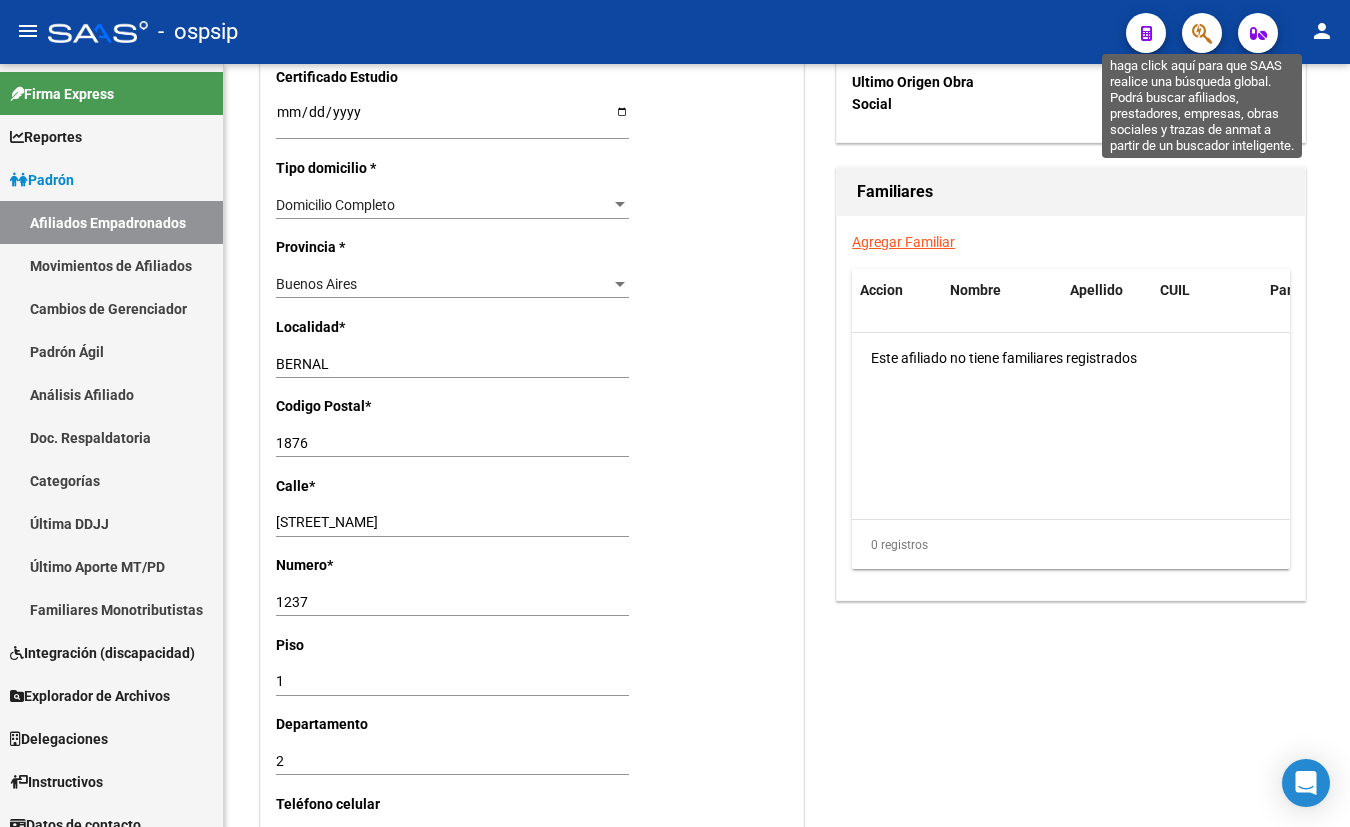 click 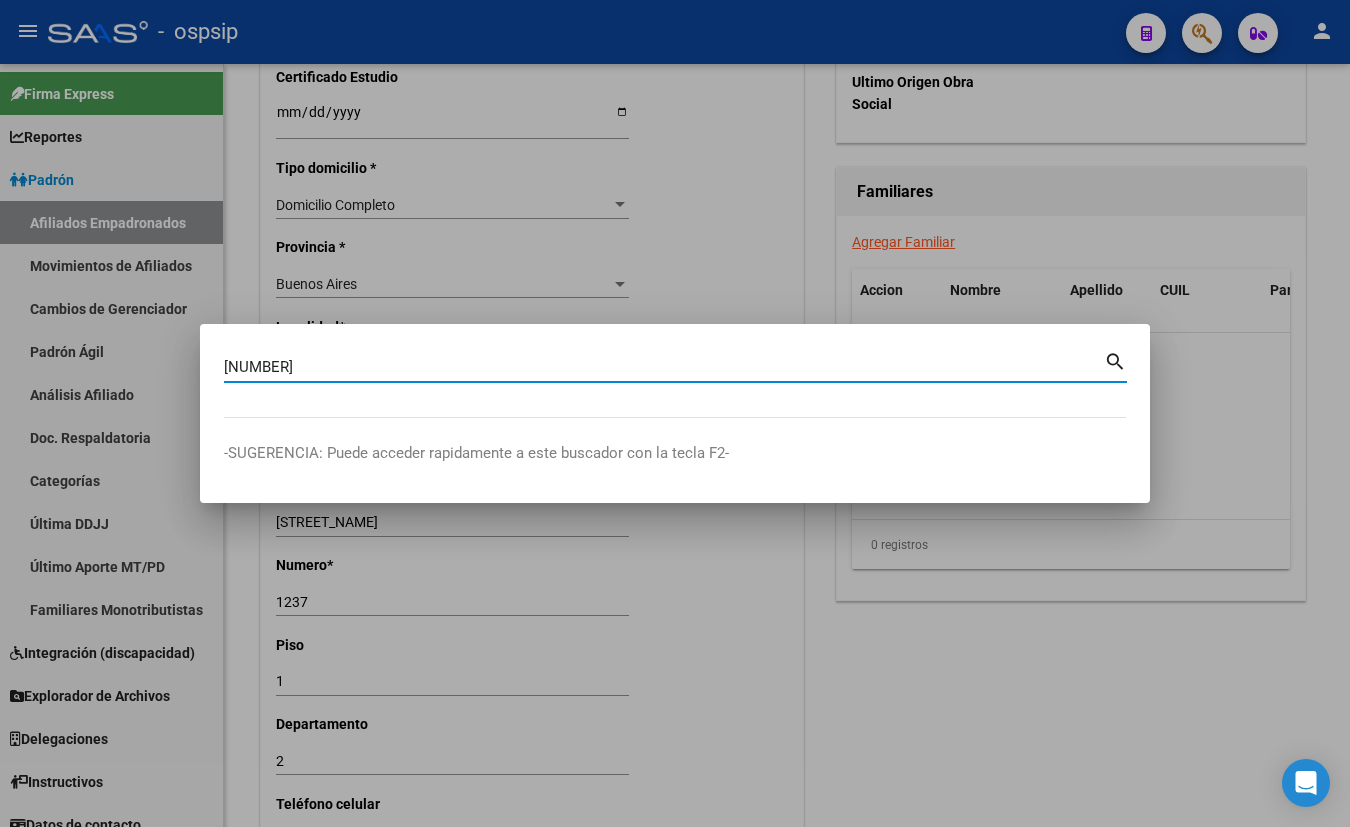 type on "[NUMBER]" 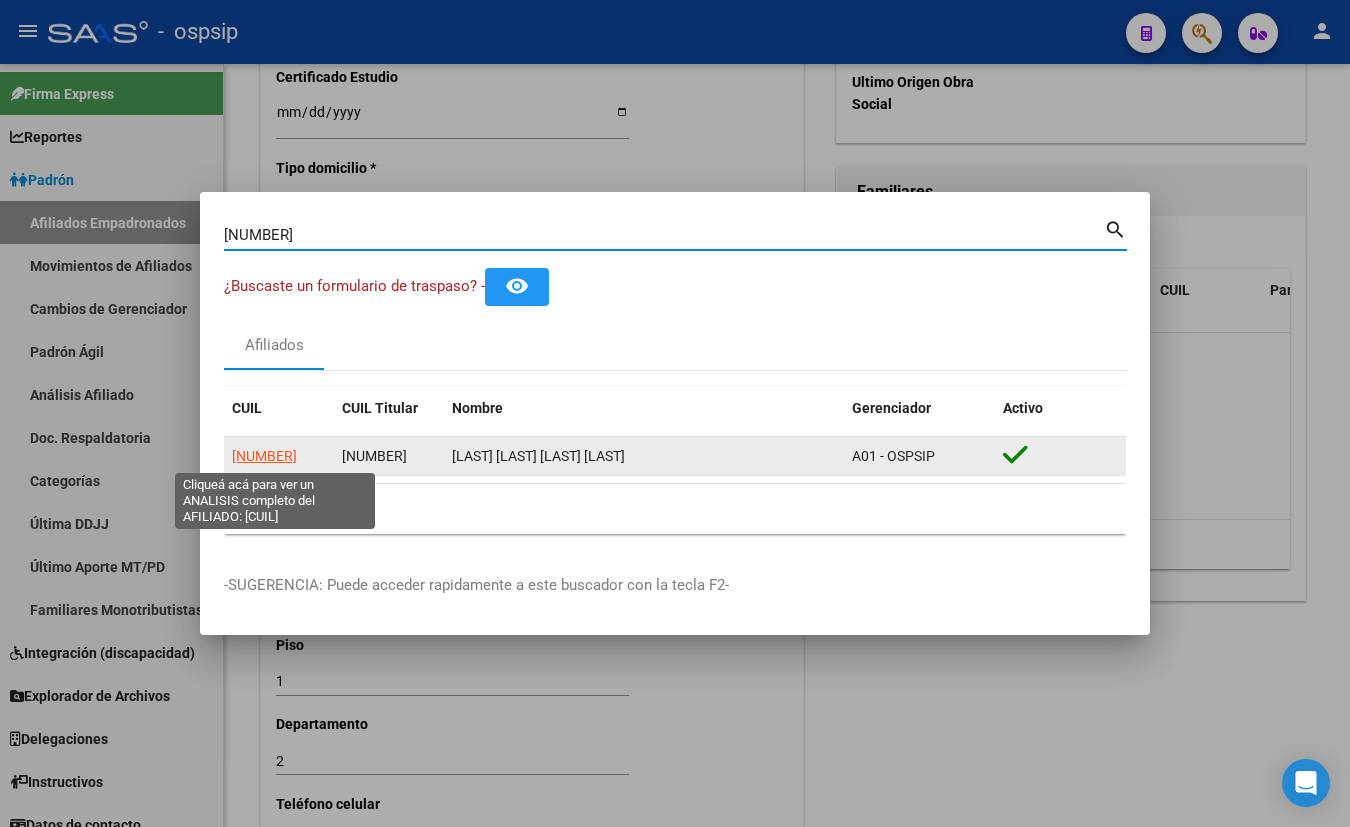 click on "[NUMBER]" 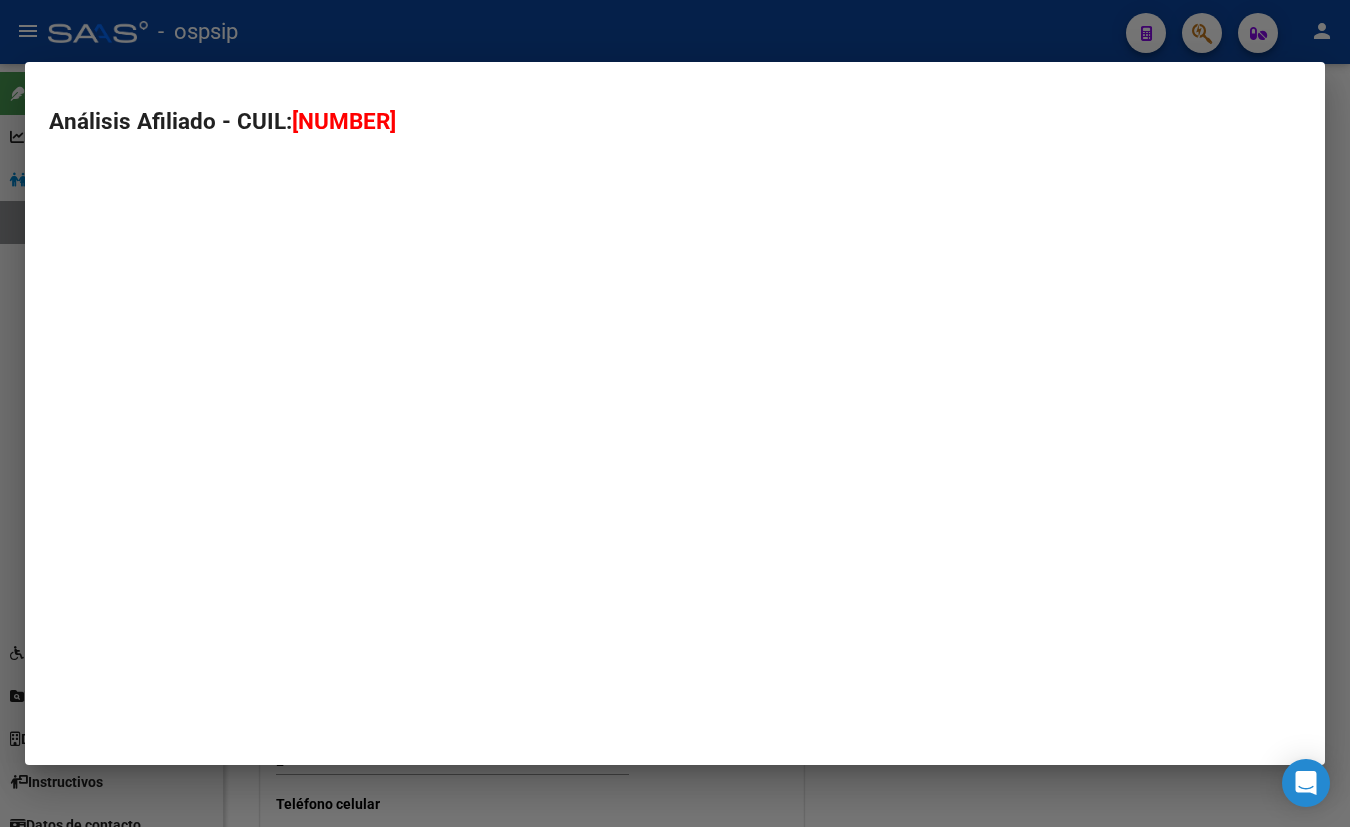 click on "Análisis Afiliado - CUIL:  [CUIL]" at bounding box center (675, 413) 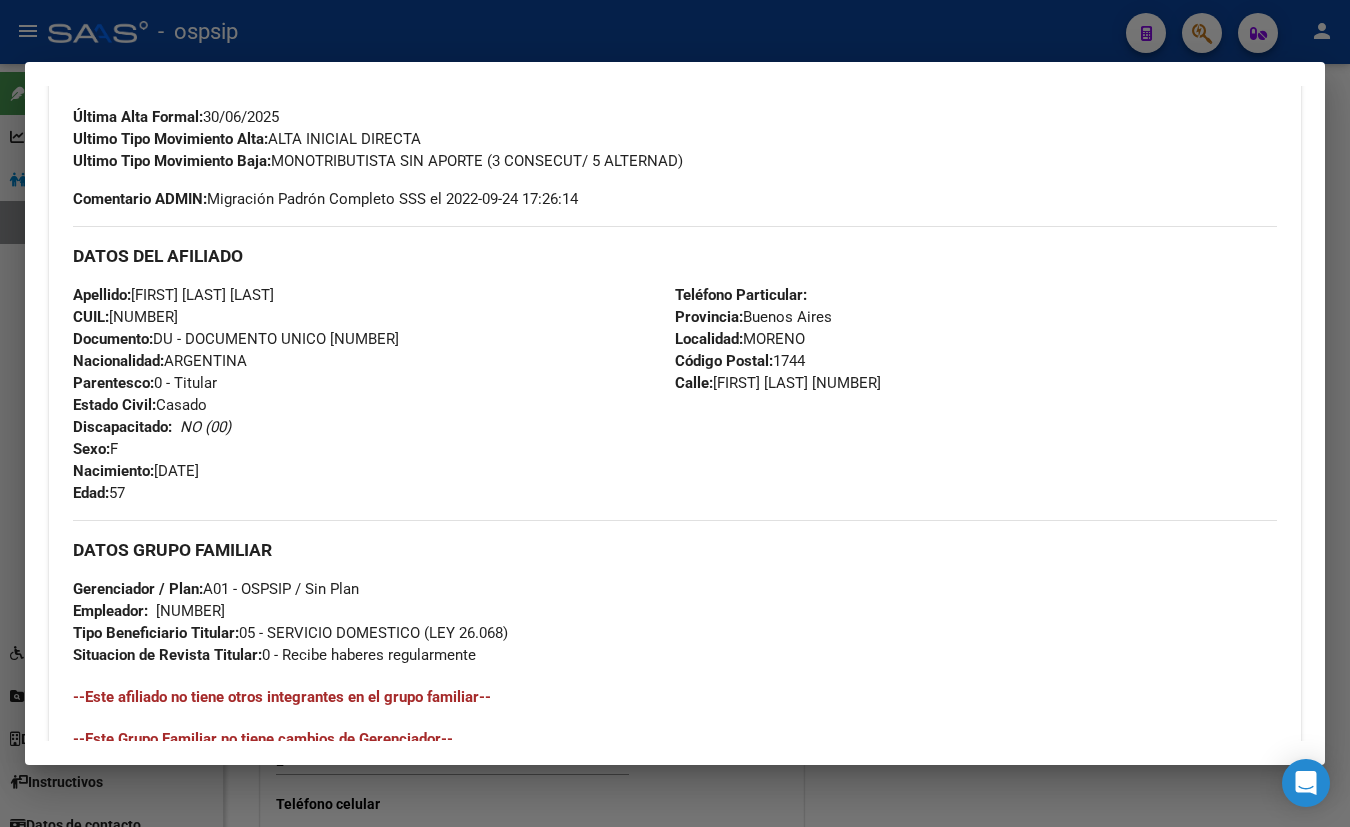 scroll, scrollTop: 884, scrollLeft: 0, axis: vertical 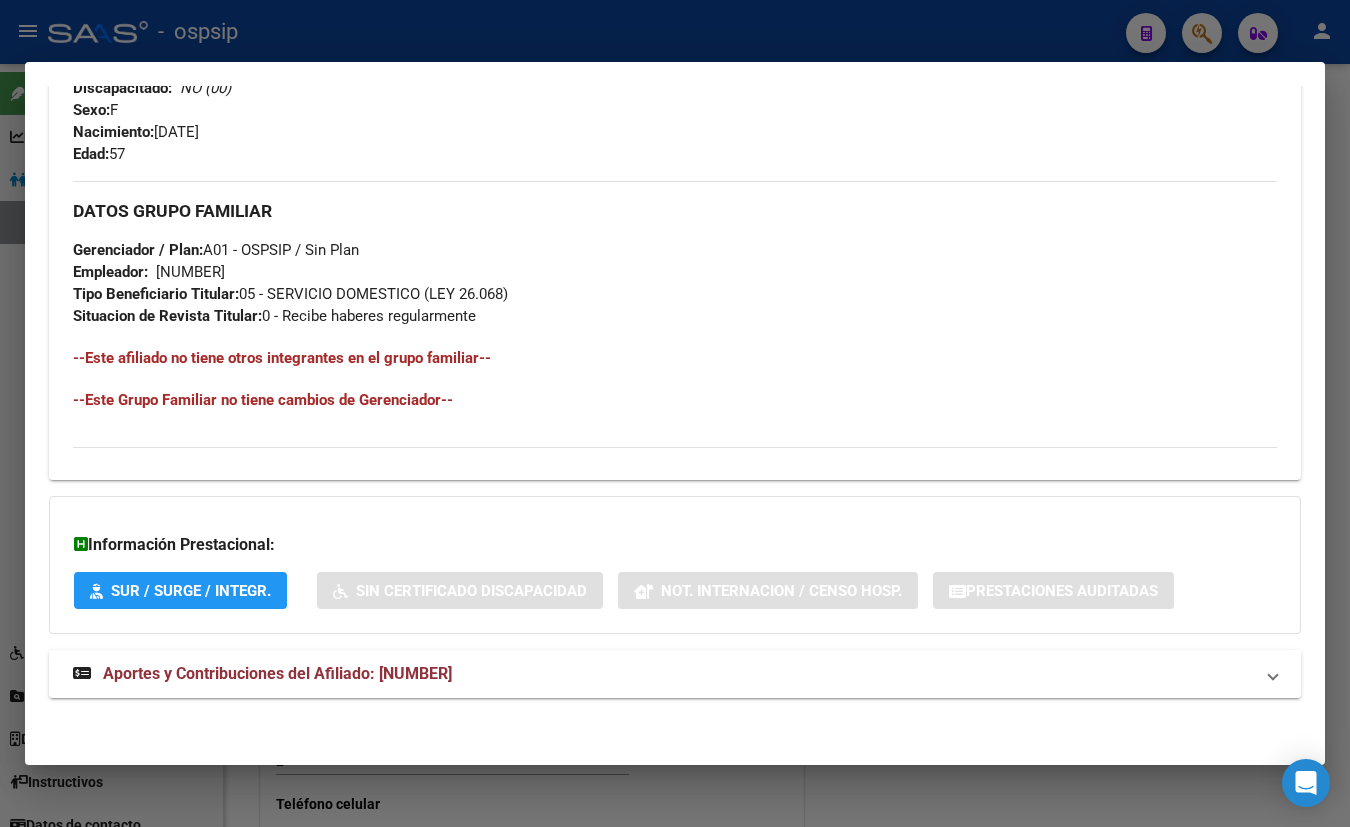 click on "Aportes y Contribuciones del Afiliado: [NUMBER]" at bounding box center [277, 673] 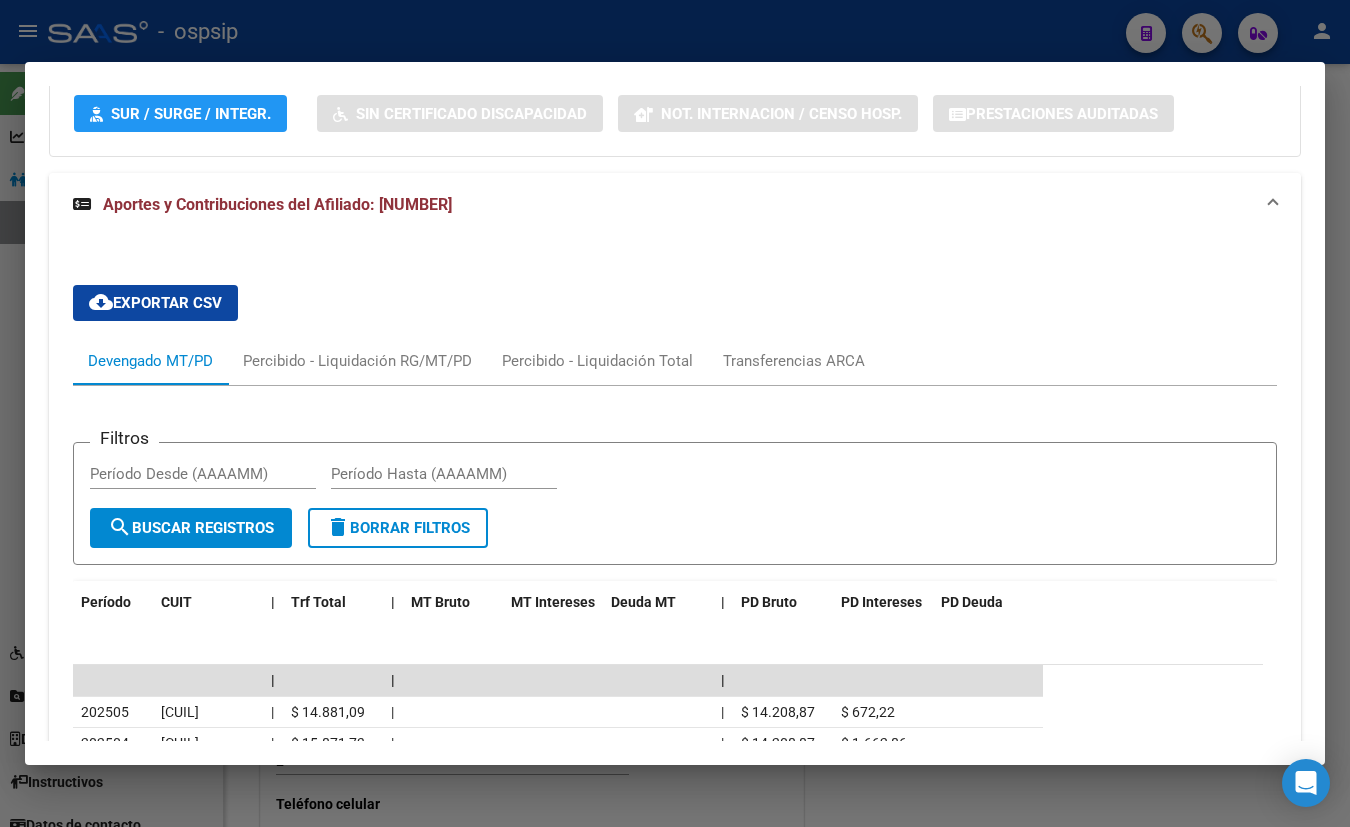 scroll, scrollTop: 1309, scrollLeft: 0, axis: vertical 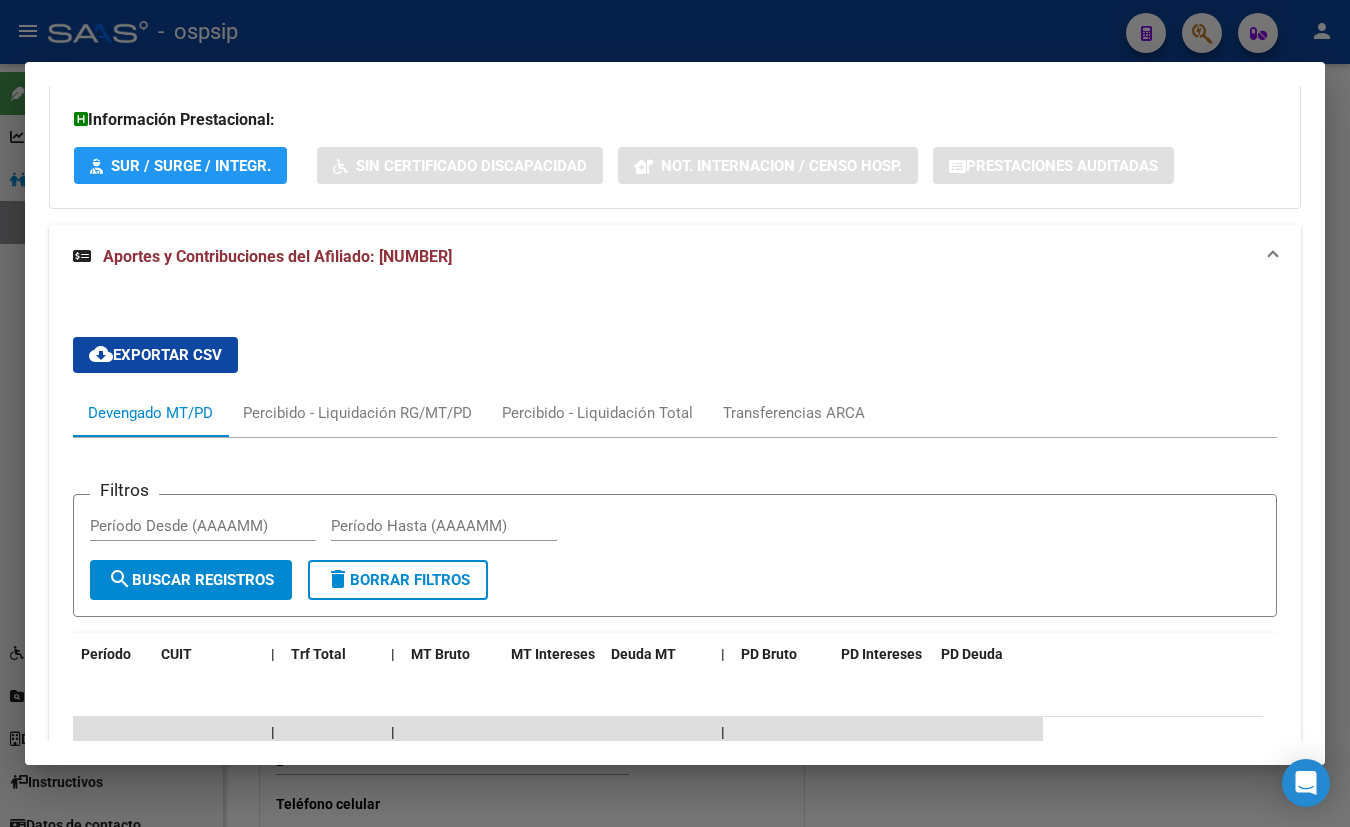click on "cloud_download  Exportar CSV  Devengado MT/PD Percibido - Liquidación RG/MT/PD Percibido - Liquidación Total Transferencias ARCA Filtros Período Desde (AAAAMM) Período Hasta (AAAAMM) search  Buscar Registros  delete  Borrar Filtros  Período CUIT | Trf Total | MT Bruto MT Intereses Deuda MT | PD Bruto PD Intereses PD Deuda | | | [NUMBER] [CUIL] | $ 14.881,09 | | $ 14.208,87 $ 672,22 [NUMBER] [CUIL] | $ 15.871,73 | | $ 14.208,87 $ 1.662,86 [NUMBER] [CUIL] | $ 14.208,87 | | $ 14.208,87 [NUMBER] [CUIL] | $ 14.951,85 | | $ 14.208,87 $ 742,98 [NUMBER] [CUIL] | $ 5.488,67 | | $ 5.488,67 $ 6.931,33 [NUMBER] [CUIL] | $ 5.488,67 | | $ 5.488,67 $ 6.931,33 [NUMBER] [CUIL] | $ 5.898,68 | | $ 5.488,67 $ 410,01 $ 6.931,33 [NUMBER] [CUIL] | $ 5.488,67 | | $ 5.488,67 $ 6.931,33 [NUMBER] [CUIL] | $ 5.640,01 | | $ 5.488,67 $ 151,34 $ 6.931,33 [NUMBER] [CUIL] | $ 5.488,67 | | $ 5.488,67 $ 6.931,33  1   2   3   4   5" at bounding box center (675, 739) 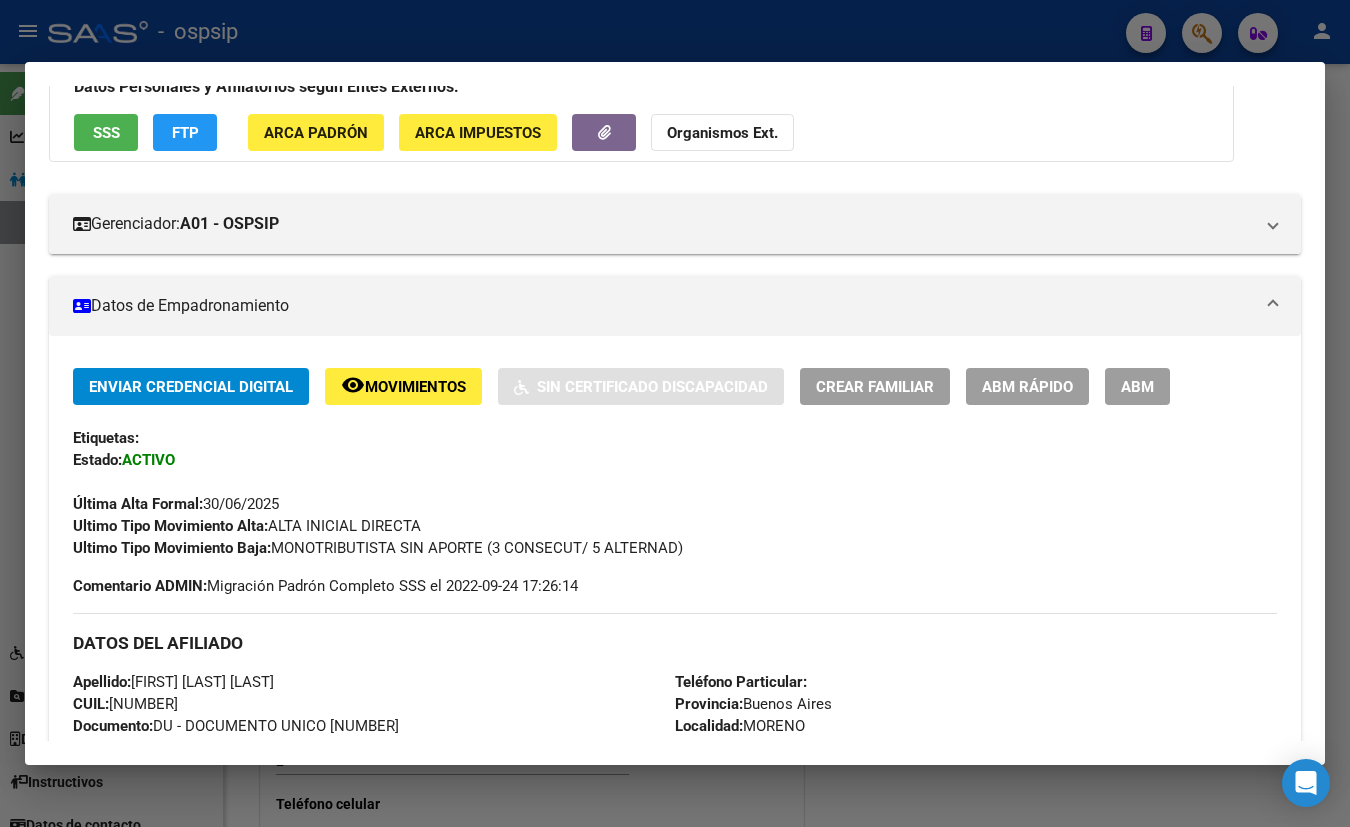 scroll, scrollTop: 0, scrollLeft: 0, axis: both 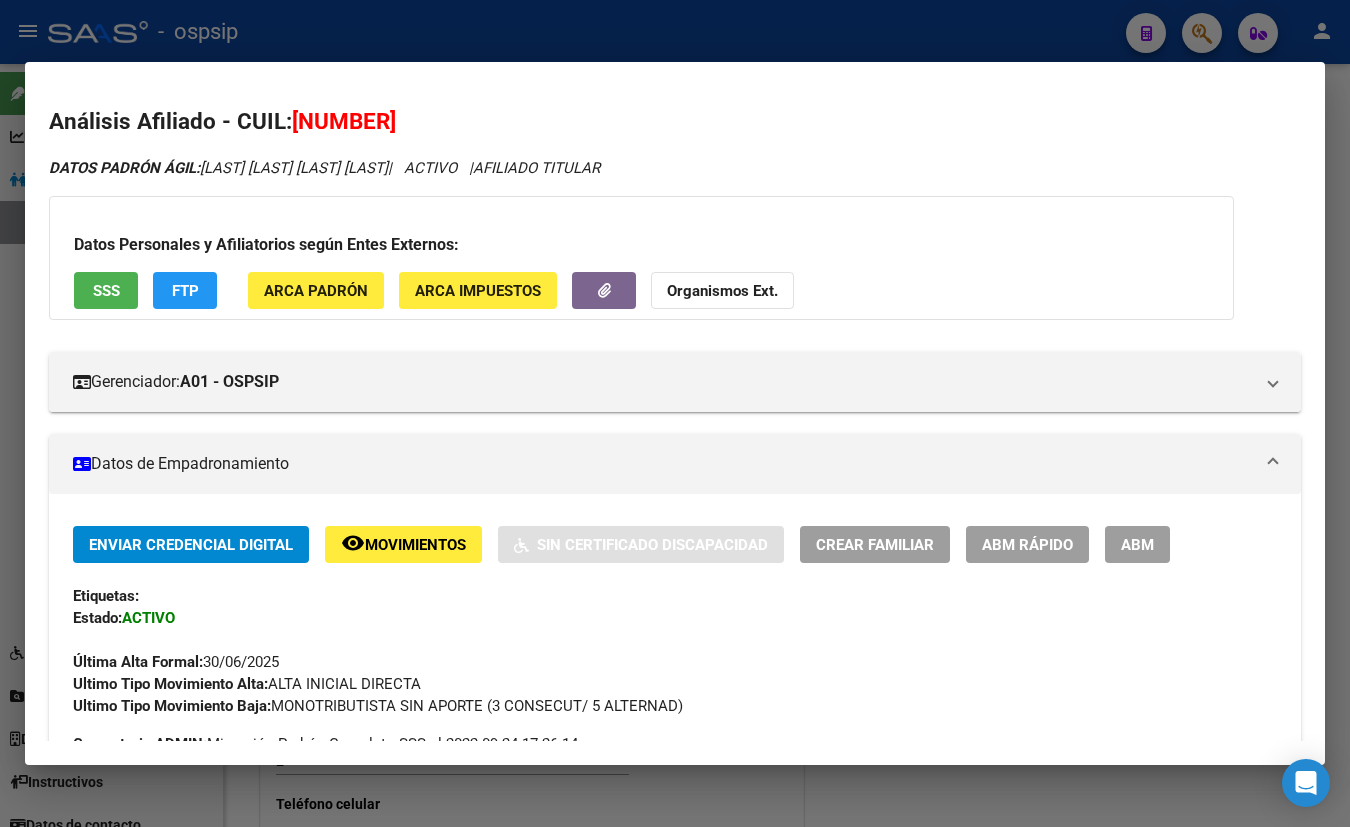 drag, startPoint x: 296, startPoint y: 122, endPoint x: 472, endPoint y: 126, distance: 176.04546 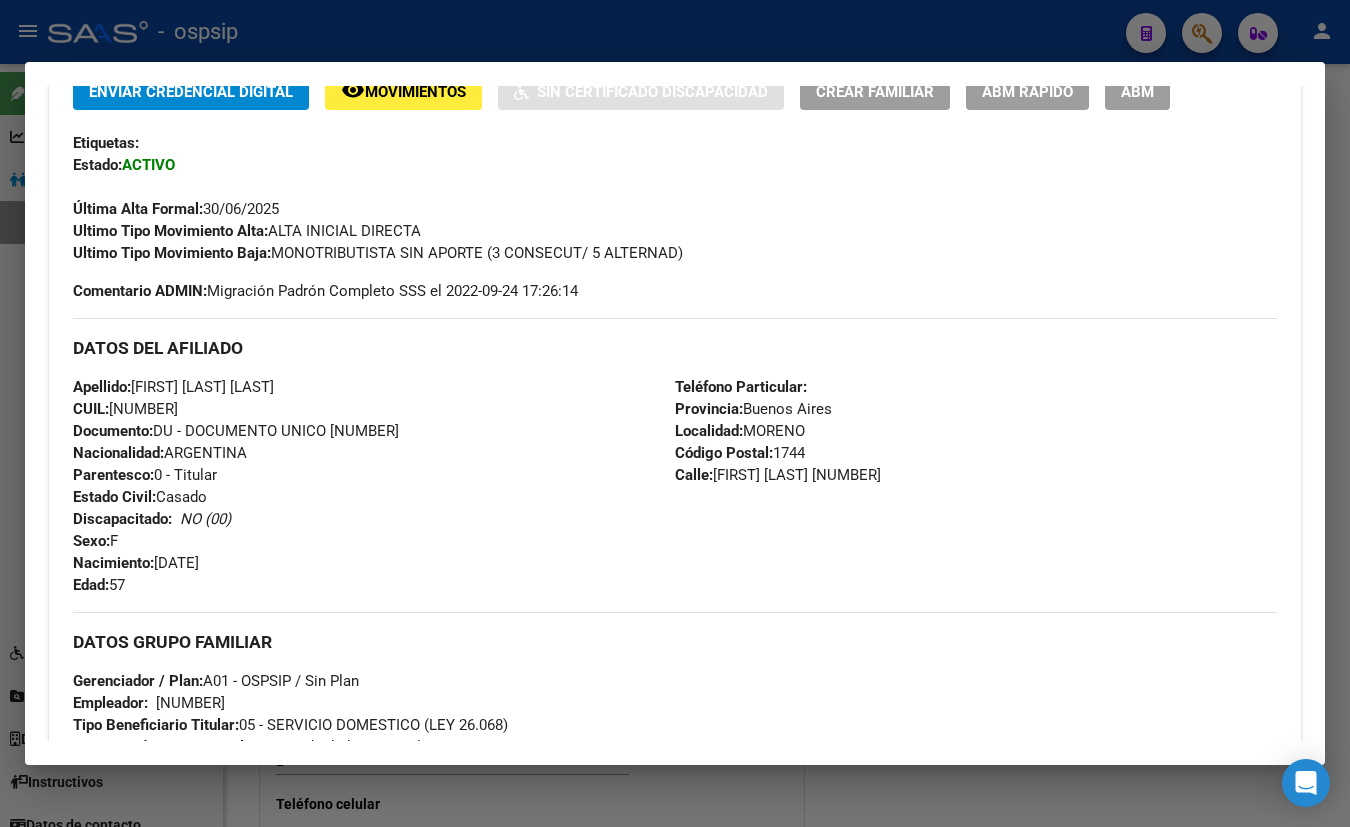 scroll, scrollTop: 454, scrollLeft: 0, axis: vertical 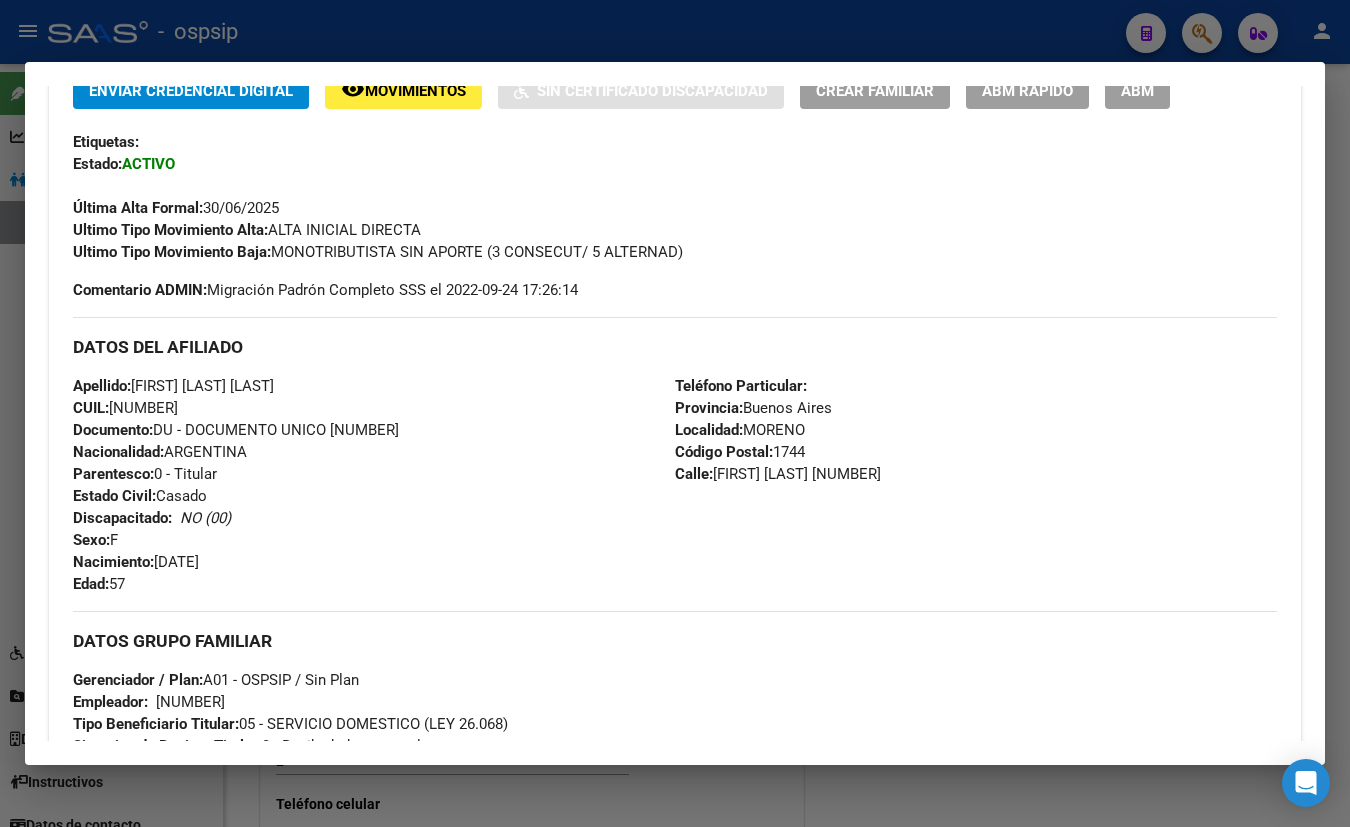 drag, startPoint x: 1153, startPoint y: 97, endPoint x: 1109, endPoint y: 215, distance: 125.93649 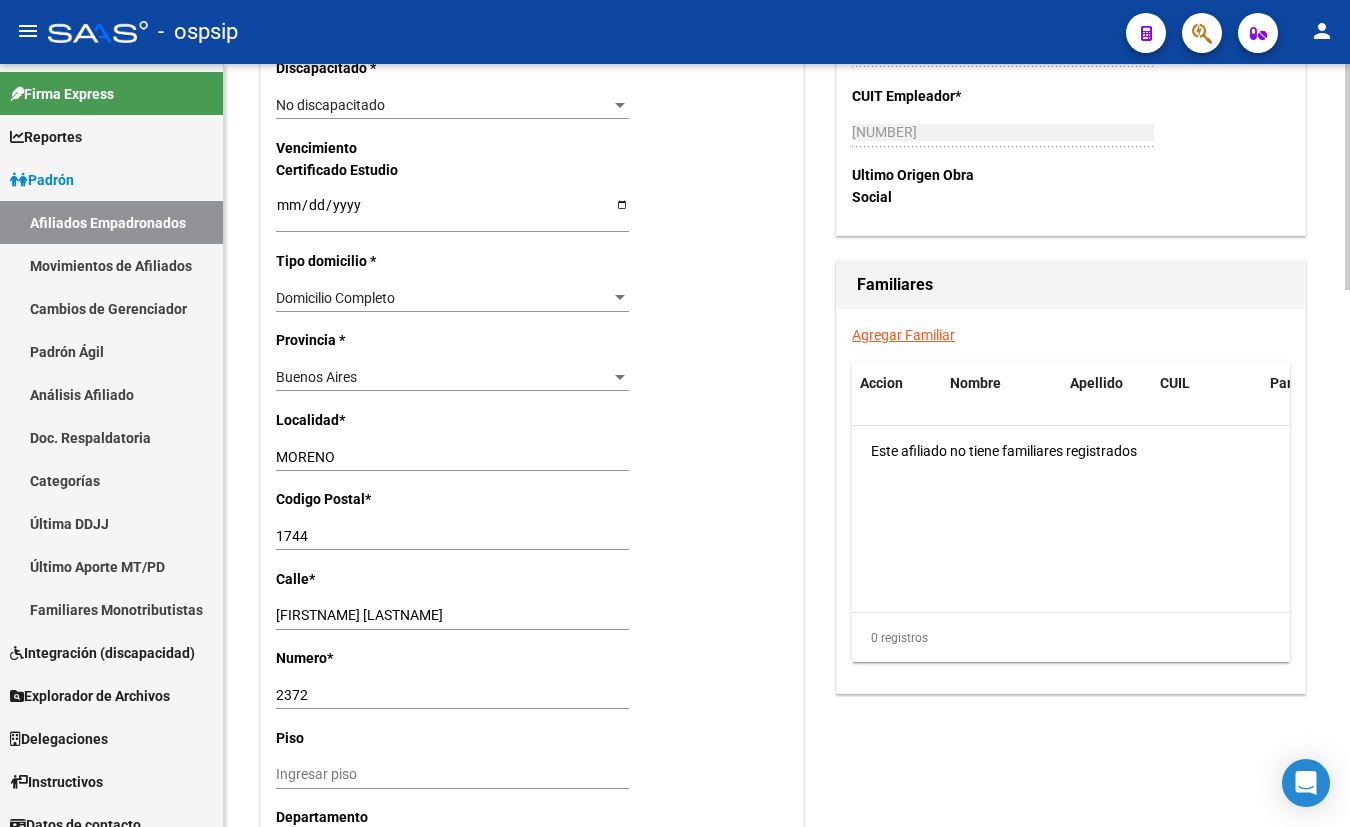 scroll, scrollTop: 1272, scrollLeft: 0, axis: vertical 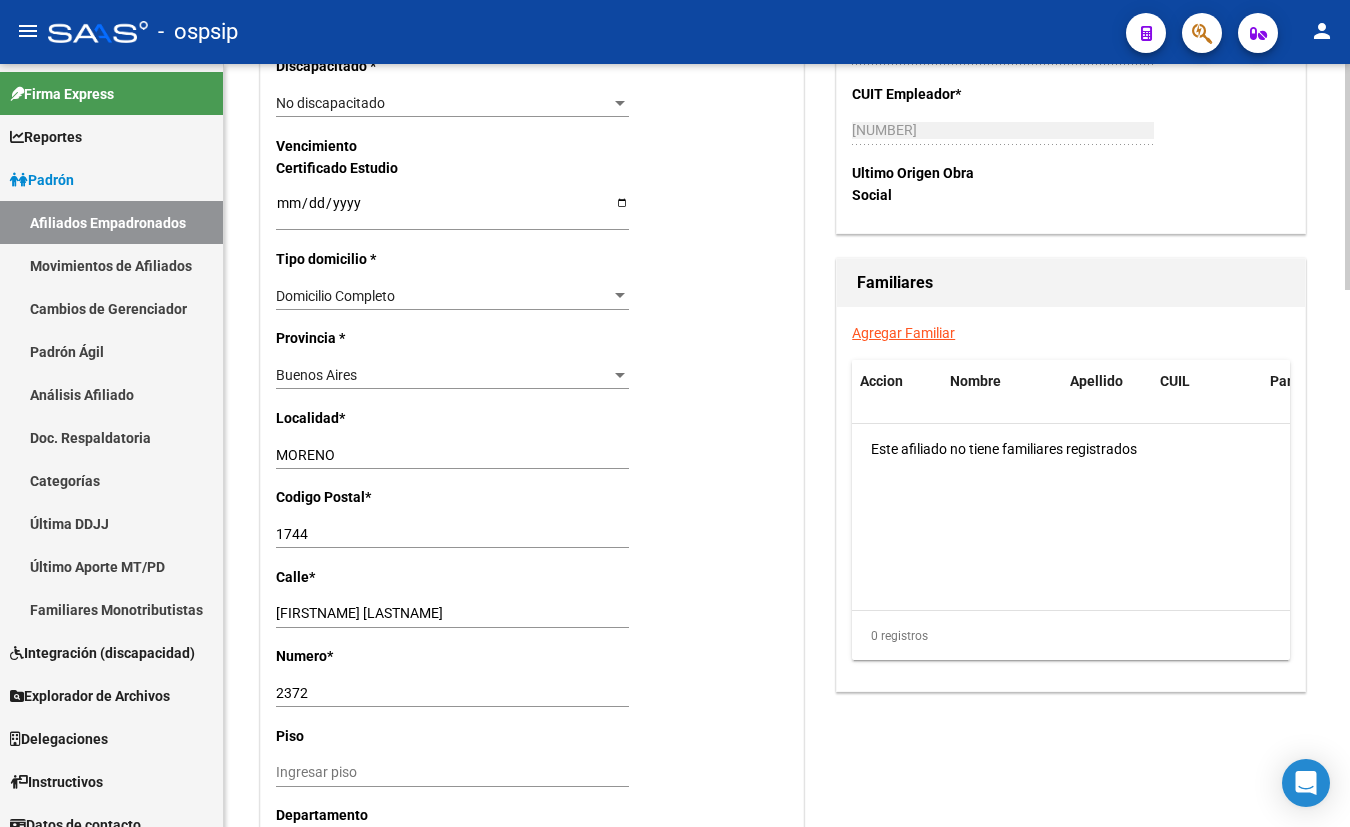 click on "Nro Afiliado    Ingresar nro  CUIL  *   [CUIL] CUIL  ARCA Padrón  Ult. Fecha Alta Formal: [DATE]  Tipo de Documento * DOCUMENTO UNICO Seleccionar tipo Nro Documento  *   [NUMBER] Ingresar nro  Apellido  *   [LAST] [LAST] Ingresar apellido  Nombre  *   [FIRST] [FIRST] [FIRST] Ingresar nombre  Fecha de nacimiento  *   [DATE] Ingresar fecha   Parentesco * Titular Seleccionar parentesco  Estado Civil * Casado Seleccionar tipo  Sexo * Femenino Seleccionar sexo  Nacionalidad * ARGENTINA Seleccionar tipo  Discapacitado * No discapacitado Seleccionar tipo Vencimiento Certificado Estudio    Ingresar fecha   Tipo domicilio * Domicilio Completo Seleccionar tipo domicilio  Provincia * Buenos Aires Seleccionar provincia Localidad  *   MORENO Ingresar el nombre  Codigo Postal  *   [POSTAL_CODE] Ingresar el codigo  Calle  *   [STREET] Ingresar calle  Numero  *   [NUMBER] Ingresar nro  Piso    Ingresar piso  Departamento    Ingresar depto  Teléfono celular    Ingresar tel  Teléfono laboral    Ingresar tel" 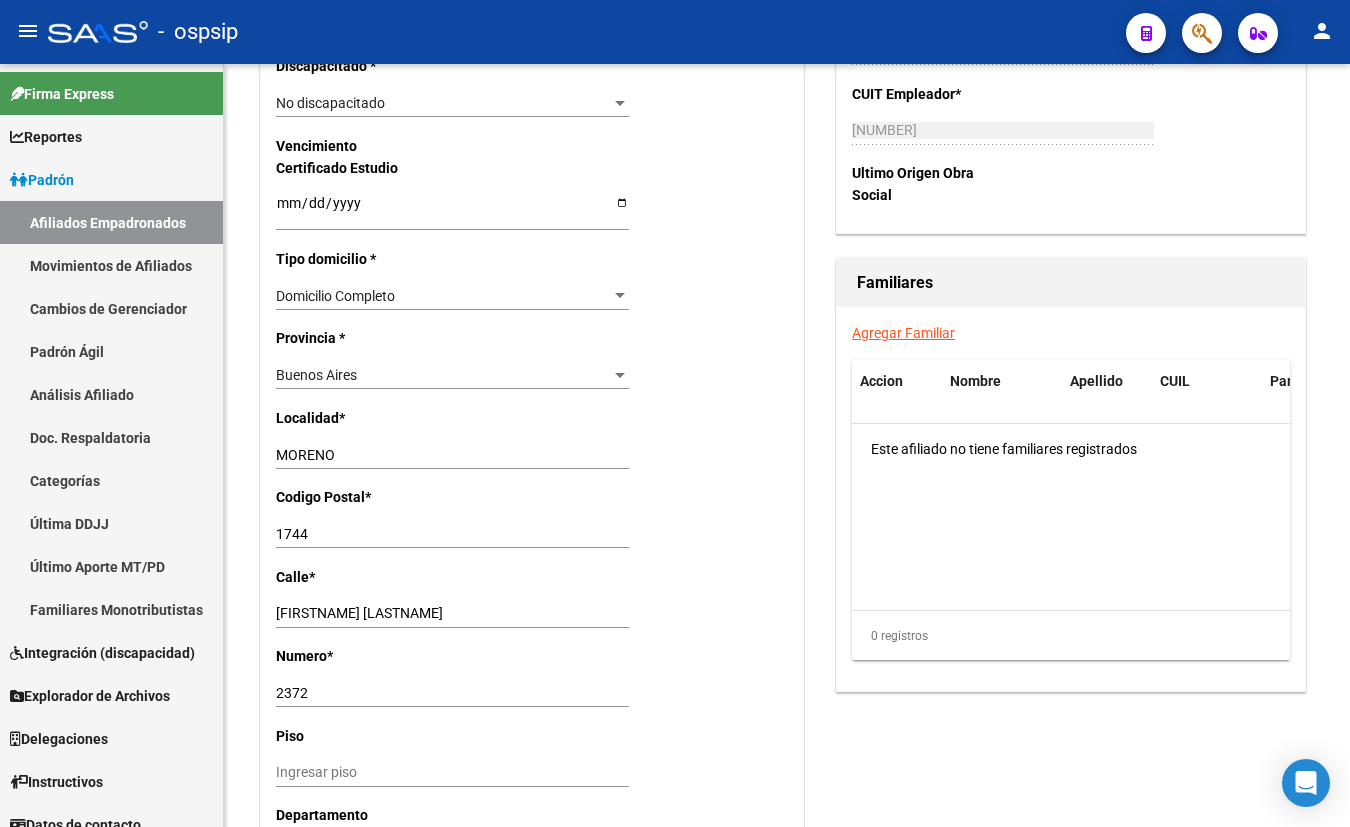 drag, startPoint x: 325, startPoint y: 23, endPoint x: 338, endPoint y: 23, distance: 13 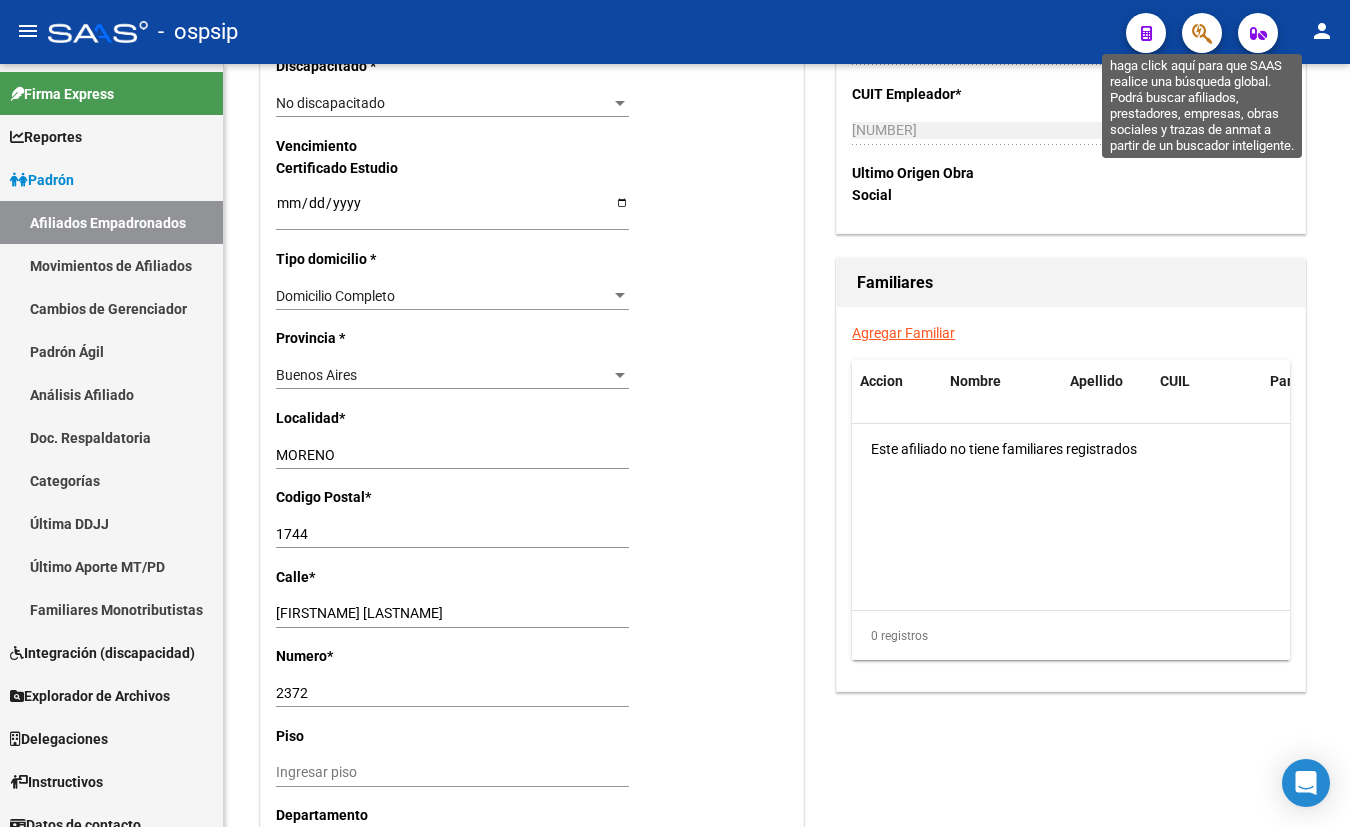 click 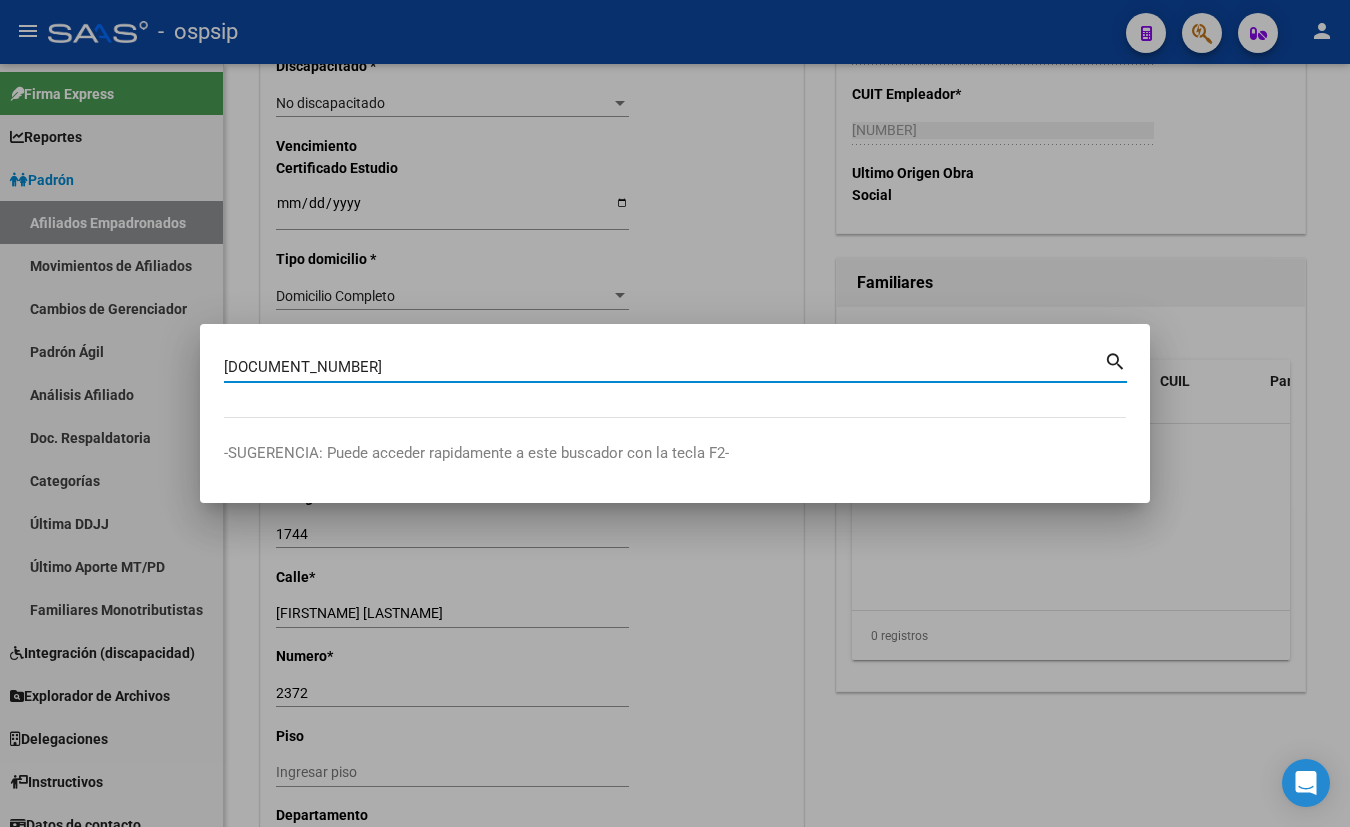 type on "[DOCUMENT_NUMBER]" 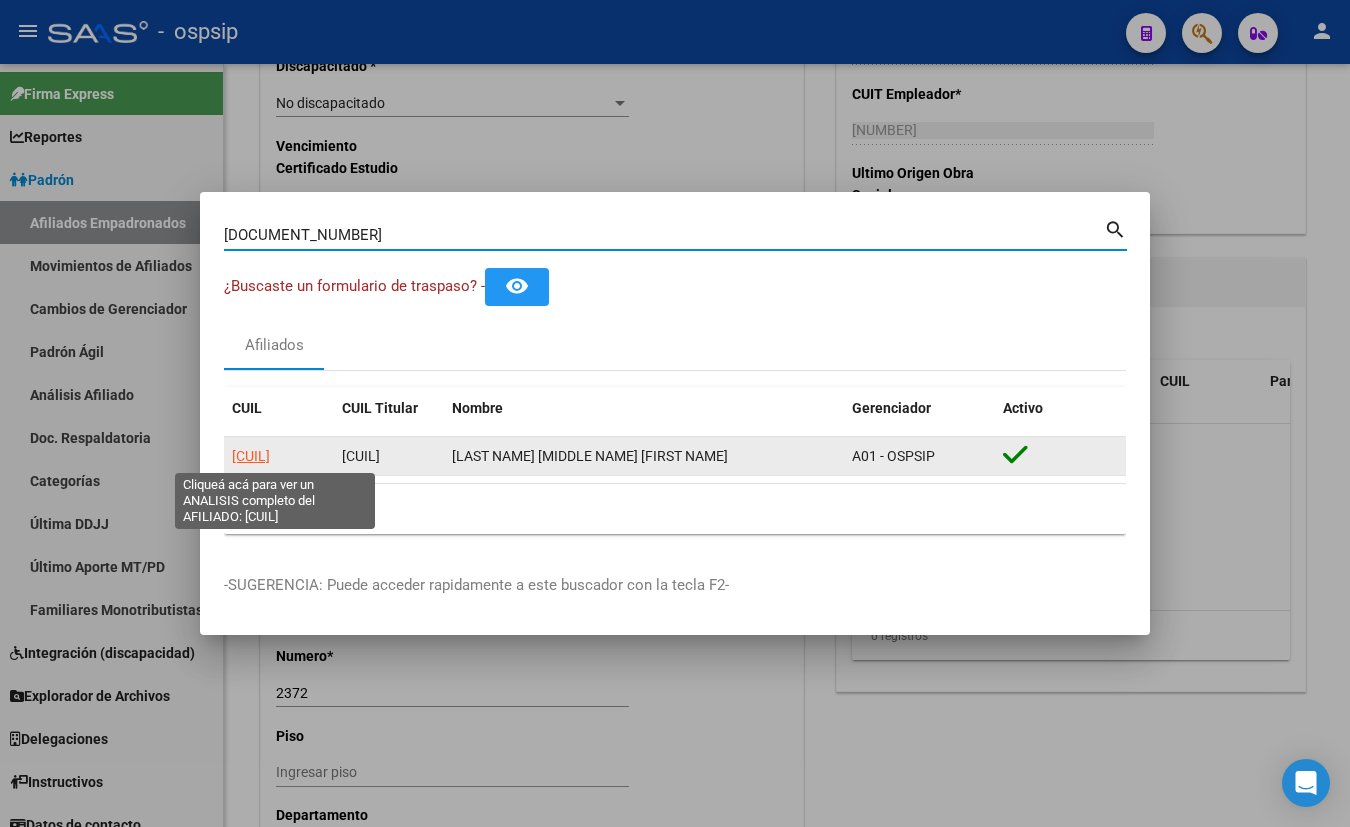 click on "[CUIL]" 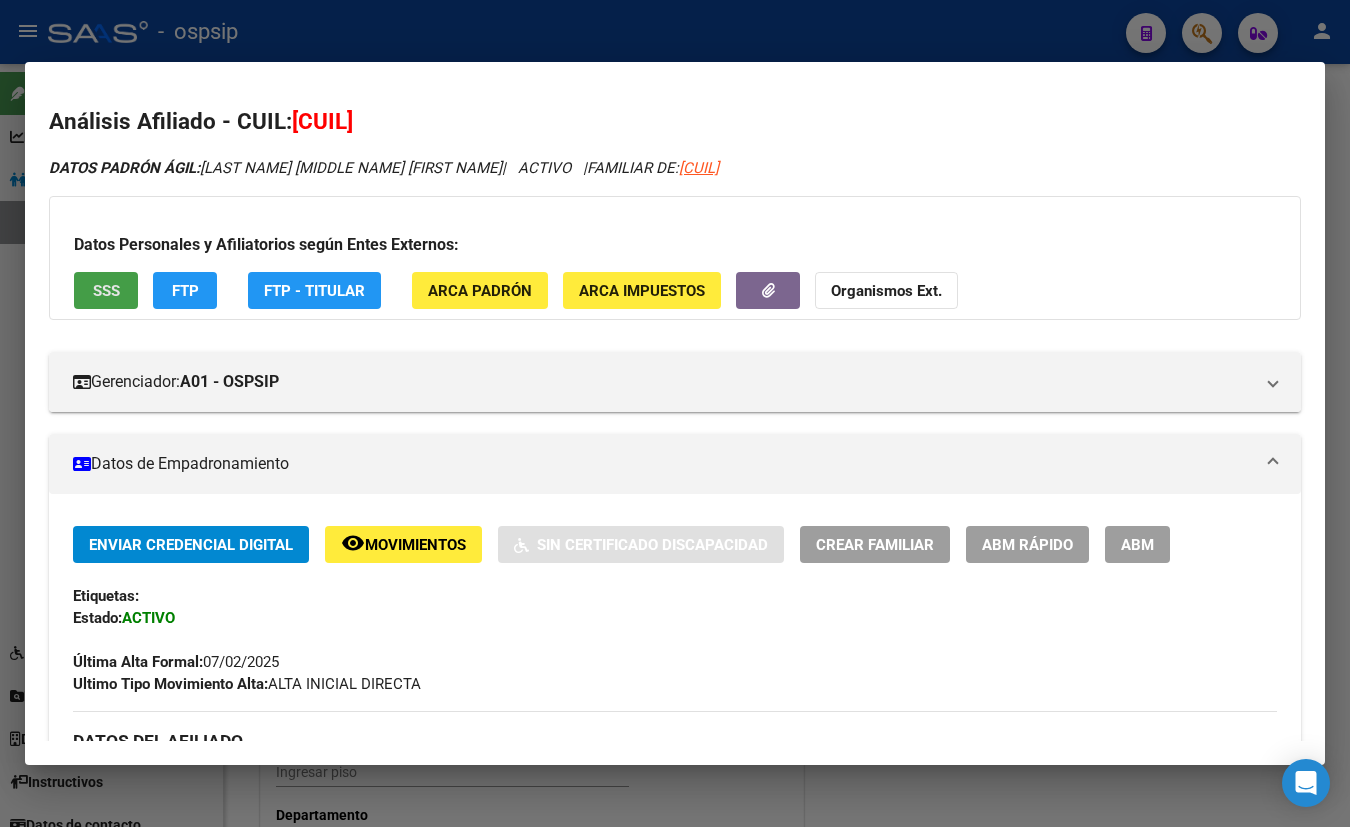 click on "SSS" at bounding box center [106, 290] 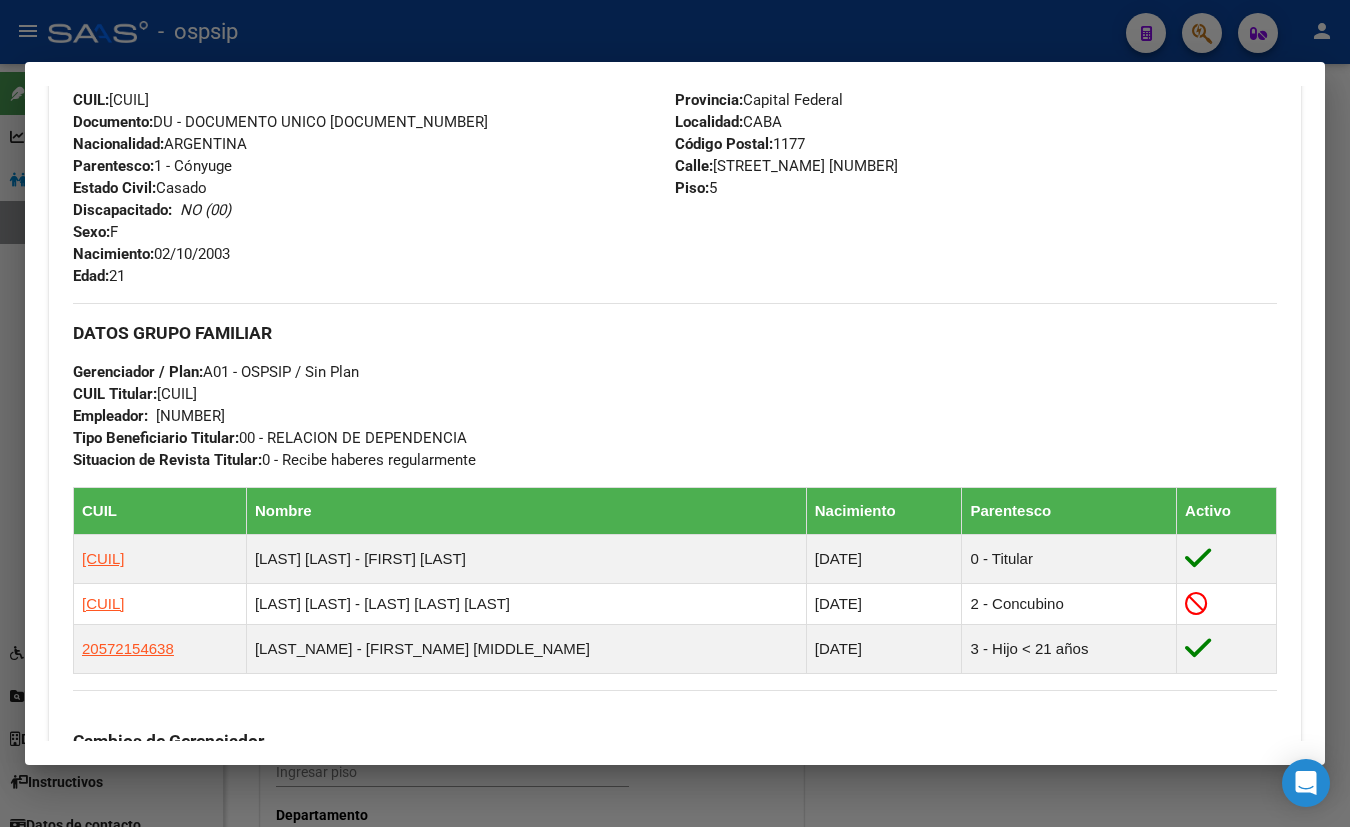 scroll, scrollTop: 454, scrollLeft: 0, axis: vertical 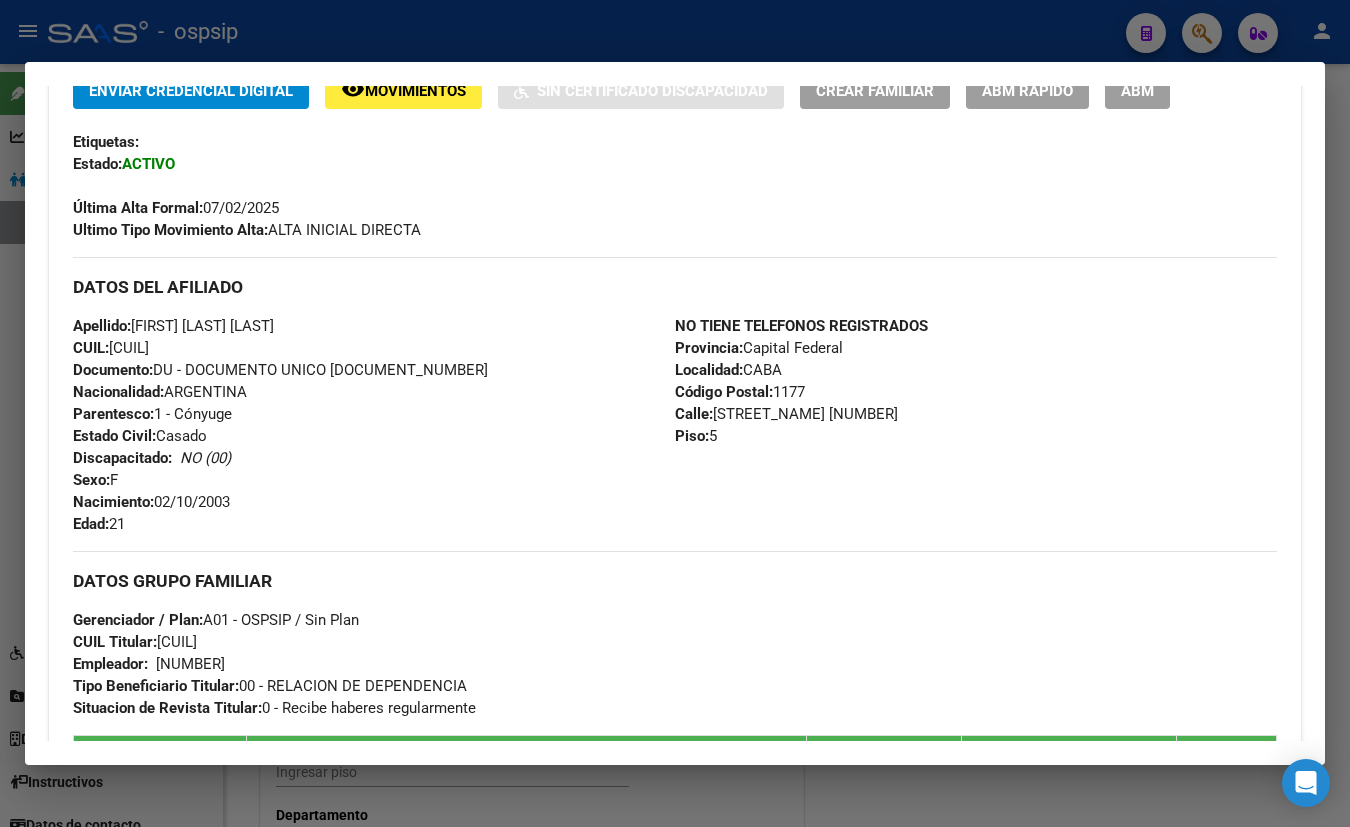 click on "Apellido: [LAST] [LAST] [LAST] CUIL: [NUMBER] Documento: DU - DOCUMENTO UNICO [NUMBER] Nacionalidad: [NATIONALITY] Parentesco: 1 - Cónyuge Estado Civil: Casado Discapacitado: NO (00) Sexo: F Nacimiento: [DATE] Edad: 21" at bounding box center (374, 425) 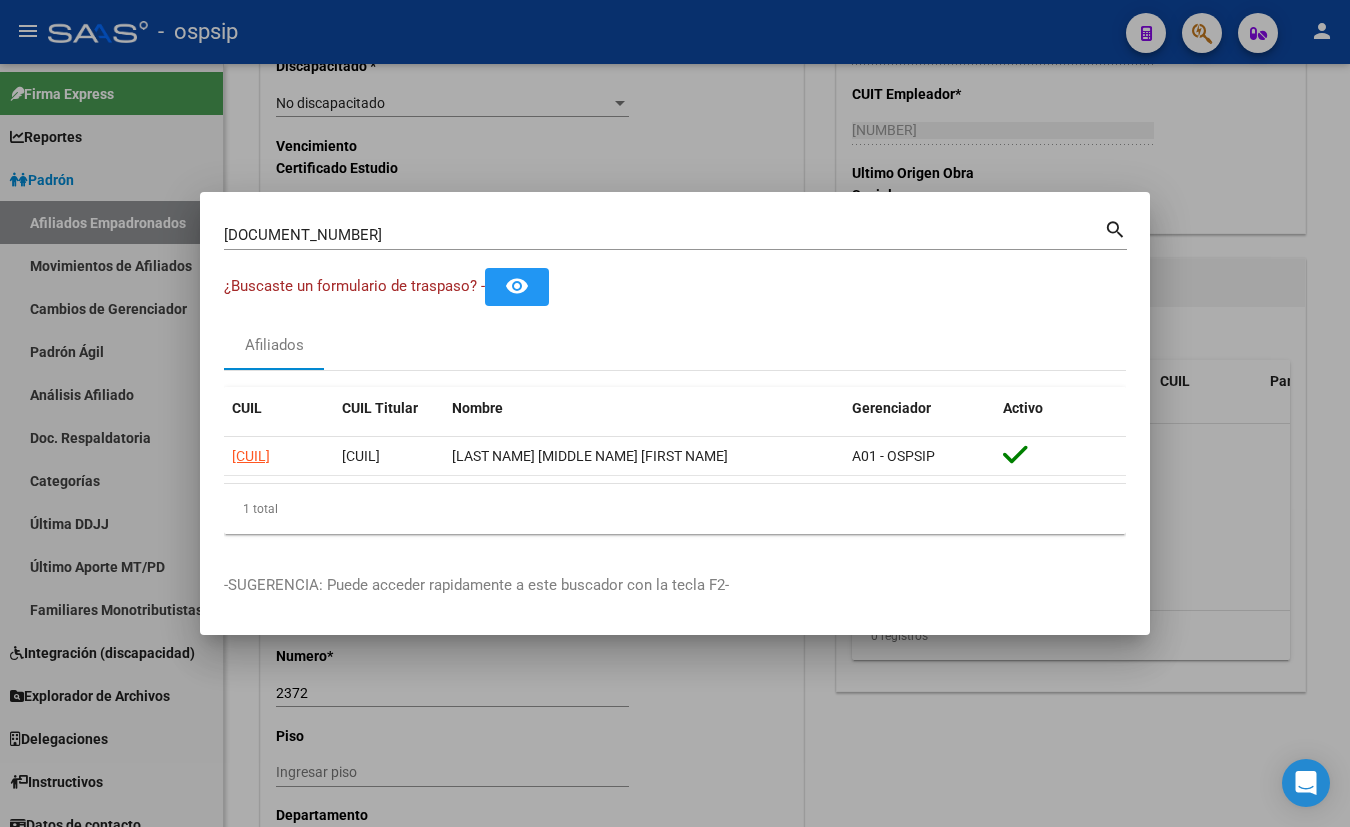 type 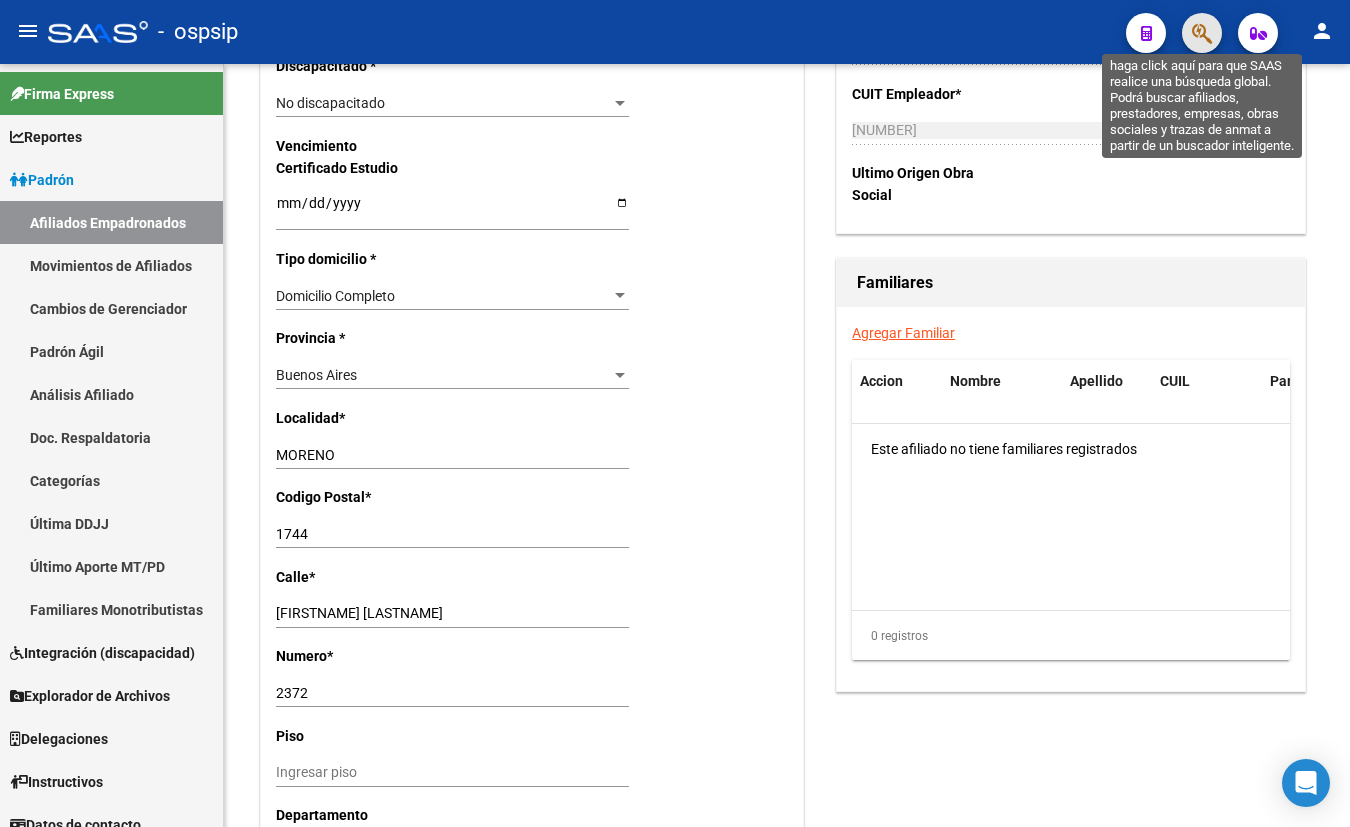 click 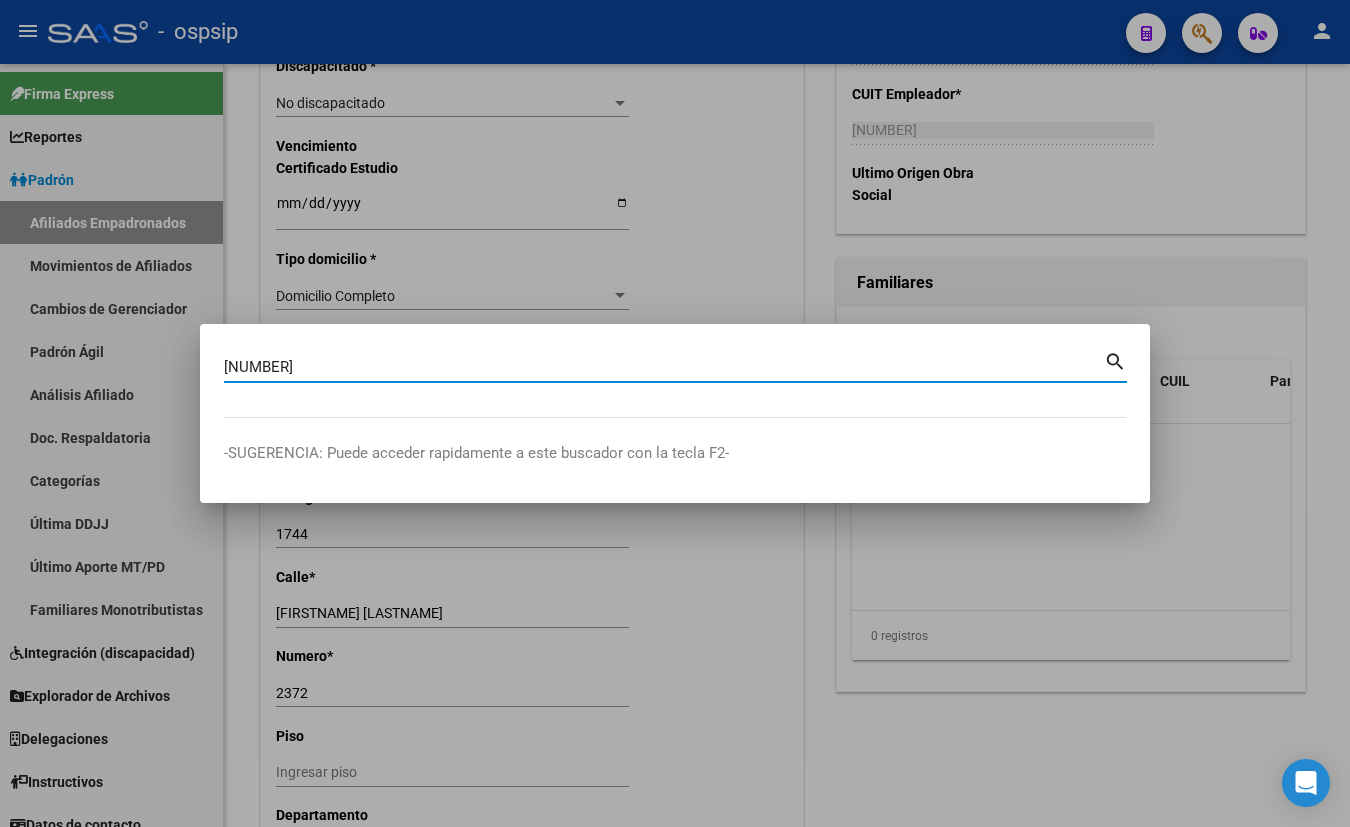 type on "[NUMBER]" 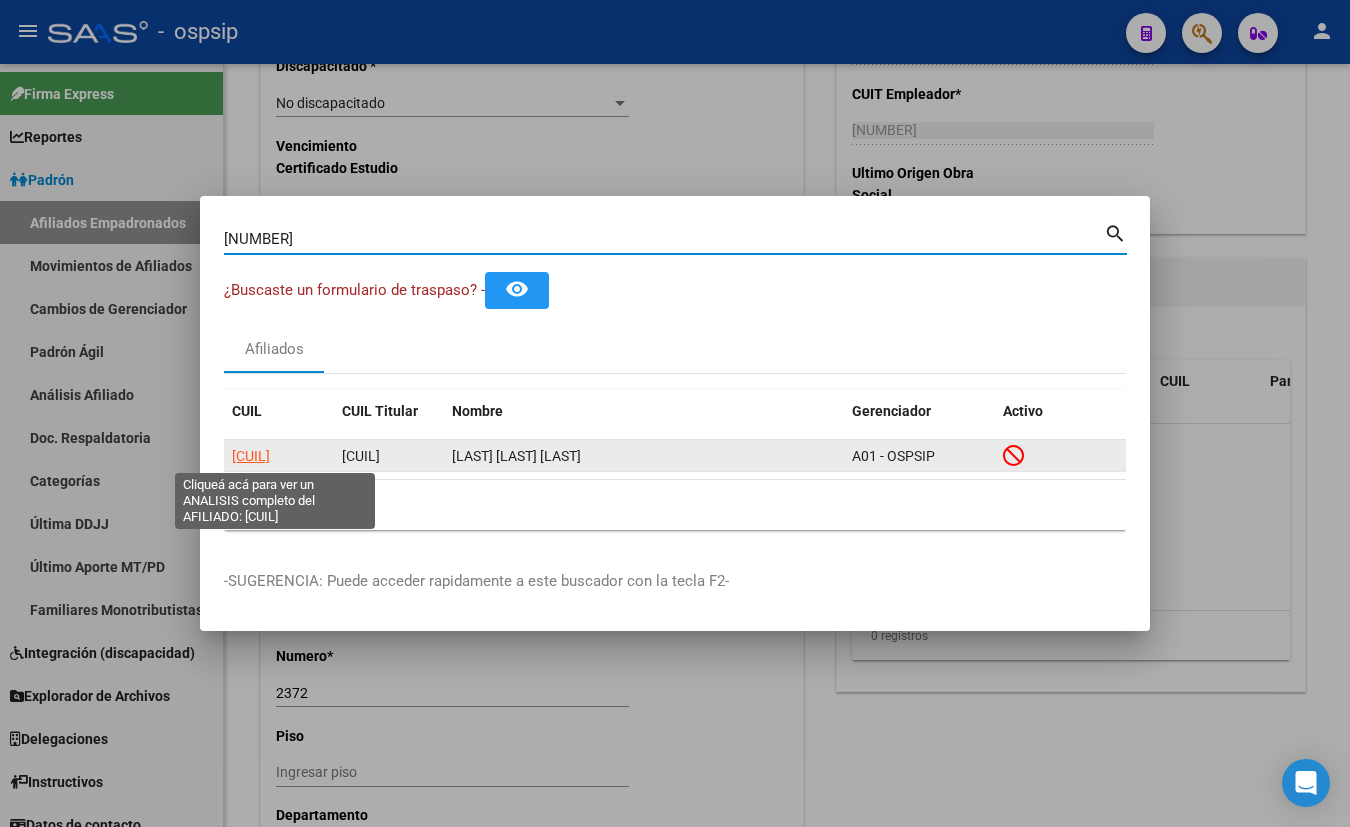 click on "[CUIL]" 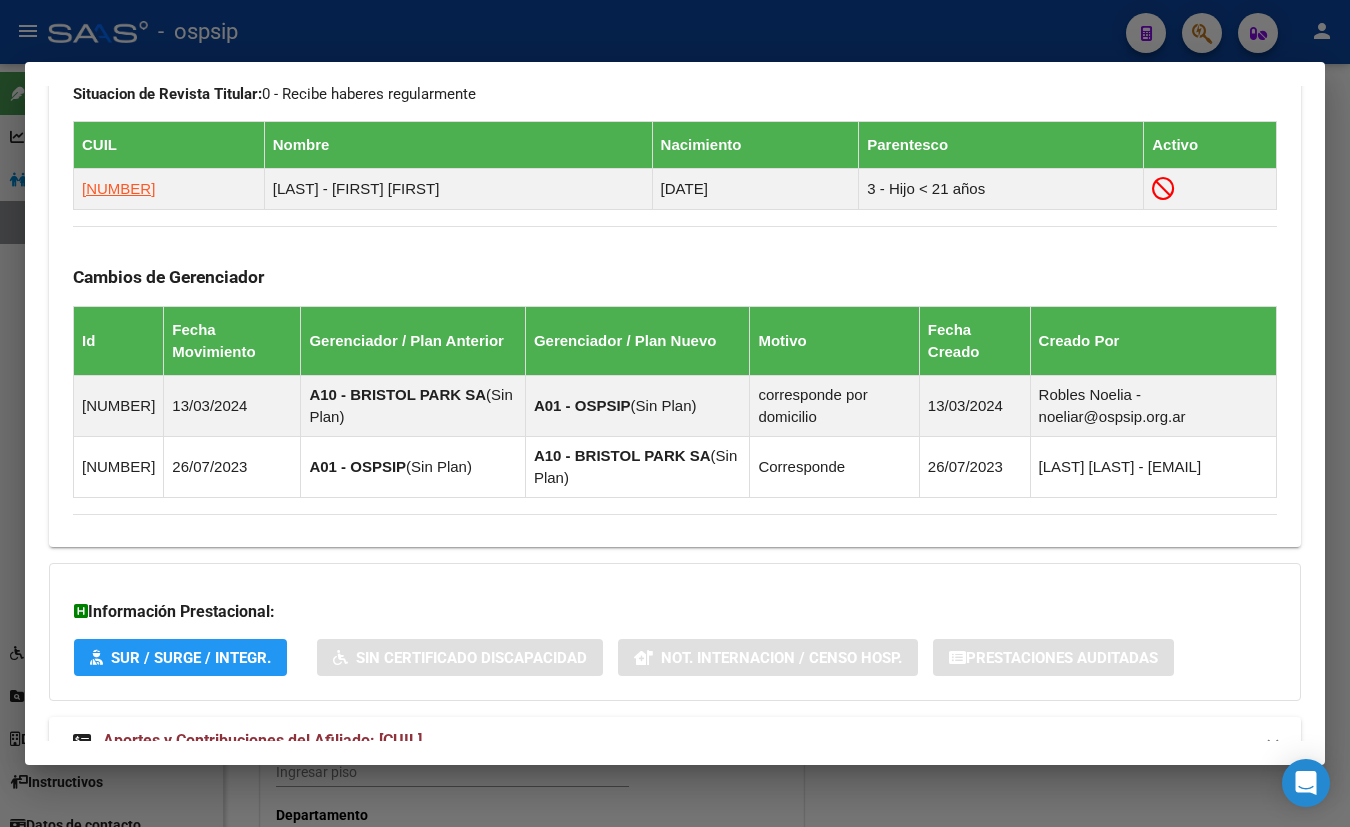 scroll, scrollTop: 1156, scrollLeft: 0, axis: vertical 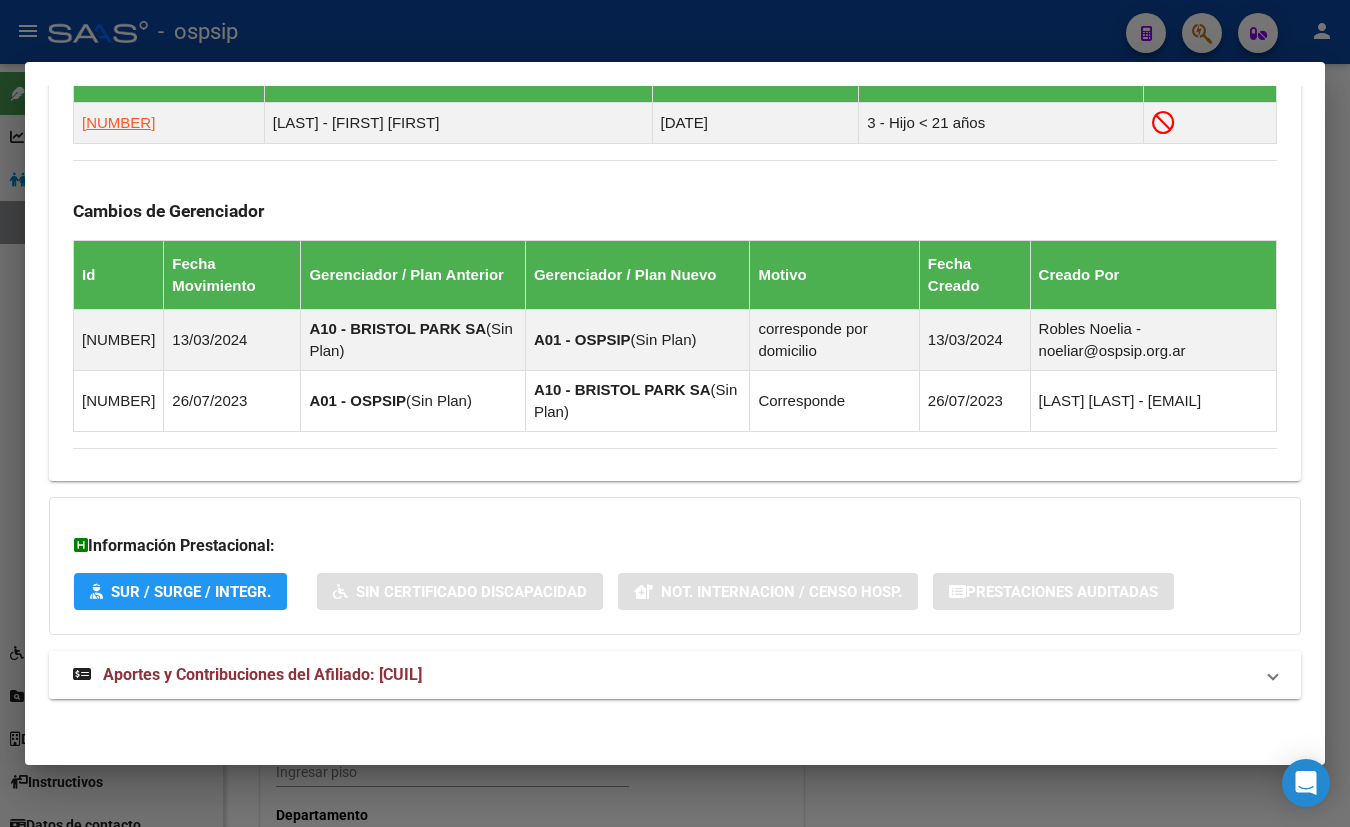 drag, startPoint x: 423, startPoint y: 670, endPoint x: 456, endPoint y: 649, distance: 39.115215 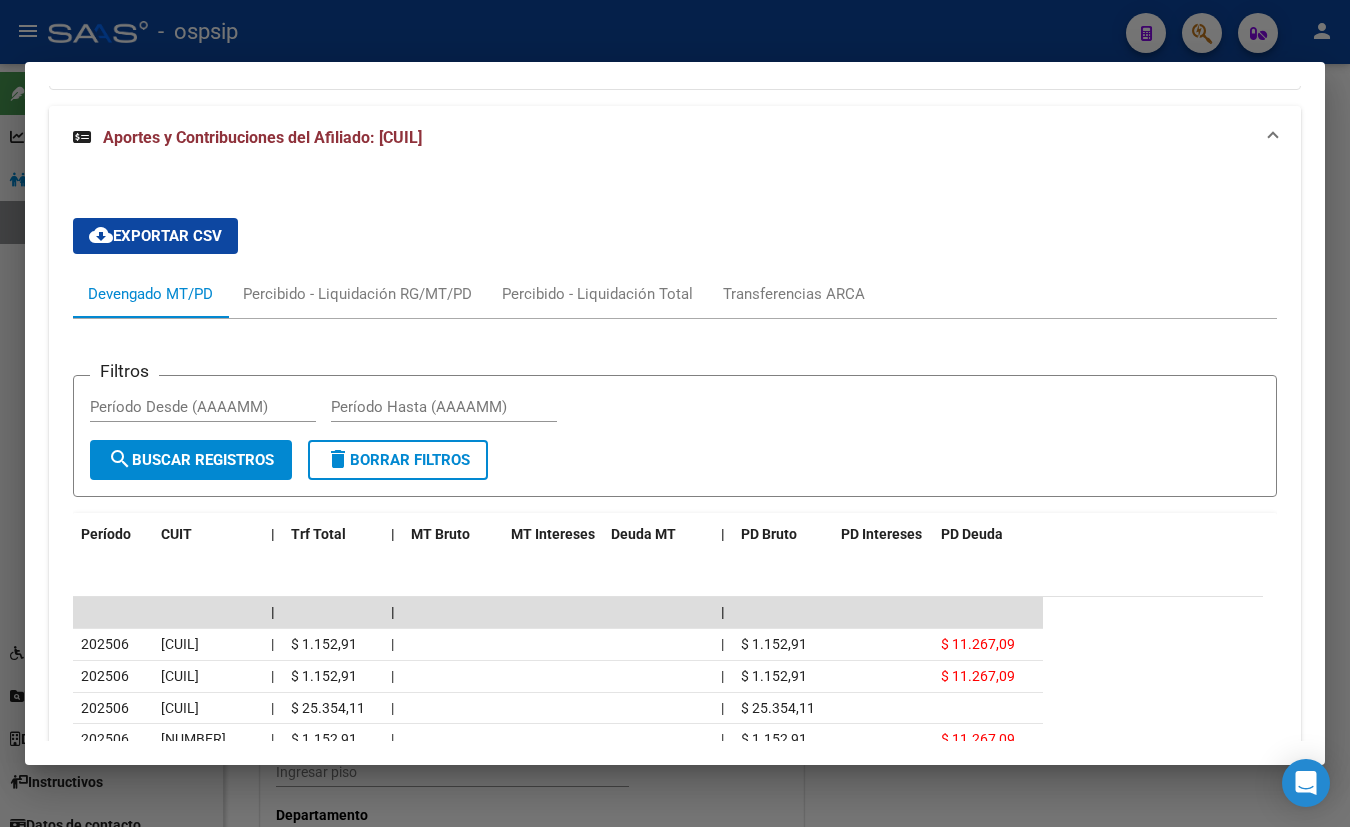 scroll, scrollTop: 2051, scrollLeft: 0, axis: vertical 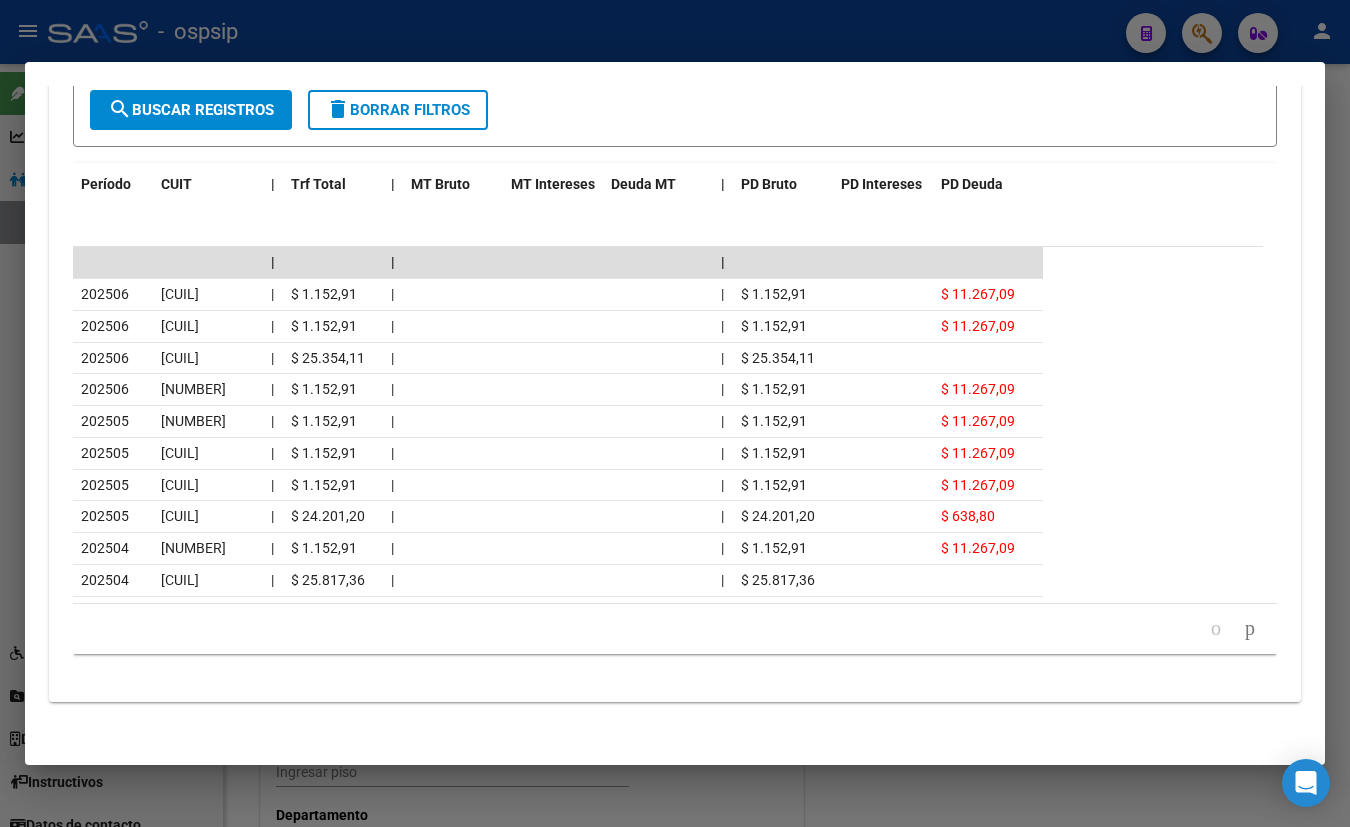 click on "Período CUIT | Trf Total | MT Bruto MT Intereses Deuda MT | PD Bruto PD Intereses PD Deuda" 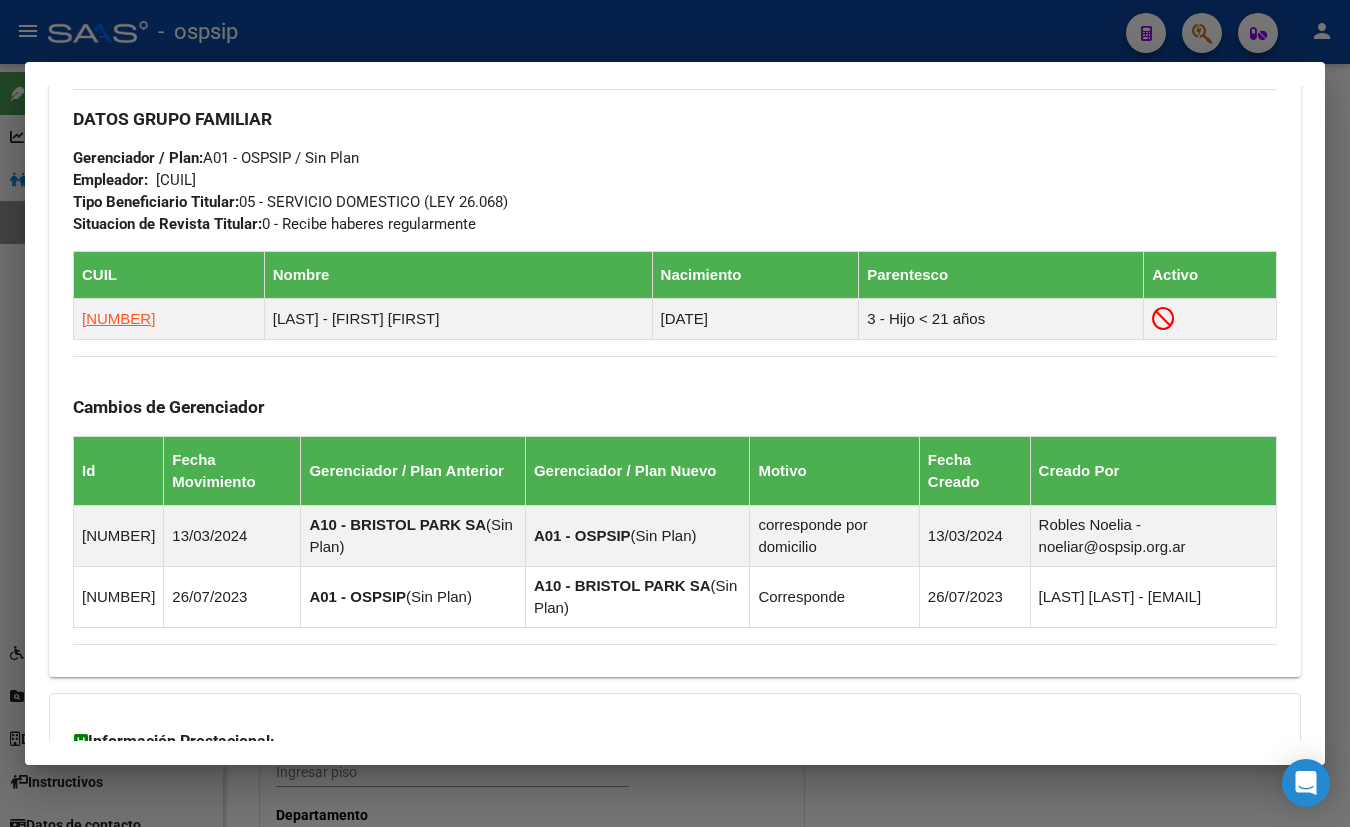 scroll, scrollTop: 688, scrollLeft: 0, axis: vertical 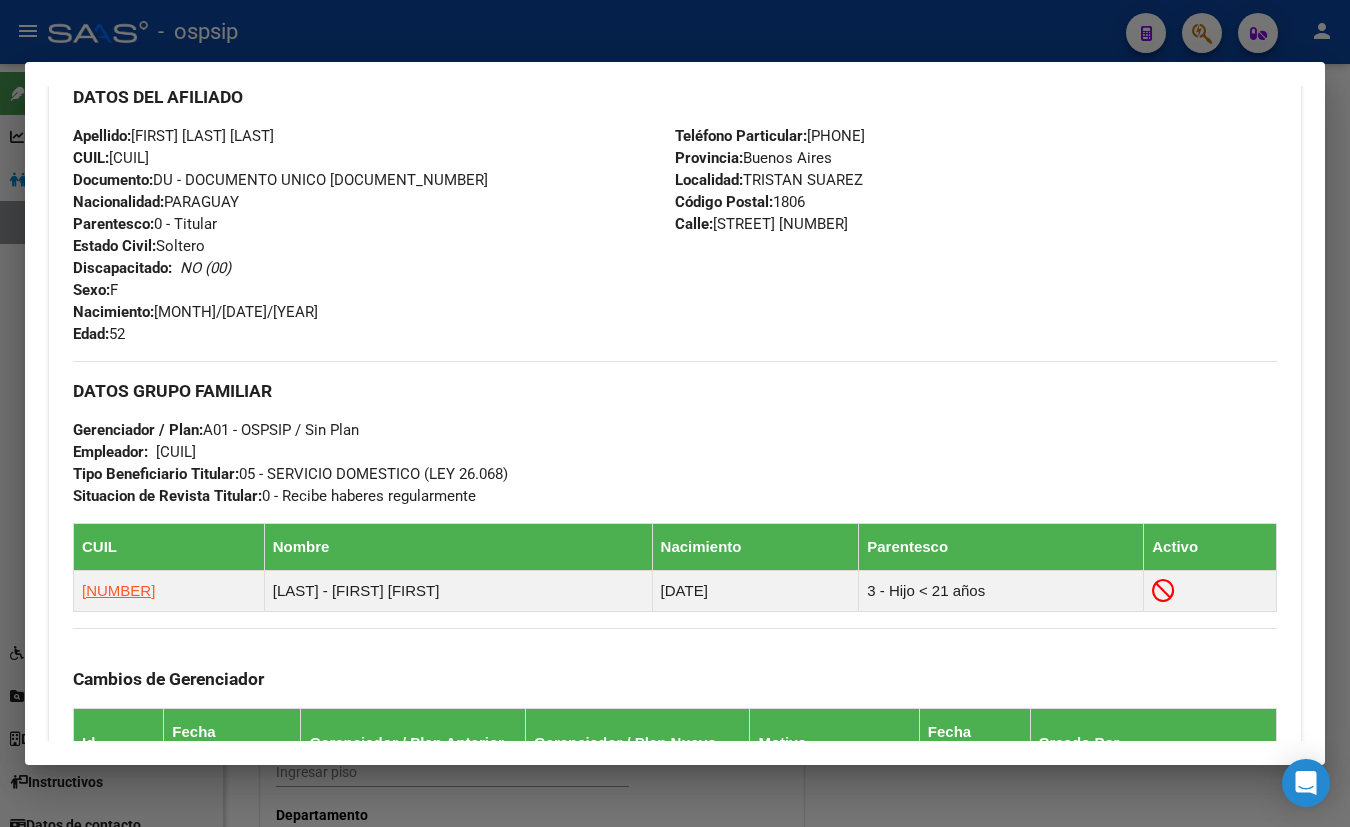 drag, startPoint x: 346, startPoint y: 20, endPoint x: 493, endPoint y: 2, distance: 148.09795 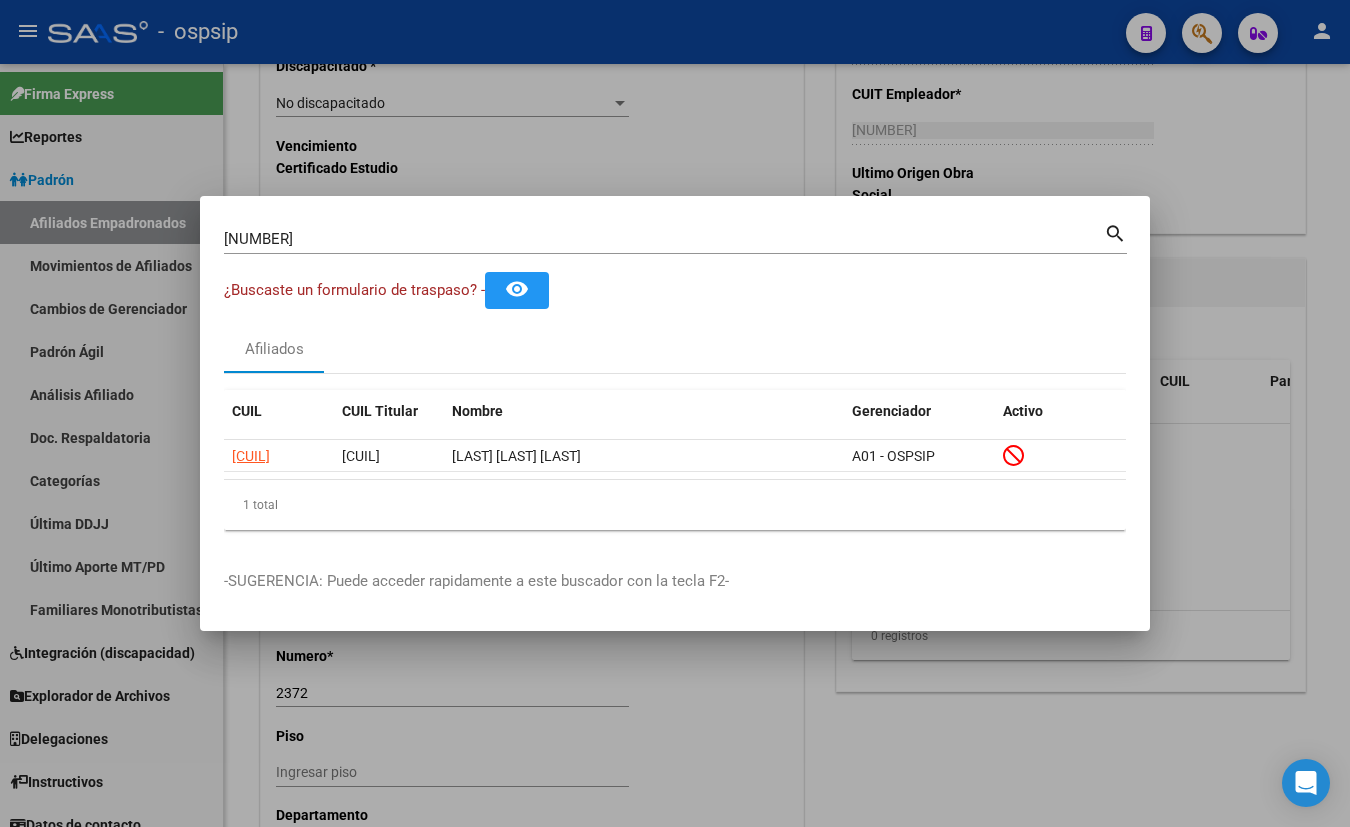 type 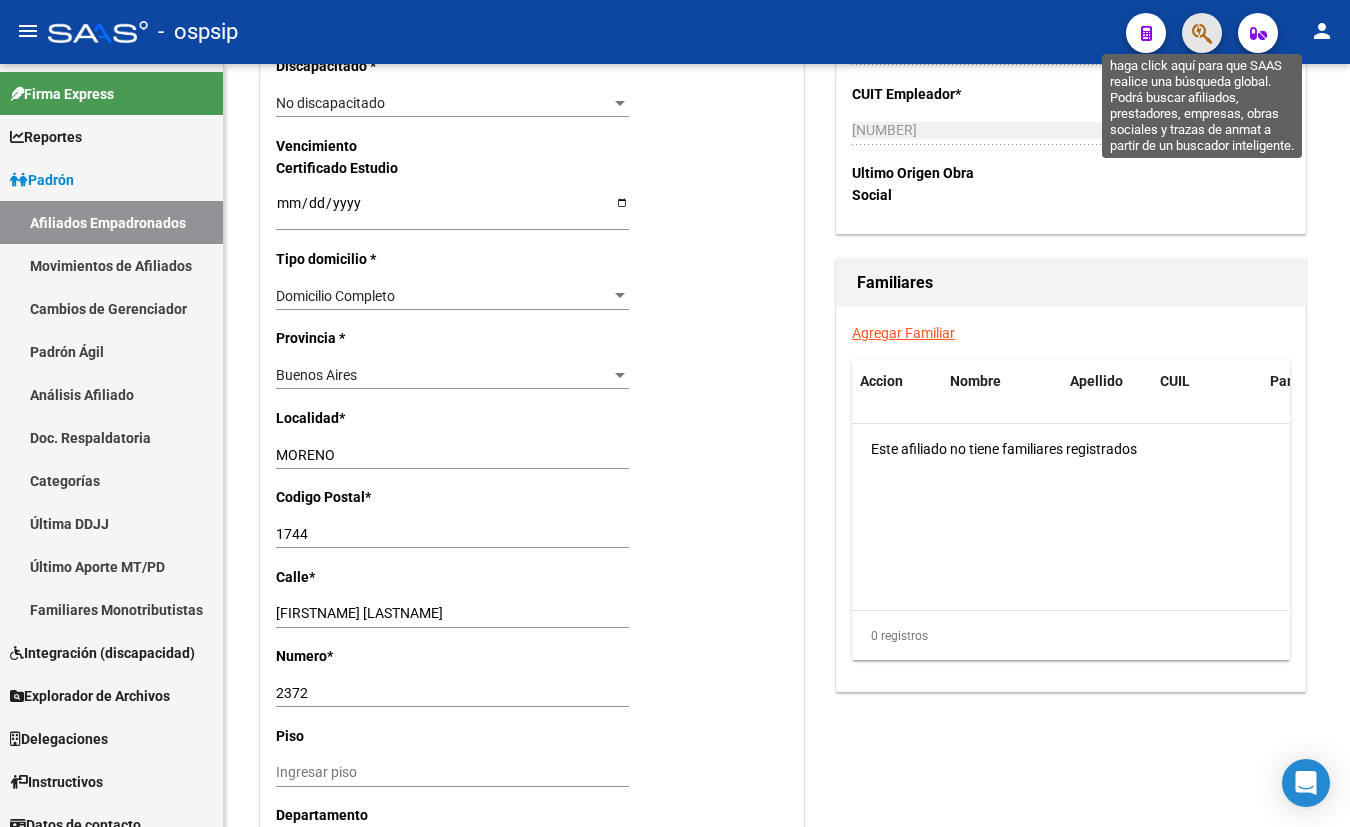 click 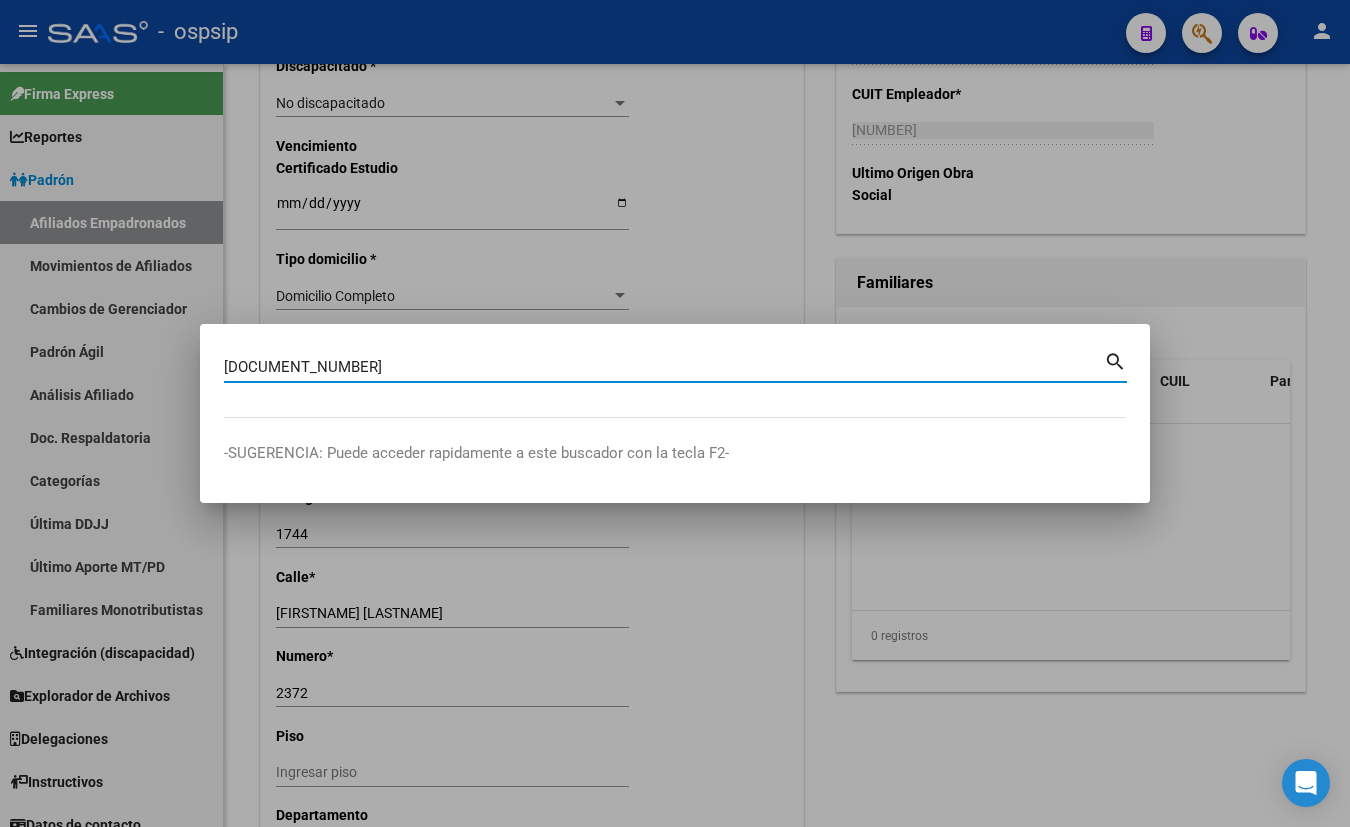 type on "[DOCUMENT_NUMBER]" 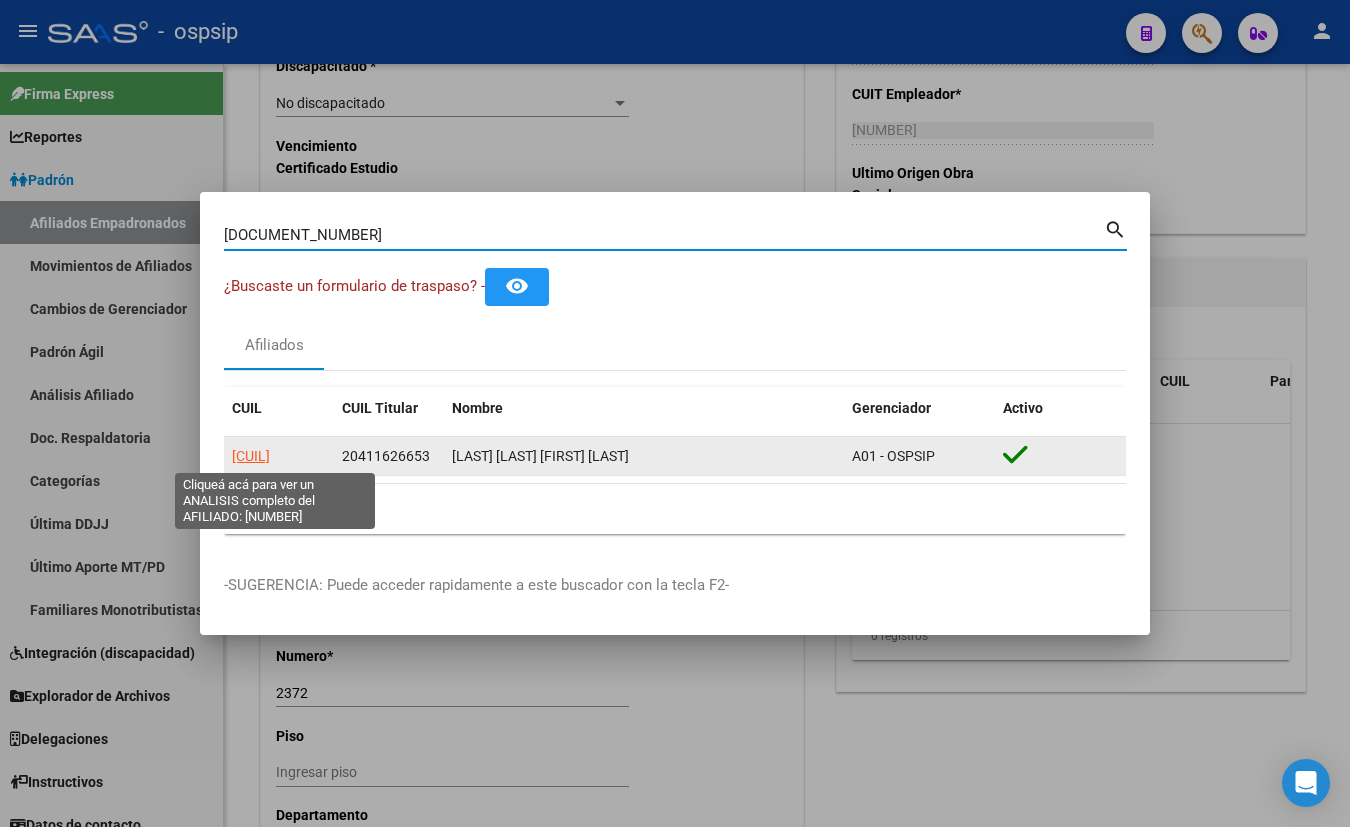 click on "[CUIL]" 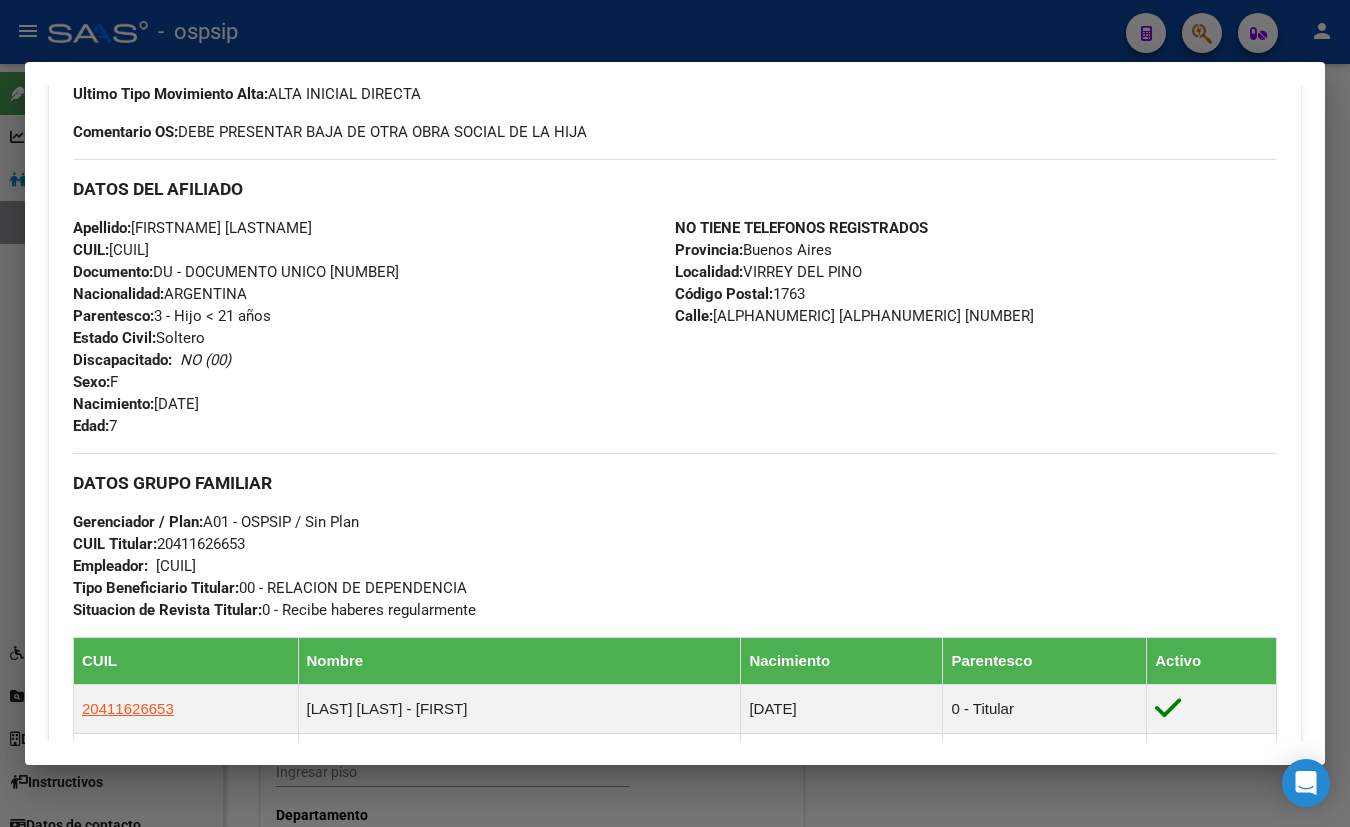 scroll, scrollTop: 454, scrollLeft: 0, axis: vertical 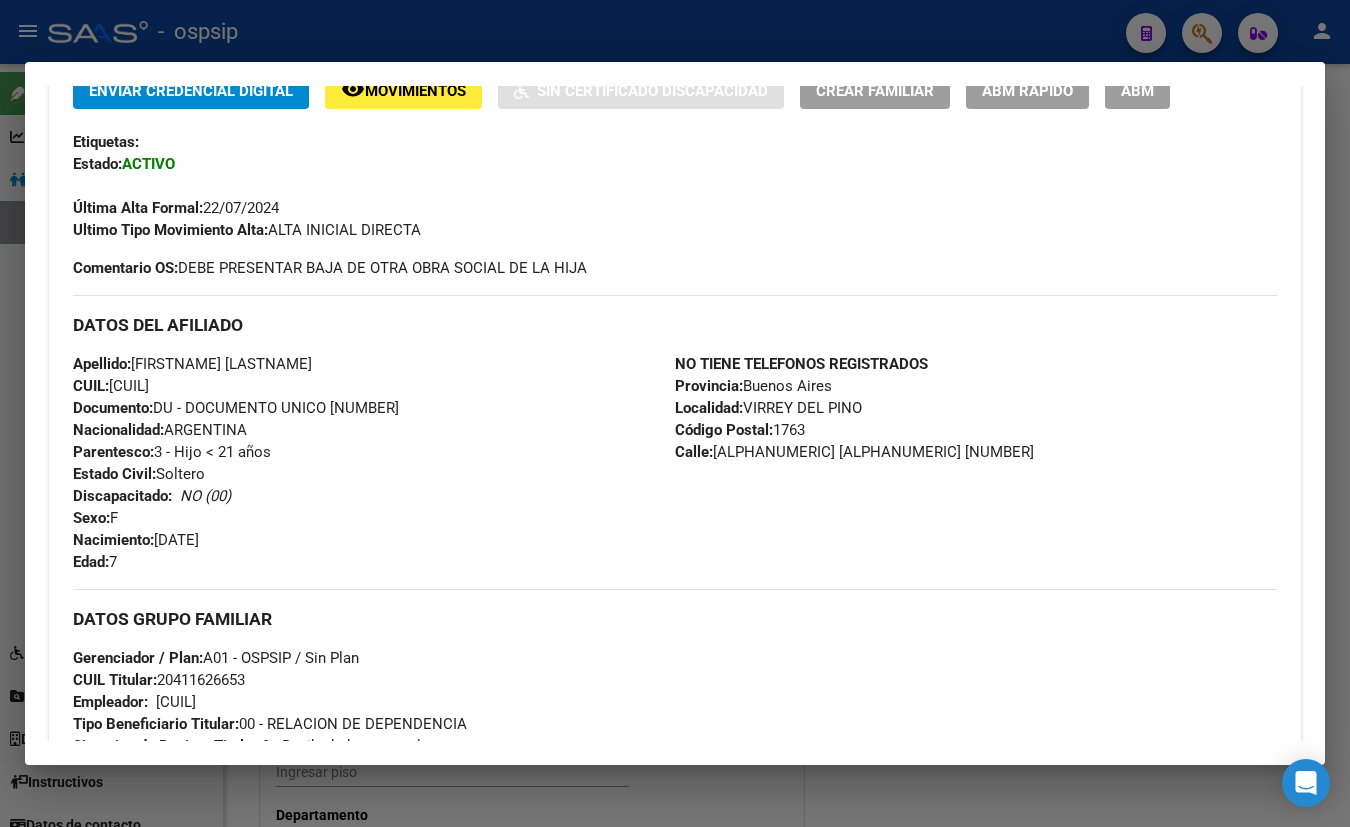 click on "Apellido:  [FIRST_NAME] [MIDDLE_NAME] [LAST_NAME] CUIL:  [CUIL] Documento:  DU - DOCUMENTO UNICO [DOCUMENT_NUMBER]  Nacionalidad:  ARGENTINA Parentesco:  3 - Hijo < 21 años Estado Civil:  Soltero Discapacitado:    NO (00) Sexo:  F Nacimiento:  [DATE] Edad:  [AGE]  NO TIENE TELEFONOS REGISTRADOS Provincia:  [STATE] Localidad:  MAR DEL PLATA S Código Postal:  [POSTAL_CODE] Calle:  JOSE MARTI [NUMBER] Empleador:" at bounding box center (374, 463) 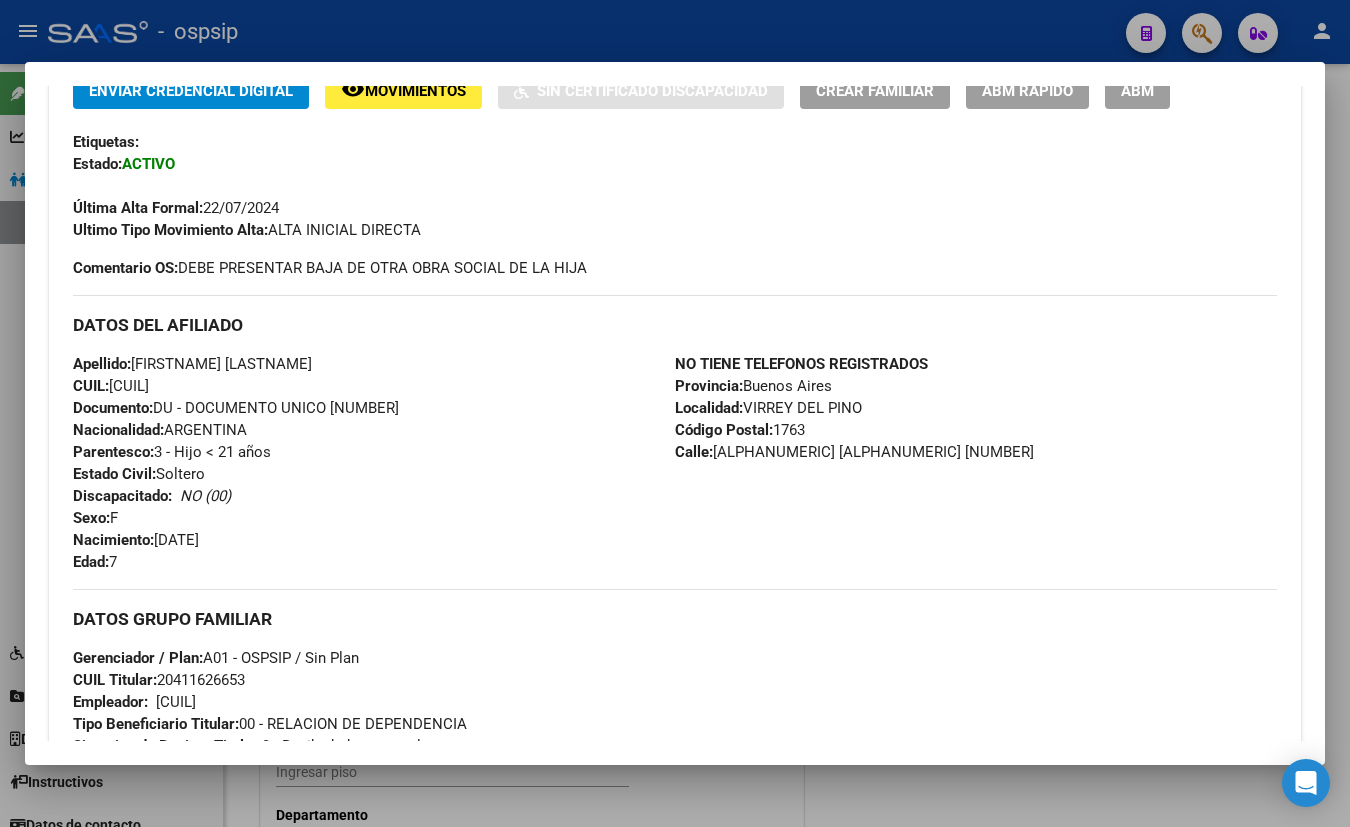 type 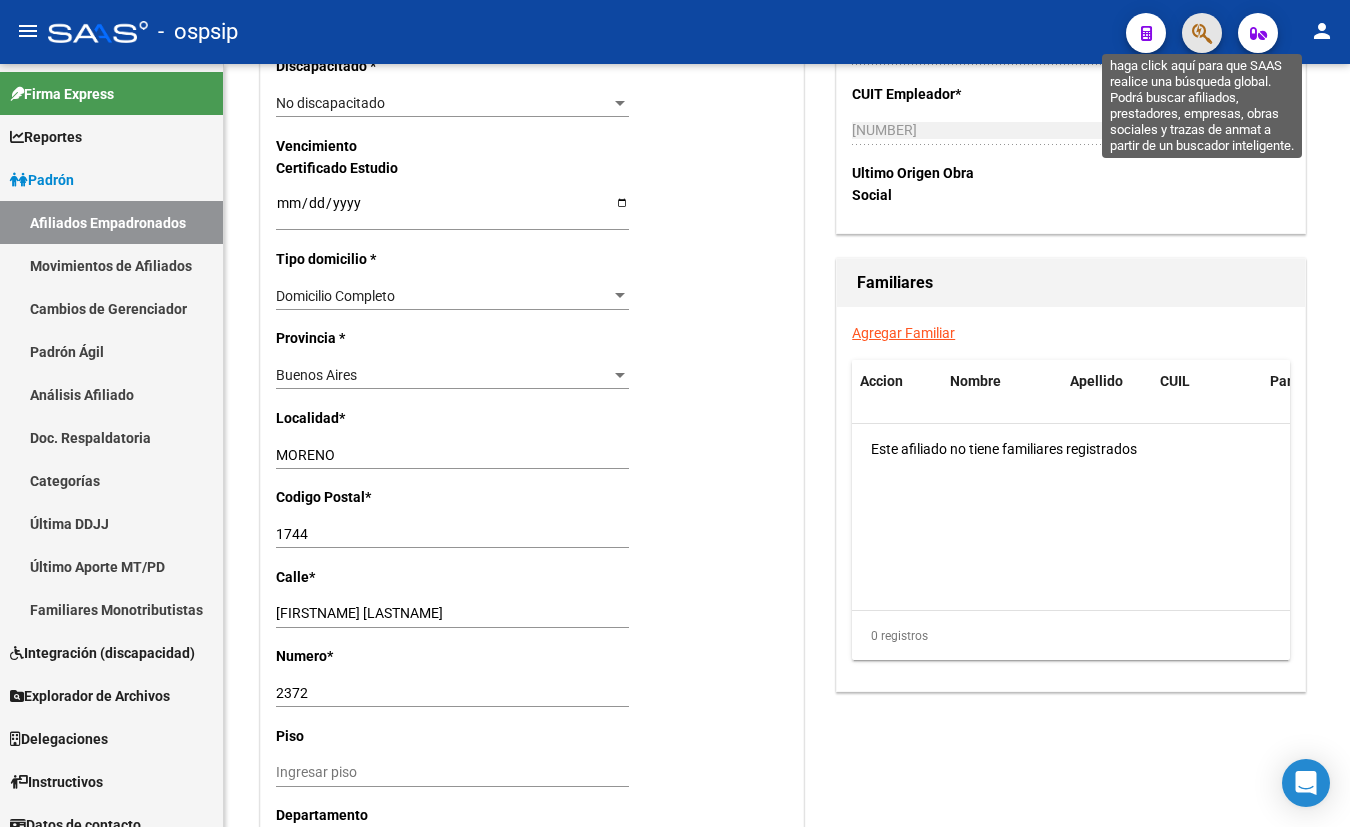 click 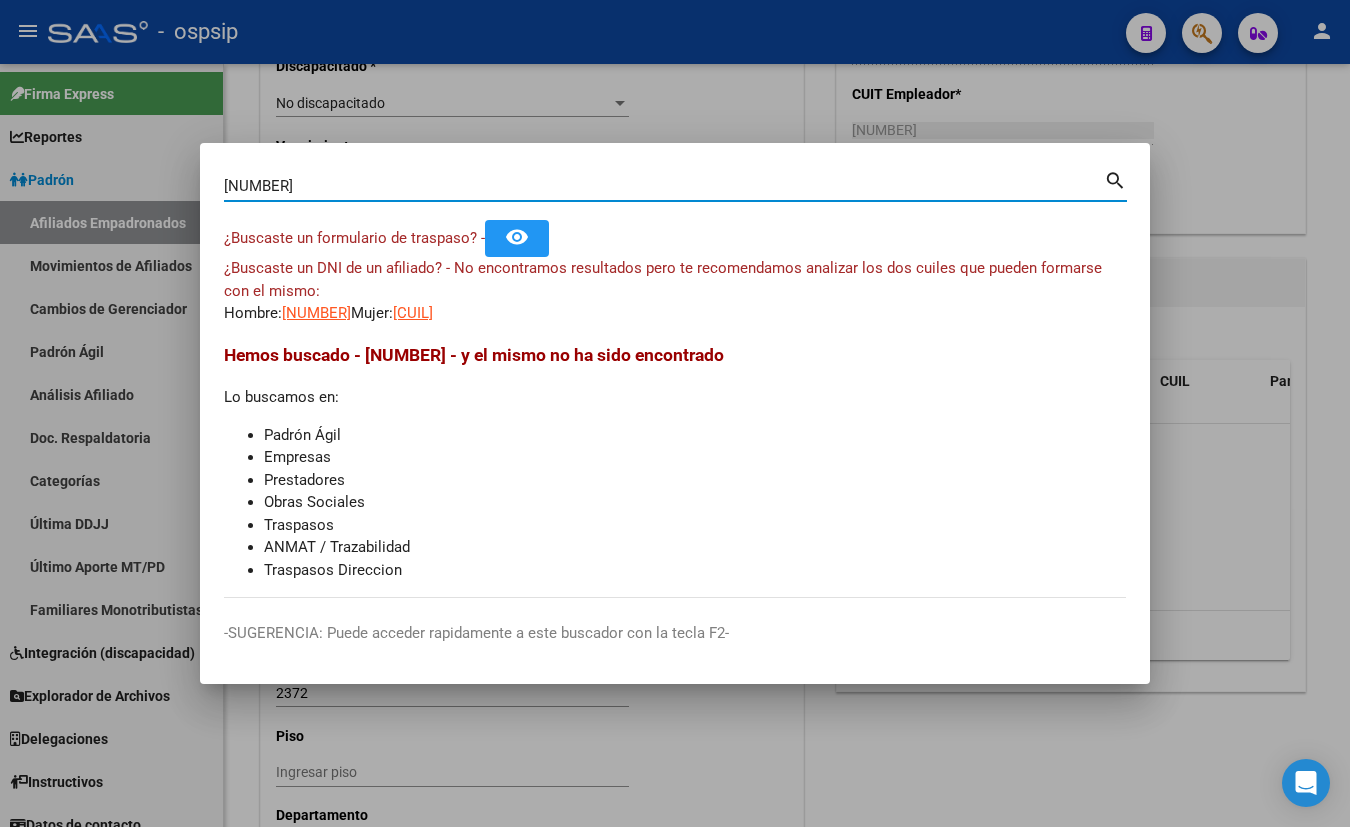 drag, startPoint x: 313, startPoint y: 185, endPoint x: 70, endPoint y: 193, distance: 243.13165 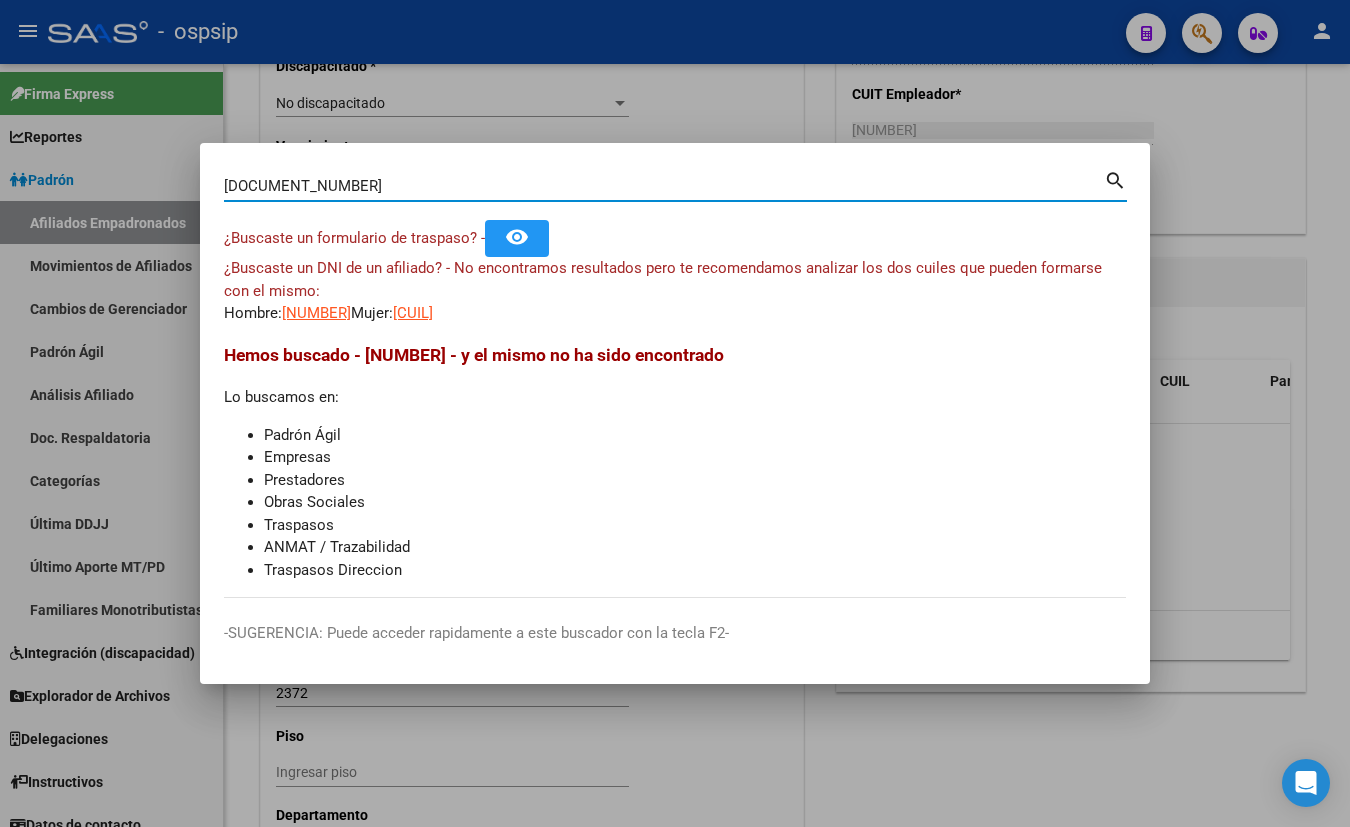 type on "[DOCUMENT_NUMBER]" 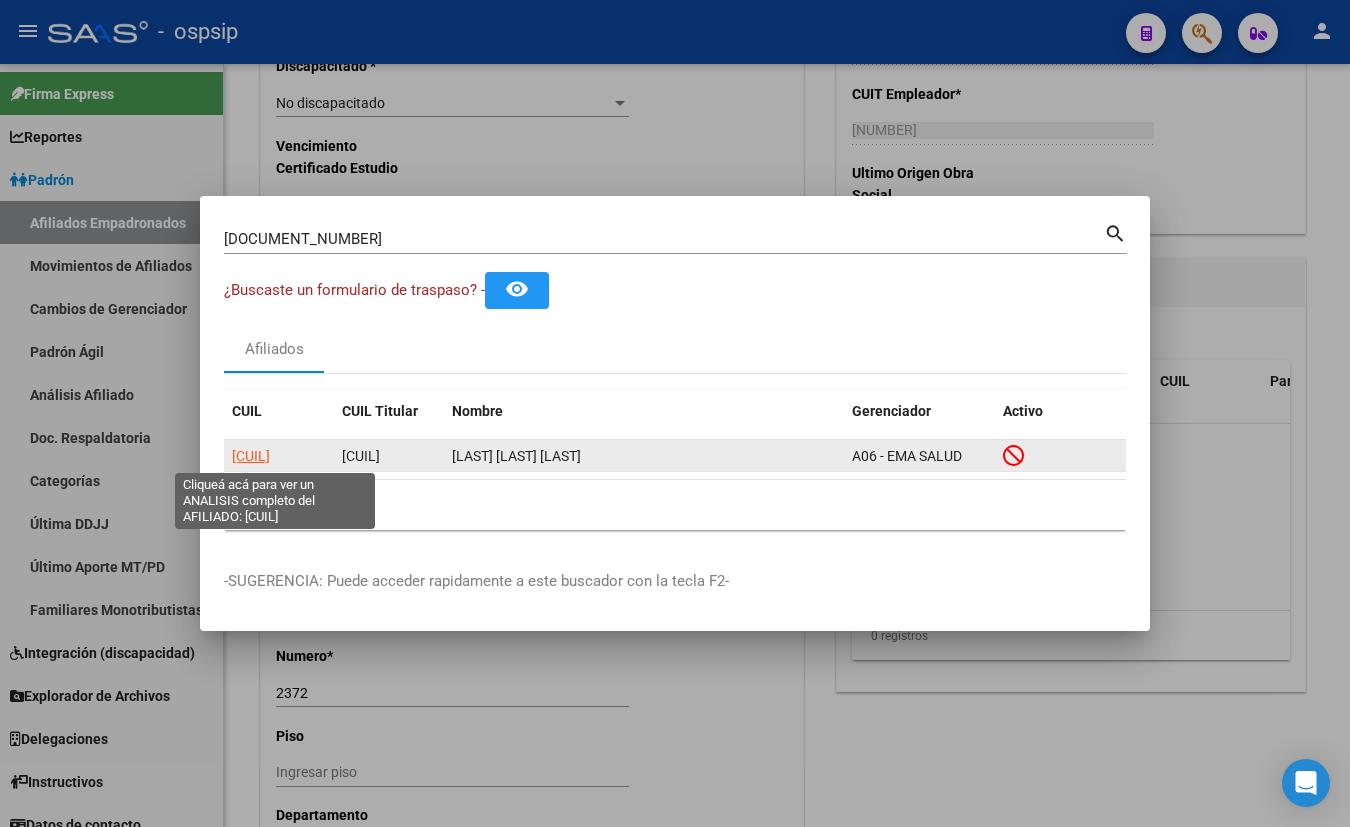 click on "[CUIL]" 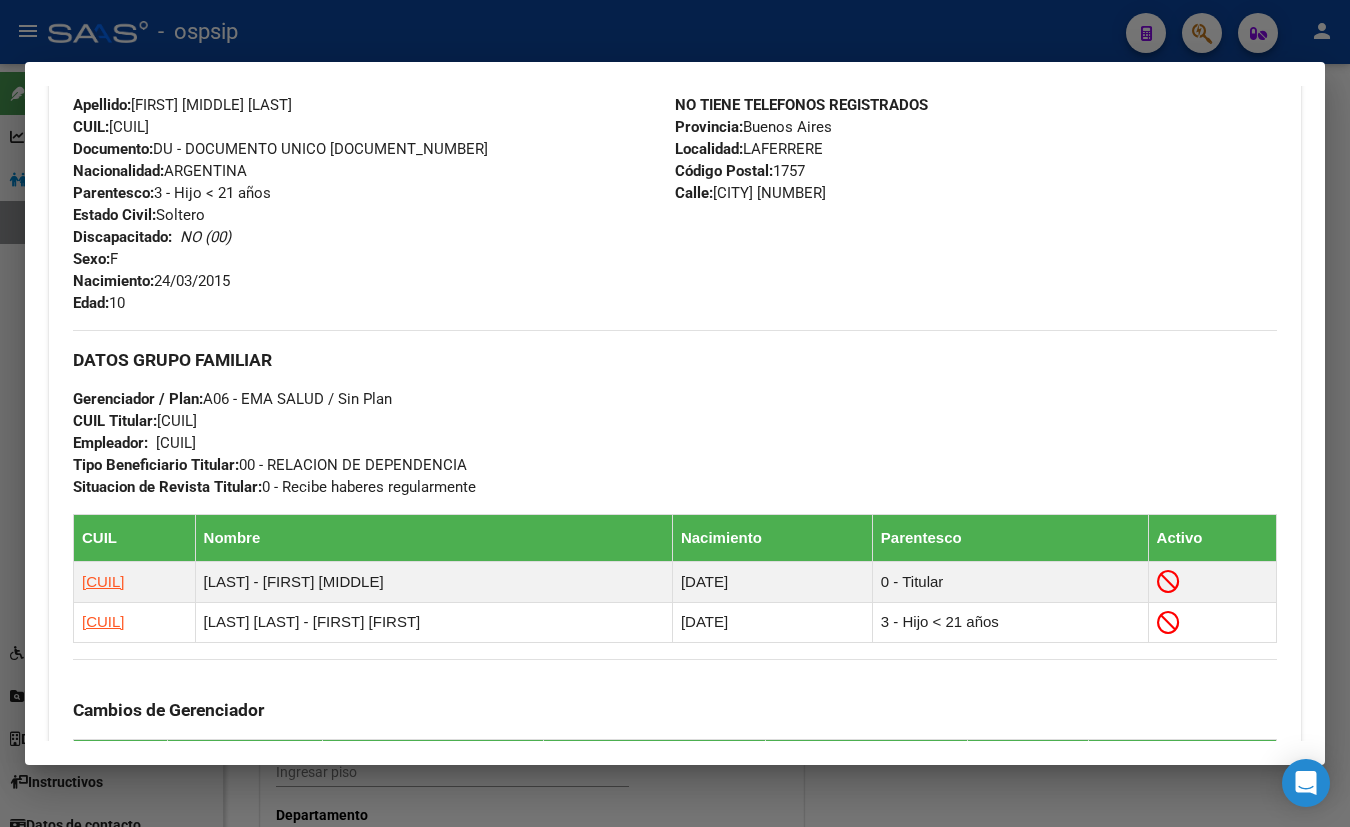 scroll, scrollTop: 727, scrollLeft: 0, axis: vertical 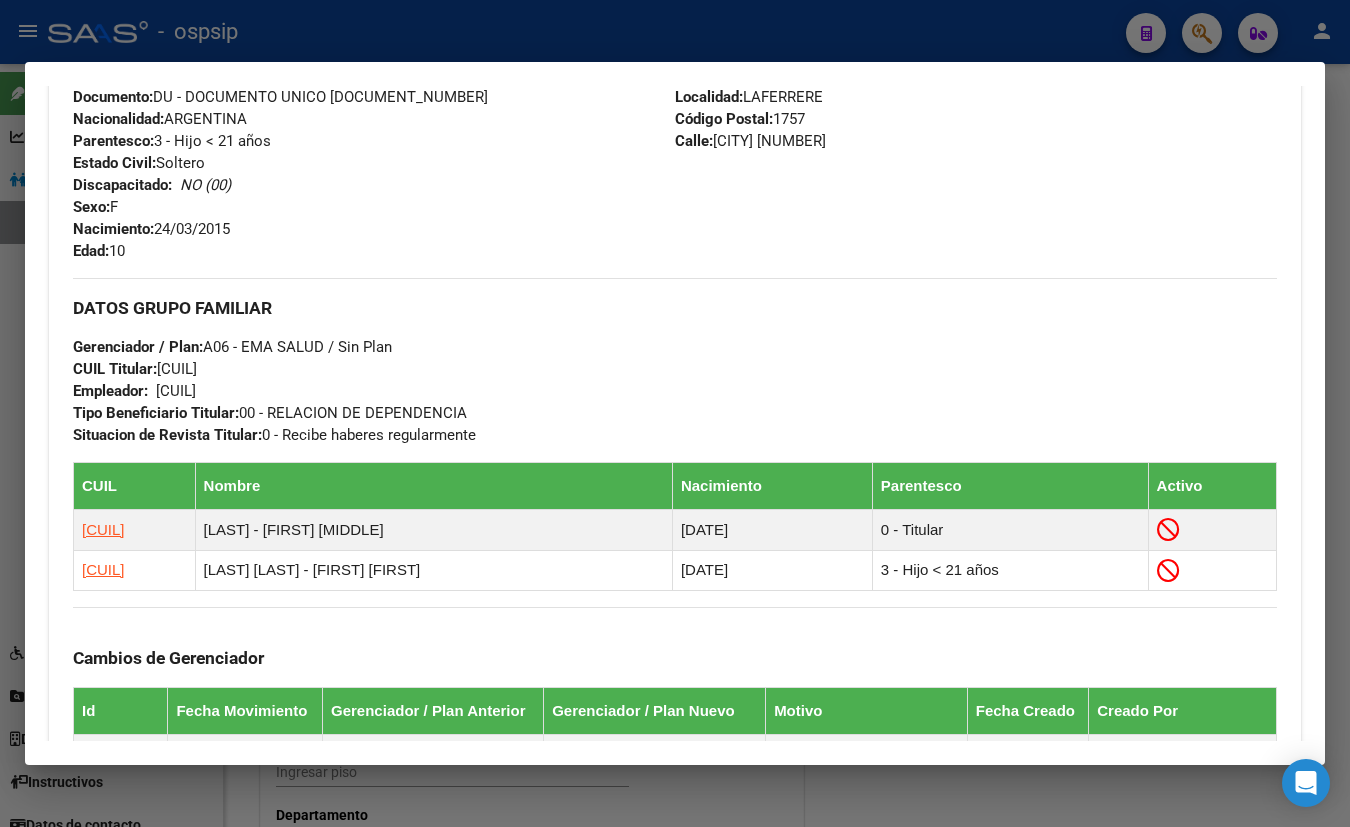 click on "DATOS GRUPO FAMILIAR" at bounding box center [675, 308] 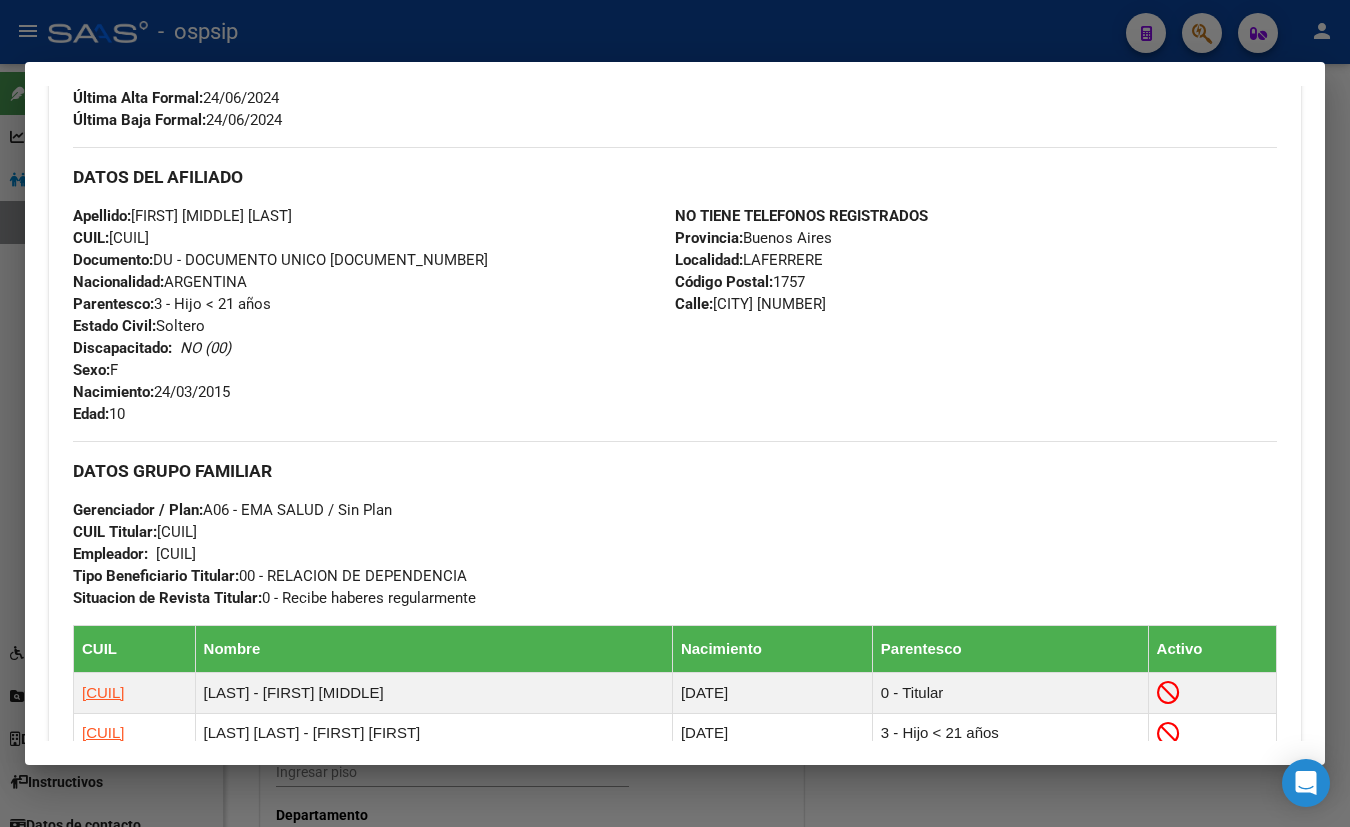 scroll, scrollTop: 545, scrollLeft: 0, axis: vertical 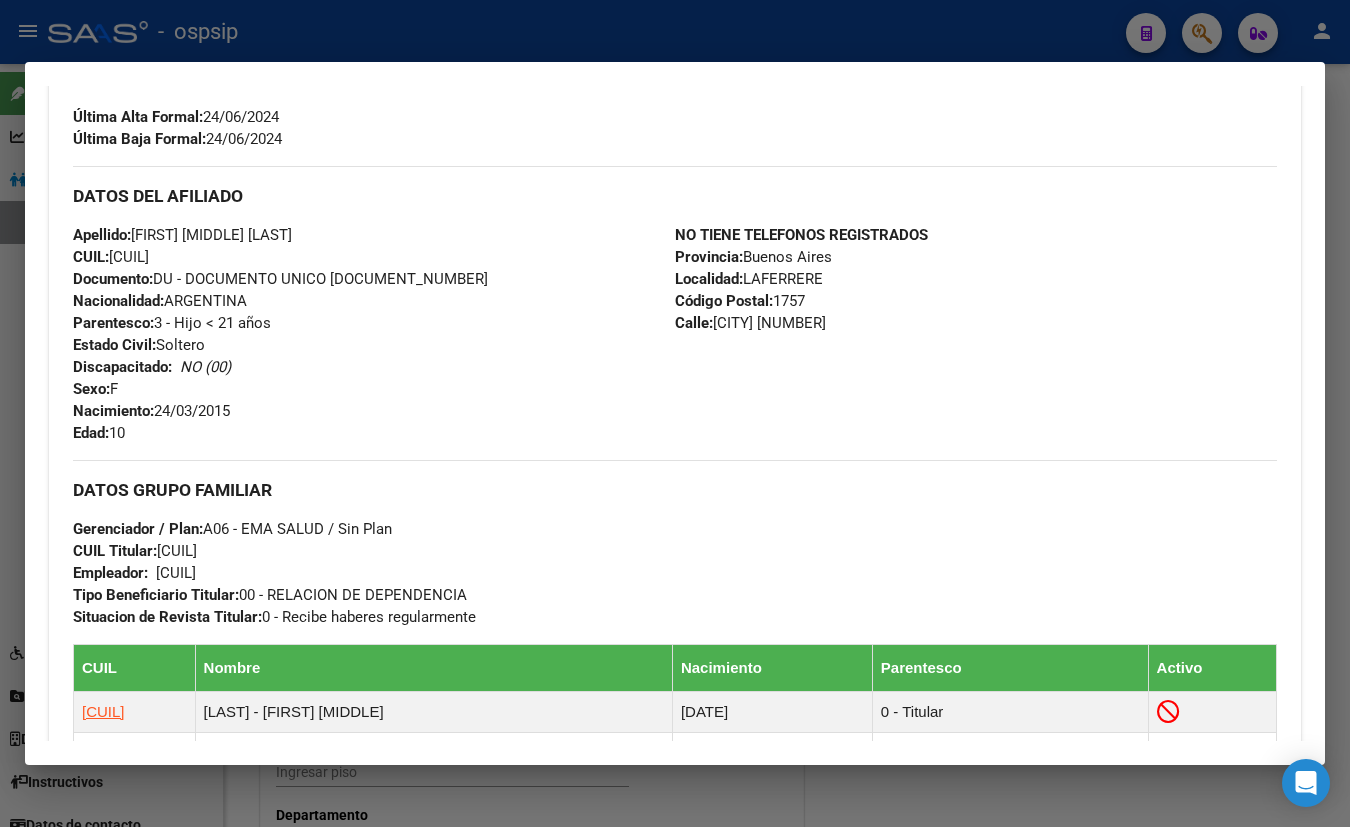 drag, startPoint x: 374, startPoint y: 410, endPoint x: 388, endPoint y: 408, distance: 14.142136 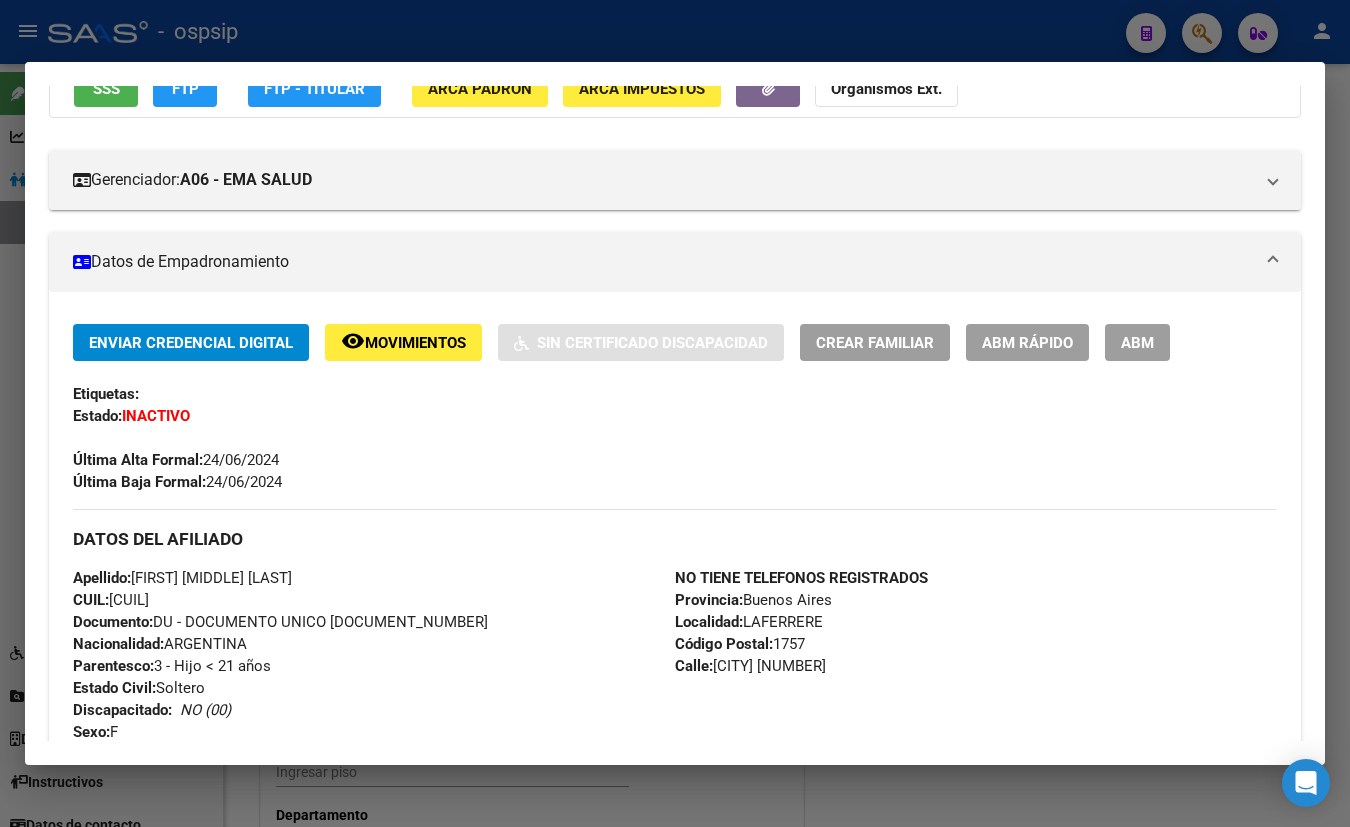 scroll, scrollTop: 181, scrollLeft: 0, axis: vertical 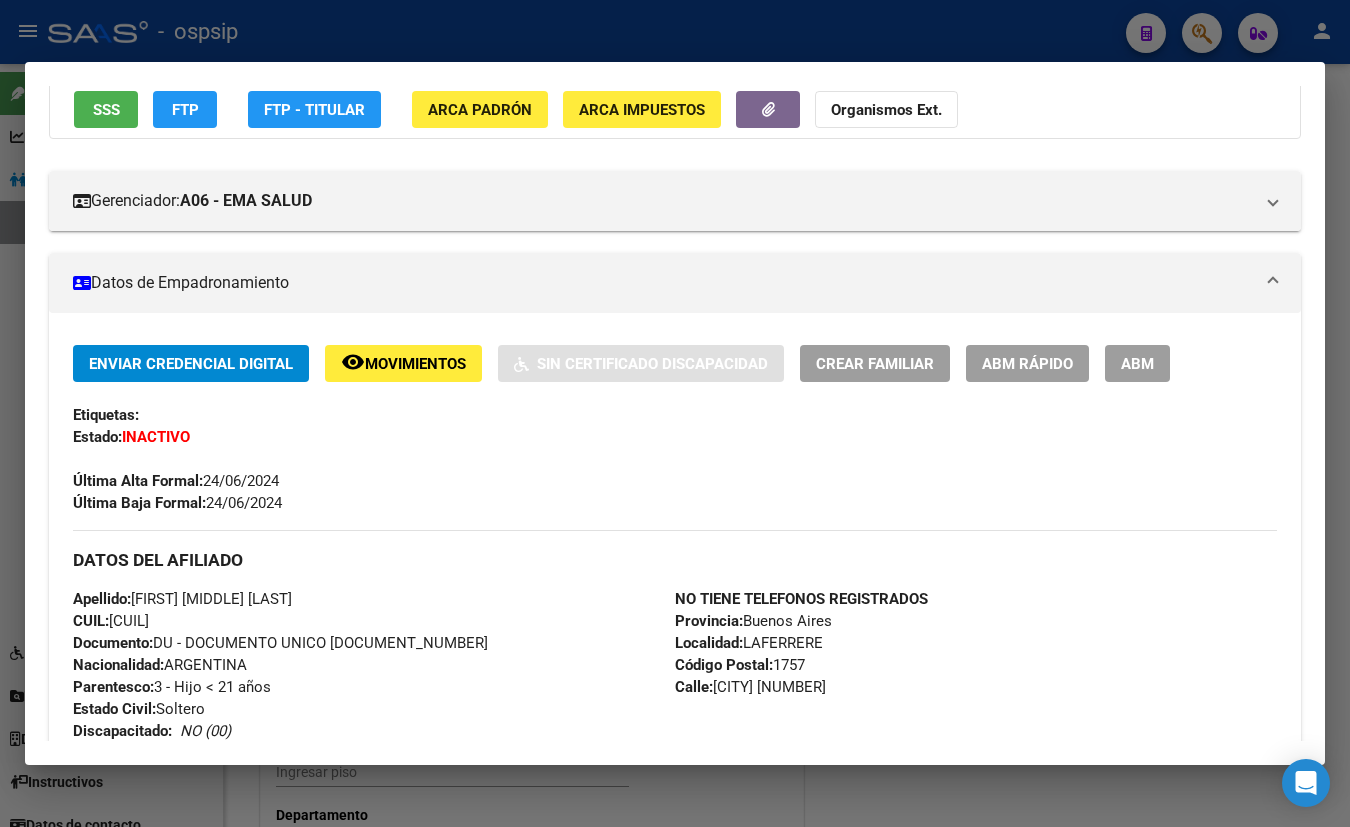drag, startPoint x: 1142, startPoint y: 350, endPoint x: 1005, endPoint y: 384, distance: 141.15594 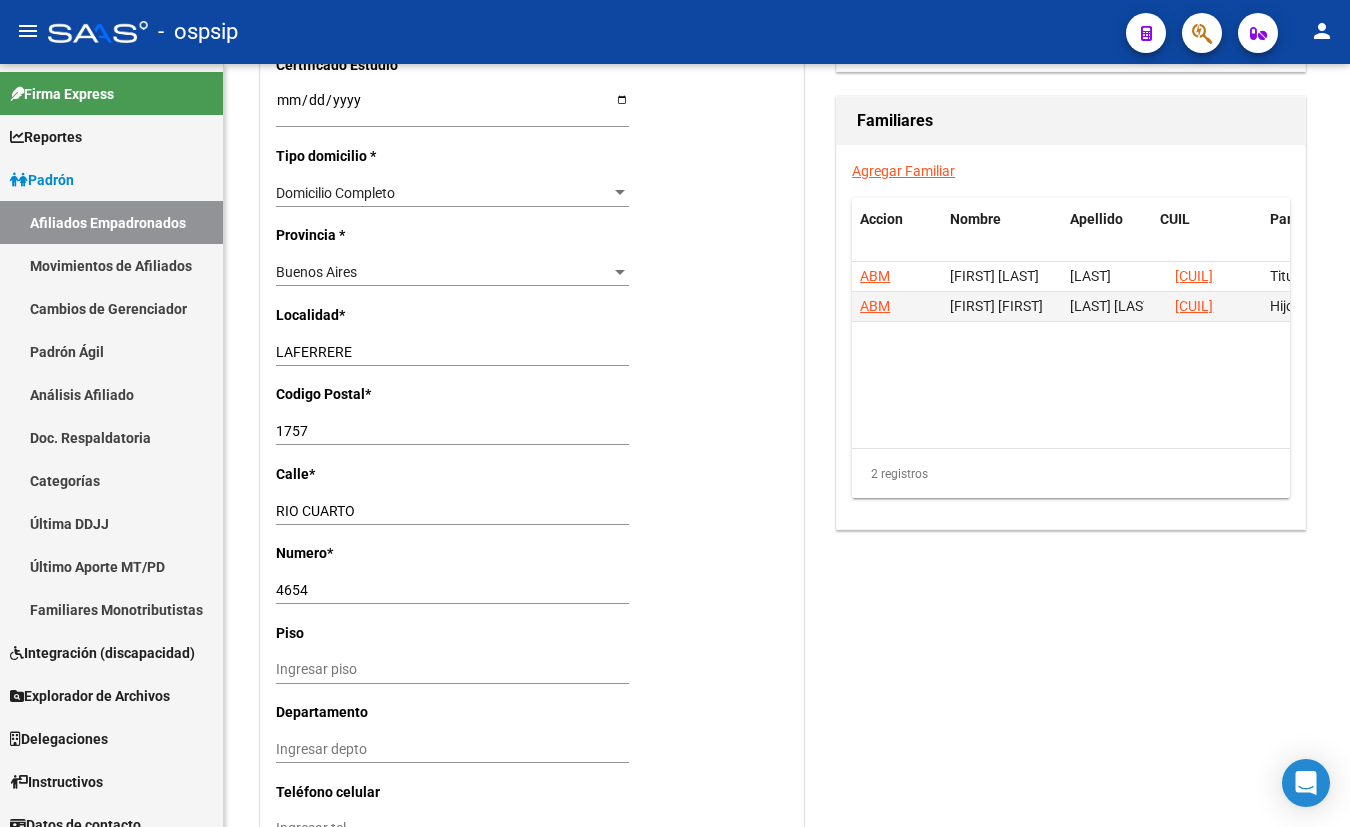 scroll, scrollTop: 1454, scrollLeft: 0, axis: vertical 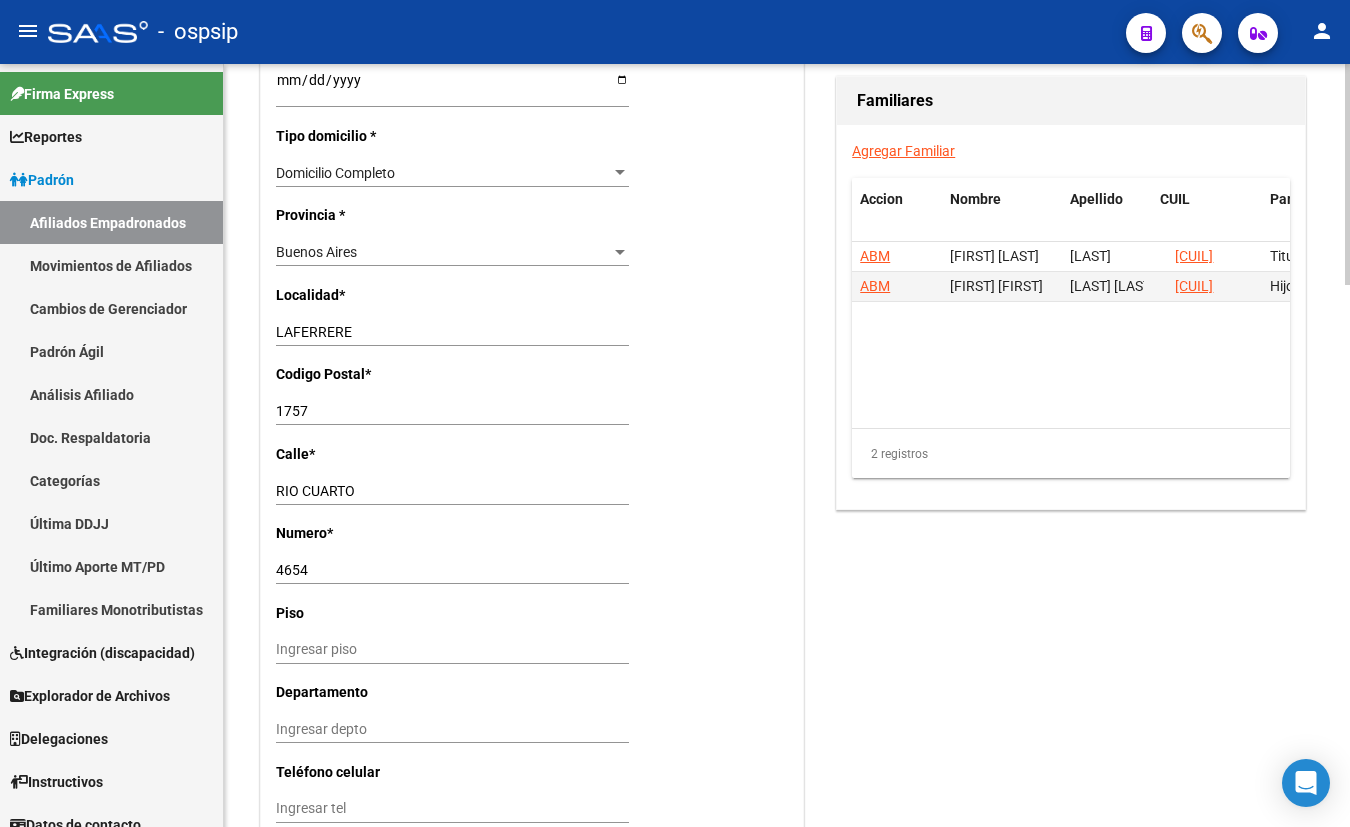 click on "[NUMBER] Ingresar el codigo" 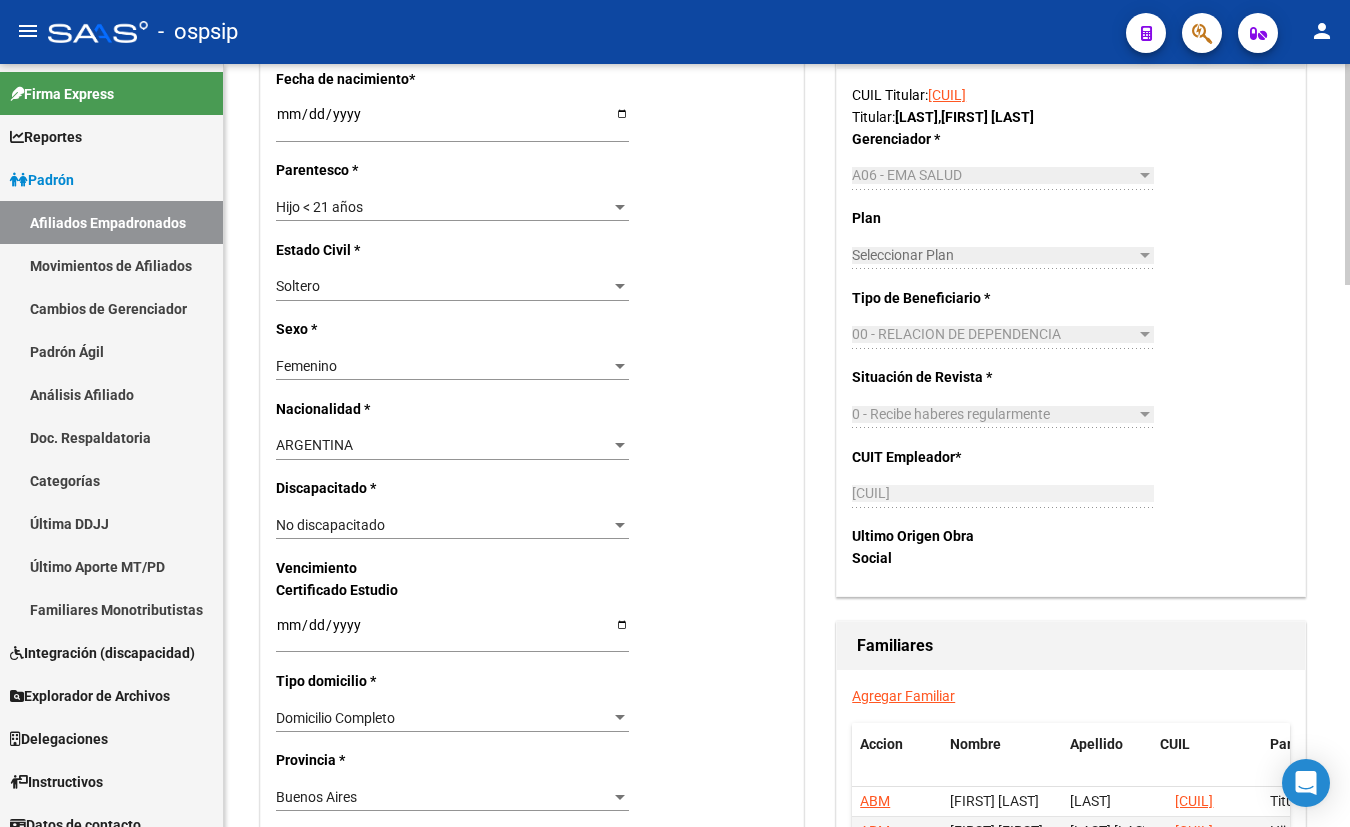 scroll, scrollTop: 1454, scrollLeft: 0, axis: vertical 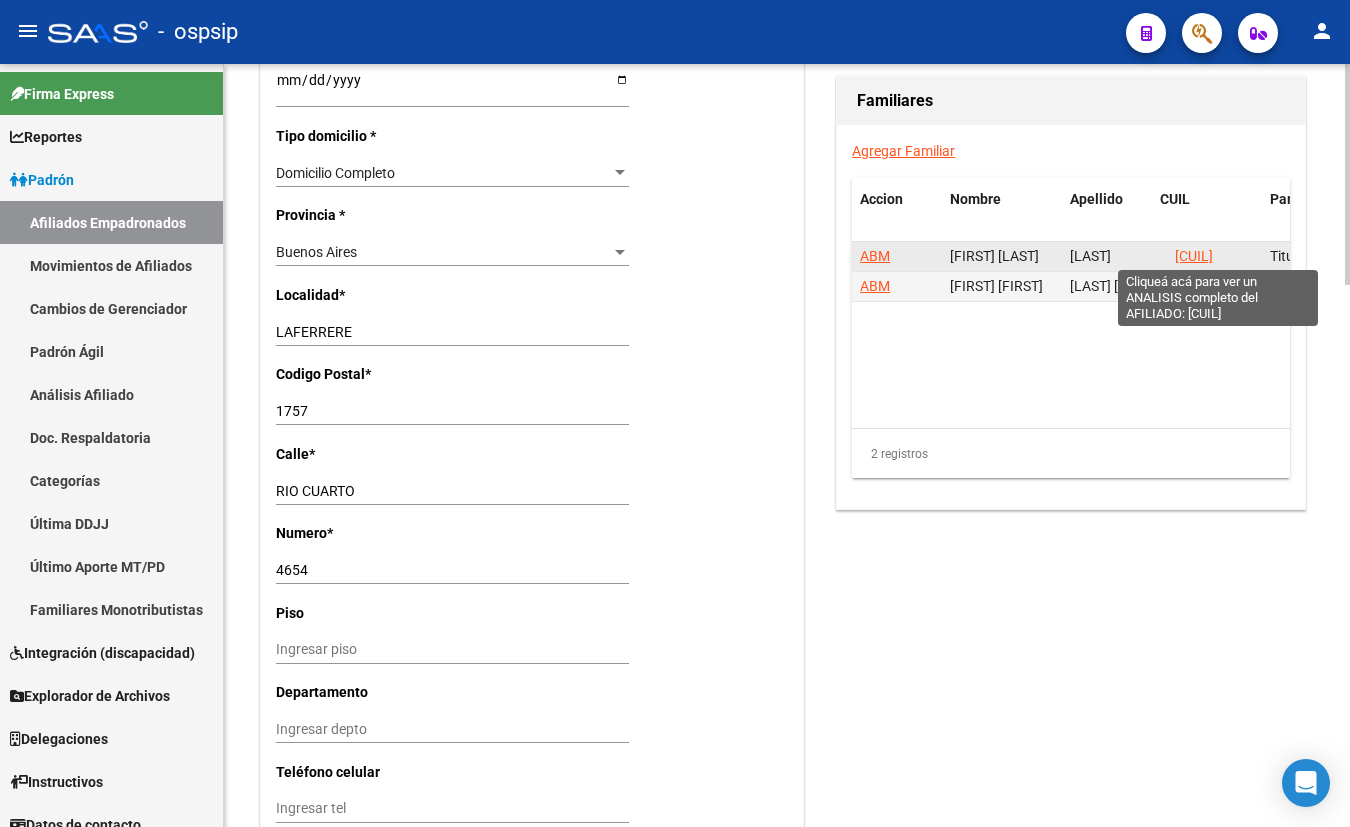 click on "[CUIL]" 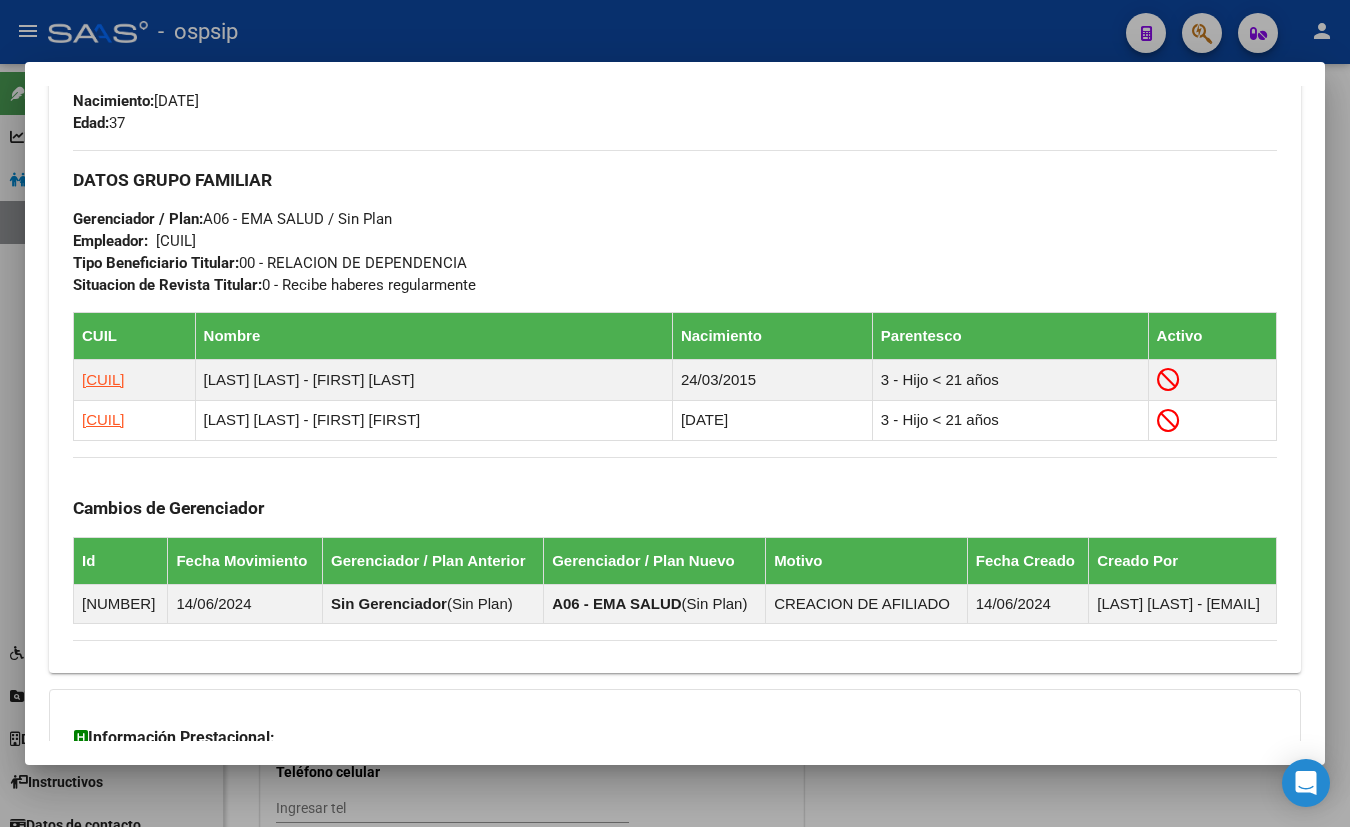 scroll, scrollTop: 1048, scrollLeft: 0, axis: vertical 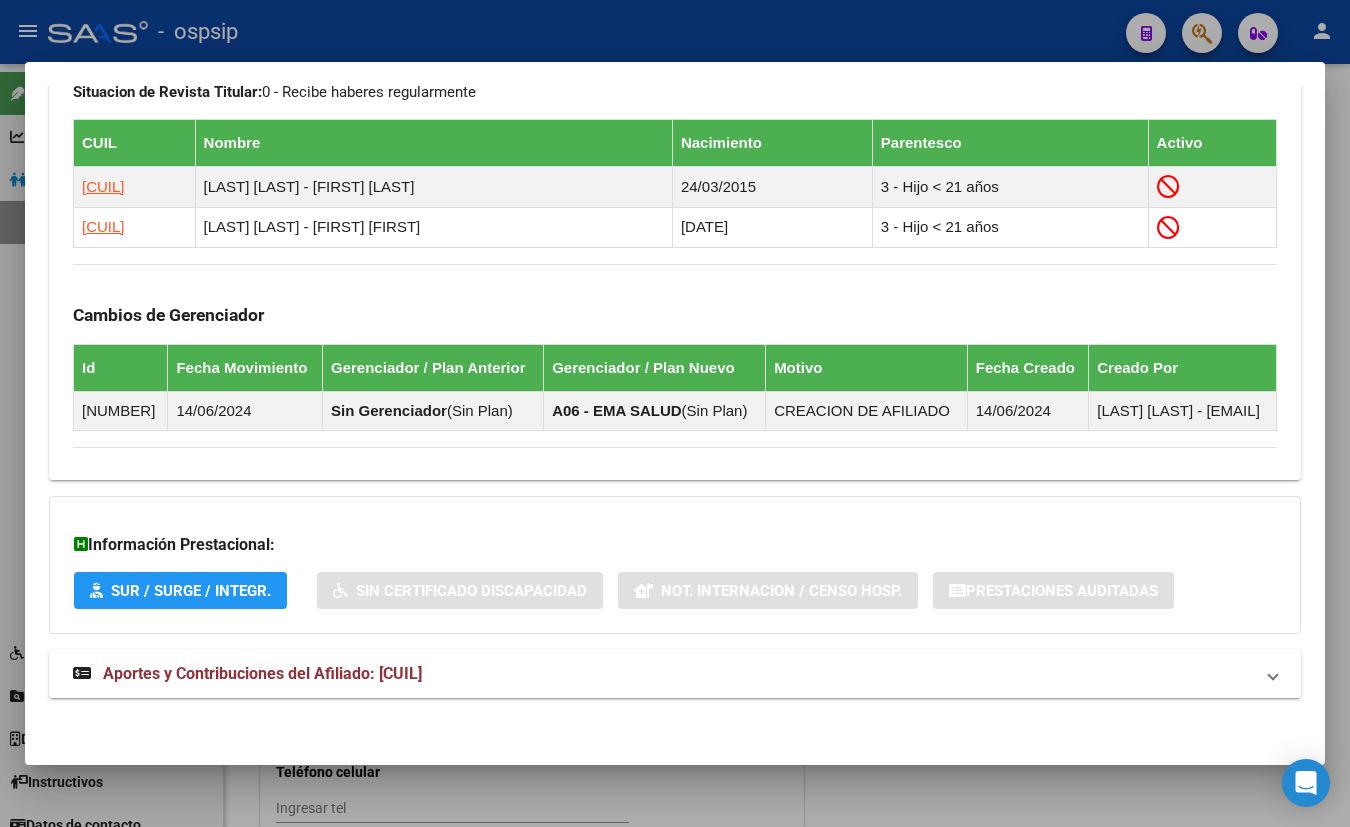 drag, startPoint x: 437, startPoint y: 664, endPoint x: 420, endPoint y: 668, distance: 17.464249 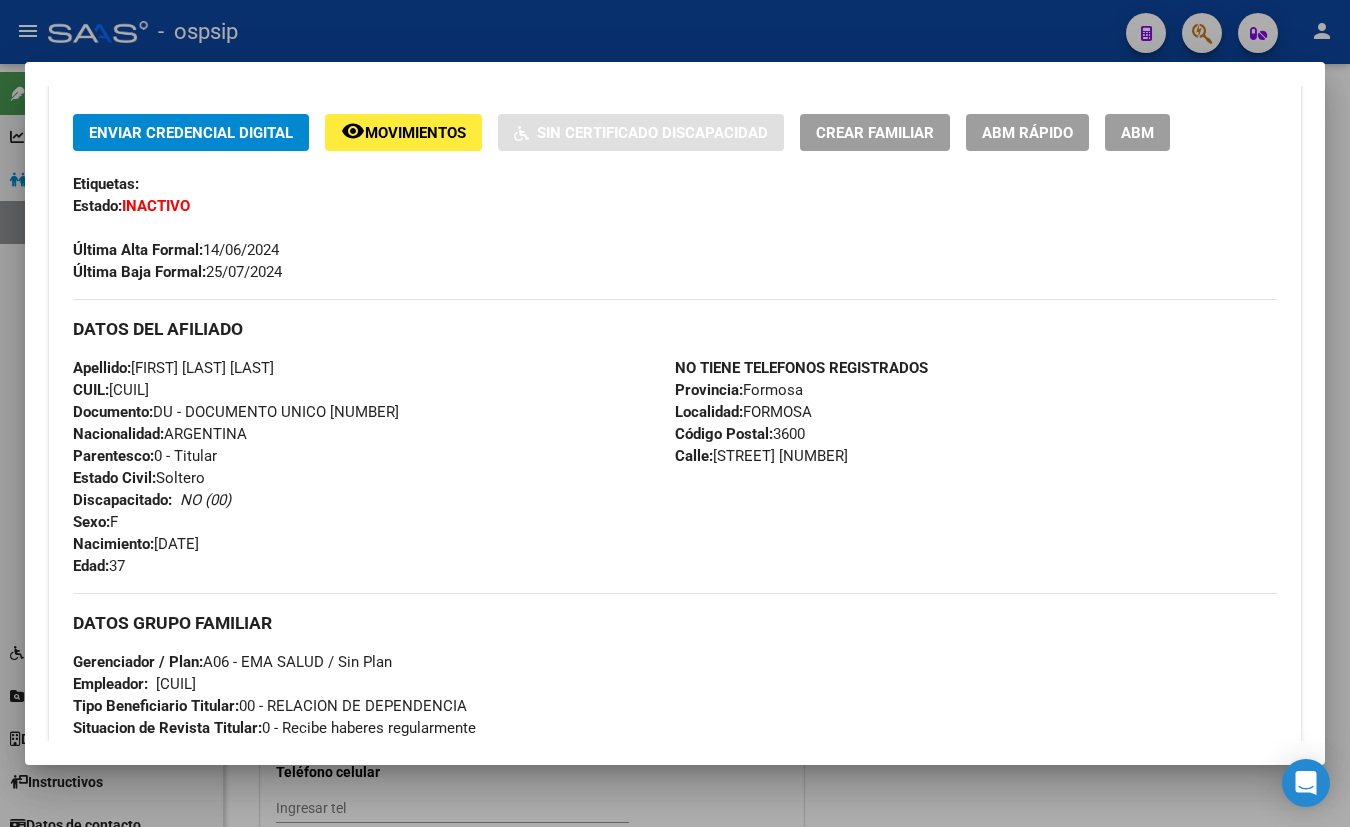 scroll, scrollTop: 411, scrollLeft: 0, axis: vertical 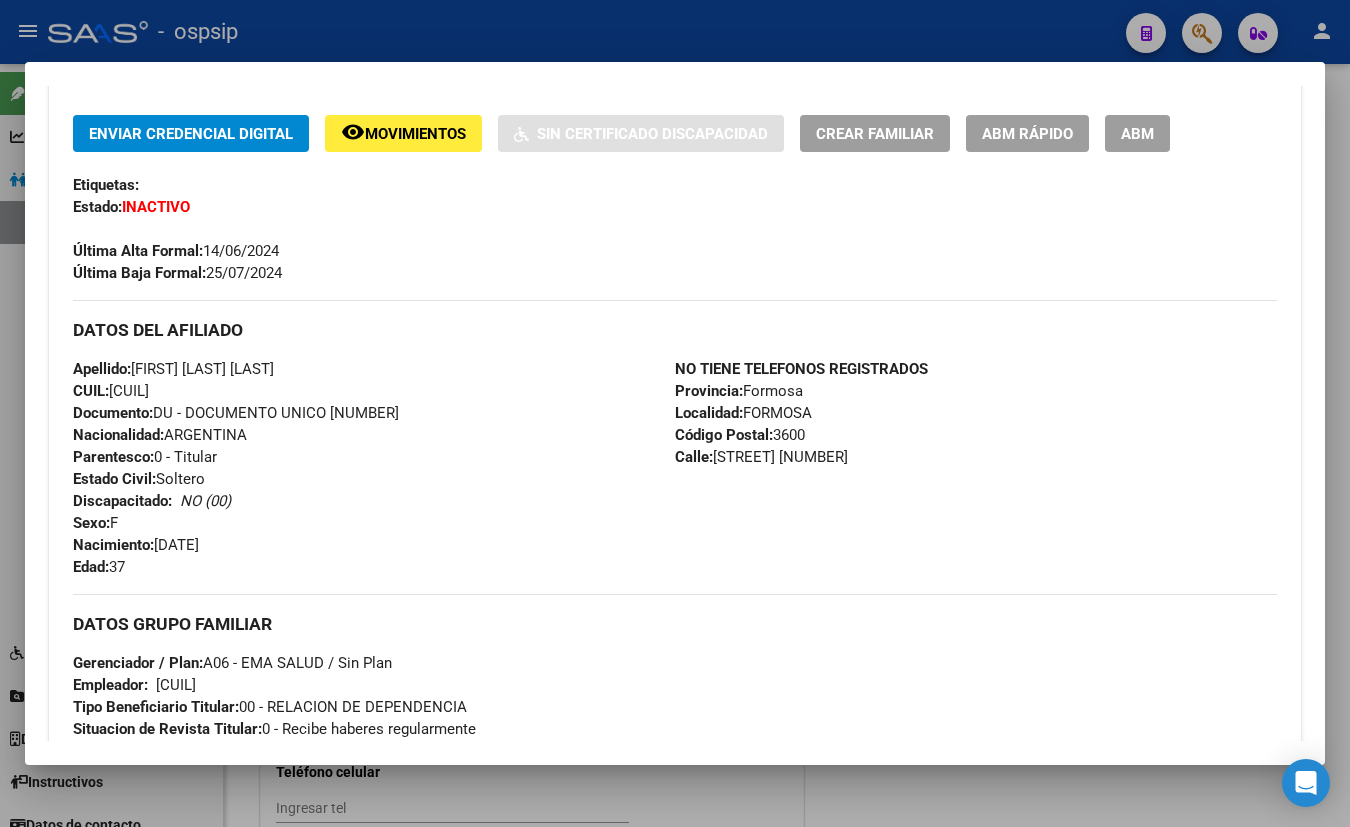 click on "Apellido: [FIRST] [MIDDLE] [LAST] CUIL: [NUMBER] Documento: DU - DOCUMENTO UNICO [NUMBER] Nacionalidad: ARGENTINA Parentesco: 0 - Titular Estado Civil: Soltero Discapacitado: NO (00) Sexo: F Nacimiento: [DATE]/[MONTH]/[YEAR] Edad: 37" at bounding box center [374, 468] 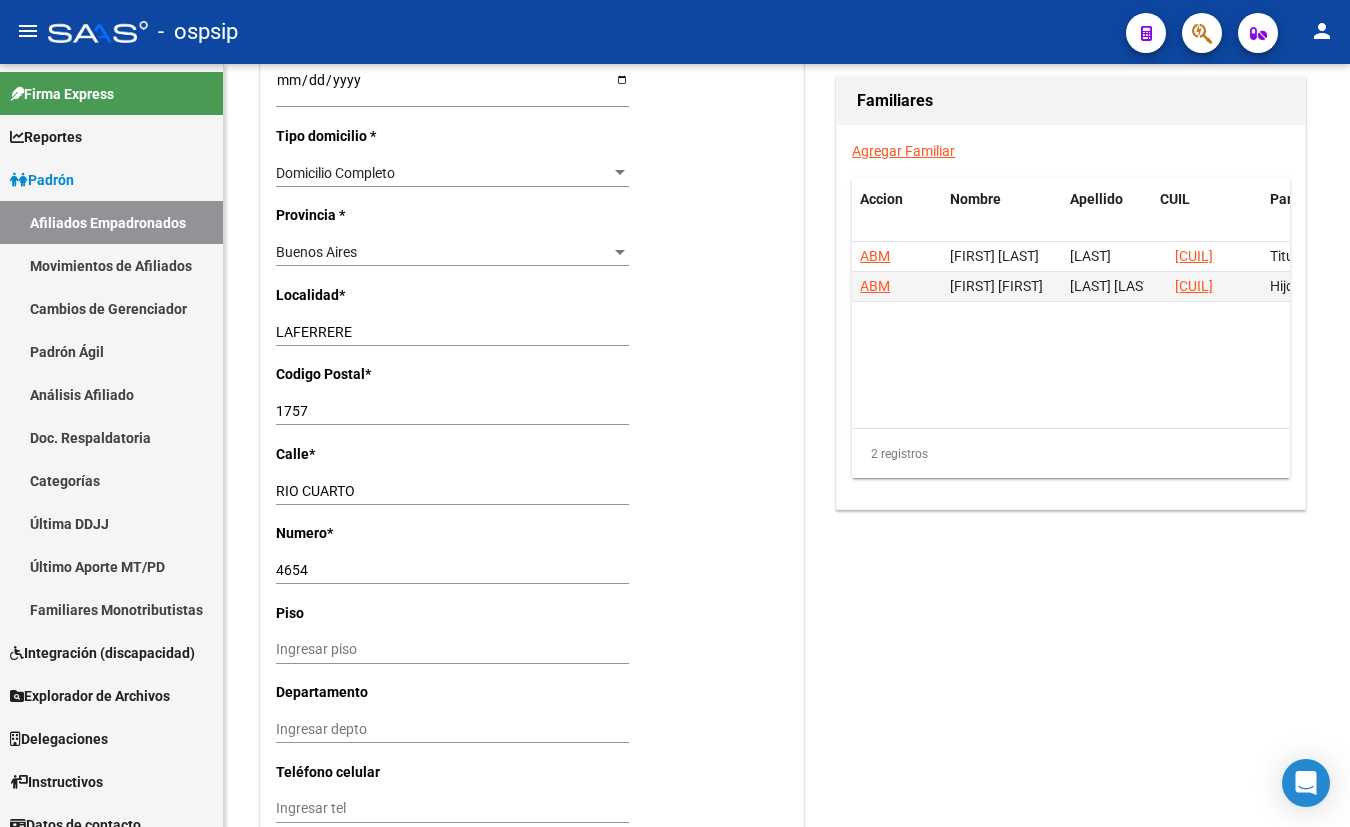 drag, startPoint x: 347, startPoint y: 21, endPoint x: 509, endPoint y: 45, distance: 163.76813 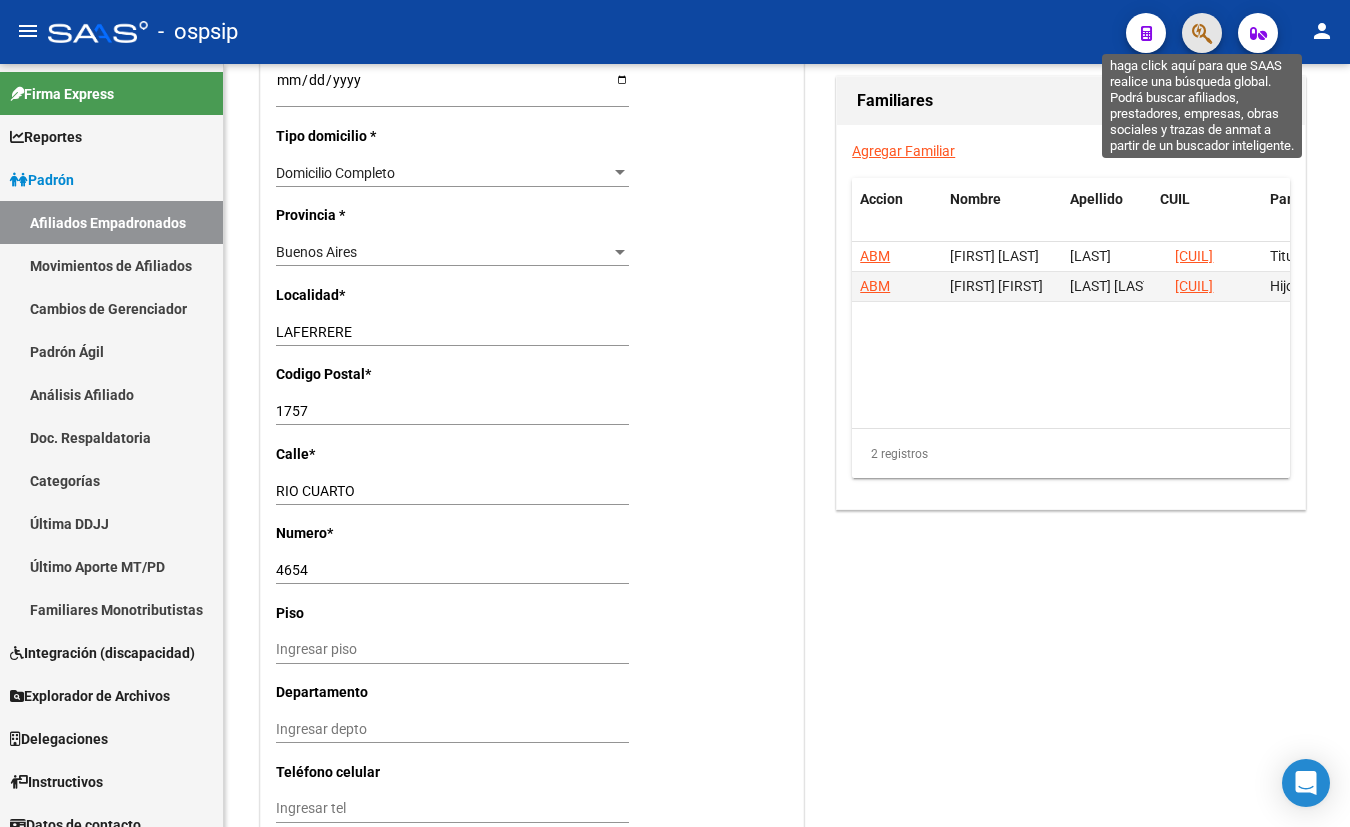 click 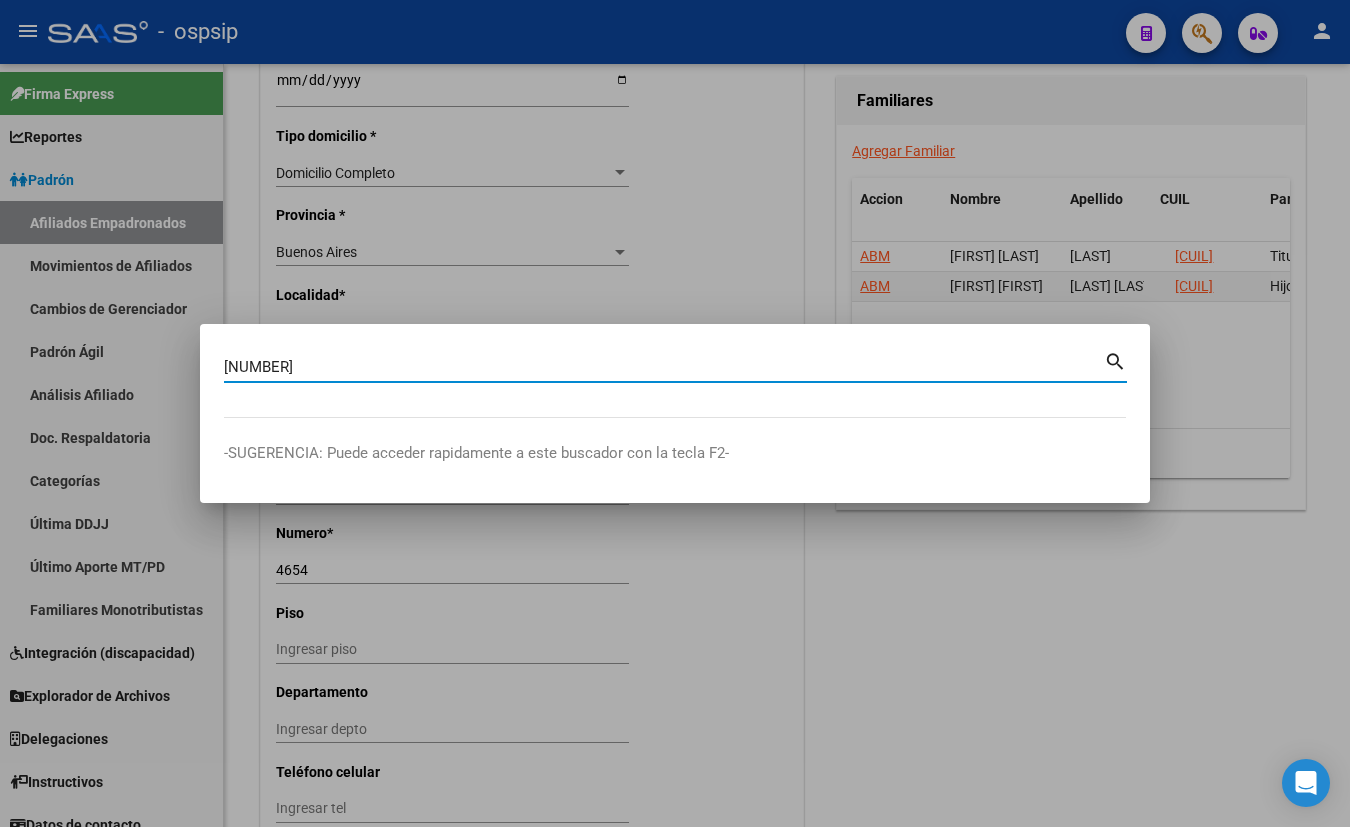 type on "[NUMBER]" 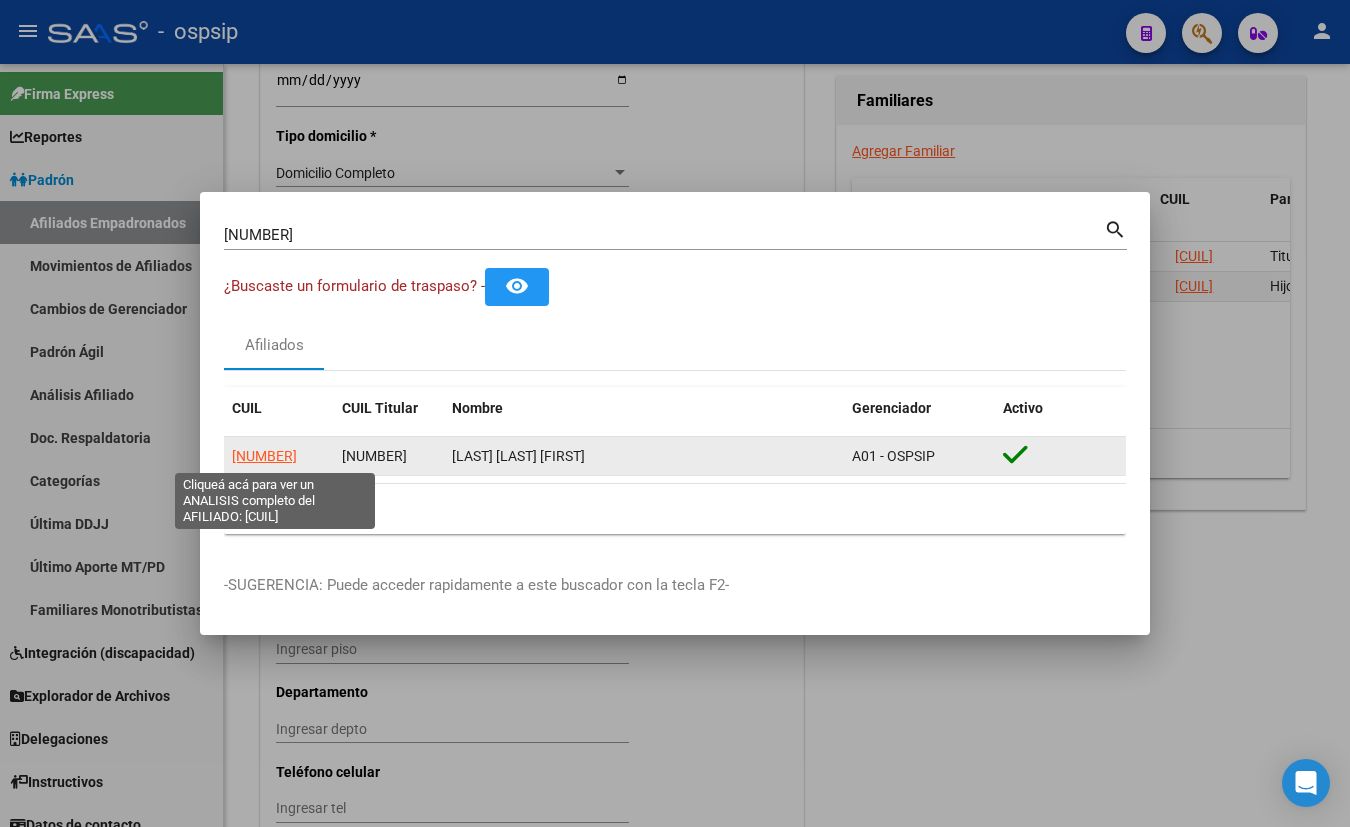 click on "[NUMBER]" 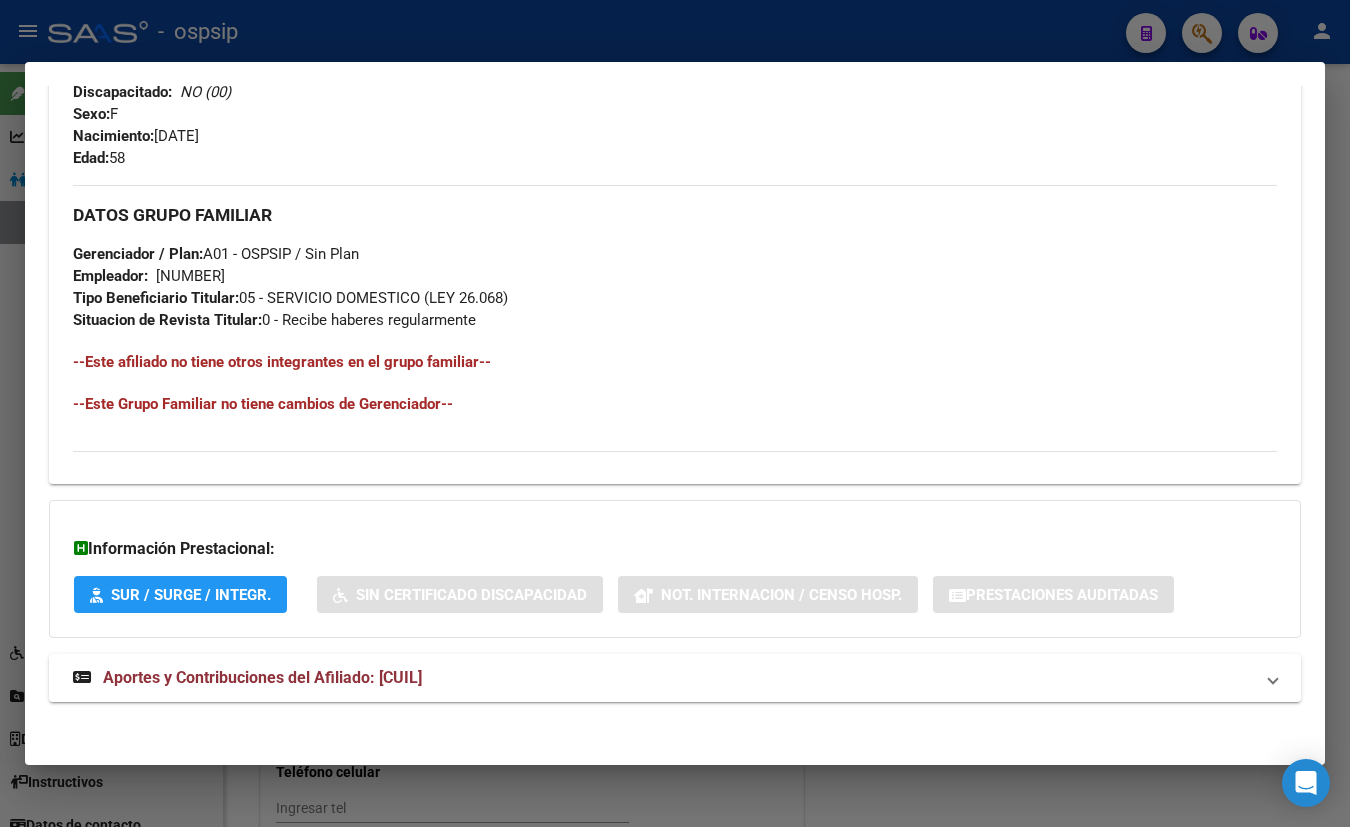 scroll, scrollTop: 884, scrollLeft: 0, axis: vertical 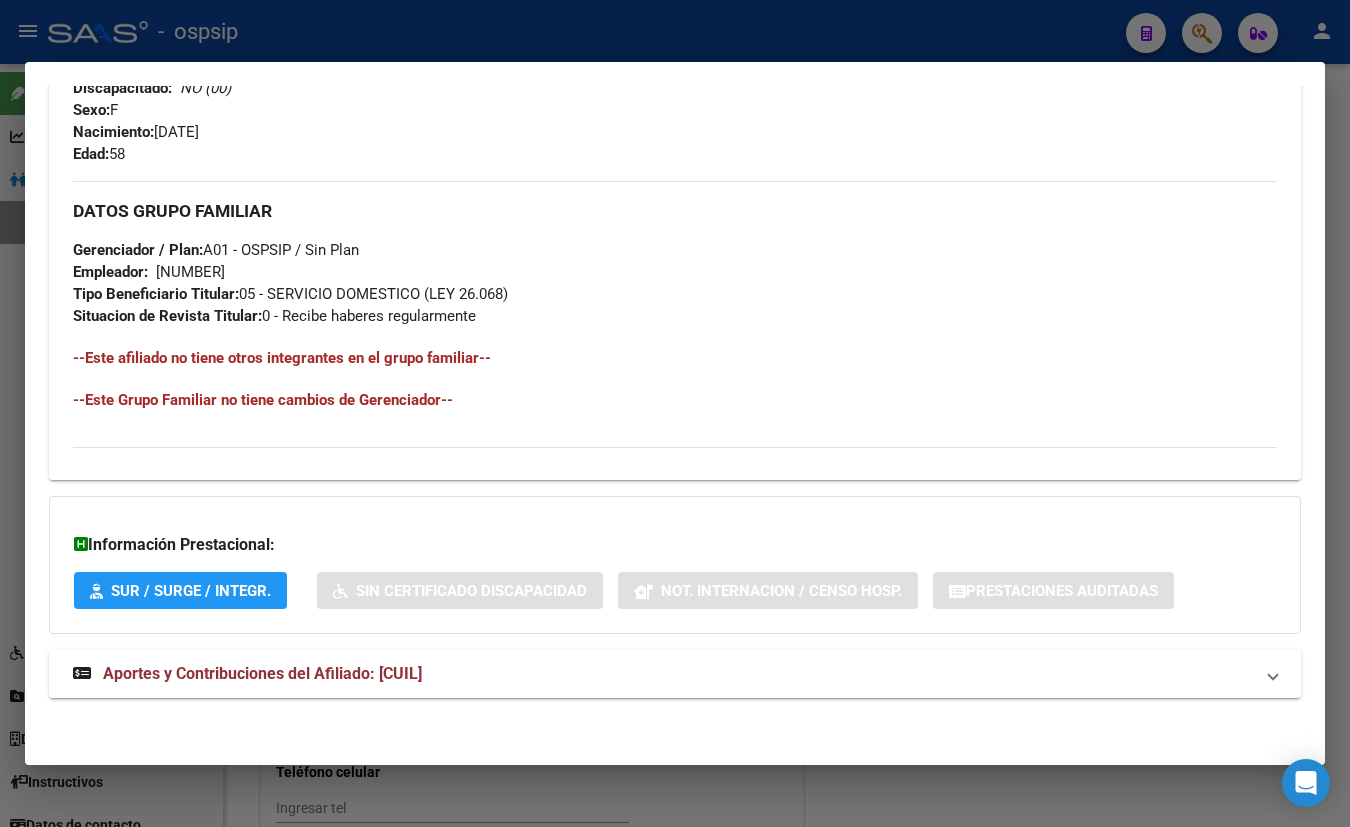 click on "Aportes y Contribuciones del Afiliado: [CUIL]" at bounding box center [262, 673] 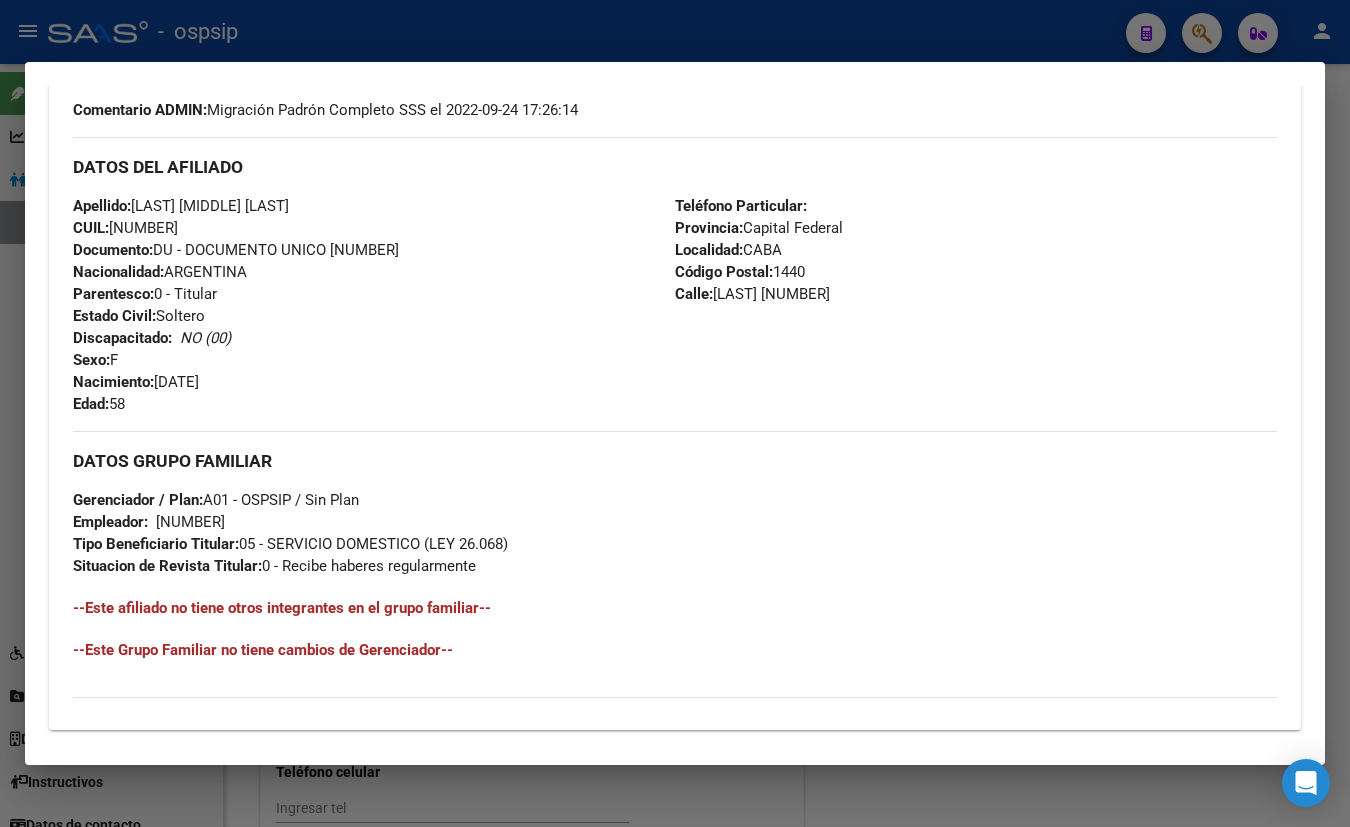 scroll, scrollTop: 399, scrollLeft: 0, axis: vertical 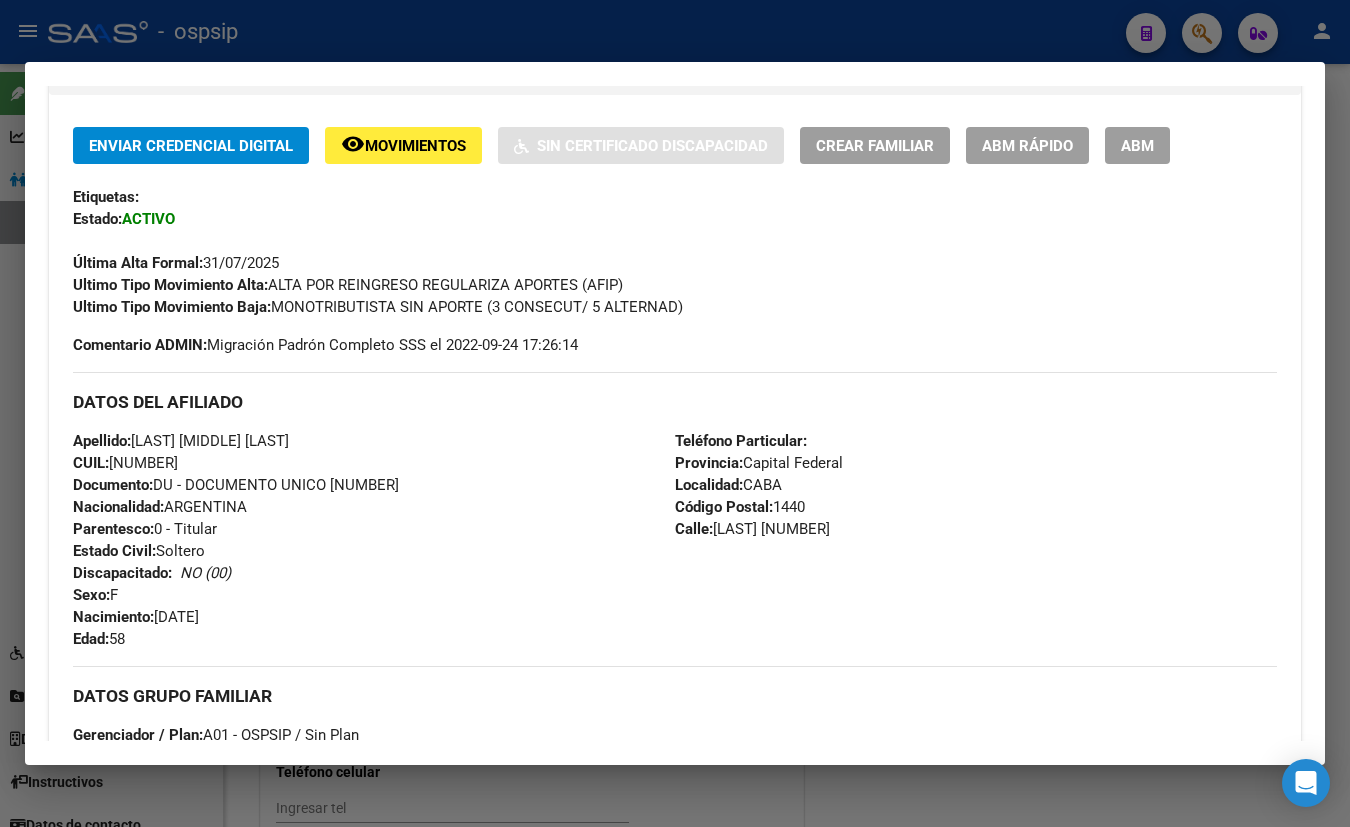 drag, startPoint x: 1141, startPoint y: 140, endPoint x: 1061, endPoint y: 237, distance: 125.73385 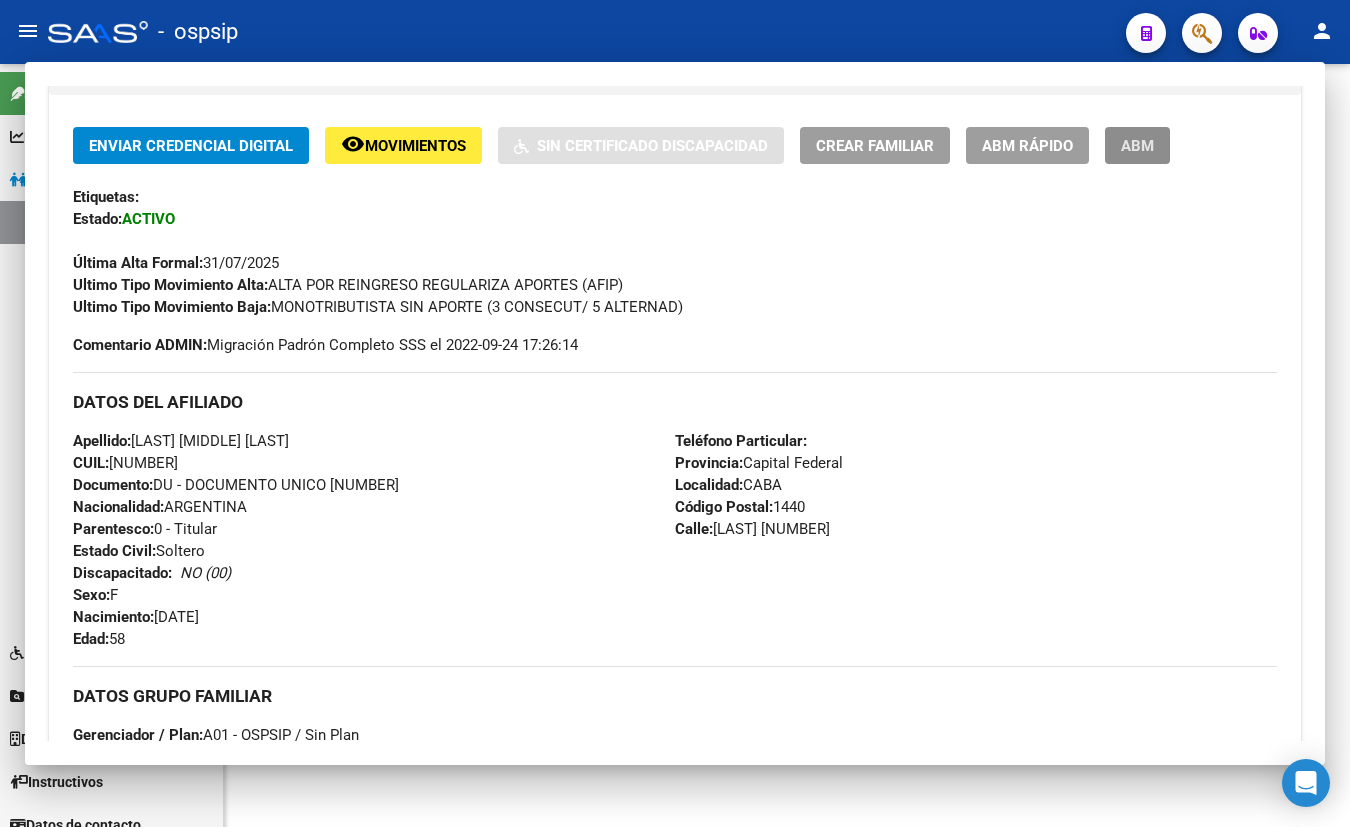 scroll, scrollTop: 0, scrollLeft: 0, axis: both 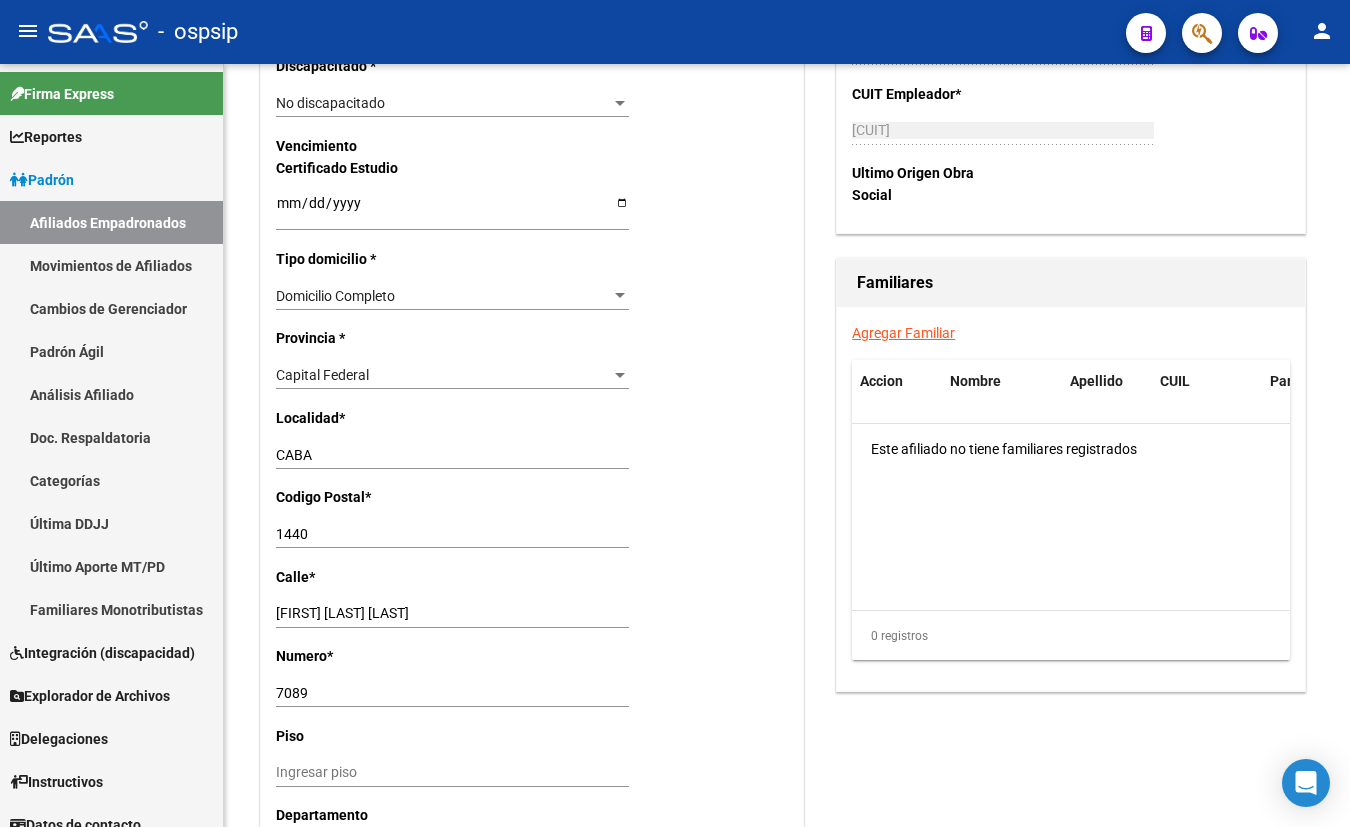 click on "-   ospsip" 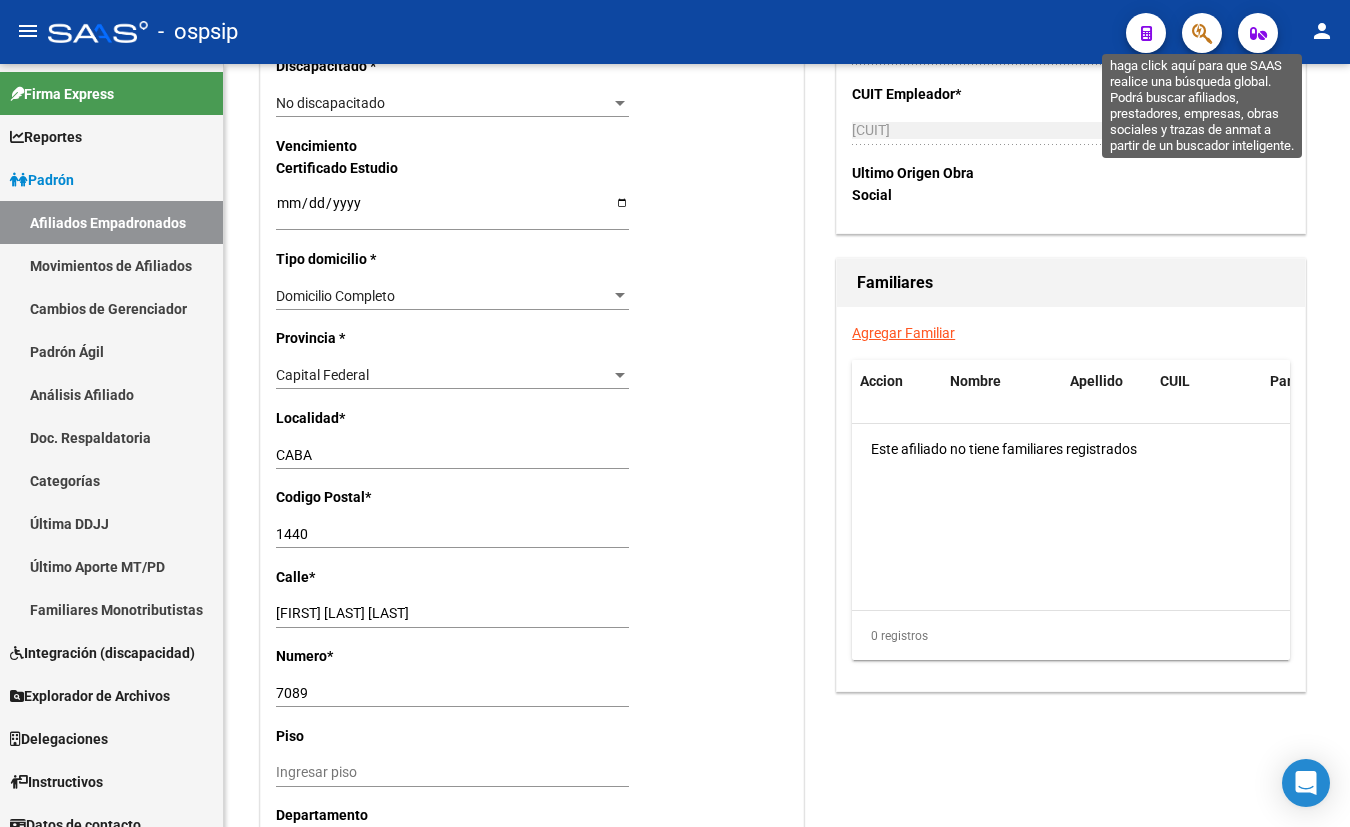 click 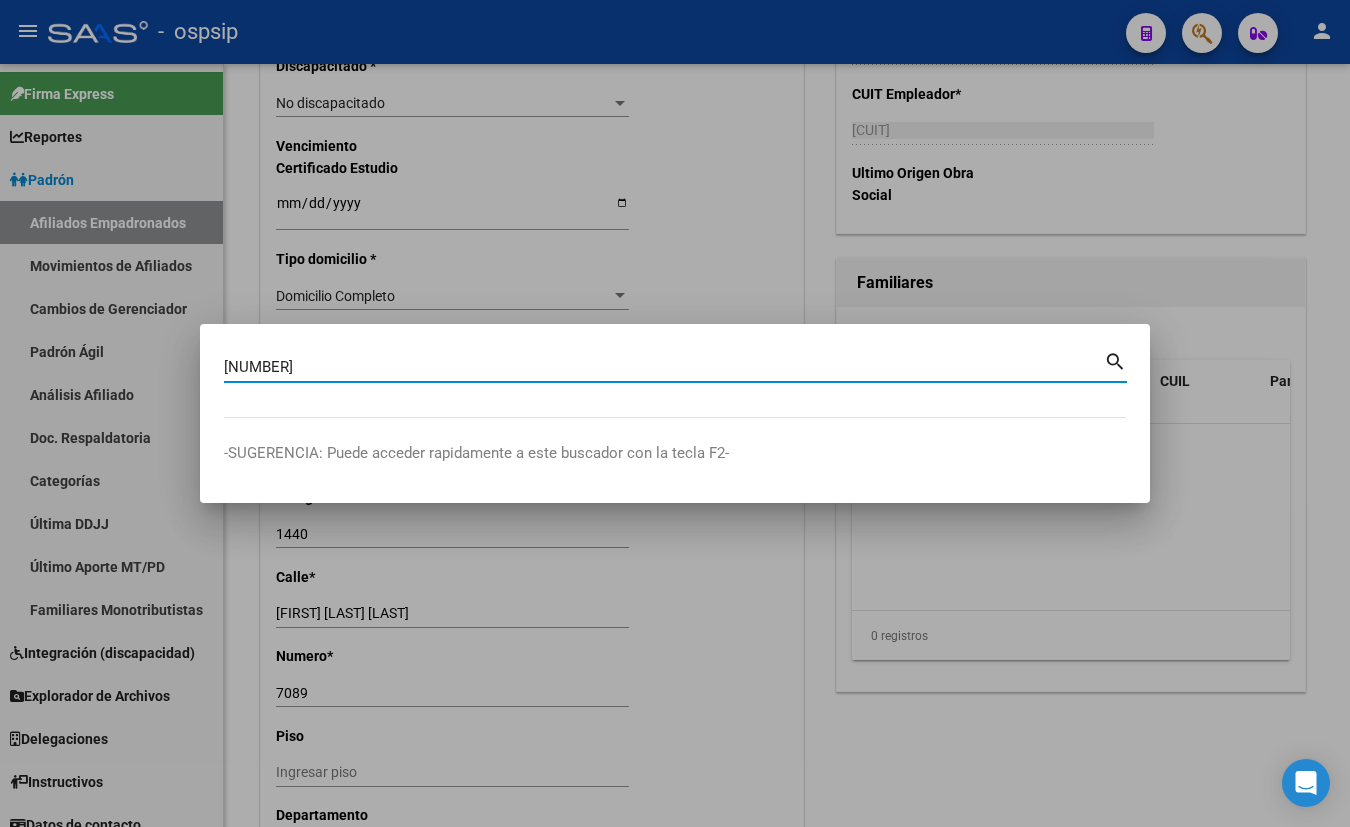 type on "[NUMBER]" 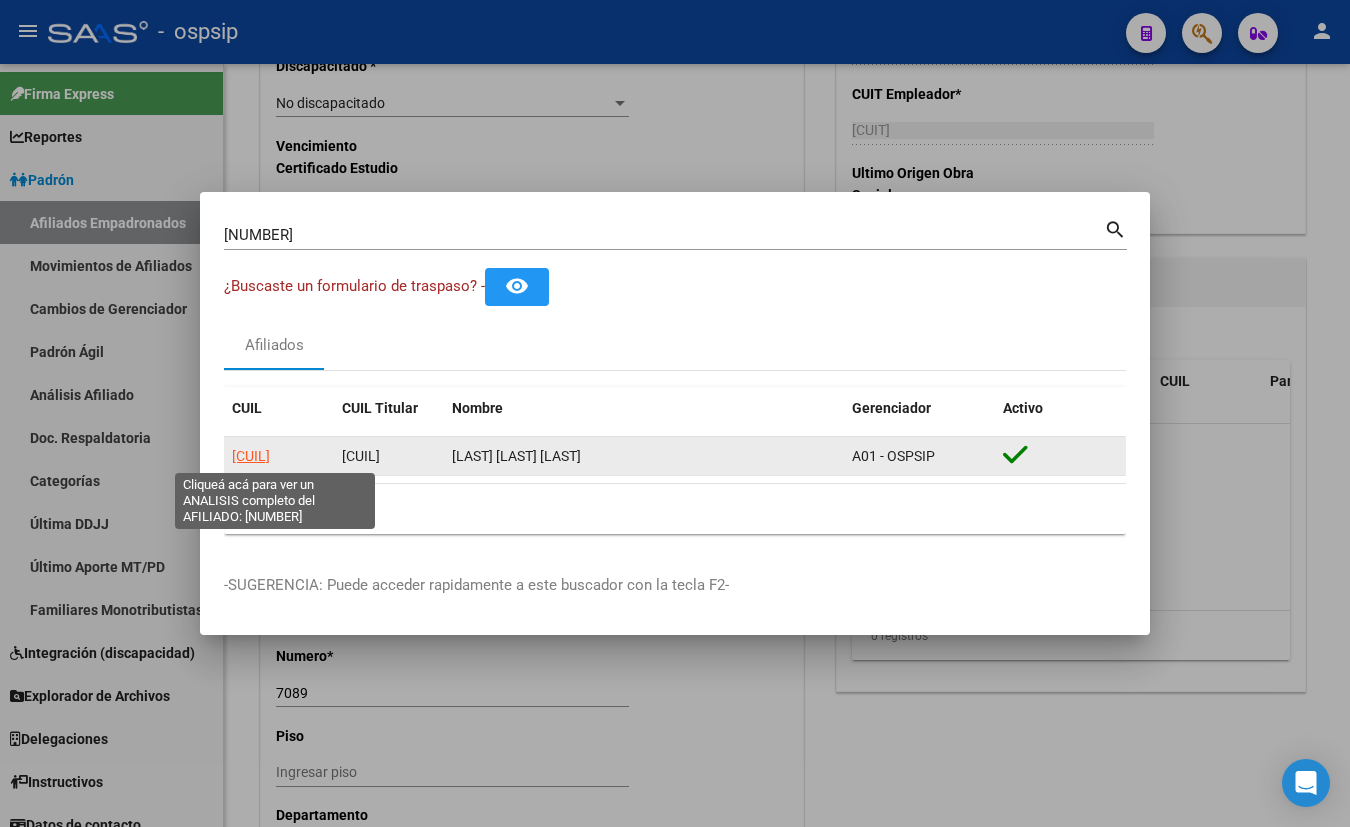 click on "[CUIL]" 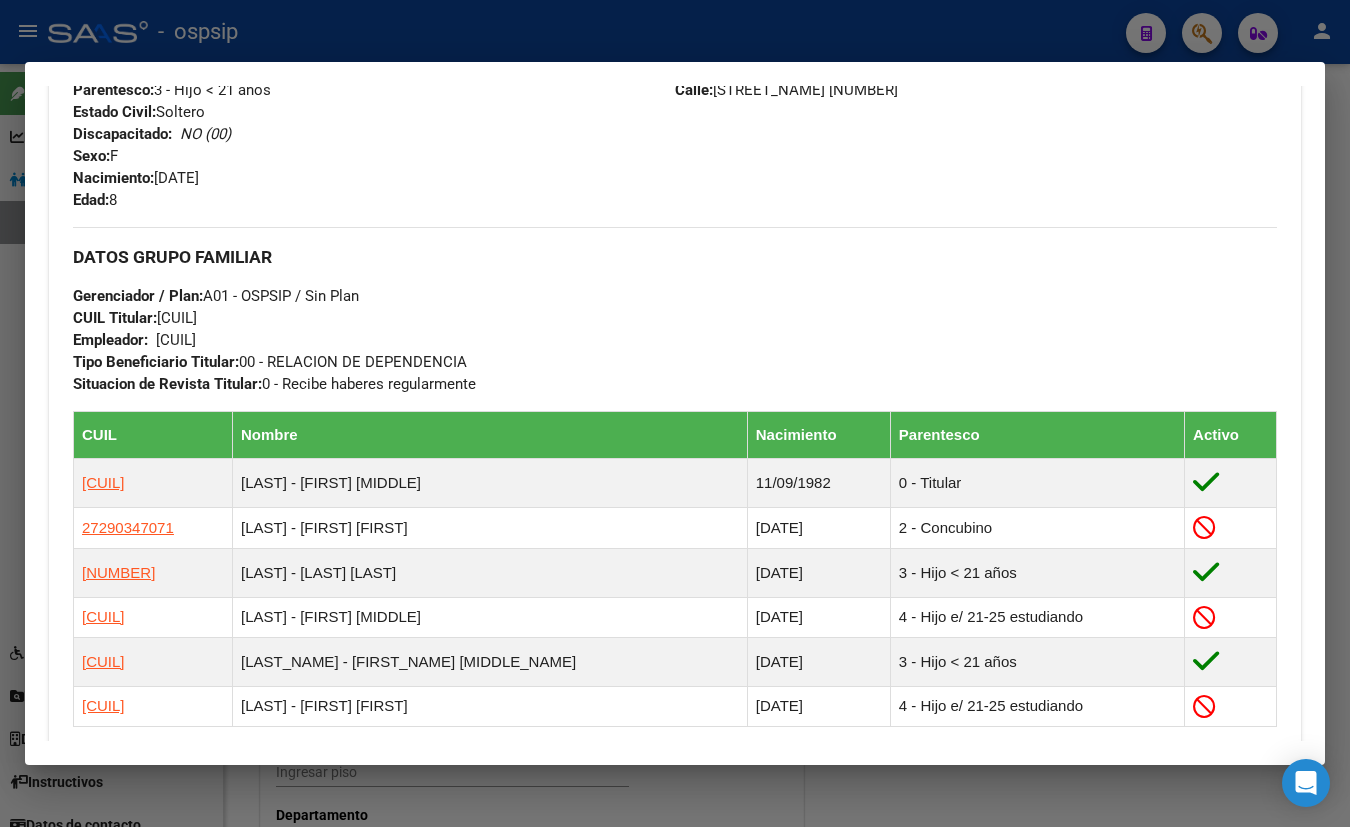 scroll, scrollTop: 818, scrollLeft: 0, axis: vertical 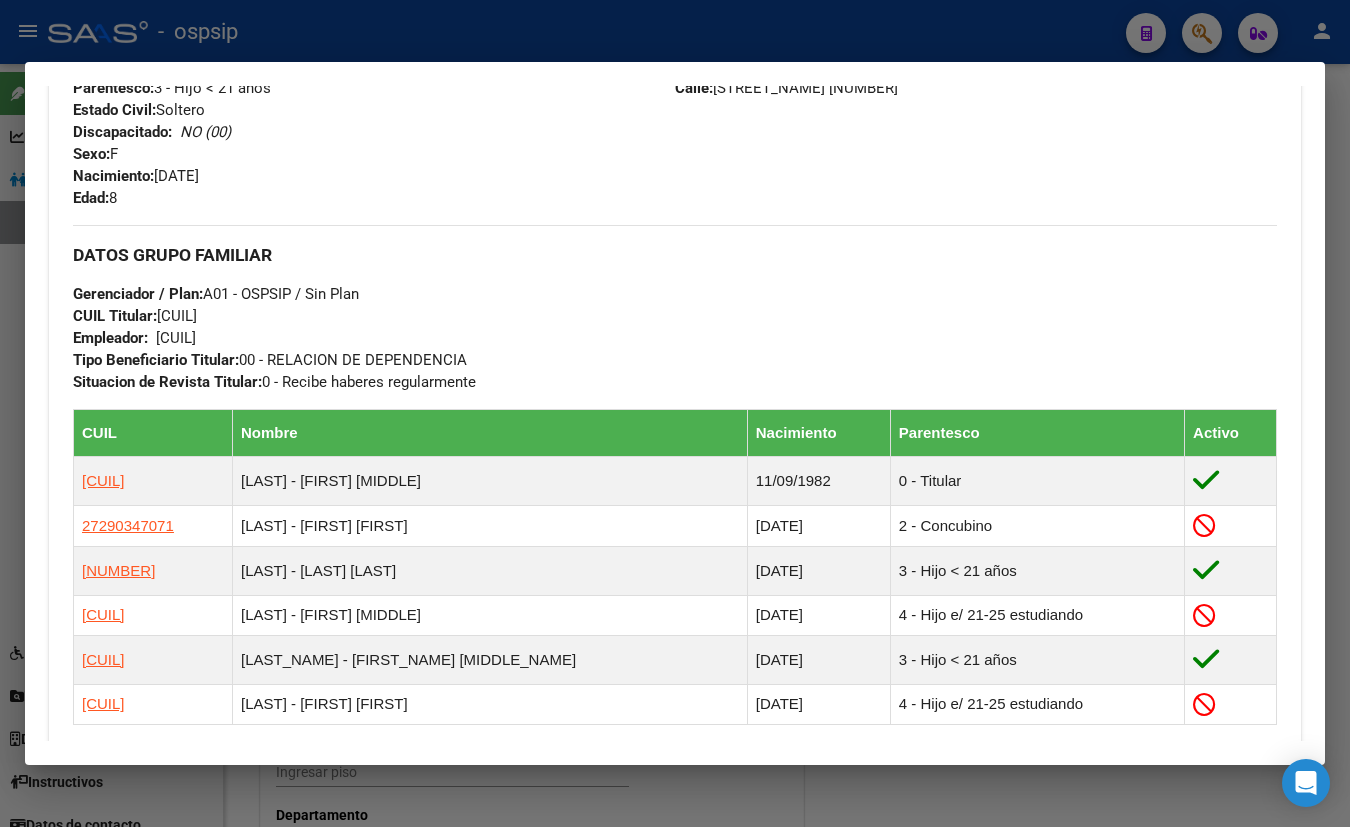 click on "DATOS GRUPO FAMILIAR Gerenciador / Plan:  A01 - OSPSIP / Sin Plan CUIL Titular:  [NUMBER]  Empleador:    [NUMBER] Tipo Beneficiario Titular:   00 - RELACION DE DEPENDENCIA  Situacion de Revista Titular:  0 - Recibe haberes regularmente" at bounding box center (675, 309) 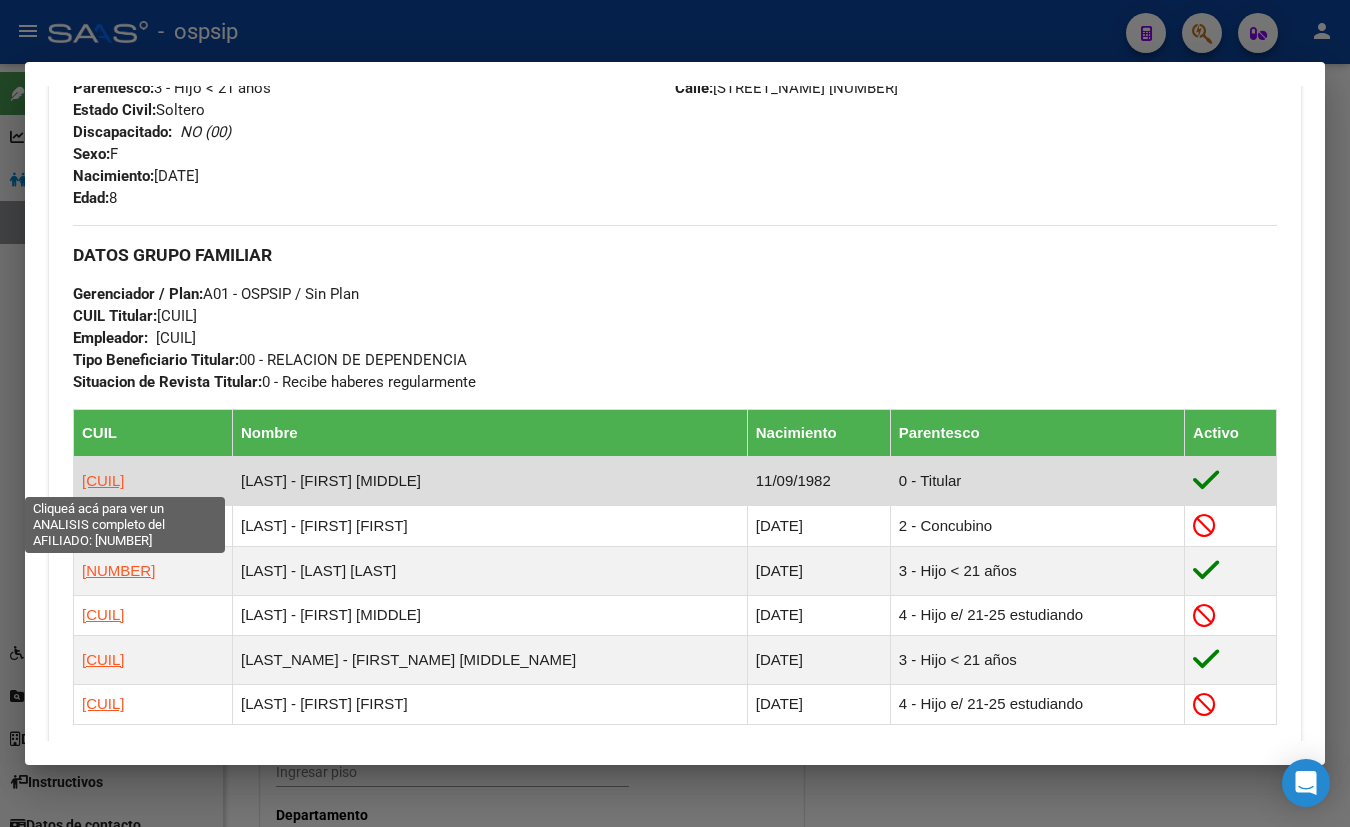 click on "[CUIL]" at bounding box center [103, 480] 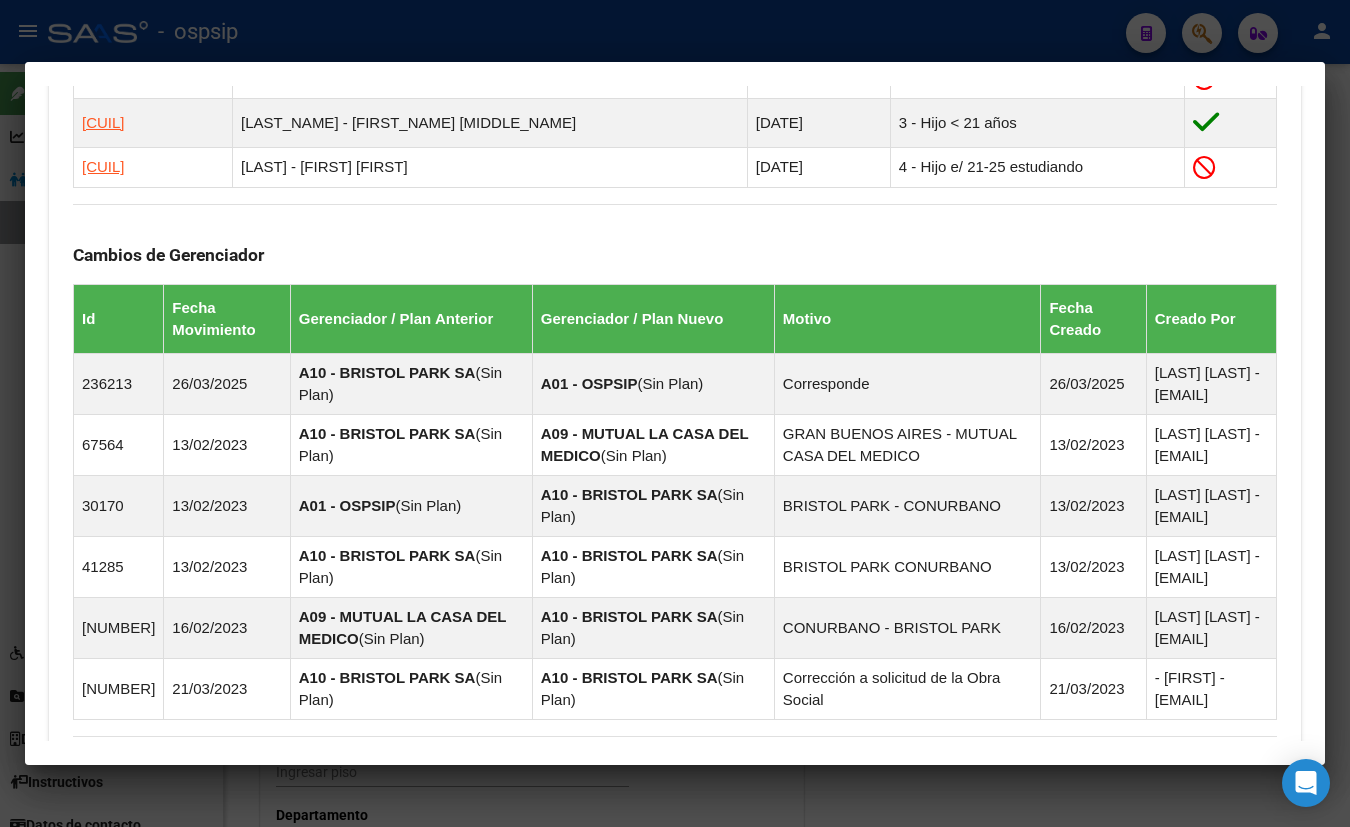 scroll, scrollTop: 1624, scrollLeft: 0, axis: vertical 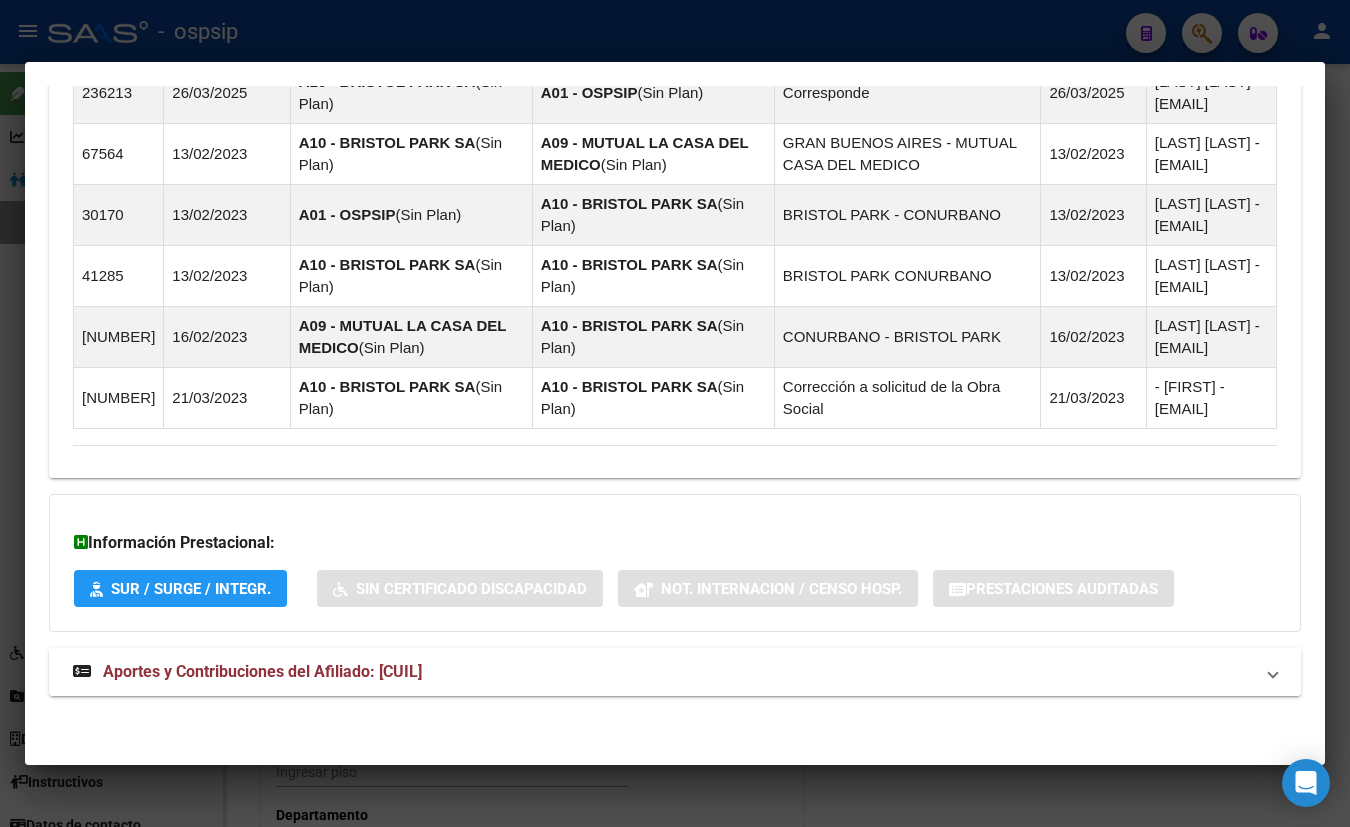 click on "Aportes y Contribuciones del Afiliado: [CUIL]" at bounding box center [262, 671] 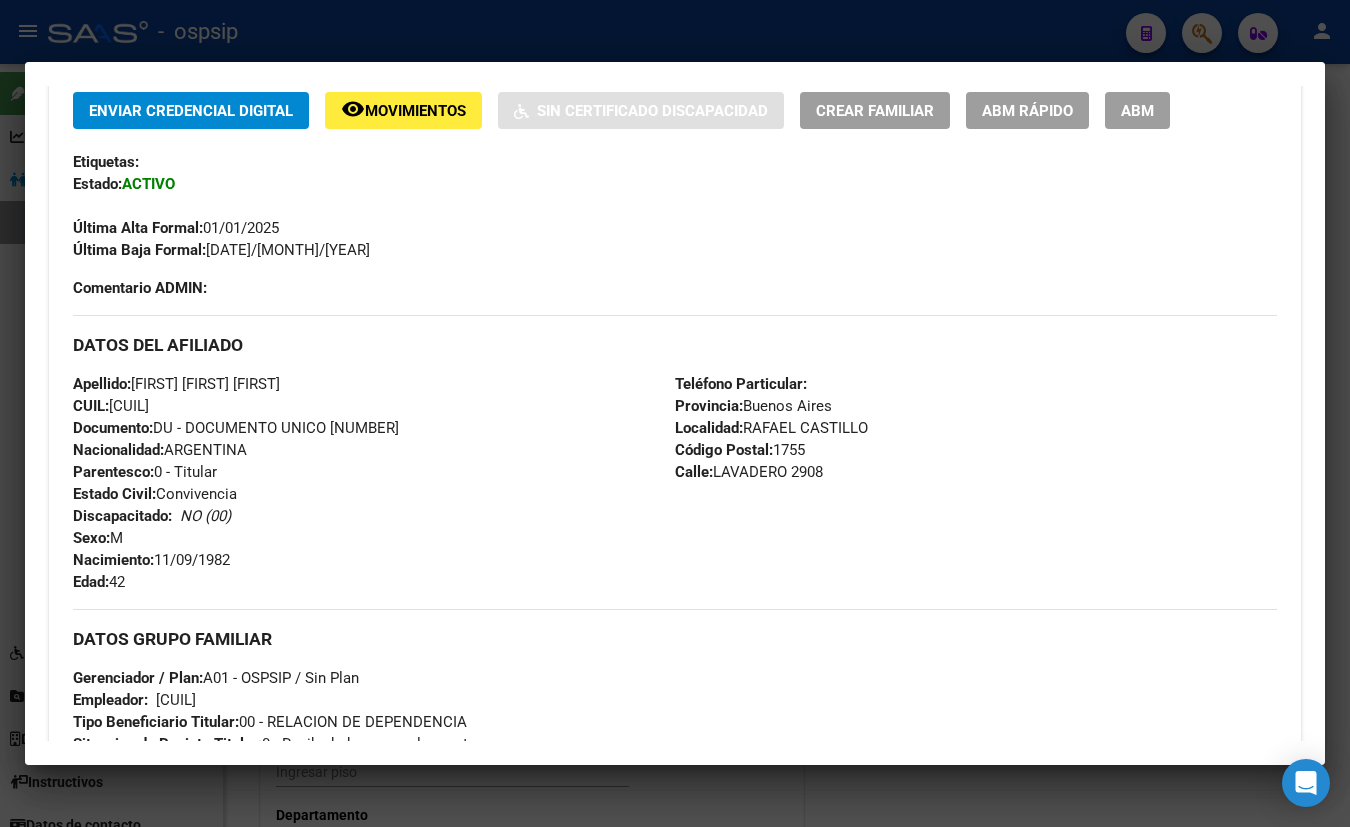 scroll, scrollTop: 125, scrollLeft: 0, axis: vertical 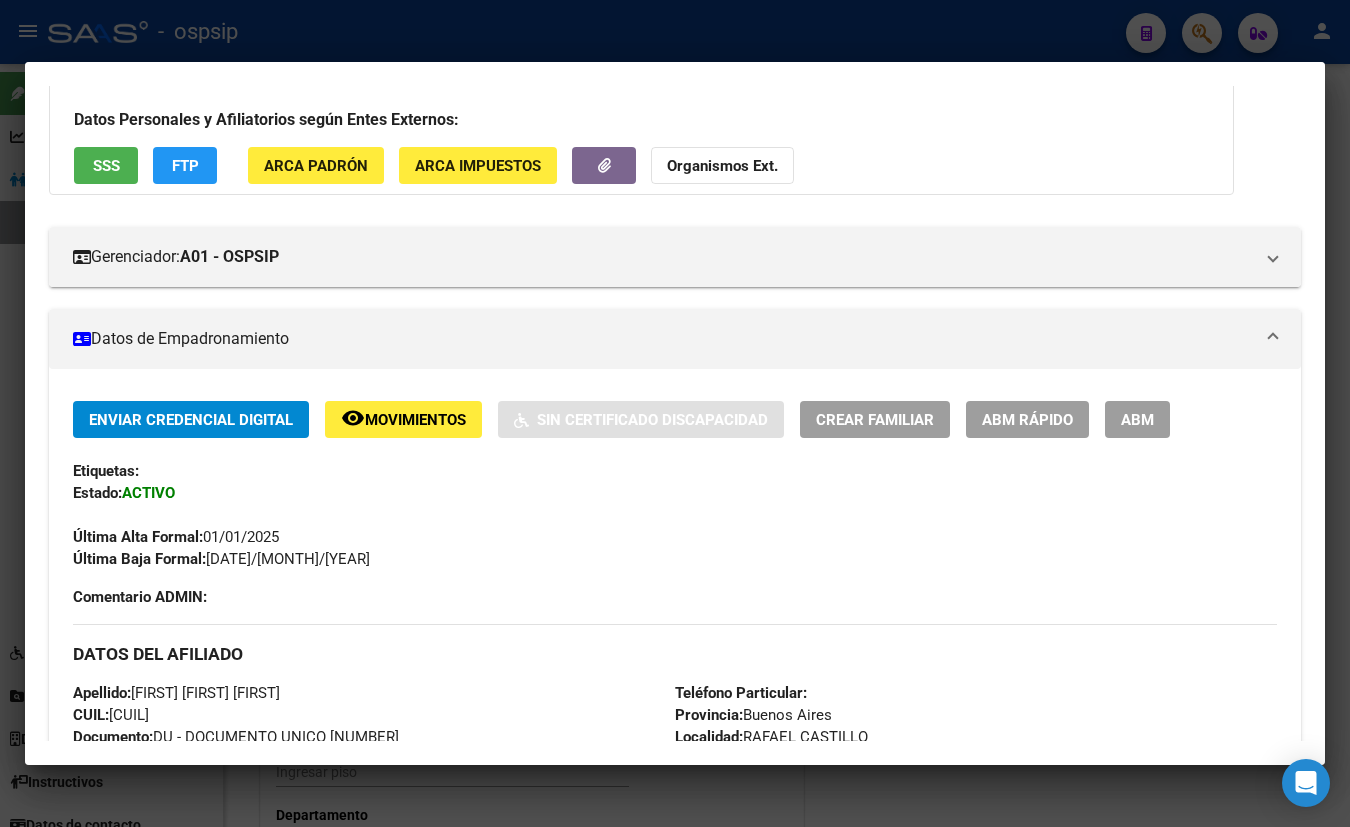 click on "SSS" at bounding box center [106, 165] 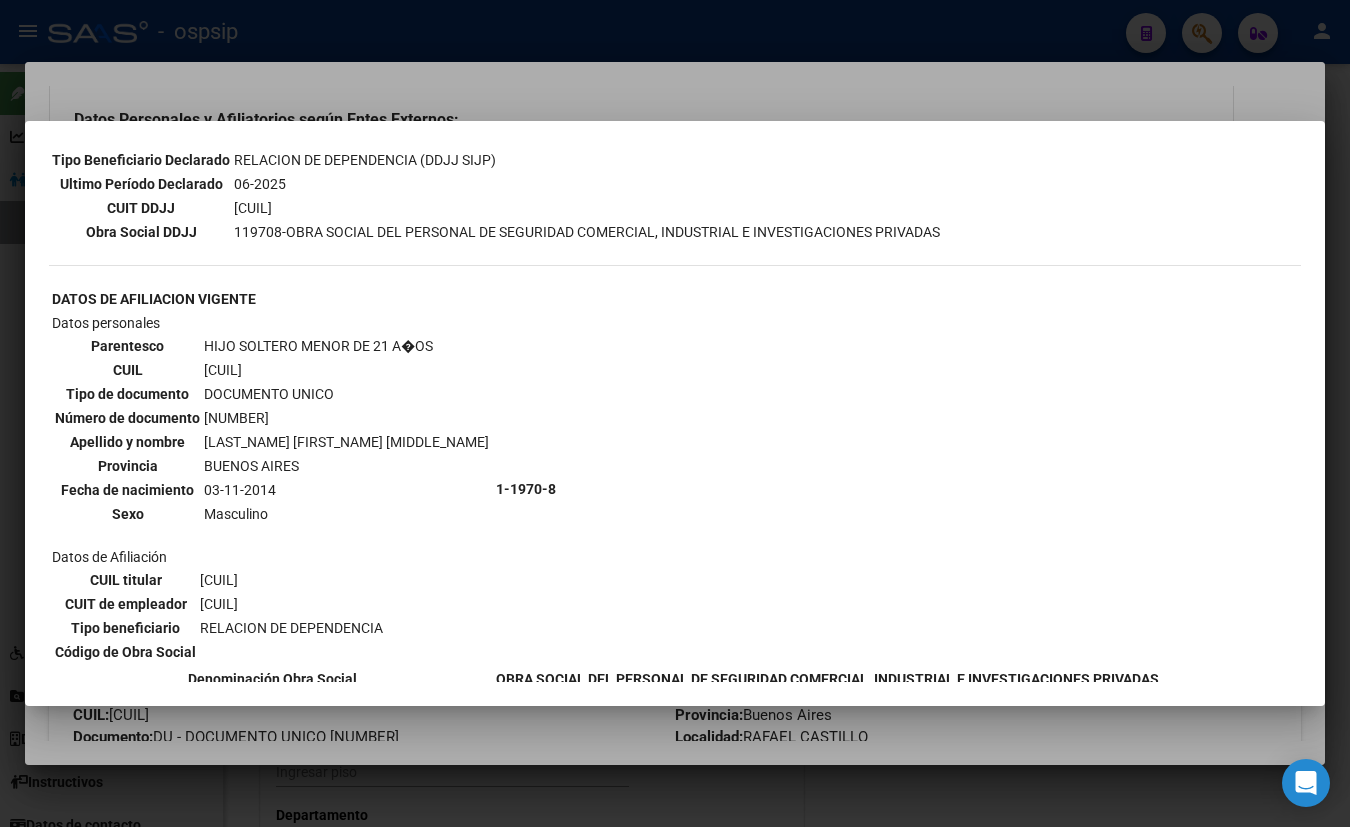 scroll, scrollTop: 90, scrollLeft: 0, axis: vertical 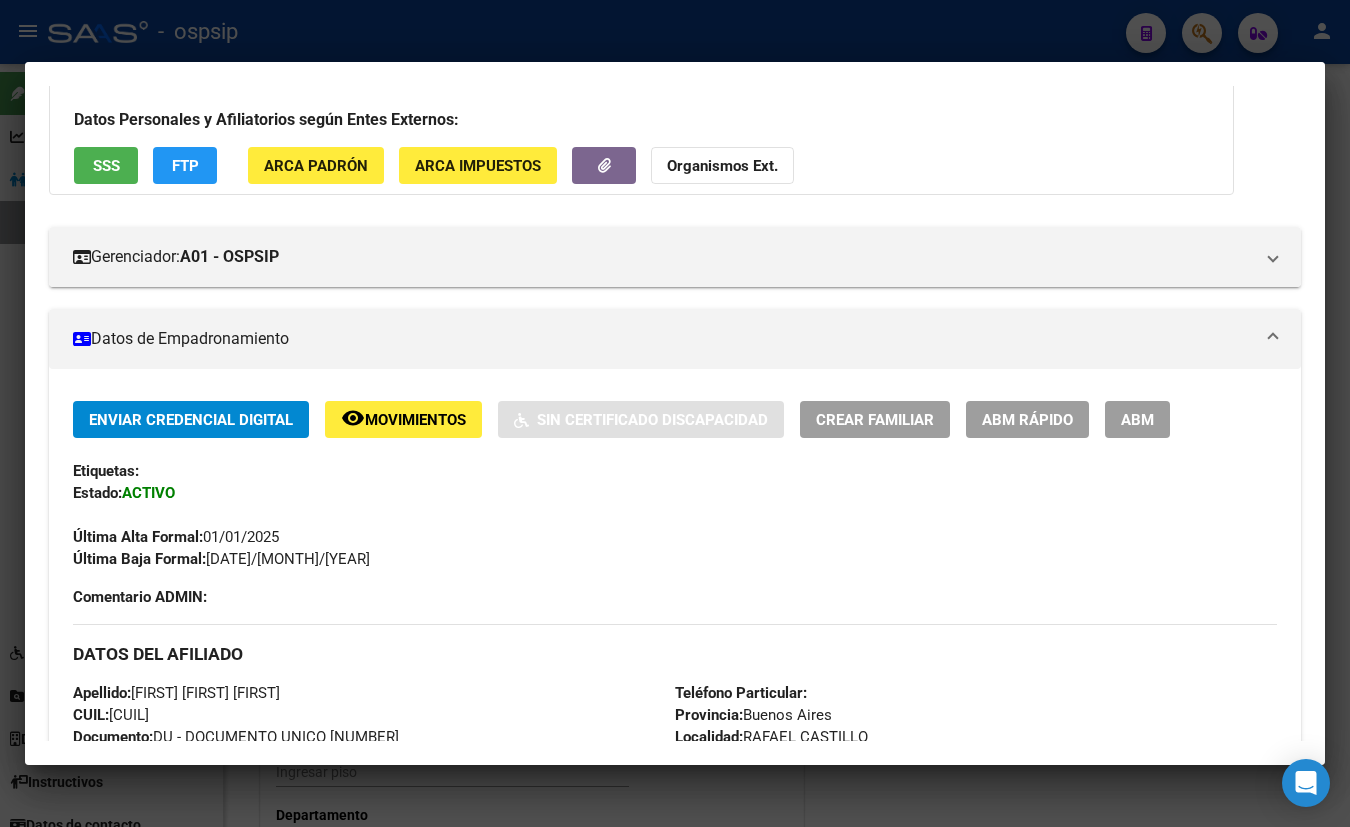click on "Enviar Credencial Digital remove_red_eye Movimientos    Sin Certificado Discapacidad Crear Familiar ABM Rápido ABM Etiquetas: Estado: ACTIVO Última Alta Formal:  [DATE] Última Baja Formal:  [DATE]" at bounding box center (675, 485) 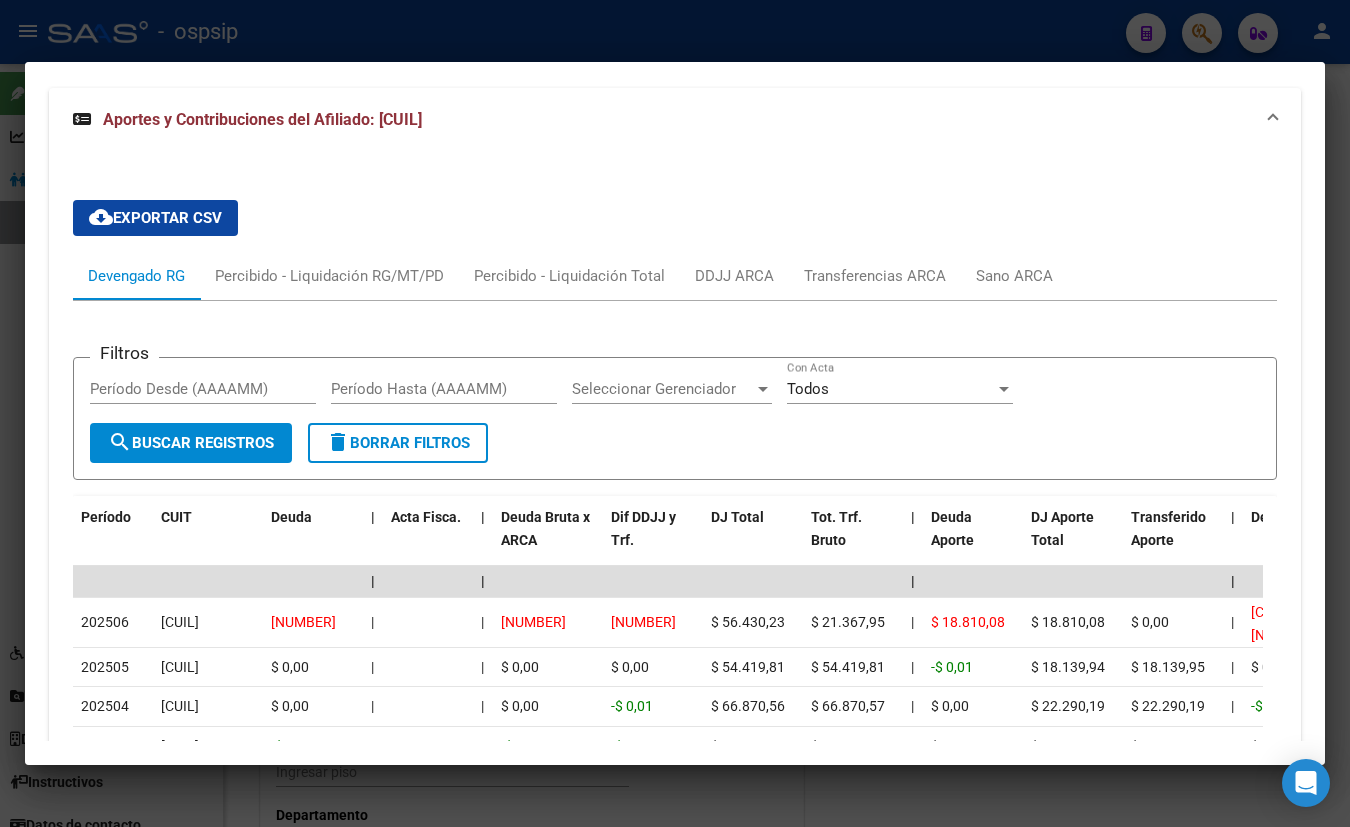 scroll, scrollTop: 2216, scrollLeft: 0, axis: vertical 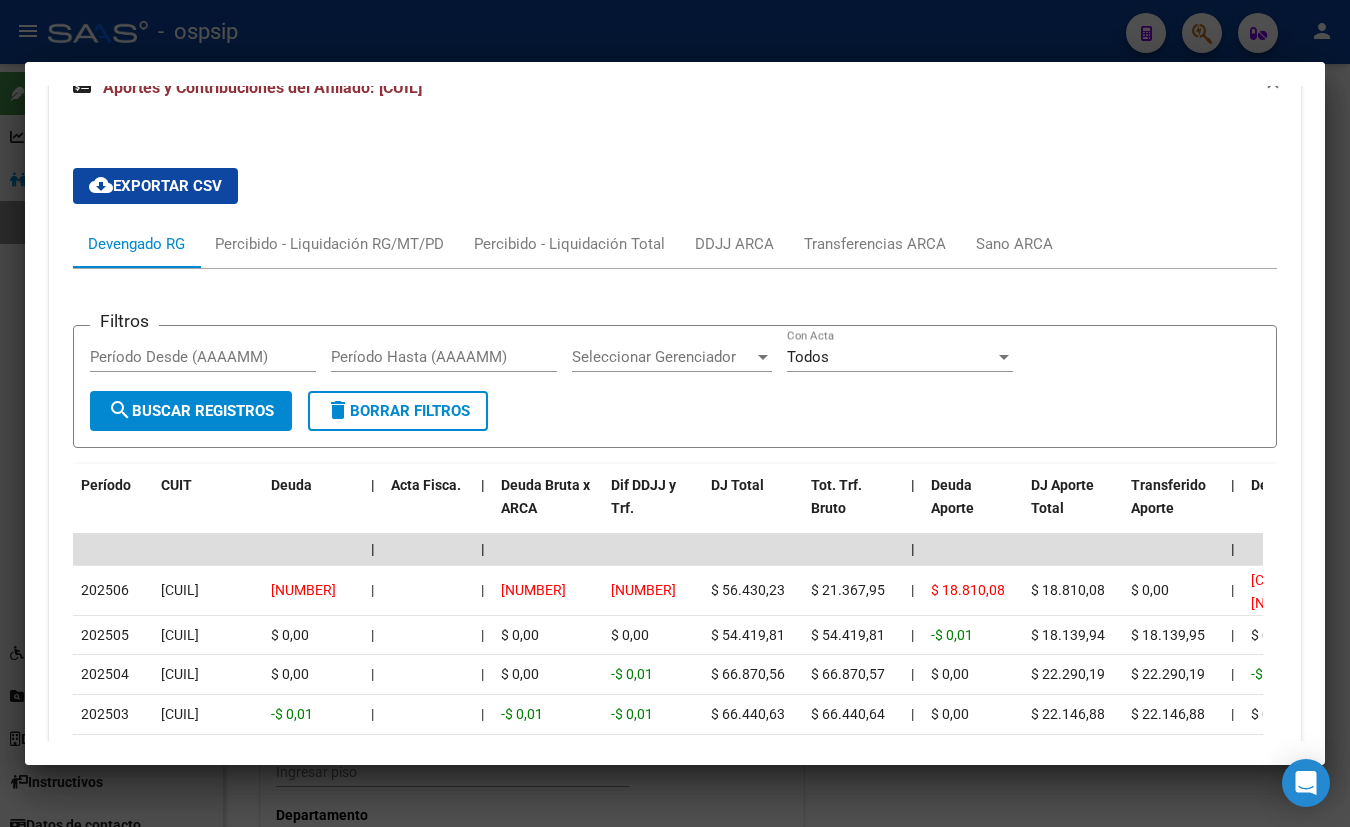 click on "cloud_download  Exportar CSV  Devengado RG Percibido - Liquidación RG/MT/PD Percibido - Liquidación Total DDJJ ARCA Transferencias ARCA Sano ARCA Filtros Período Desde (AAAAMM) Período Hasta (AAAAMM) Seleccionar Gerenciador Seleccionar Gerenciador Todos Con Acta search  Buscar Registros  delete  Borrar Filtros  Período CUIT Deuda | Acta Fisca. | Deuda Bruta x ARCA Dif DDJJ y Trf. DJ Total Tot. Trf. Bruto | Deuda Aporte DJ Aporte Total Transferido Aporte | Deuda Contr. DJ Contr. Total Trf Contr. | Intereses Contr. Intereses Aporte | Contr. Empresa Contr. Int. Empresa Aporte Int. Empresa | DJ Aporte Total DJ Aporte DJ Aporte Adicional DJ Aporte Adherentes | DJ Contr. Total DJ Contr. DJ Contr. Adicional | REMOSIMP c/Tope REMOSIMP (rem4) REMCONT (rem8) REM5 Corresponde Aportes Corresponde Contr. NOGRPFAM SECOBLIG FECPRESENT DJ Contribución CUIT Periodo DJ Aporte CUIT Periodo | Porcentaje Contr. Porcentaje Aporte | DDJJ ID | | | | | | | | | | | | | [NUMBER] [MONEY] | | [MONEY] | [MONEY] |" at bounding box center (675, 609) 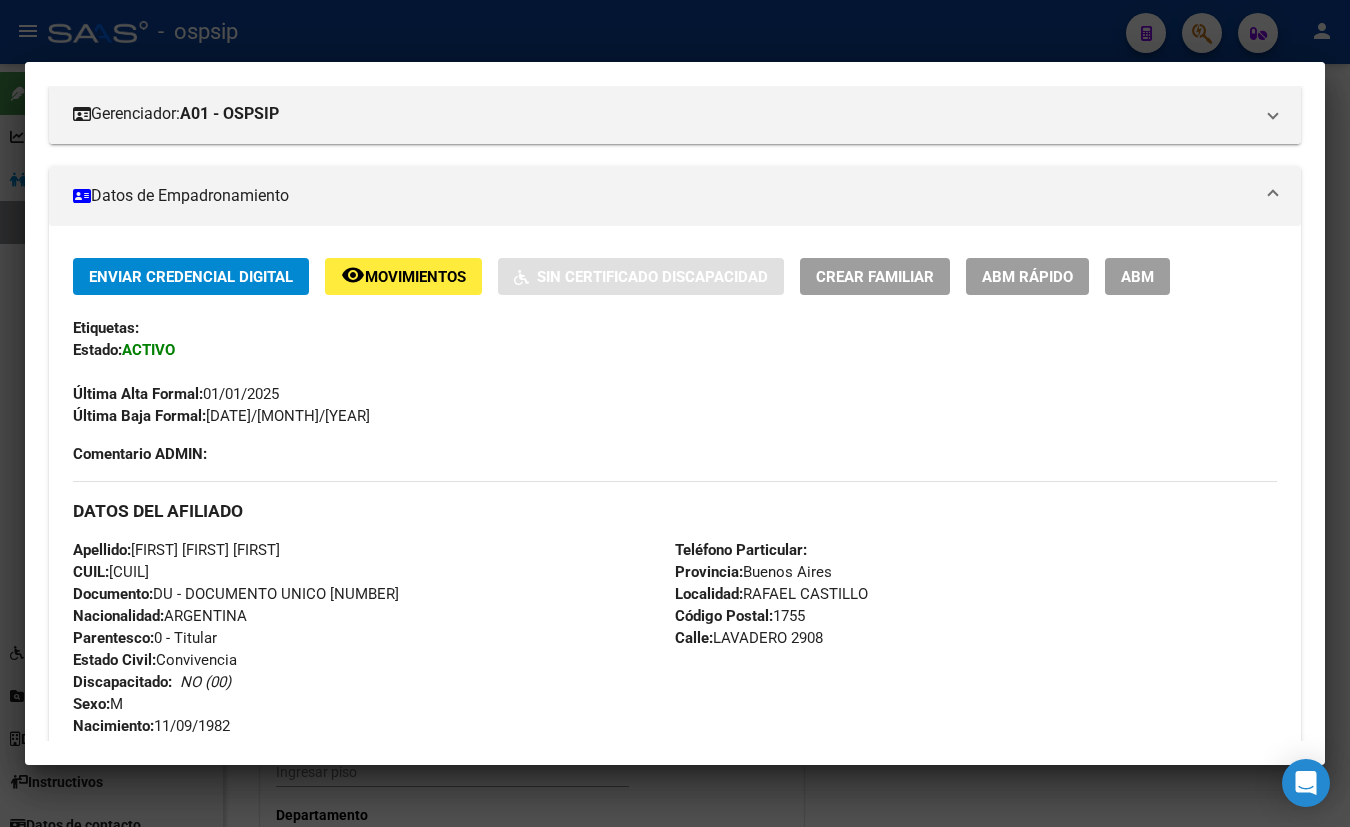 scroll, scrollTop: 307, scrollLeft: 0, axis: vertical 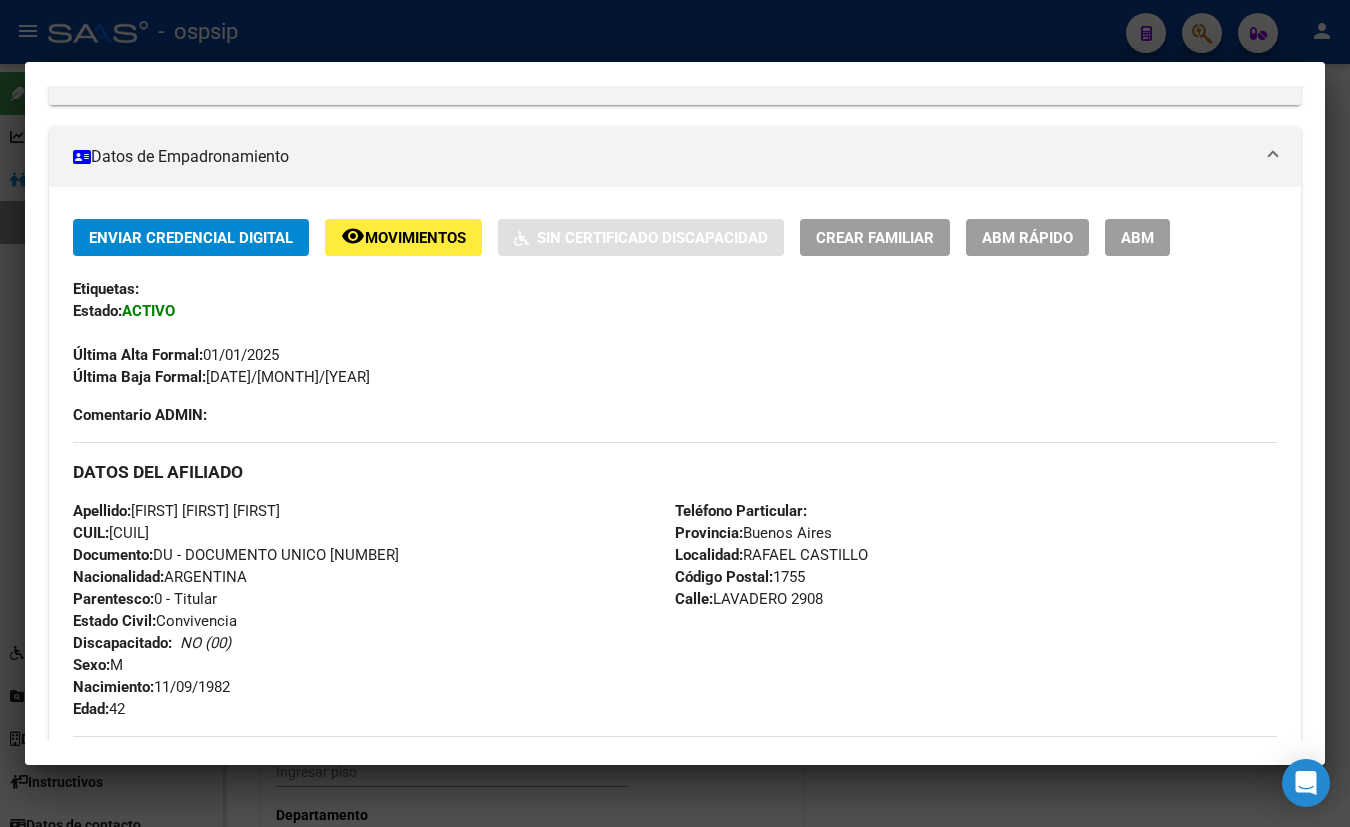 click on "DATOS DEL AFILIADO" at bounding box center (675, 472) 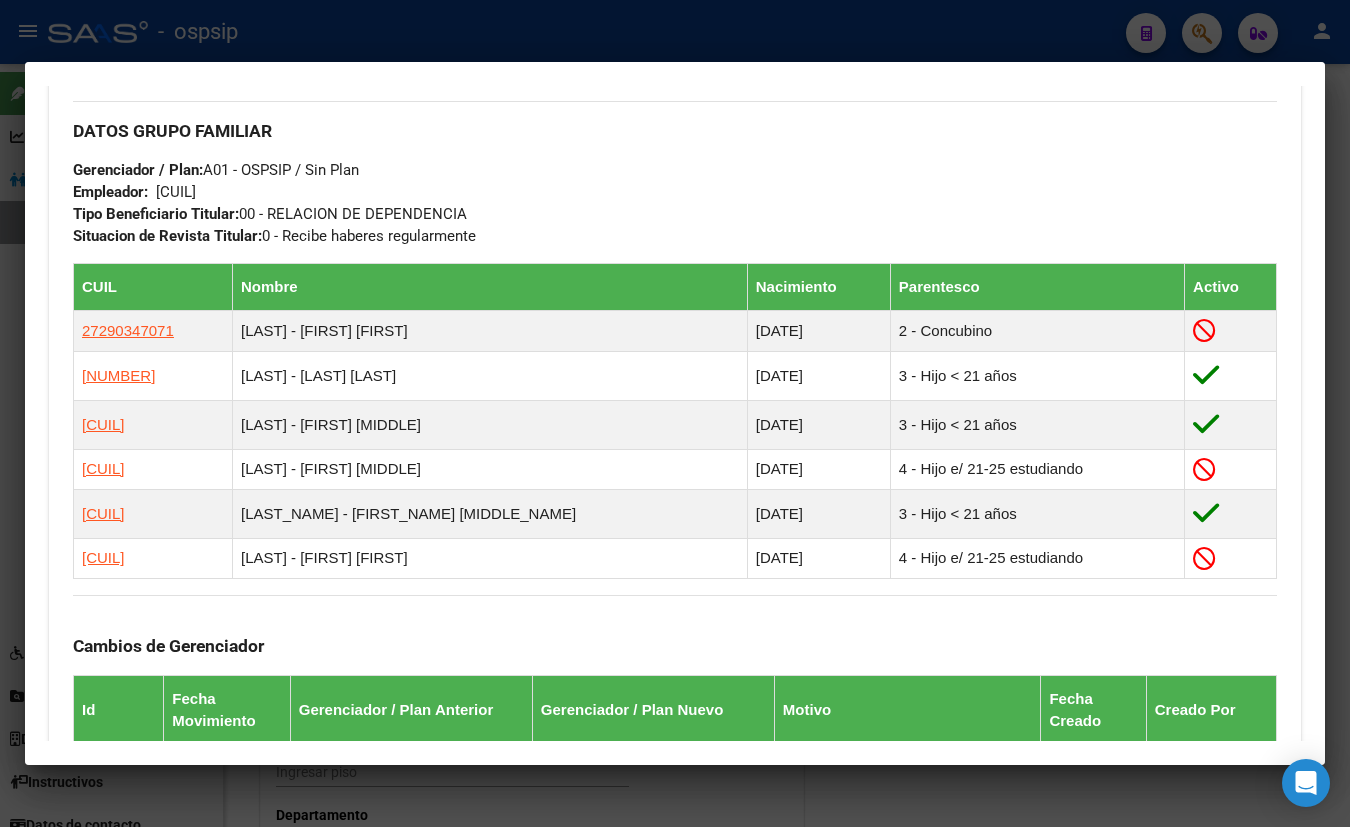 scroll, scrollTop: 943, scrollLeft: 0, axis: vertical 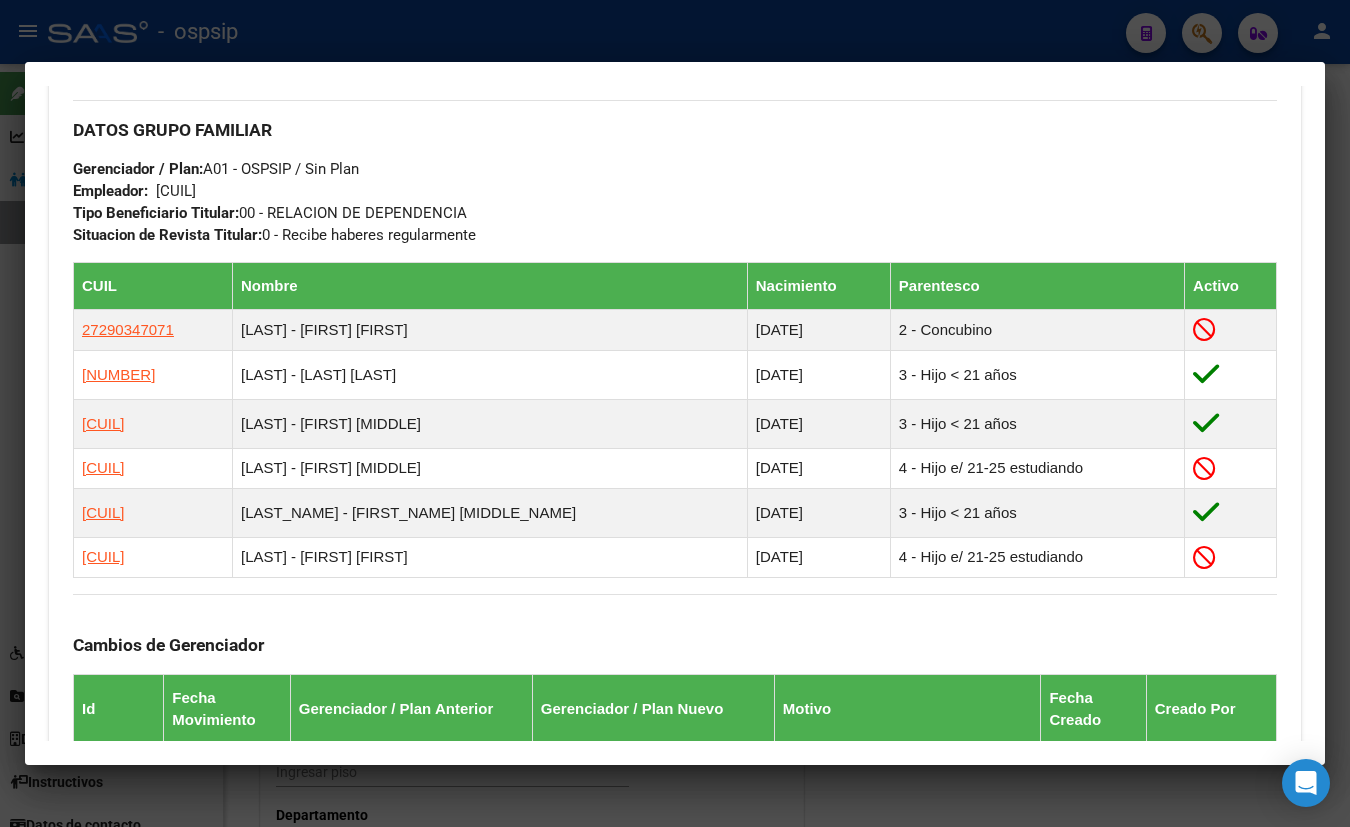 click on "DATOS GRUPO FAMILIAR Gerenciador / Plan:  A01 - OSPSIP / Sin Plan Empleador:    30710572646 Tipo Beneficiario Titular:   00 - RELACION DE DEPENDENCIA  Situacion de Revista Titular:  0 - Recibe haberes regularmente" at bounding box center (675, 173) 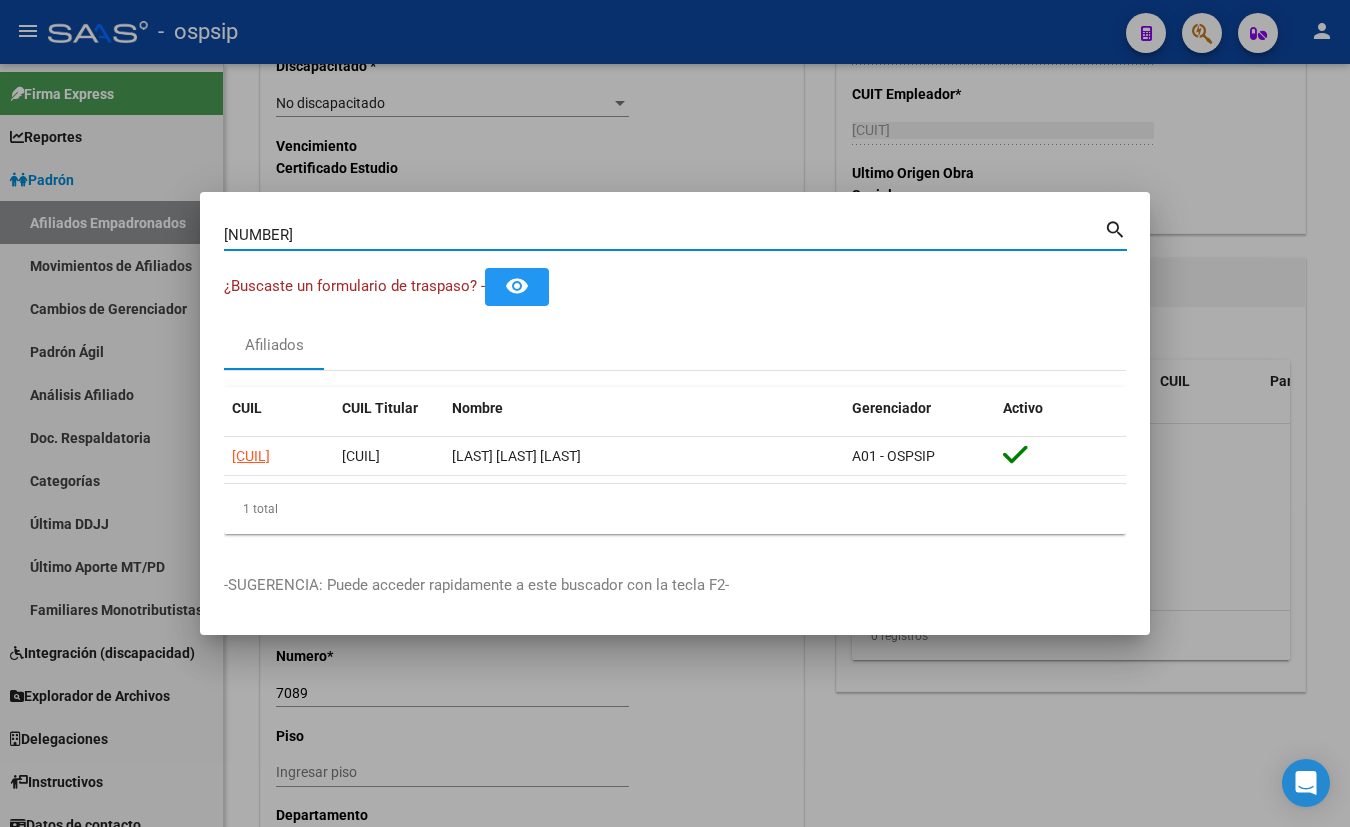 drag, startPoint x: 324, startPoint y: 241, endPoint x: 182, endPoint y: 240, distance: 142.00352 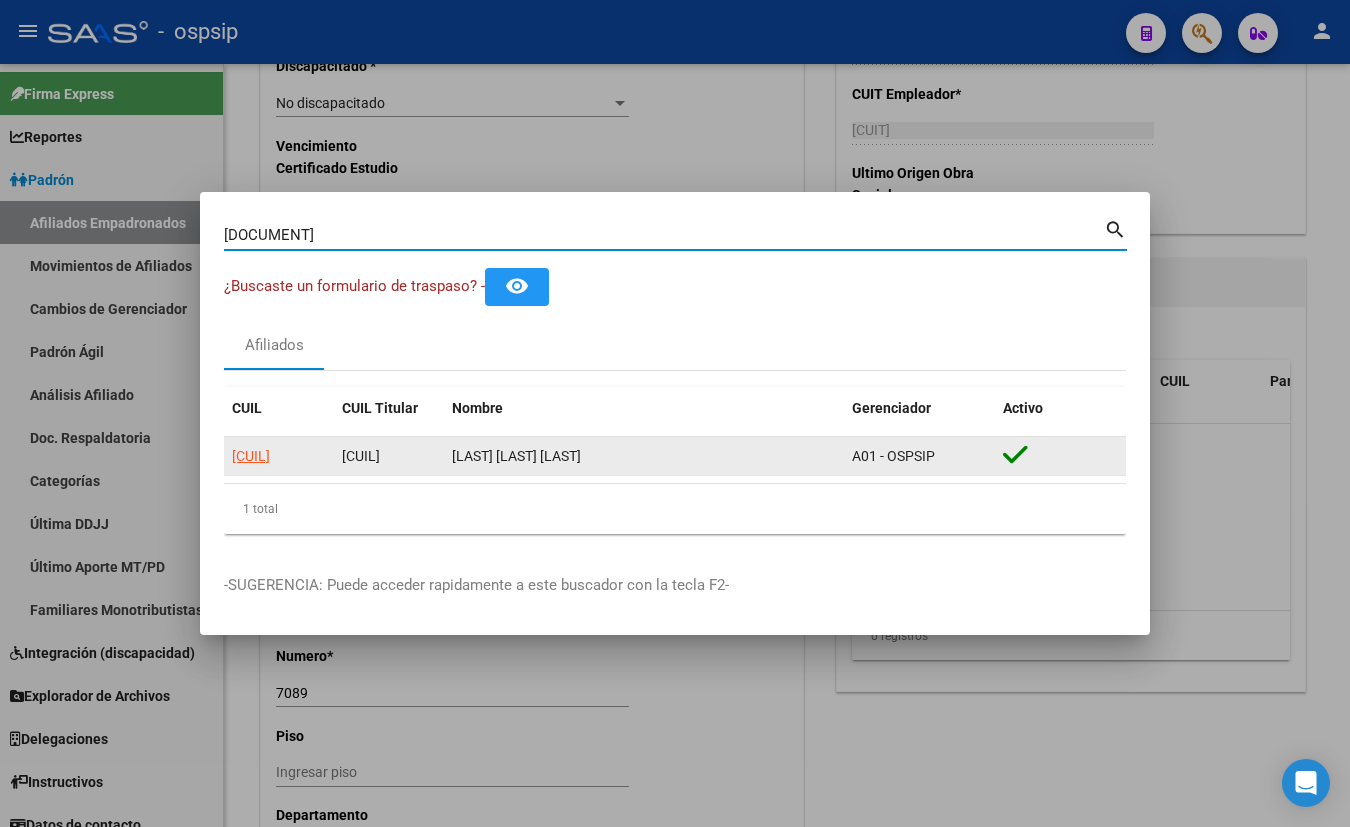 type on "[DOCUMENT]" 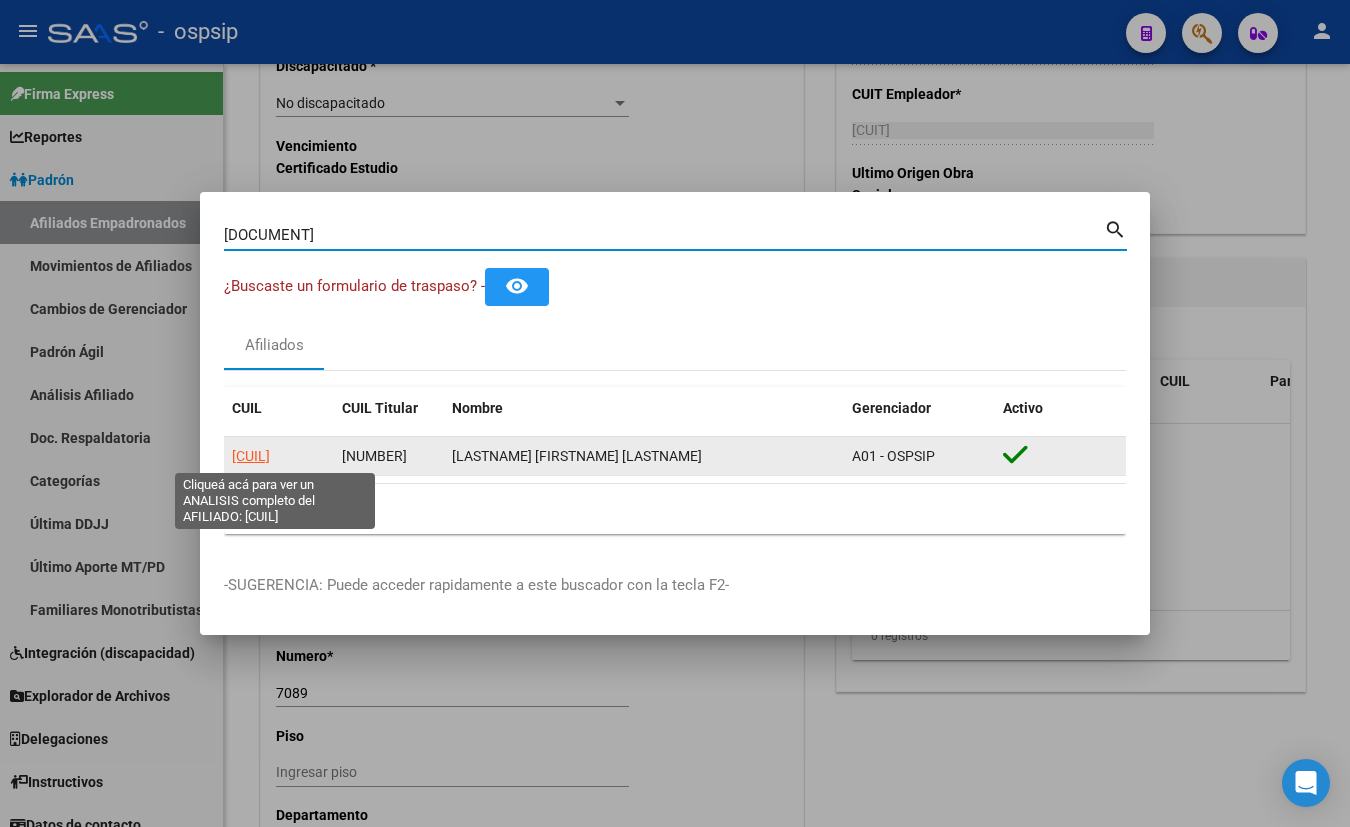 click on "[CUIL]" 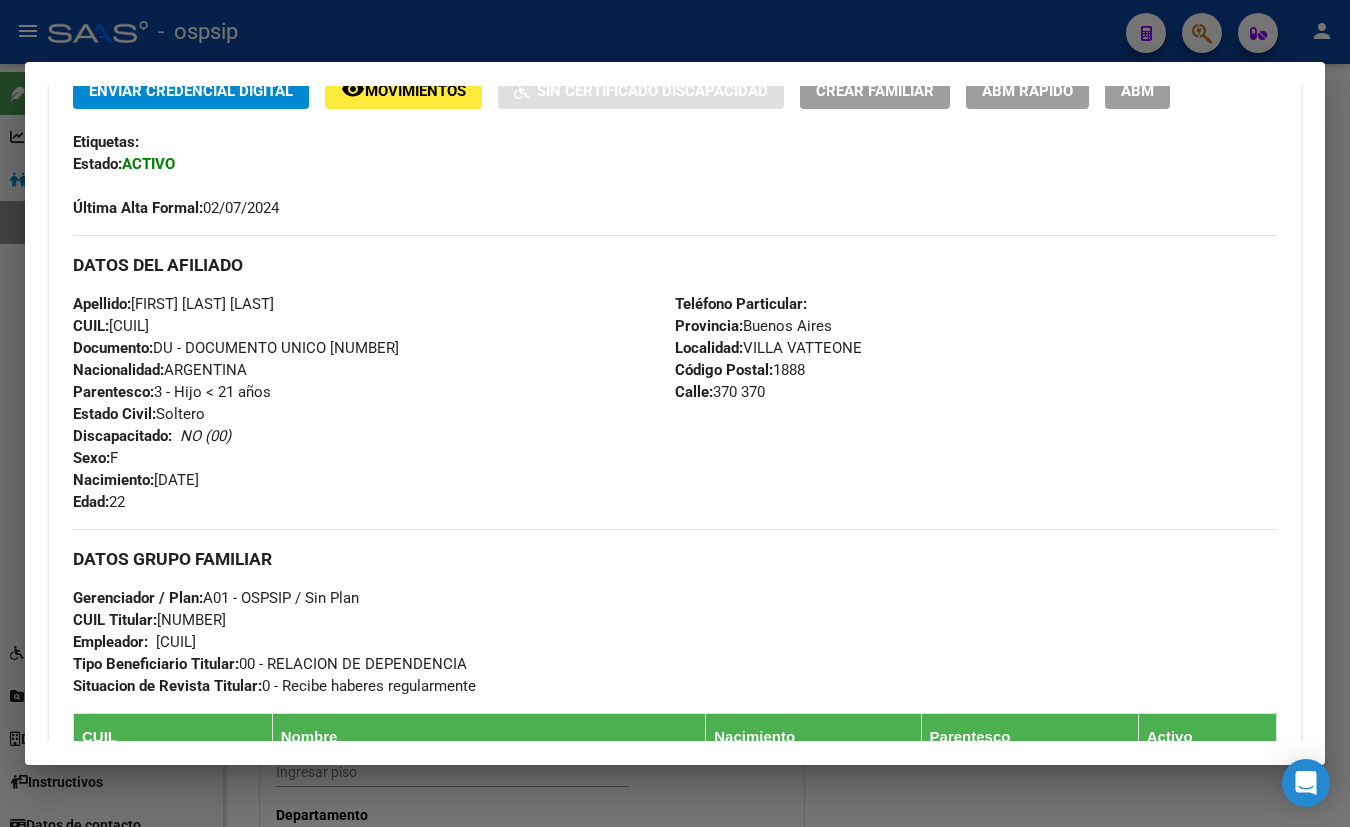 scroll, scrollTop: 0, scrollLeft: 0, axis: both 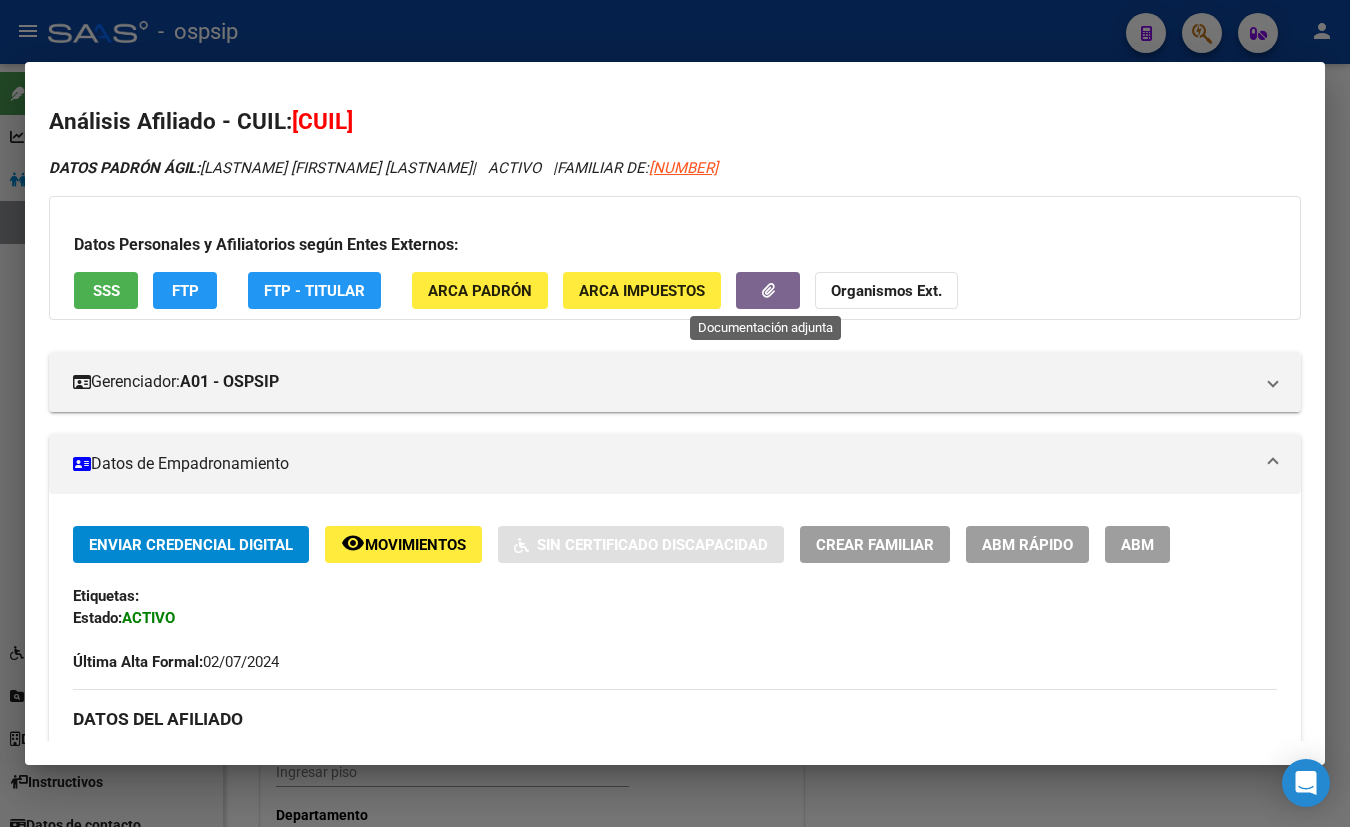 click 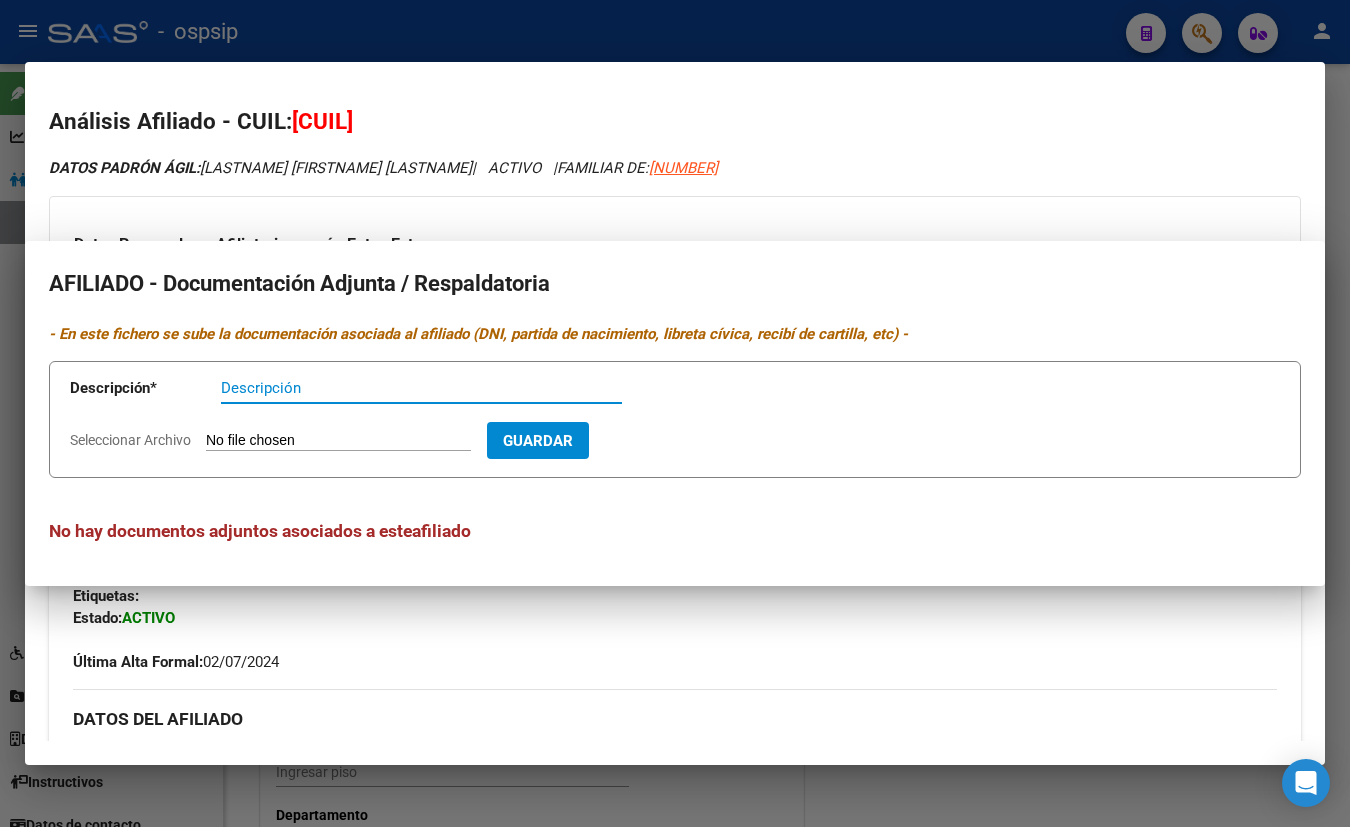 type 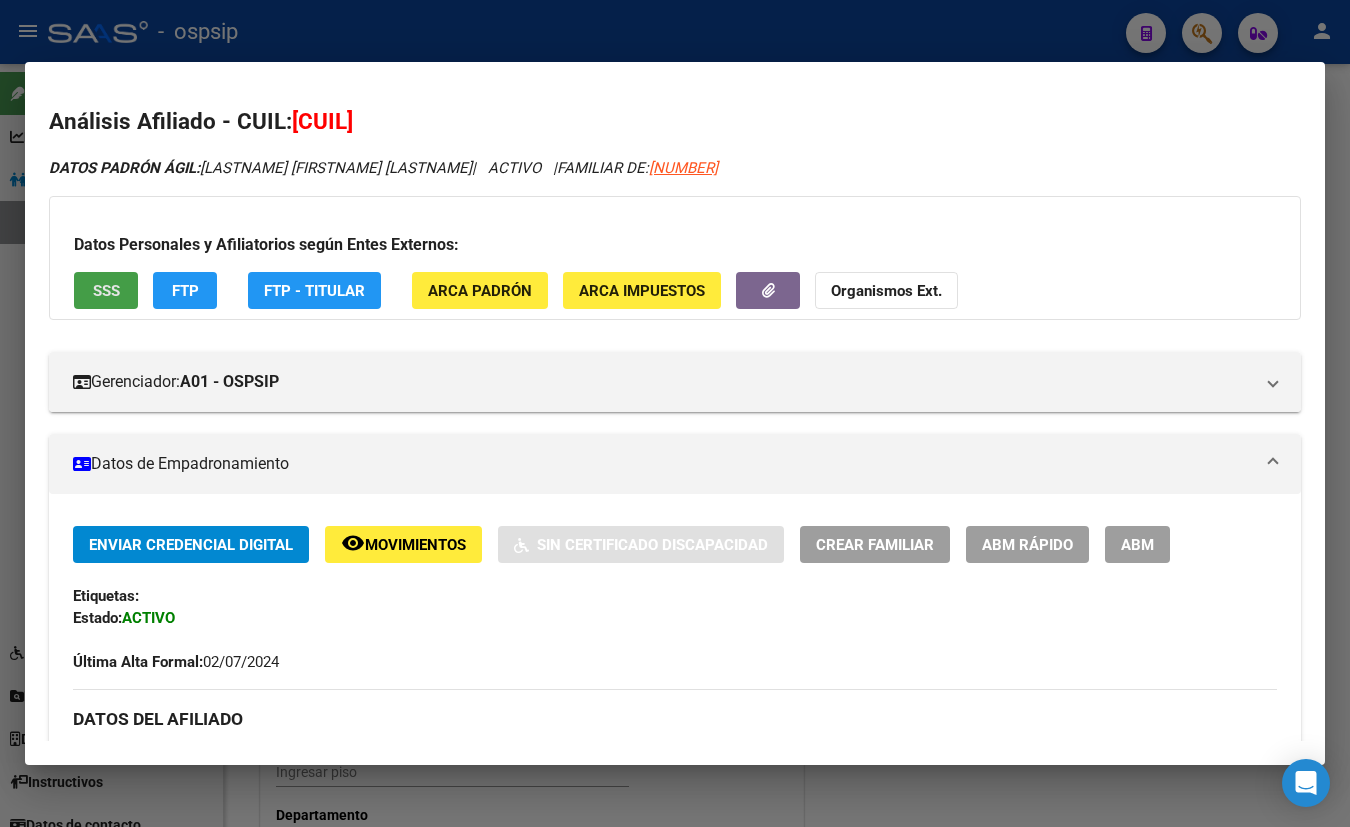 click on "SSS" at bounding box center [106, 291] 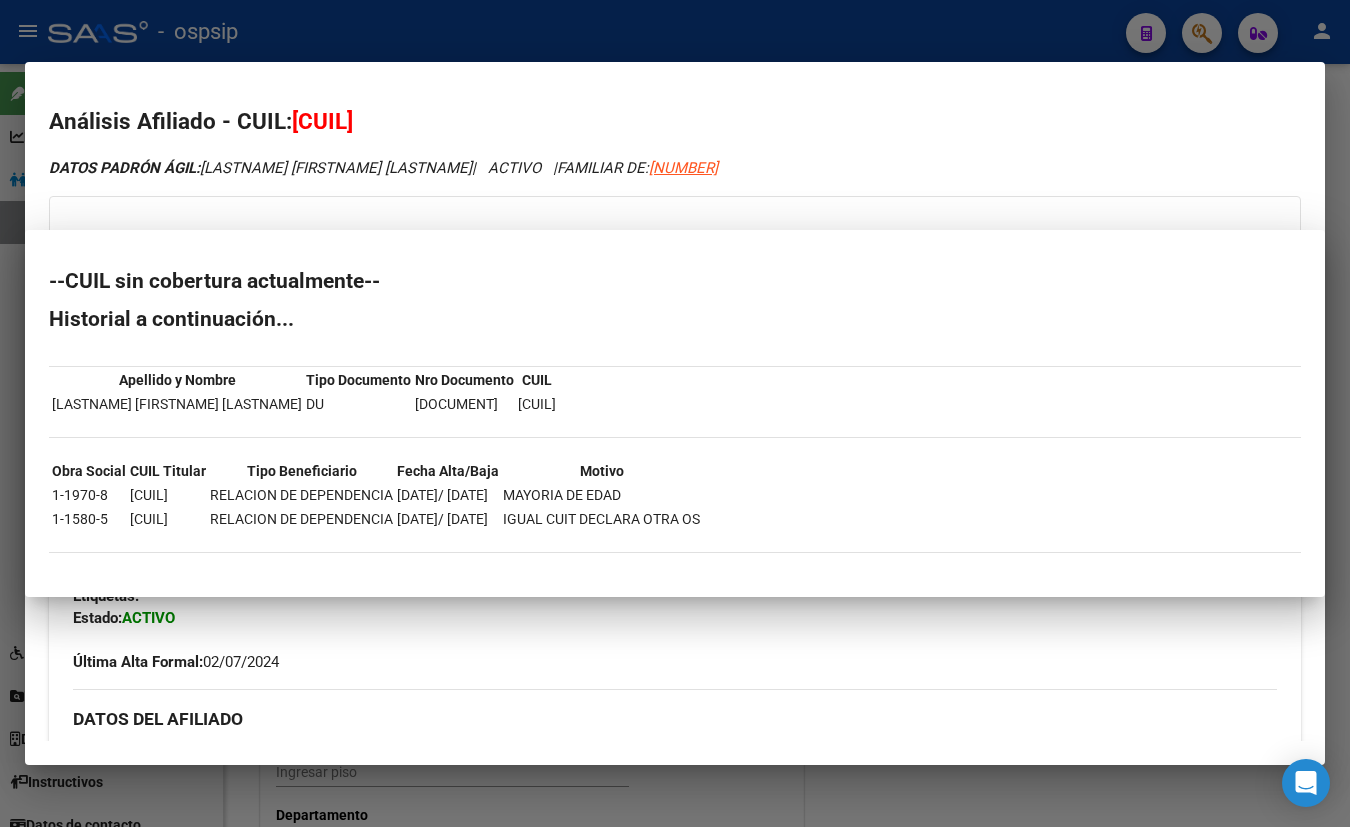 type 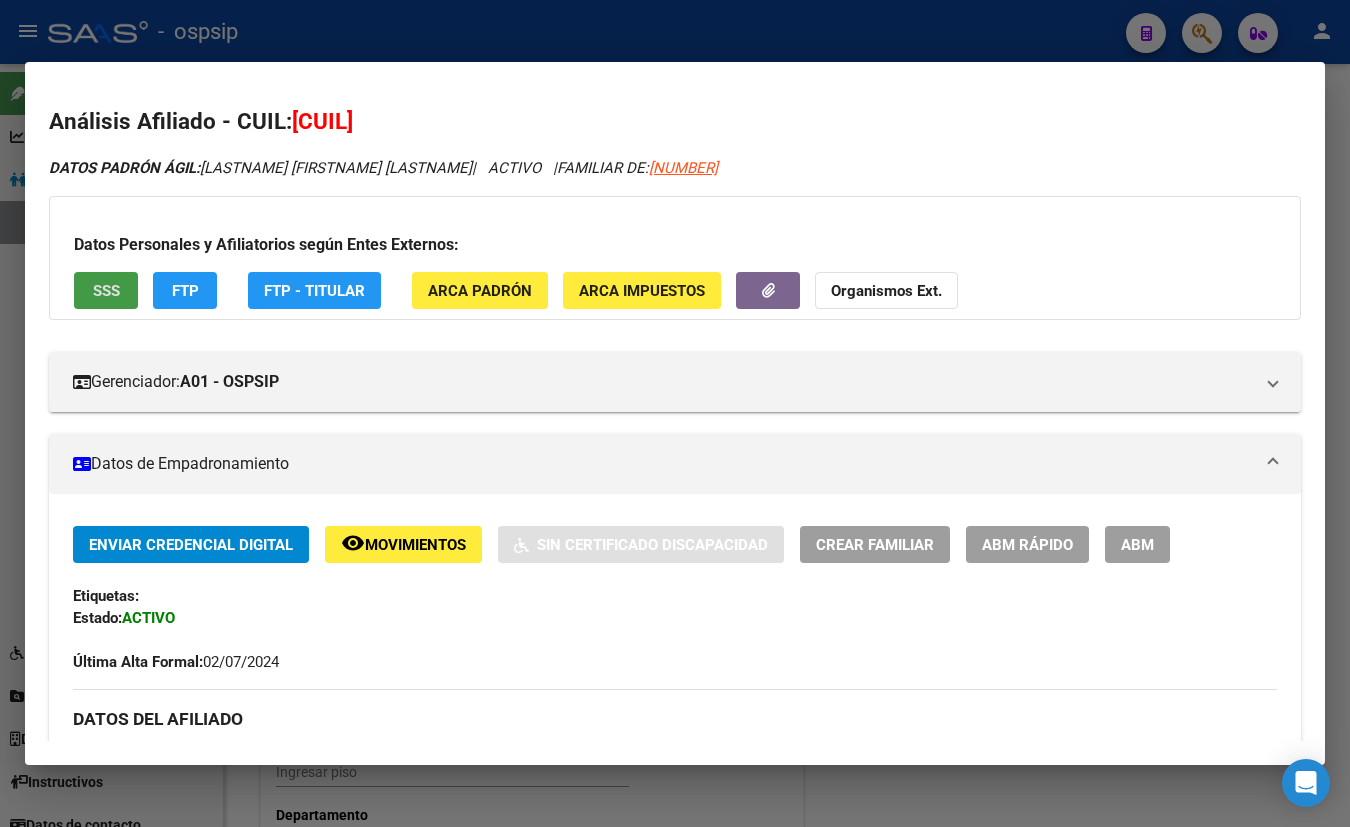 scroll, scrollTop: 363, scrollLeft: 0, axis: vertical 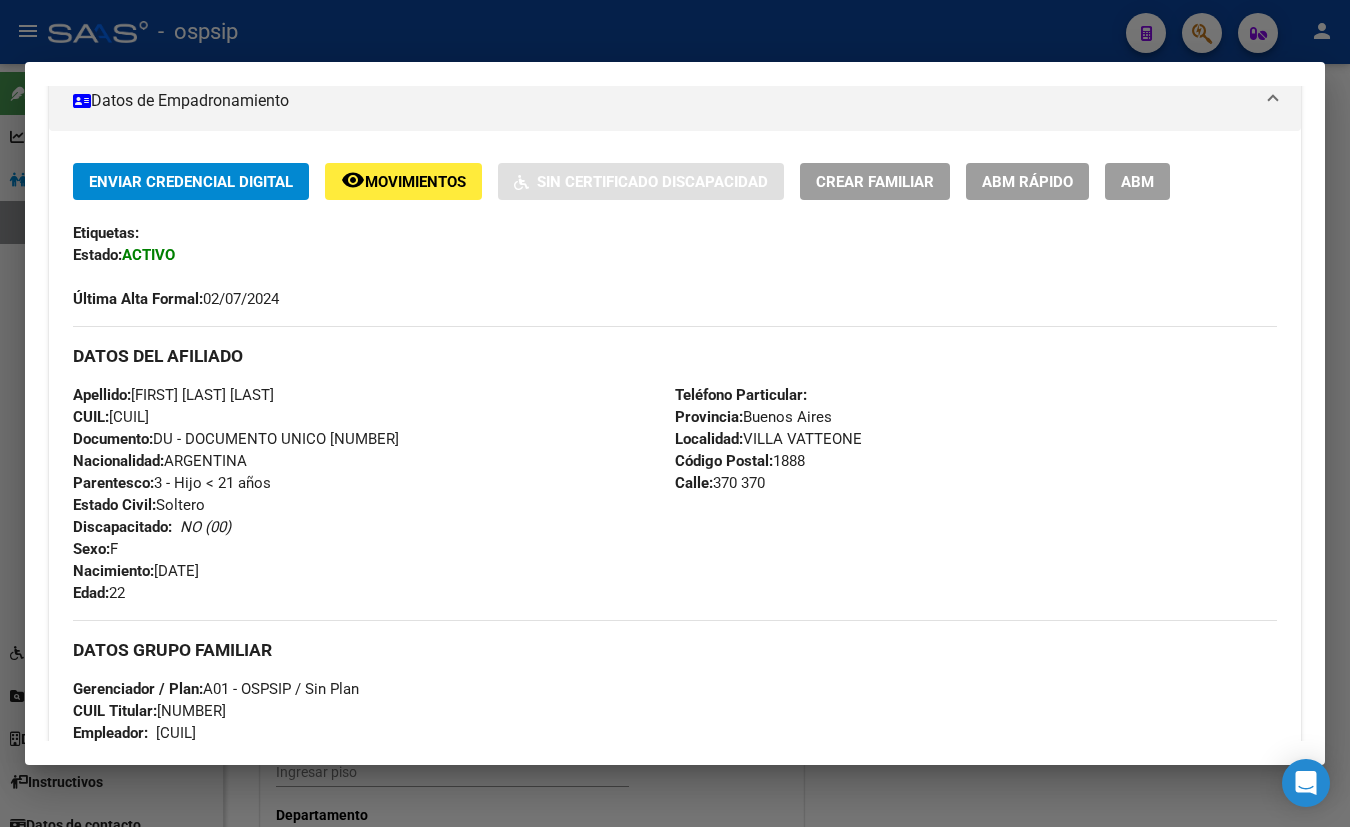 click on "ABM" at bounding box center [1137, 182] 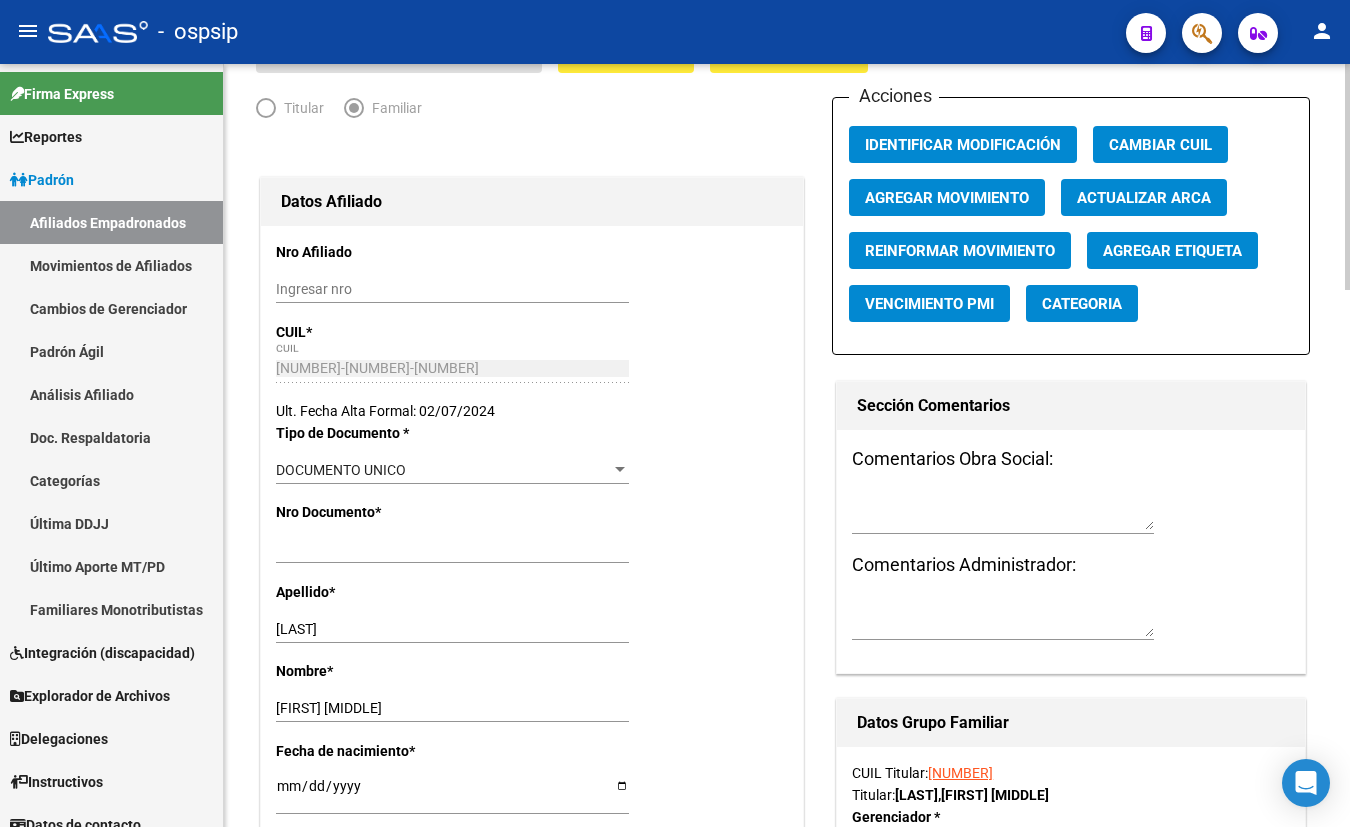 scroll, scrollTop: 181, scrollLeft: 0, axis: vertical 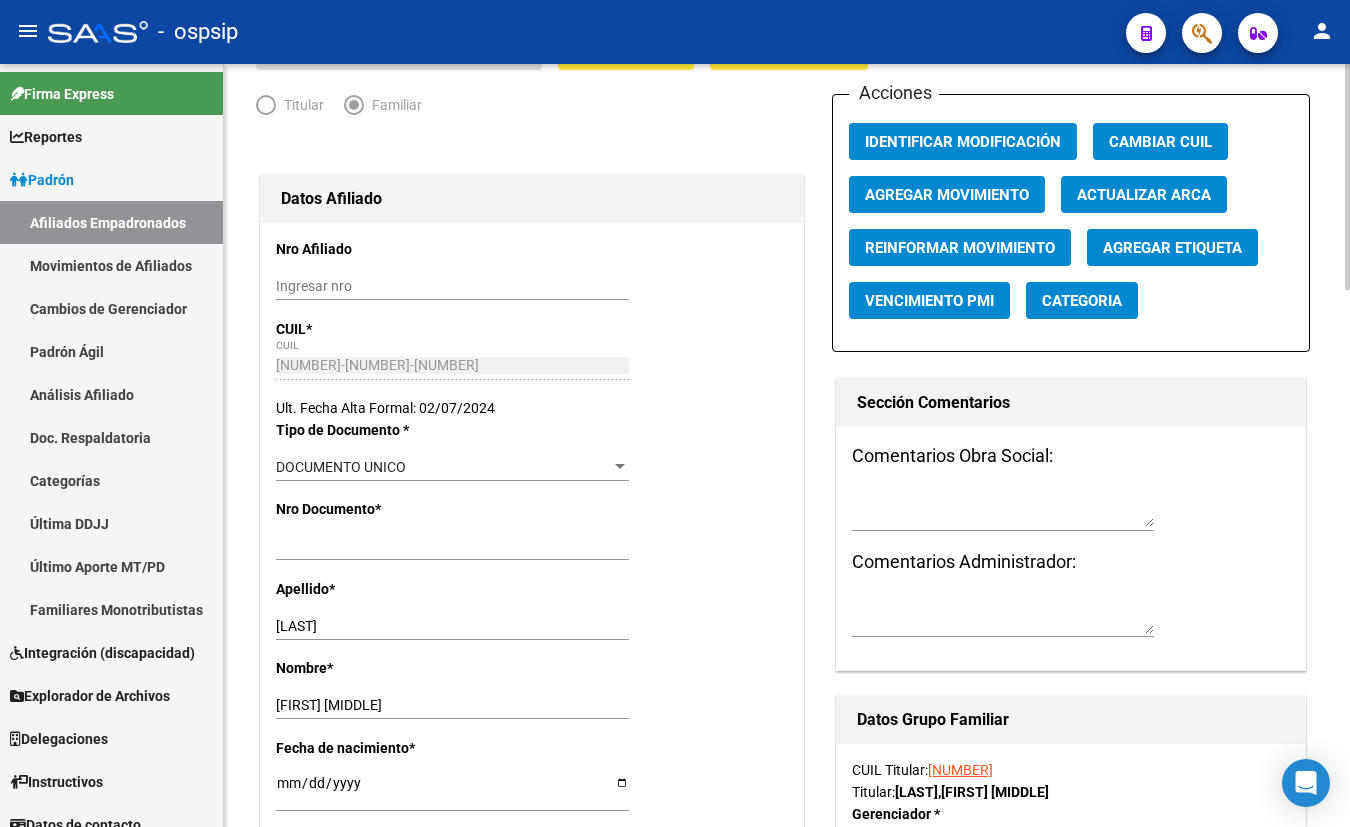click on "Agregar Movimiento" 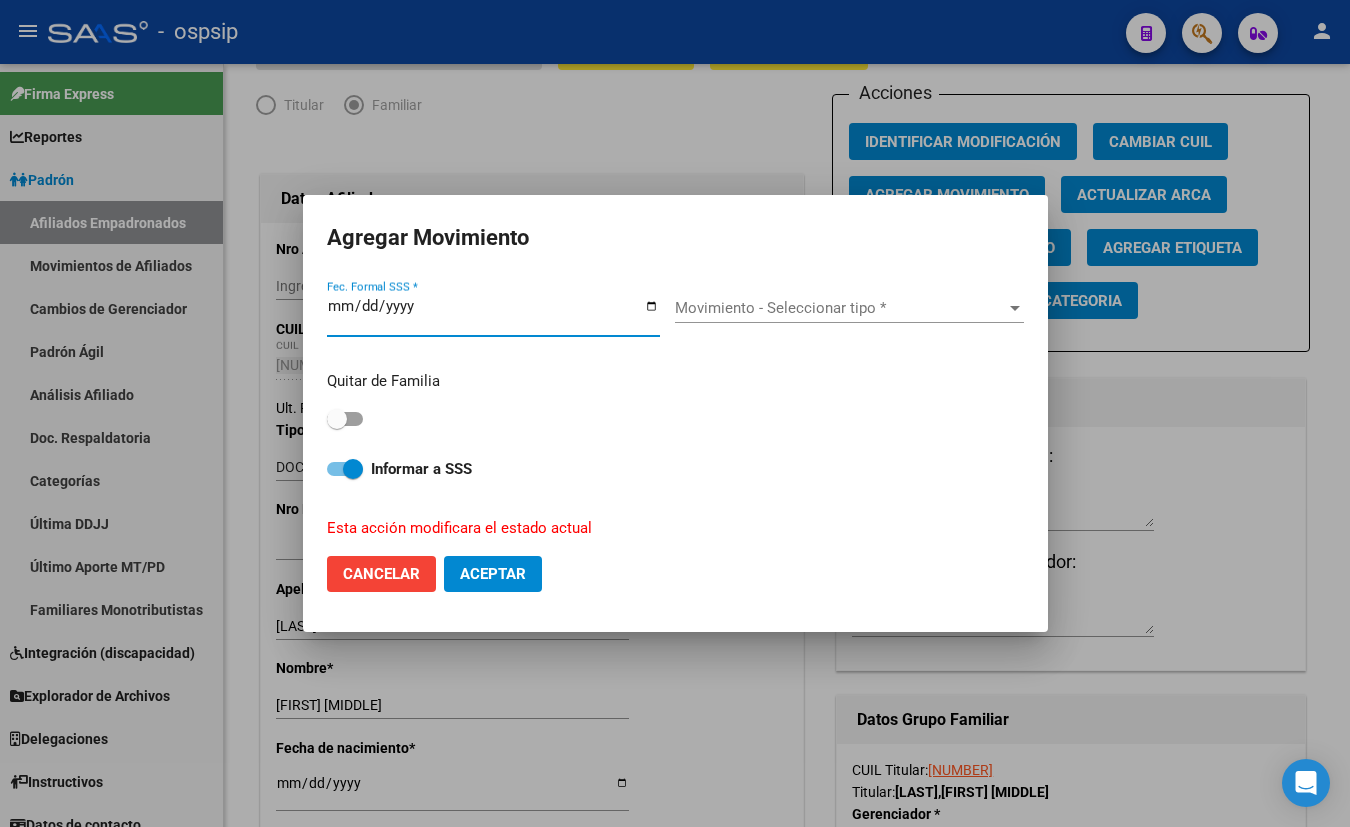 type on "[DATE]" 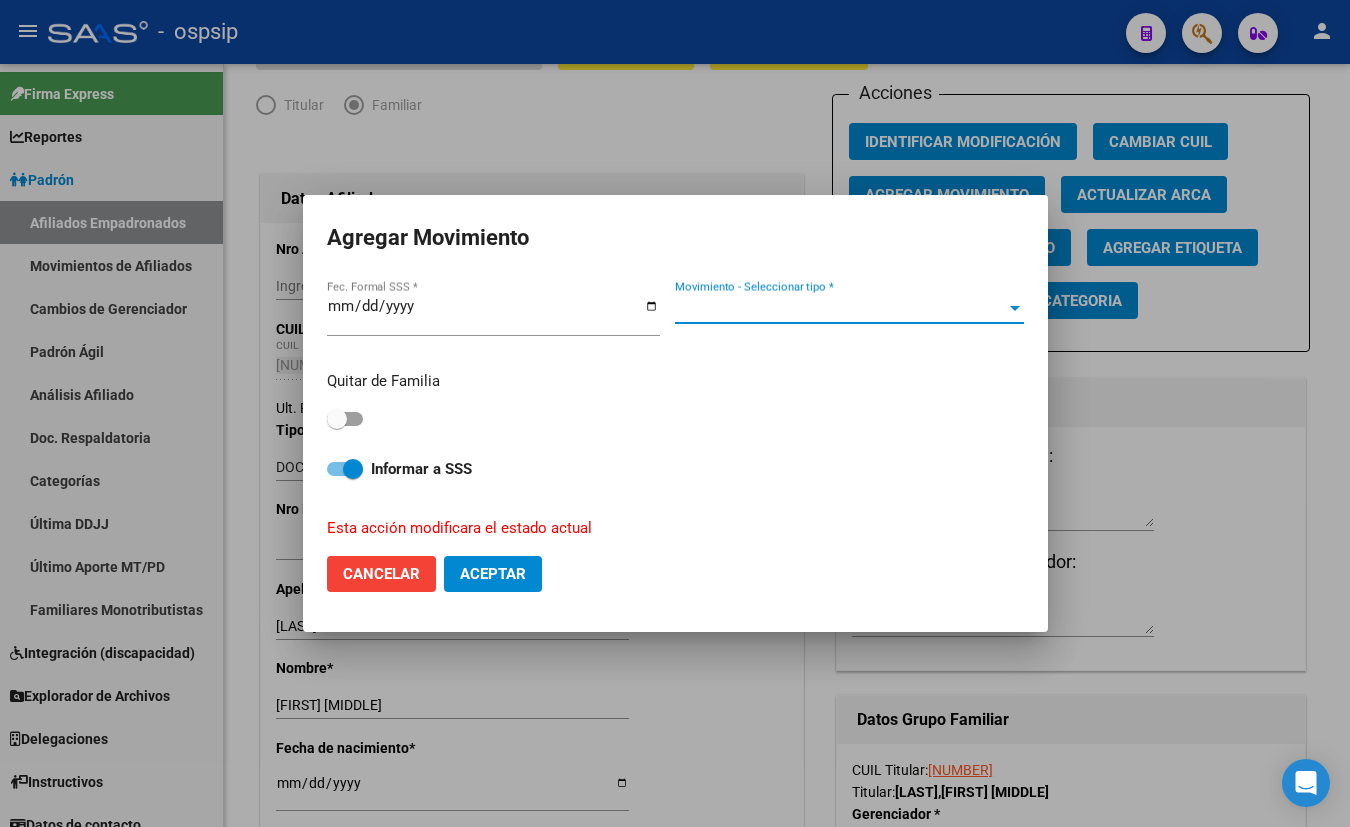 click on "Movimiento - Seleccionar tipo *" at bounding box center (840, 308) 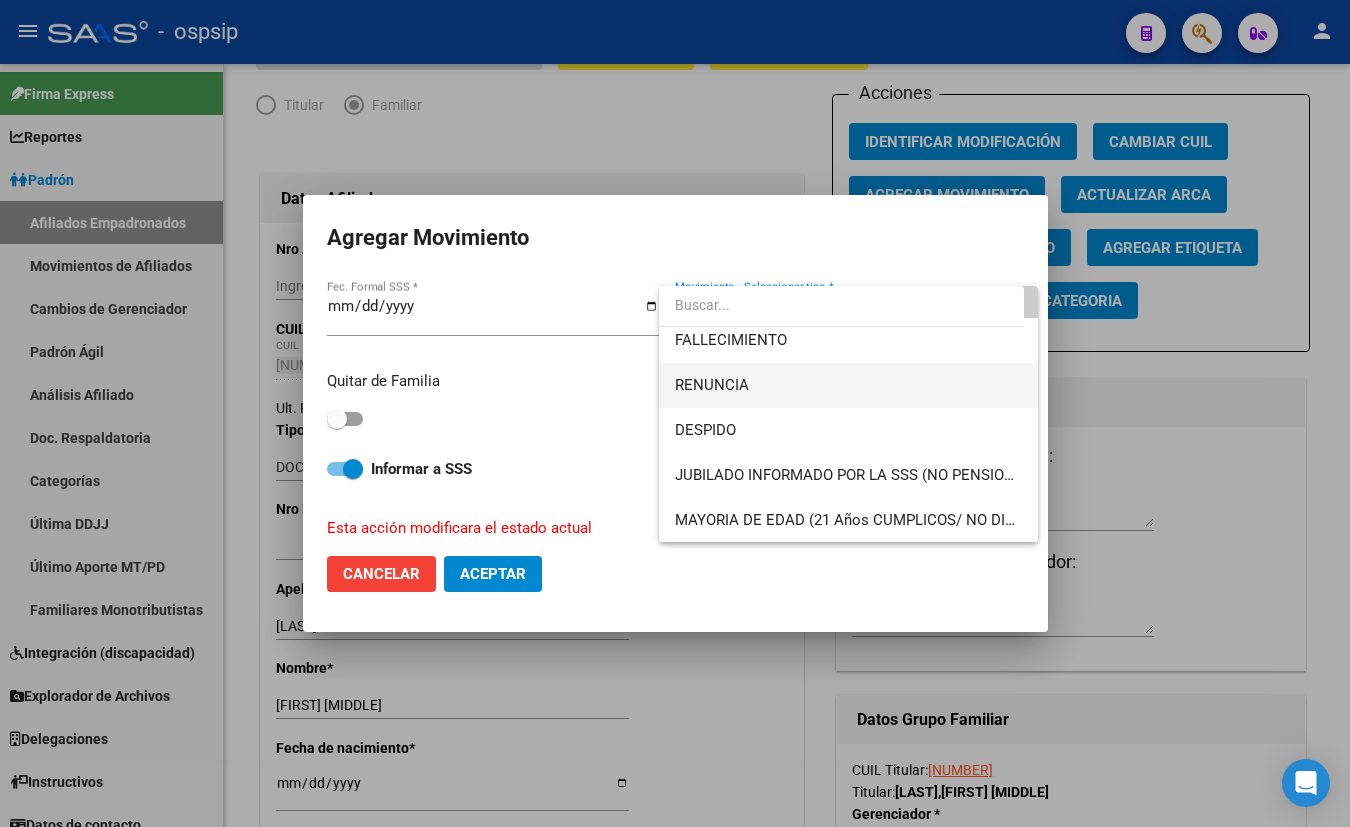 scroll, scrollTop: 90, scrollLeft: 0, axis: vertical 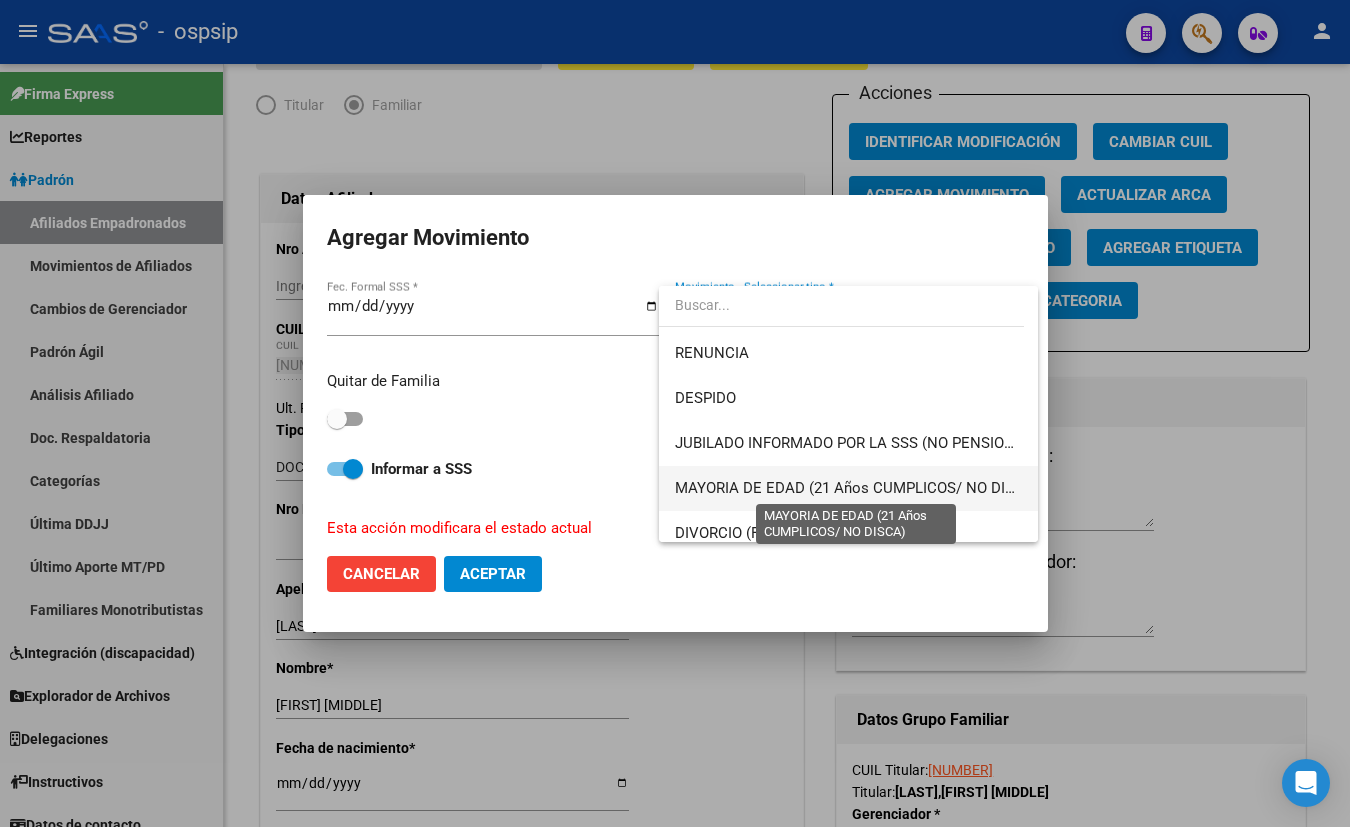 click on "MAYORIA DE EDAD (21 Años CUMPLICOS/ NO DISCA)" at bounding box center (857, 488) 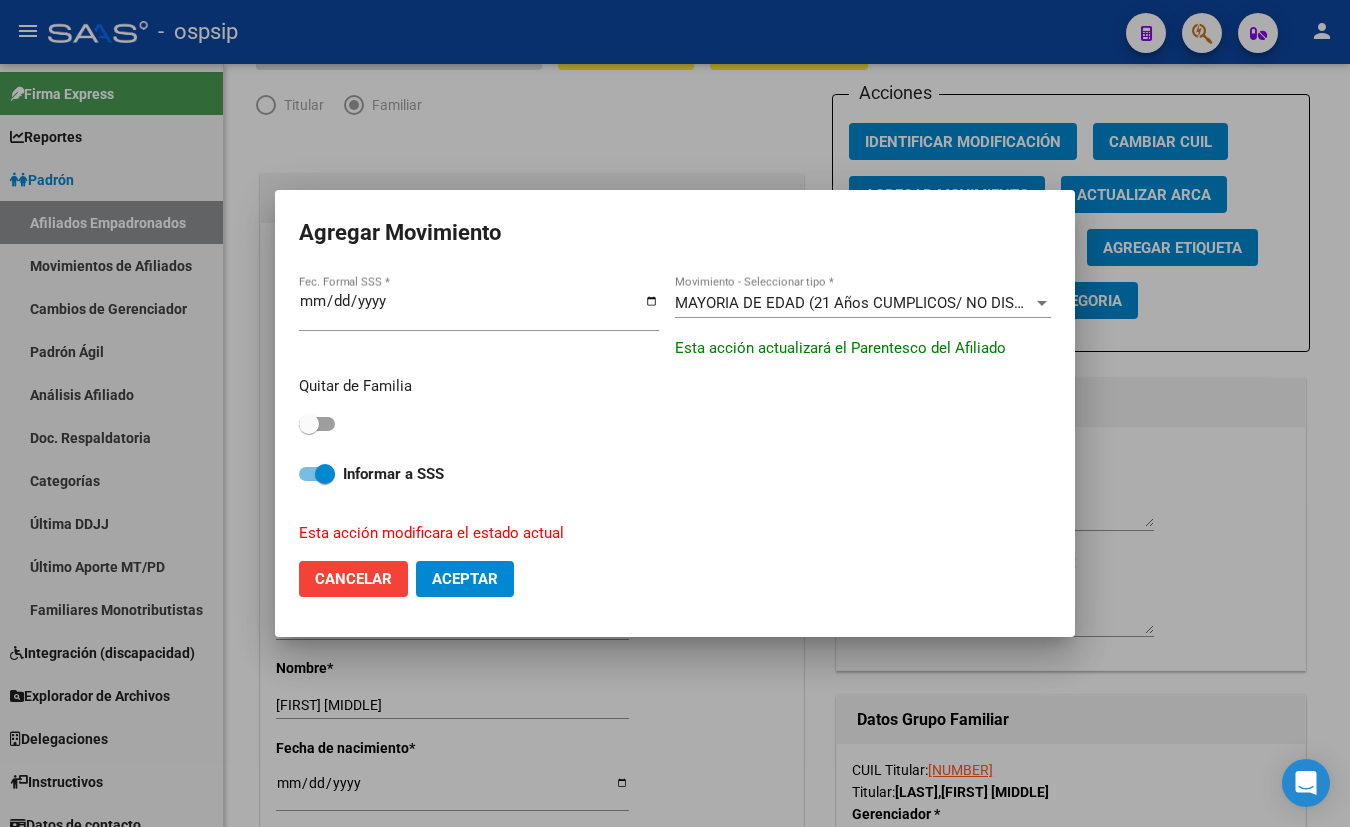 click on "Quitar de Familia" at bounding box center [675, 406] 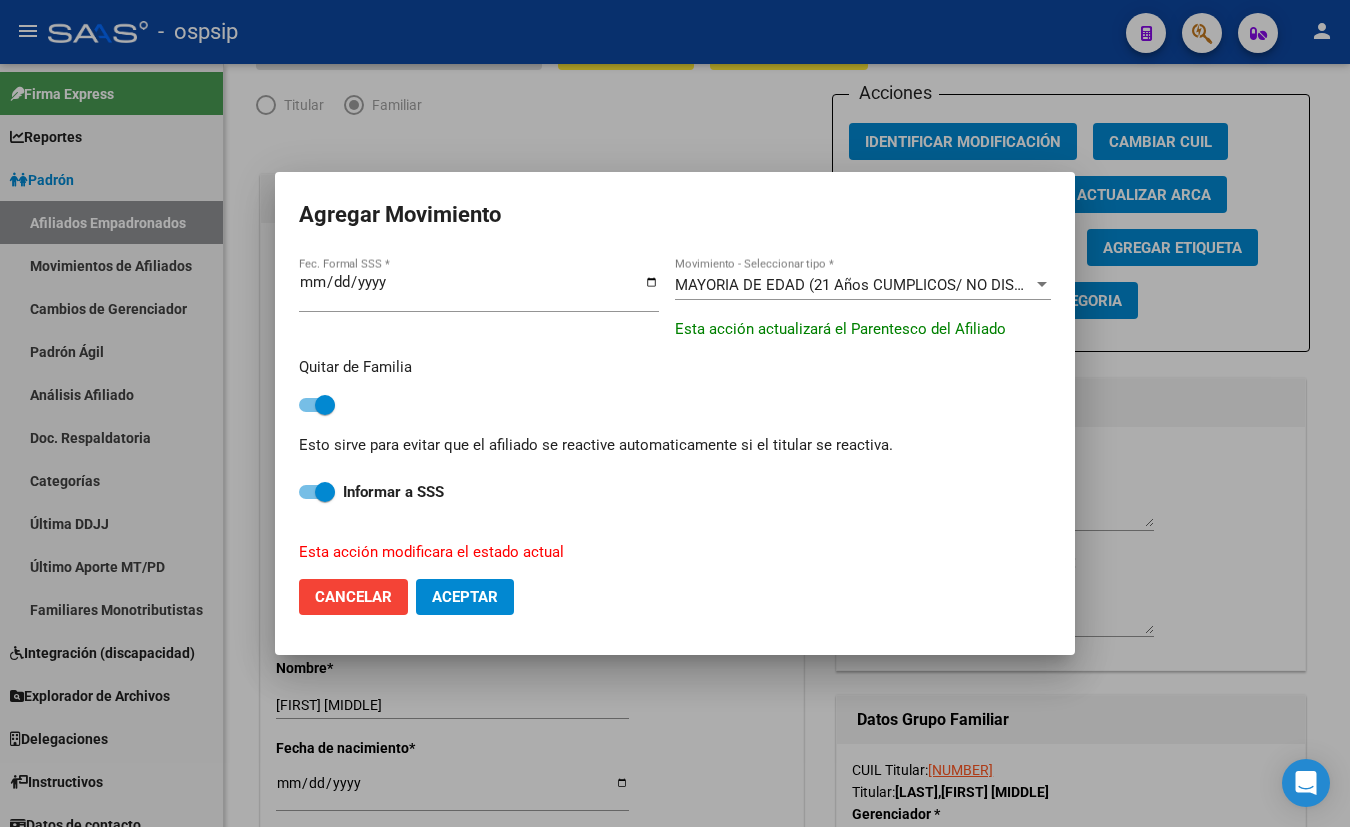 click on "Aceptar" 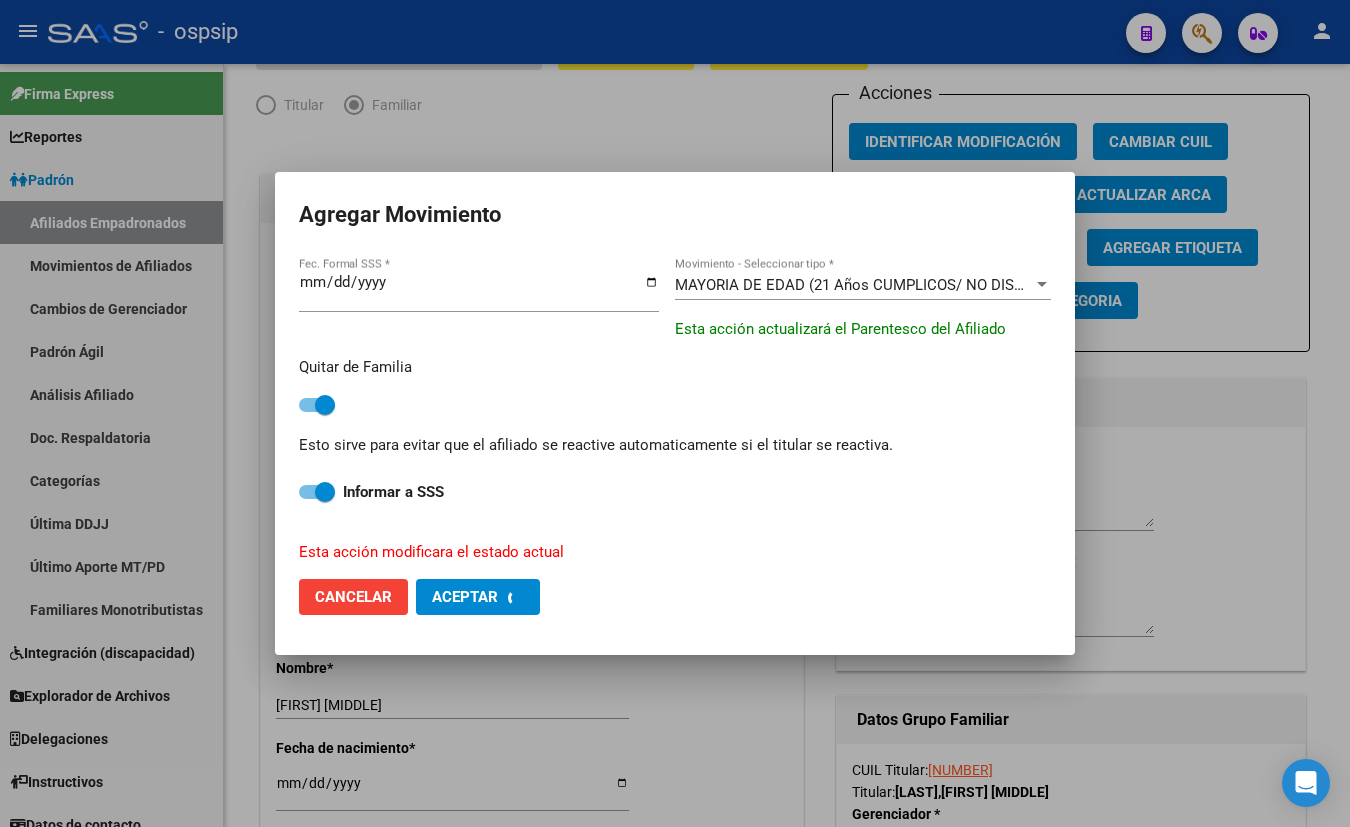 checkbox on "false" 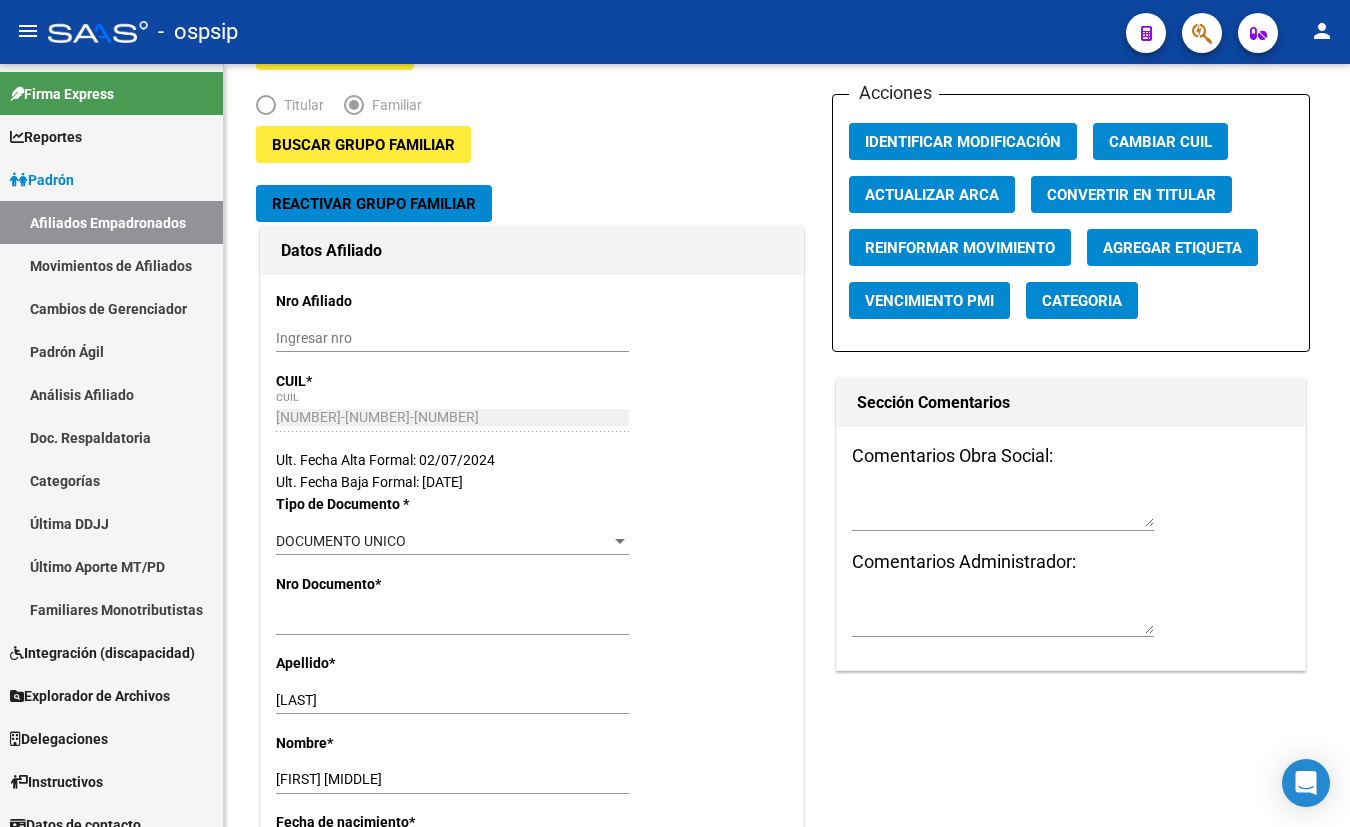 click on "-   ospsip" 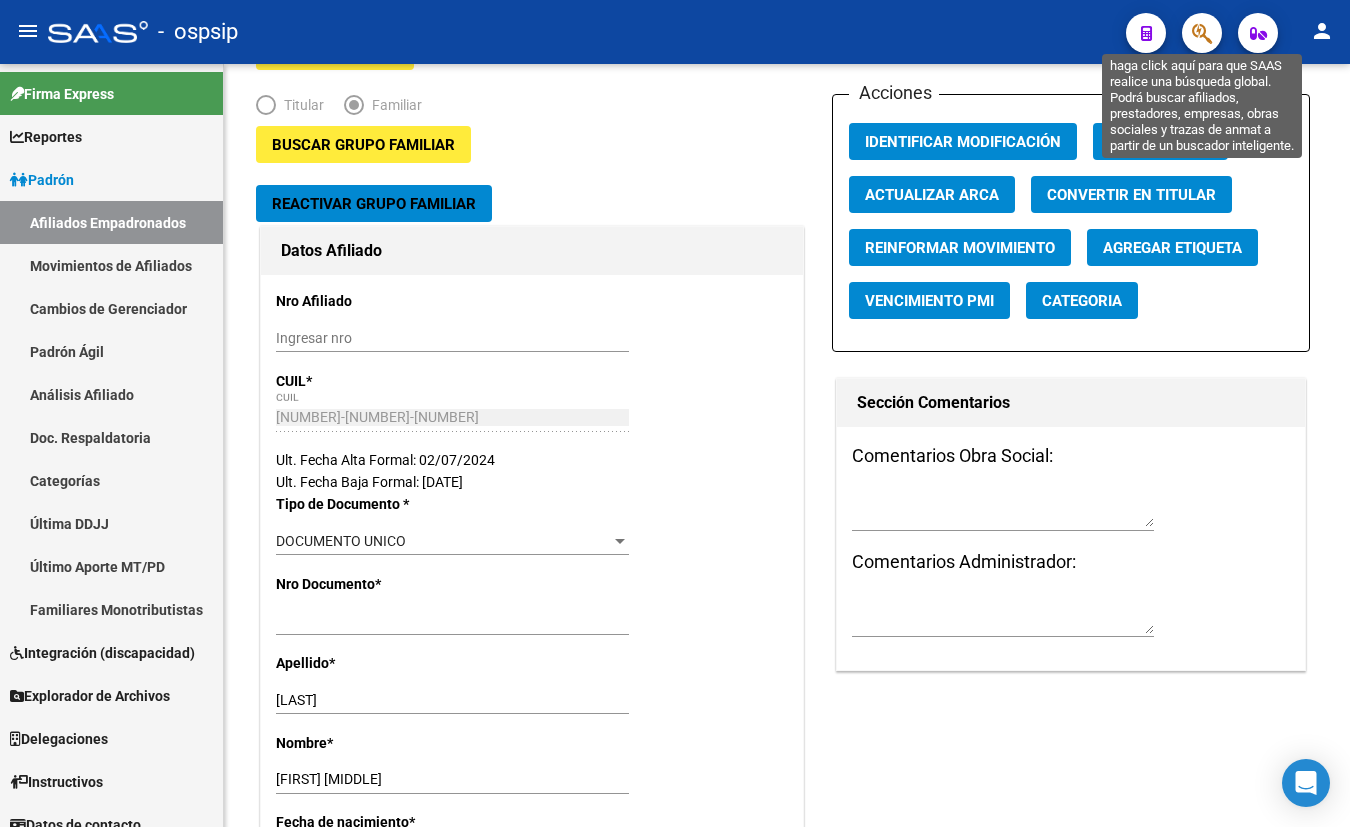 click 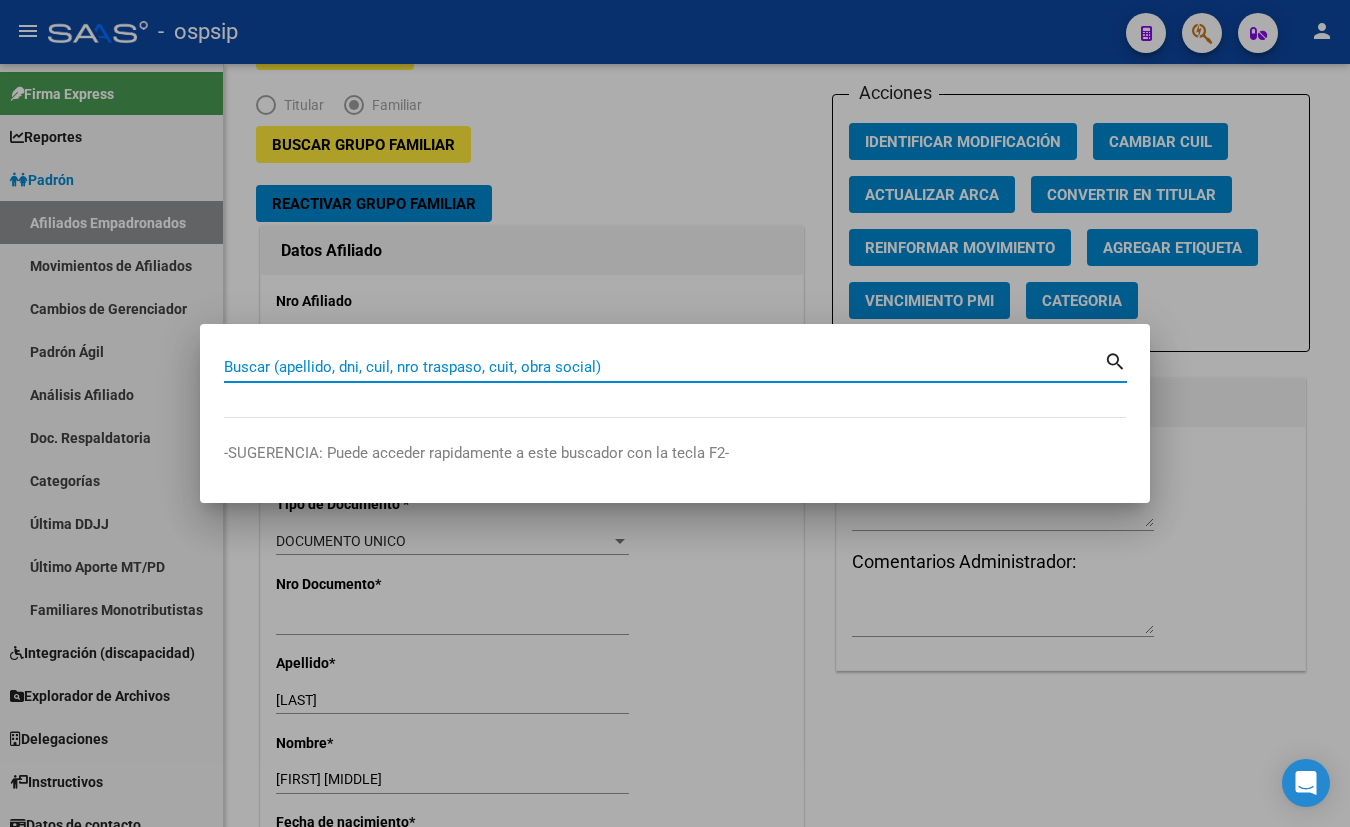 click on "Buscar (apellido, dni, cuil, nro traspaso, cuit, obra social)" at bounding box center [664, 367] 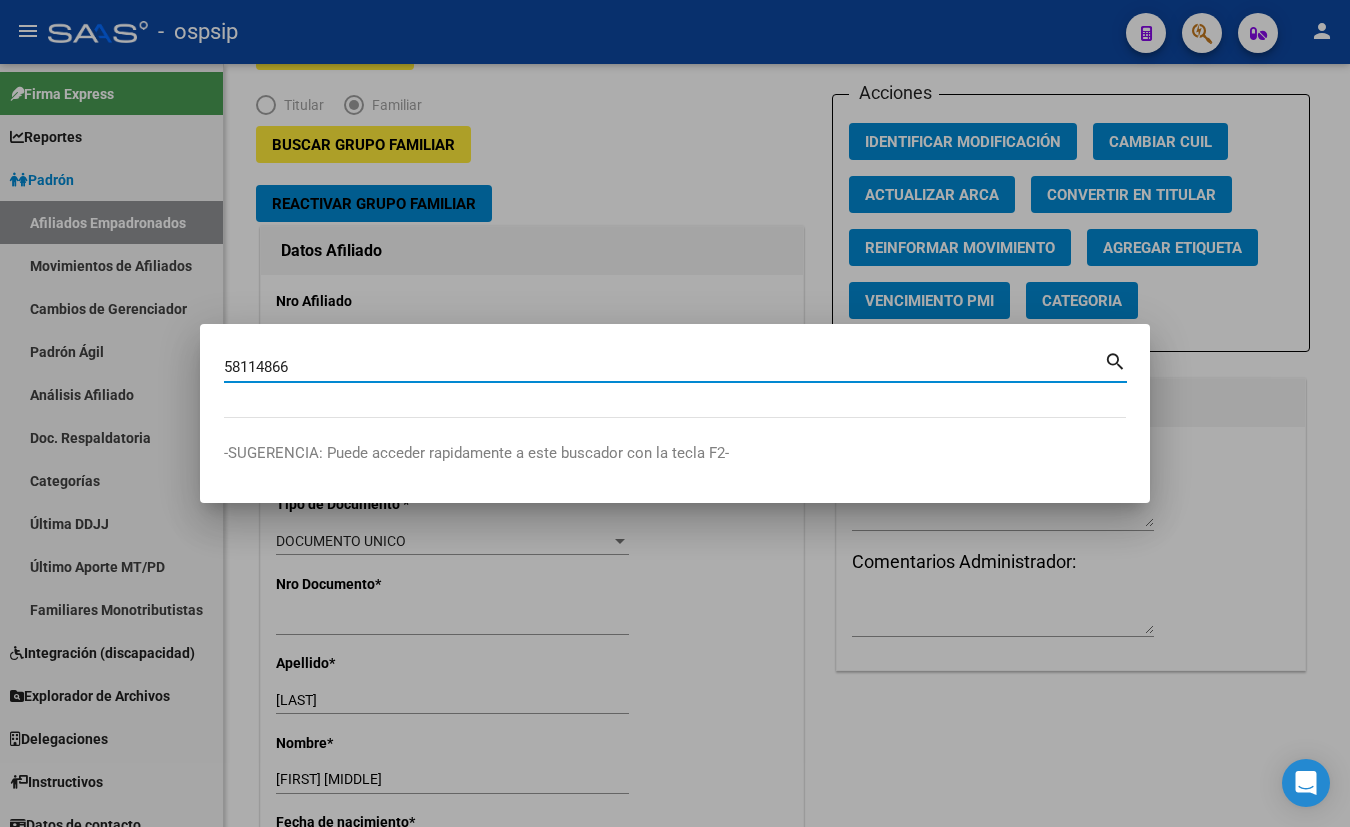 type on "58114866" 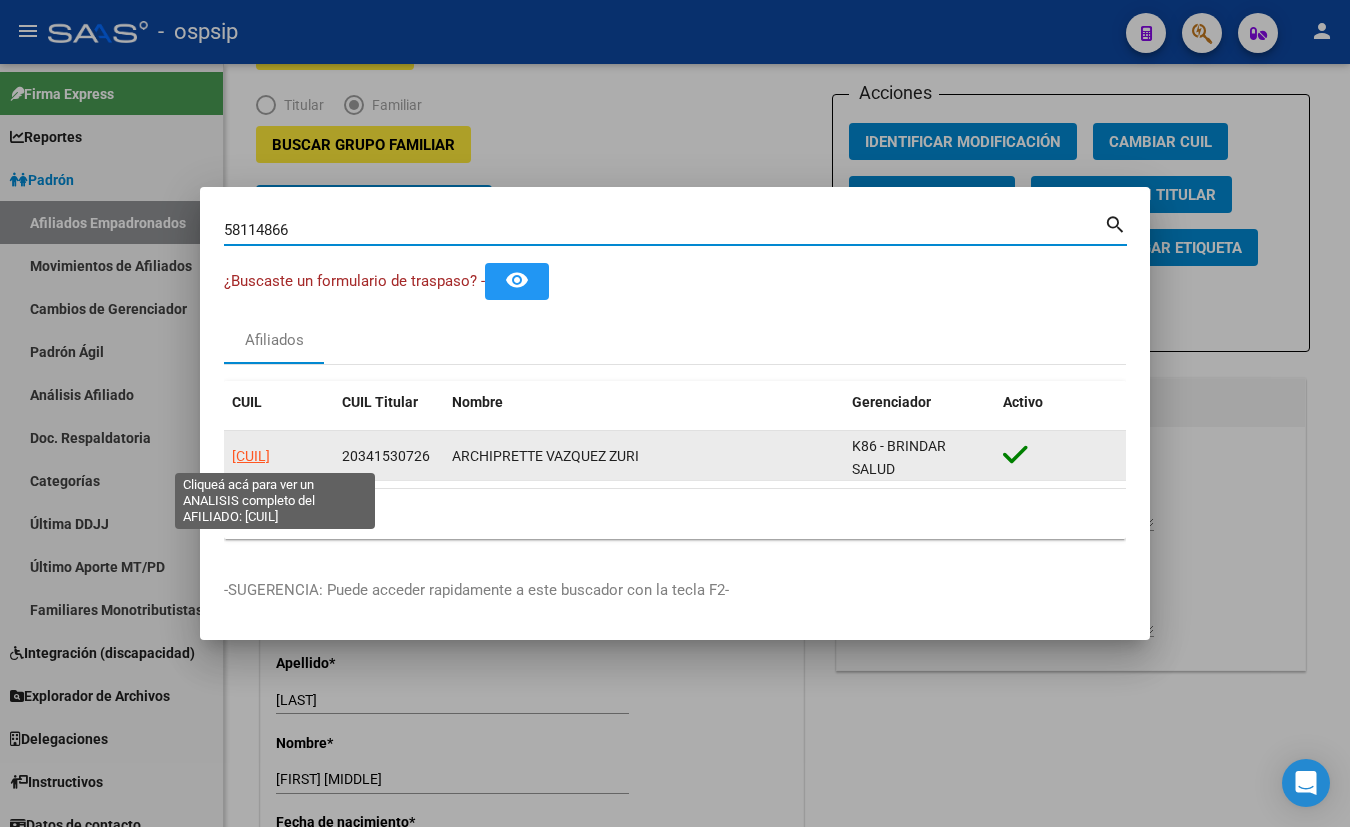 click on "[CUIL]" 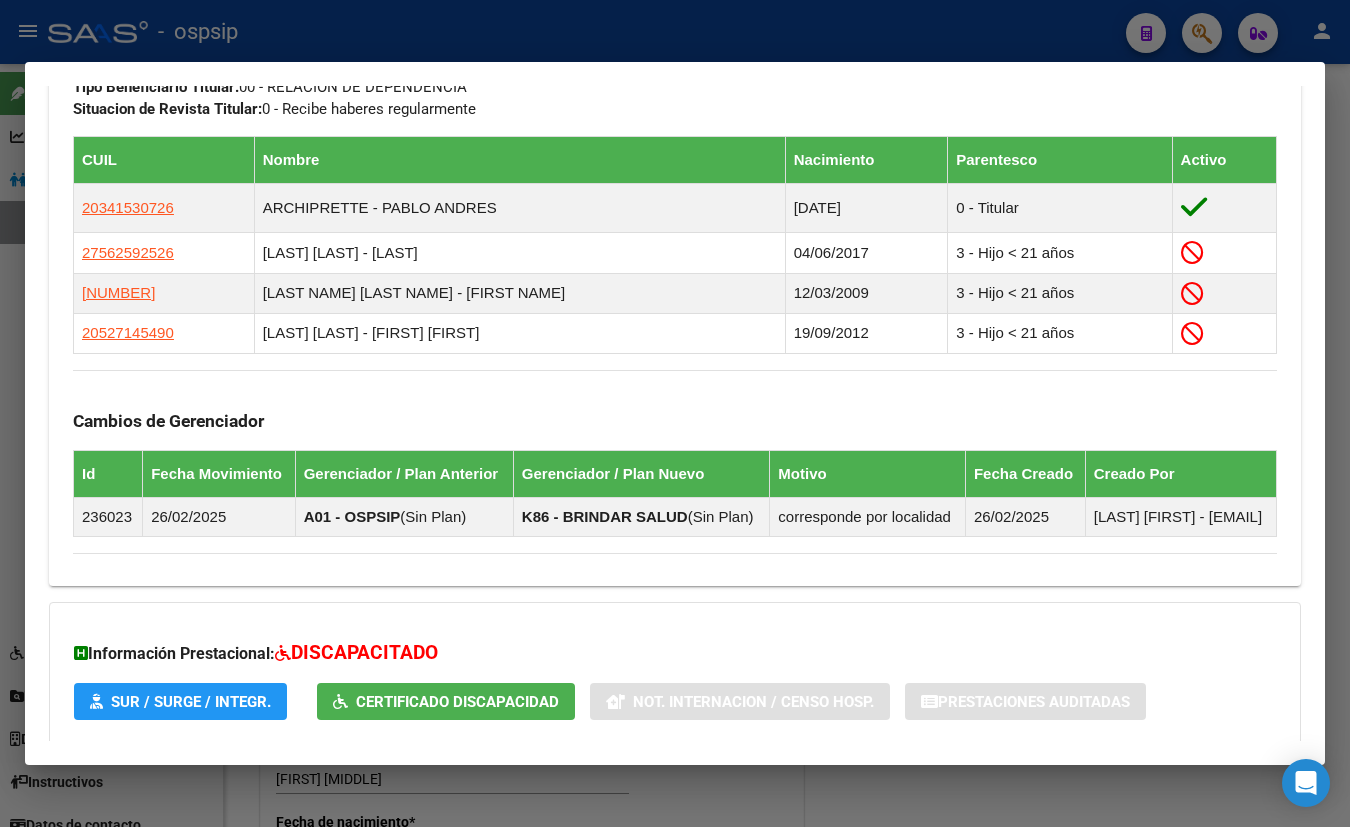 scroll, scrollTop: 1090, scrollLeft: 0, axis: vertical 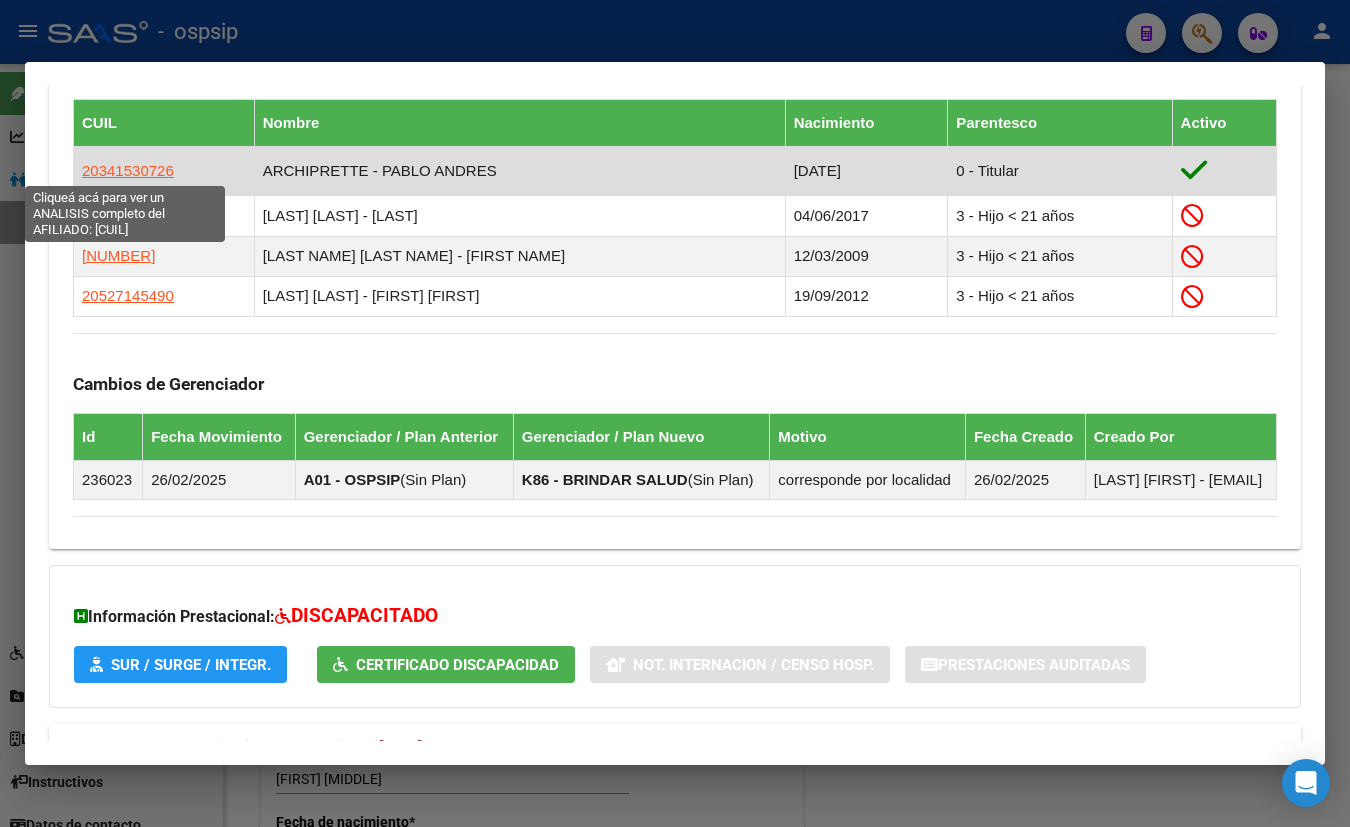 click on "20341530726" at bounding box center (128, 170) 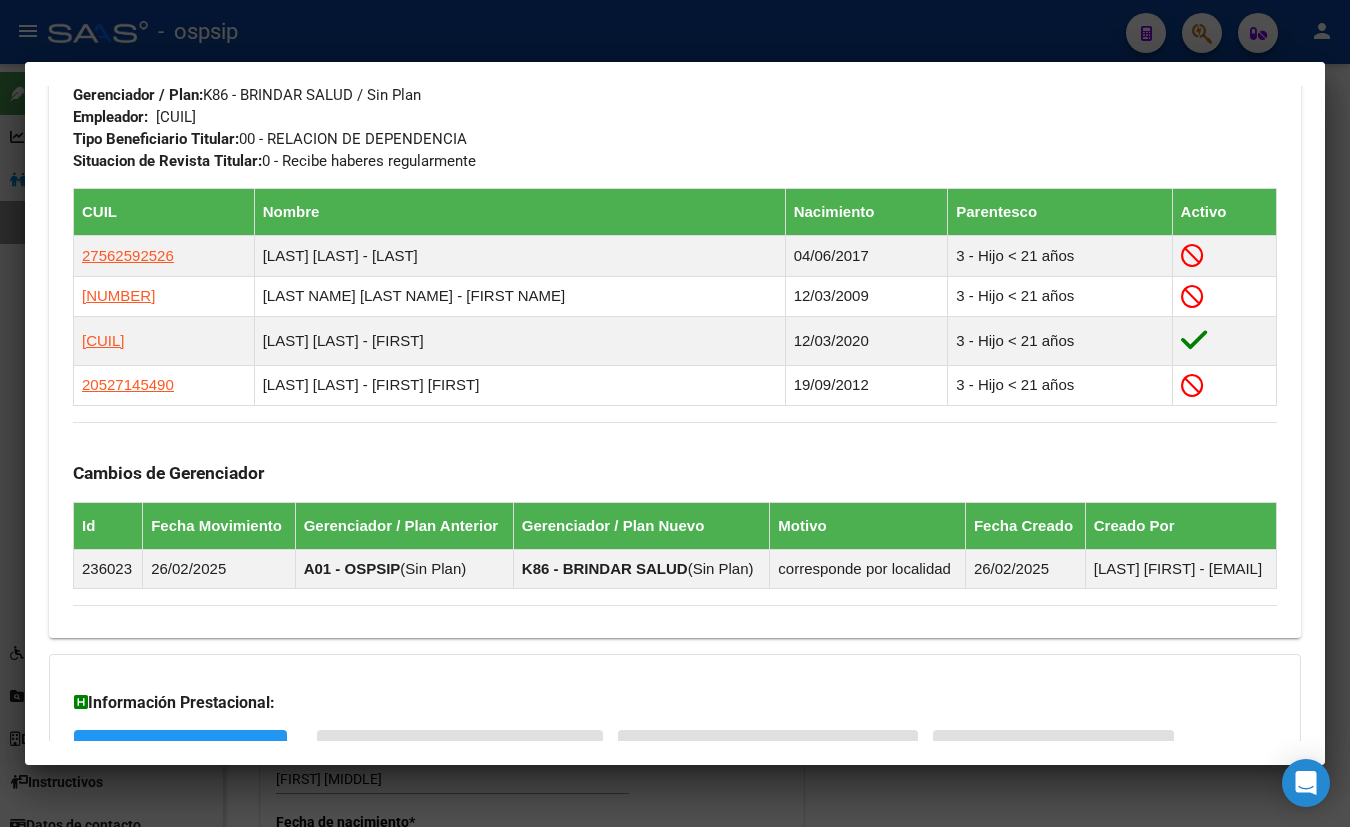 scroll, scrollTop: 1220, scrollLeft: 0, axis: vertical 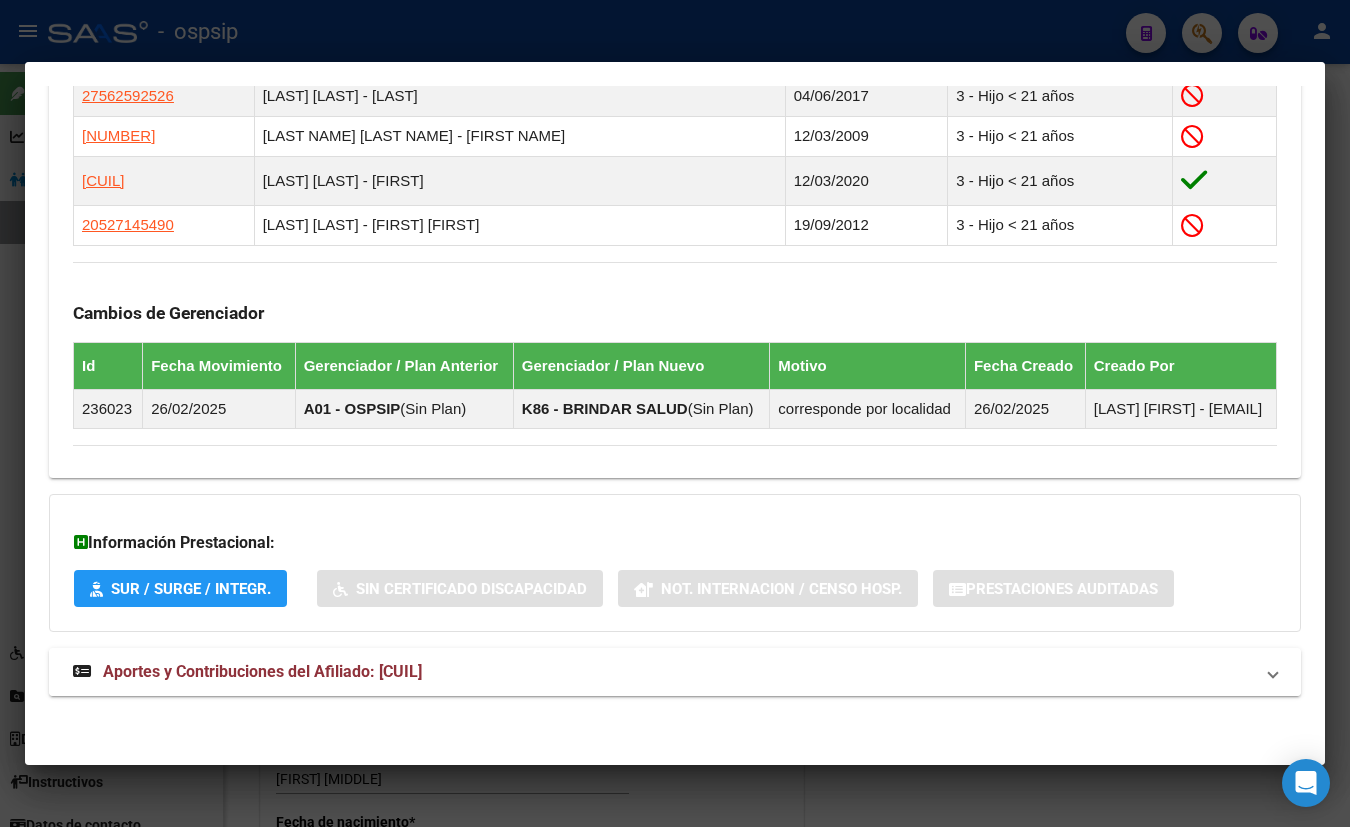 click on "Aportes y Contribuciones del Afiliado: [CUIL]" at bounding box center [262, 671] 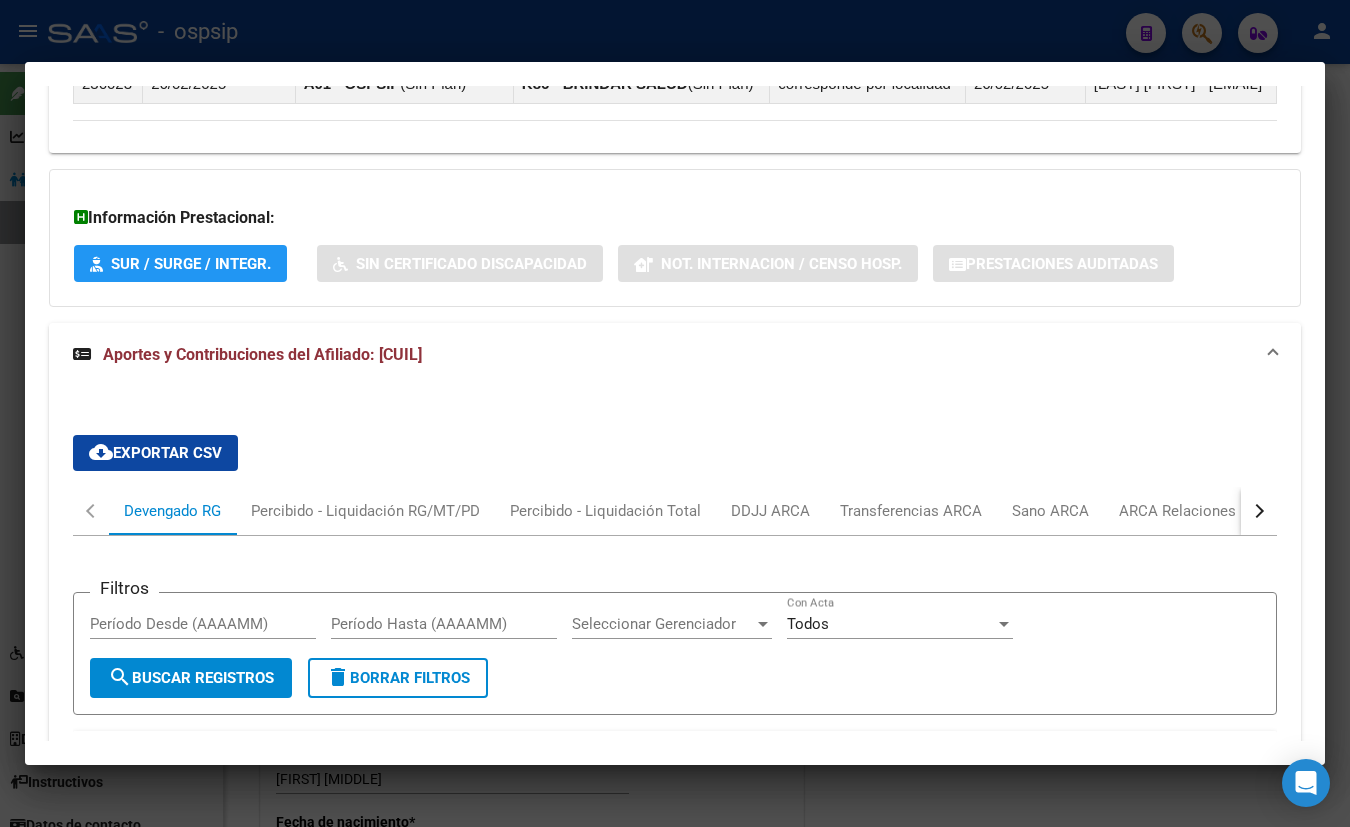 scroll, scrollTop: 1176, scrollLeft: 0, axis: vertical 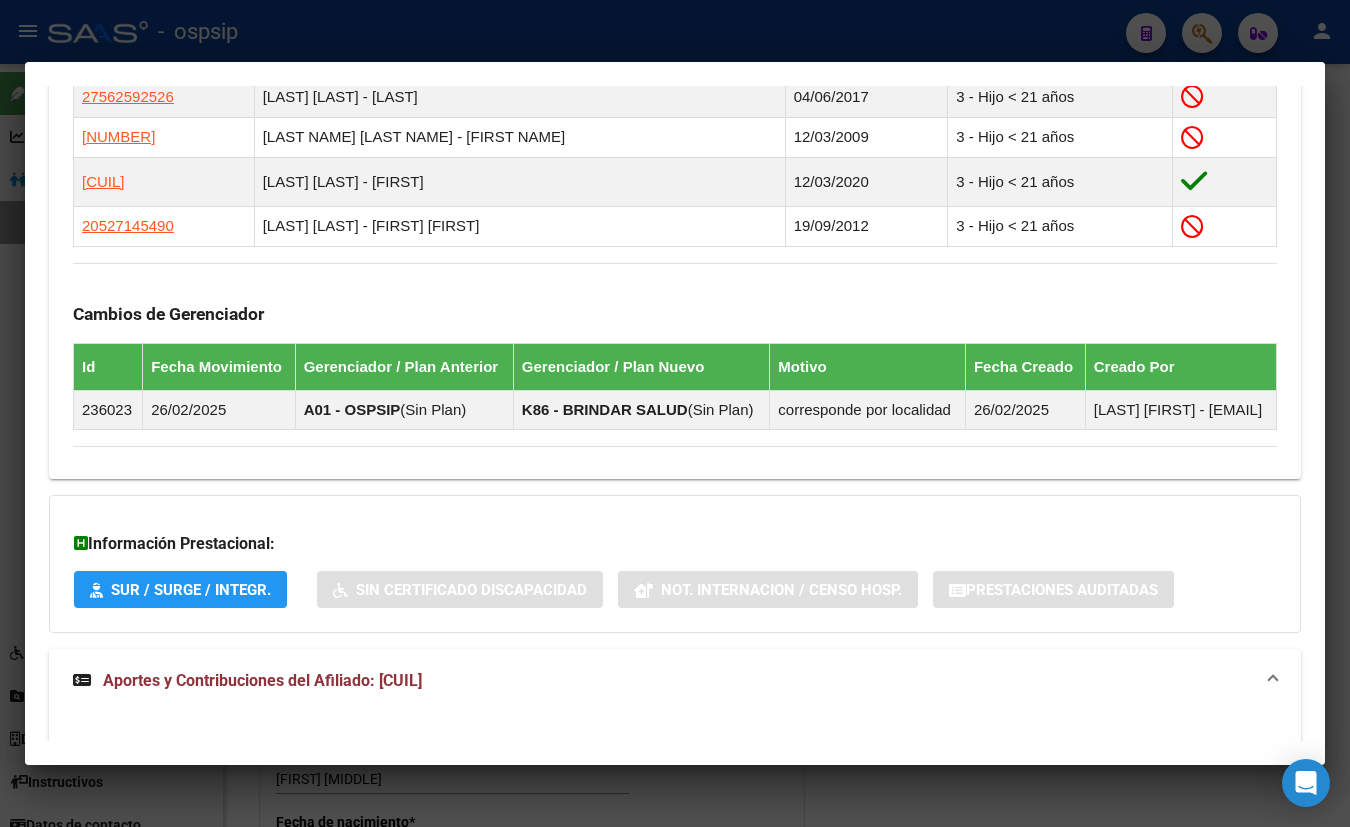 click on "Cambios de Gerenciador" at bounding box center [675, 314] 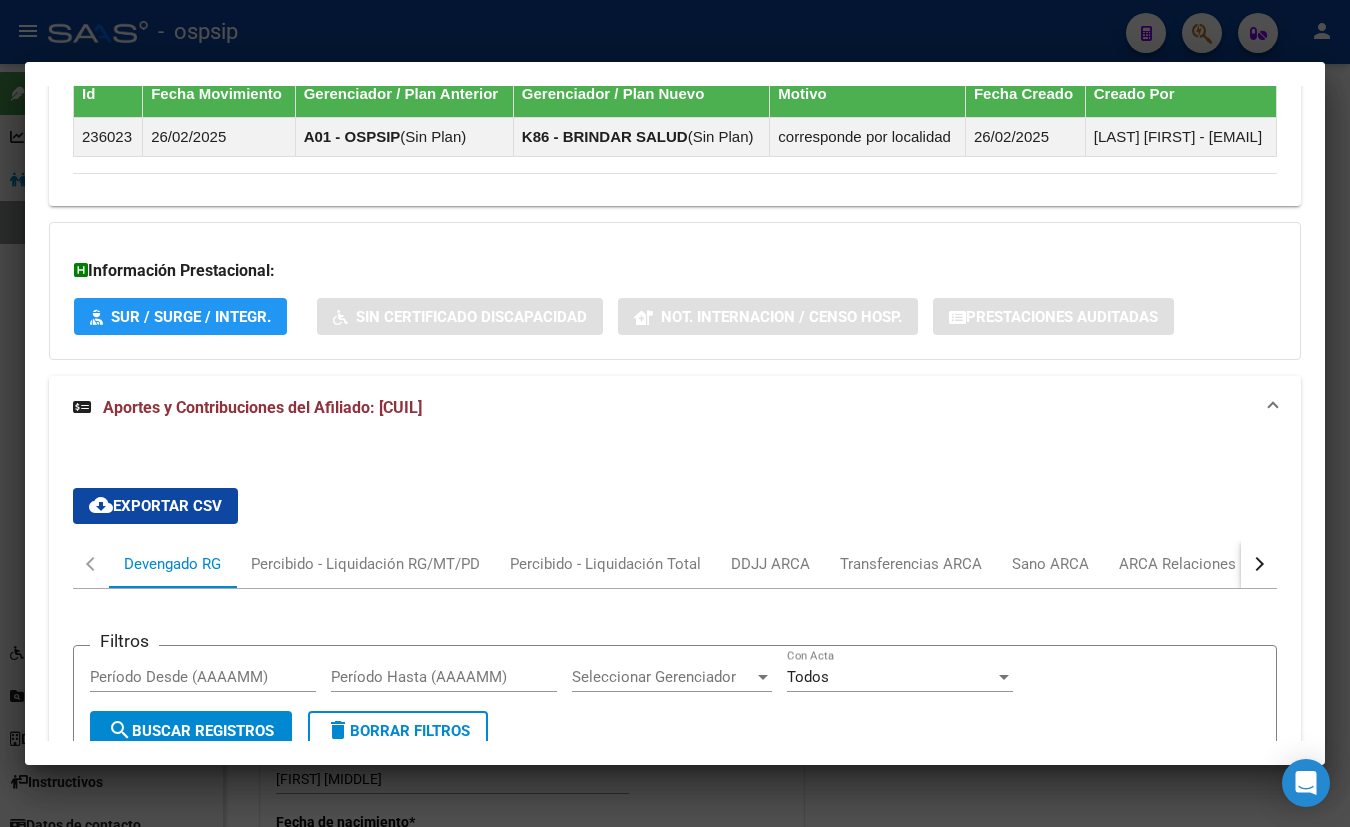 scroll, scrollTop: 994, scrollLeft: 0, axis: vertical 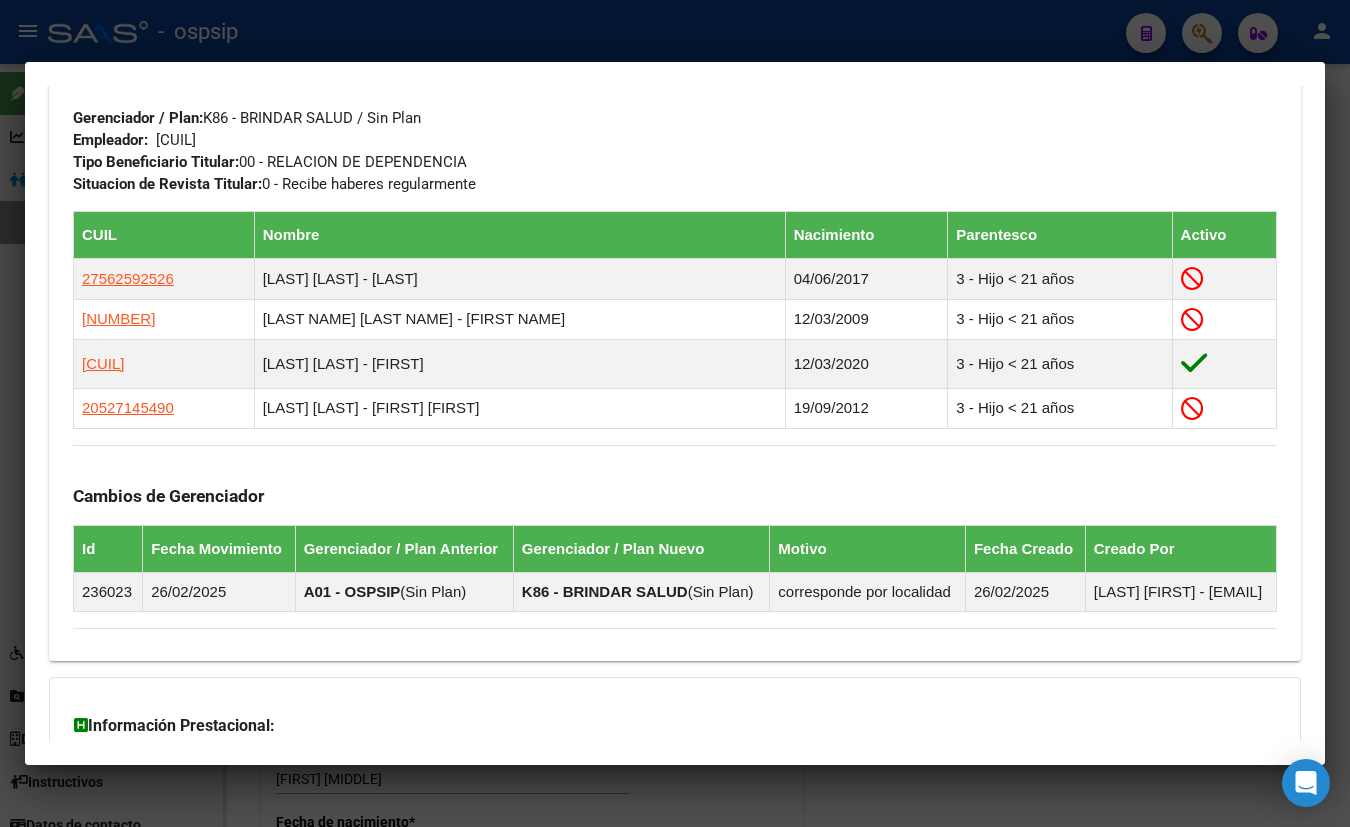 click on "DATOS GRUPO FAMILIAR Gerenciador / Plan:  K86 - BRINDAR SALUD / Sin Plan Empleador:    [CUIL] Tipo Beneficiario Titular:   00 - RELACION DE DEPENDENCIA  Situacion de Revista Titular:  0 - Recibe haberes regularmente" at bounding box center [675, 122] 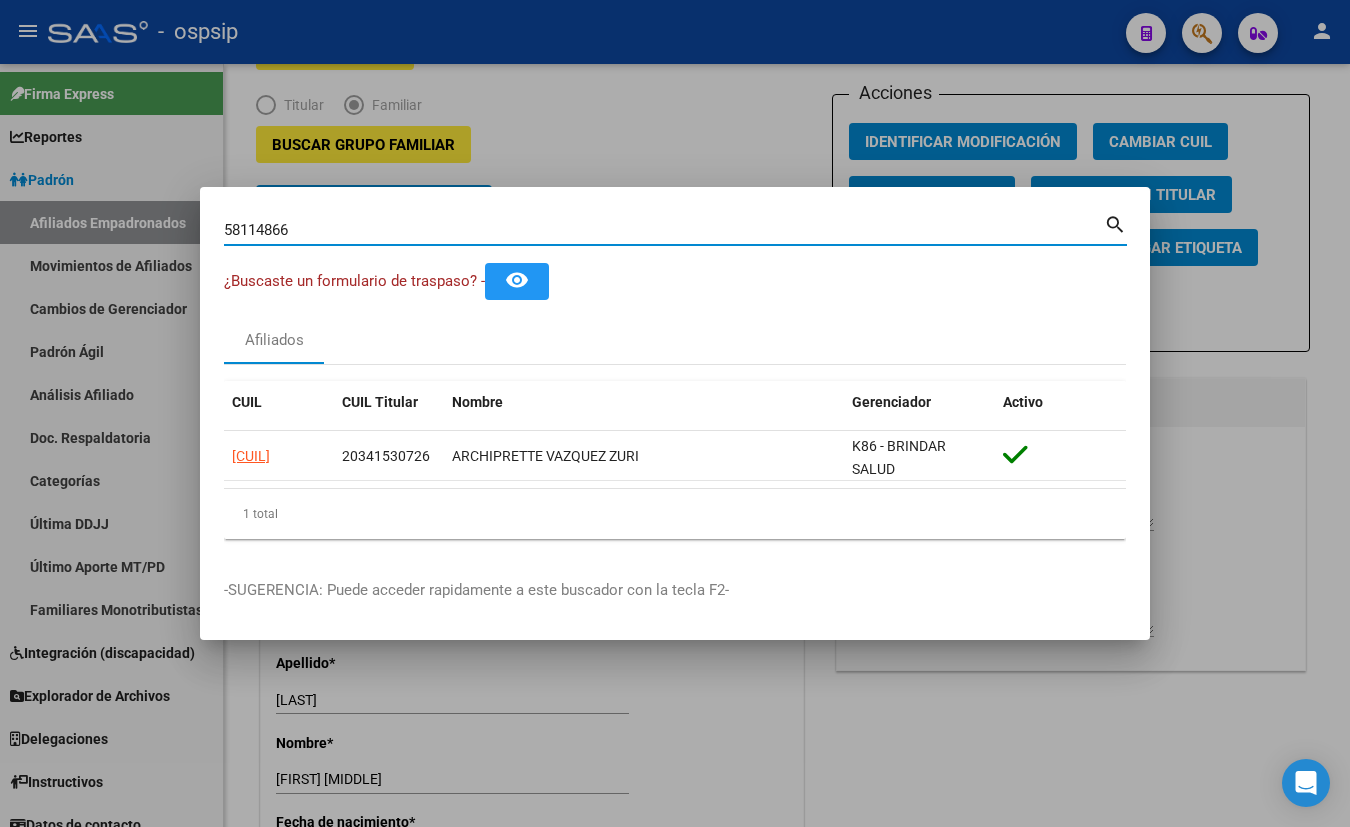 drag, startPoint x: 316, startPoint y: 231, endPoint x: 150, endPoint y: 229, distance: 166.01205 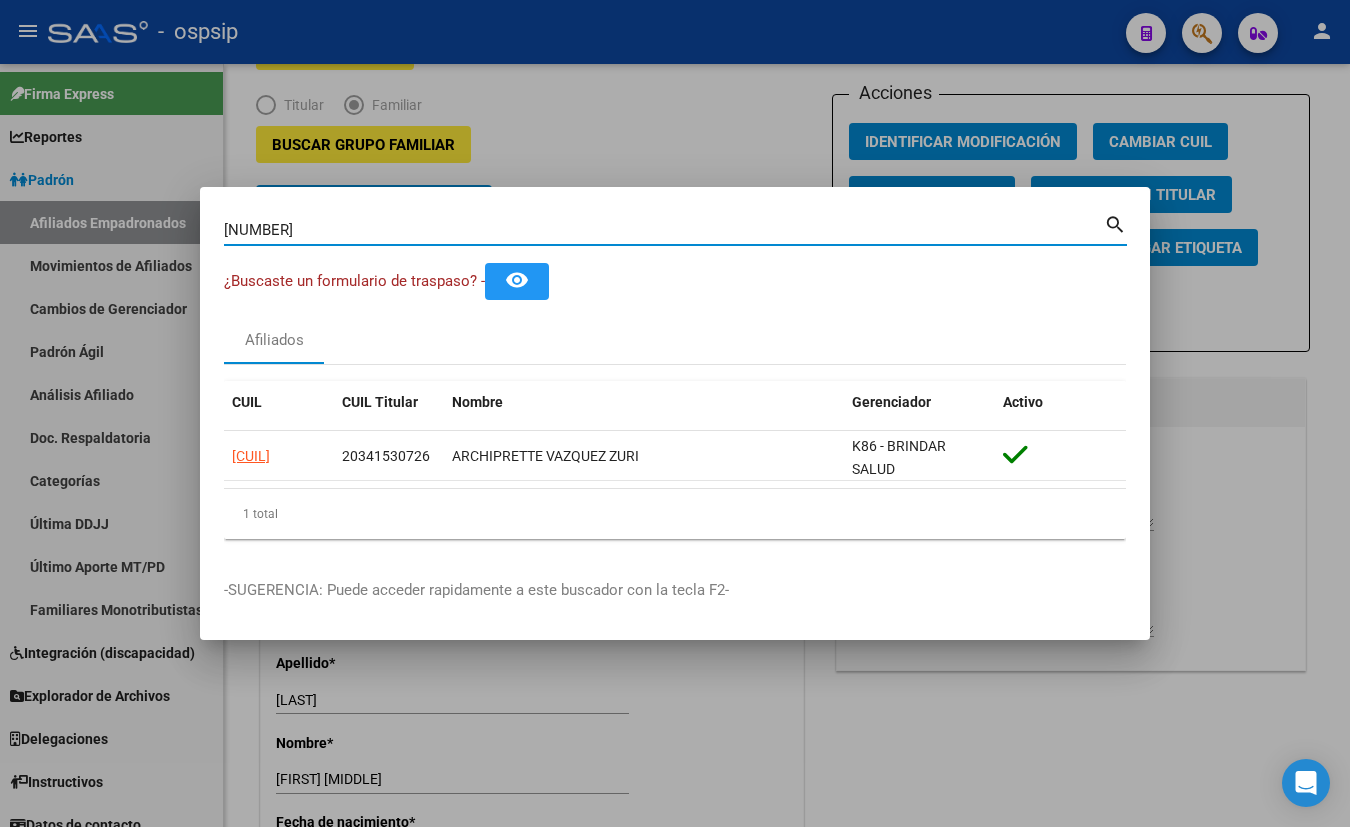 type on "[NUMBER]" 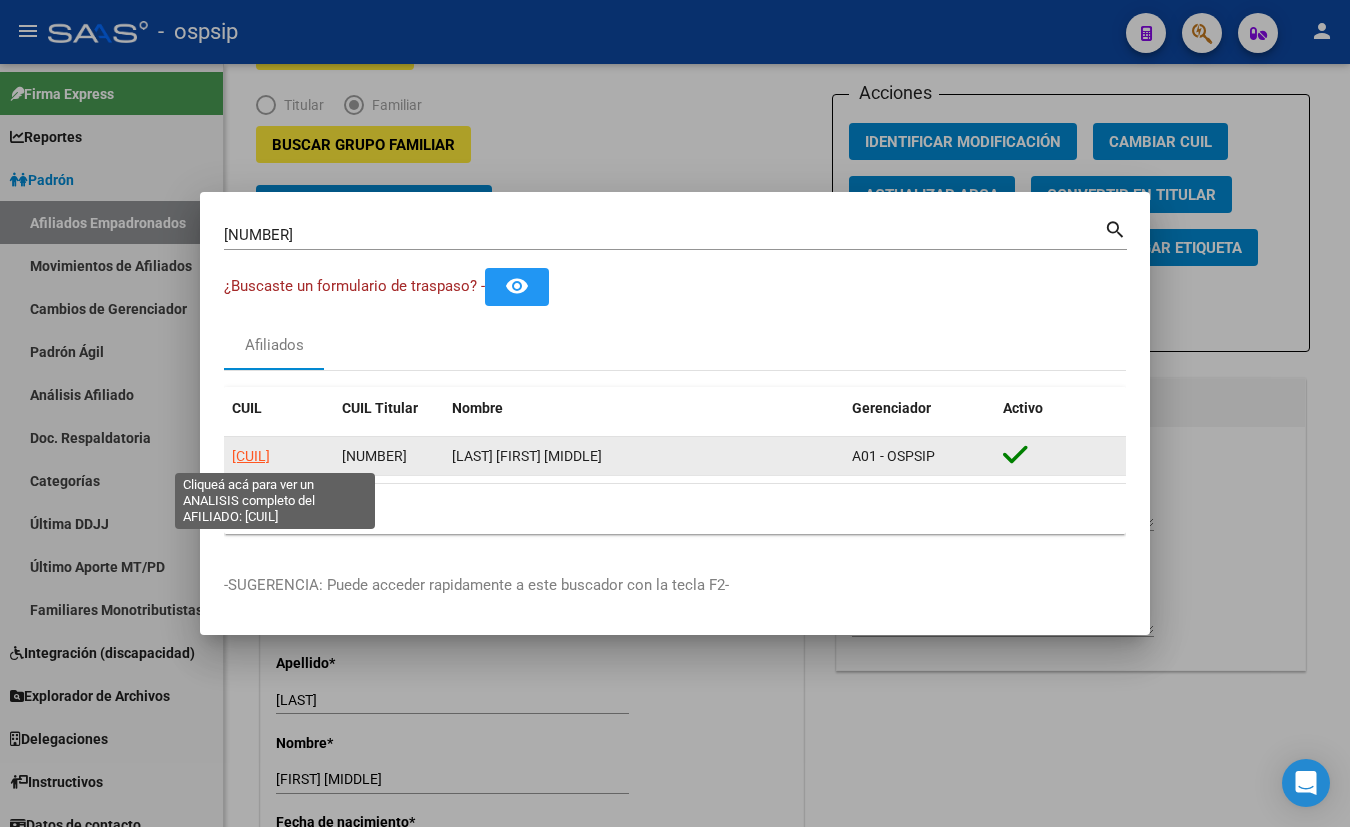 click on "[CUIL]" 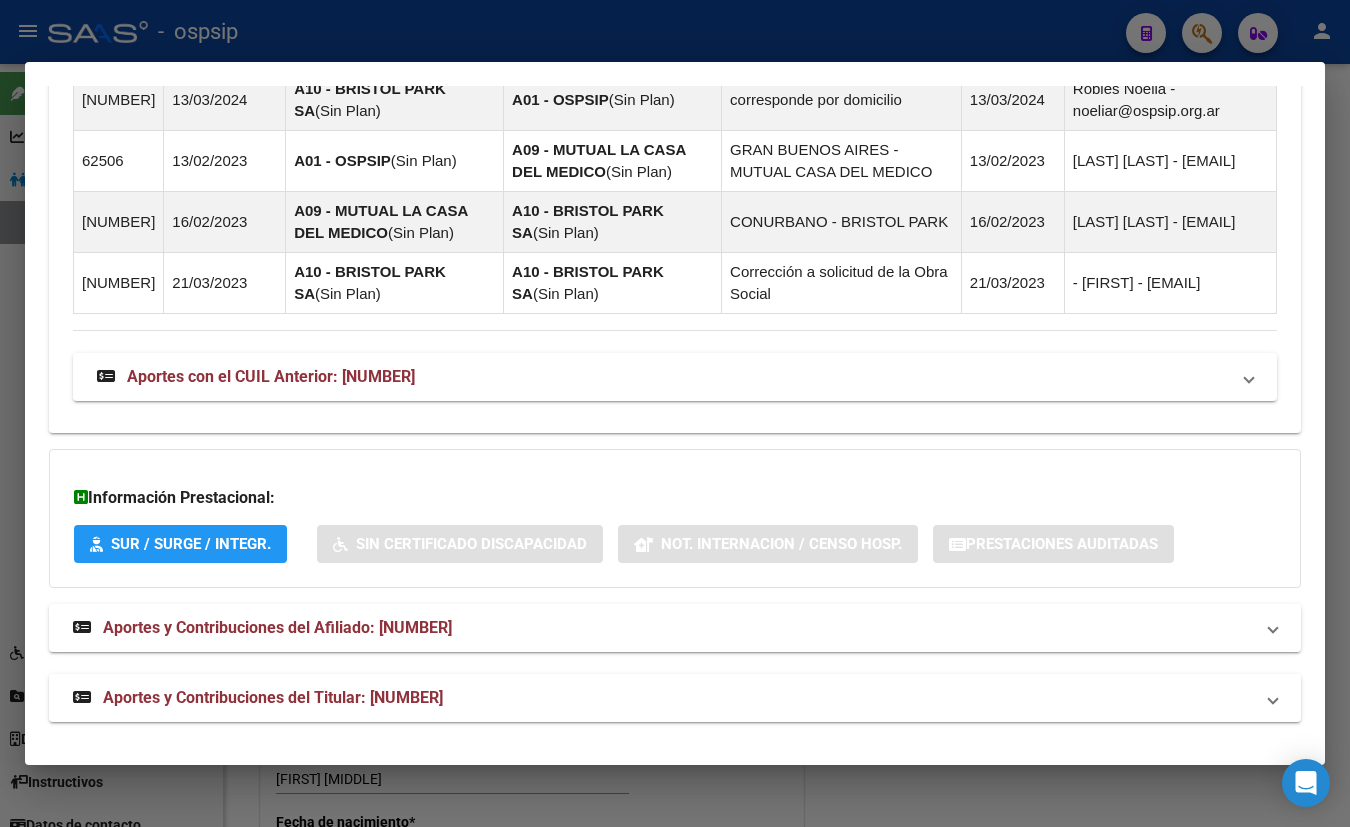 scroll, scrollTop: 1482, scrollLeft: 0, axis: vertical 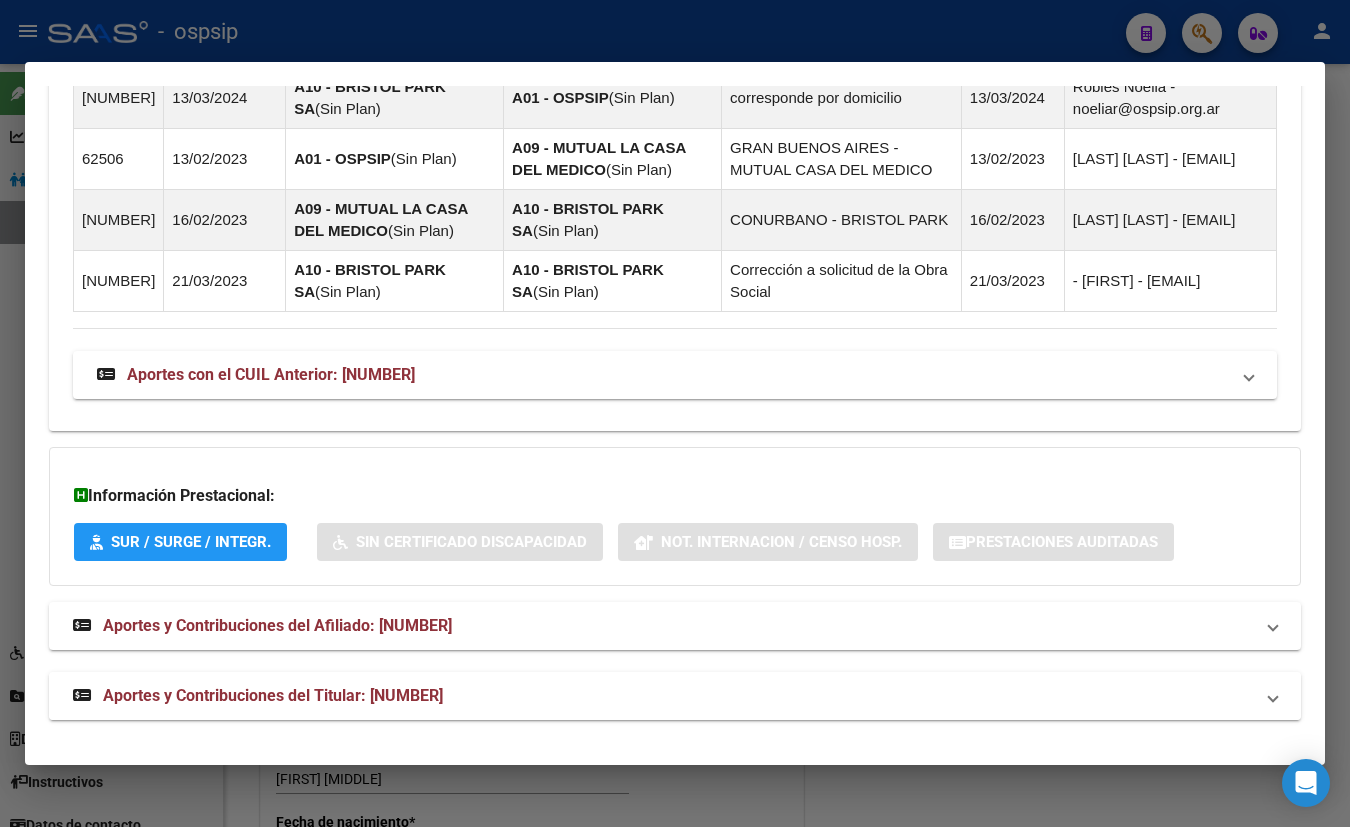 click on "Aportes y Contribuciones del Titular: [NUMBER]" at bounding box center [273, 695] 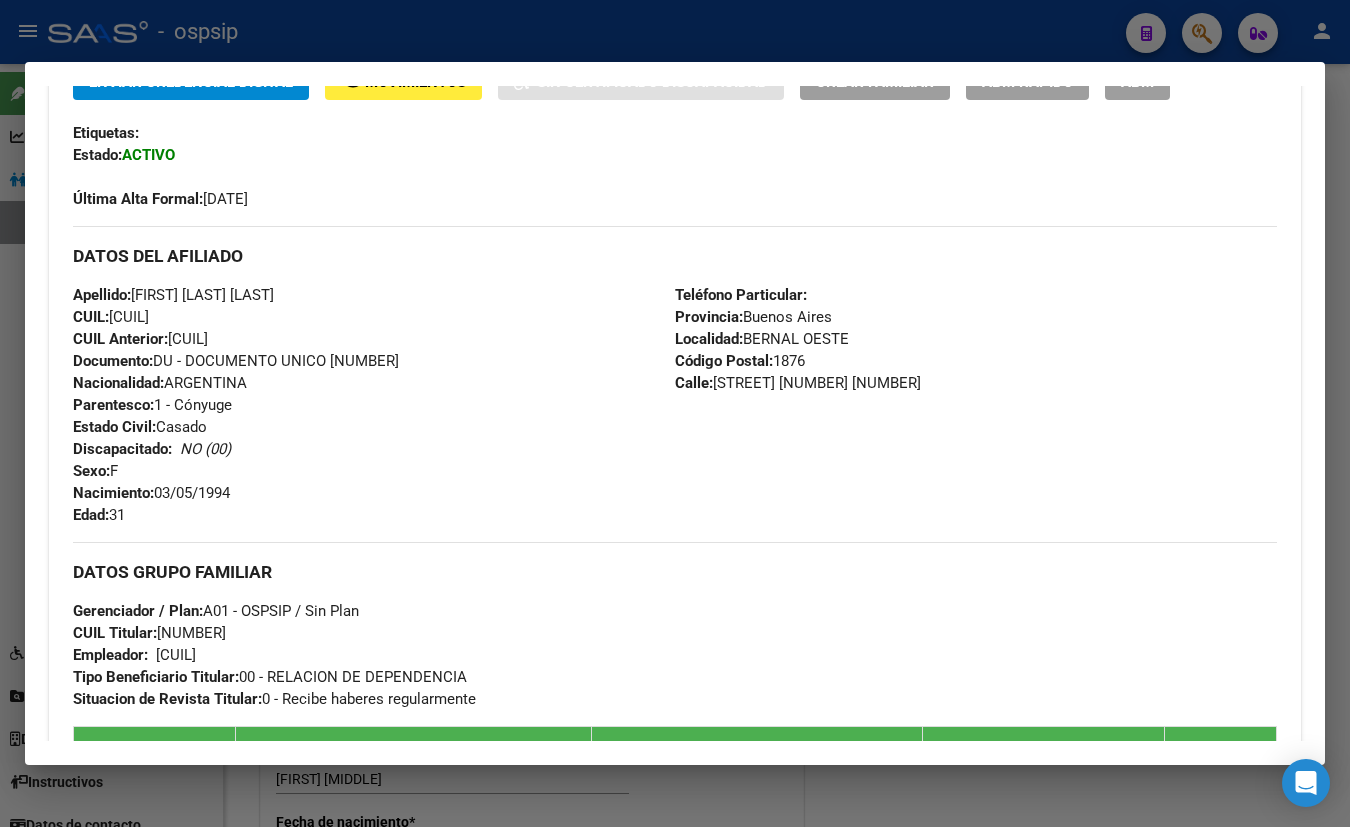 scroll, scrollTop: 348, scrollLeft: 0, axis: vertical 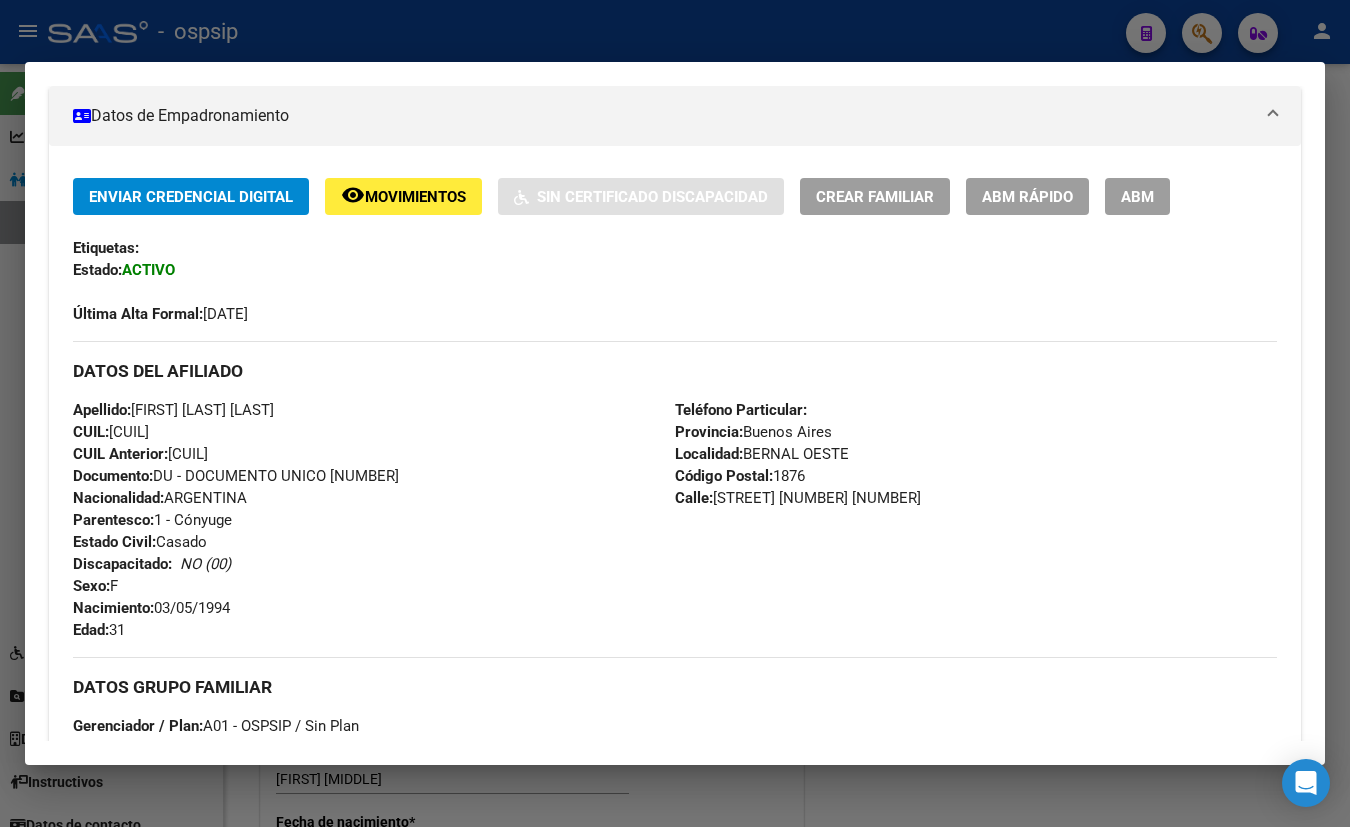 drag, startPoint x: 1132, startPoint y: 201, endPoint x: 1051, endPoint y: 359, distance: 177.55281 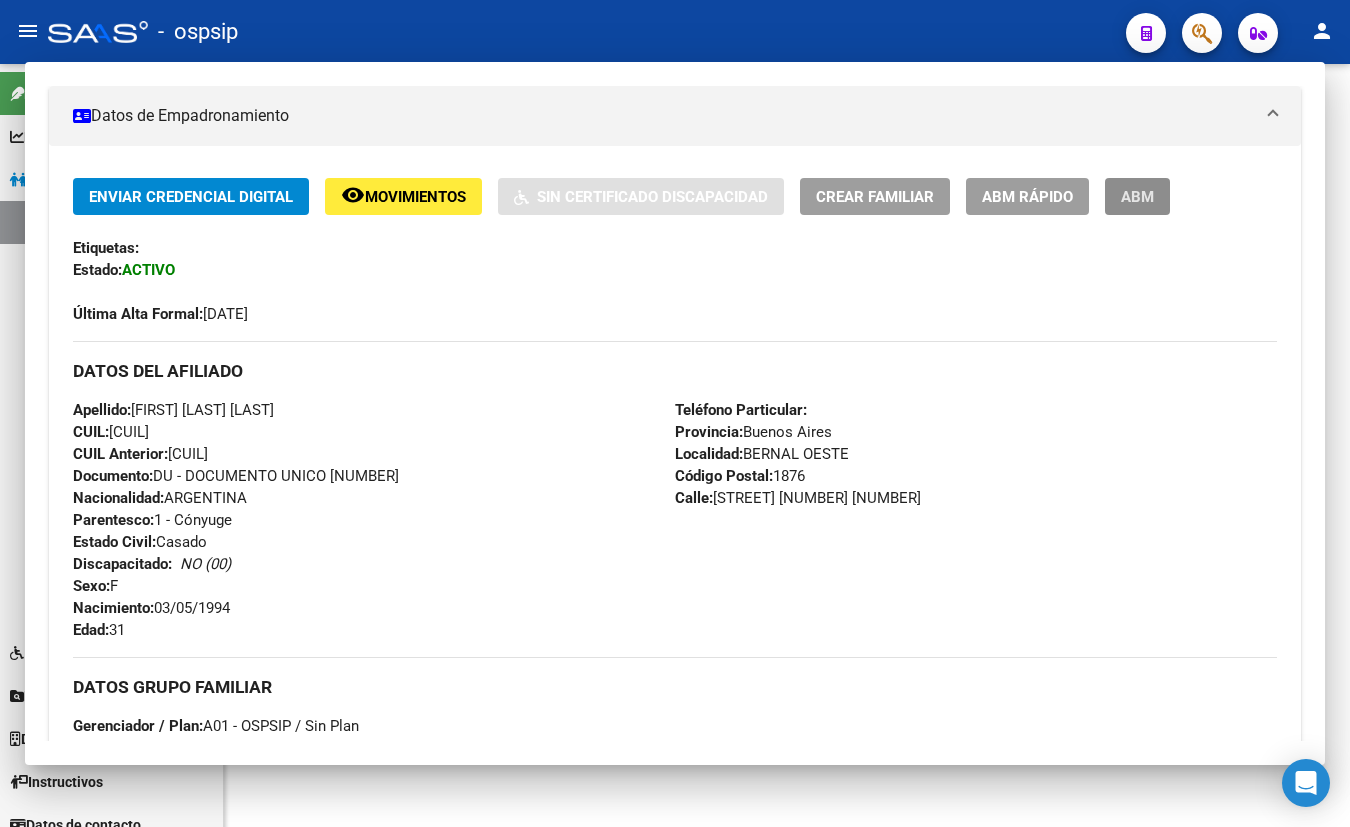 scroll, scrollTop: 0, scrollLeft: 0, axis: both 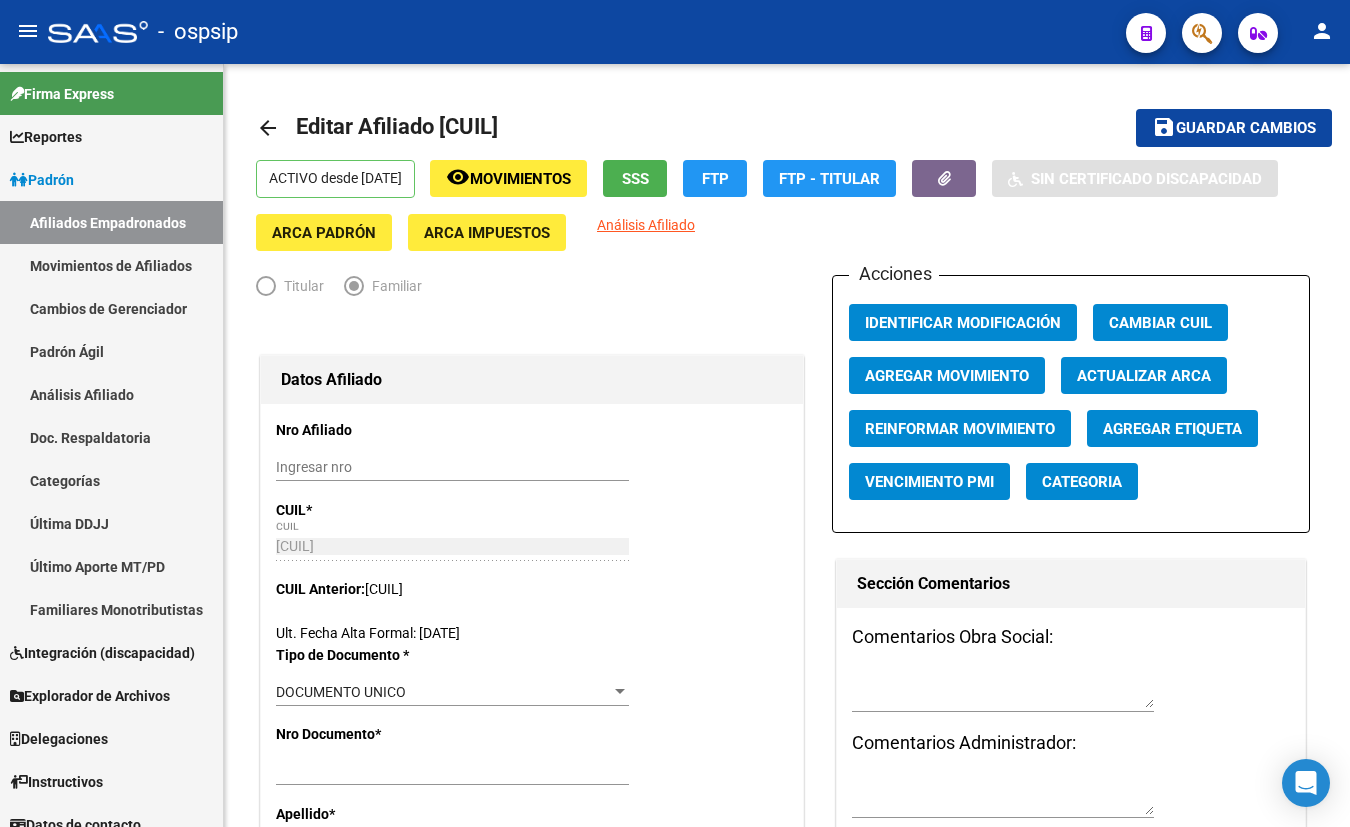 click on "-   ospsip" 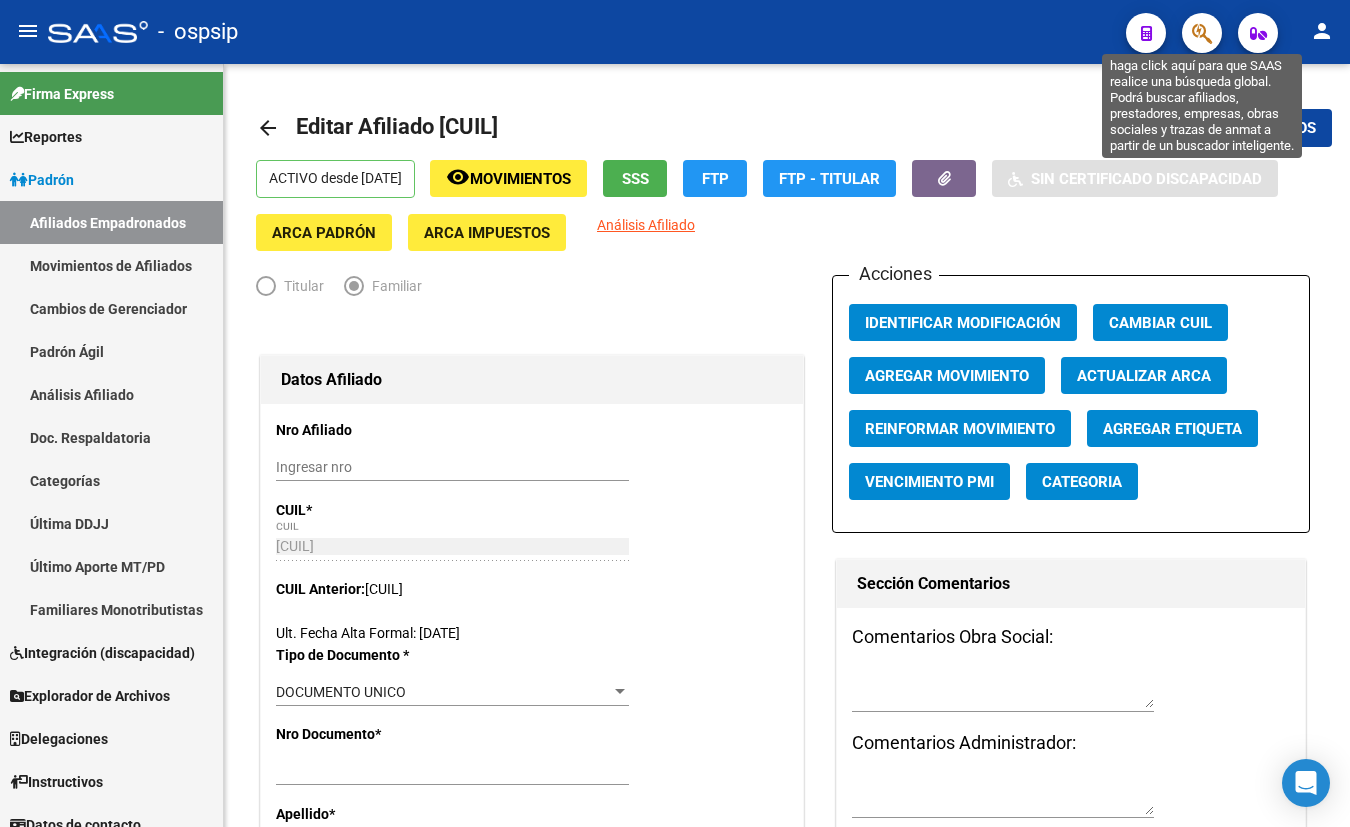 click 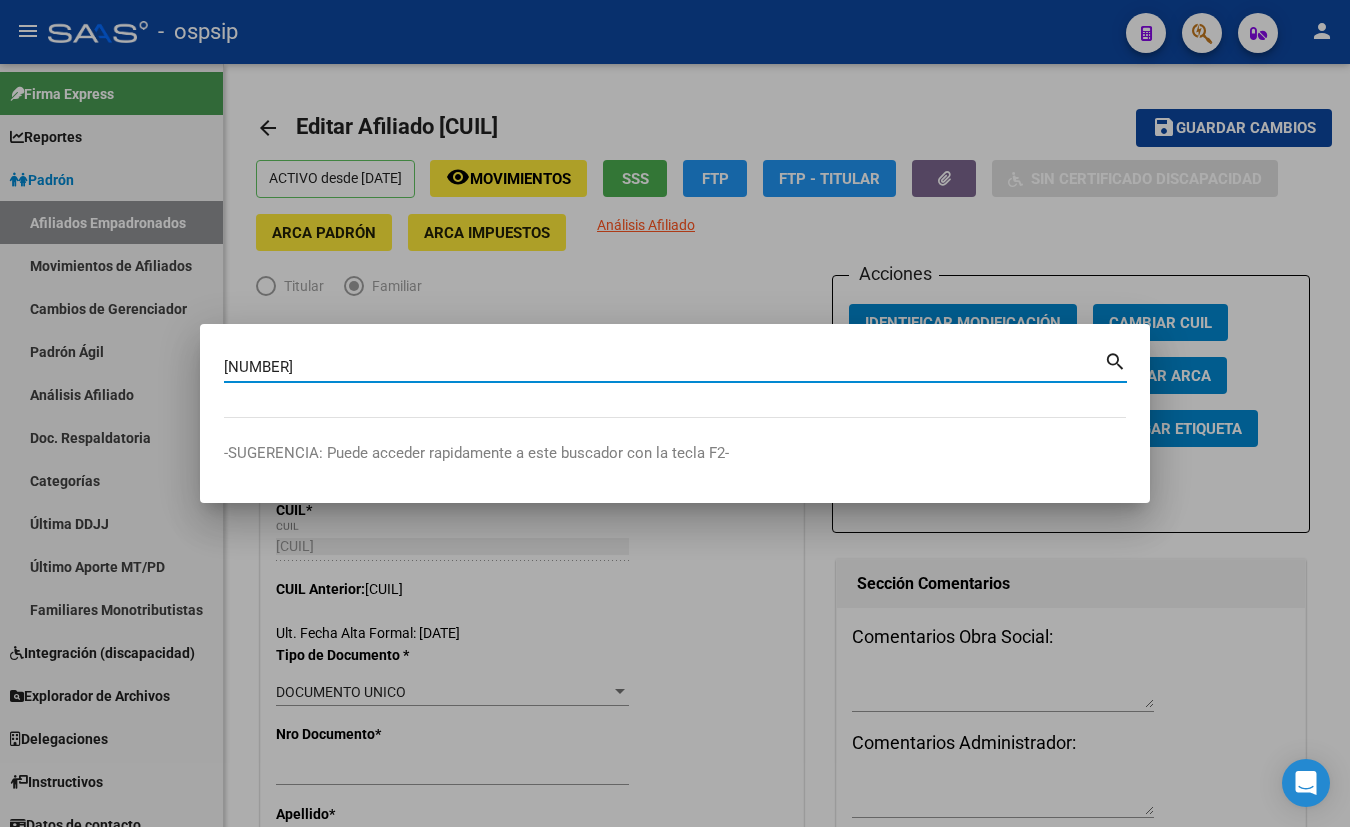 type on "[NUMBER]" 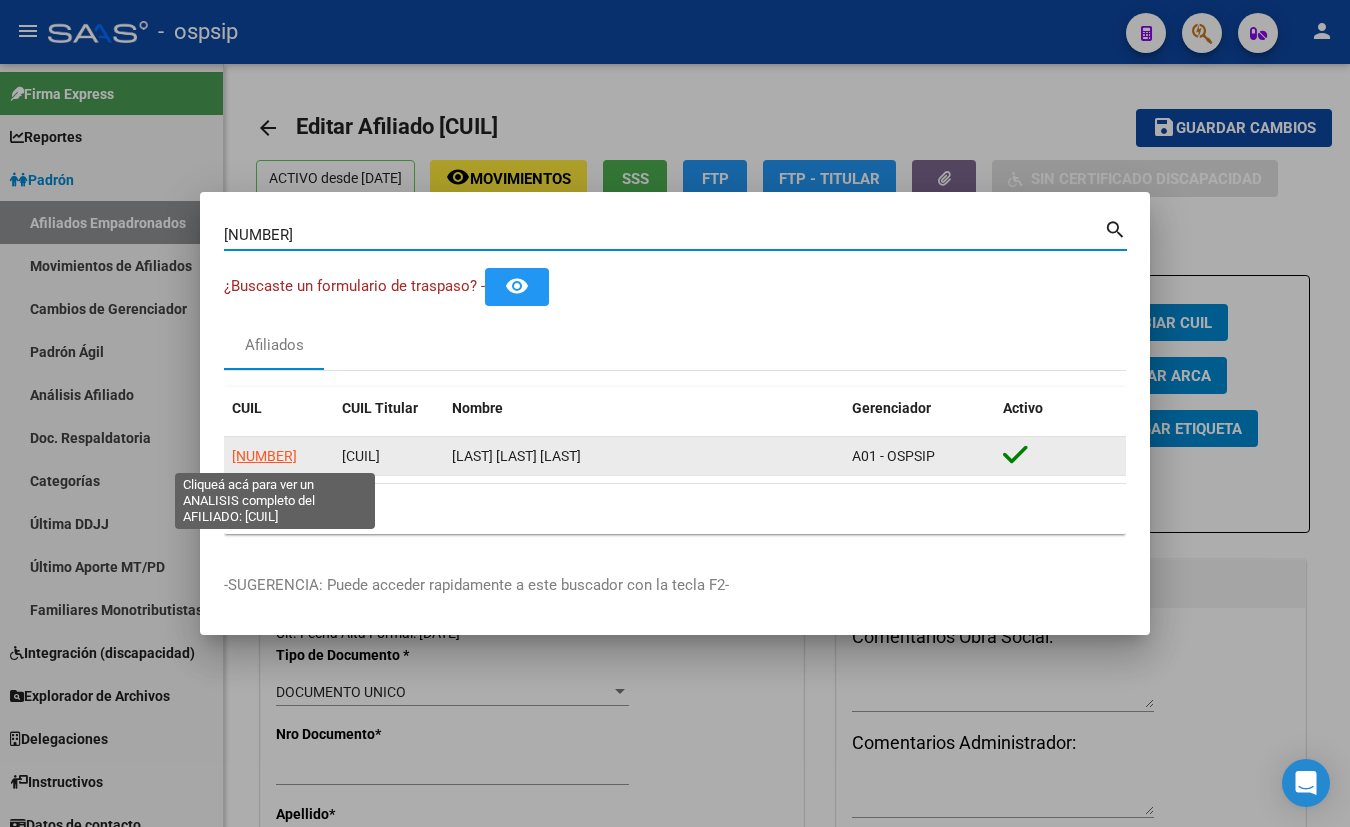 click on "[NUMBER]" 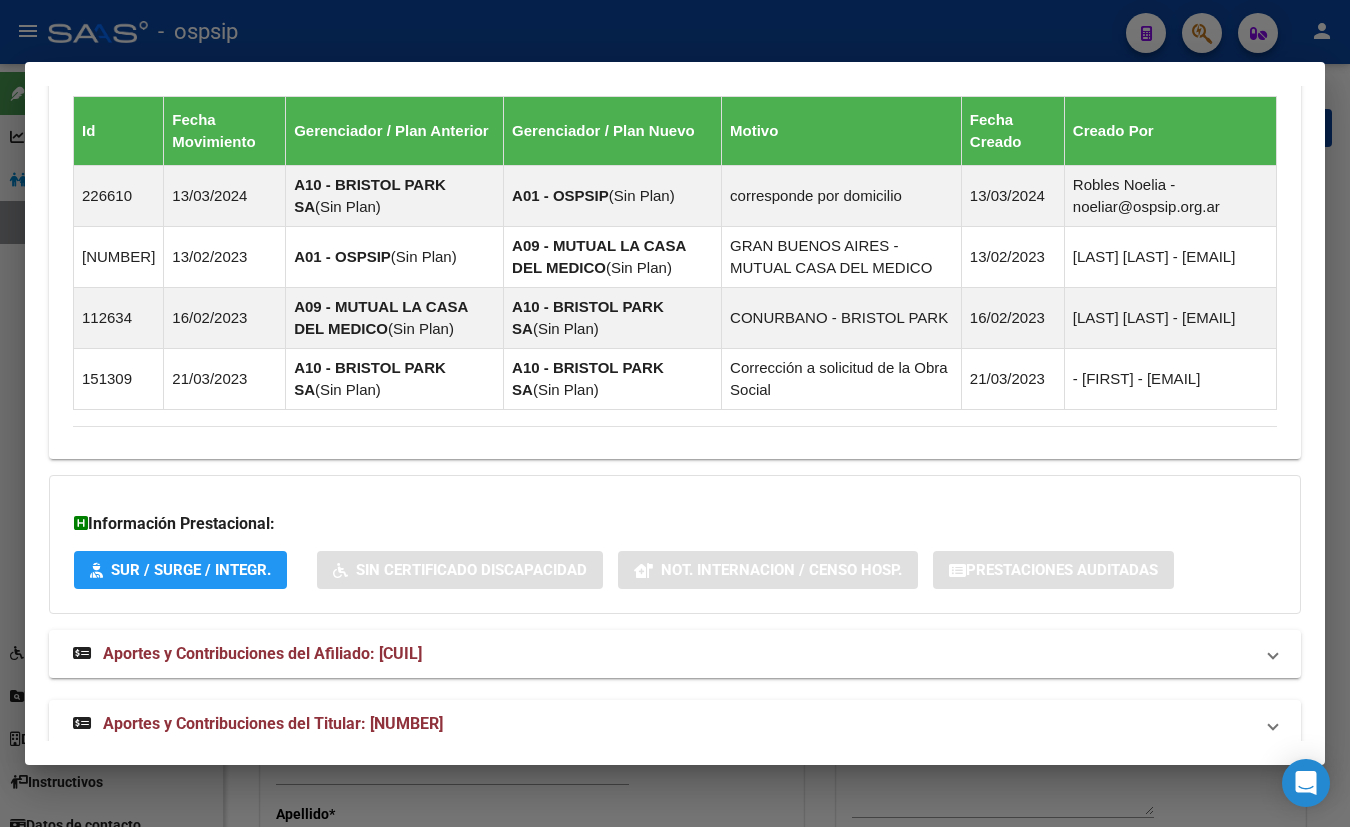 scroll, scrollTop: 1450, scrollLeft: 0, axis: vertical 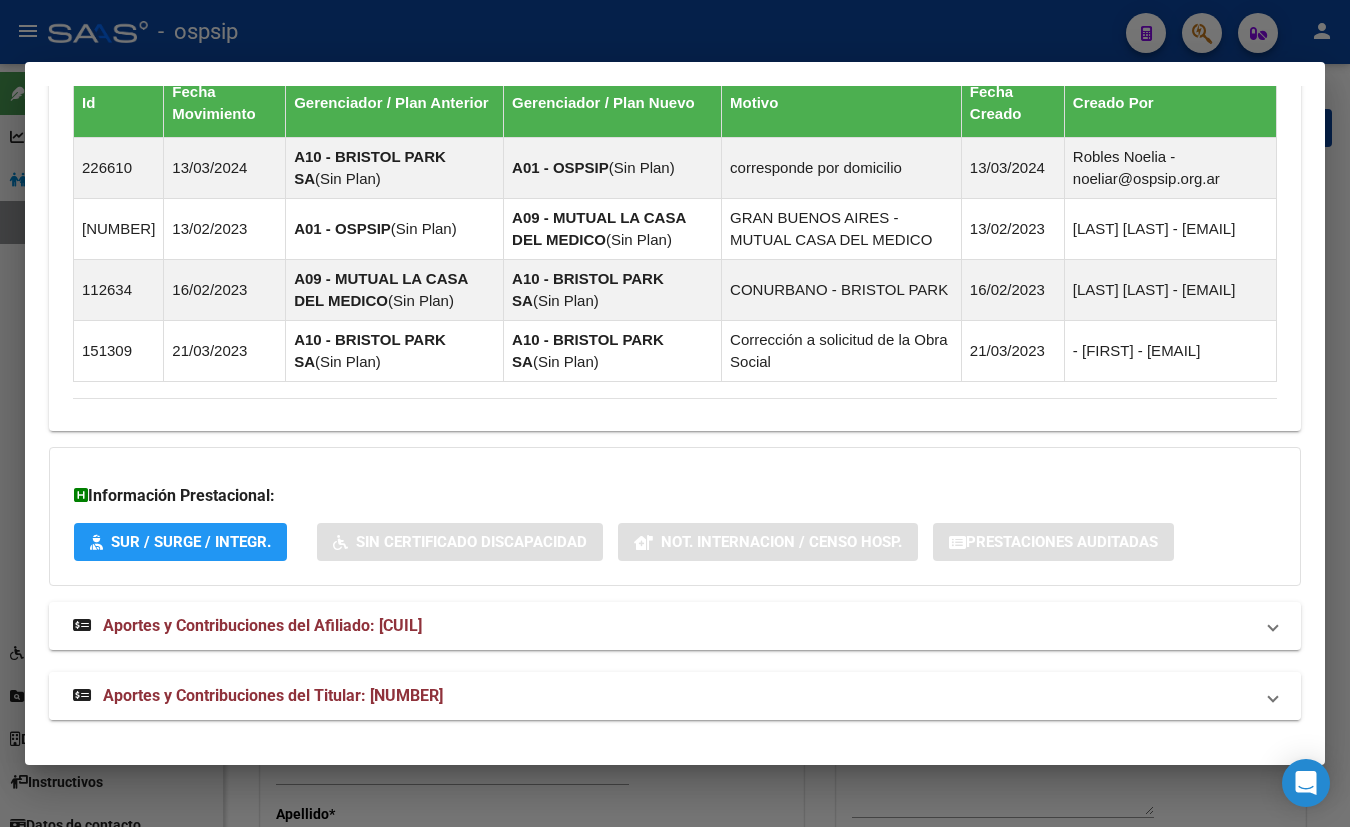 click on "Aportes y Contribuciones del Titular: [NUMBER]" at bounding box center [273, 695] 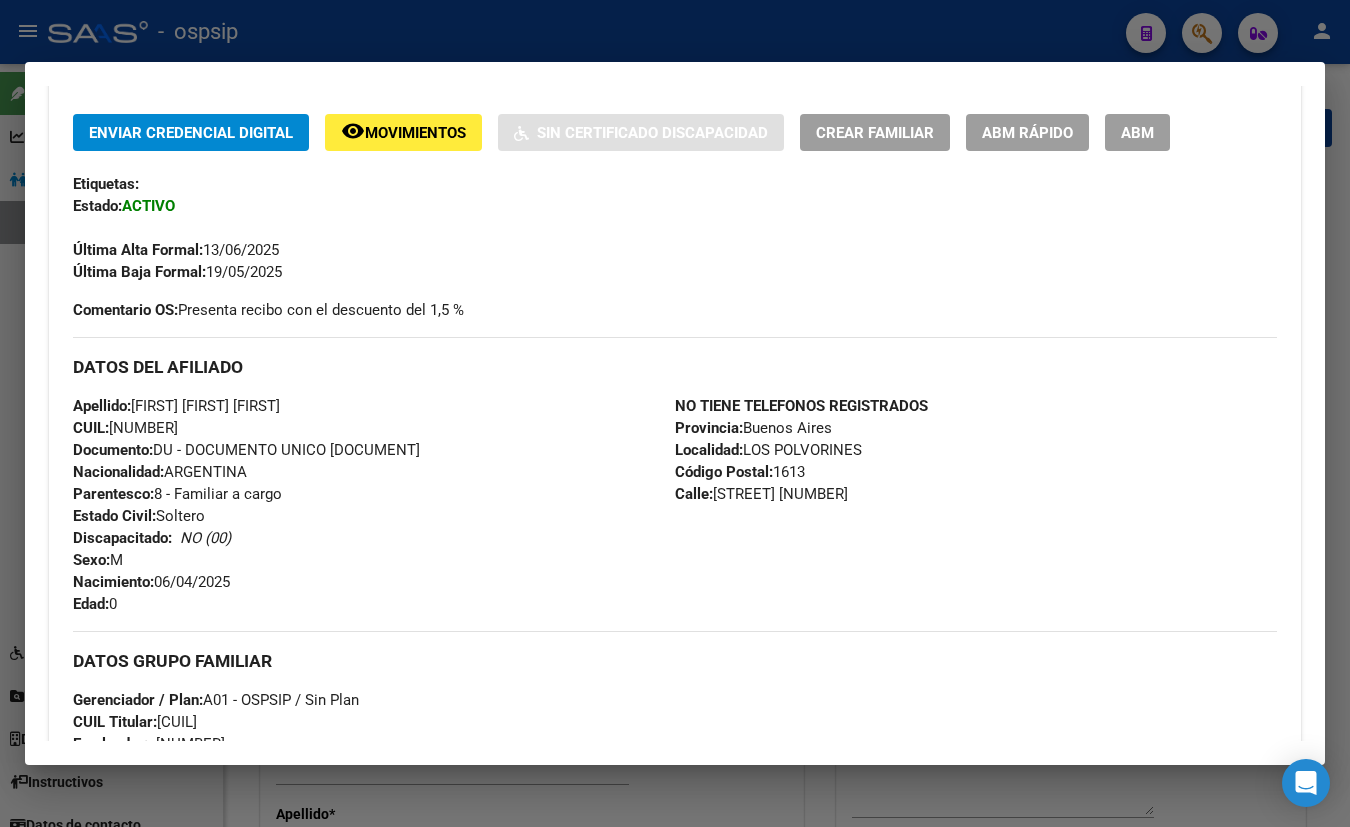 scroll, scrollTop: 407, scrollLeft: 0, axis: vertical 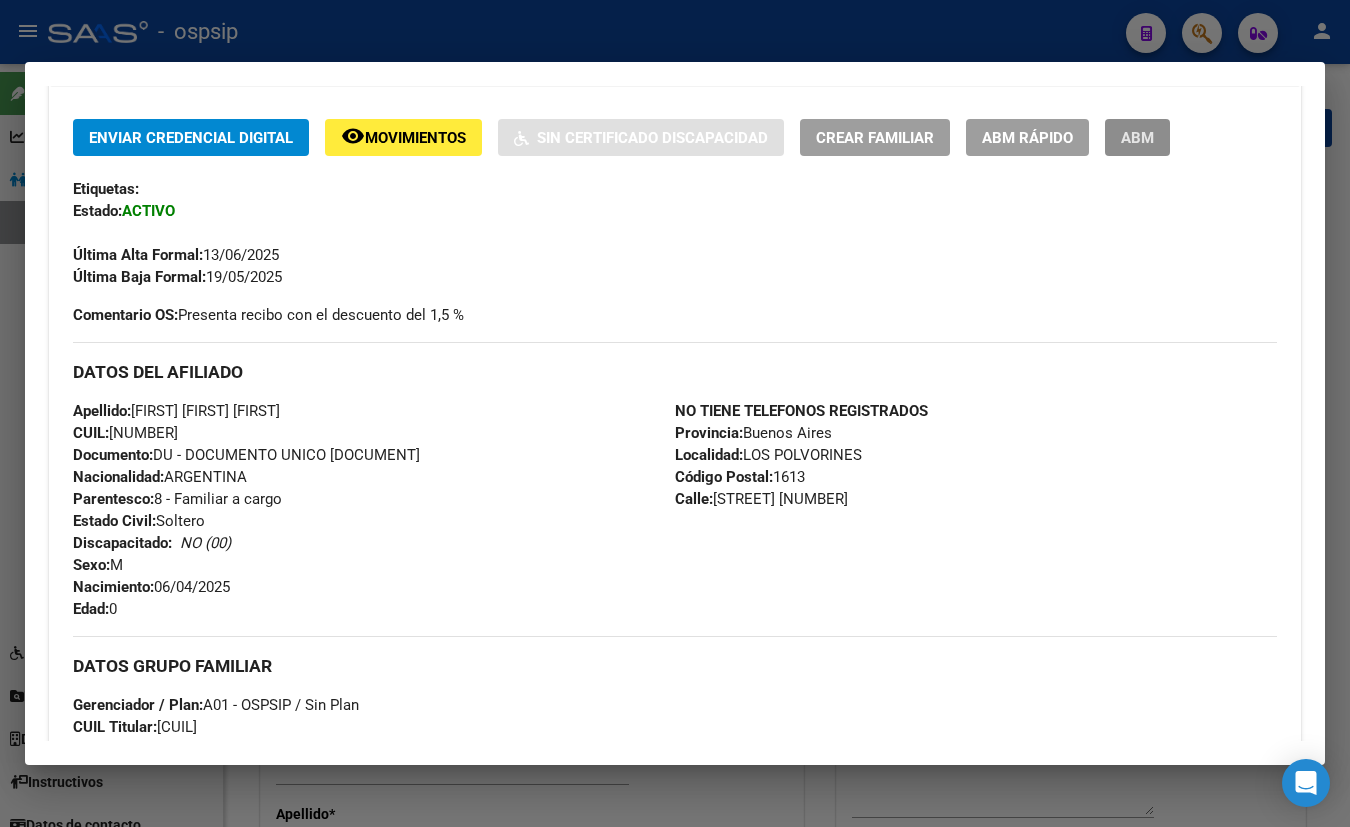 drag, startPoint x: 1129, startPoint y: 141, endPoint x: 1055, endPoint y: 277, distance: 154.82893 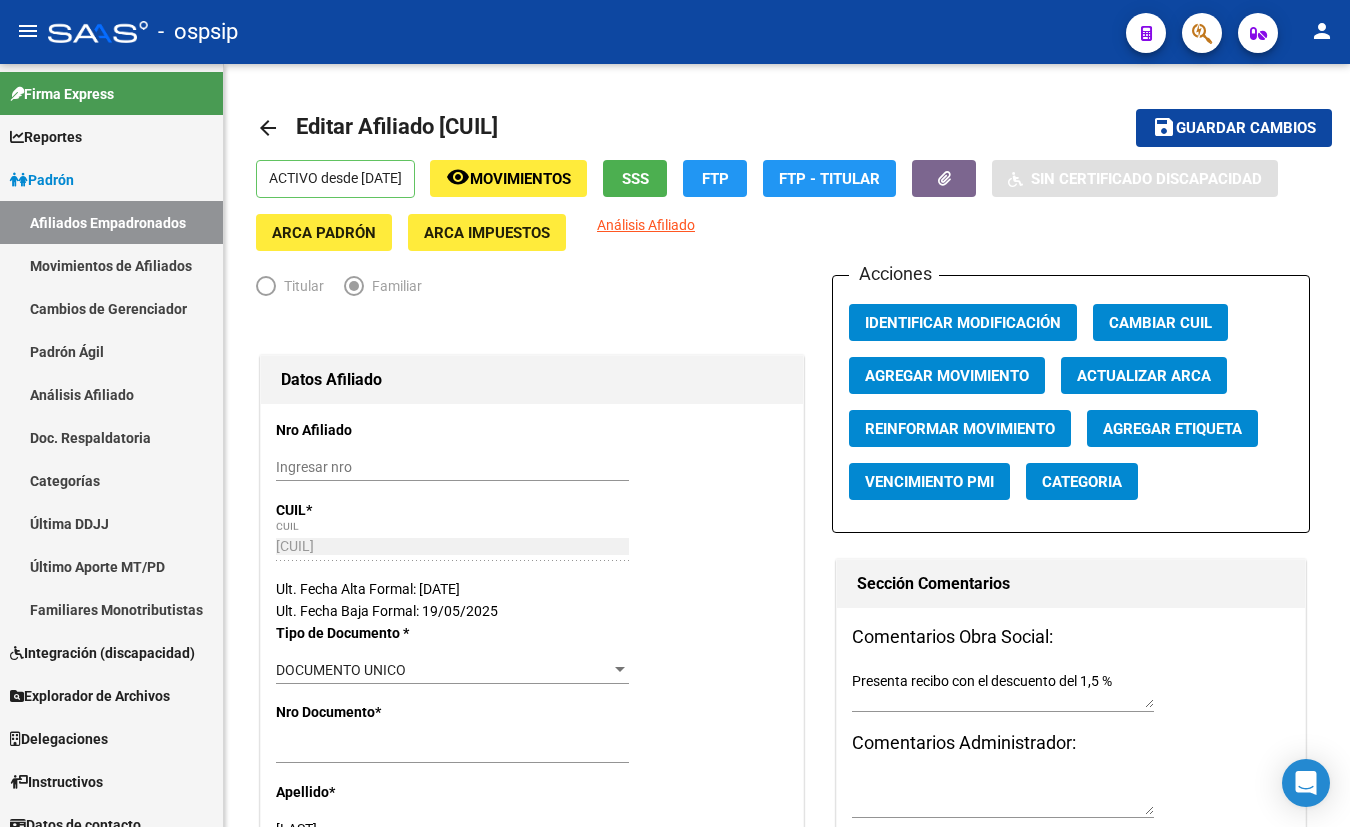 click on "-   ospsip" 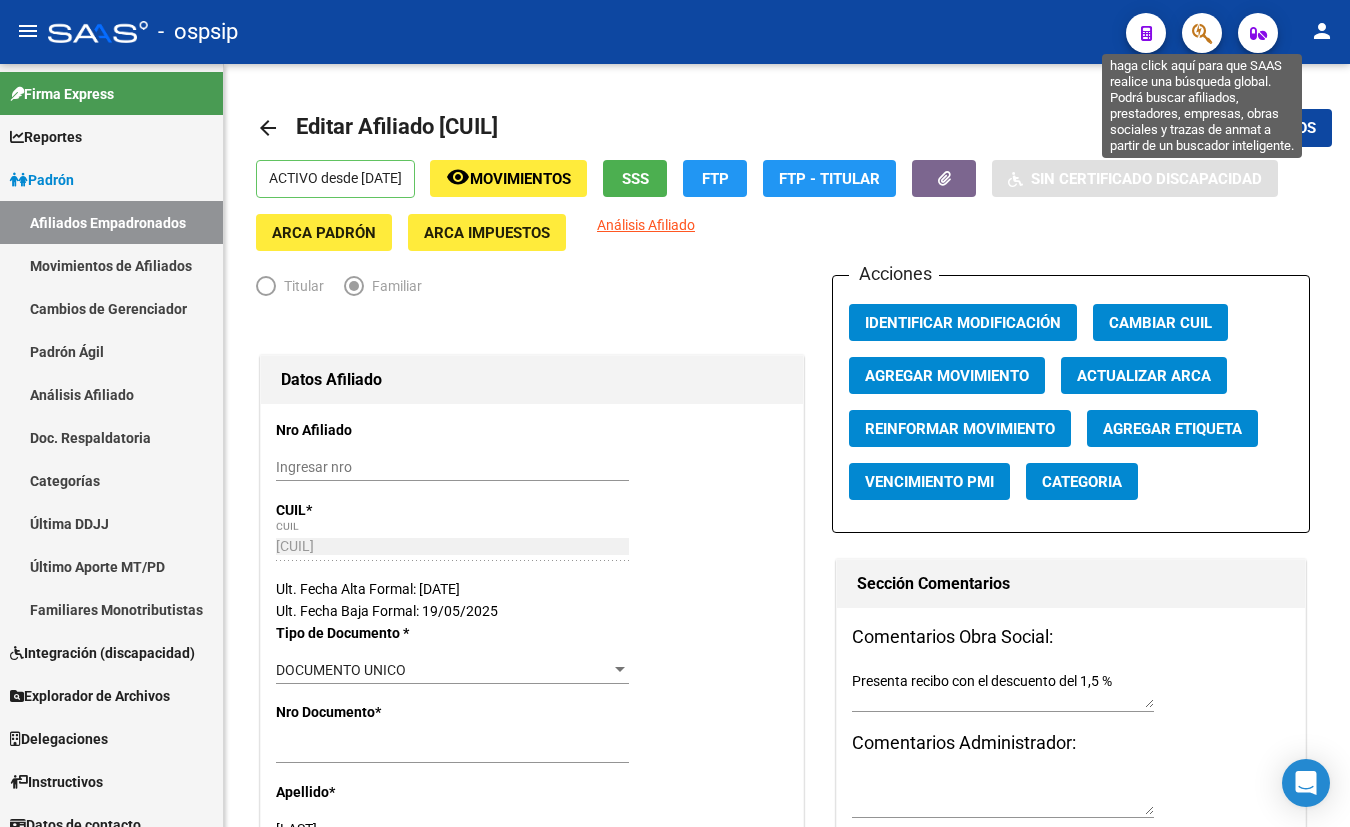 click 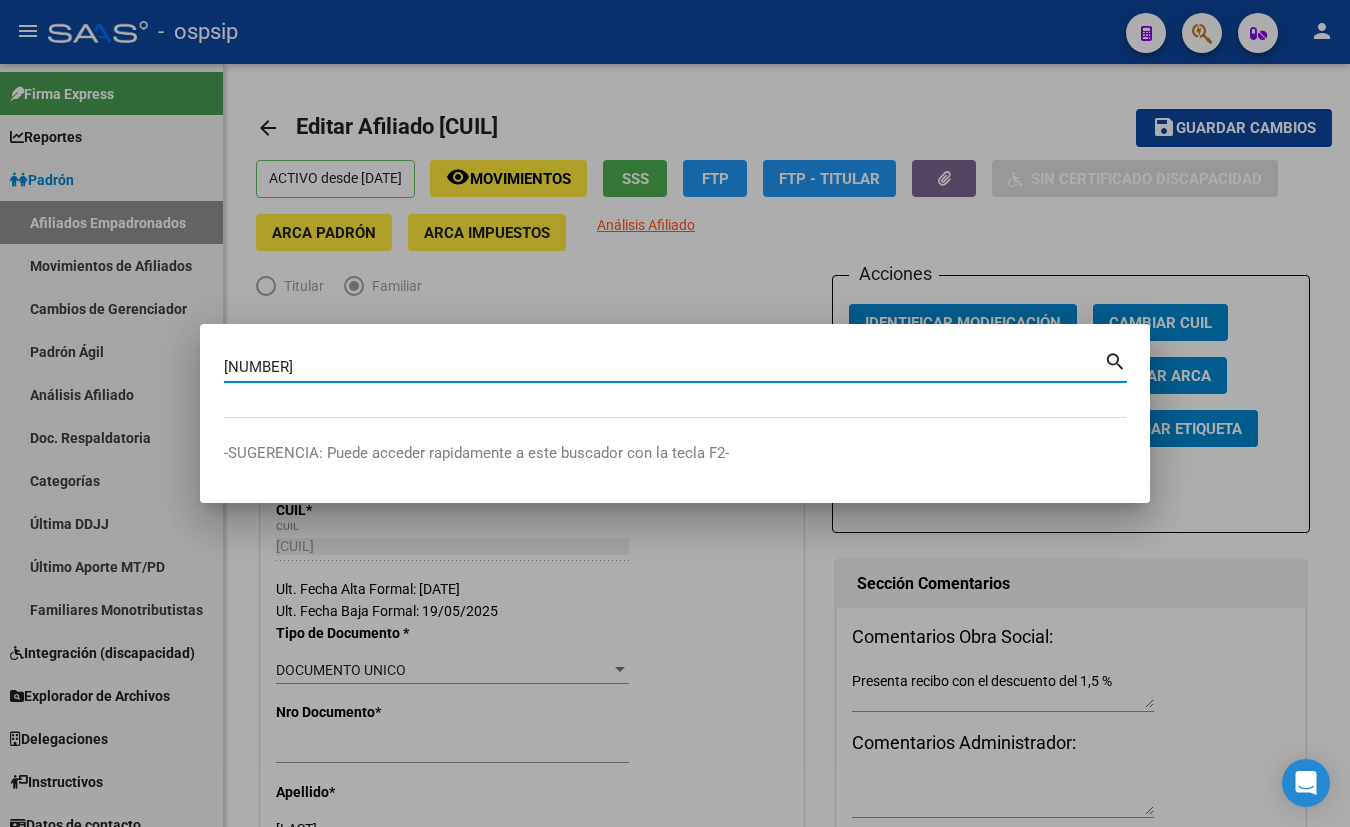 type on "[NUMBER]" 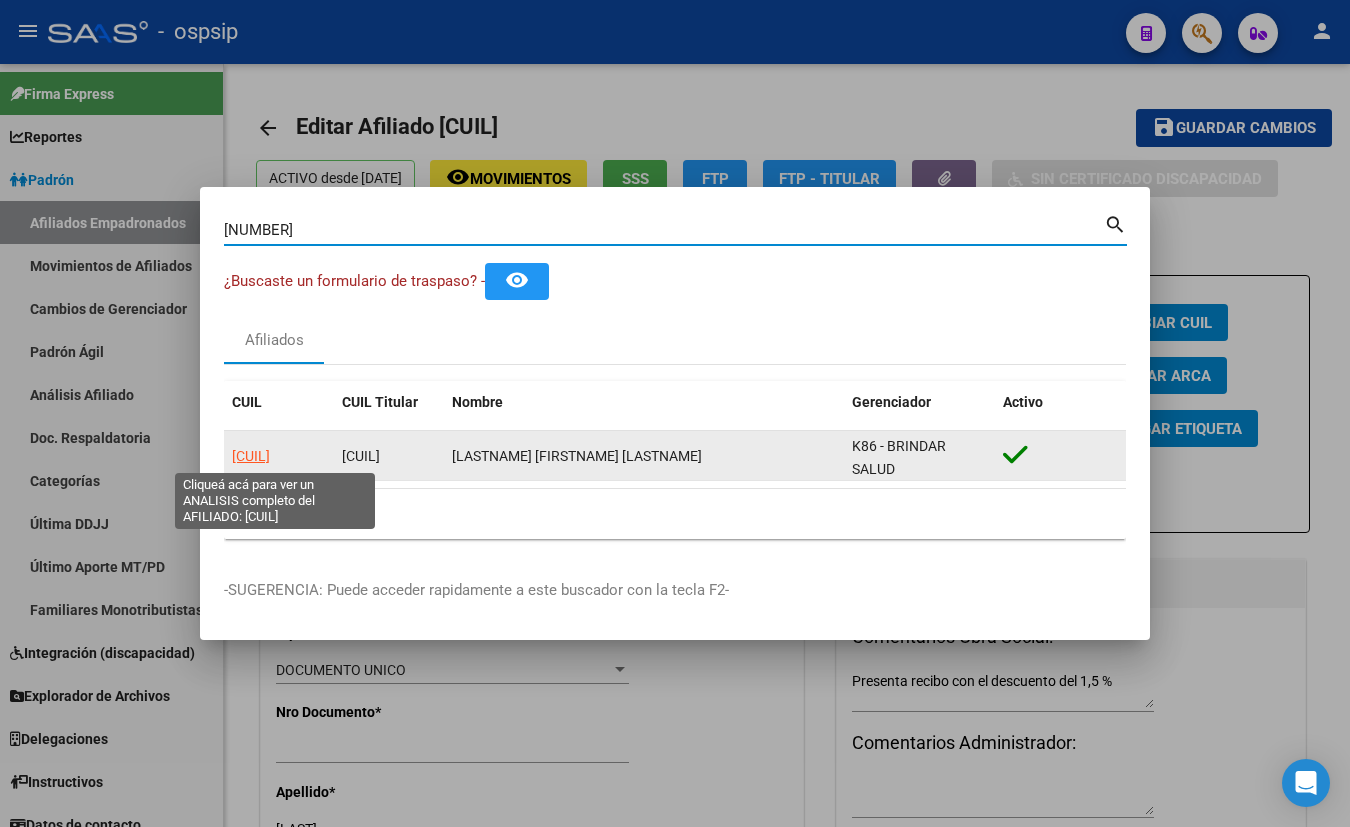 click on "[CUIL]" 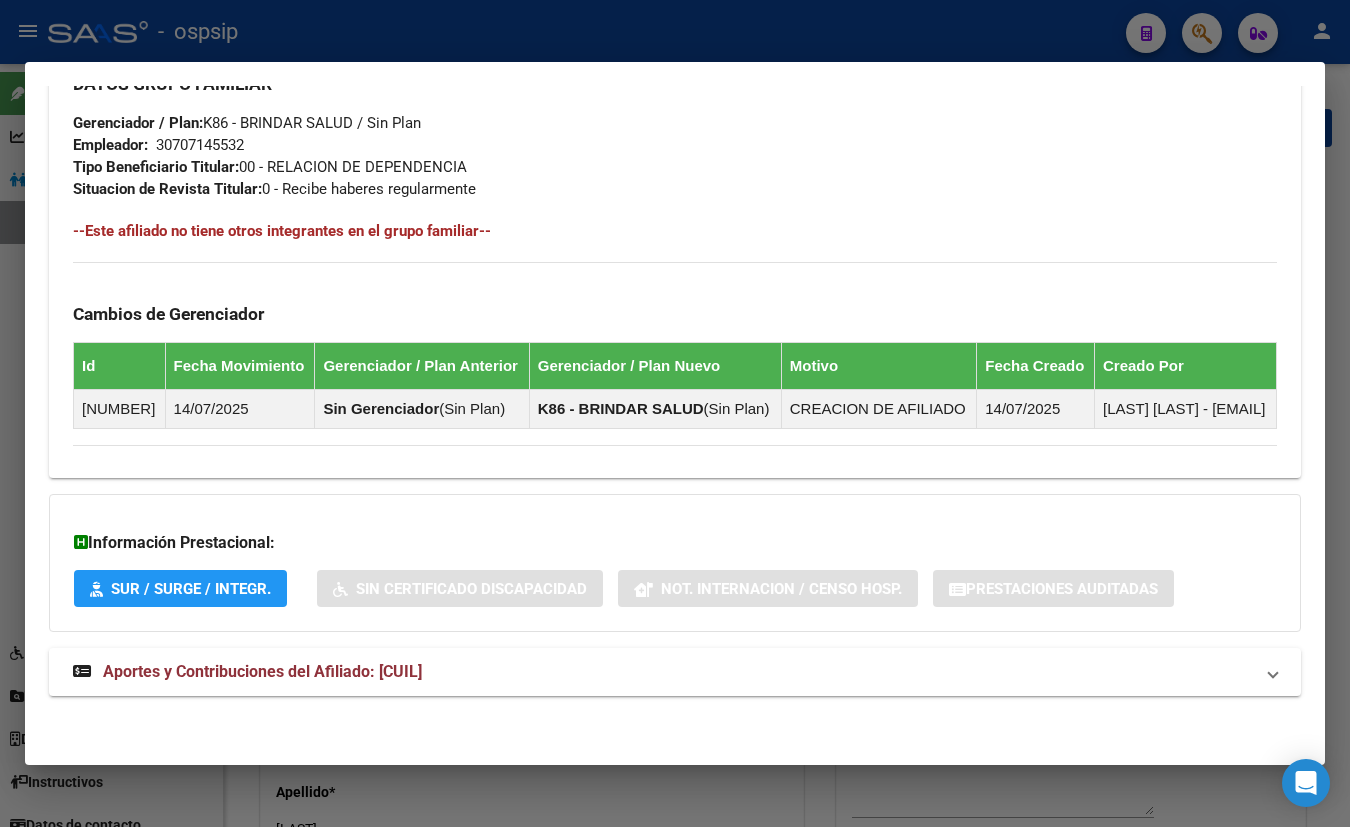 scroll, scrollTop: 992, scrollLeft: 0, axis: vertical 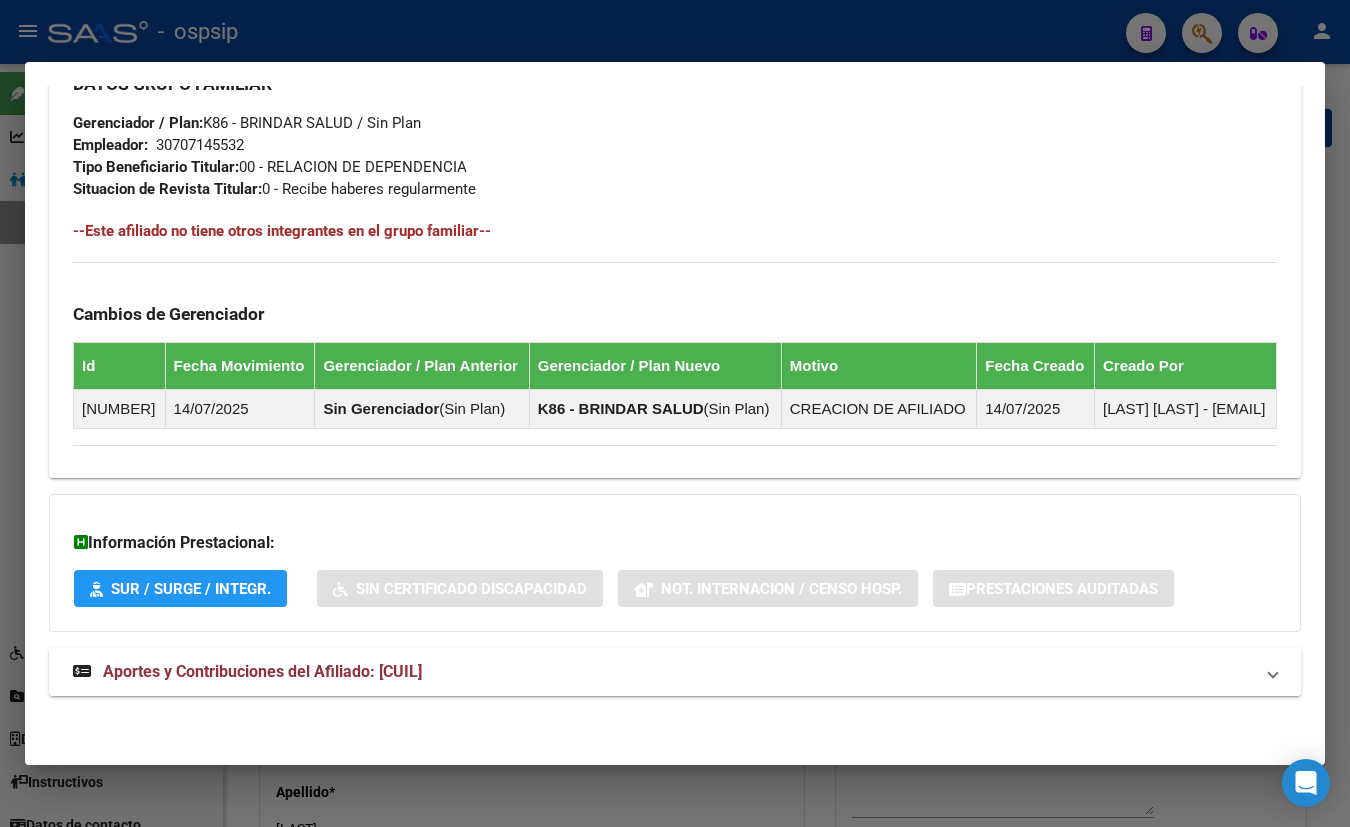 click on "Aportes y Contribuciones del Afiliado: [CUIL]" at bounding box center [262, 671] 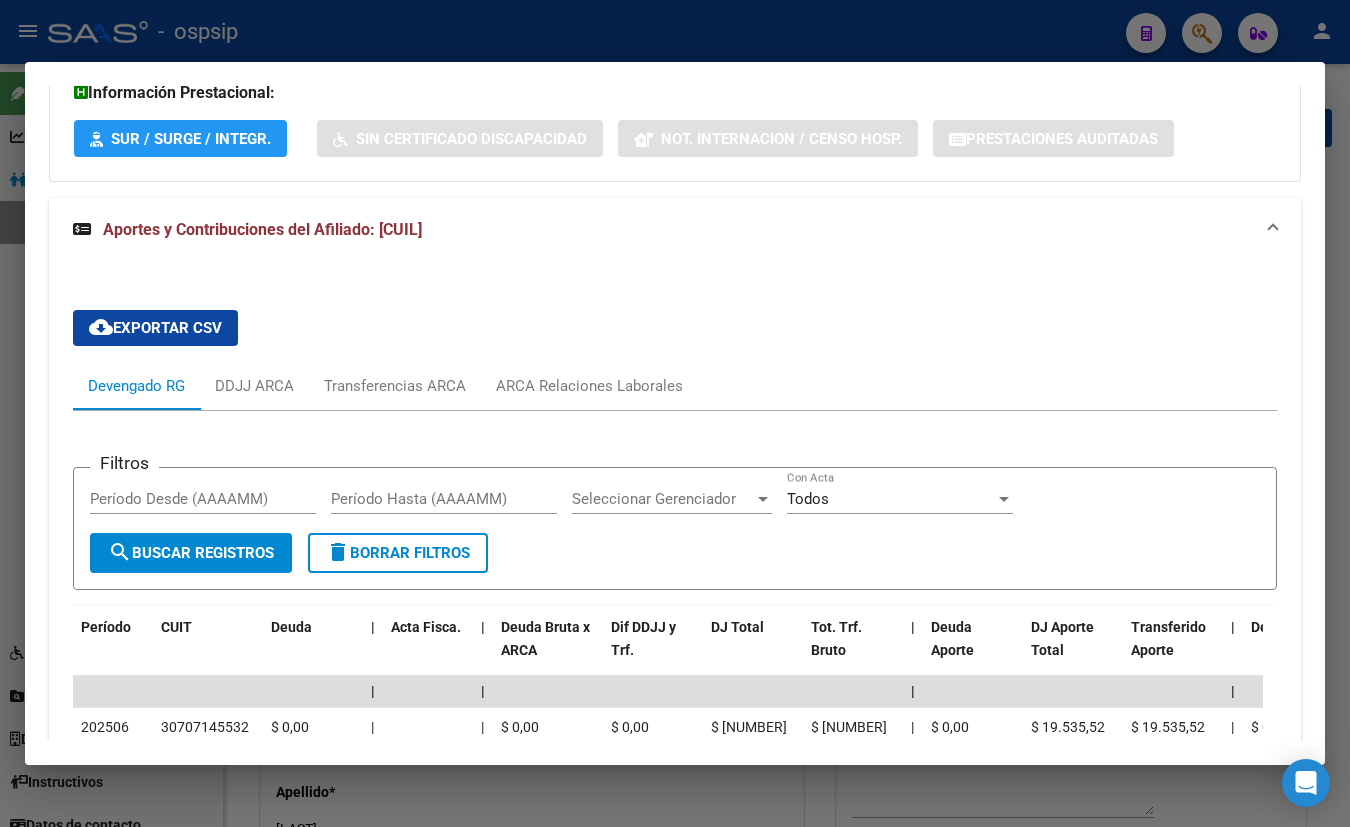 scroll, scrollTop: 1610, scrollLeft: 0, axis: vertical 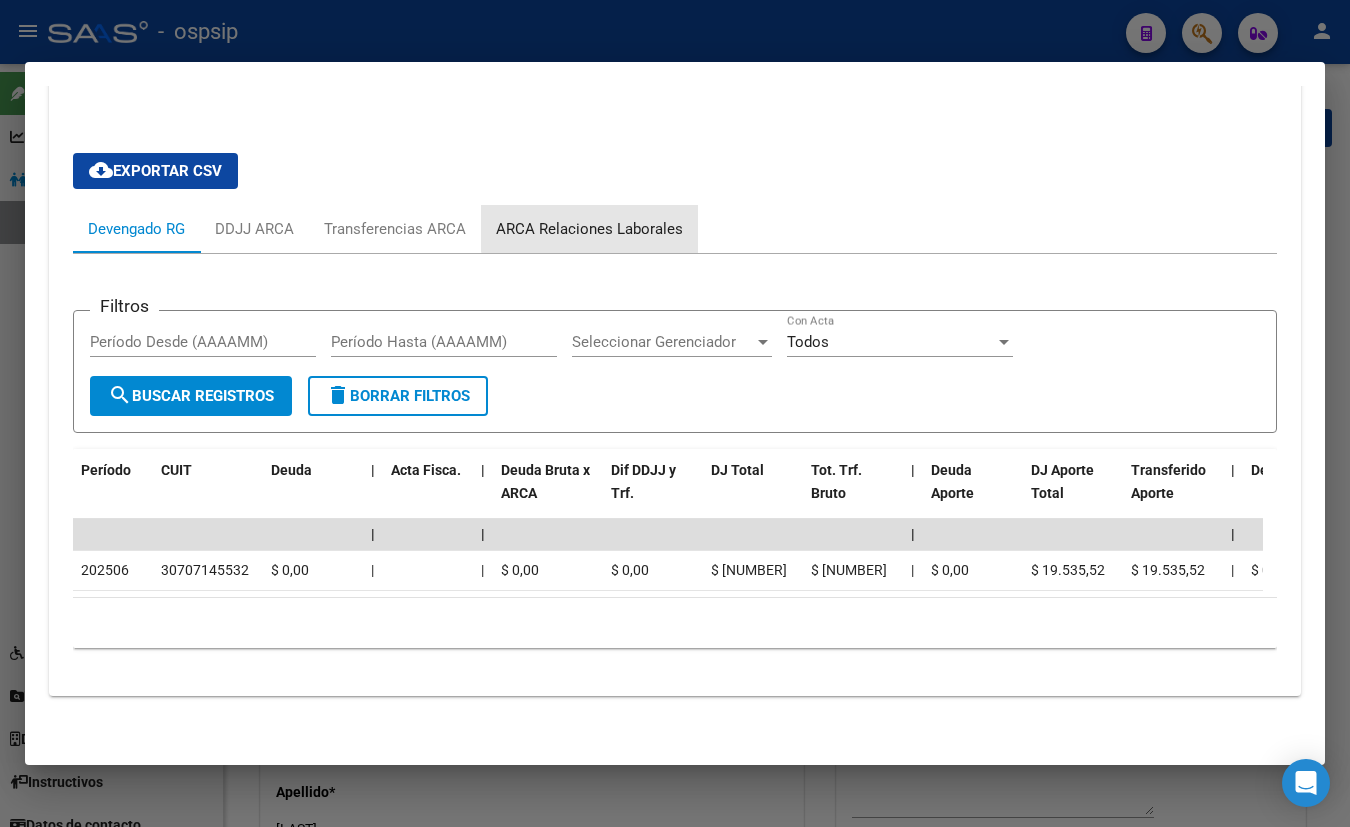 click on "ARCA Relaciones Laborales" at bounding box center (589, 229) 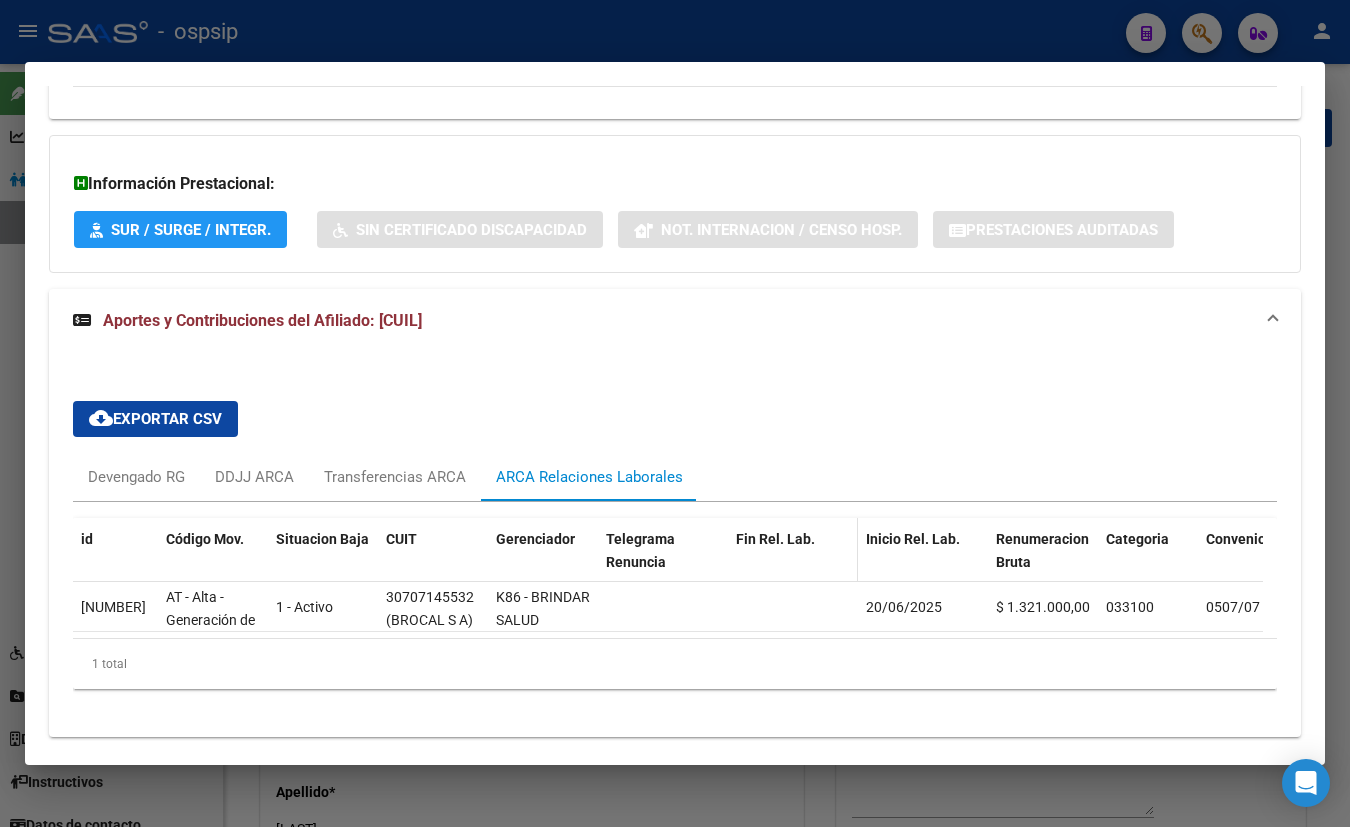 scroll, scrollTop: 1406, scrollLeft: 0, axis: vertical 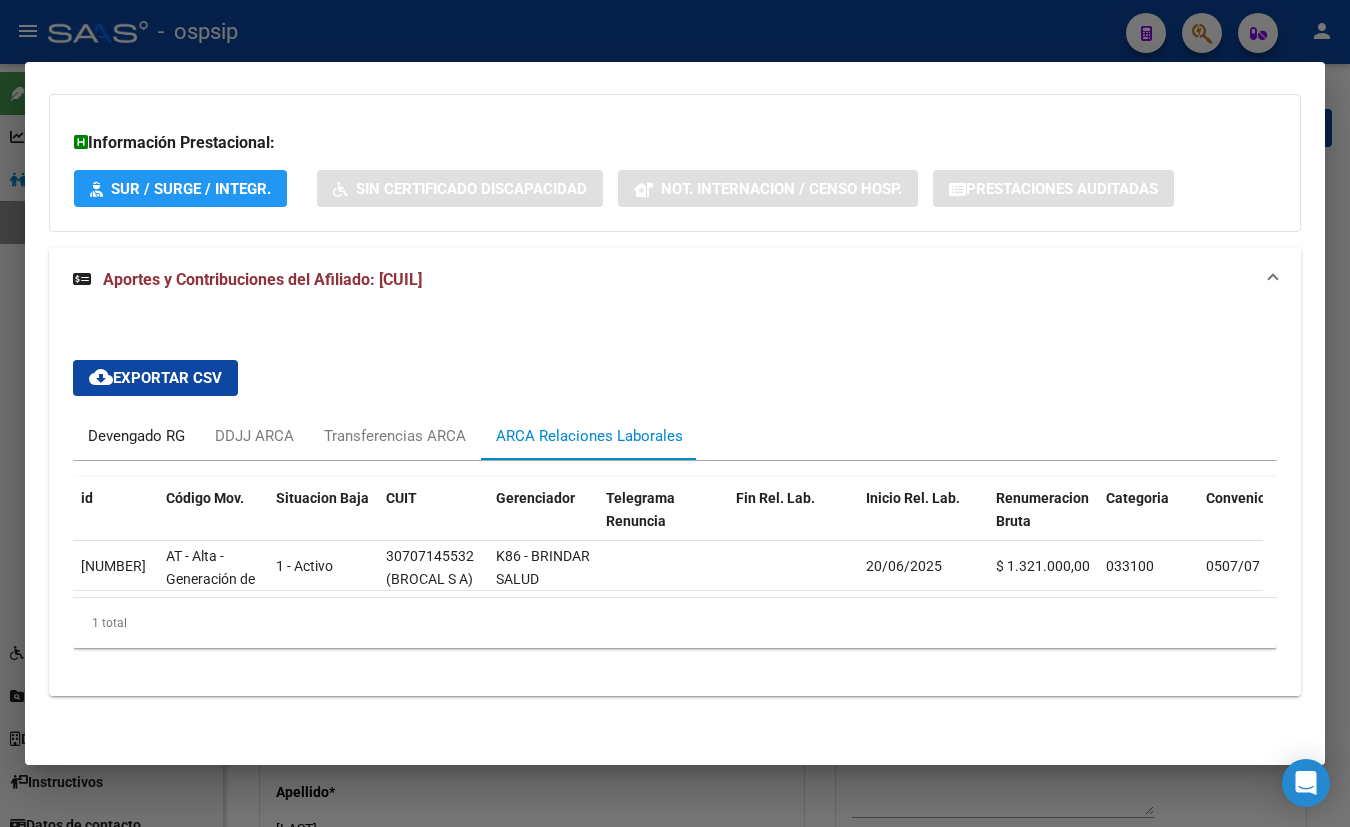 click on "Devengado RG" at bounding box center [136, 436] 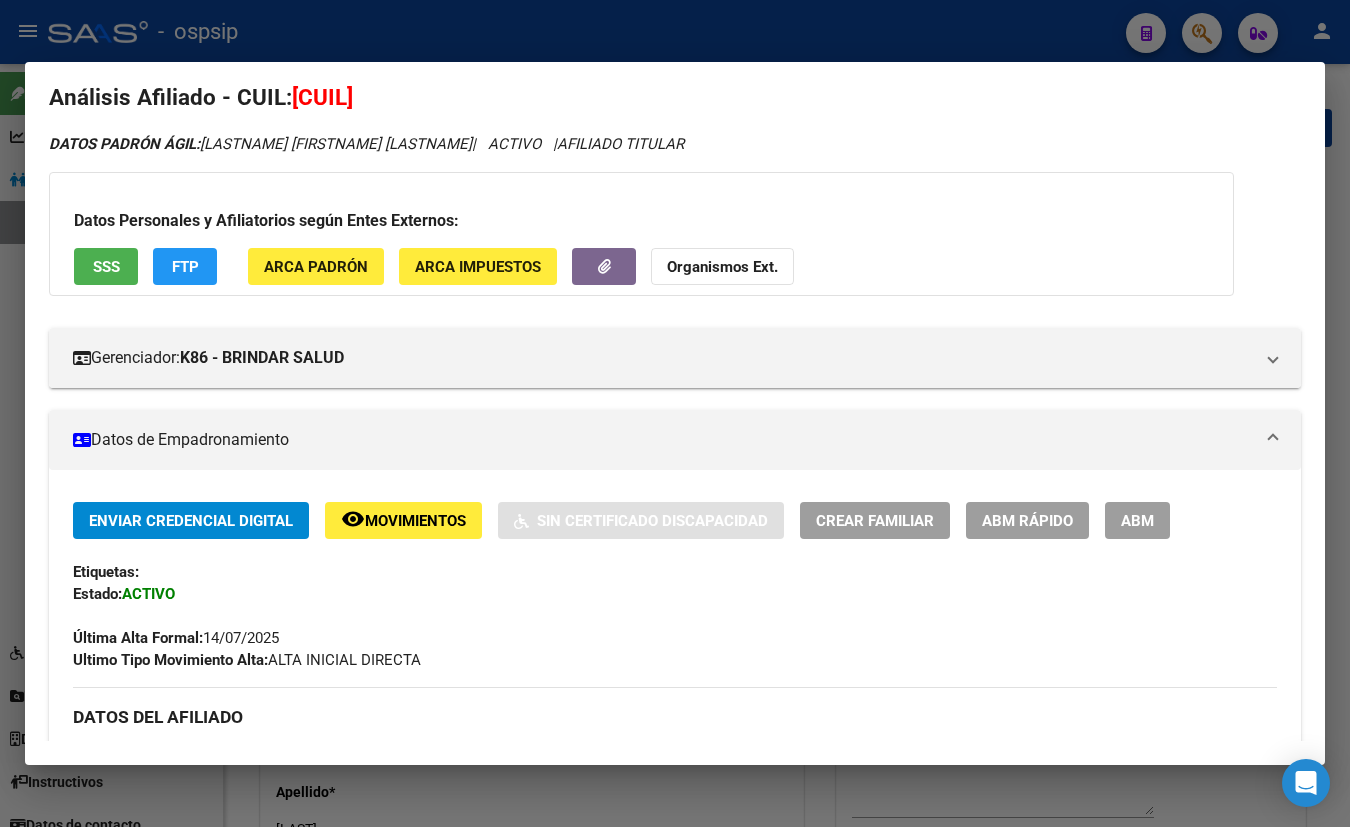 scroll, scrollTop: 0, scrollLeft: 0, axis: both 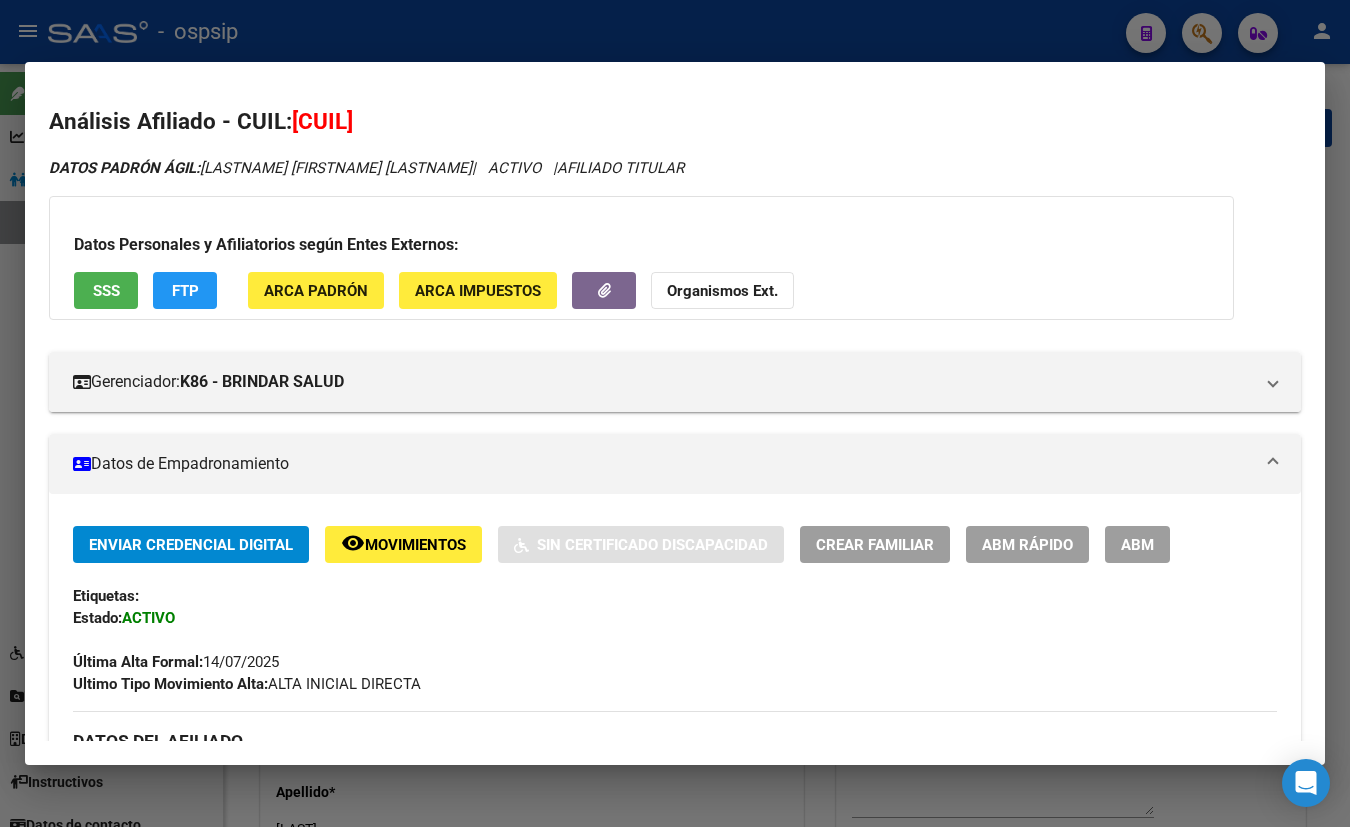 click on "SSS" at bounding box center [106, 291] 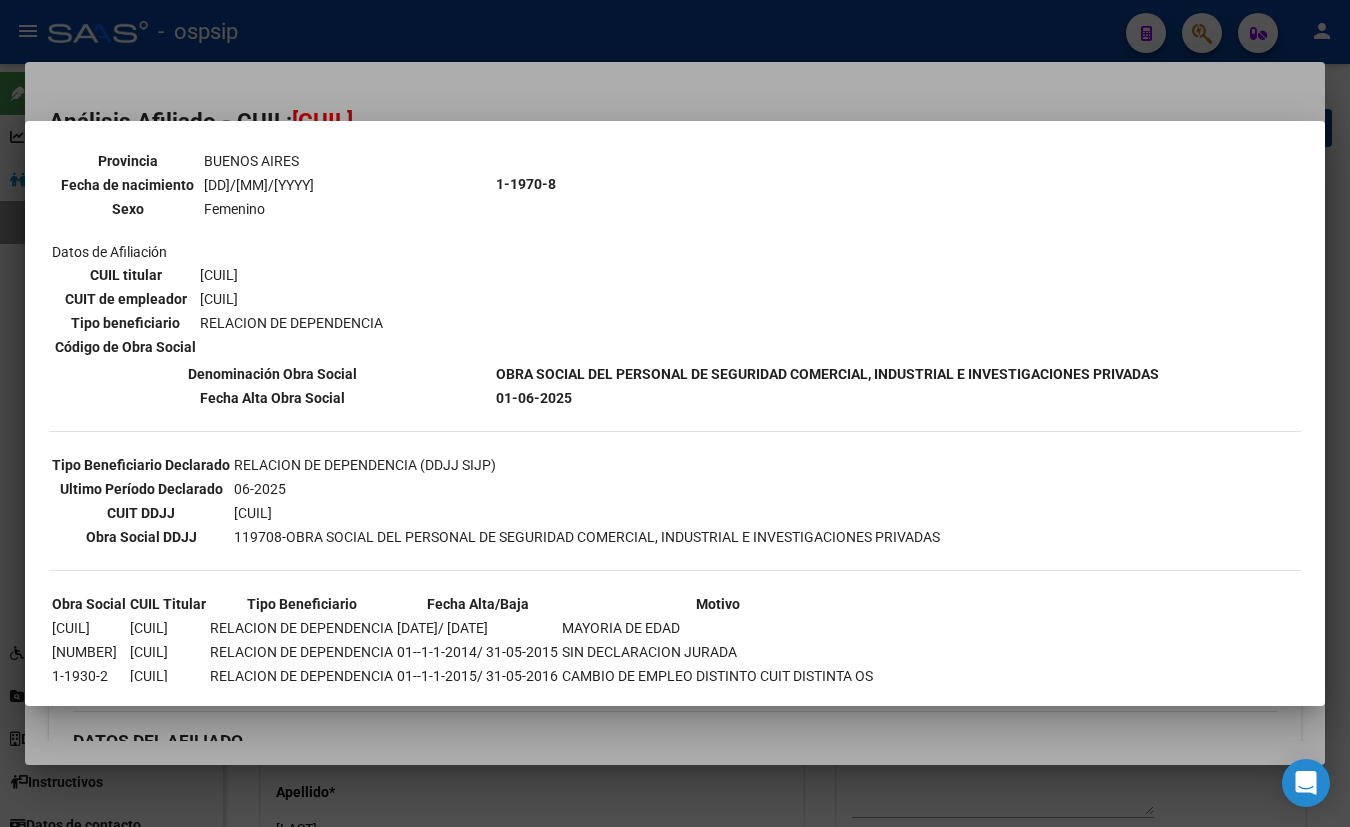 scroll, scrollTop: 0, scrollLeft: 0, axis: both 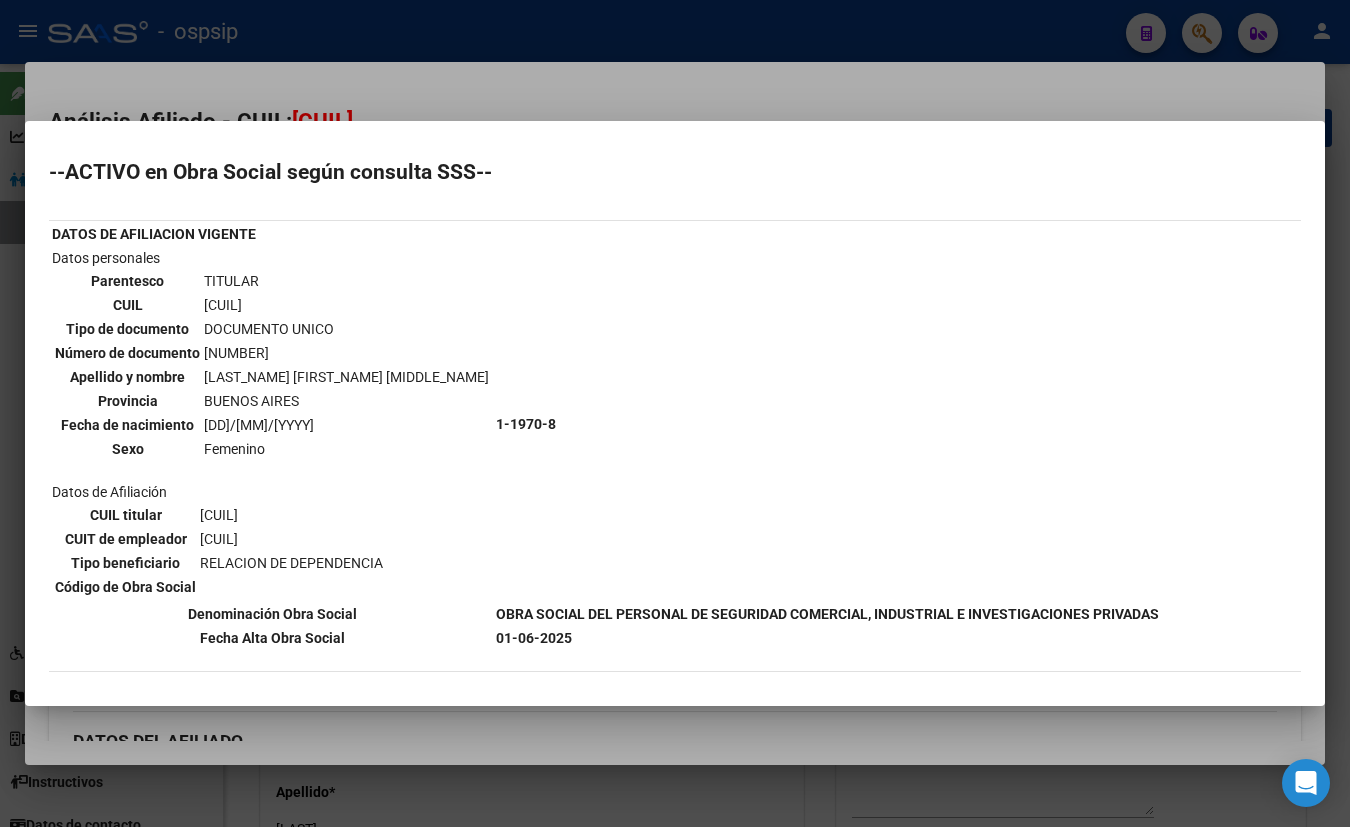 click on "Parentesco TITULAR CUIL [NUMBER] Tipo de documento DOCUMENTO UNICO Número de documento [NUMBER] Apellido y nombre [LAST] [FIRST] [MIDDLE] Provincia BUENOS AIRES Fecha de nacimiento [DATE]/[MONTH]/[YEAR] Sexo Femenino" at bounding box center [272, 365] 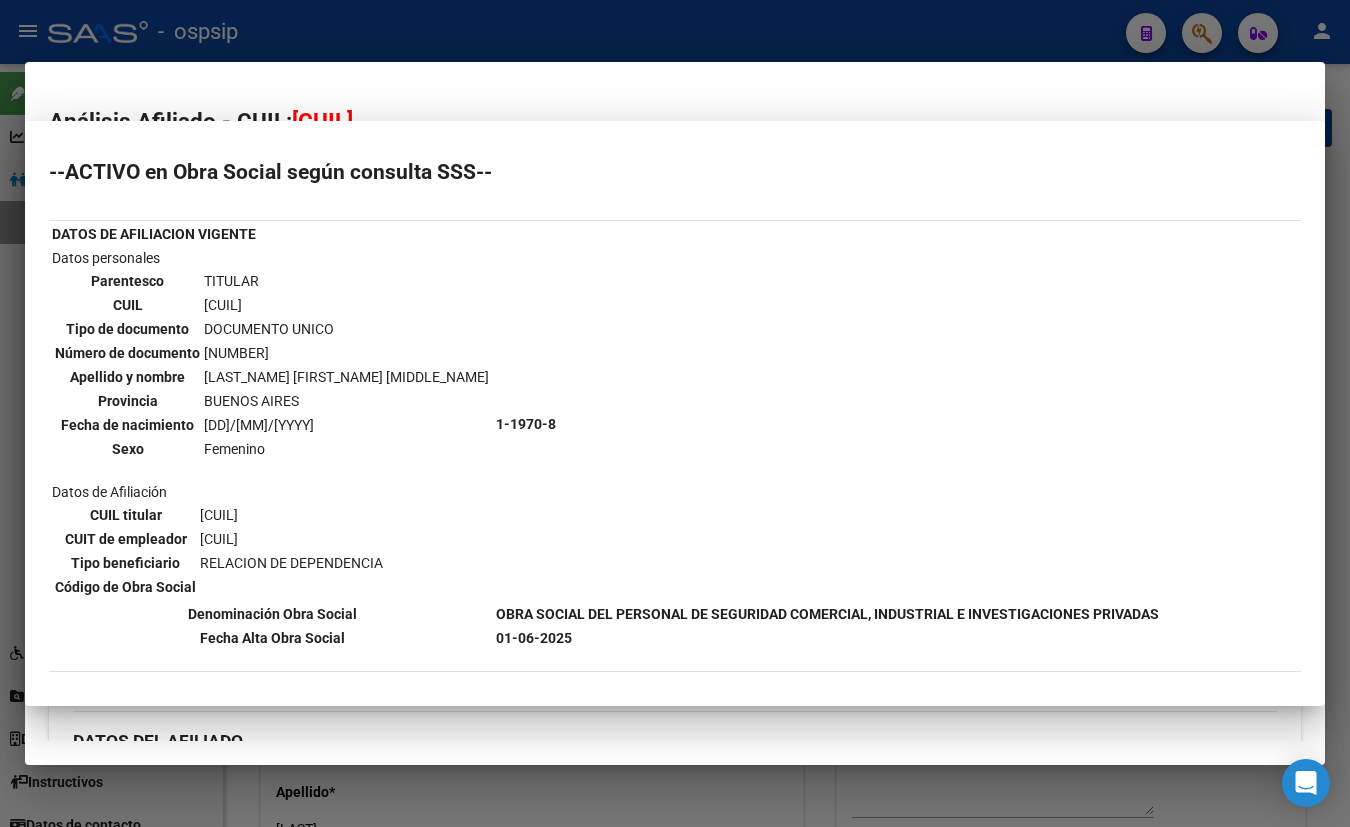 type 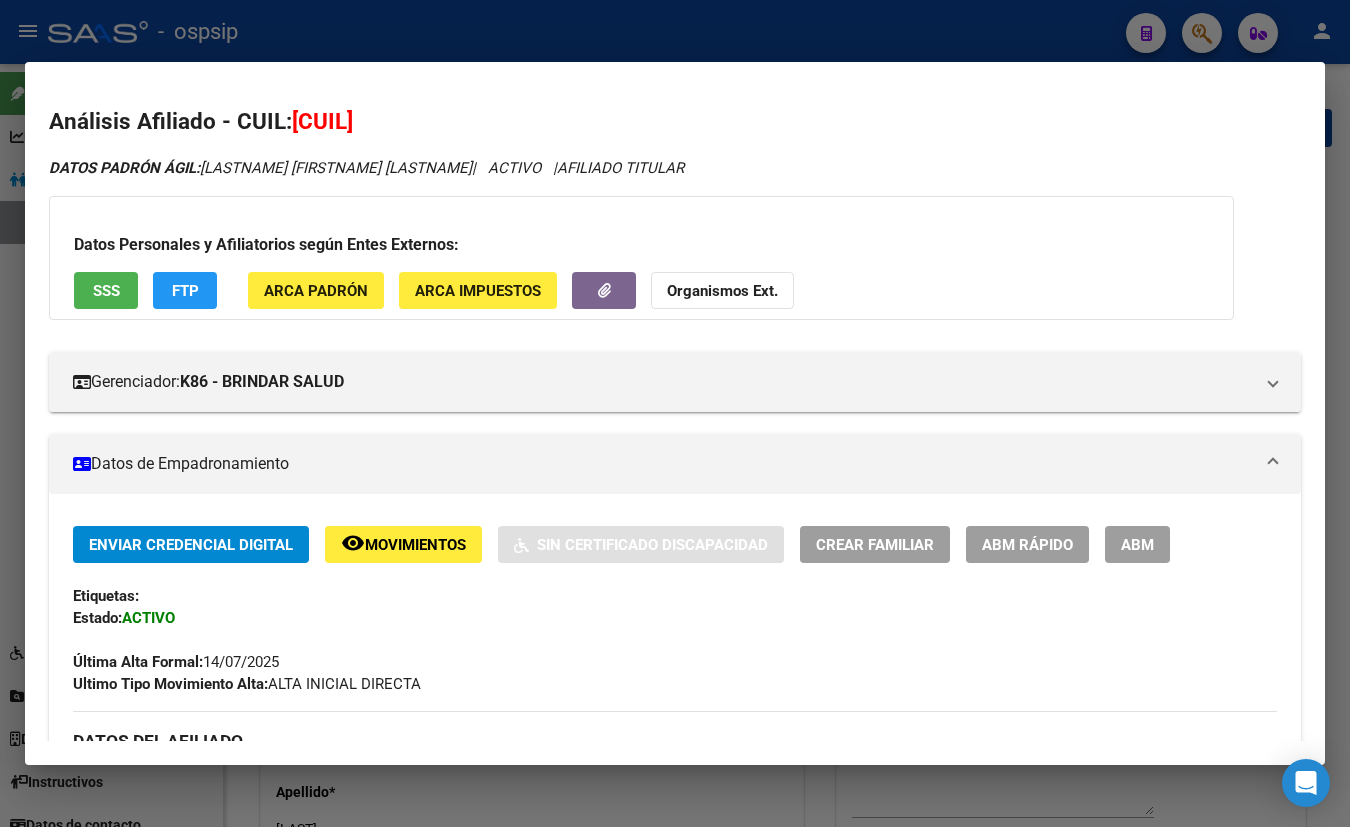 click on "Análisis Afiliado - CUIL:  [CUIL] DATOS PADRÓN ÁGIL:  [LAST_NAME] [FIRST_NAME] [MIDDLE_NAME]     |   ACTIVO   |     AFILIADO TITULAR  Datos Personales y Afiliatorios según Entes Externos: SSS FTP ARCA Padrón ARCA Impuestos Organismos Ext.    Gerenciador:      K86 - BRINDAR SALUD Atención telefónica: Atención emergencias: Otros Datos Útiles:    Datos de Empadronamiento  Enviar Credencial Digital remove_red_eye Movimientos    Sin Certificado Discapacidad Crear Familiar ABM Rápido ABM Etiquetas: Estado: ACTIVO Última Alta Formal:  [DATE] Ultimo Tipo Movimiento Alta:  ALTA INICIAL DIRECTA DATOS DEL AFILIADO Apellido:  [FIRST_NAME] [MIDDLE_NAME] [LAST_NAME] CUIL:  [CUIL] Documento:  DU - DOCUMENTO UNICO [DOCUMENT_NUMBER]  Nacionalidad:  ARGENTINA Parentesco:  0 - Titular Estado Civil:  Soltero Discapacitado:    NO (00) Sexo:  F Nacimiento:  [DATE] Edad:  [AGE]  NO TIENE TELEFONOS REGISTRADOS Provincia:  [STATE] Localidad:  MAR DEL PLATA S Código Postal:  [POSTAL_CODE] Calle:  JOSE MARTI [NUMBER] Empleador:" at bounding box center (675, 413) 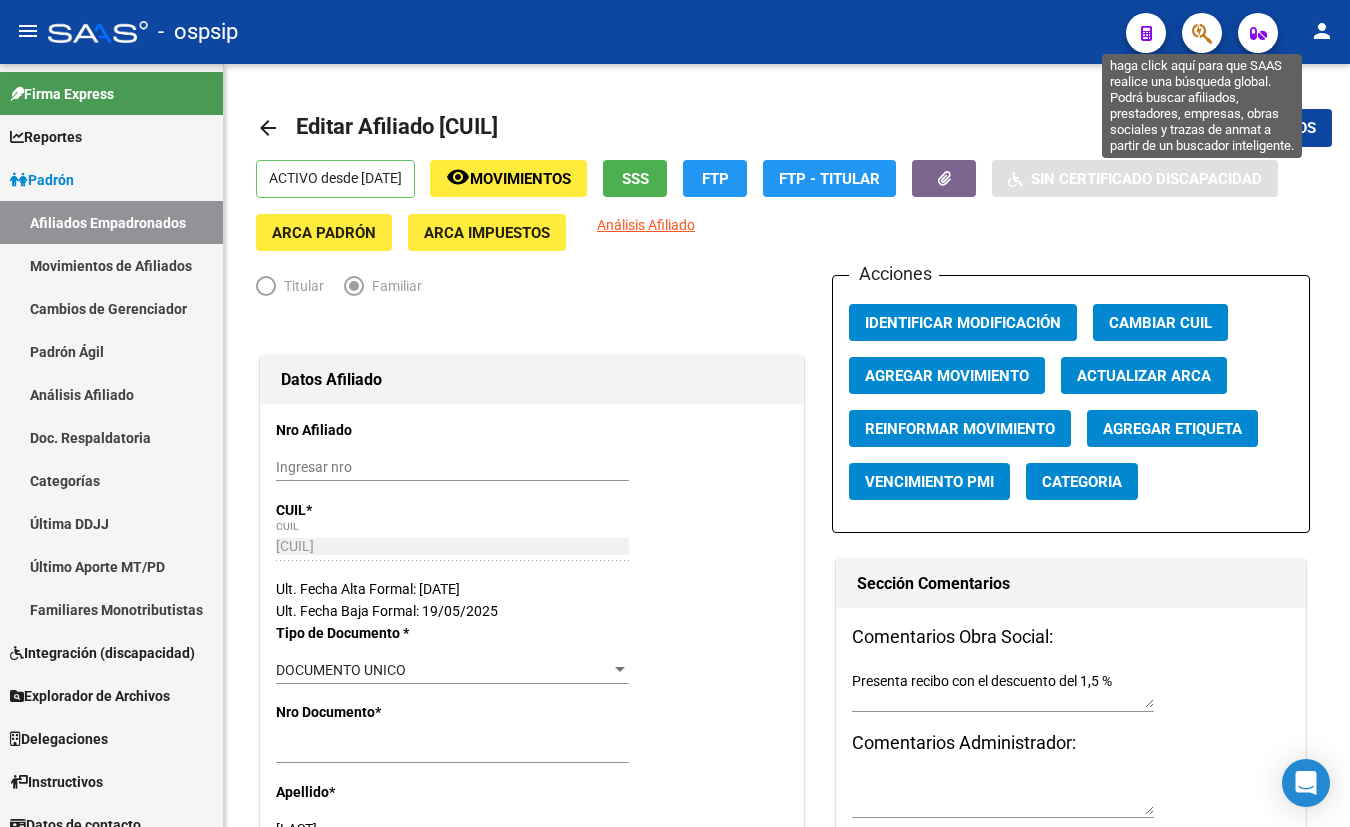 click 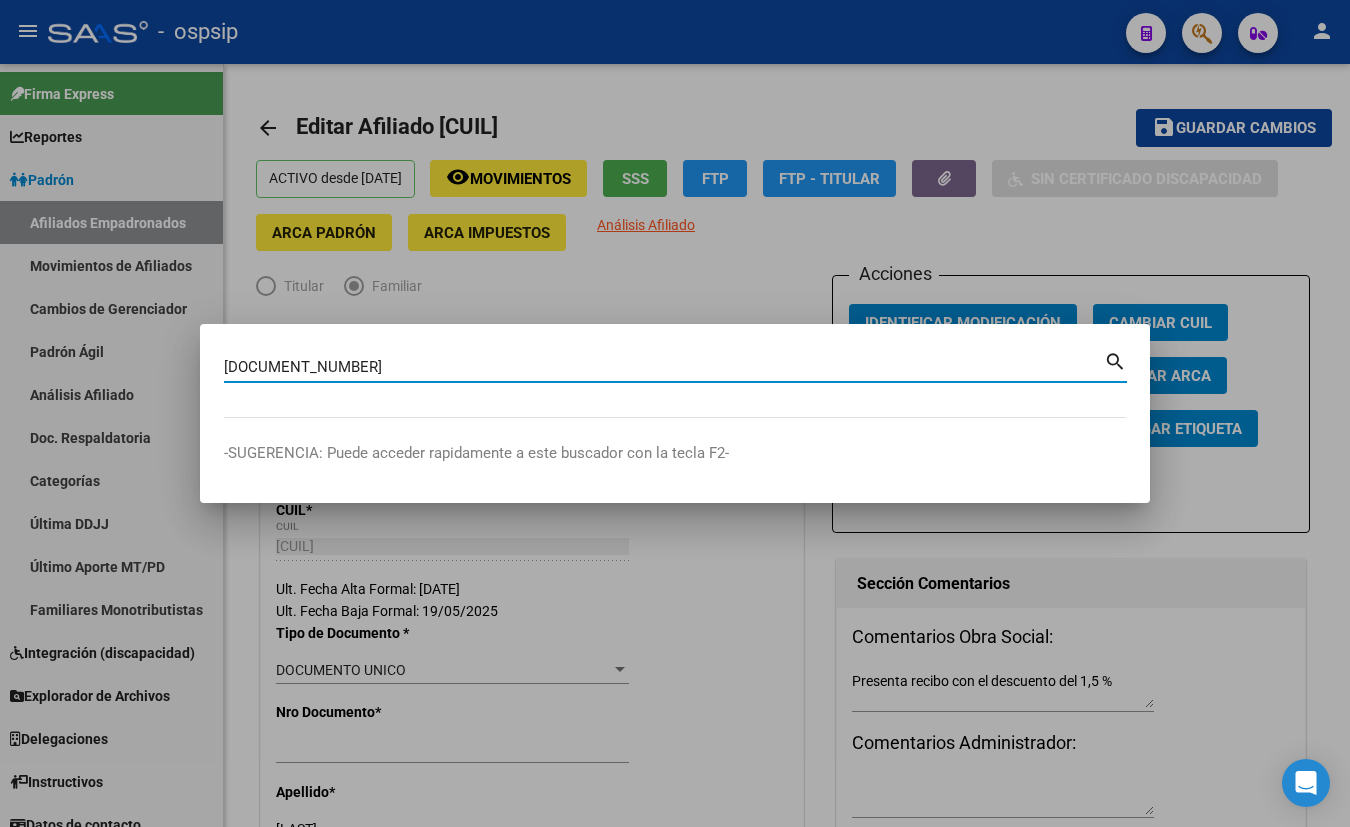 type on "[DOCUMENT_NUMBER]" 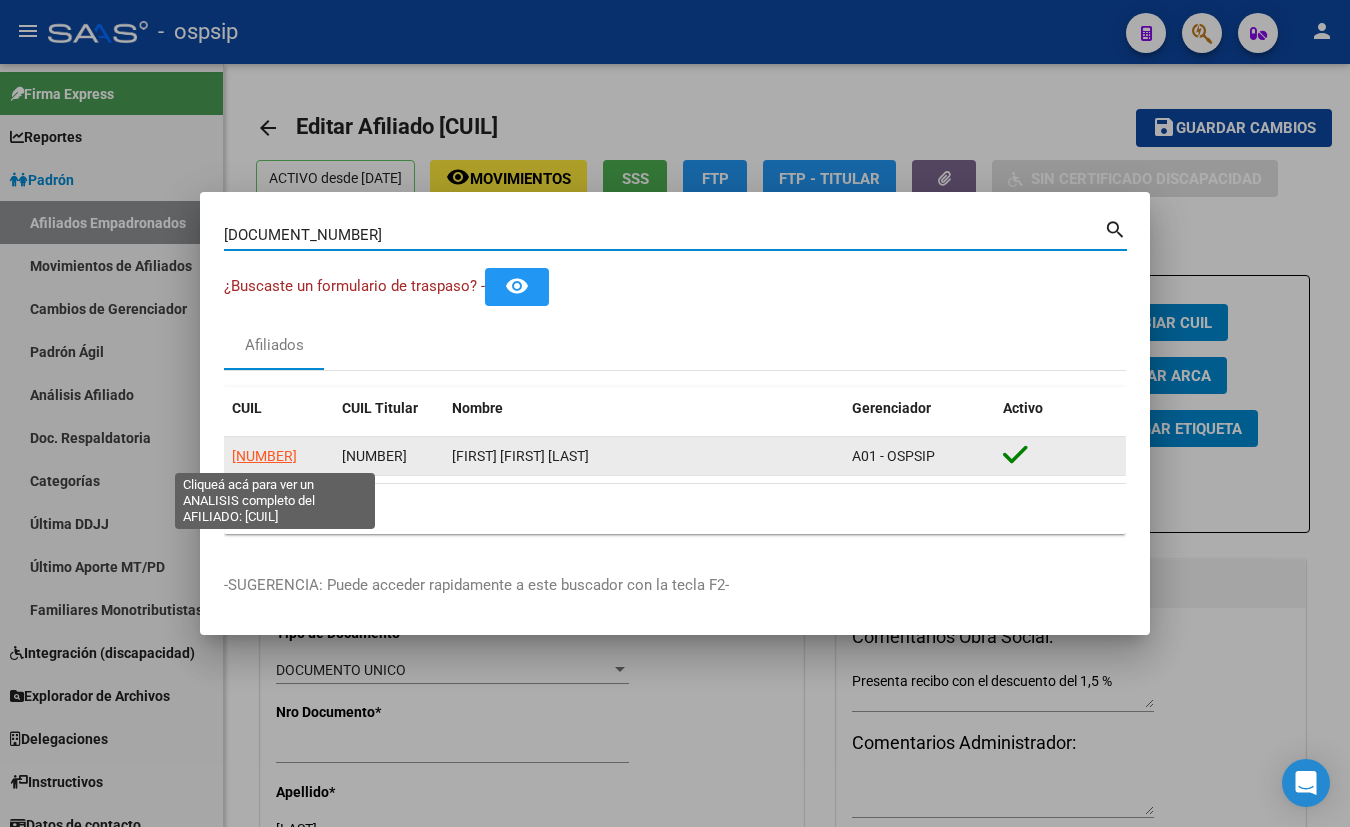 click on "[NUMBER]" 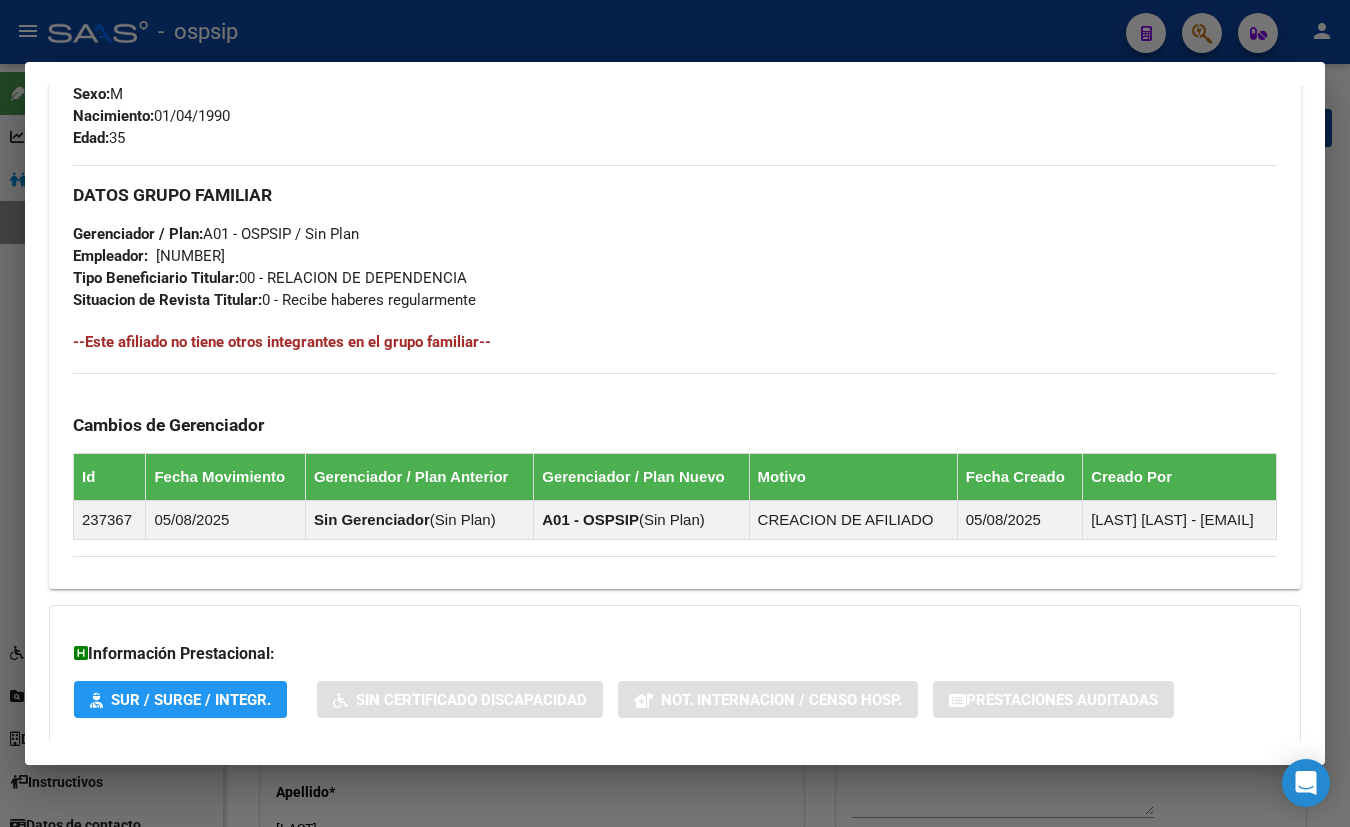 scroll, scrollTop: 927, scrollLeft: 0, axis: vertical 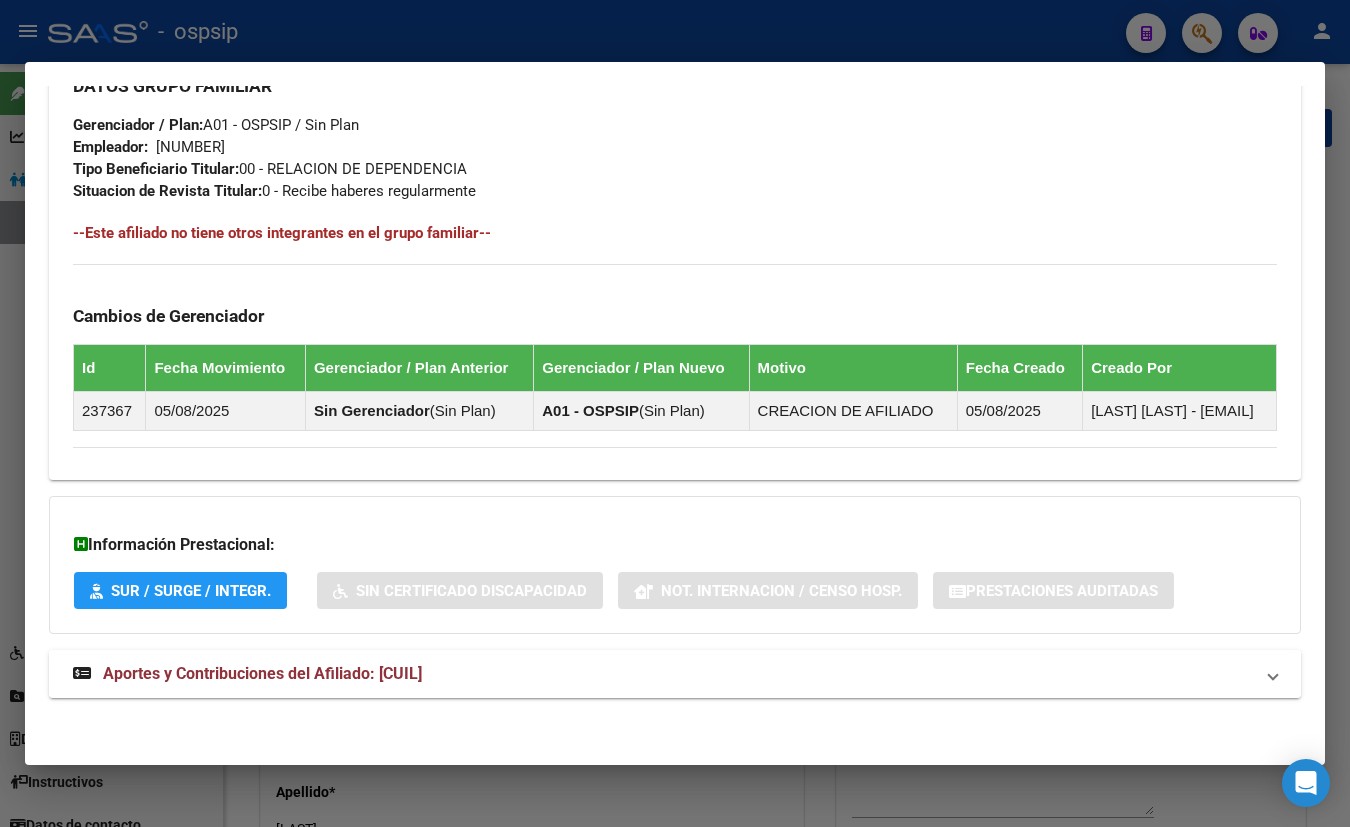 click on "Aportes y Contribuciones del Afiliado: [CUIL]" at bounding box center [262, 673] 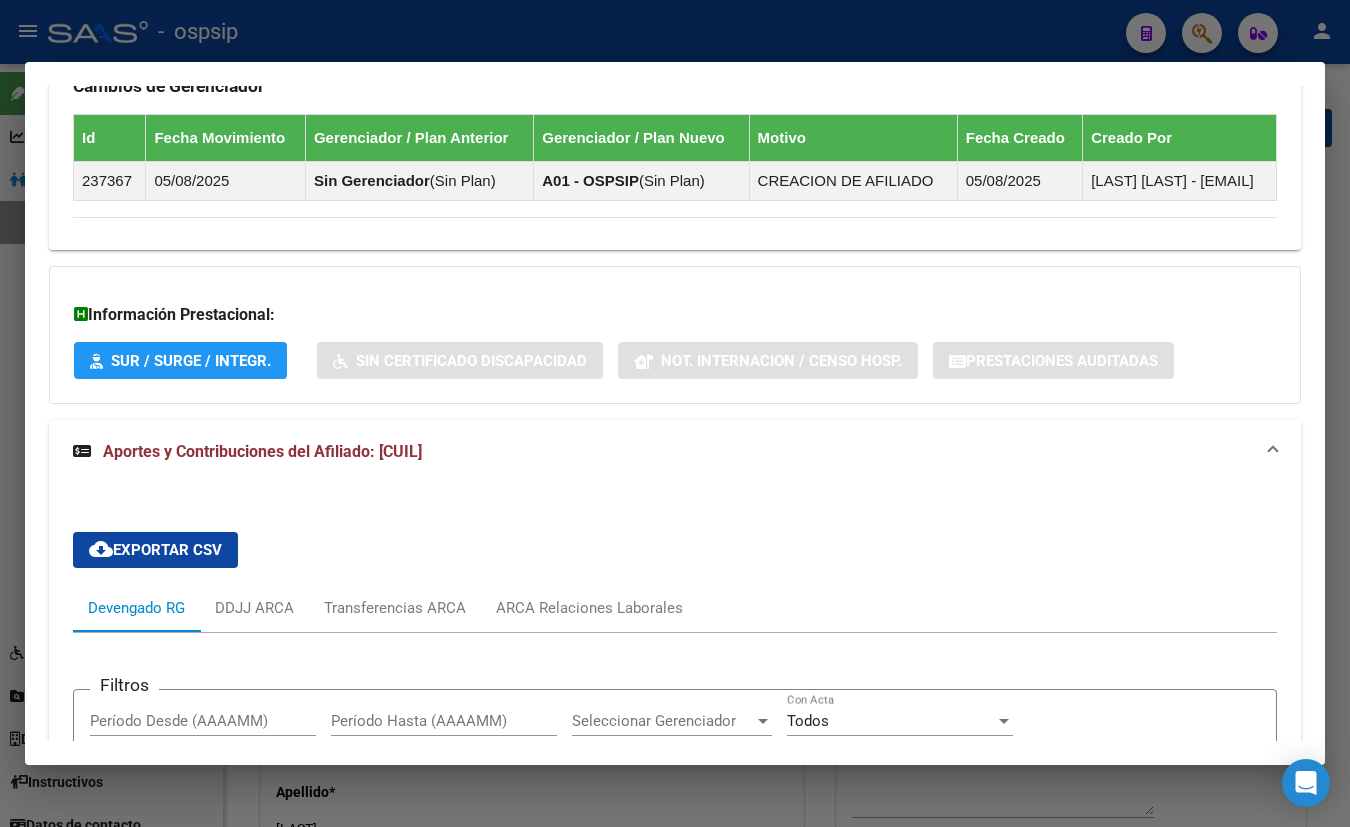 scroll, scrollTop: 1155, scrollLeft: 0, axis: vertical 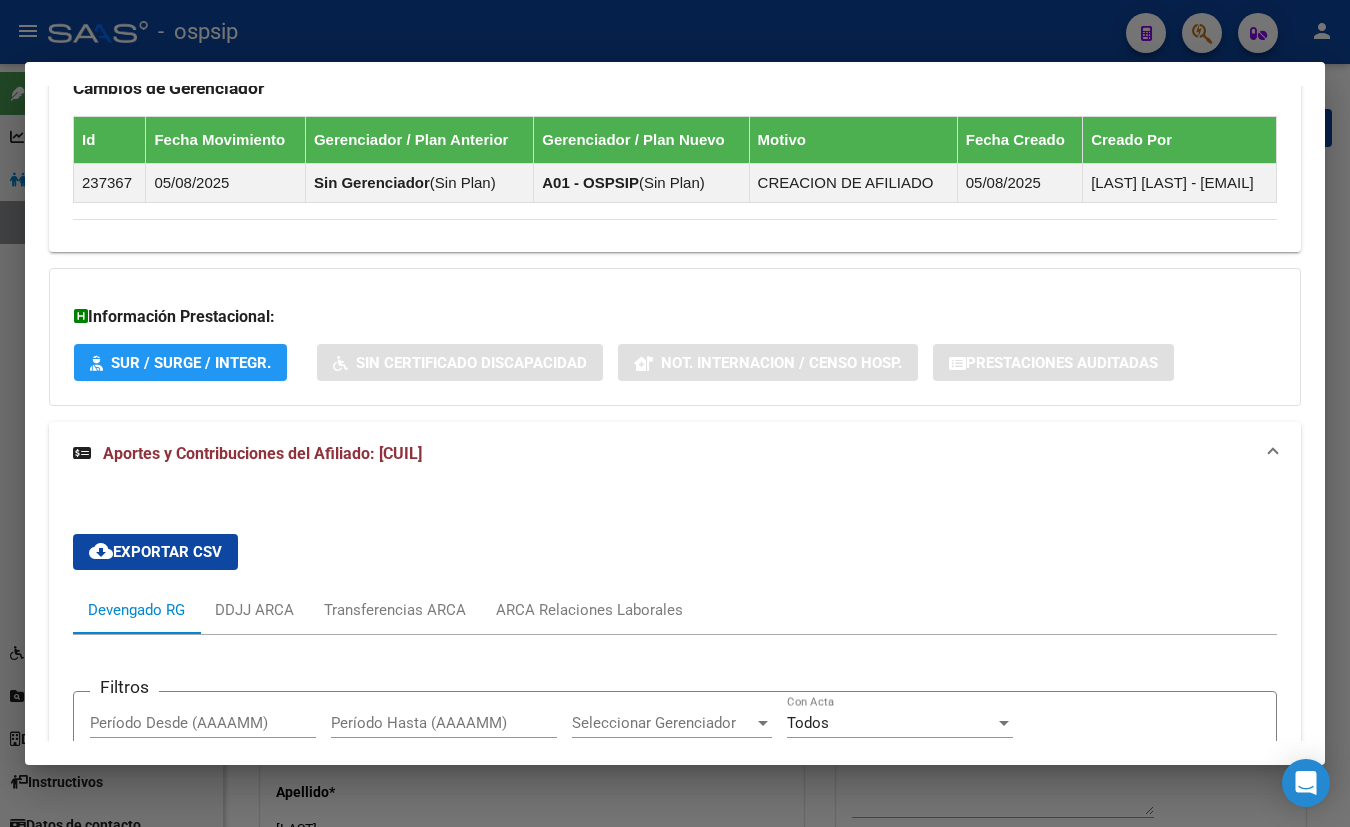 click on "Devengado RG DDJJ ARCA Transferencias ARCA ARCA Relaciones Laborales Filtros Período Desde (AAAAMM) Período Hasta (AAAAMM) Seleccionar Gerenciador Seleccionar Gerenciador Todos Con Acta search  Buscar Registros  delete  Borrar Filtros  Período CUIT Deuda | Acta Fisca. | Deuda Bruta x ARCA Dif DDJJ y Trf. DJ Total Tot. Trf. Bruto | Deuda Aporte DJ Aporte Total Transferido Aporte | Deuda Contr. DJ Contr. Total Trf Contr. | Intereses Contr. Intereses Aporte | Contr. Empresa Contr. Int. Empresa Aporte Int. Empresa | DJ Aporte Total DJ Aporte DJ Aporte Adicional DJ Aporte Adherentes | DJ Contr. Total DJ Contr. DJ Contr. Adicional | REMOSIMP c/Tope REMOSIMP (rem4) REMCONT (rem8) REM5 Corresponde Aportes Corresponde Contr. NOGRPFAM SECOBLIG FECPRESENT DJ Contribución CUIT Periodo DJ Aporte CUIT Periodo | Porcentaje Contr. Porcentaje Aporte | DDJJ ID | | | | | | | | | | | | | [DATE] [CUIL] $ 753,92 | | $ 753,92 $ 753,92 $ 111.189,68 $ 110.435,76 | $ 0,00 $ 37.063,23 | | |" at bounding box center (675, 960) 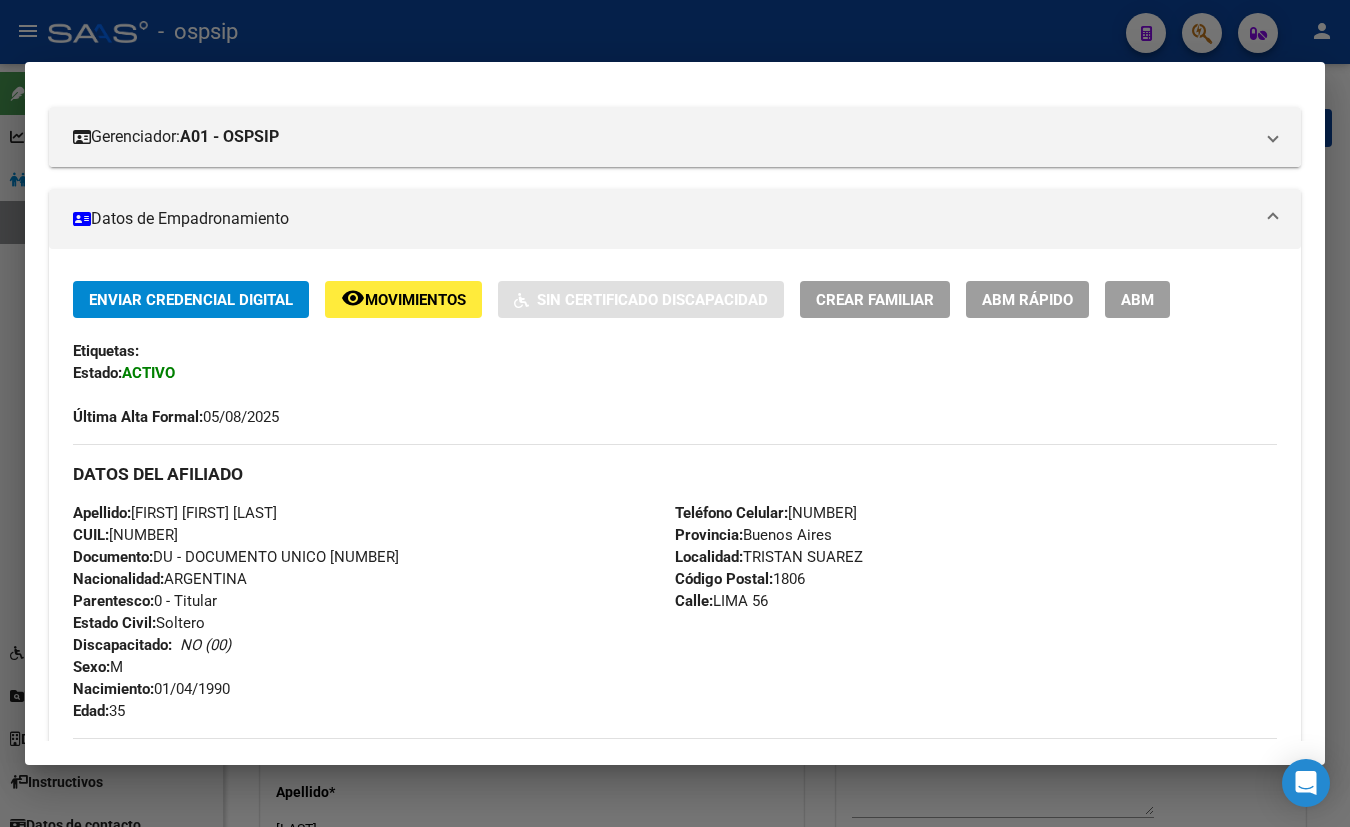 scroll, scrollTop: 0, scrollLeft: 0, axis: both 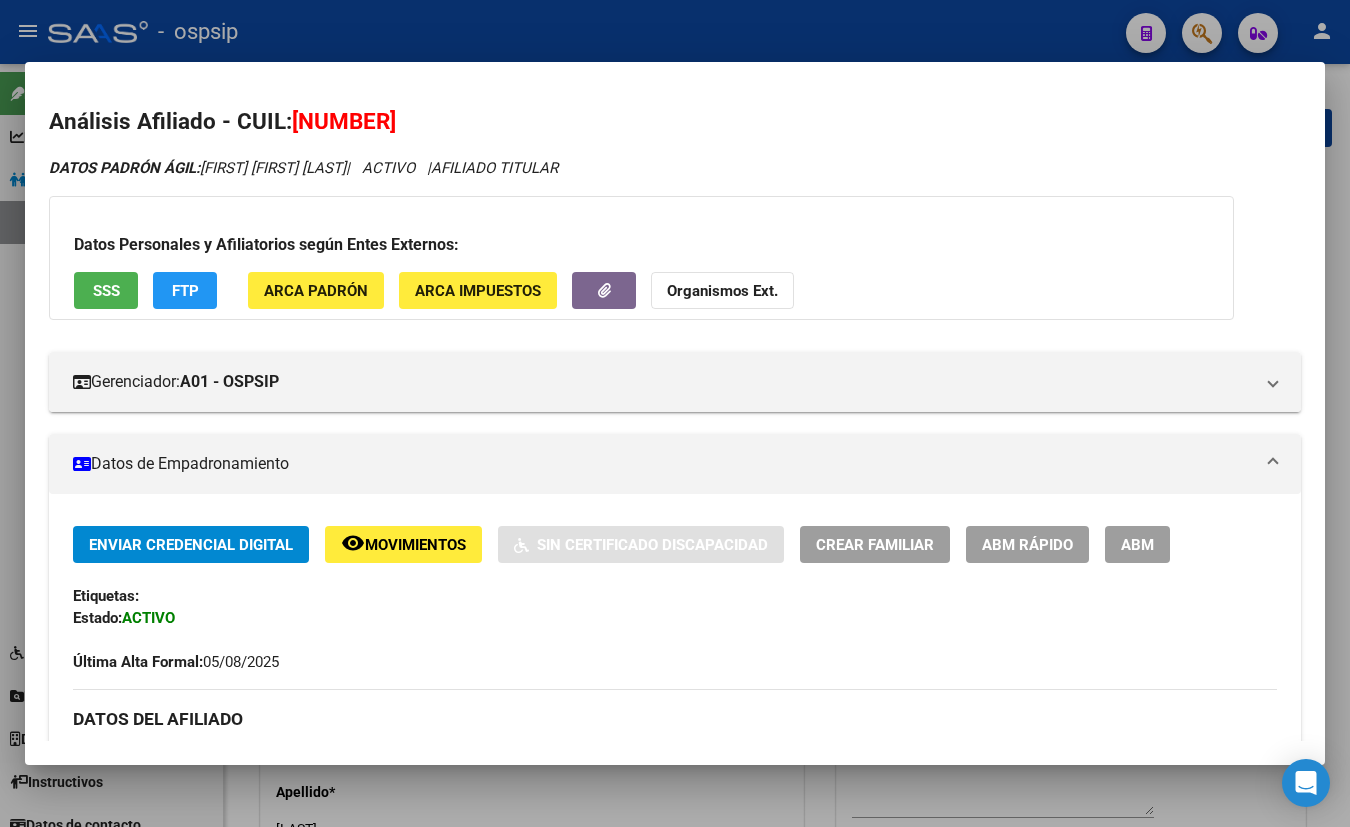 type 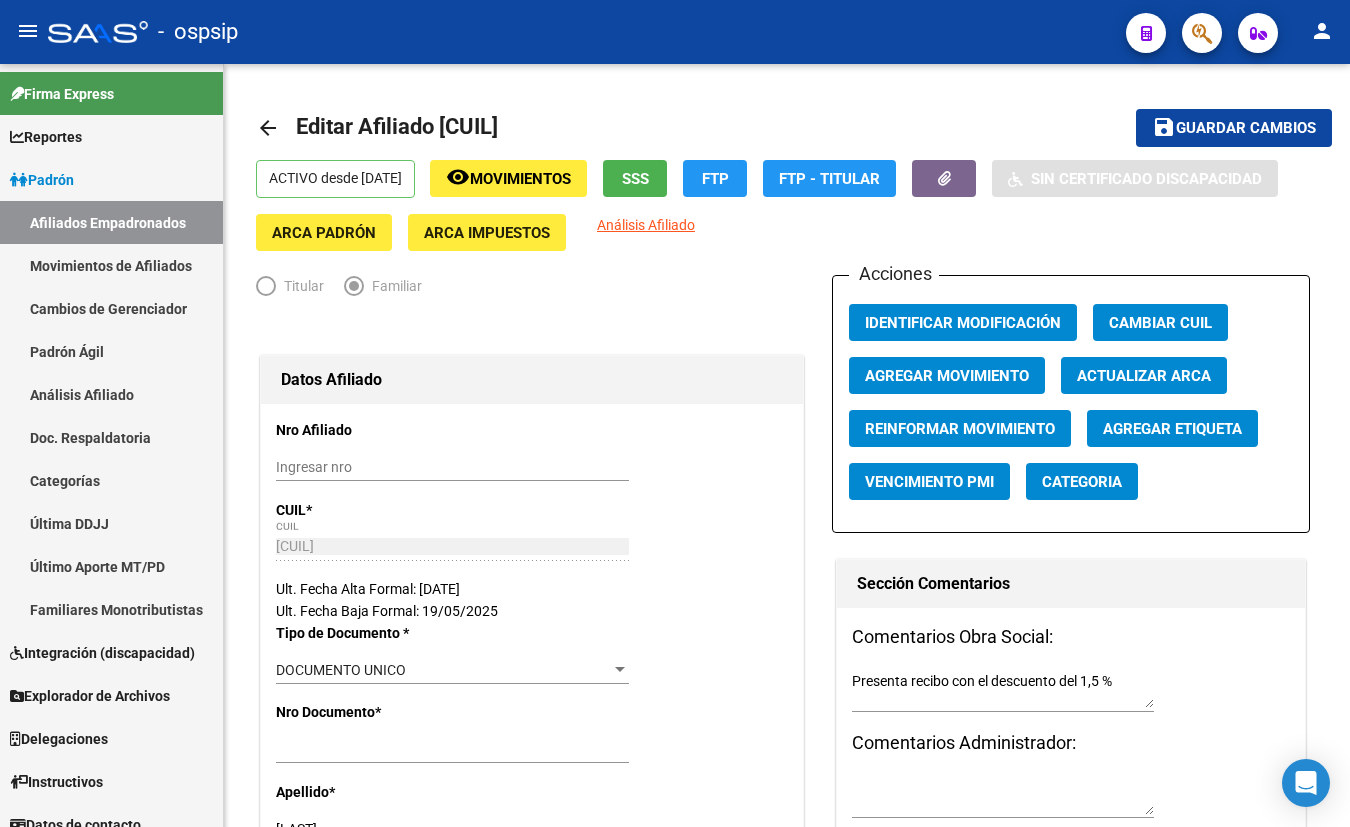 click on "-   ospsip" 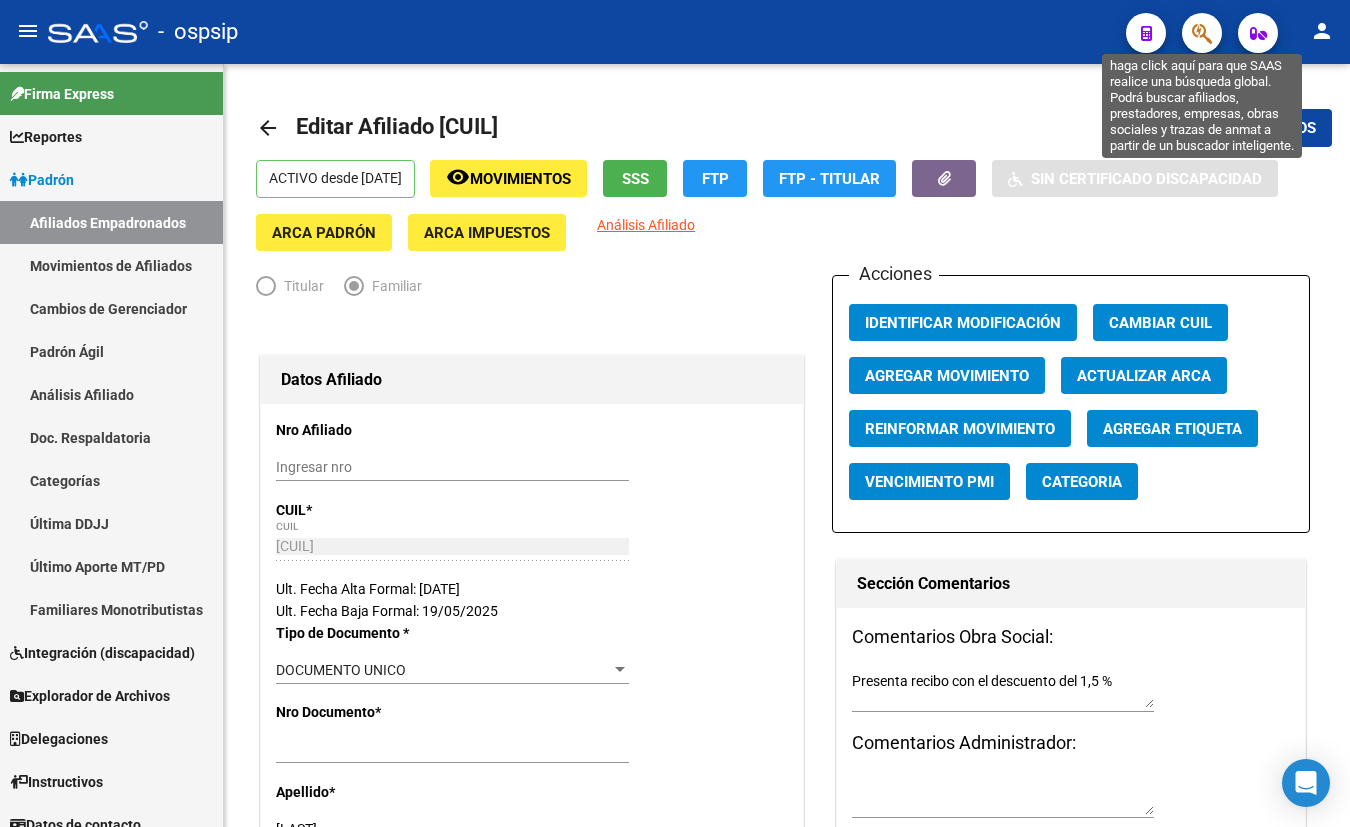 click 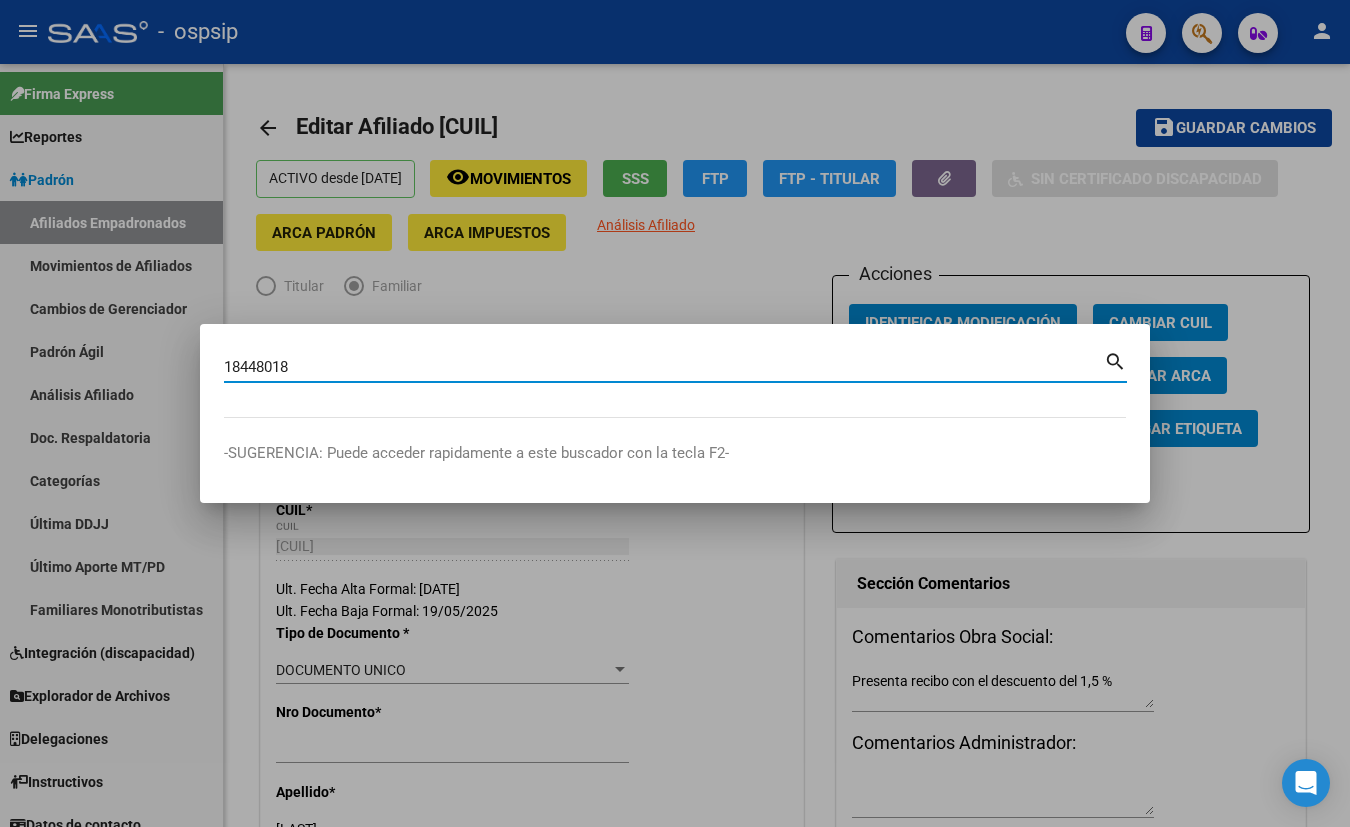 type on "18448018" 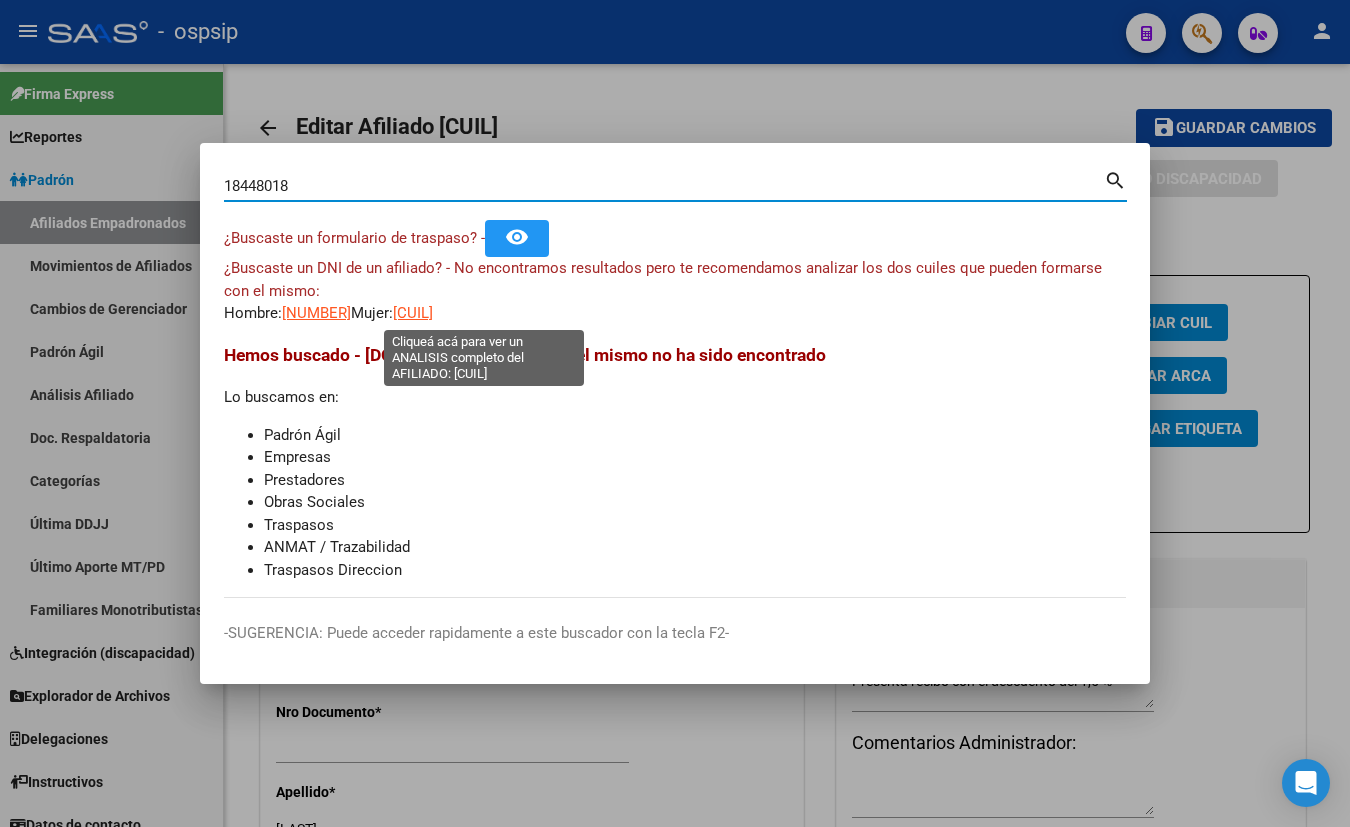 click on "[CUIL]" at bounding box center (413, 313) 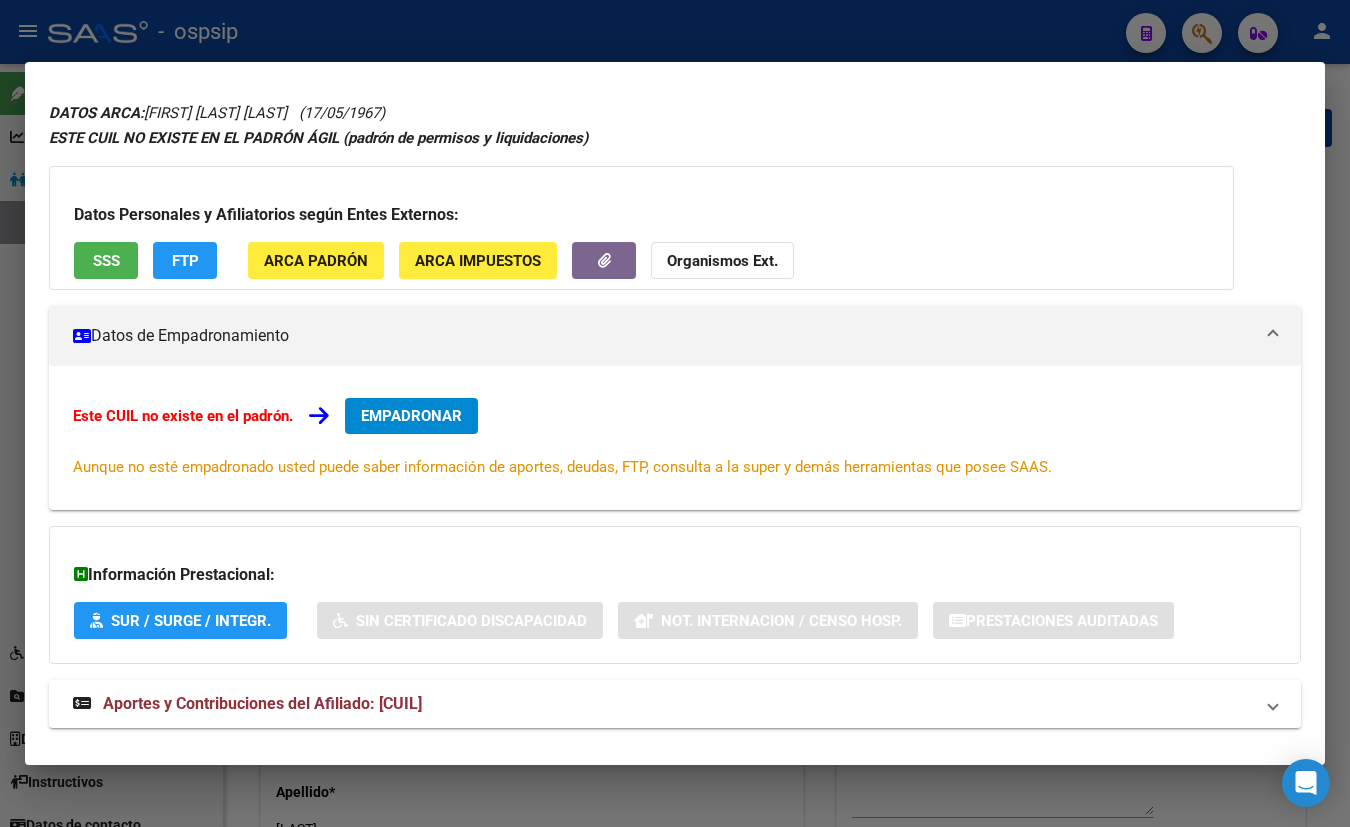 scroll, scrollTop: 87, scrollLeft: 0, axis: vertical 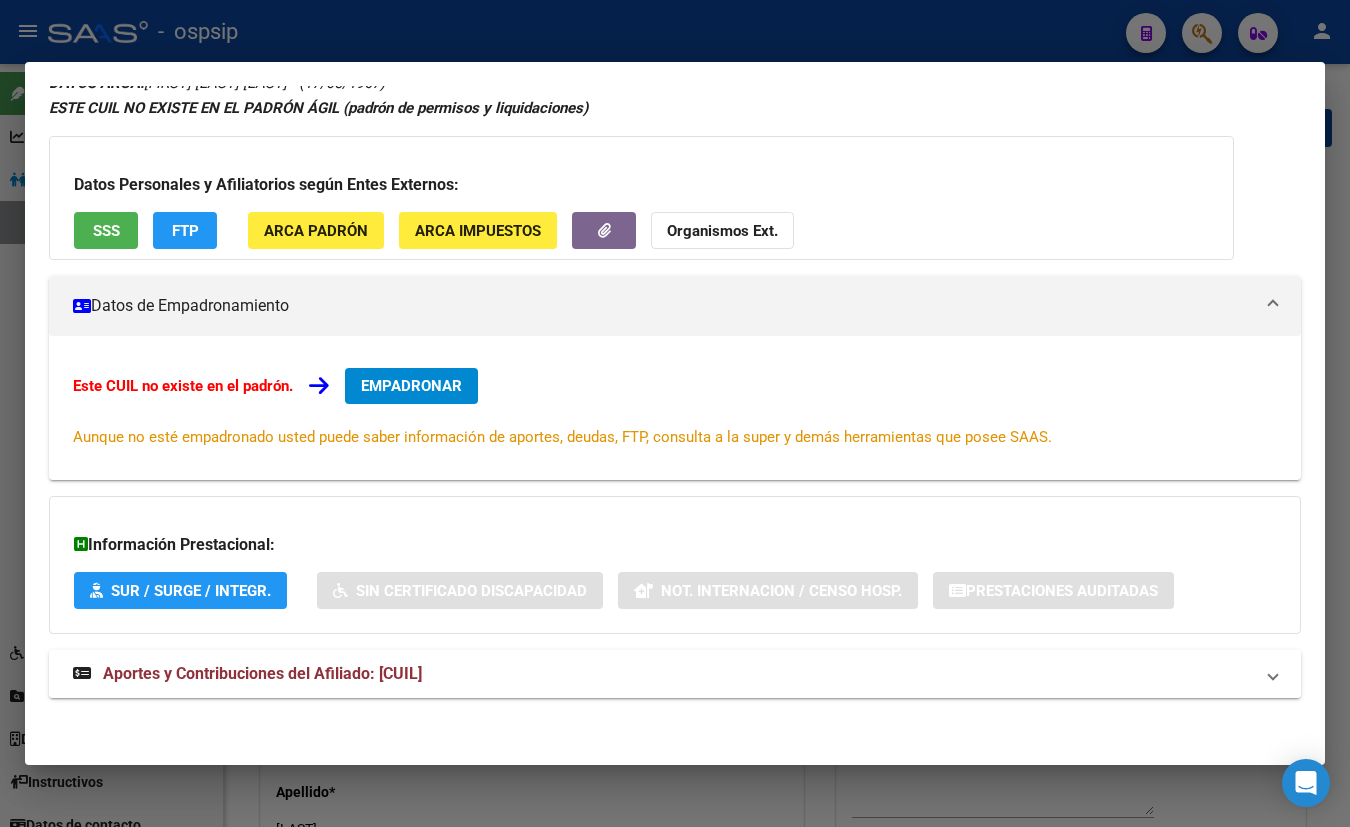 click on "Aportes y Contribuciones del Afiliado: [CUIL]" at bounding box center [262, 673] 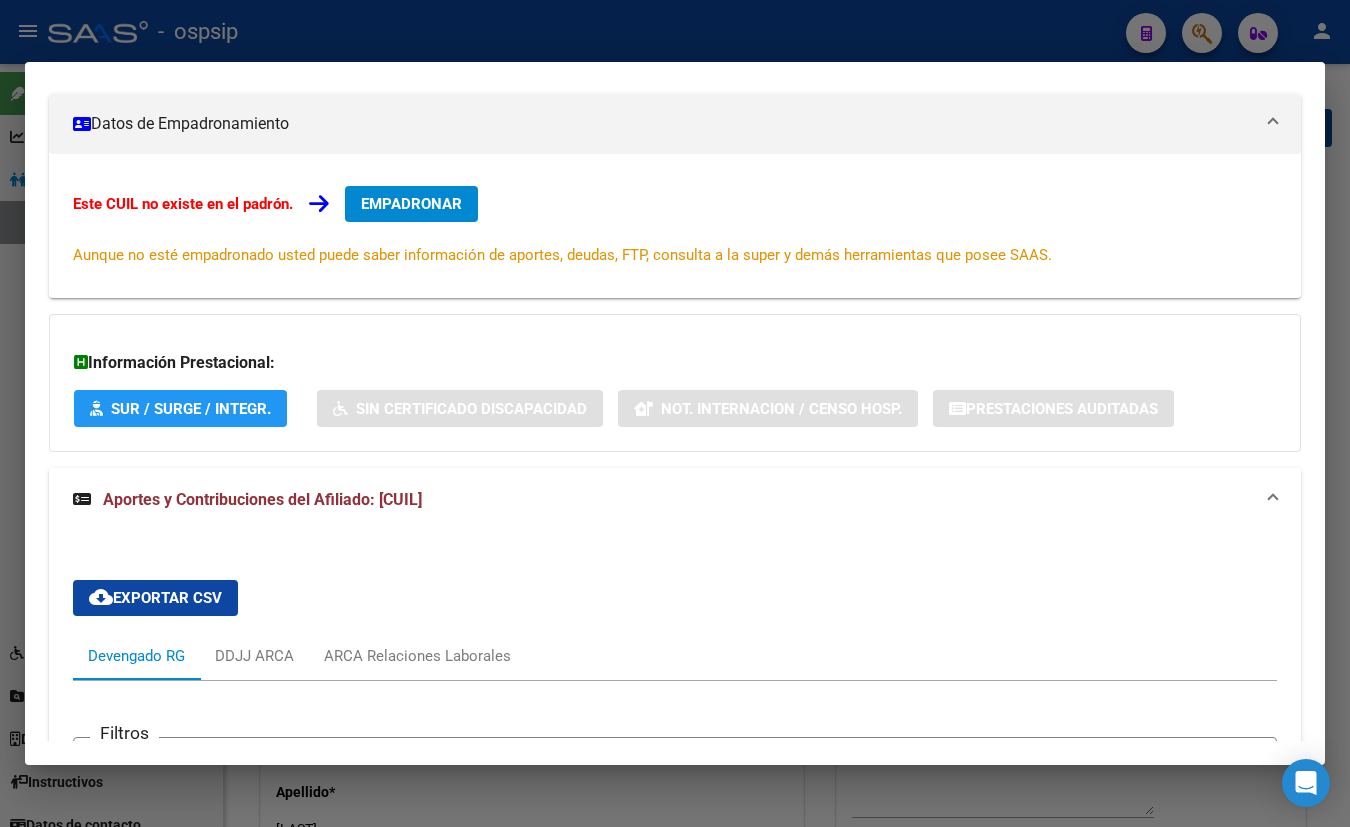 scroll, scrollTop: 0, scrollLeft: 0, axis: both 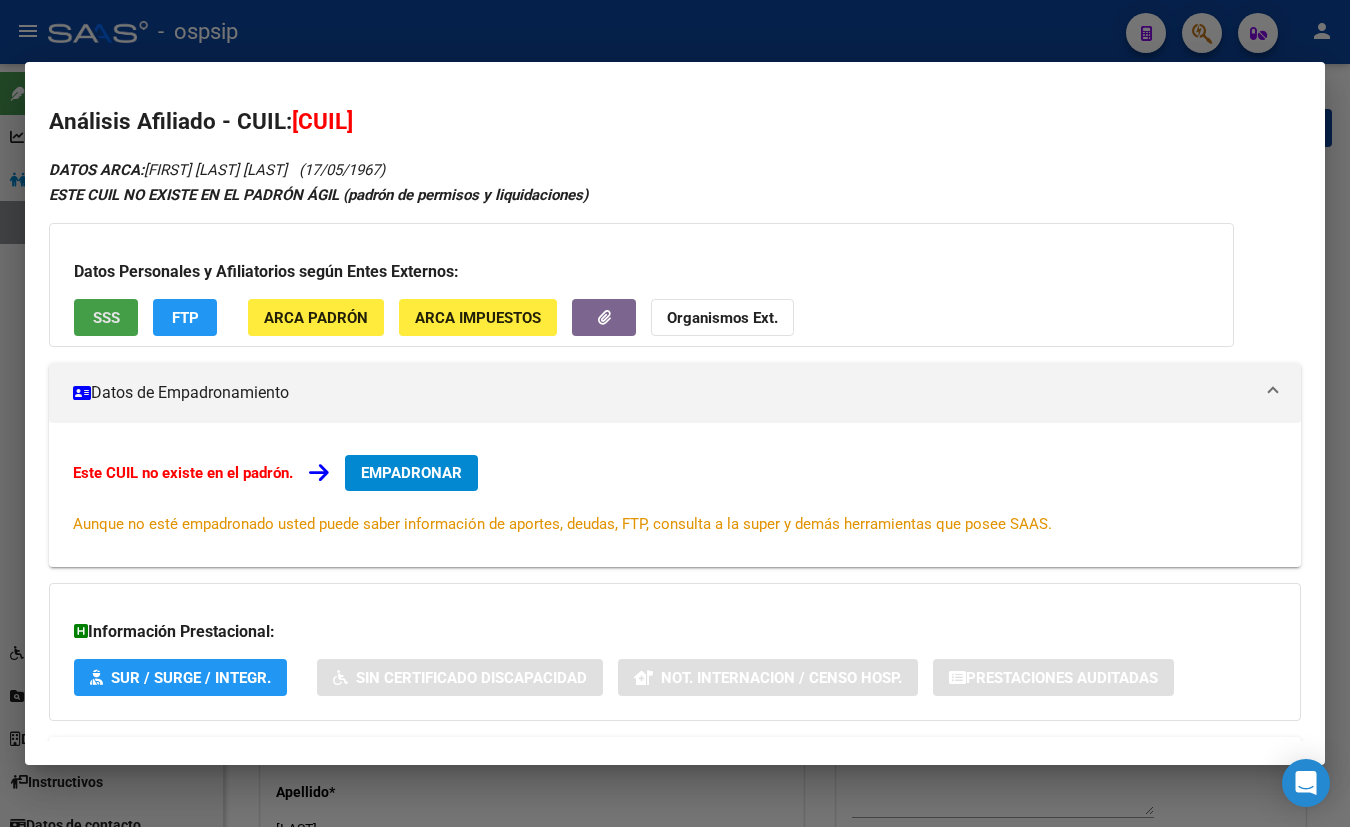 click on "SSS" at bounding box center (106, 317) 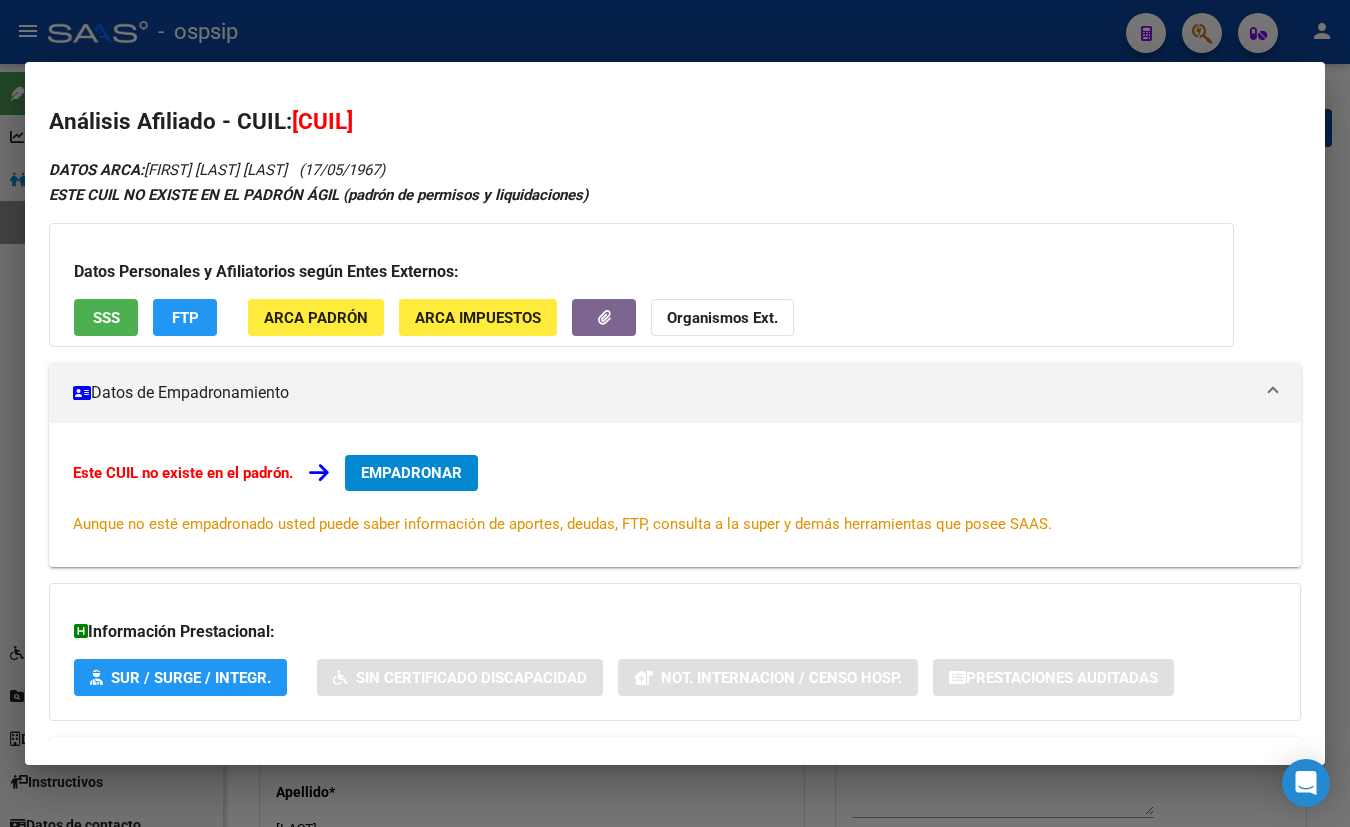 drag, startPoint x: 323, startPoint y: 119, endPoint x: 418, endPoint y: 131, distance: 95.7549 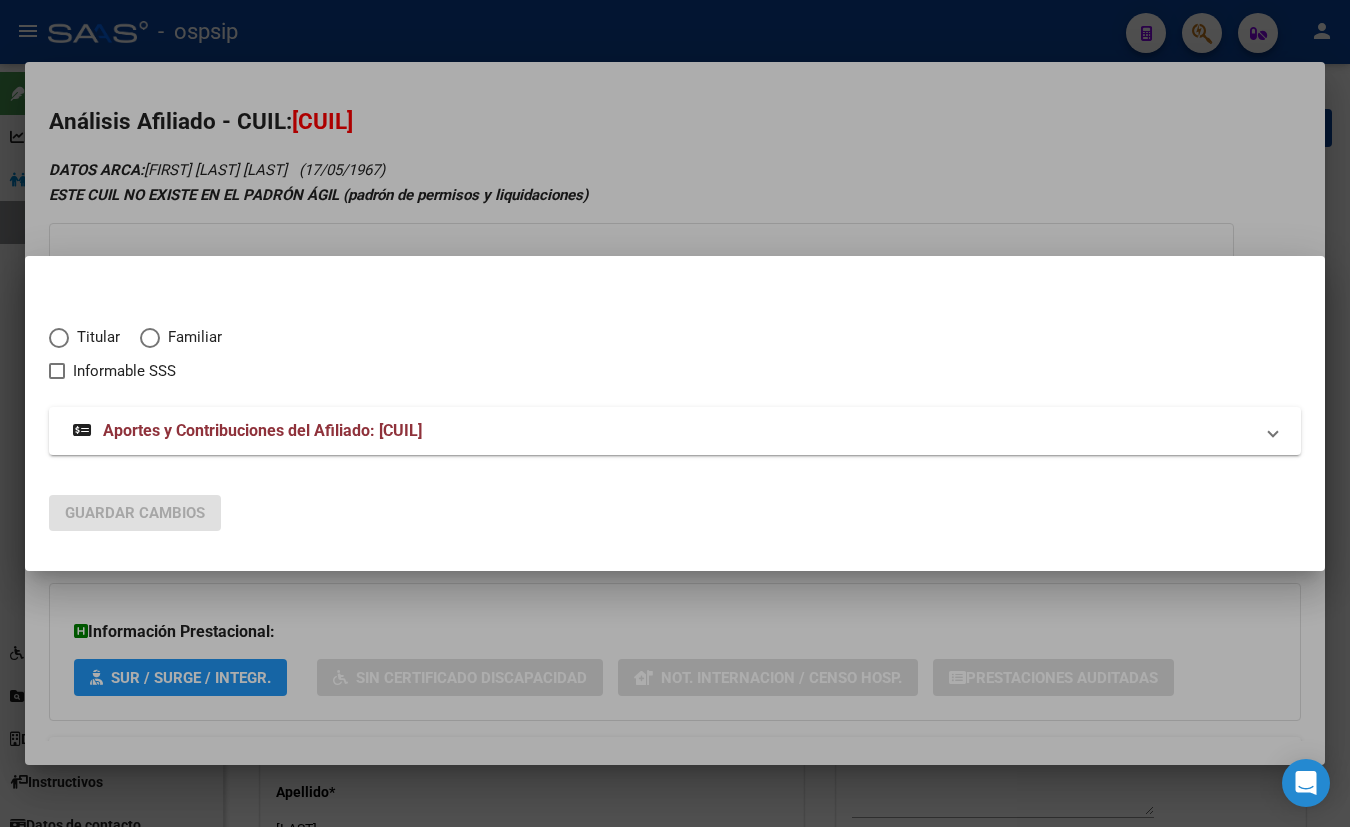 click at bounding box center [59, 338] 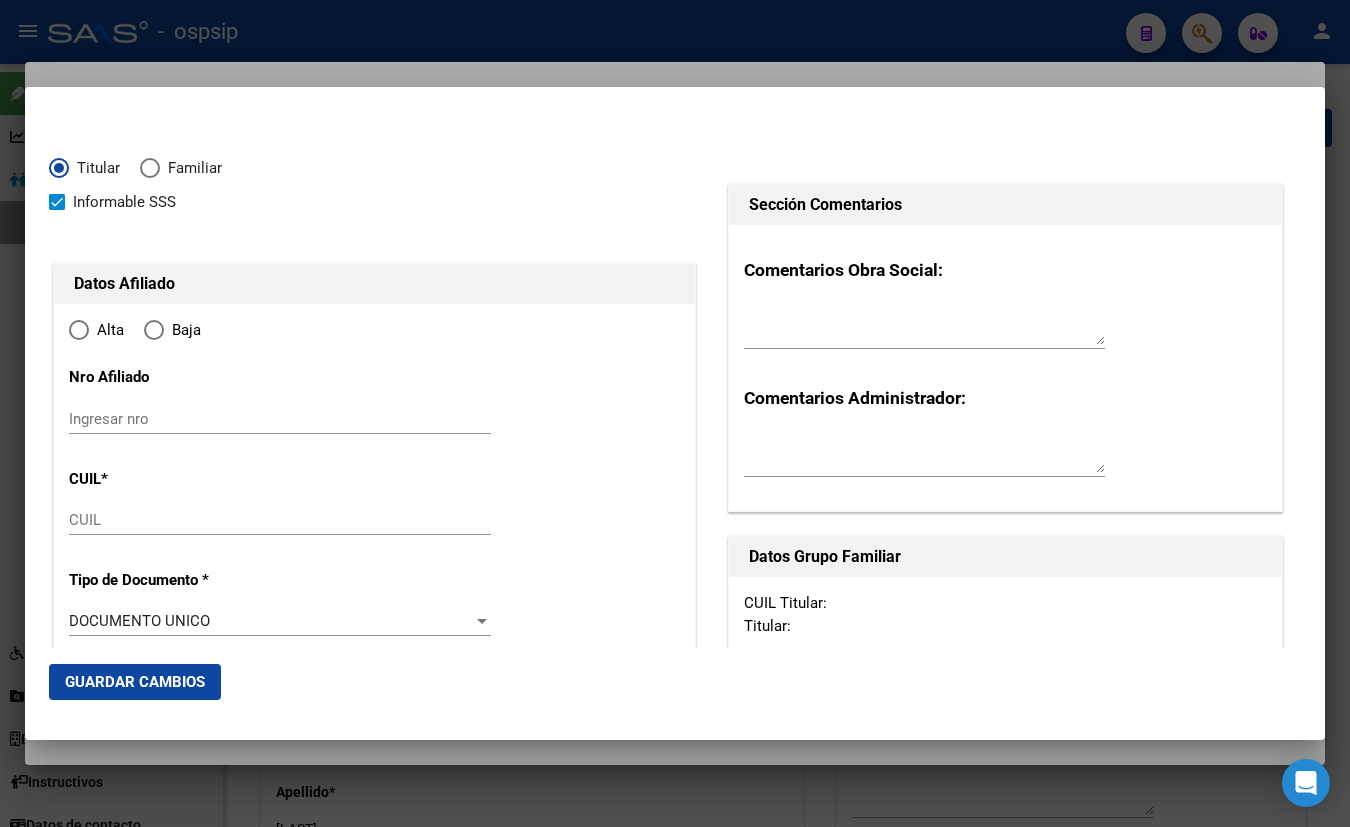 type on "[NUMBER]-[NUMBER]-[NUMBER]" 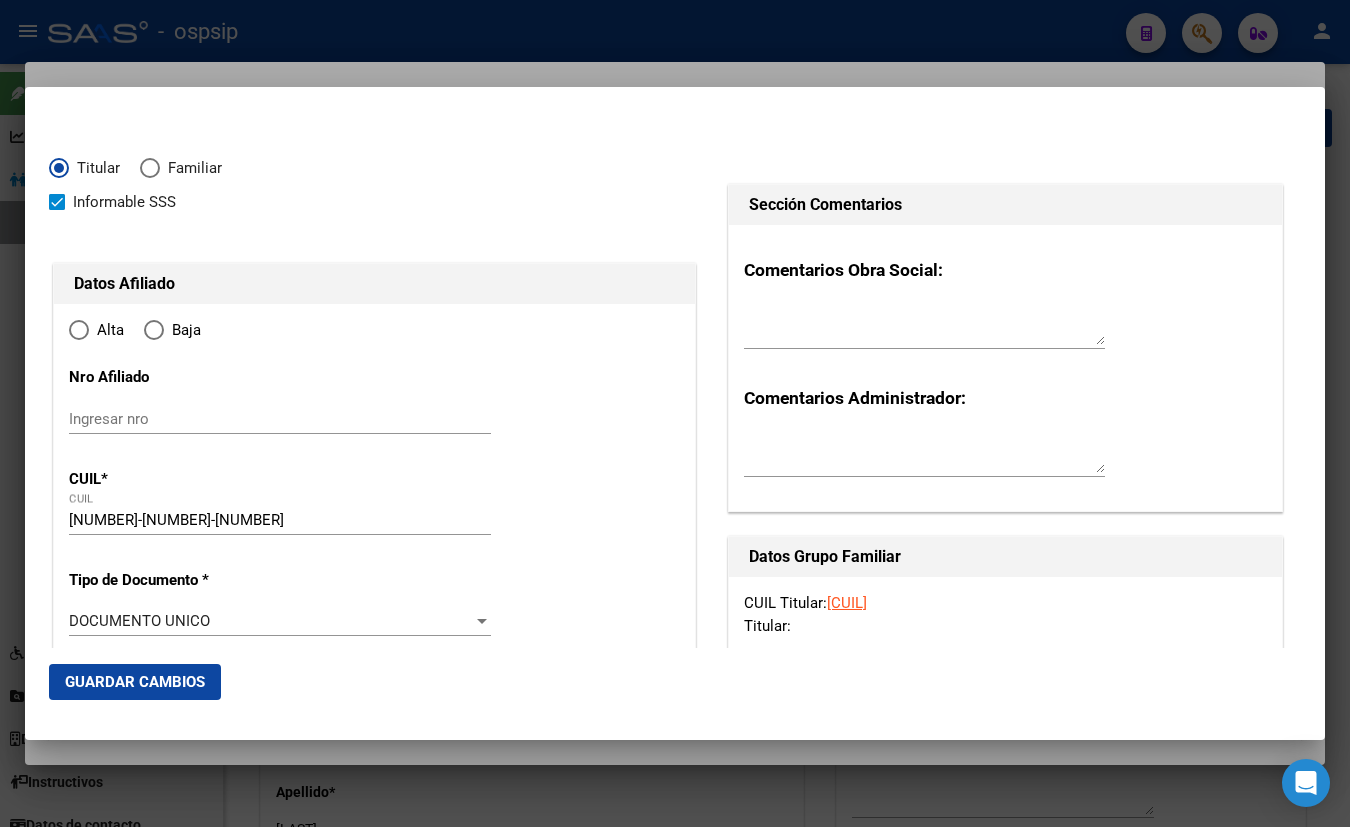 type on "18448018" 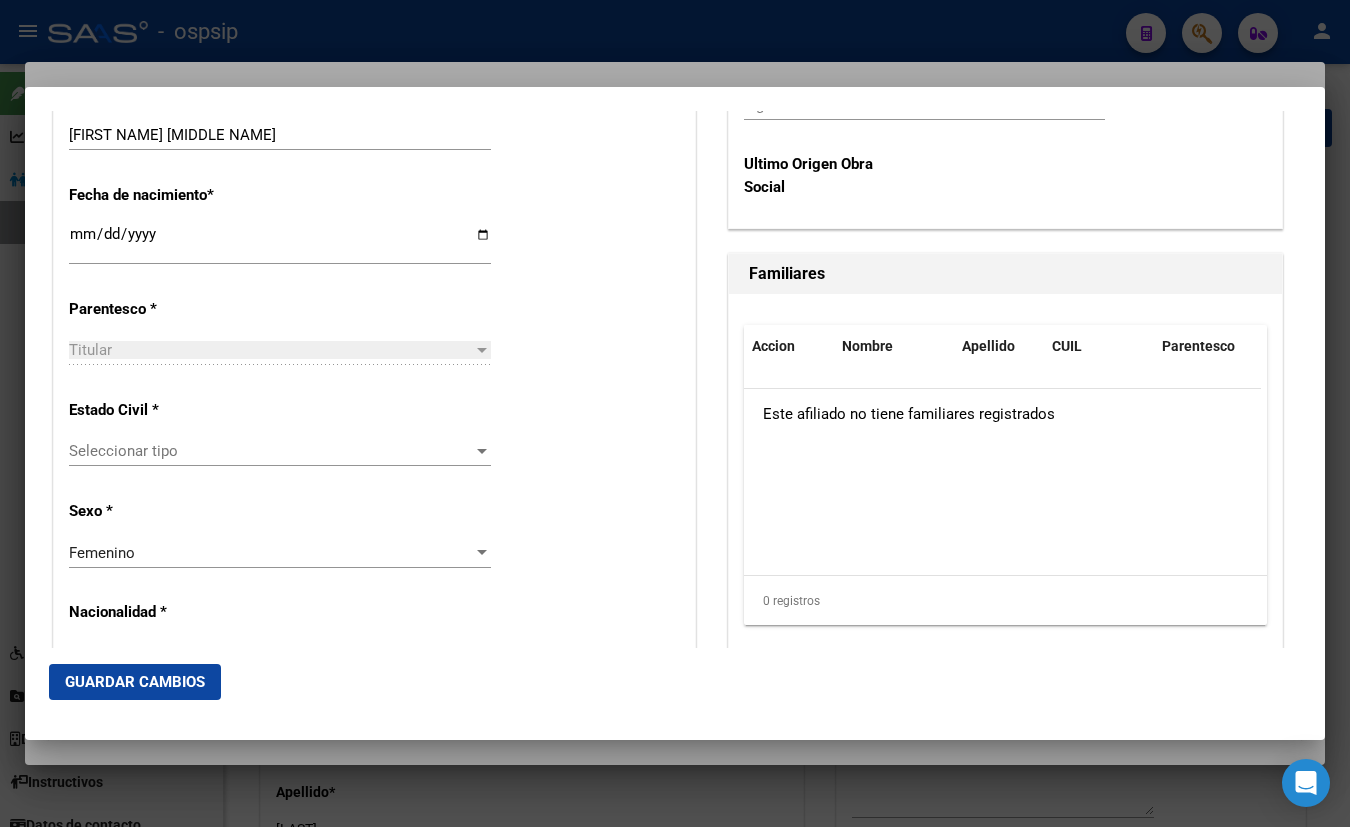 scroll, scrollTop: 1090, scrollLeft: 0, axis: vertical 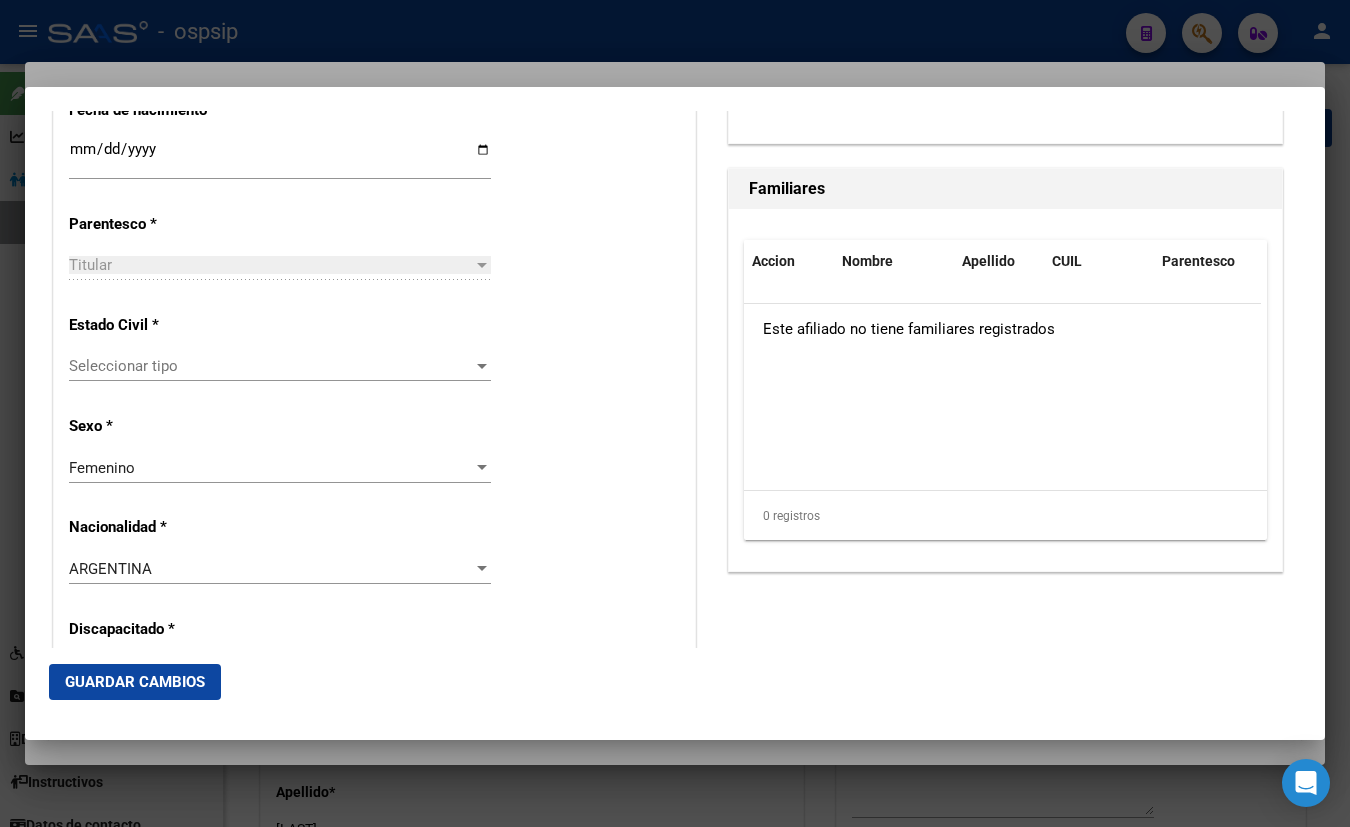 click on "Seleccionar tipo Seleccionar tipo" at bounding box center [280, 366] 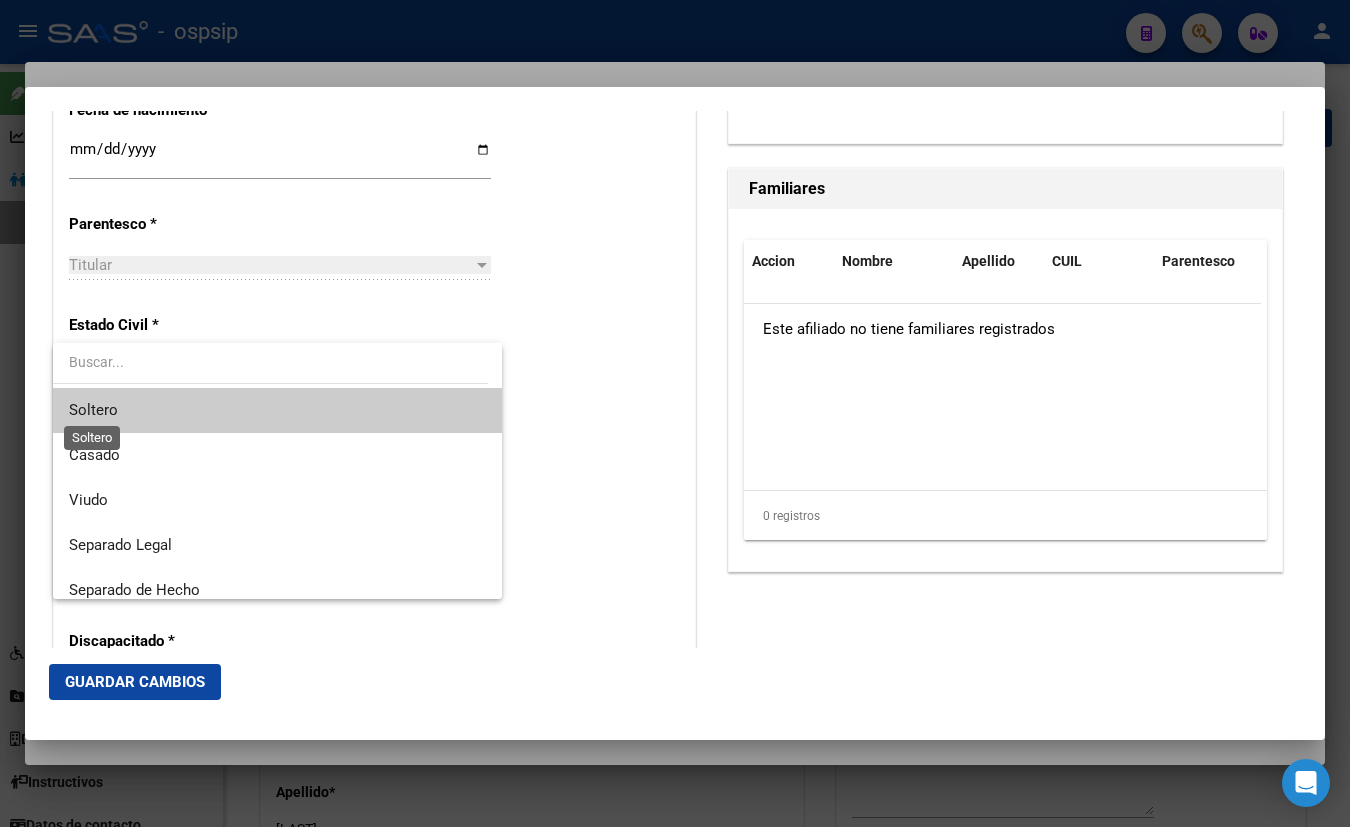 click on "Soltero" at bounding box center (93, 410) 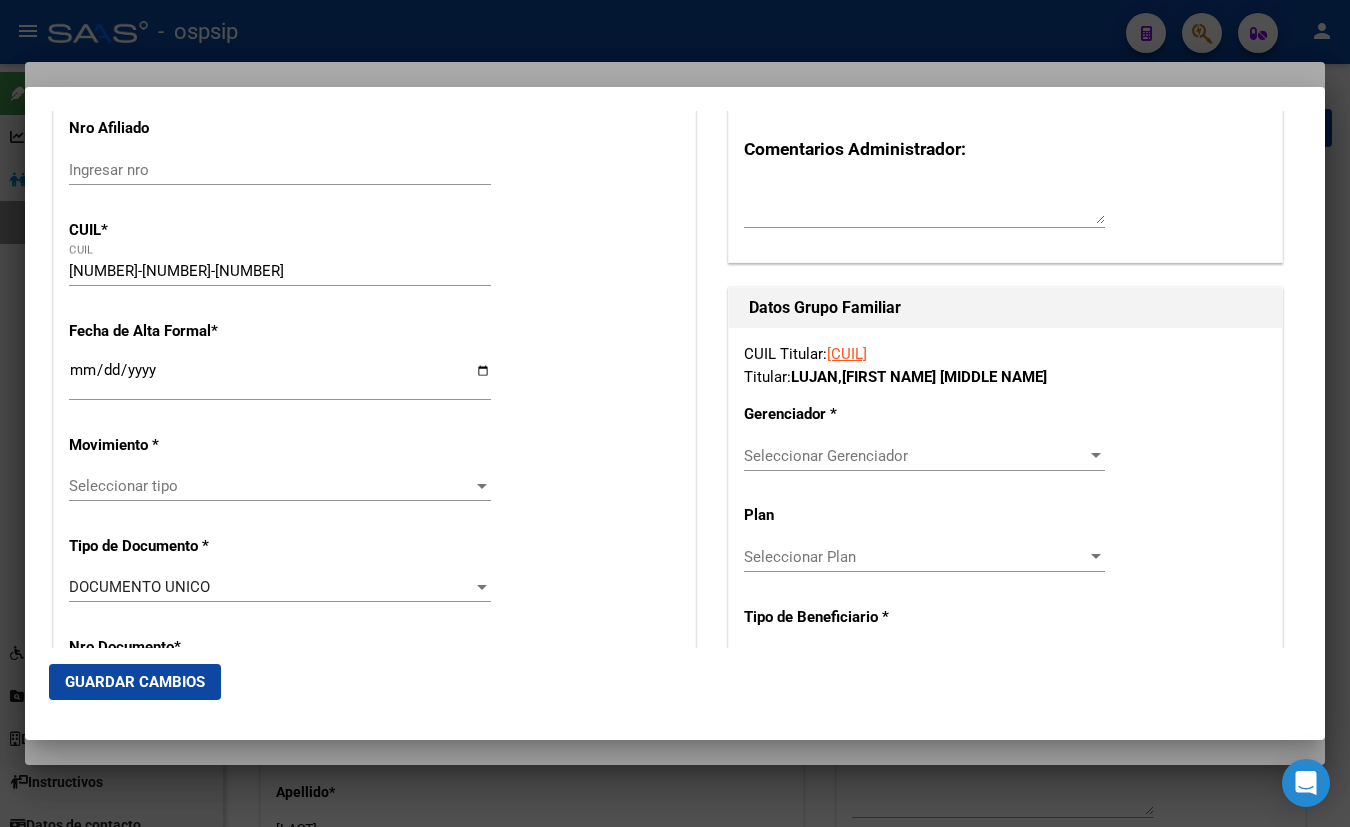 scroll, scrollTop: 248, scrollLeft: 0, axis: vertical 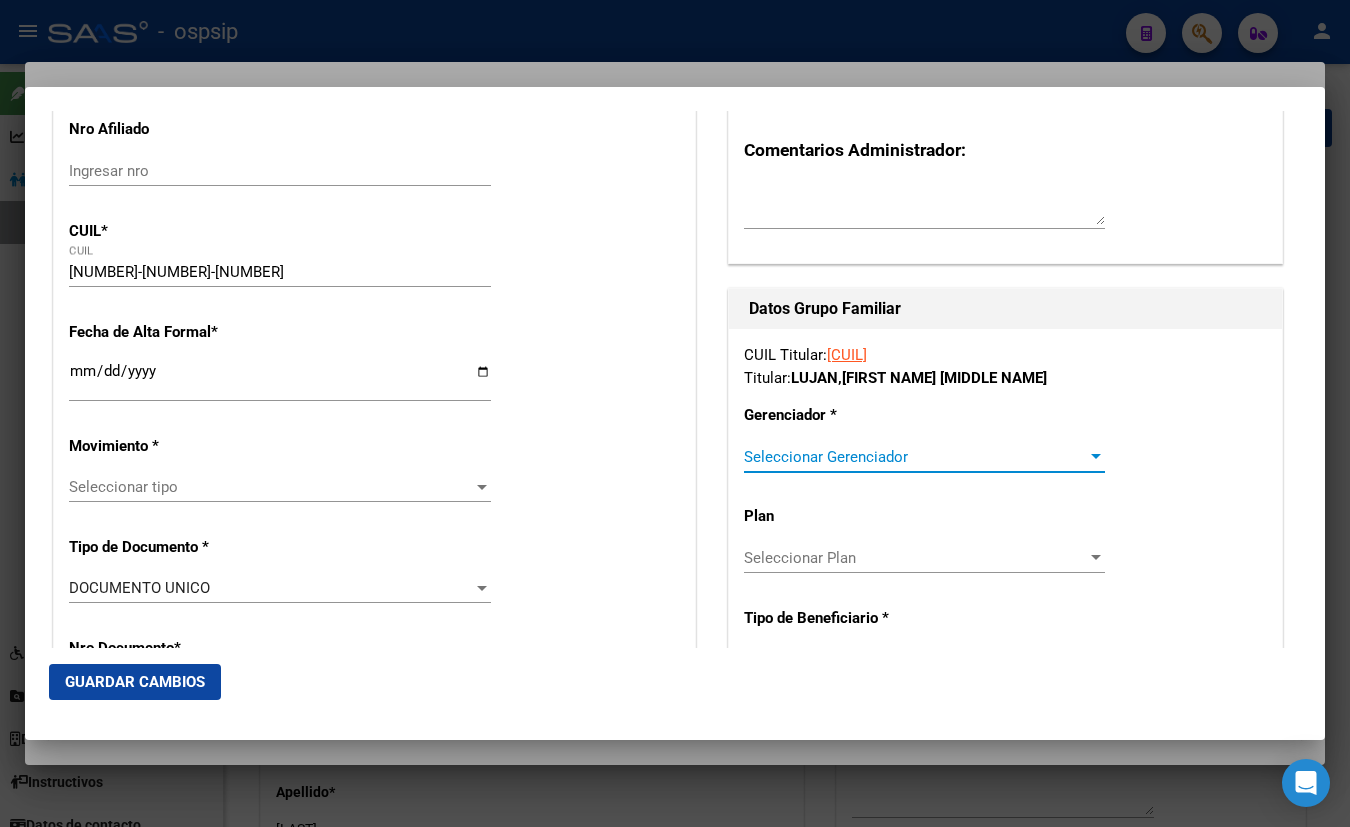 click on "Seleccionar Gerenciador" at bounding box center [915, 457] 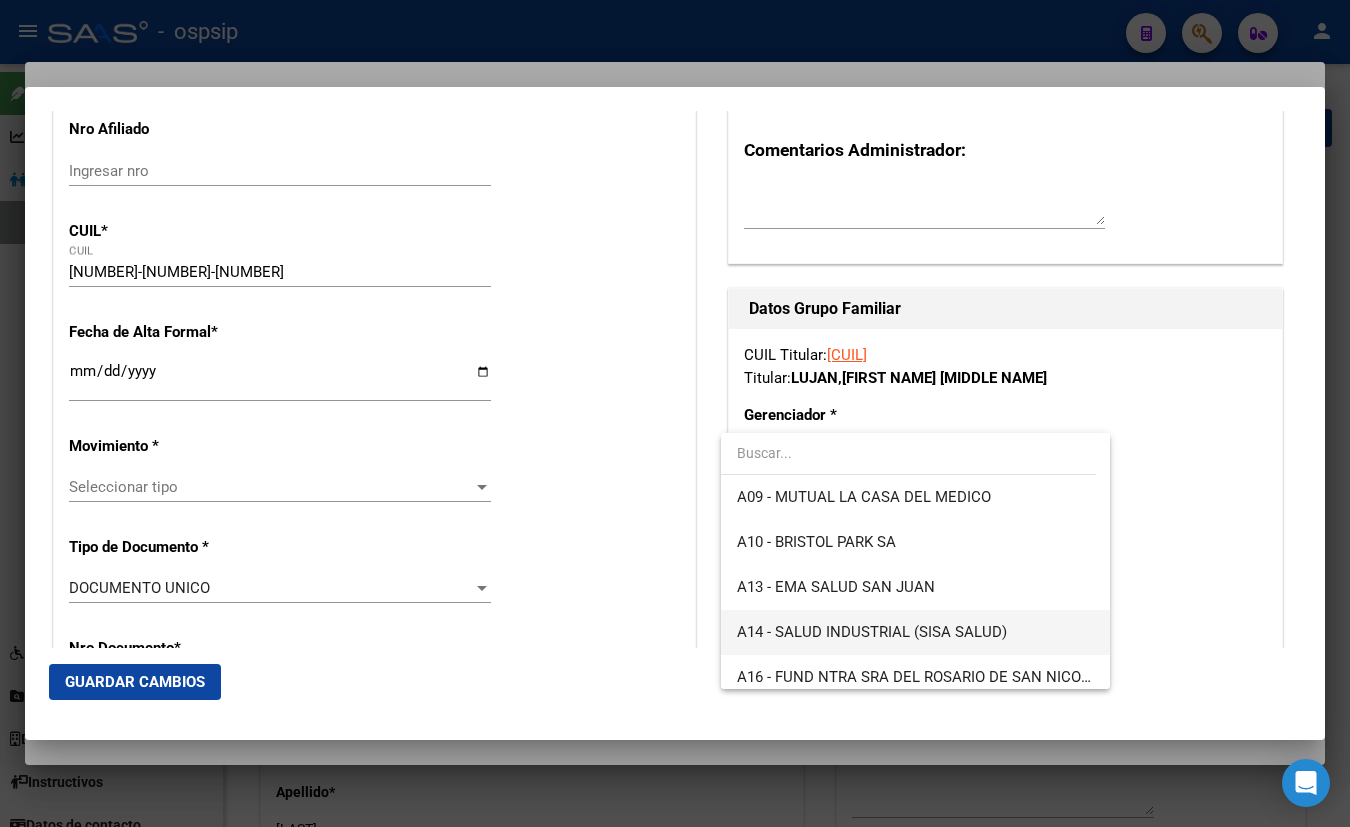 scroll, scrollTop: 181, scrollLeft: 0, axis: vertical 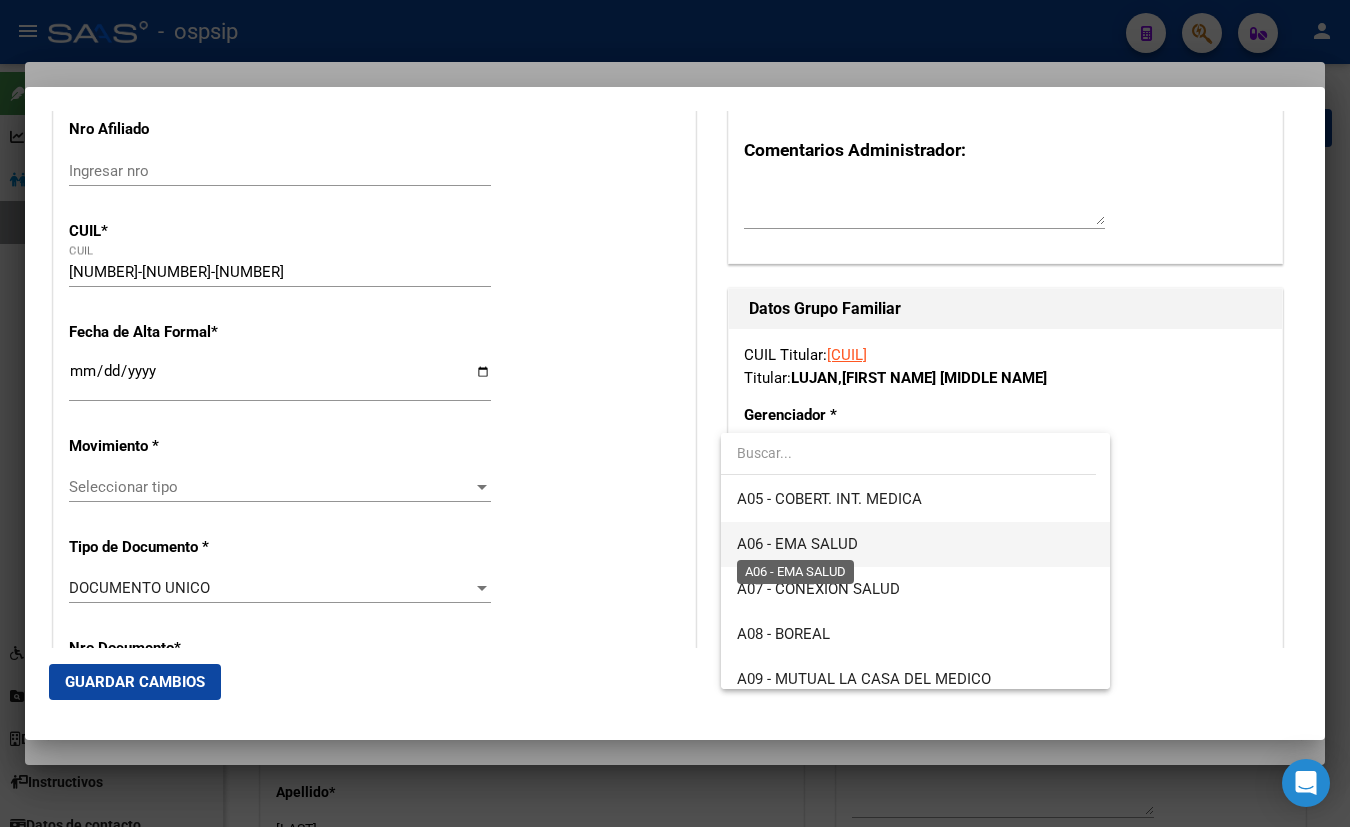 click on "A06 - EMA SALUD" at bounding box center [797, 544] 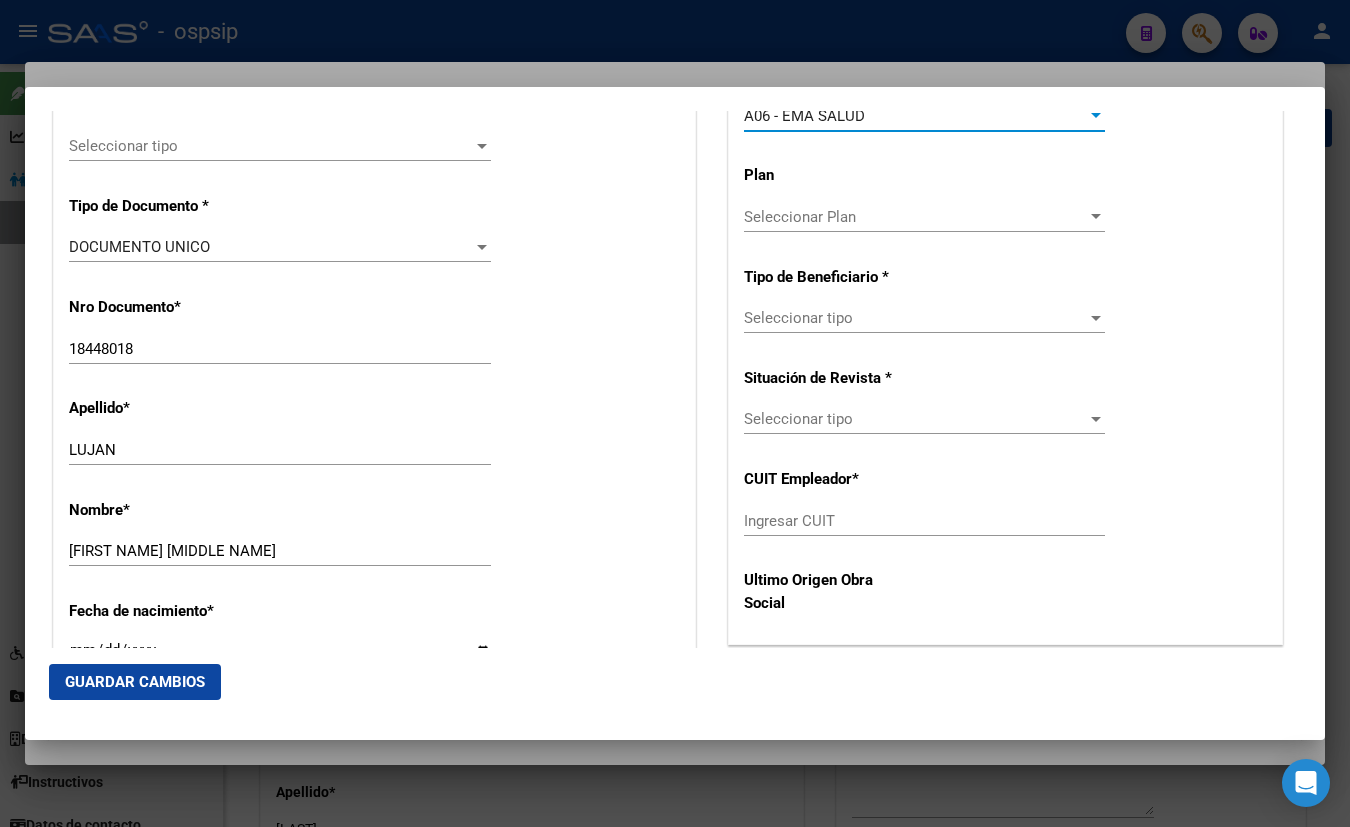 scroll, scrollTop: 611, scrollLeft: 0, axis: vertical 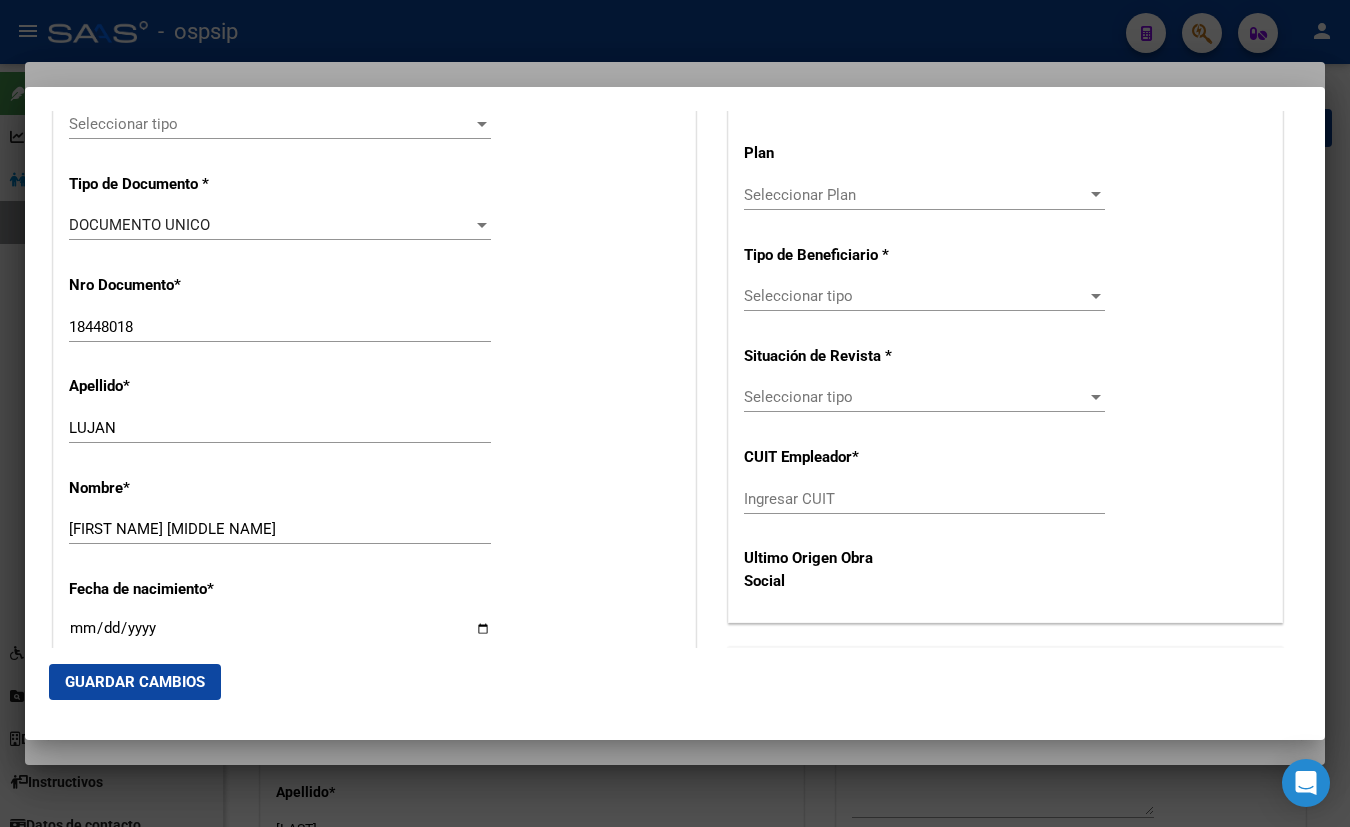 click on "Seleccionar tipo" at bounding box center (915, 296) 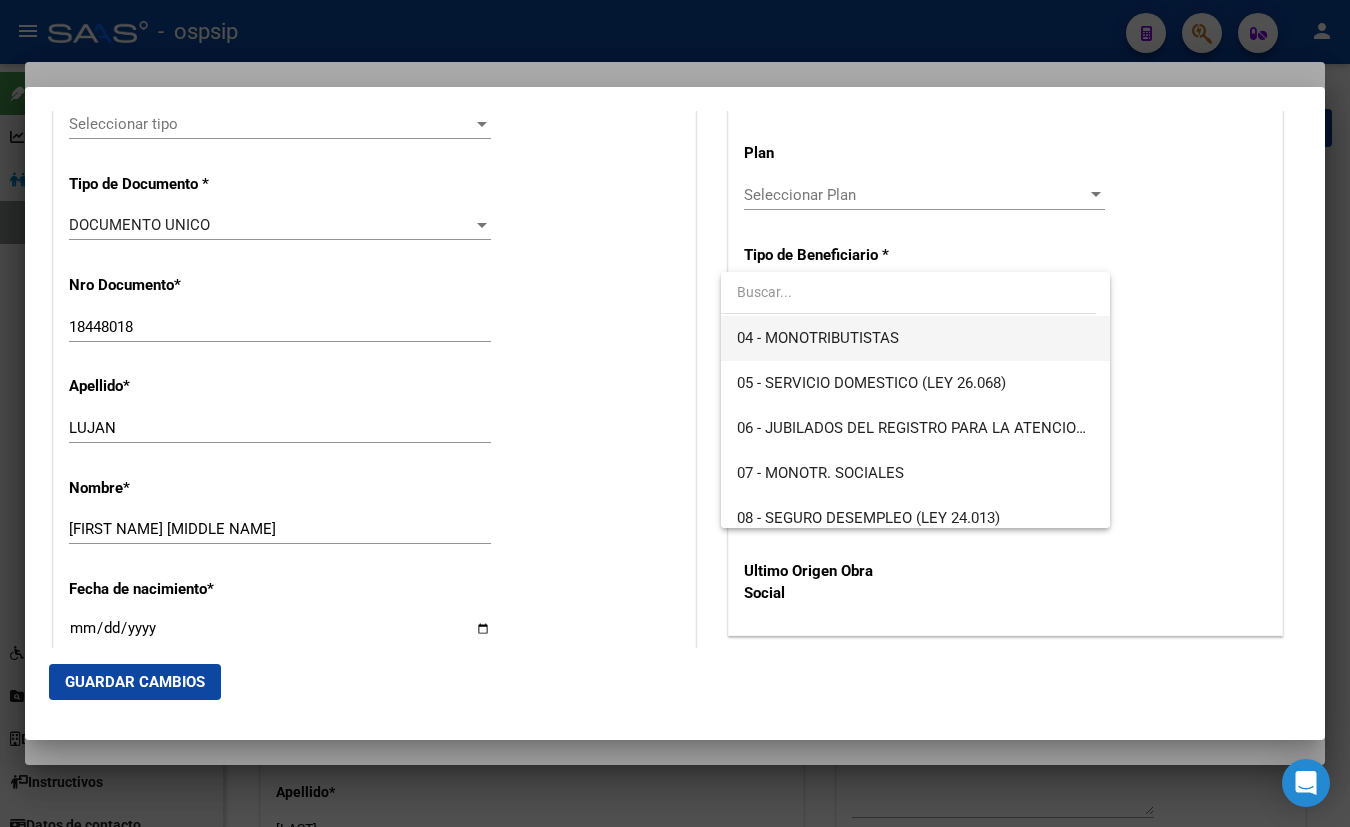 scroll, scrollTop: 272, scrollLeft: 0, axis: vertical 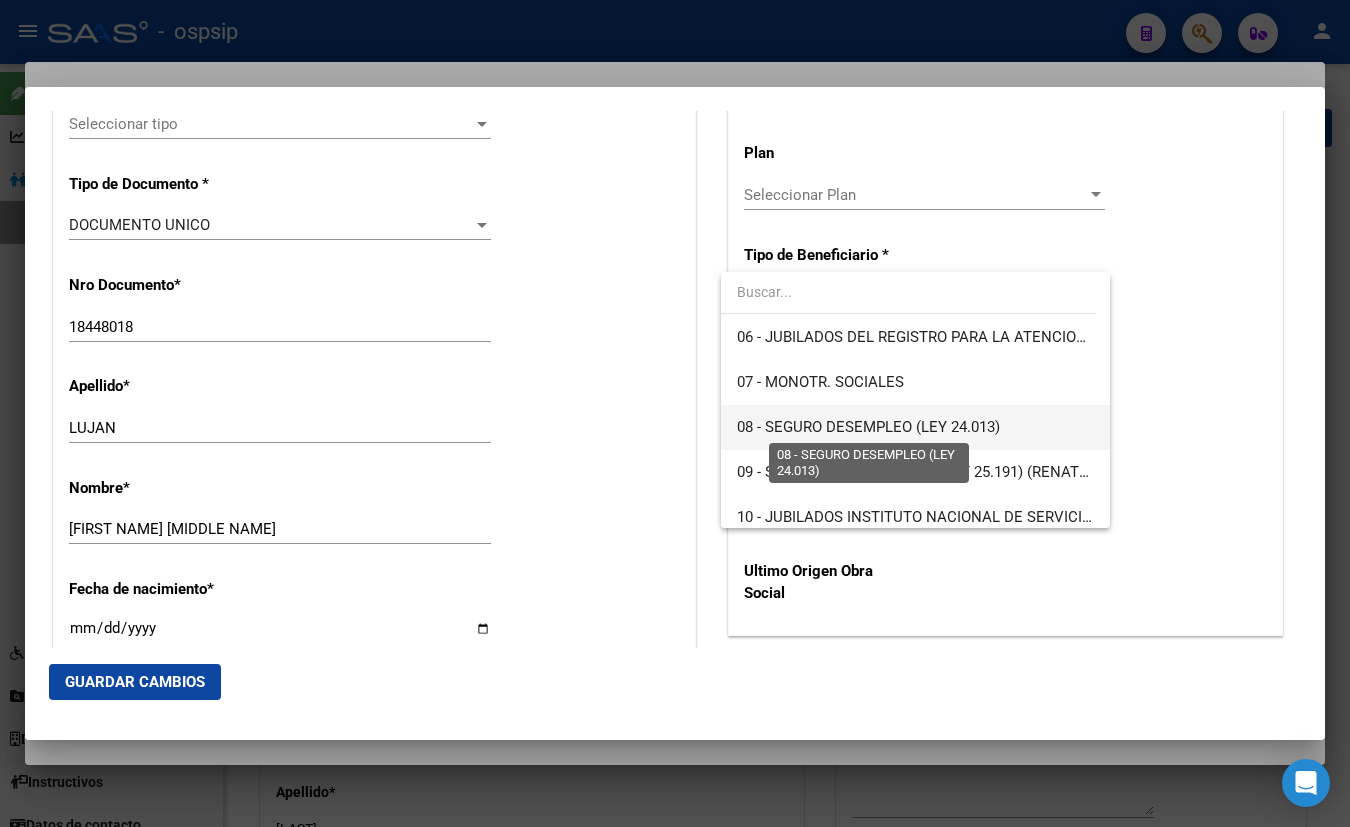 click on "08 - SEGURO DESEMPLEO (LEY 24.013)" at bounding box center (868, 427) 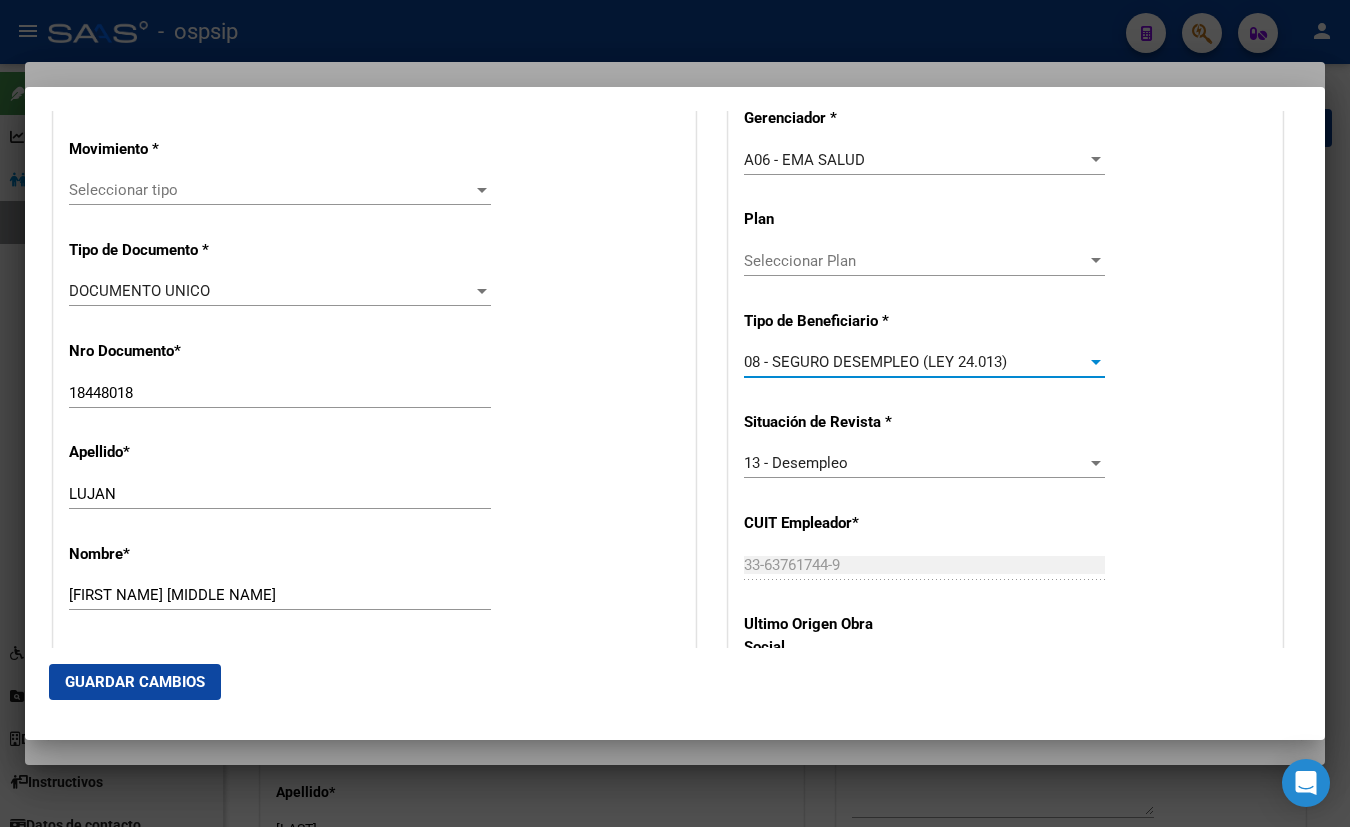 scroll, scrollTop: 363, scrollLeft: 0, axis: vertical 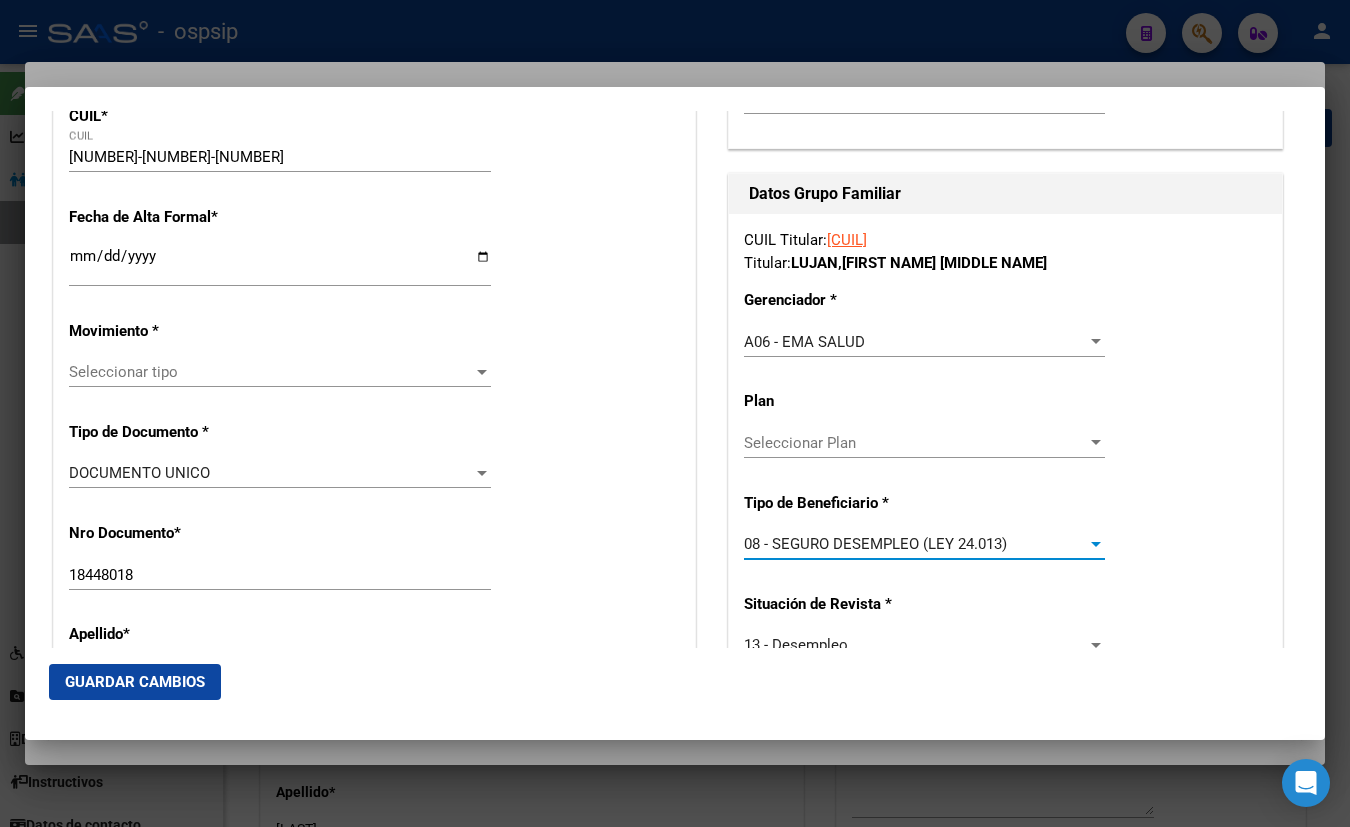 click on "Seleccionar tipo" at bounding box center [271, 372] 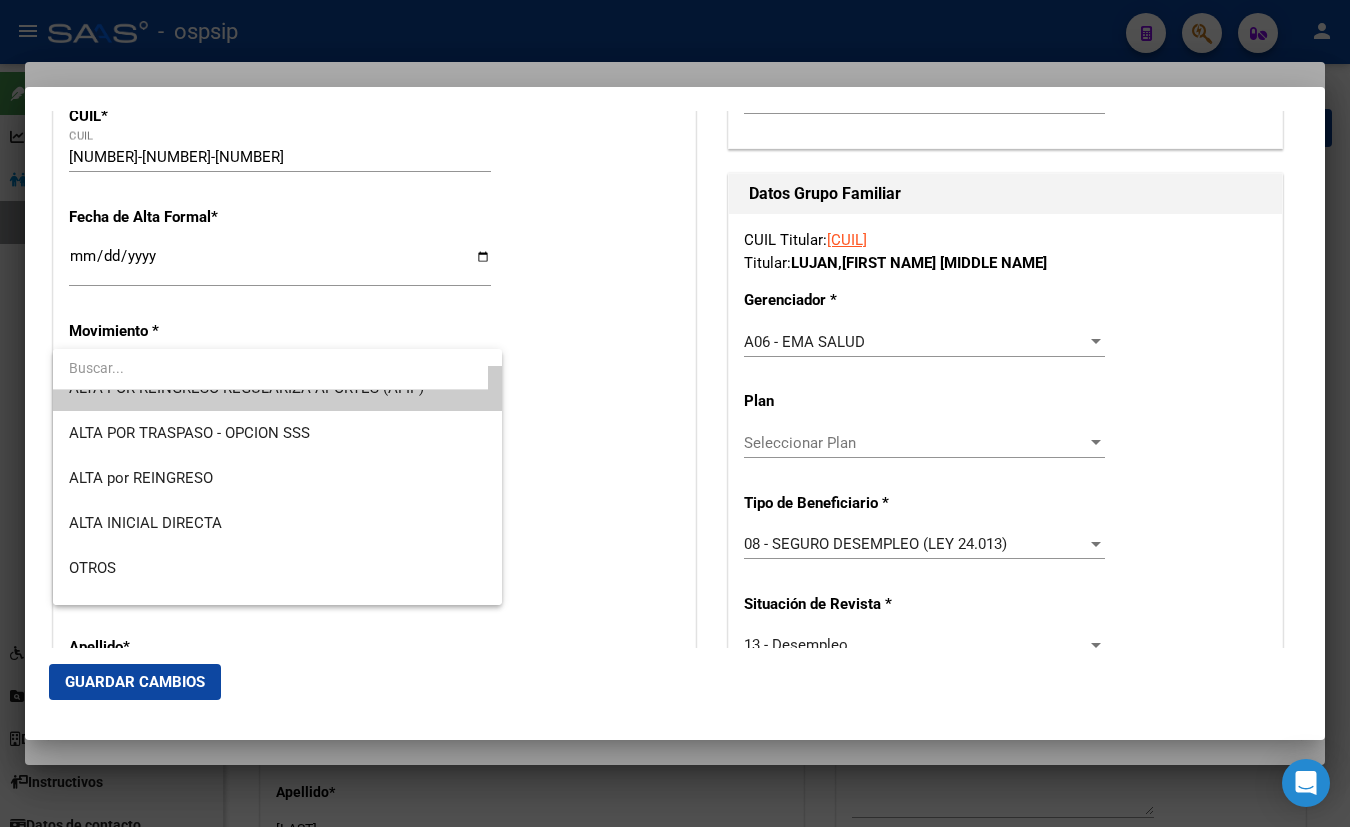 scroll, scrollTop: 0, scrollLeft: 0, axis: both 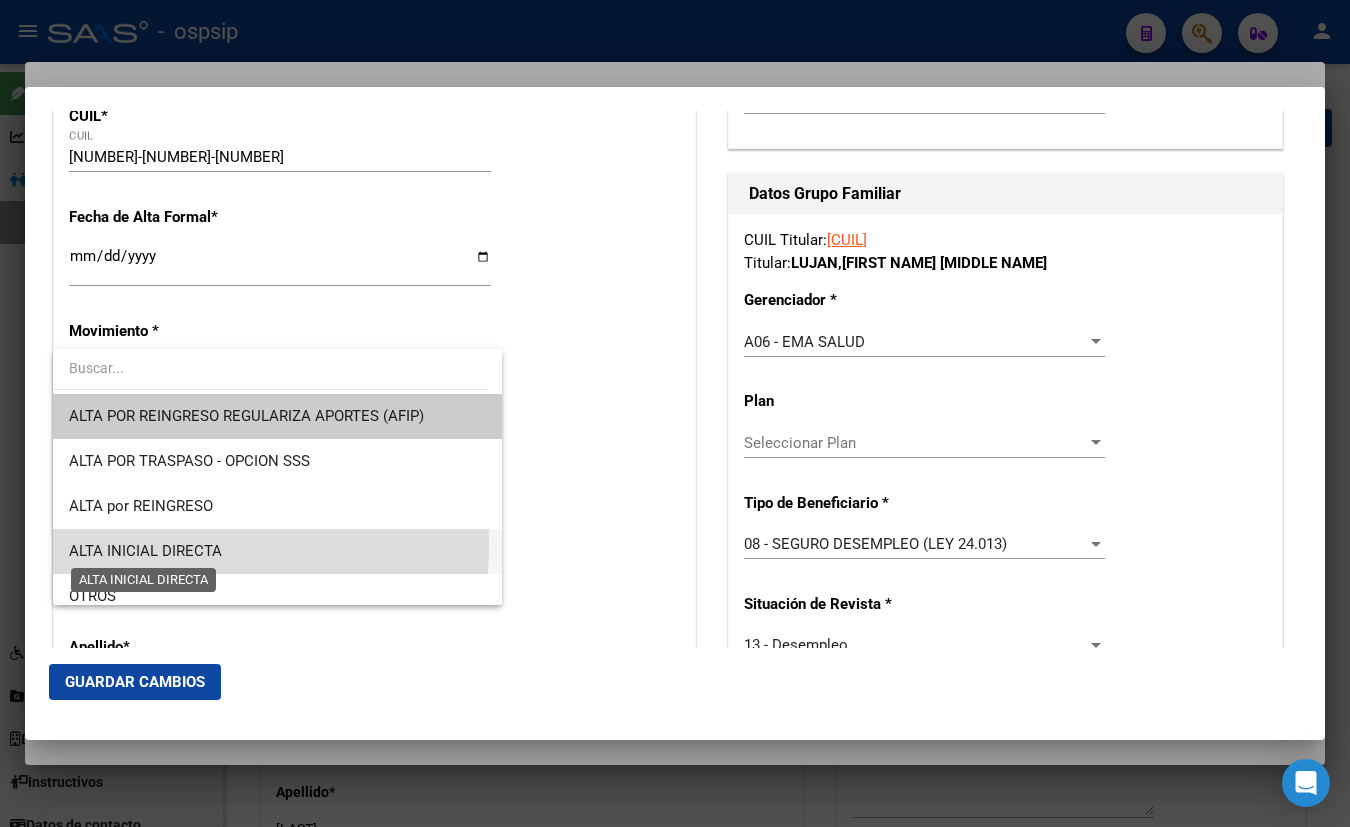 click on "ALTA INICIAL DIRECTA" at bounding box center (145, 551) 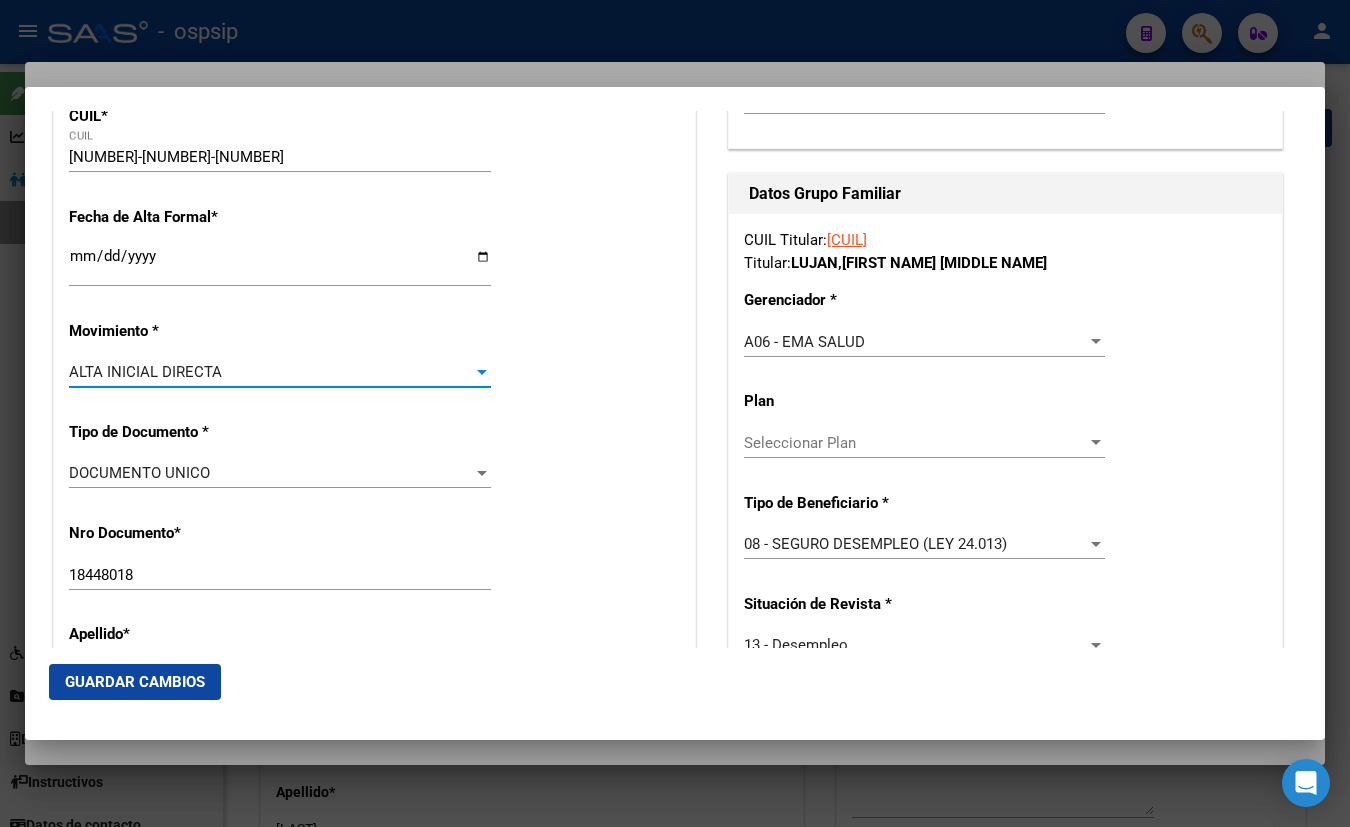 click on "Guardar Cambios" 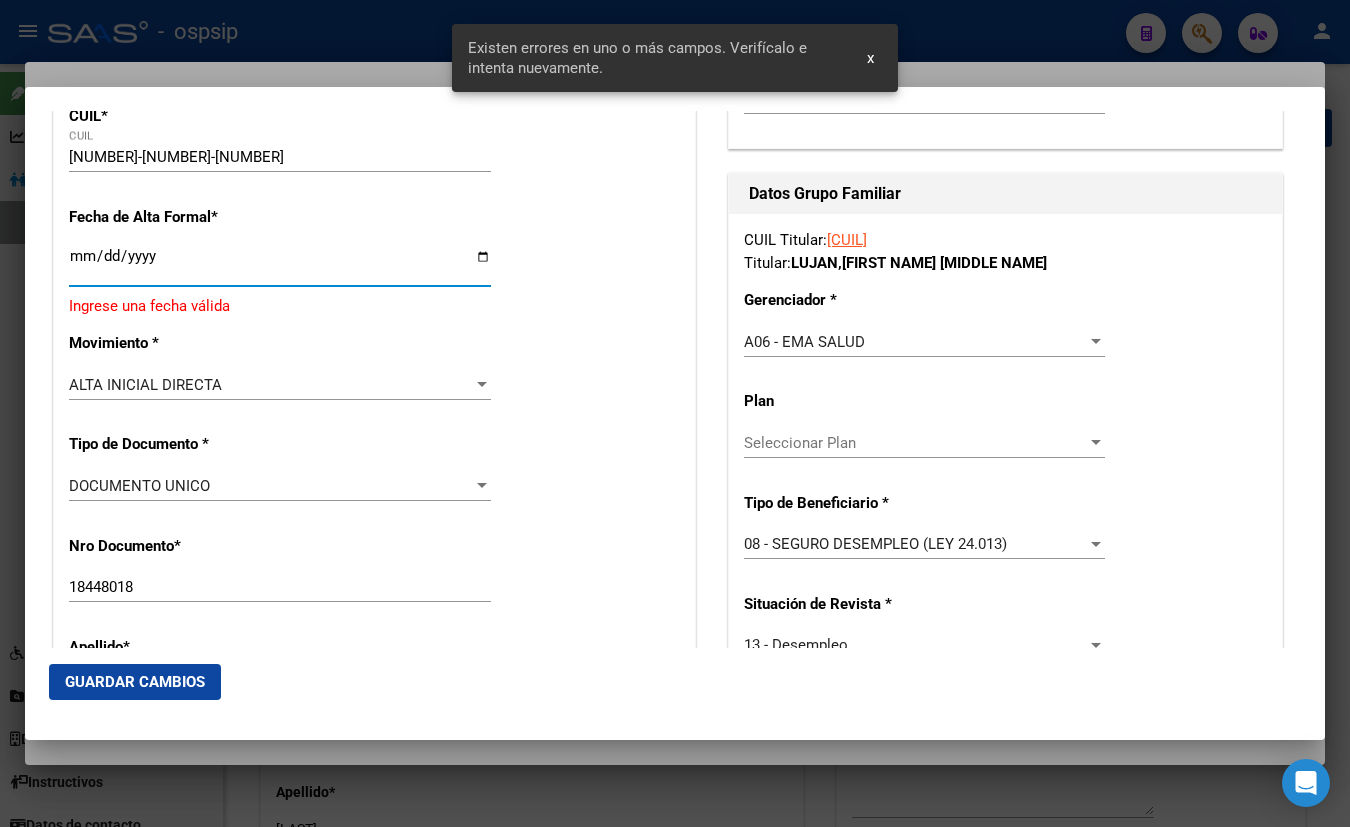 click on "Ingresar fecha" at bounding box center [280, 264] 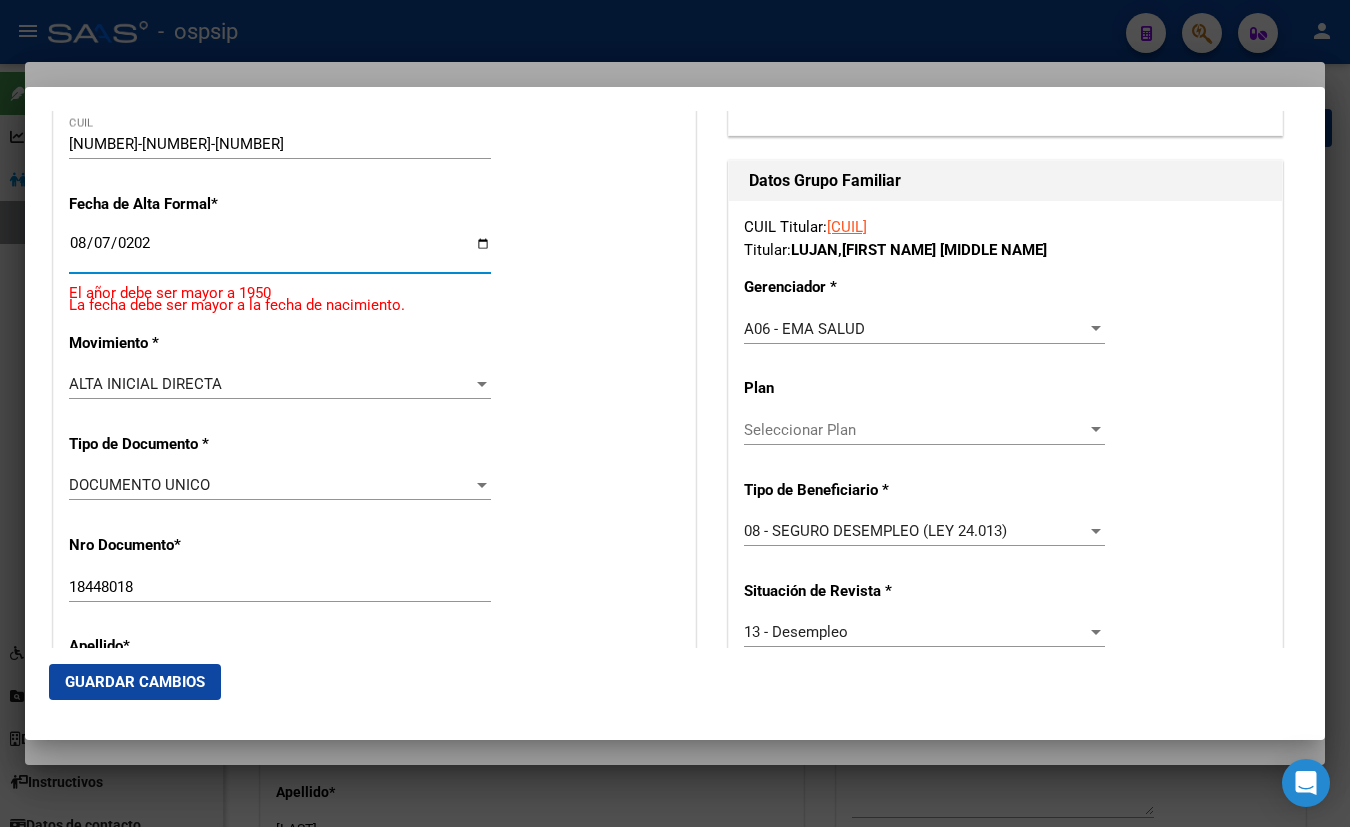 type on "2025-08-07" 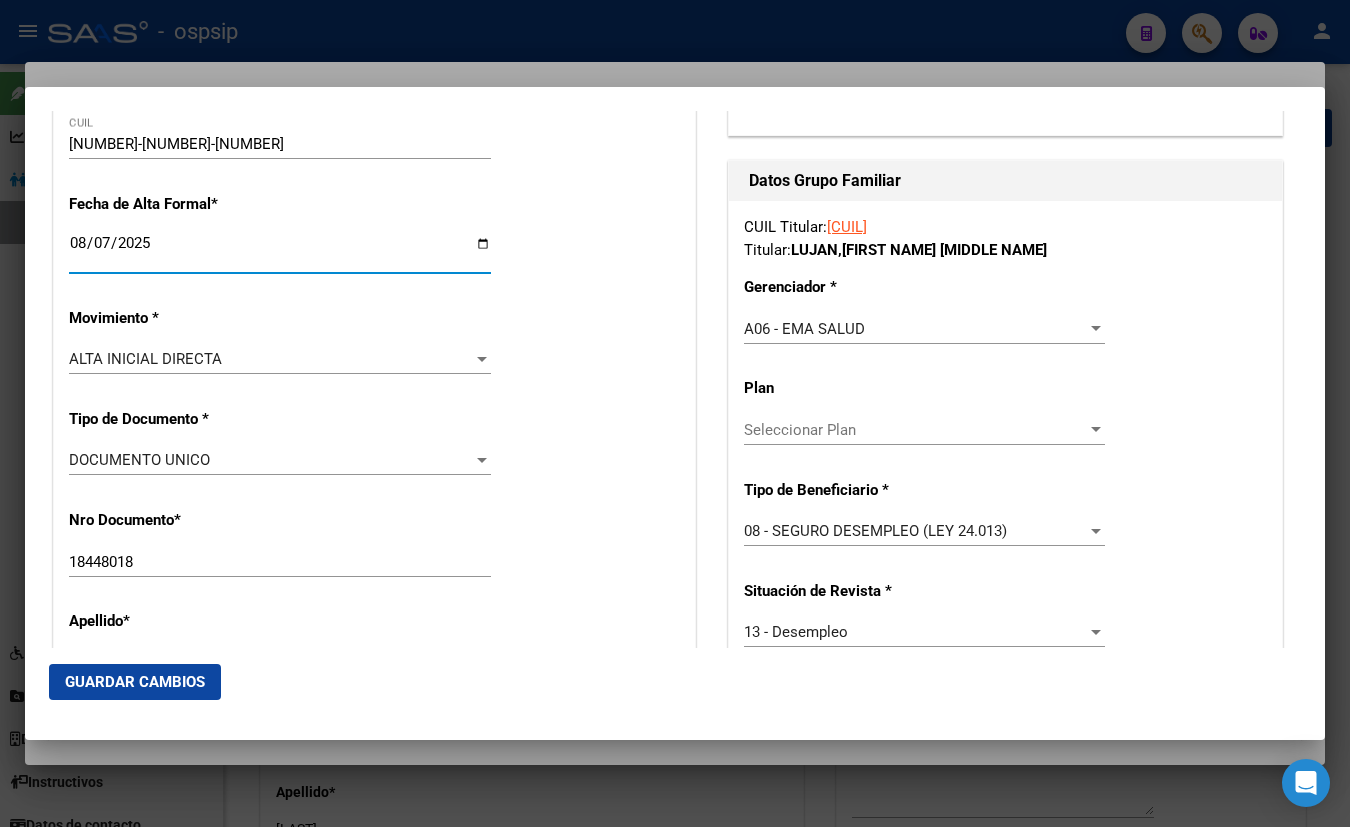 scroll, scrollTop: 350, scrollLeft: 0, axis: vertical 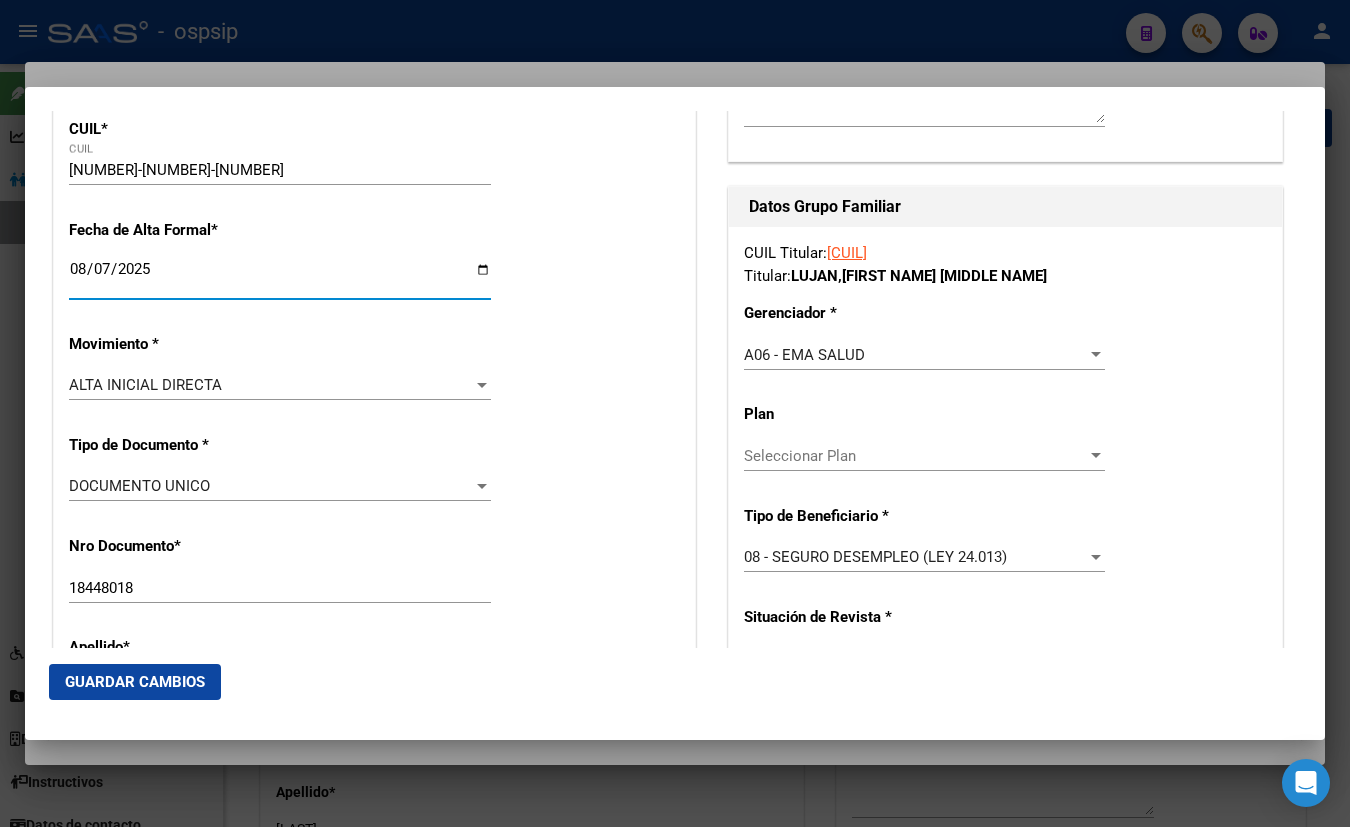 click on "Guardar Cambios" 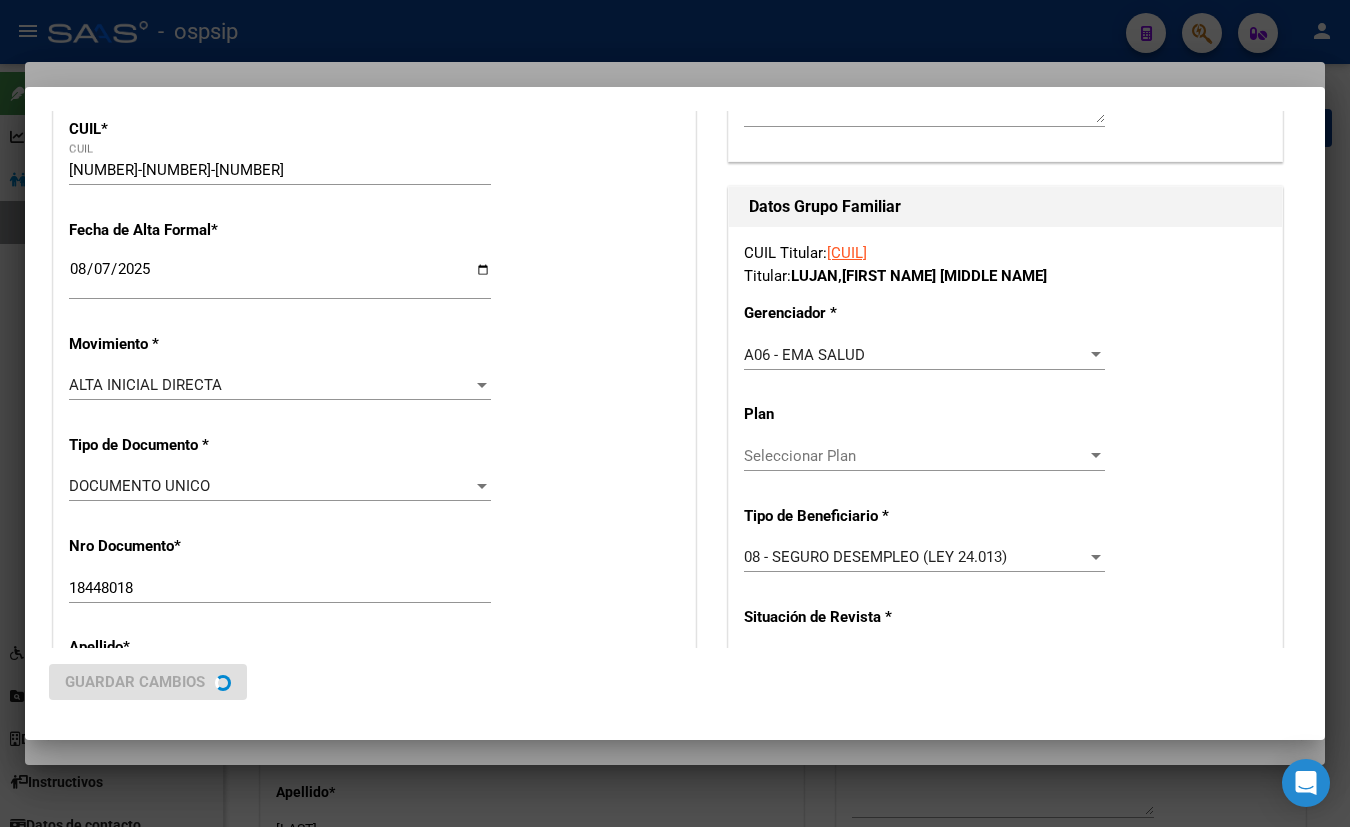 scroll, scrollTop: 0, scrollLeft: 0, axis: both 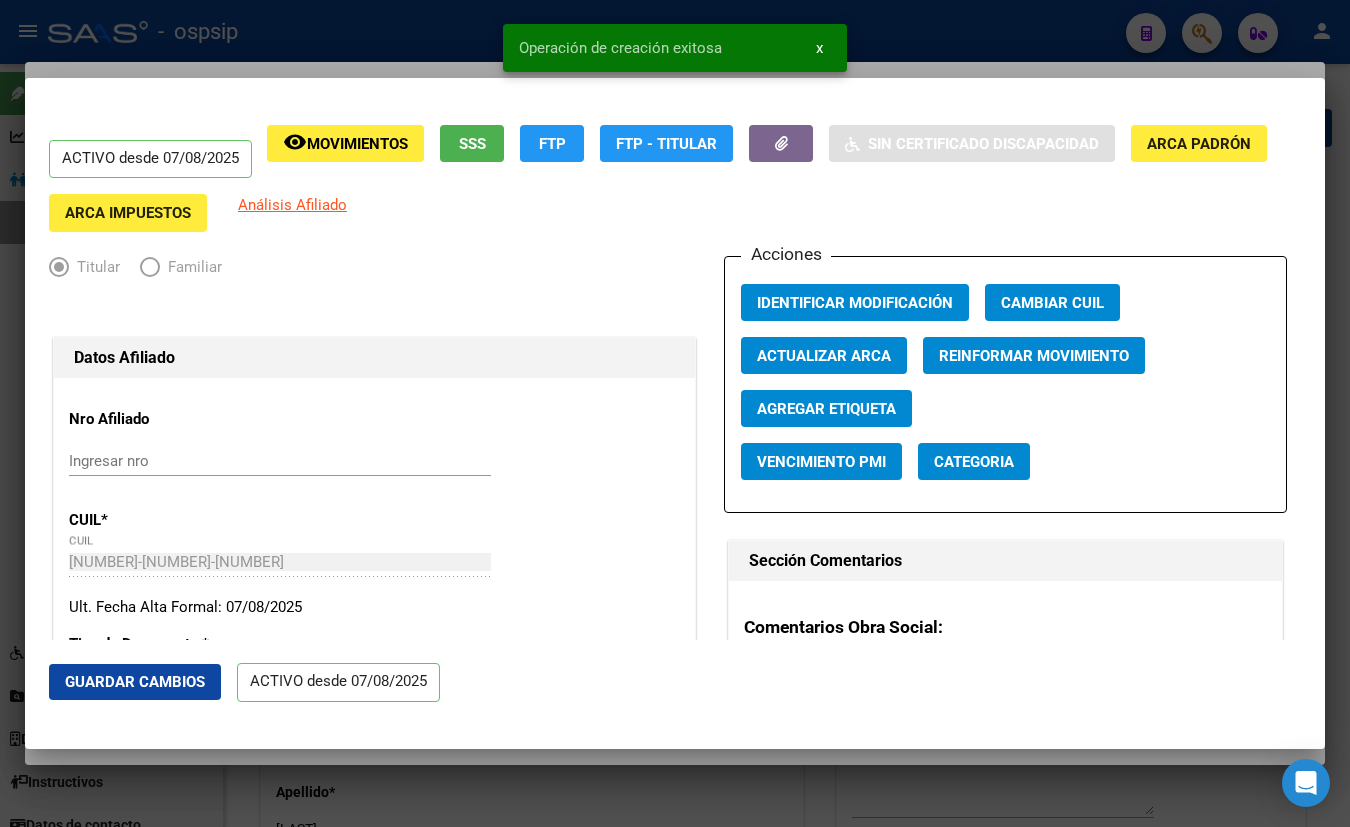 click on "Guardar Cambios" 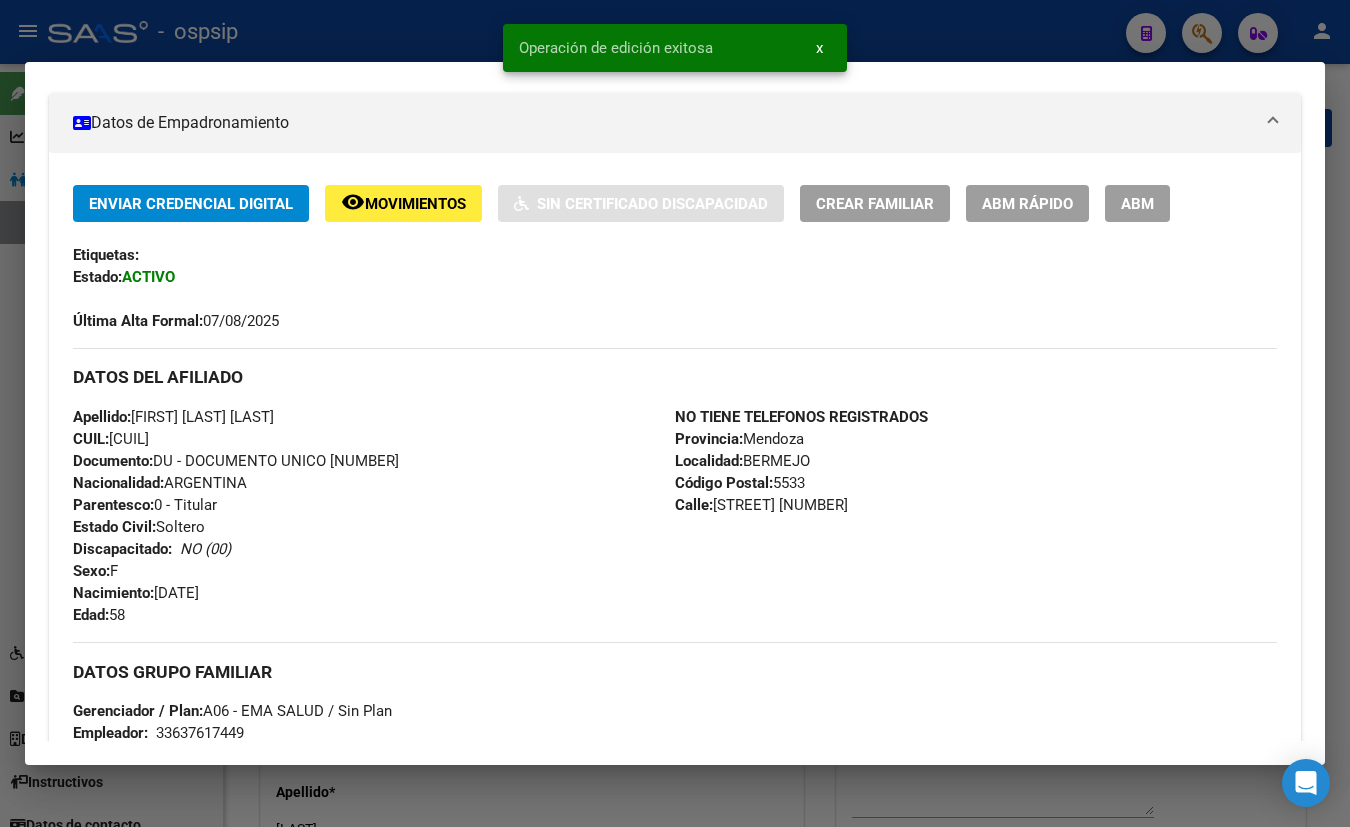 scroll, scrollTop: 272, scrollLeft: 0, axis: vertical 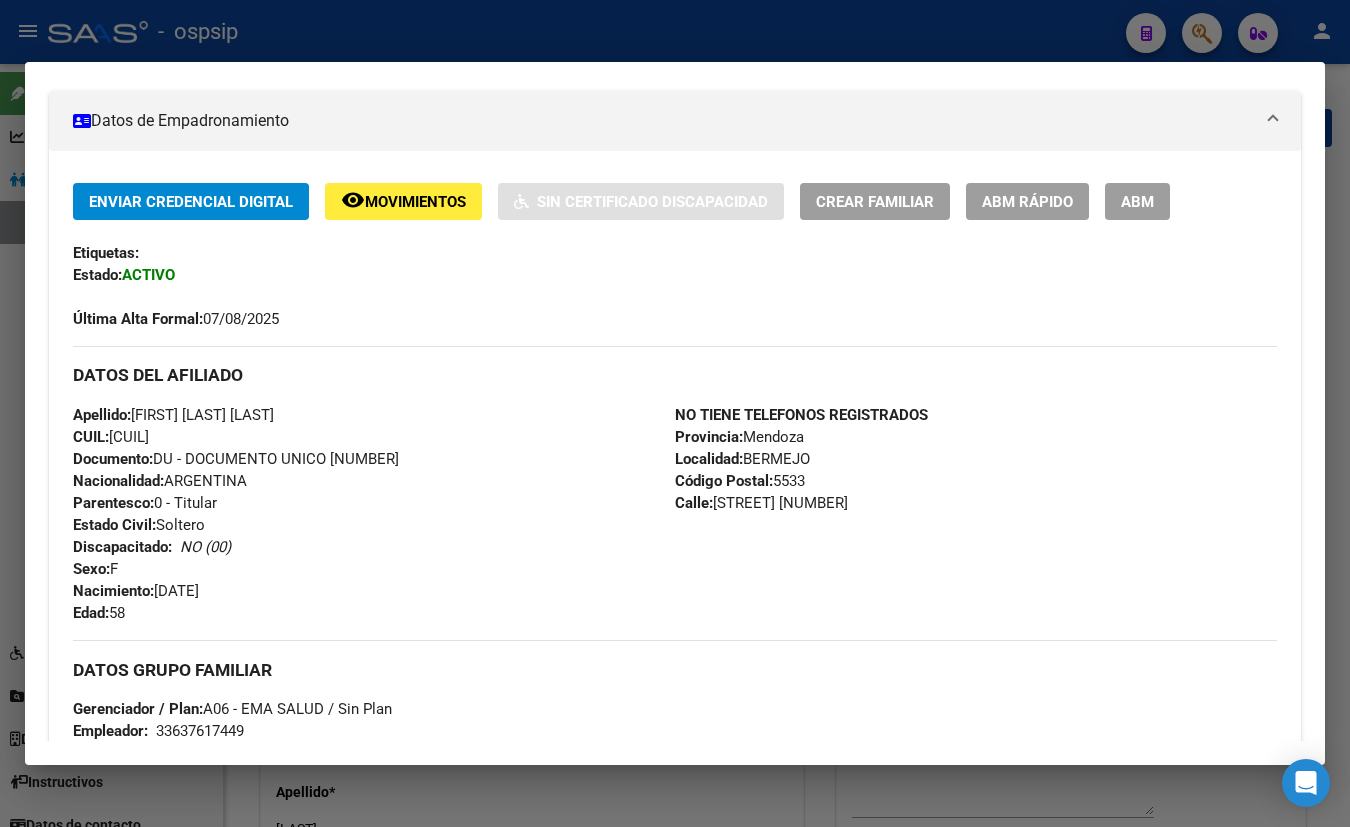 click on "Apellido:  [FIRST] [FIRST] [LAST] CUIL:  [CUIL] Documento:  DU - DOCUMENTO UNICO [NUMBER]  Nacionalidad:  ARGENTINA Parentesco:  0 - Titular Estado Civil:  Soltero Discapacitado:    NO (00) Sexo:  F Nacimiento:  [DATE] Edad:  58" at bounding box center (374, 514) 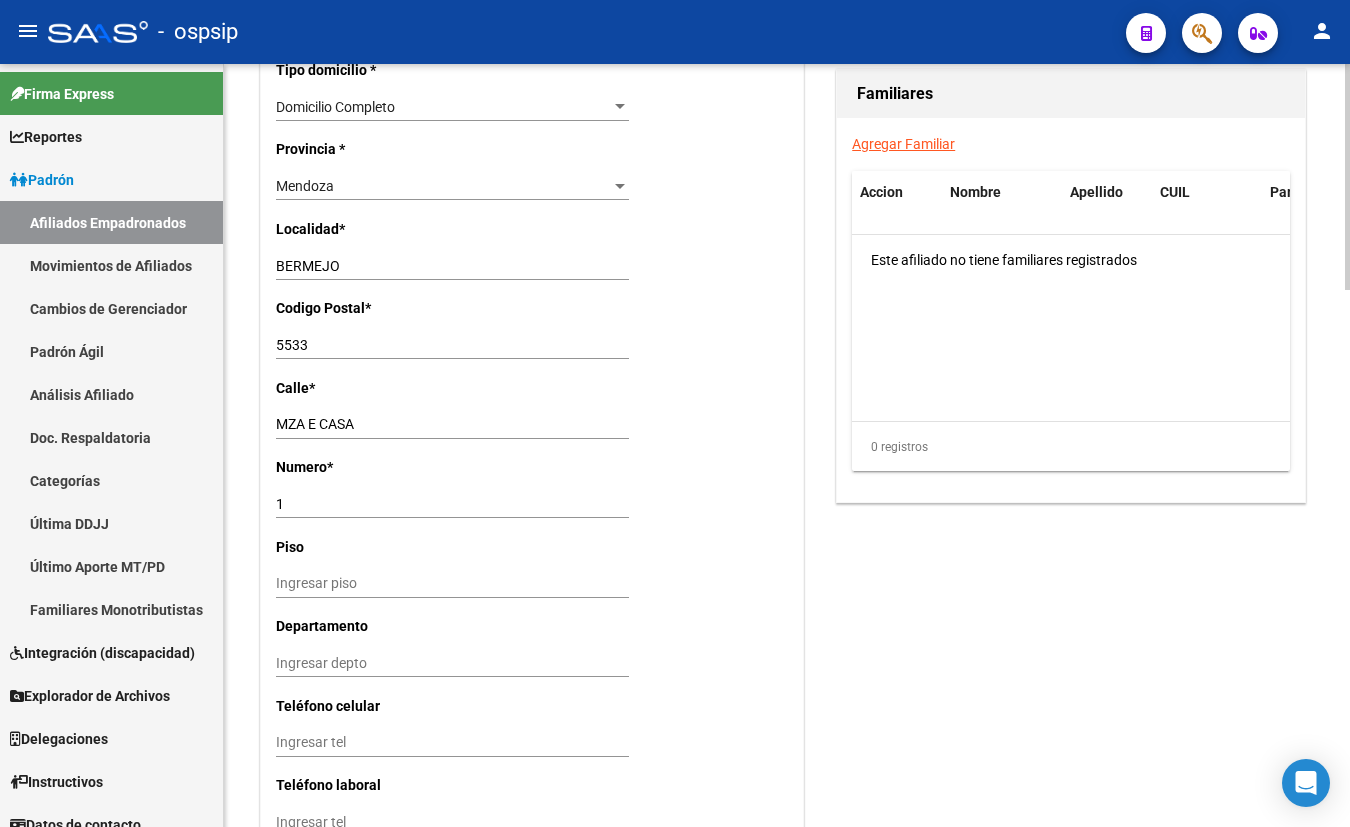 scroll, scrollTop: 1809, scrollLeft: 0, axis: vertical 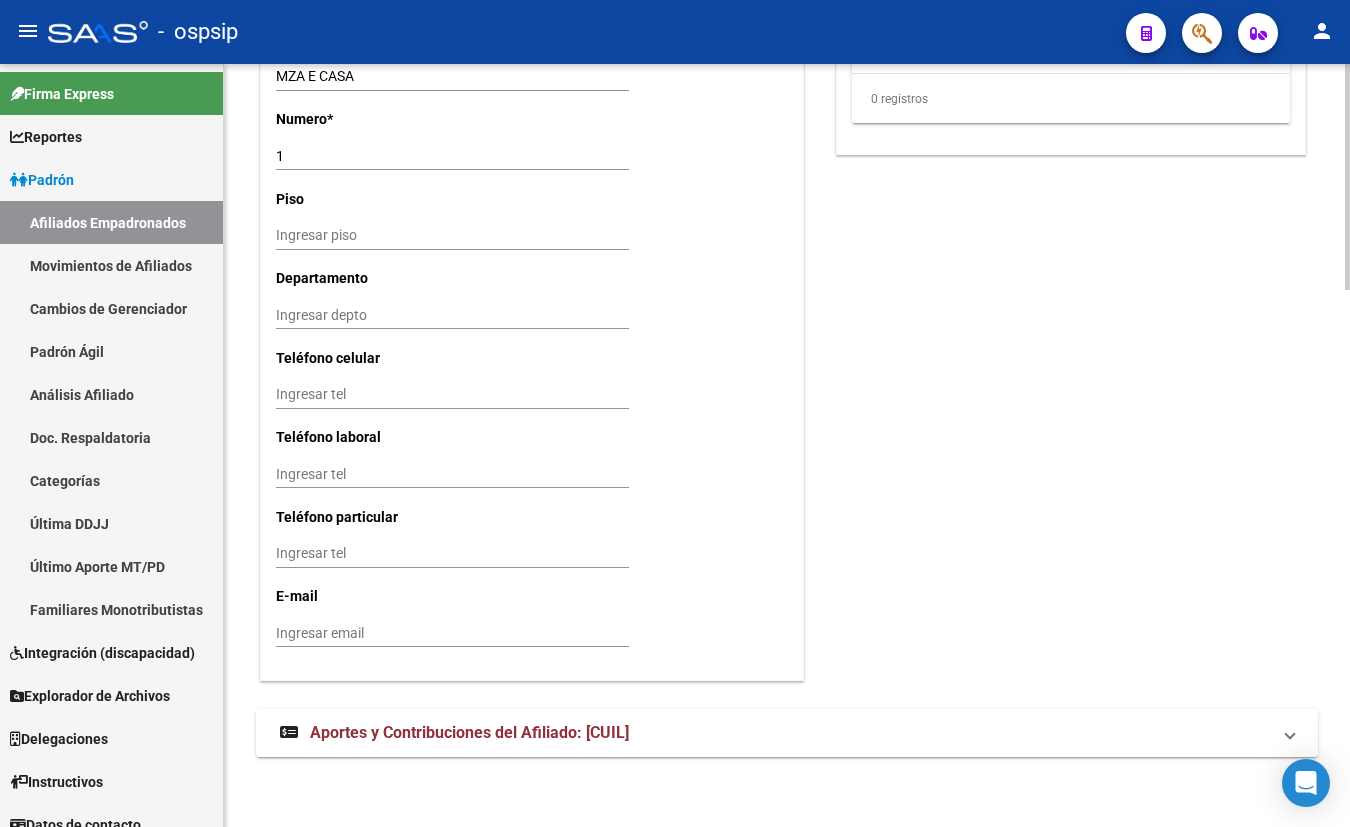 click on "Aportes y Contribuciones del Afiliado: [CUIL]" at bounding box center [469, 732] 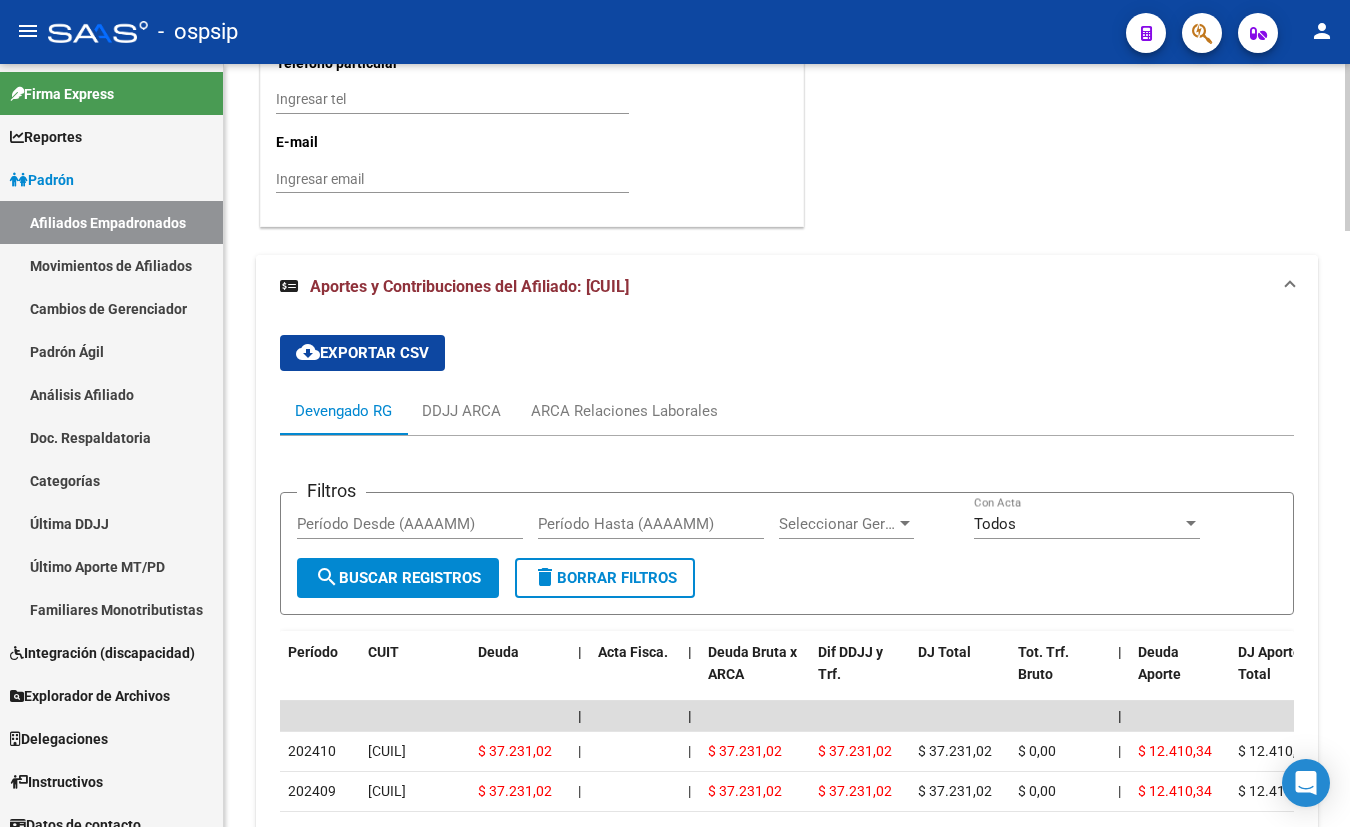 scroll, scrollTop: 2354, scrollLeft: 0, axis: vertical 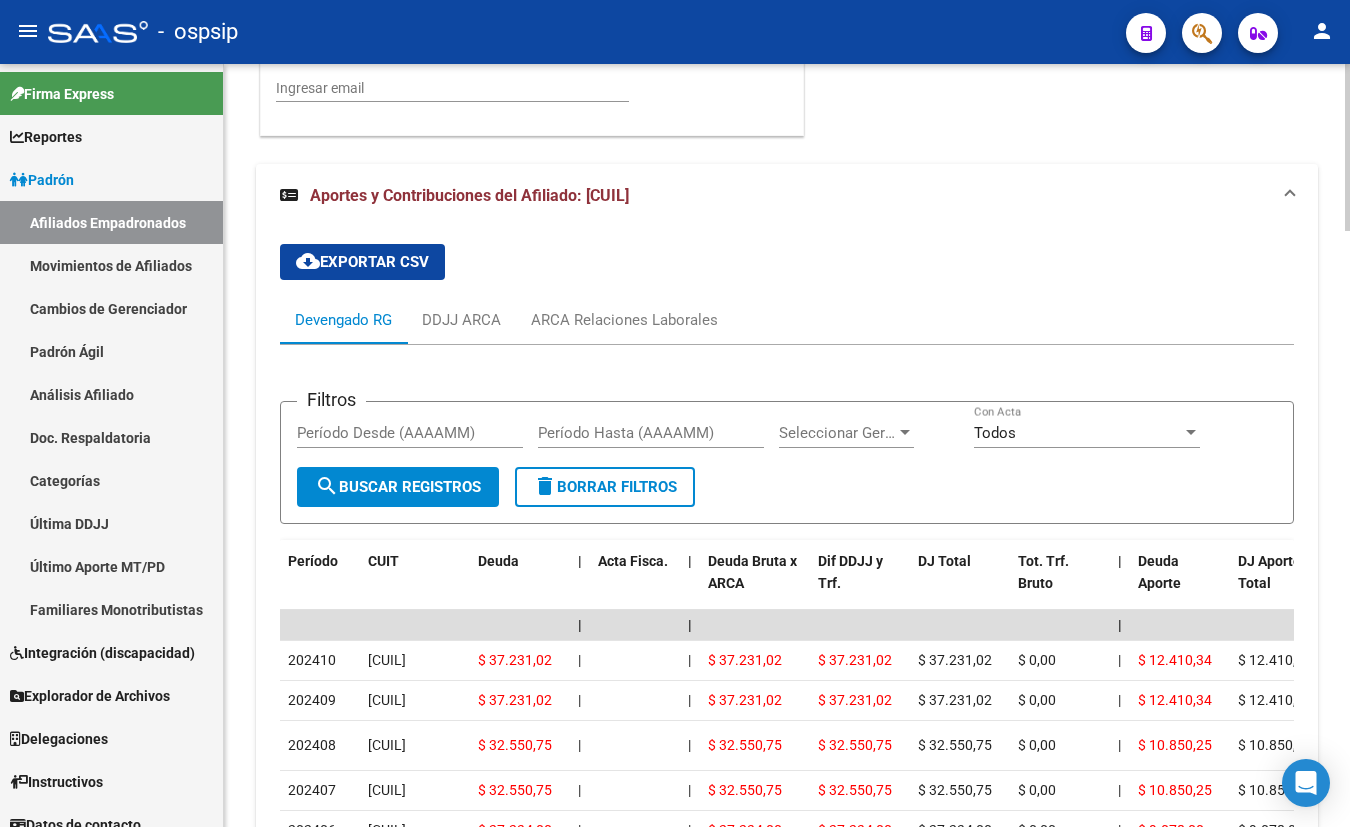 click on "Filtros Período Desde (AAAAMM) Período Hasta (AAAAMM) Seleccionar Gerenciador Seleccionar Gerenciador Todos Con Acta search  Buscar Registros  delete  Borrar Filtros  Período CUIT Deuda | Acta Fisca. | Deuda Bruta x ARCA Dif DDJJ y Trf. DJ Total Tot. Trf. Bruto | Deuda Aporte DJ Aporte Total Transferido Aporte | Deuda Contr. DJ Contr. Total Trf Contr. | Intereses Contr. Intereses Aporte | Contr. Empresa Contr. Int. Empresa Aporte Int. Empresa | DJ Aporte Total DJ Aporte DJ Aporte Adicional DJ Aporte Adherentes | DJ Contr. Total DJ Contr. DJ Contr. Adicional | REMOSIMP c/Tope REMOSIMP (rem4) REMCONT (rem8) REM5 Corresponde Aportes Corresponde Contr. NOGRPFAM SECOBLIG FECPRESENT DJ Contribución CUIT Periodo DJ Aporte CUIT Periodo | Porcentaje Contr. Porcentaje Aporte | DDJJ ID | | | | | | | | | | | | | [DATE] [CUIT] [CURRENCY] [AMOUNT] | | [CURRENCY] [AMOUNT] [CURRENCY] [AMOUNT] [CURRENCY] [AMOUNT] [CURRENCY] [AMOUNT] | [CURRENCY] [AMOUNT] [CURRENCY] [AMOUNT] [CURRENCY] [AMOUNT] | [CURRENCY] [AMOUNT] [CURRENCY] [AMOUNT] [CURRENCY] [AMOUNT] | [CURRENCY] [AMOUNT] [CURRENCY] [AMOUNT] | [CURRENCY] [AMOUNT] [CURRENCY] [AMOUNT] [CURRENCY] [AMOUNT] | = | = |" at bounding box center (787, 753) 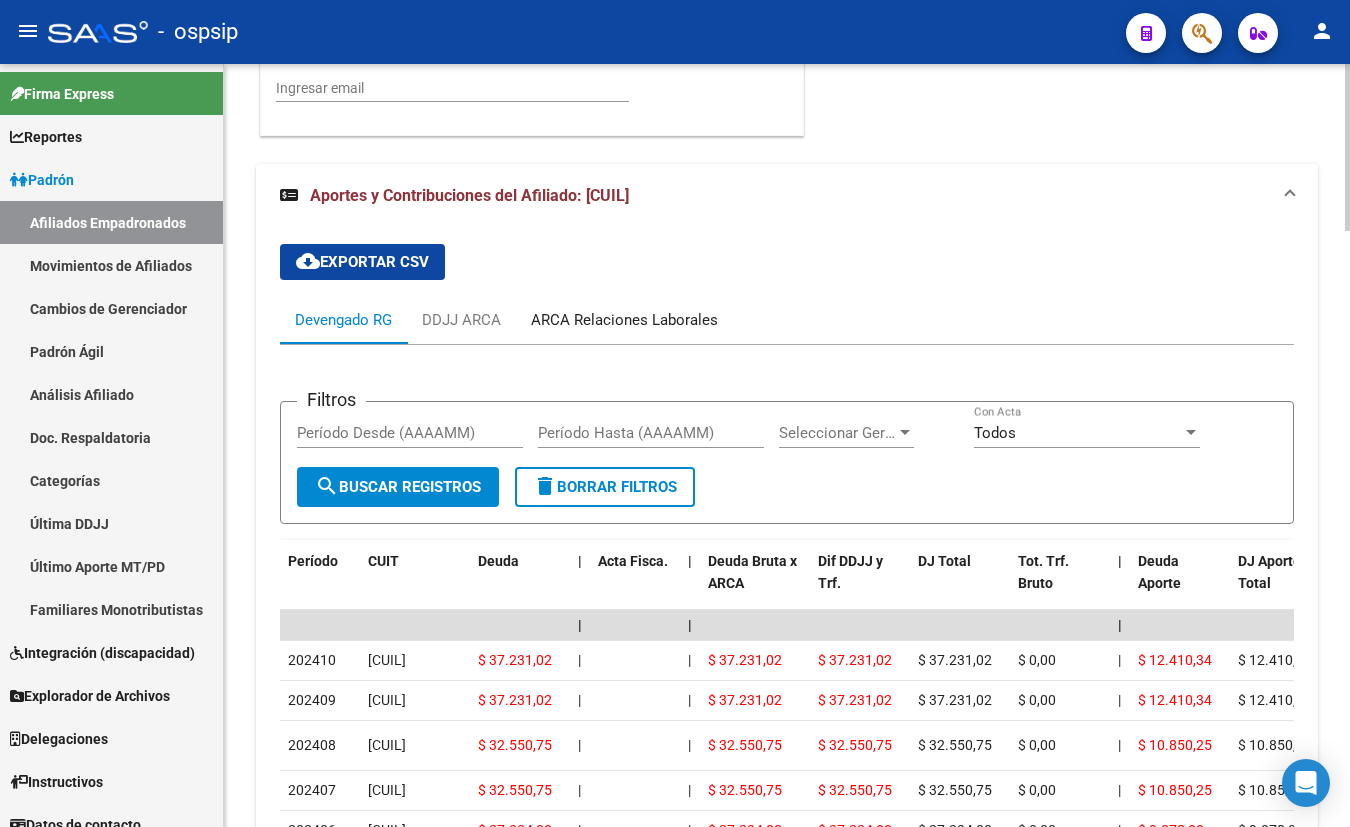 click on "ARCA Relaciones Laborales" at bounding box center [624, 320] 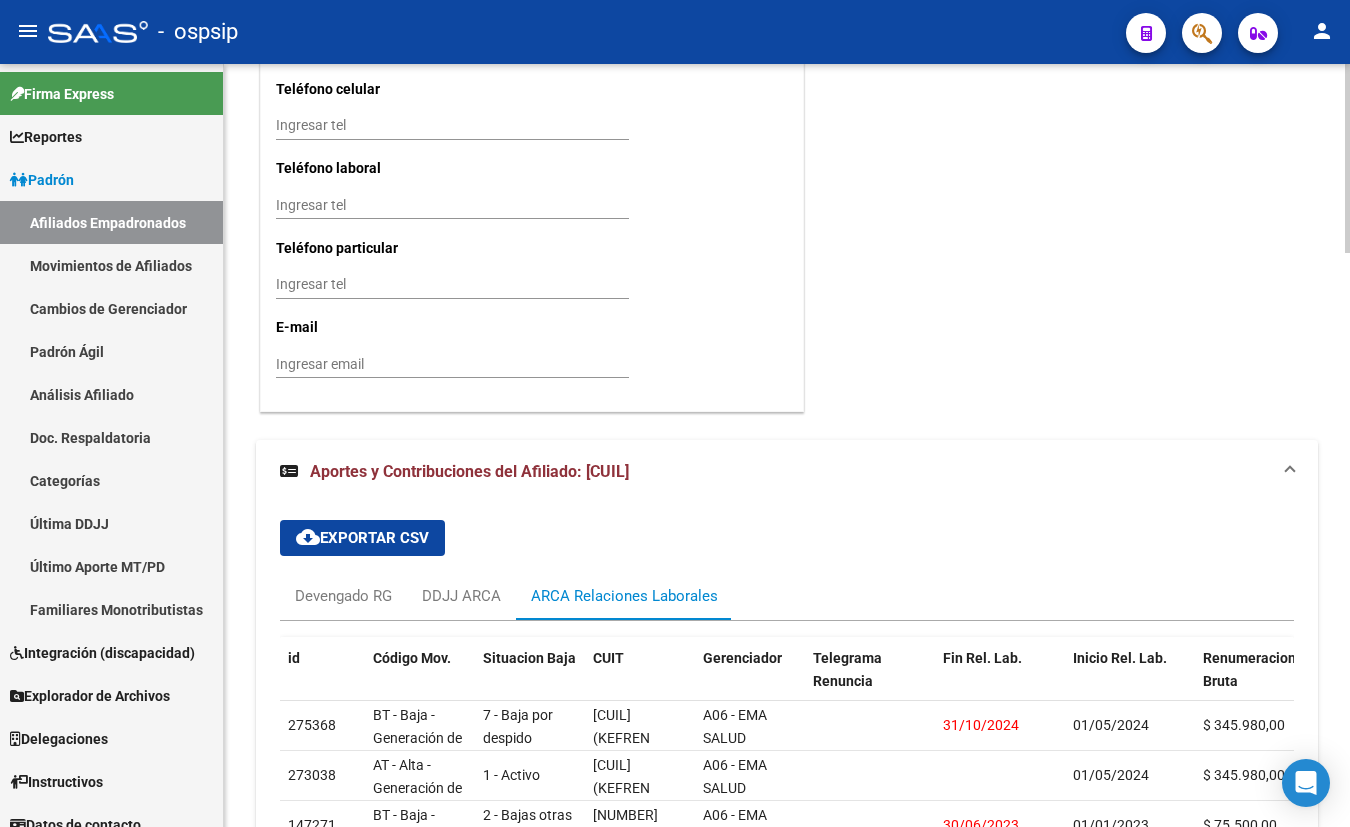 scroll, scrollTop: 2324, scrollLeft: 0, axis: vertical 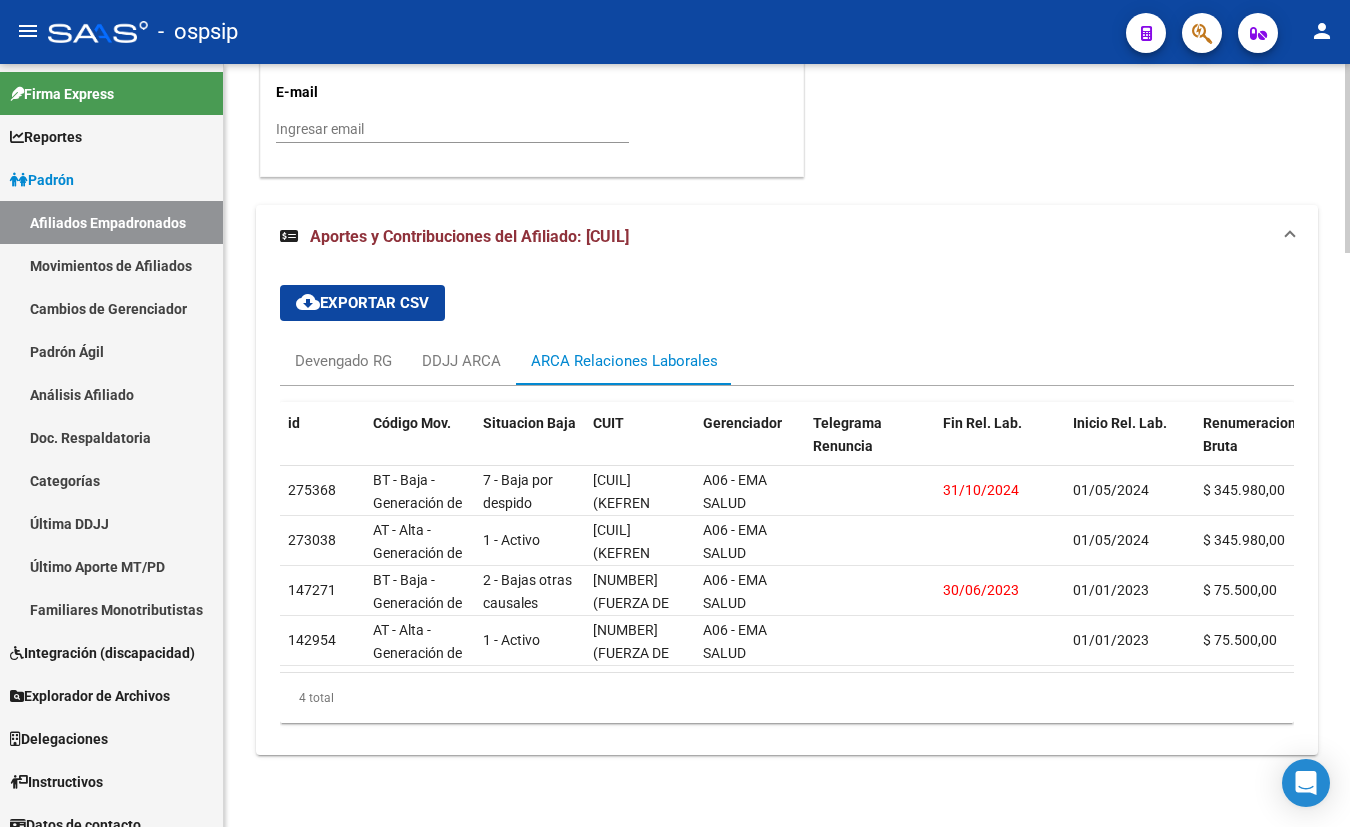 click on "ACTIVO desde 07/08/2025  remove_red_eye Movimientos SSS FTP    Sin Certificado Discapacidad ARCA Padrón ARCA Impuestos Análisis Afiliado   Titular   Familiar Datos Afiliado Nro Afiliado    Ingresar nro  CUIL  *   [CUIL] CUIL  ARCA Padrón  Ult. Fecha Alta Formal: 07/08/2025  Tipo de Documento * DOCUMENTO UNICO Seleccionar tipo Nro Documento  *   [DOCUMENT_NUMBER] Ingresar nro  Apellido  *   [LAST] Ingresar apellido  Nombre  *   [FIRST] [LAST] Ingresar nombre  Fecha de nacimiento  *   [DATE] Ingresar fecha   Parentesco * Titular Seleccionar parentesco  Estado Civil * Soltero Seleccionar tipo  Sexo * Femenino Seleccionar sexo  Nacionalidad * ARGENTINA Seleccionar tipo  Discapacitado * No discapacitado Seleccionar tipo Vencimiento Certificado Estudio    Ingresar fecha   Tipo domicilio * Domicilio Completo Seleccionar tipo domicilio  Provincia * Mendoza Seleccionar provincia Localidad  *   BERMEJO Ingresar el nombre  Codigo Postal  *   5533 Ingresar el codigo  Calle  *   MZA E CASA Ingresar calle  Numero  *" 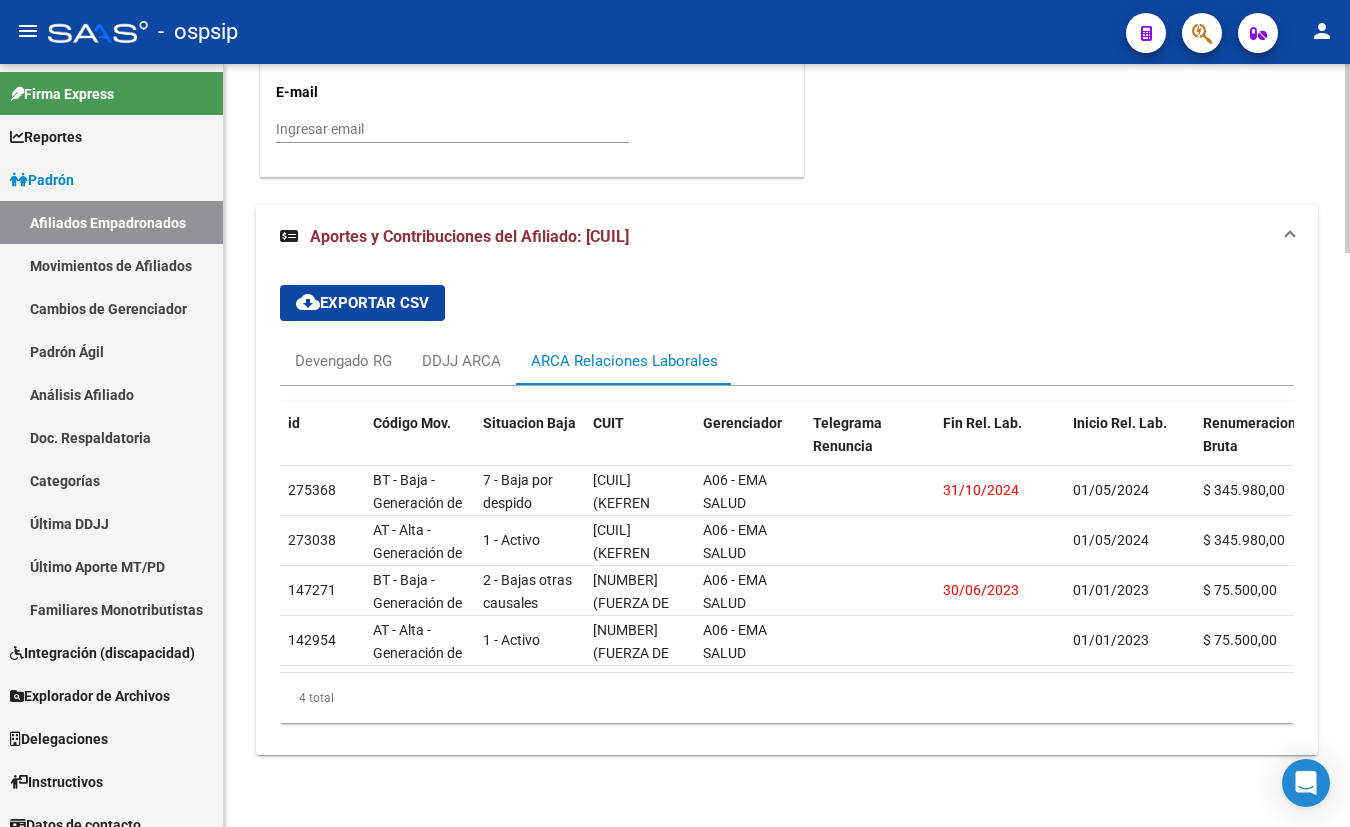 drag, startPoint x: 330, startPoint y: 180, endPoint x: 359, endPoint y: 219, distance: 48.60041 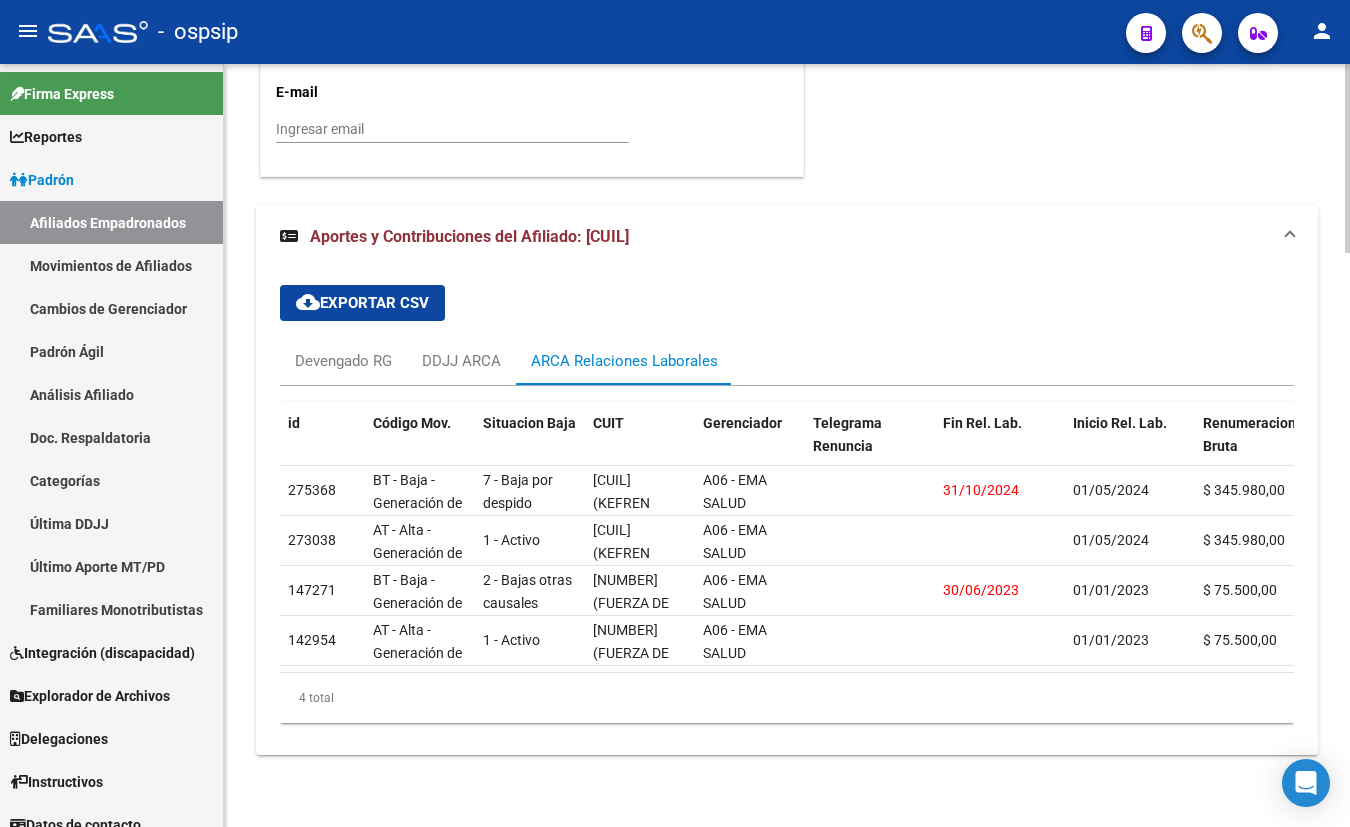 click on "ACTIVO desde 07/08/2025  remove_red_eye Movimientos SSS FTP    Sin Certificado Discapacidad ARCA Padrón ARCA Impuestos Análisis Afiliado   Titular   Familiar Datos Afiliado Nro Afiliado    Ingresar nro  CUIL  *   [CUIL] CUIL  ARCA Padrón  Ult. Fecha Alta Formal: 07/08/2025  Tipo de Documento * DOCUMENTO UNICO Seleccionar tipo Nro Documento  *   [DOCUMENT_NUMBER] Ingresar nro  Apellido  *   [LAST] Ingresar apellido  Nombre  *   [FIRST] [LAST] Ingresar nombre  Fecha de nacimiento  *   [DATE] Ingresar fecha   Parentesco * Titular Seleccionar parentesco  Estado Civil * Soltero Seleccionar tipo  Sexo * Femenino Seleccionar sexo  Nacionalidad * ARGENTINA Seleccionar tipo  Discapacitado * No discapacitado Seleccionar tipo Vencimiento Certificado Estudio    Ingresar fecha   Tipo domicilio * Domicilio Completo Seleccionar tipo domicilio  Provincia * Mendoza Seleccionar provincia Localidad  *   BERMEJO Ingresar el nombre  Codigo Postal  *   5533 Ingresar el codigo  Calle  *   MZA E CASA Ingresar calle  Numero  *" 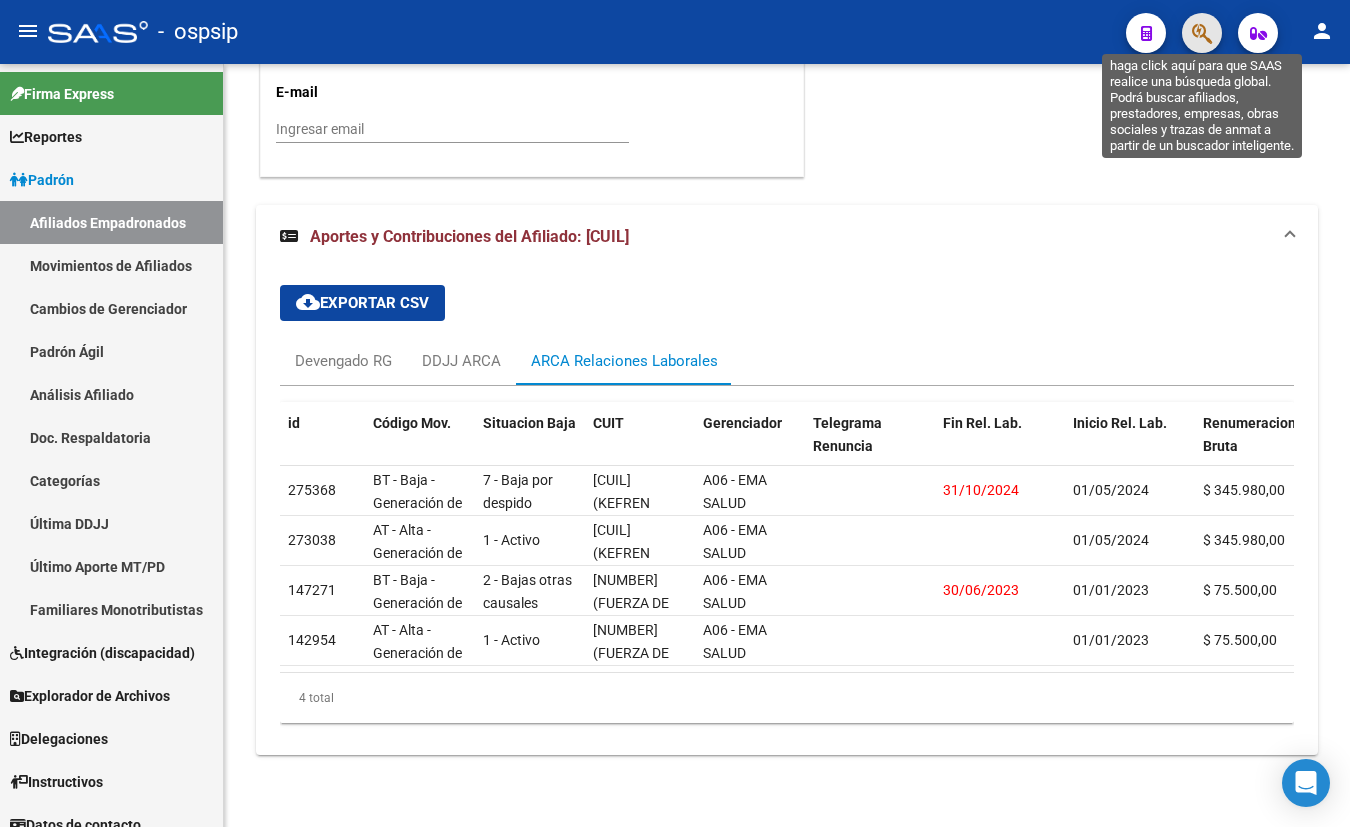 click 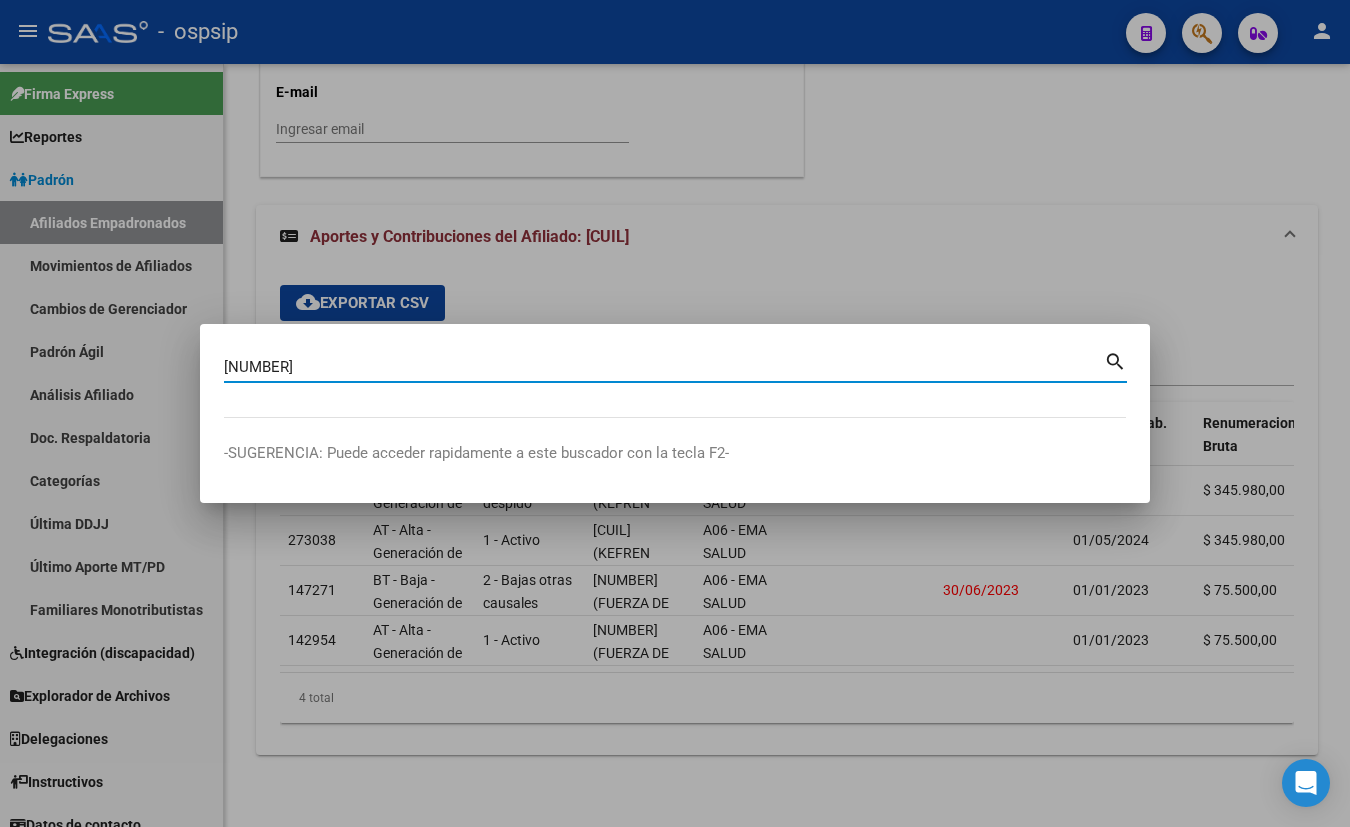 type on "[NUMBER]" 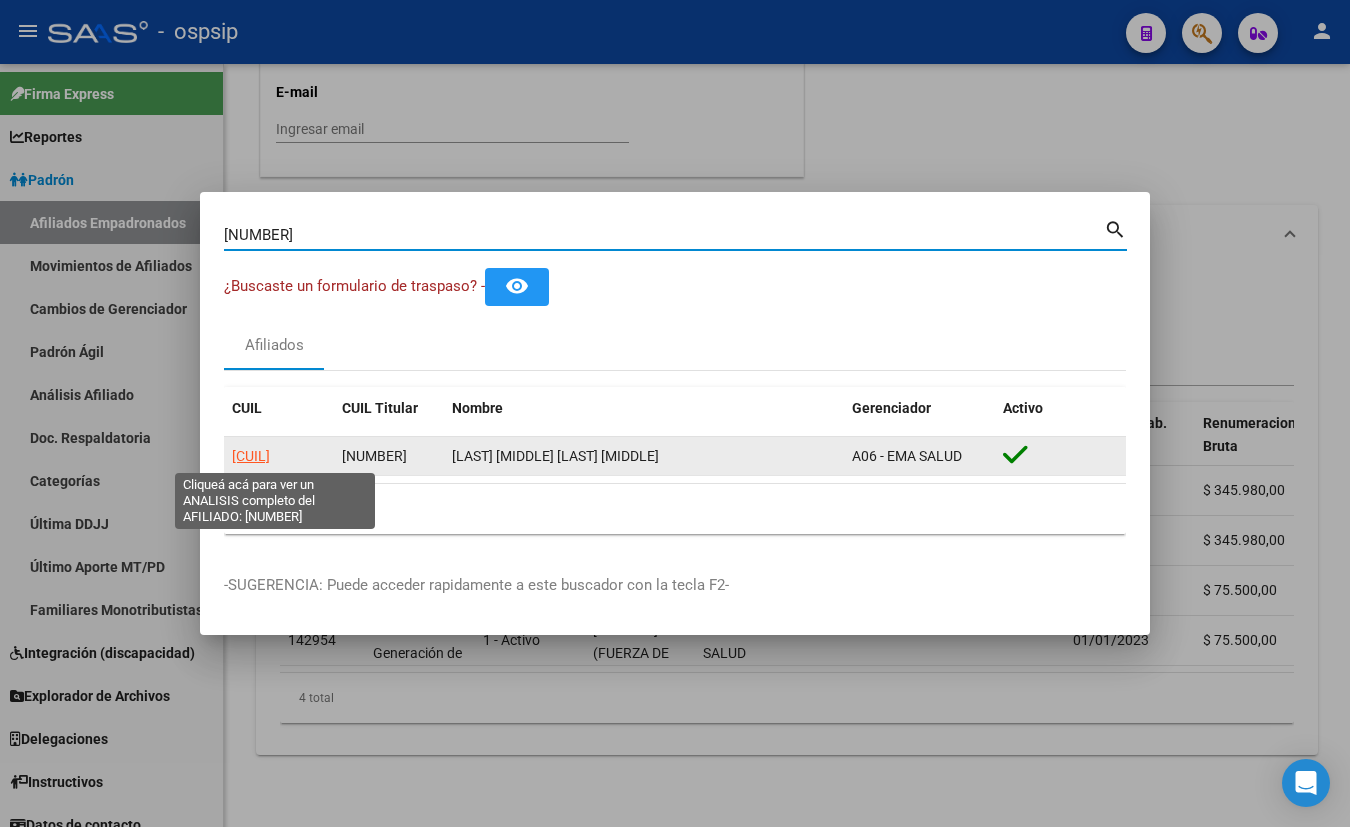 click on "[CUIL]" 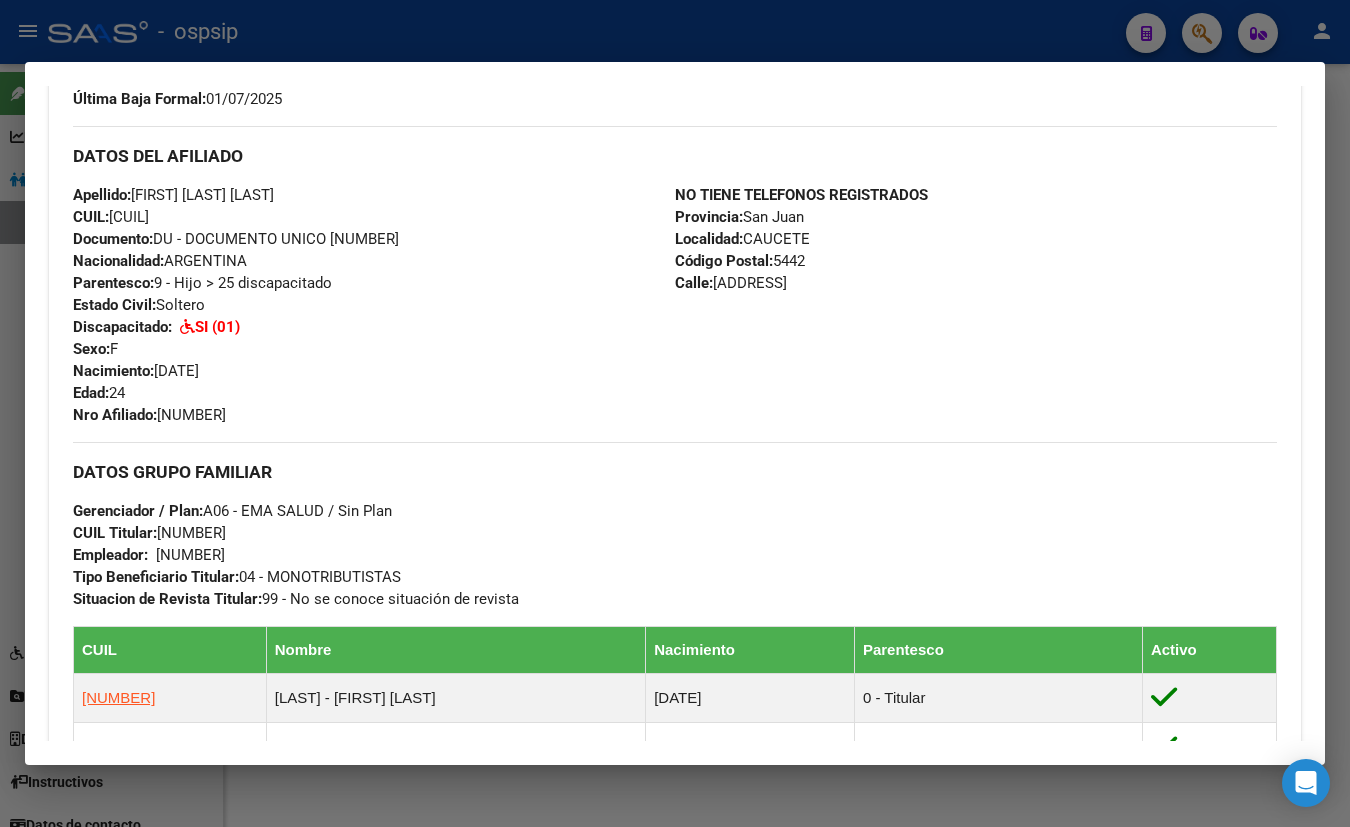scroll, scrollTop: 363, scrollLeft: 0, axis: vertical 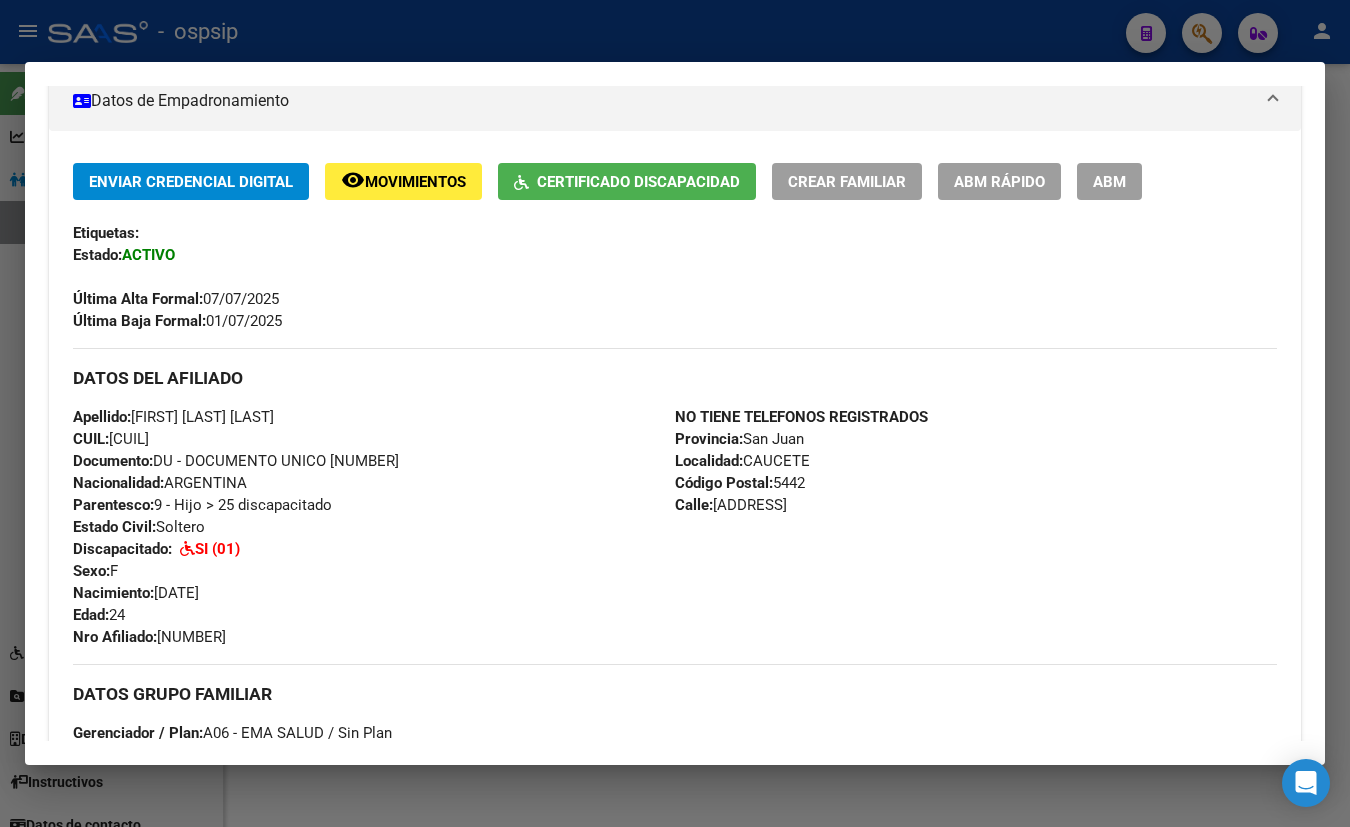 drag, startPoint x: 420, startPoint y: 312, endPoint x: 417, endPoint y: 335, distance: 23.194826 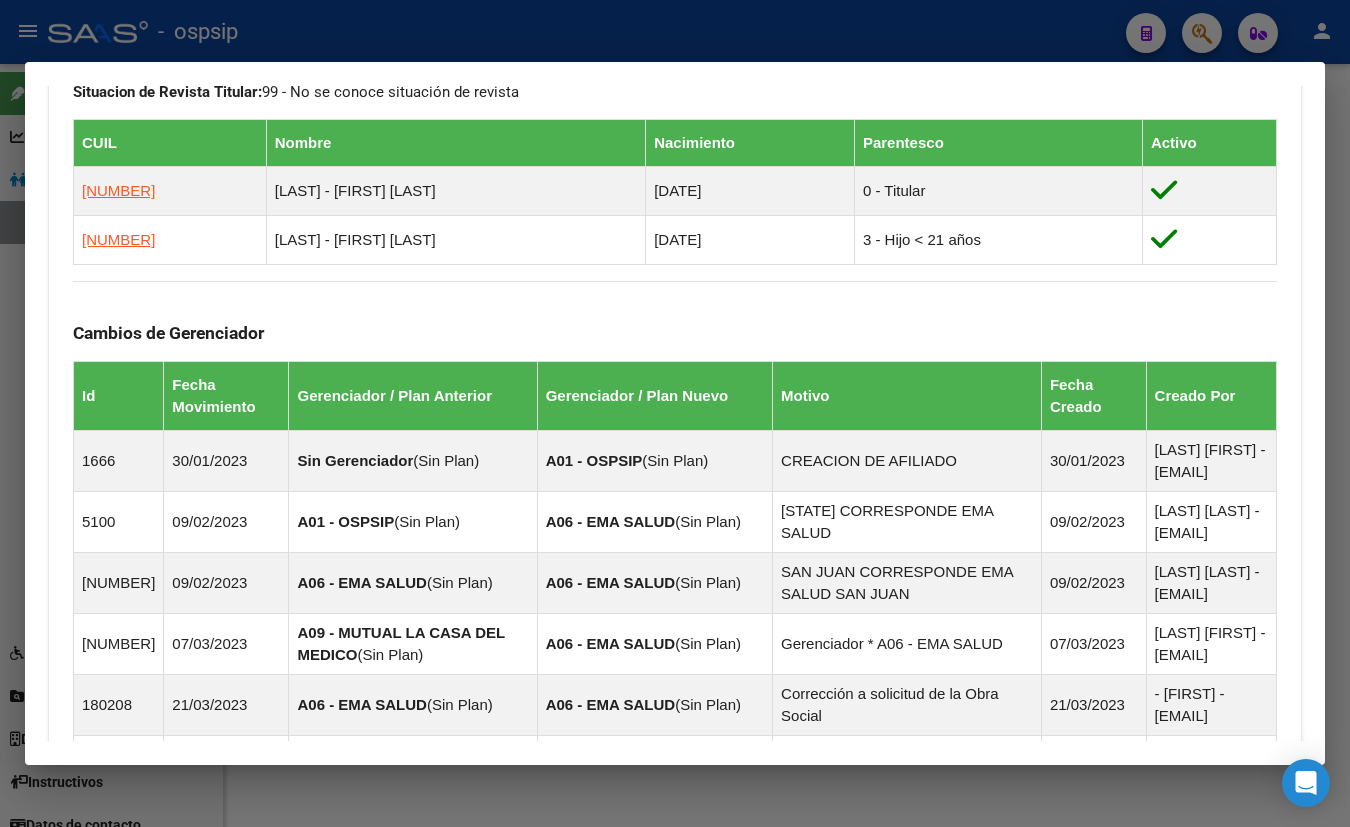 scroll, scrollTop: 1090, scrollLeft: 0, axis: vertical 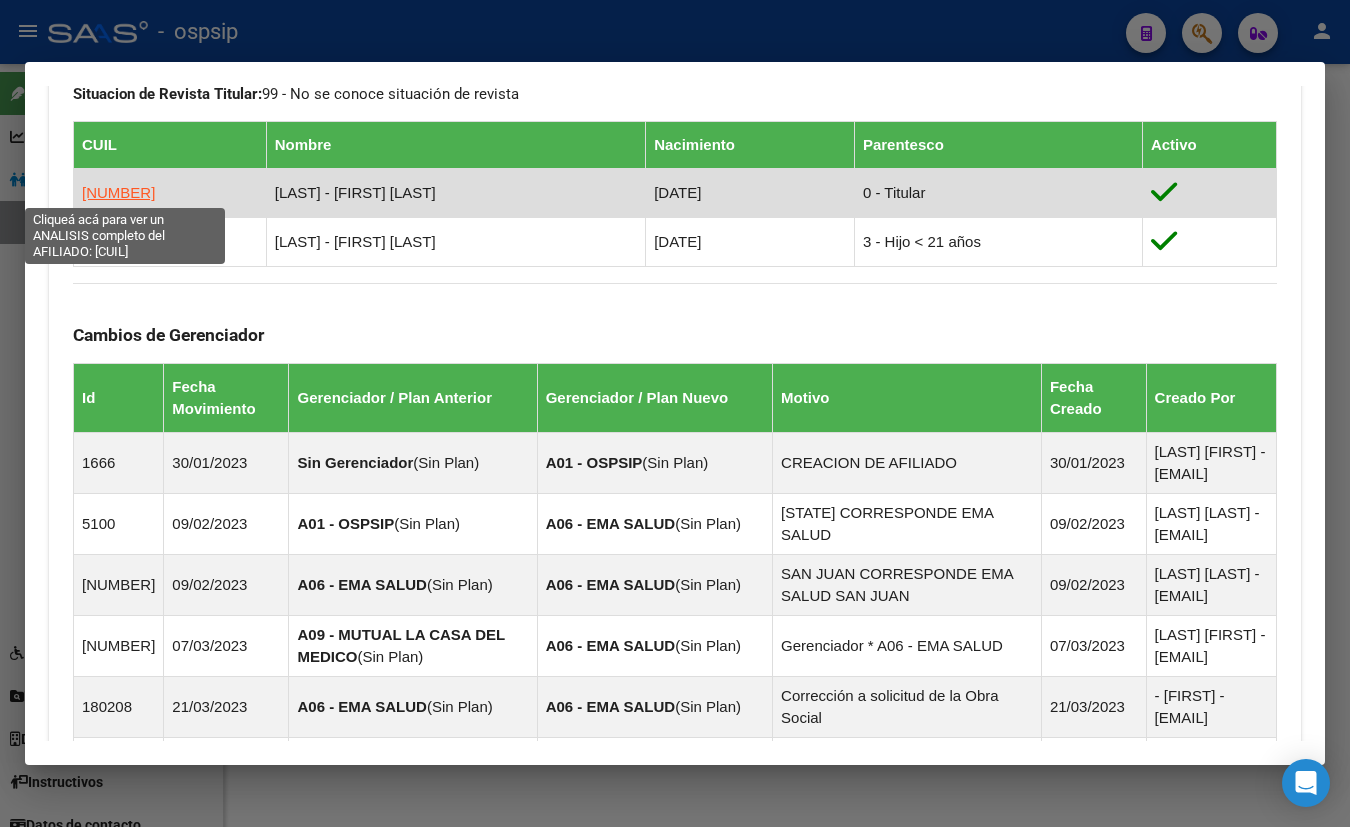 click on "[NUMBER]" at bounding box center (118, 192) 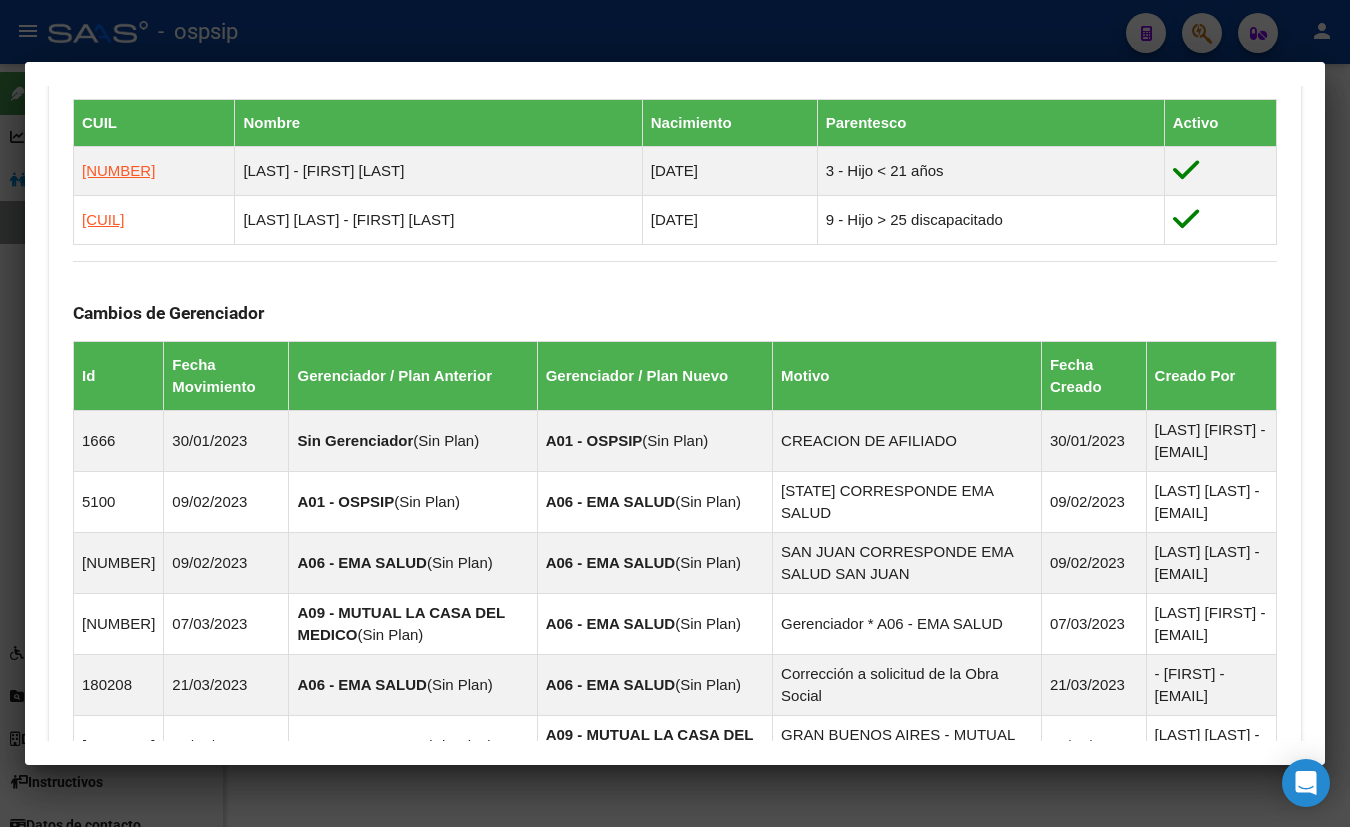 scroll, scrollTop: 1437, scrollLeft: 0, axis: vertical 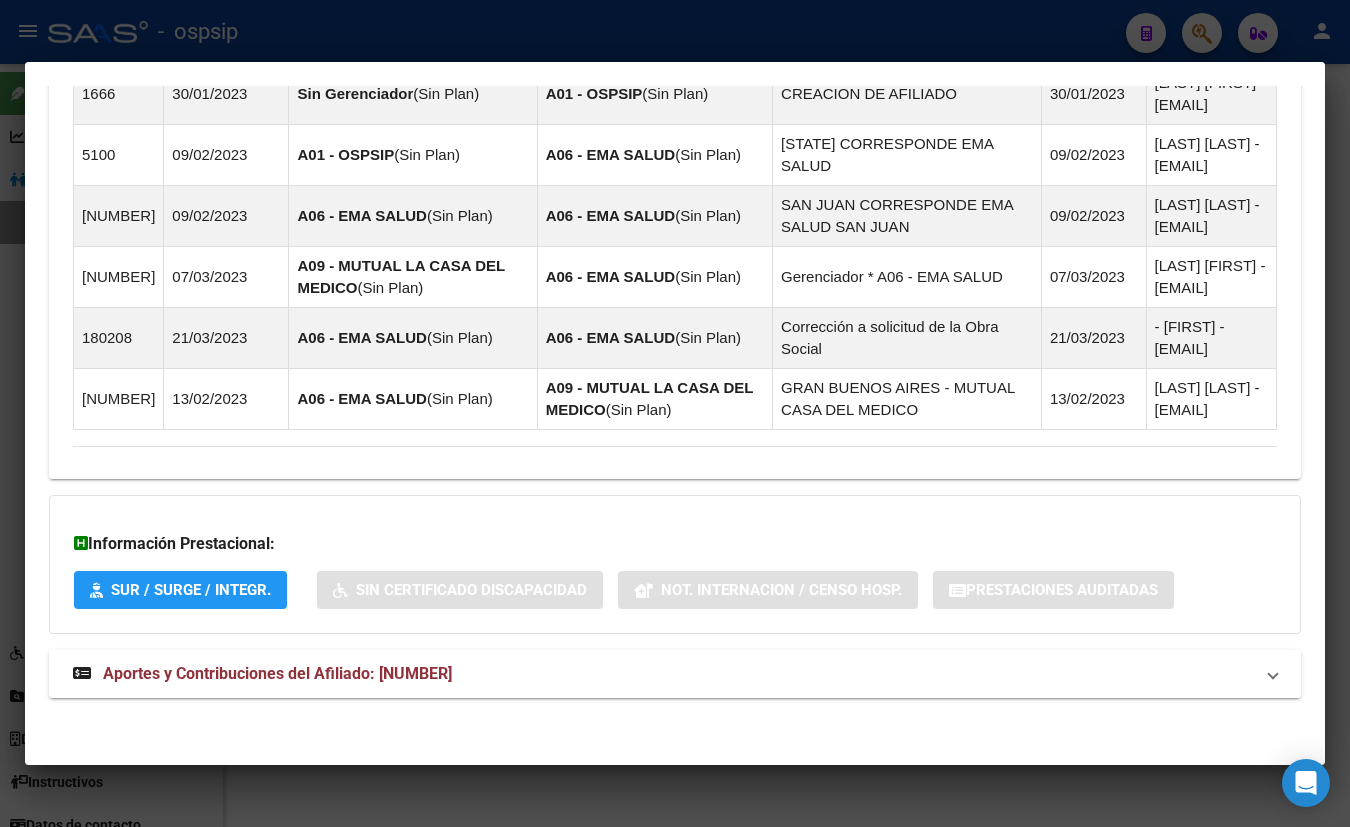 click on "Aportes y Contribuciones del Afiliado: [NUMBER]" at bounding box center (277, 673) 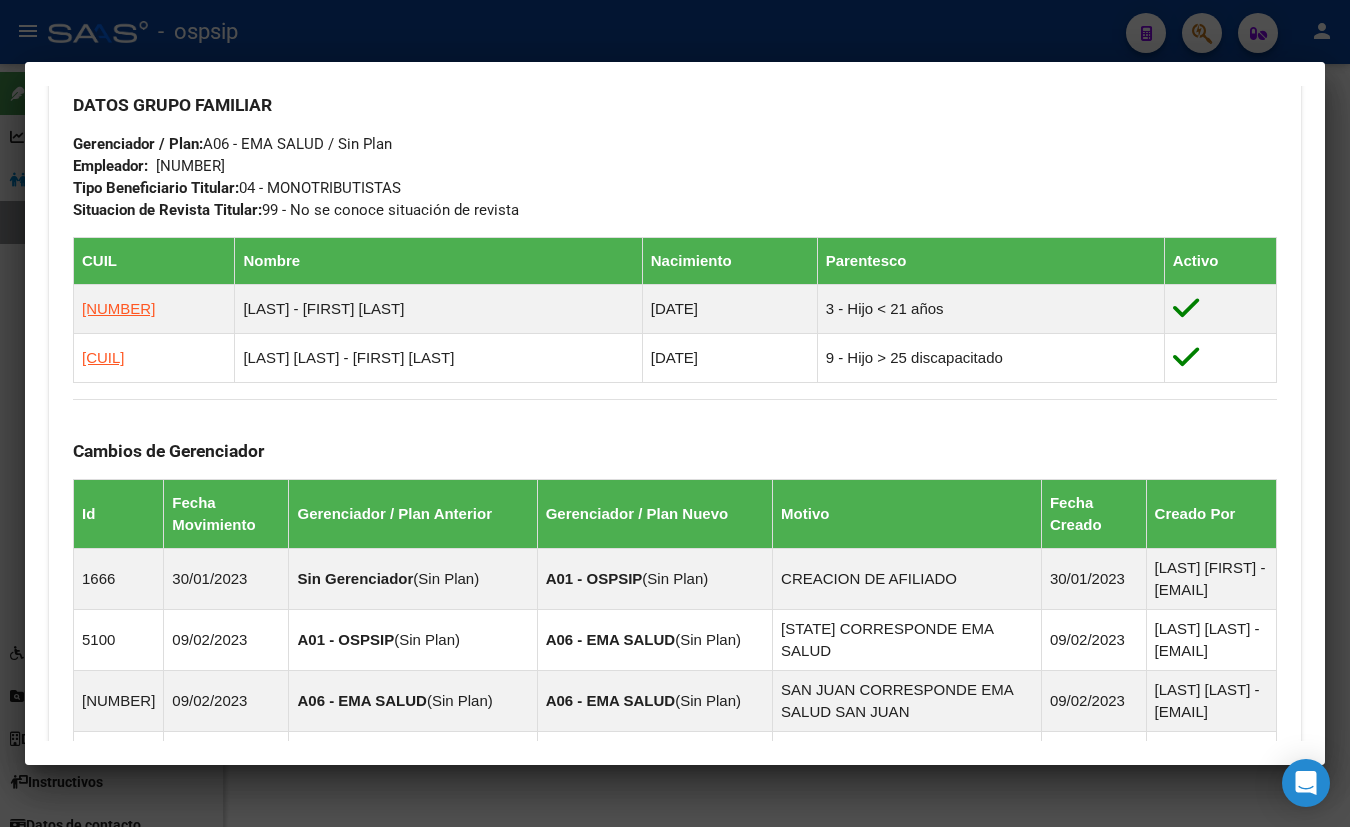 scroll, scrollTop: 407, scrollLeft: 0, axis: vertical 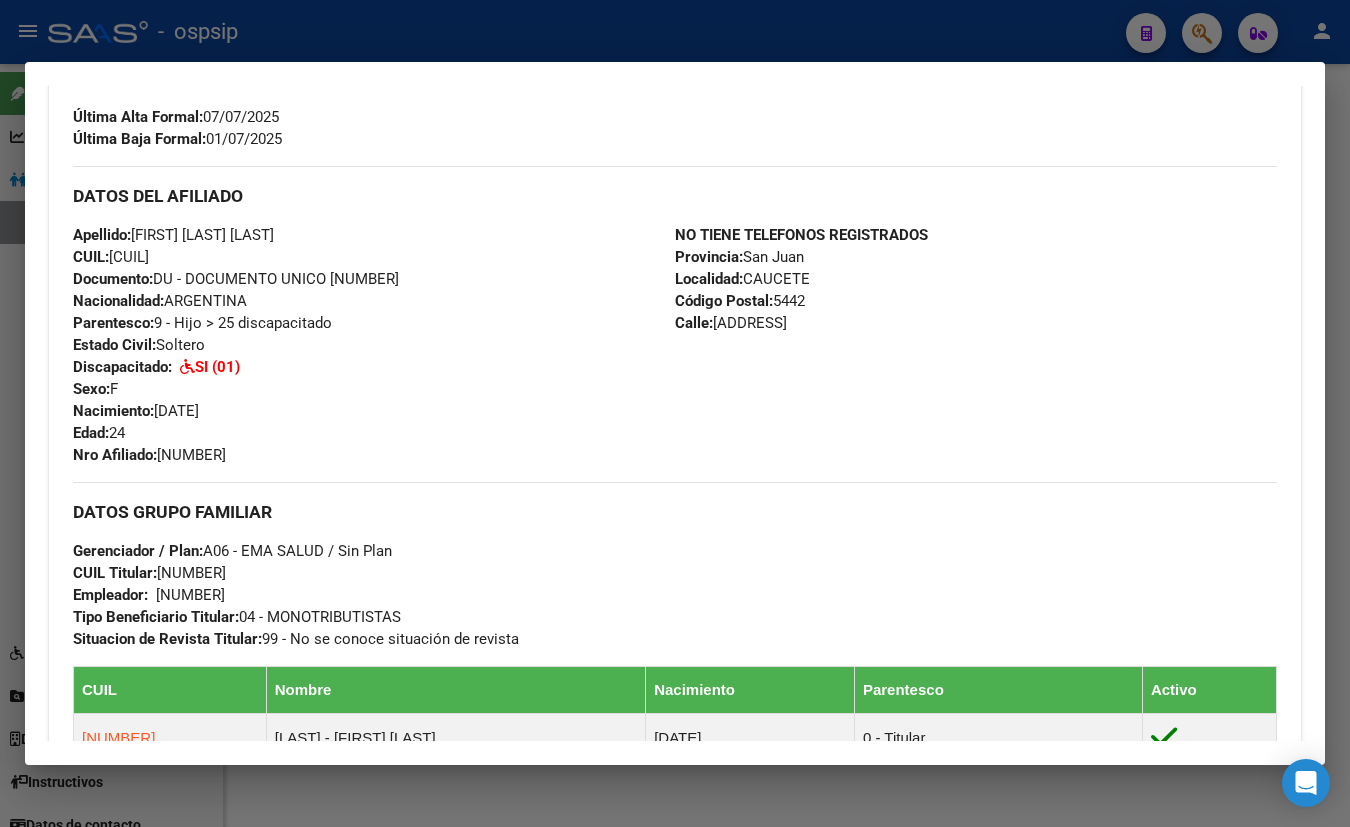 click on "Apellido:  [FIRST] [LAST] [LAST] CUIL:  [CUIL] Documento:  DU - DOCUMENTO UNICO [NUMBER]  Nacionalidad:  ARGENTINA Parentesco:  9 - Hijo > 25 discapacitado Estado Civil:  Soltero Discapacitado:     SI (01) Sexo:  F Nacimiento:  [DATE] Edad:  24  Nro Afiliado:  [NUMBER]" at bounding box center [374, 345] 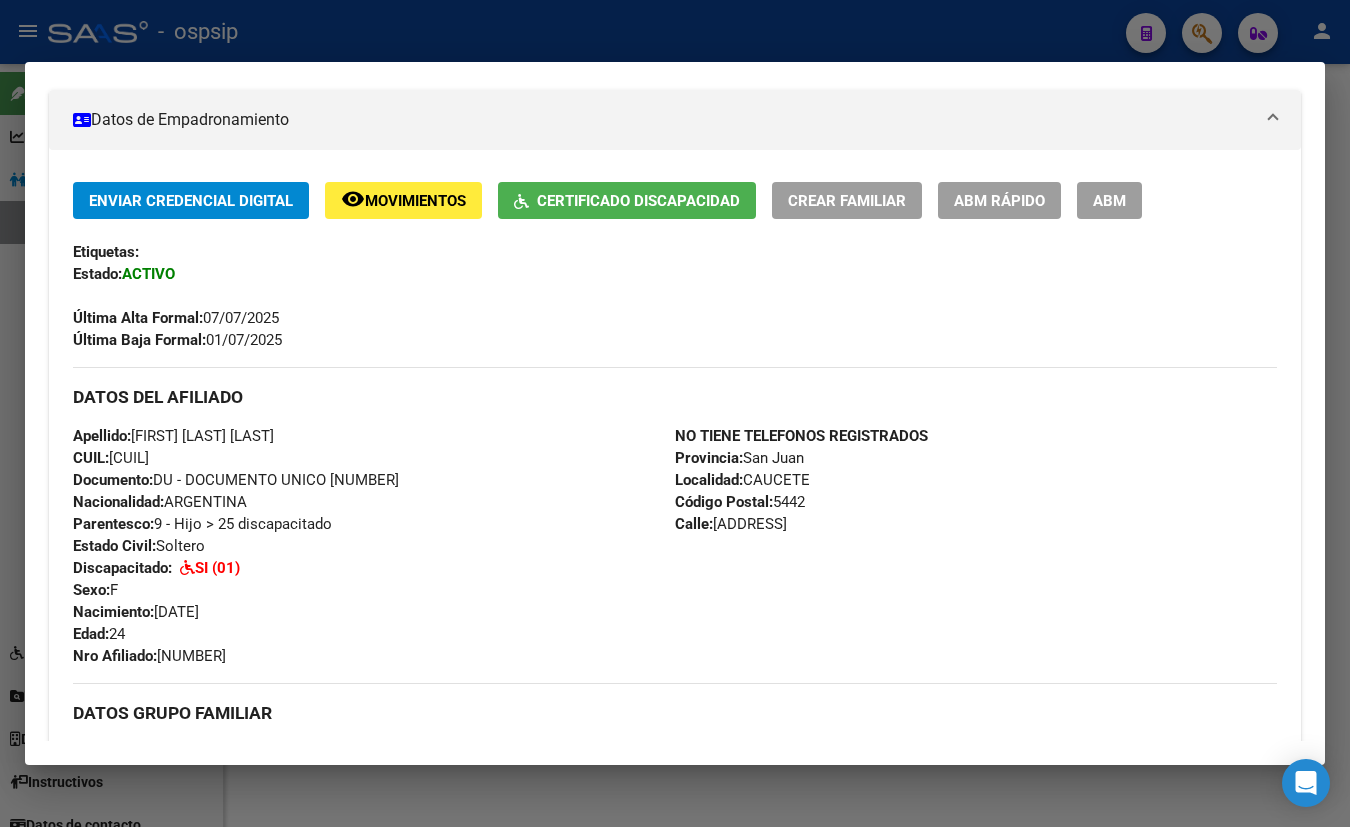 scroll, scrollTop: 90, scrollLeft: 0, axis: vertical 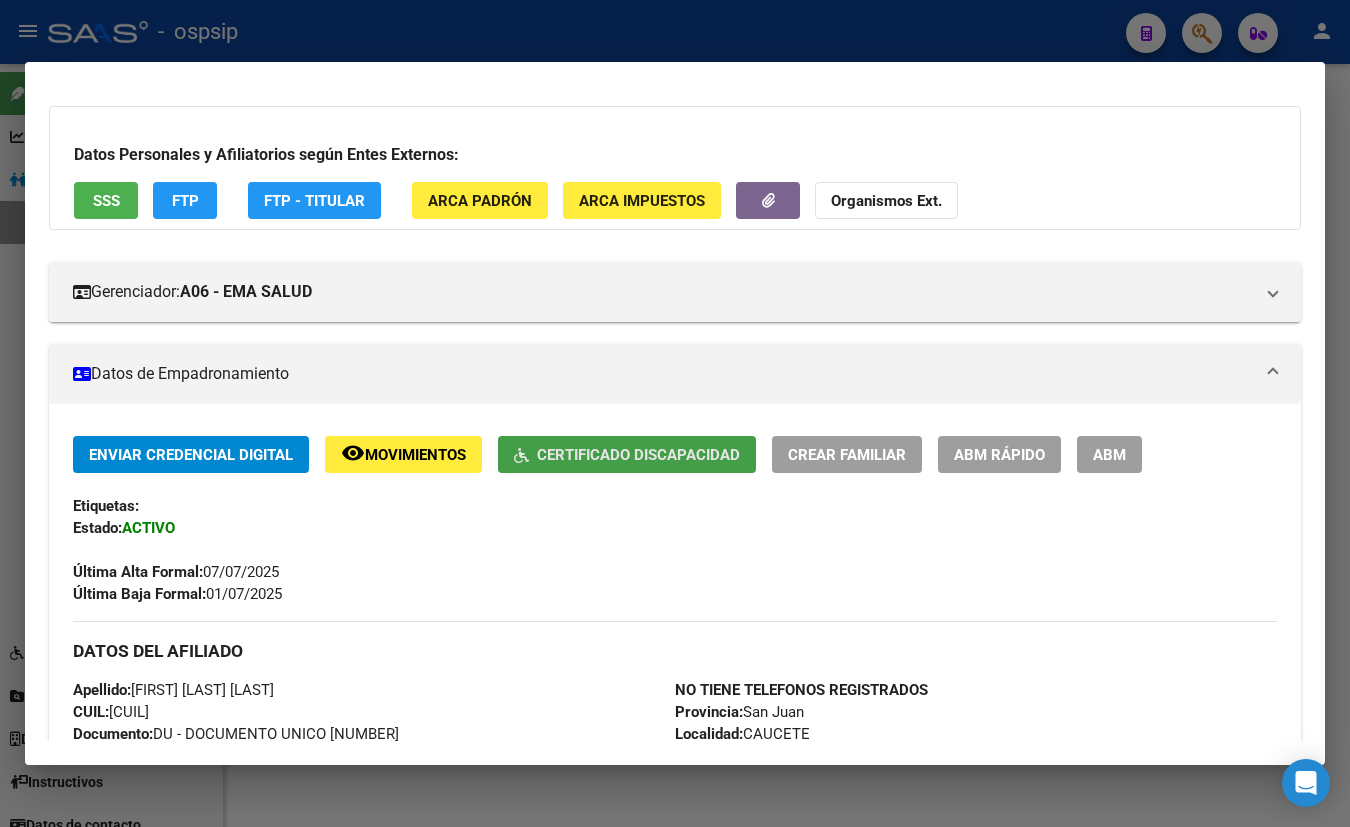 click on "Certificado Discapacidad" 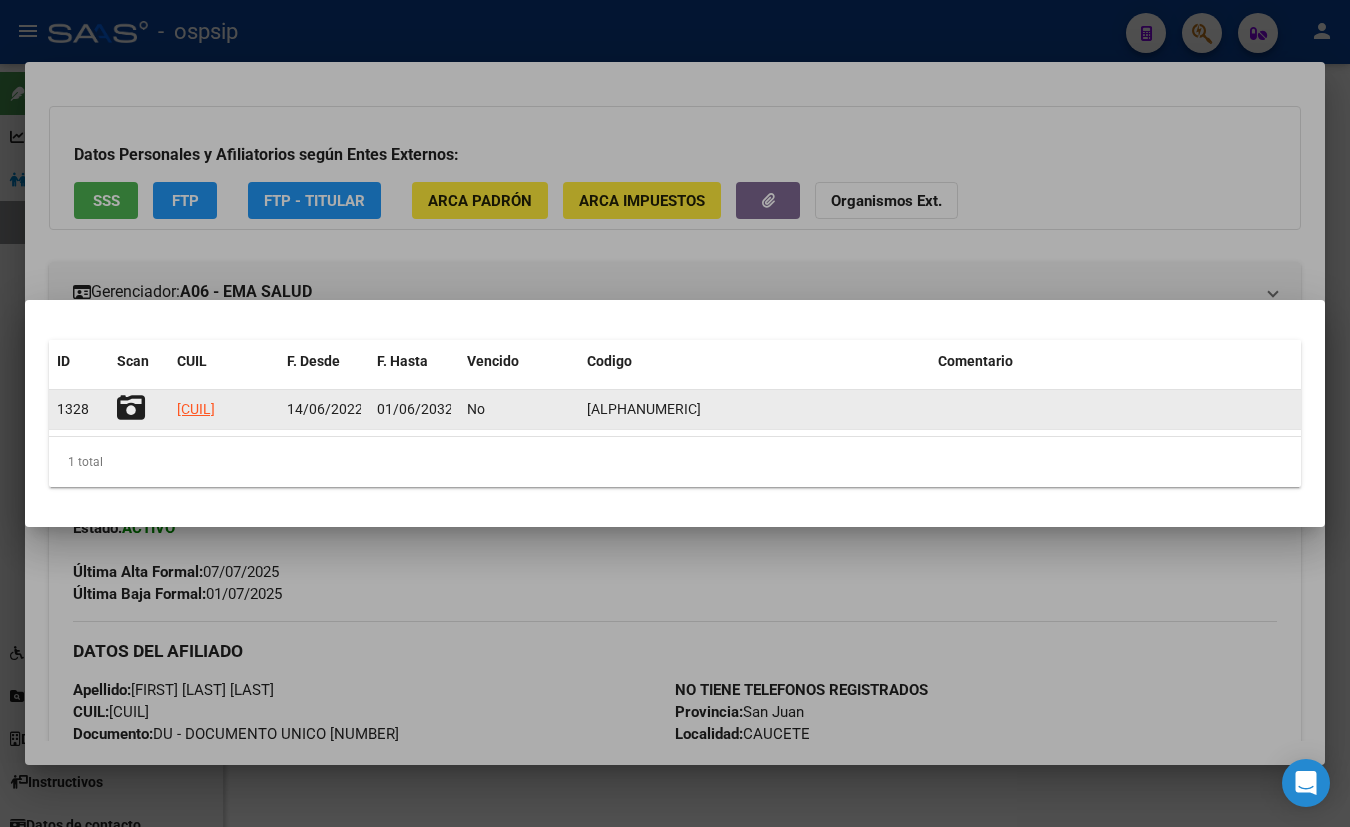click 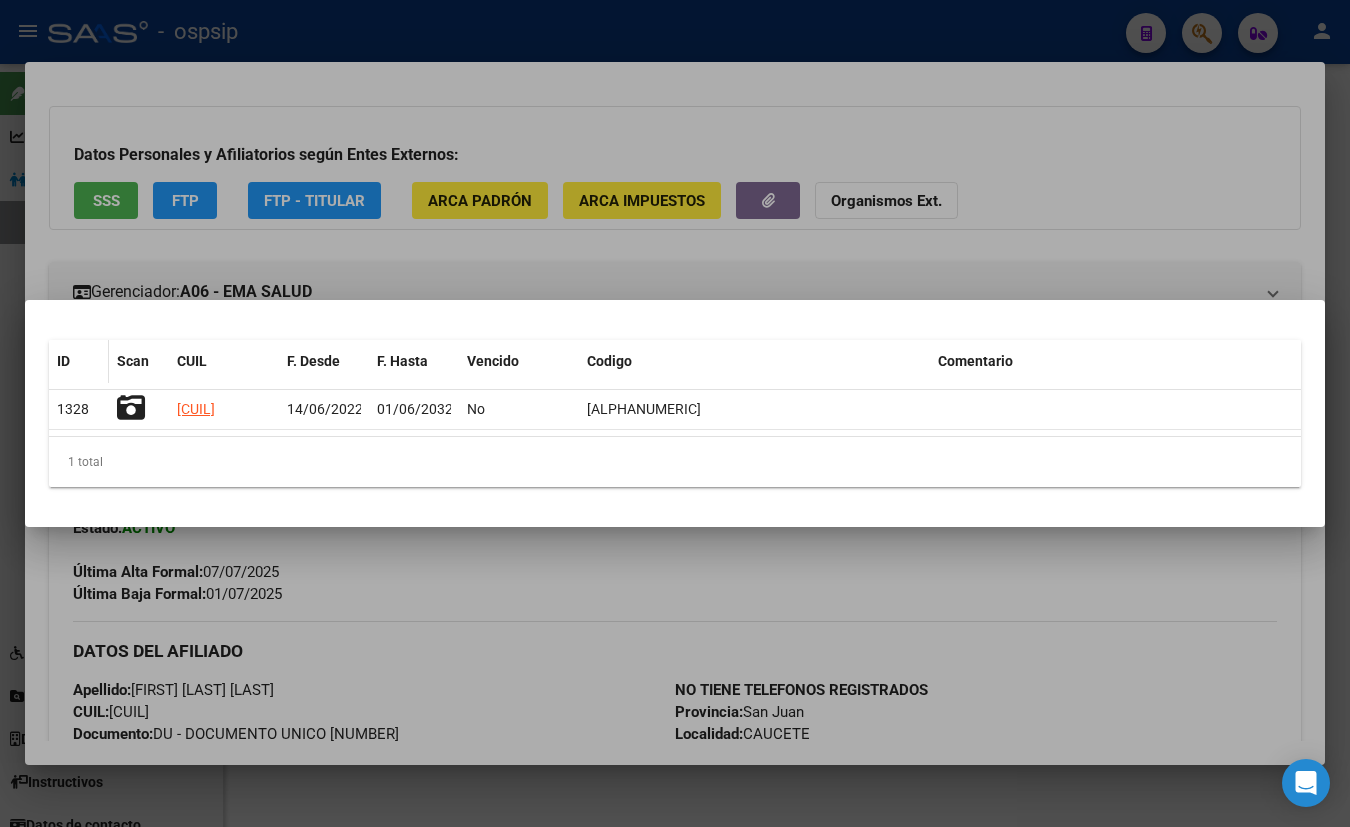 type 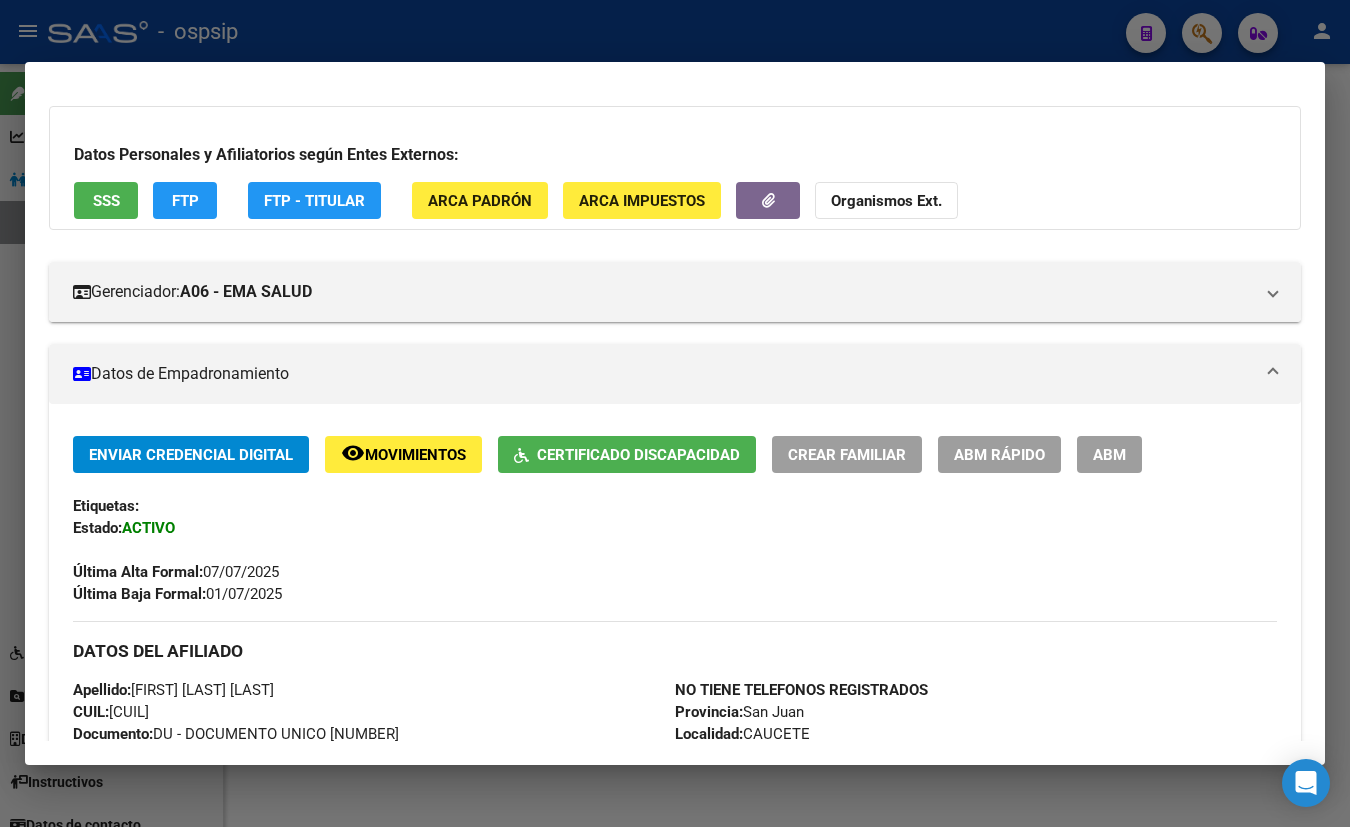 click on "Análisis Afiliado - CUIL:  [CUIL] DATOS PADRÓN ÁGIL:  [FIRST_NAME] [MIDDLE_NAME] [LAST_NAME]     |   ACTIVO   |     FAMILIAR DE:  [CUIL] Datos Personales y Afiliatorios según Entes Externos: SSS FTP  FTP - Titular ARCA Padrón ARCA Impuestos Organismos Ext.    Gerenciador:      A06 - EMA SALUD Atención telefónica: Atención emergencias: Otros Datos Útiles:    Datos de Empadronamiento  Enviar Credencial Digital remove_red_eye Movimientos    Certificado Discapacidad Crear Familiar ABM Rápido ABM Etiquetas: Estado: ACTIVO Última Alta Formal:  [DATE] Última Baja Formal:  [DATE] DATOS DEL AFILIADO Apellido:  [FIRST_NAME] [MIDDLE_NAME] [LAST_NAME] CUIL:  [CUIL] Documento:  DU - DOCUMENTO UNICO [DOCUMENT_NUMBER]  Nacionalidad:  ARGENTINA Parentesco:  9 - Hijo > 25 discapacitado Estado Civil:  Soltero Discapacitado:     SI (01) Sexo:  F Nacimiento:  [DATE] Edad:  [AGE]  Nro Afiliado:  [NUMBER] NO TIENE TELEFONOS REGISTRADOS Provincia:  [STATE] Localidad:  CAUCETE Código Postal:  [POSTAL_CODE] Calle:" at bounding box center [675, 413] 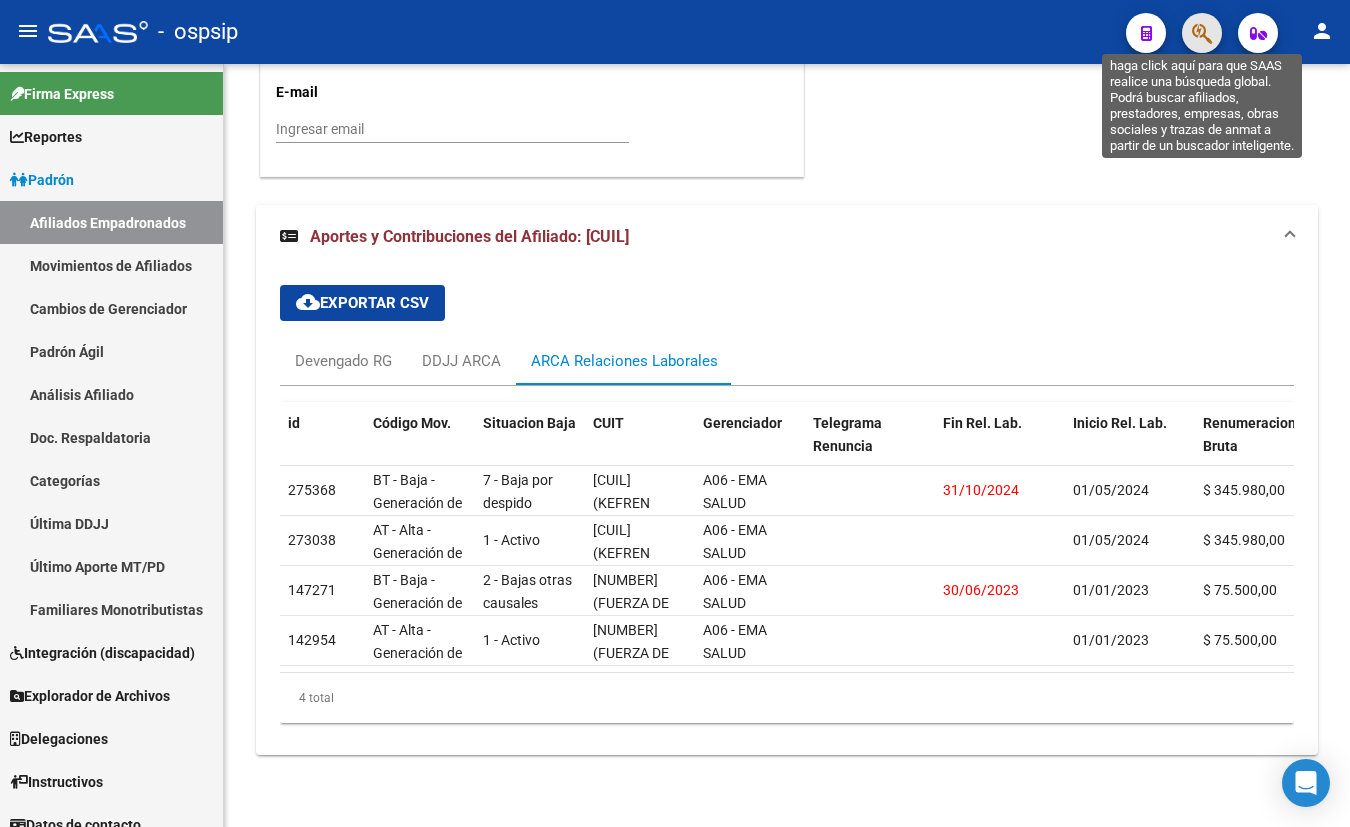click 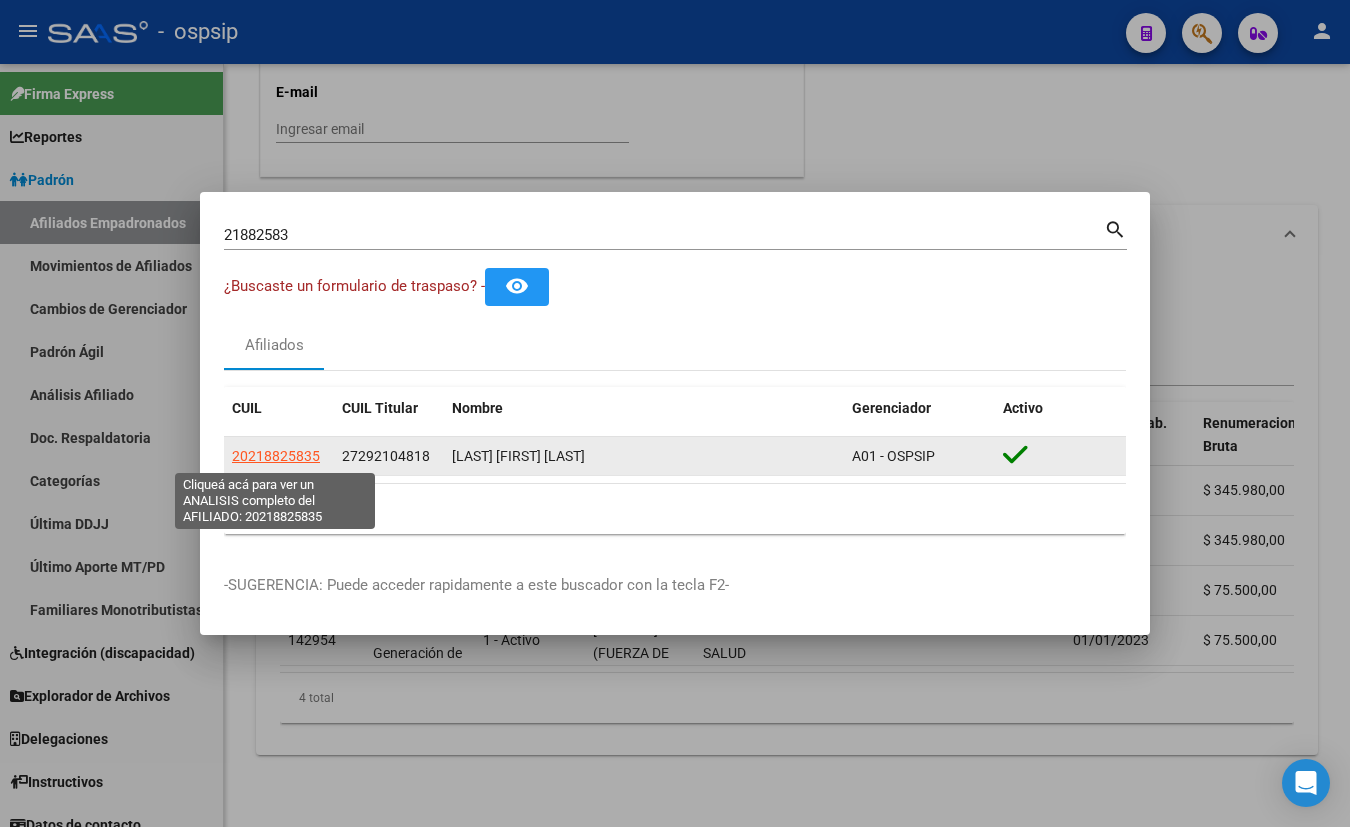 click on "20218825835" 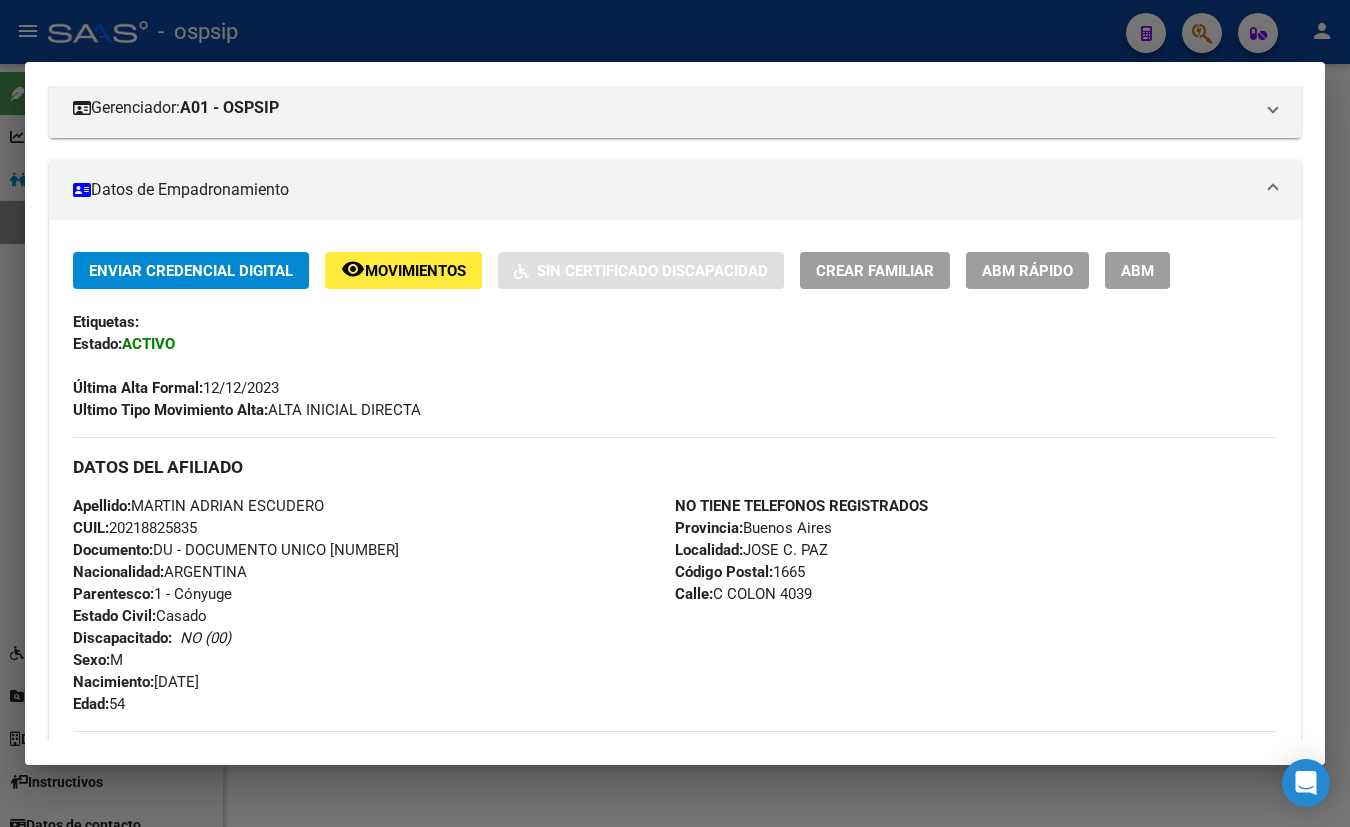 scroll, scrollTop: 454, scrollLeft: 0, axis: vertical 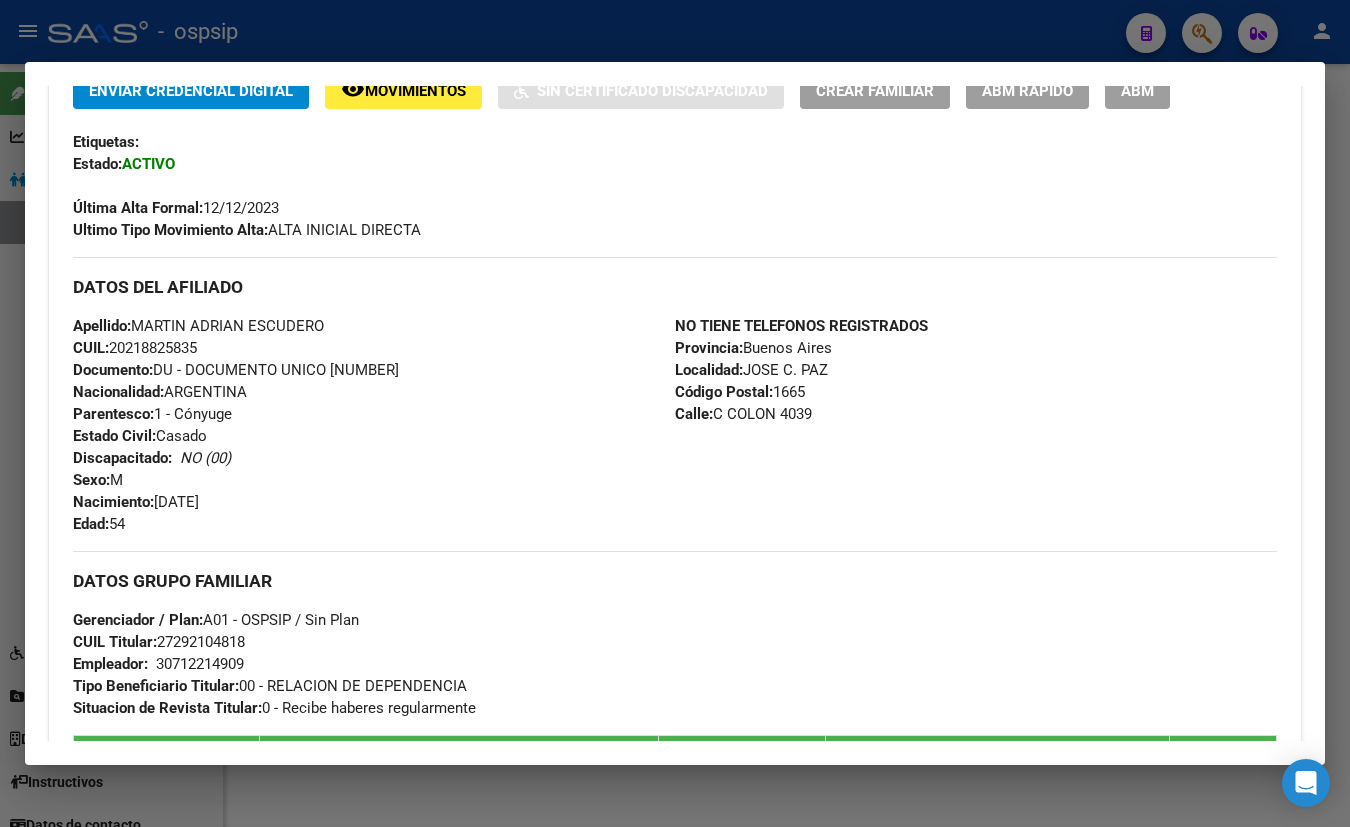 drag, startPoint x: 245, startPoint y: 157, endPoint x: 319, endPoint y: 305, distance: 165.46902 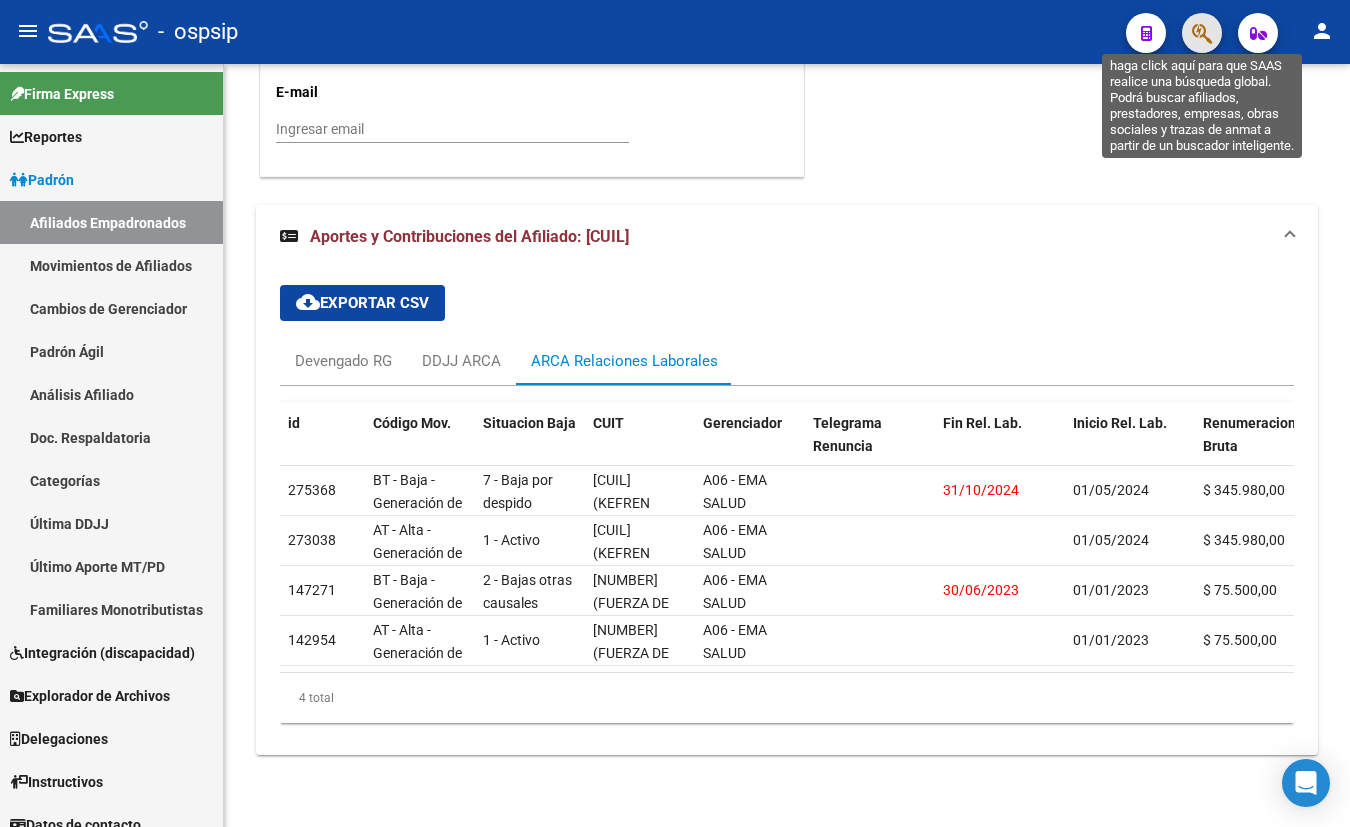click 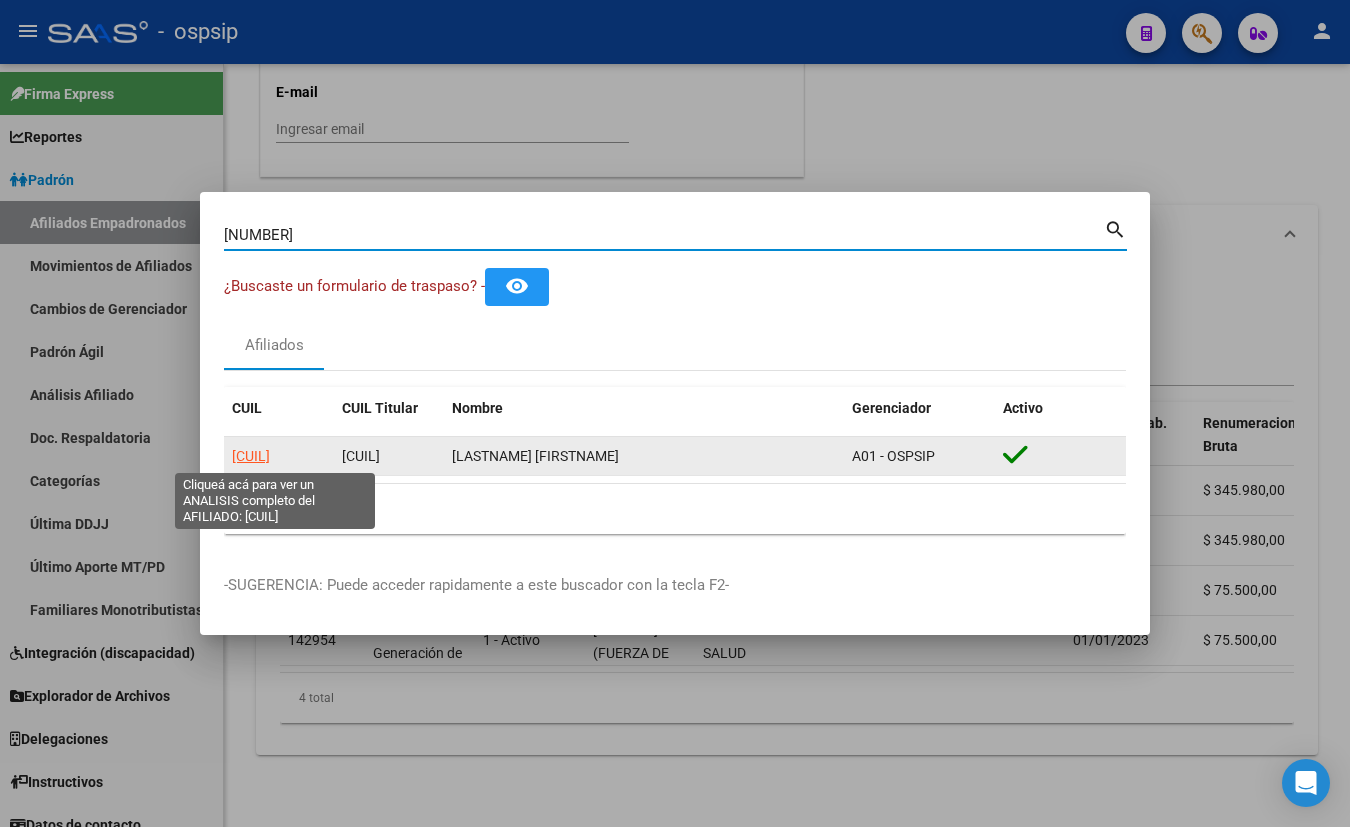 click on "[CUIL]" 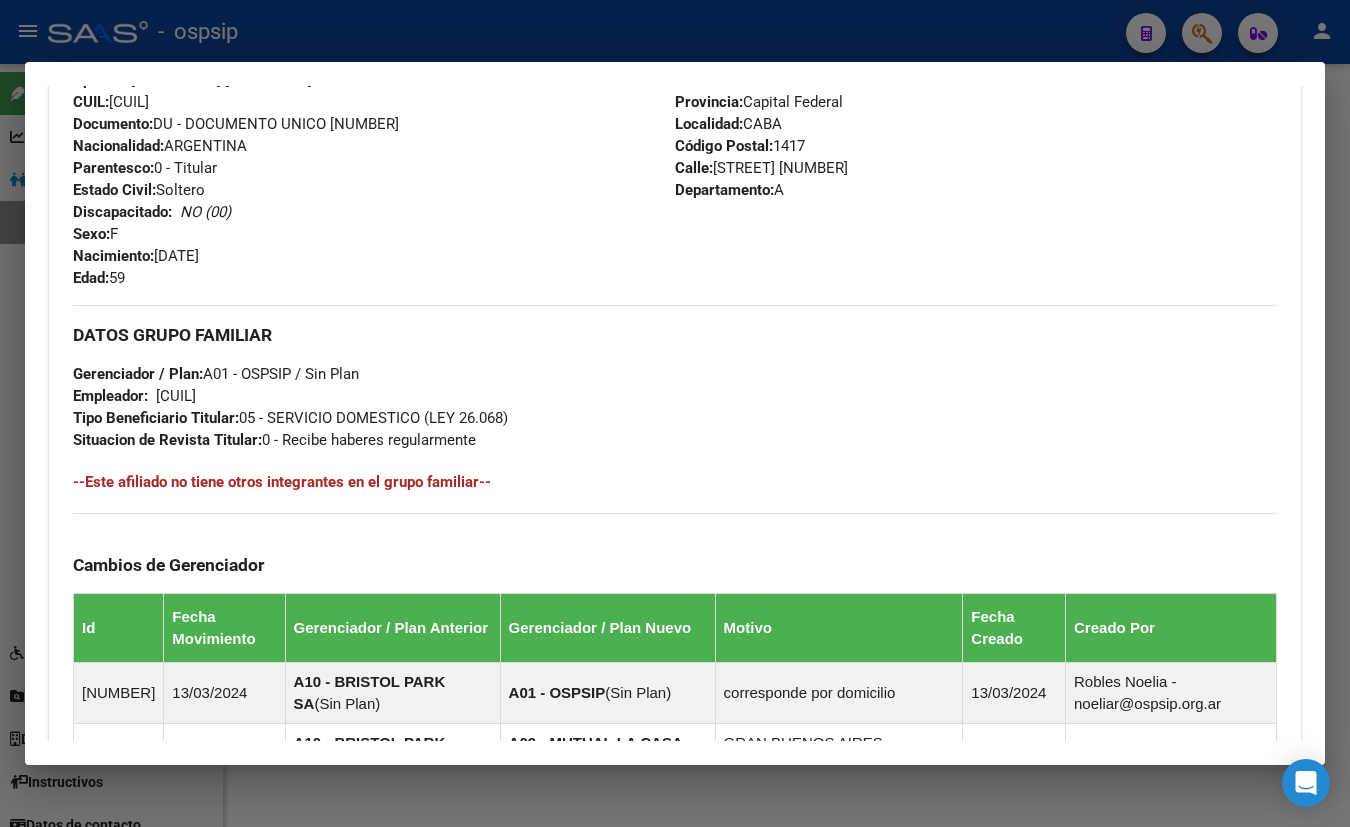 scroll, scrollTop: 727, scrollLeft: 0, axis: vertical 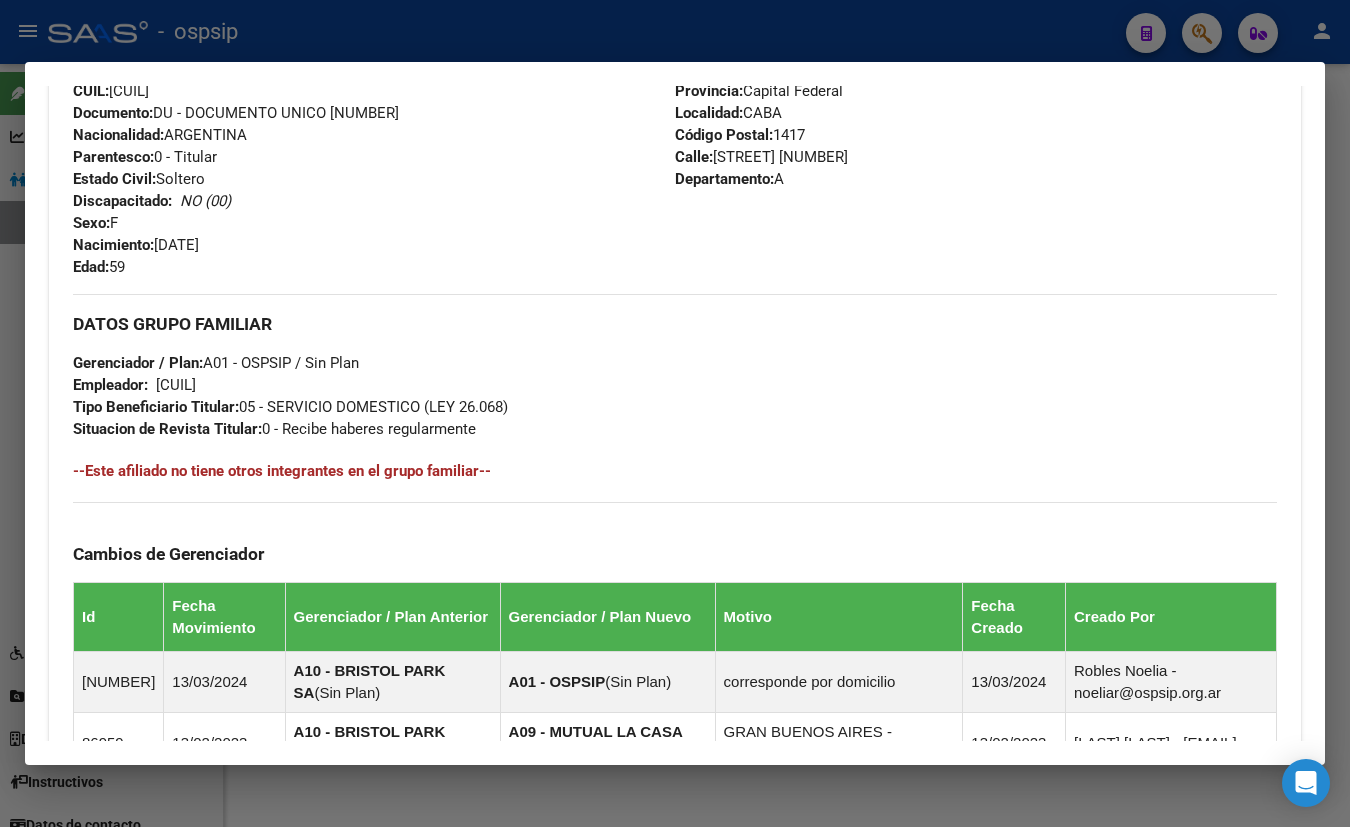 click on "Apellido:  [LASTNAME] [FIRSTNAME] CUIL:  [CUIL] Documento:  DU - DOCUMENTO UNICO [DOCUMENT_NUMBER]  Nacionalidad:  ARGENTINA Parentesco:  0 - Titular Estado Civil:  Soltero Discapacitado: | |  NO (00) Sexo:  F Nacimiento:  [DATE] Edad:  59" at bounding box center (374, 168) 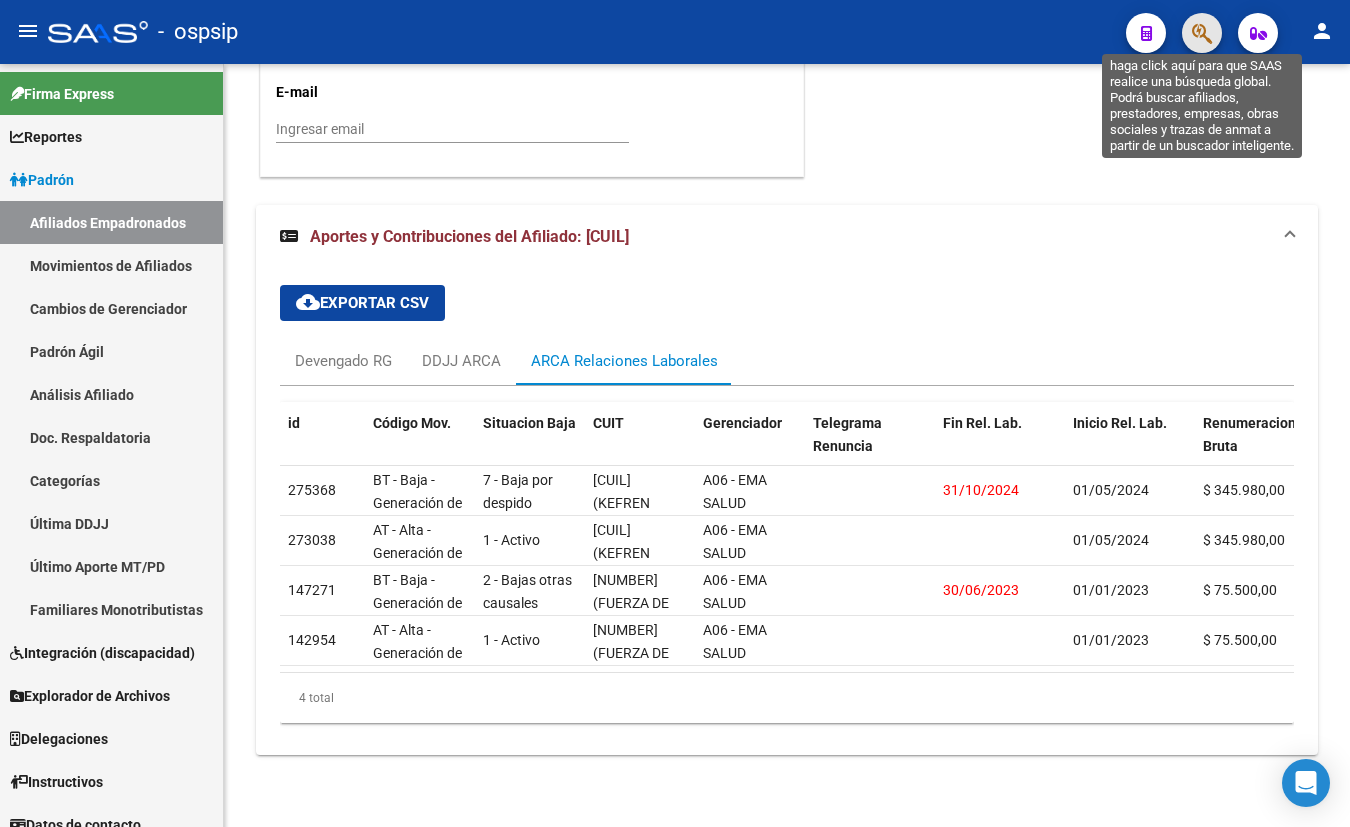 click 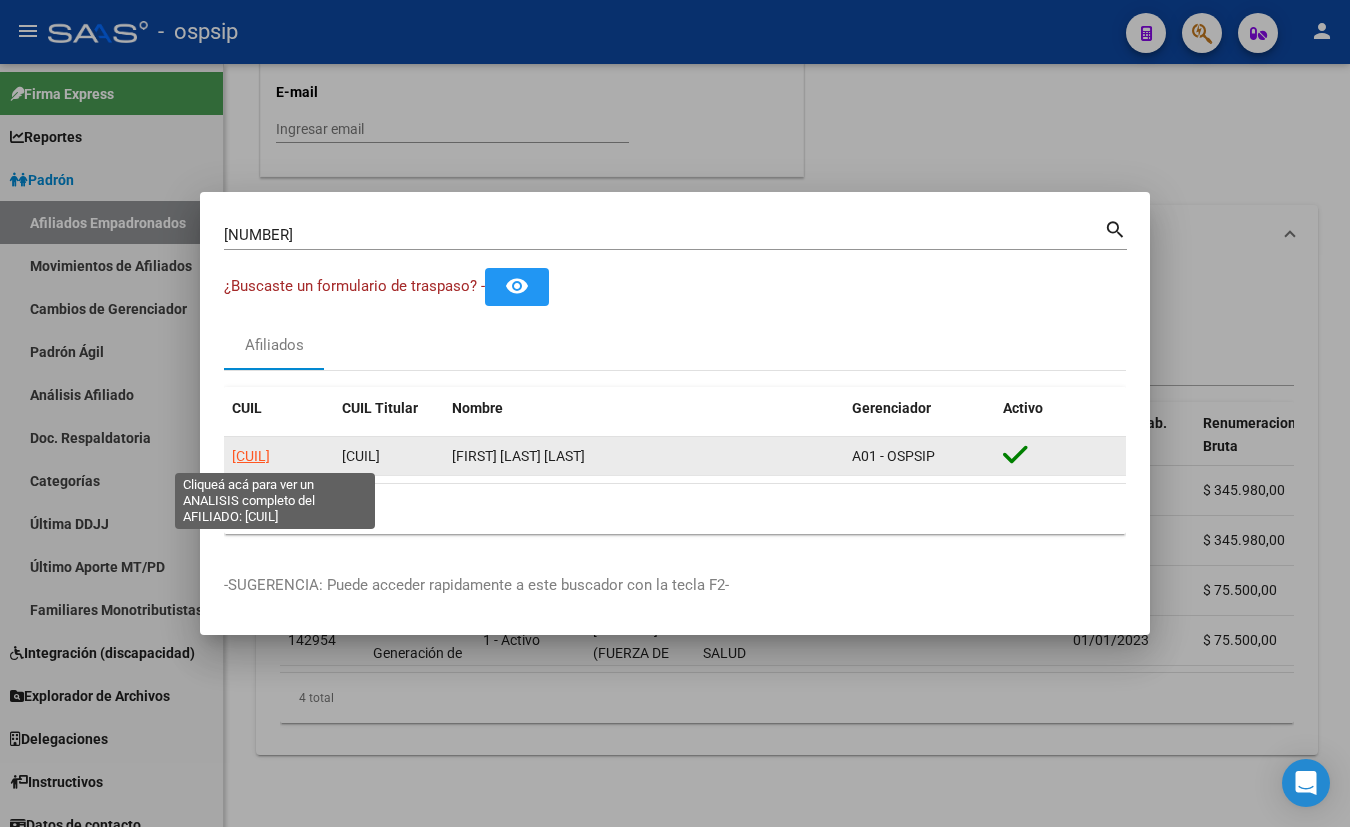click on "[CUIL]" 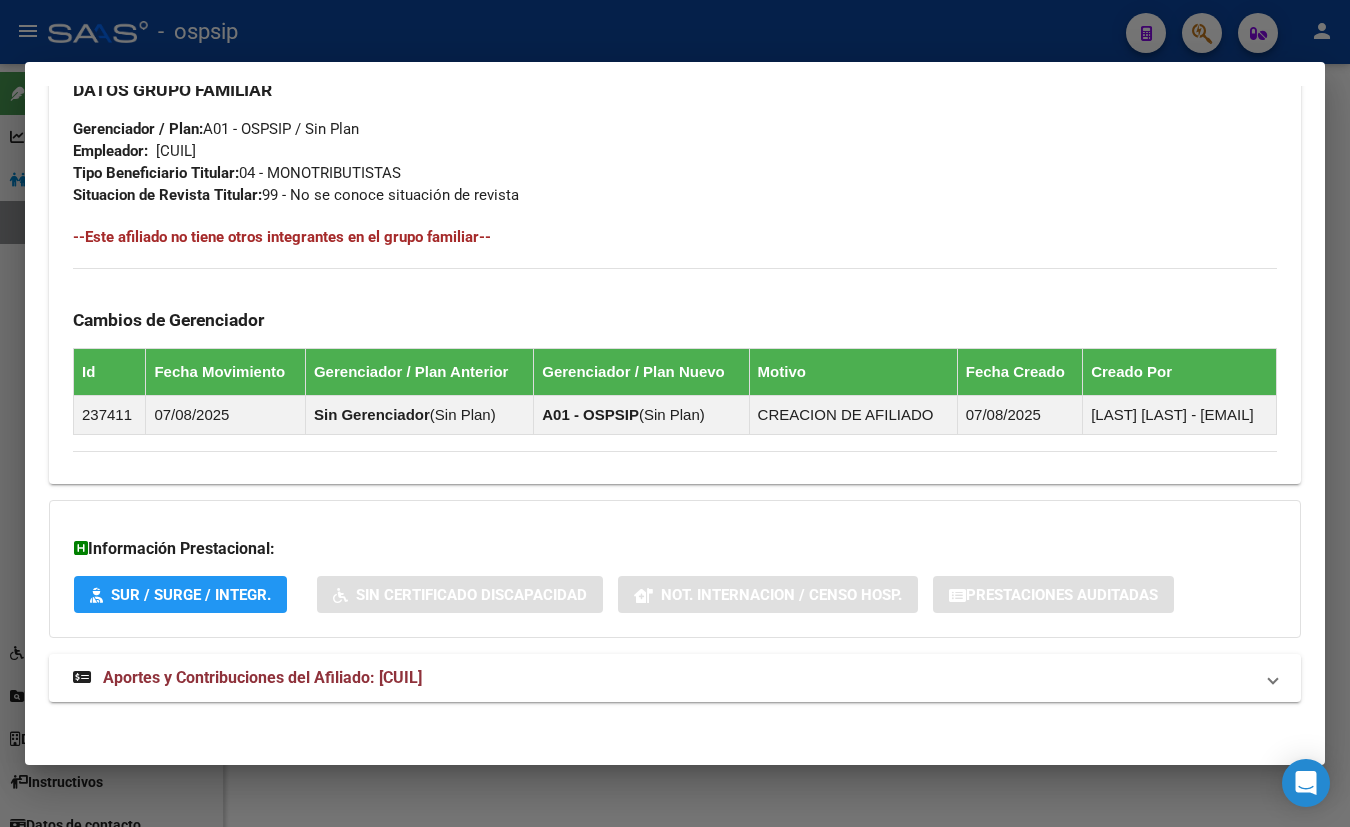 scroll, scrollTop: 927, scrollLeft: 0, axis: vertical 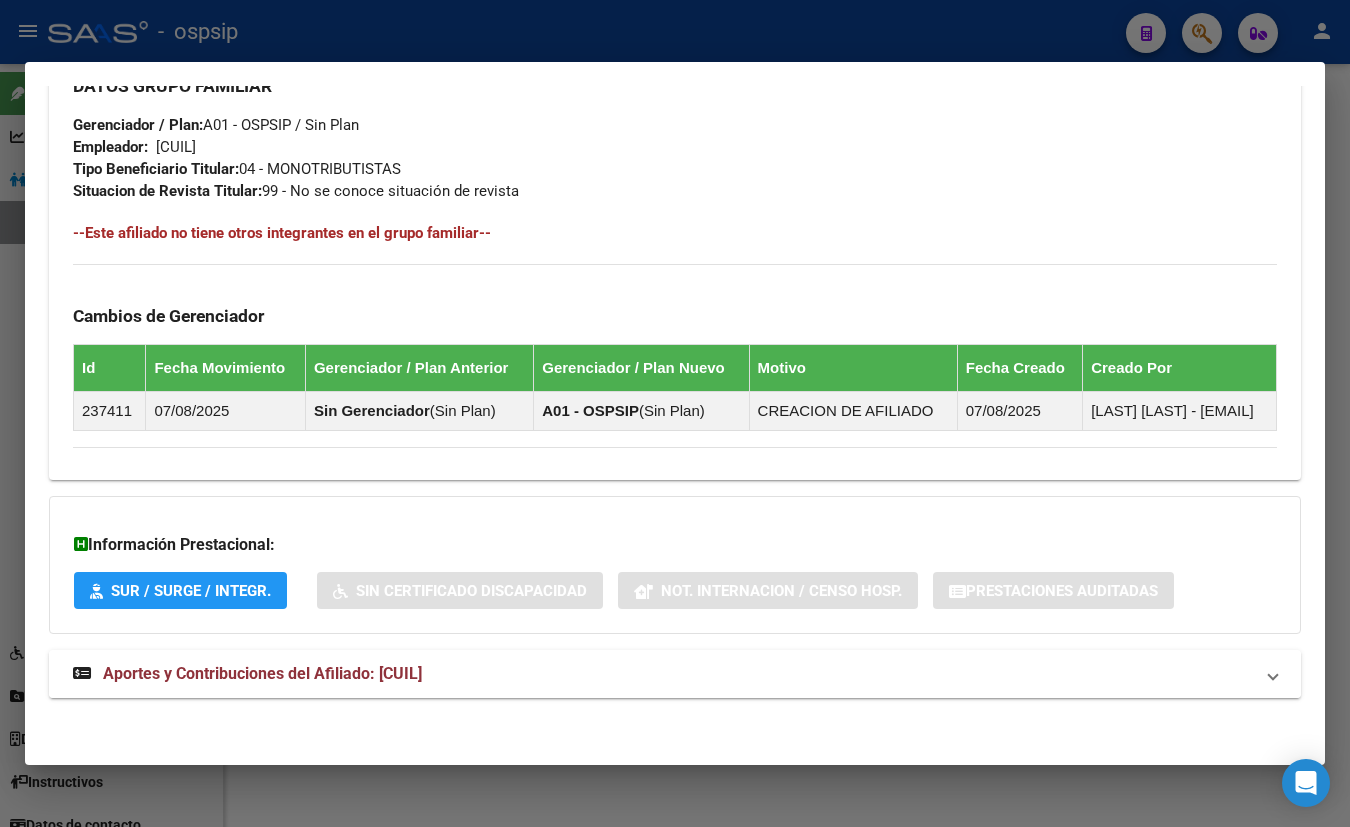 click on "Aportes y Contribuciones del Afiliado: [CUIL]" at bounding box center [262, 673] 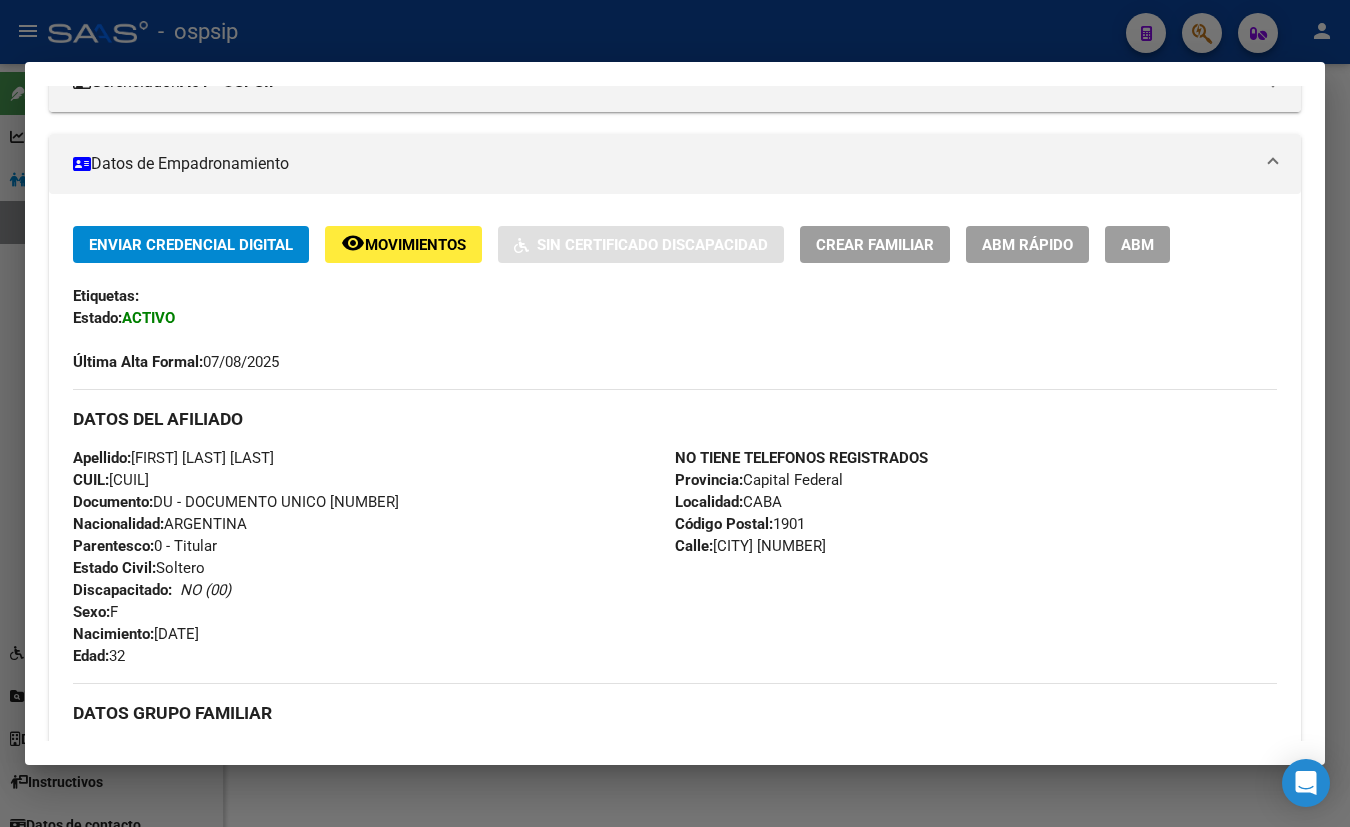 scroll, scrollTop: 0, scrollLeft: 0, axis: both 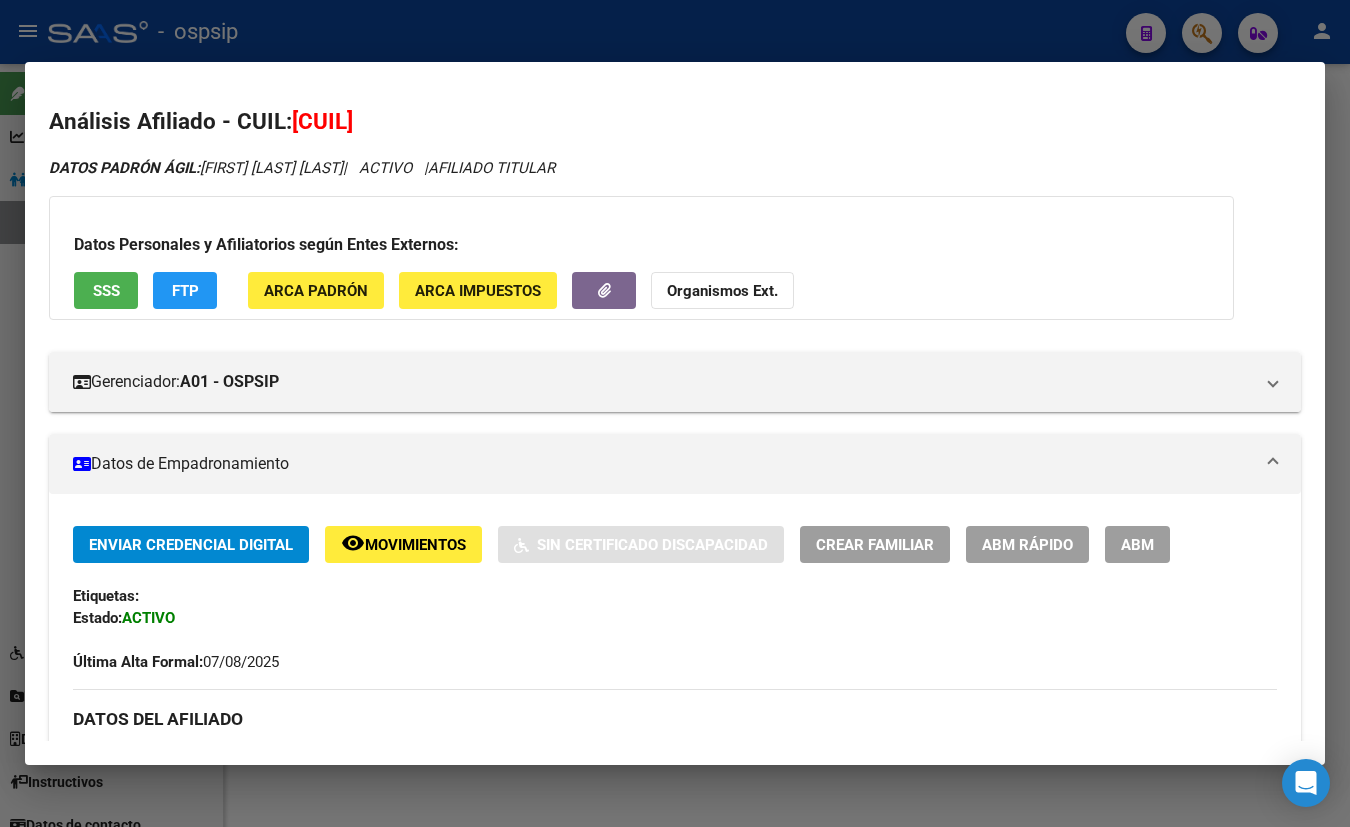 drag, startPoint x: 297, startPoint y: 119, endPoint x: 442, endPoint y: 120, distance: 145.00345 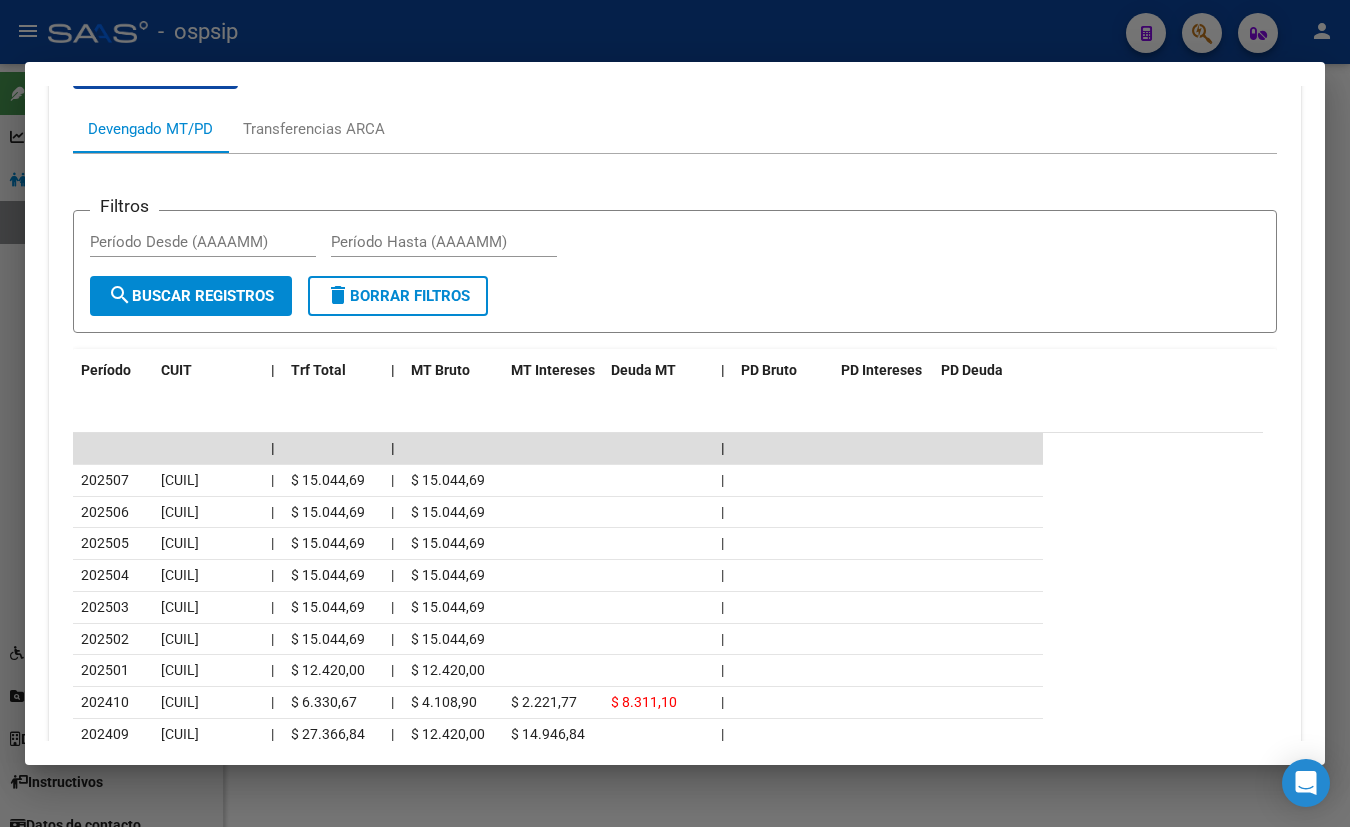 scroll, scrollTop: 1790, scrollLeft: 0, axis: vertical 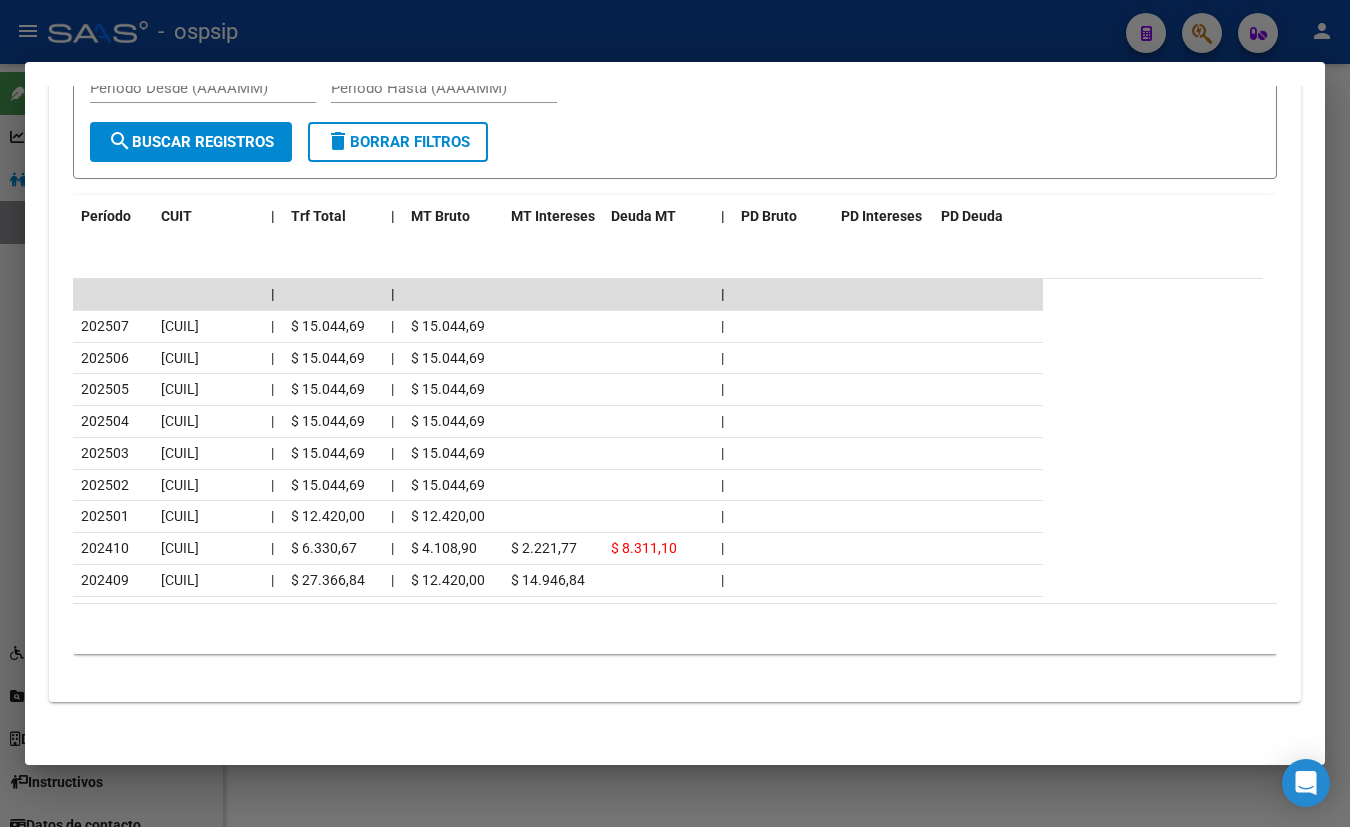 click on "[NUMBER] | $ [NUMBER] | $ [NUMBER] |" 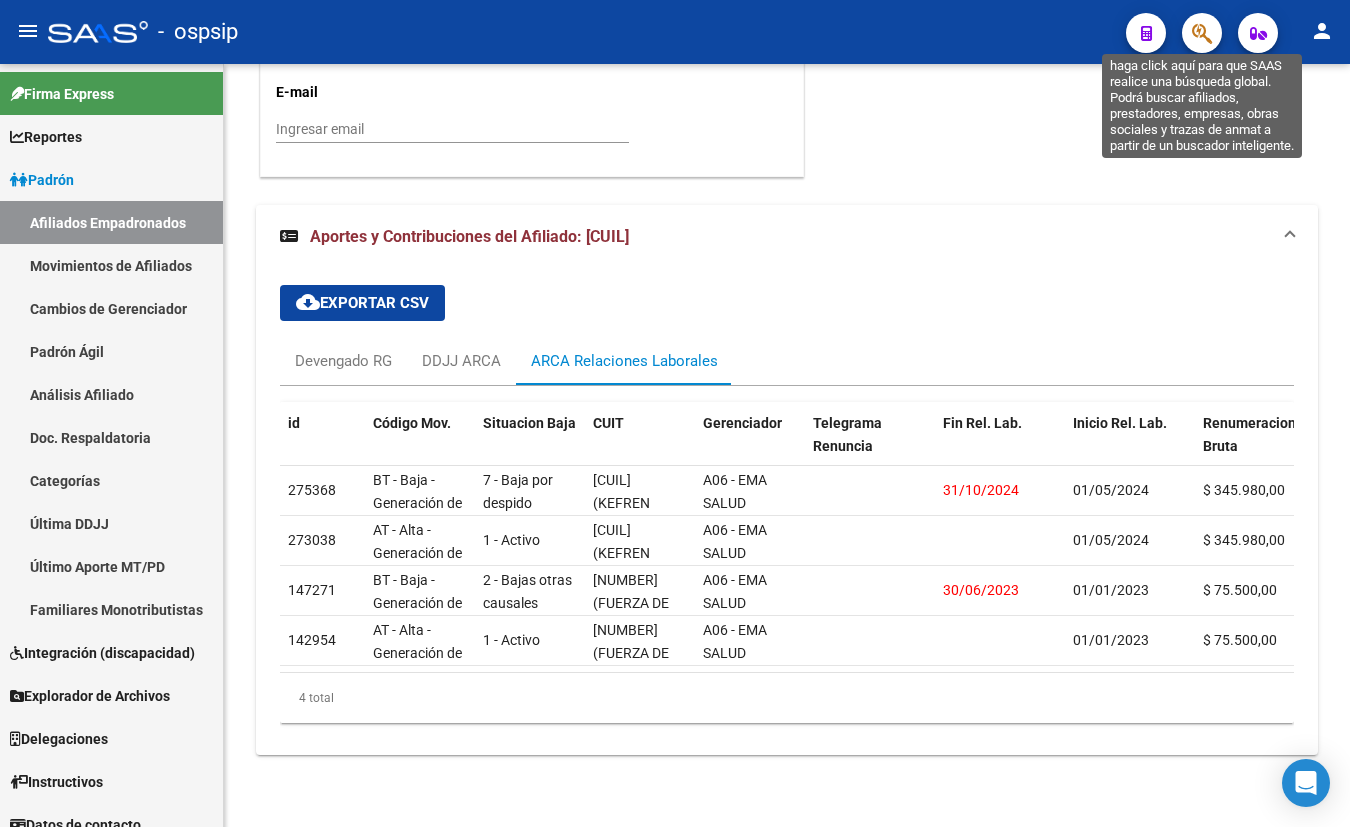 click 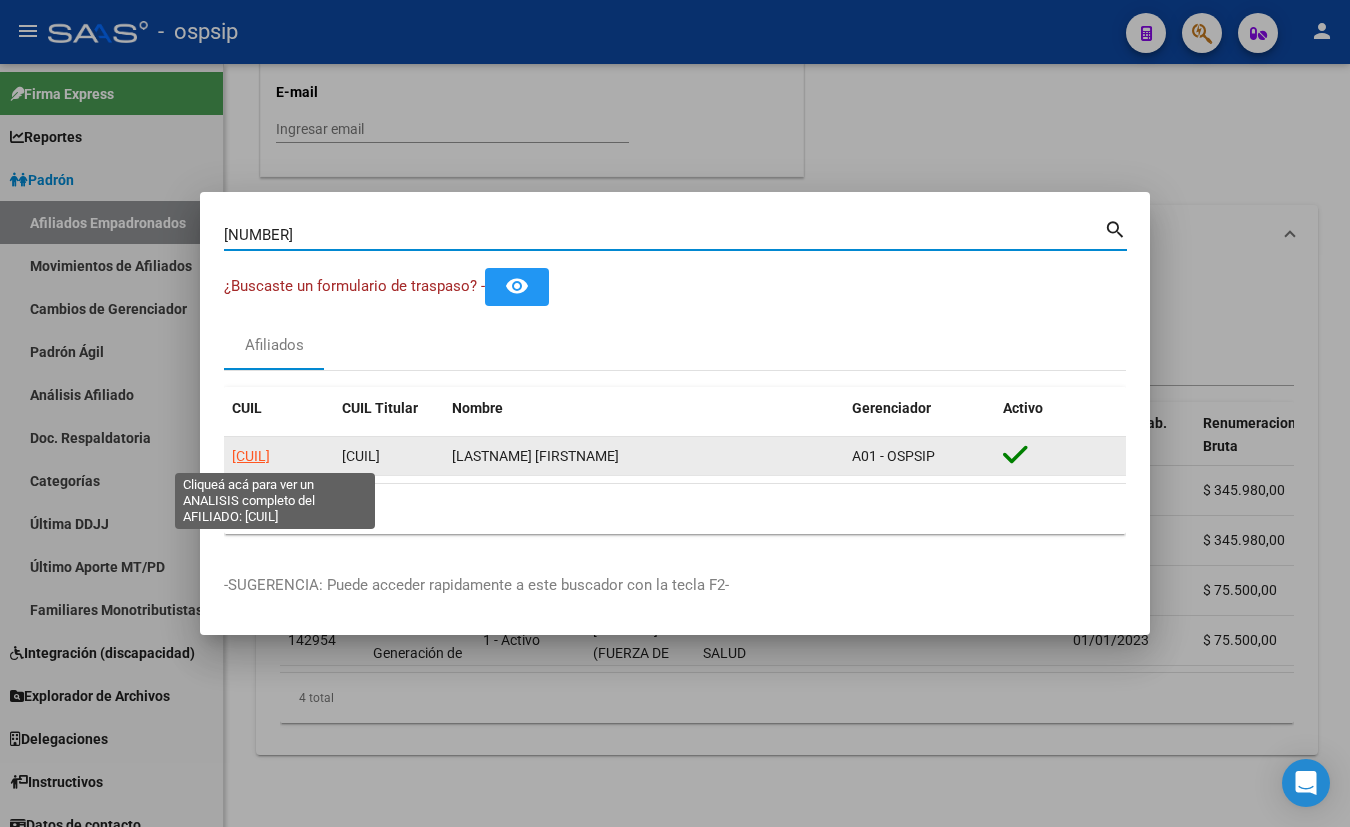 click on "[CUIL]" 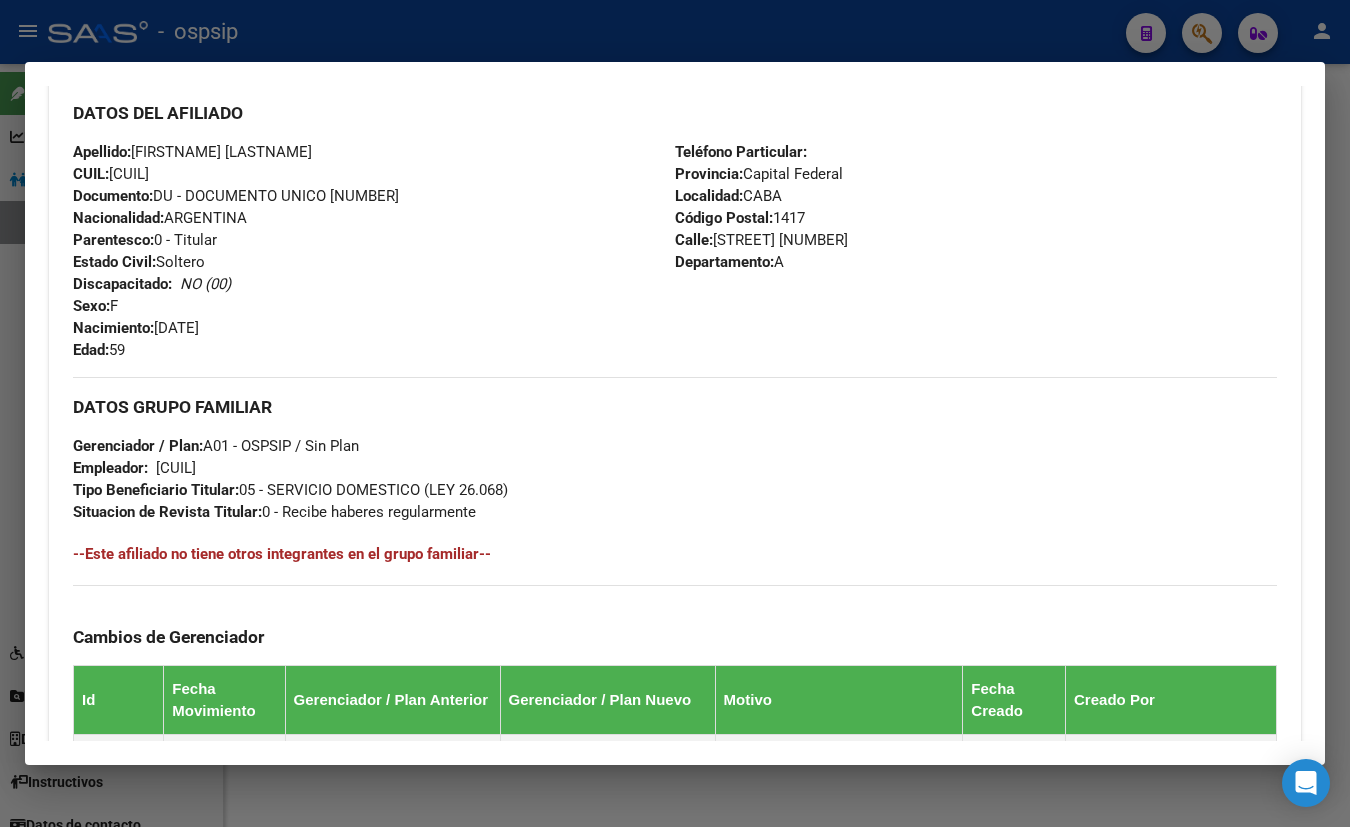 scroll, scrollTop: 727, scrollLeft: 0, axis: vertical 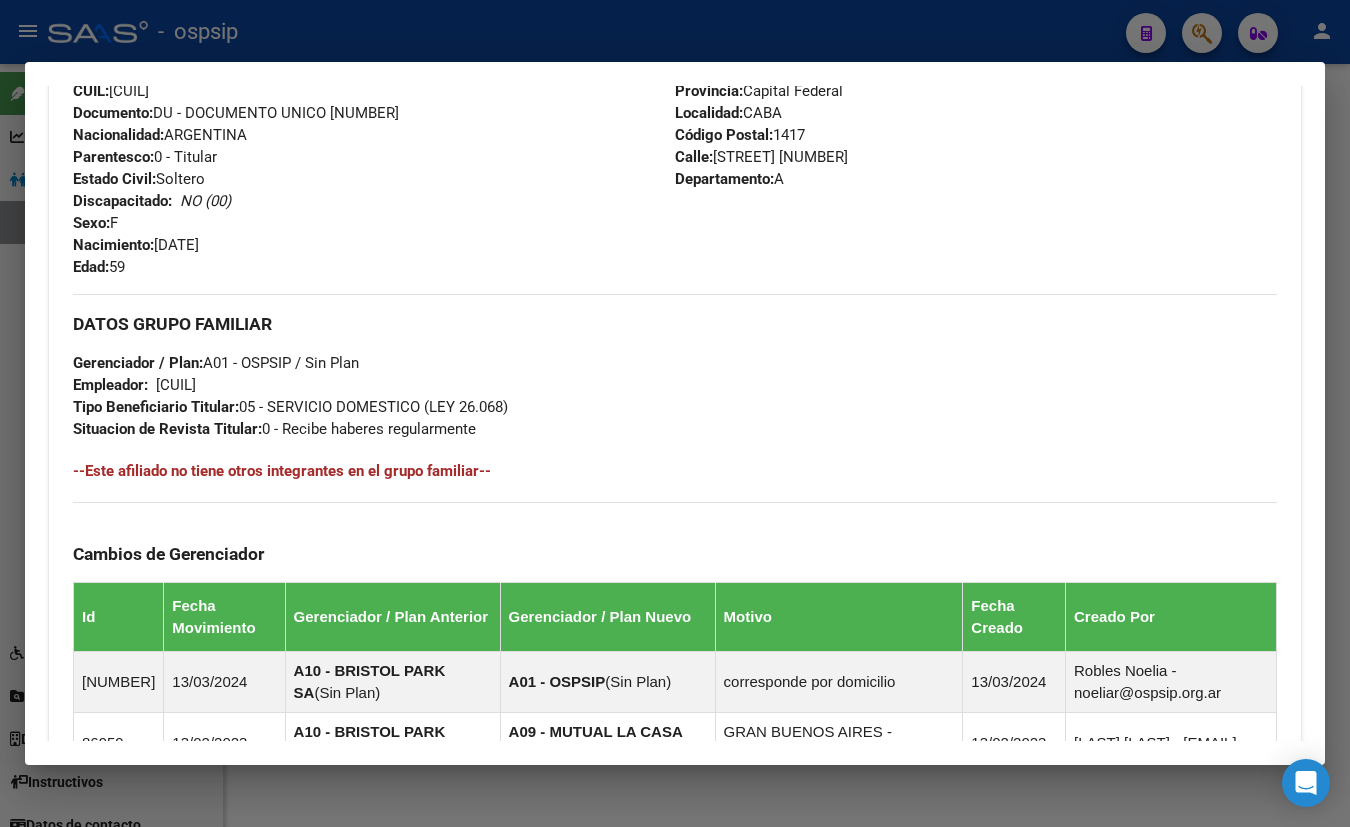 click on "DATOS GRUPO FAMILIAR Gerenciador / Plan:  A01 - OSPSIP / Sin Plan Empleador:    [NUMBER] Tipo Beneficiario Titular:   05 - SERVICIO DOMESTICO (LEY 26.068)  Situacion de Revista Titular:  0 - Recibe haberes regularmente" at bounding box center [675, 367] 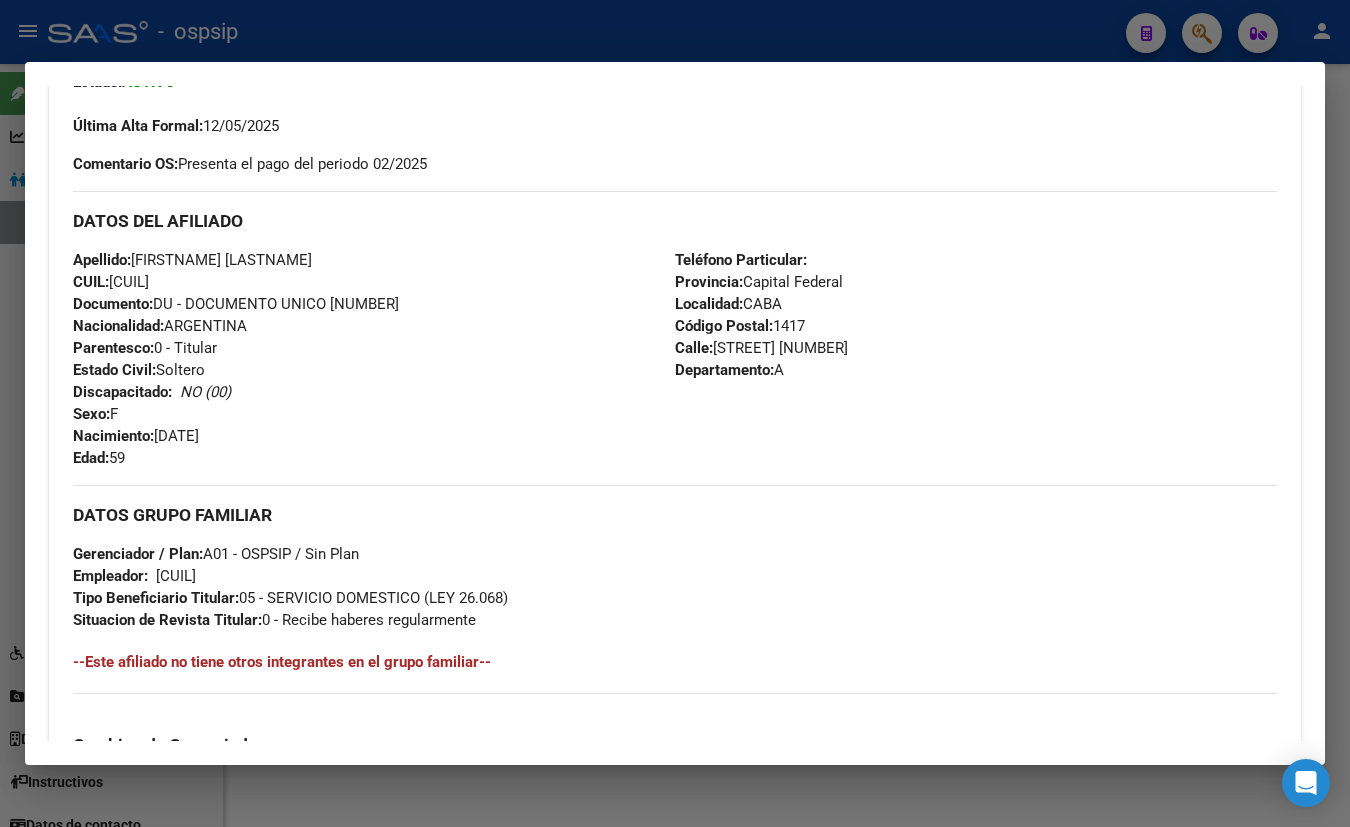 scroll, scrollTop: 454, scrollLeft: 0, axis: vertical 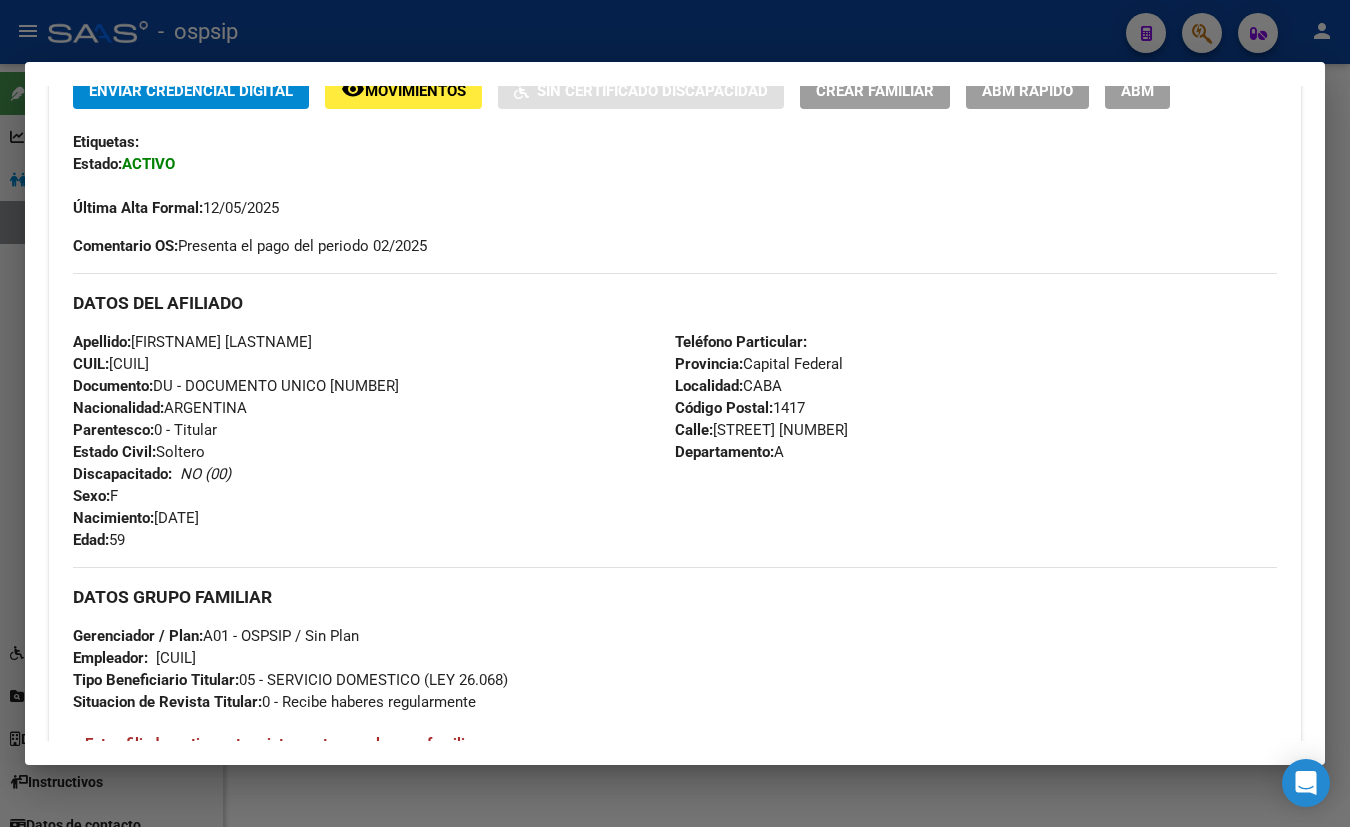 click on "Enviar Credencial Digital remove_red_eye Movimientos    Sin Certificado Discapacidad Crear Familiar ABM Rápido ABM Etiquetas: Estado: ACTIVO Última Alta Formal:  [DATE]/[MONTH]/[YEAR]" at bounding box center (675, 145) 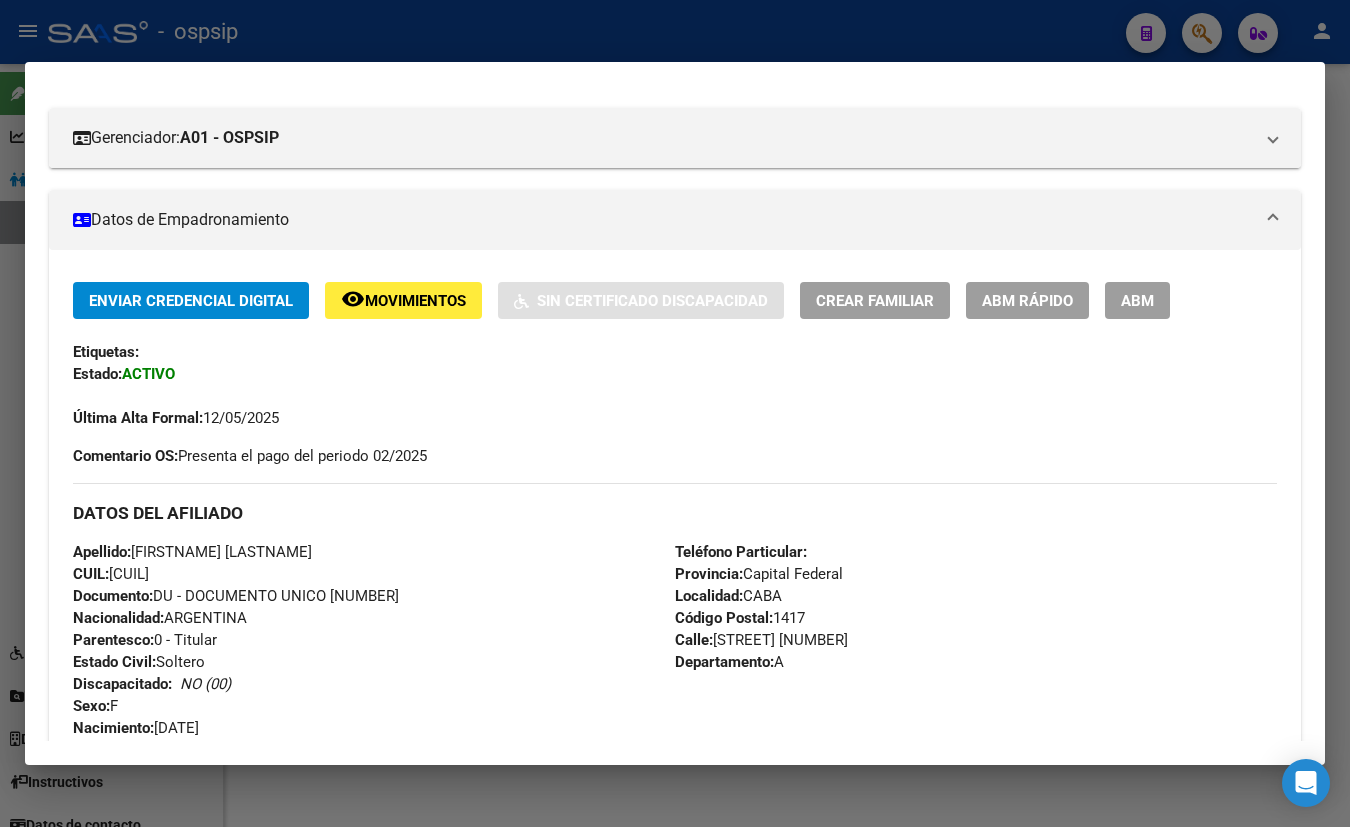 scroll, scrollTop: 0, scrollLeft: 0, axis: both 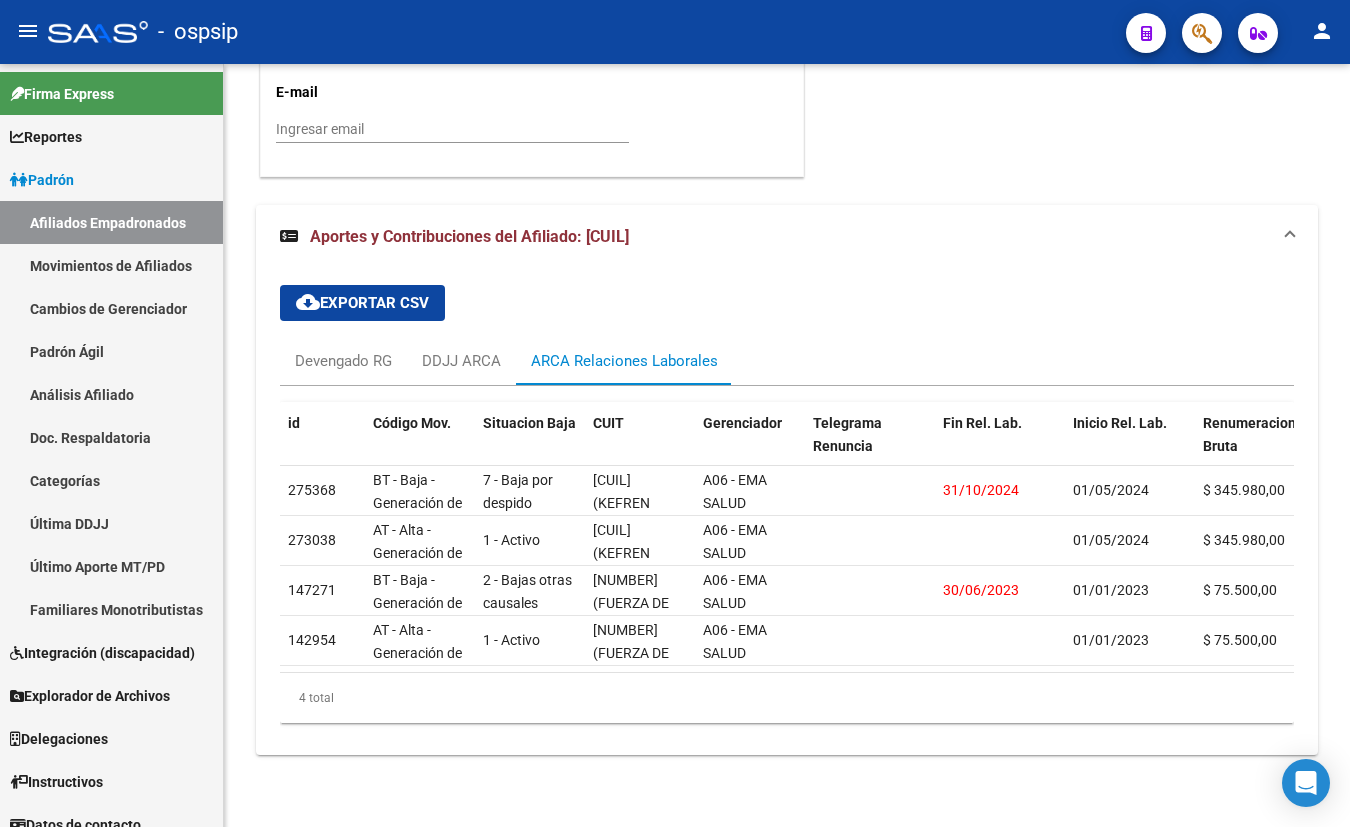click 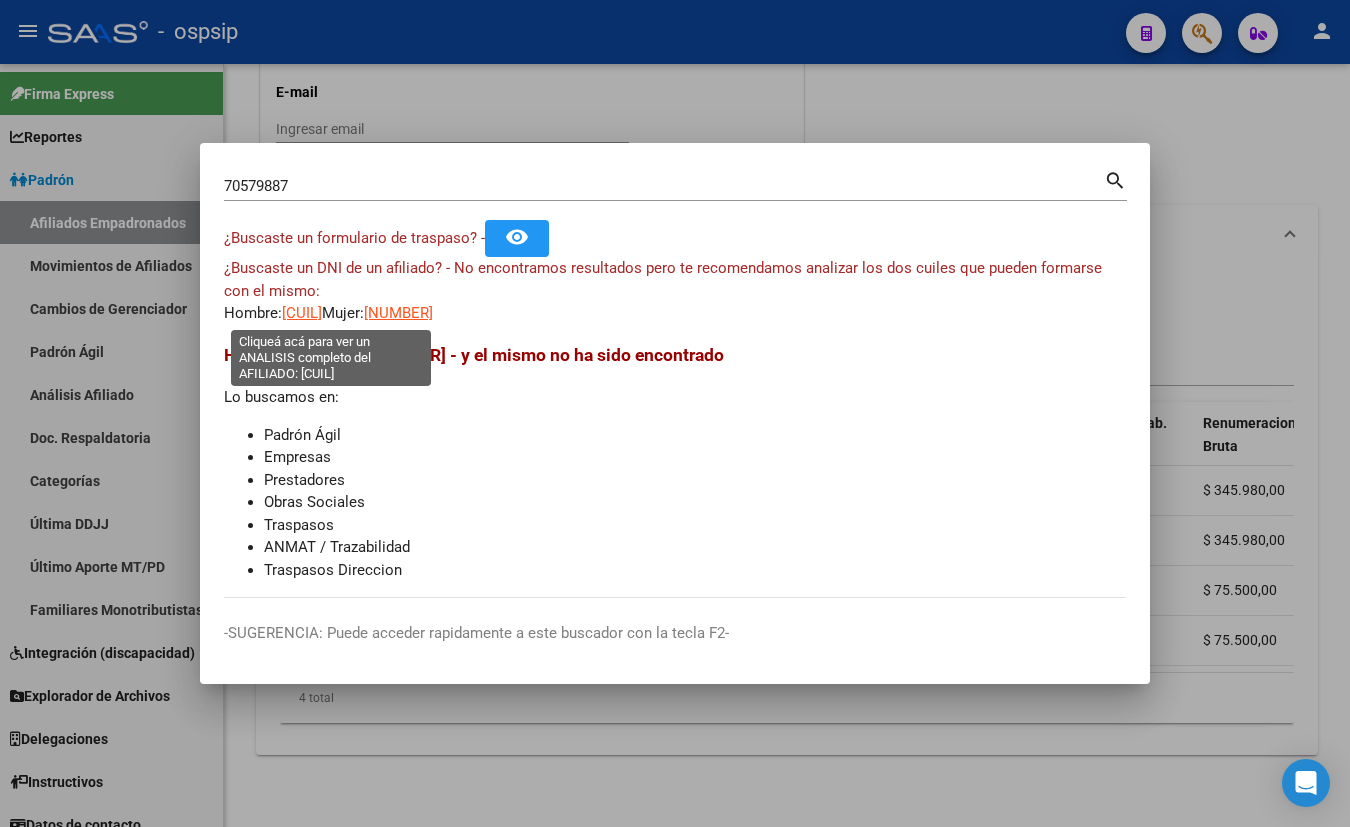 click on "[CUIL]" at bounding box center [302, 313] 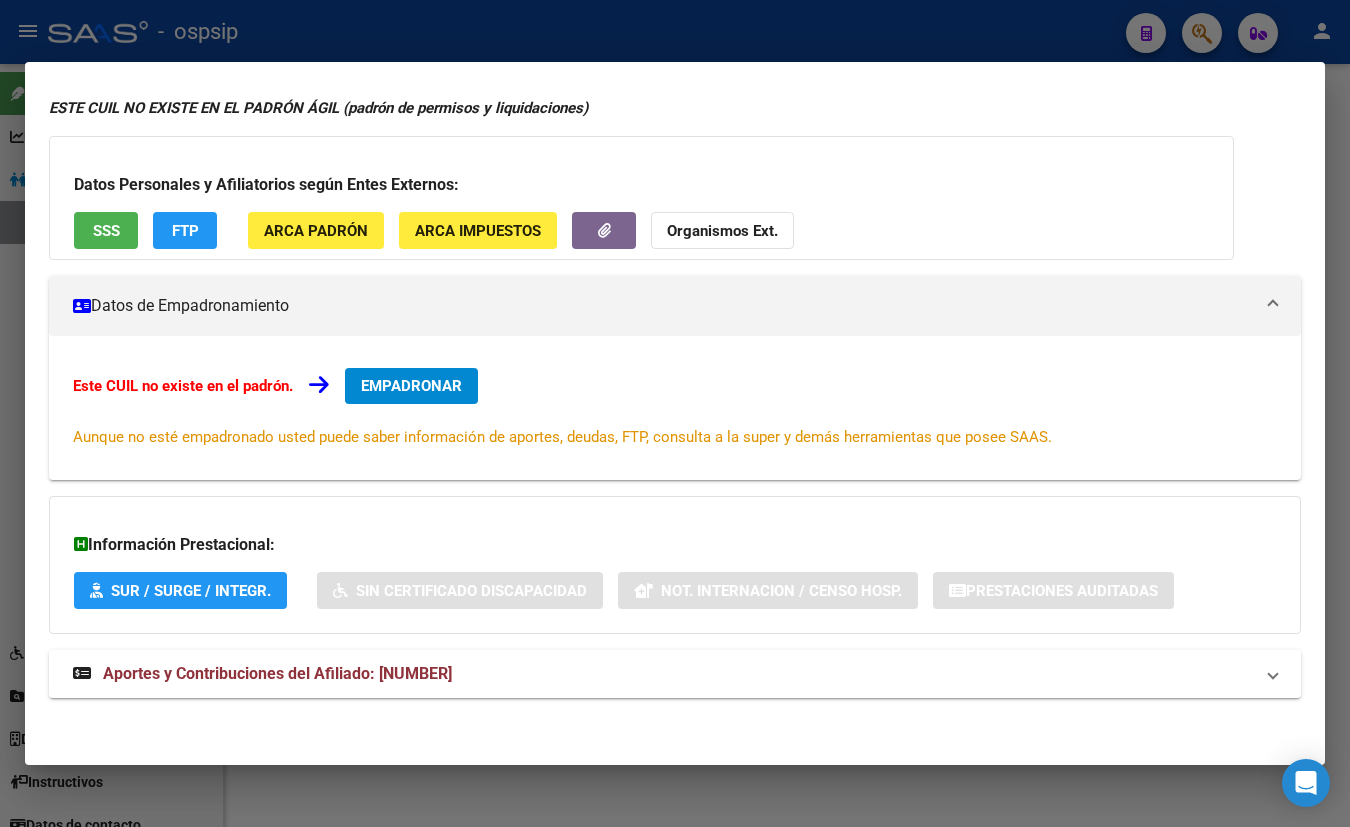 scroll, scrollTop: 0, scrollLeft: 0, axis: both 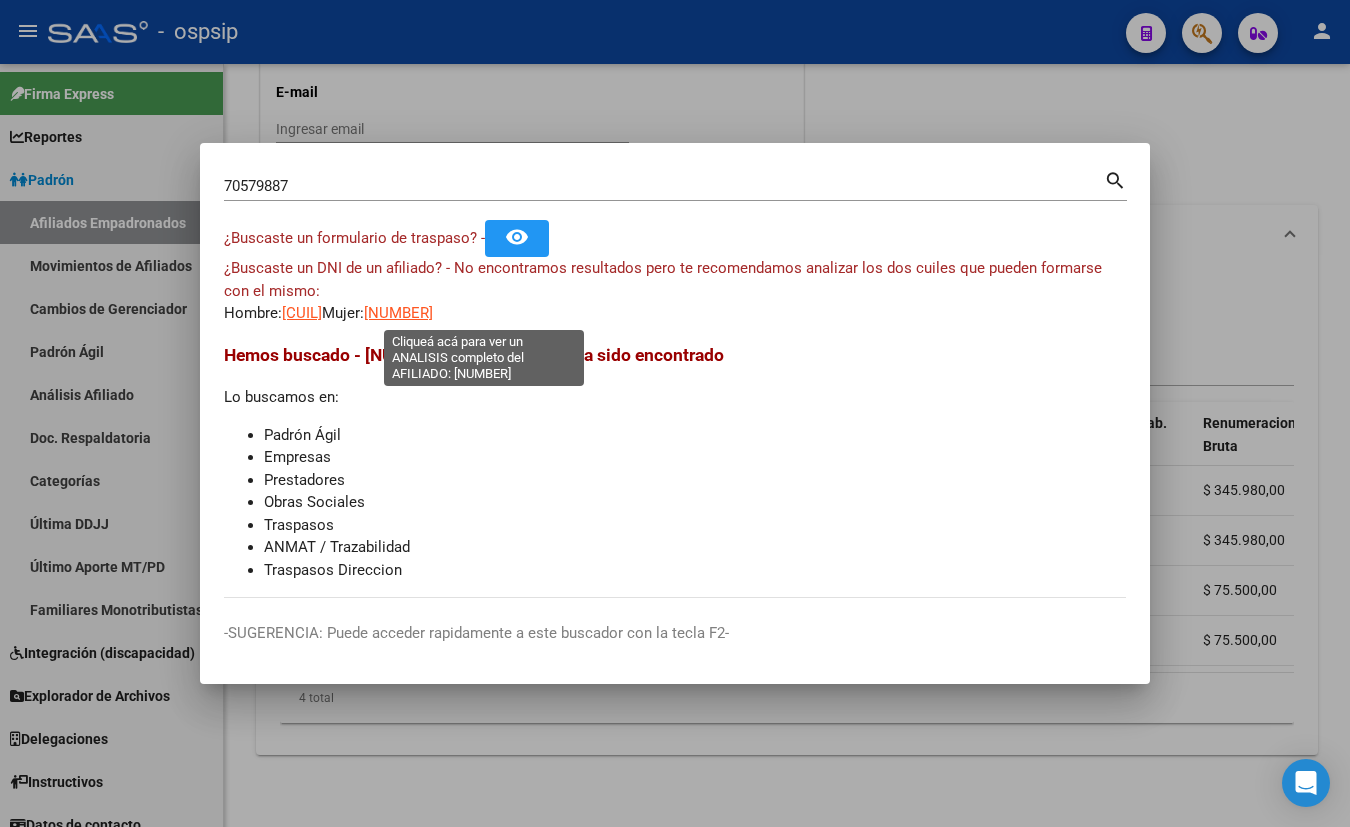 click on "[NUMBER]" at bounding box center (398, 313) 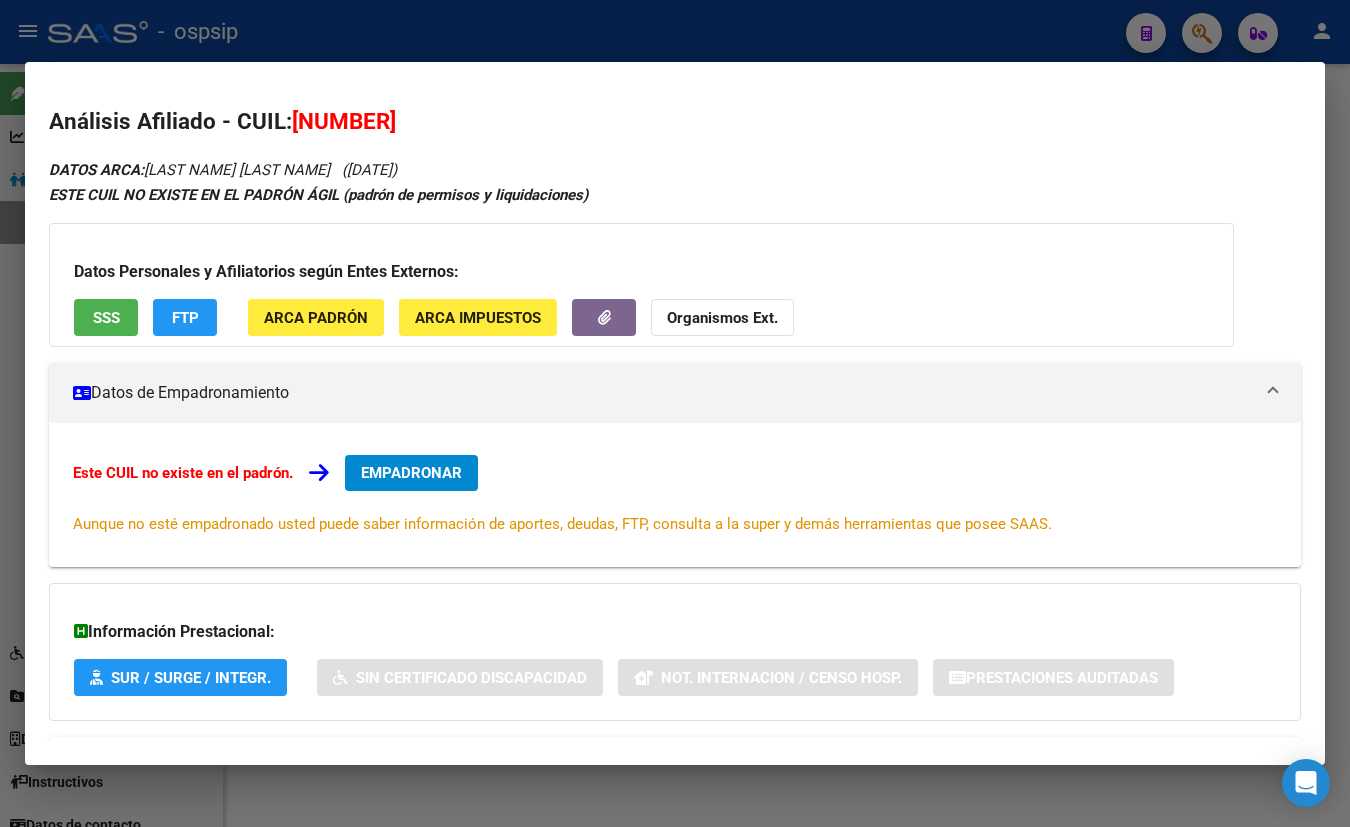 scroll, scrollTop: 87, scrollLeft: 0, axis: vertical 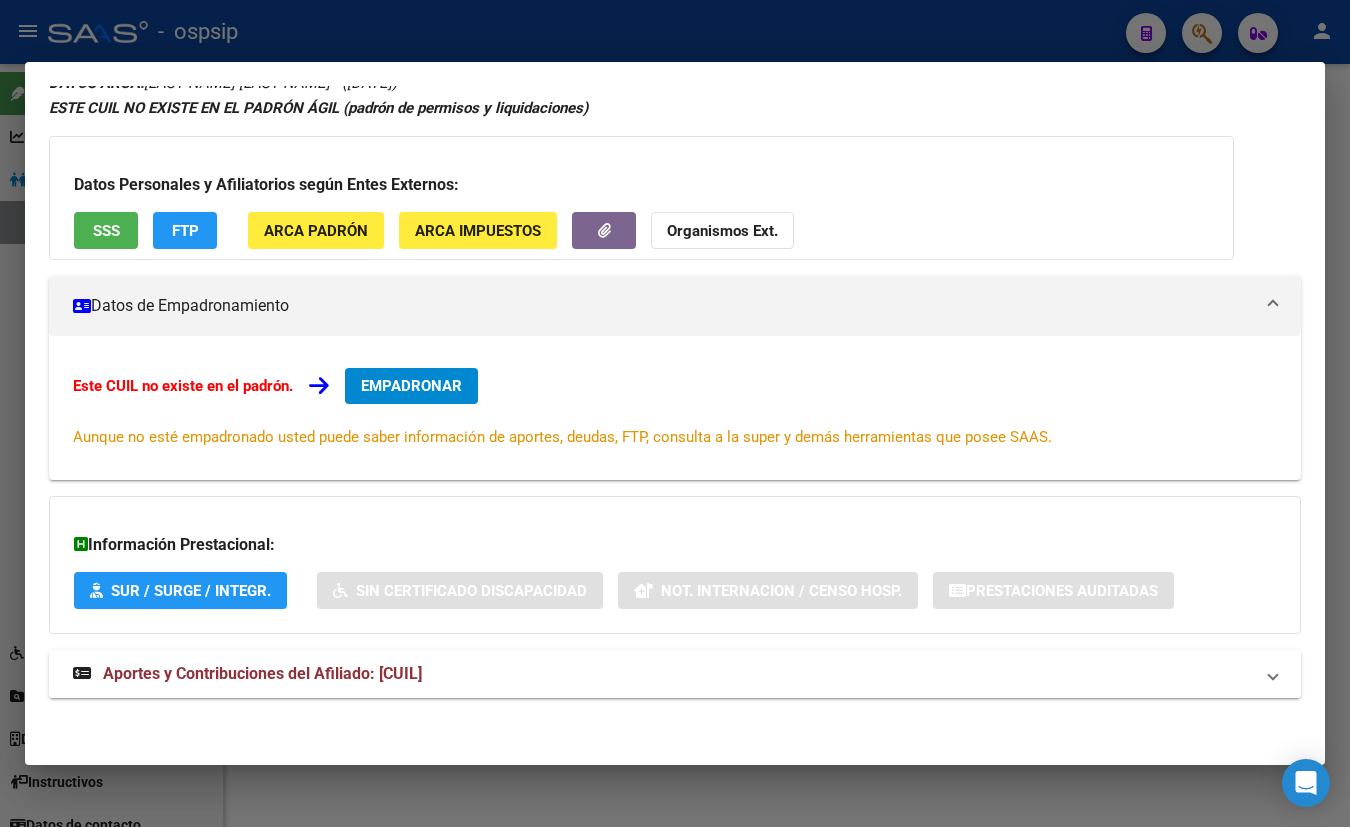 click on "Aportes y Contribuciones del Afiliado: [CUIL]" at bounding box center (262, 673) 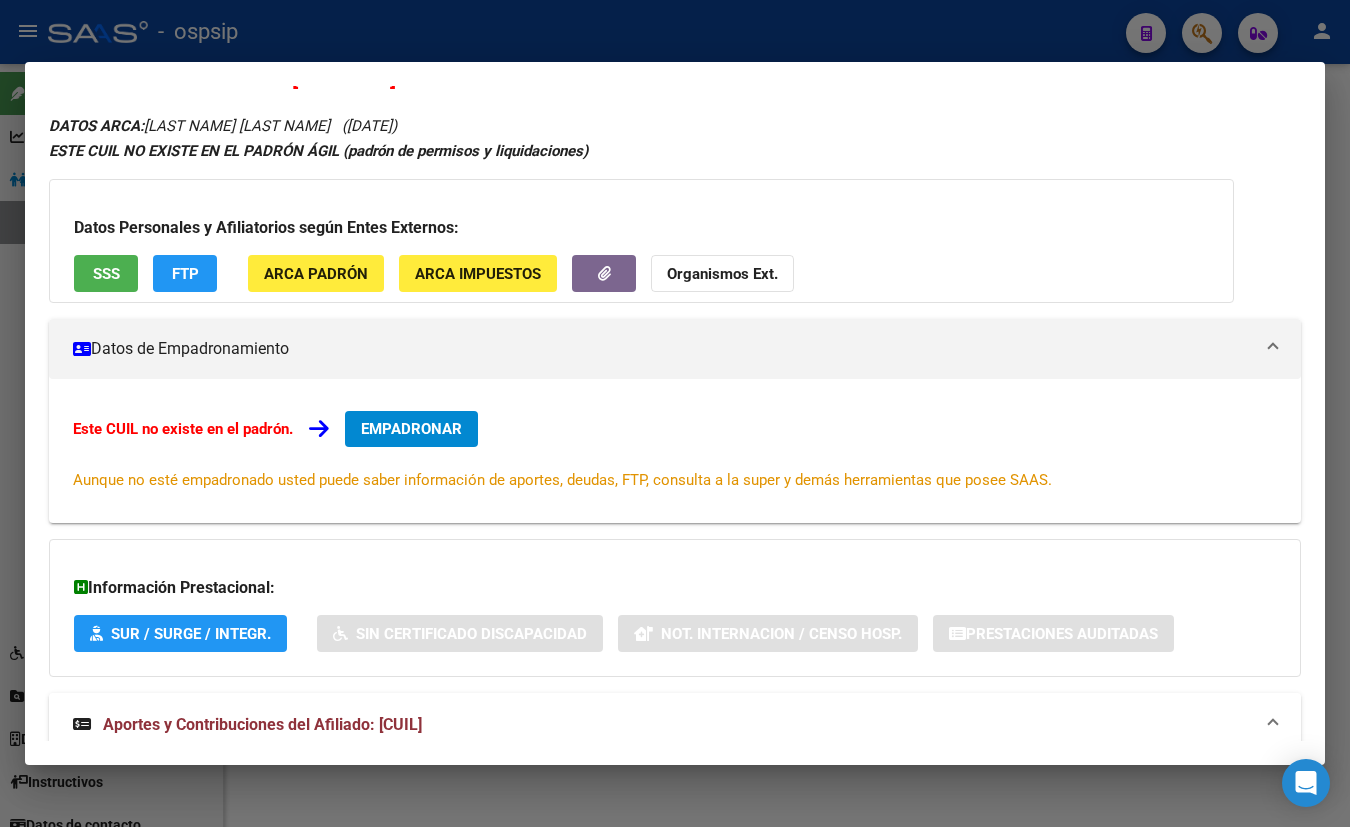 scroll, scrollTop: 0, scrollLeft: 0, axis: both 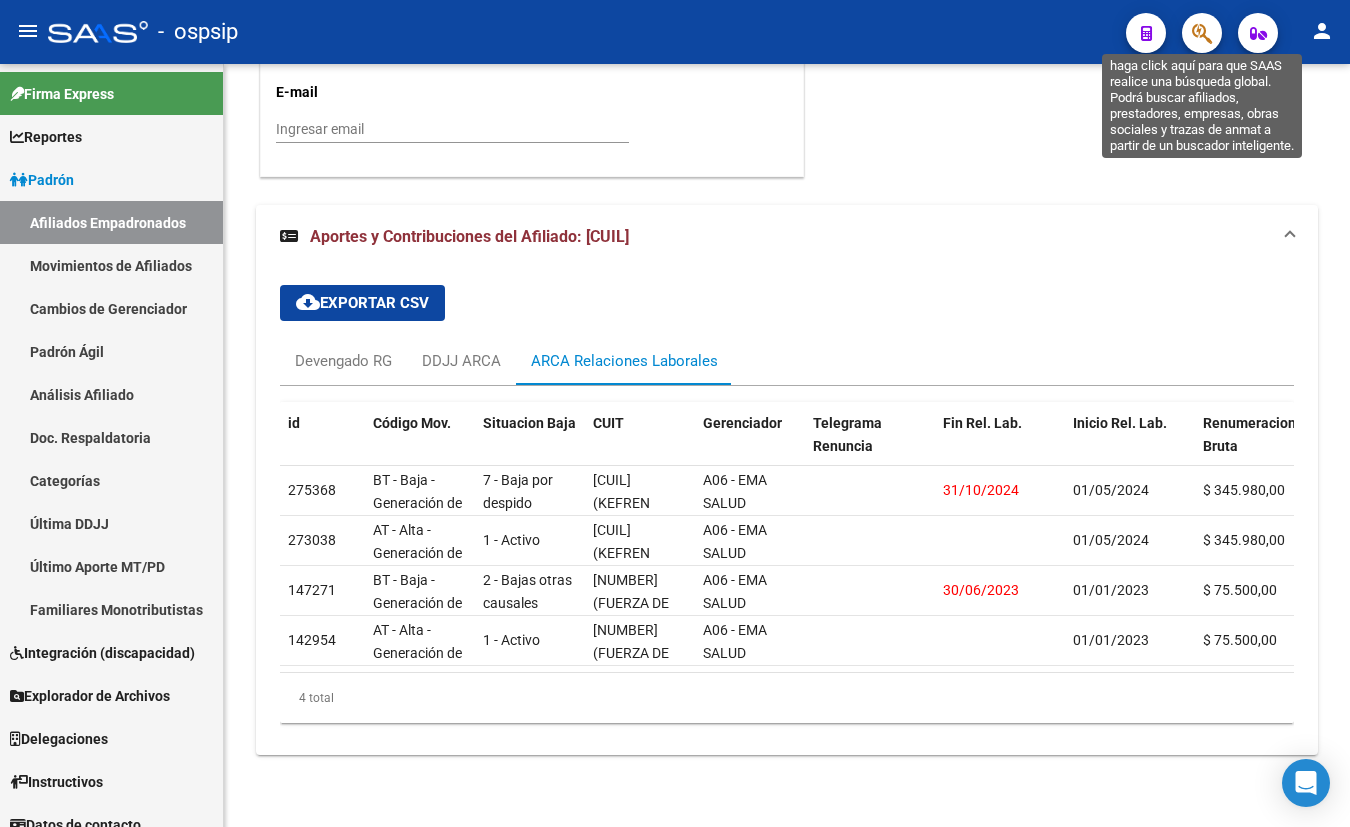 click 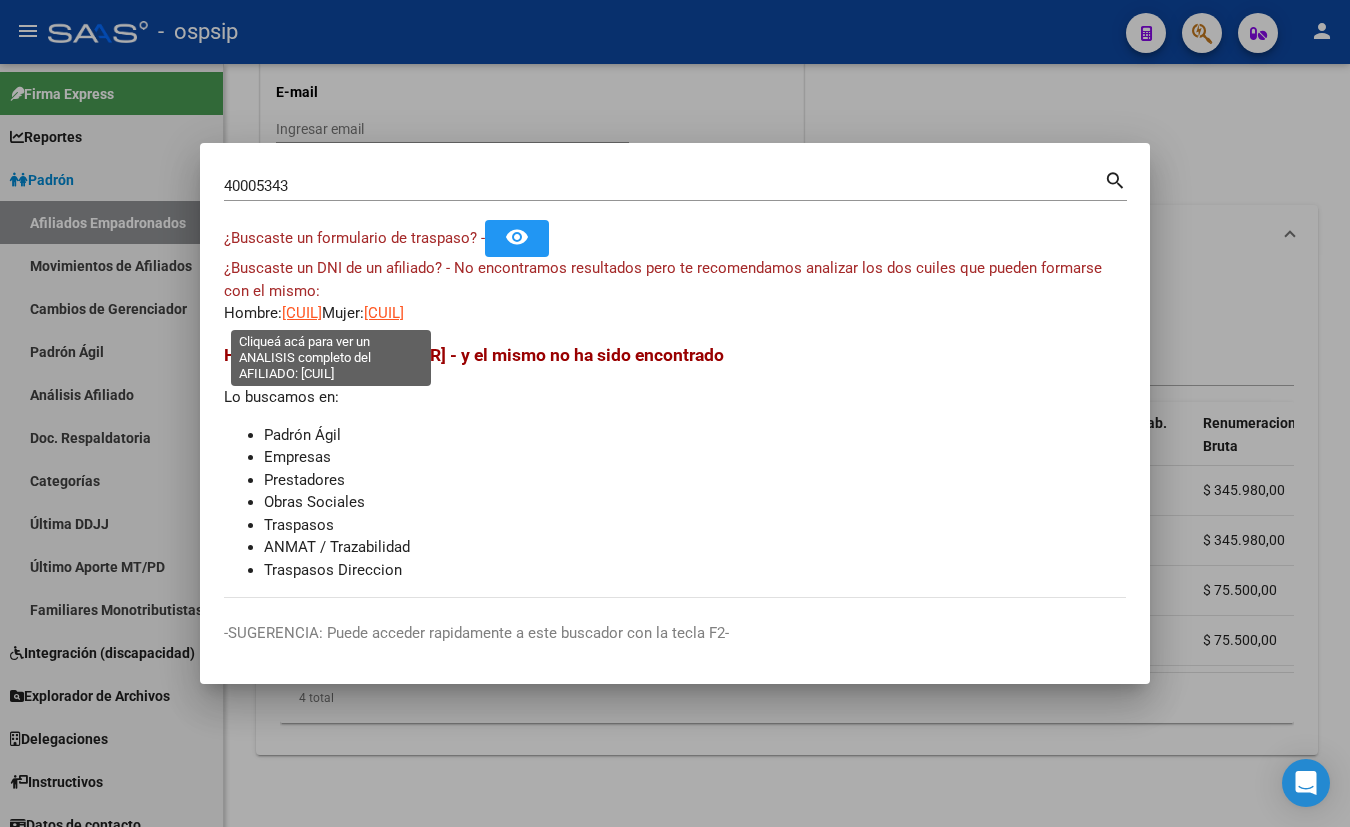 click on "[CUIL]" at bounding box center (302, 313) 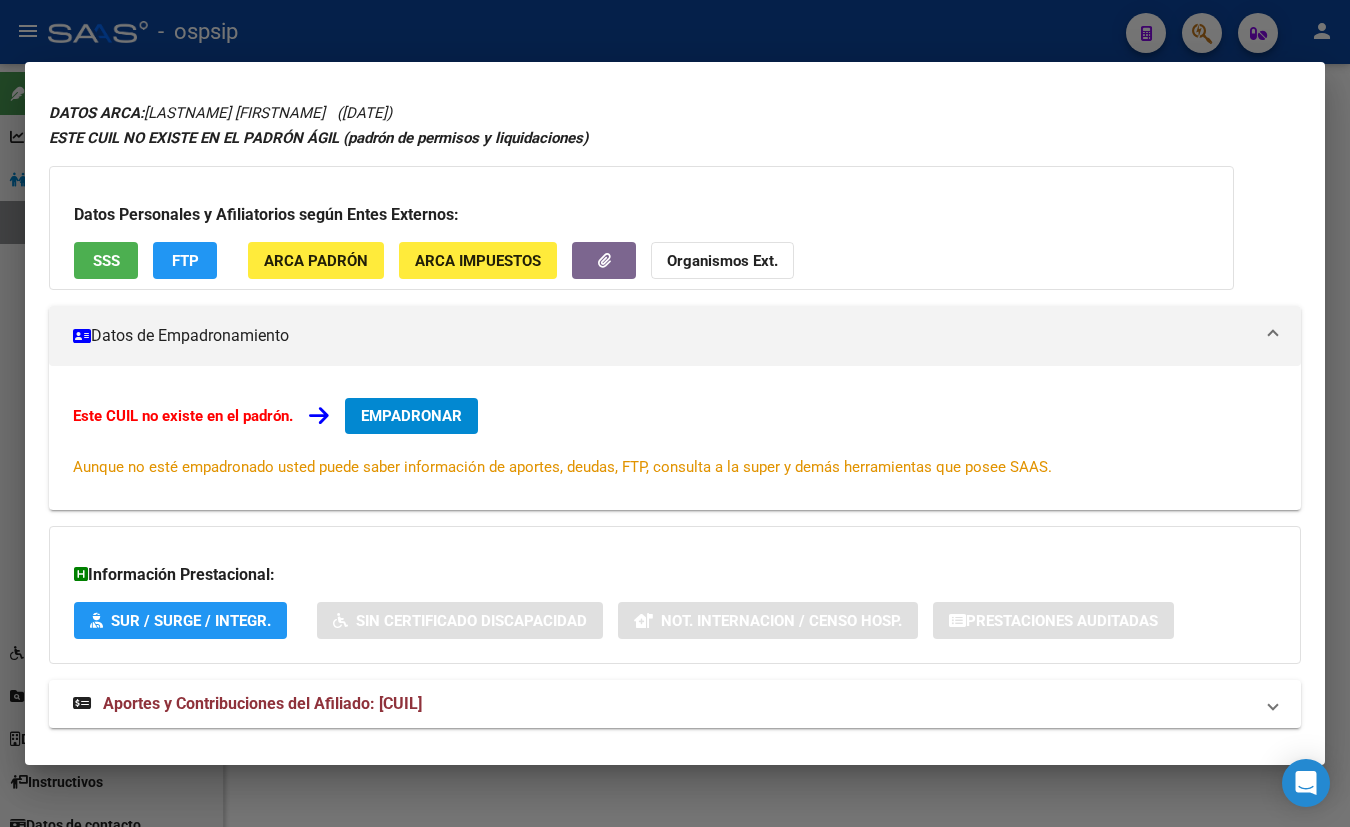 scroll, scrollTop: 87, scrollLeft: 0, axis: vertical 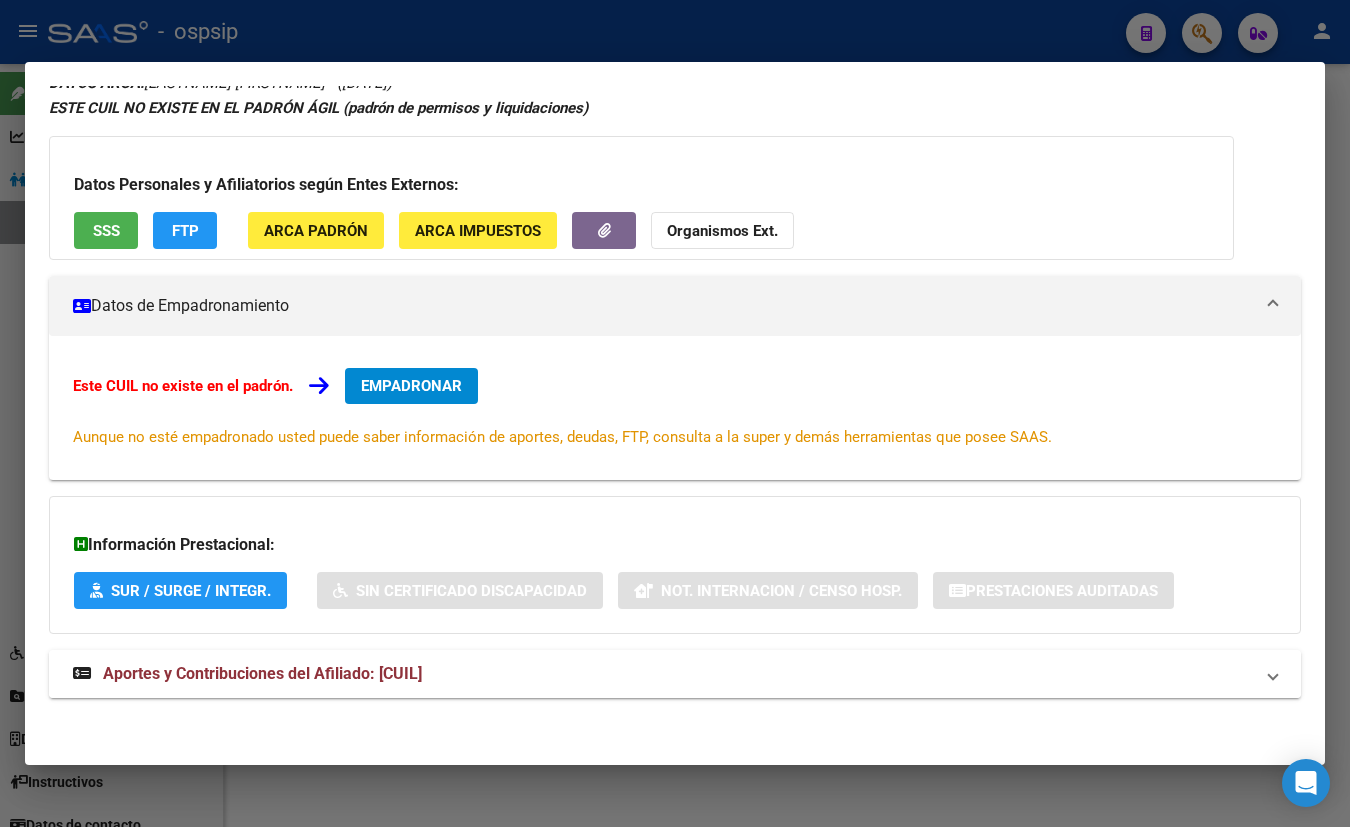 drag, startPoint x: 390, startPoint y: 676, endPoint x: 420, endPoint y: 656, distance: 36.05551 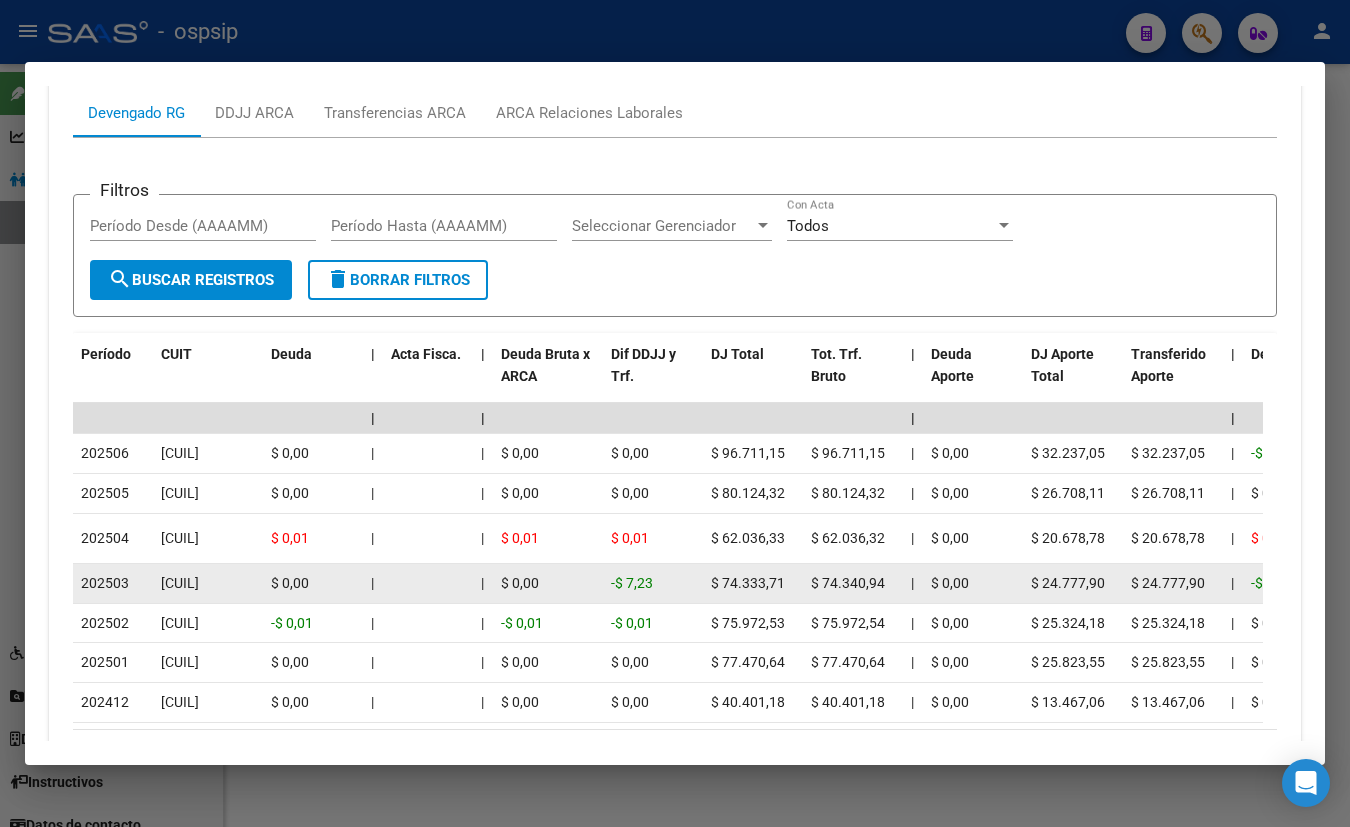 scroll, scrollTop: 814, scrollLeft: 0, axis: vertical 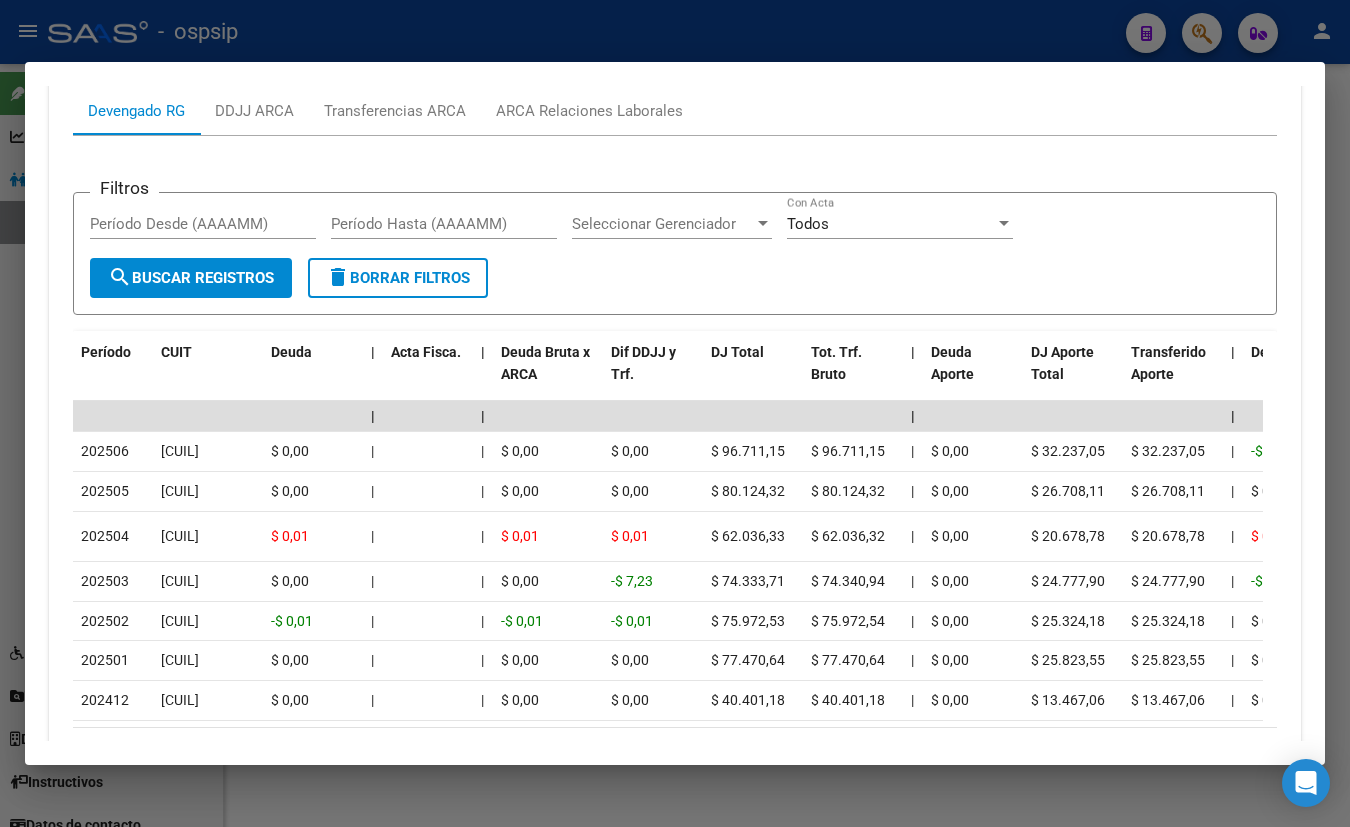 click on "Análisis Afiliado - CUIL:  [CUIL] DATOS ARCA:  [LAST NAME] [FIRST NAME]       ([MM]/[DD]/[YYYY])  ESTE CUIL NO EXISTE EN EL PADRÓN ÁGIL (padrón de permisos y liquidaciones) Datos Personales y Afiliatorios según Entes Externos: SSS FTP ARCA Padrón ARCA Impuestos Organismos Ext.    Datos de Empadronamiento  Este CUIL no existe en el padrón.   EMPADRONAR
Aunque no esté empadronado usted puede saber información de aportes, deudas, FTP, consulta a la super y demás herramientas que posee SAAS.   Información Prestacional:       SUR / SURGE / INTEGR.    Sin Certificado Discapacidad    Not. Internacion / Censo Hosp.  Prestaciones Auditadas     Aportes y Contribuciones del Afiliado: [CUIL] cloud_download  Exportar CSV  Devengado RG DDJJ ARCA Transferencias ARCA ARCA Relaciones Laborales Filtros Período Desde (AAAAMM) Período Hasta (AAAAMM) Seleccionar Gerenciador Seleccionar Gerenciador Todos Con Acta search  Buscar Registros  delete  Borrar Filtros  Período CUIT Deuda | Acta Fisca. | DJ Total | |" at bounding box center [675, 413] 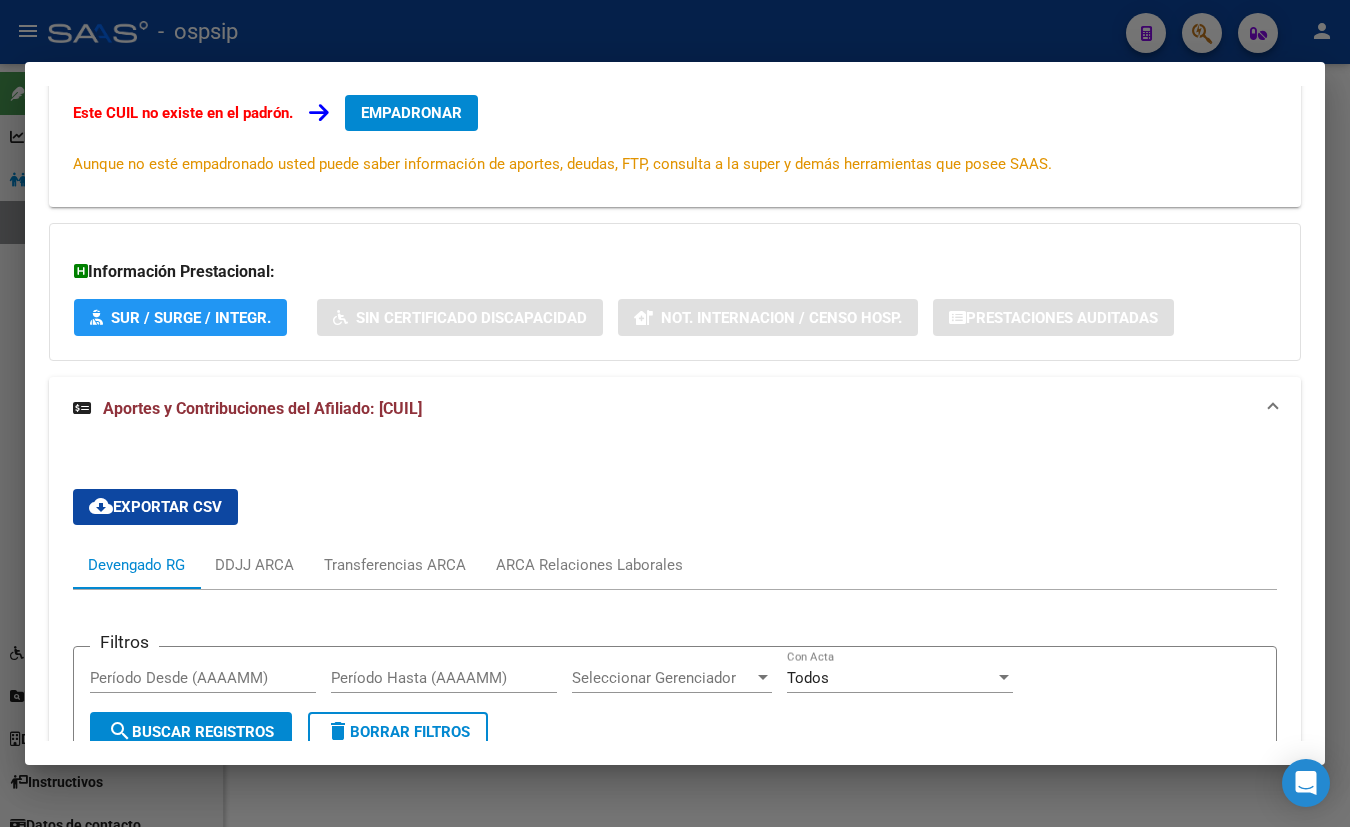 scroll, scrollTop: 0, scrollLeft: 0, axis: both 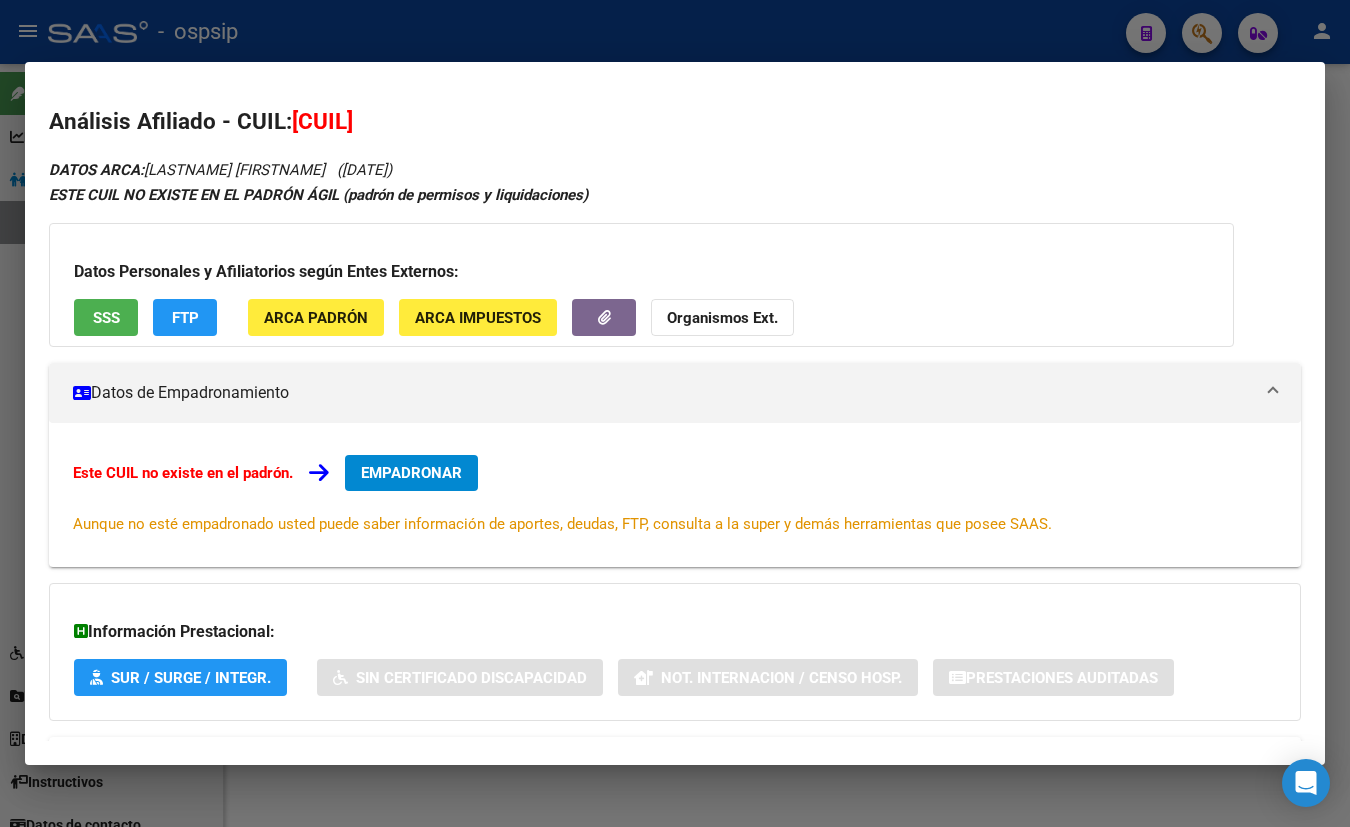click on "SSS" at bounding box center (106, 318) 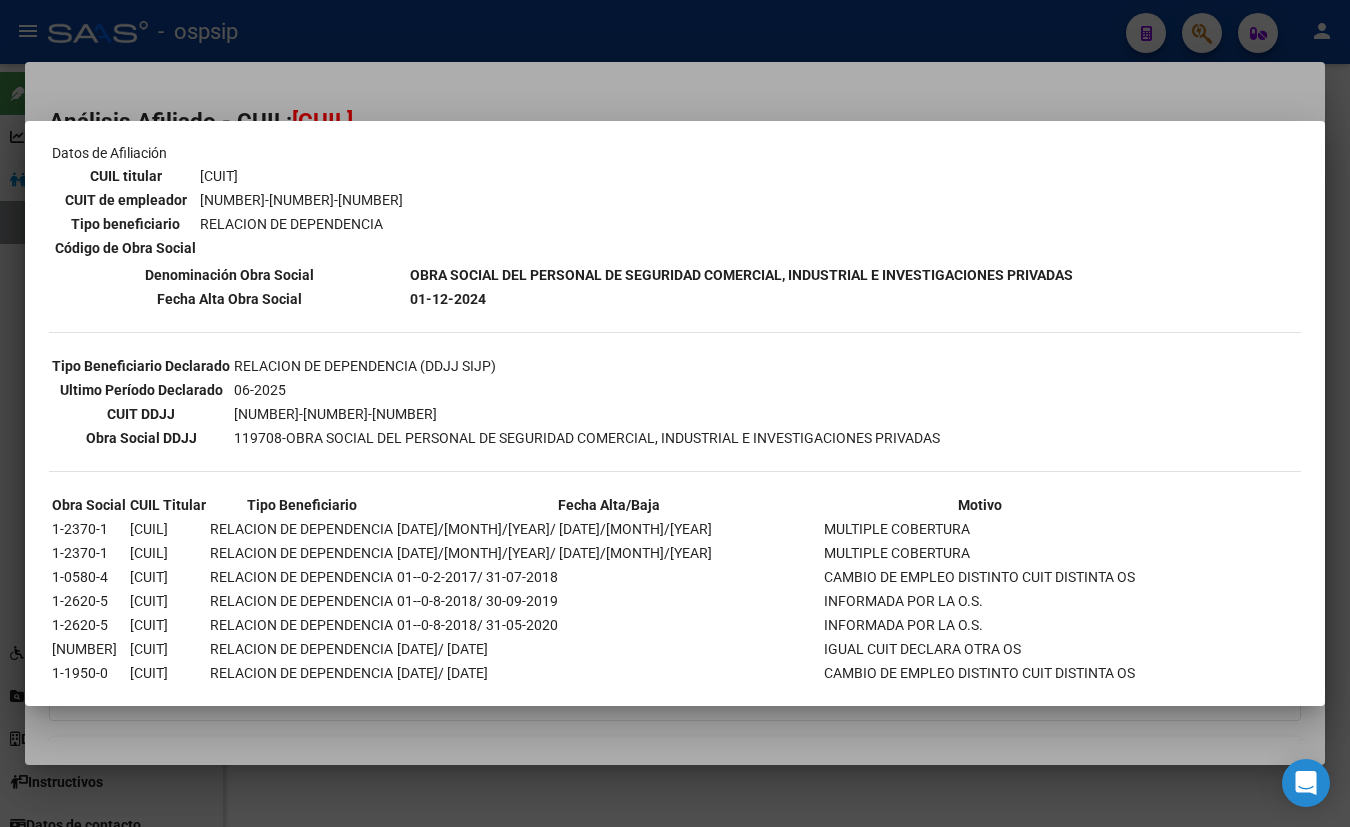 scroll, scrollTop: 454, scrollLeft: 0, axis: vertical 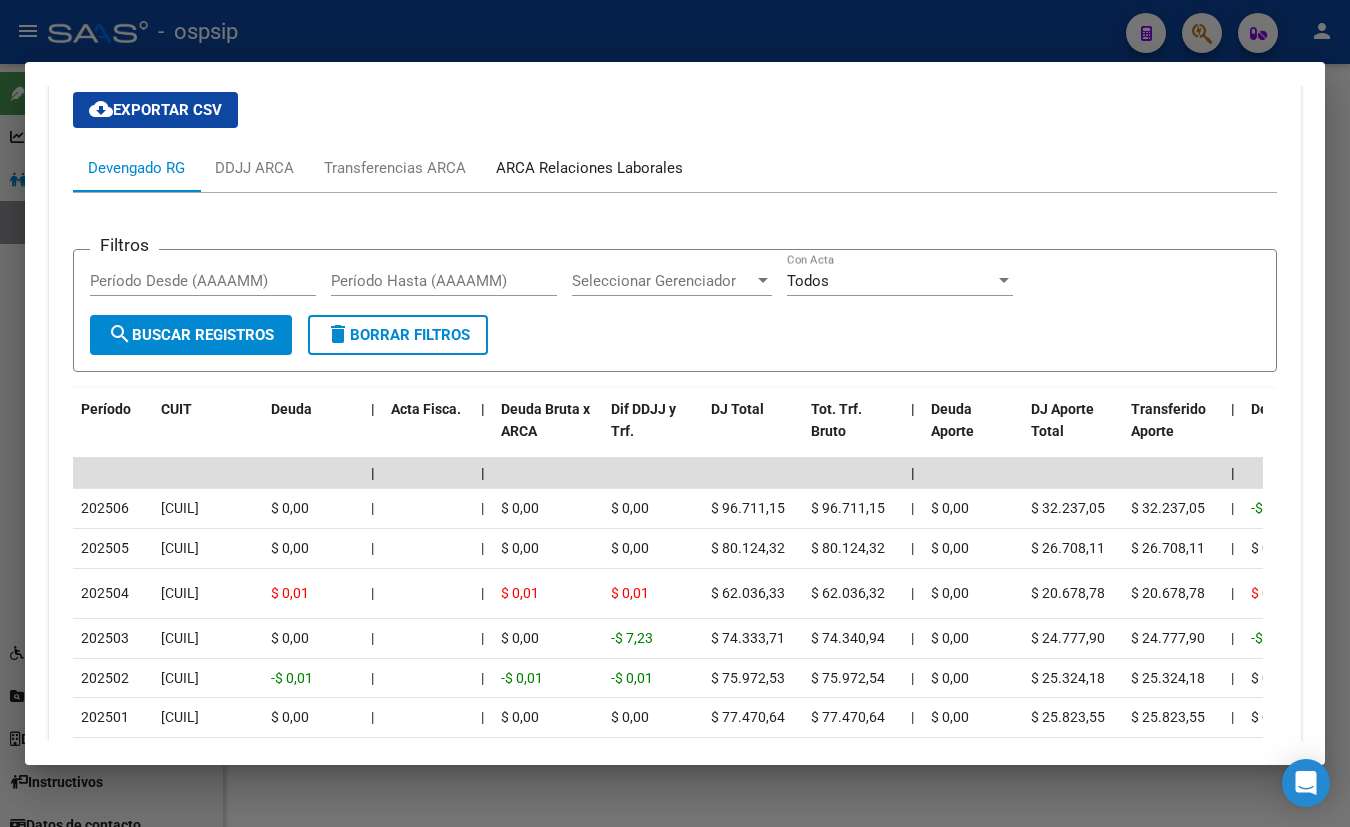 click on "ARCA Relaciones Laborales" at bounding box center (589, 168) 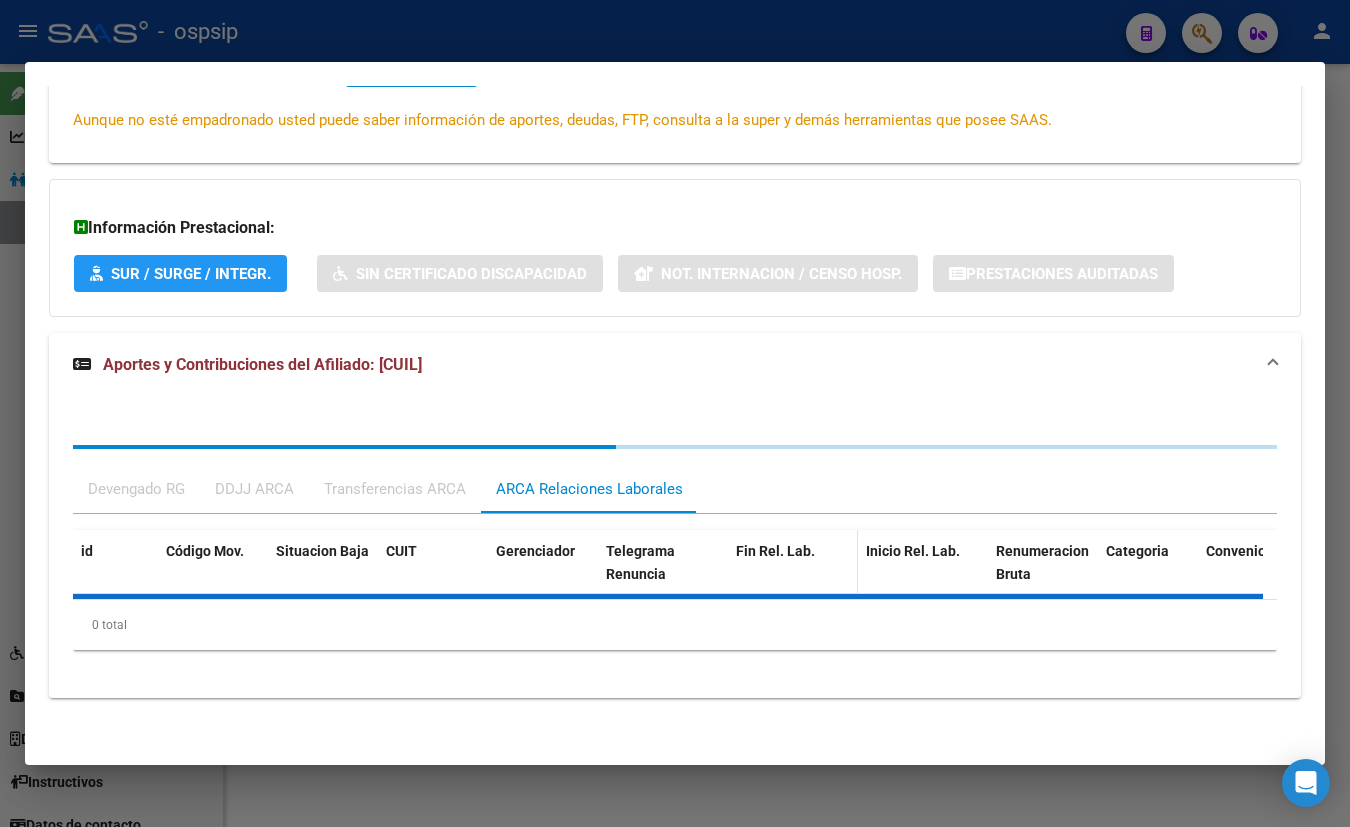 scroll, scrollTop: 494, scrollLeft: 0, axis: vertical 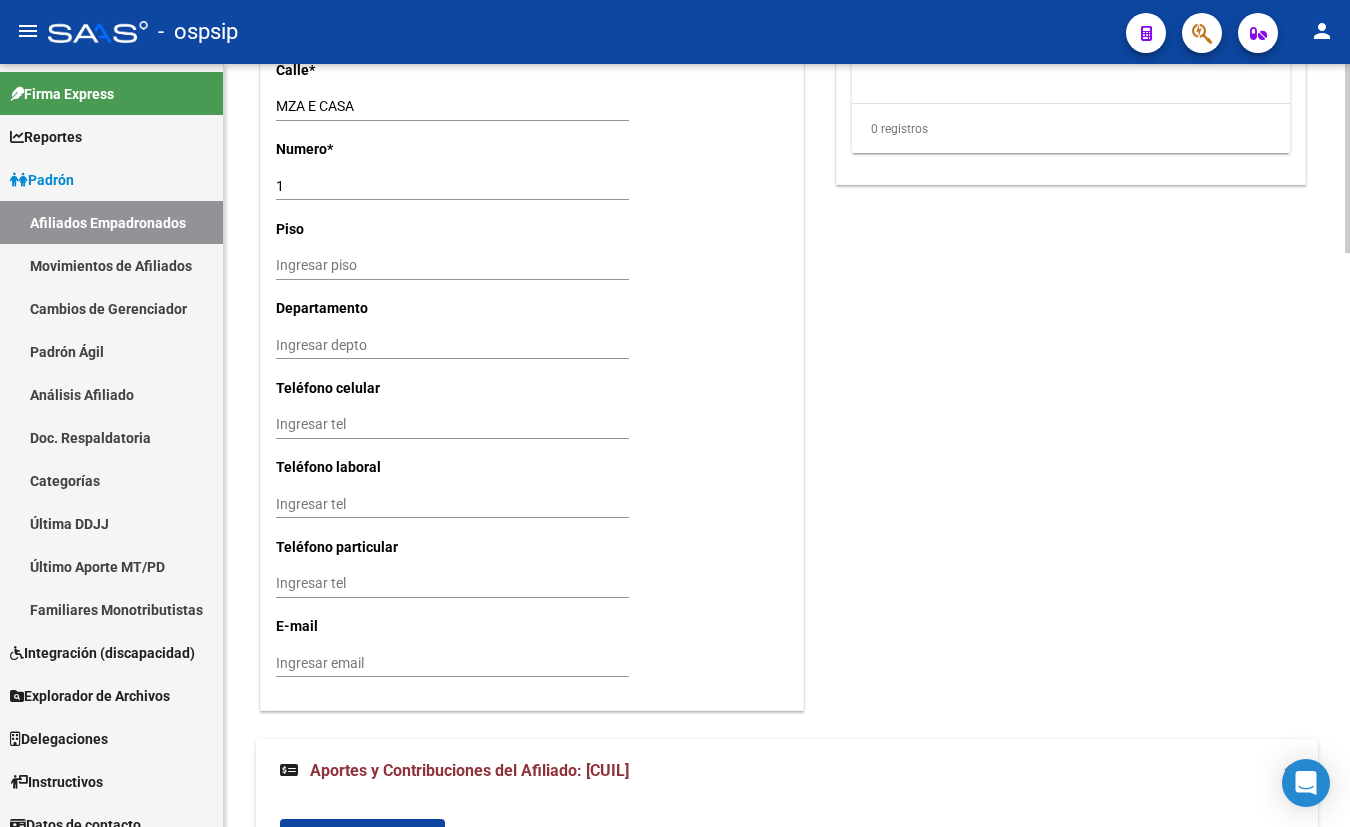 drag, startPoint x: 353, startPoint y: 50, endPoint x: 412, endPoint y: 90, distance: 71.281136 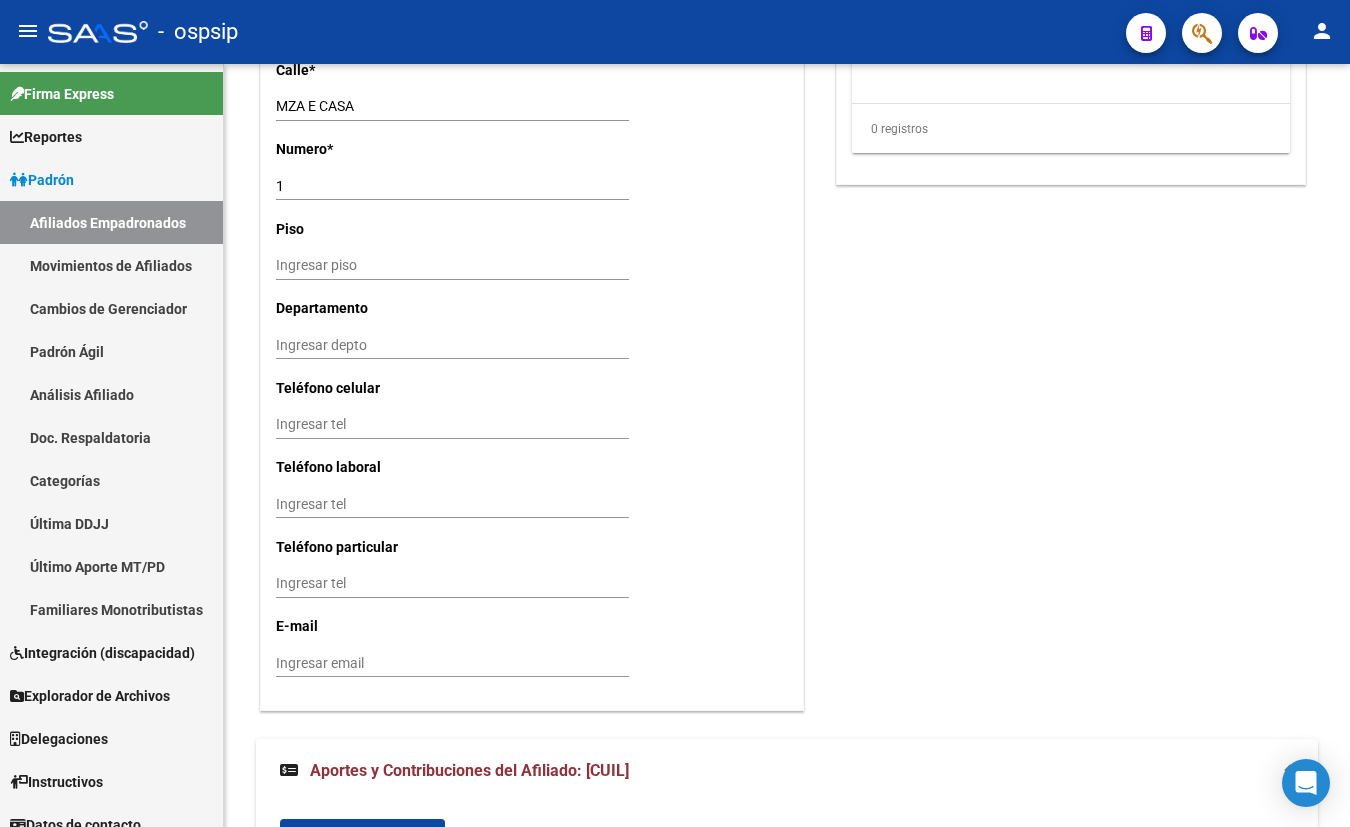 click 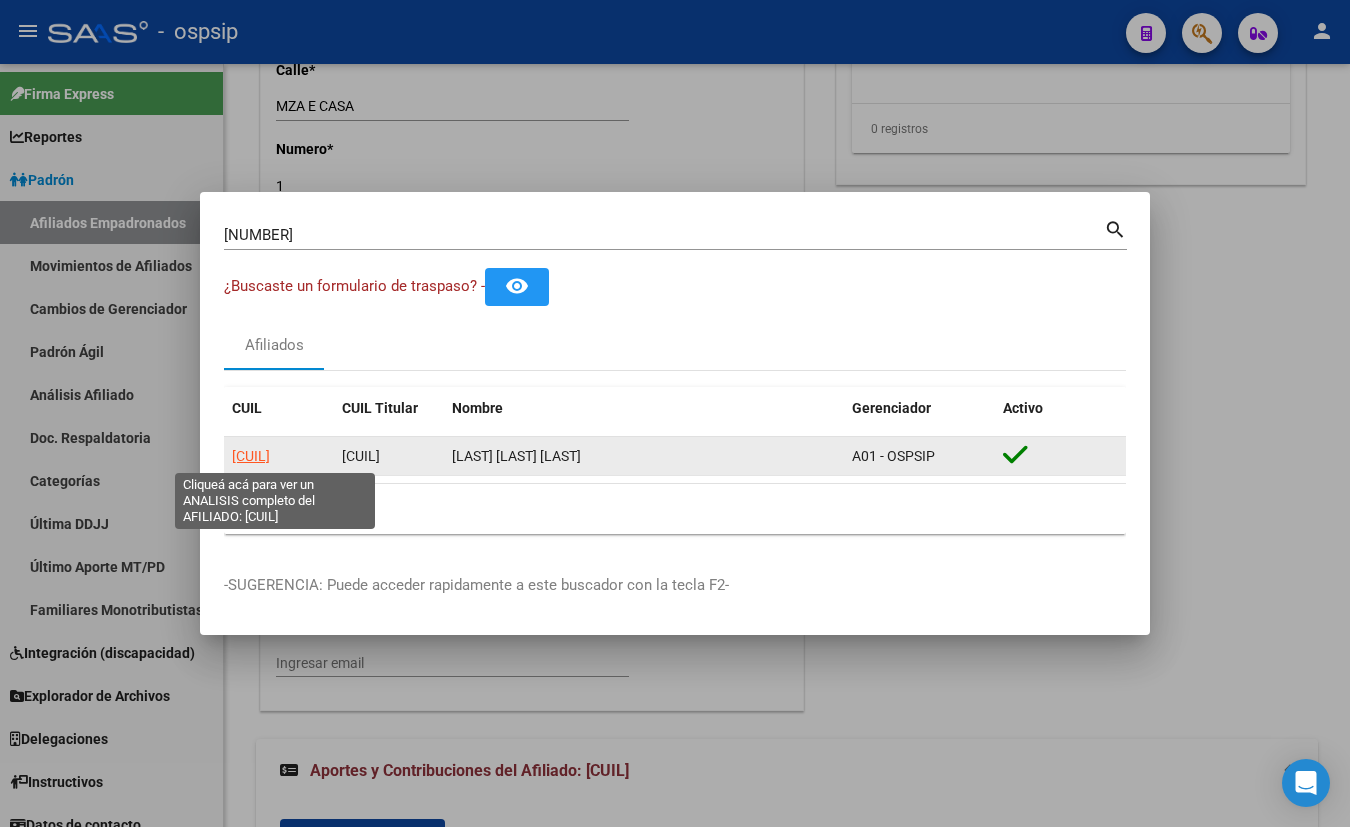click on "[CUIL]" 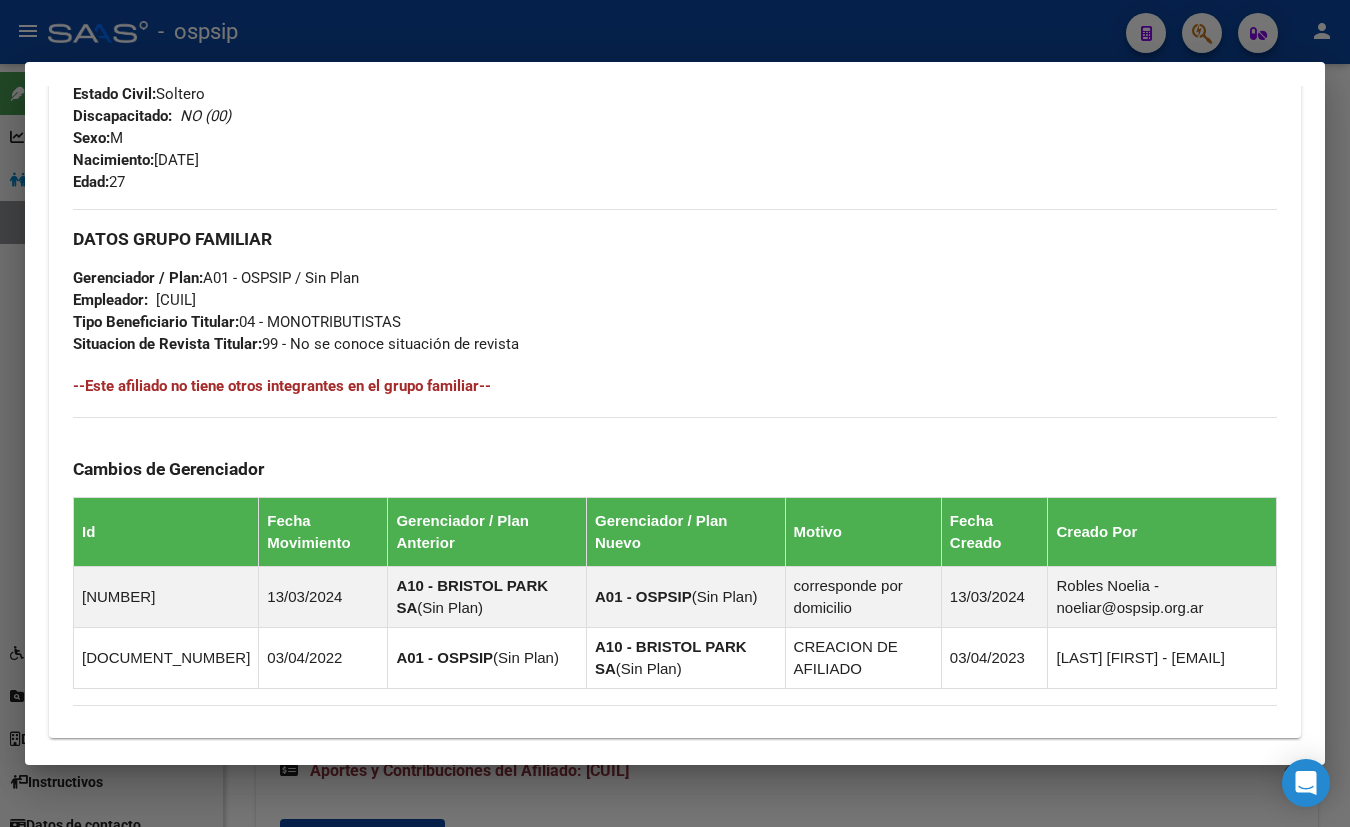 scroll, scrollTop: 1076, scrollLeft: 0, axis: vertical 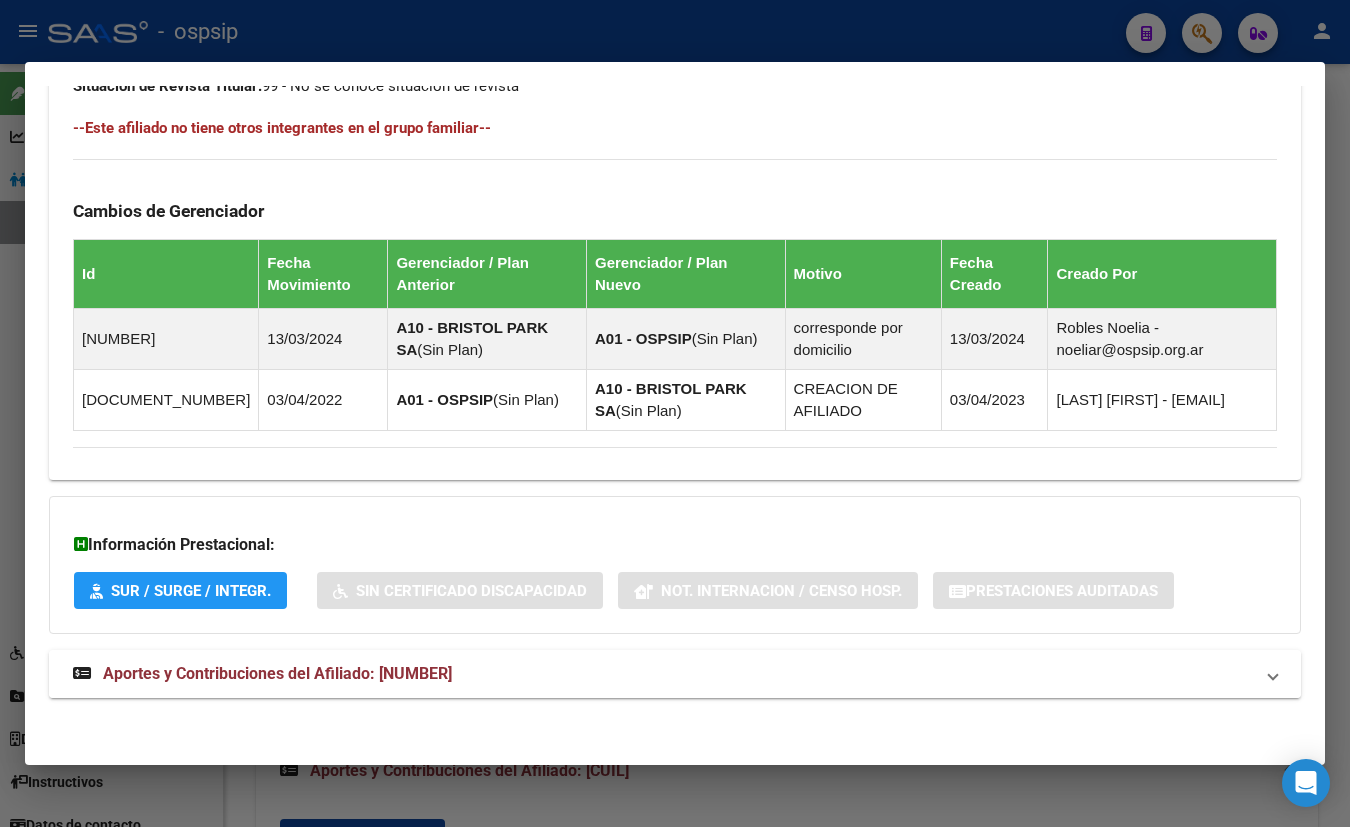 click on "Aportes y Contribuciones del Afiliado: [NUMBER]" at bounding box center (277, 673) 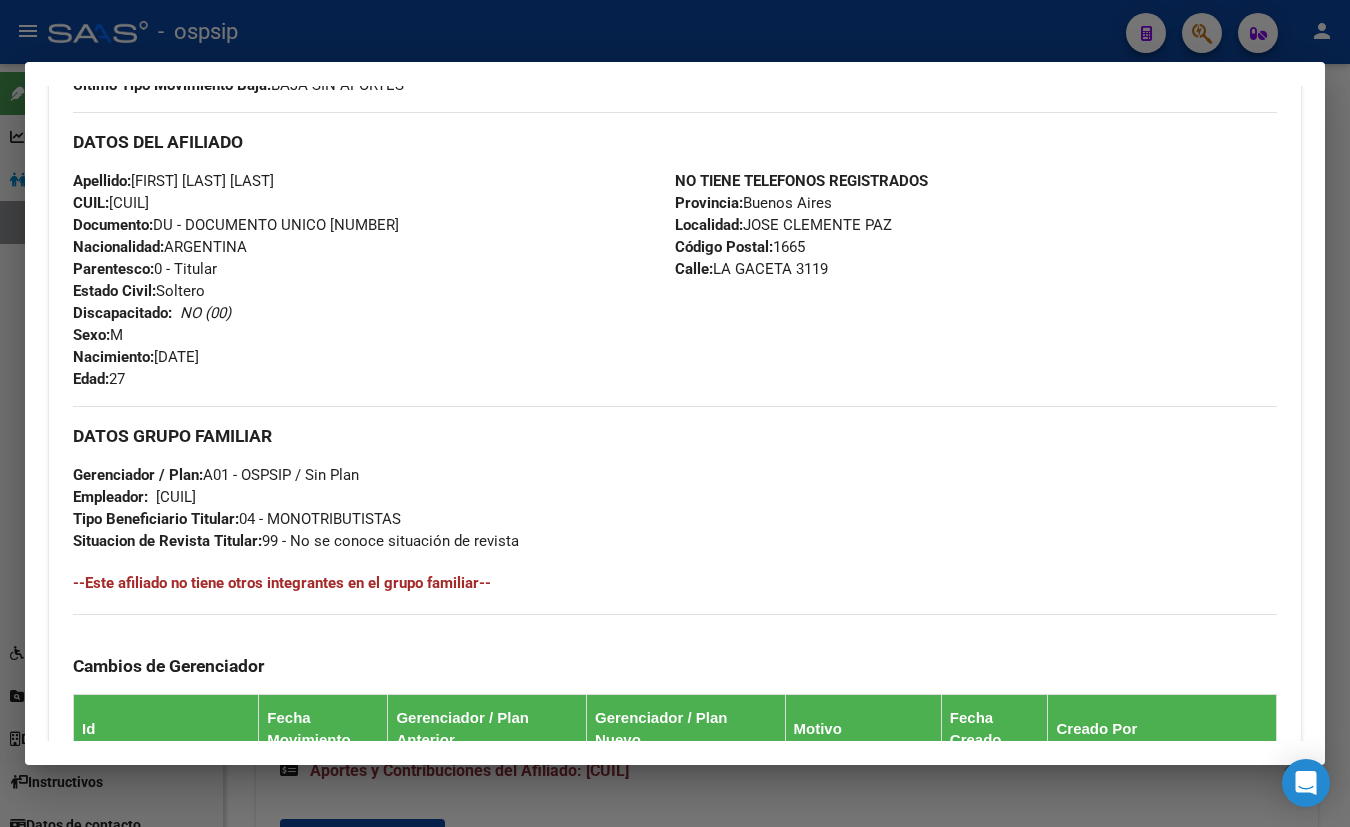 scroll, scrollTop: 530, scrollLeft: 0, axis: vertical 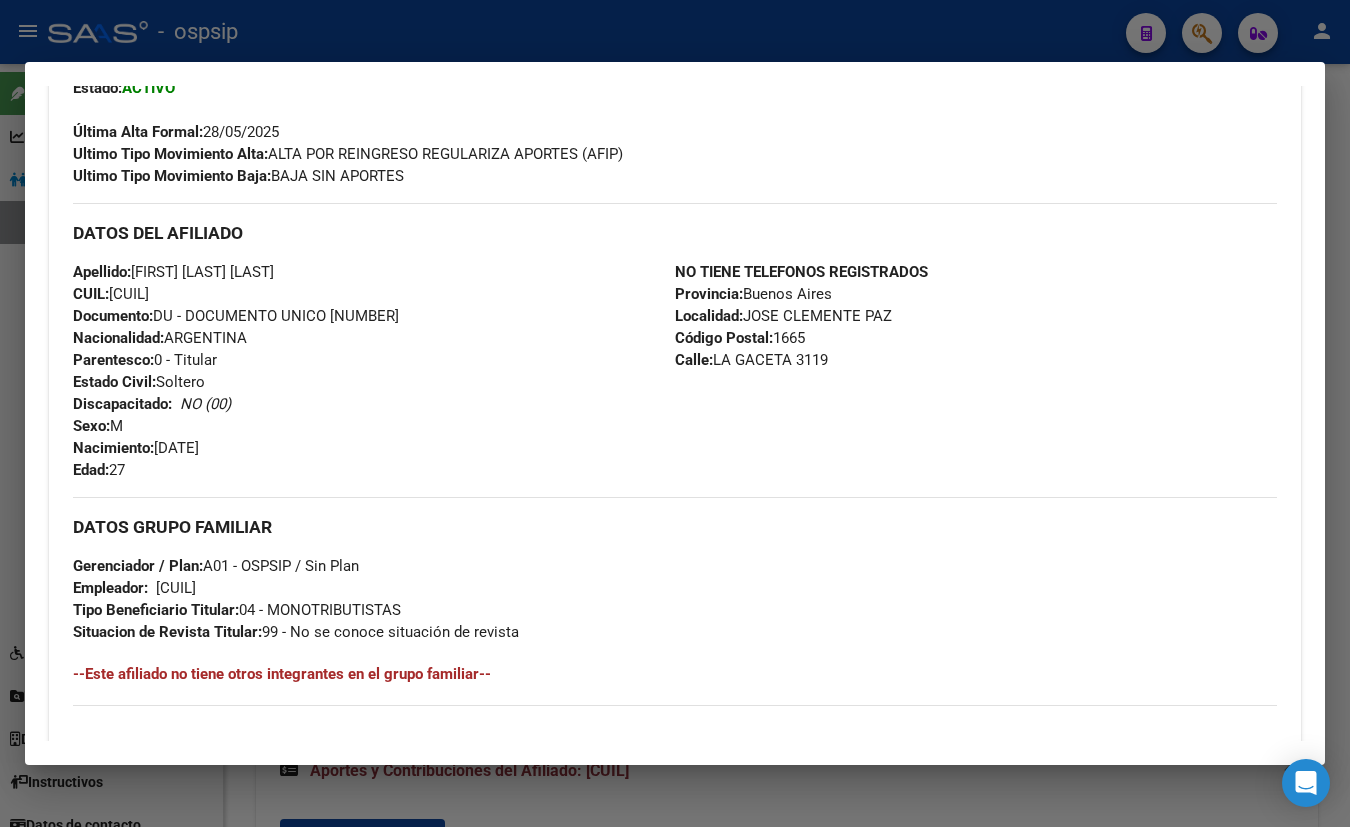 click on "Enviar Credencial Digital remove_red_eye Movimientos    Sin Certificado Discapacidad Crear Familiar ABM Rápido ABM Etiquetas: Estado: ACTIVO Última Alta Formal:  [DATE] Ultimo Tipo Movimiento Alta:  ALTA POR REINGRESO REGULARIZA APORTES (AFIP) Ultimo Tipo Movimiento Baja:  BAJA SIN APORTES" at bounding box center (675, 91) 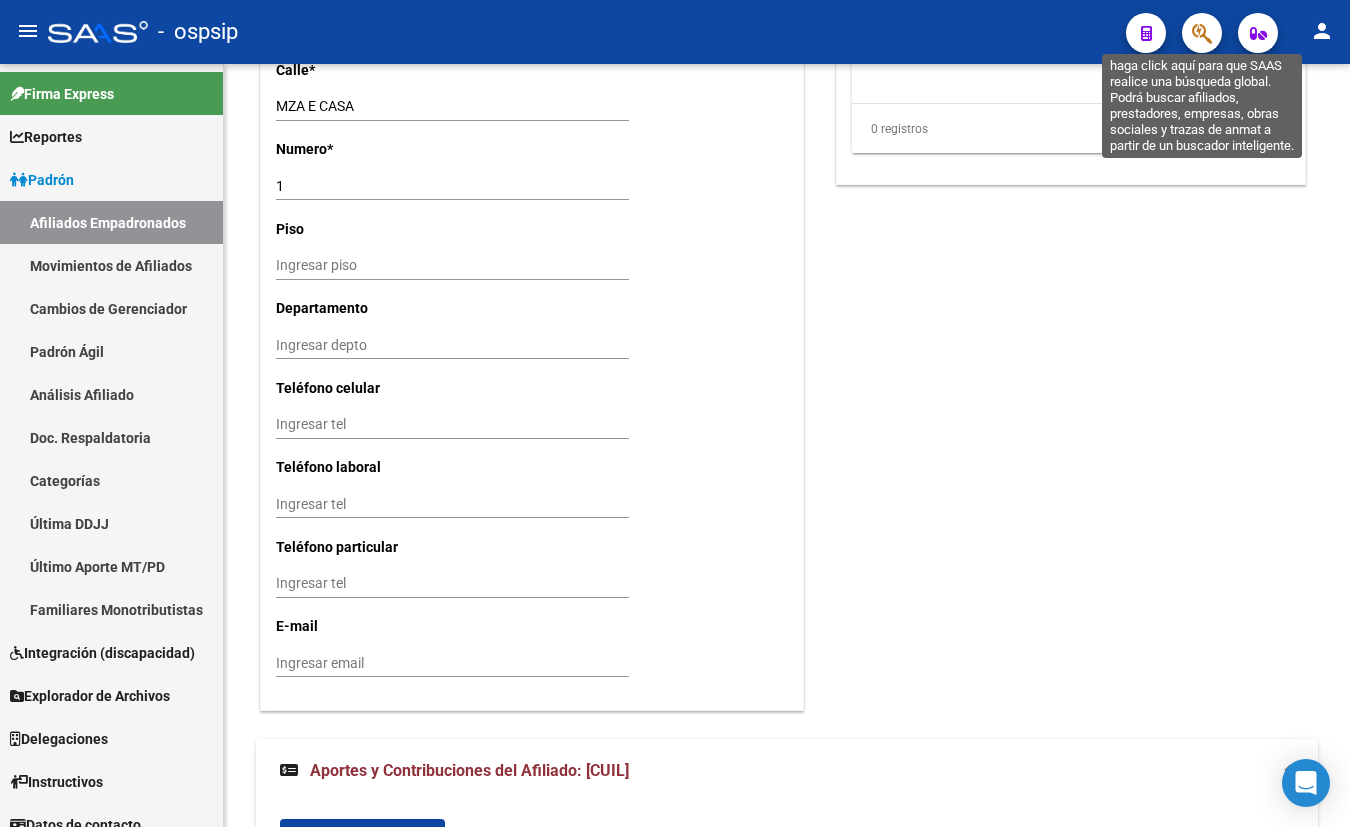 click 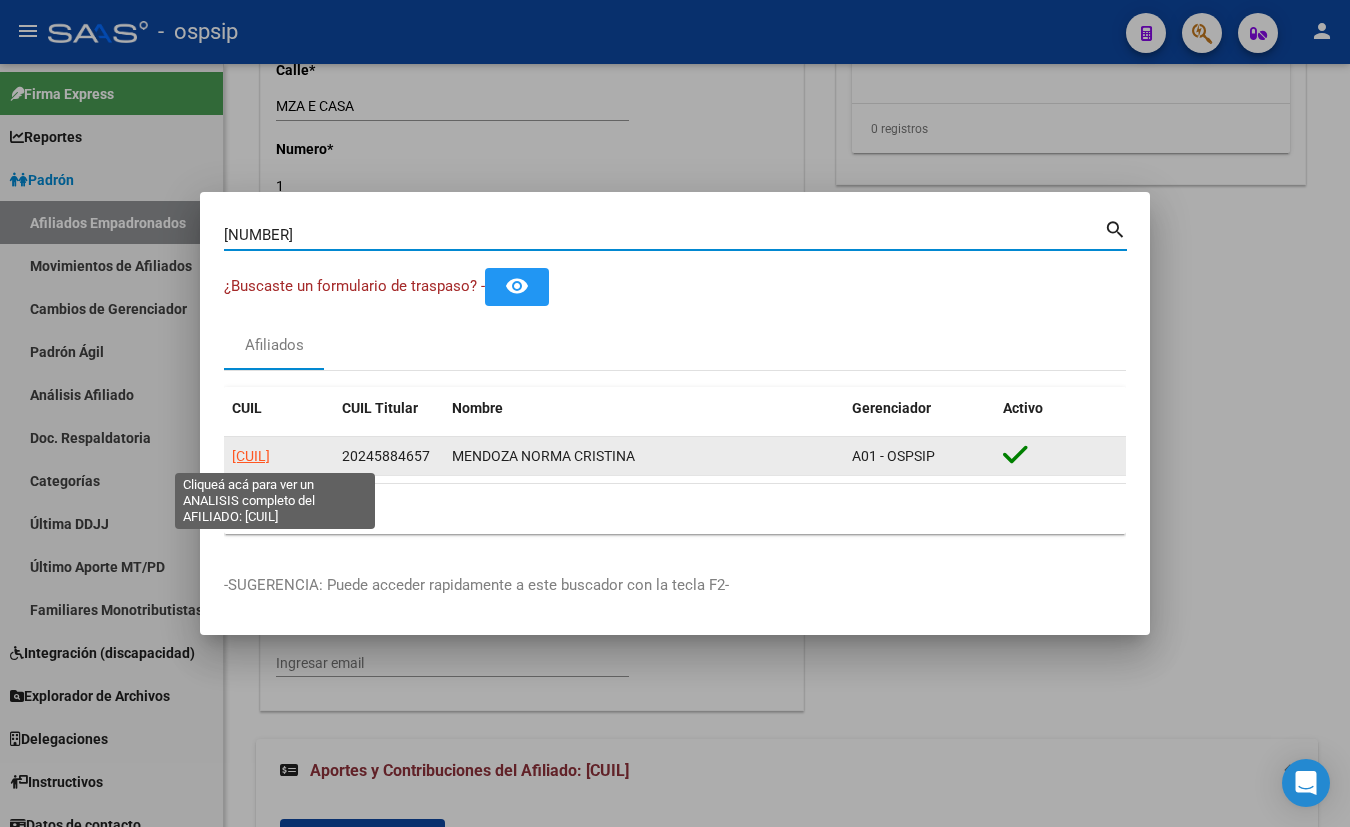 click on "[CUIL]" 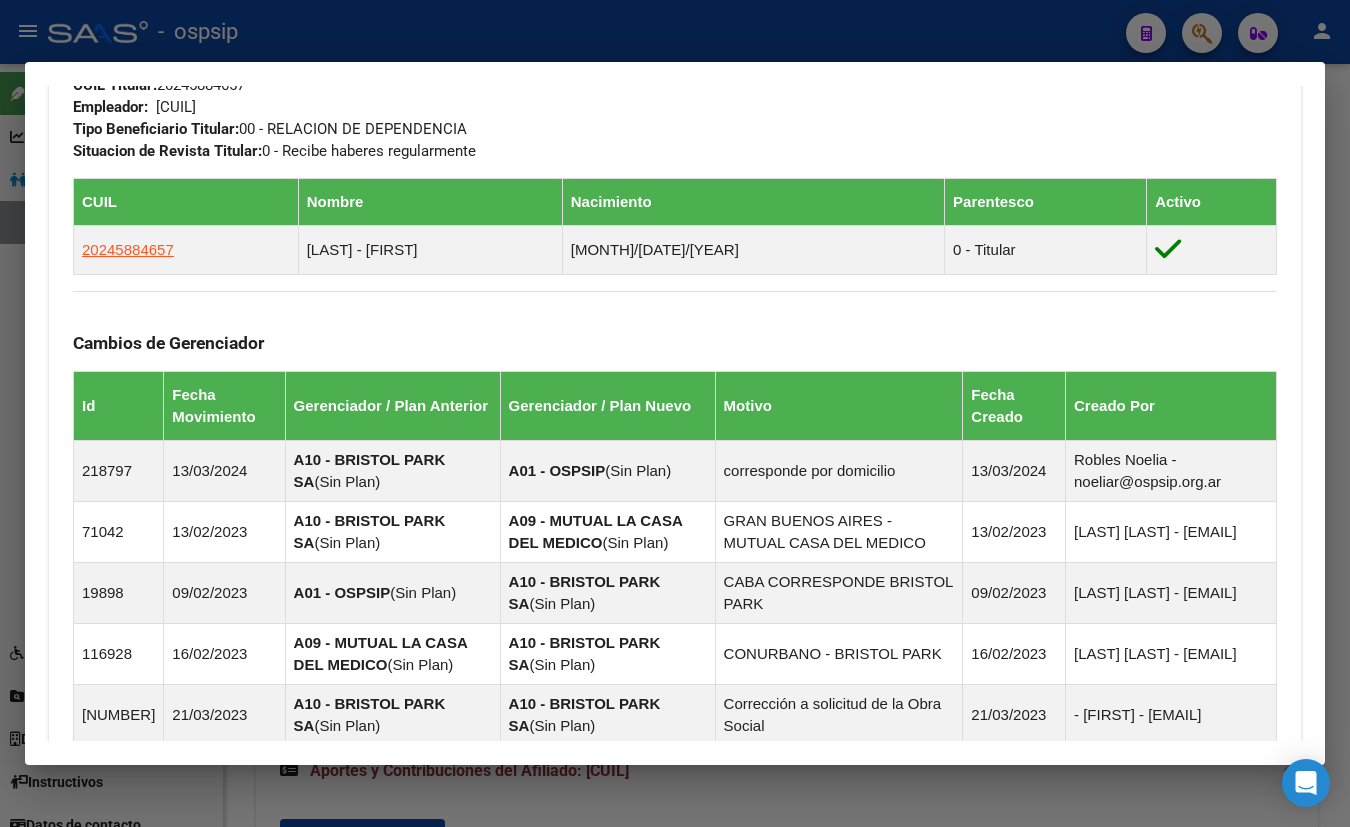 scroll, scrollTop: 1090, scrollLeft: 0, axis: vertical 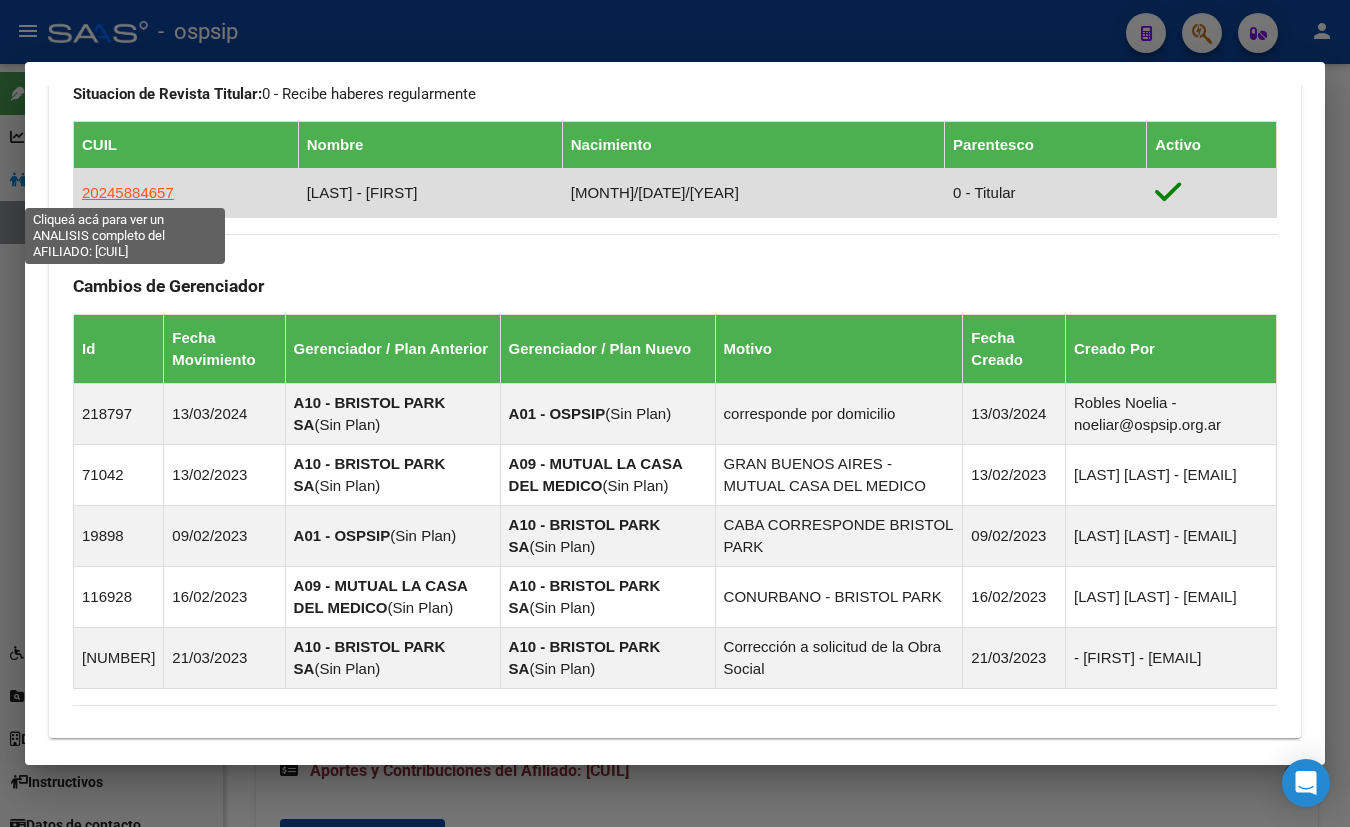 click on "20245884657" at bounding box center (128, 192) 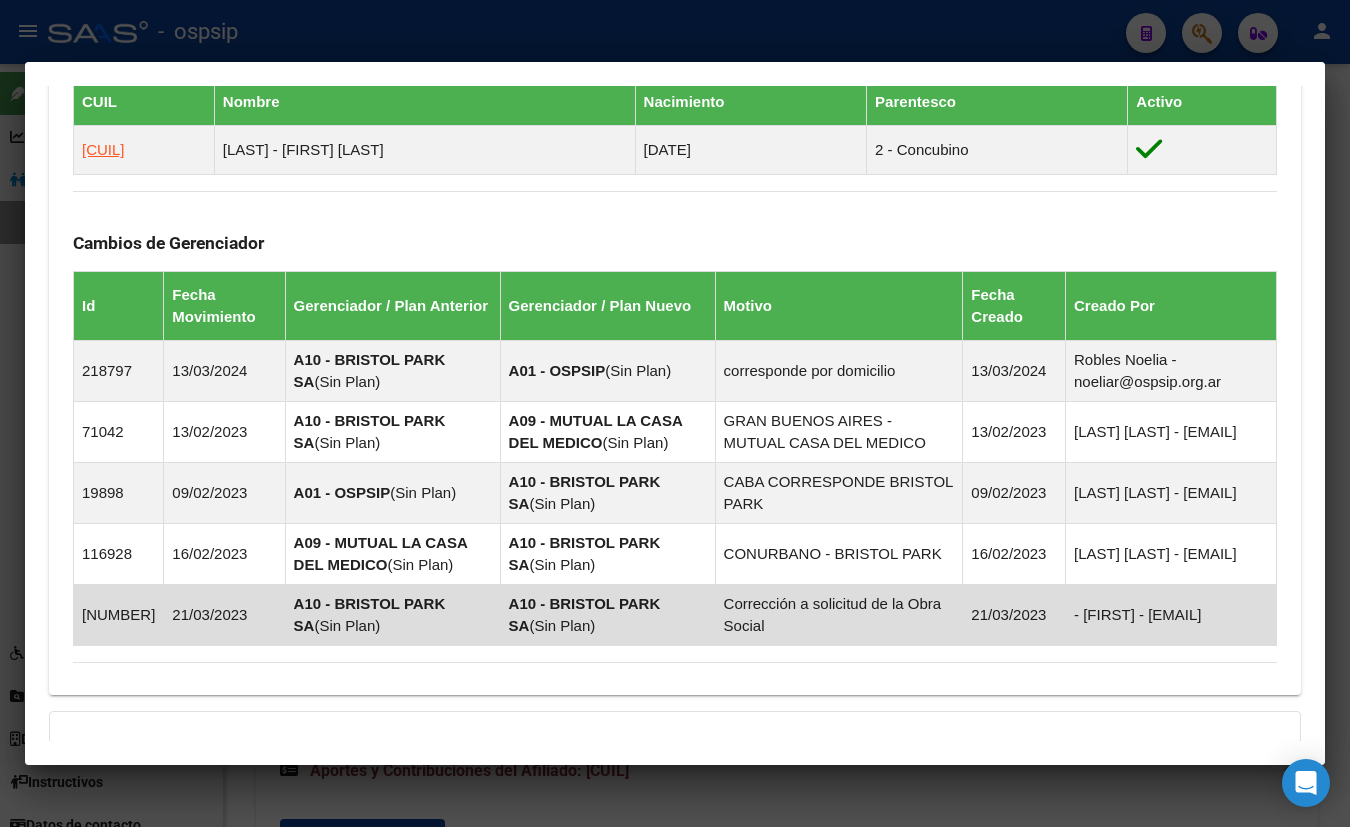 scroll, scrollTop: 1326, scrollLeft: 0, axis: vertical 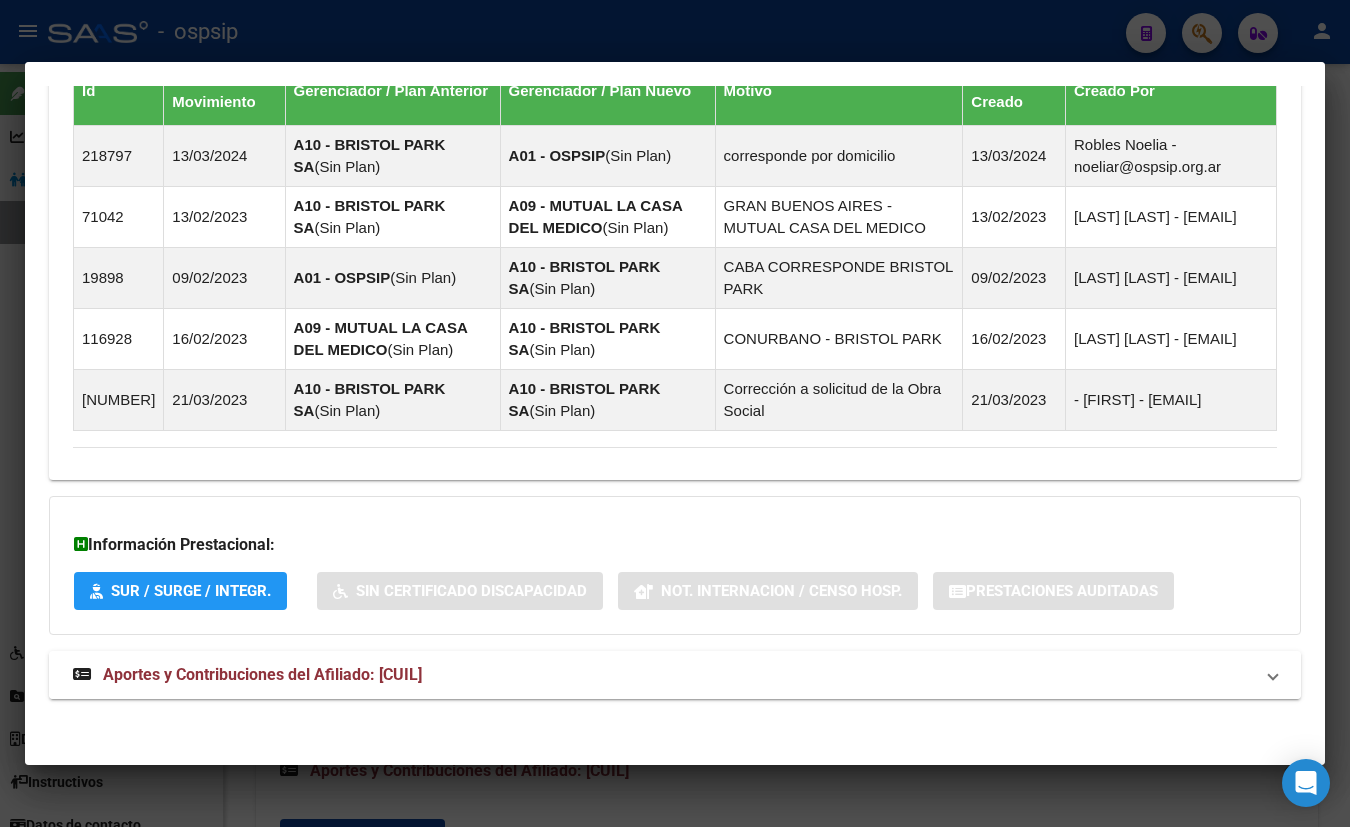 drag, startPoint x: 398, startPoint y: 670, endPoint x: 418, endPoint y: 676, distance: 20.880613 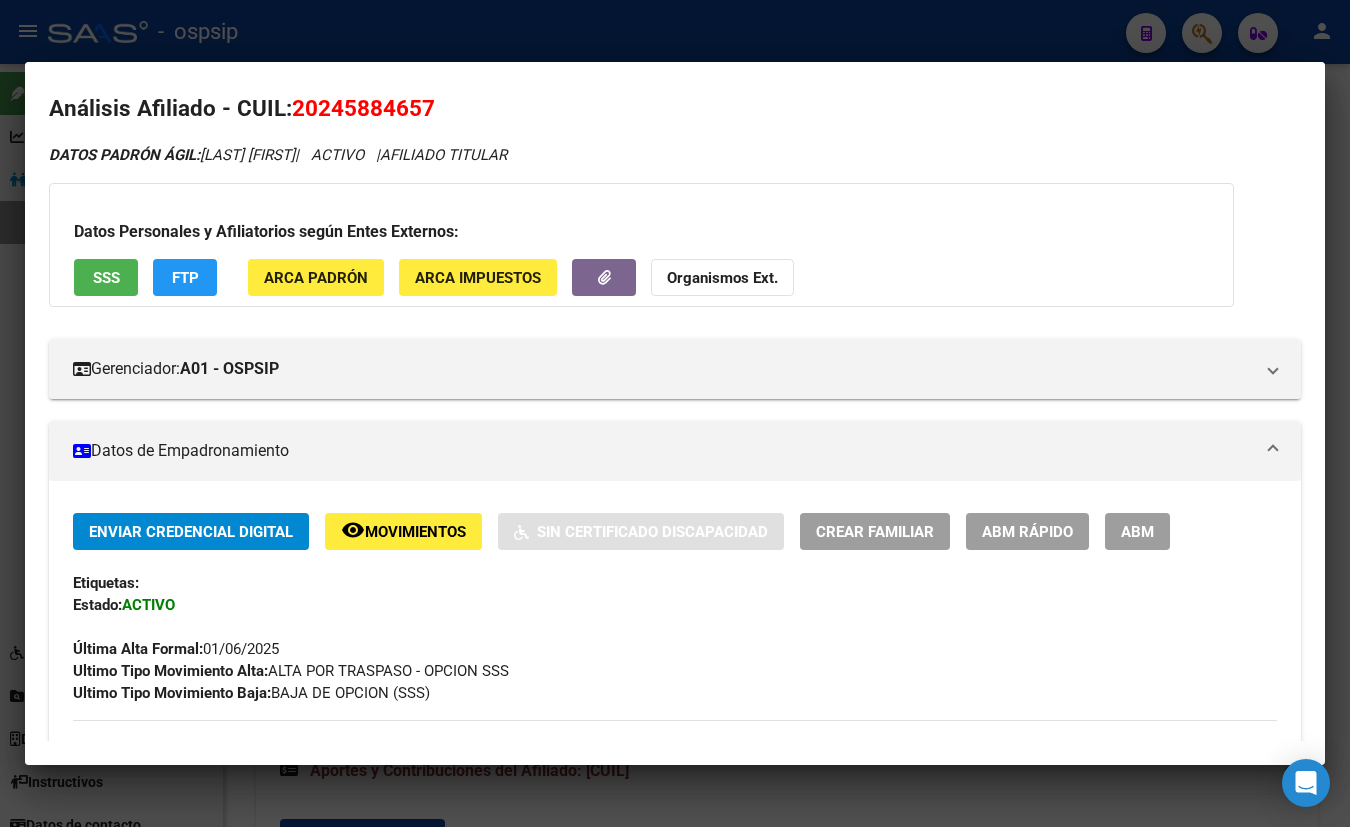 scroll, scrollTop: 0, scrollLeft: 0, axis: both 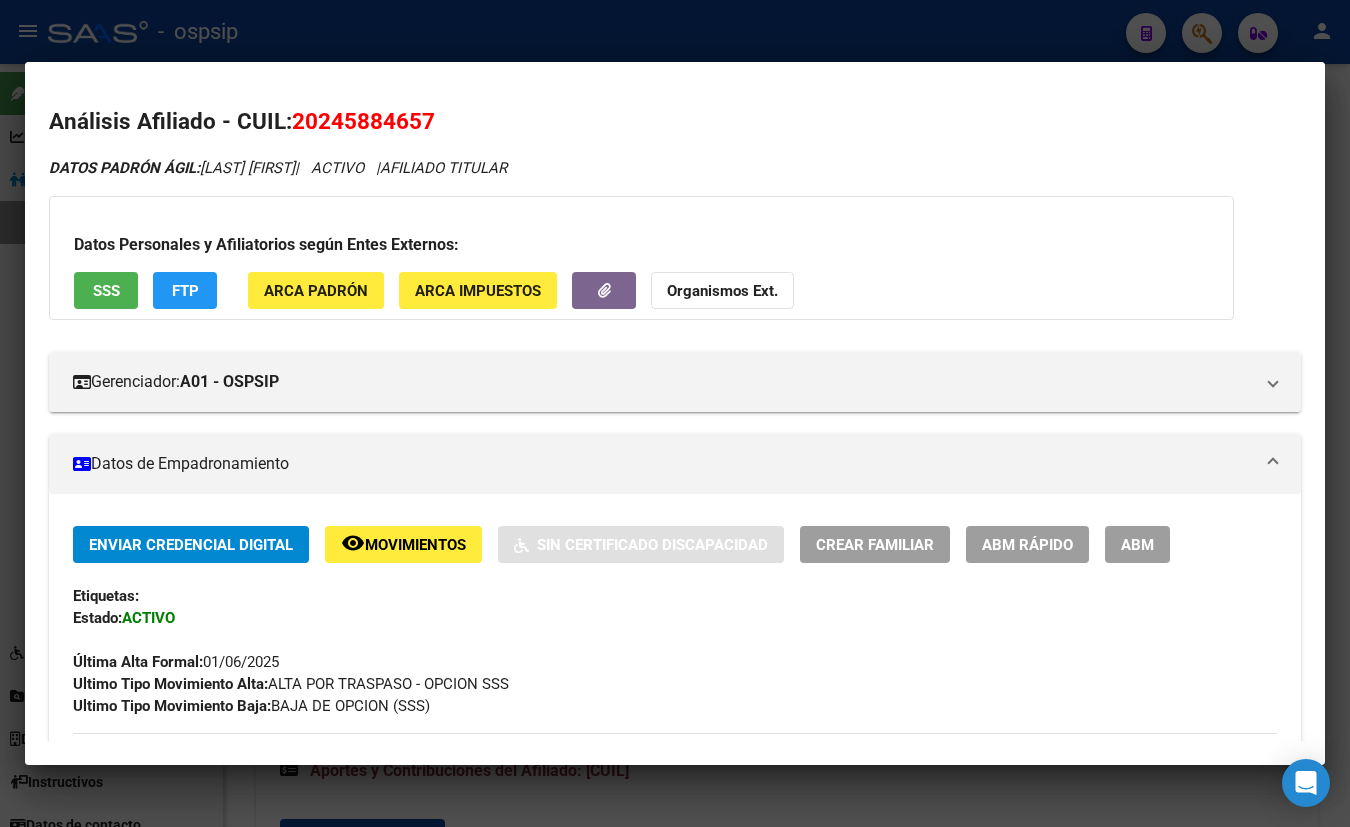 click on "SSS" at bounding box center (106, 291) 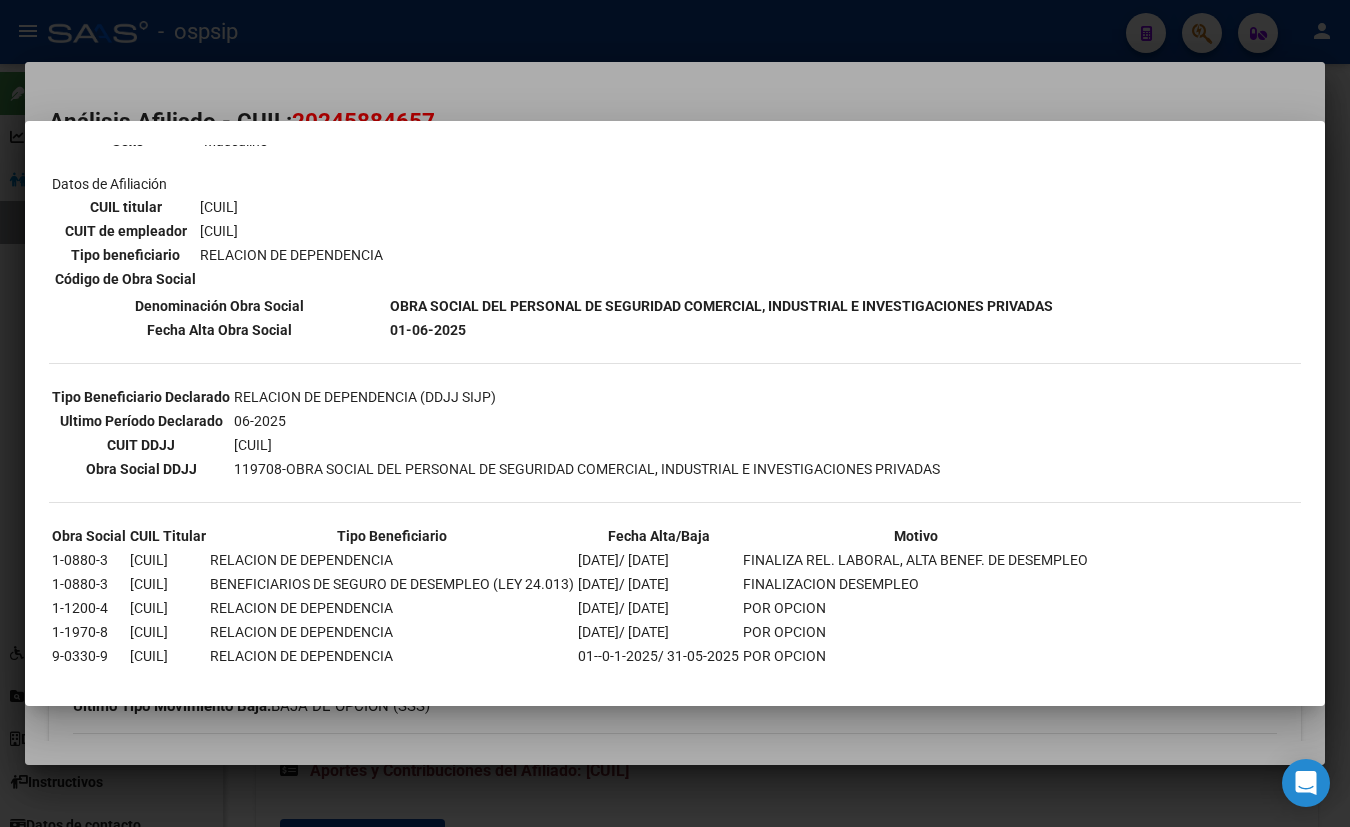 scroll, scrollTop: 328, scrollLeft: 0, axis: vertical 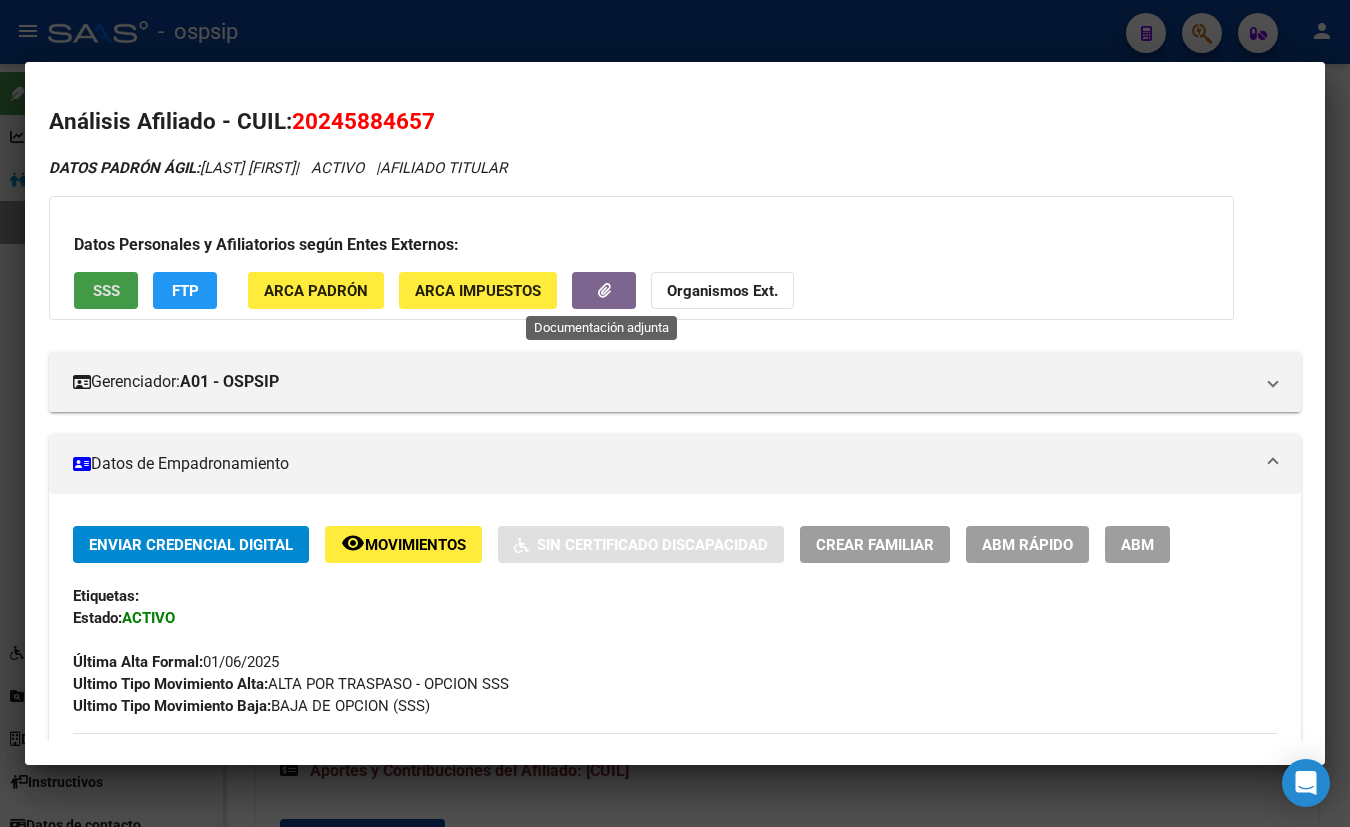 click 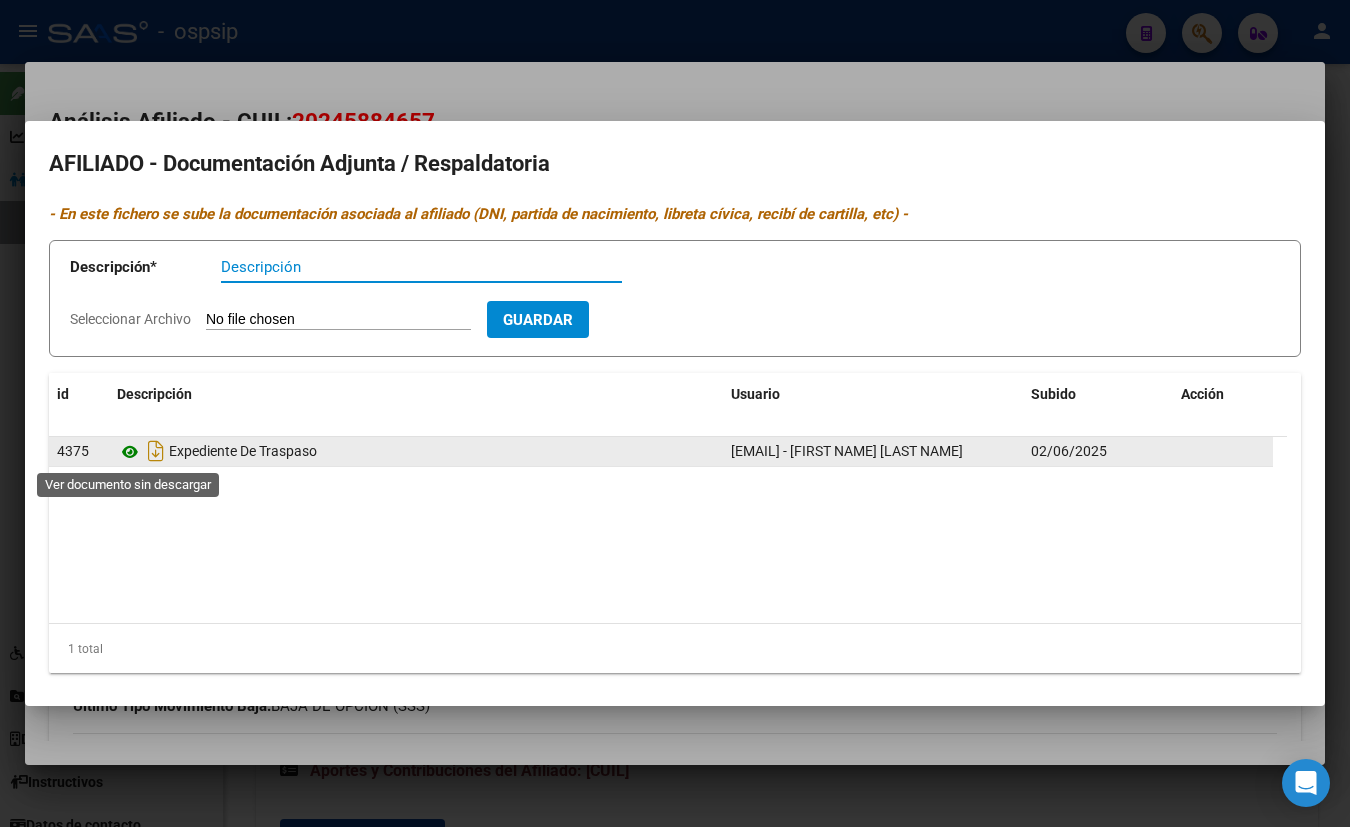 click 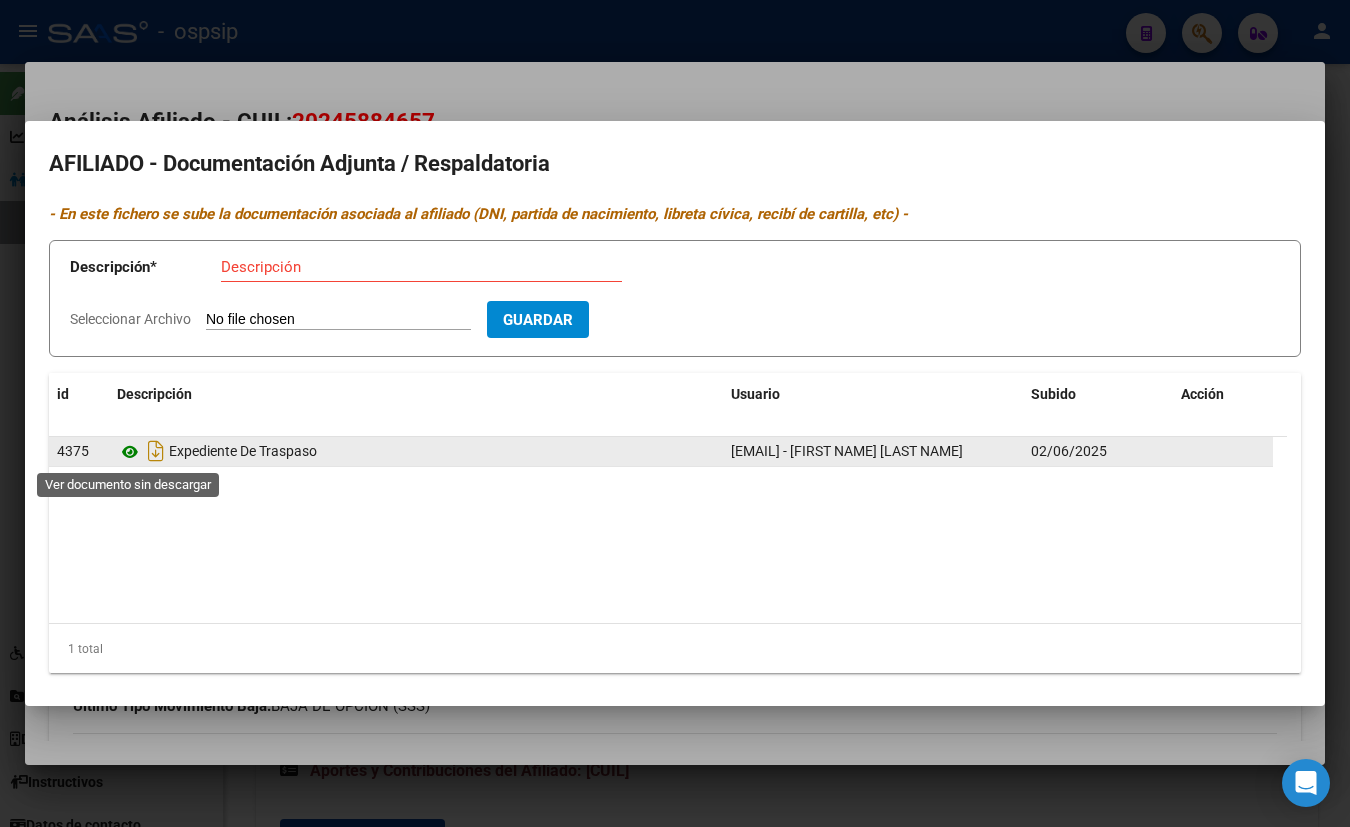 click 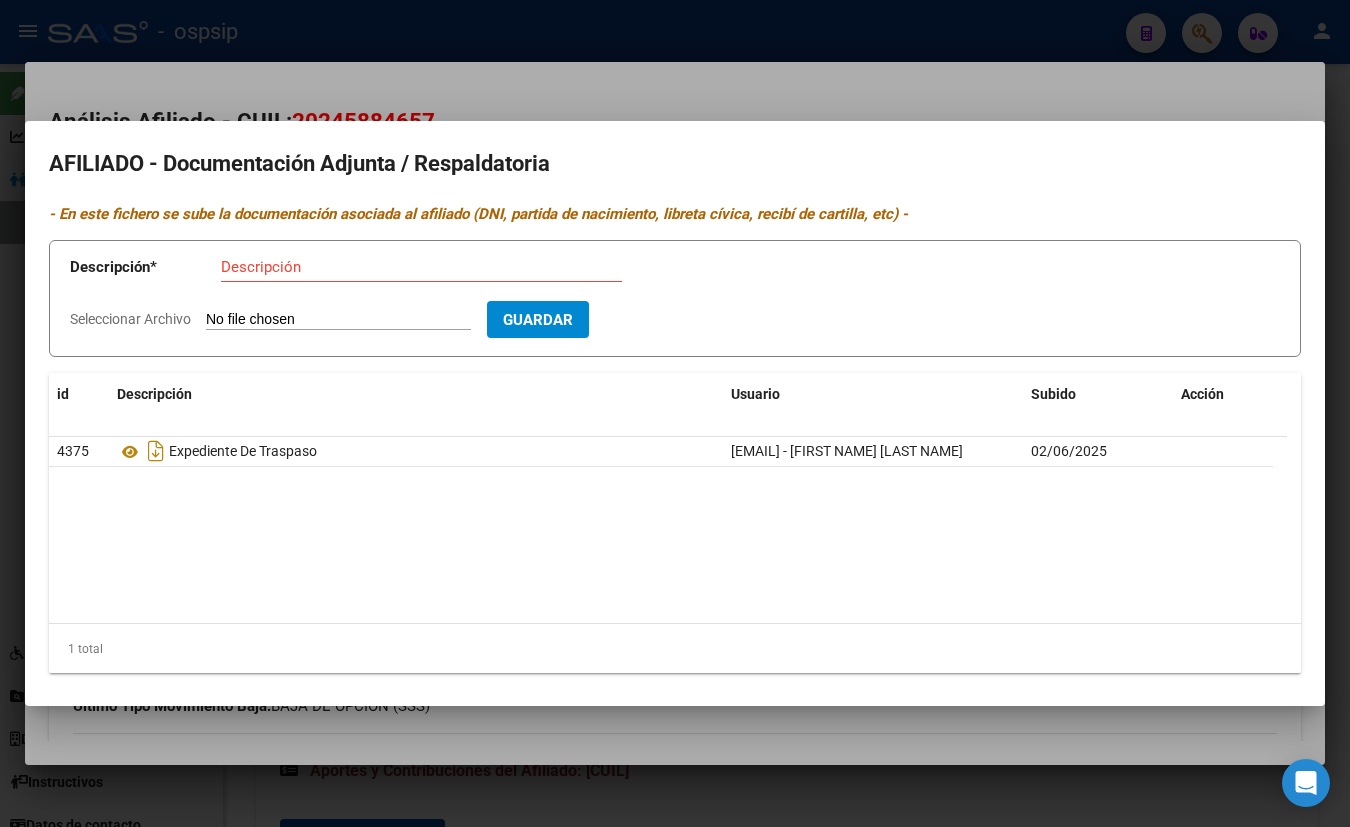 click on "4375  Expediente De Traspaso  [EMAIL] - [FIRST] [LAST]   [DATE]" 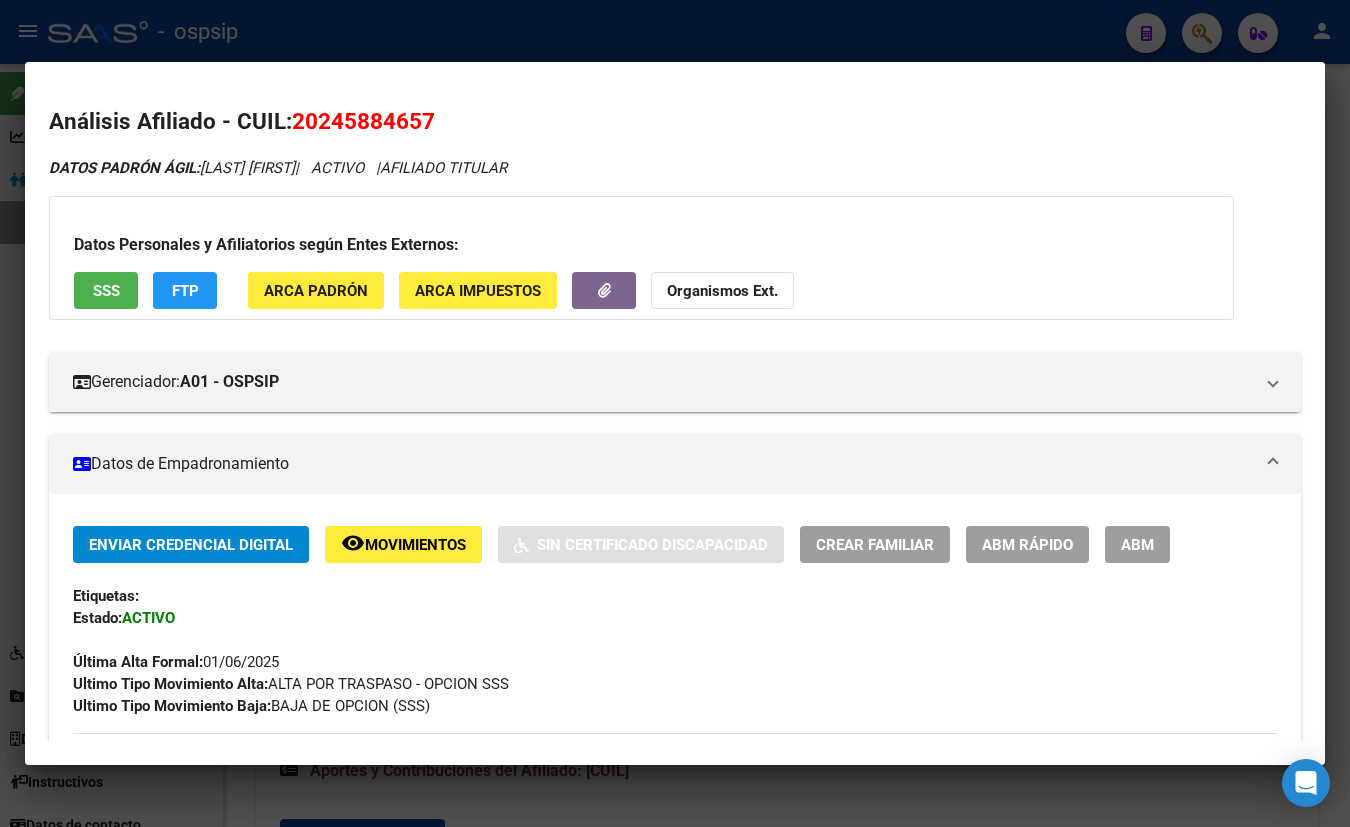 click on "DATOS PADRÓN ÁGIL: [LAST] [FIRST] ACTIVO AFILIADO TITULAR" at bounding box center [675, 168] 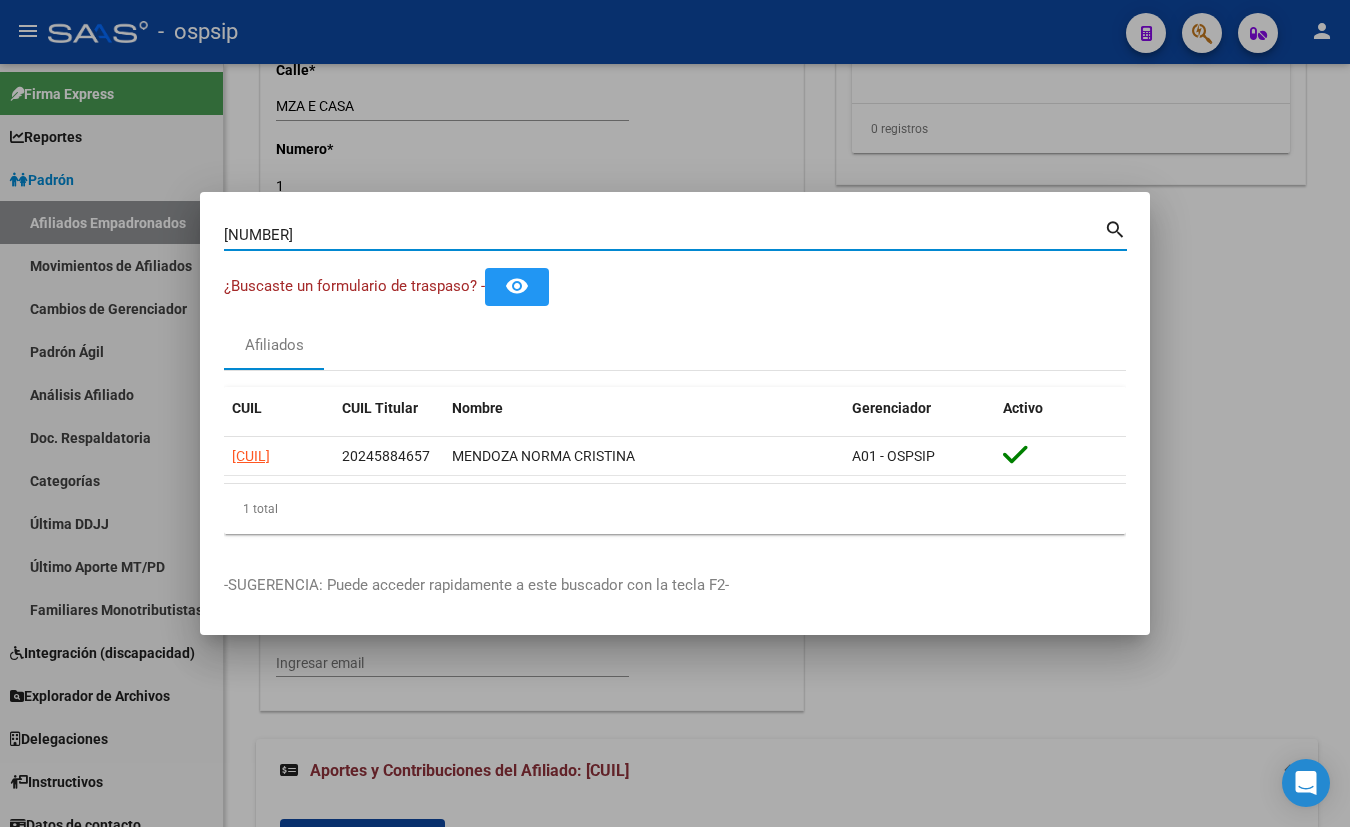 drag, startPoint x: 332, startPoint y: 242, endPoint x: 107, endPoint y: 252, distance: 225.2221 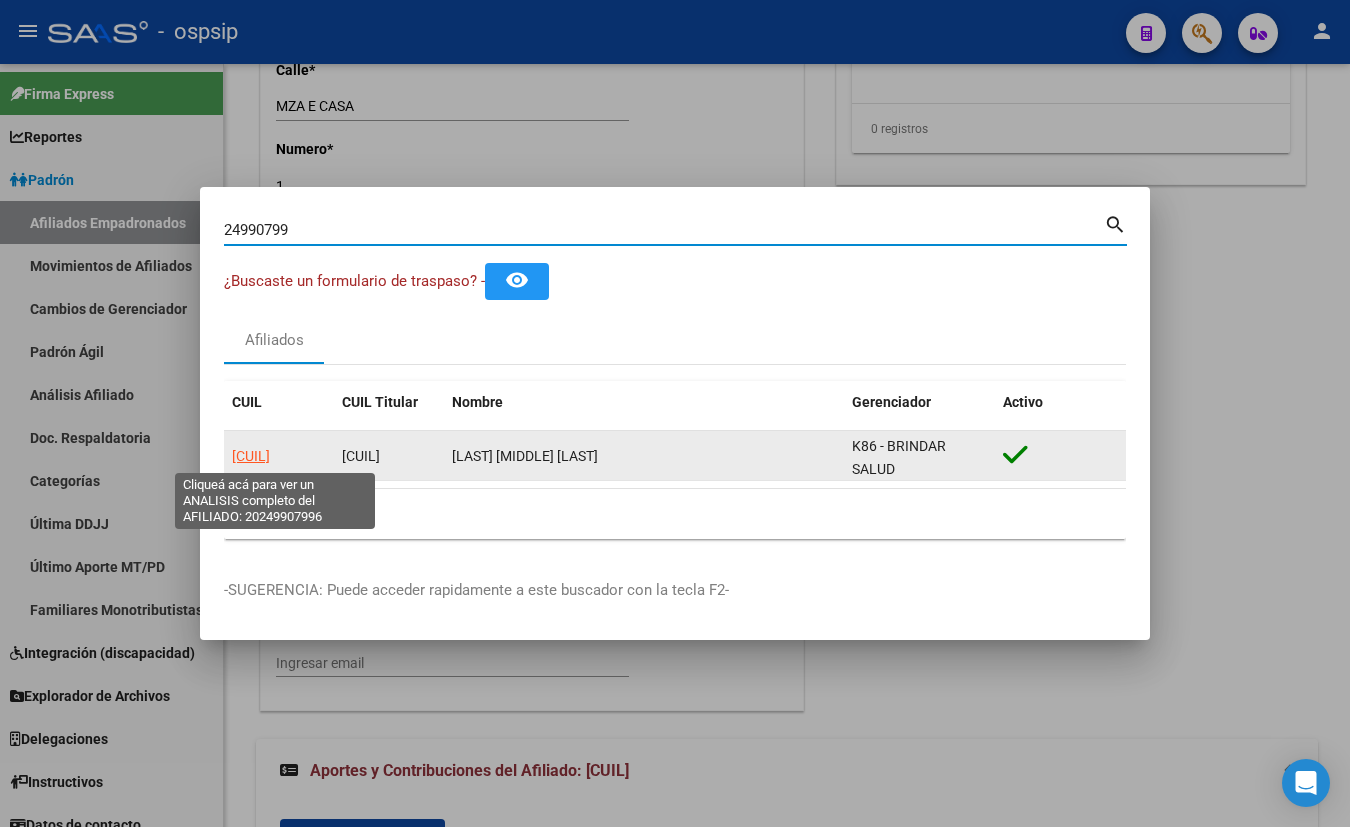 click on "[CUIL]" 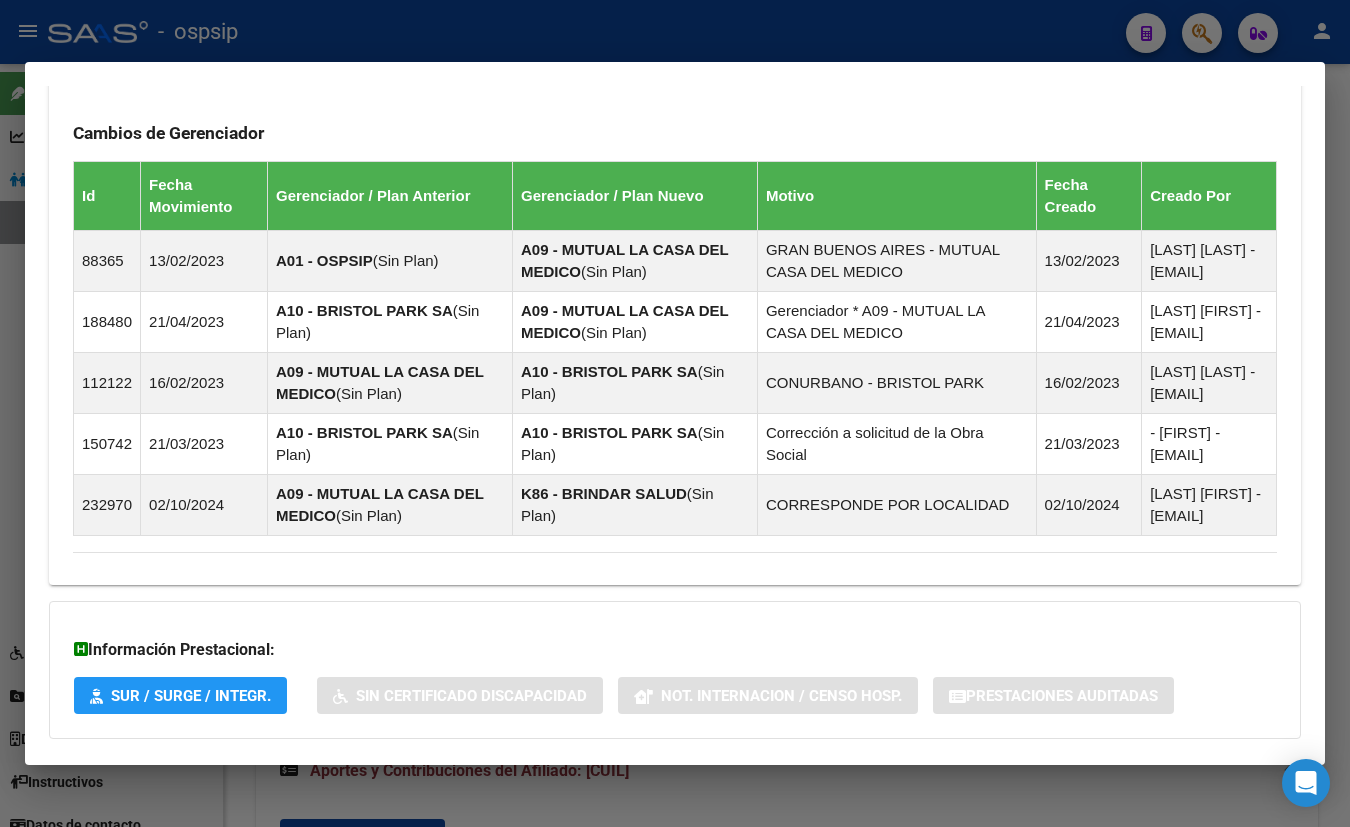 scroll, scrollTop: 1296, scrollLeft: 0, axis: vertical 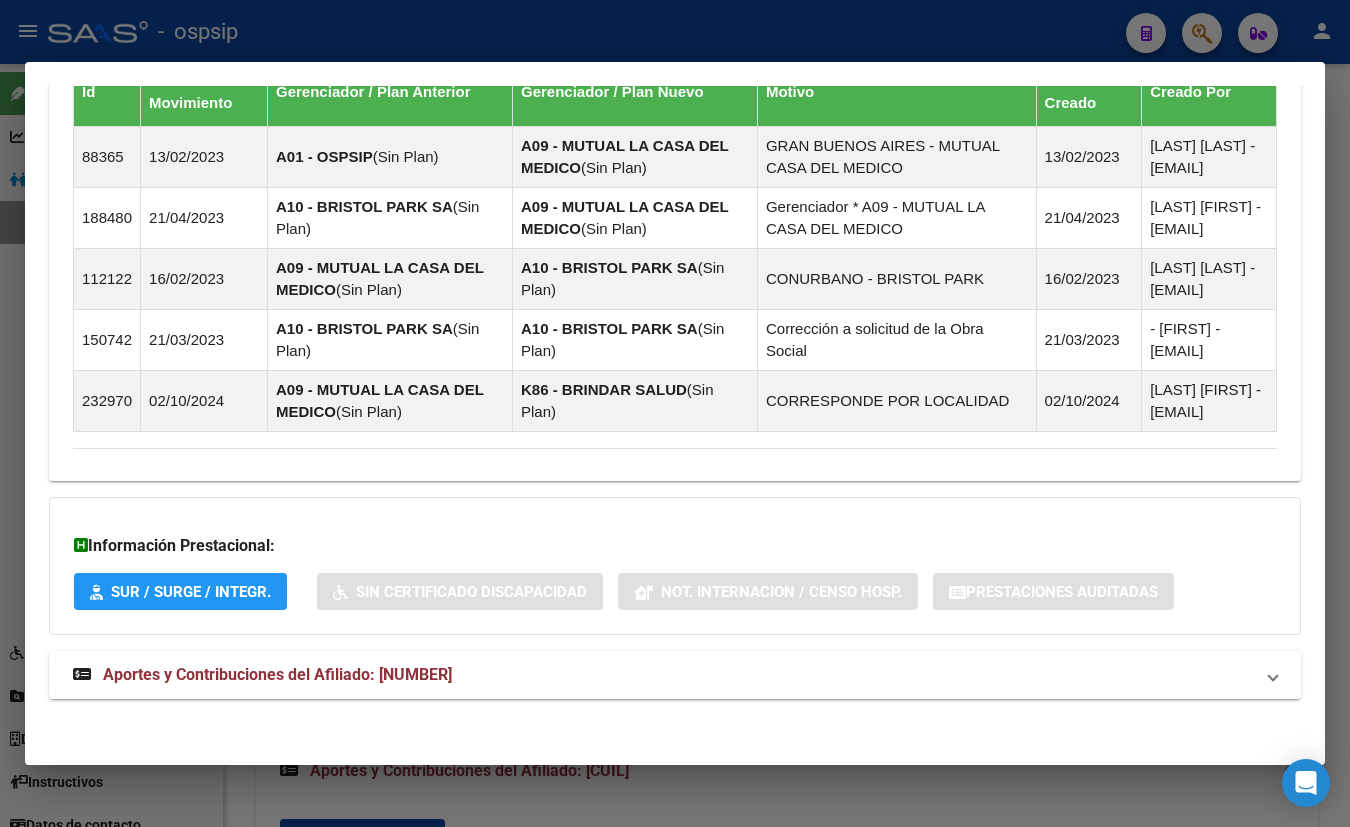click on "Aportes y Contribuciones del Afiliado: [NUMBER]" at bounding box center [277, 674] 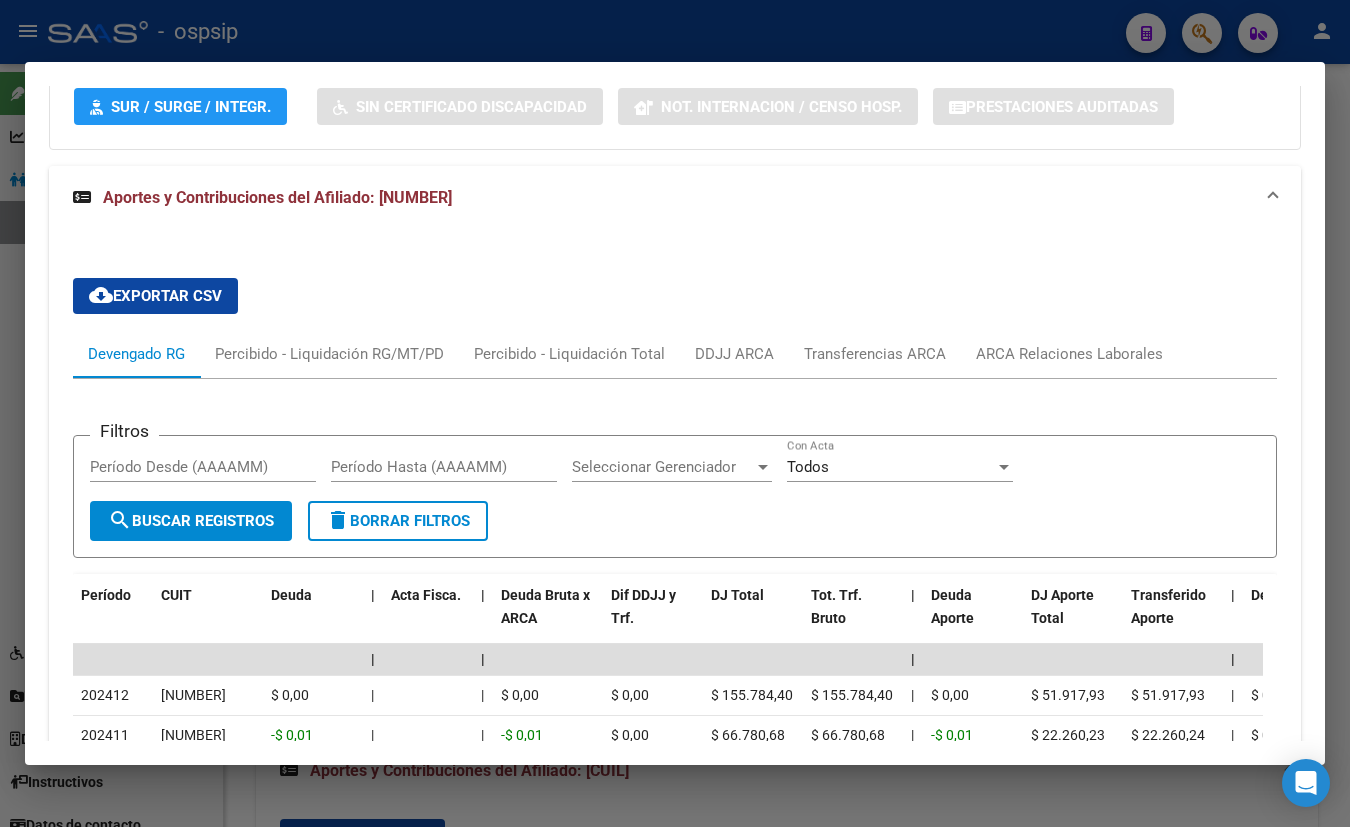 scroll, scrollTop: 1798, scrollLeft: 0, axis: vertical 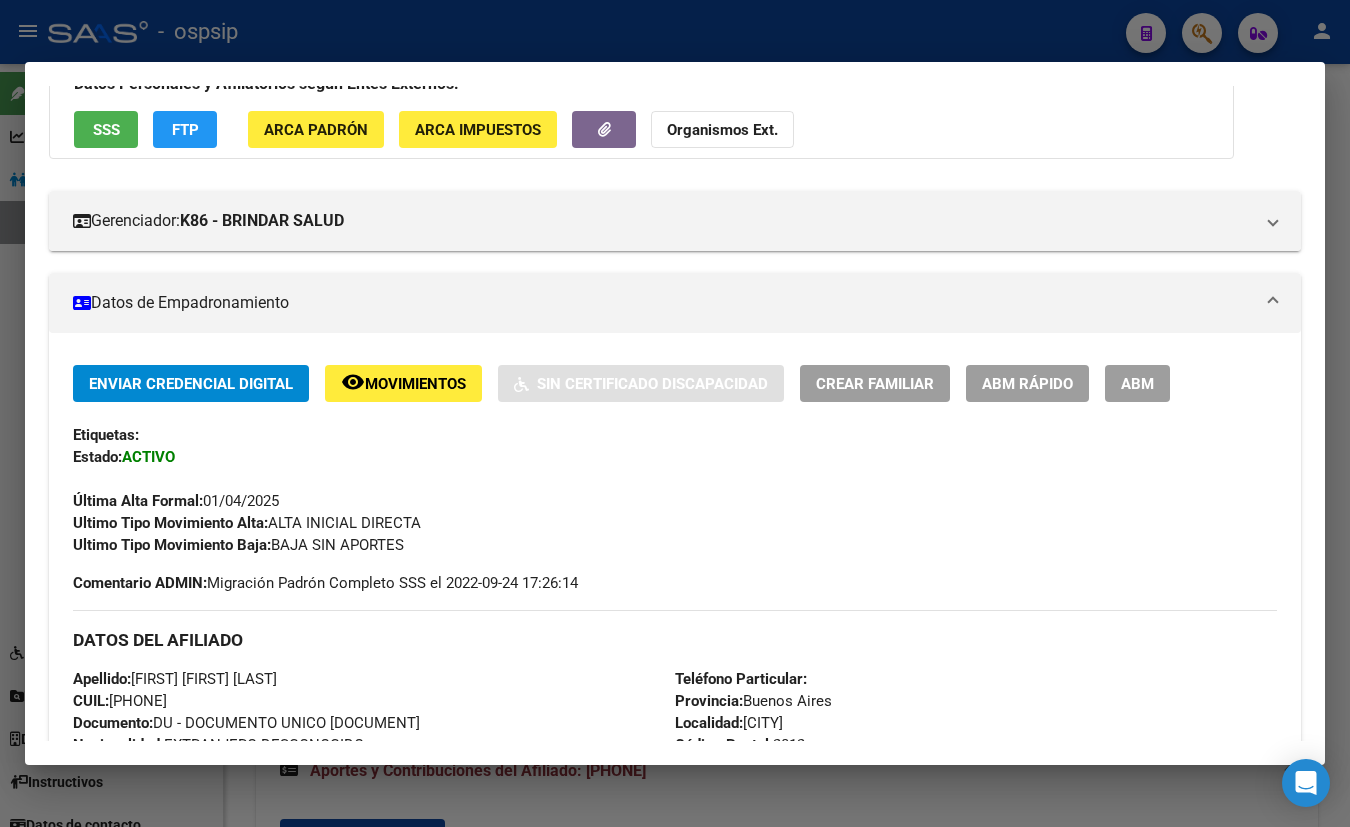 click on "DATOS PADRÓN ÁGIL:  [FIRST] [FIRST] [LAST]     |   ACTIVO   |     AFILIADO TITULAR  Datos Personales y Afiliatorios según Entes Externos: SSS FTP ARCA Padrón ARCA Impuestos Organismos Ext.    Gerenciador:      K86 - BRINDAR SALUD Atención telefónica: [PHONE] Atención emergencias: [PHONE] Otros Datos Útiles:    Datos de Empadronamiento  Enviar Credencial Digital remove_red_eye Movimientos    Sin Certificado Discapacidad Crear Familiar ABM Rápido ABM Etiquetas: Estado: ACTIVO Última Alta Formal:  [DATE] Ultimo Tipo Movimiento Alta:  ALTA INICIAL DIRECTA Ultimo Tipo Movimiento Baja:  BAJA SIN APORTES Comentario ADMIN:  Migración Padrón Completo SSS el 2022-09-24 17:26:14 DATOS DEL AFILIADO Apellido:  [FIRST] [FIRST] [LAST] CUIL:  [CUIL] Documento:  DU - DOCUMENTO UNICO [DOCUMENT]  Nacionalidad:  EXTRANJERO DESCONOCIDO Parentesco:  0 - Titular Estado Civil:  Soltero Discapacitado:    NO (00) Sexo:  M Nacimiento:  17/12/1976 Edad:  48  Teléfono Particular: [PHONE]                       Provincia:  [STATE]" at bounding box center (675, 1408) 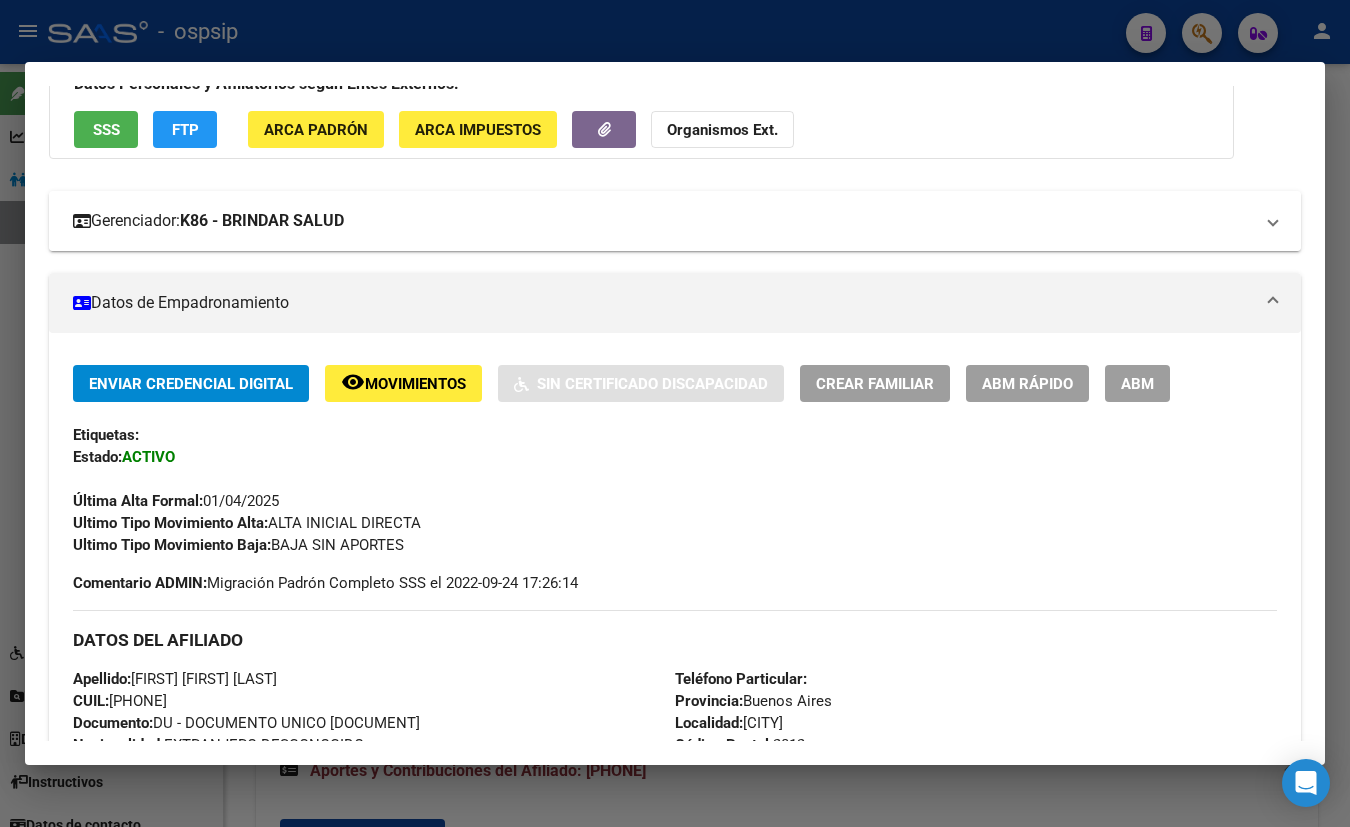 type 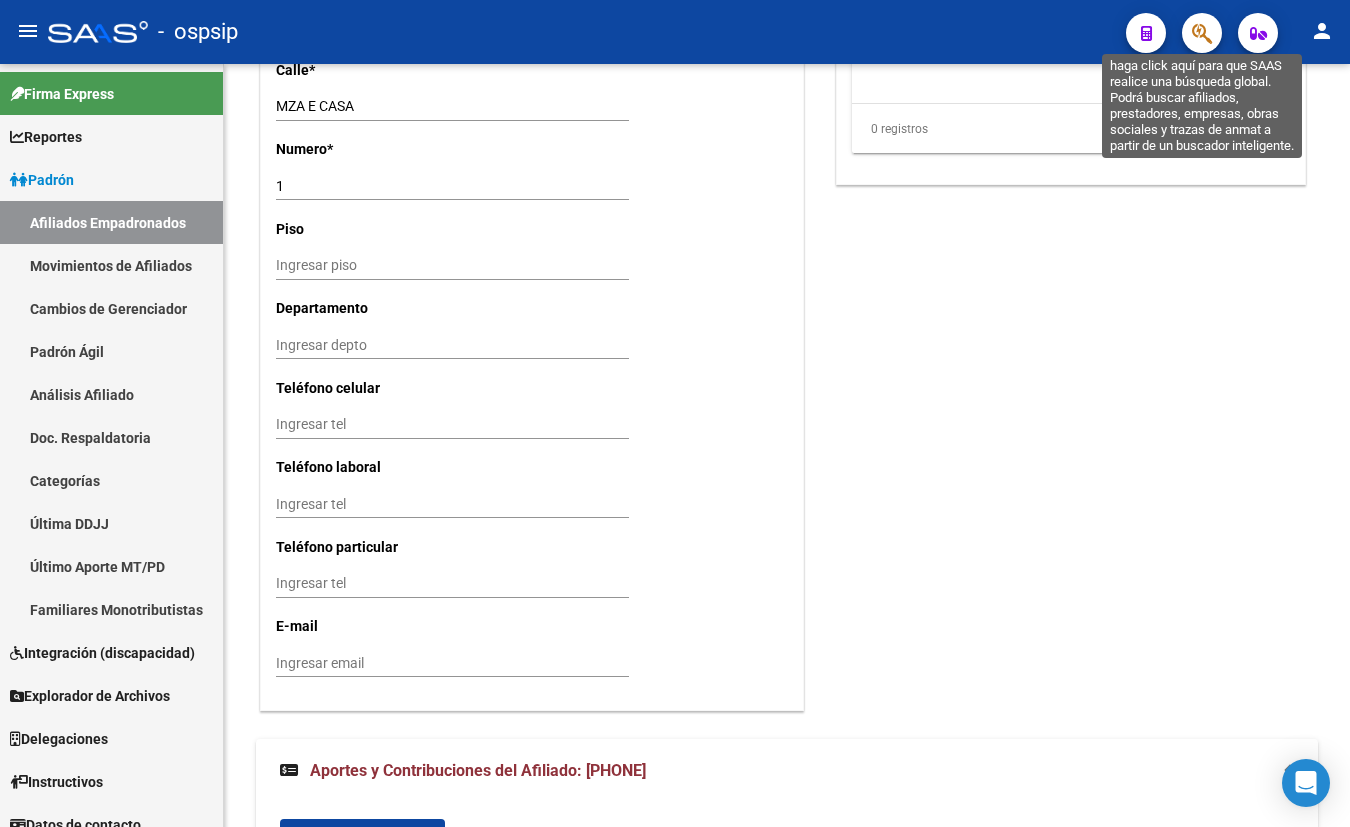 click 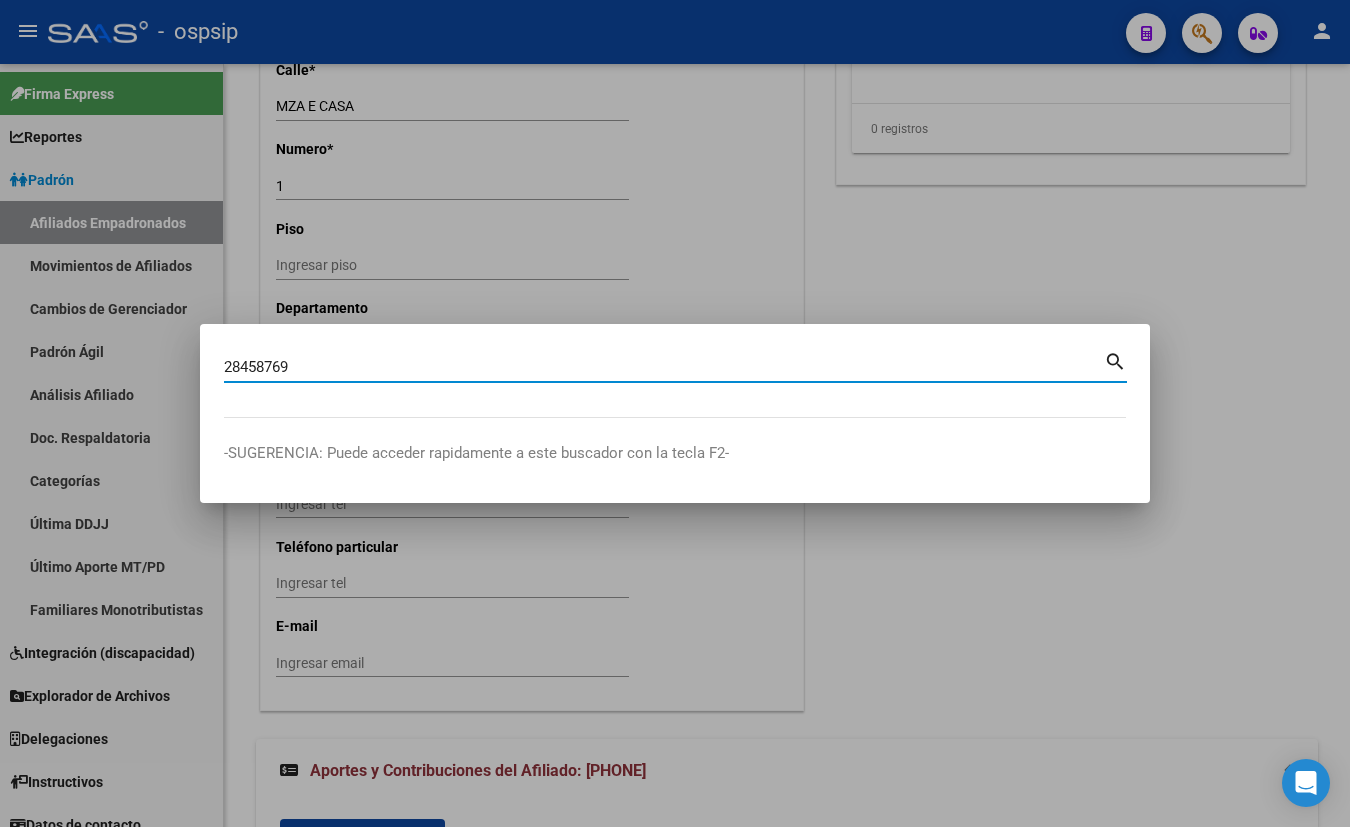 type on "28458769" 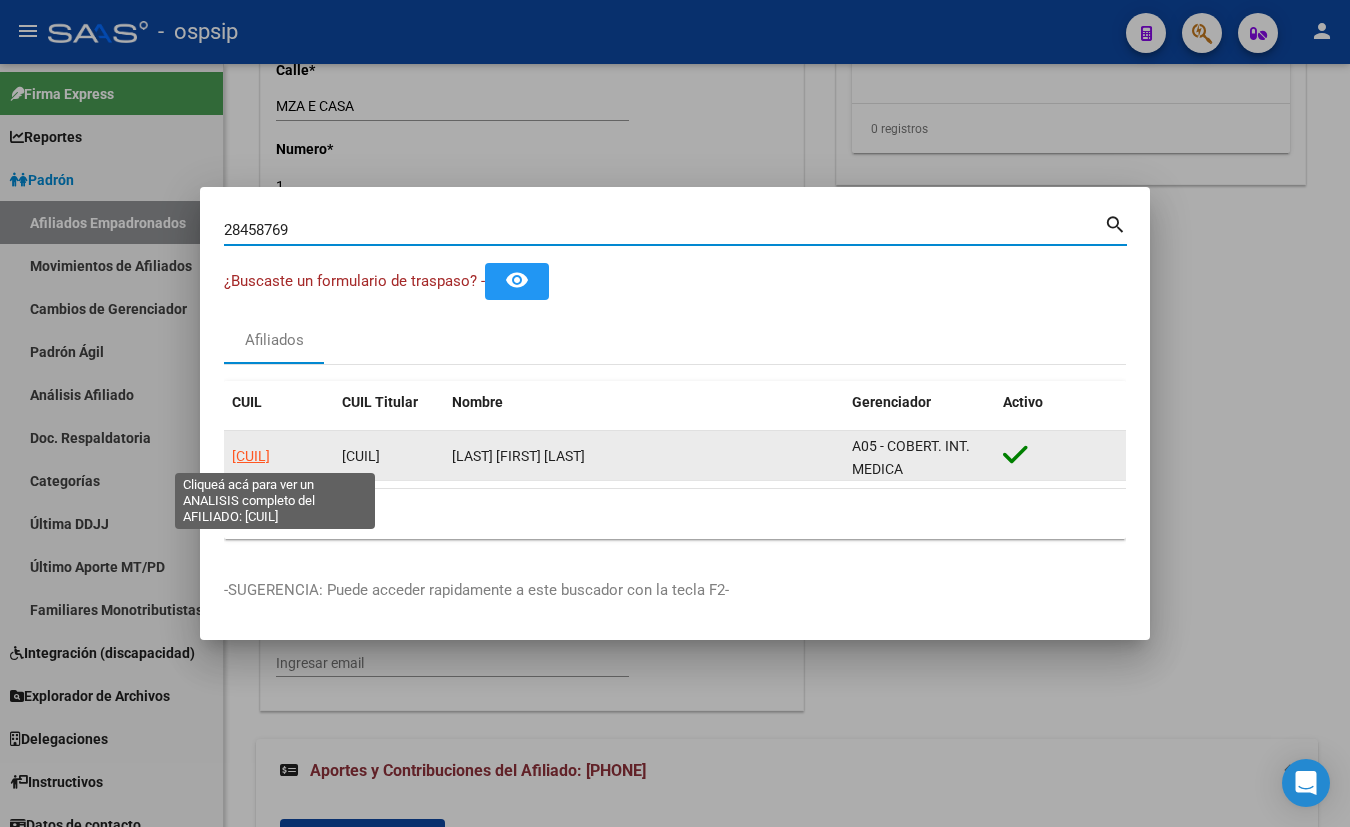 click on "[CUIL]" 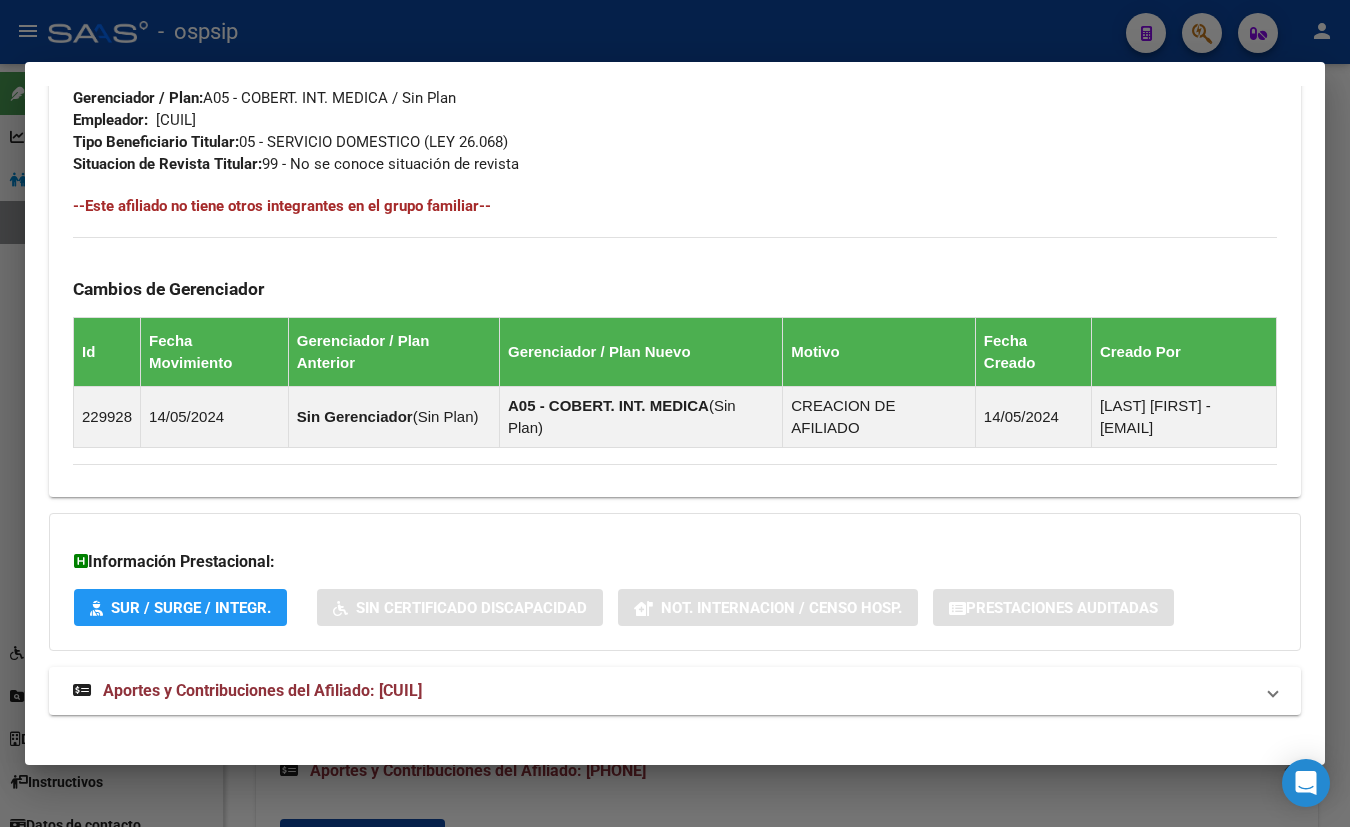 scroll, scrollTop: 1052, scrollLeft: 0, axis: vertical 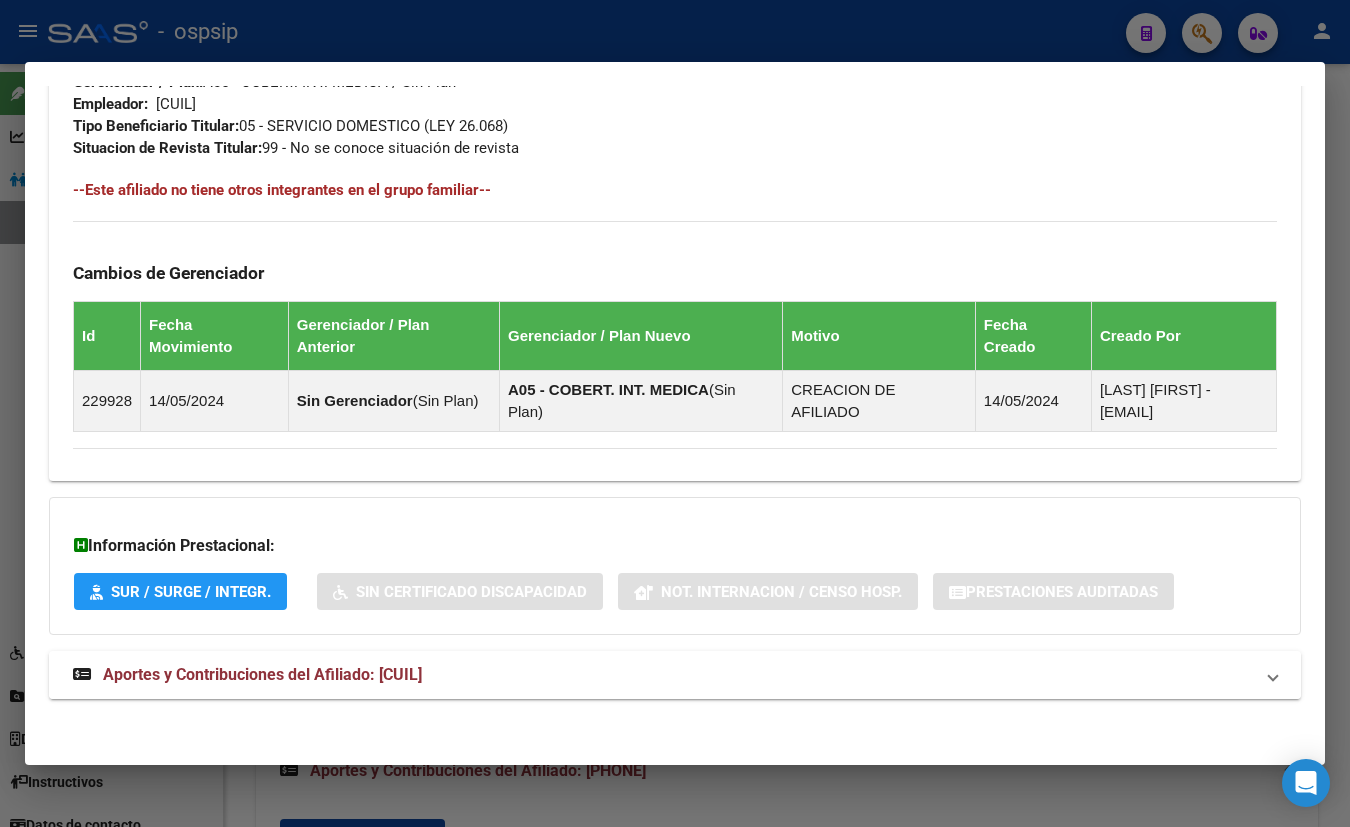 click on "Aportes y Contribuciones del Afiliado: [CUIL]" at bounding box center (262, 674) 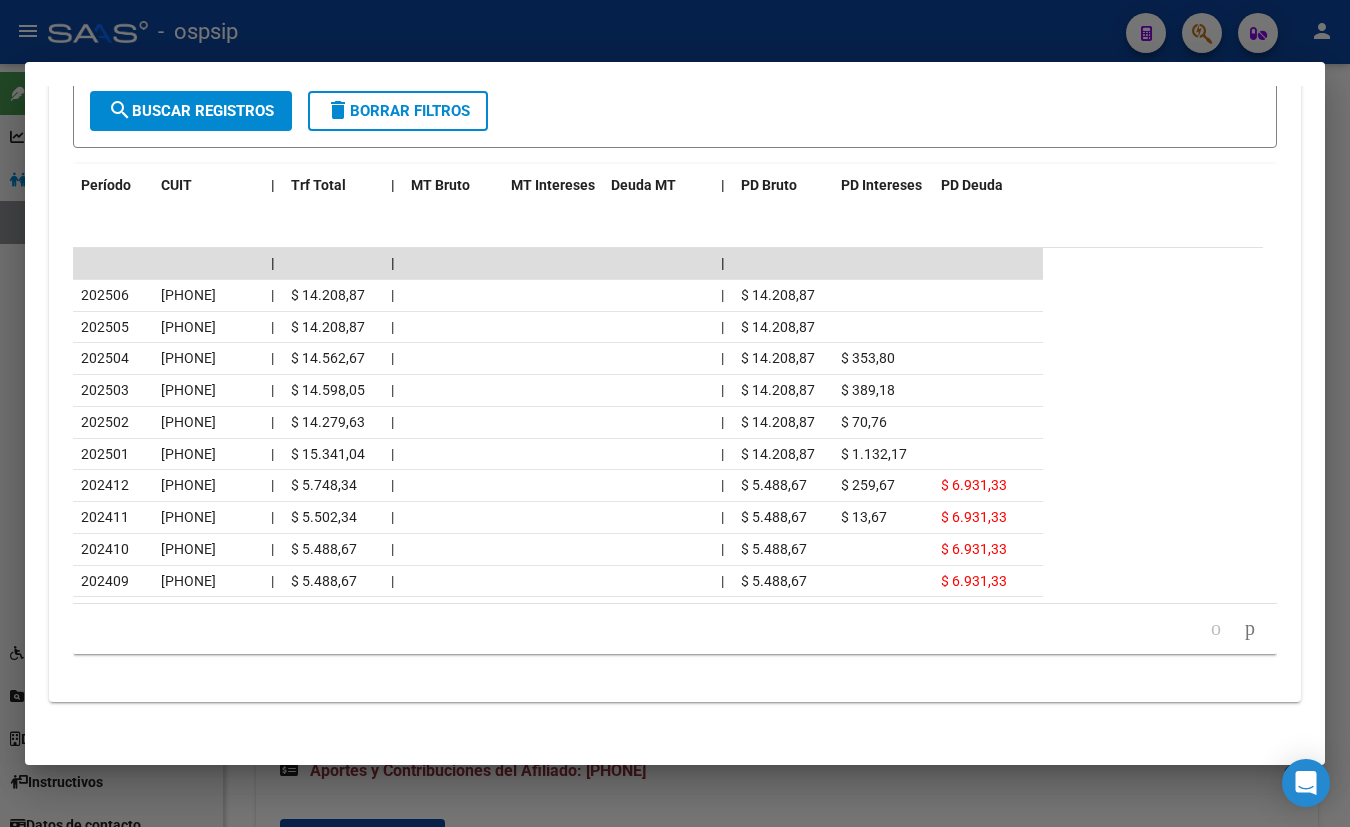 scroll, scrollTop: 1949, scrollLeft: 0, axis: vertical 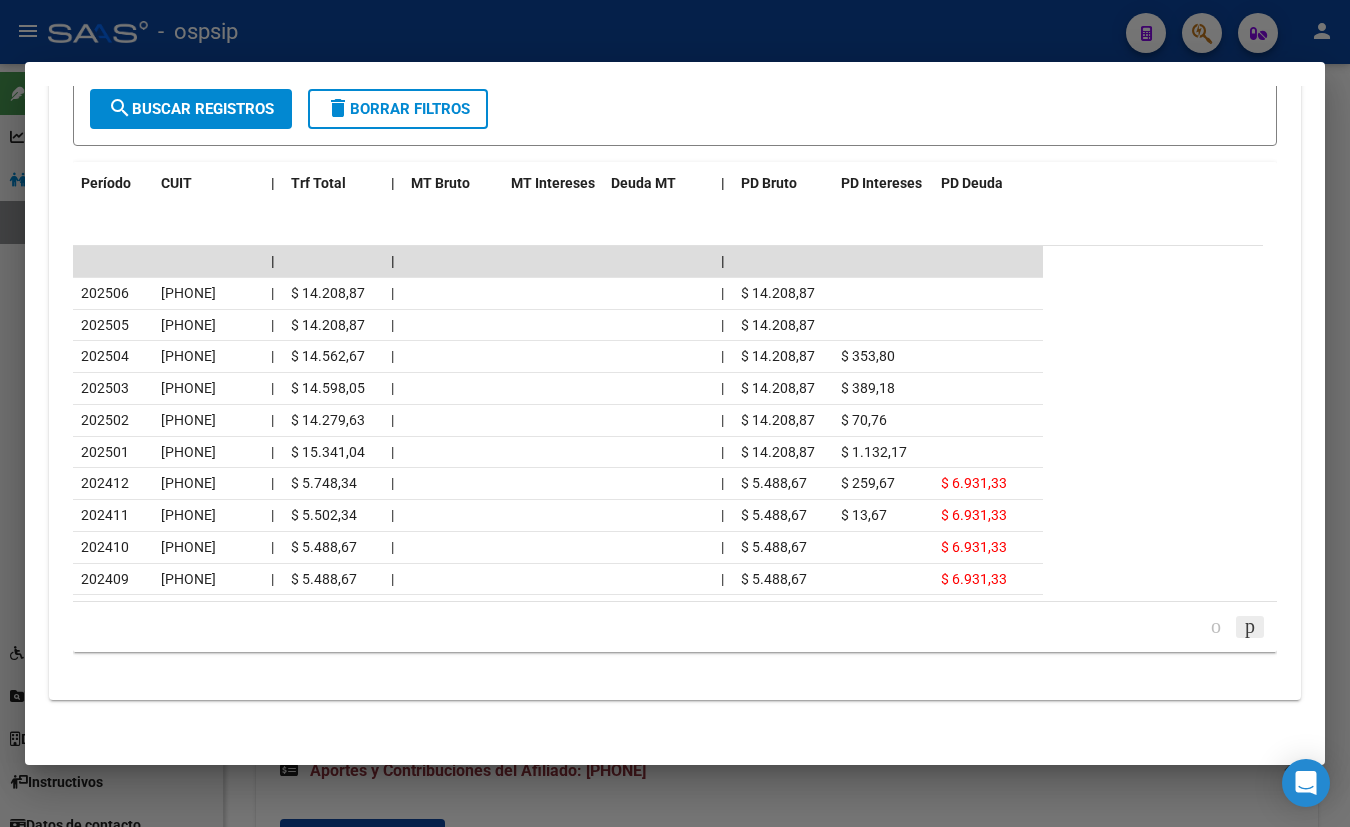 click 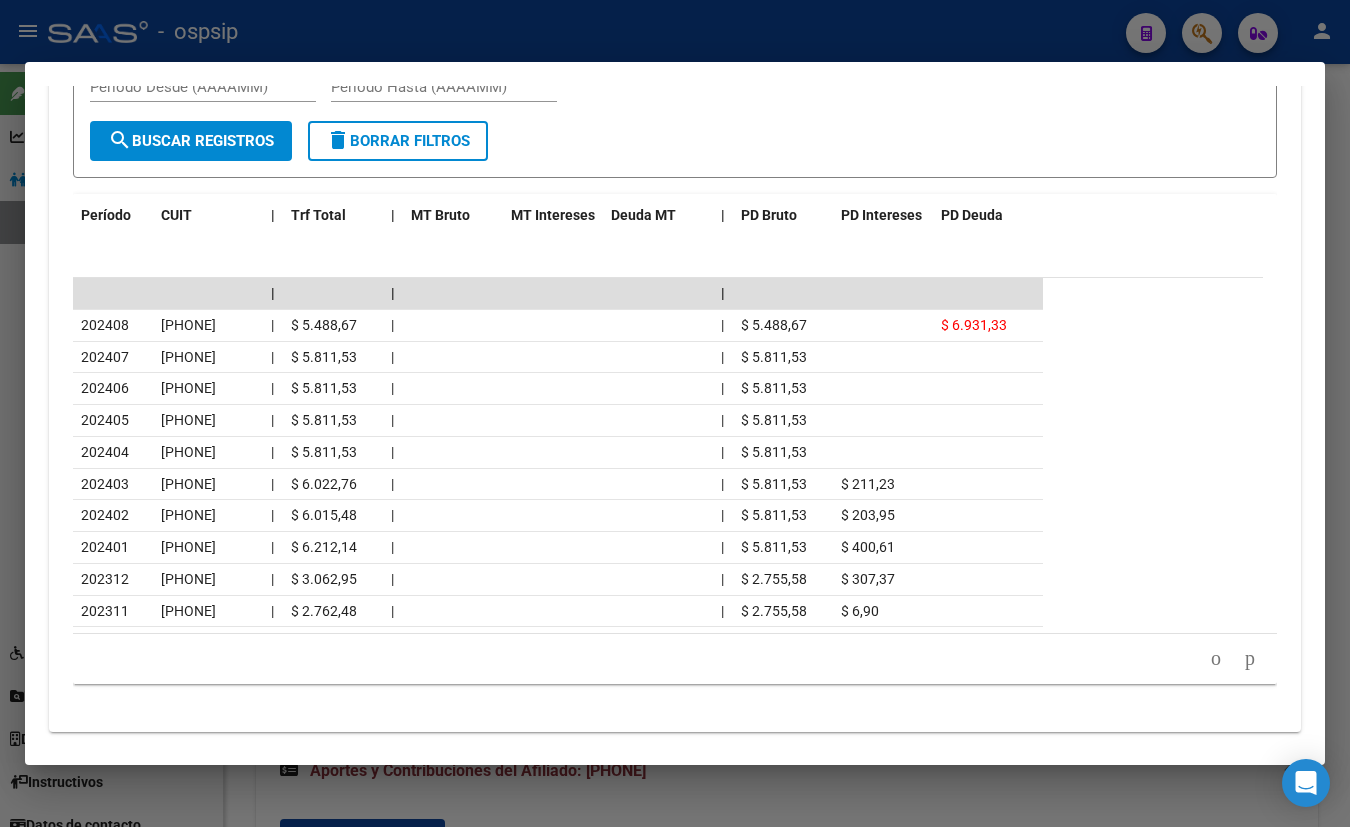 scroll, scrollTop: 1949, scrollLeft: 0, axis: vertical 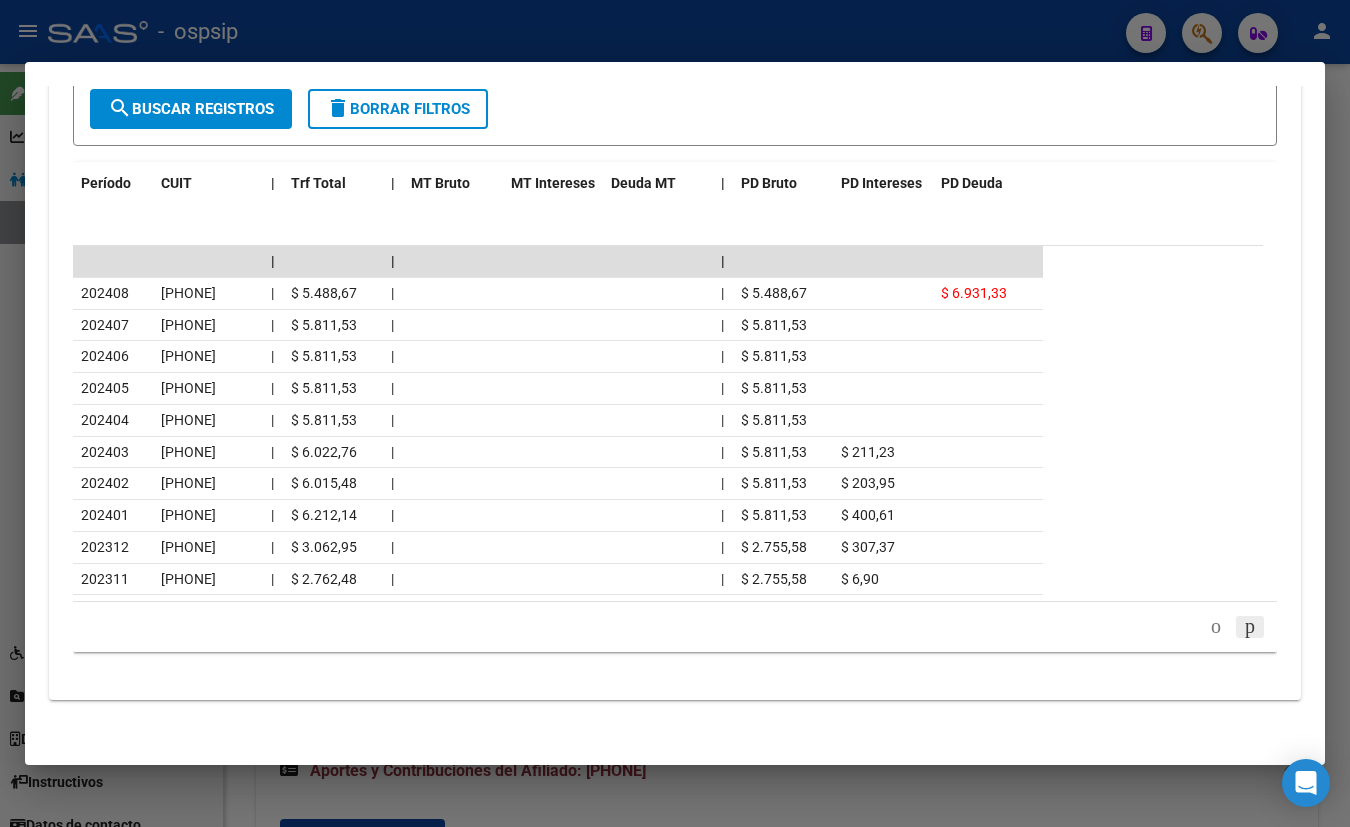 click 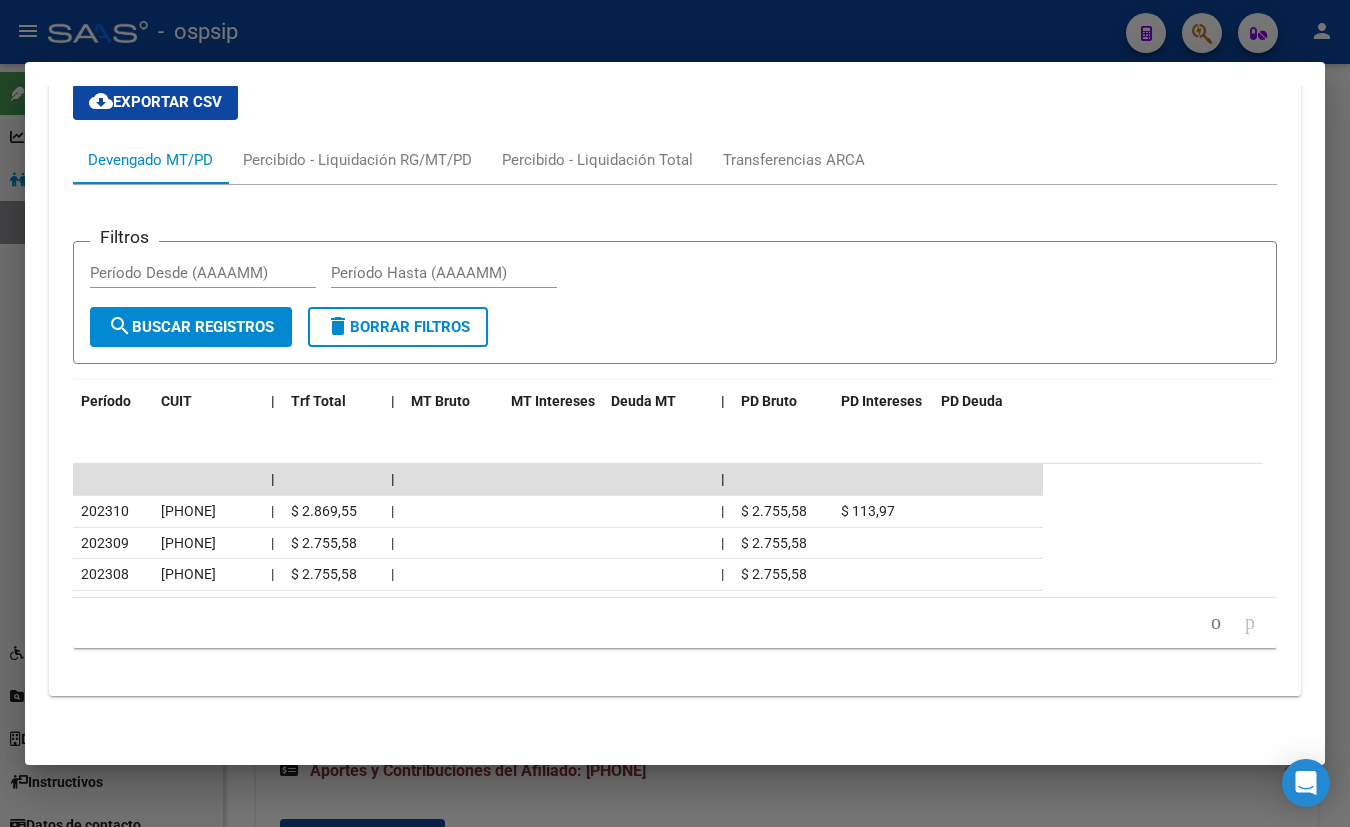 scroll, scrollTop: 1727, scrollLeft: 0, axis: vertical 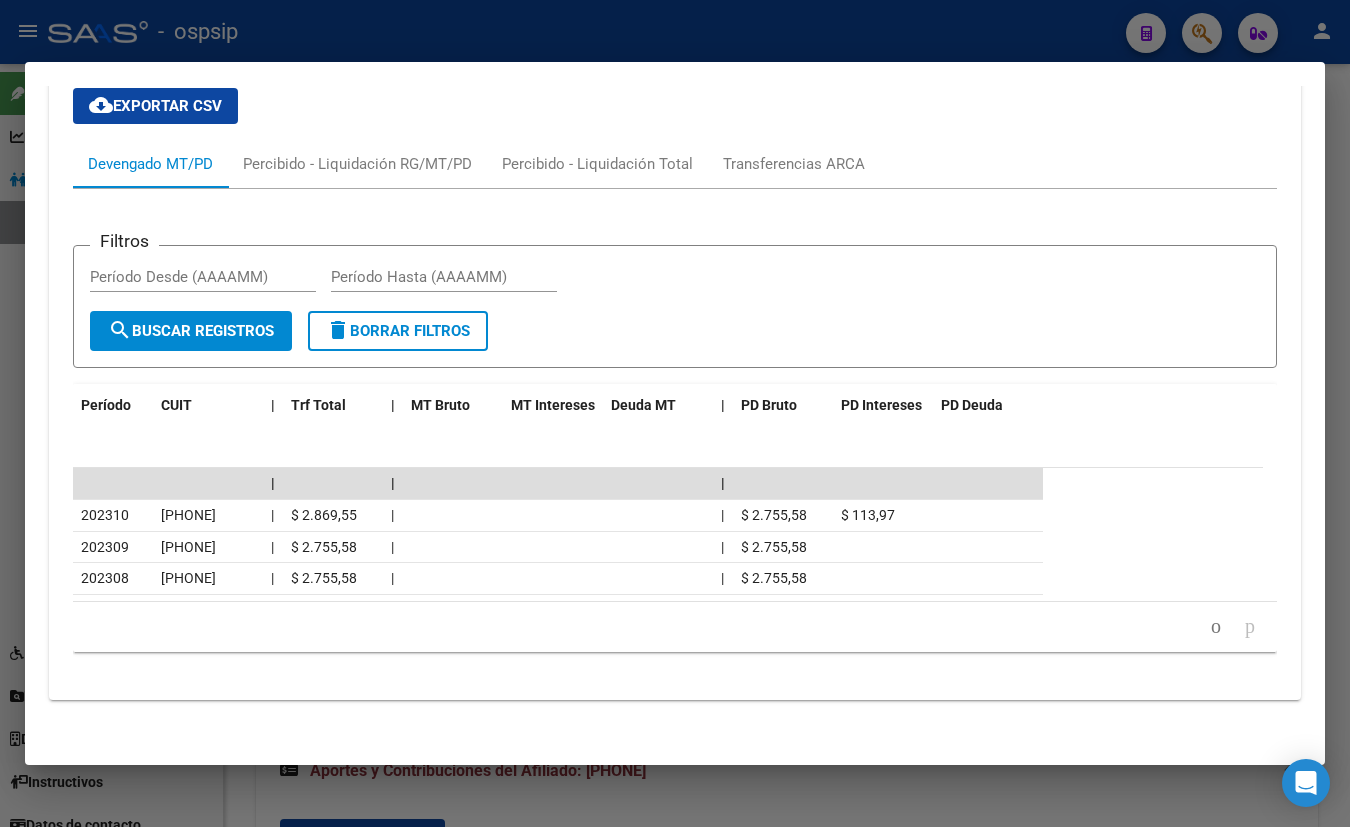 click on "cloud_download  Exportar CSV  Devengado MT/PD Percibido - Liquidación RG/MT/PD Percibido - Liquidación Total Transferencias ARCA Filtros Período Desde (AAAAMM) Período Hasta (AAAAMM) search  Buscar Registros  delete  Borrar Filtros  Período CUIT | Trf Total | MT Bruto MT Intereses Deuda MT | PD Bruto PD Intereses PD Deuda | | | 202310 20320539987 | $ 2.869,55 | | $ 2.755,58 $ 113,97 202309 20320539987 | $ 2.755,58 | | $ 2.755,58 202308 20320539987 | $ 2.755,58 | | $ 2.755,58  30 total   1   2   3" at bounding box center [675, 370] 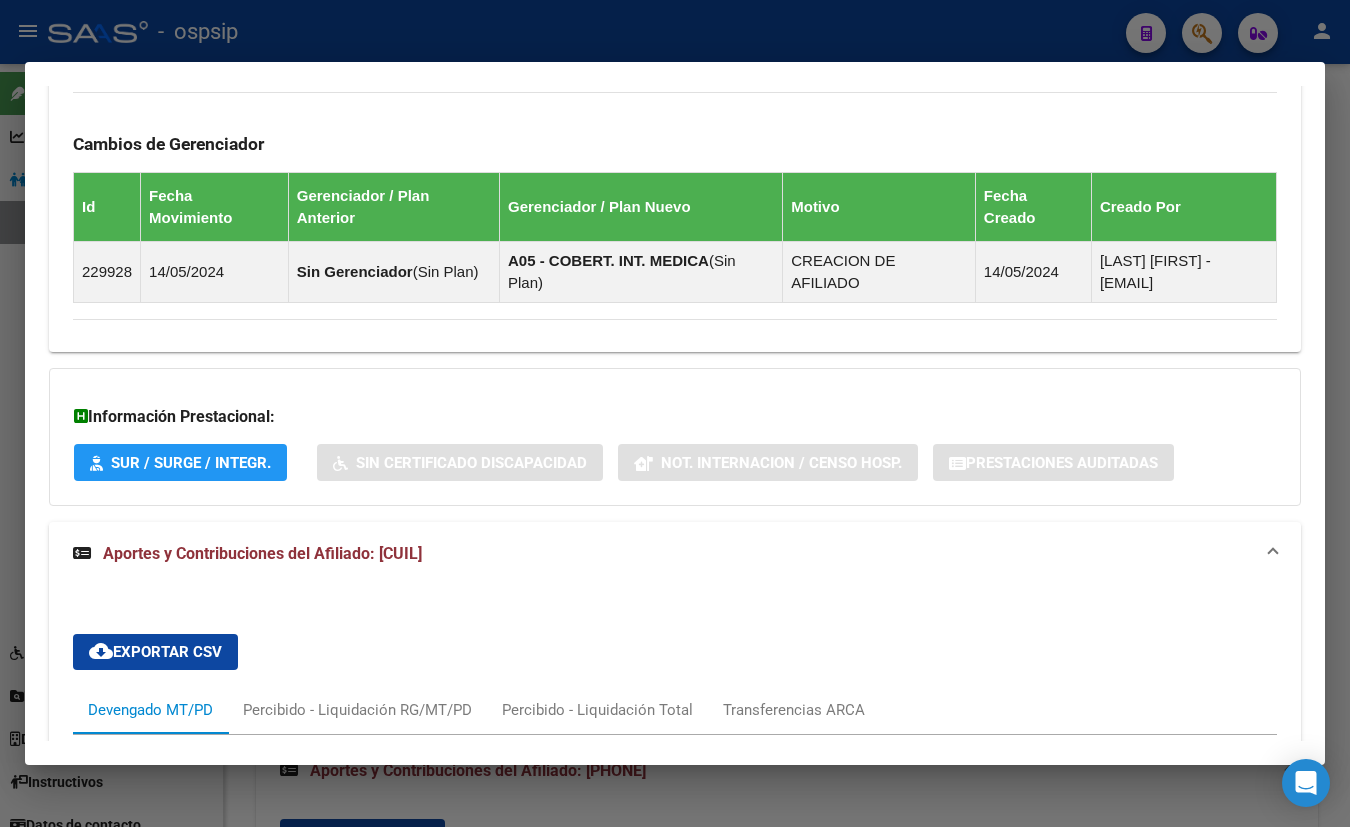 scroll, scrollTop: 636, scrollLeft: 0, axis: vertical 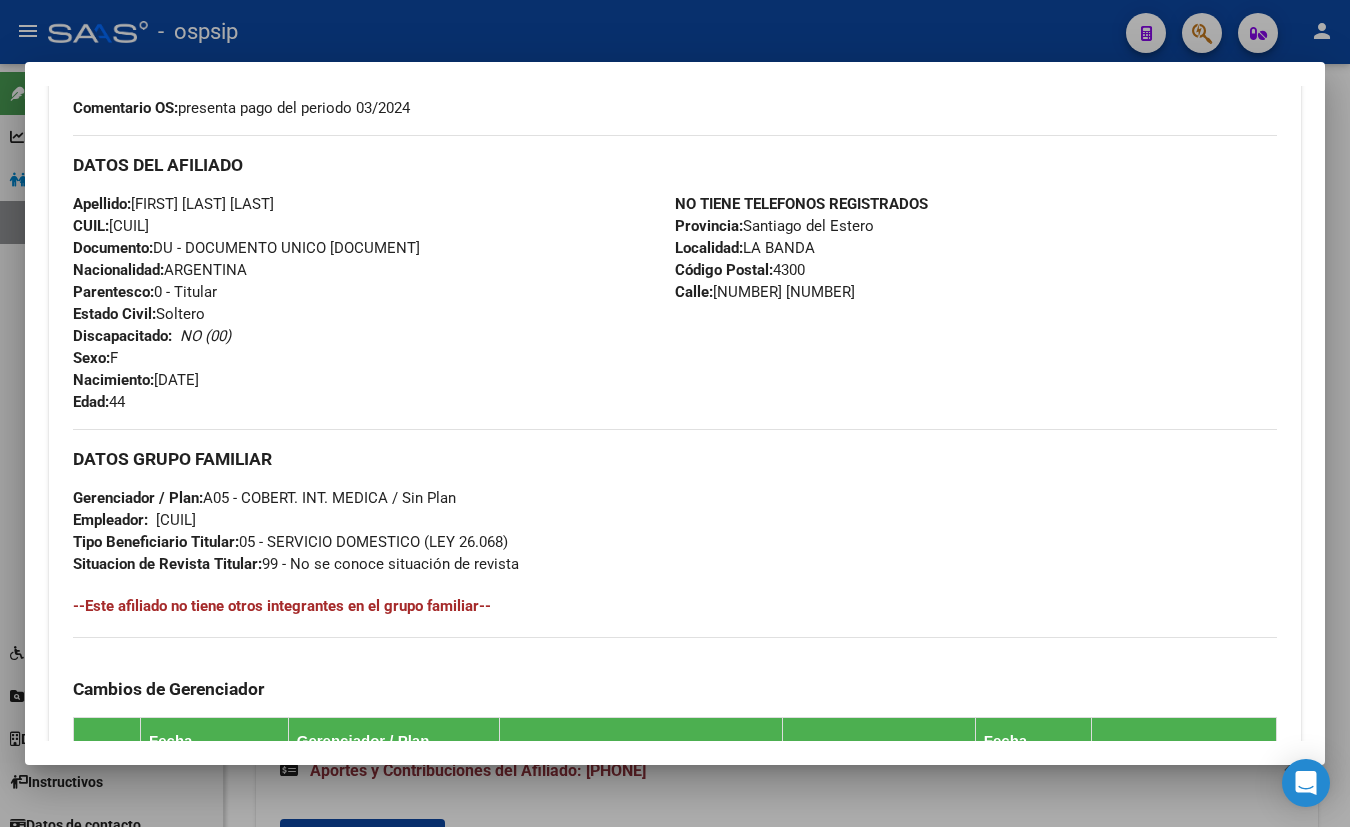 type 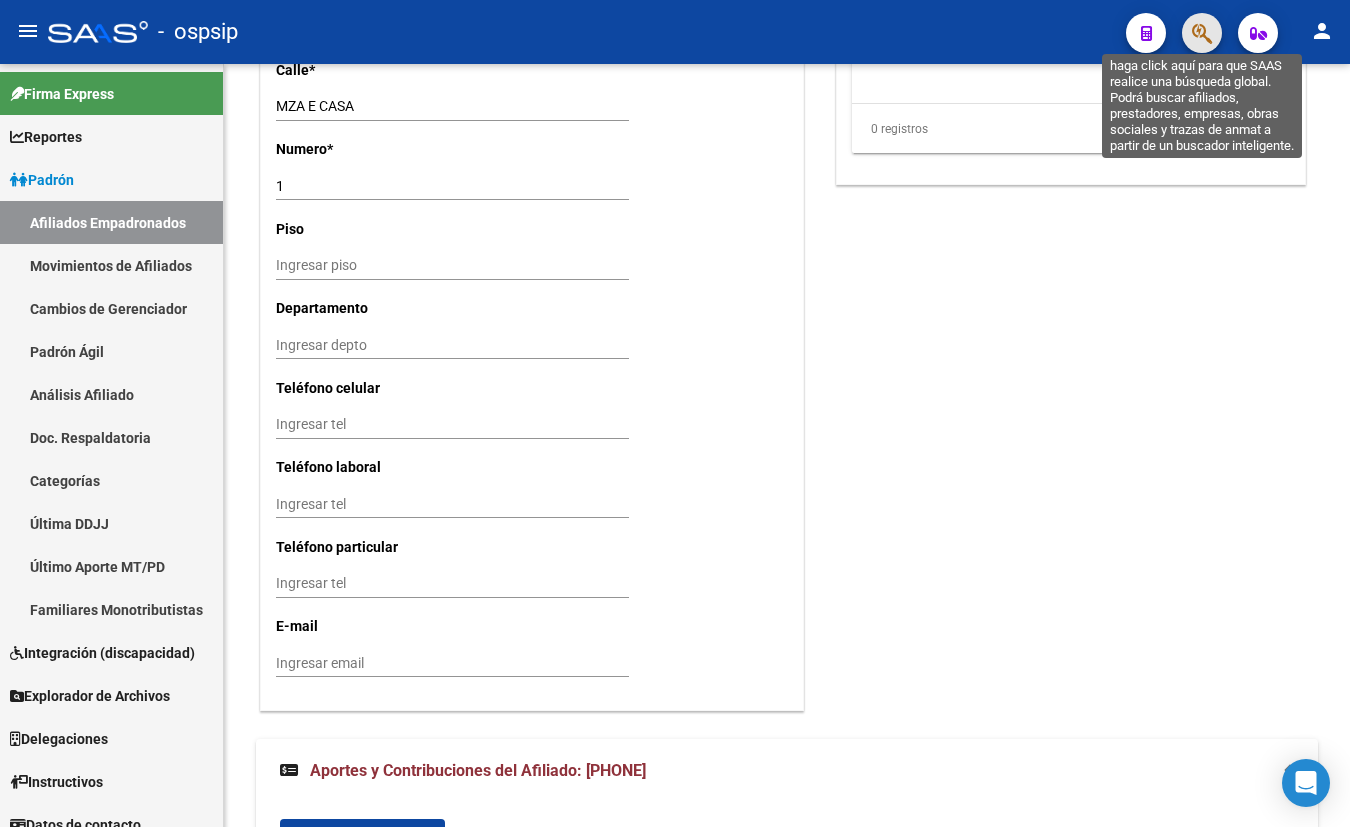 click 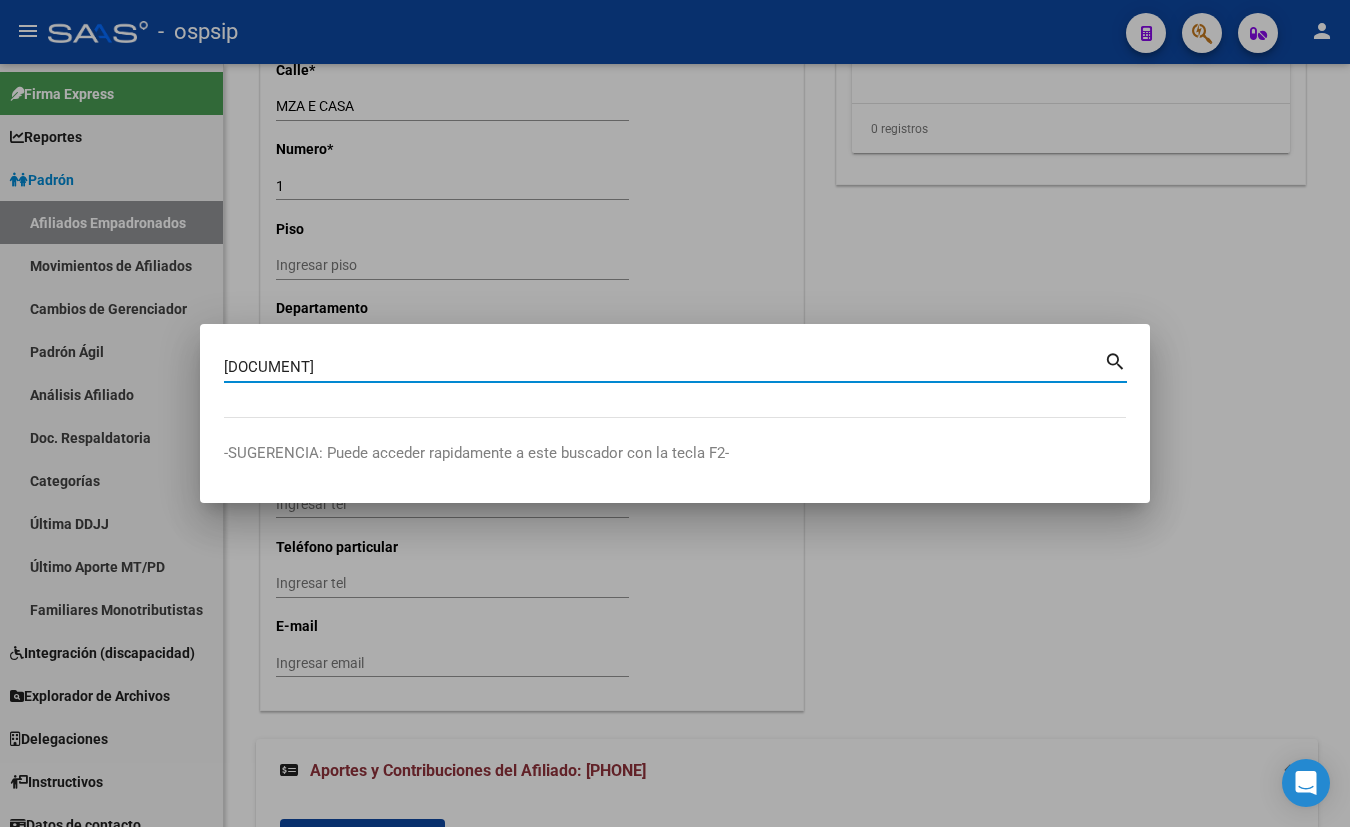 type on "[DOCUMENT]" 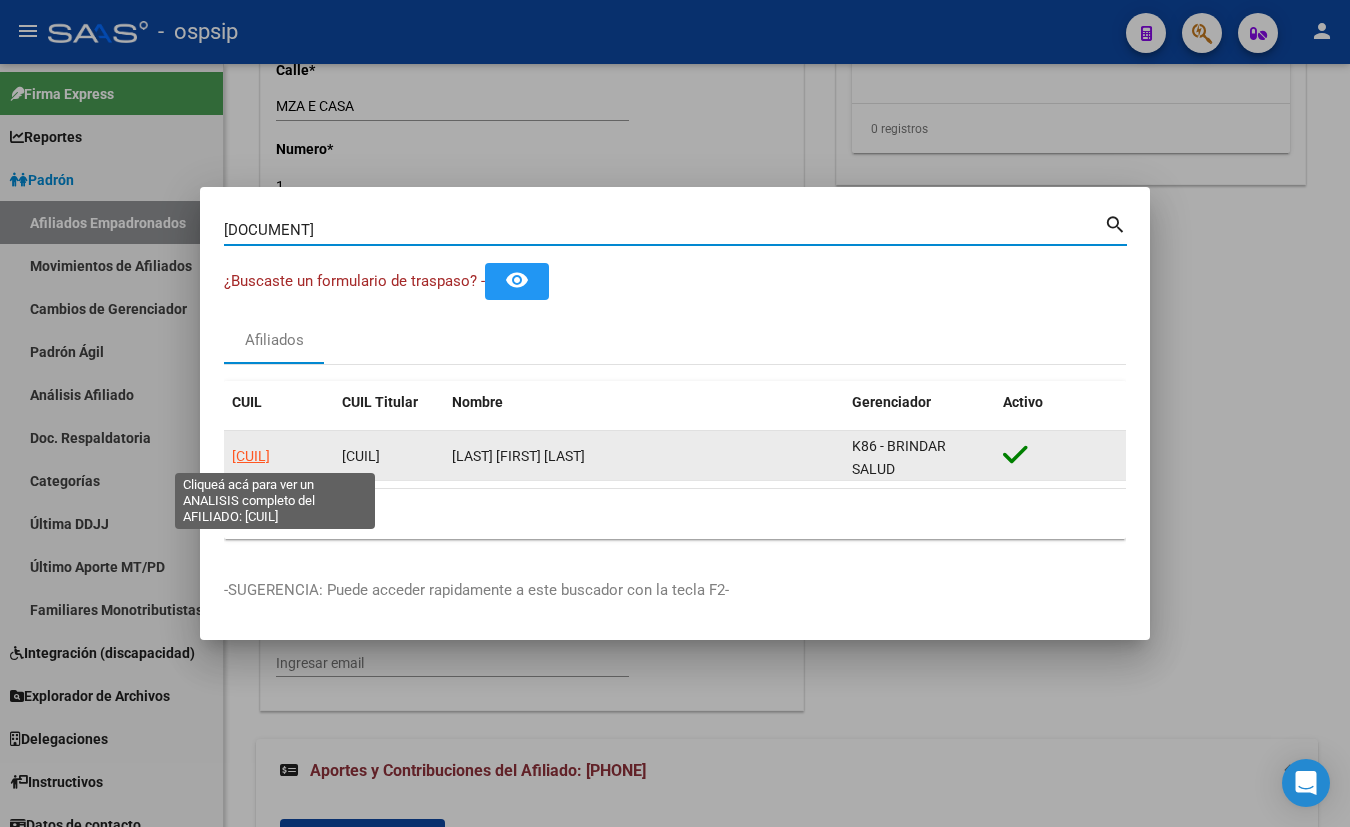 click on "[CUIL]" 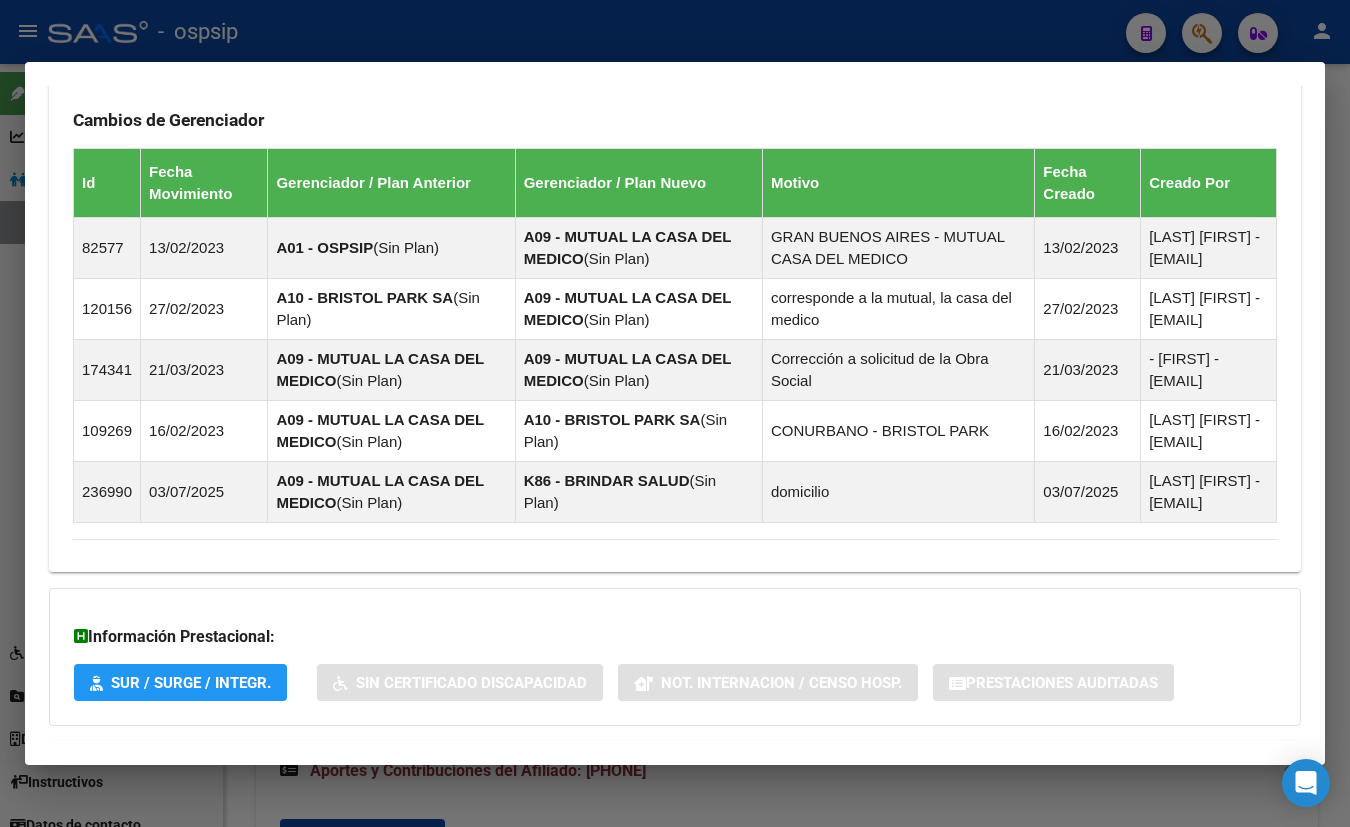 scroll, scrollTop: 1296, scrollLeft: 0, axis: vertical 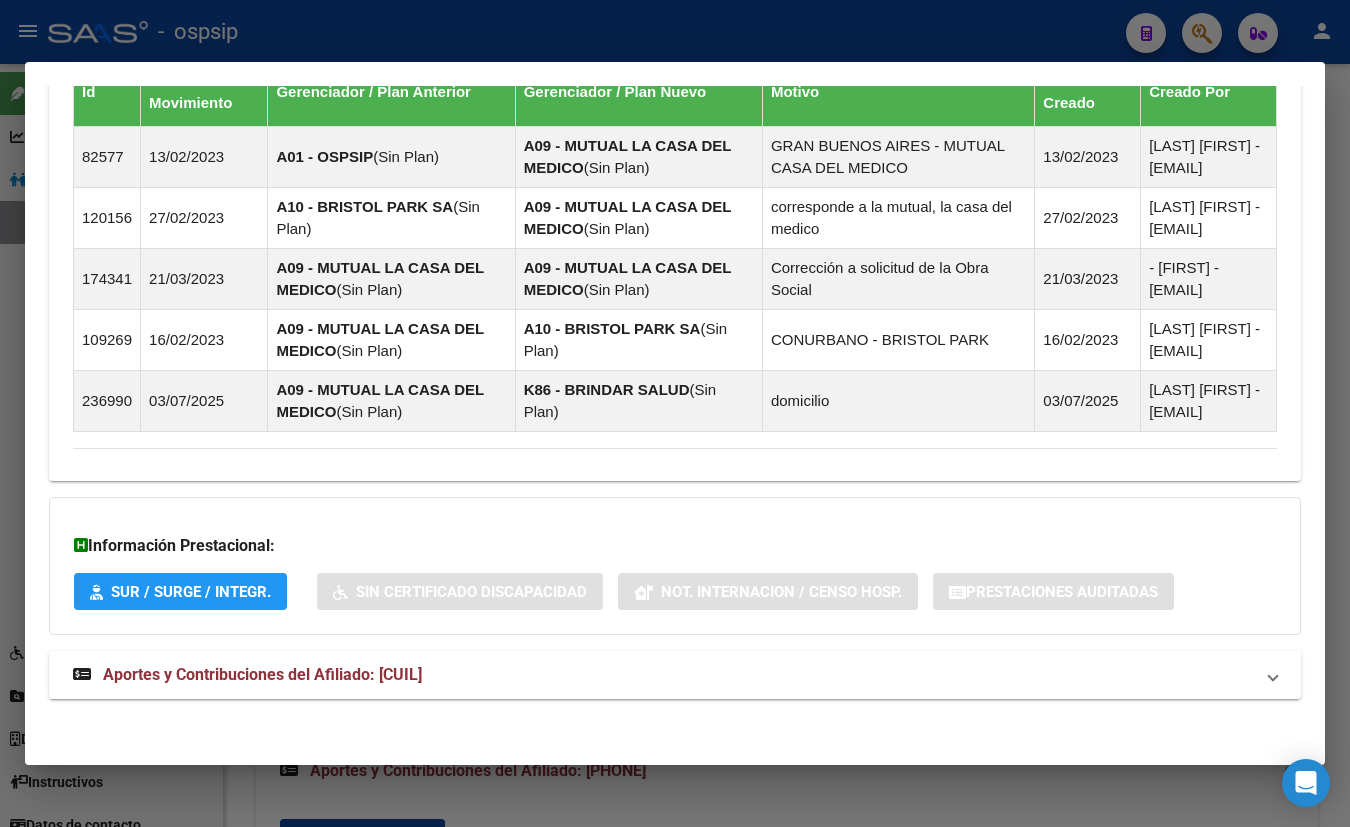 click on "Aportes y Contribuciones del Afiliado: [CUIL]" at bounding box center (262, 674) 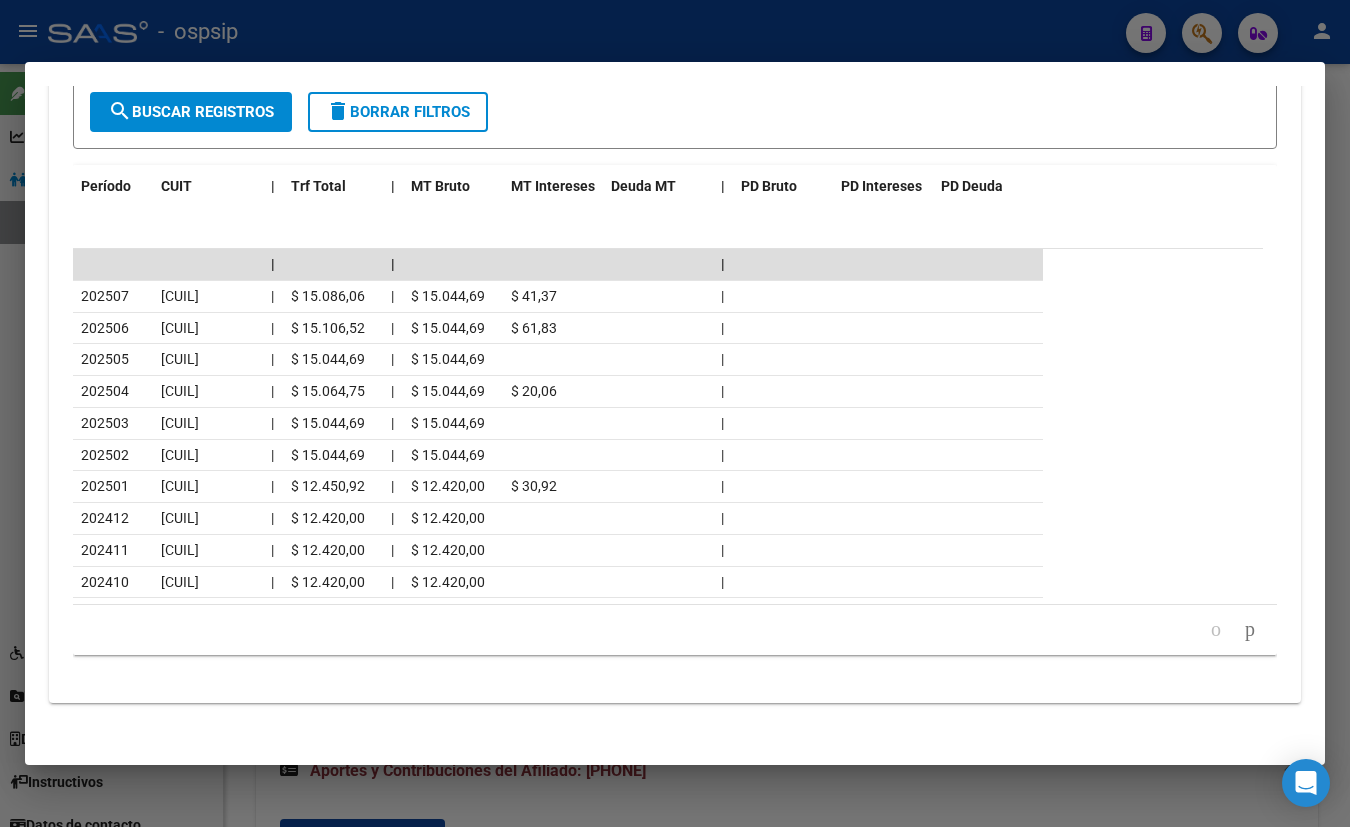 scroll, scrollTop: 2192, scrollLeft: 0, axis: vertical 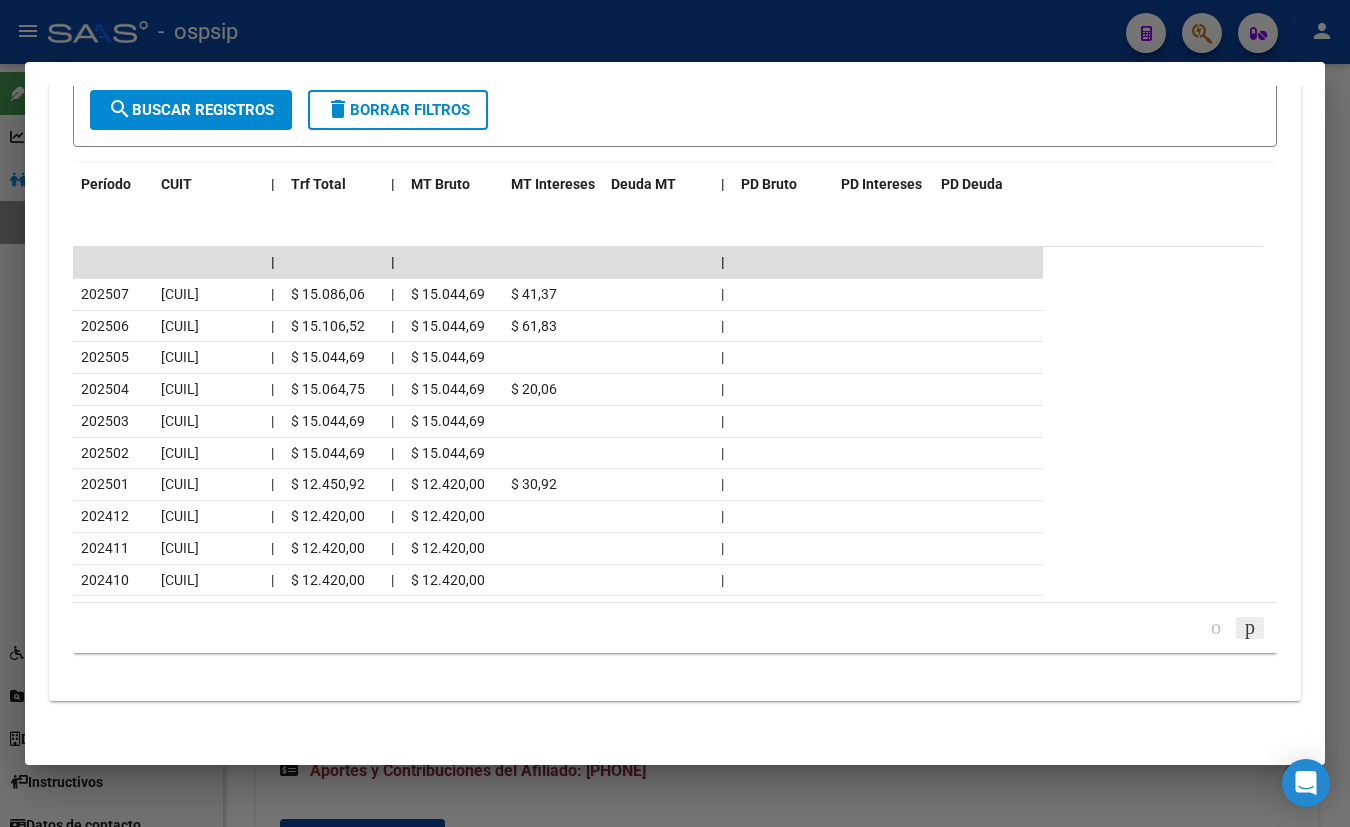 click 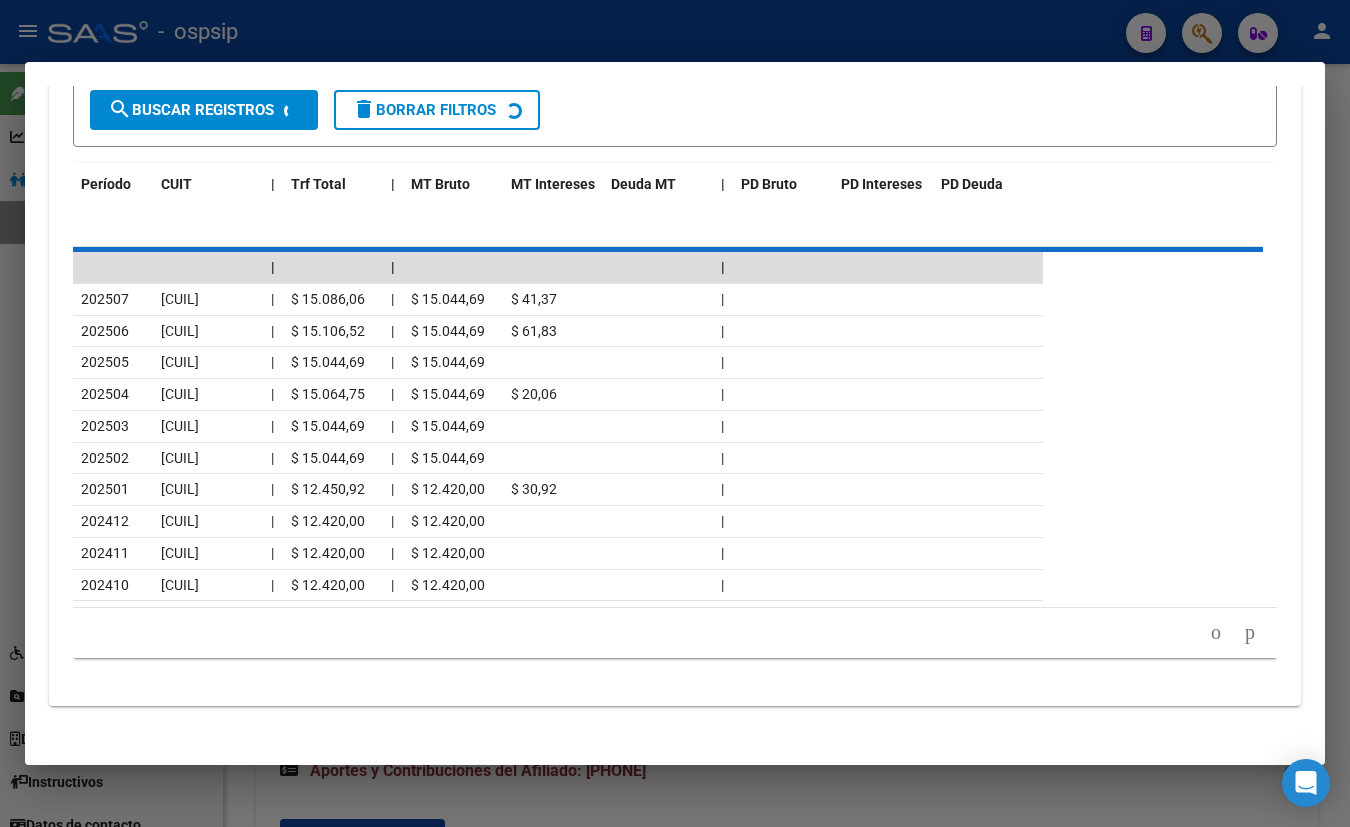scroll, scrollTop: 2192, scrollLeft: 0, axis: vertical 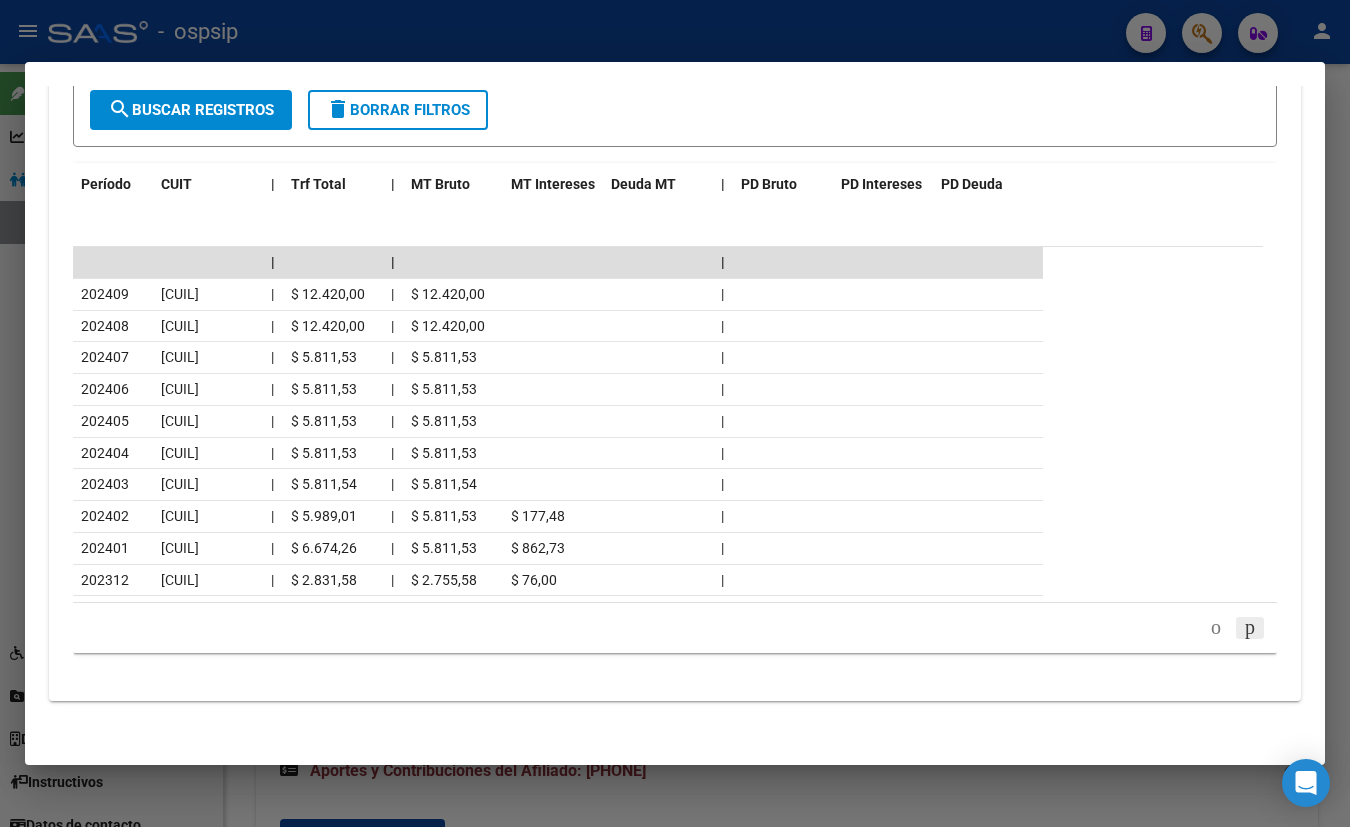 click 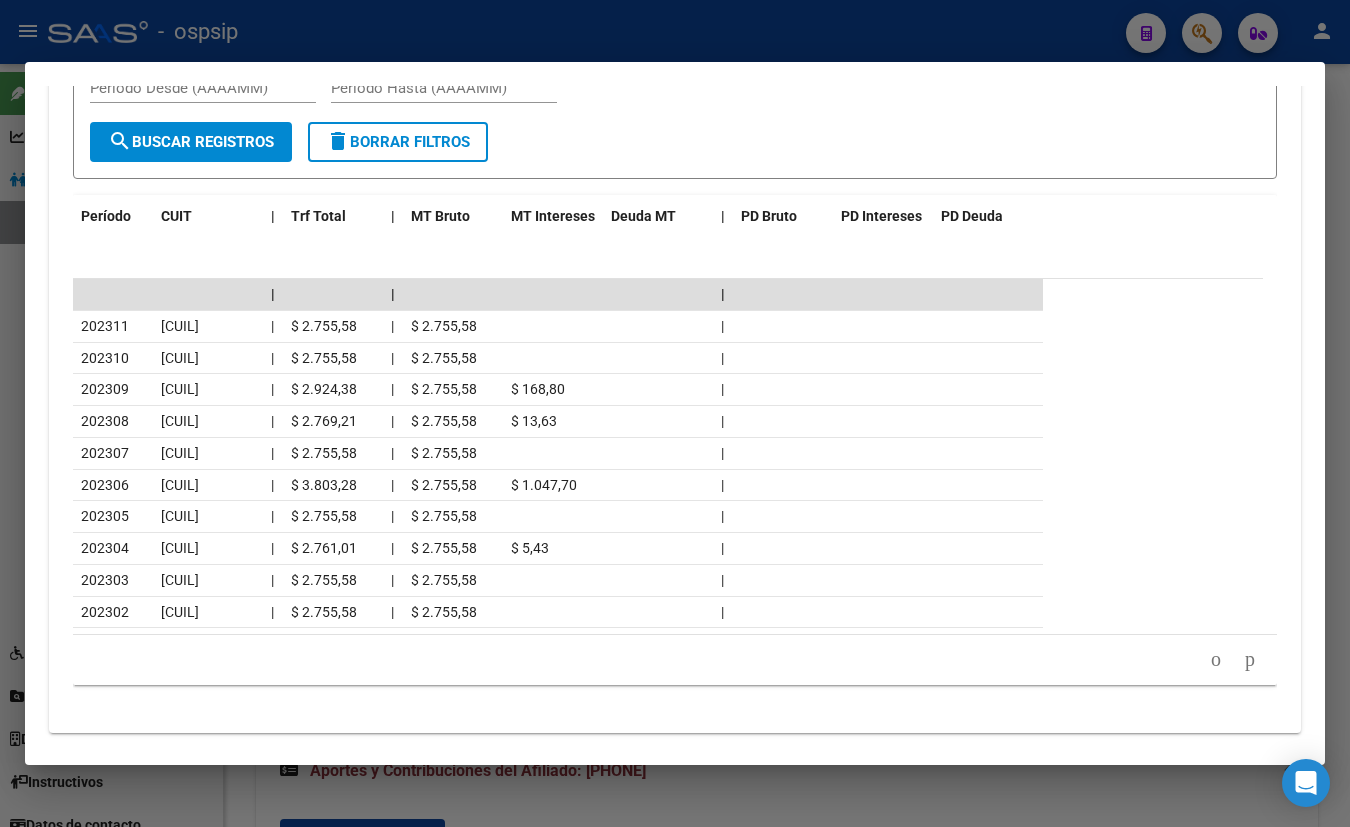 scroll, scrollTop: 2192, scrollLeft: 0, axis: vertical 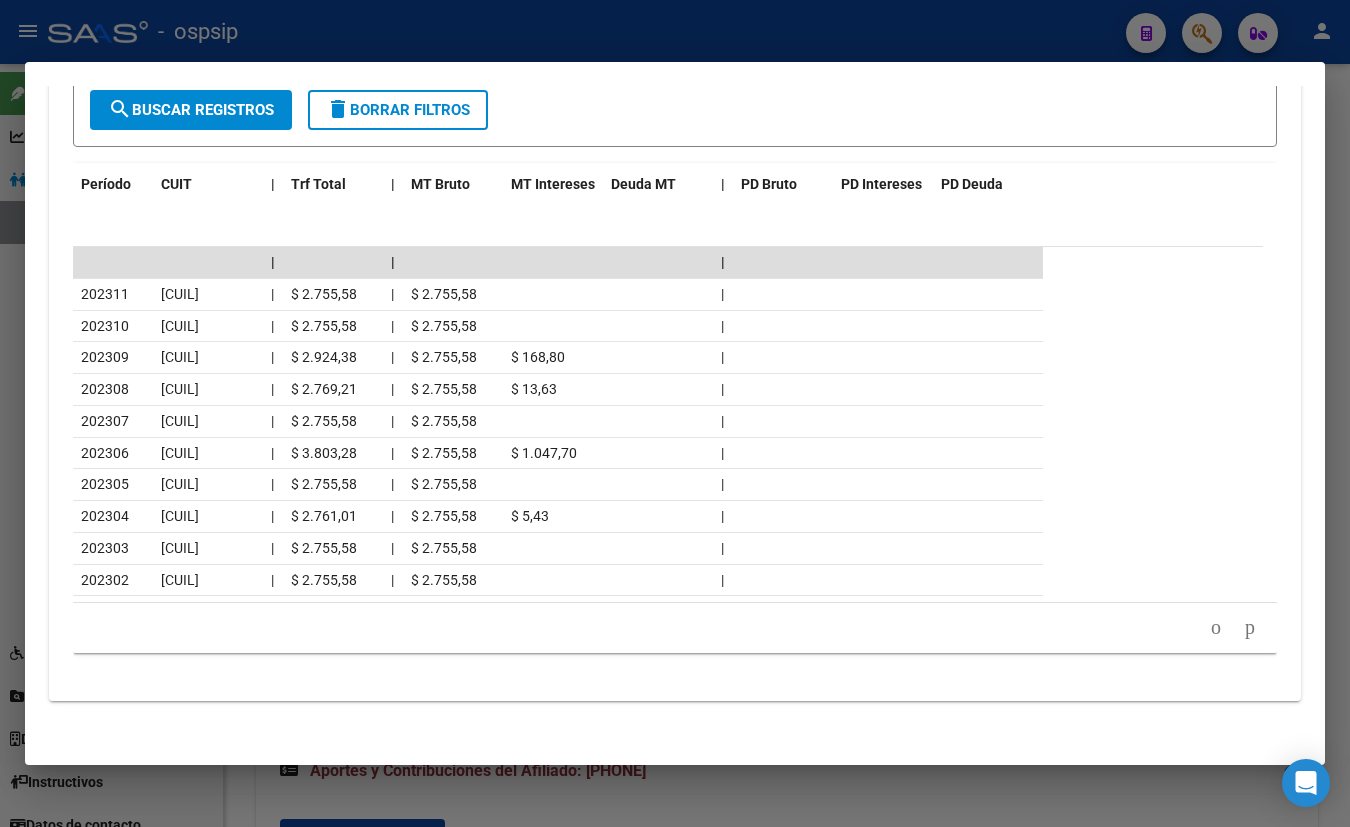 drag, startPoint x: 1232, startPoint y: 620, endPoint x: 1203, endPoint y: 636, distance: 33.12099 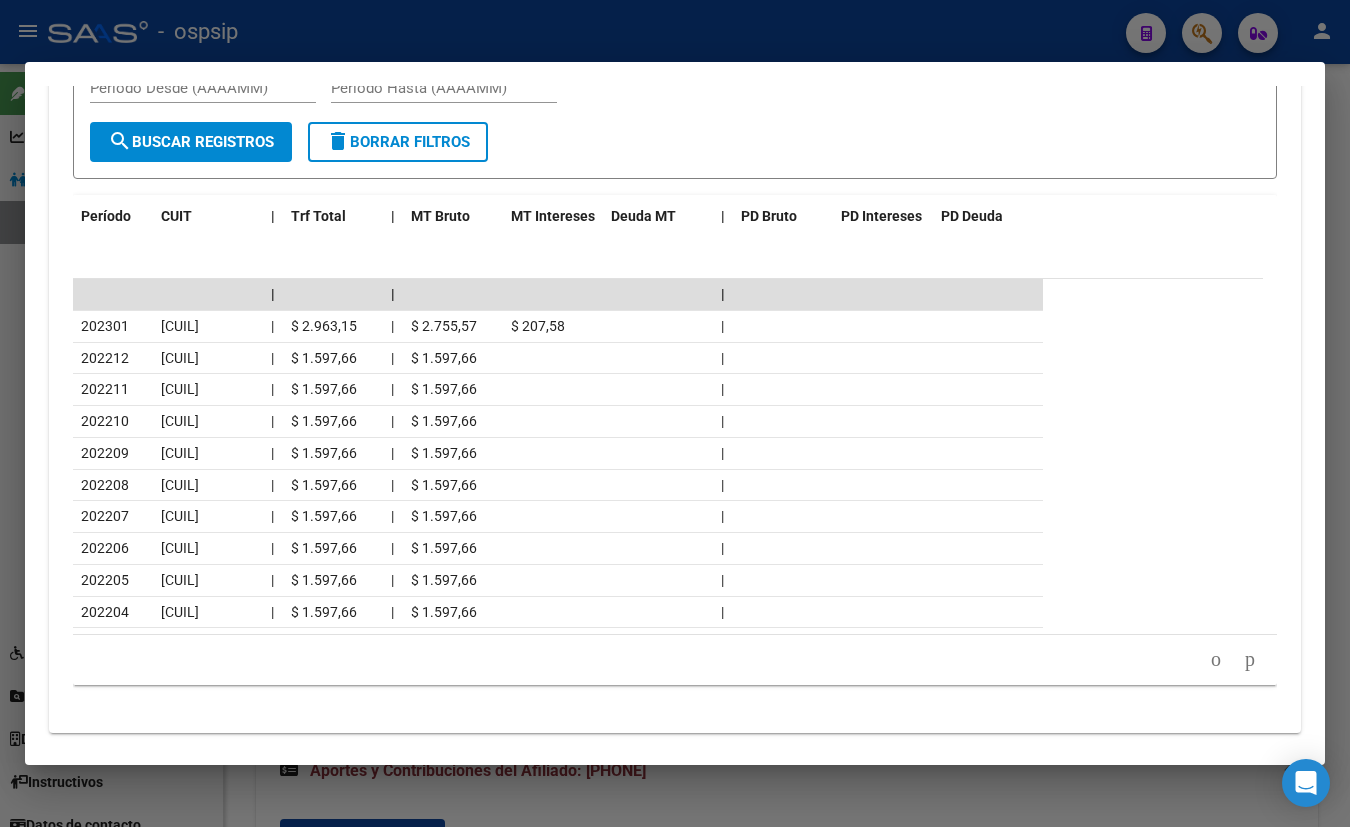 scroll, scrollTop: 2192, scrollLeft: 0, axis: vertical 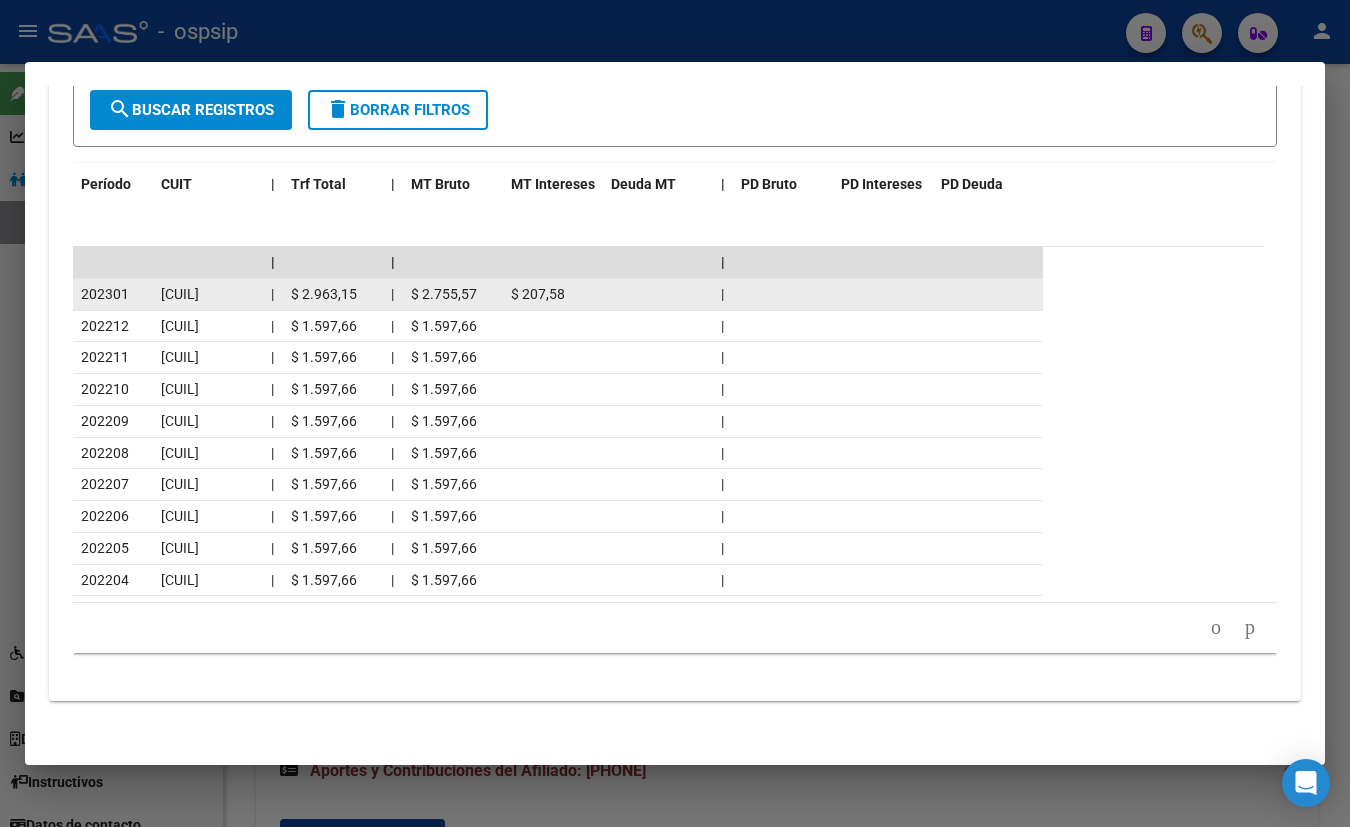 type 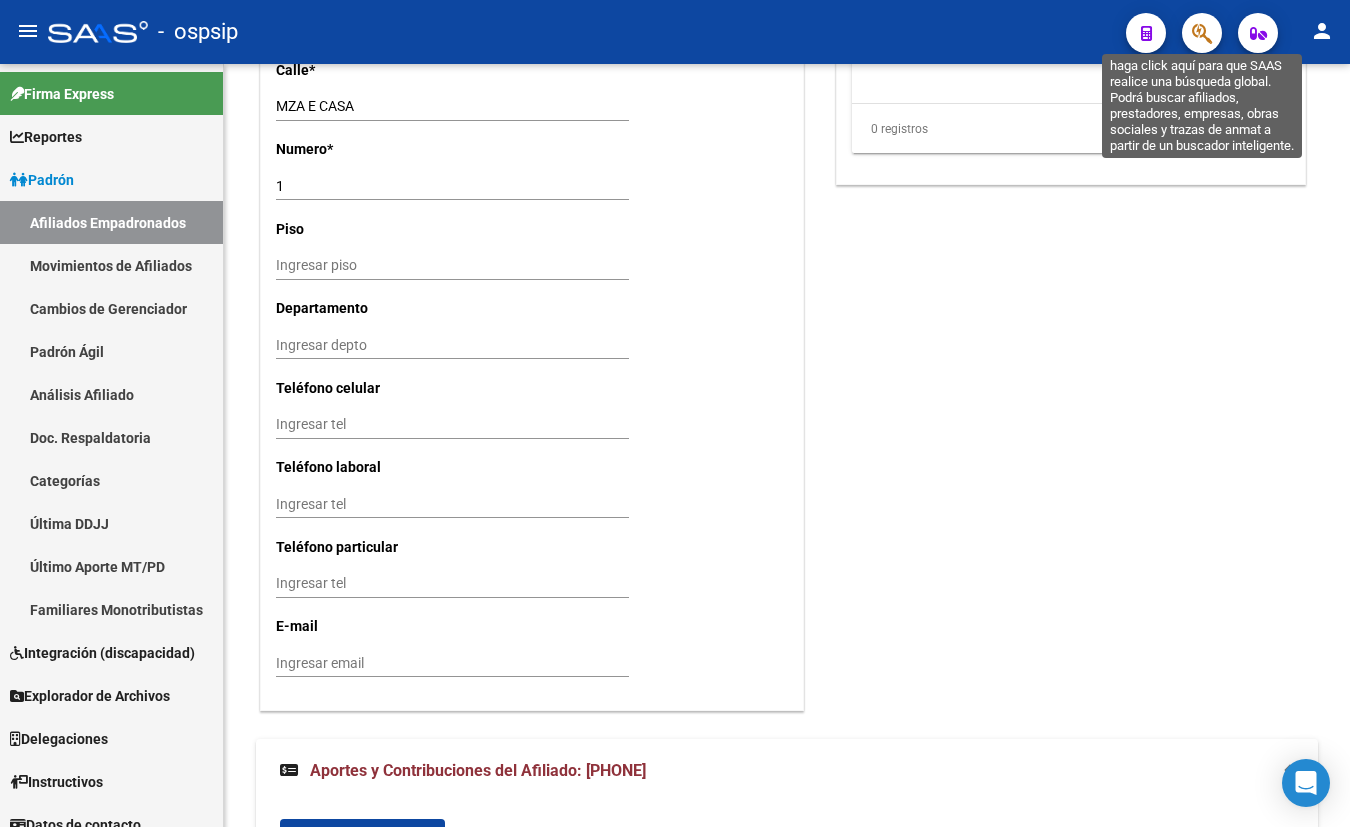 click 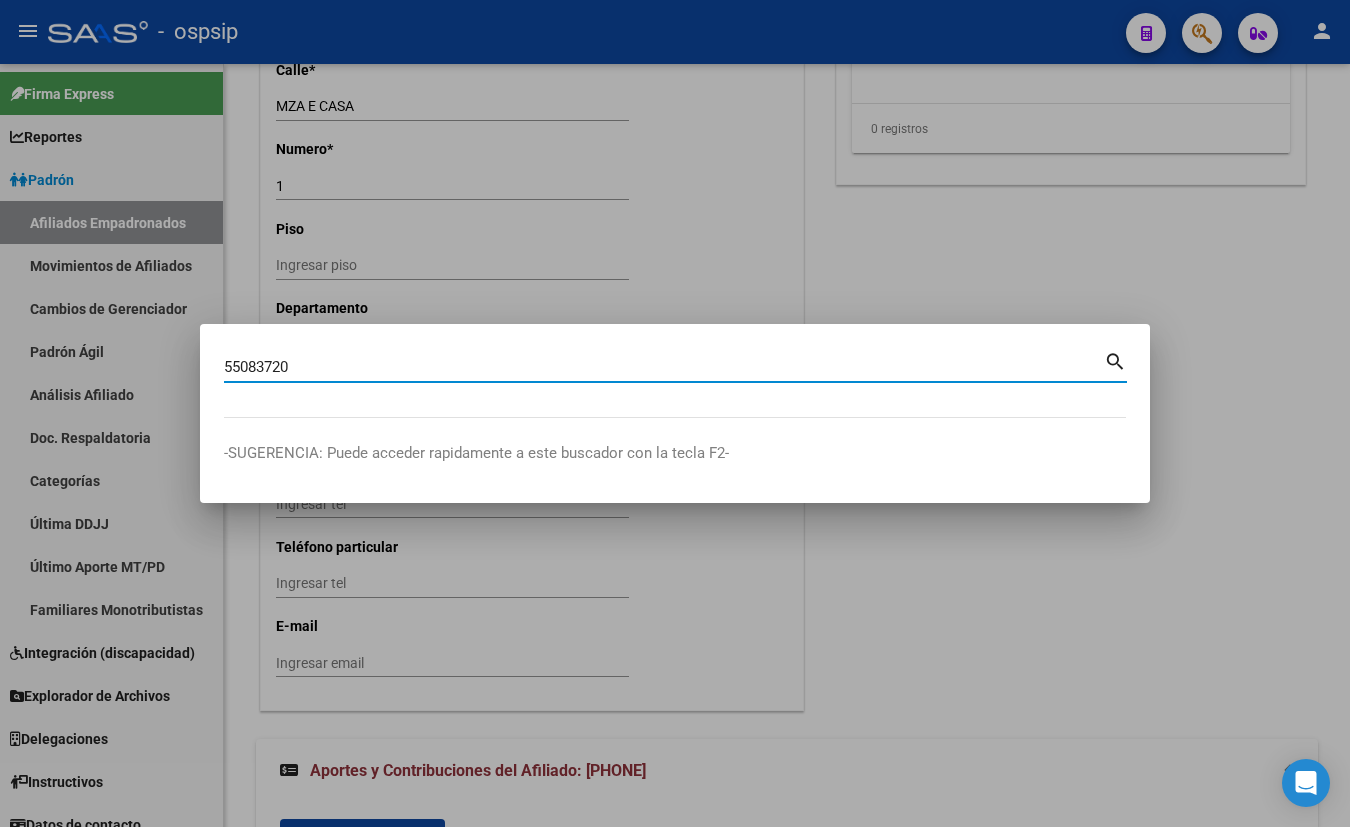 type on "55083720" 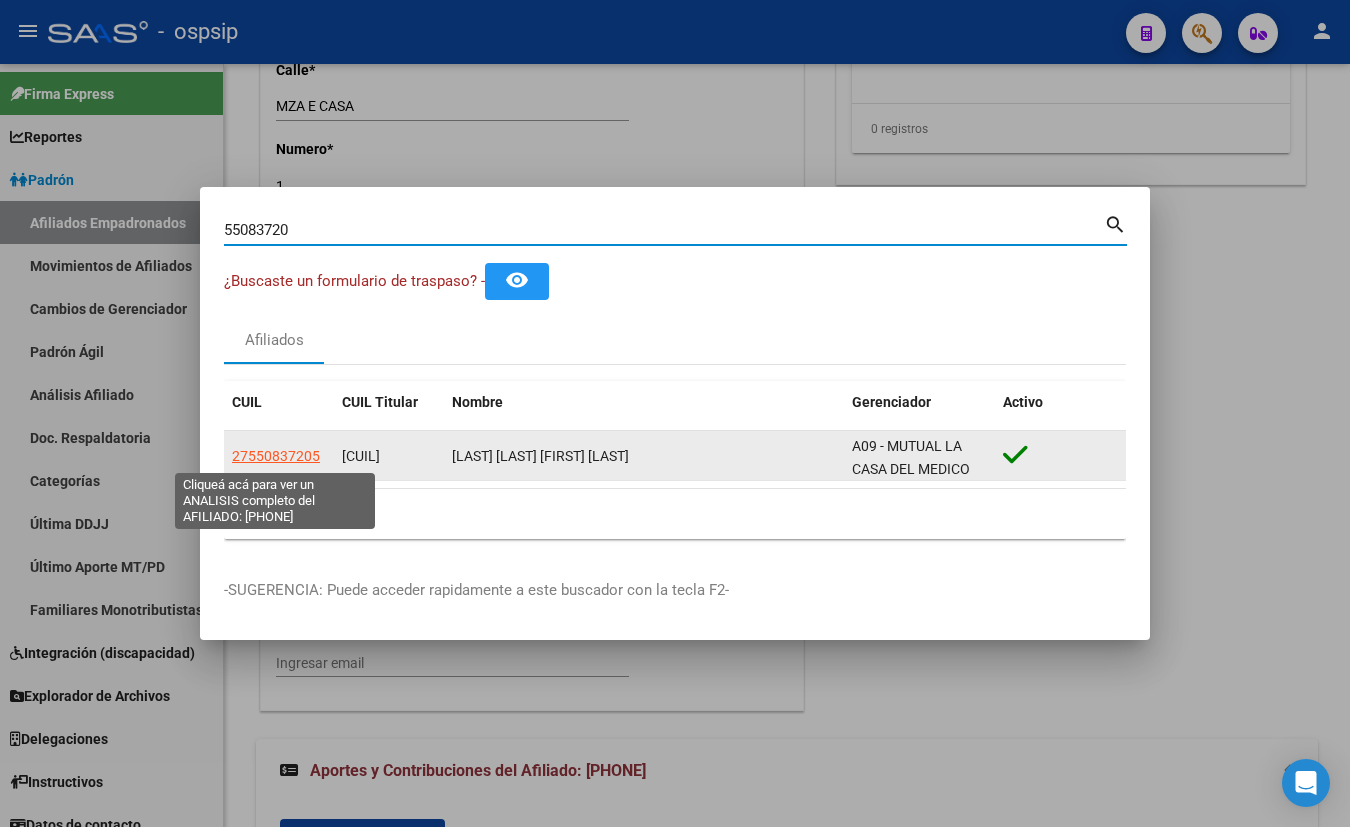 click on "27550837205" 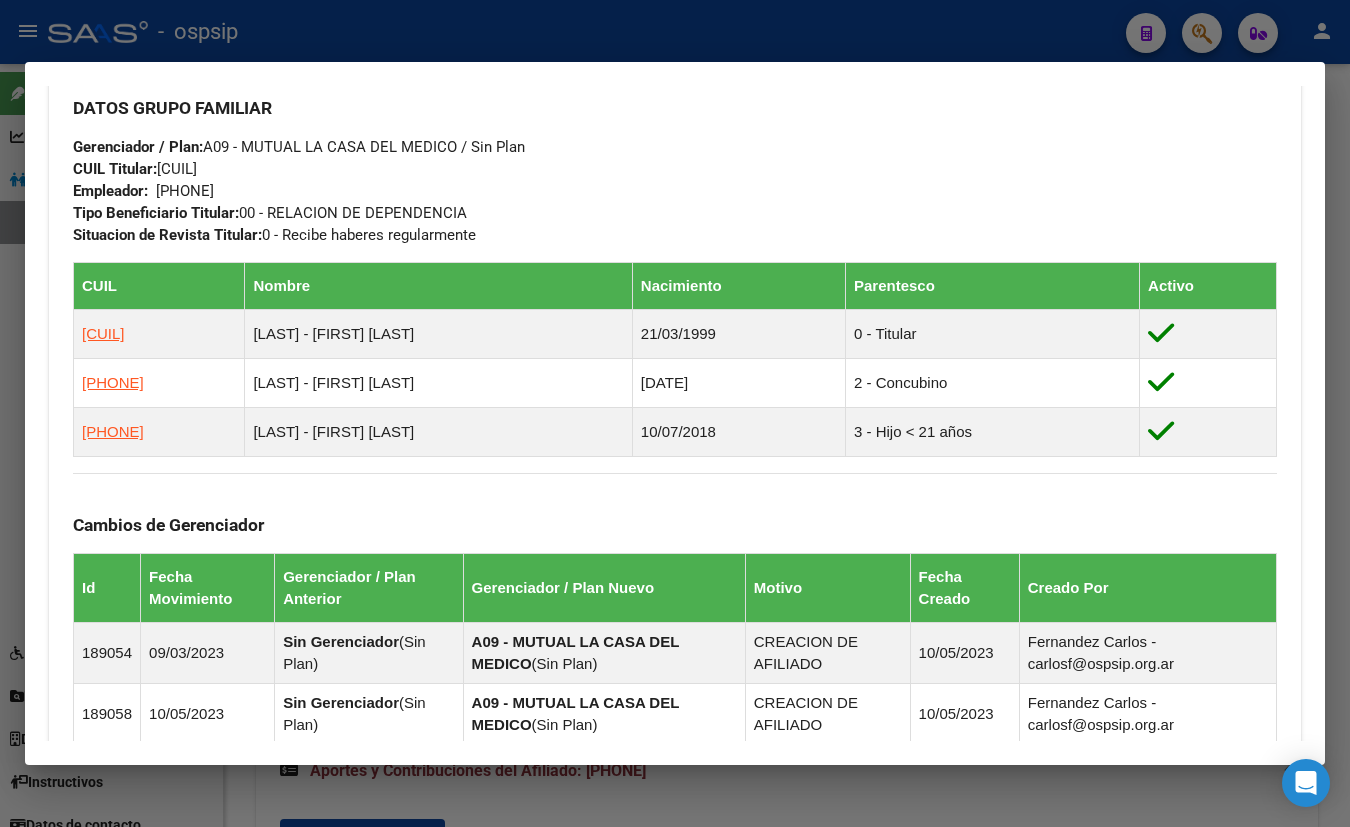 scroll, scrollTop: 909, scrollLeft: 0, axis: vertical 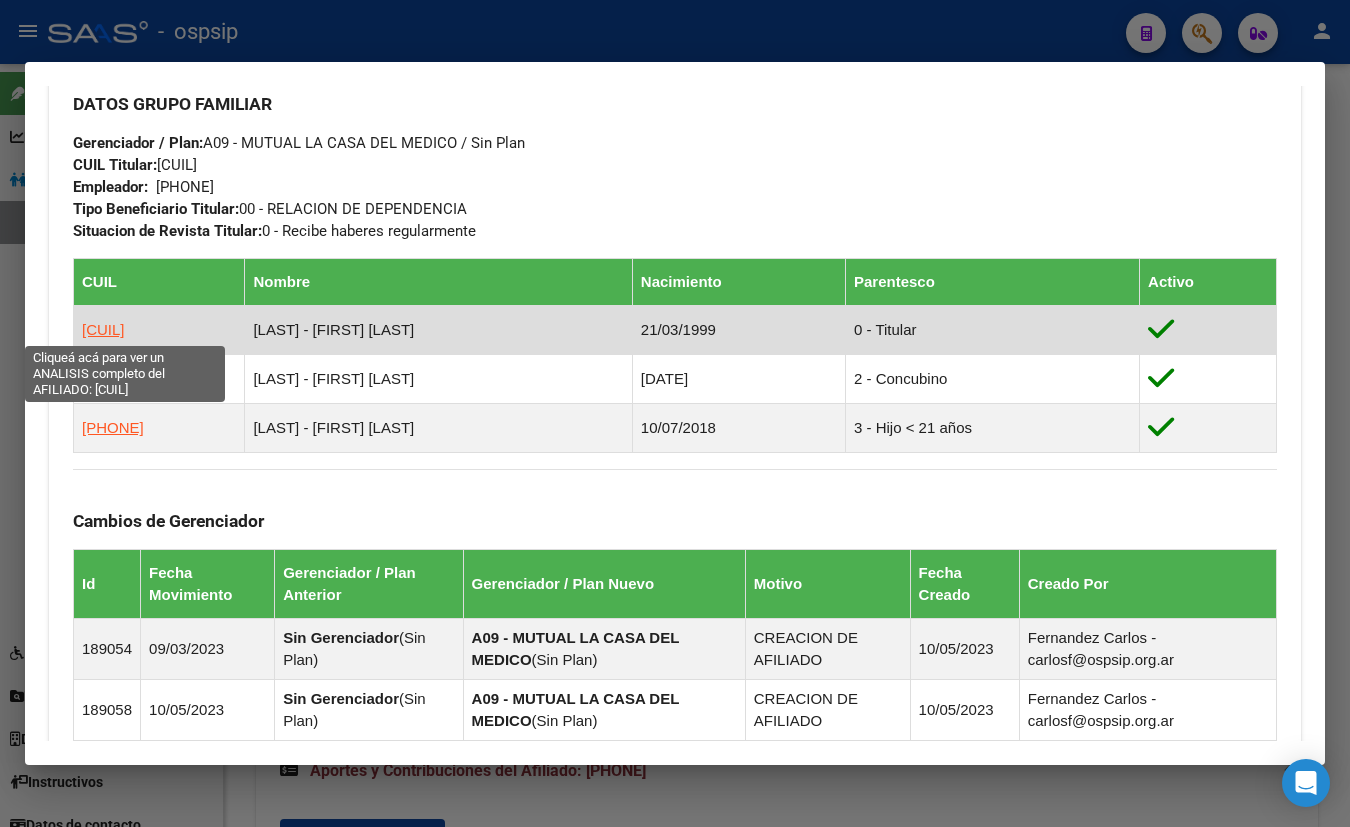 click on "20417907549" at bounding box center (103, 329) 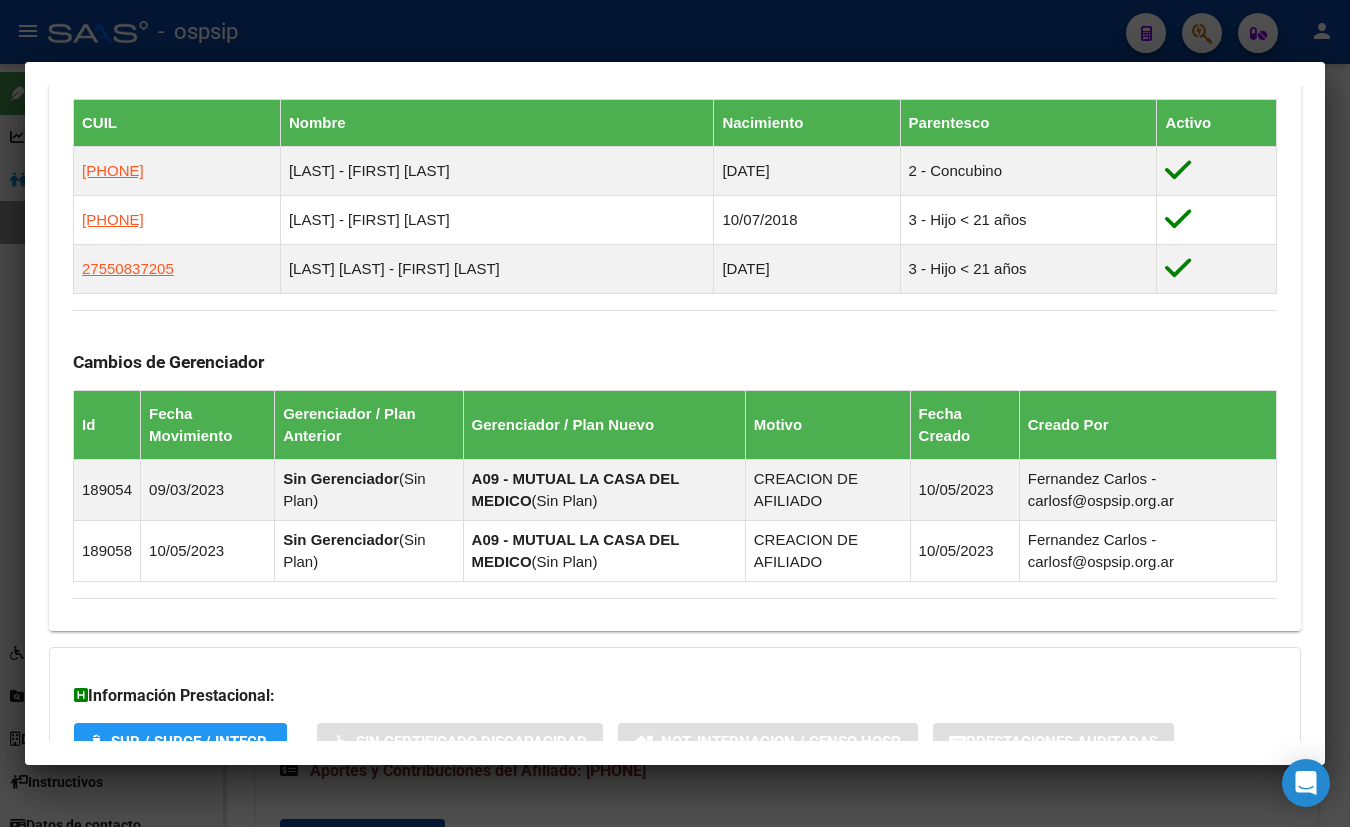 scroll, scrollTop: 1220, scrollLeft: 0, axis: vertical 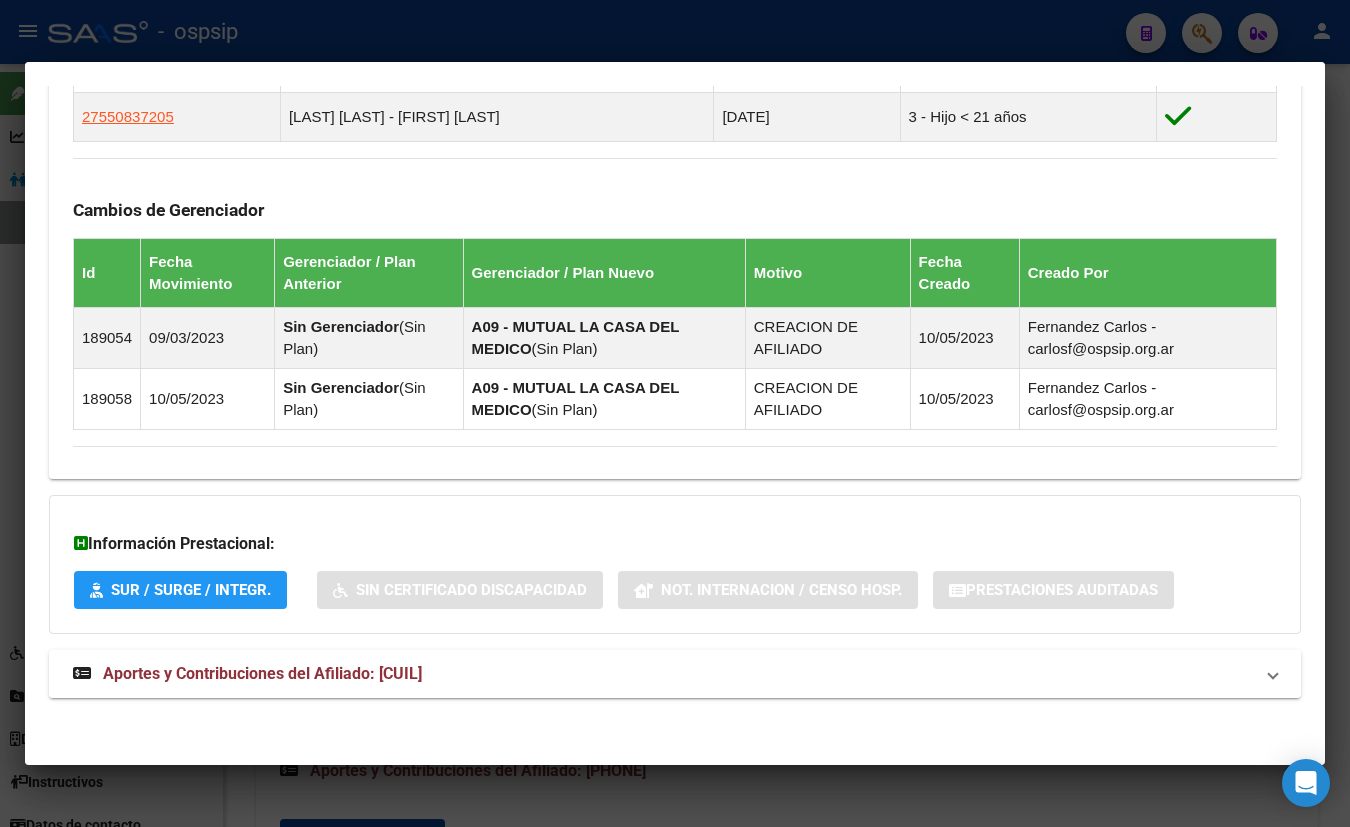 click on "Aportes y Contribuciones del Afiliado: 20417907549" at bounding box center [262, 673] 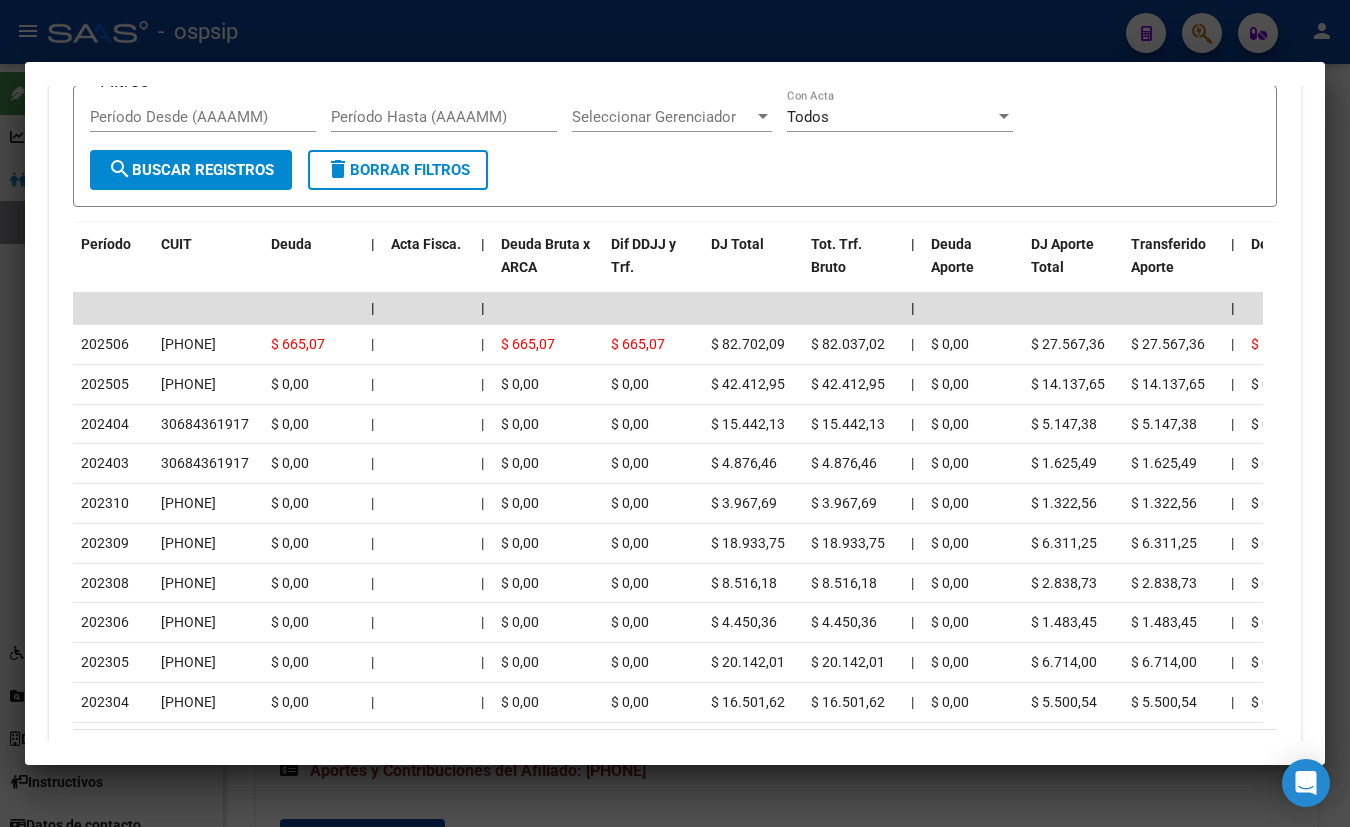 scroll, scrollTop: 1722, scrollLeft: 0, axis: vertical 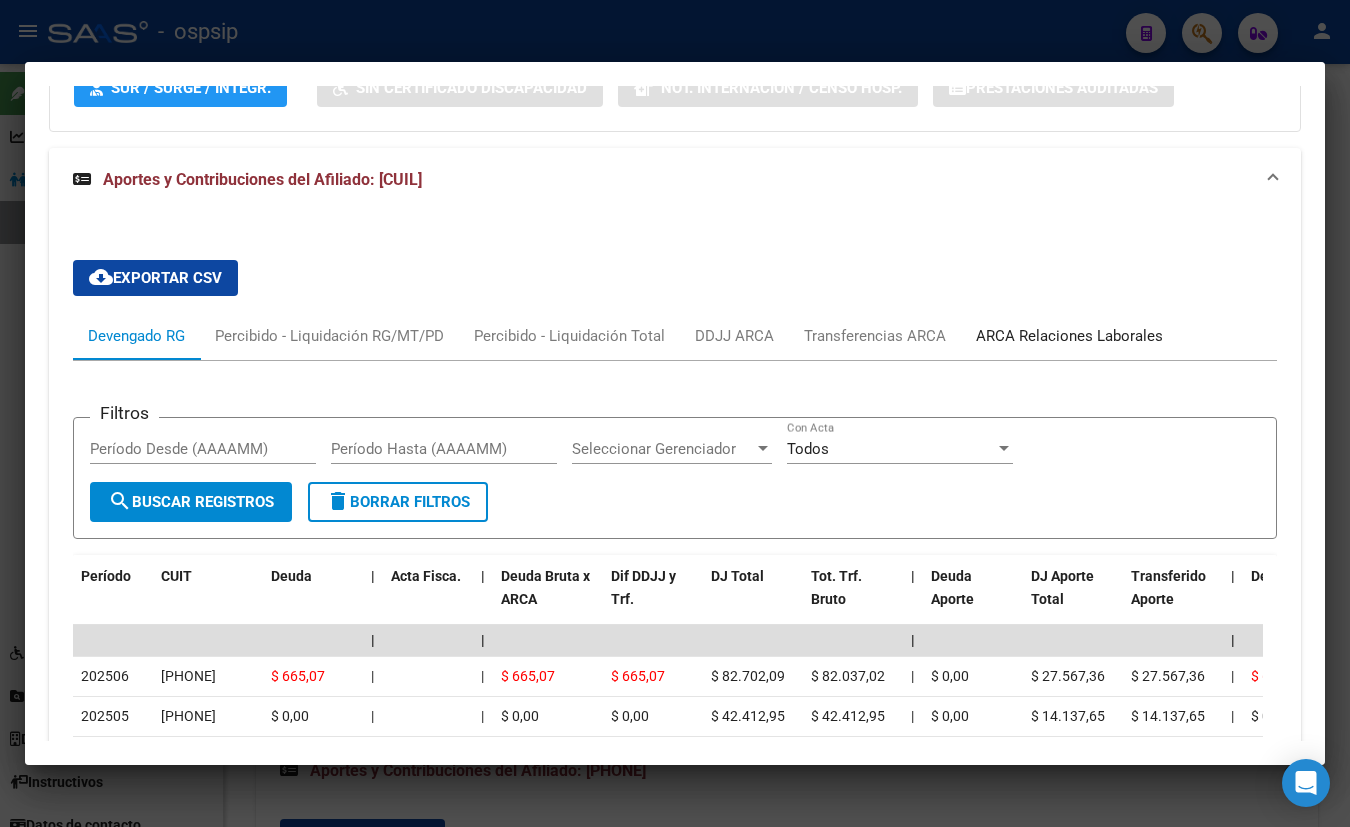 click on "ARCA Relaciones Laborales" at bounding box center [1069, 336] 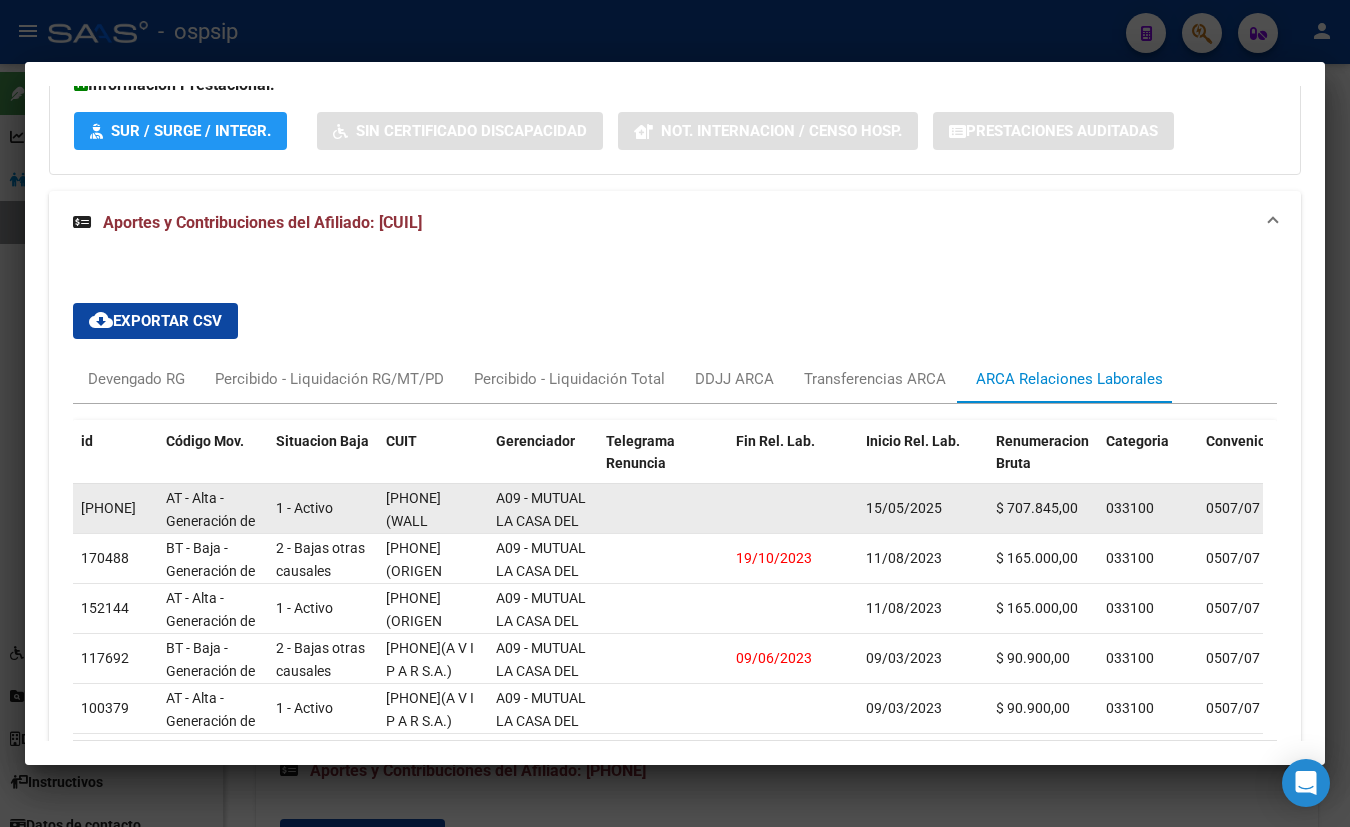 scroll, scrollTop: 1652, scrollLeft: 0, axis: vertical 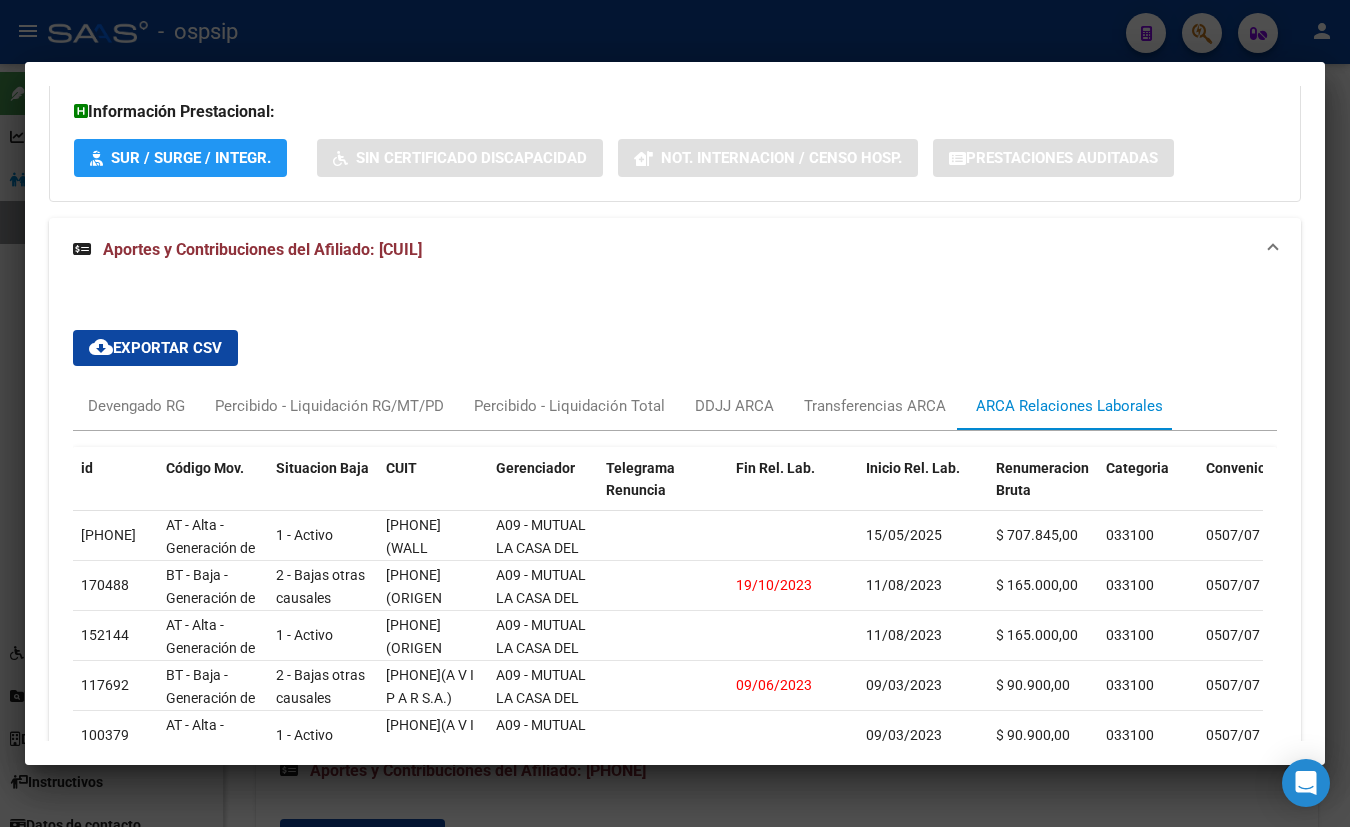 click on "cloud_download  Exportar CSV  Devengado RG Percibido - Liquidación RG/MT/PD Percibido - Liquidación Total DDJJ ARCA Transferencias ARCA ARCA Relaciones Laborales id Código Mov. Situacion Baja CUIT Gerenciador Telegrama Renuncia Fin Rel. Lab. Inicio Rel. Lab. Renumeracion Bruta Categoria Convenio Actividad Puesto Modalidad Régimen Aportes Rectificación Clave Alta Clave Baja Fecha Clave Alta Fecha Clave Baja Formulario Agropecuario 328898 AT - Alta - Generación de clave 1 - Activo 30716286955 (WALL SECURITY SRL) A09 - MUTUAL LA CASA DEL MEDICO  15/05/2025 $ 707.845,00 033100 0507/07 801090 5169 14 RE 0 58088422363342397235                      27/05/2025 0000000000 170488 BT - Baja - Generación de Clave 2 - Bajas otras causales 30712235329 (ORIGEN SEGURIDAD SOCIEDAD ANONIMA) A09 - MUTUAL LA CASA DEL MEDICO  19/10/2023 11/08/2023 $ 165.000,00 033100 0507/07 749290 5169 12 RE 0 46795795251020773547 31709845902874195486 10/08/2023 18/10/2023 0000000000 152144 AT - Alta - Generación de clave 1 - Activo 12" at bounding box center [675, 574] 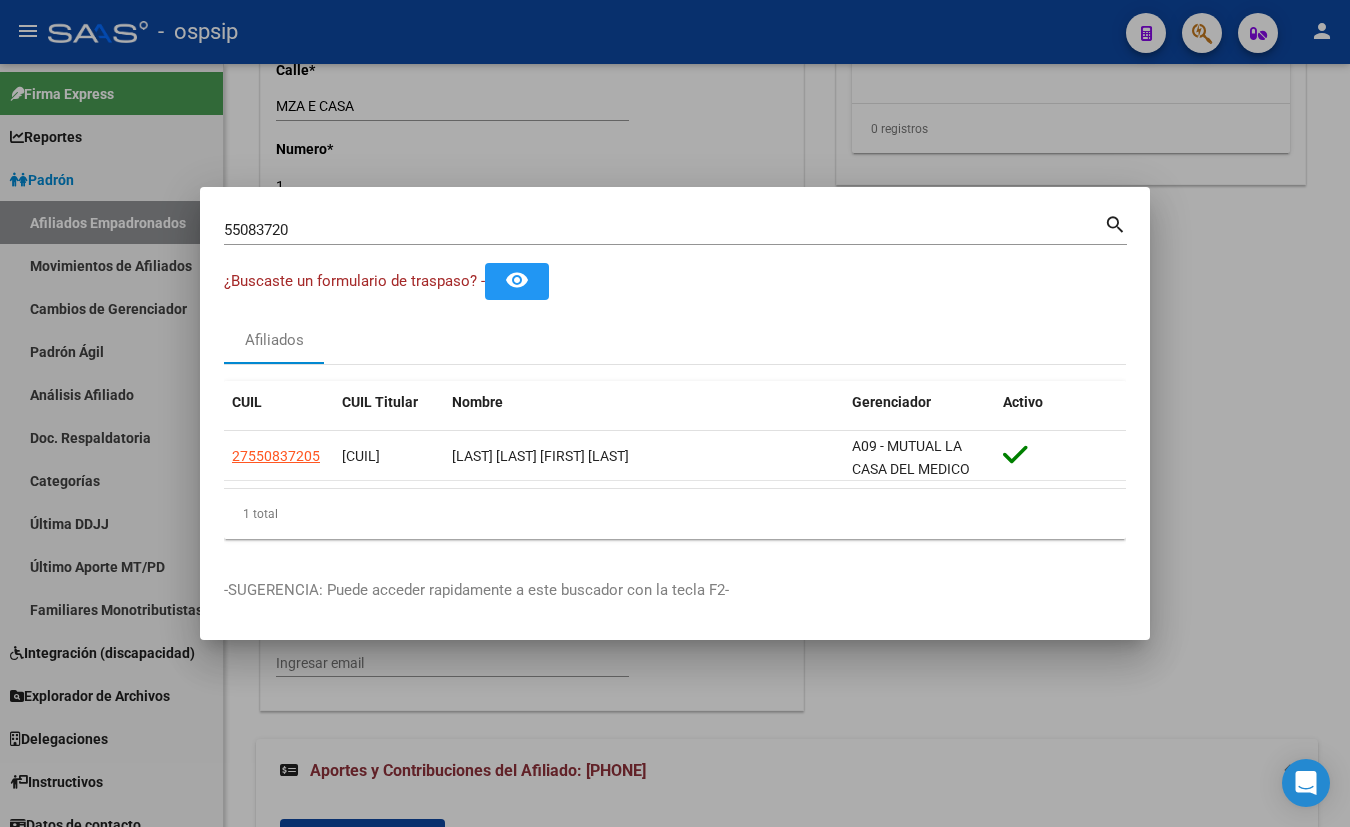 type 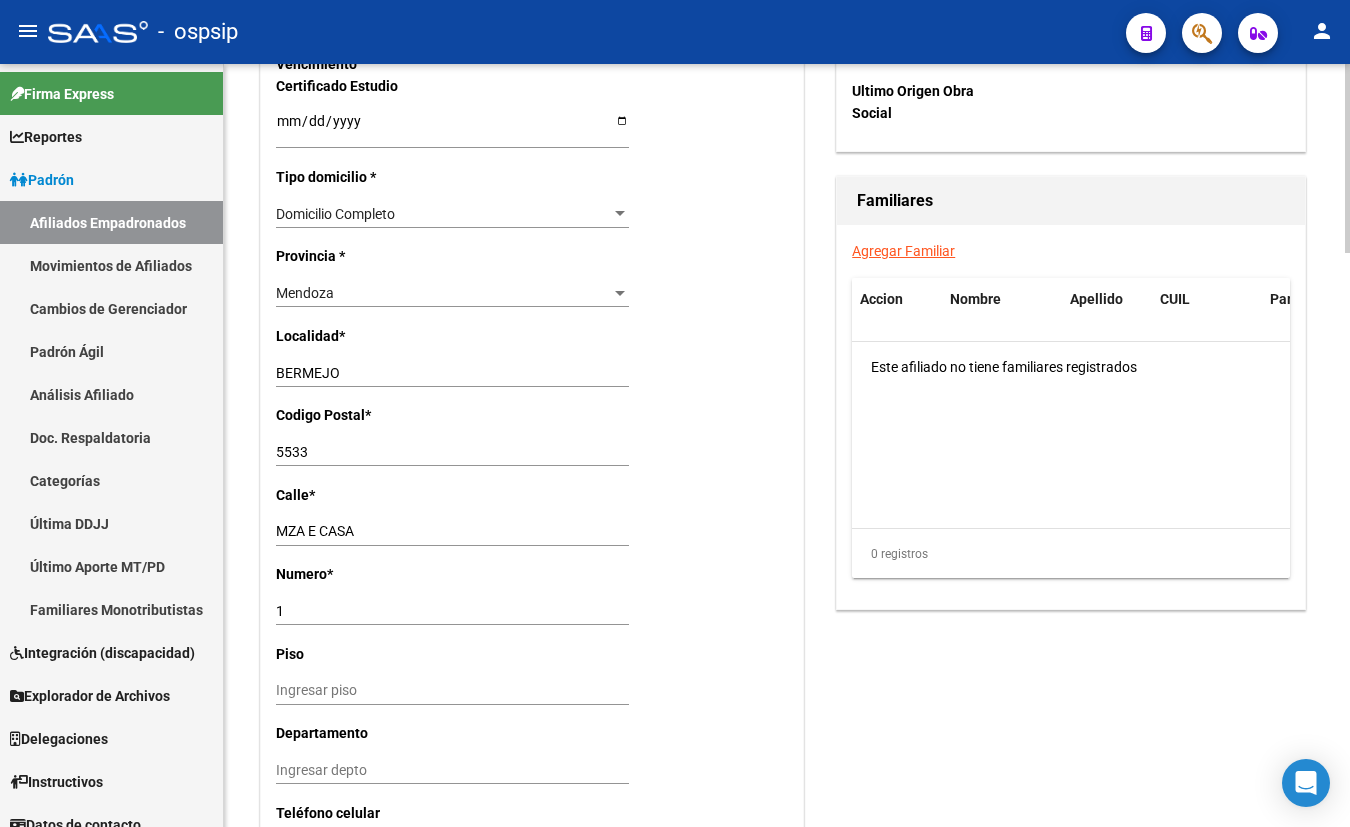 scroll, scrollTop: 1324, scrollLeft: 0, axis: vertical 